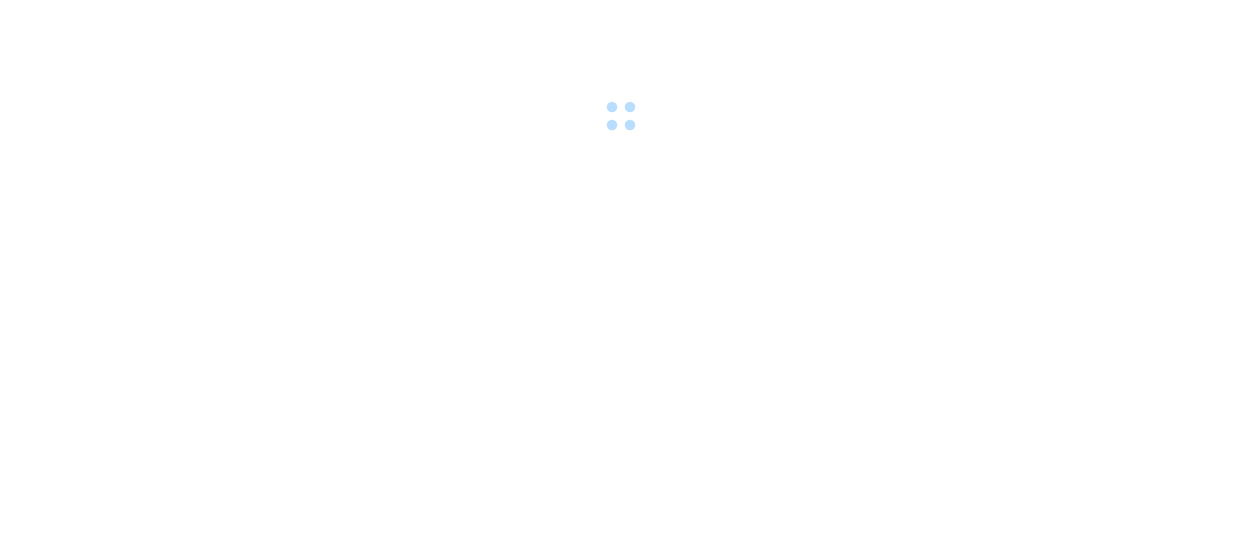 scroll, scrollTop: 0, scrollLeft: 0, axis: both 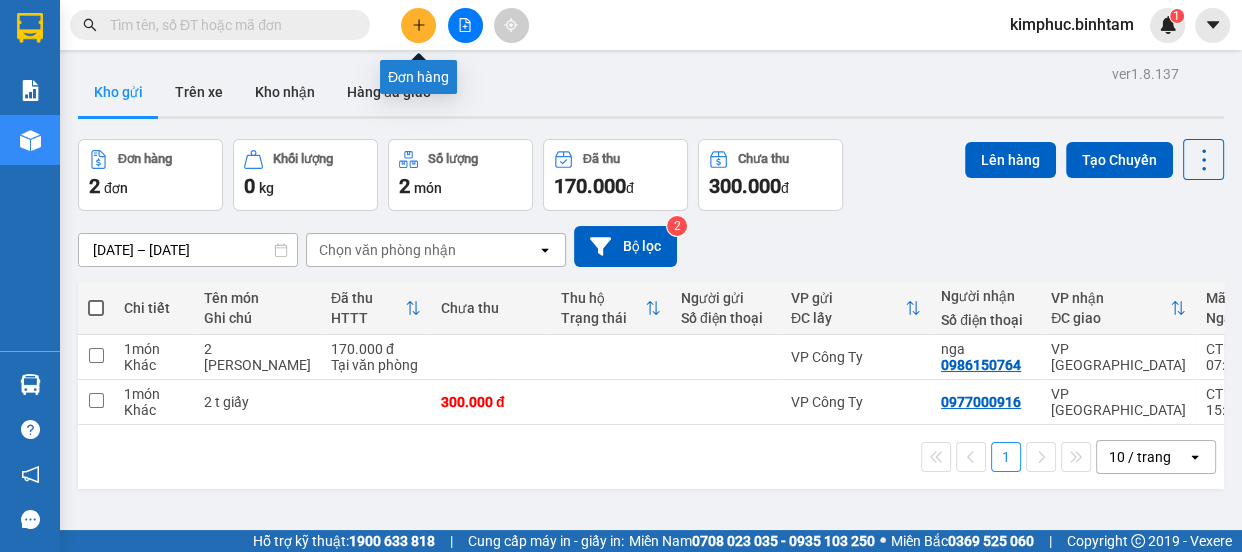 click at bounding box center [418, 25] 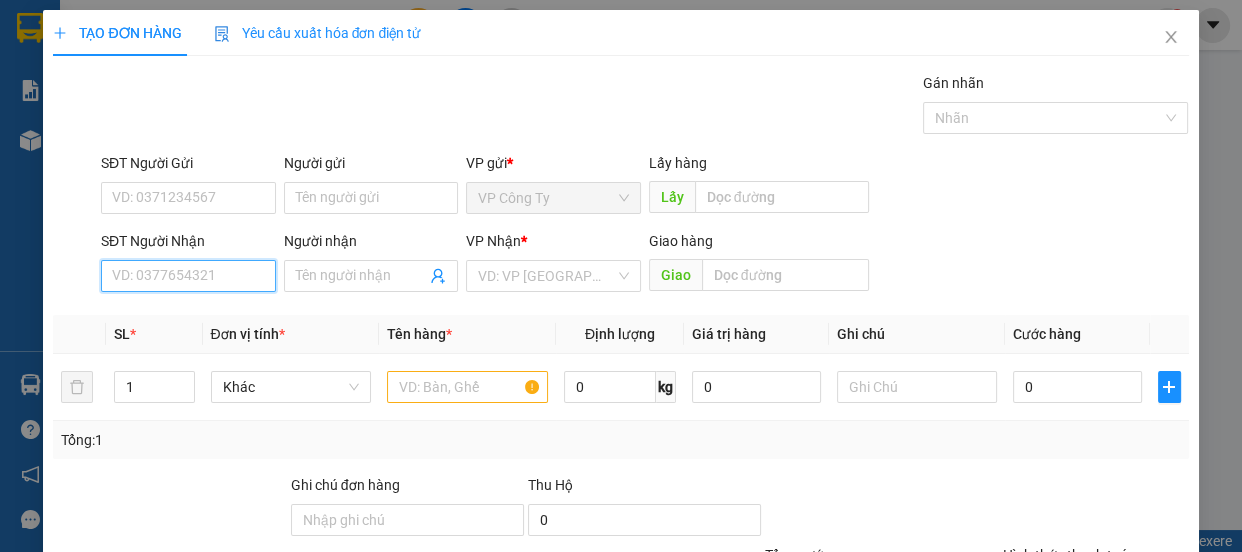 click on "SĐT Người Nhận" at bounding box center (188, 276) 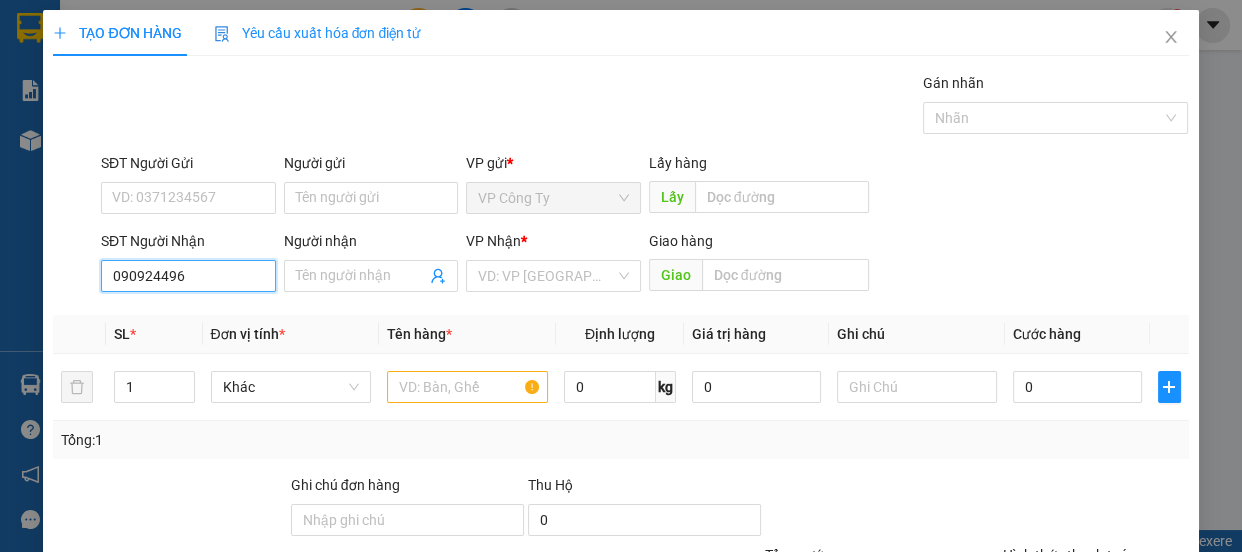 type on "0909244965" 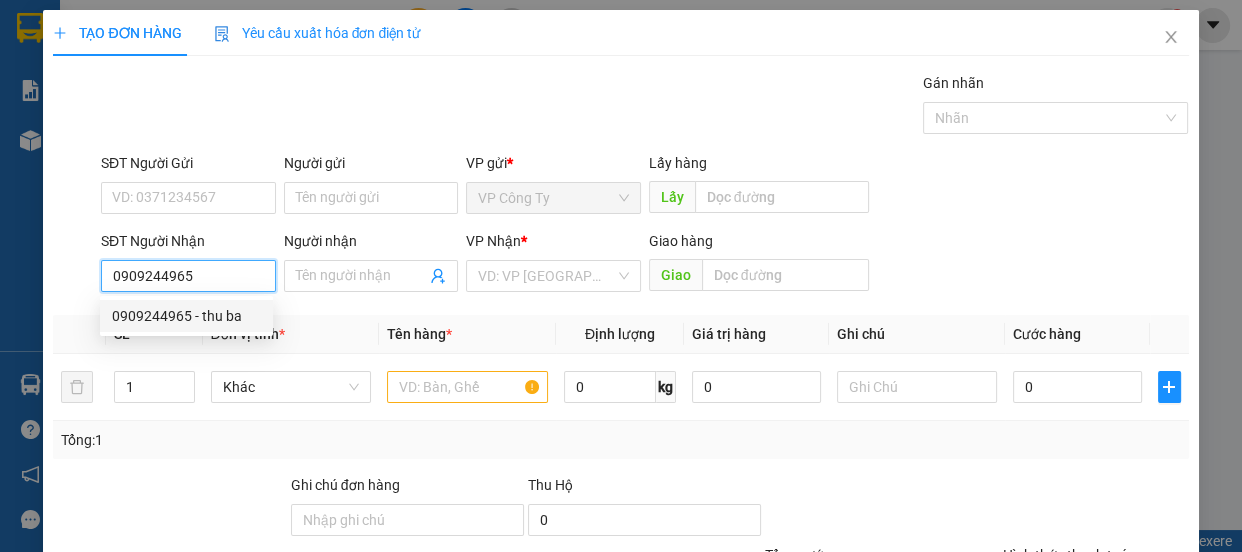 click on "0909244965 - thu ba" at bounding box center (186, 316) 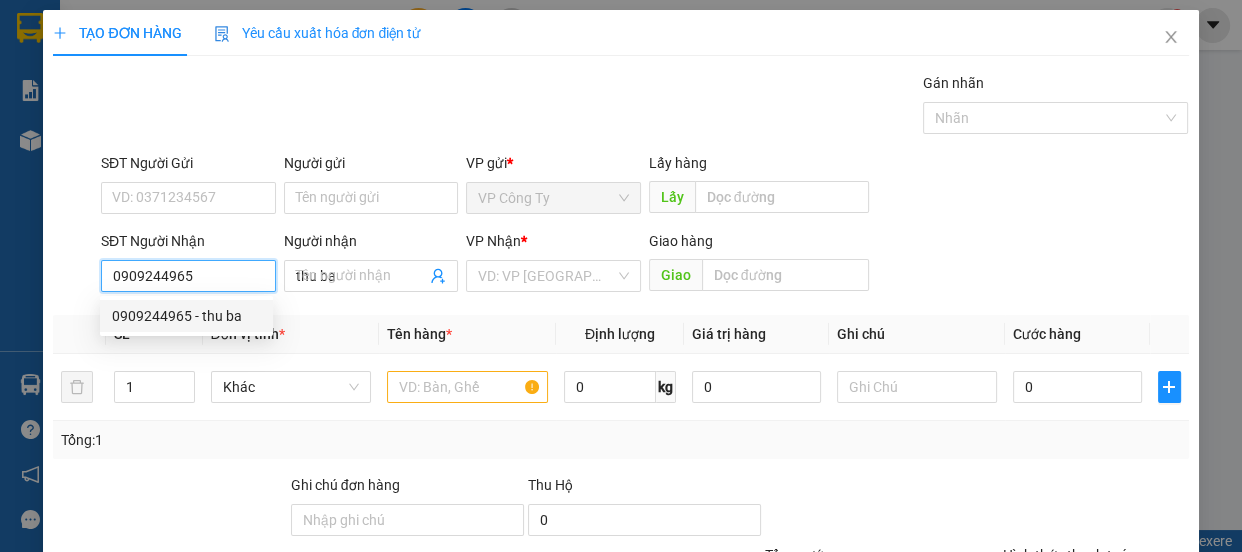 type on "70.000" 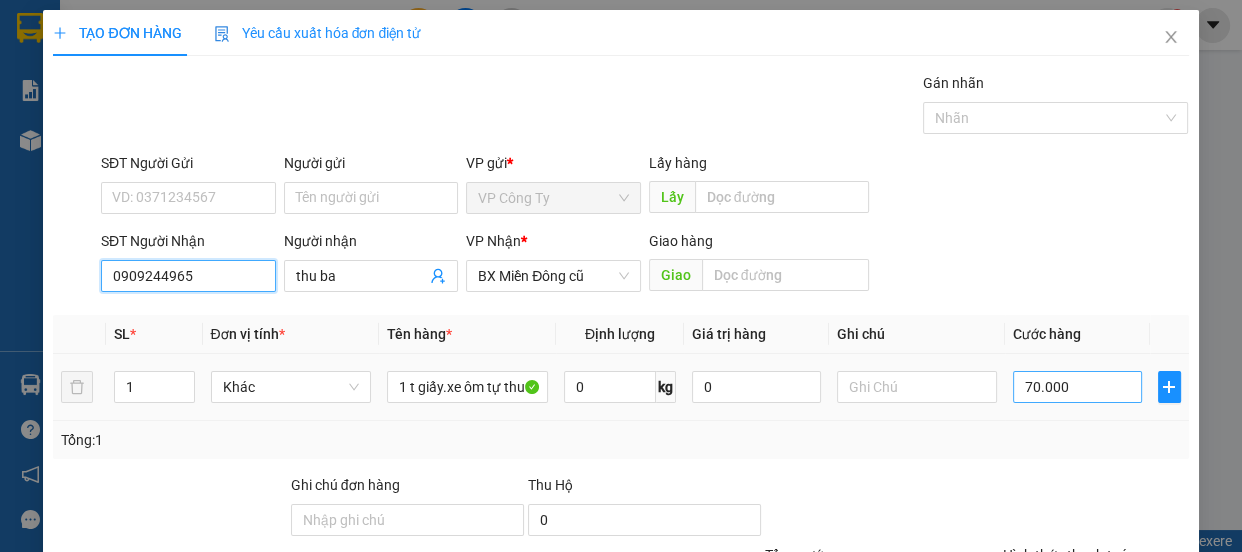 type on "0909244965" 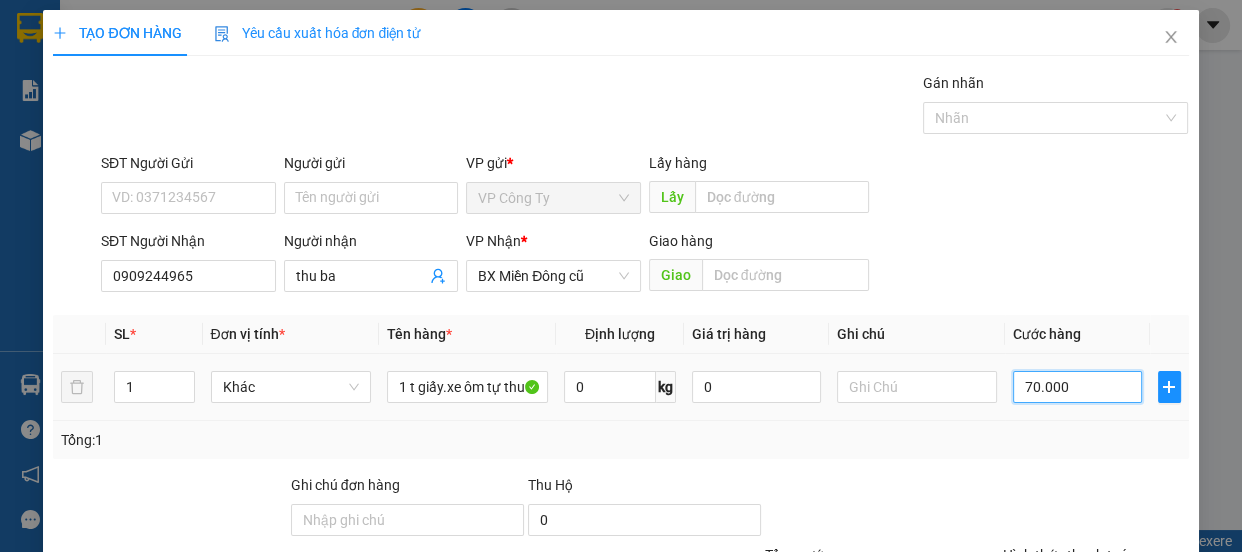 click on "70.000" at bounding box center (1077, 387) 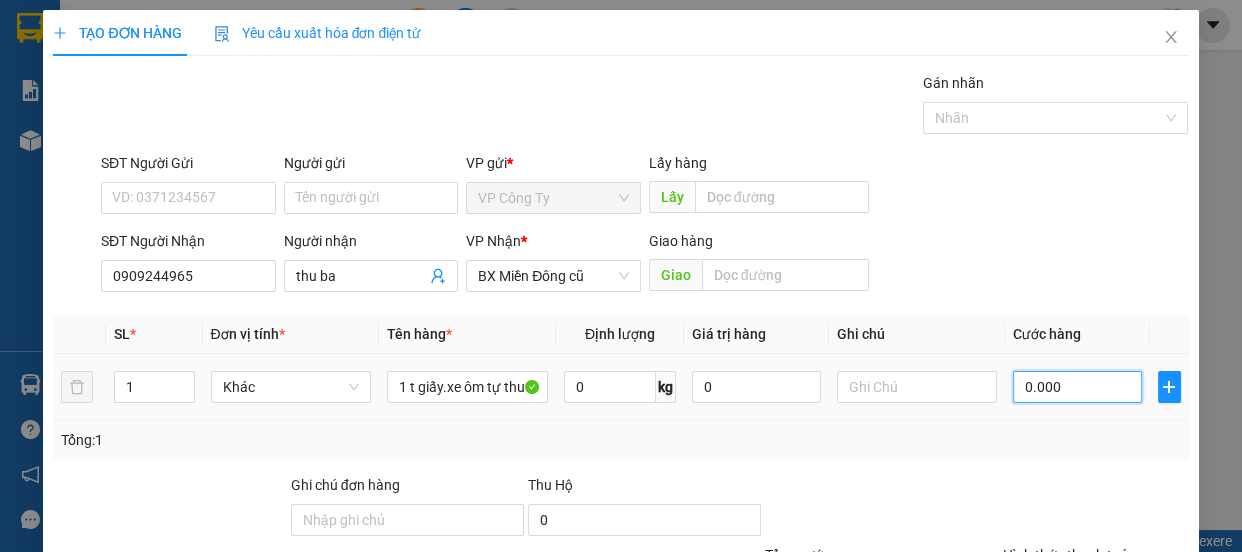 type on "80.000" 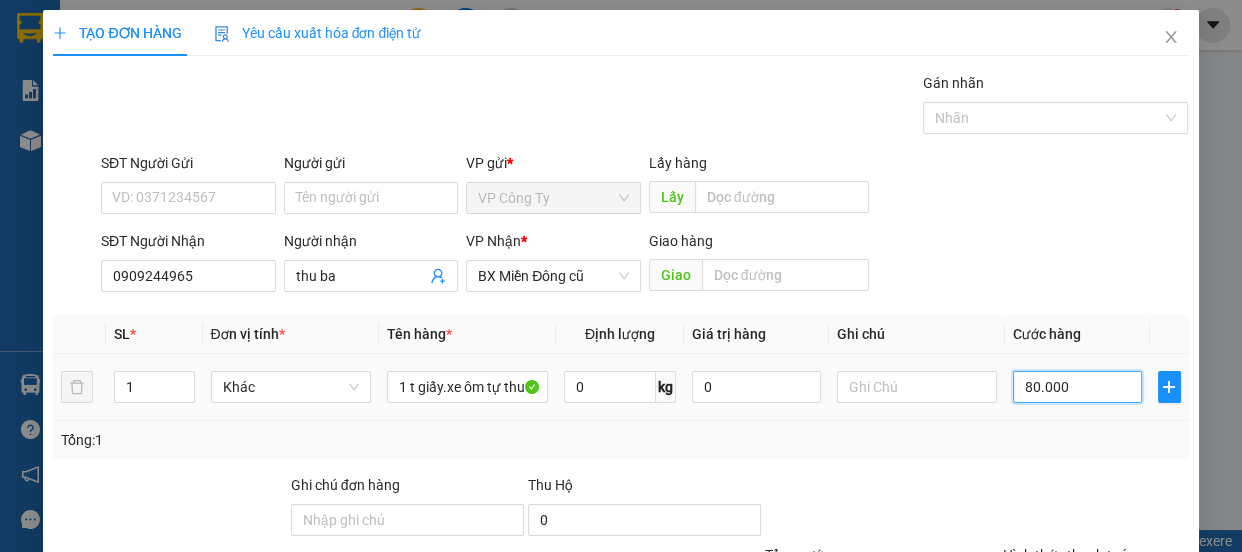 scroll, scrollTop: 187, scrollLeft: 0, axis: vertical 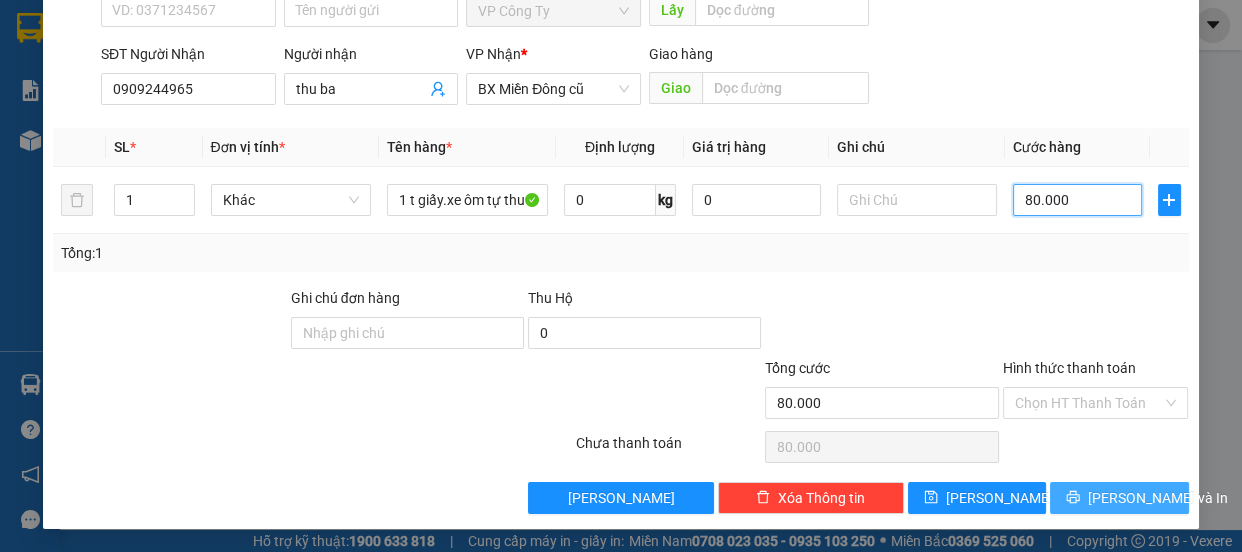 type on "80.000" 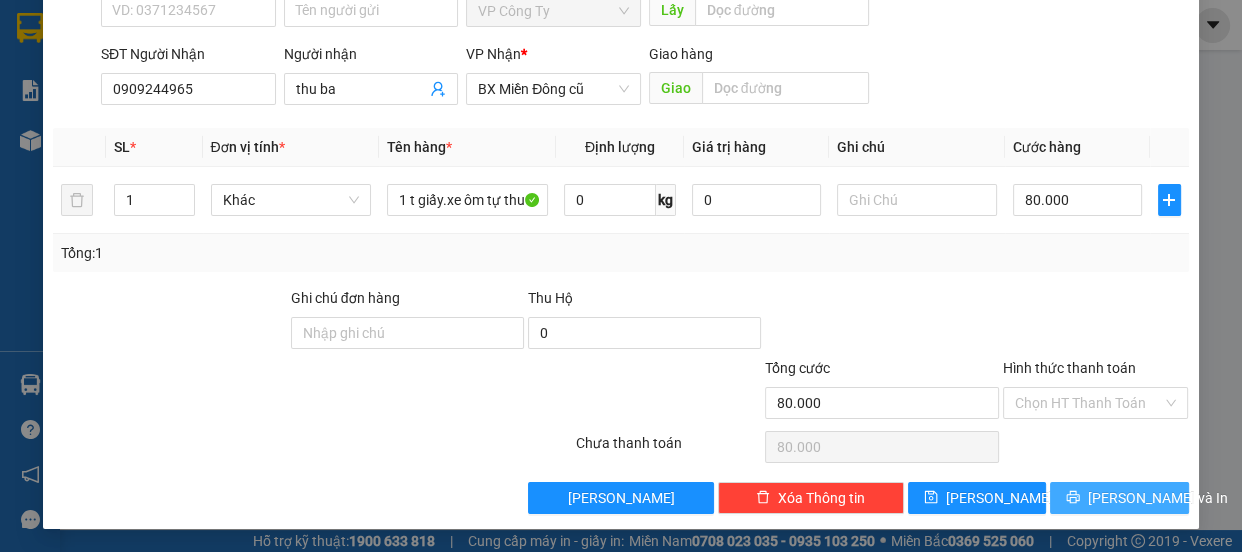 click on "[PERSON_NAME] và In" at bounding box center [1119, 498] 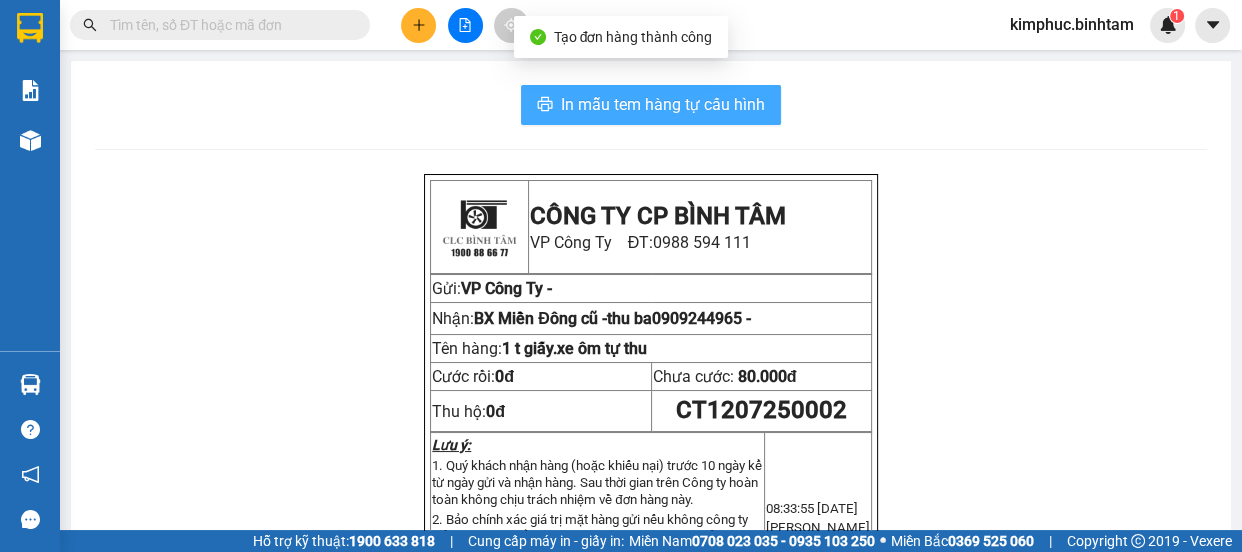 click on "In mẫu tem hàng tự cấu hình" at bounding box center (651, 105) 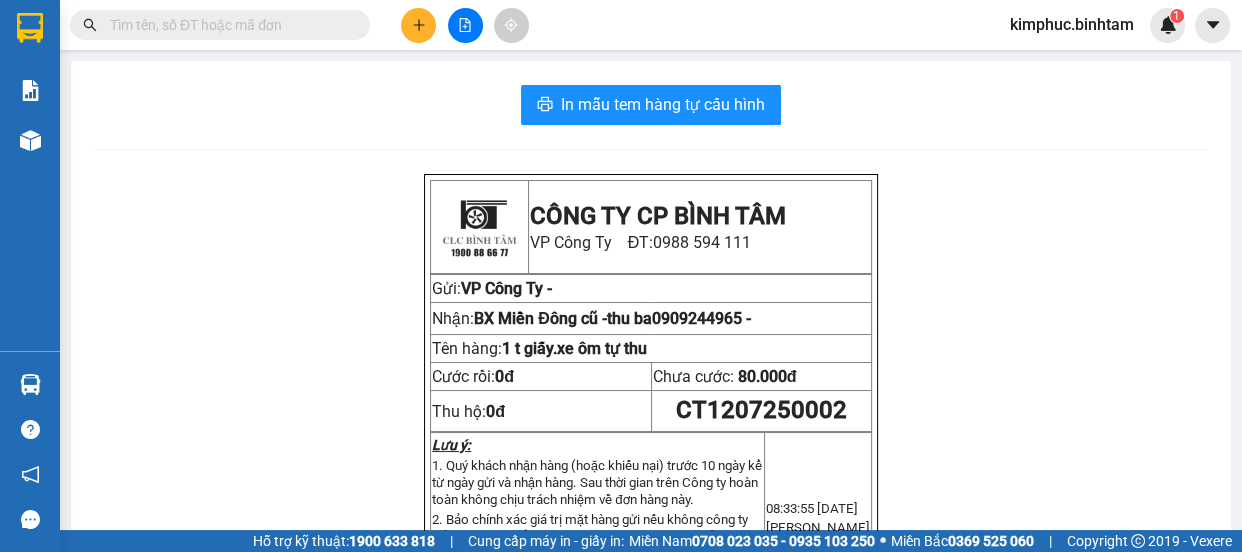 scroll, scrollTop: 130, scrollLeft: 0, axis: vertical 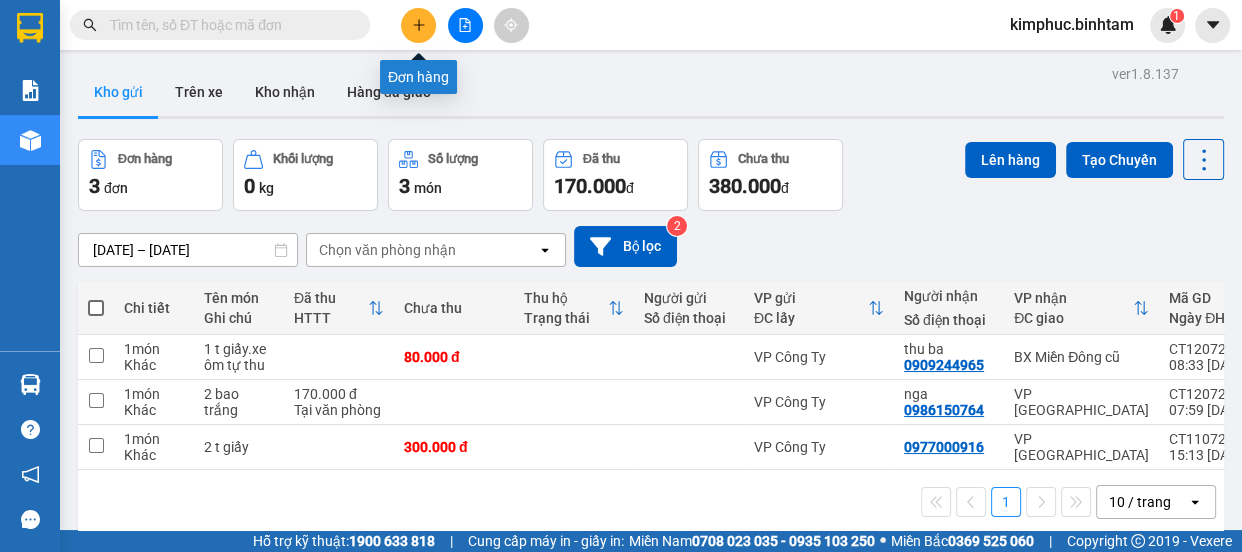 click 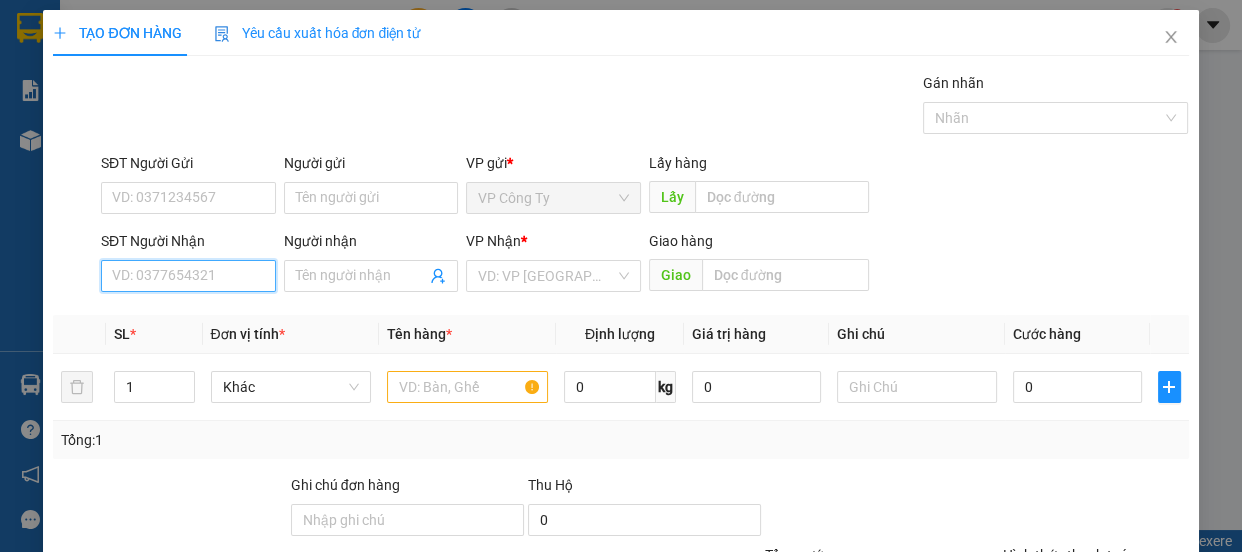 click on "SĐT Người Nhận" at bounding box center [188, 276] 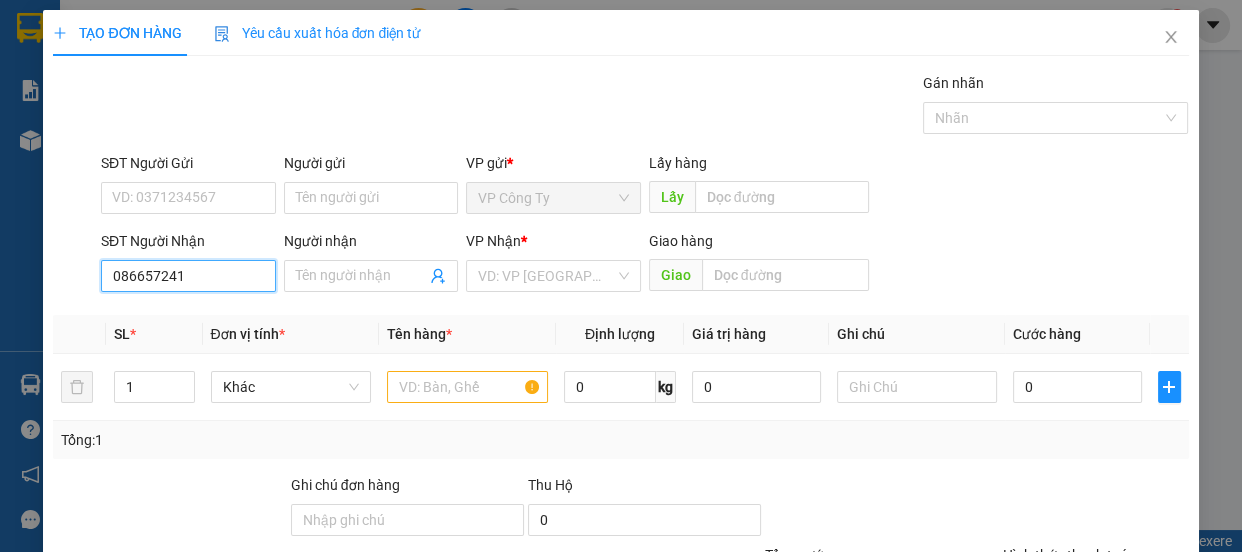 type on "0866572412" 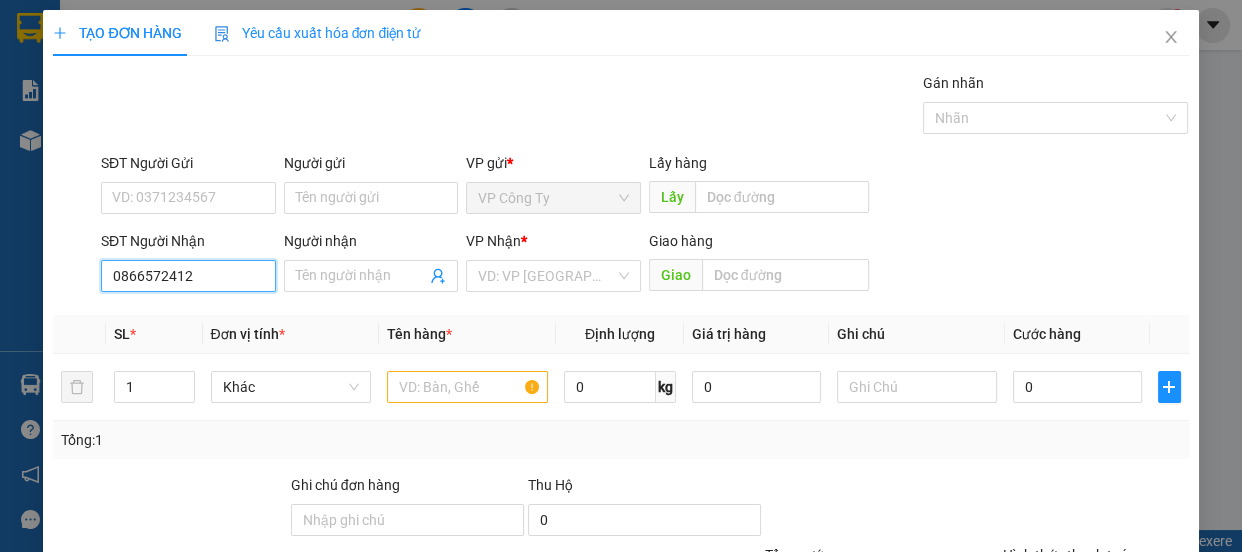 click on "0866572412" at bounding box center (188, 276) 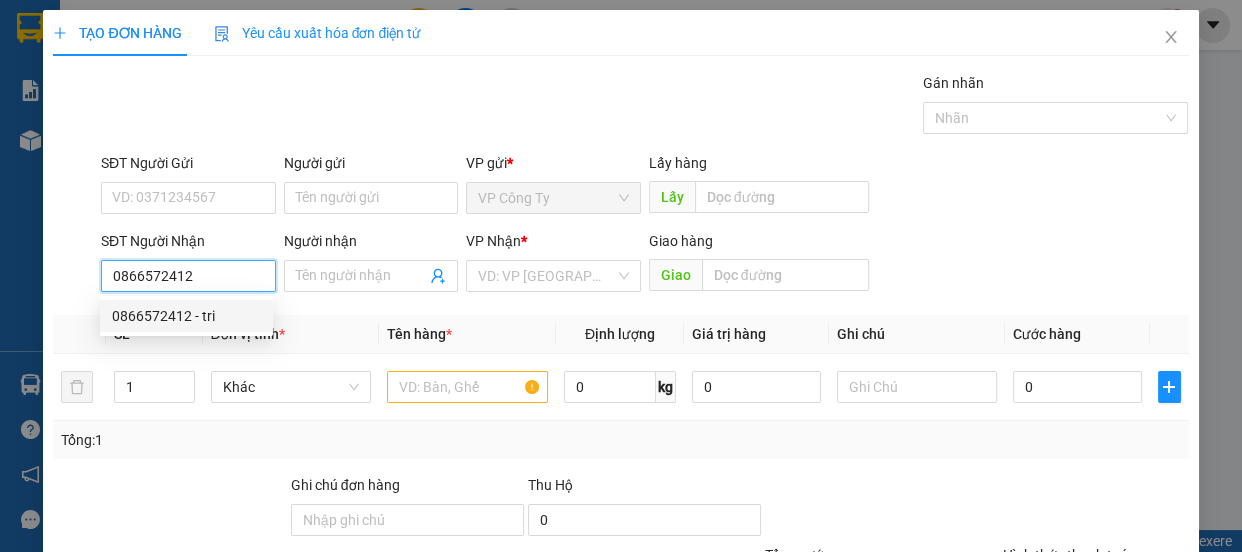 click on "0866572412 - tri" at bounding box center (186, 316) 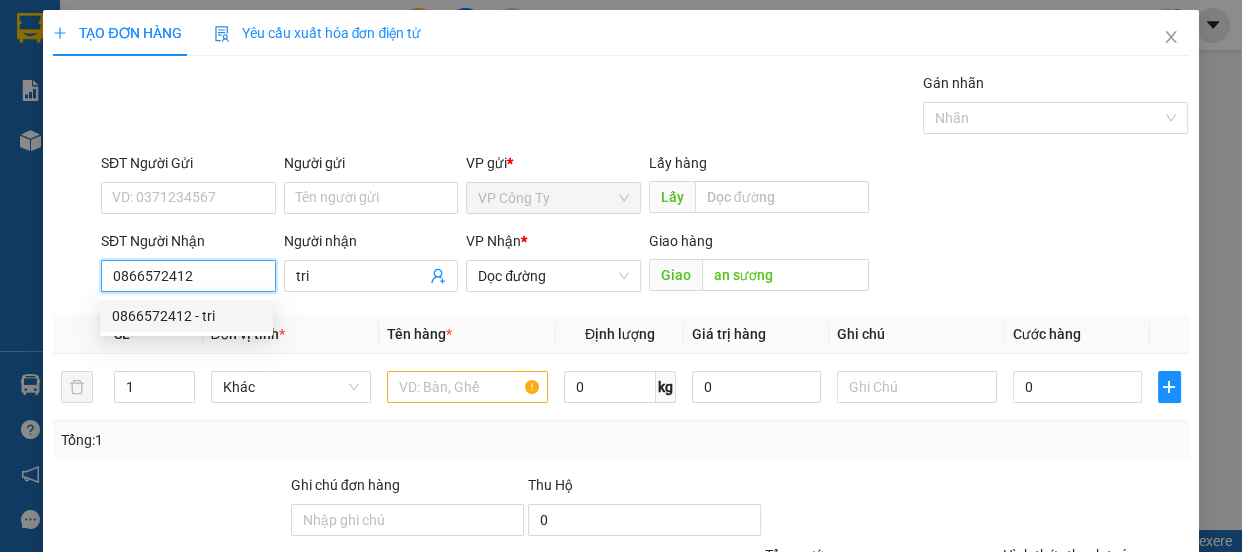 type on "550.000" 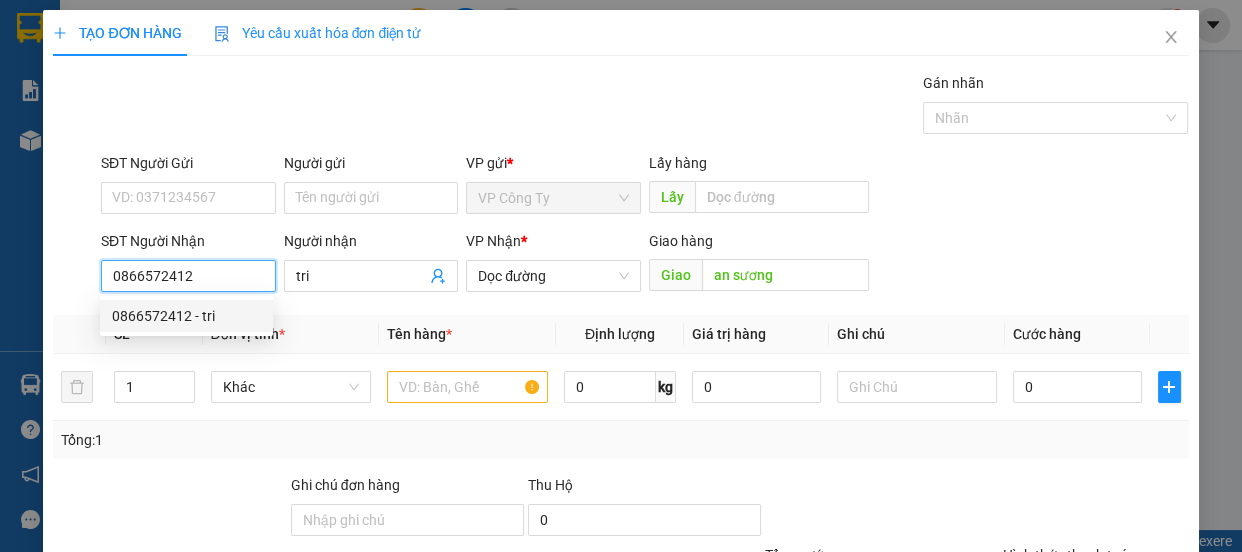 type on "550.000" 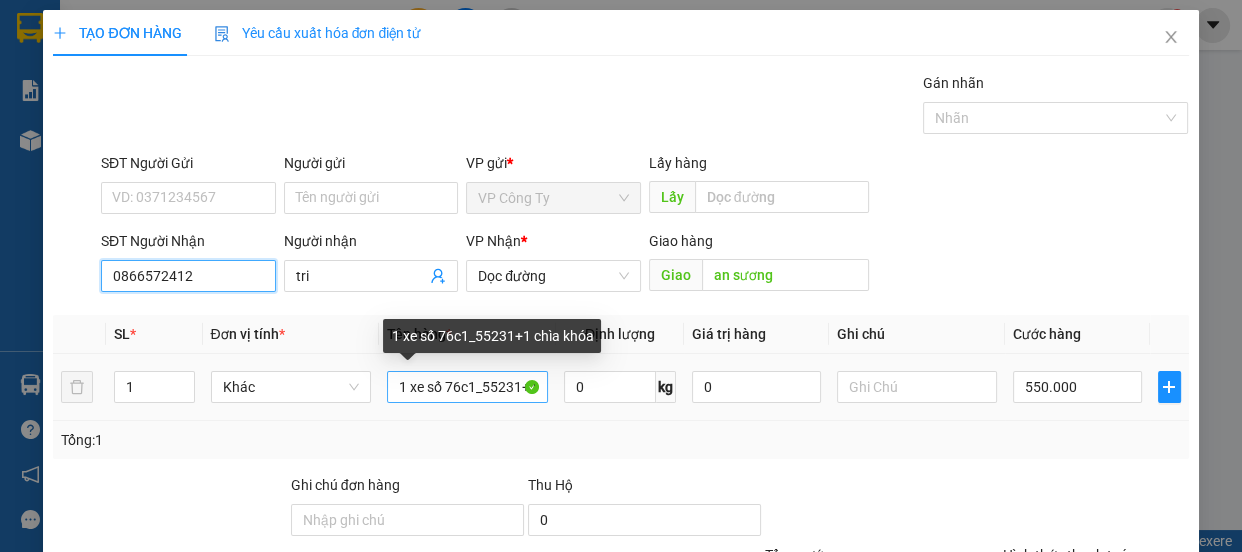 type on "0866572412" 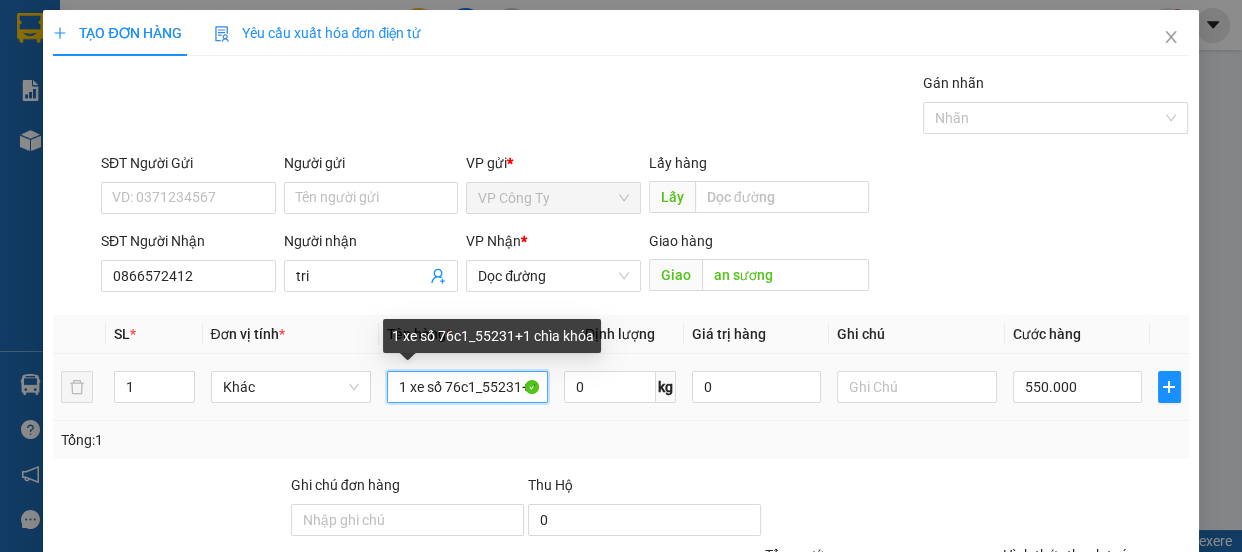 click on "1 xe số 76c1_55231+1 chìa khóa" at bounding box center [467, 387] 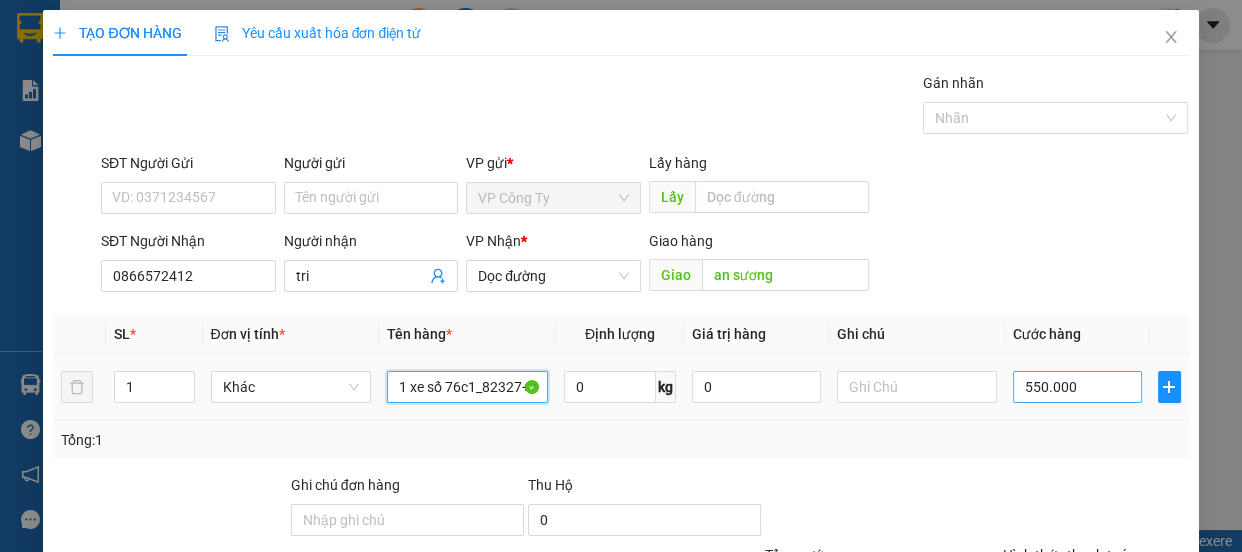 type on "1 xe số 76c1_82327+1 chìa khóa" 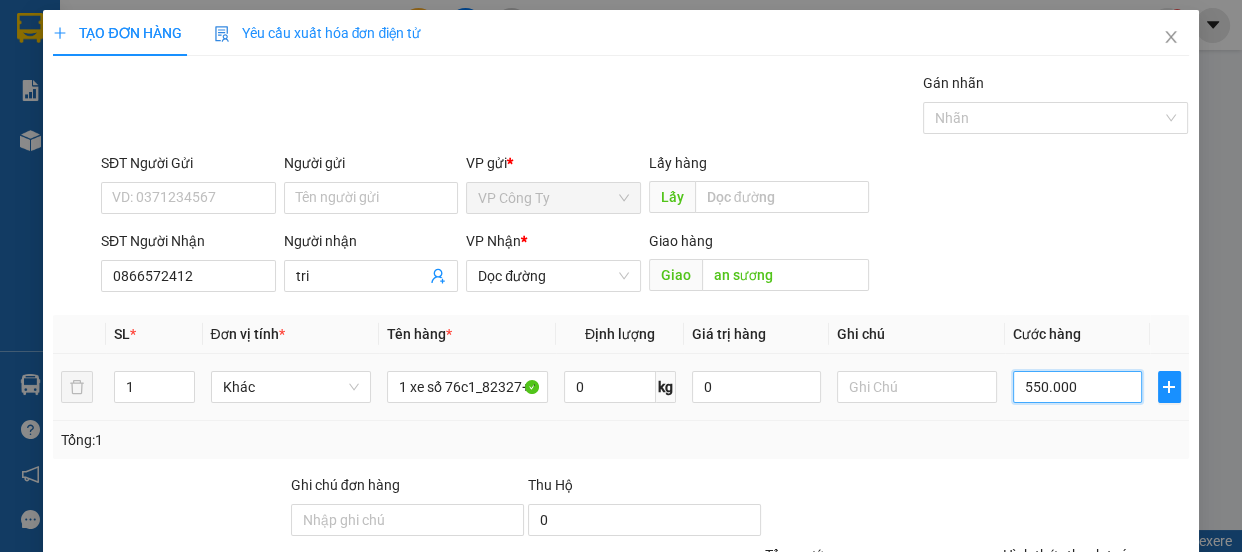 click on "550.000" at bounding box center [1077, 387] 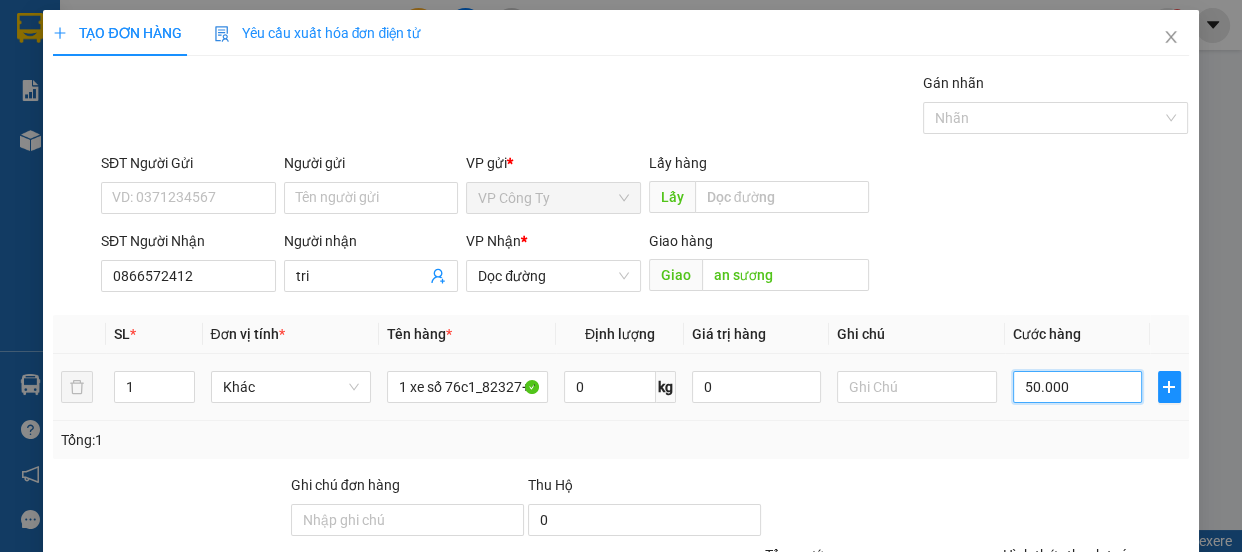type on "550.000" 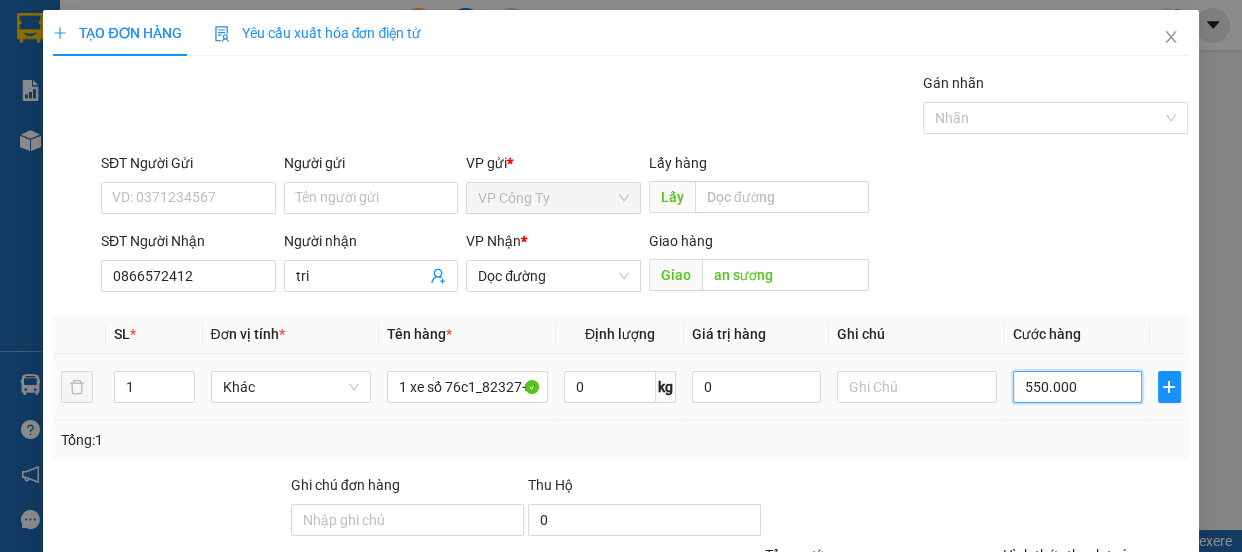 type on "50.000" 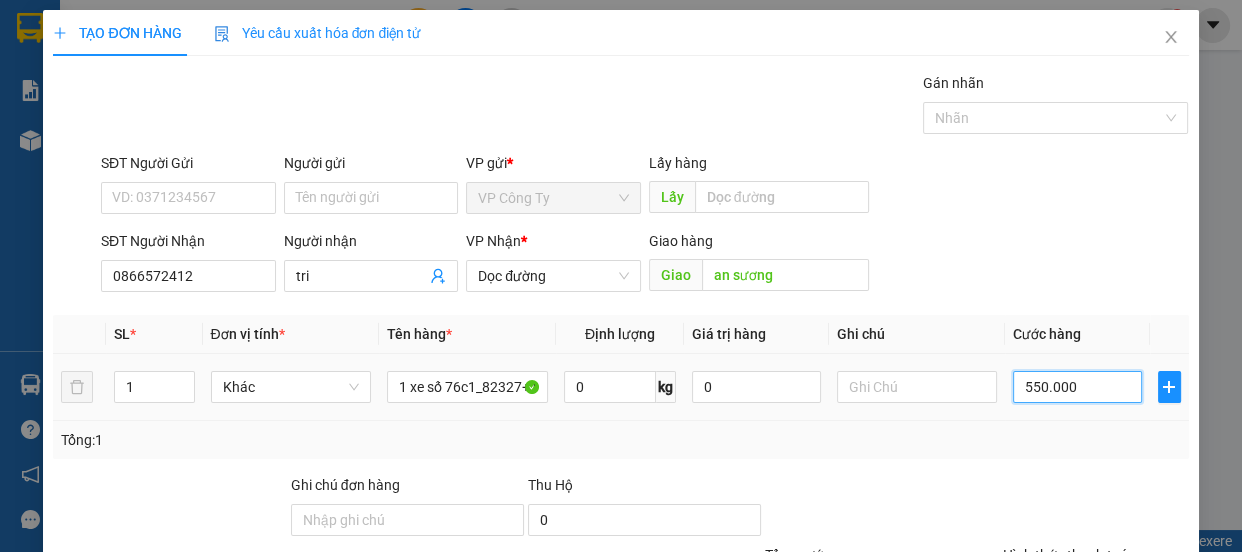type on "50.000" 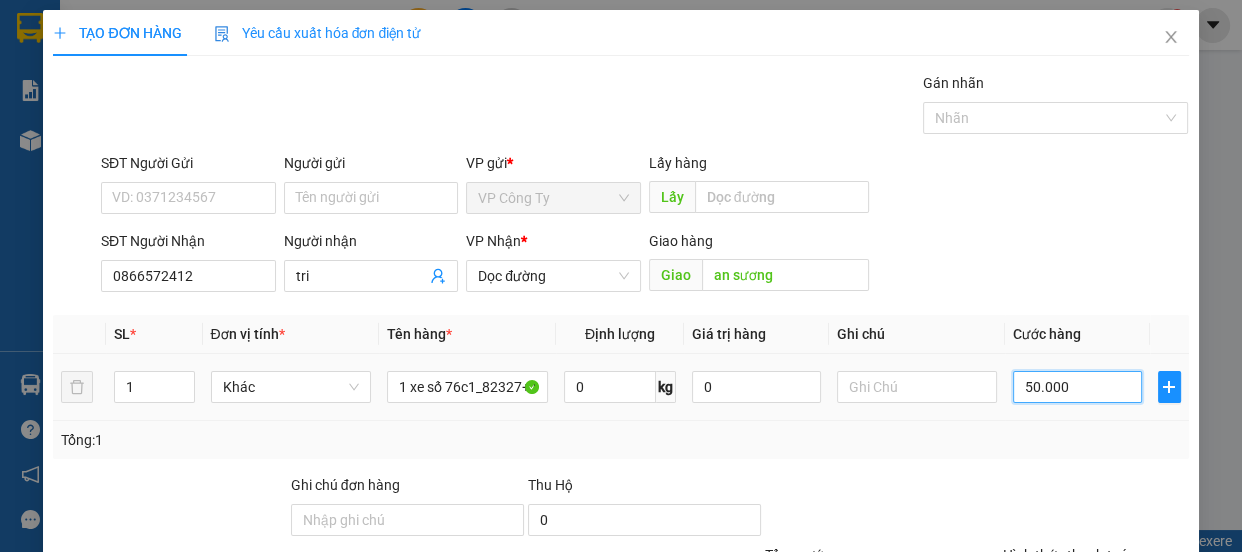 type on "450.000" 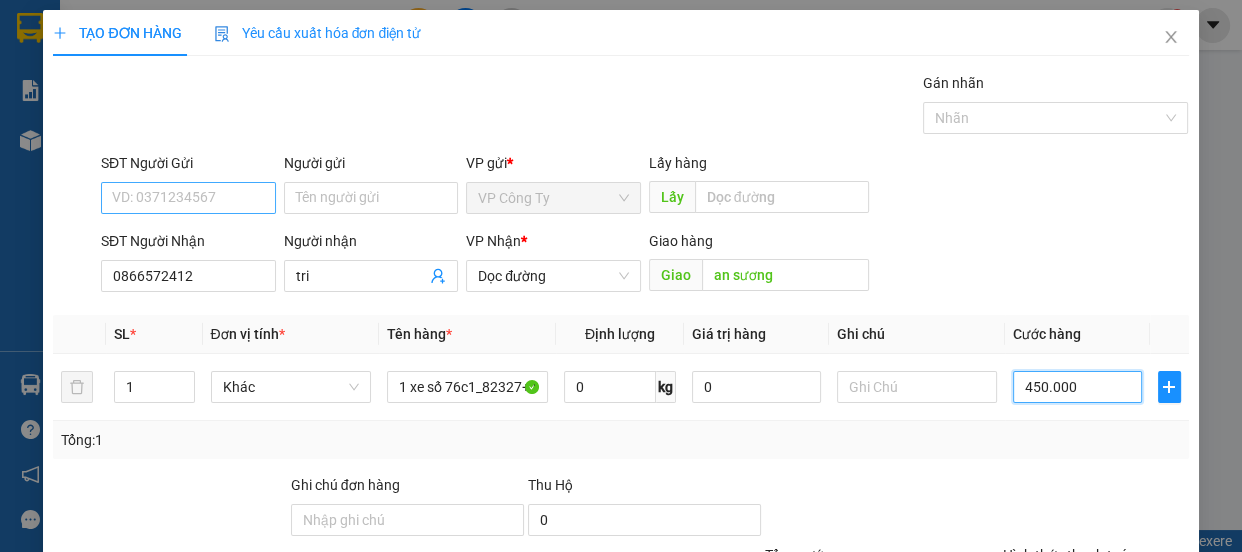 type on "450.000" 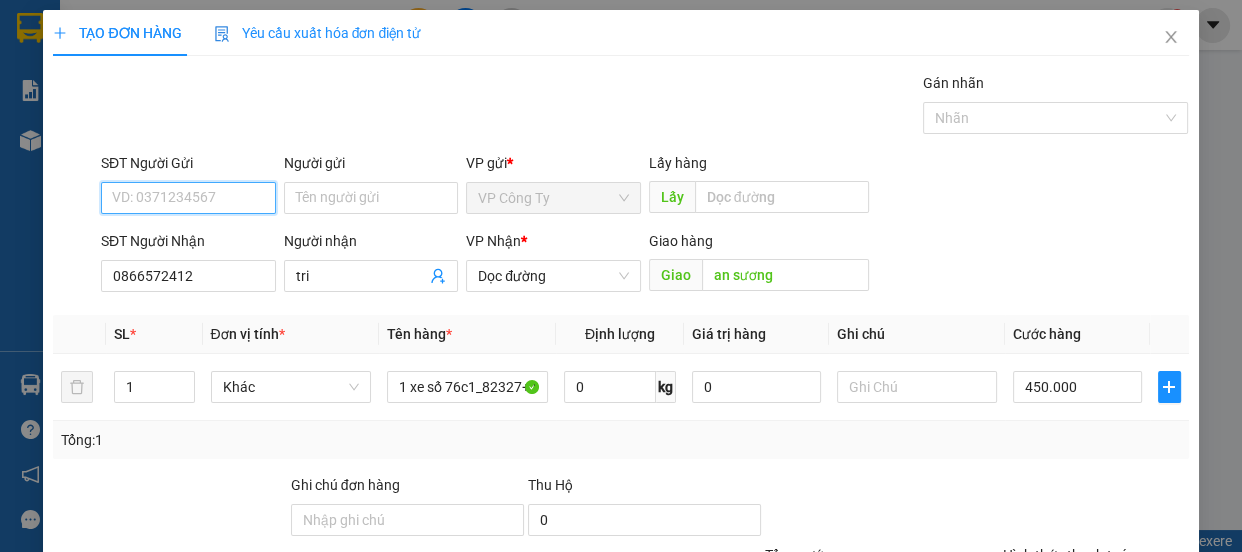 click on "SĐT Người Gửi" at bounding box center (188, 198) 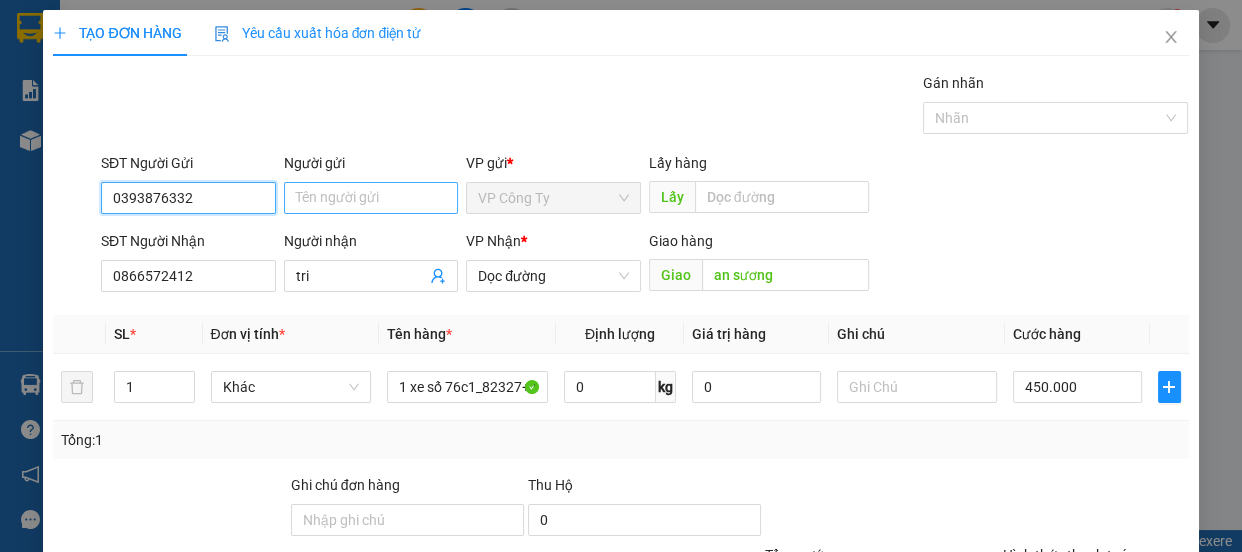 type on "0393876332" 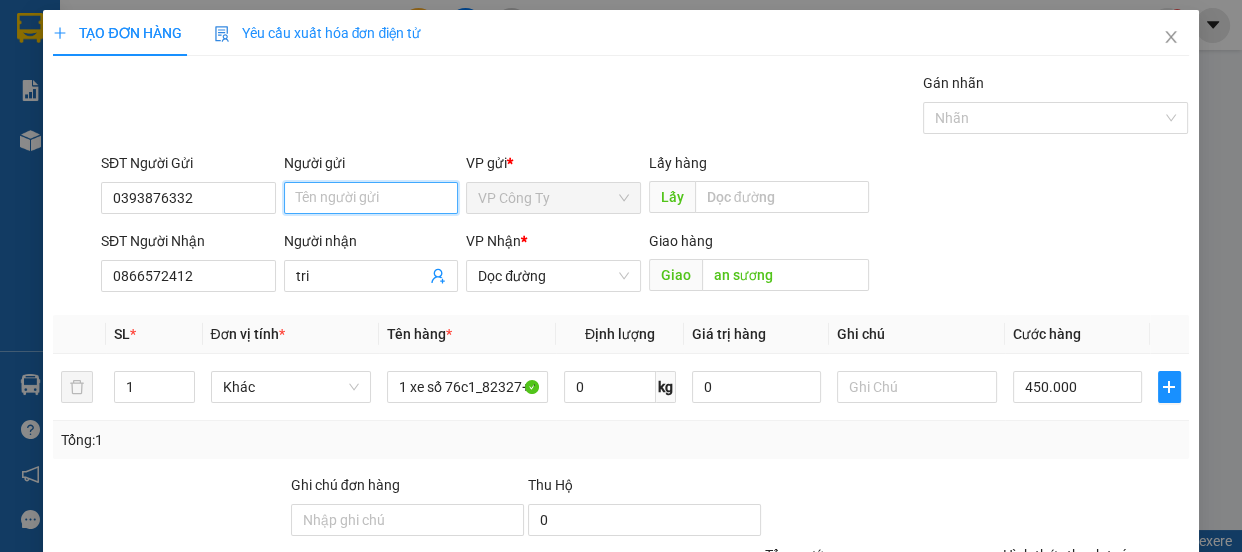 click on "Người gửi" at bounding box center (371, 198) 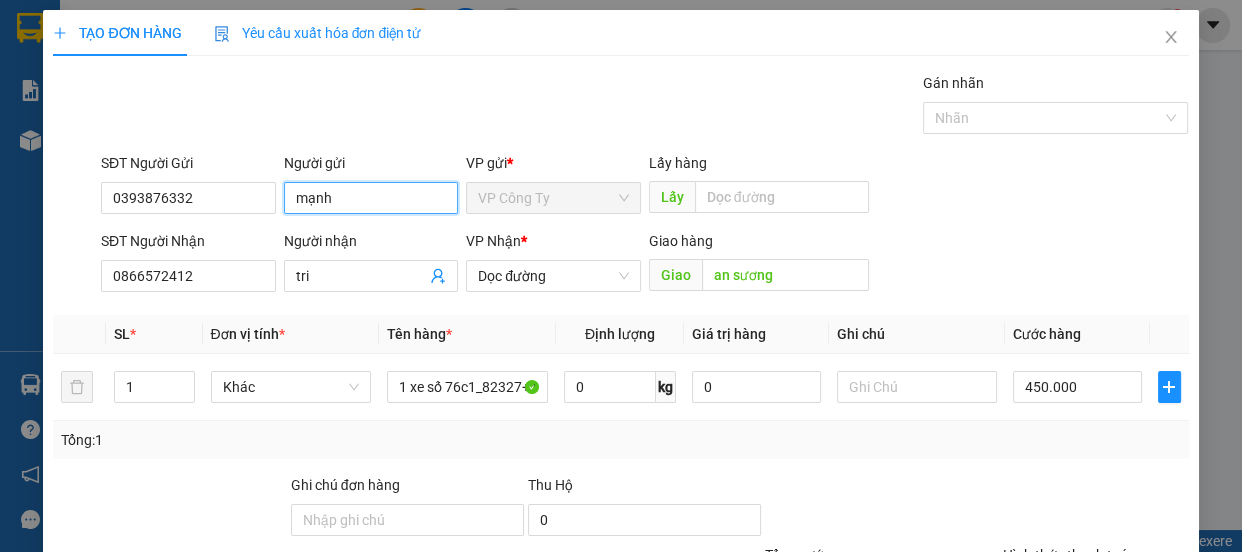 scroll, scrollTop: 187, scrollLeft: 0, axis: vertical 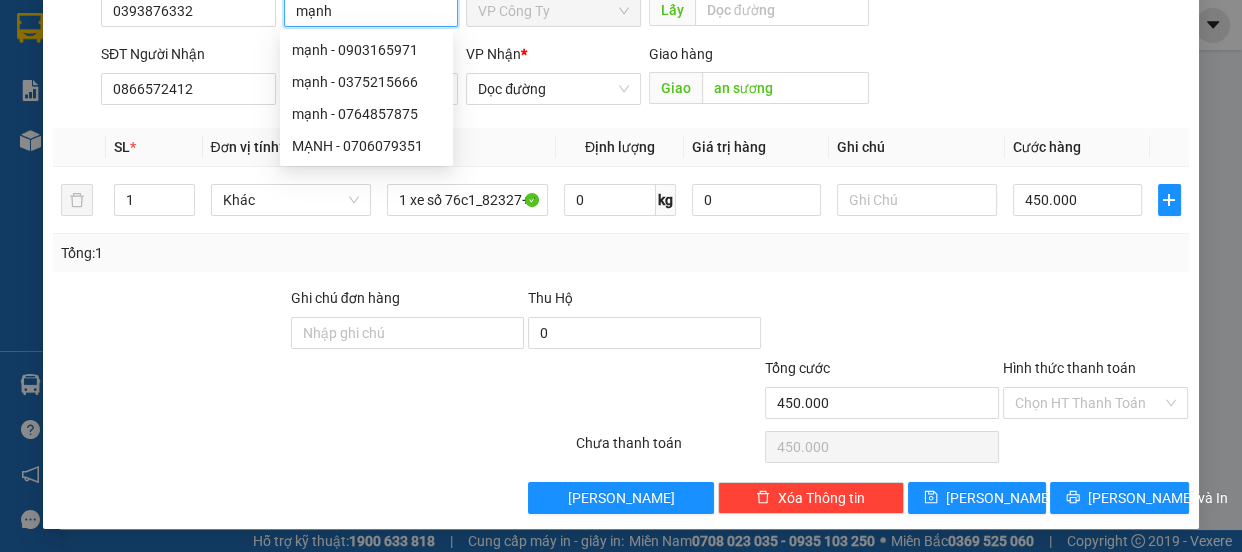 type on "mạnh" 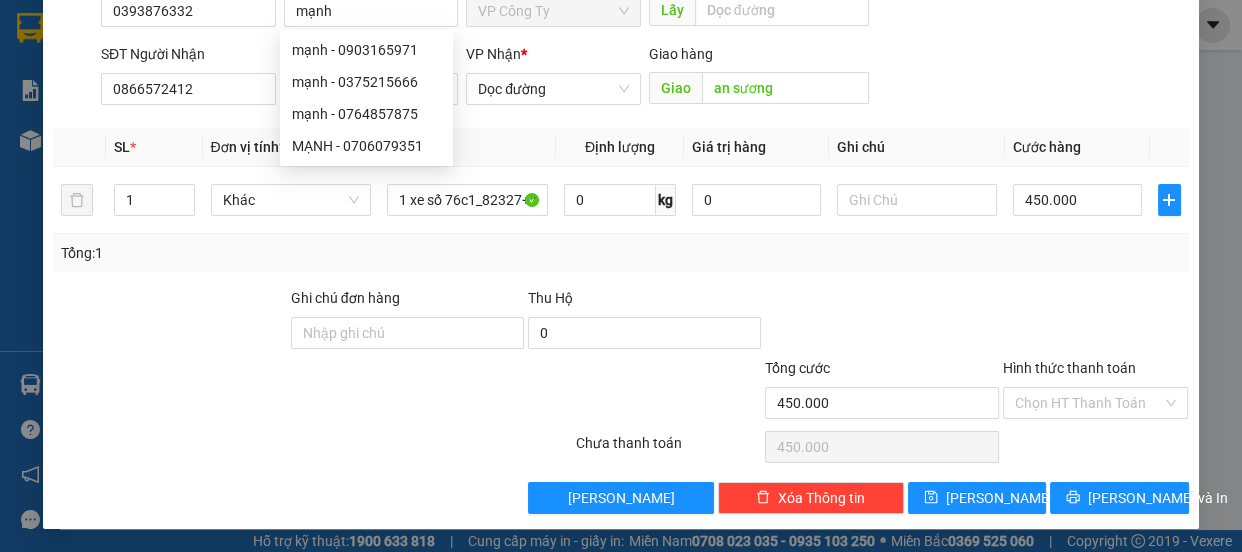 click on "TẠO ĐƠN HÀNG Yêu cầu xuất hóa đơn điện tử Transit Pickup Surcharge Ids Transit Deliver Surcharge Ids Transit Deliver Surcharge Transit Deliver Surcharge Gán nhãn   Nhãn SĐT Người Gửi 0393876332 Người gửi mạnh VP gửi  * VP Công Ty Lấy hàng Lấy SĐT Người Nhận 0866572412 Người nhận tri VP Nhận  * Dọc đường Giao hàng Giao an sương SL  * Đơn vị tính  * Tên hàng  * Định lượng Giá trị hàng Ghi chú Cước hàng                   1 Khác 1 xe số 76c1_82327+1 chìa khóa 0 kg 0 450.000 Tổng:  1 Ghi chú đơn hàng Thu Hộ 0 Tổng cước 450.000 Hình thức thanh toán Chọn HT Thanh Toán Số tiền thu trước 0 Chưa thanh toán 450.000 Chọn HT Thanh Toán Lưu nháp Xóa Thông tin Lưu Lưu và In 1 xe số 76c1_82327+1 chìa khóa" at bounding box center [620, 176] 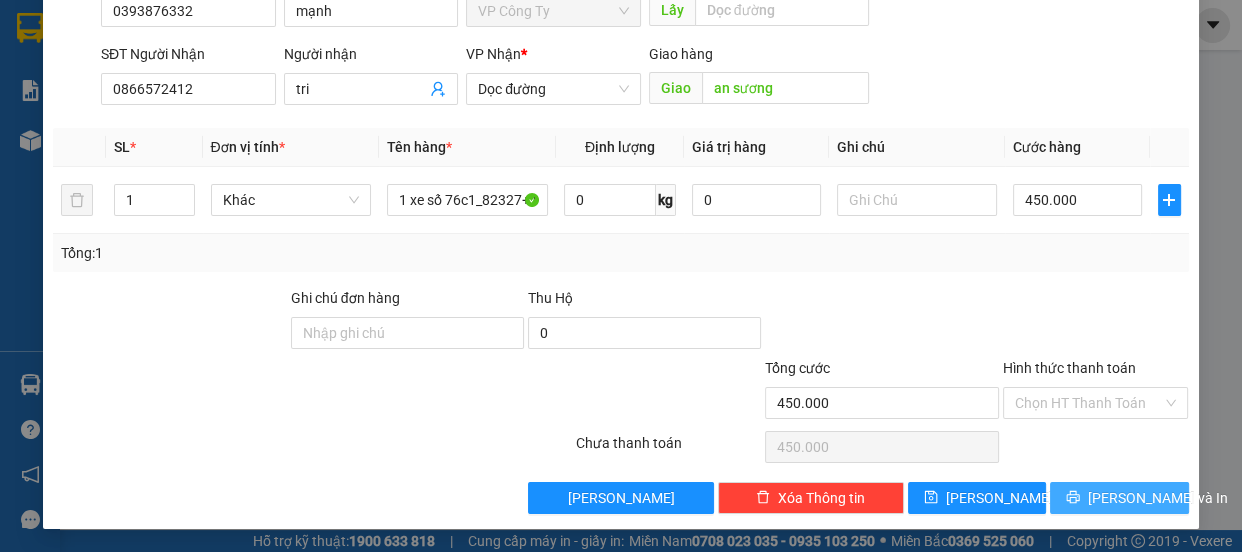 click on "[PERSON_NAME] và In" at bounding box center [1158, 498] 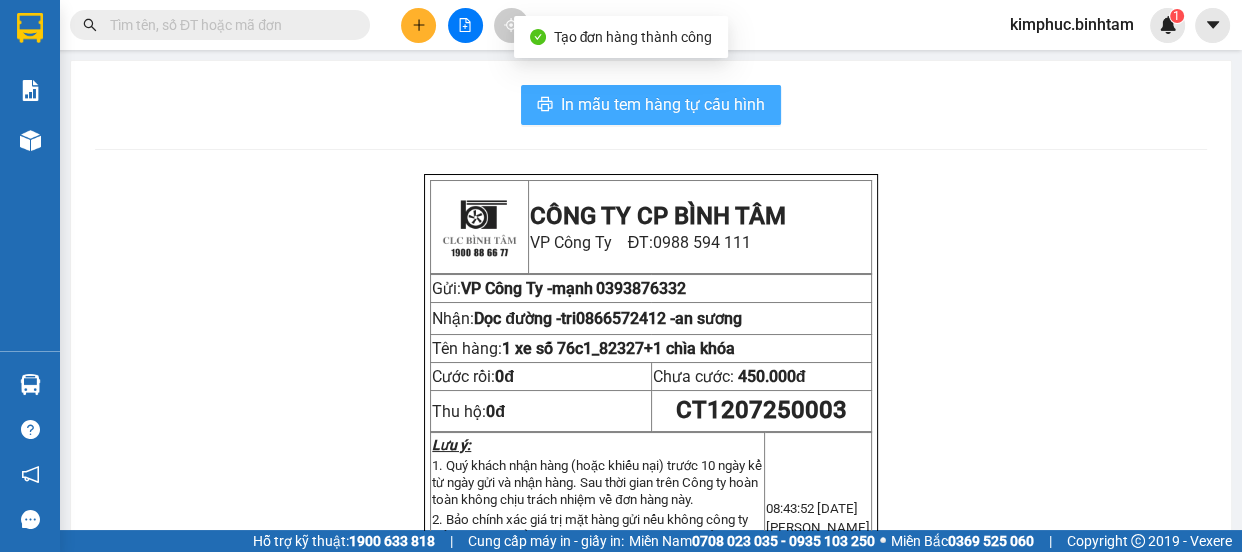 click on "In mẫu tem hàng tự cấu hình" at bounding box center [663, 104] 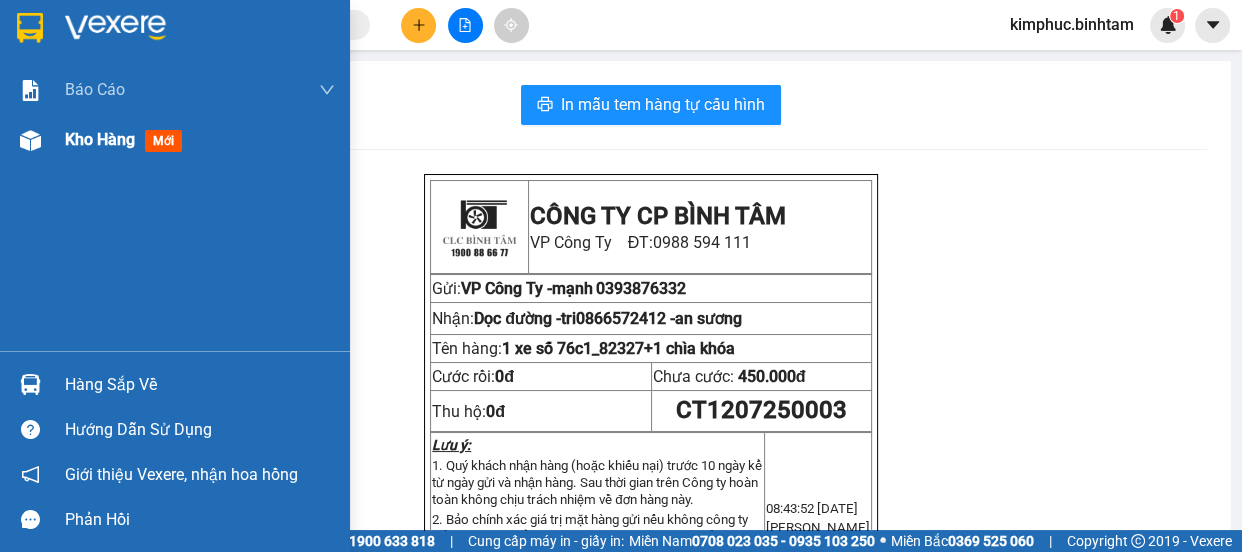 click on "Kho hàng mới" at bounding box center (175, 140) 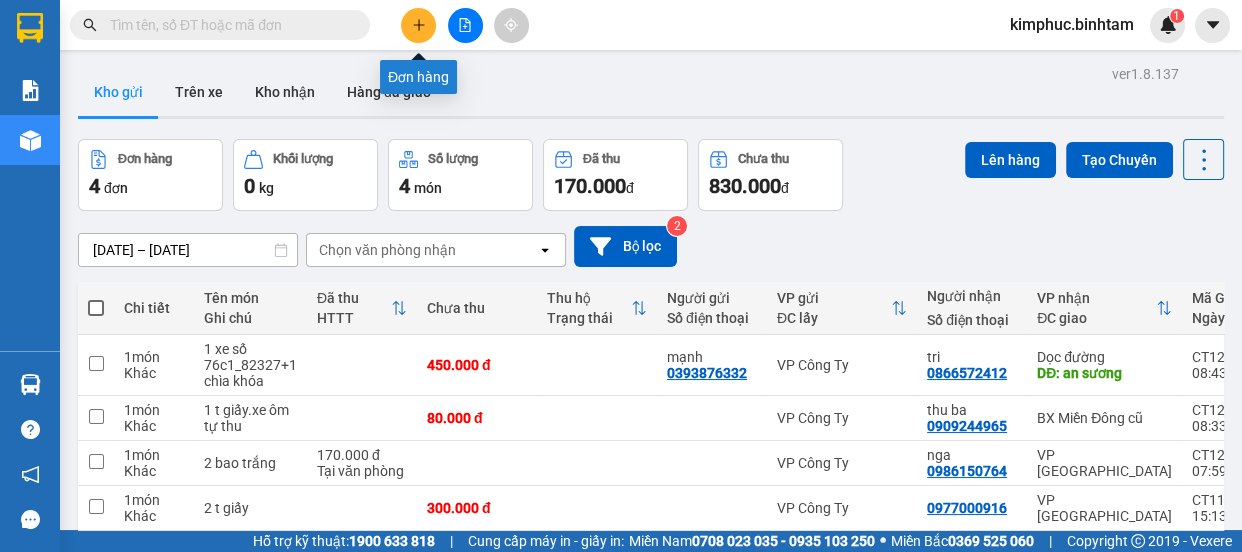 click at bounding box center [418, 25] 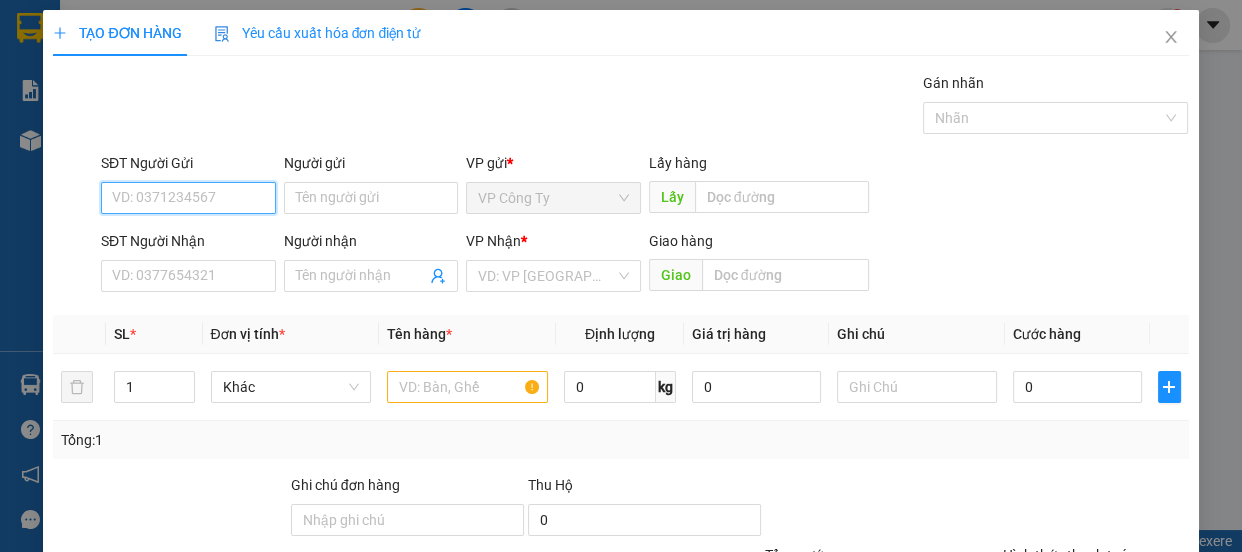 click on "SĐT Người Gửi" at bounding box center [188, 198] 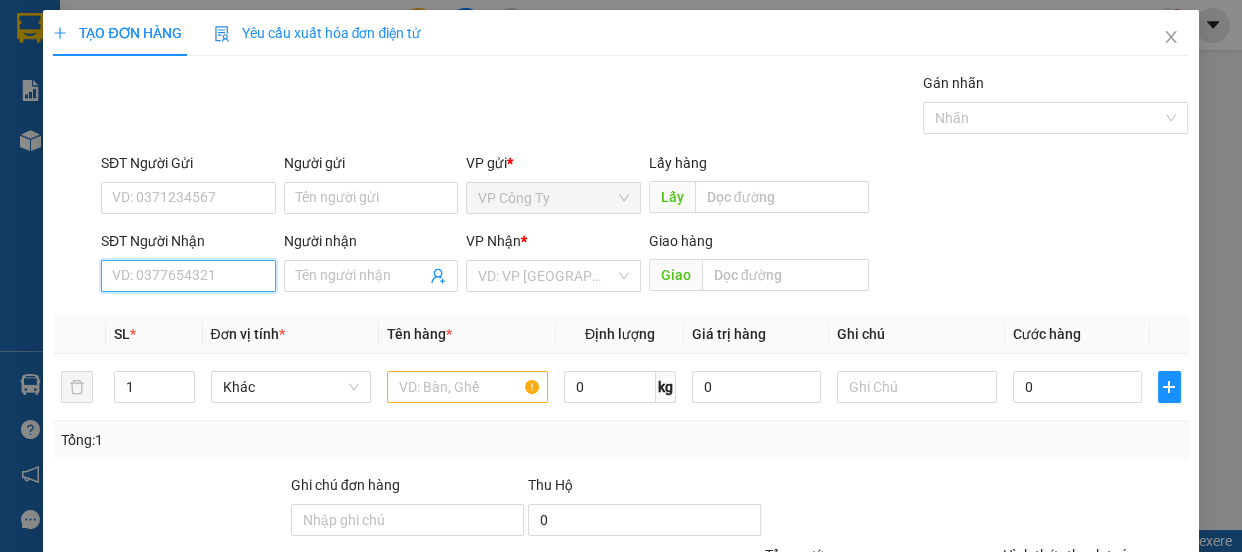 click on "SĐT Người Nhận" at bounding box center [188, 276] 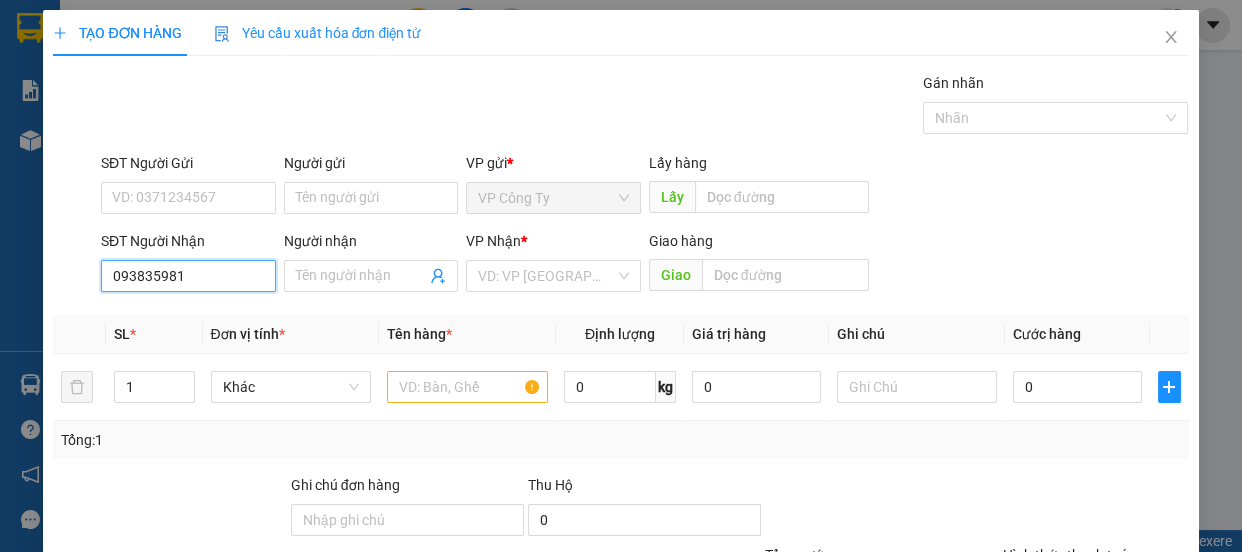 type on "0938359813" 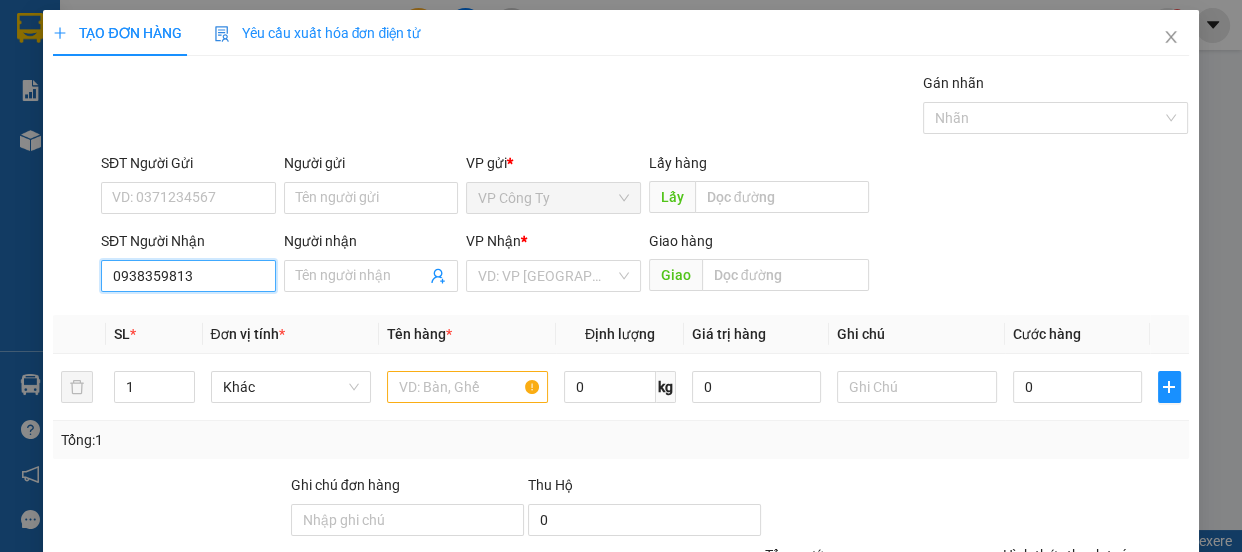 click on "0938359813" at bounding box center [188, 276] 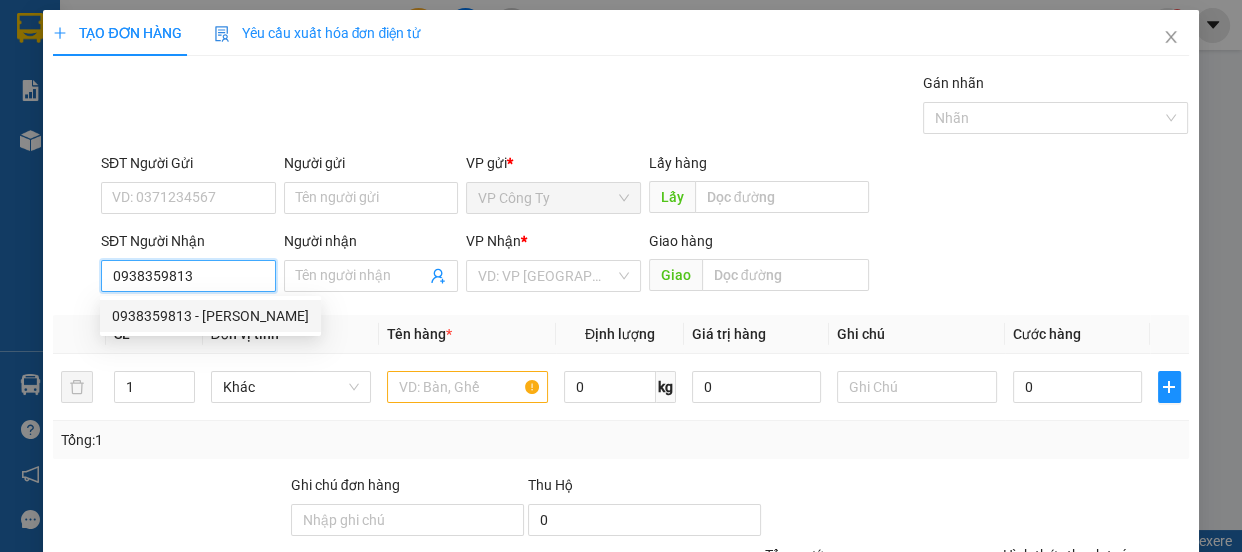 click on "0938359813 - xuân mai" at bounding box center [210, 316] 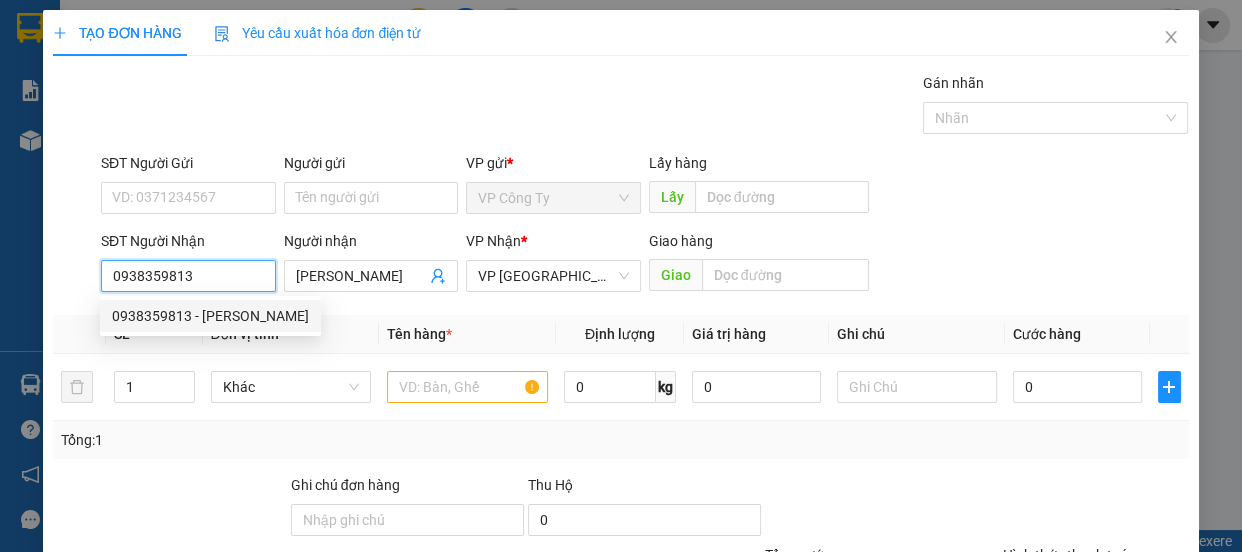 type on "70.000" 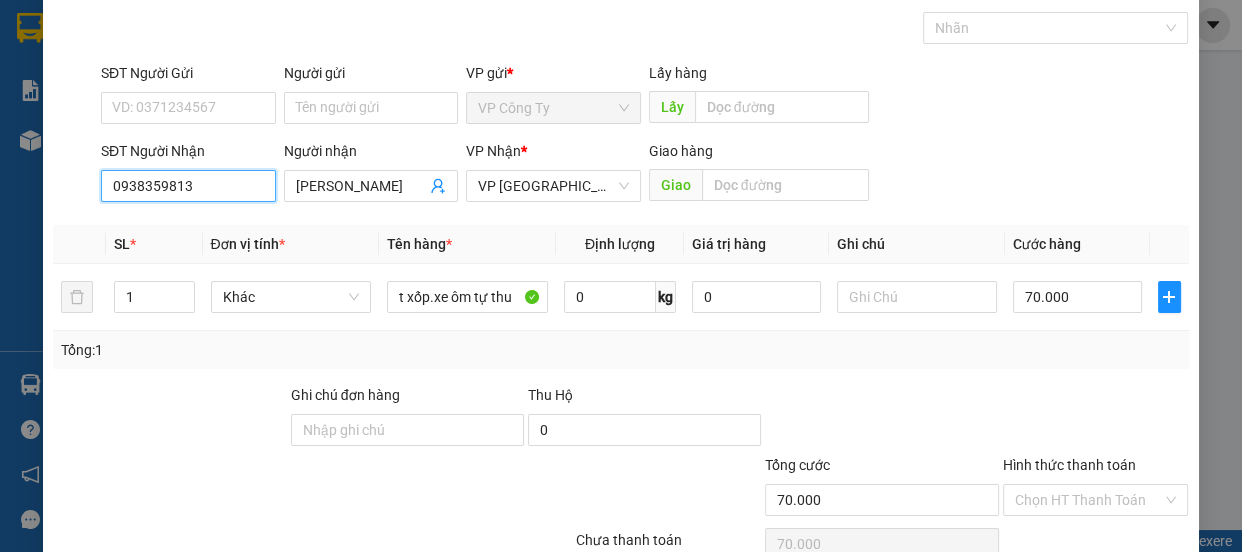 scroll, scrollTop: 187, scrollLeft: 0, axis: vertical 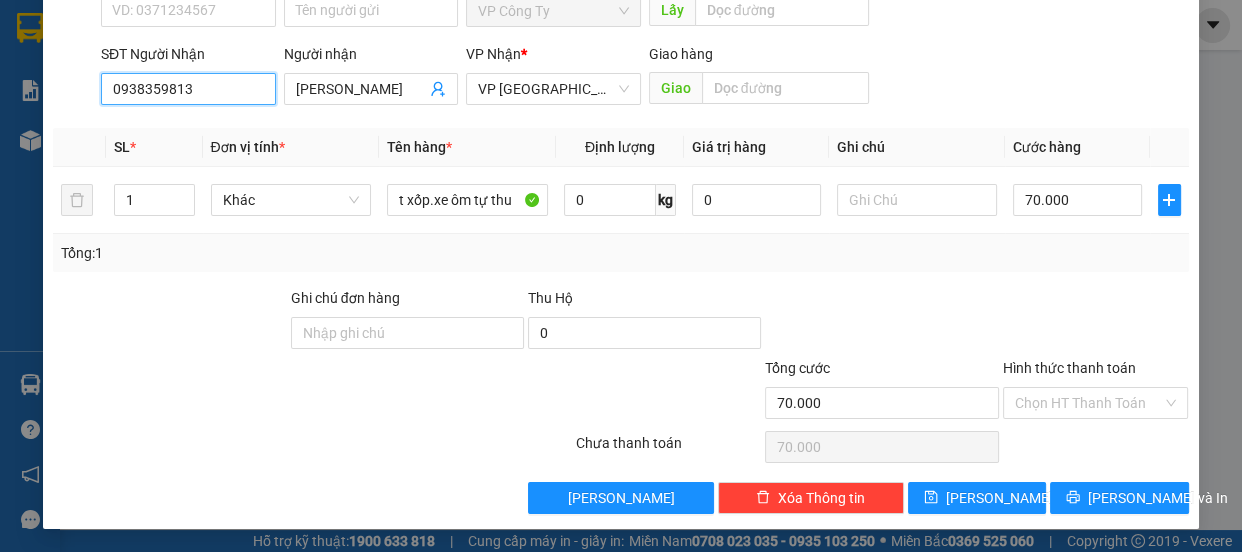 type on "0938359813" 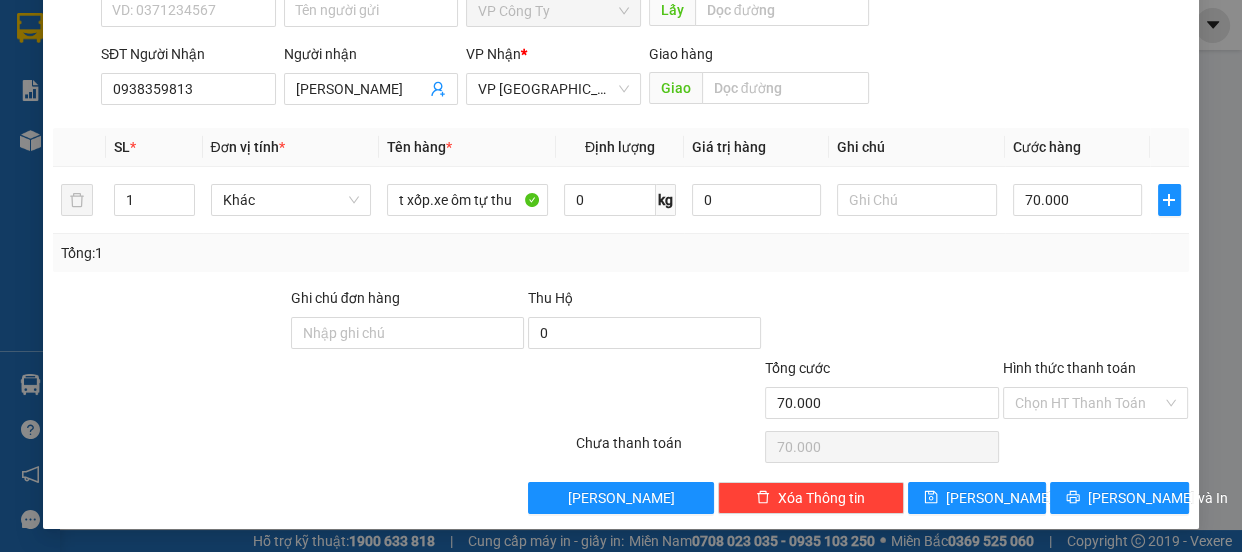 click on "Hình thức thanh toán" at bounding box center (1069, 368) 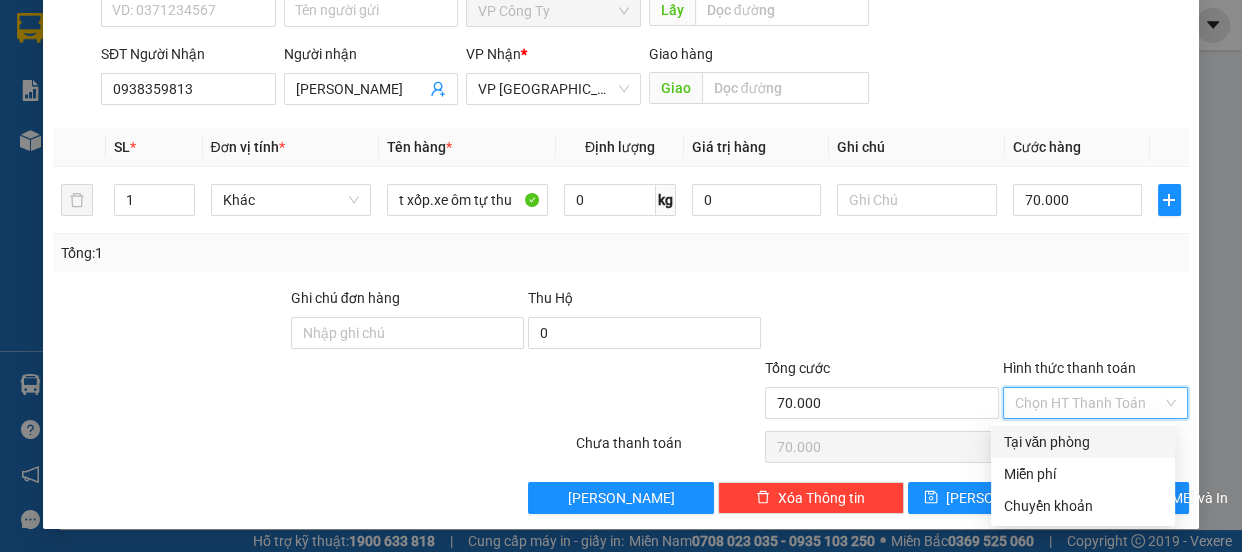 click on "Tại văn phòng" at bounding box center (1083, 442) 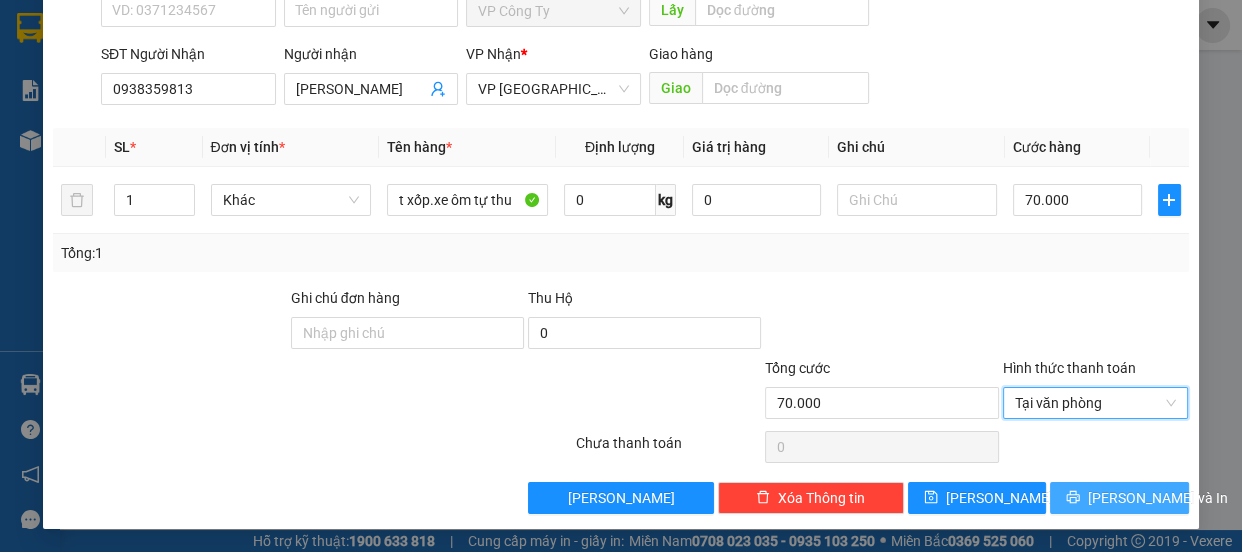 click on "[PERSON_NAME] và In" at bounding box center (1119, 498) 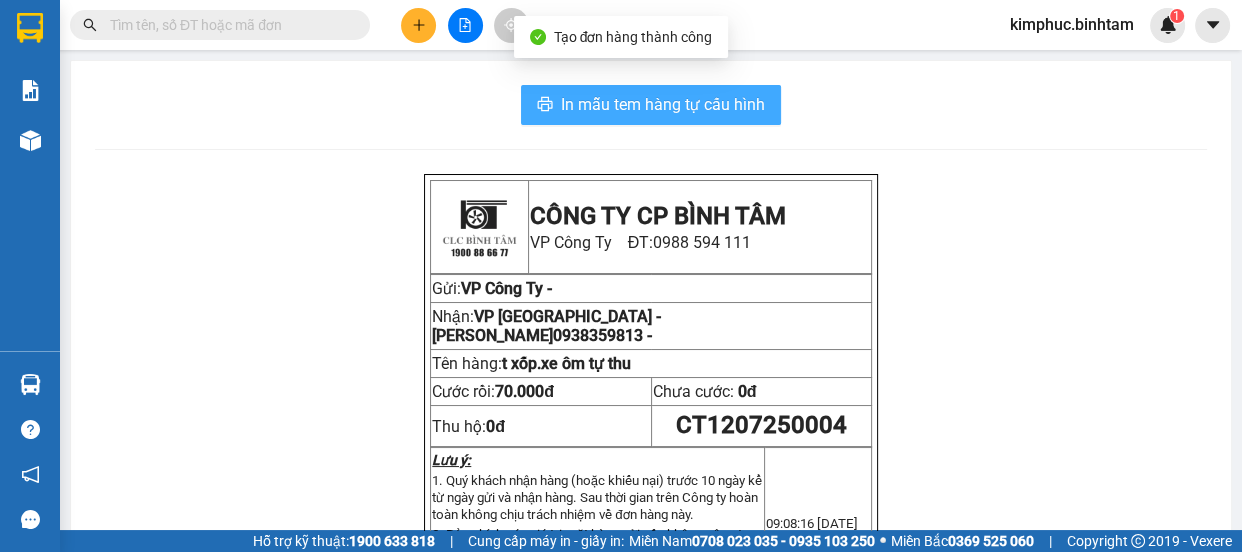 click on "In mẫu tem hàng tự cấu hình" at bounding box center [663, 104] 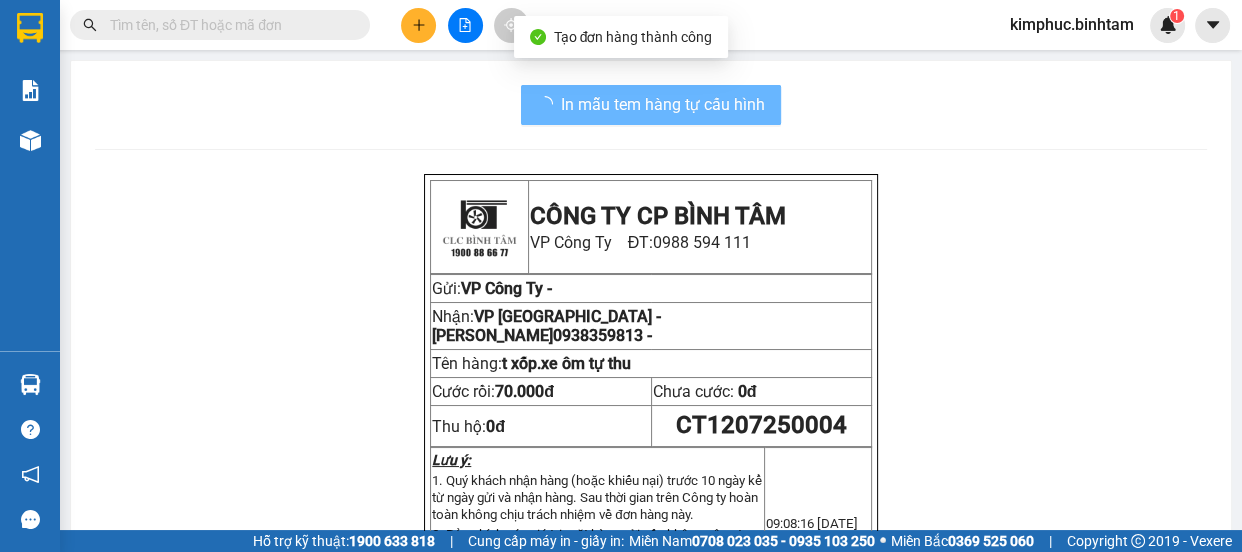 scroll, scrollTop: 0, scrollLeft: 0, axis: both 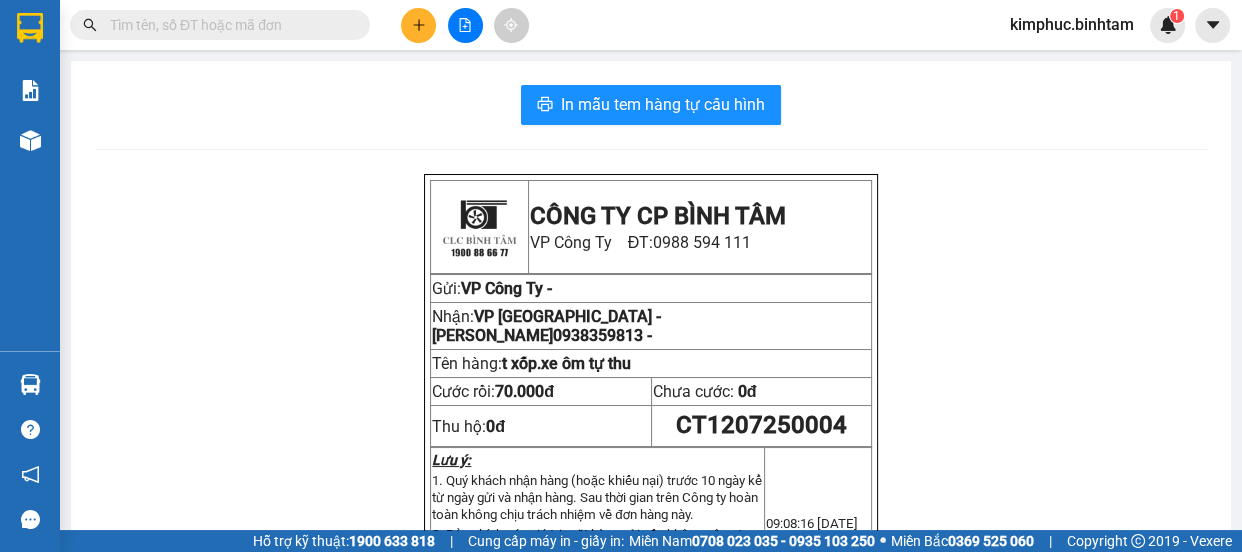 click at bounding box center (228, 25) 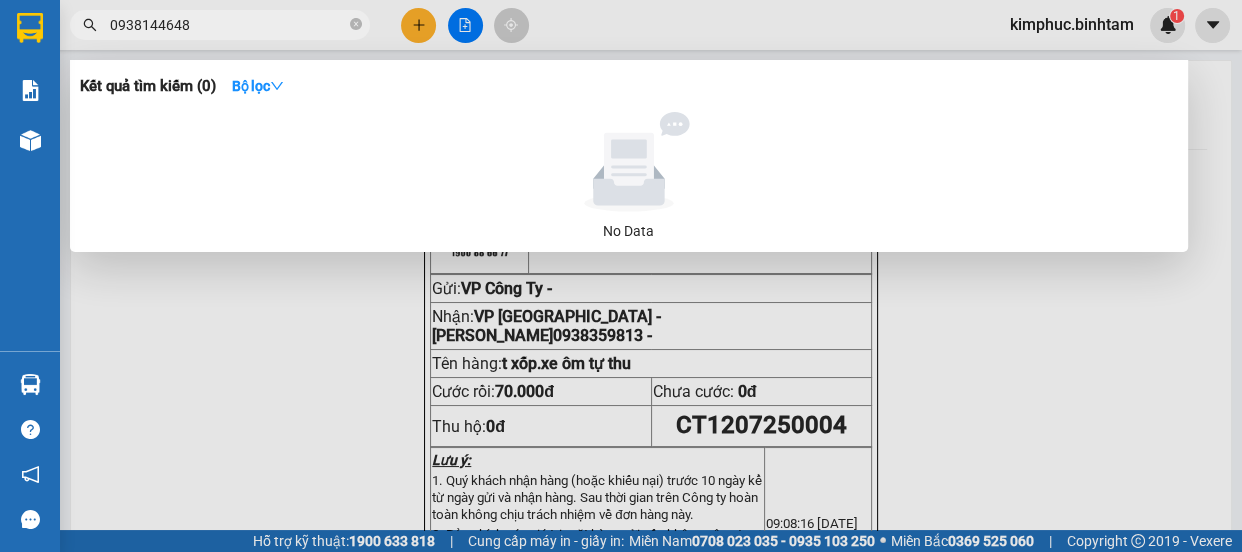 click on "0938144648" at bounding box center (228, 25) 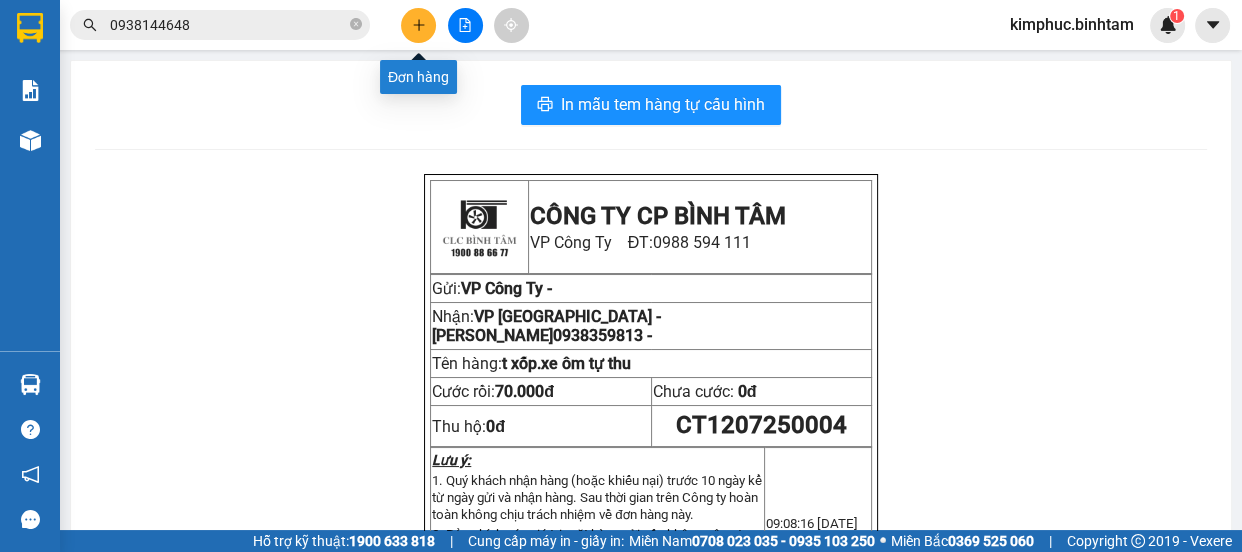 click at bounding box center (418, 25) 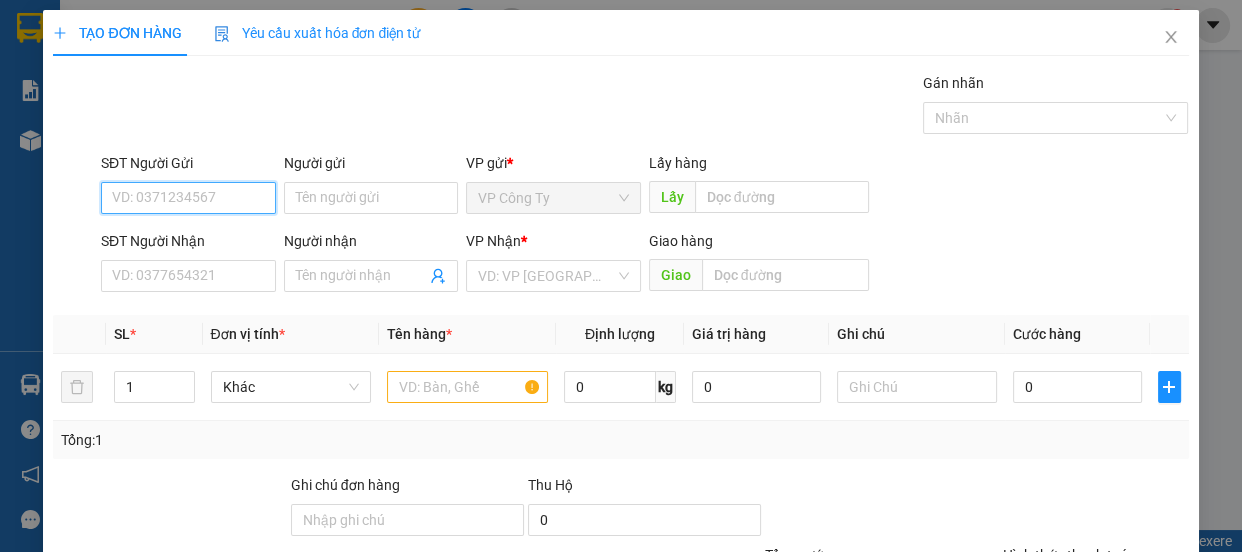 click on "SĐT Người Gửi" at bounding box center (188, 198) 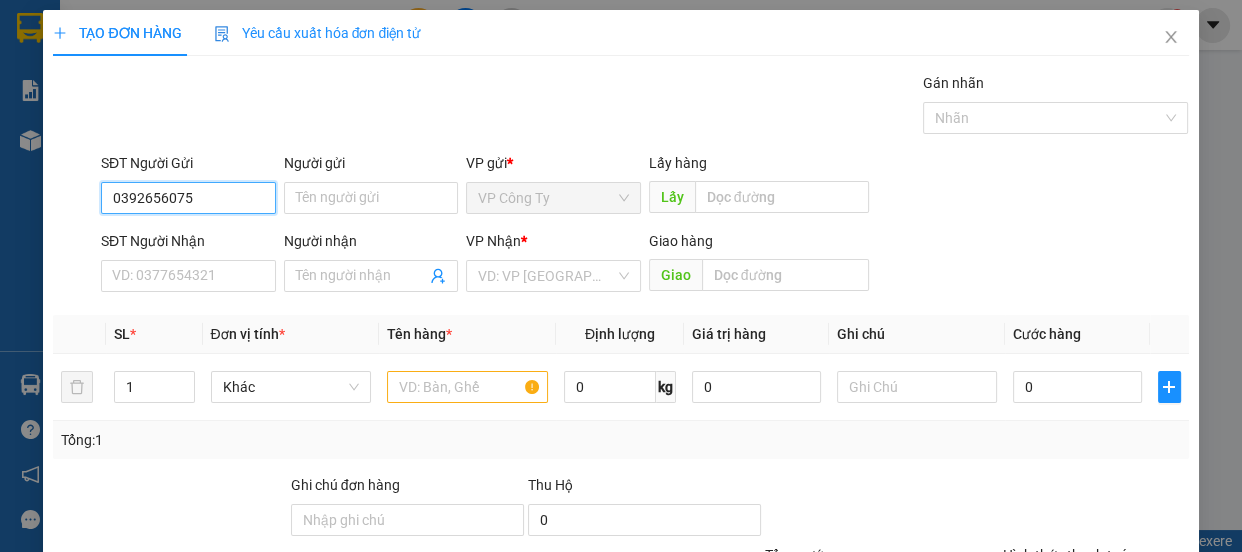 click on "0392656075" at bounding box center (188, 198) 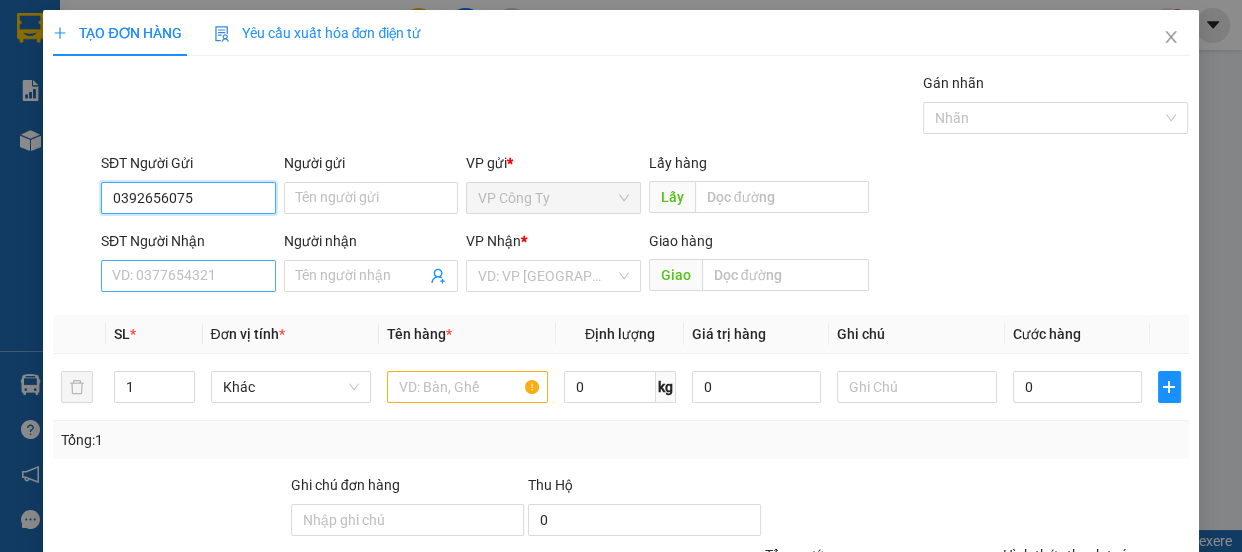 type on "0392656075" 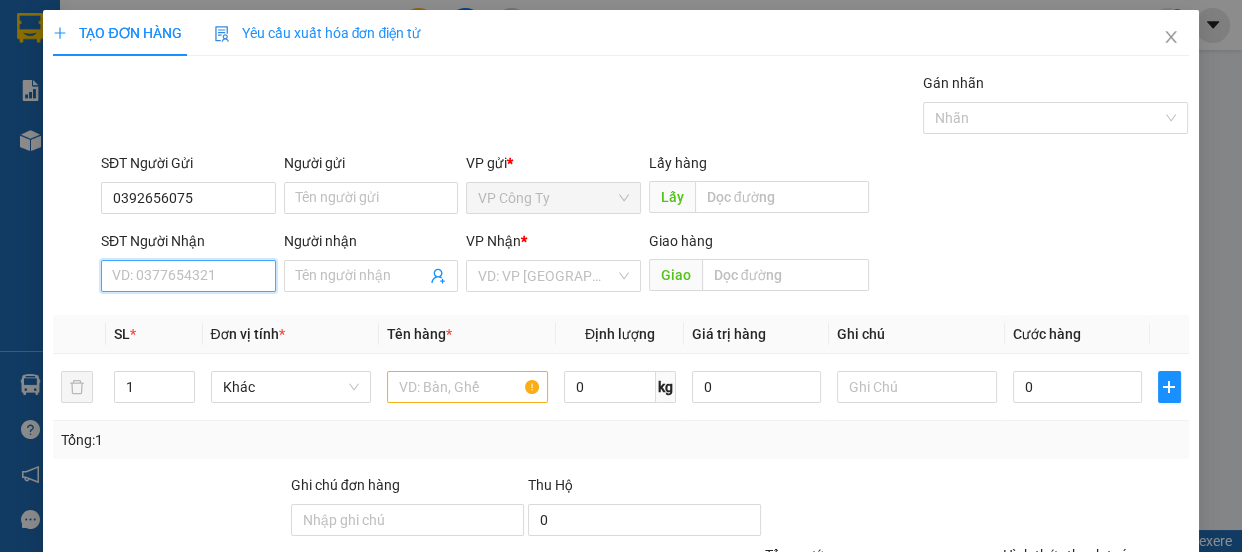 click on "SĐT Người Nhận" at bounding box center [188, 276] 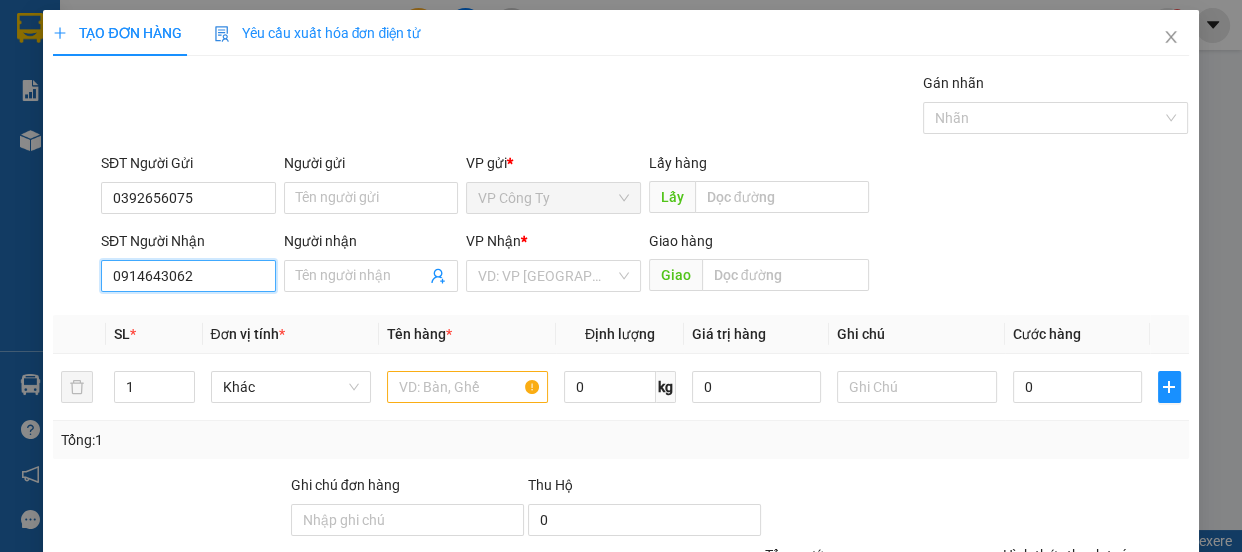 click on "0914643062" at bounding box center [188, 276] 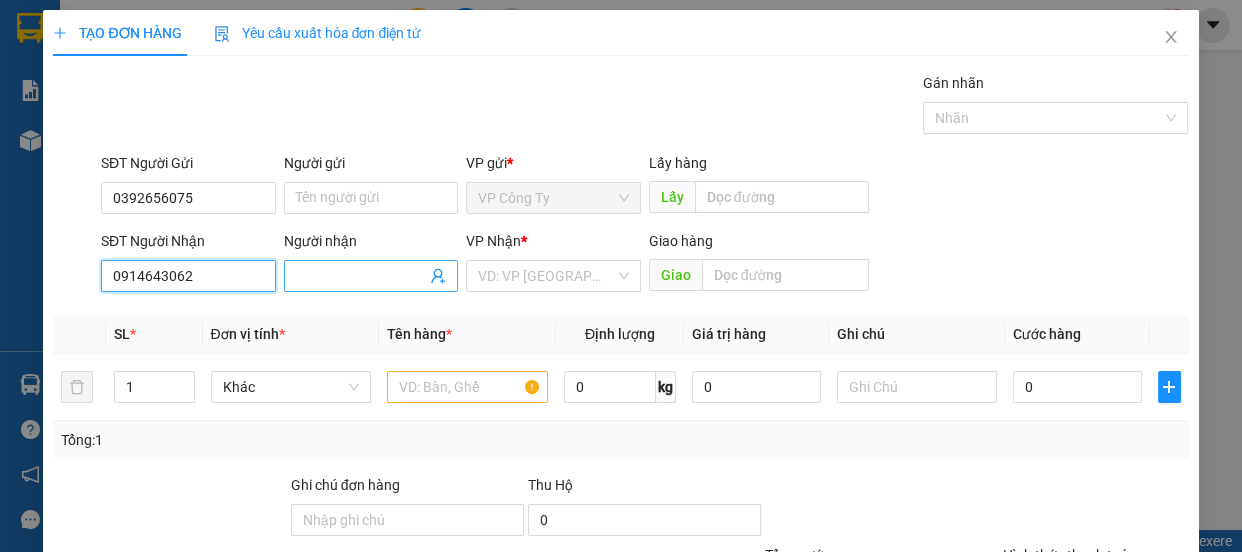 type on "0914643062" 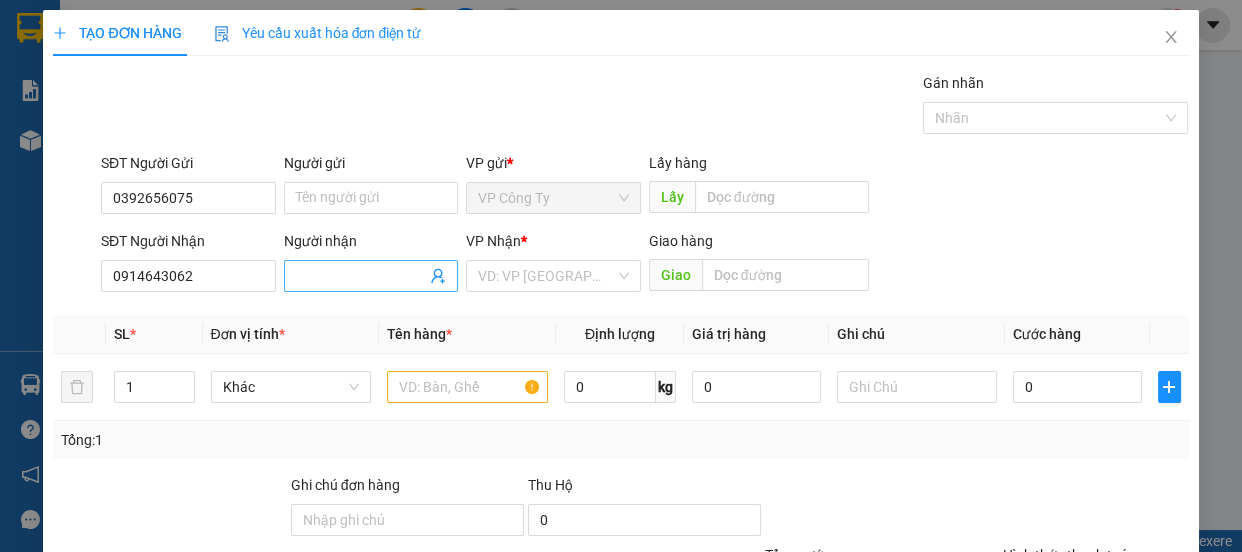 click on "Người nhận" at bounding box center [361, 276] 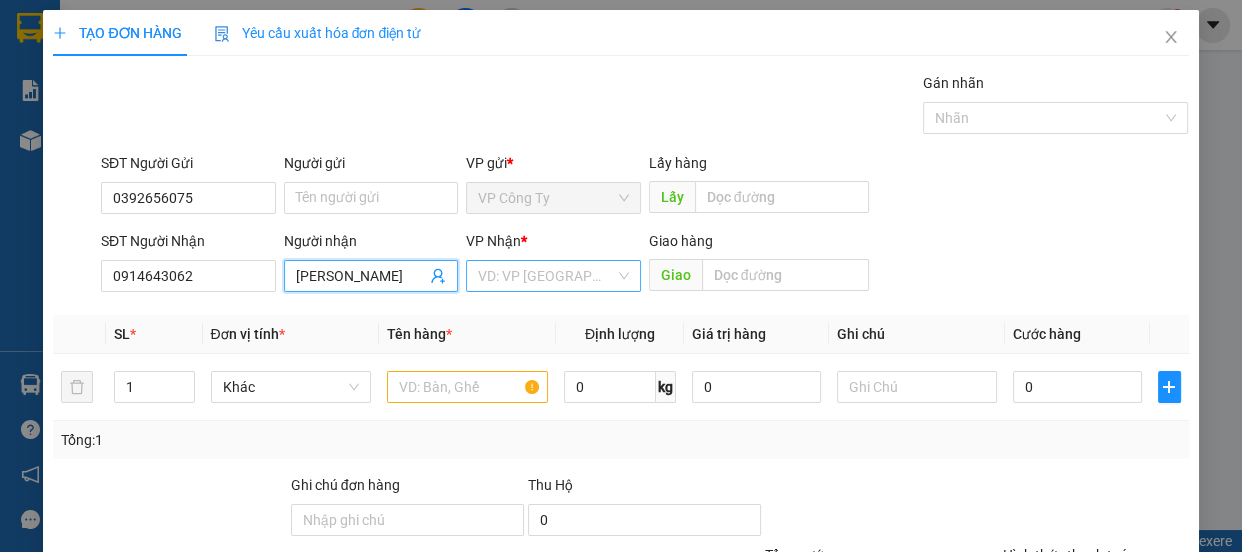type on "mao hân" 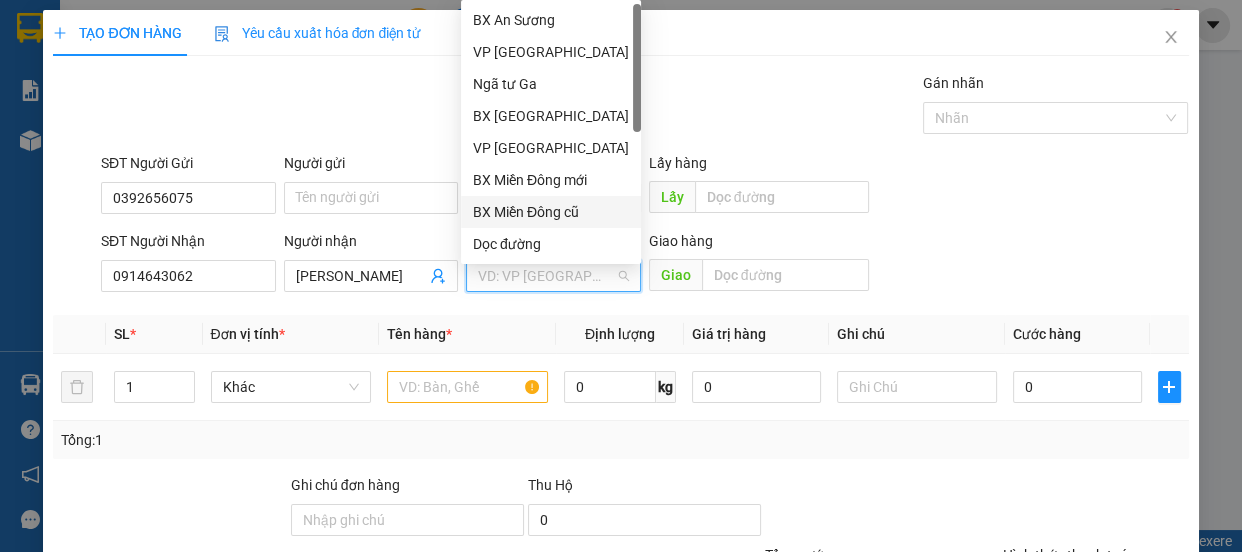 click on "BX Miền Đông cũ" at bounding box center [551, 212] 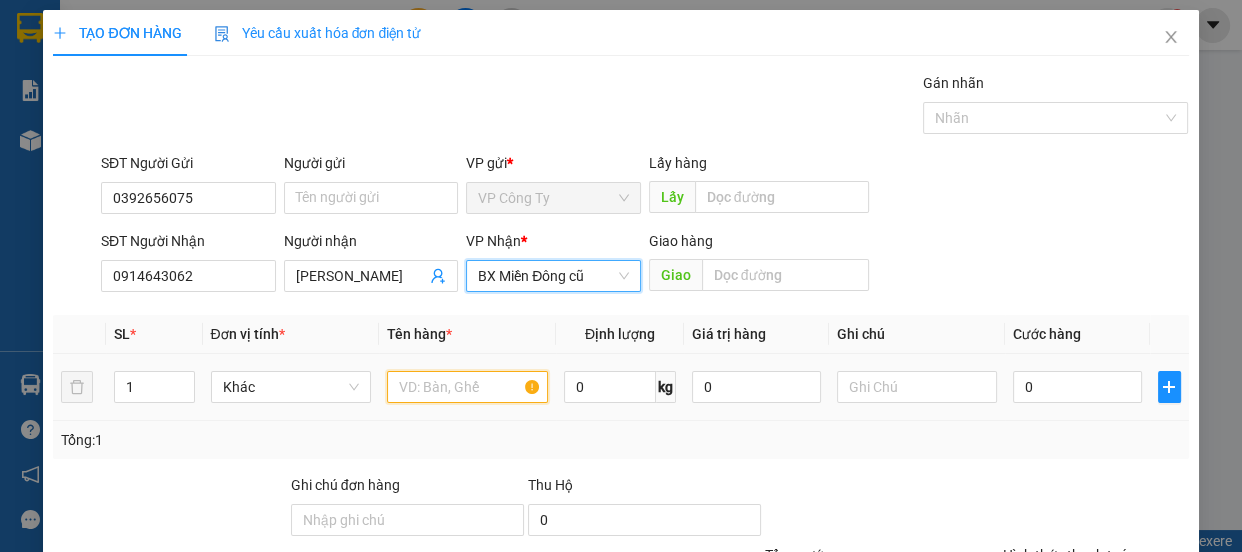 click at bounding box center (467, 387) 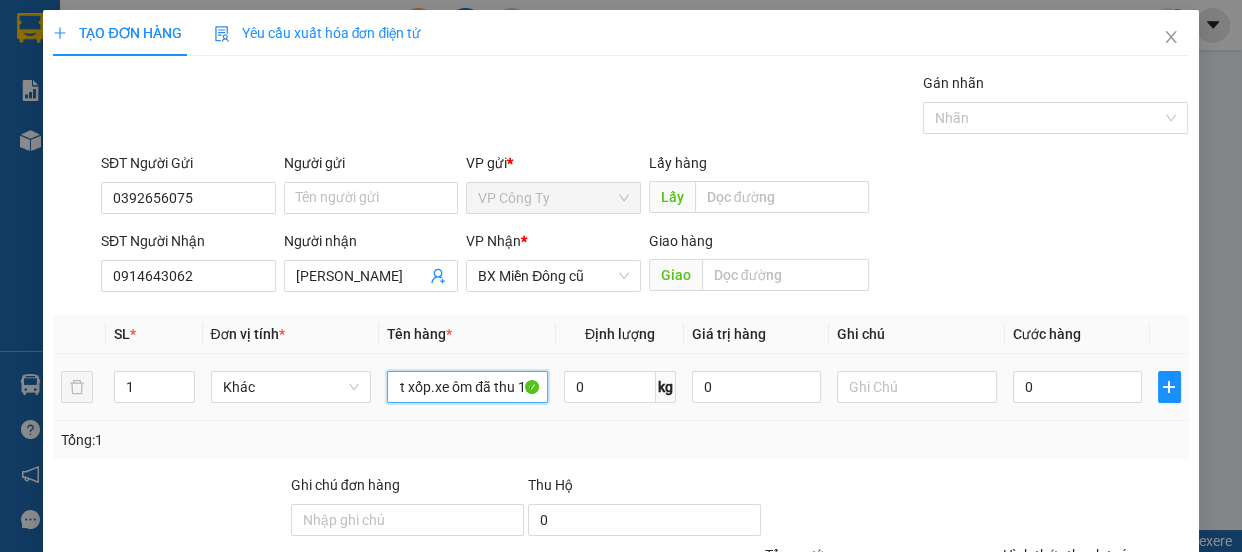 scroll, scrollTop: 0, scrollLeft: 19, axis: horizontal 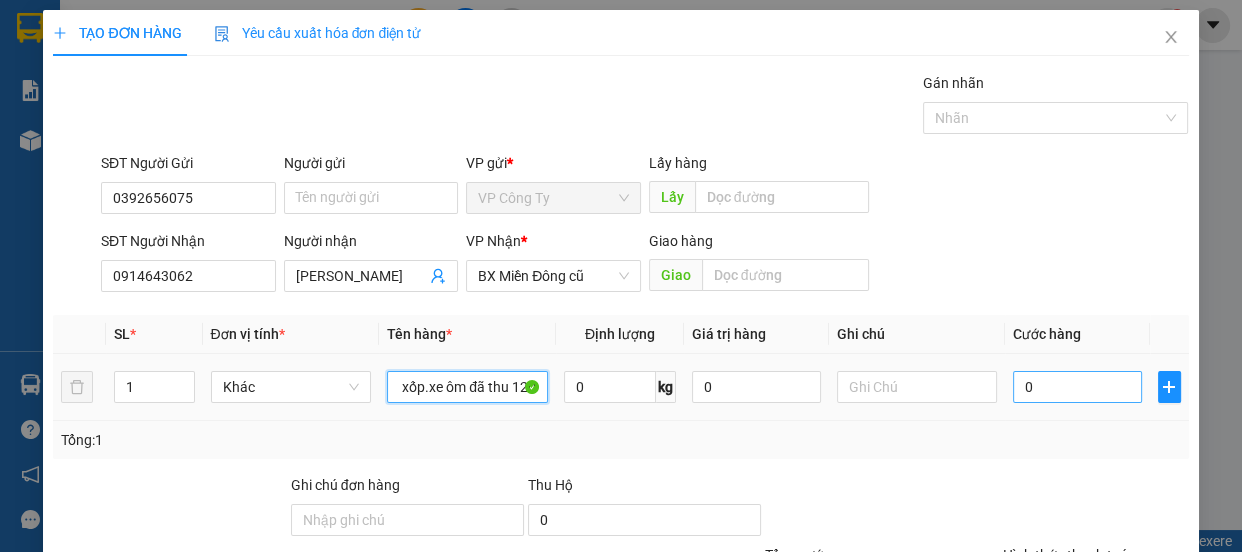 type on "1 t xốp.xe ôm đã thu 120" 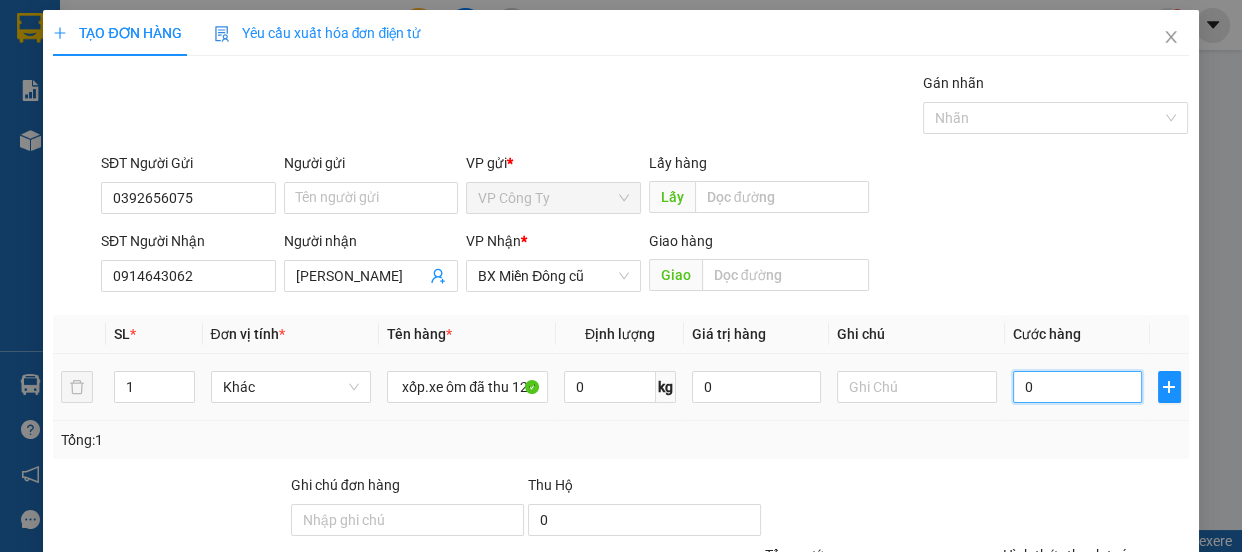 click on "0" at bounding box center (1077, 387) 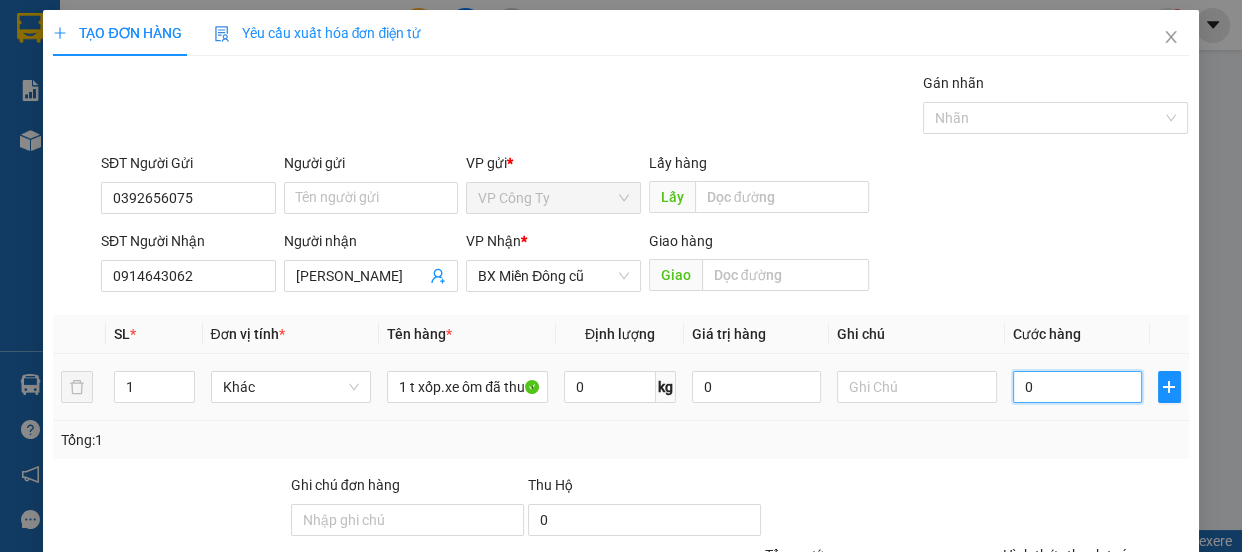 click on "0" at bounding box center (1077, 387) 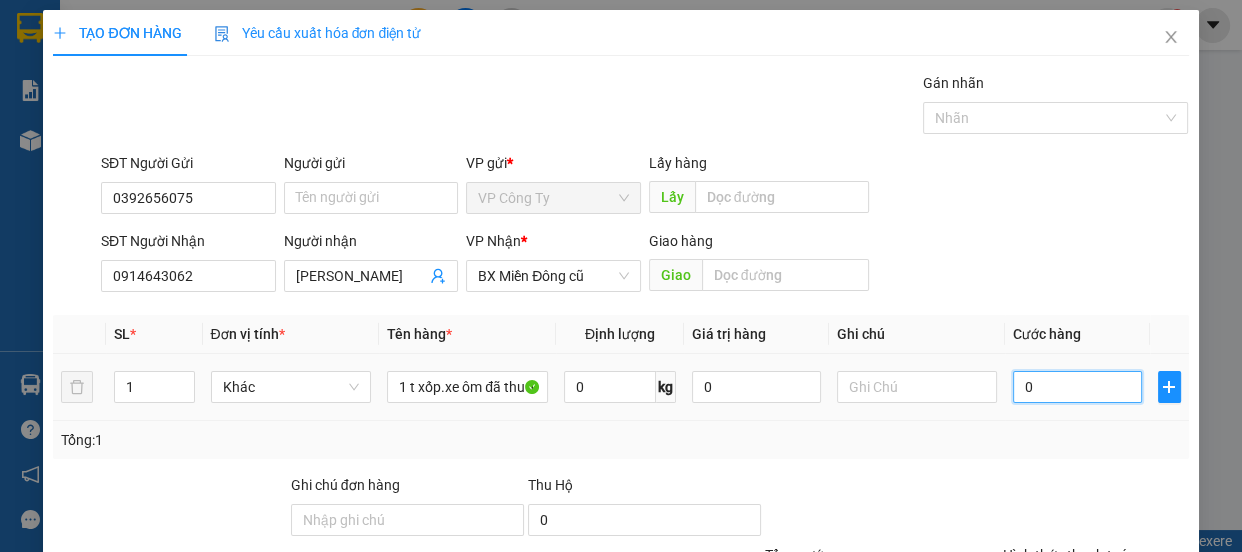 type on "50" 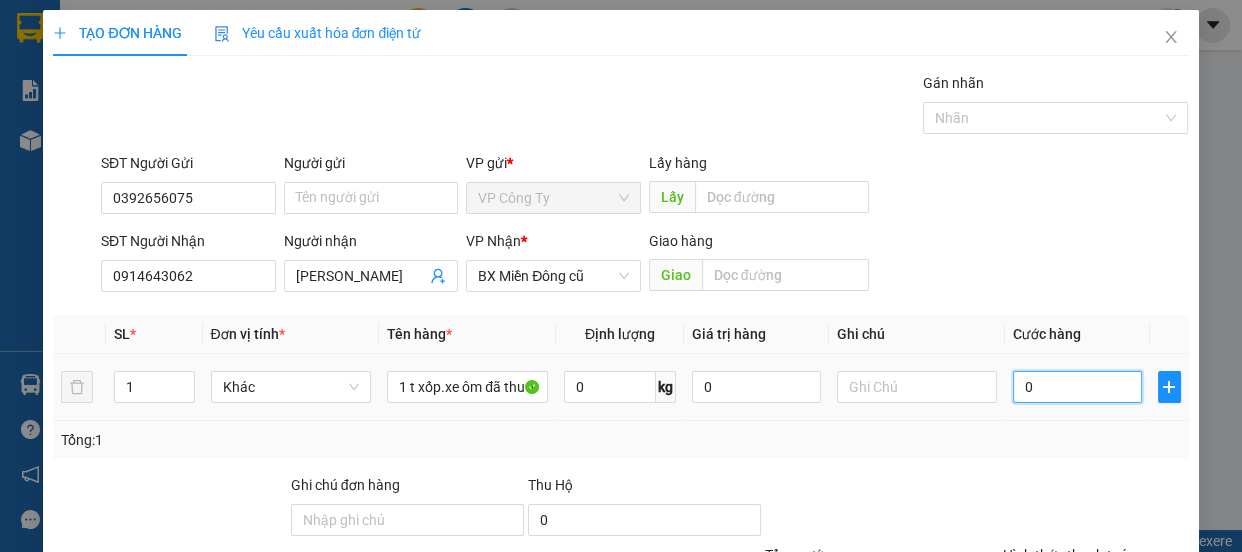type on "50" 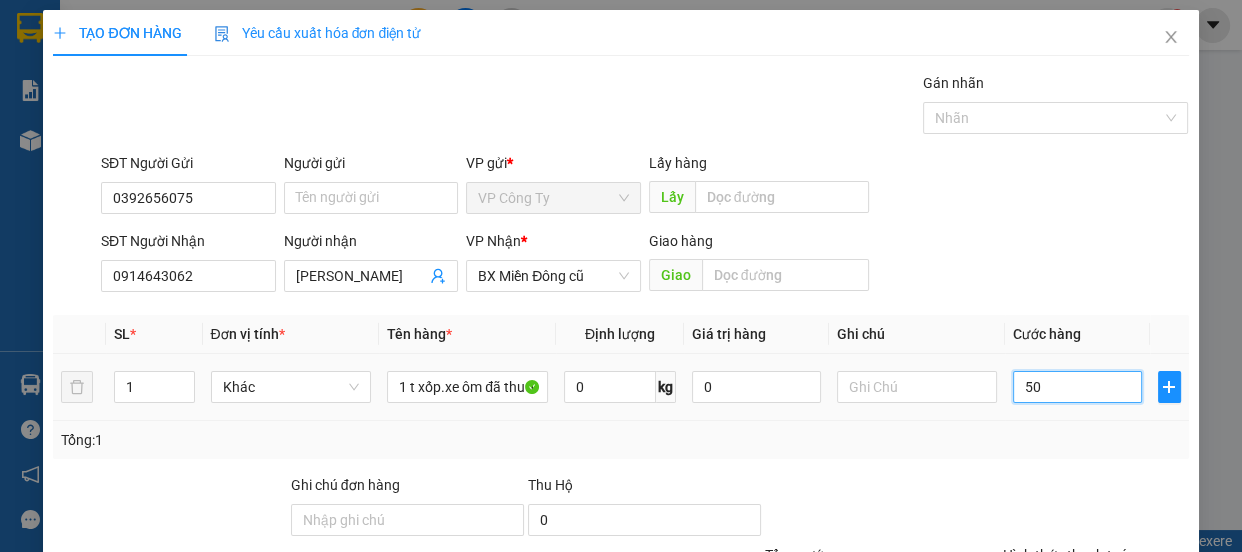 type on "500" 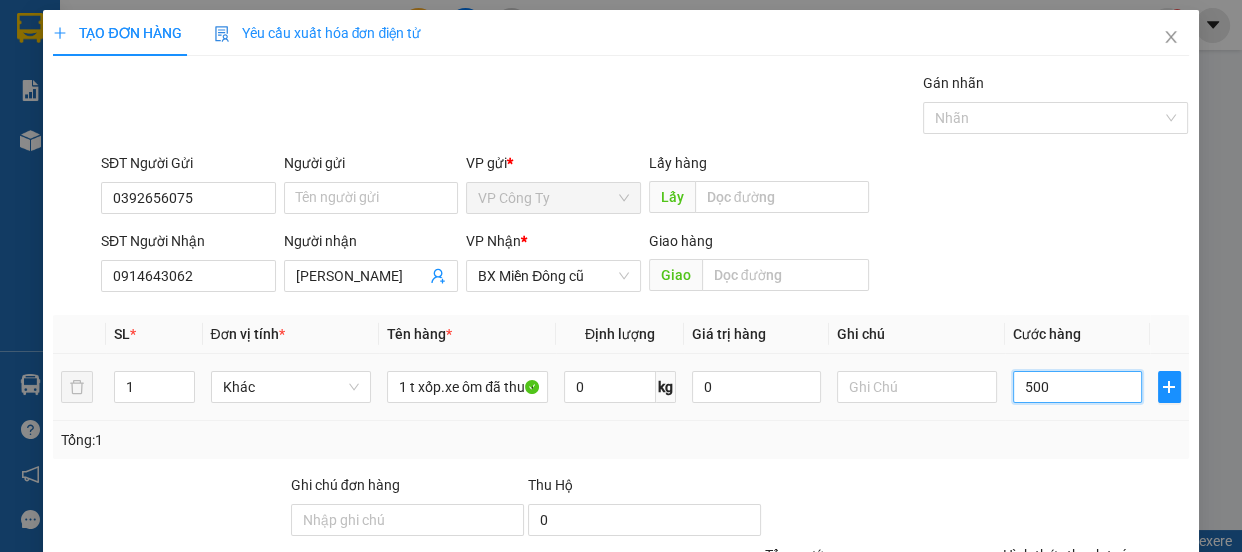 type on "5.000" 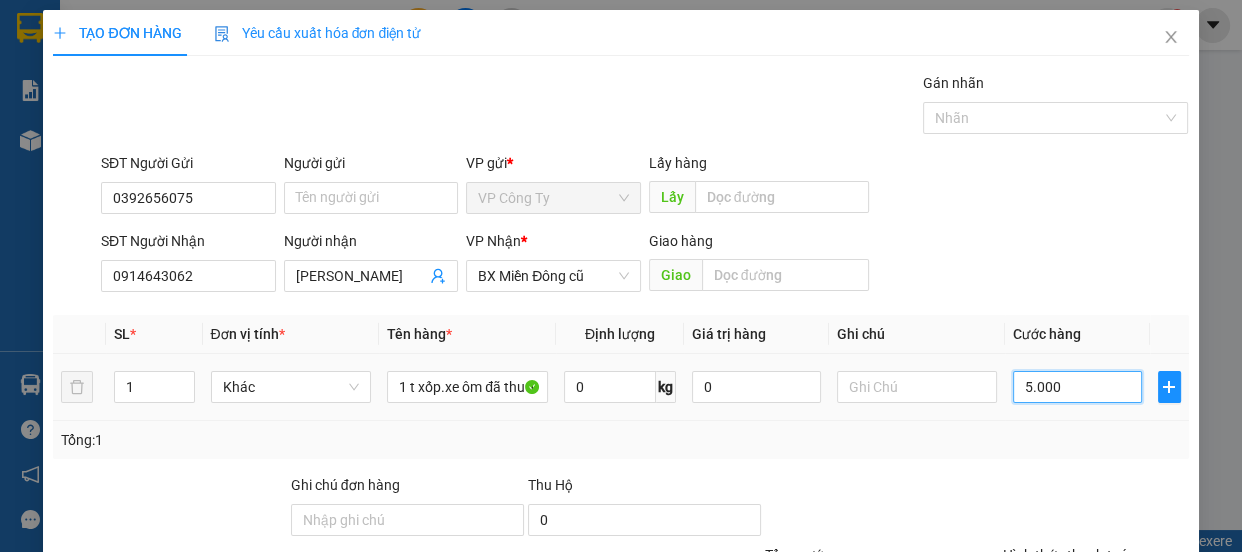type on "50.000" 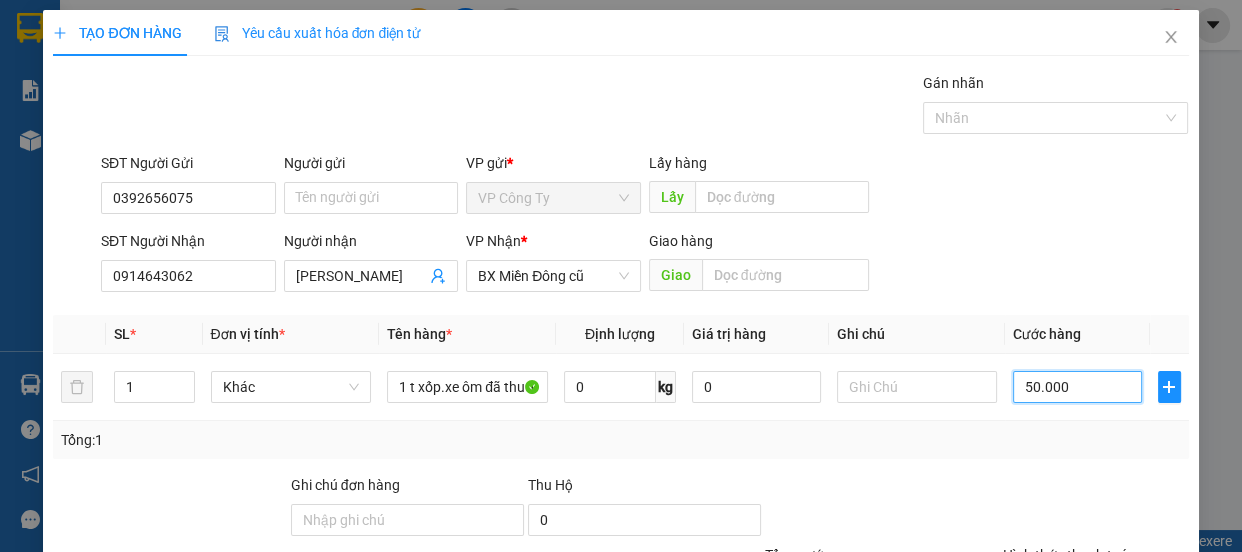 scroll, scrollTop: 187, scrollLeft: 0, axis: vertical 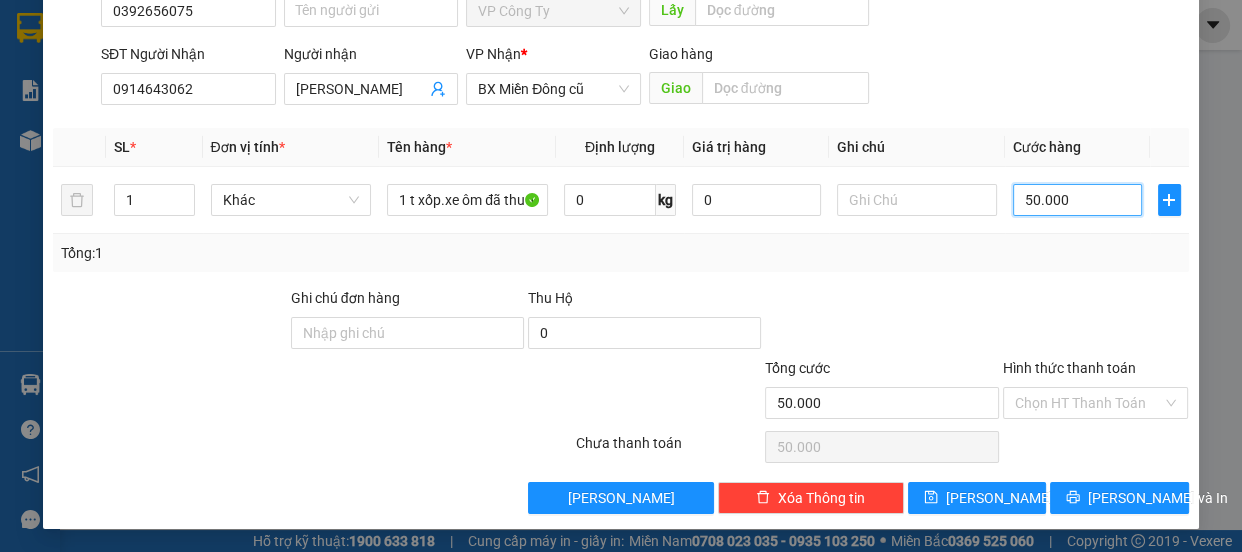 type on "50.000" 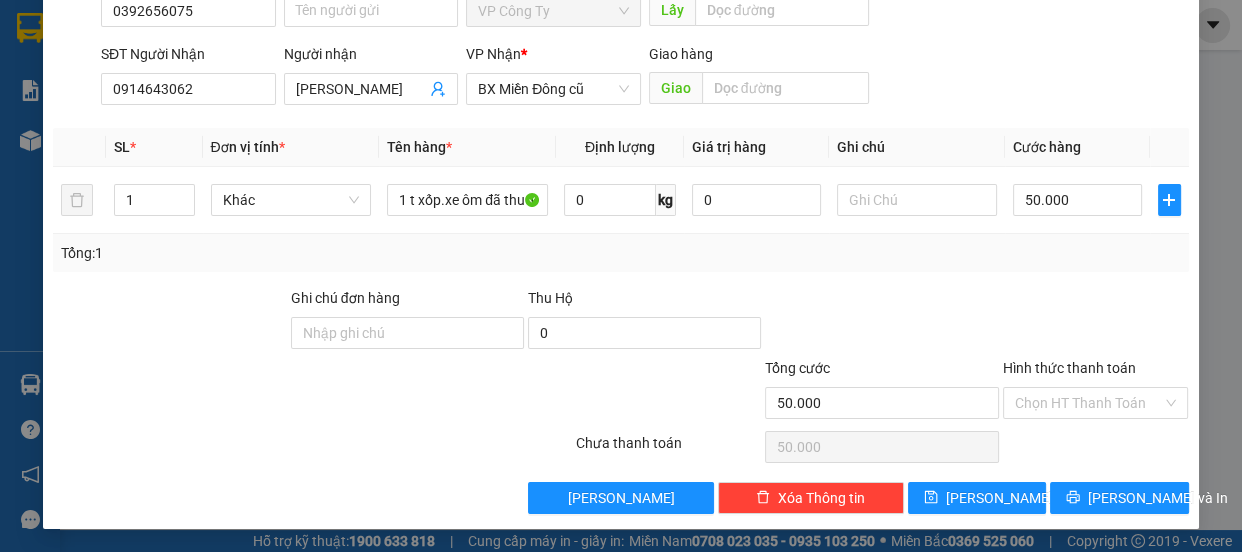 click on "Hình thức thanh toán" at bounding box center [1069, 368] 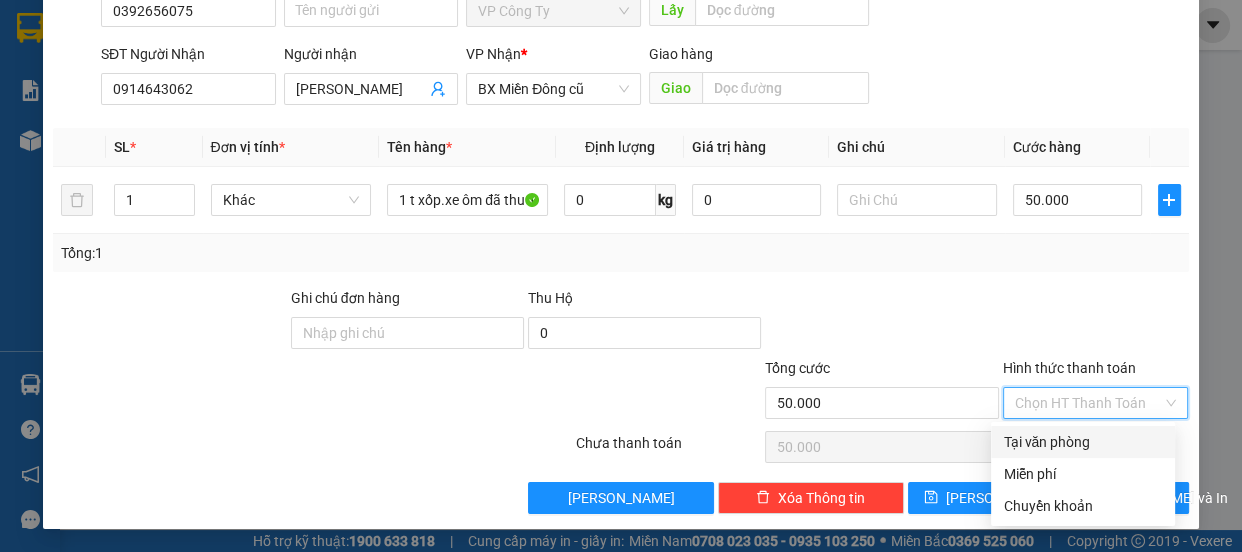 click on "Tại văn phòng" at bounding box center (1083, 442) 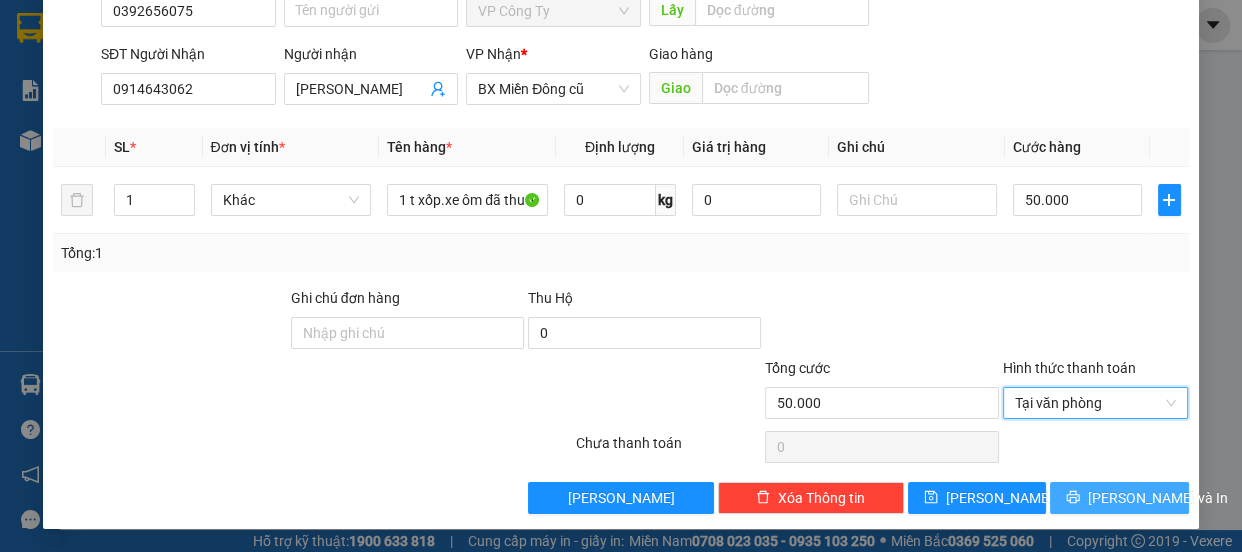 click 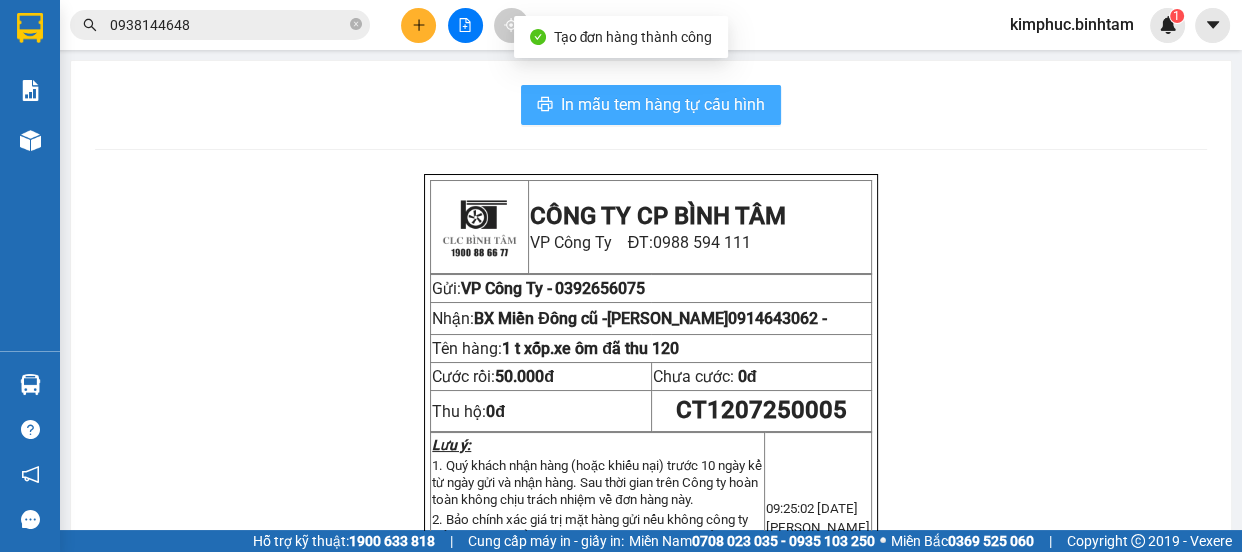 click on "In mẫu tem hàng tự cấu hình" at bounding box center [651, 105] 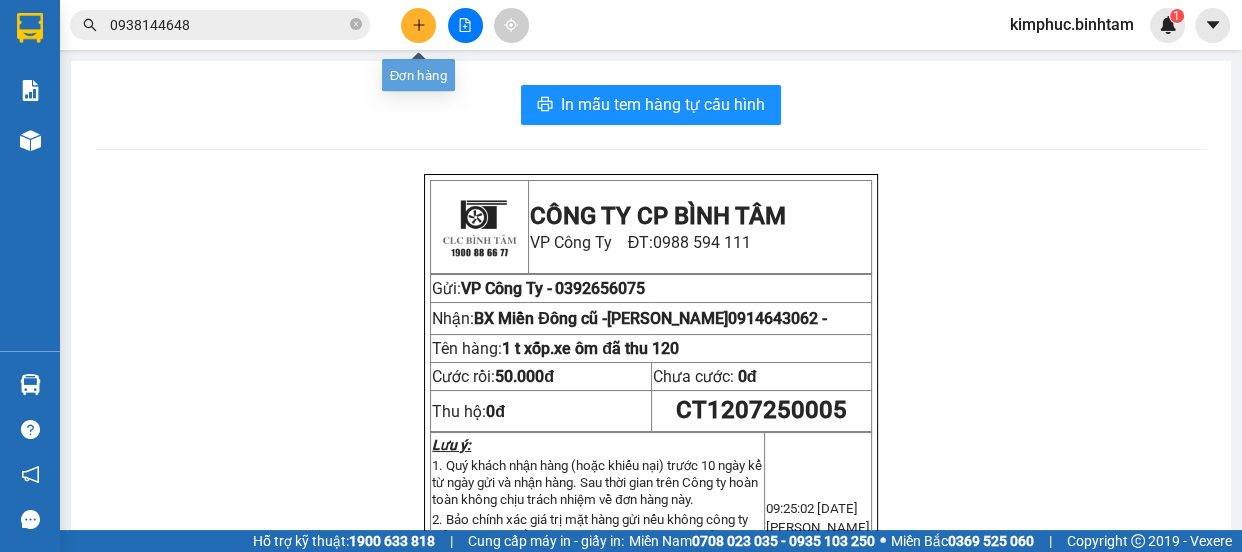 click 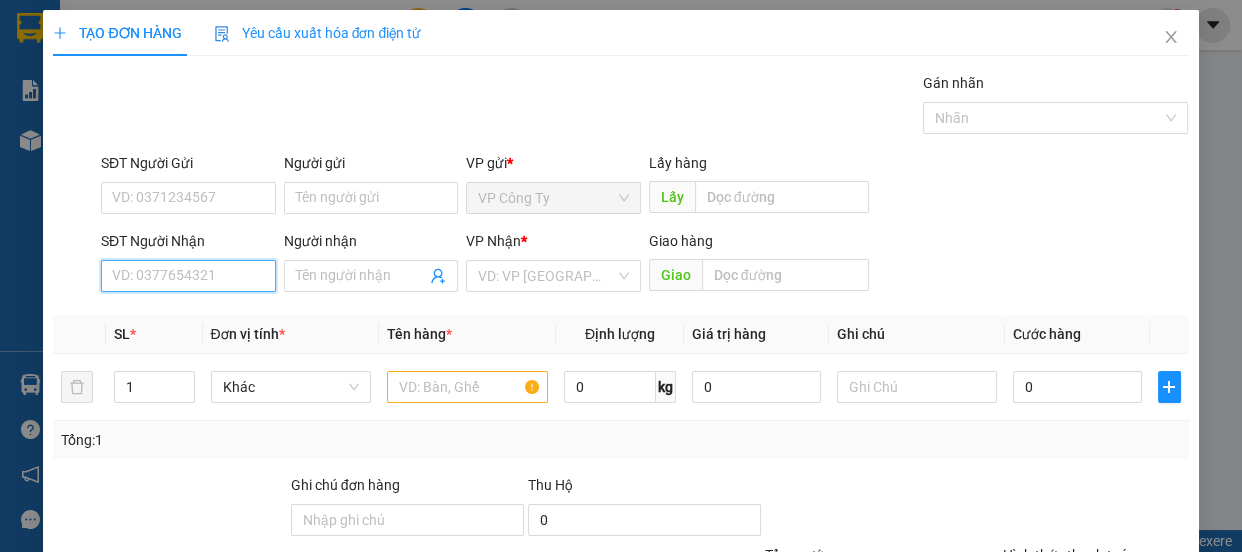 click on "SĐT Người Nhận" at bounding box center (188, 276) 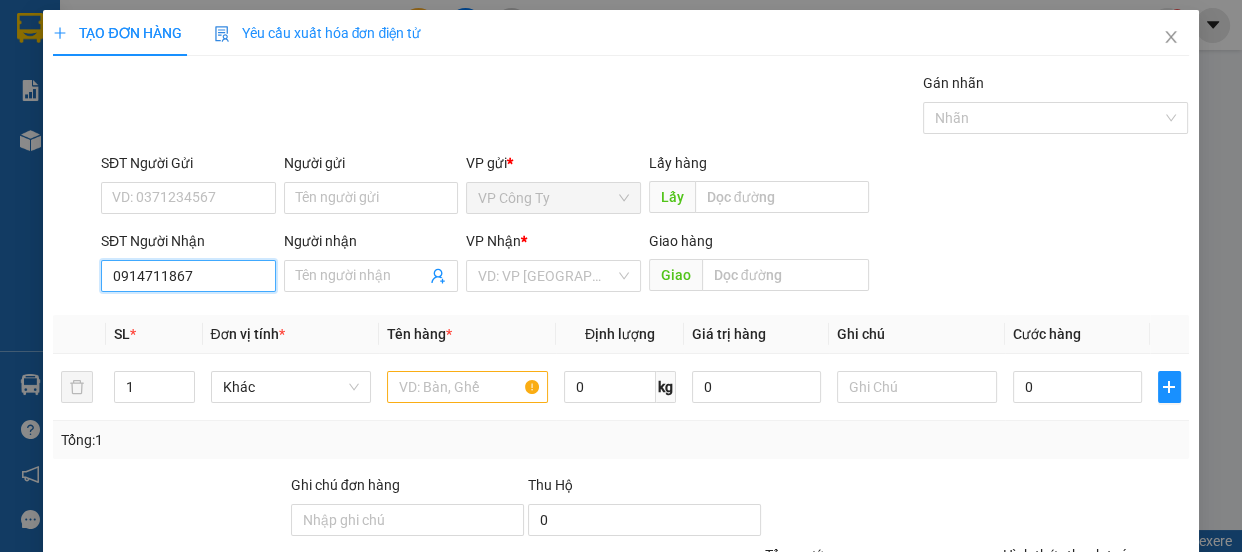 click on "0914711867" at bounding box center [188, 276] 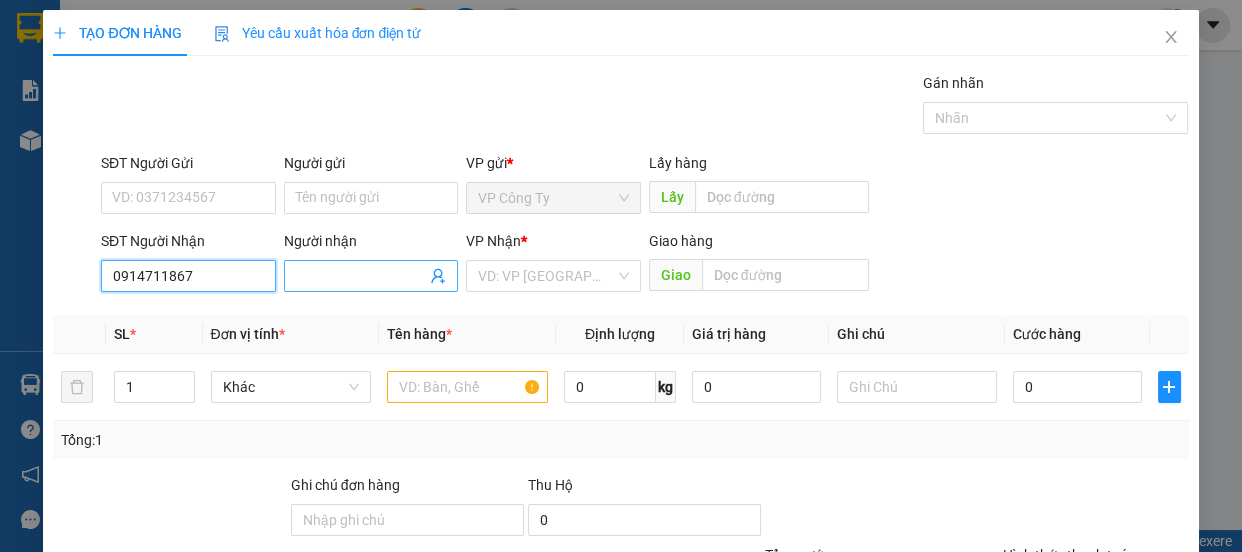 type on "0914711867" 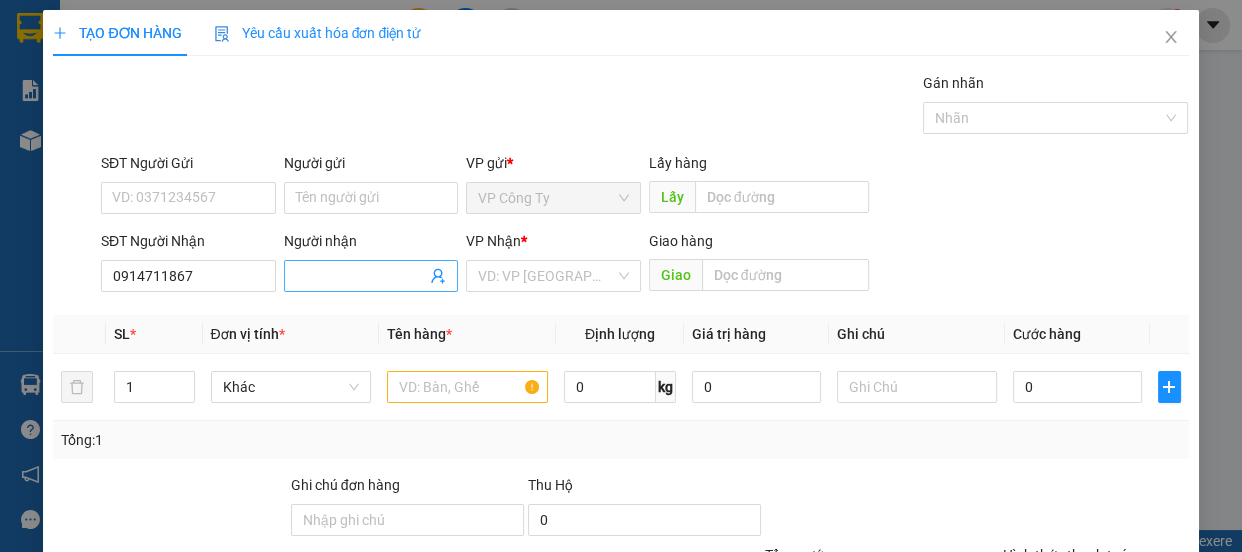 click on "Người nhận" at bounding box center [361, 276] 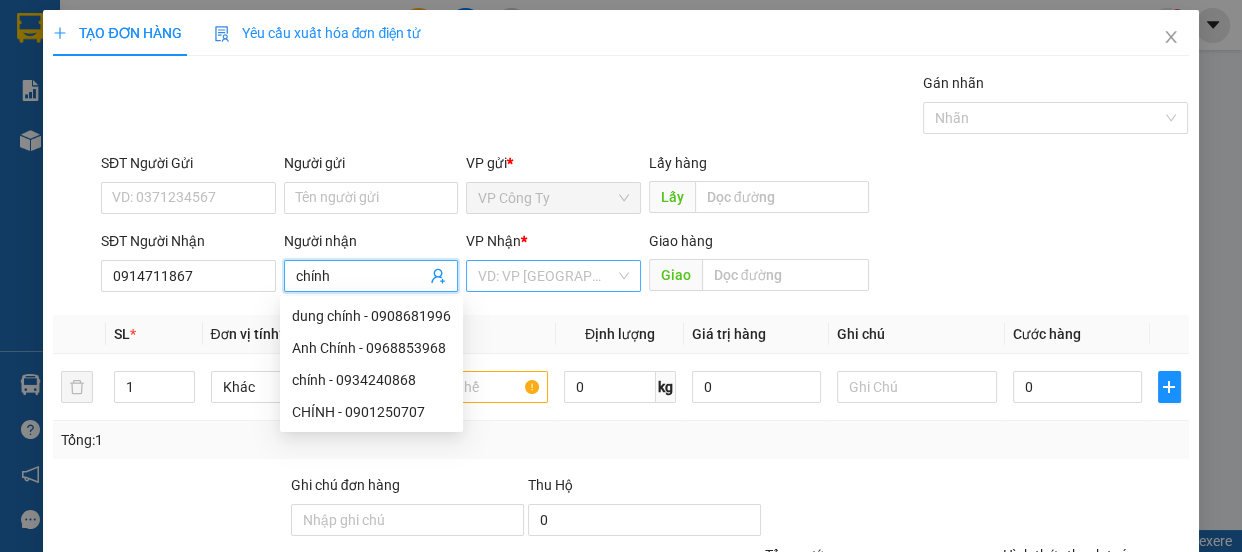 type on "chính" 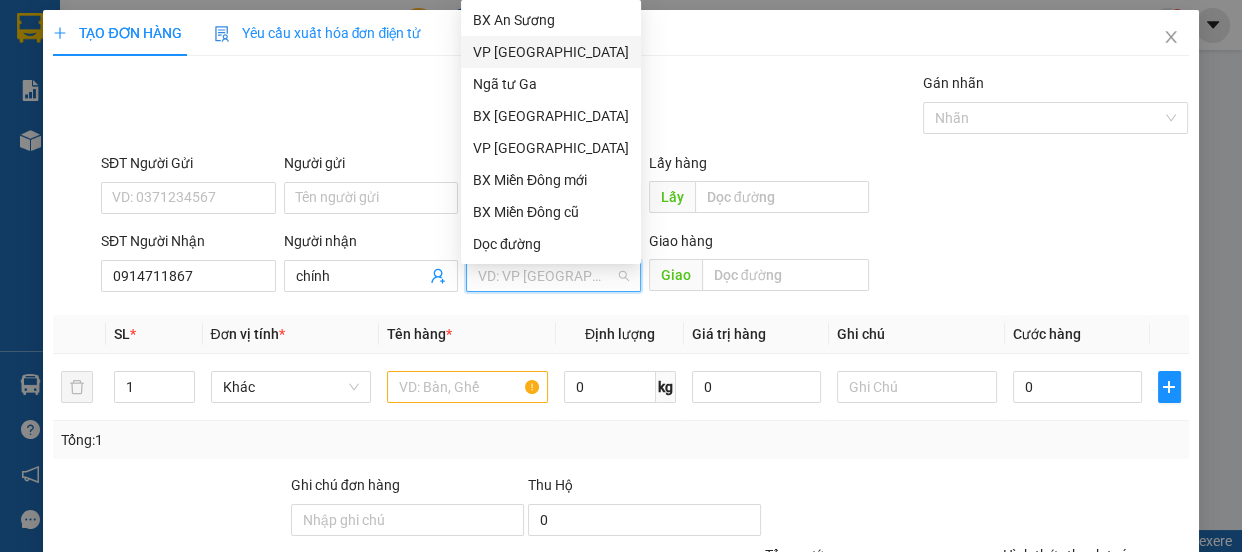 click on "VP [GEOGRAPHIC_DATA]" at bounding box center [551, 52] 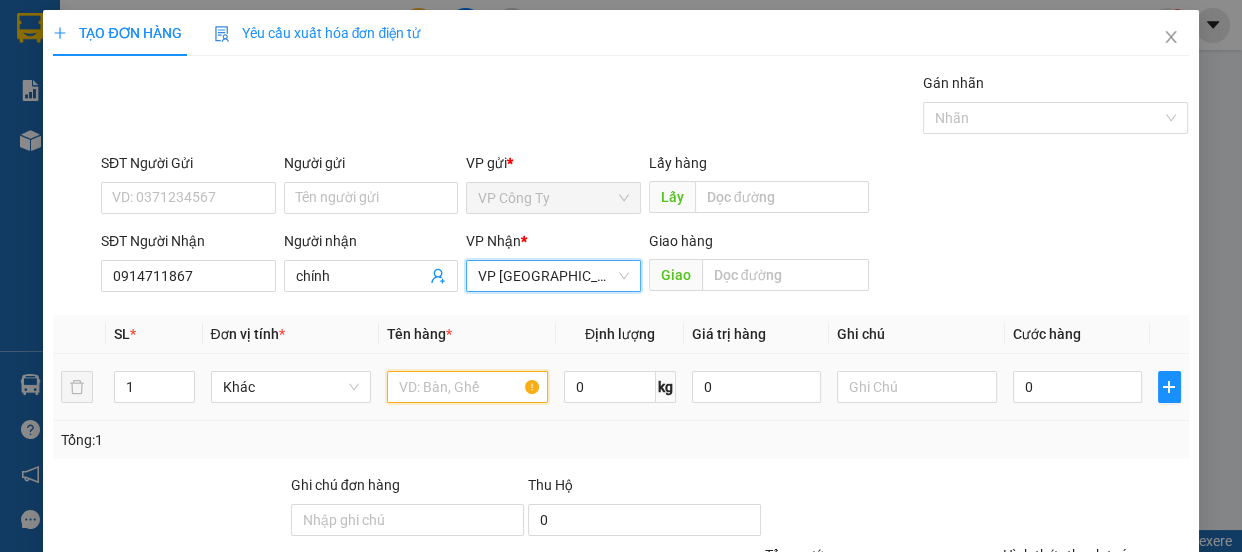 click at bounding box center (467, 387) 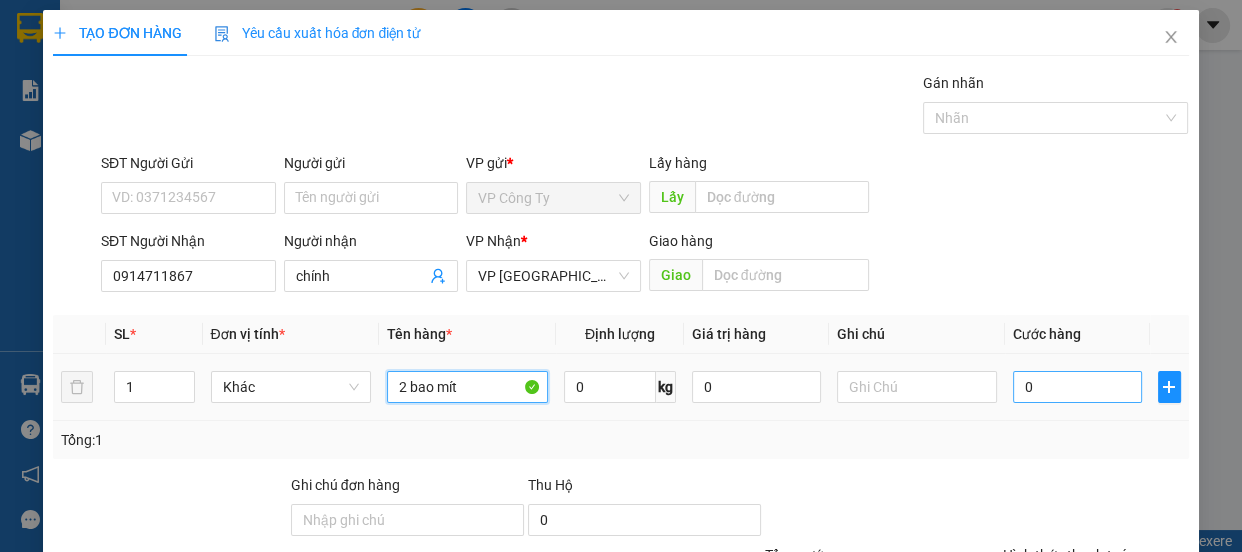 type on "2 bao mít" 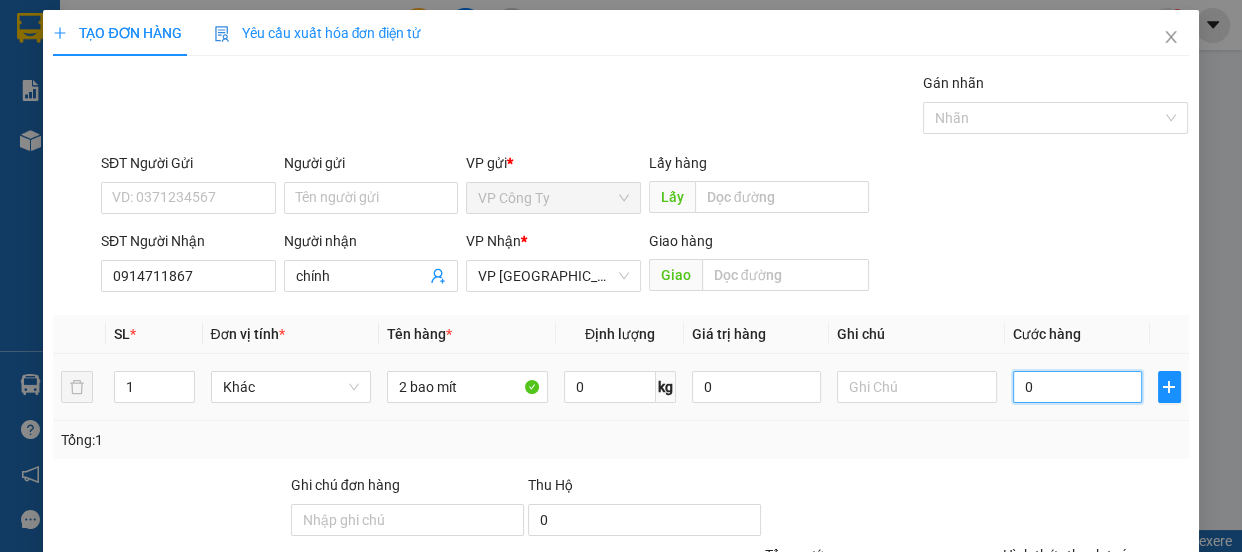click on "0" at bounding box center (1077, 387) 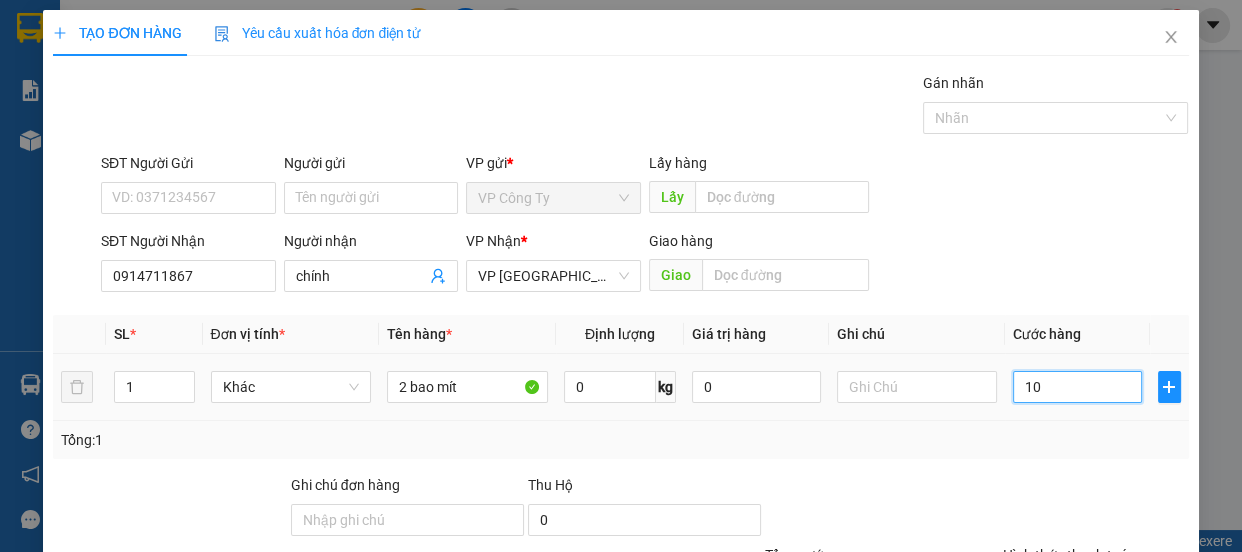 type on "140" 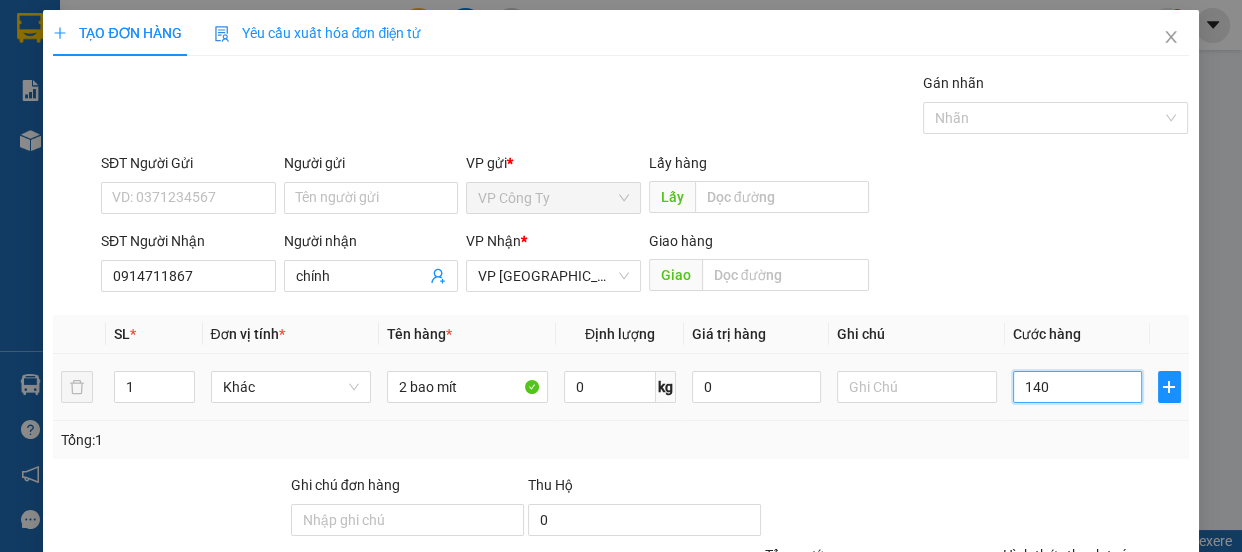 type on "1.400" 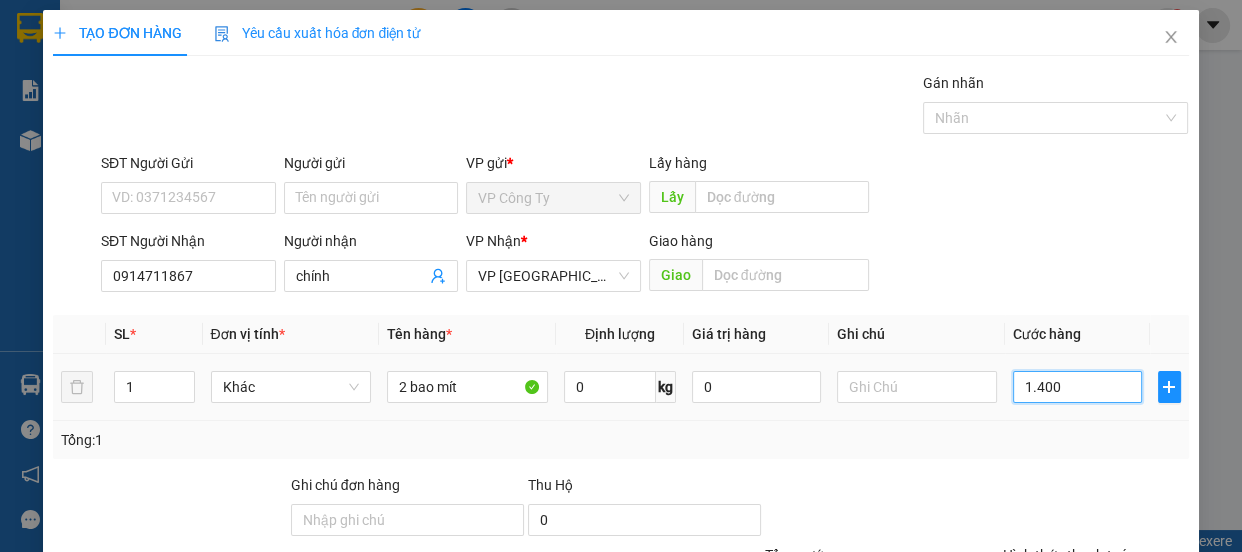 type on "1.400" 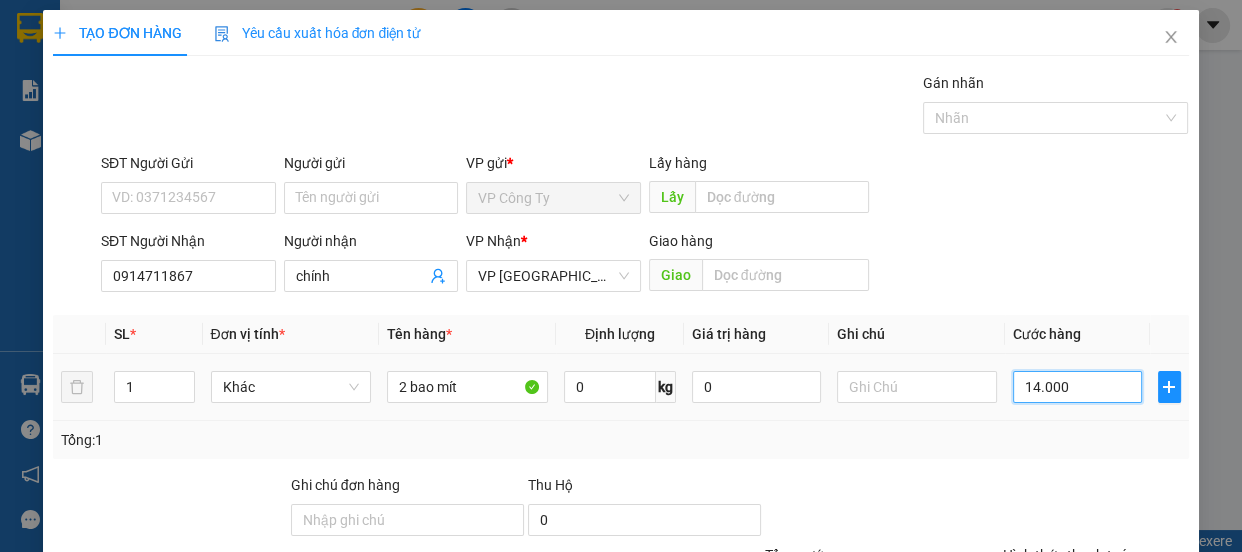 type on "14.000" 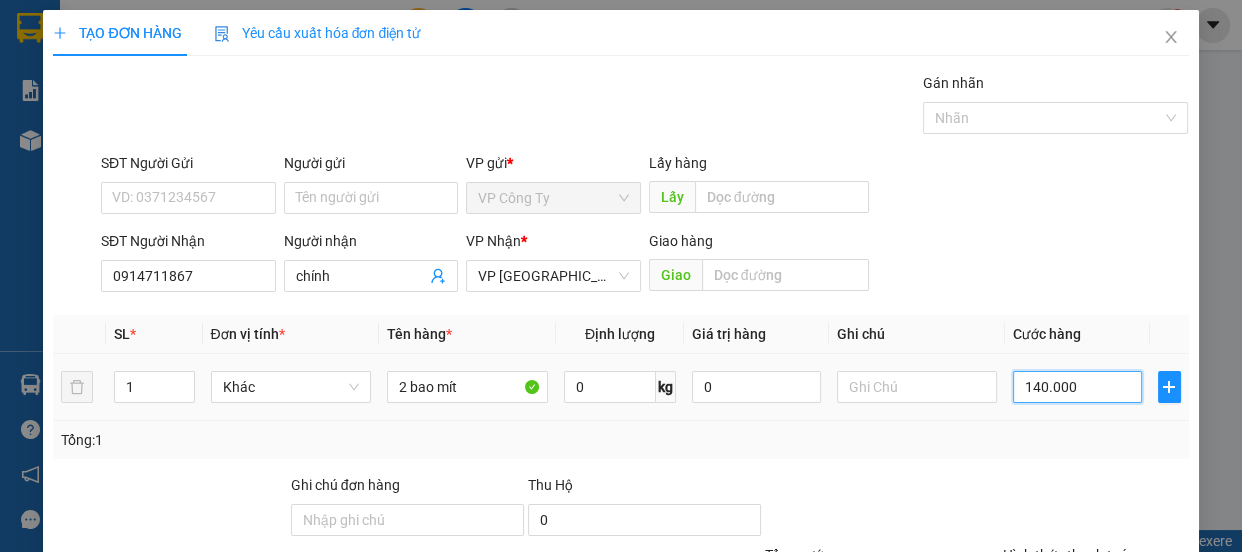 type on "140.000" 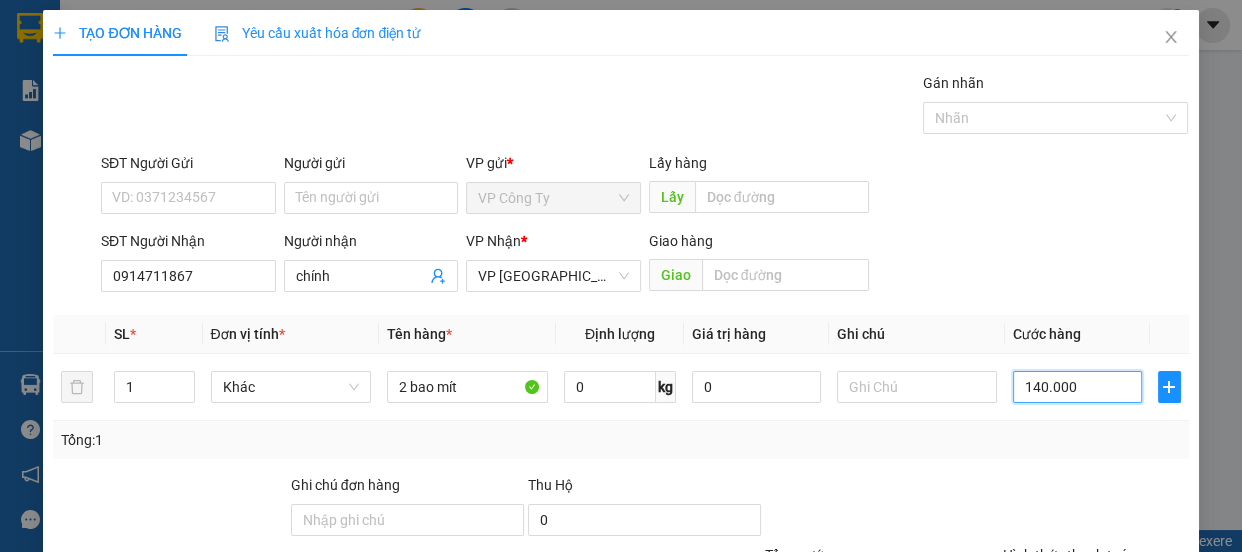 scroll, scrollTop: 187, scrollLeft: 0, axis: vertical 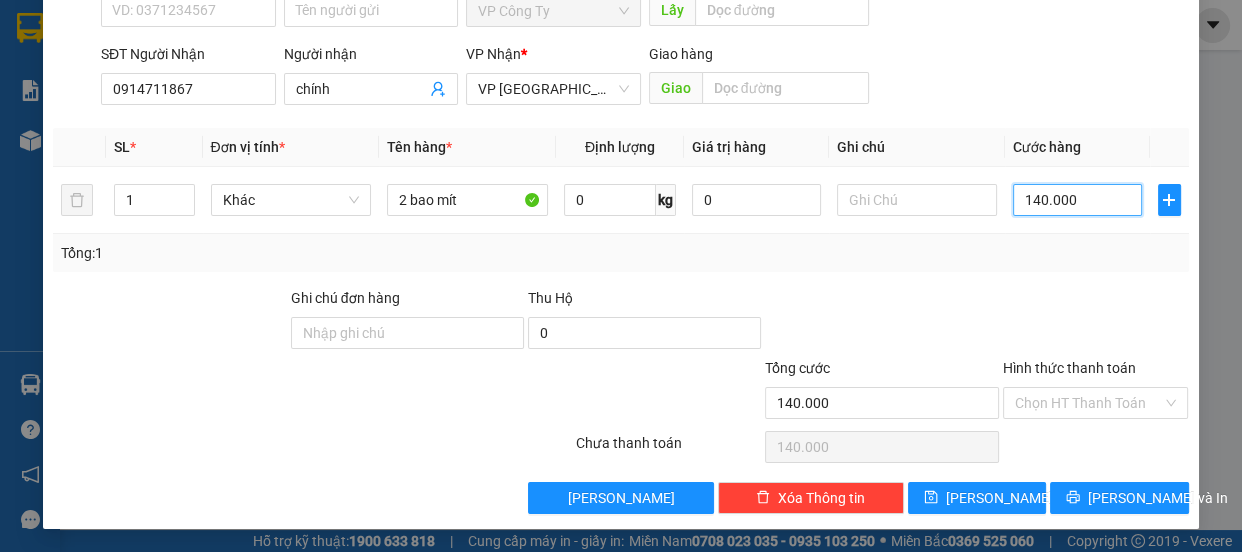 type on "140.000" 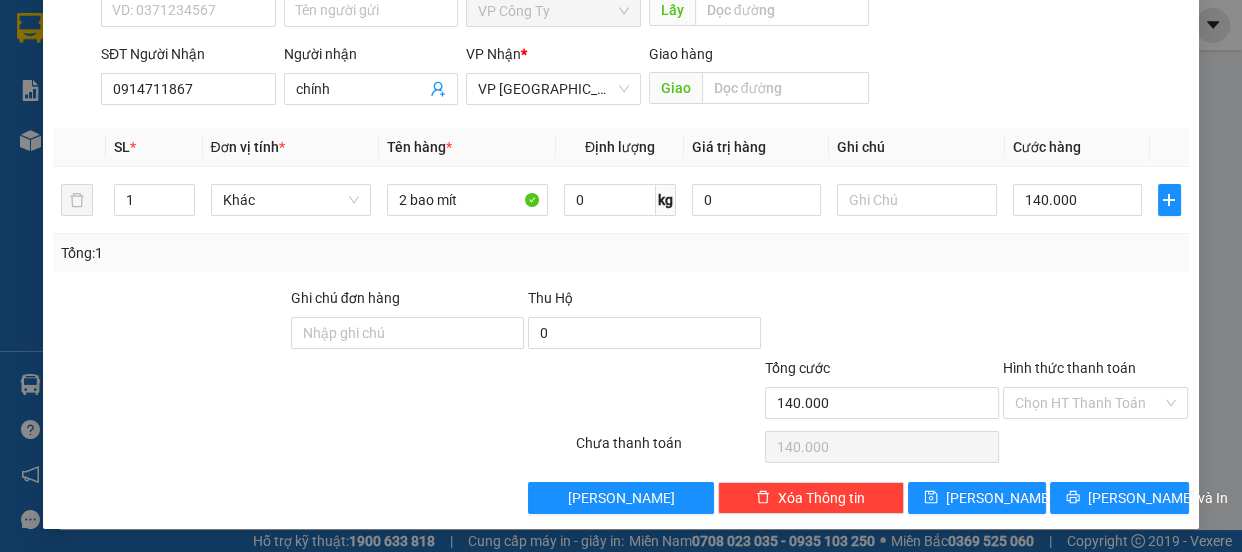 click on "Hình thức thanh toán" at bounding box center [1069, 368] 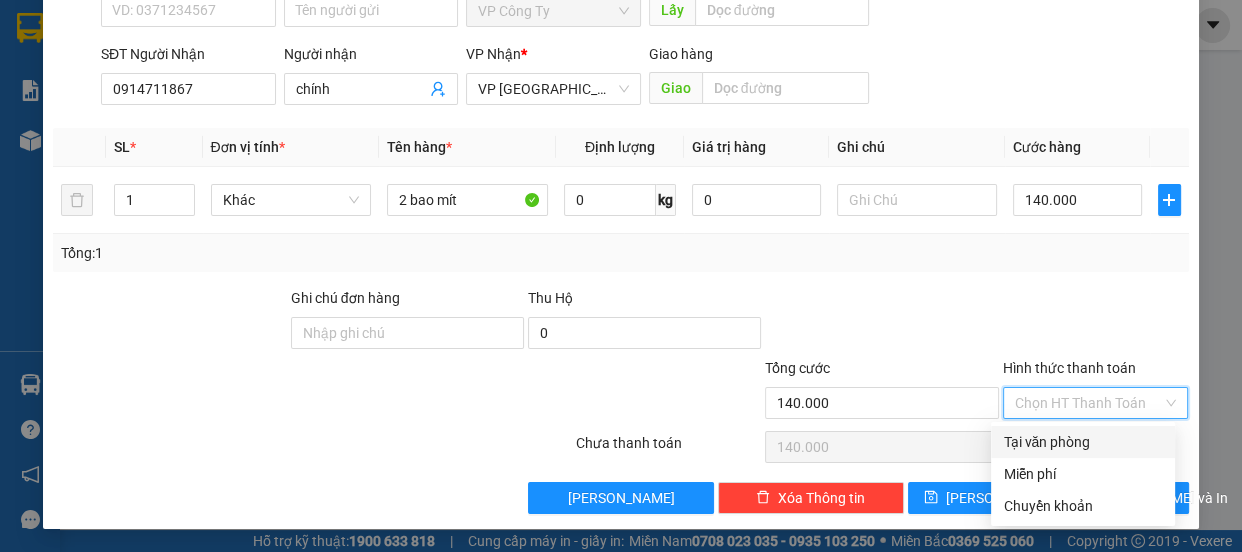 click on "Tại văn phòng" at bounding box center (1083, 442) 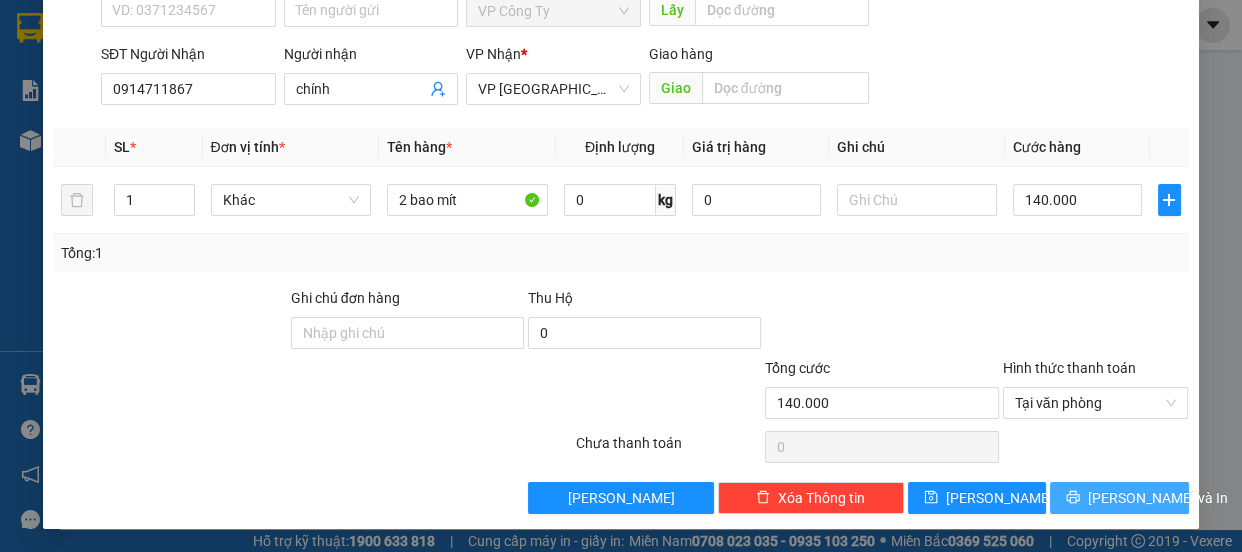 click on "[PERSON_NAME] và In" at bounding box center [1119, 498] 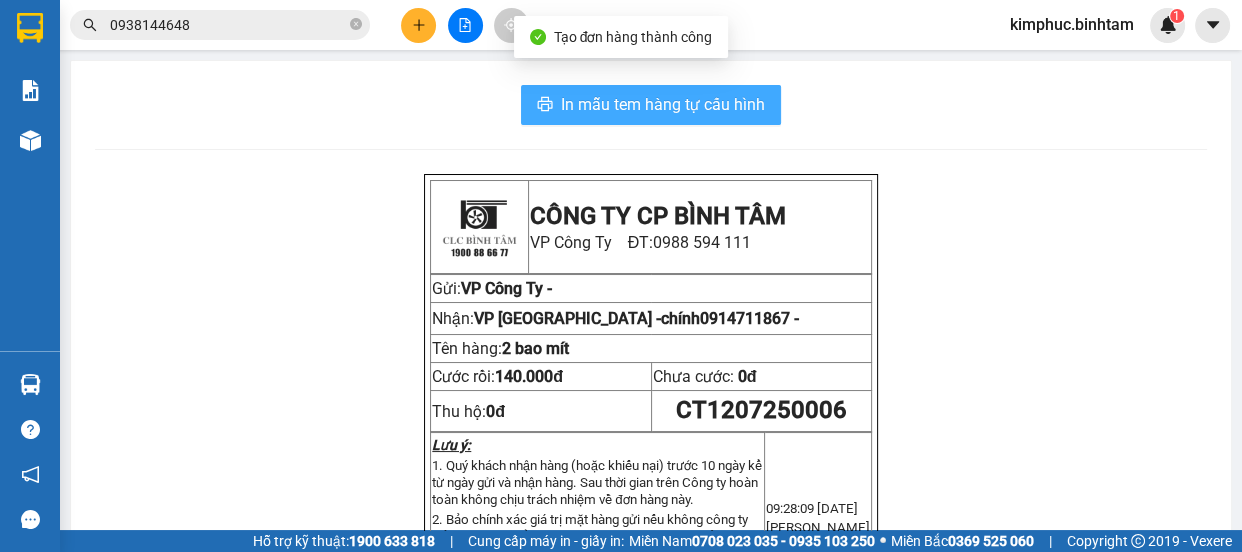 click on "In mẫu tem hàng tự cấu hình" at bounding box center (663, 104) 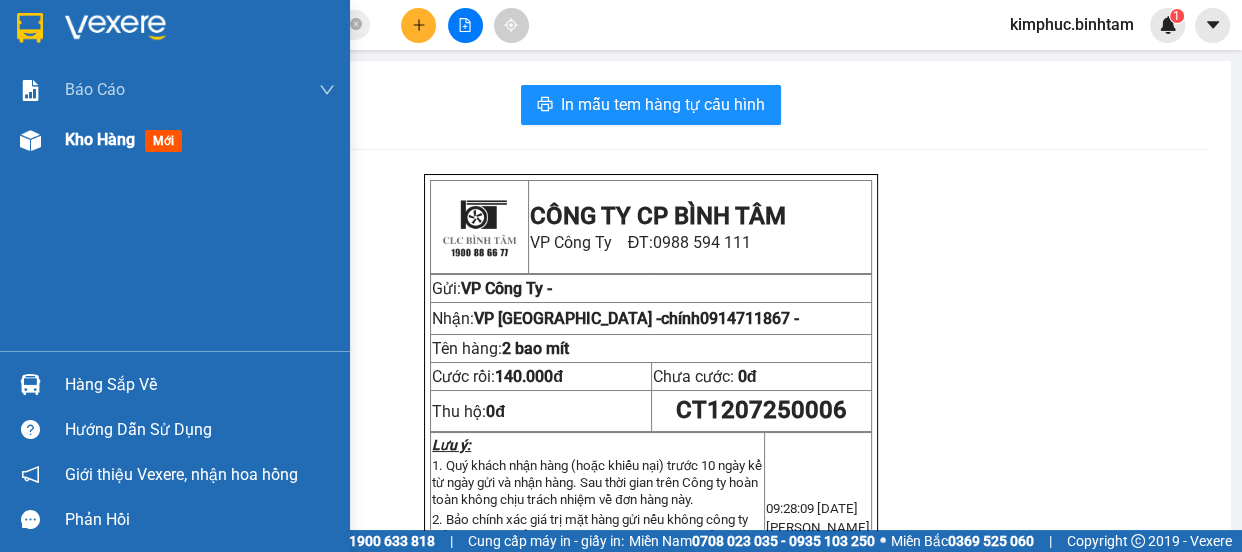 click on "Kho hàng" at bounding box center [100, 139] 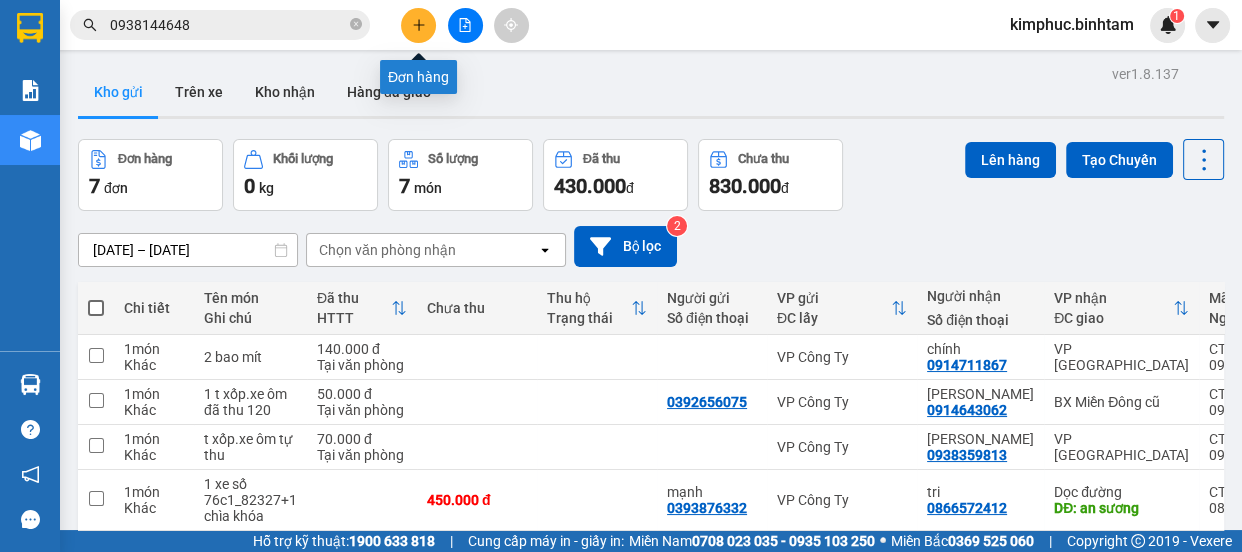 click 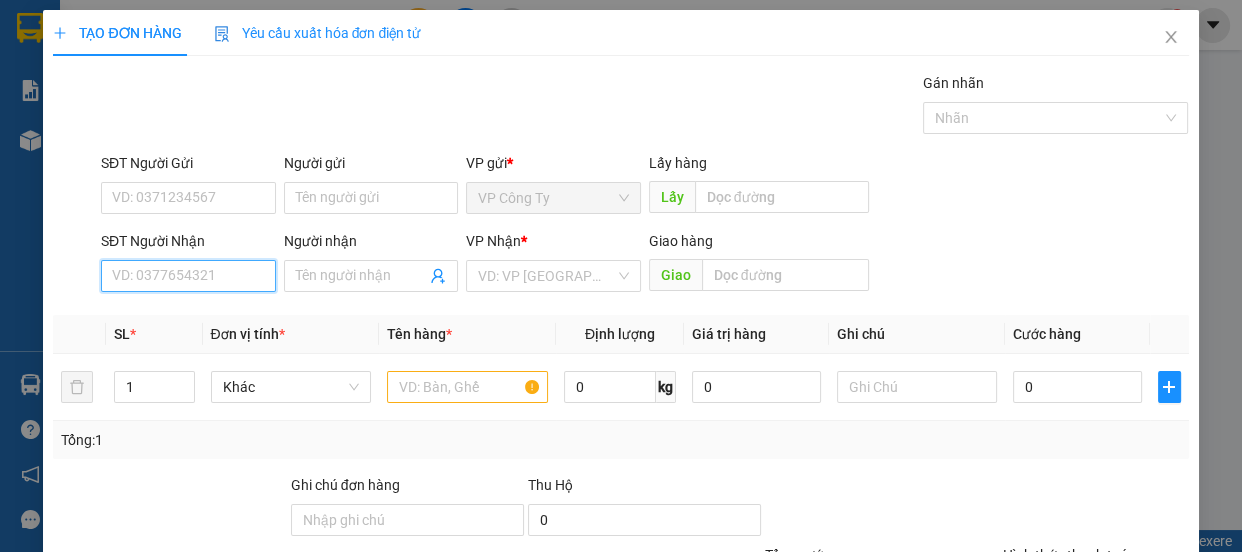 click on "SĐT Người Nhận" at bounding box center [188, 276] 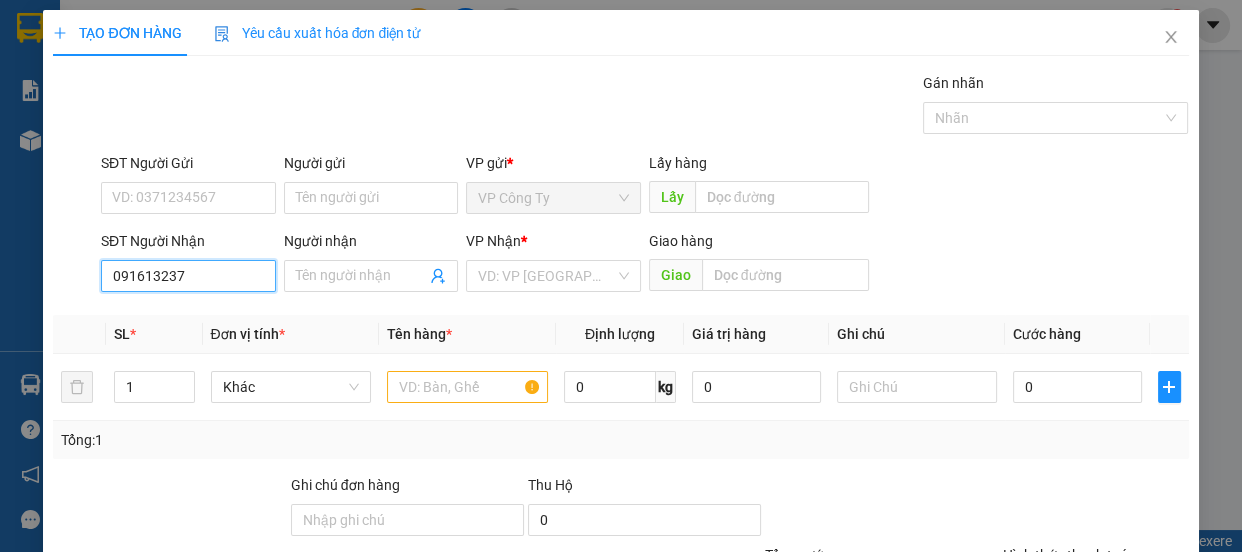 type on "0916132373" 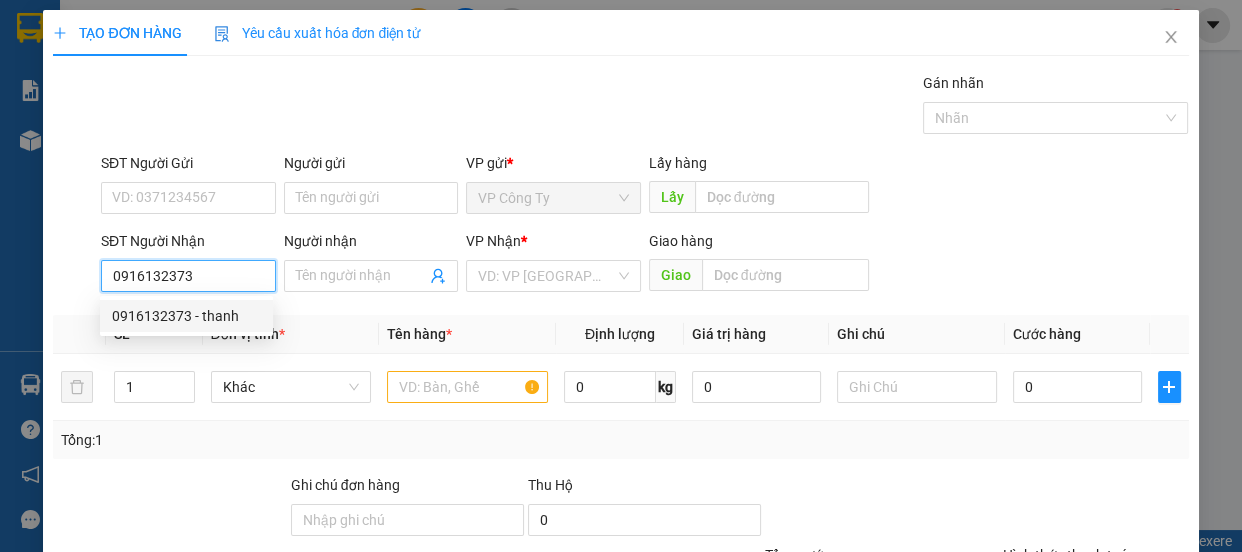 click on "0916132373" at bounding box center [188, 276] 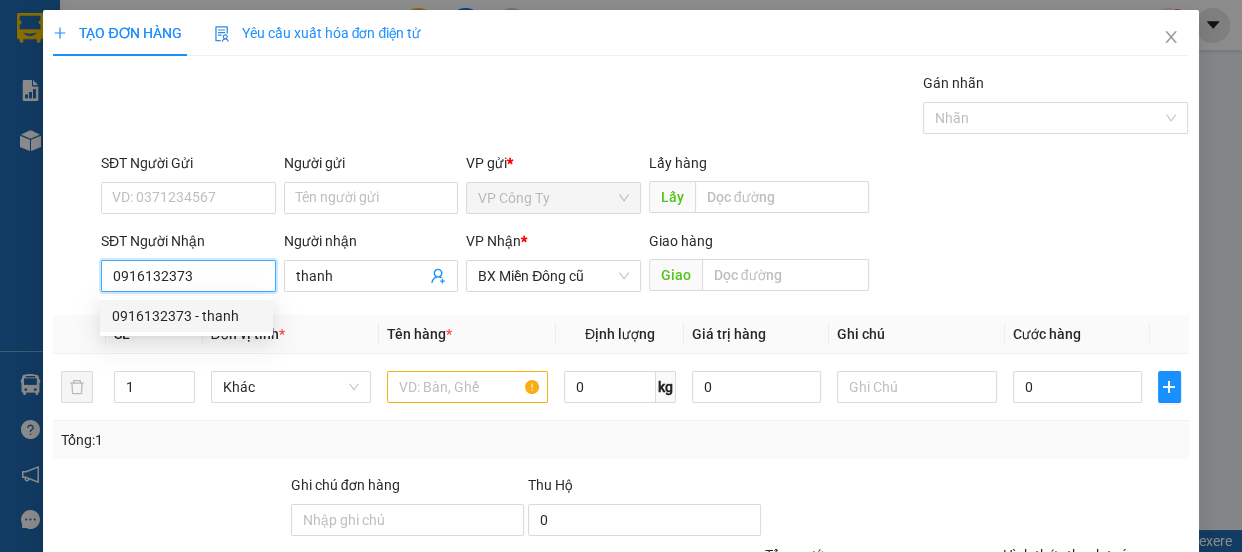 type on "70.000" 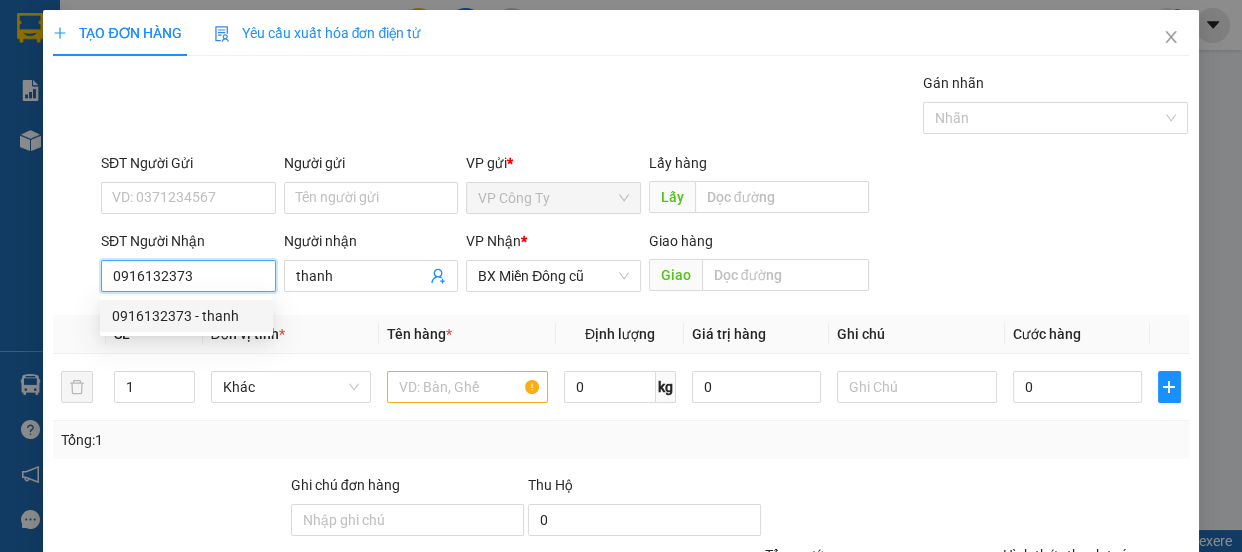 type on "70.000" 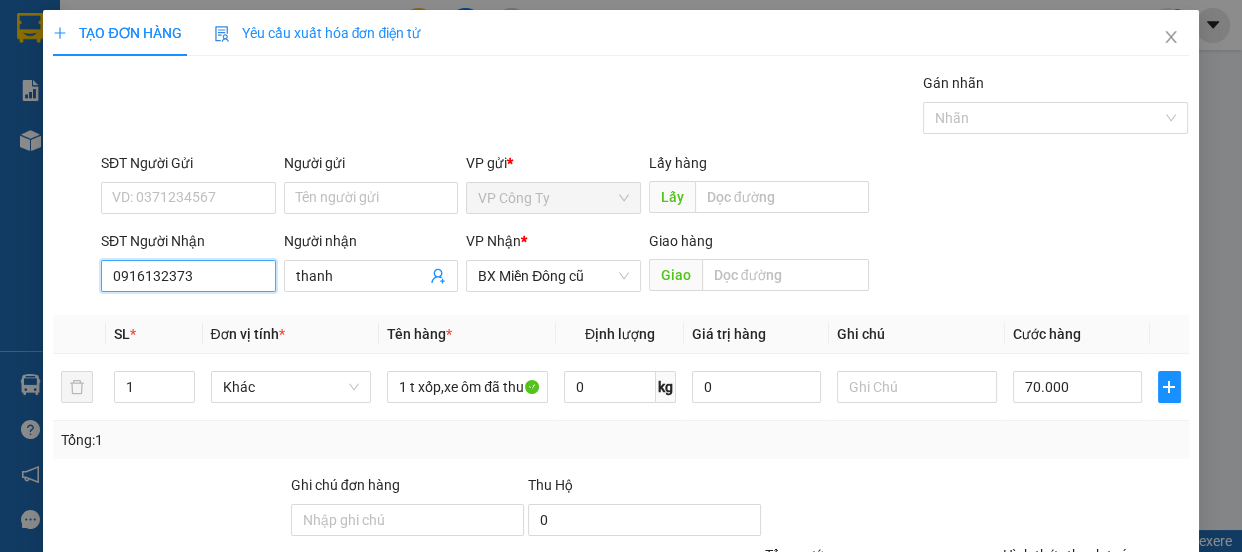scroll, scrollTop: 187, scrollLeft: 0, axis: vertical 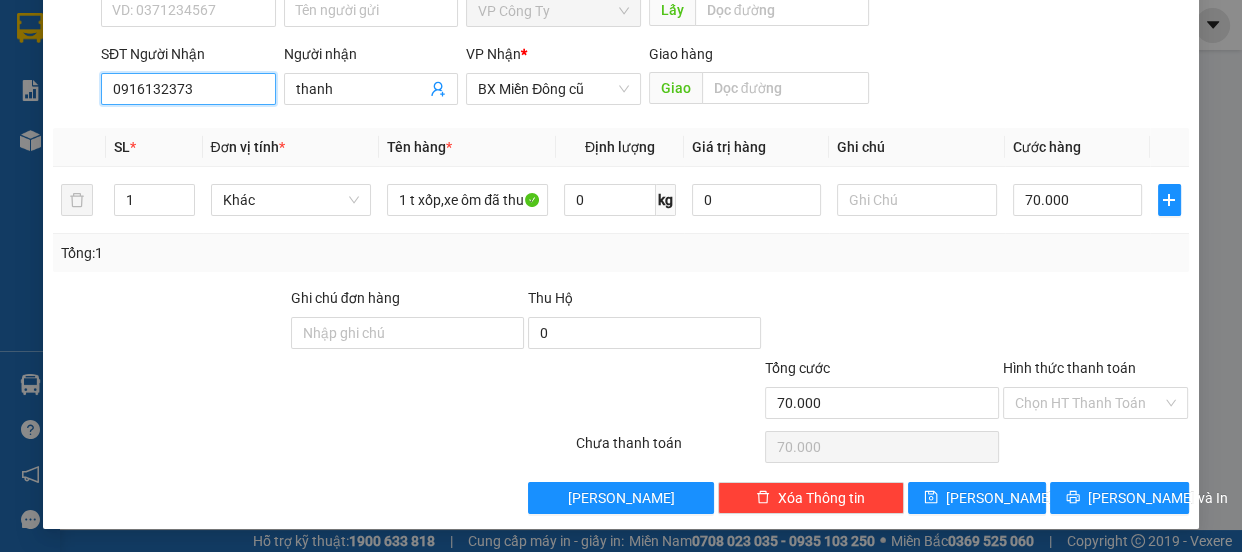 type on "0916132373" 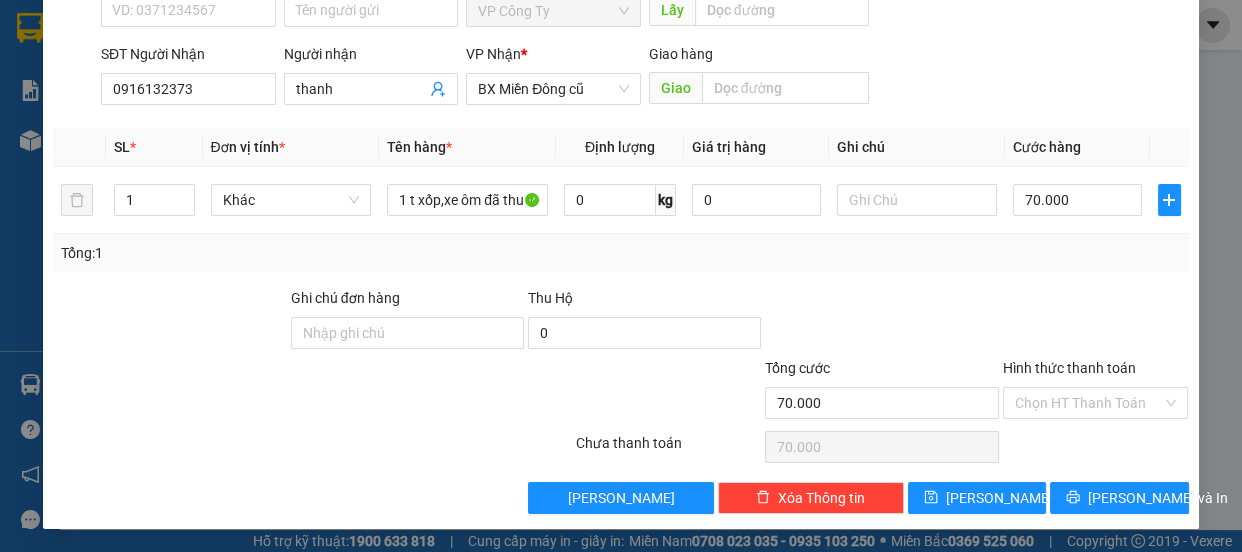 click on "Hình thức thanh toán" at bounding box center [1069, 368] 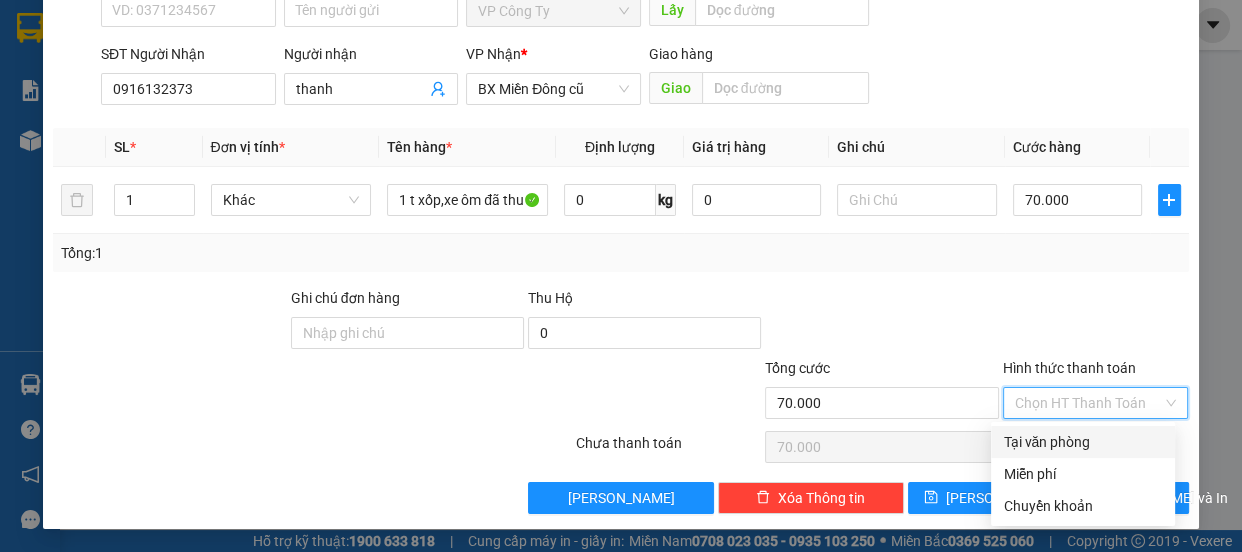 click on "Tại văn phòng" at bounding box center [1083, 442] 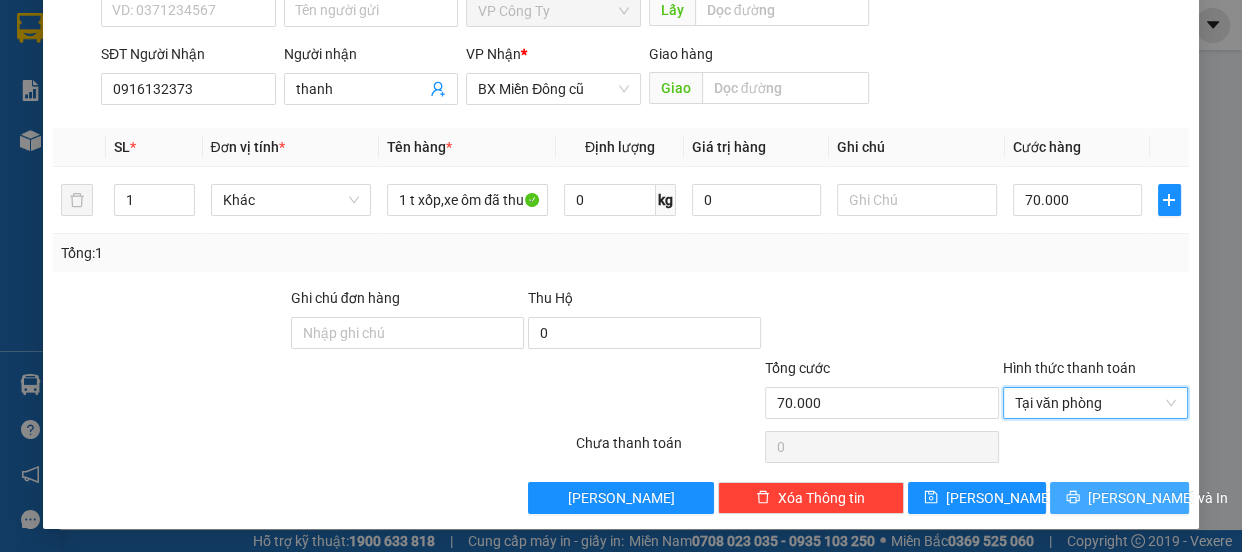 click at bounding box center (1073, 498) 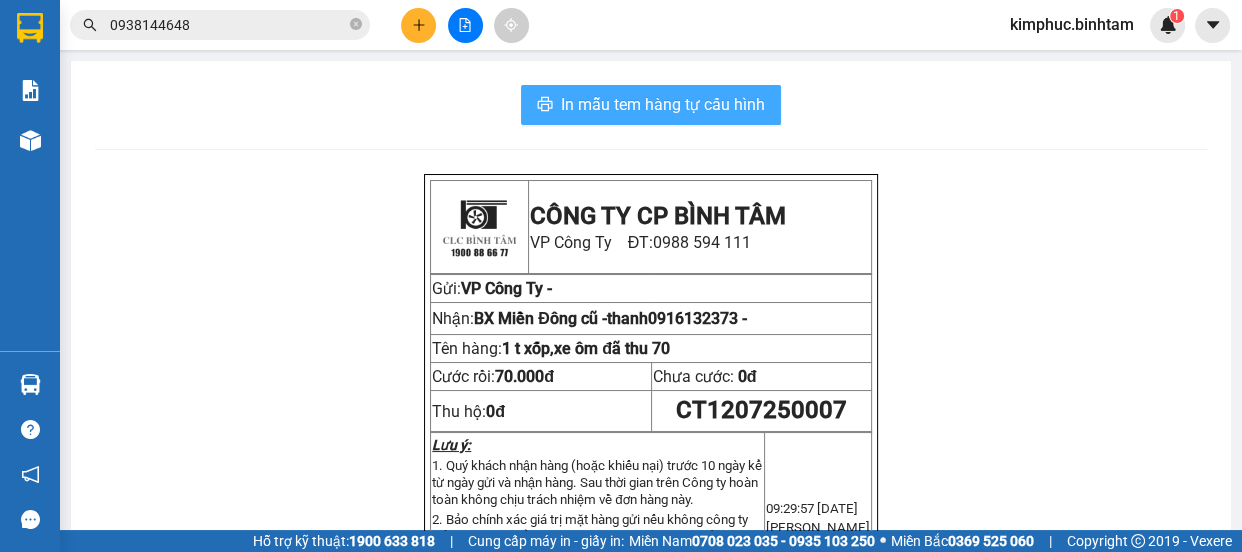 click on "In mẫu tem hàng tự cấu hình" at bounding box center (663, 104) 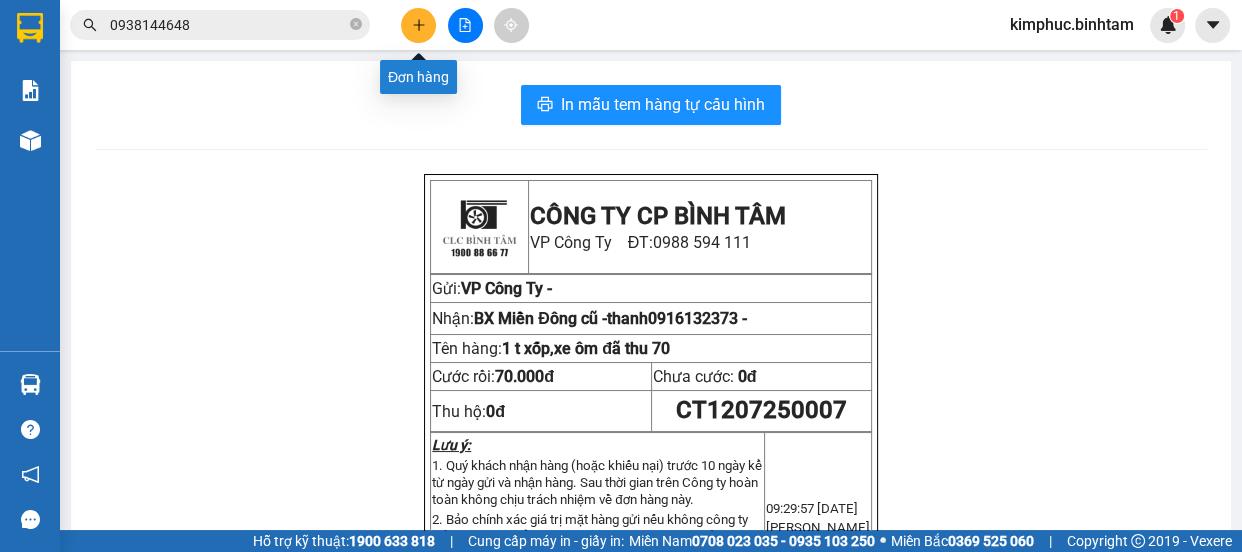 click 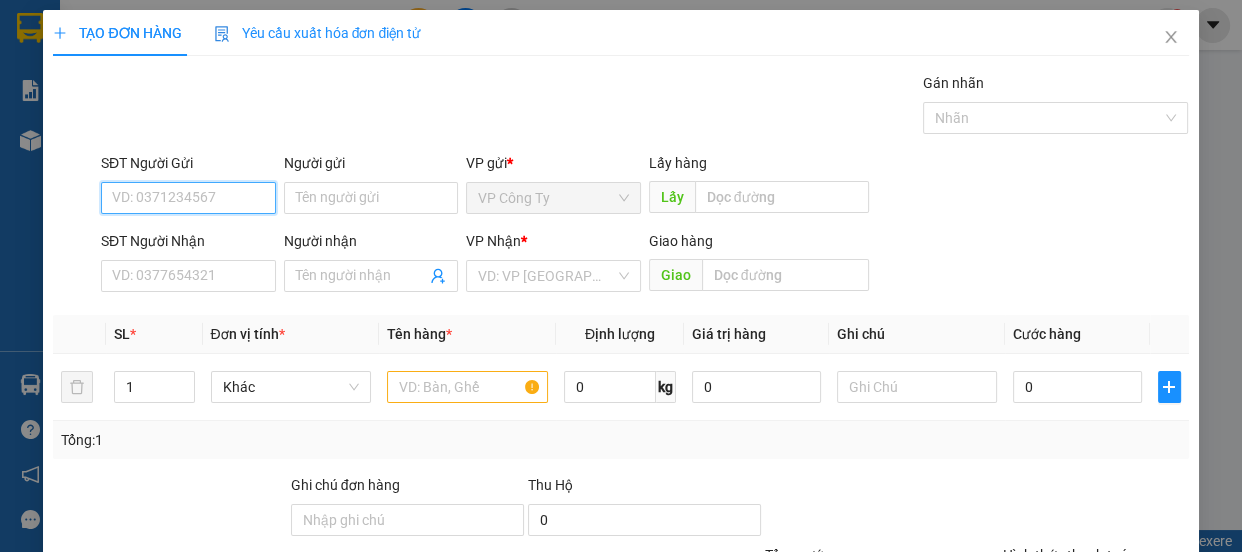 click on "SĐT Người Gửi" at bounding box center [188, 198] 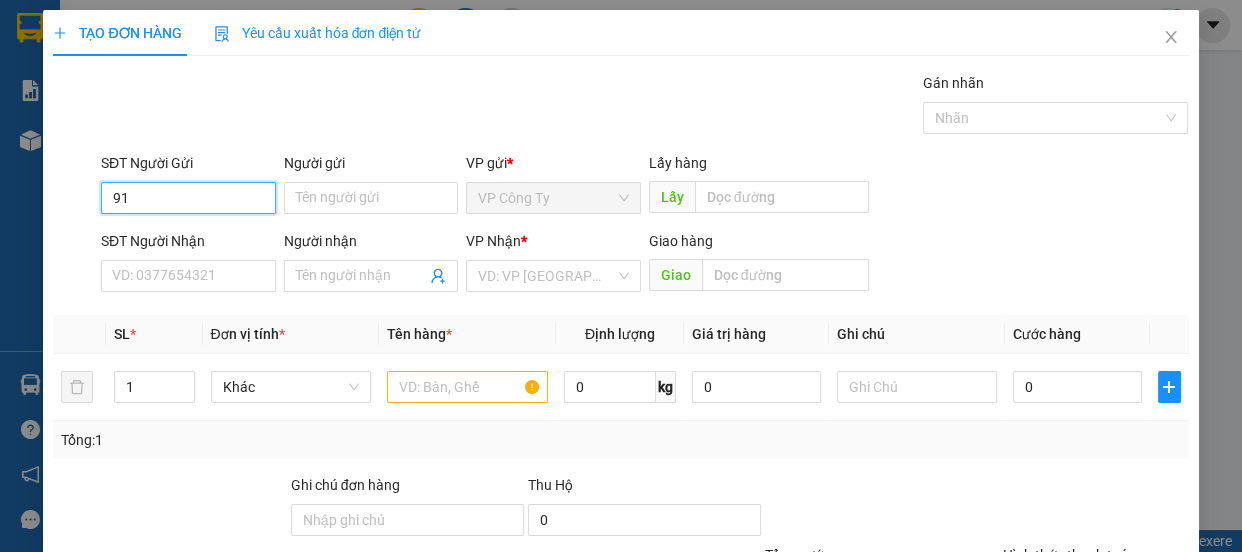 type on "9" 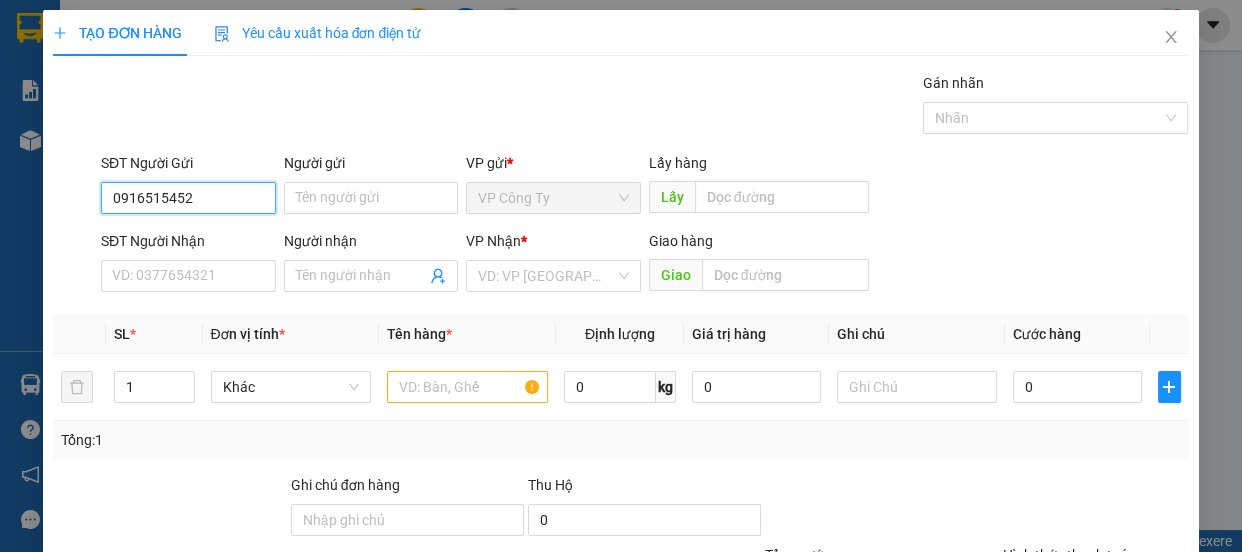 click on "0916515452" at bounding box center (188, 198) 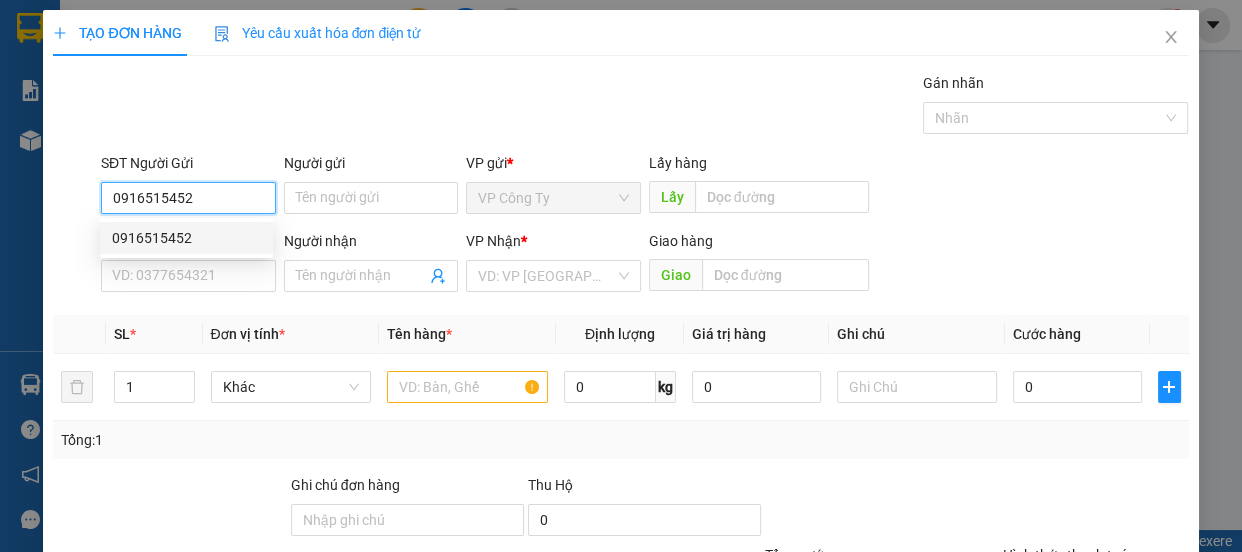type on "0916515452" 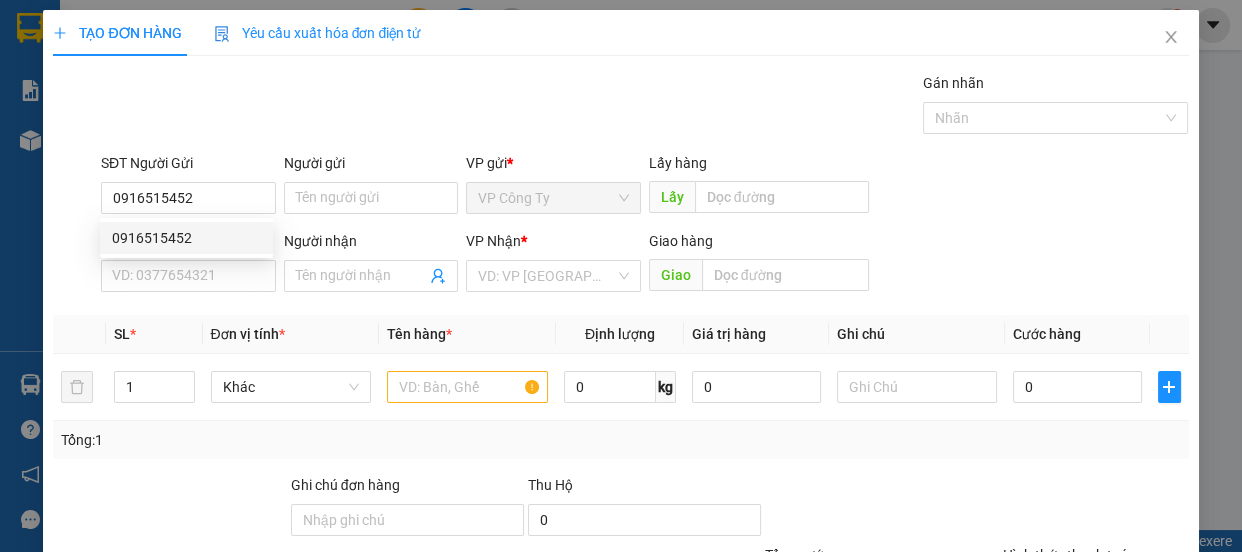 click on "Kết quả tìm kiếm ( 0 )  Bộ lọc  No Data 0938144648 kimphuc.binhtam 1     Báo cáo Báo cáo dòng tiền (nhân viên) Báo cáo thống kê đơn huỷ  Doanh số tạo đơn theo VP gửi (nhân viên)     Kho hàng mới Hàng sắp về Hướng dẫn sử dụng Giới thiệu Vexere, nhận hoa hồng Phản hồi Phần mềm hỗ trợ bạn tốt chứ? Hỗ trợ kỹ thuật:  1900 633 818 | Cung cấp máy in - giấy in:  Miền Nam  0708 023 035 - 0935 103 250 ⚪️ Miền Bắc  0369 525 060 | Copyright   2019 - Vexere Thông báo Thông báo của bạn Tính năng mới Chưa có thông báo mới  TẠO ĐƠN HÀNG Yêu cầu xuất hóa đơn điện tử Transit Pickup Surcharge Ids Transit Deliver Surcharge Ids Transit Deliver Surcharge Transit Deliver Surcharge Gán nhãn   Nhãn SĐT Người Gửi 0916515452 Người gửi Tên người gửi VP gửi  * VP Công Ty Lấy hàng Lấy SĐT Người Nhận VD: 0377654321 Người nhận Tên người nhận VP Nhận  *" at bounding box center [621, 276] 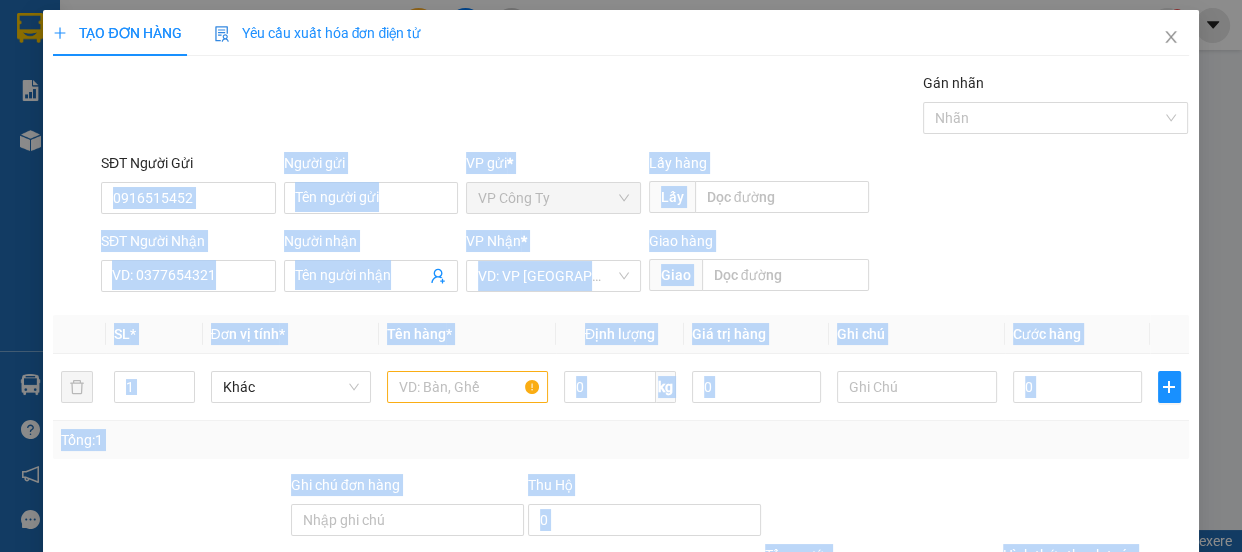 click on "SĐT Người Gửi 0916515452 Người gửi Tên người gửi VP gửi  * VP Công Ty Lấy hàng Lấy SĐT Người Nhận VD: 0377654321 Người nhận Tên người nhận VP Nhận  * VD: VP Sài Gòn Giao hàng Giao" at bounding box center [620, 226] 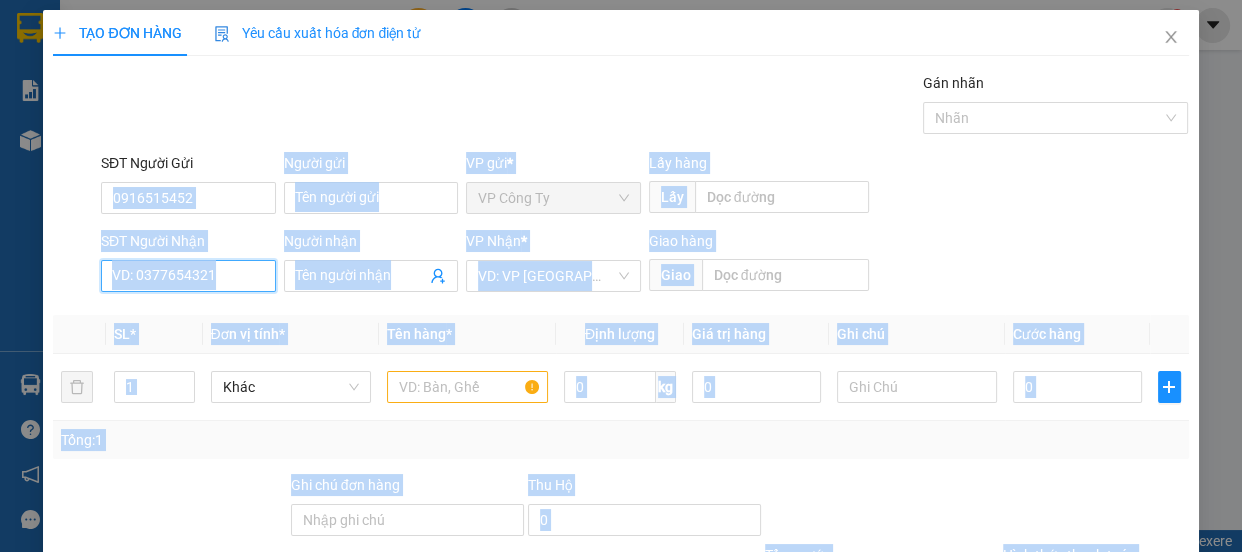 click on "SĐT Người Nhận" at bounding box center (188, 276) 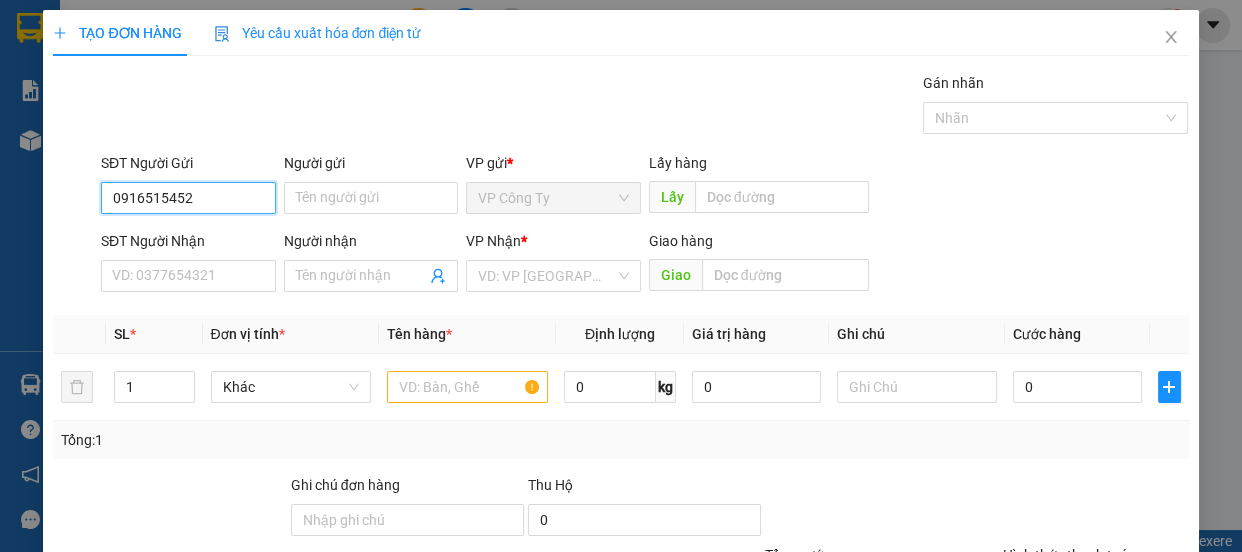 click on "0916515452" at bounding box center [188, 198] 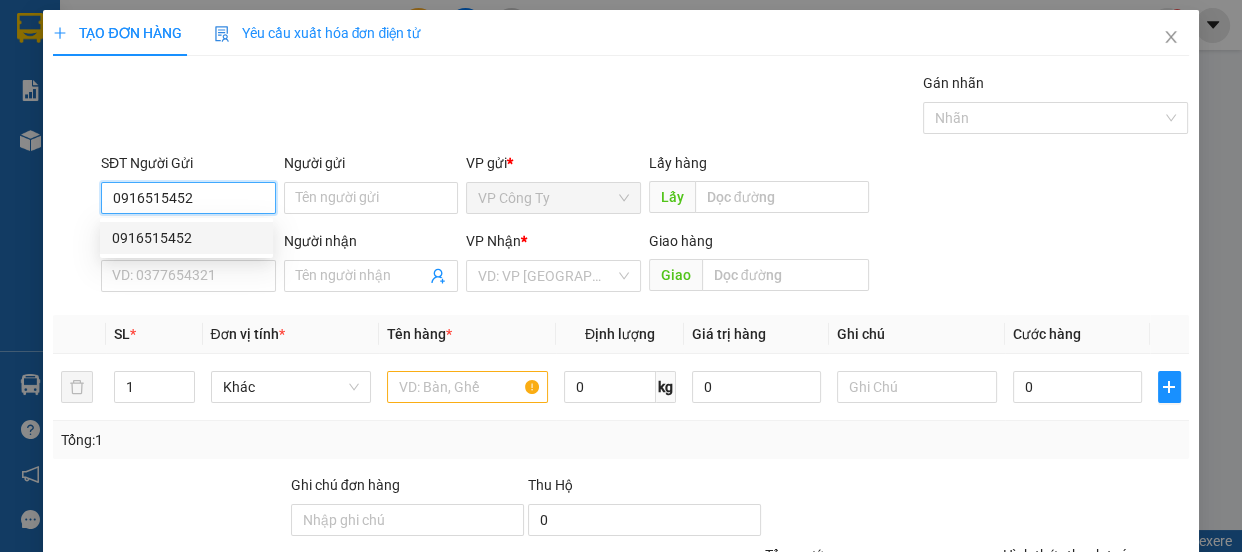 click on "0916515452" at bounding box center (186, 238) 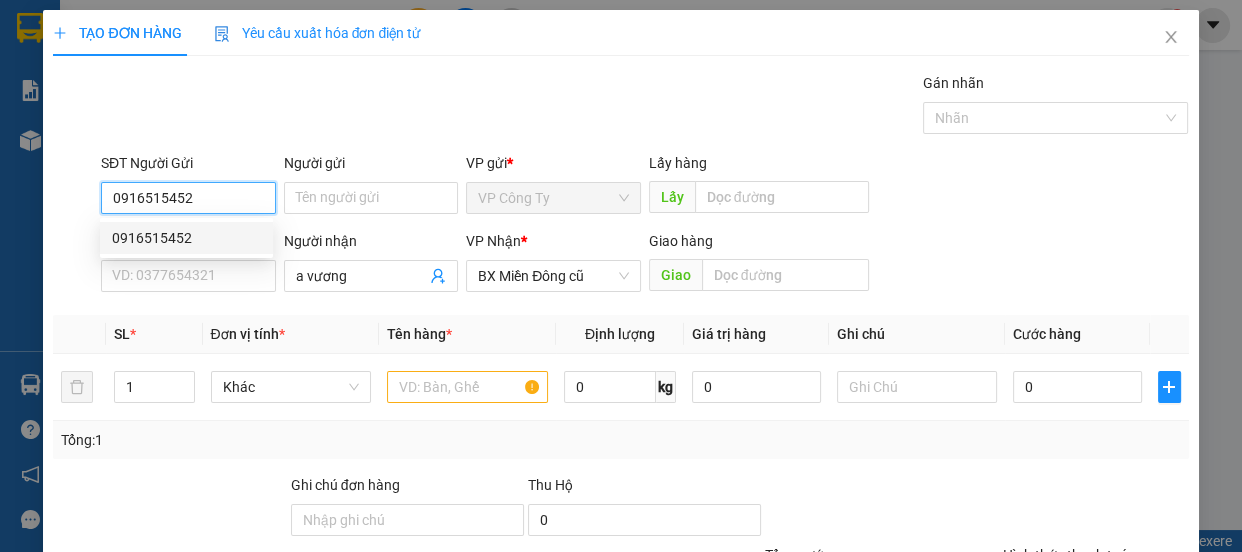 type on "100.000" 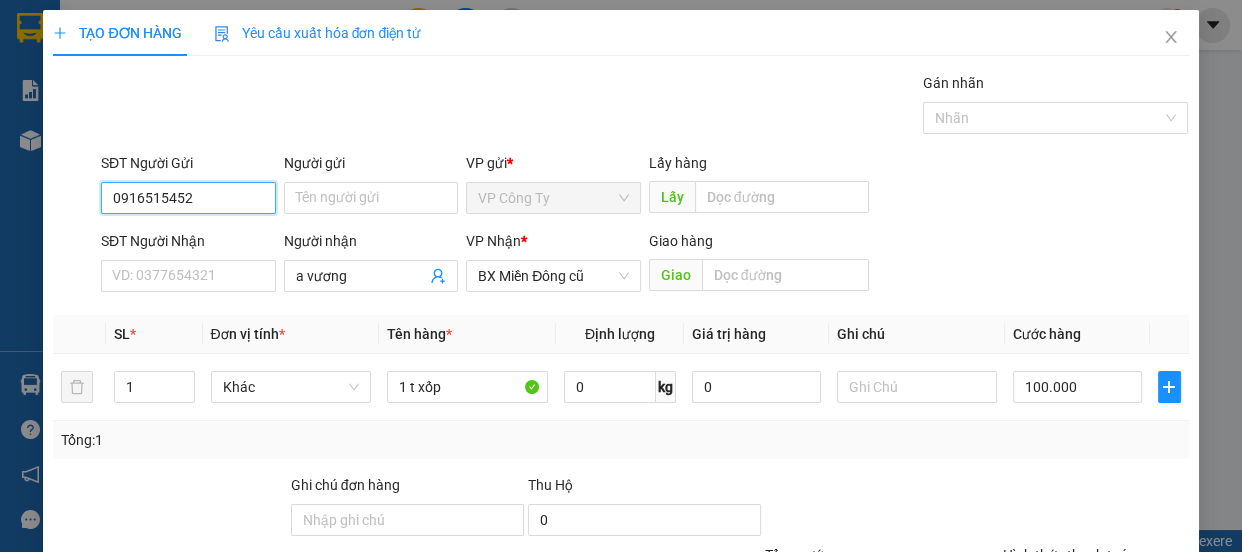 scroll, scrollTop: 90, scrollLeft: 0, axis: vertical 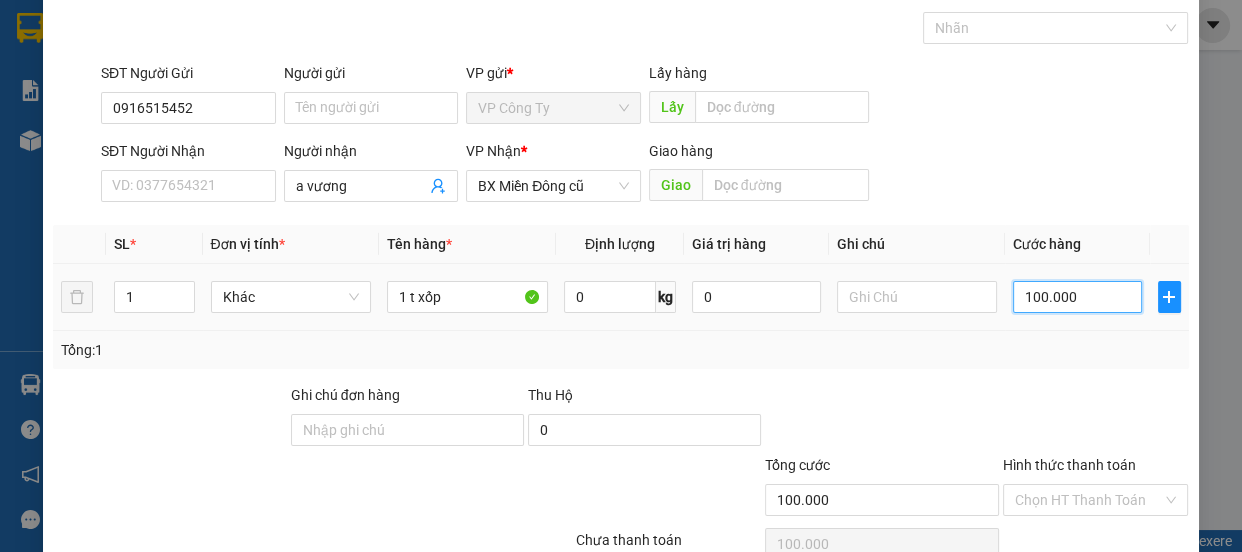 click on "100.000" at bounding box center [1077, 297] 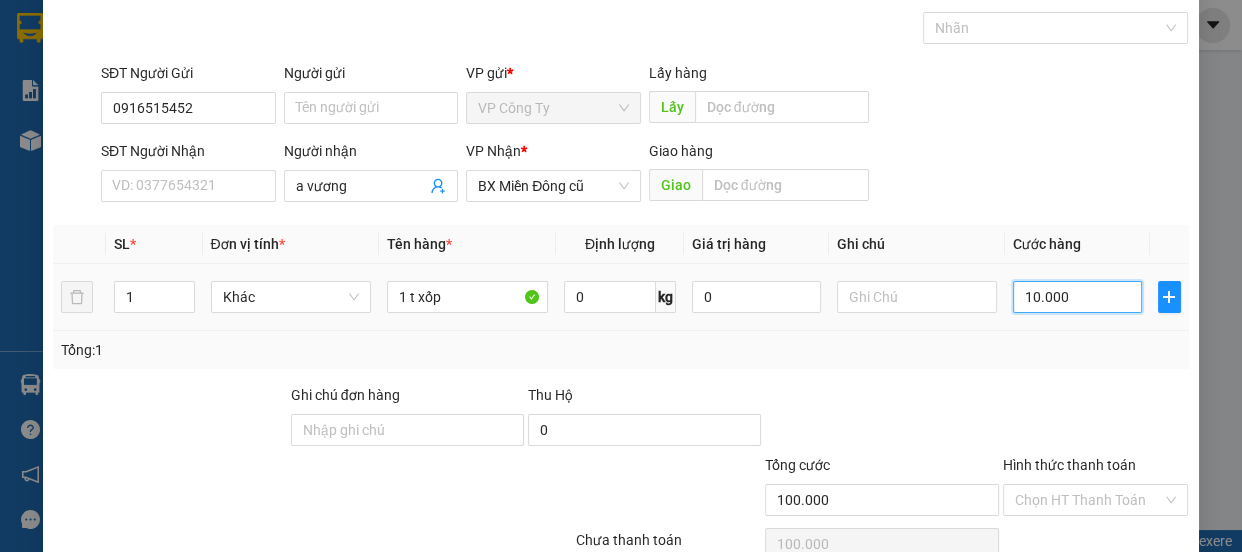 type on "10.000" 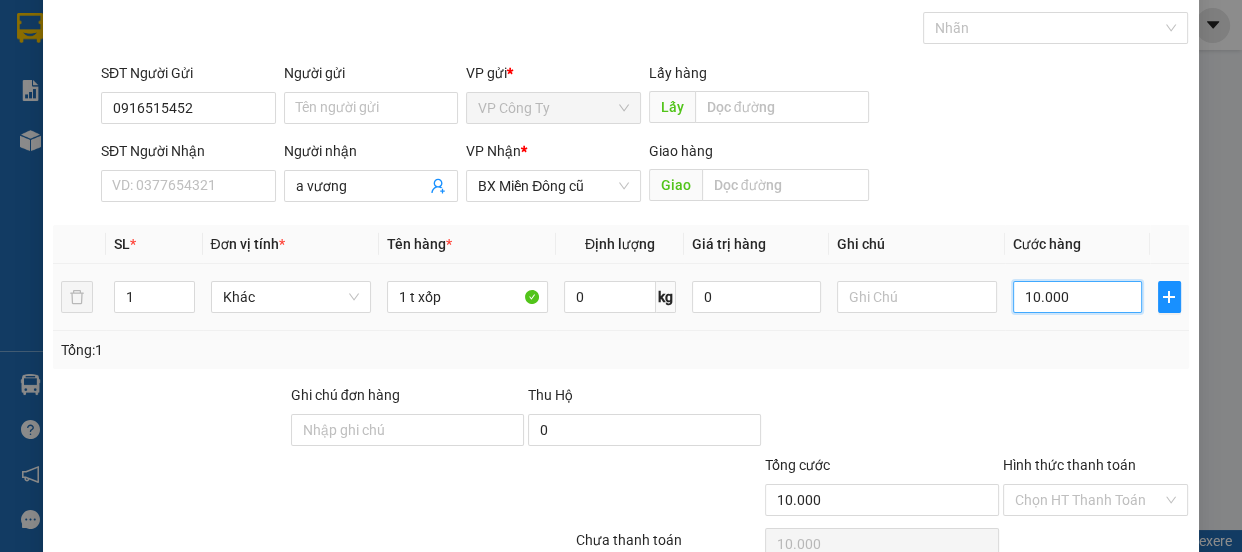 type on "0.000" 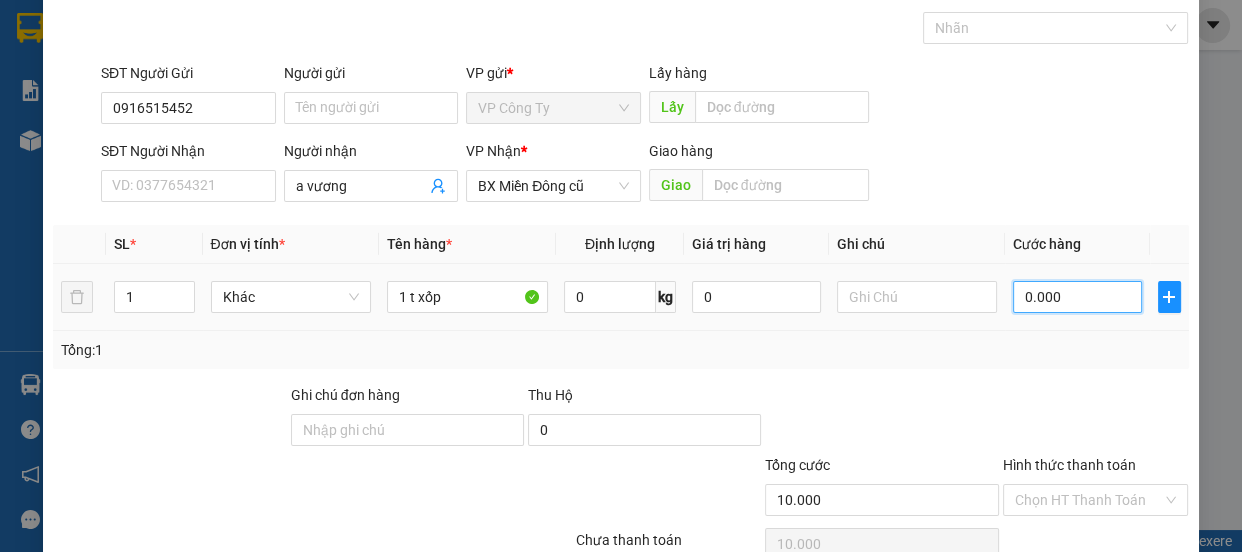 type on "0" 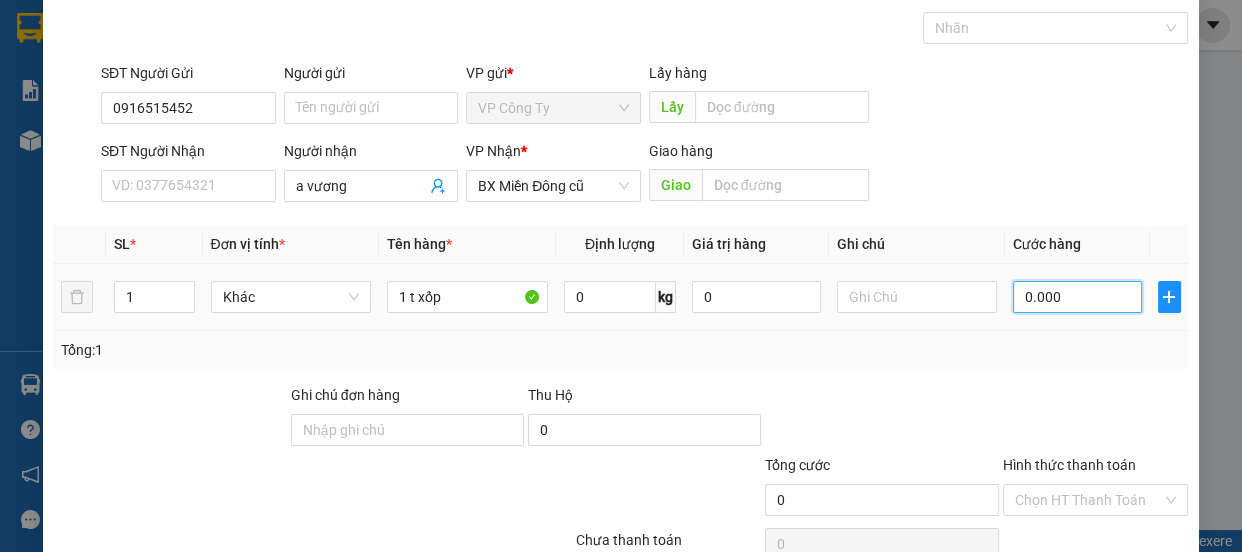 type on "70.000" 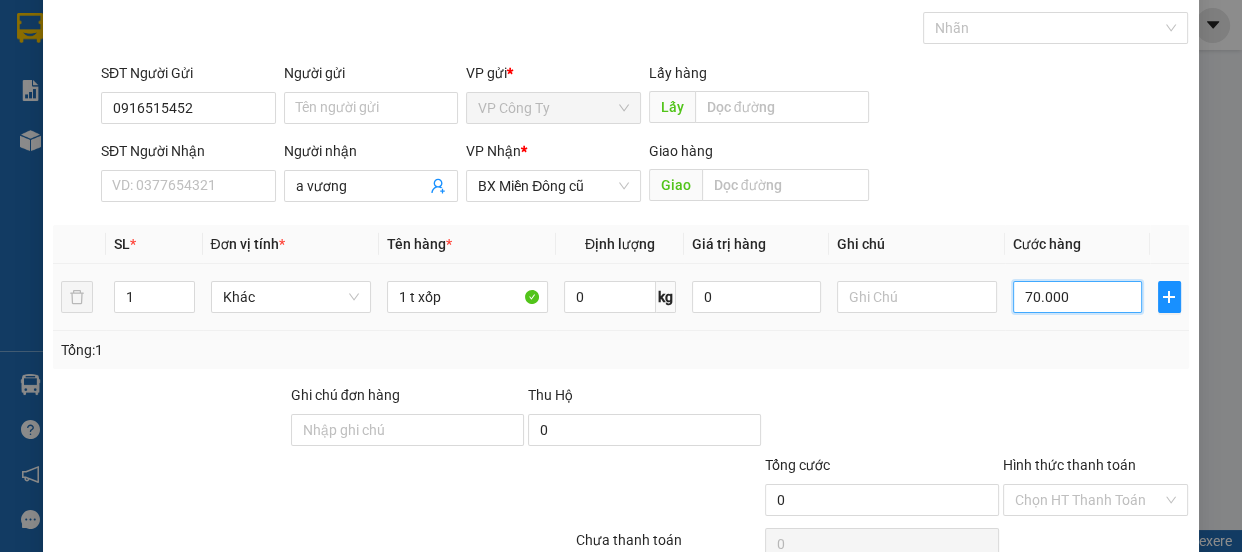 type on "70.000" 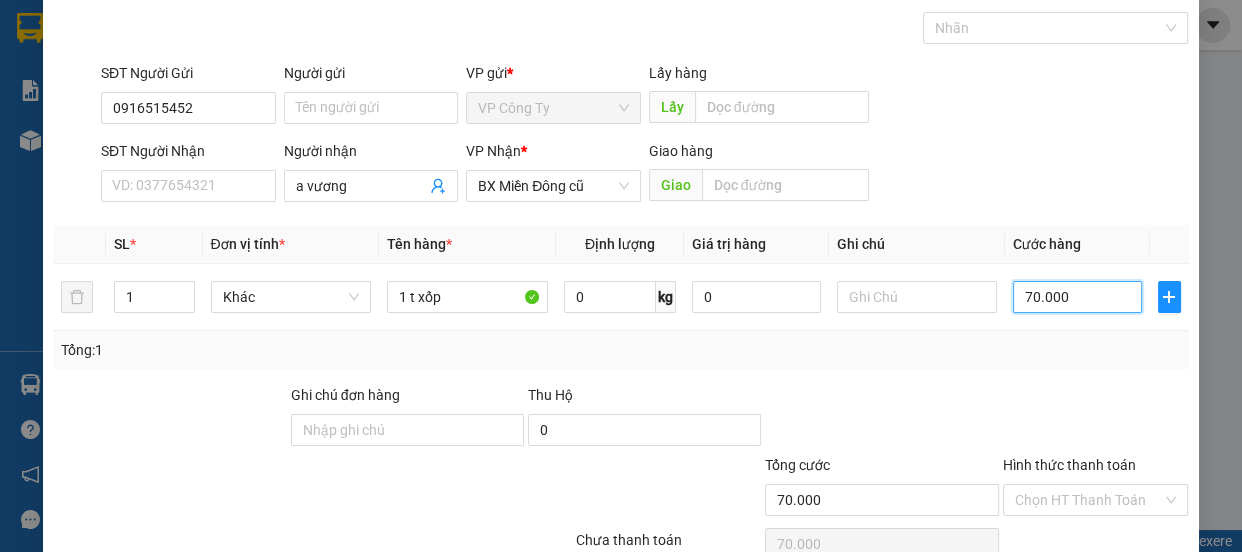 scroll, scrollTop: 187, scrollLeft: 0, axis: vertical 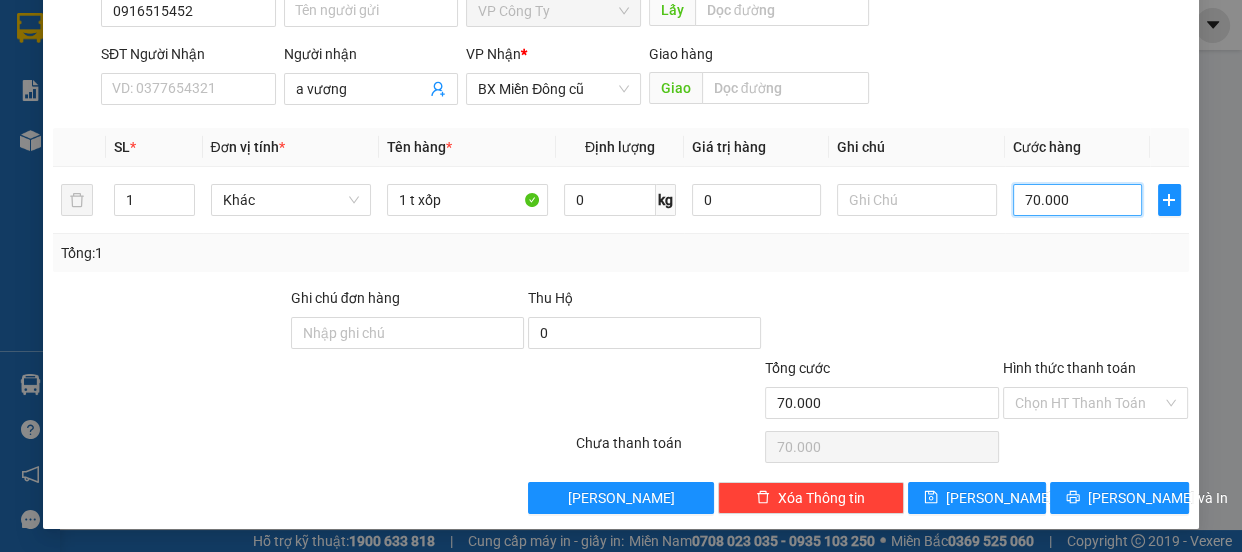 type on "70.000" 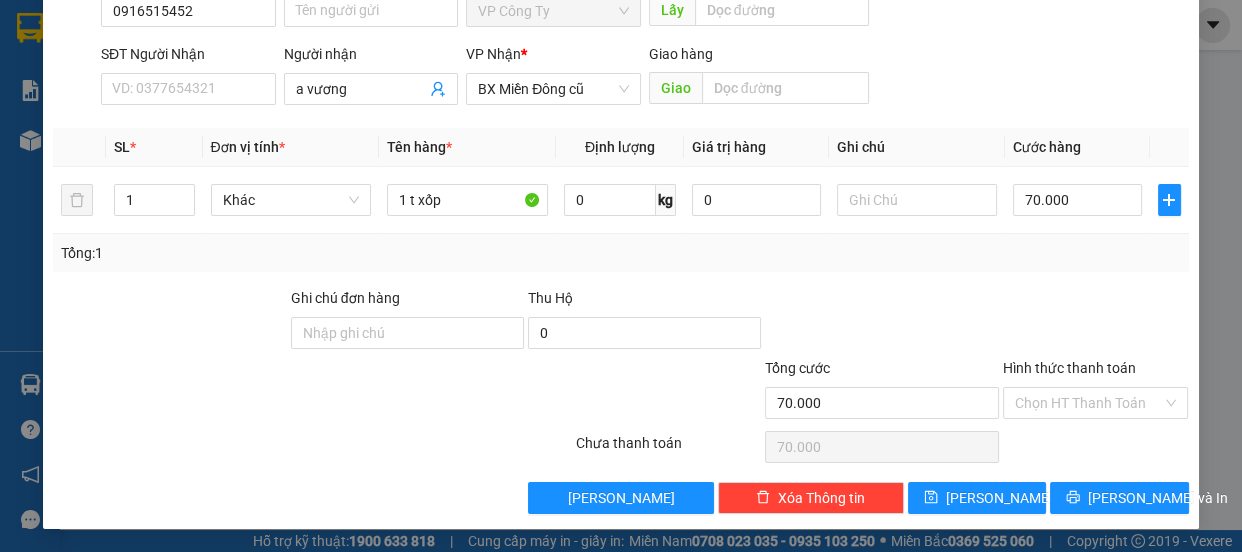 click on "Hình thức thanh toán" at bounding box center [1069, 368] 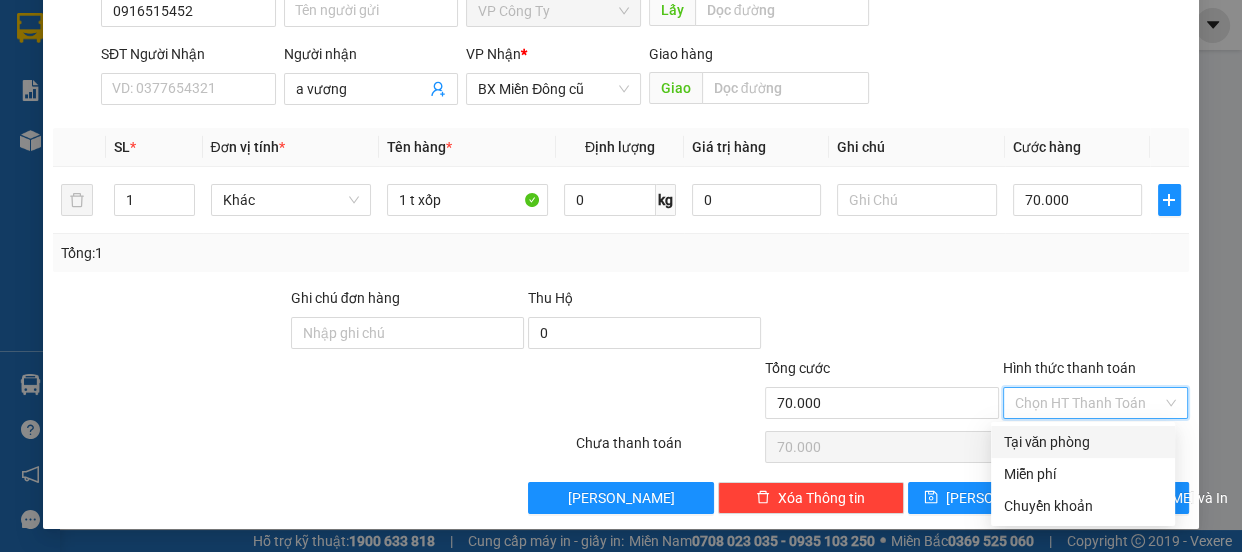 click on "Tại văn phòng" at bounding box center [1083, 442] 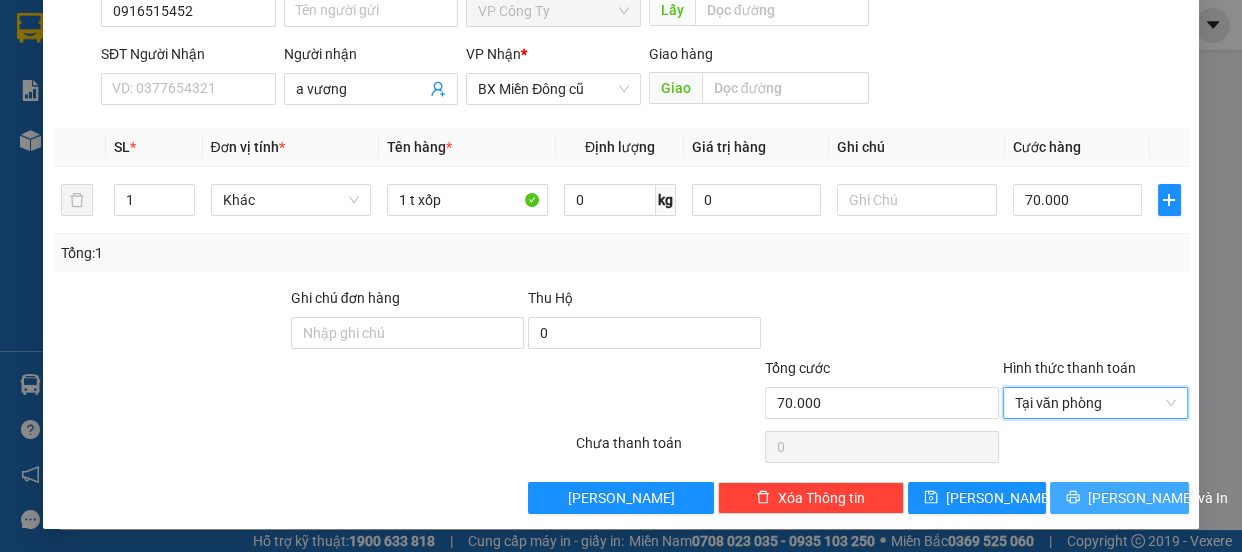 click 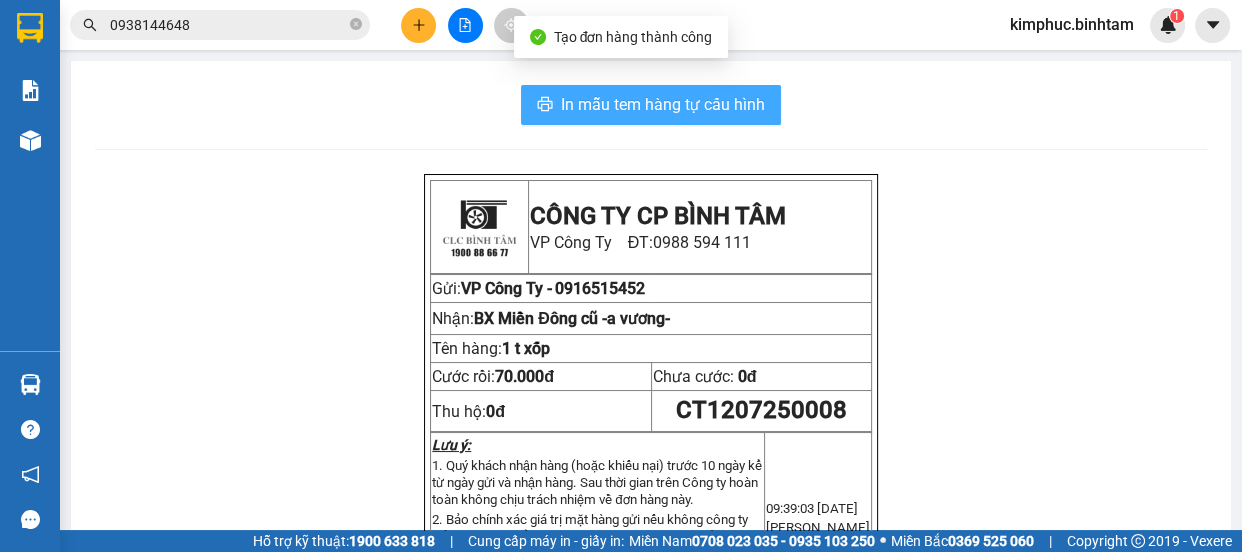 click on "In mẫu tem hàng tự cấu hình" at bounding box center [663, 104] 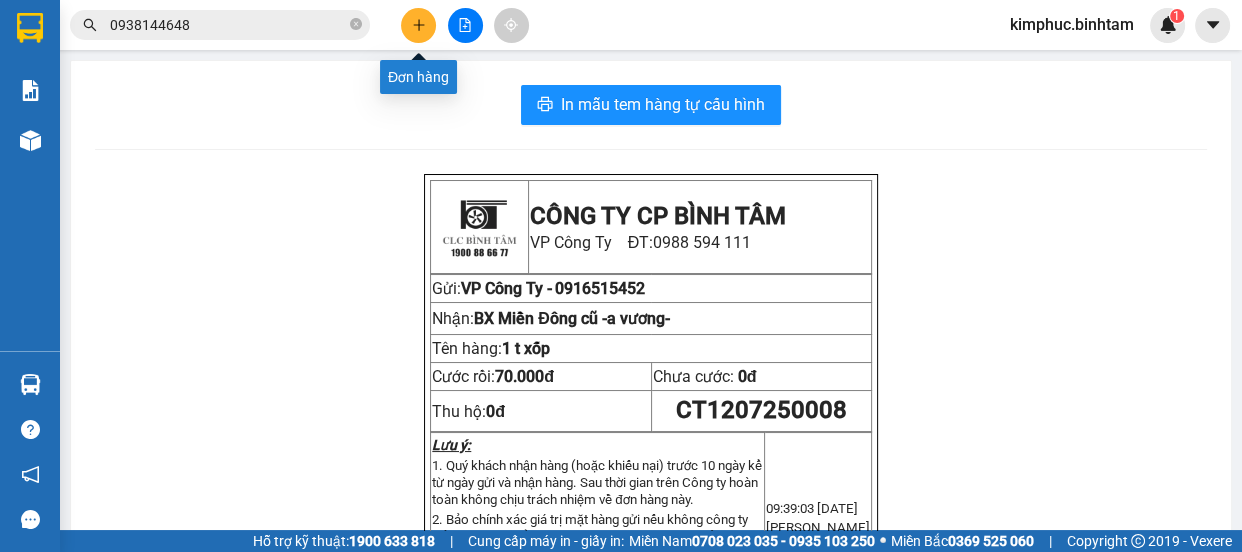 click 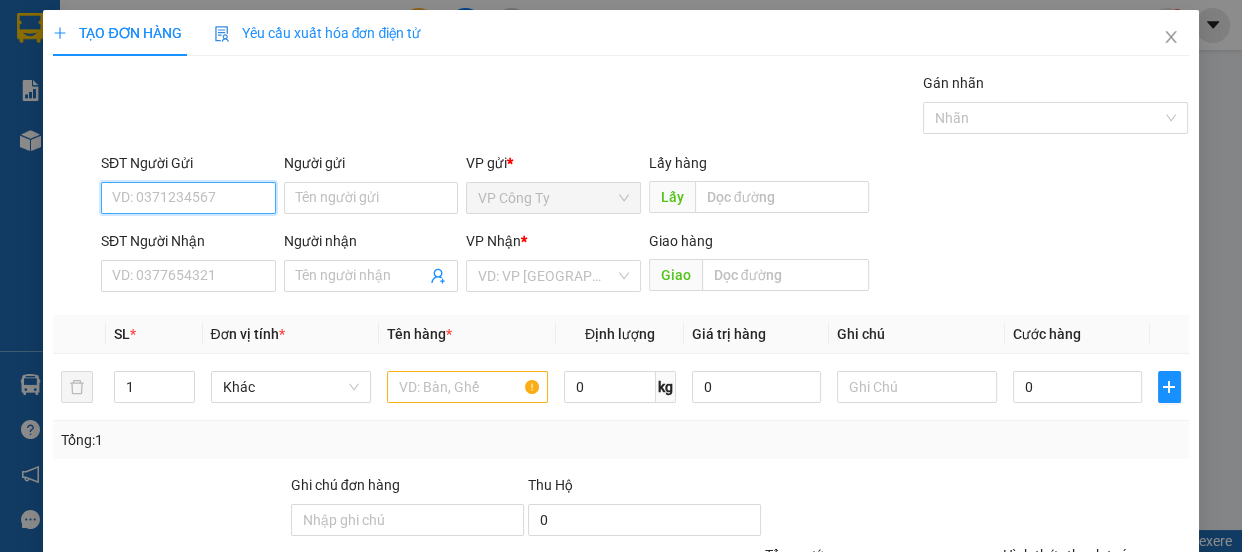click on "SĐT Người Gửi" at bounding box center [188, 198] 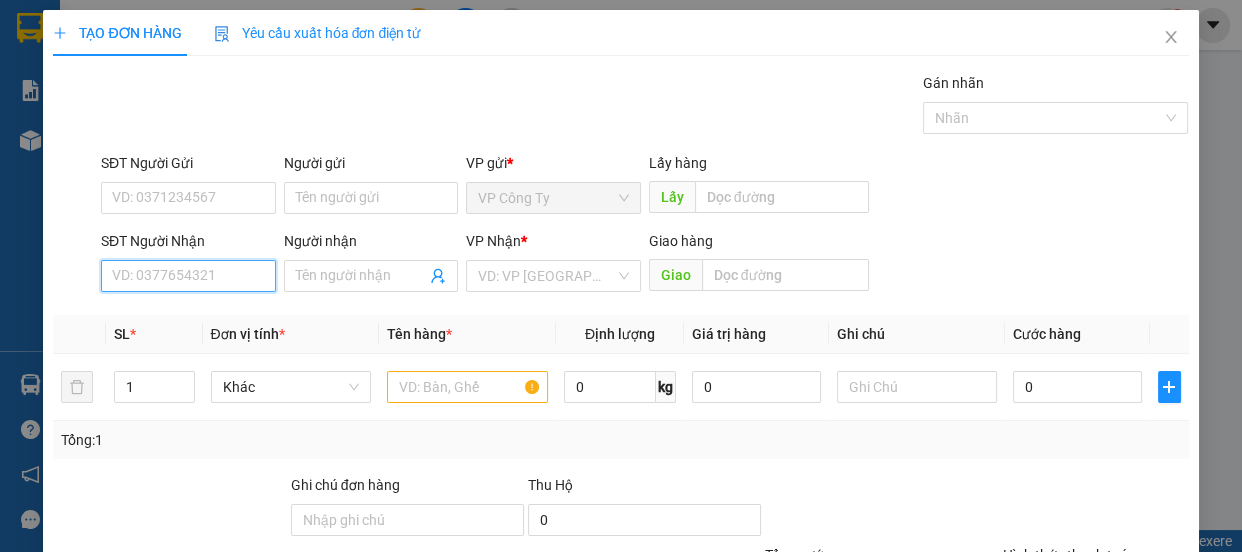 click on "SĐT Người Nhận" at bounding box center (188, 276) 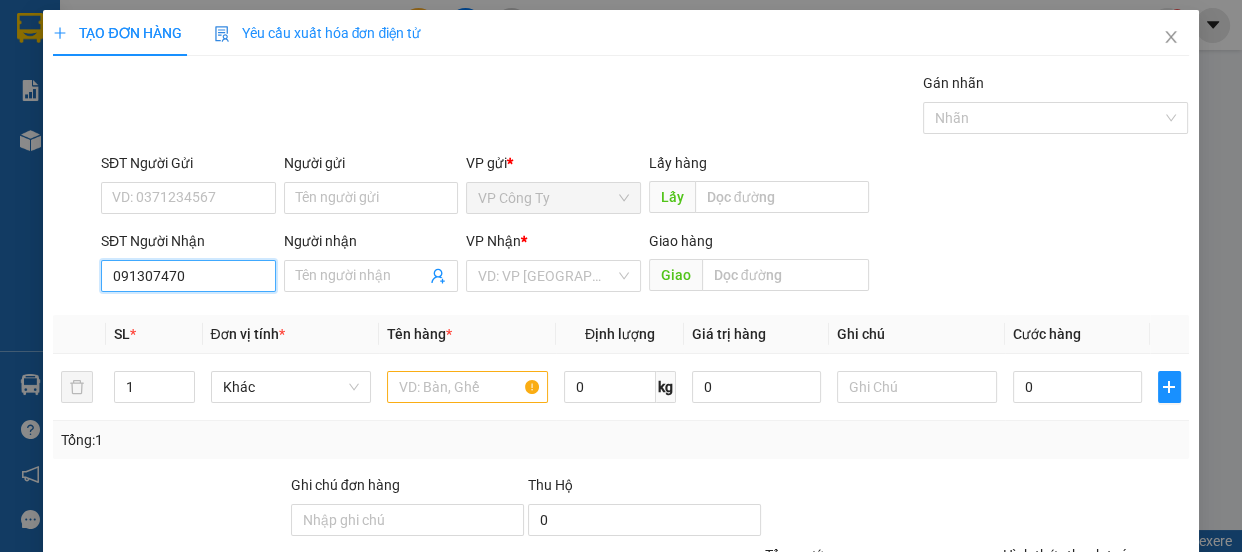 type on "0913074706" 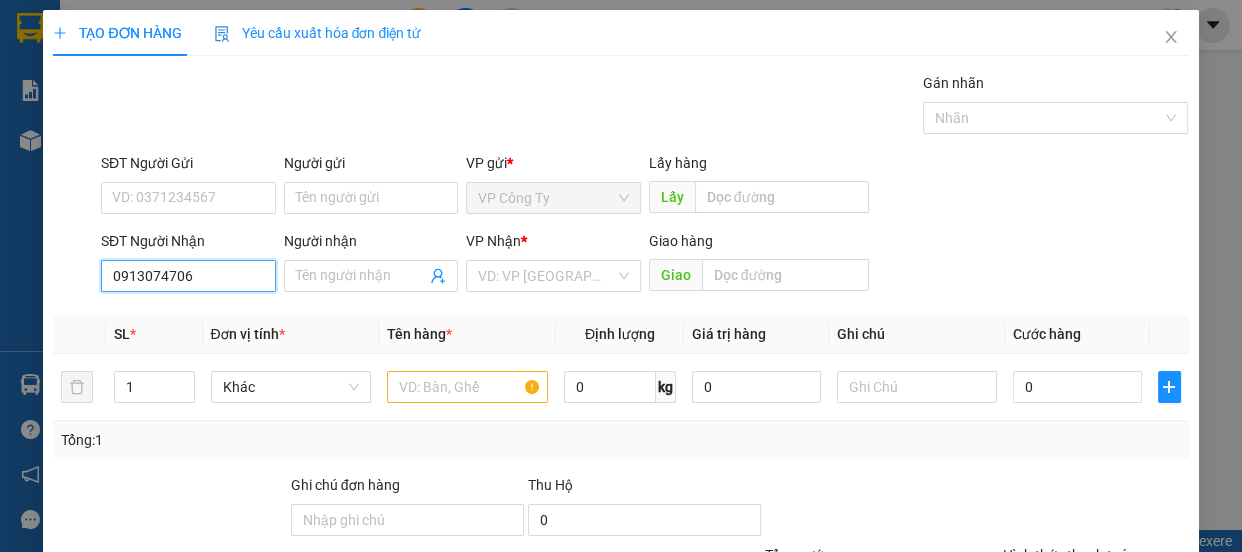 click on "0913074706" at bounding box center (188, 276) 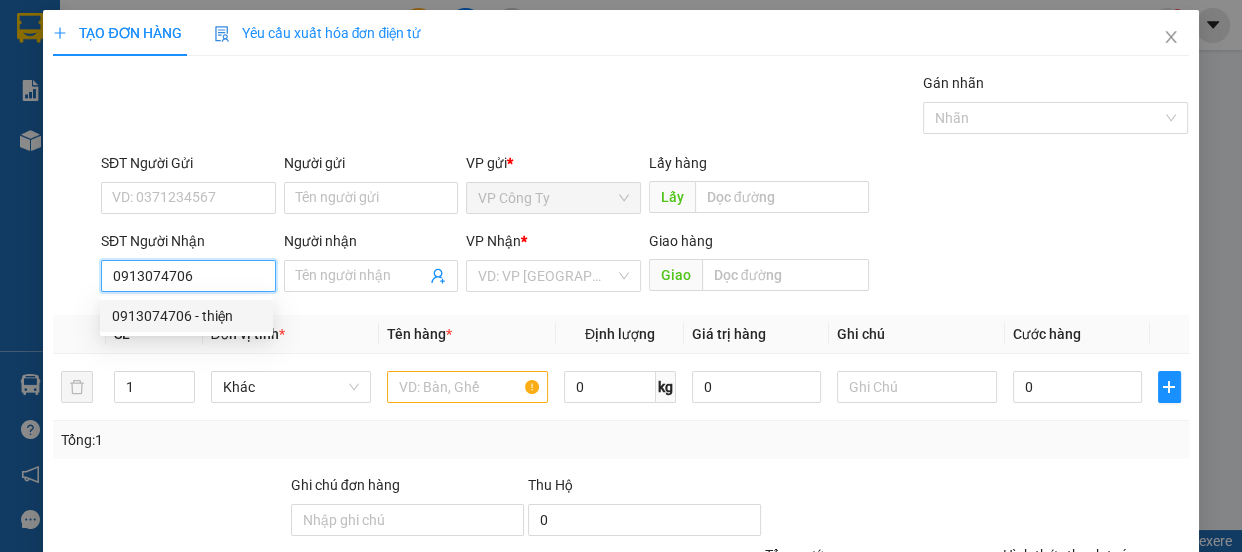 click on "0913074706 - thiện" at bounding box center (186, 316) 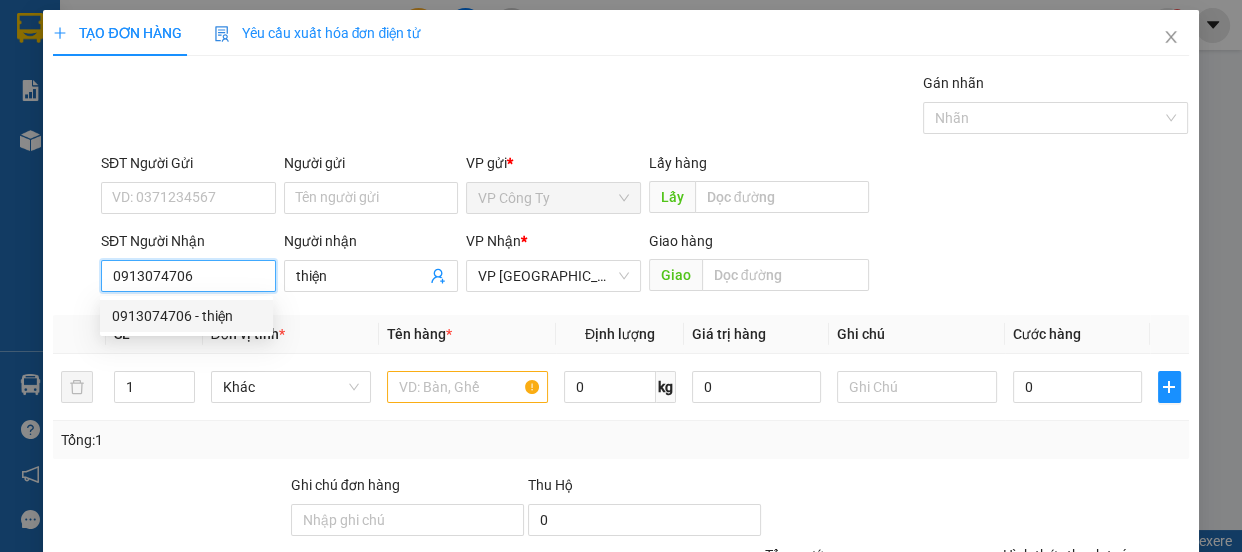 type on "70.000" 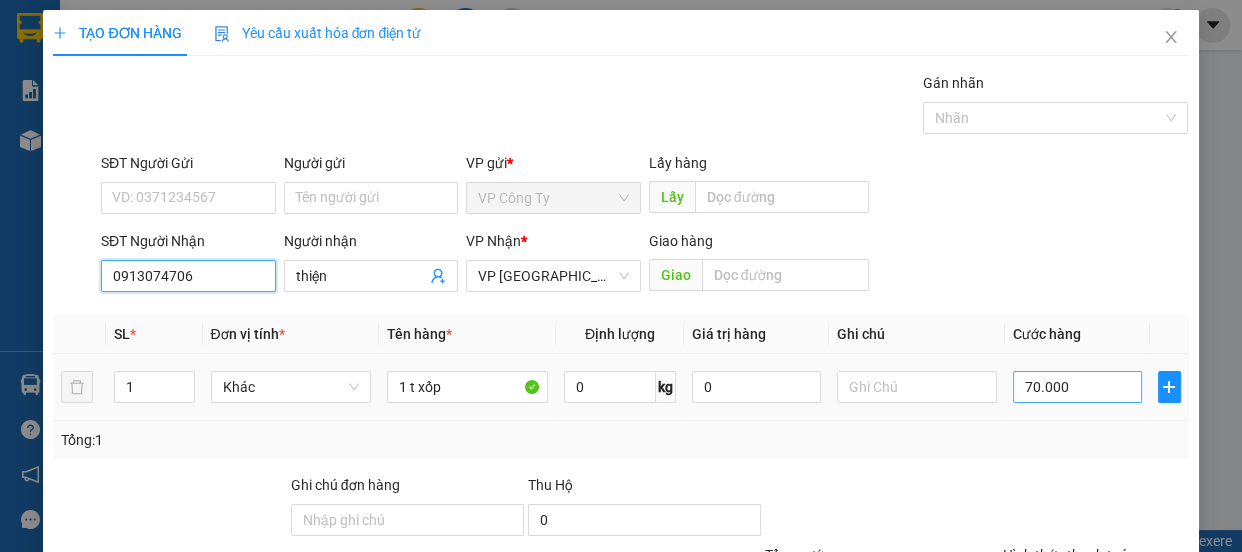 type on "0913074706" 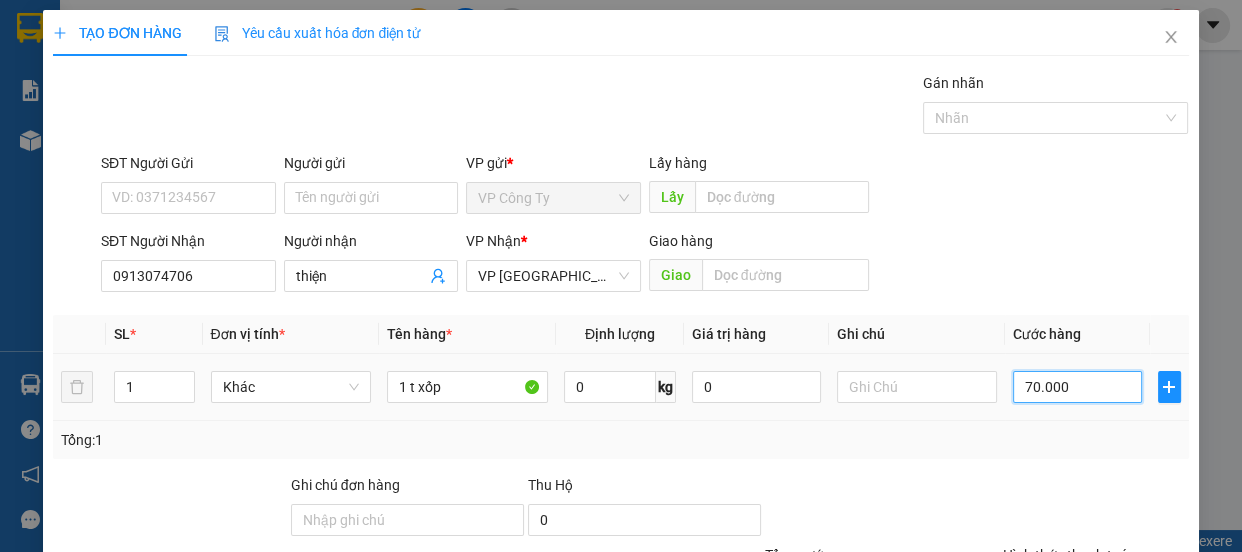 click on "70.000" at bounding box center (1077, 387) 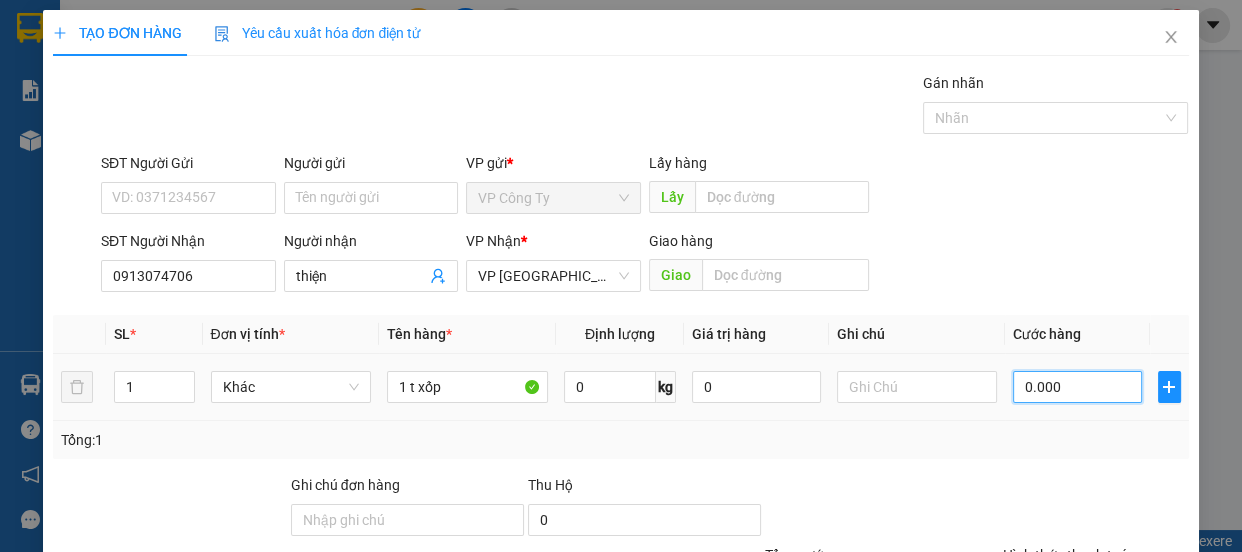 type on "50.000" 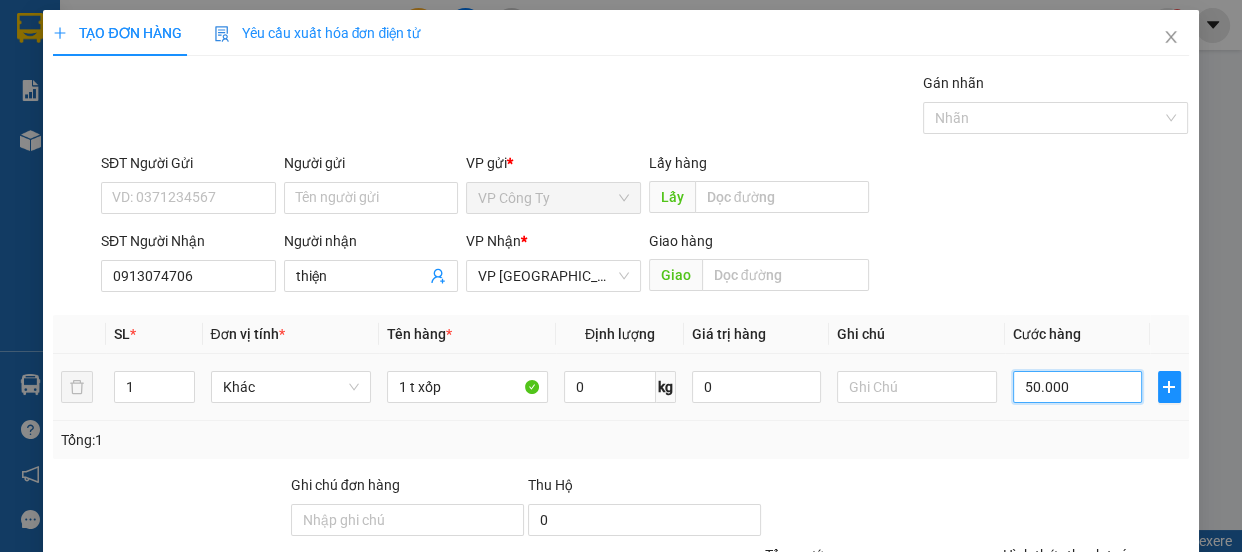 scroll, scrollTop: 187, scrollLeft: 0, axis: vertical 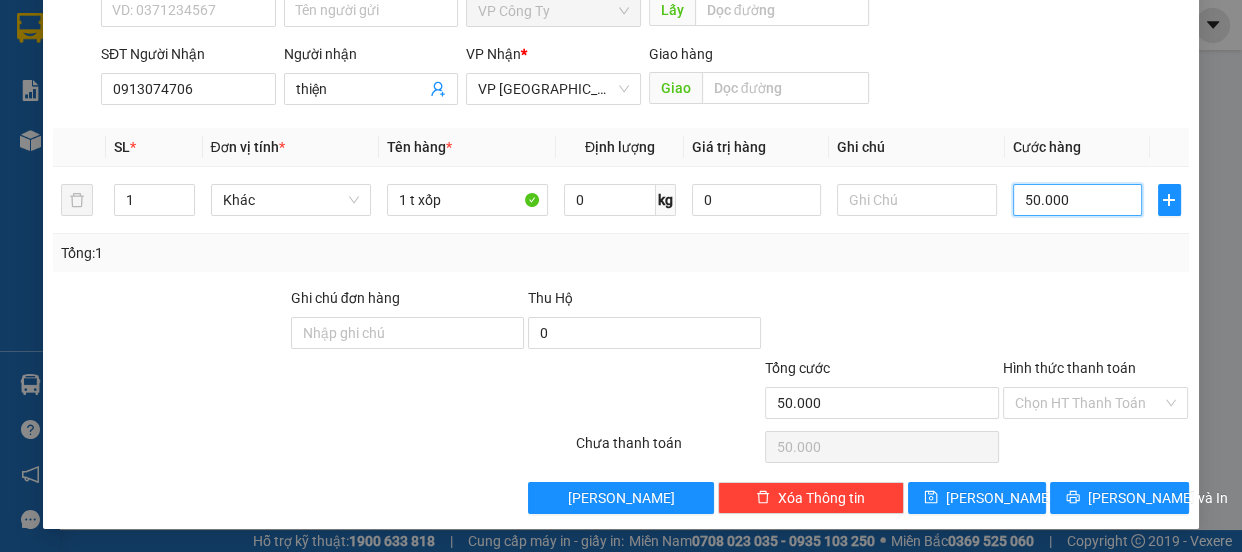 type on "50.000" 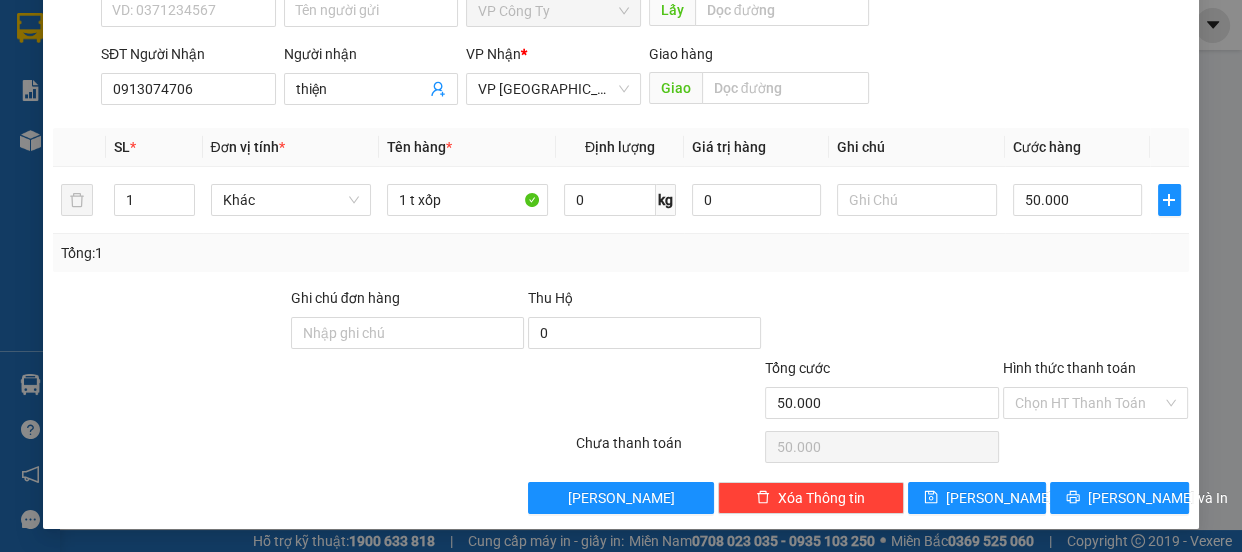 click on "Hình thức thanh toán" at bounding box center (1069, 368) 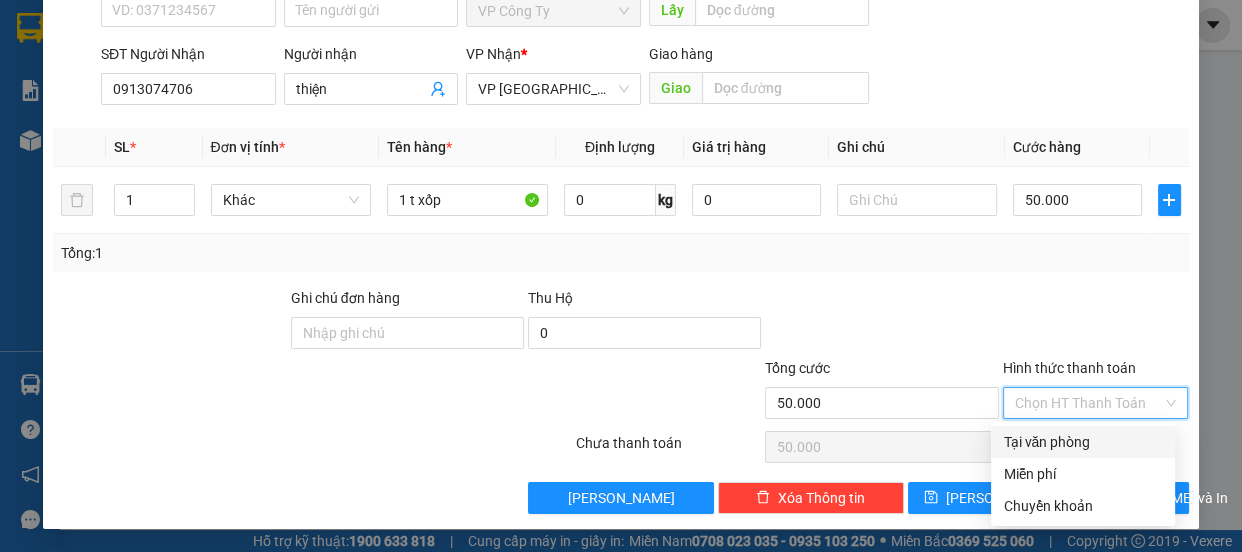 click on "Tại văn phòng" at bounding box center (1083, 442) 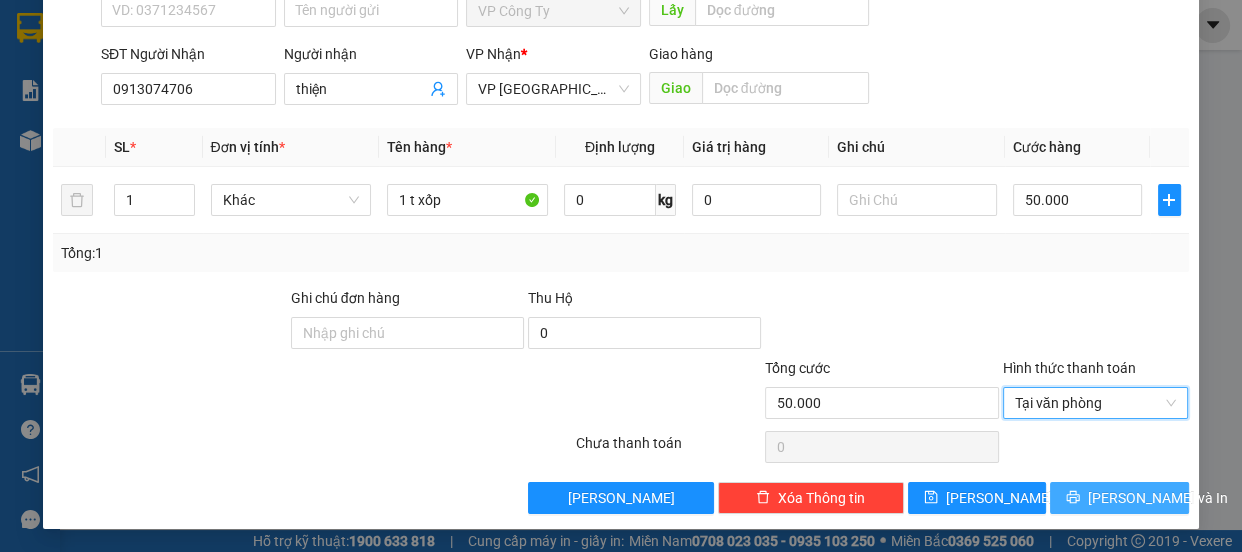 click 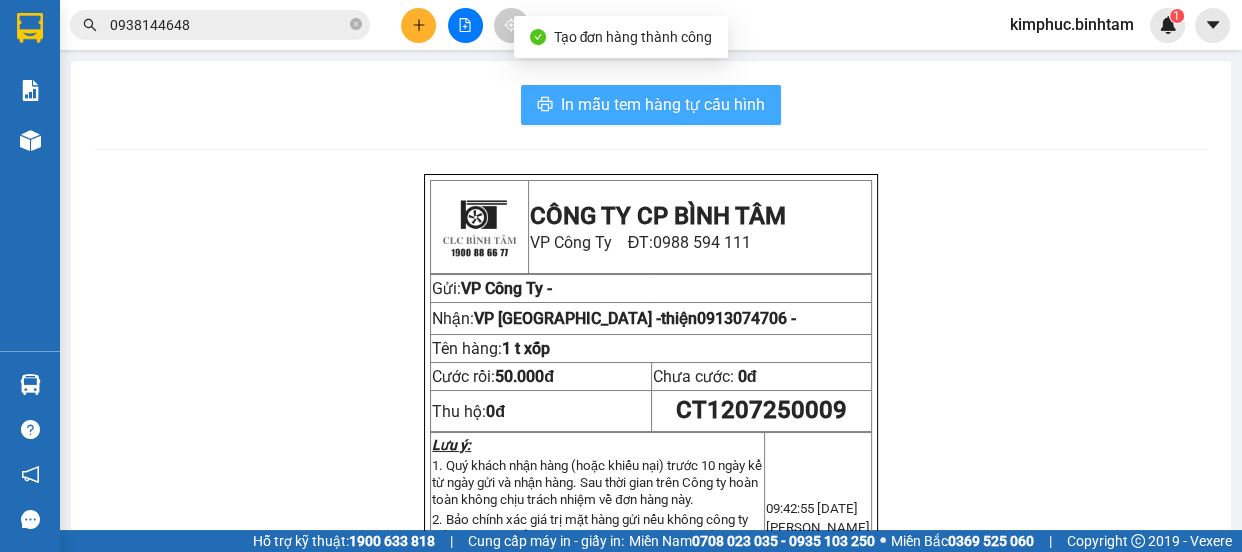 click on "In mẫu tem hàng tự cấu hình" at bounding box center (663, 104) 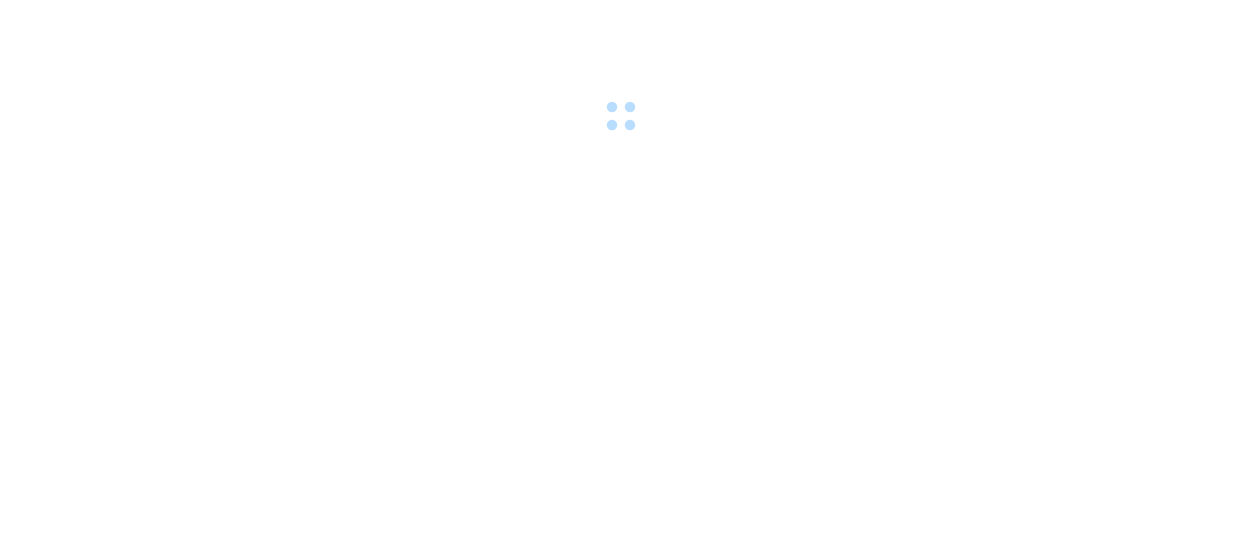 scroll, scrollTop: 0, scrollLeft: 0, axis: both 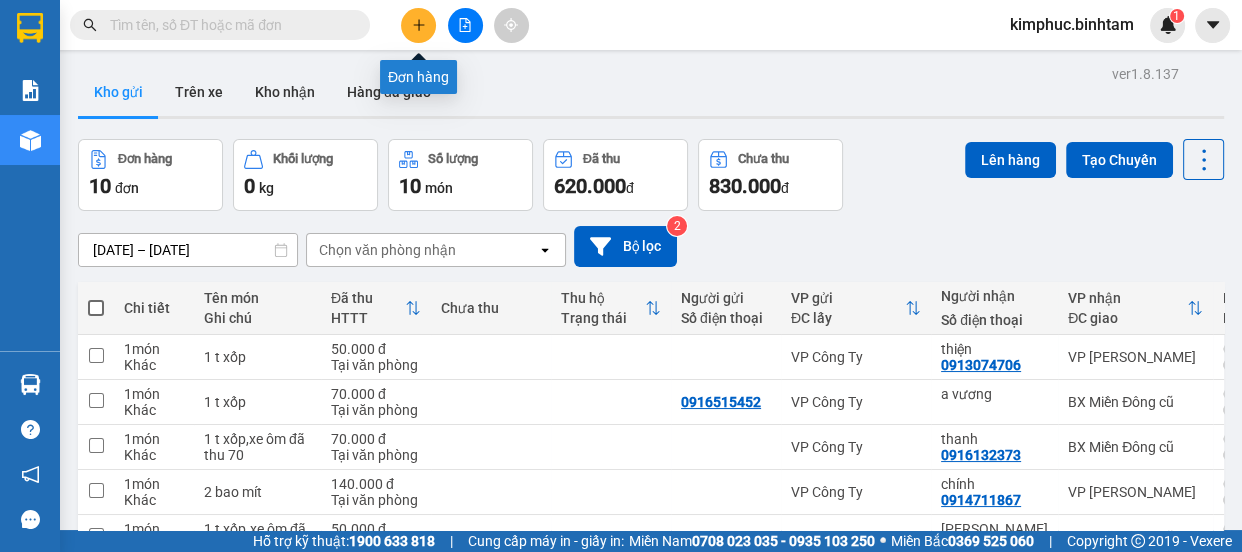 click 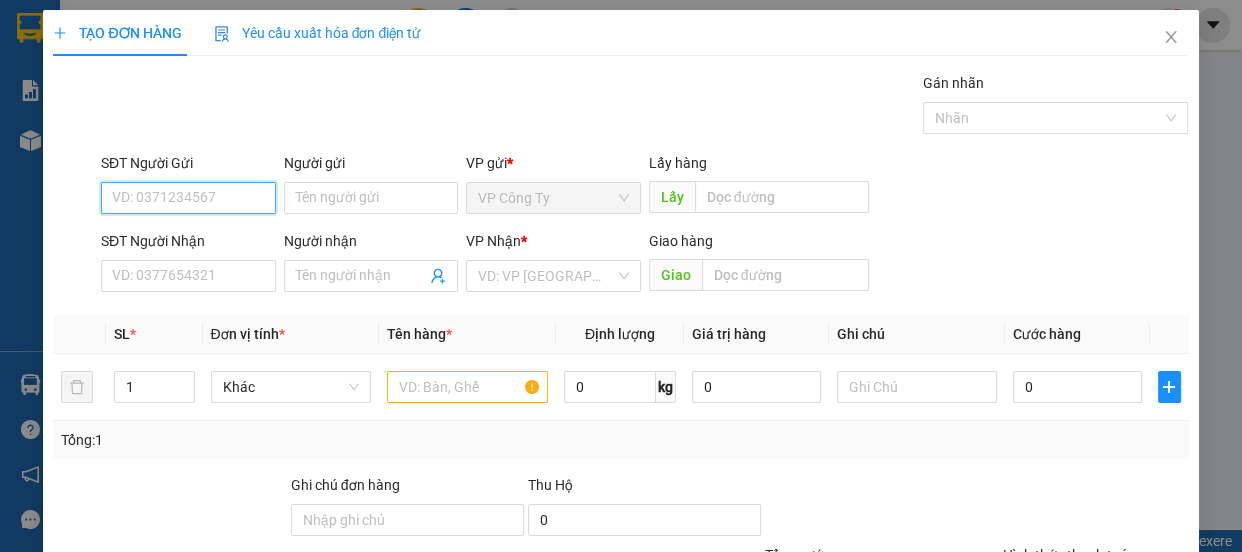 click on "SĐT Người Gửi" at bounding box center [188, 198] 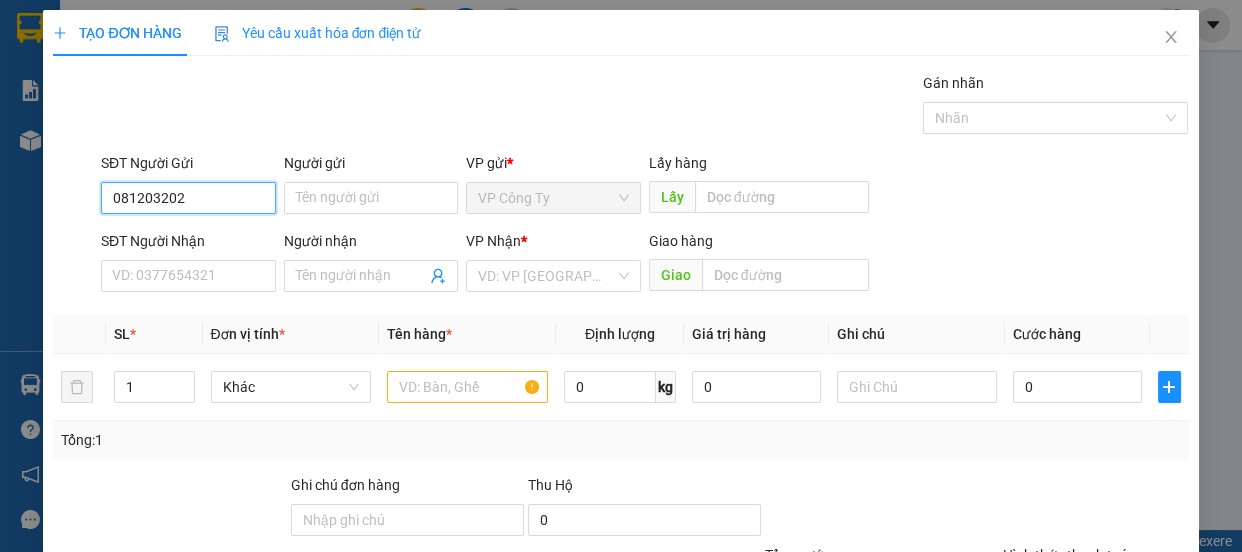 type on "0812032023" 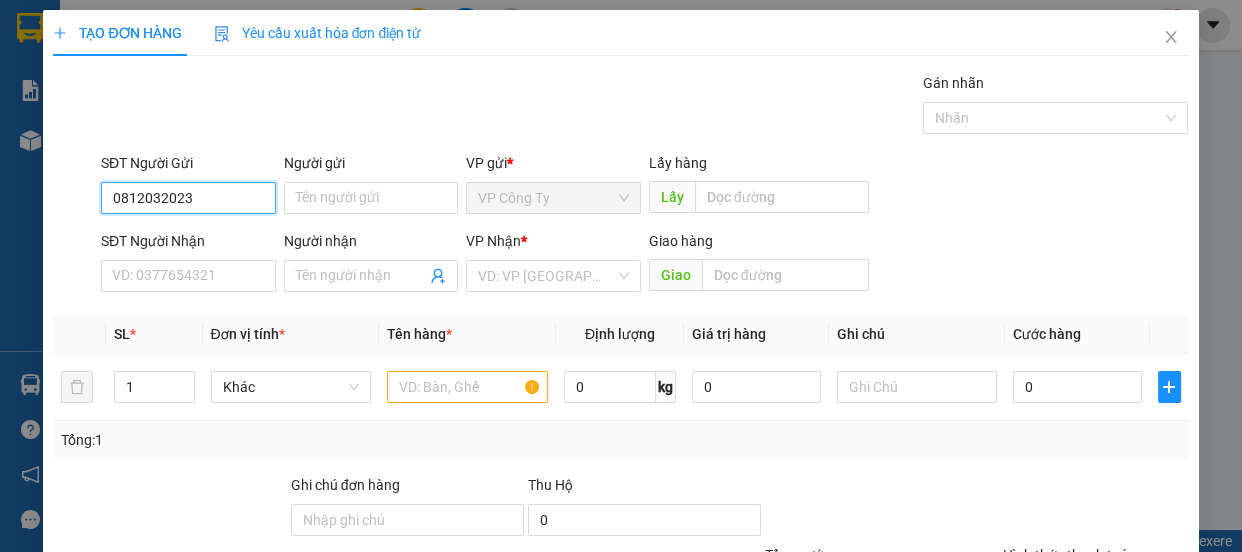 click on "0812032023" at bounding box center [188, 198] 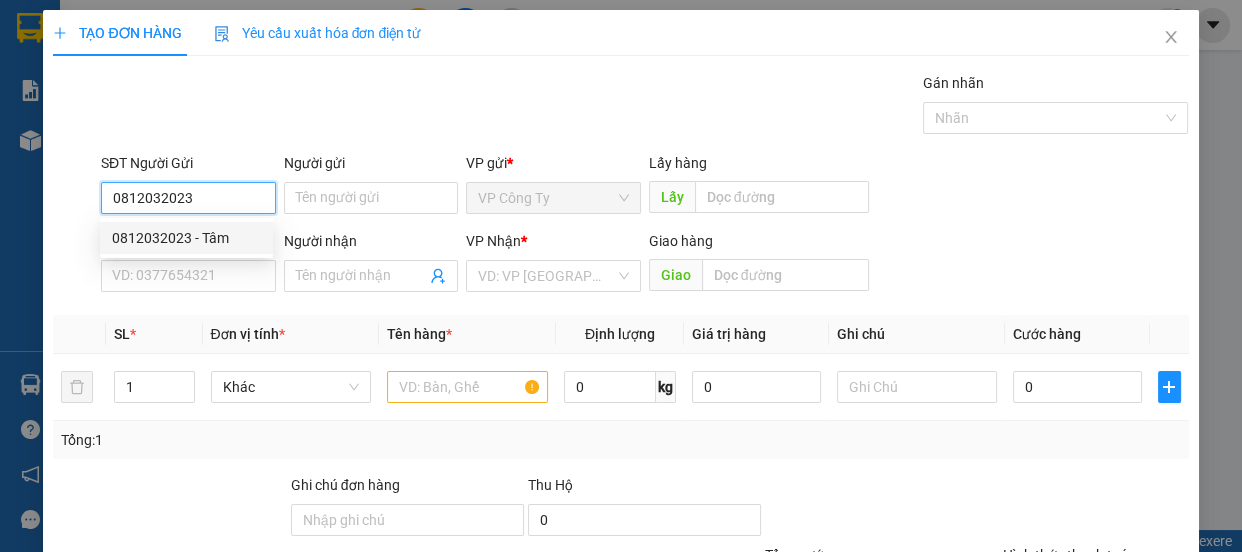 click on "0812032023 - Tâm" at bounding box center (186, 238) 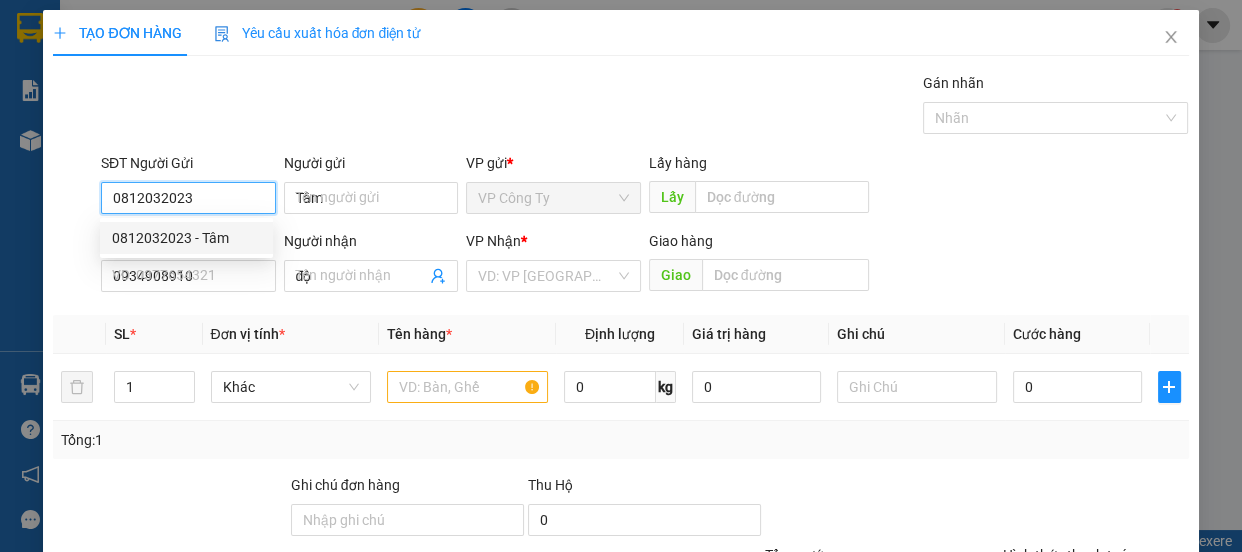 type on "an sương" 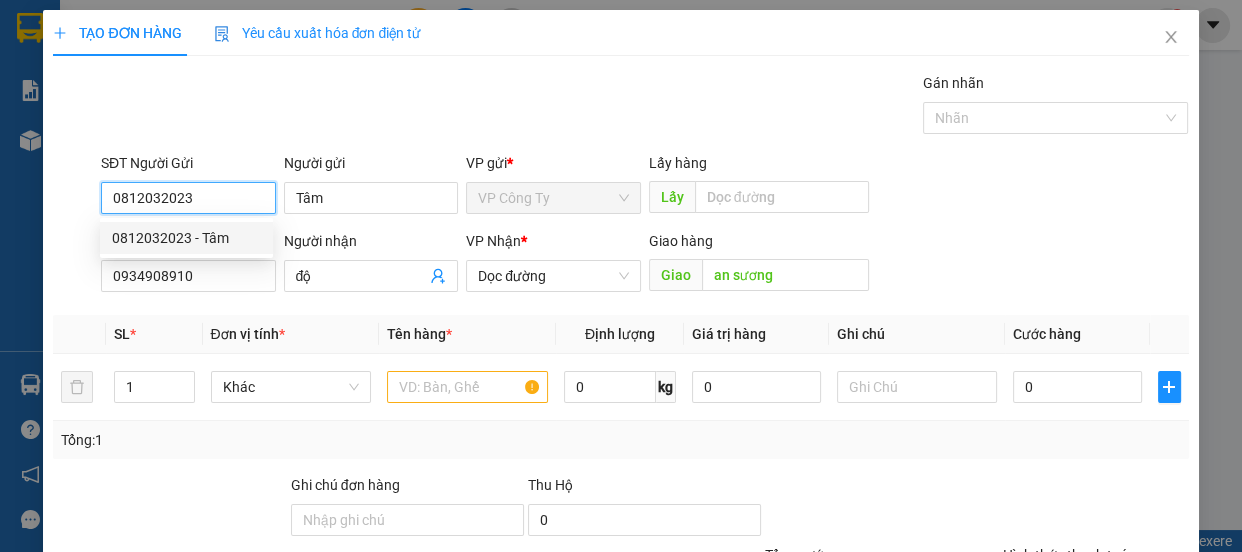 type on "70.000" 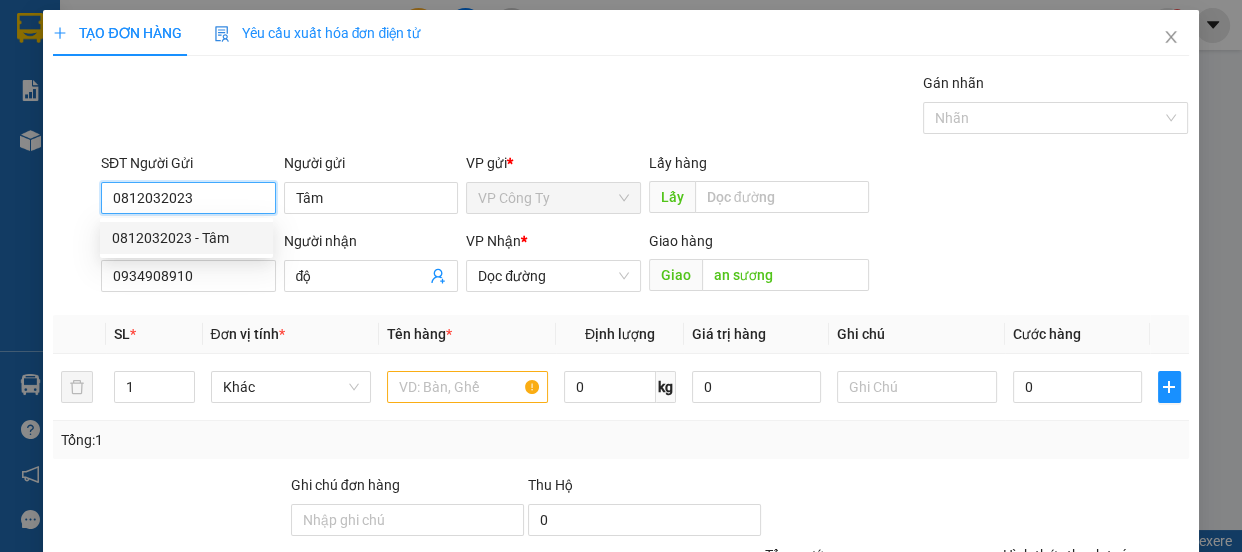 type on "70.000" 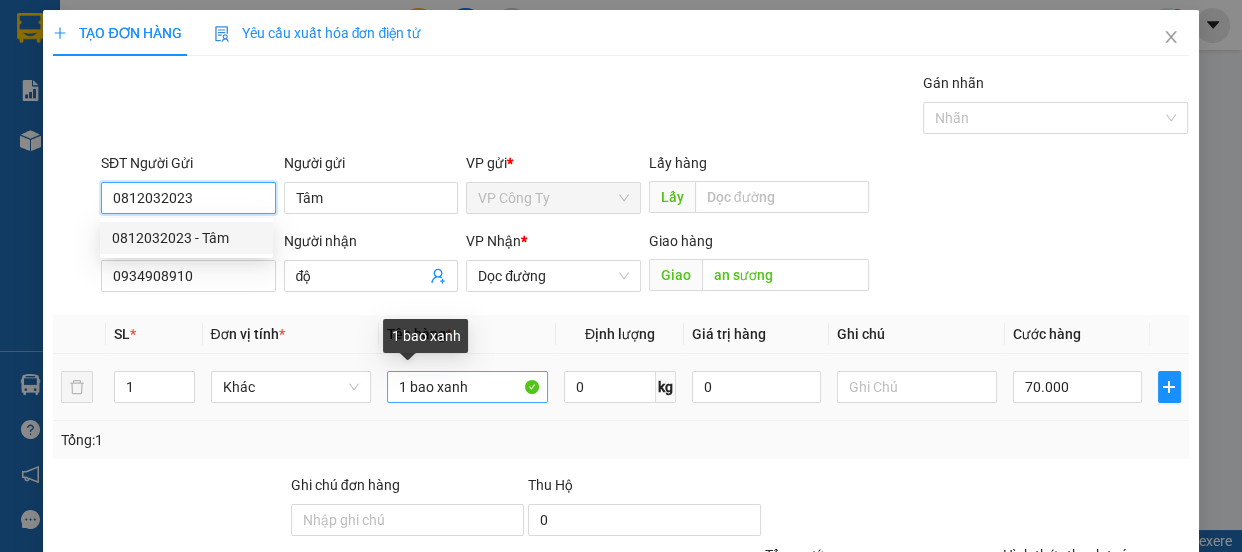 type on "0812032023" 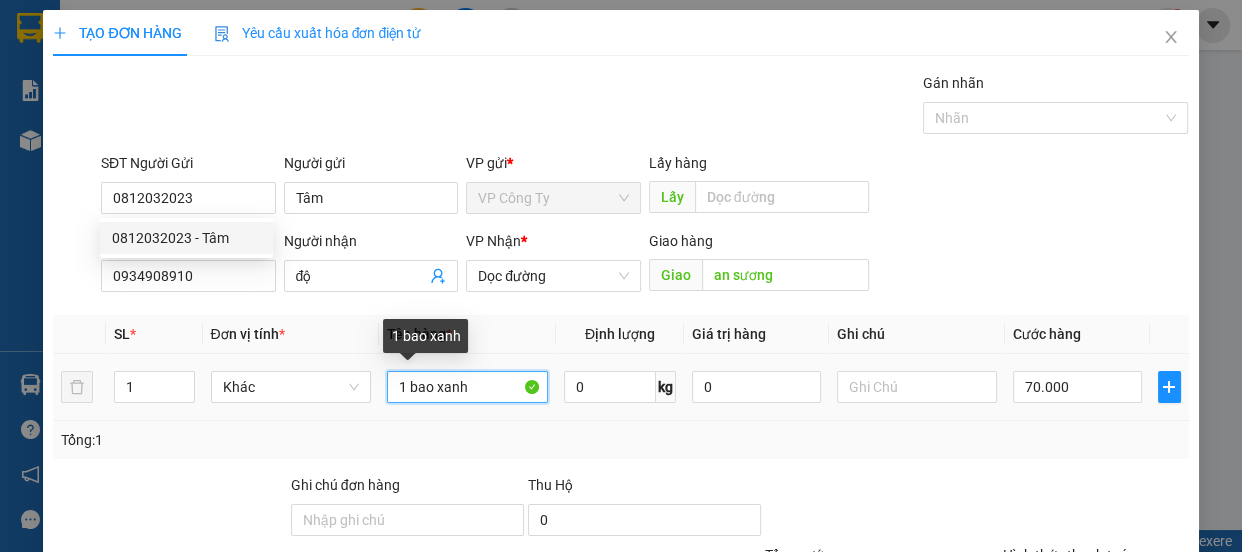click on "1 bao xanh" at bounding box center [467, 387] 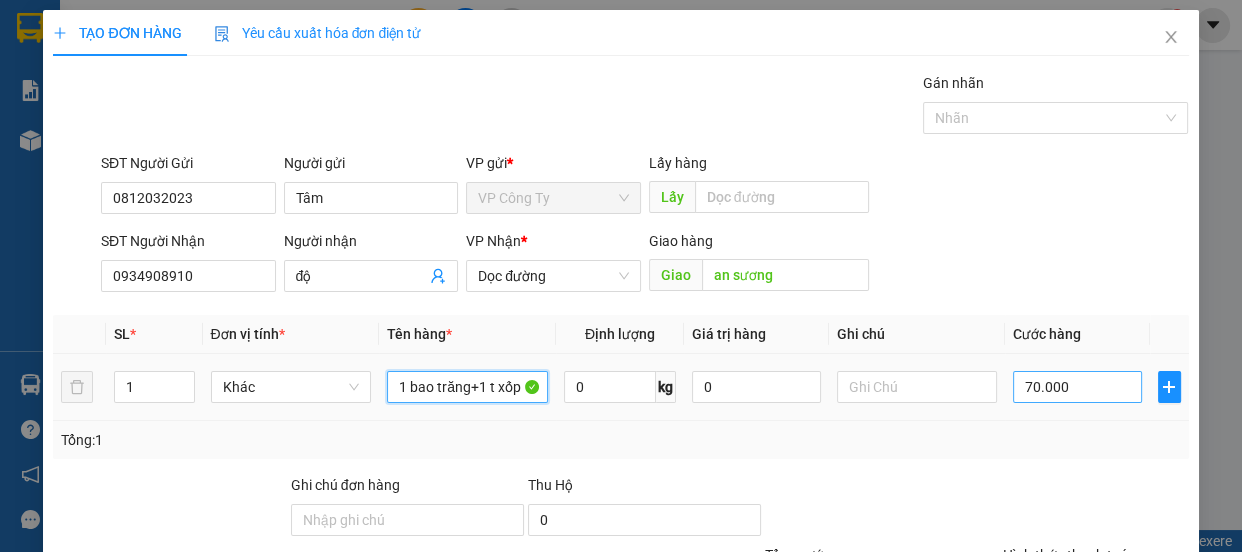 type on "1 bao trăng+1 t xốp" 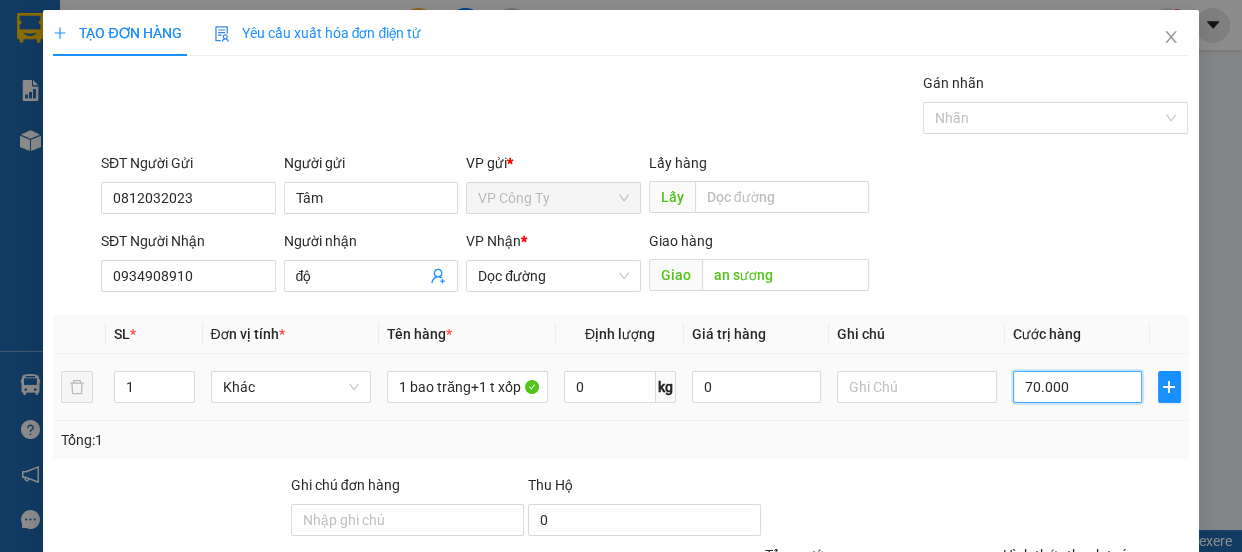 click on "70.000" at bounding box center (1077, 387) 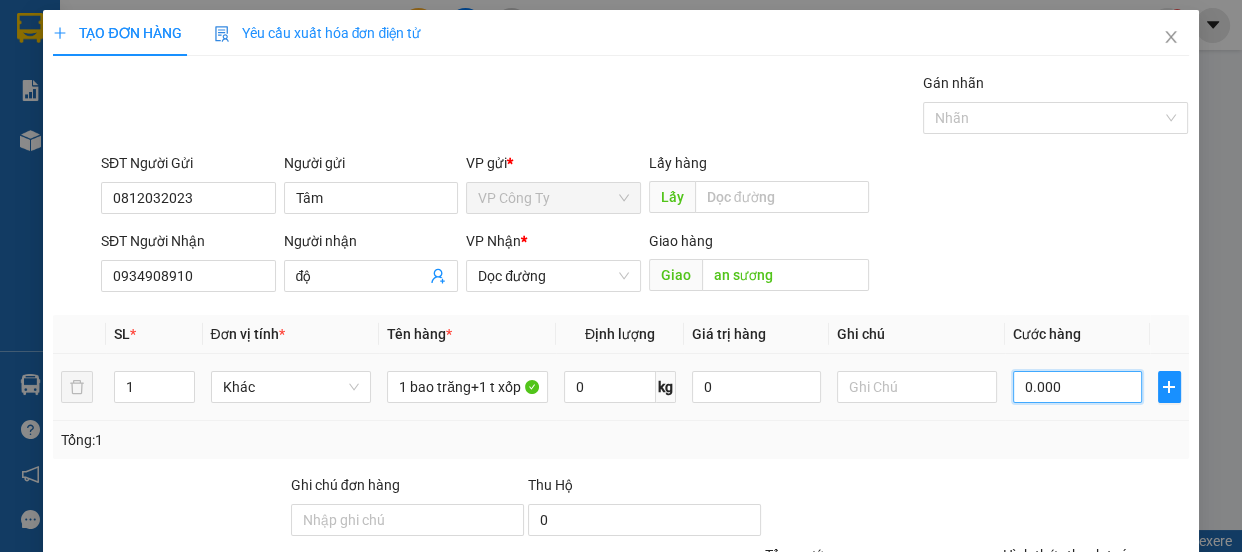 type on "0" 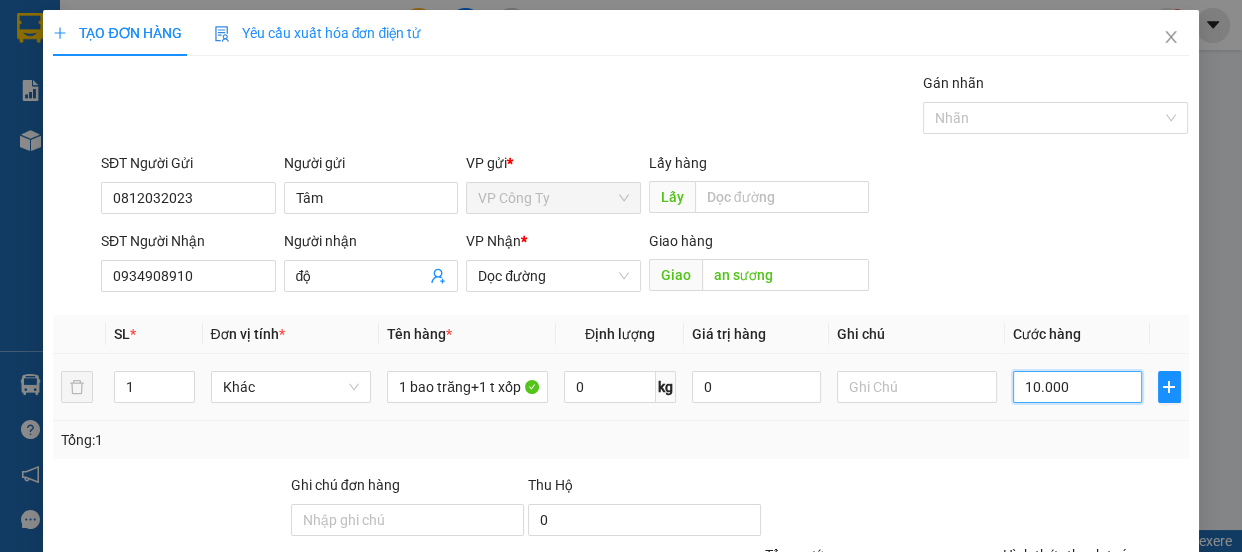 type on "120.000" 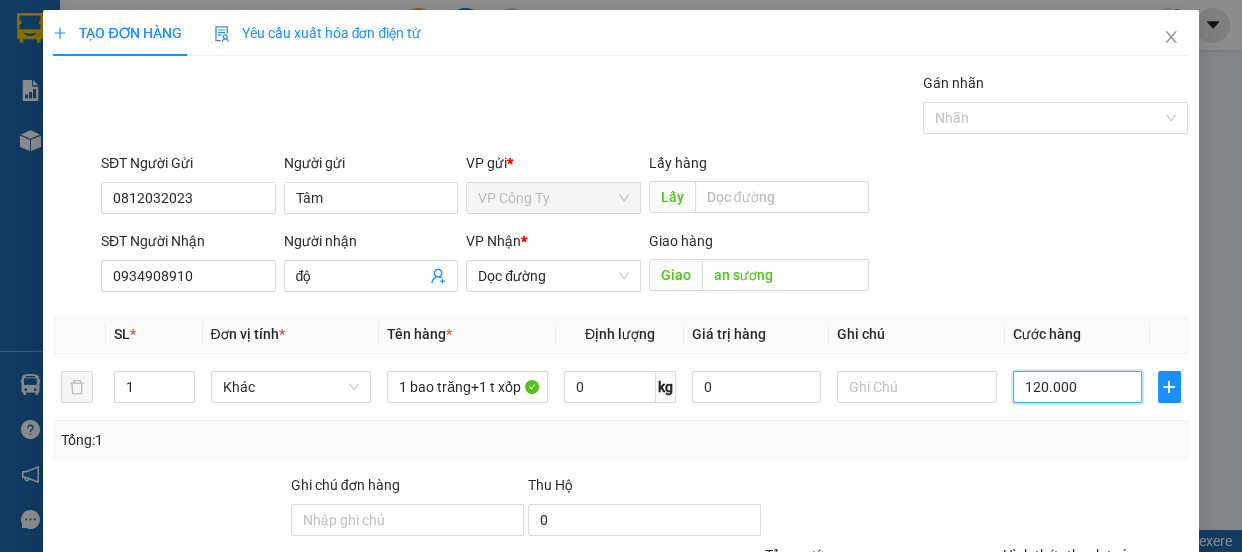 scroll, scrollTop: 187, scrollLeft: 0, axis: vertical 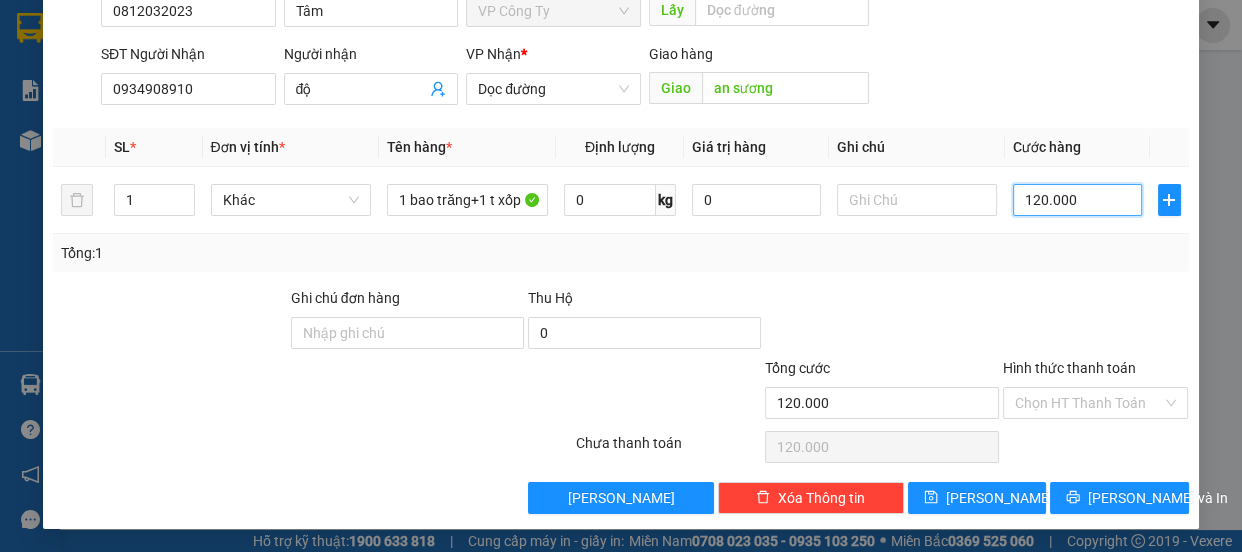 type on "120.000" 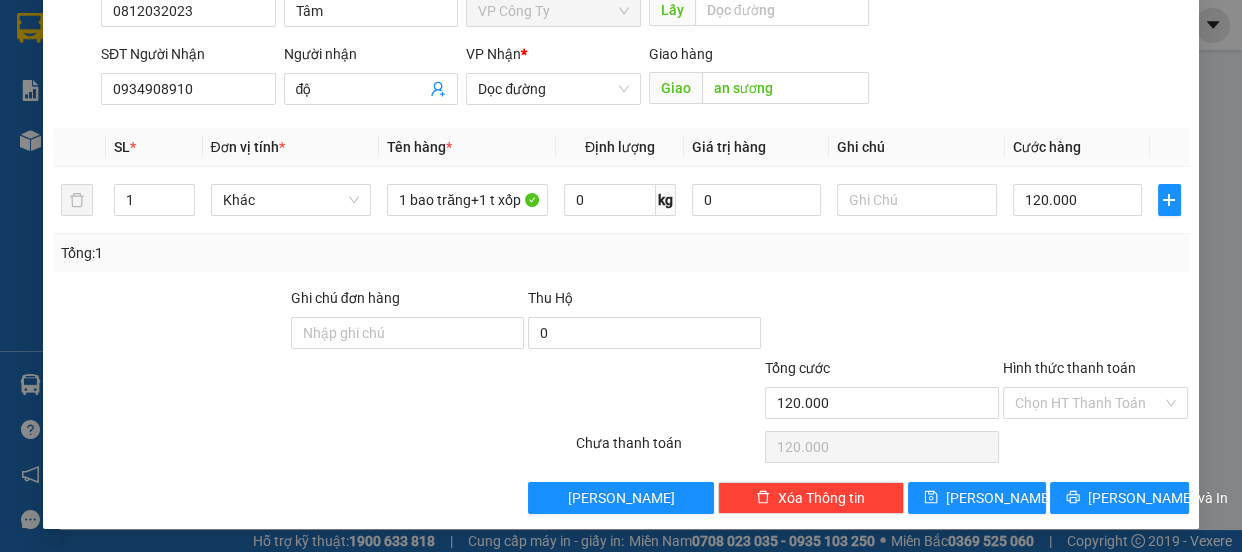 click on "Hình thức thanh toán" at bounding box center (1069, 368) 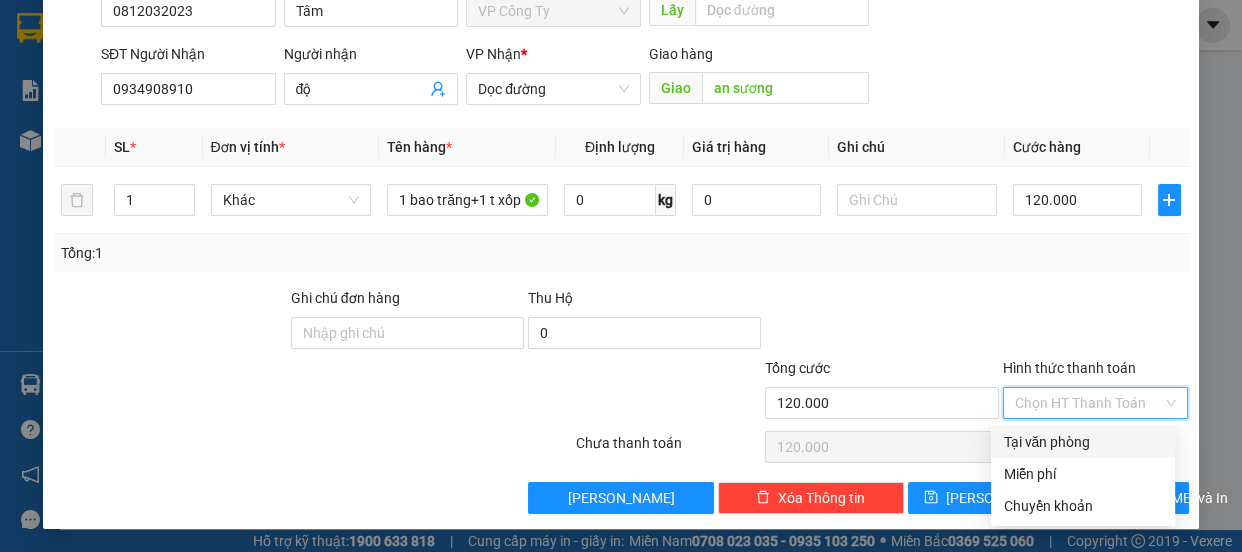 click on "Tại văn phòng" at bounding box center [1083, 442] 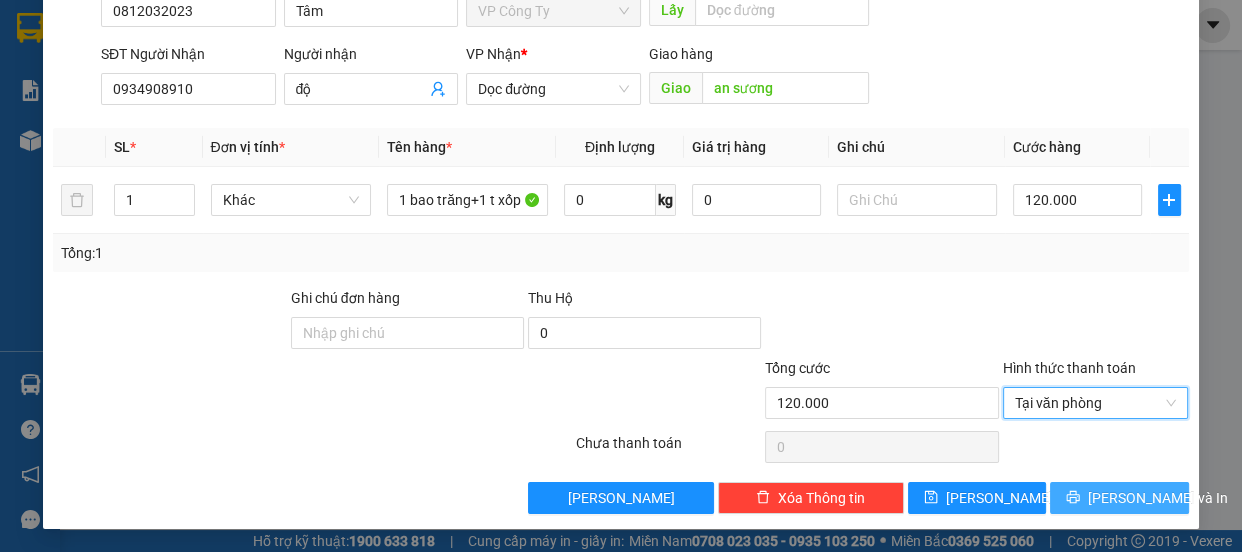 click at bounding box center (1073, 498) 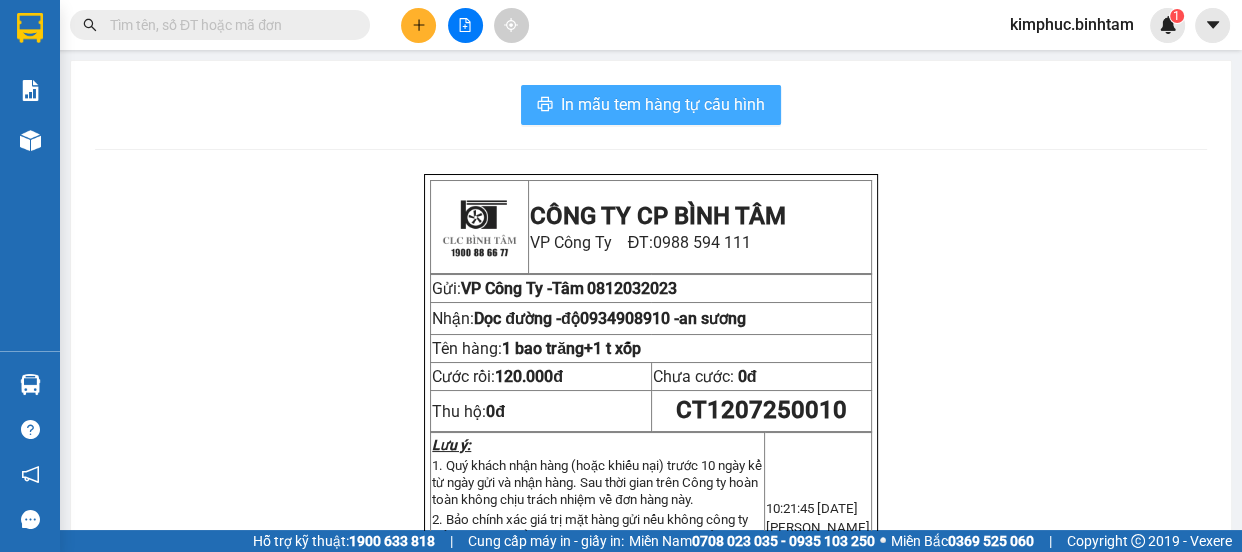 click on "In mẫu tem hàng tự cấu hình" at bounding box center (651, 105) 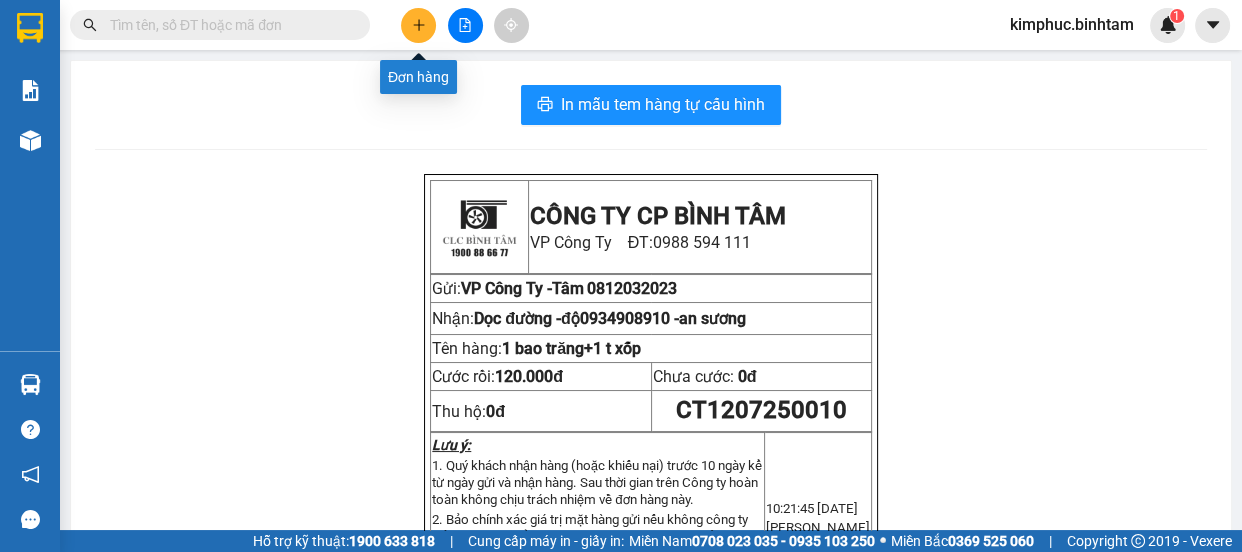 click 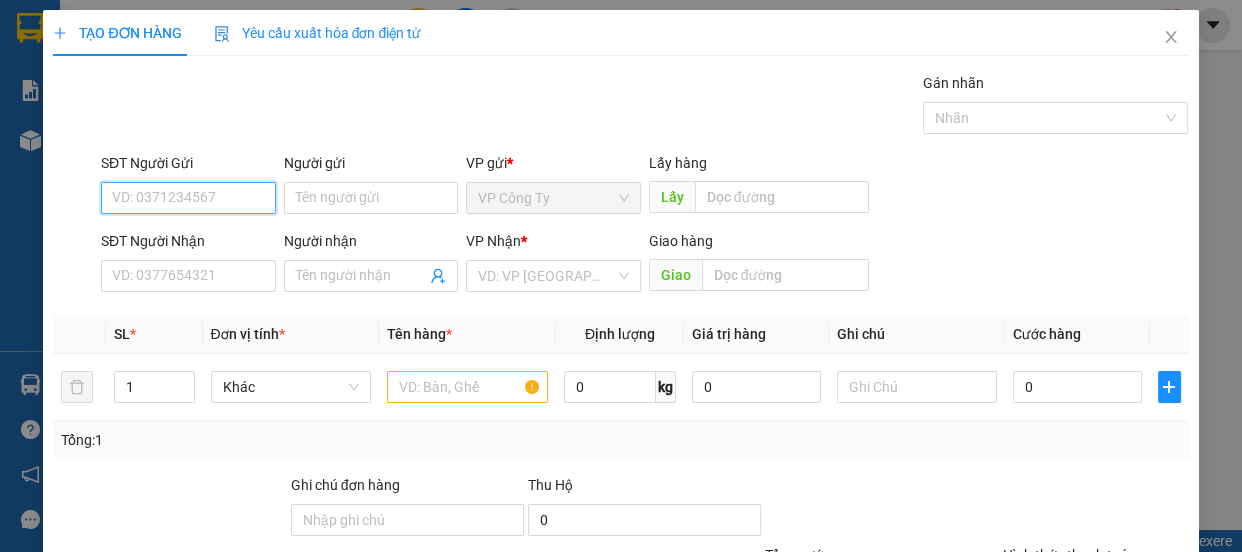 click on "SĐT Người Gửi" at bounding box center [188, 198] 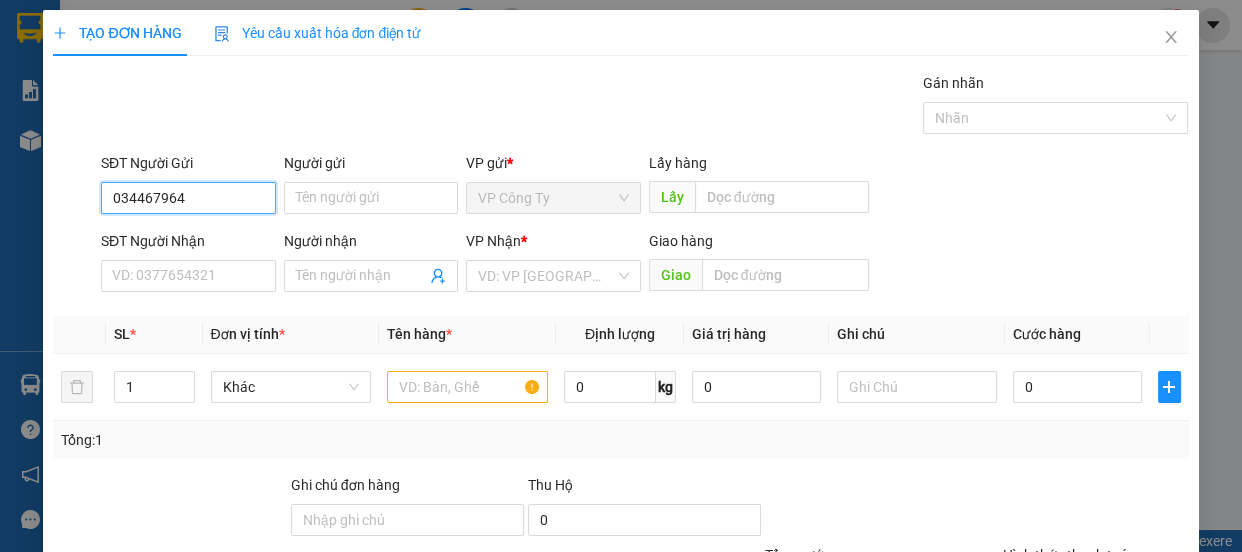 type on "0344679640" 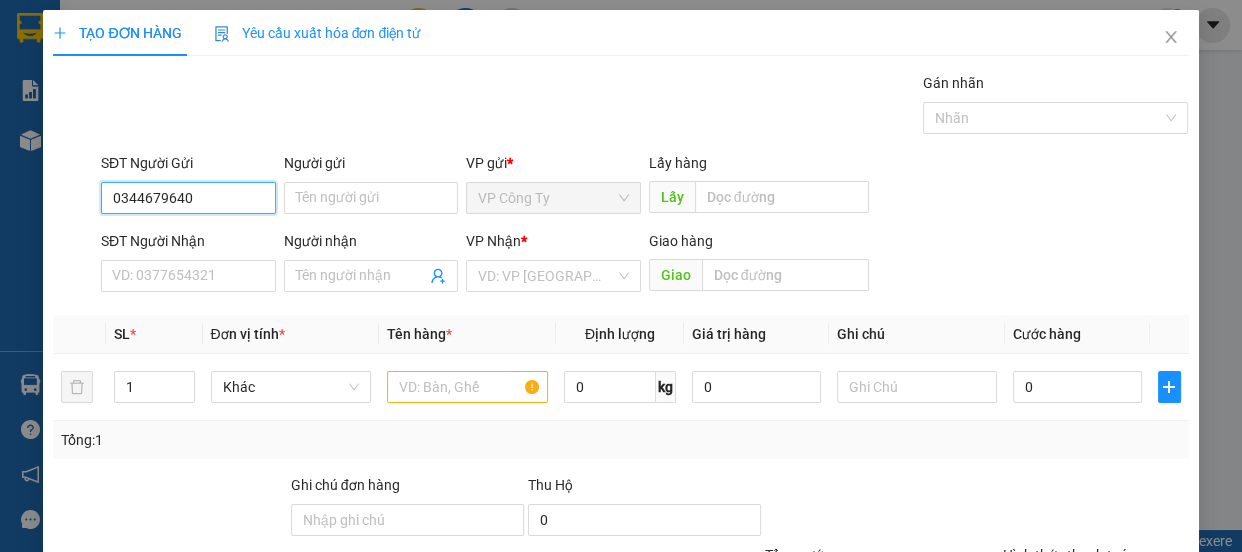 click on "0344679640" at bounding box center (188, 198) 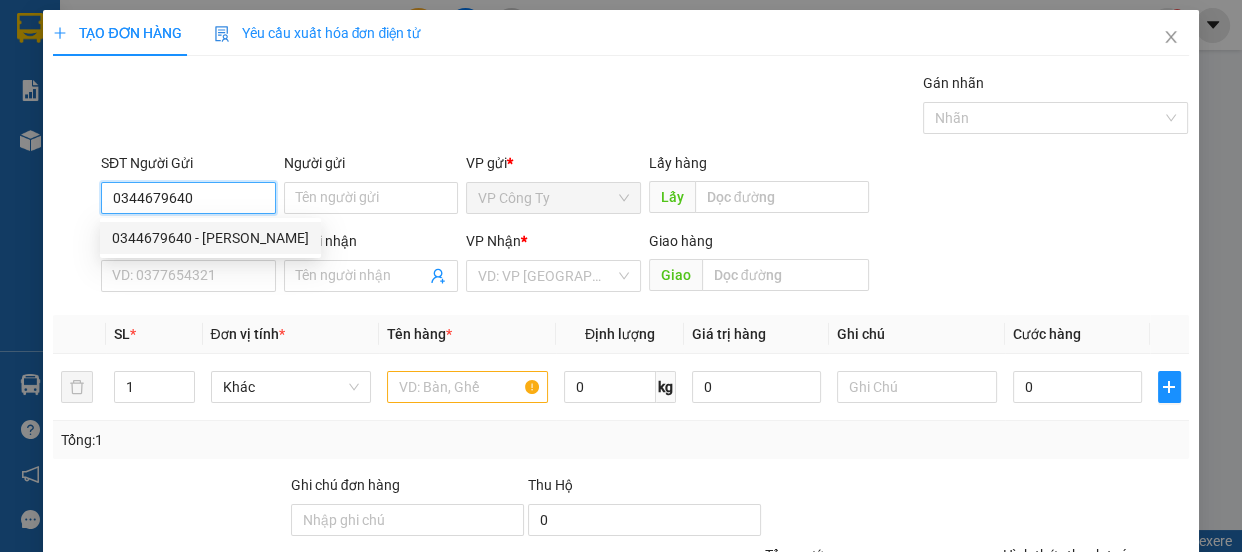 click on "0344679640 - phượng" at bounding box center (210, 238) 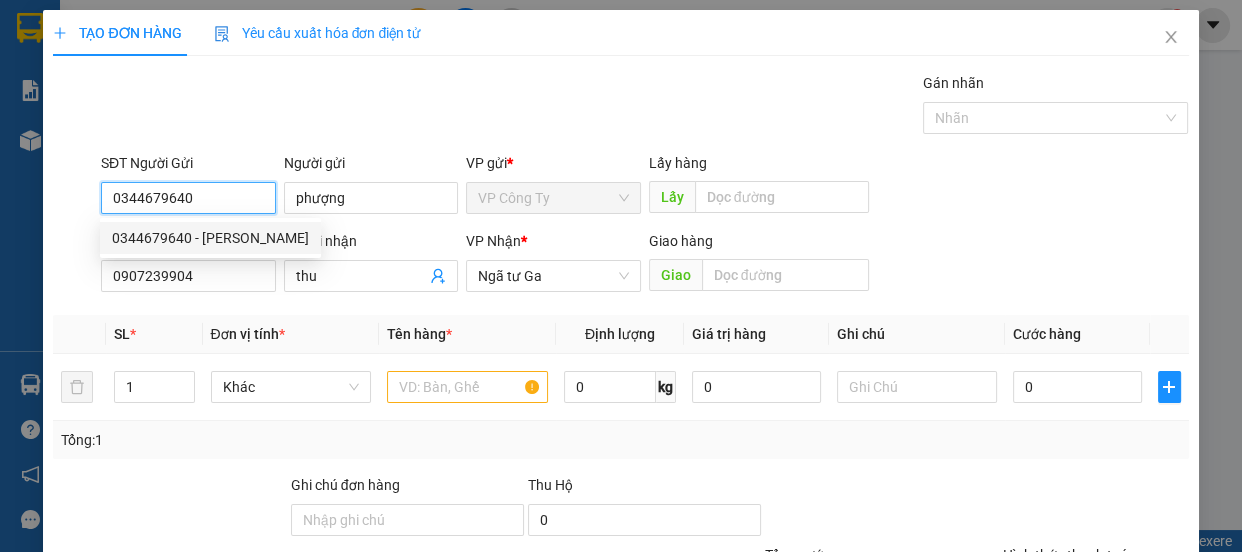 type on "100.000" 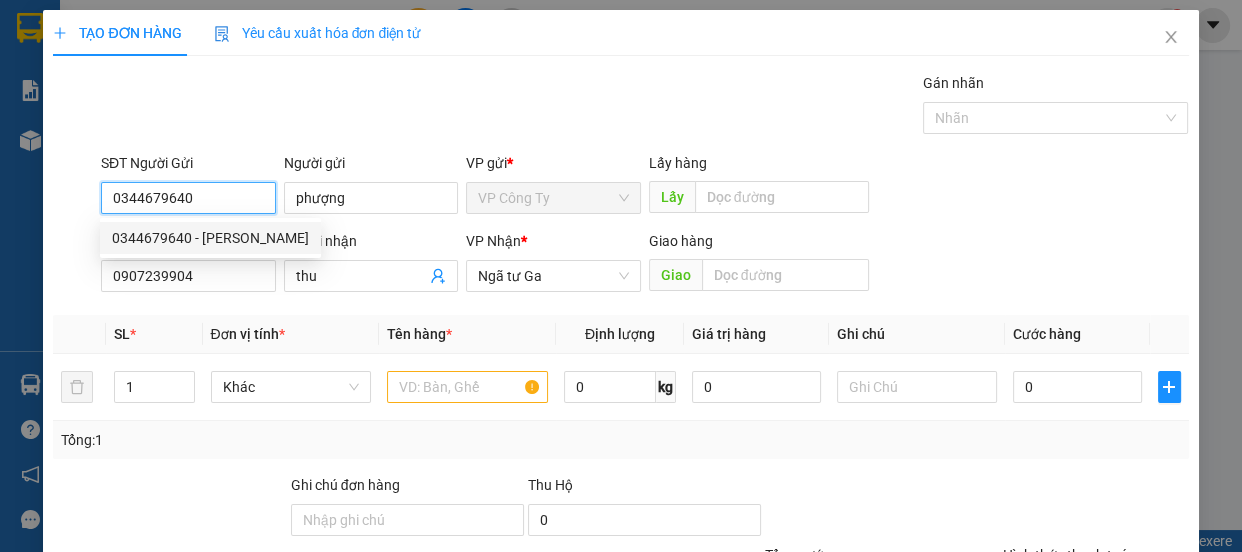 type on "100.000" 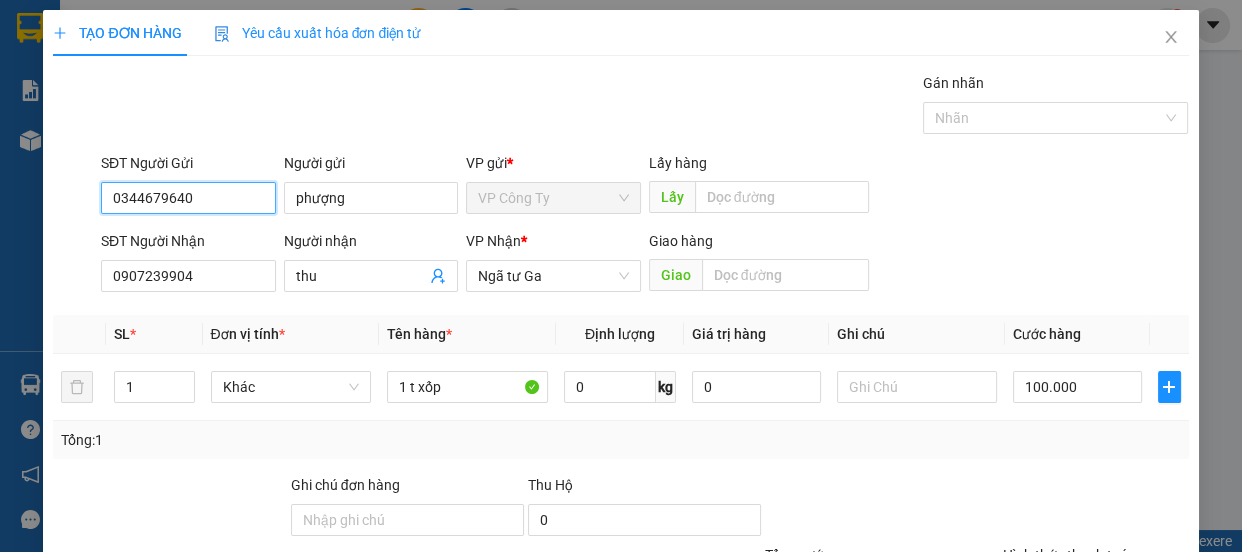 scroll, scrollTop: 187, scrollLeft: 0, axis: vertical 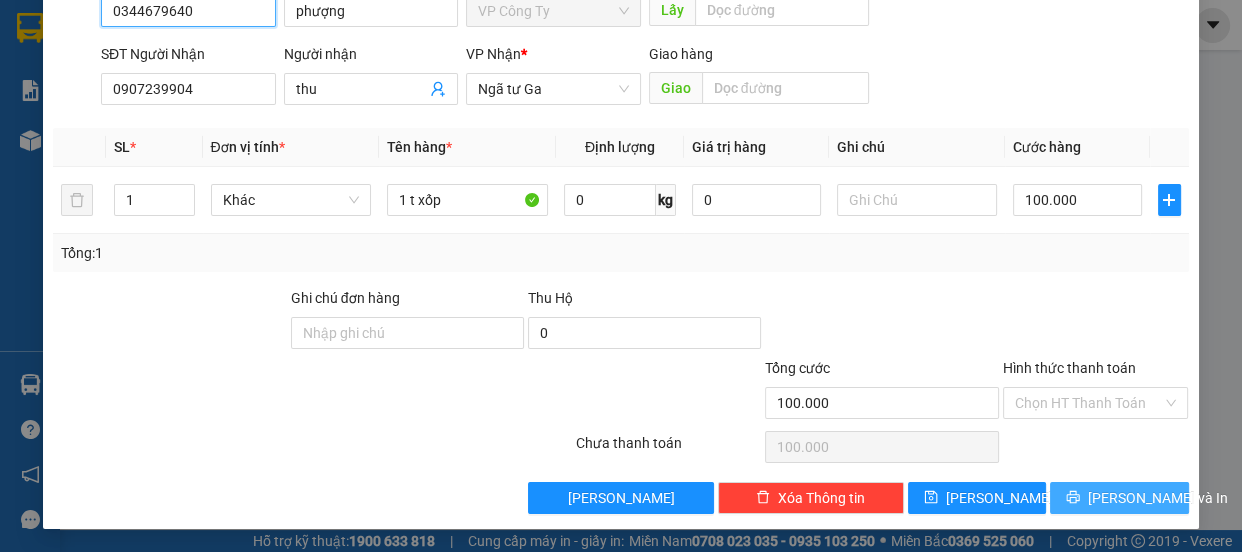 type on "0344679640" 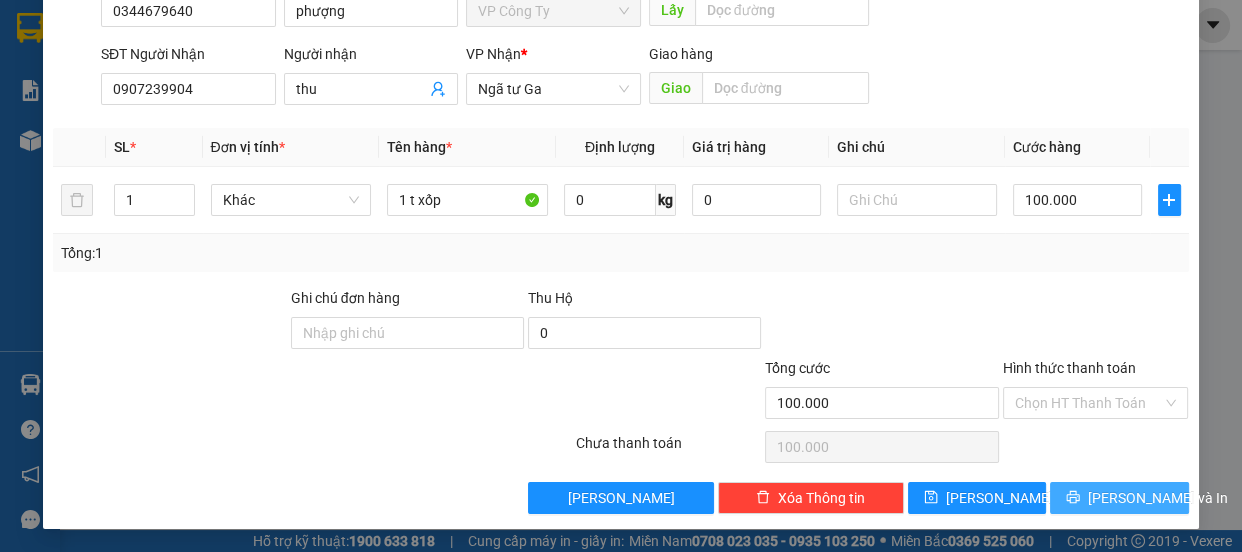 click on "[PERSON_NAME] và In" at bounding box center [1158, 498] 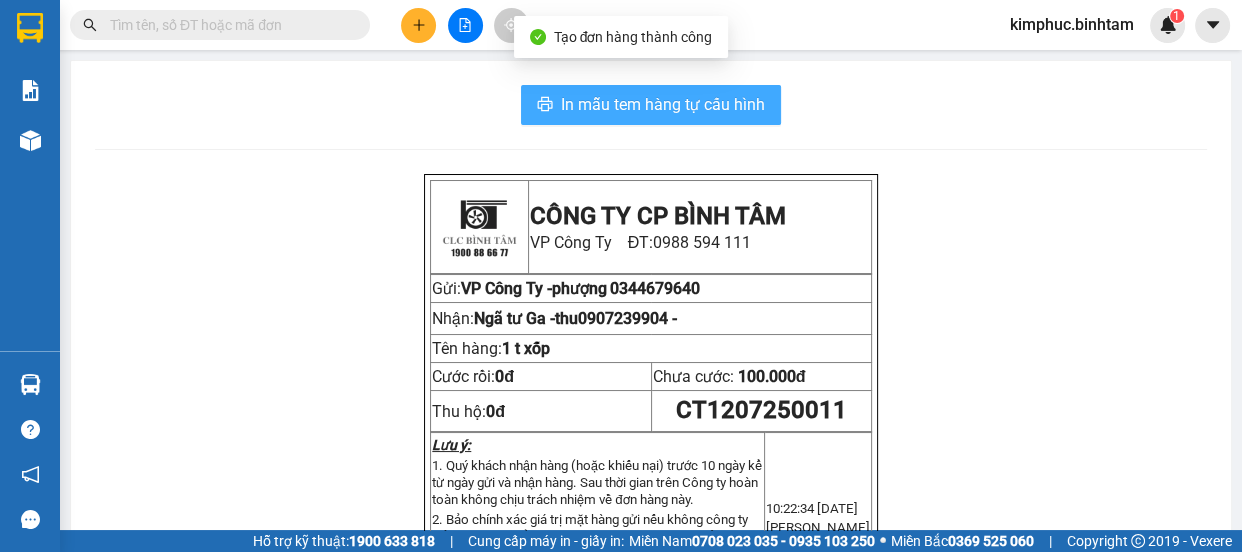 click on "In mẫu tem hàng tự cấu hình" at bounding box center [663, 104] 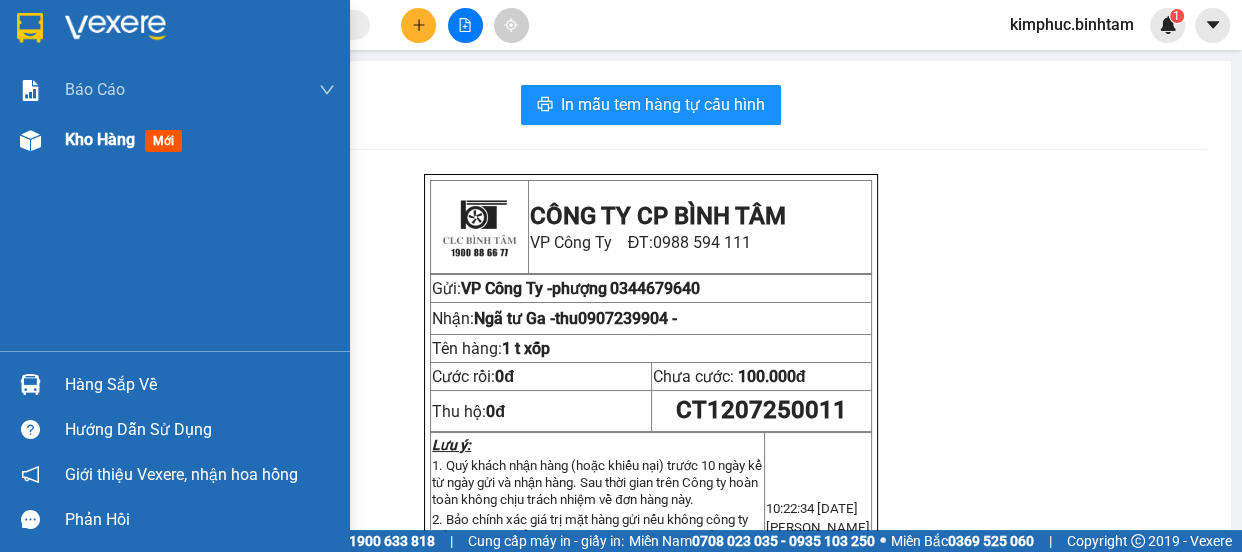click on "Kho hàng" at bounding box center (100, 139) 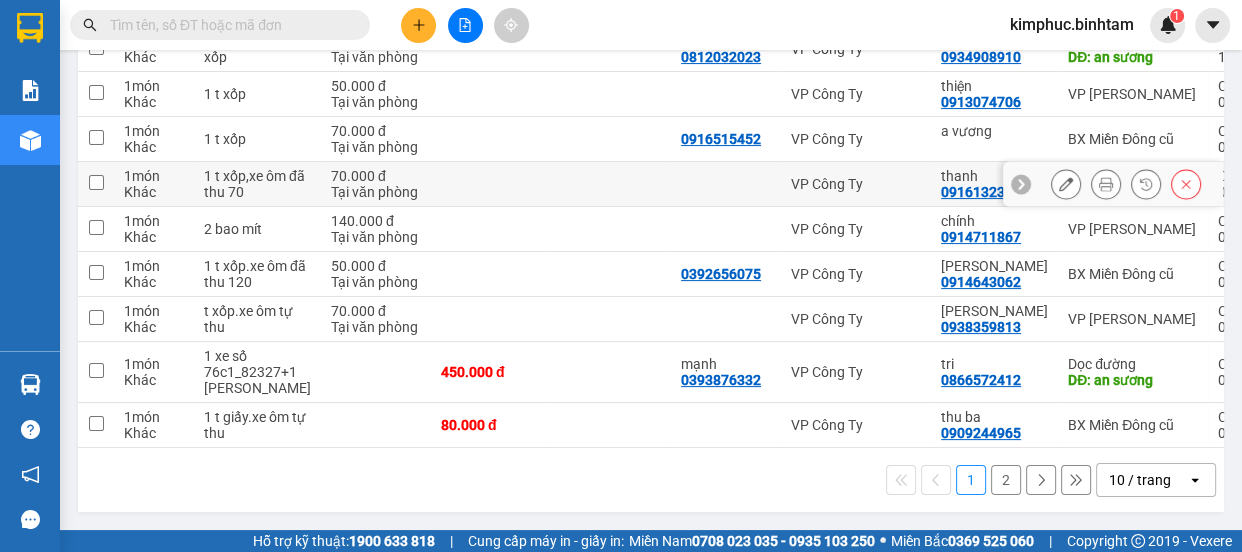 scroll, scrollTop: 86, scrollLeft: 0, axis: vertical 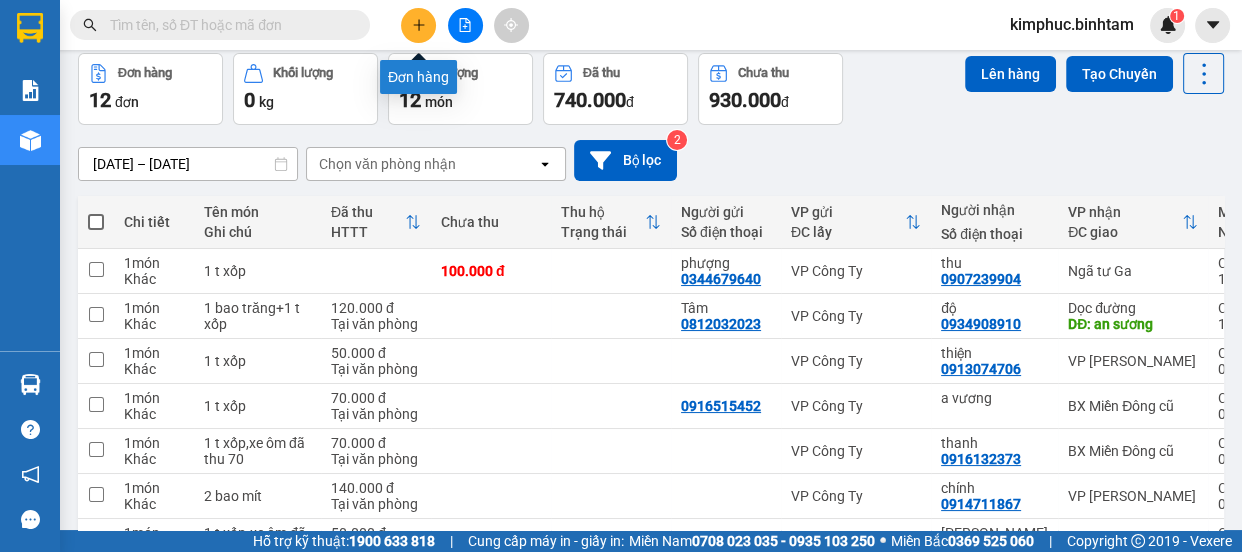click at bounding box center [418, 25] 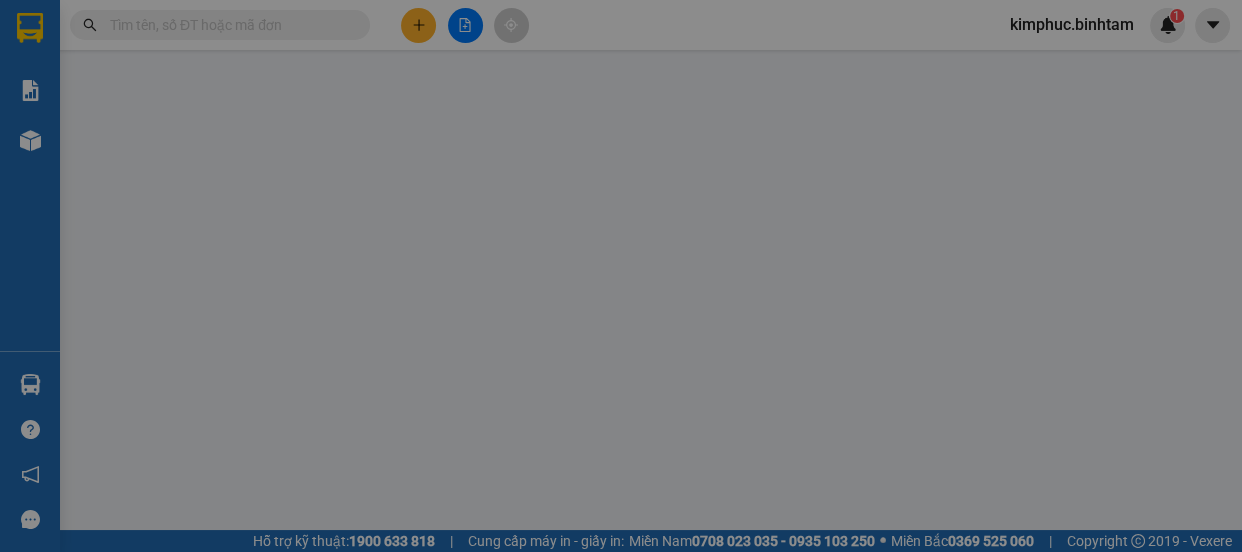 scroll, scrollTop: 0, scrollLeft: 0, axis: both 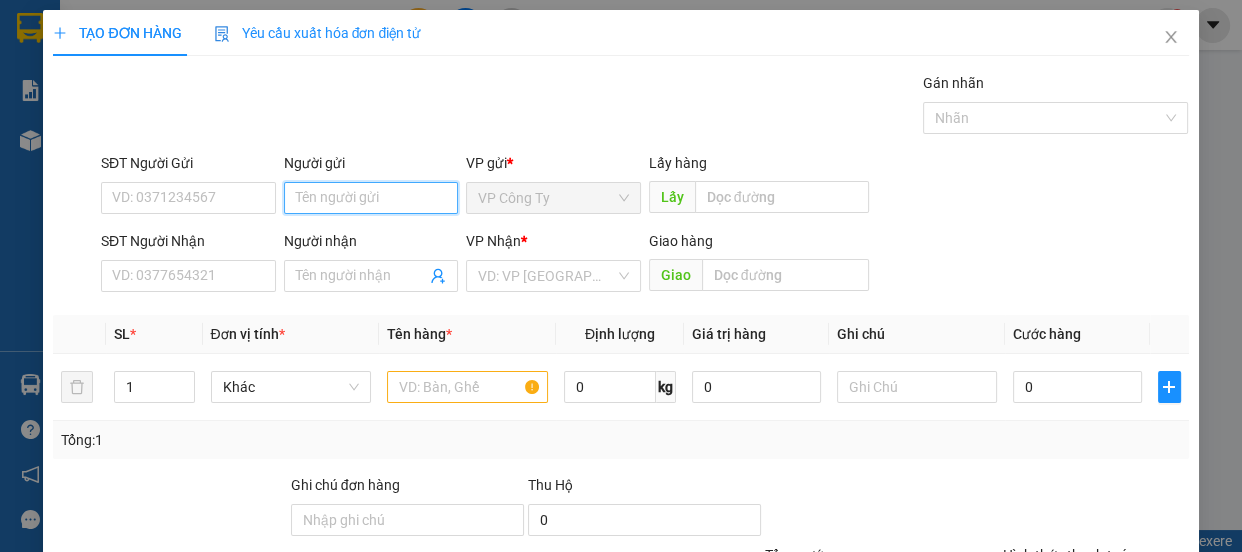 click on "Người gửi" at bounding box center [371, 198] 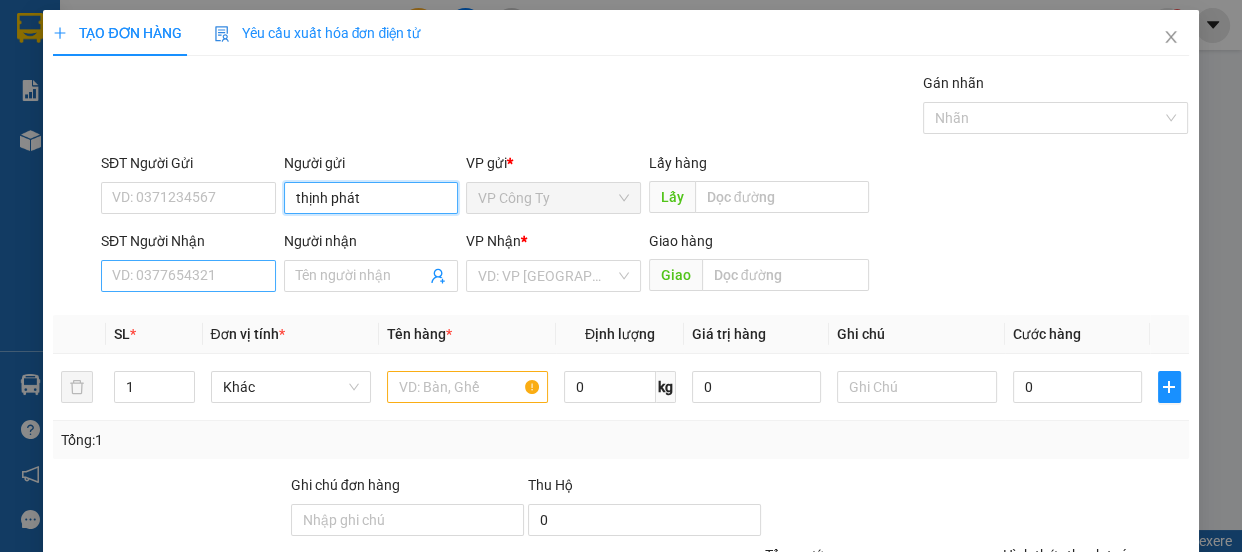 type on "thịnh phát" 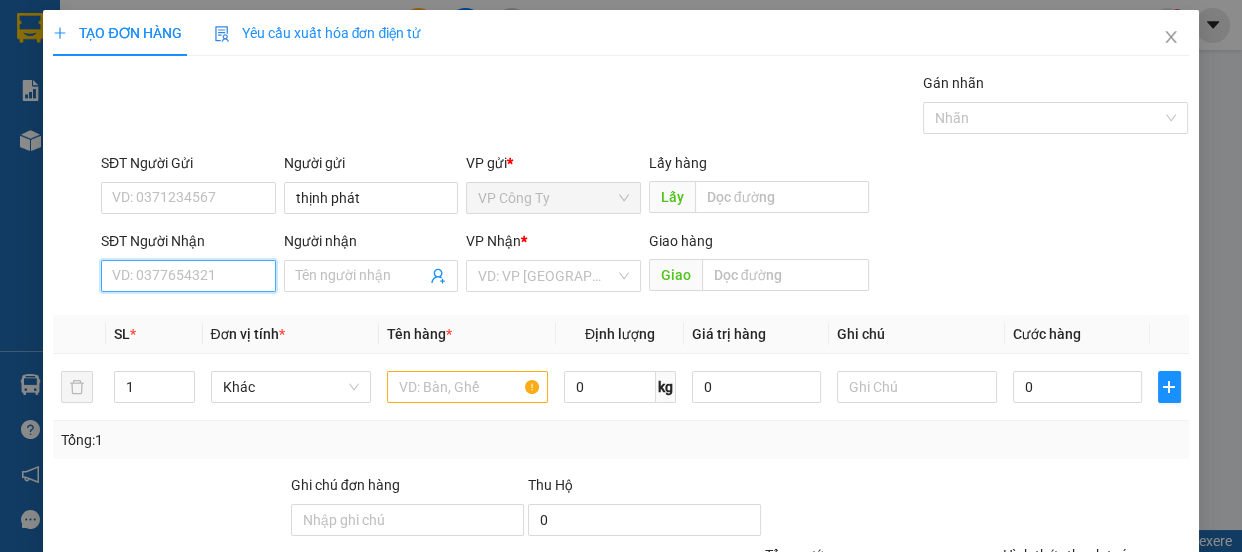 click on "SĐT Người Nhận" at bounding box center [188, 276] 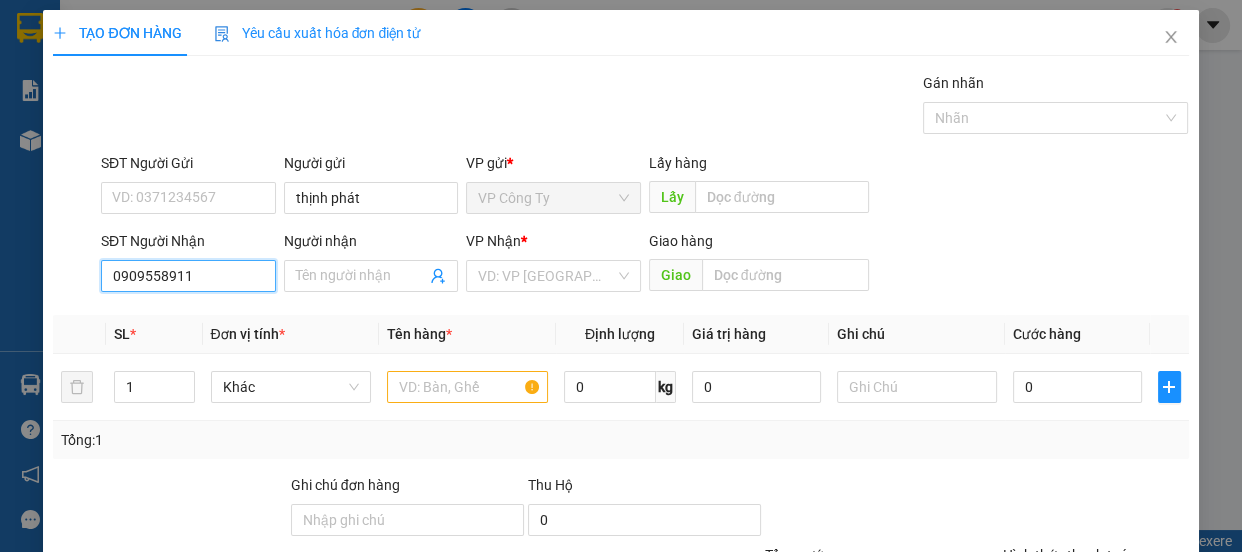 click on "0909558911" at bounding box center (188, 276) 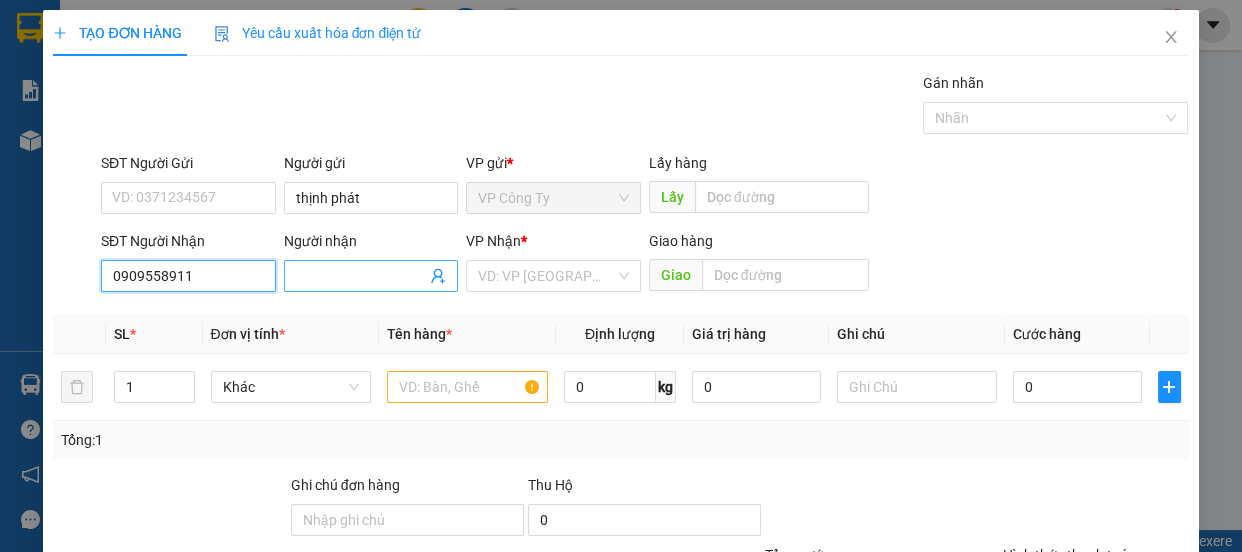 type on "0909558911" 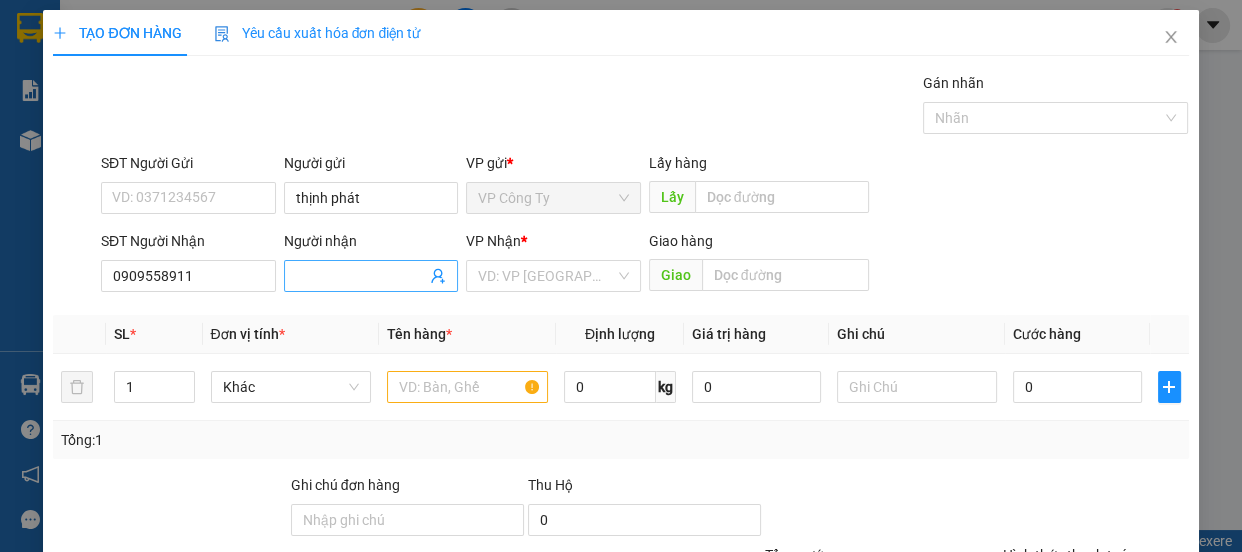 click on "Người nhận" at bounding box center (361, 276) 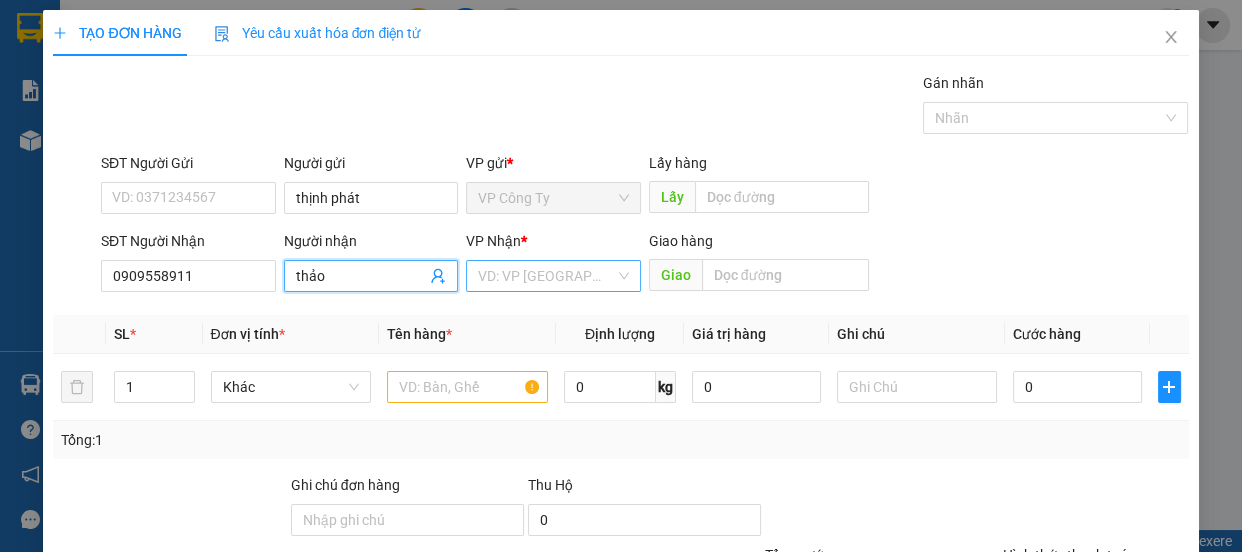 type on "thảo" 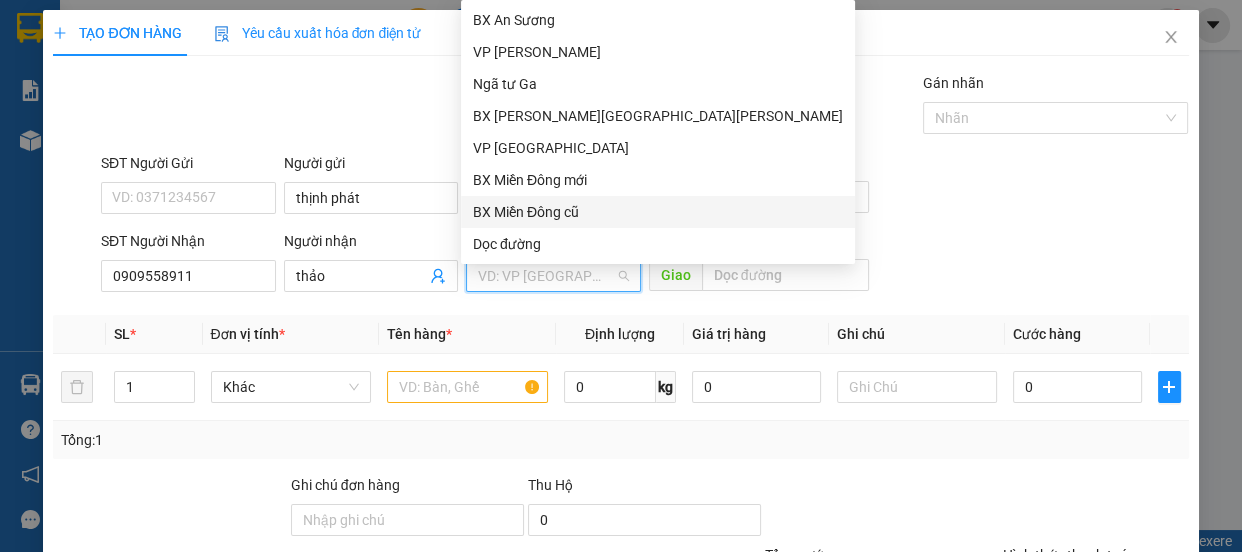 click on "BX Miền Đông cũ" at bounding box center (658, 212) 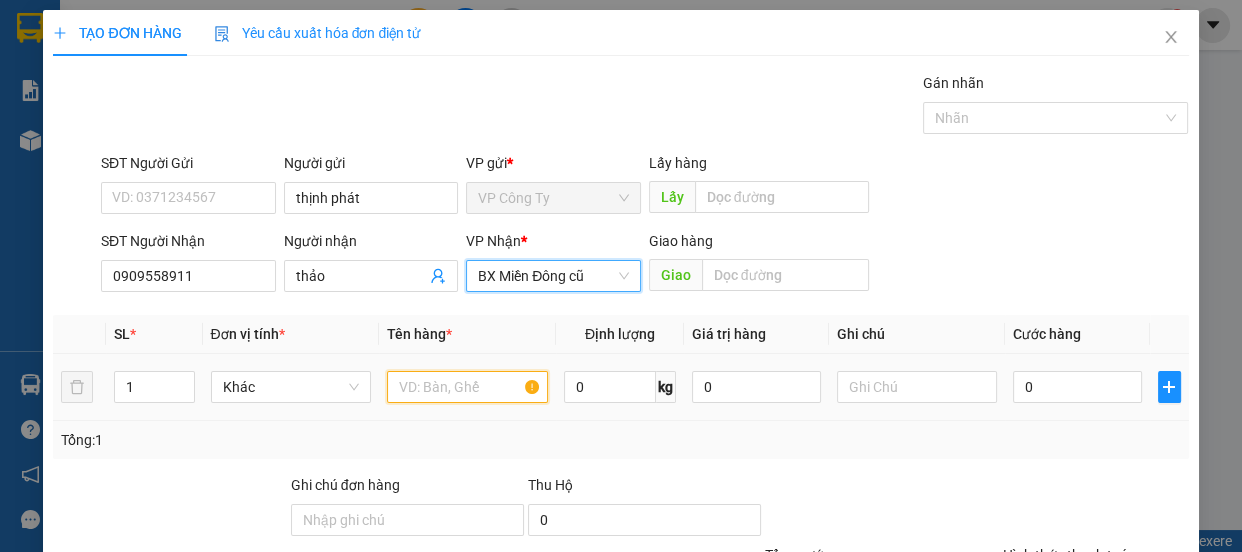 click at bounding box center (467, 387) 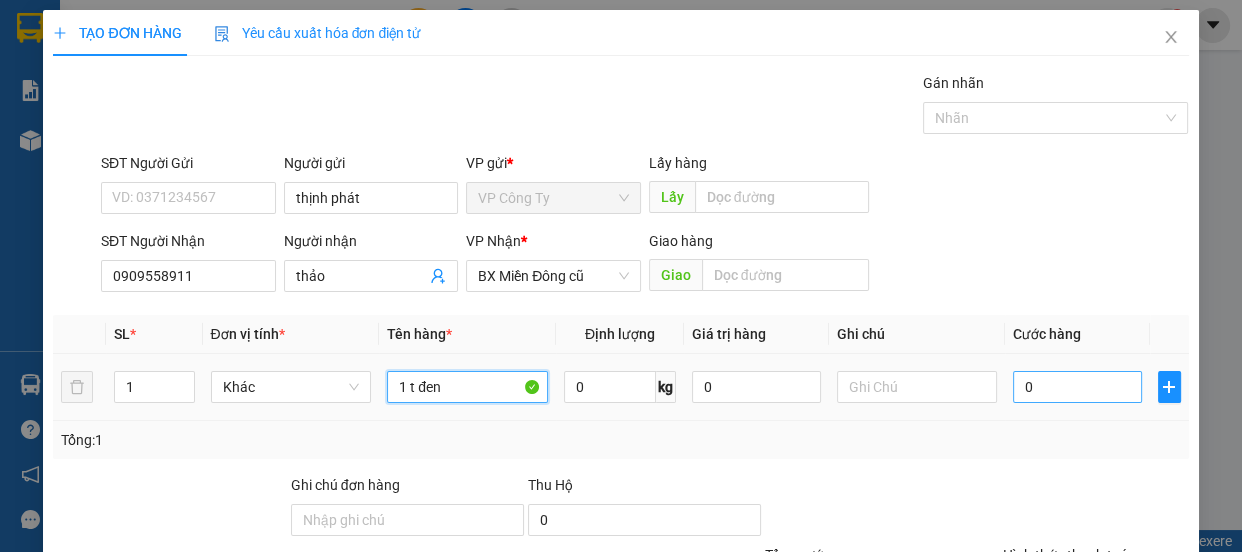 type on "1 t đen" 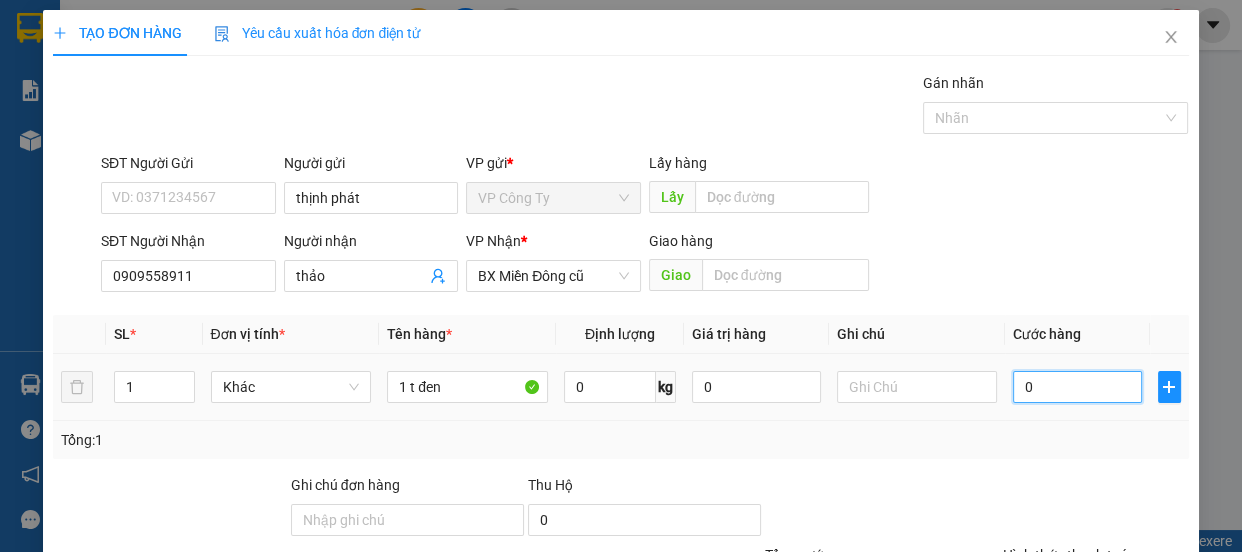 click on "0" at bounding box center (1077, 387) 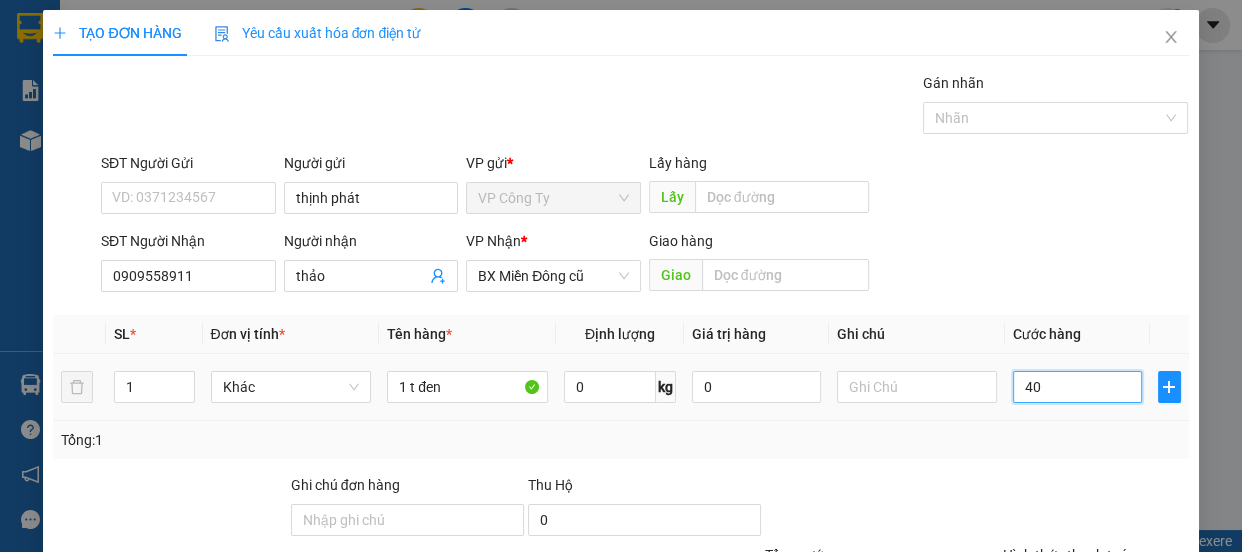 type on "400" 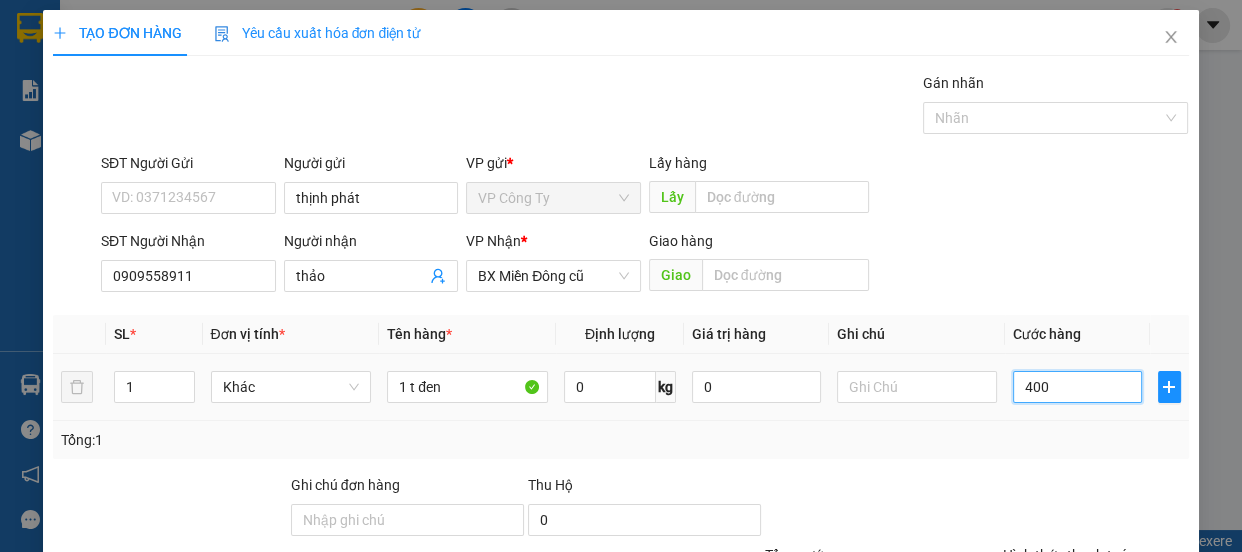 type on "4.000" 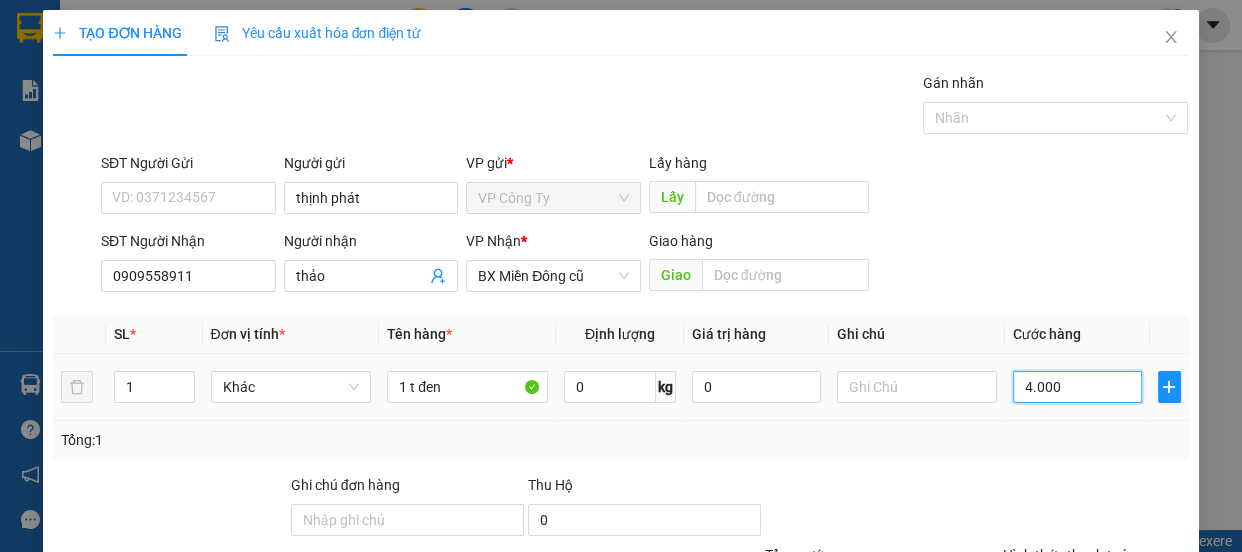 type on "40.000" 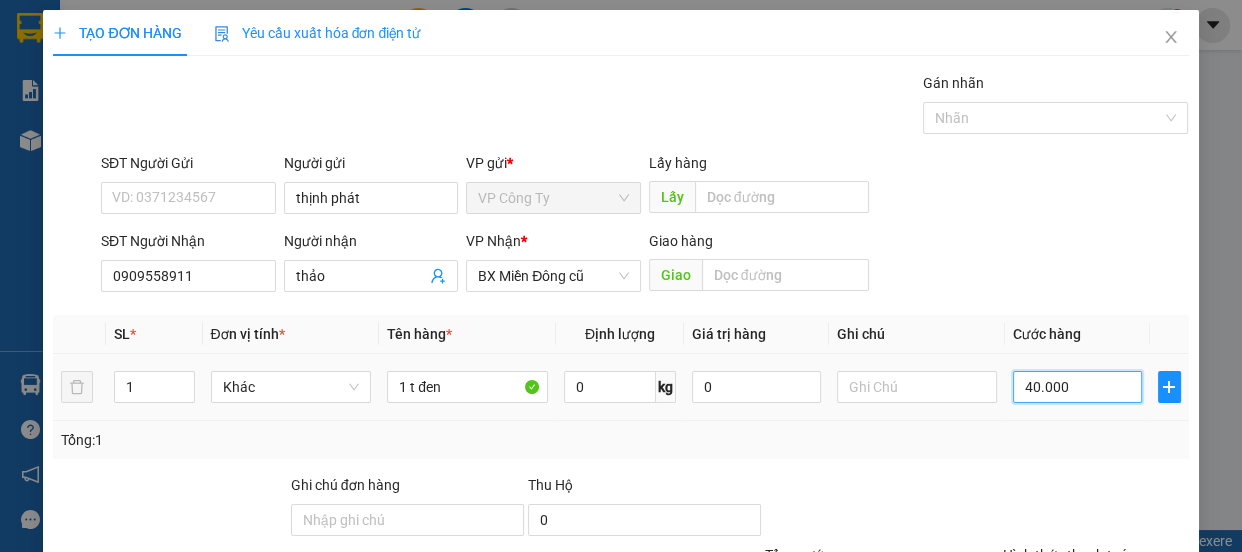 type on "40.000" 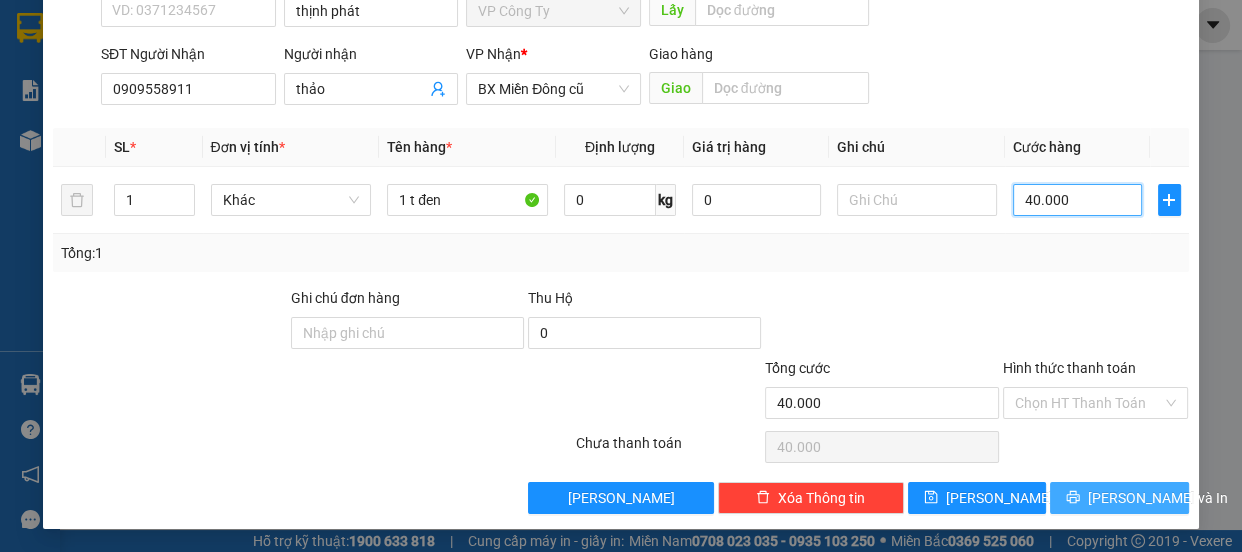 type on "40.000" 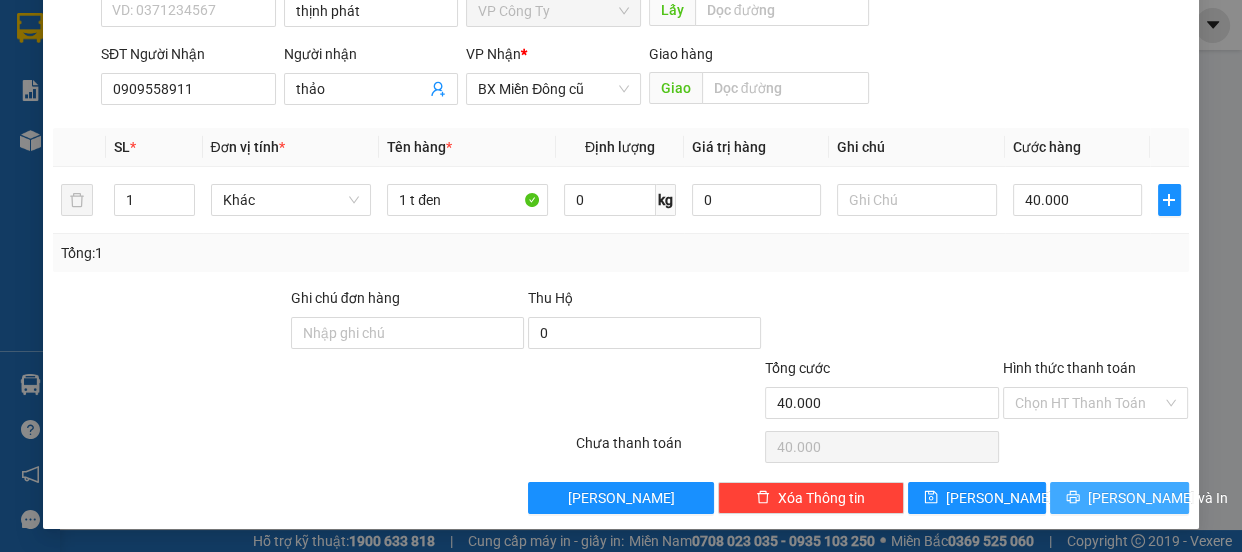 click on "[PERSON_NAME] và In" at bounding box center [1158, 498] 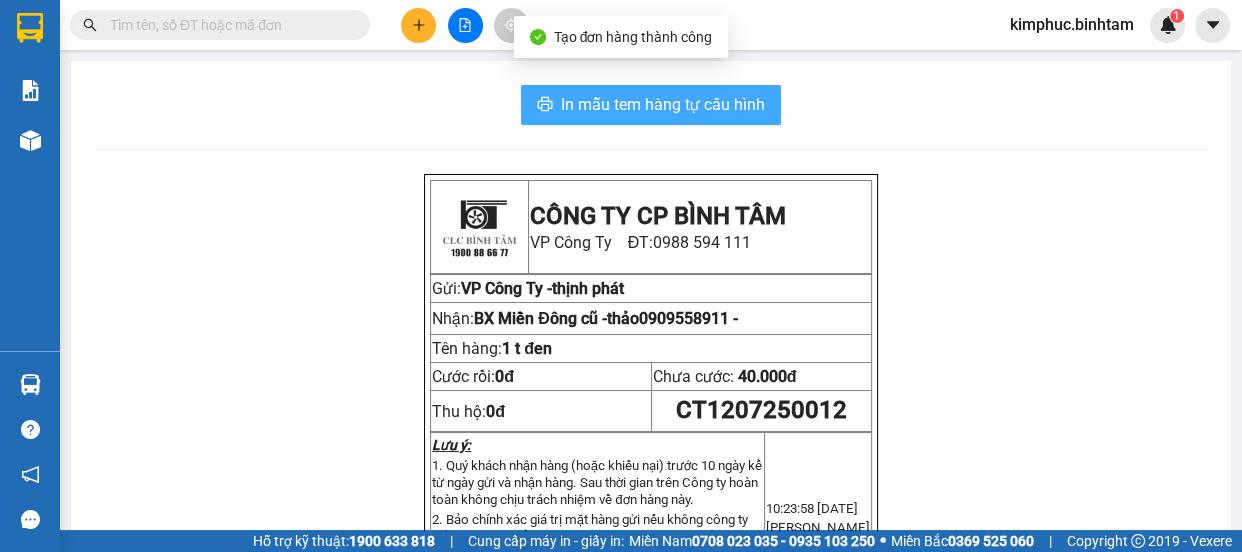 click on "In mẫu tem hàng tự cấu hình" at bounding box center (651, 105) 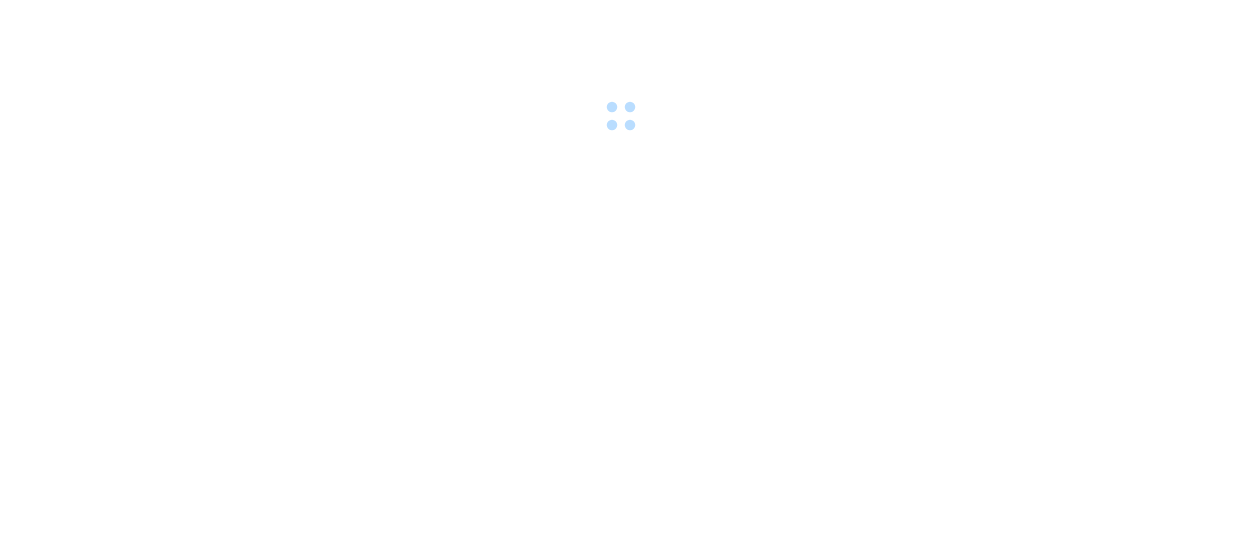 scroll, scrollTop: 0, scrollLeft: 0, axis: both 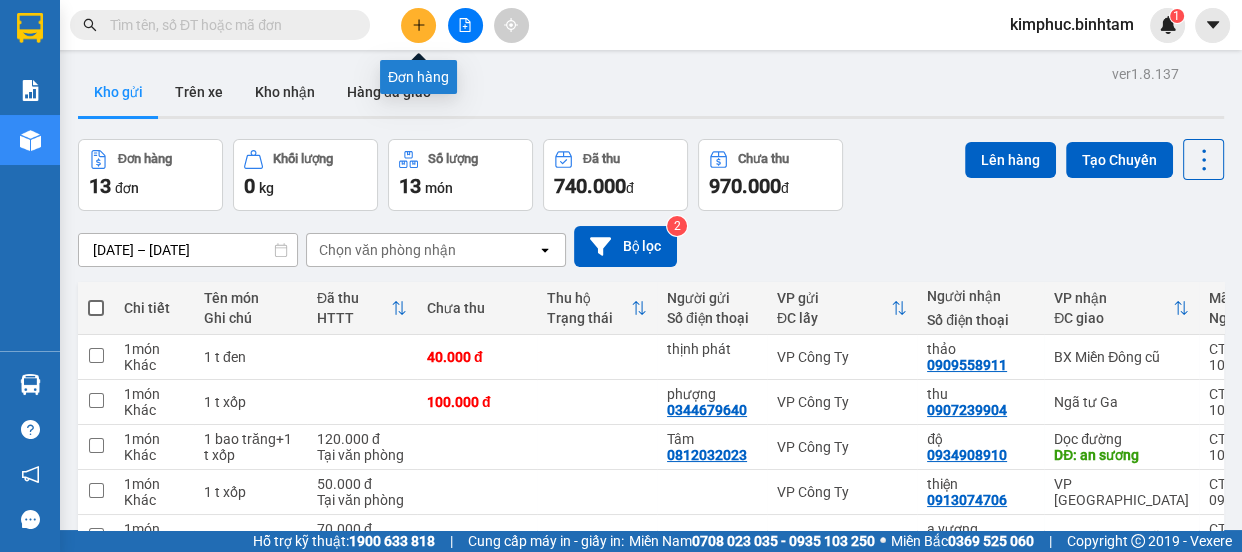click 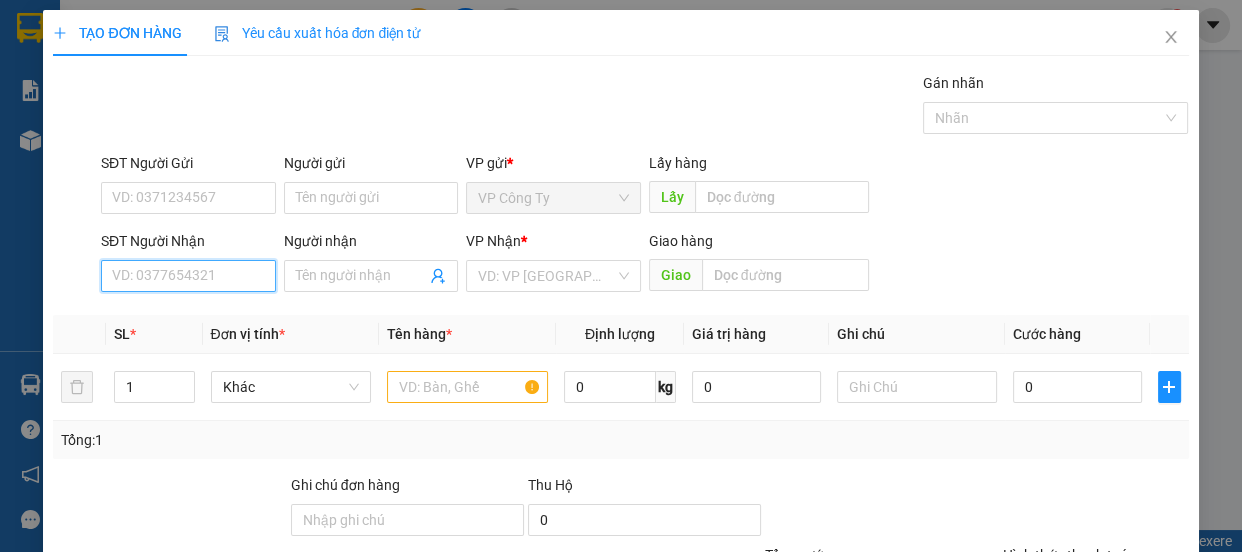 click on "SĐT Người Nhận" at bounding box center (188, 276) 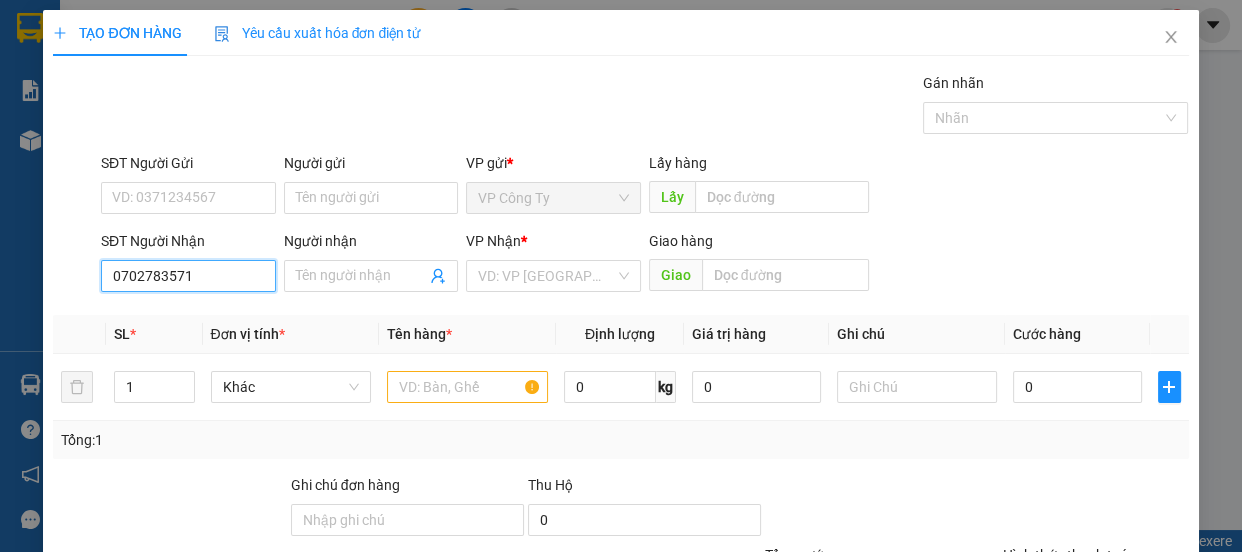 click on "0702783571" at bounding box center [188, 276] 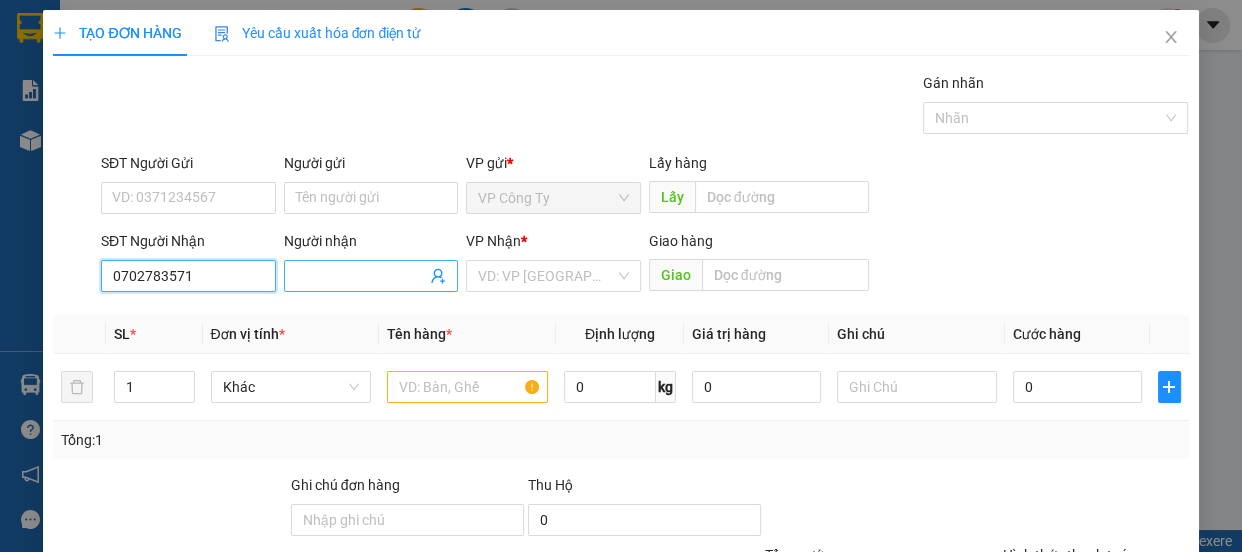 type on "0702783571" 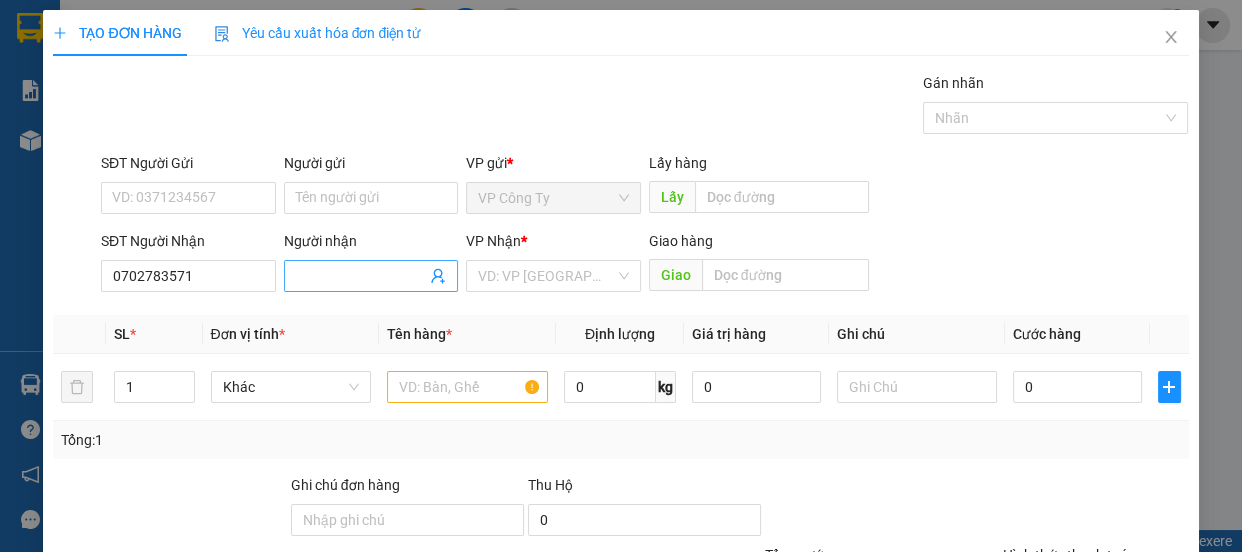 click on "Người nhận" at bounding box center (361, 276) 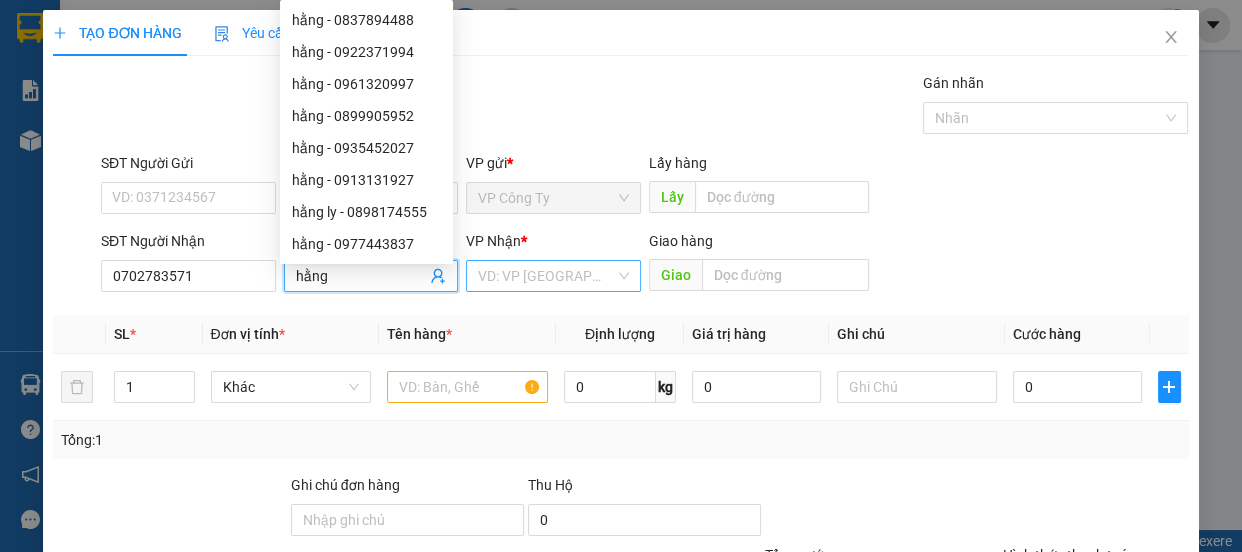 type on "hằng" 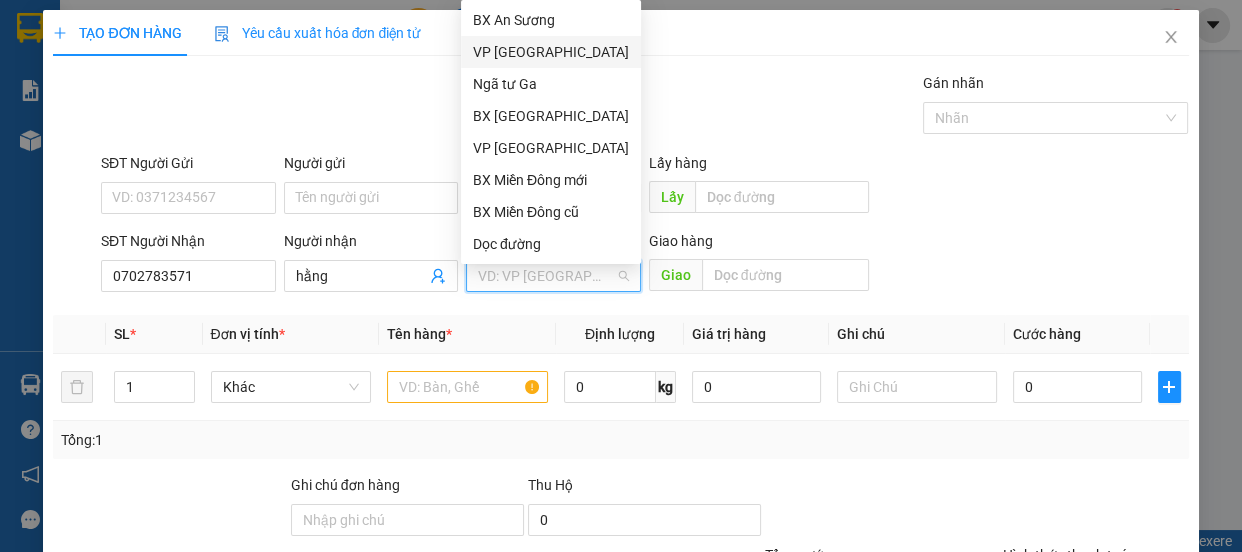 click on "VP [GEOGRAPHIC_DATA]" at bounding box center (551, 52) 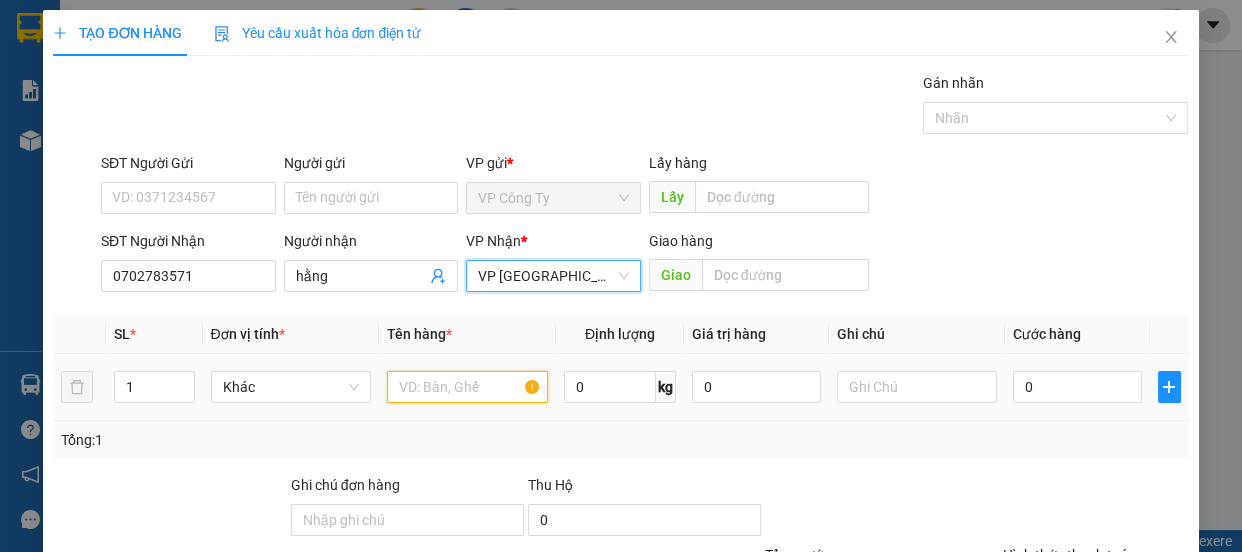 click at bounding box center (467, 387) 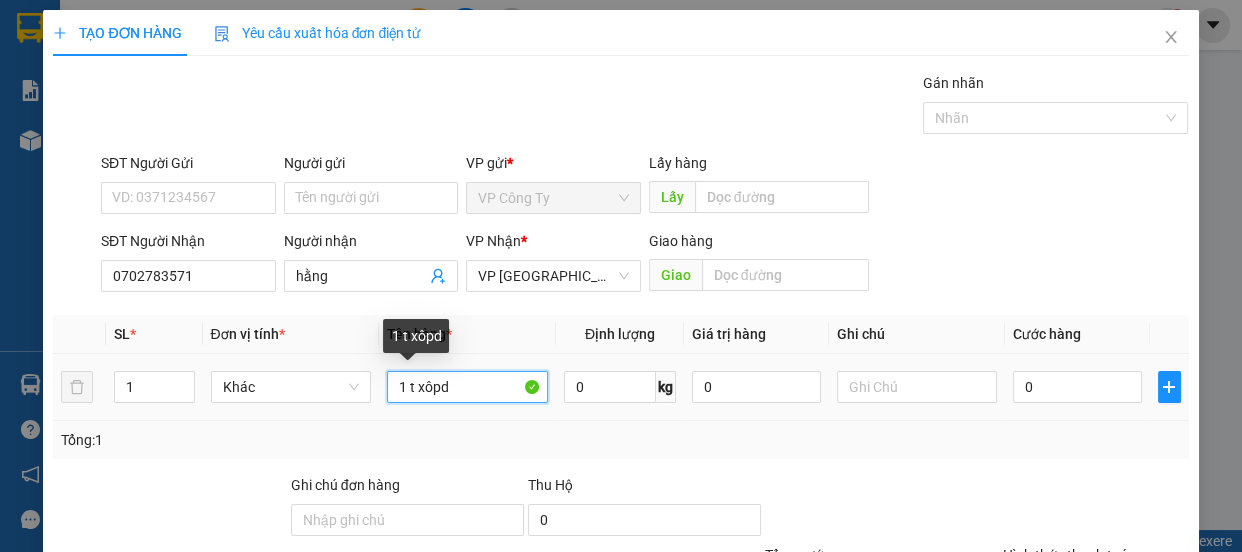 click on "1 t xôpd" at bounding box center (467, 387) 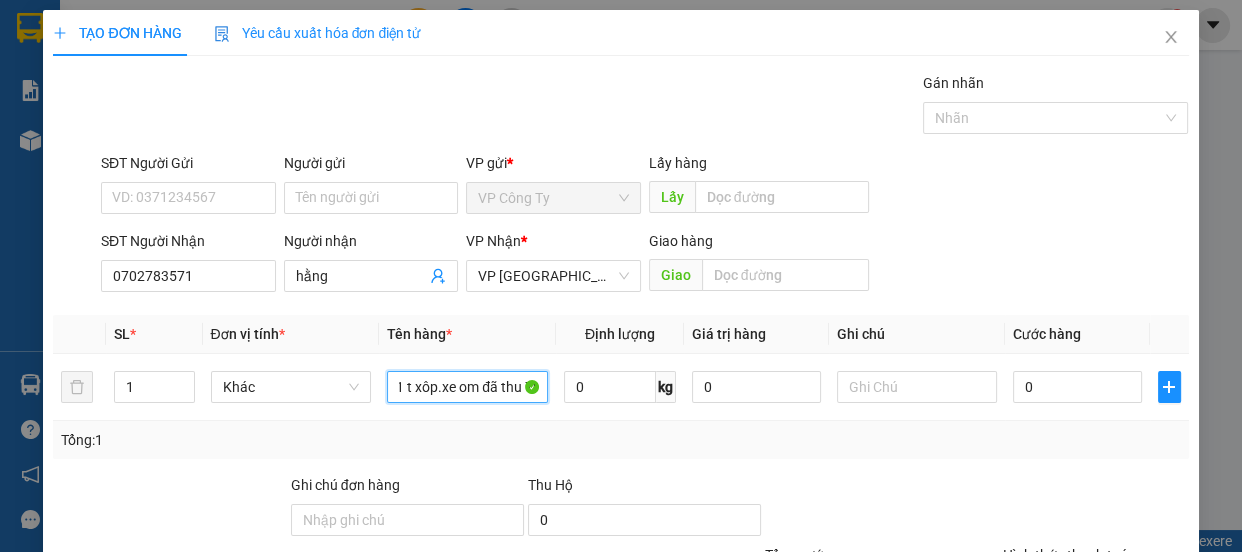scroll, scrollTop: 0, scrollLeft: 10, axis: horizontal 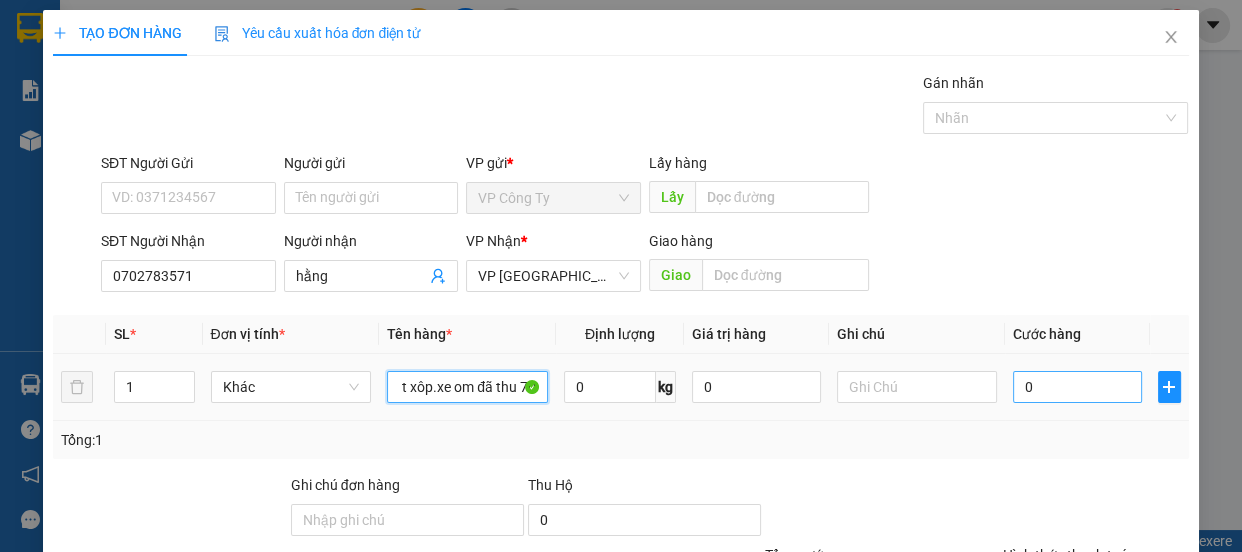type on "1 t xôp.xe om đã thu 70" 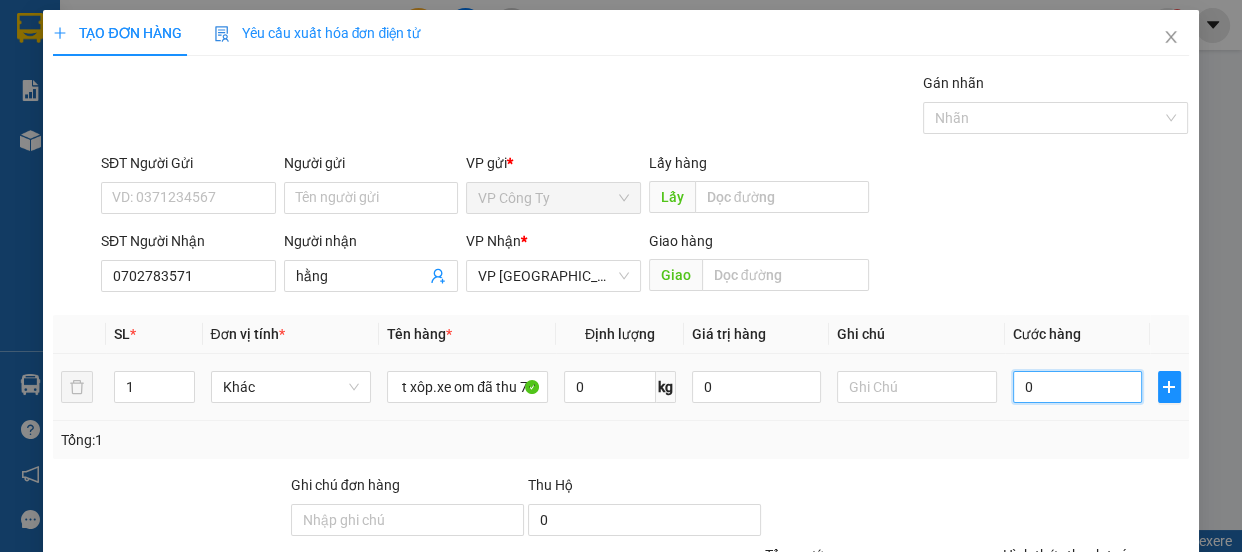 click on "0" at bounding box center [1077, 387] 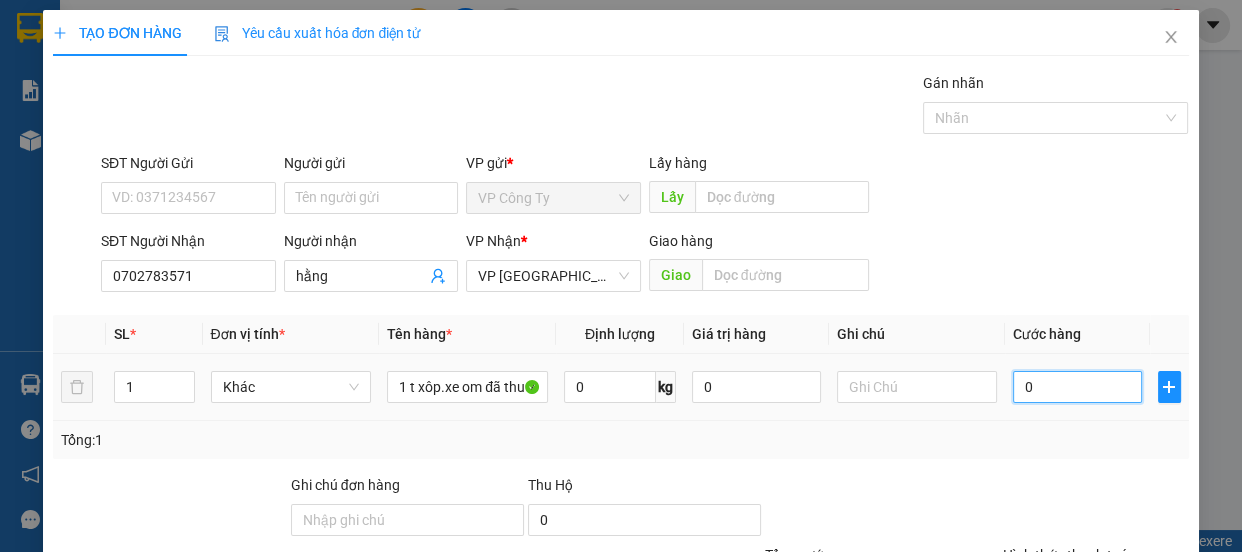 click on "0" at bounding box center (1077, 387) 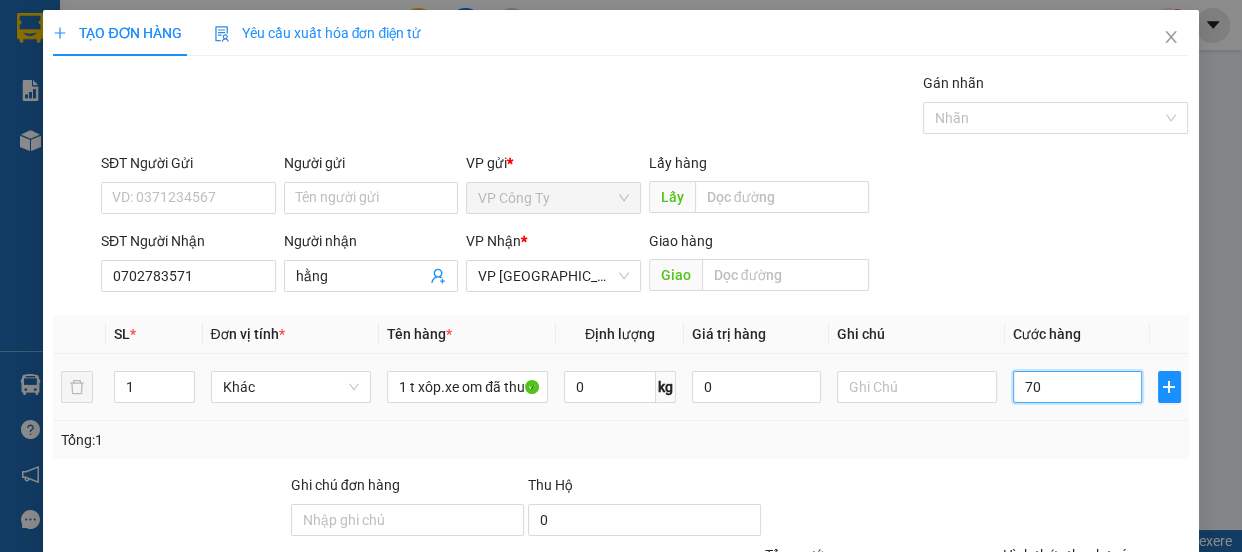 type on "700" 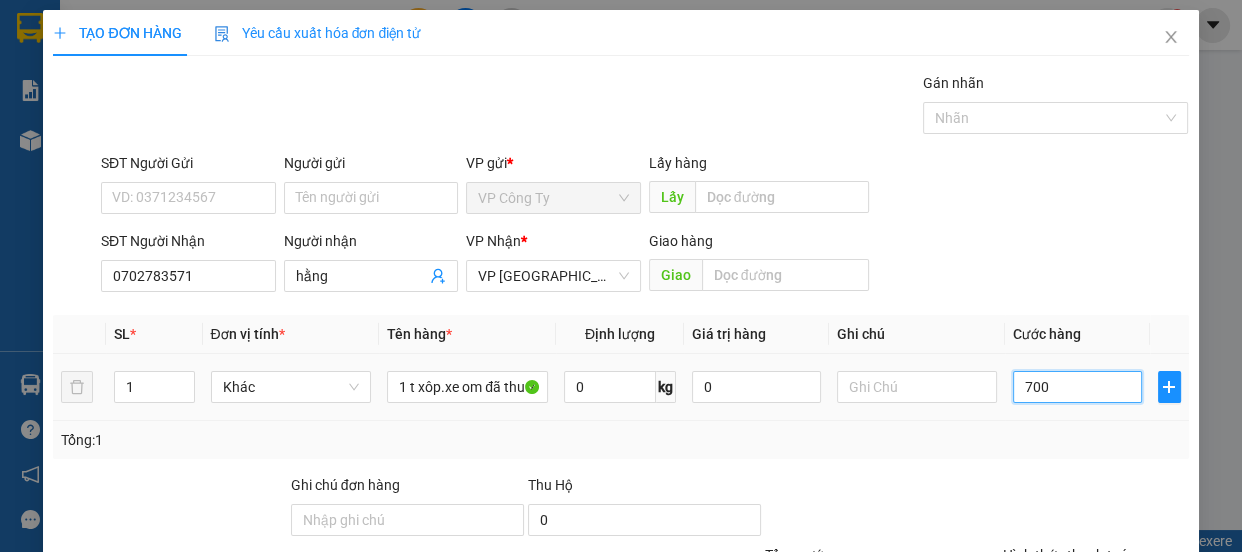 type on "7.000" 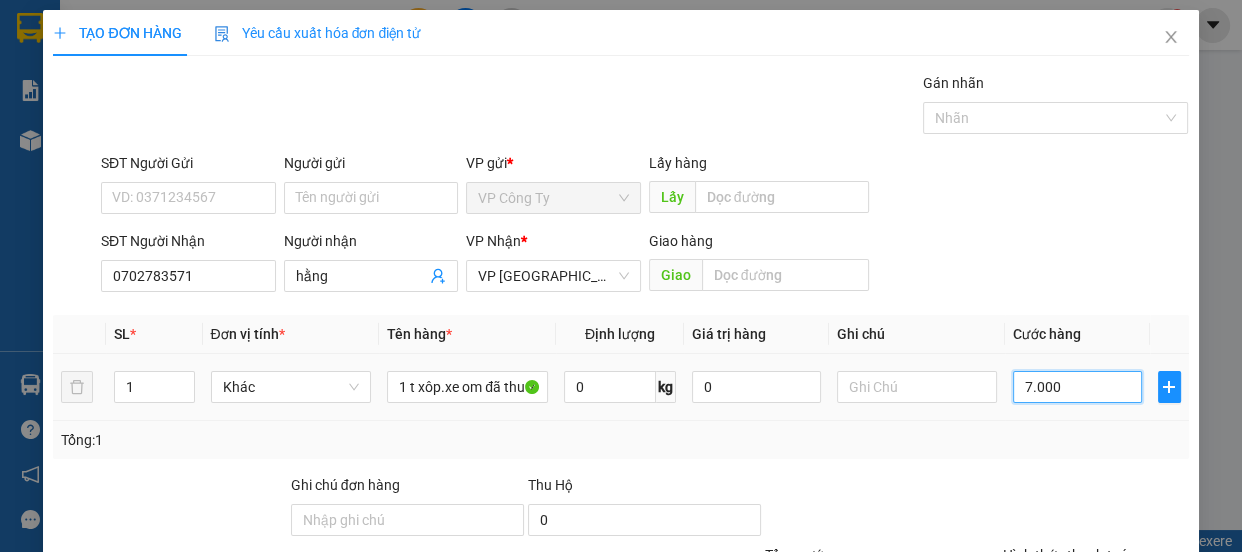 type on "7.000" 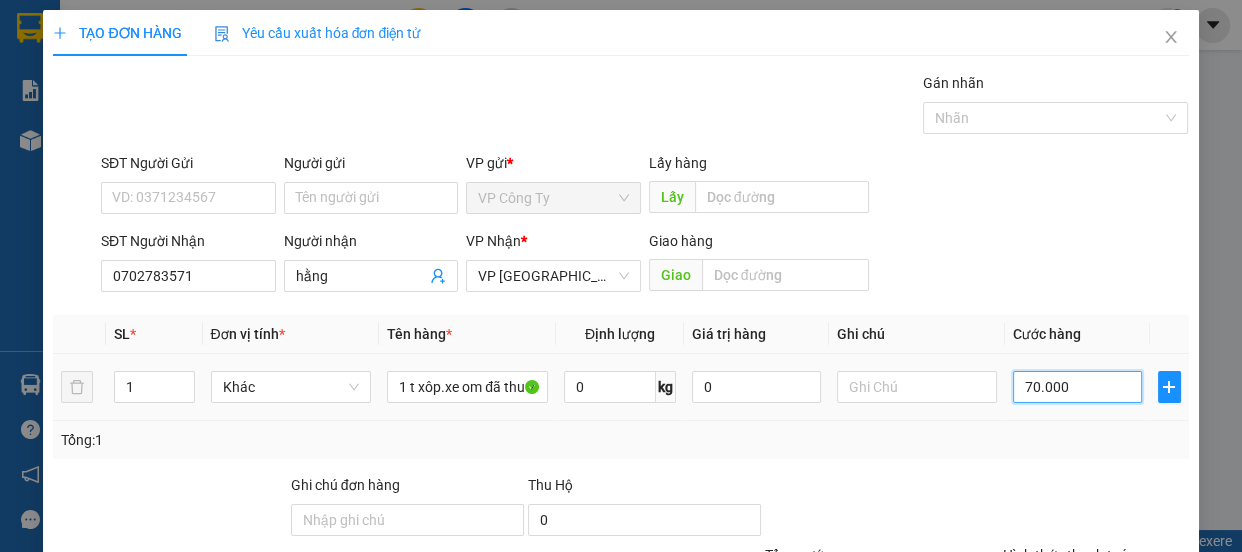type on "70.000" 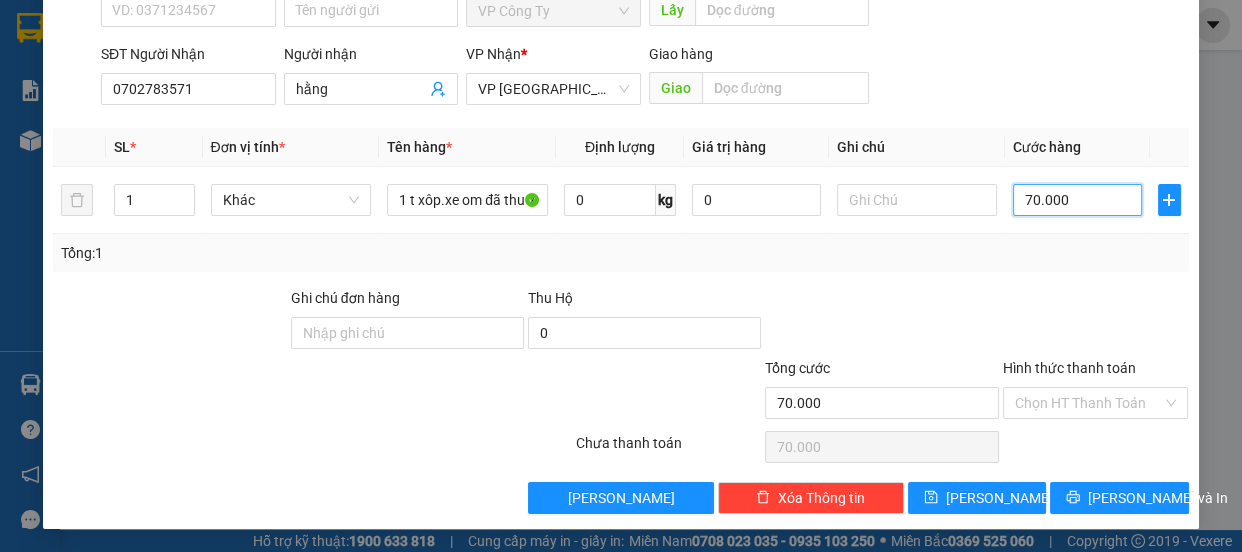 type on "70.000" 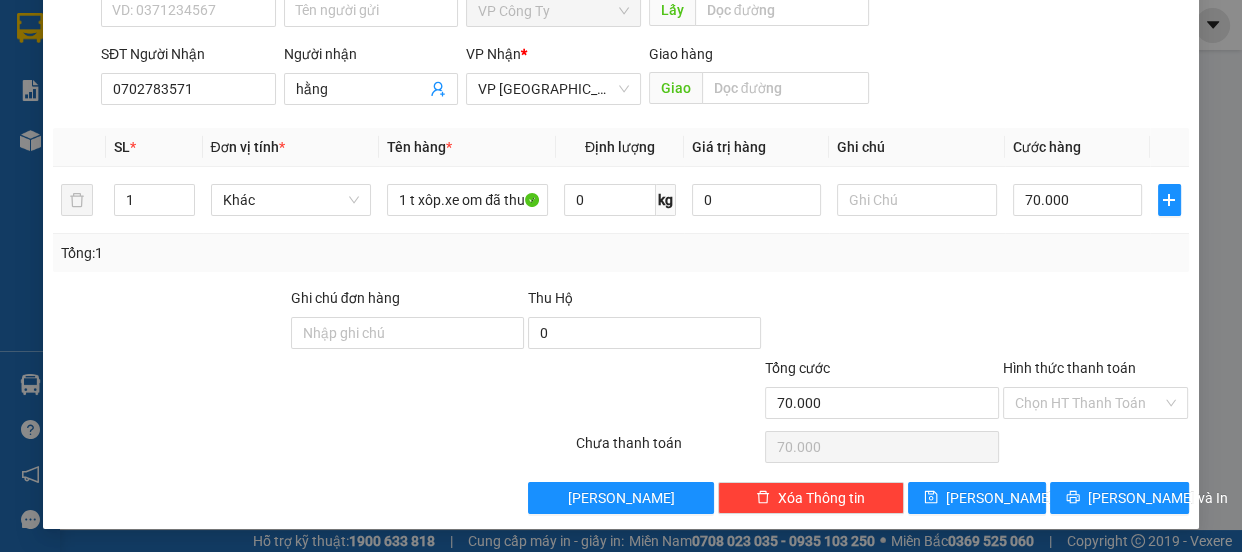 click on "Hình thức thanh toán" at bounding box center (1069, 368) 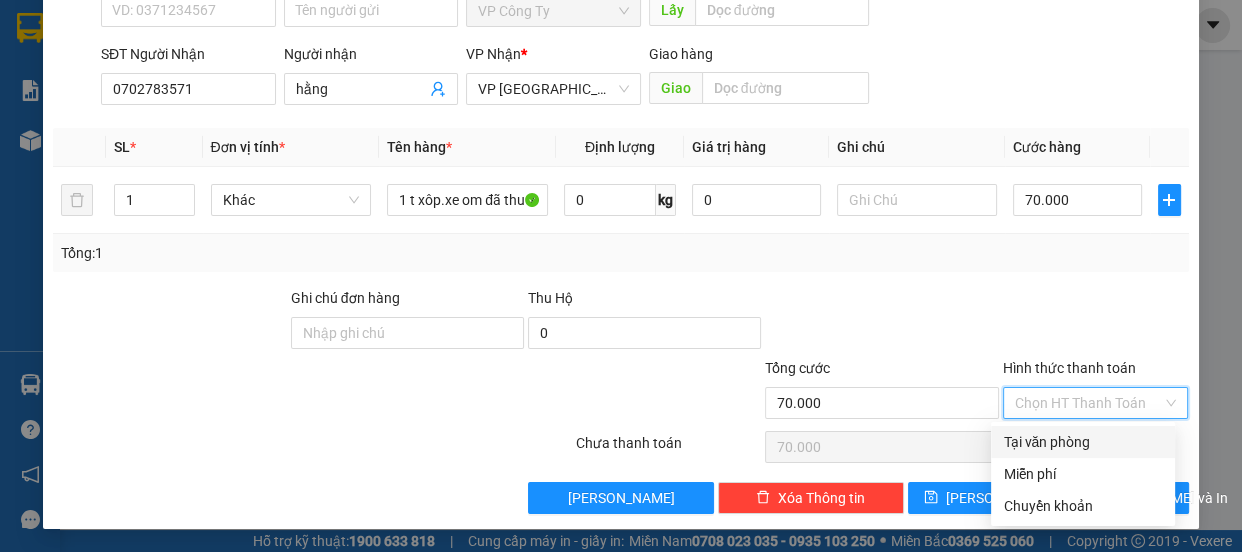 click on "Tại văn phòng" at bounding box center (1083, 442) 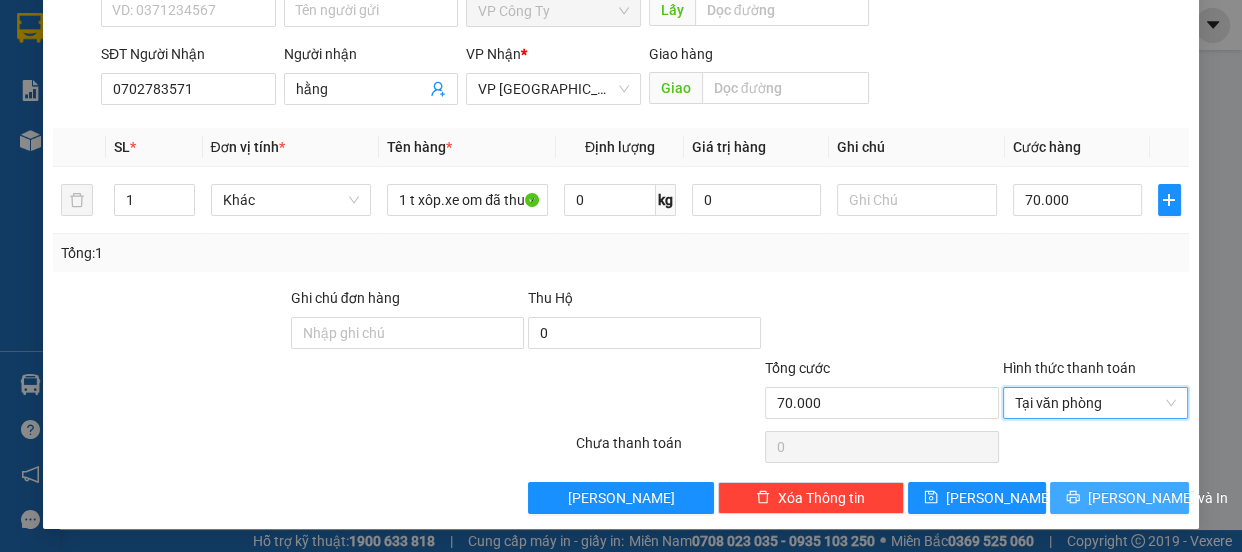 click 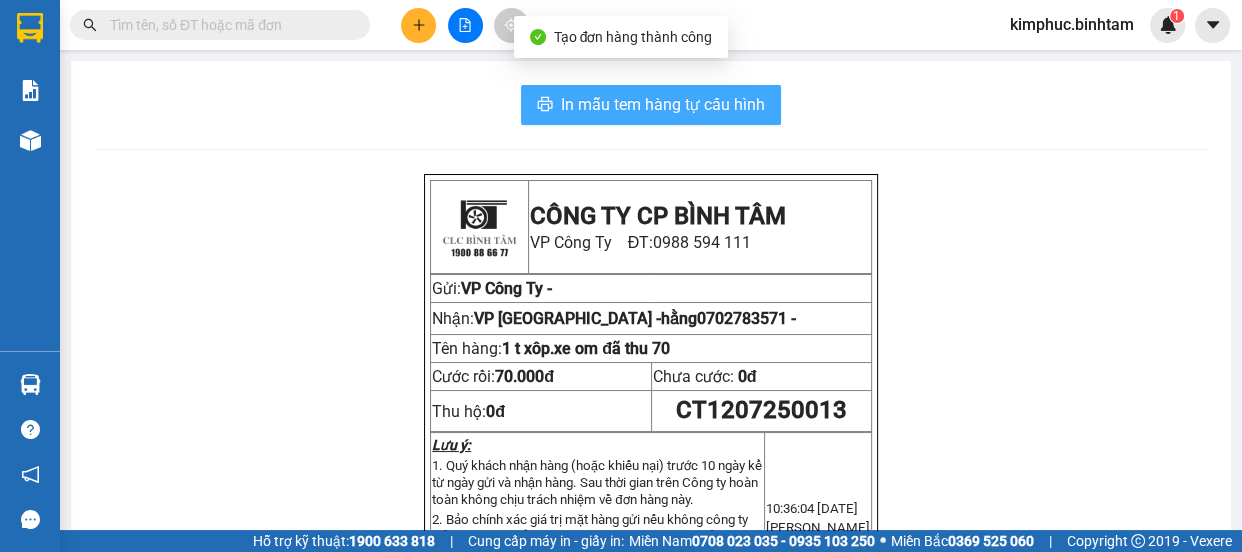 click on "In mẫu tem hàng tự cấu hình" at bounding box center [663, 104] 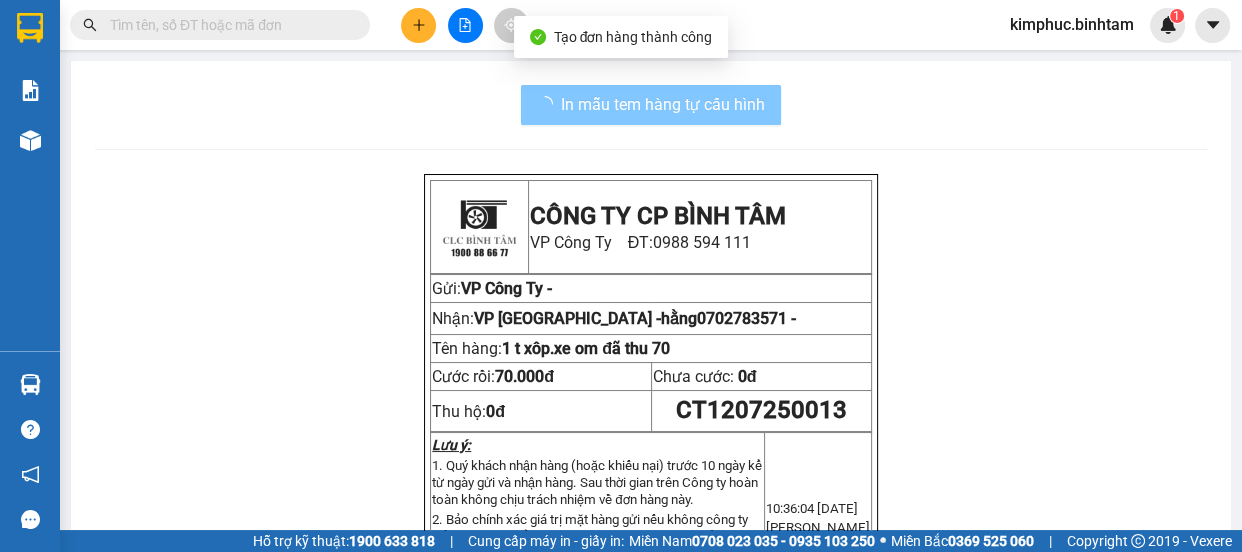 scroll, scrollTop: 0, scrollLeft: 0, axis: both 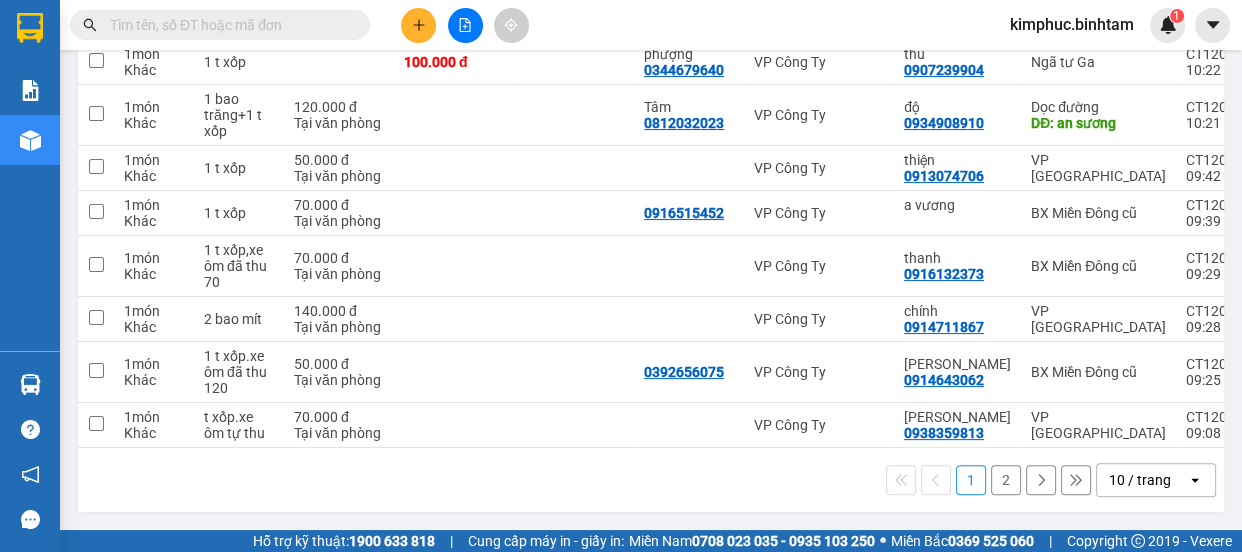 click on "2" at bounding box center [1006, 480] 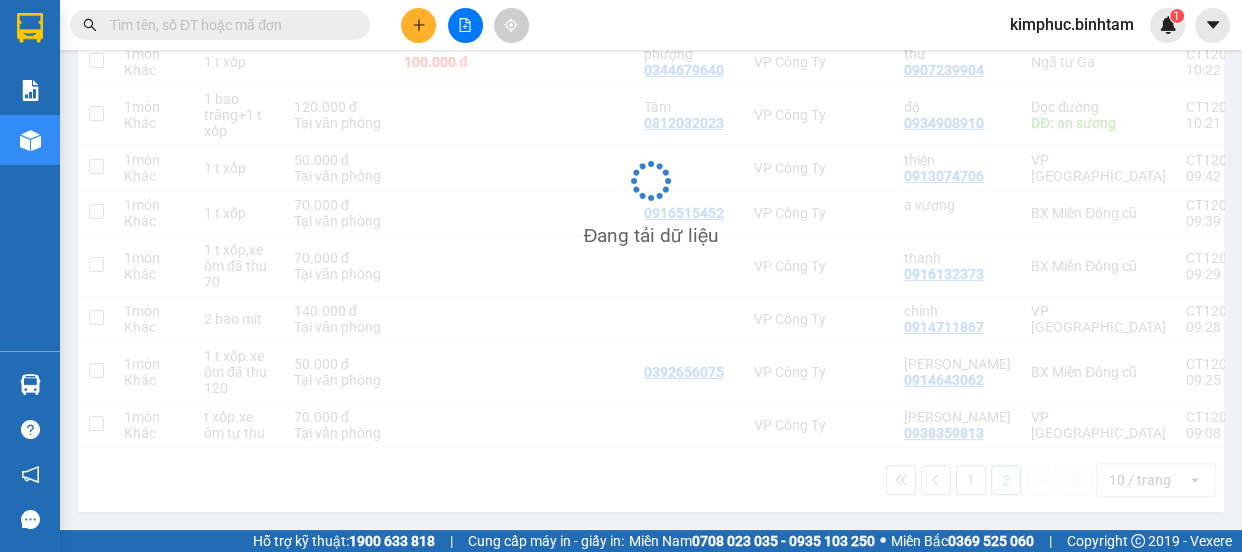 scroll, scrollTop: 91, scrollLeft: 0, axis: vertical 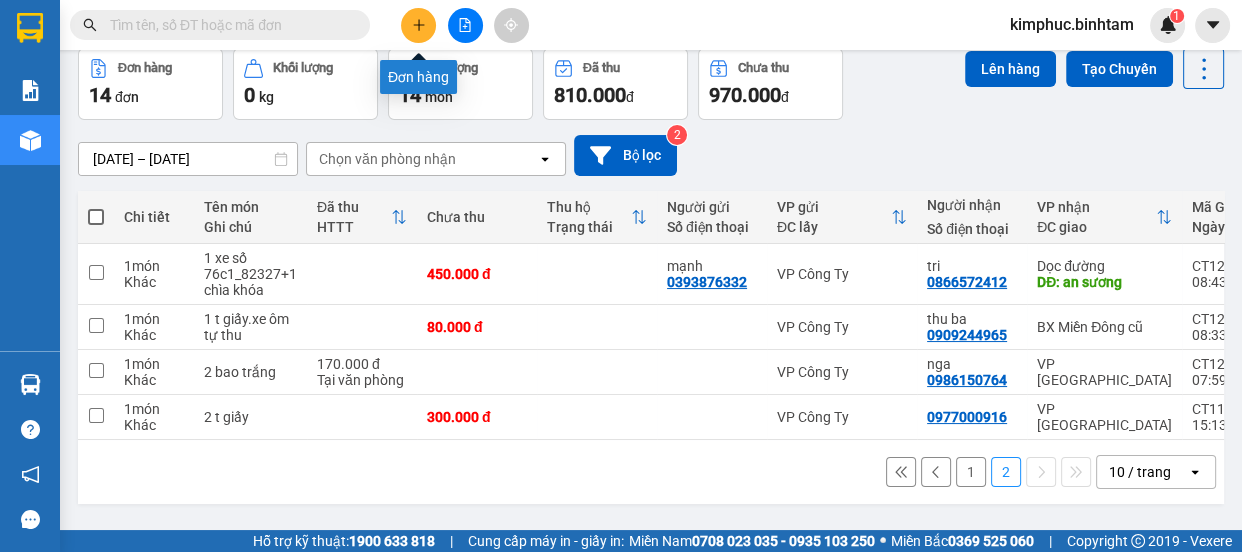 click at bounding box center [418, 25] 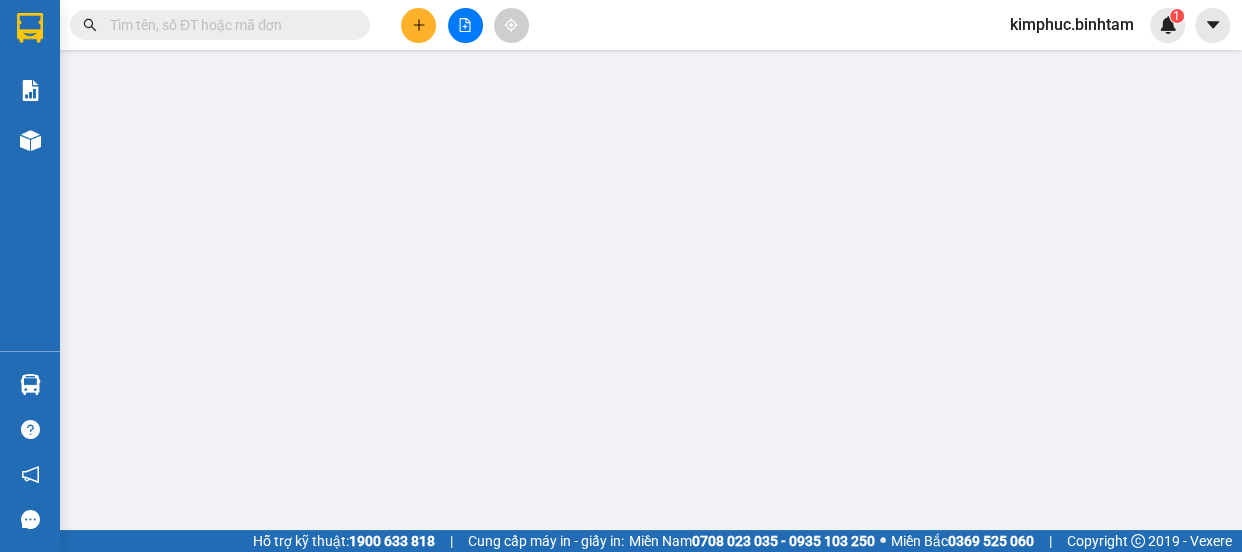 scroll, scrollTop: 0, scrollLeft: 0, axis: both 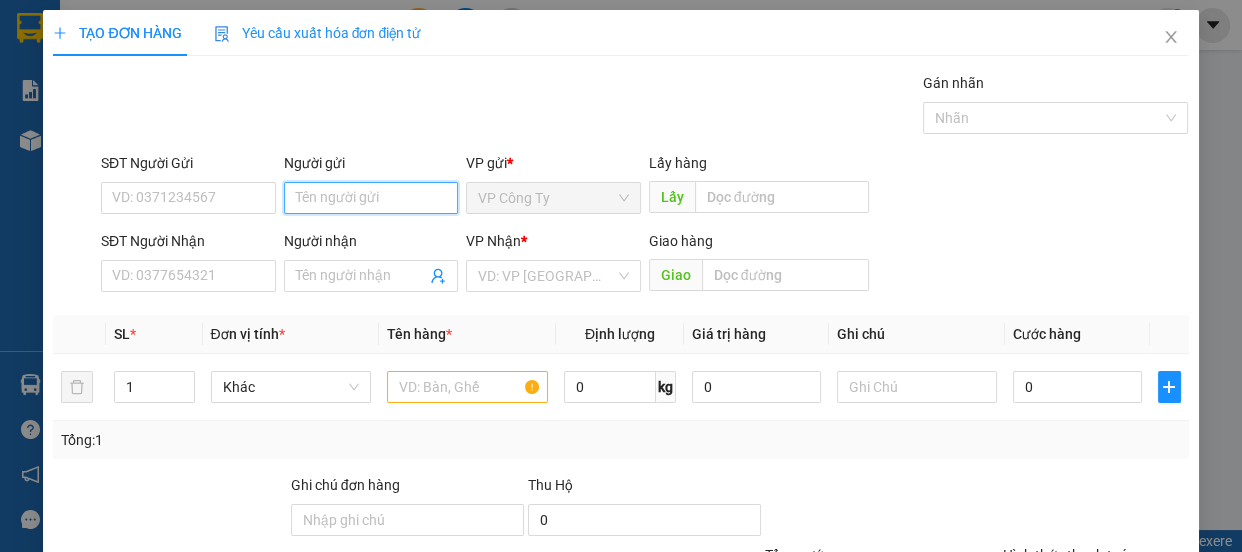 click on "Người gửi" at bounding box center (371, 198) 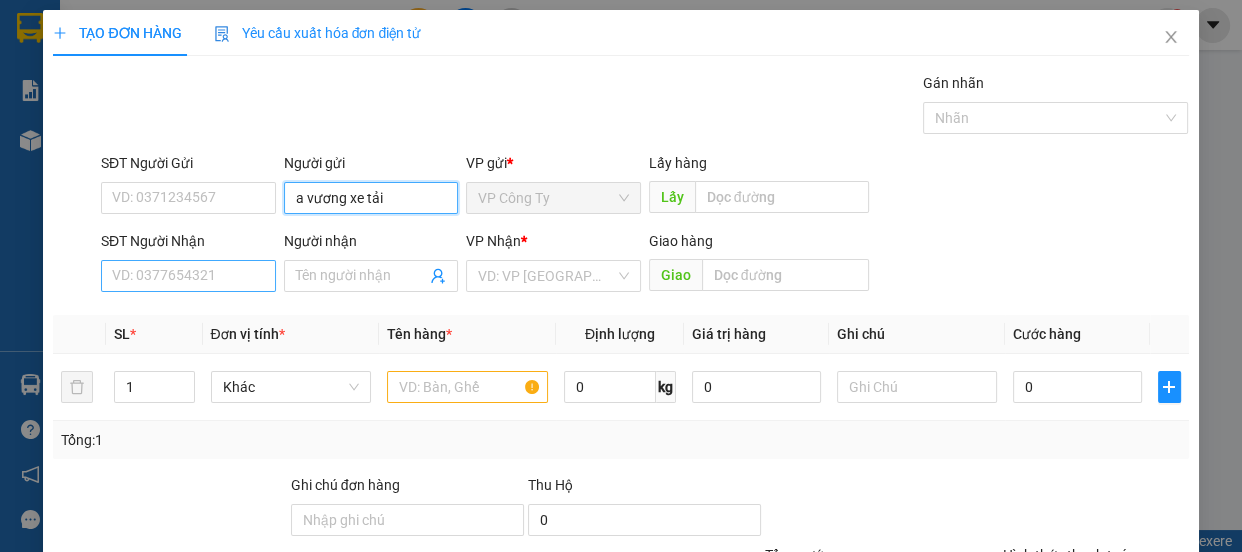 type on "a vương xe tải" 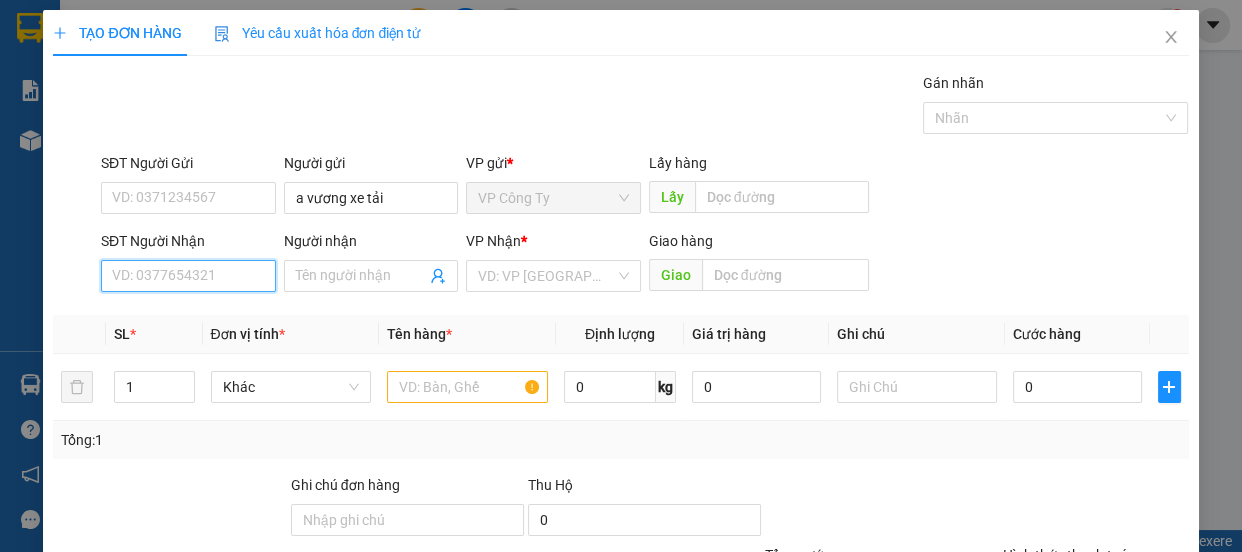 click on "SĐT Người Nhận" at bounding box center (188, 276) 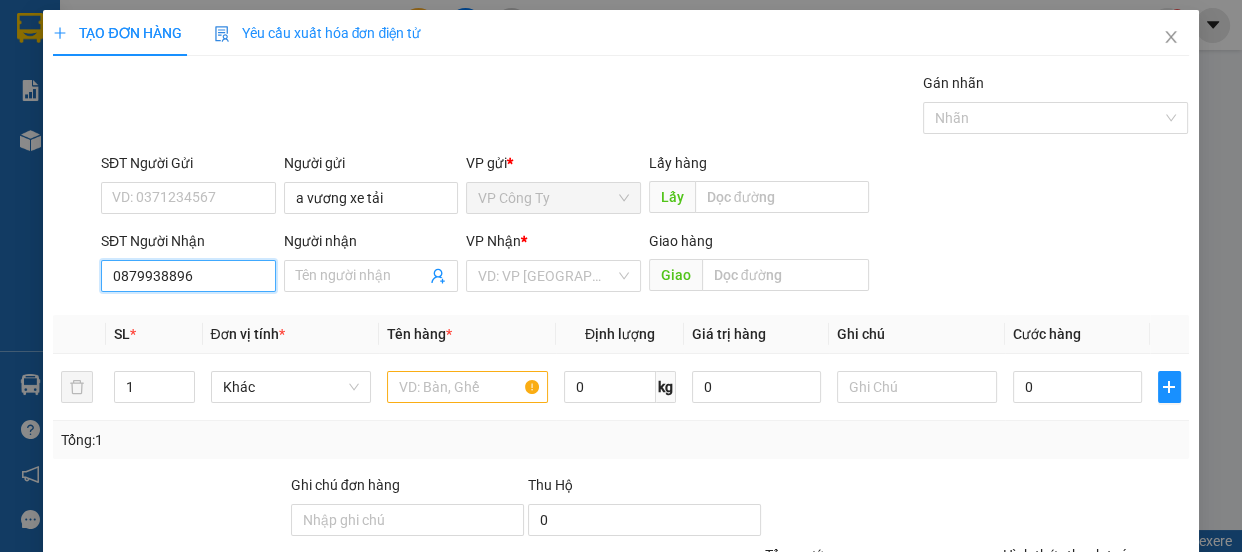 click on "0879938896" at bounding box center [188, 276] 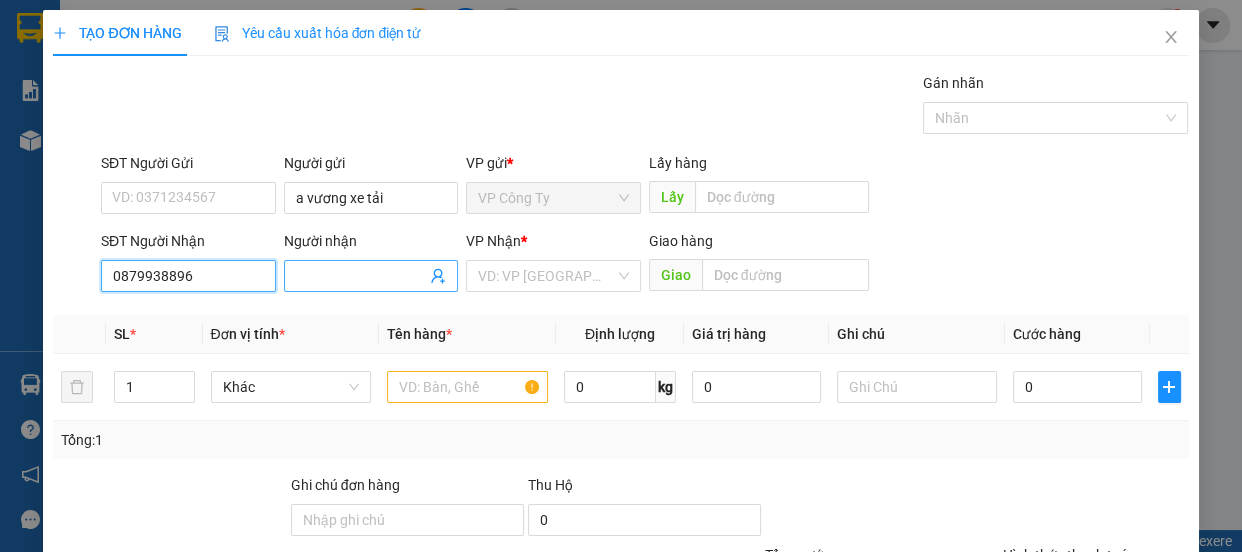 type on "0879938896" 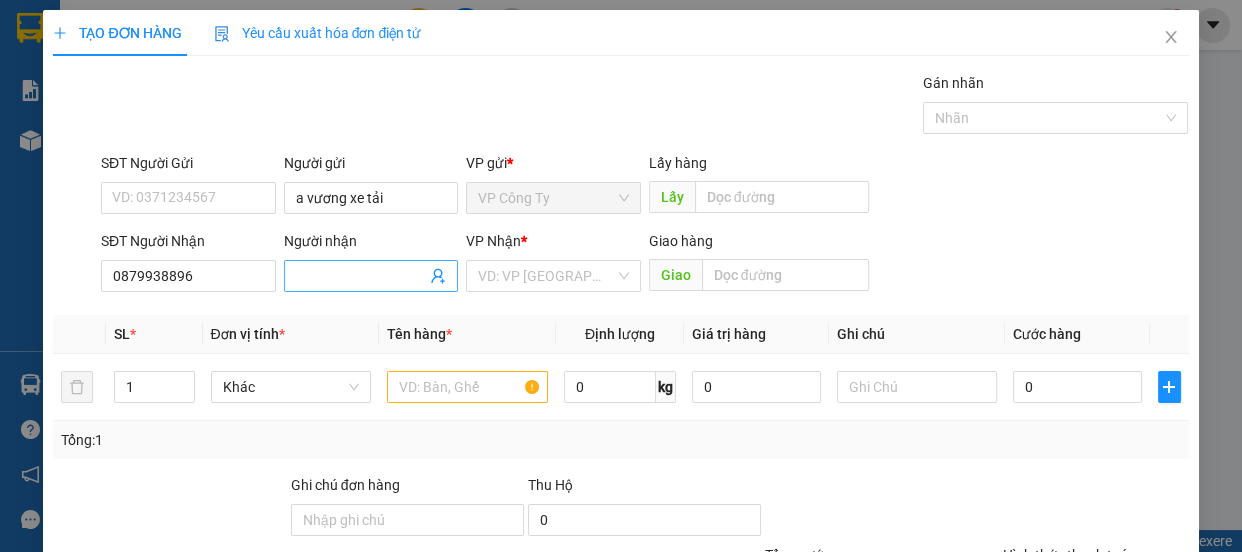 click on "Người nhận" at bounding box center (361, 276) 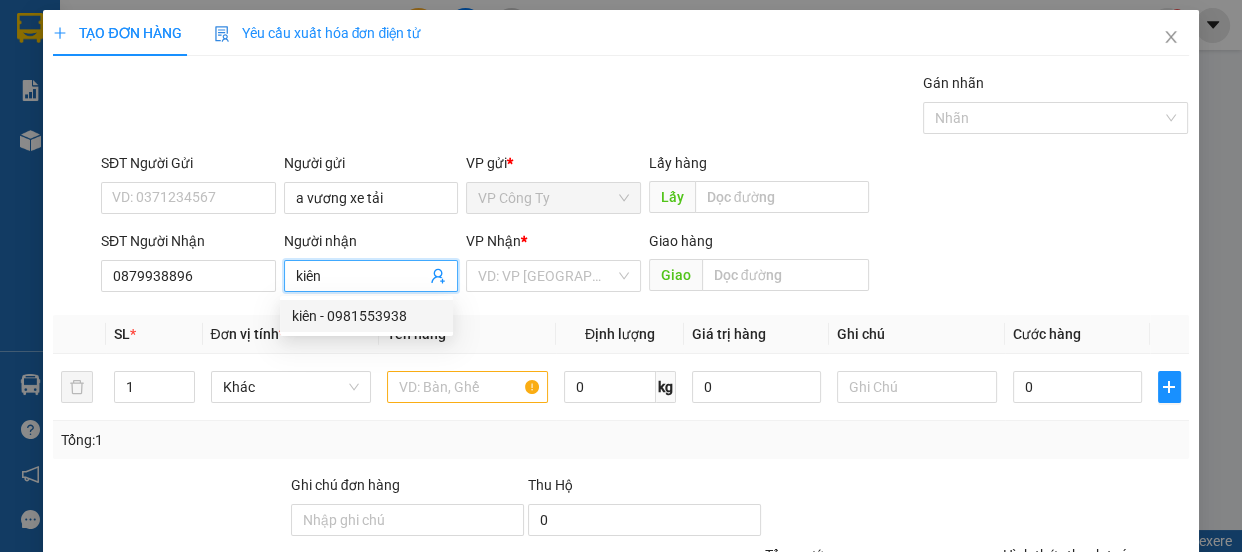 click on "kiên" at bounding box center (361, 276) 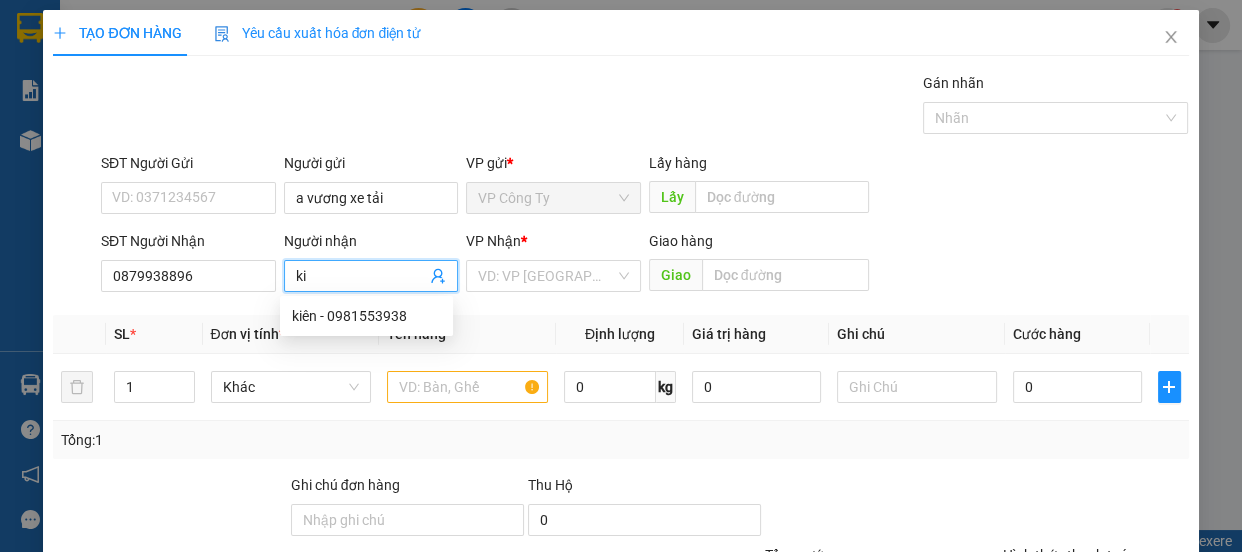 type on "k" 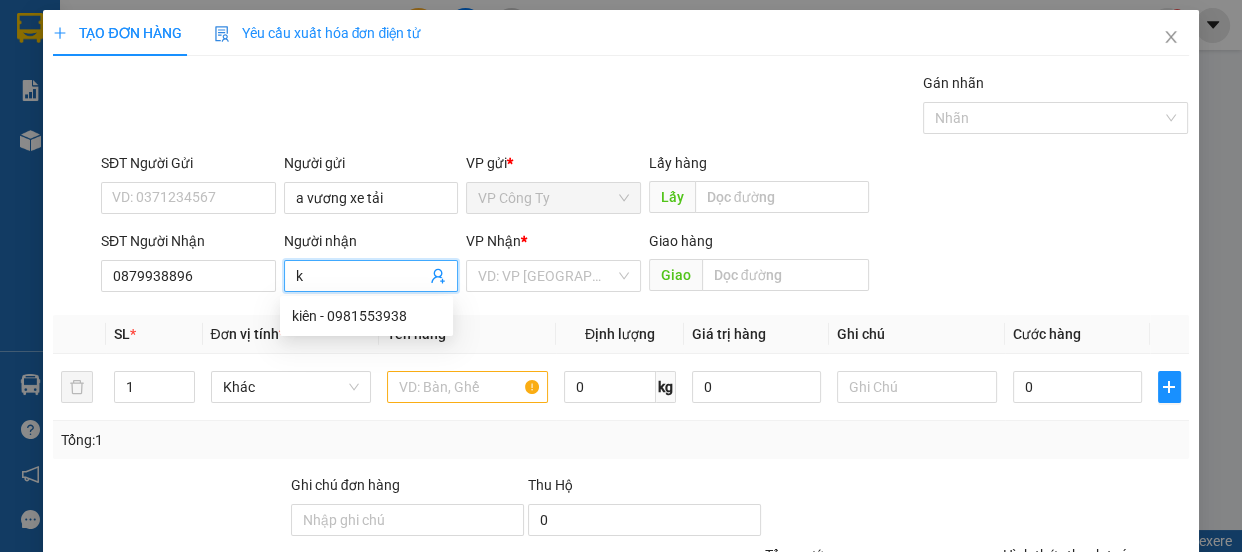 type 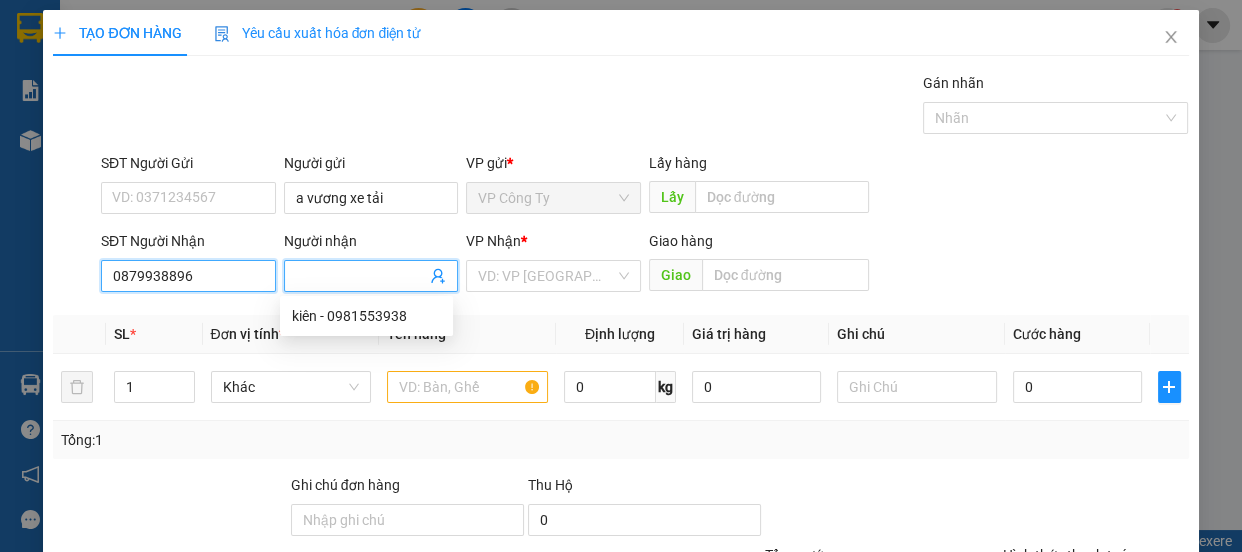 click on "0879938896" at bounding box center [188, 276] 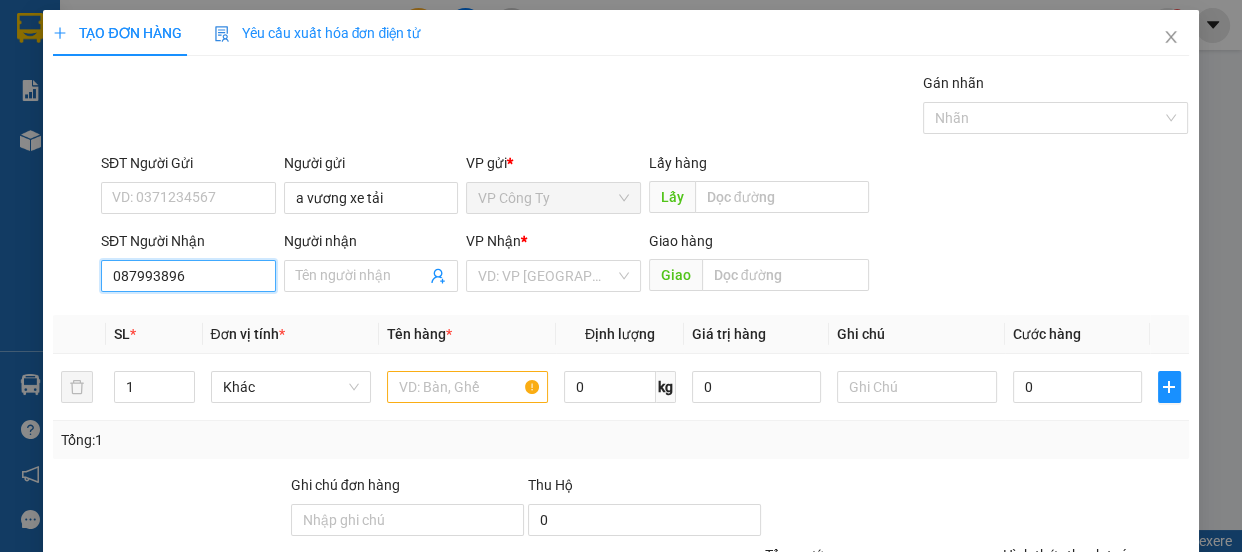 type on "0879933896" 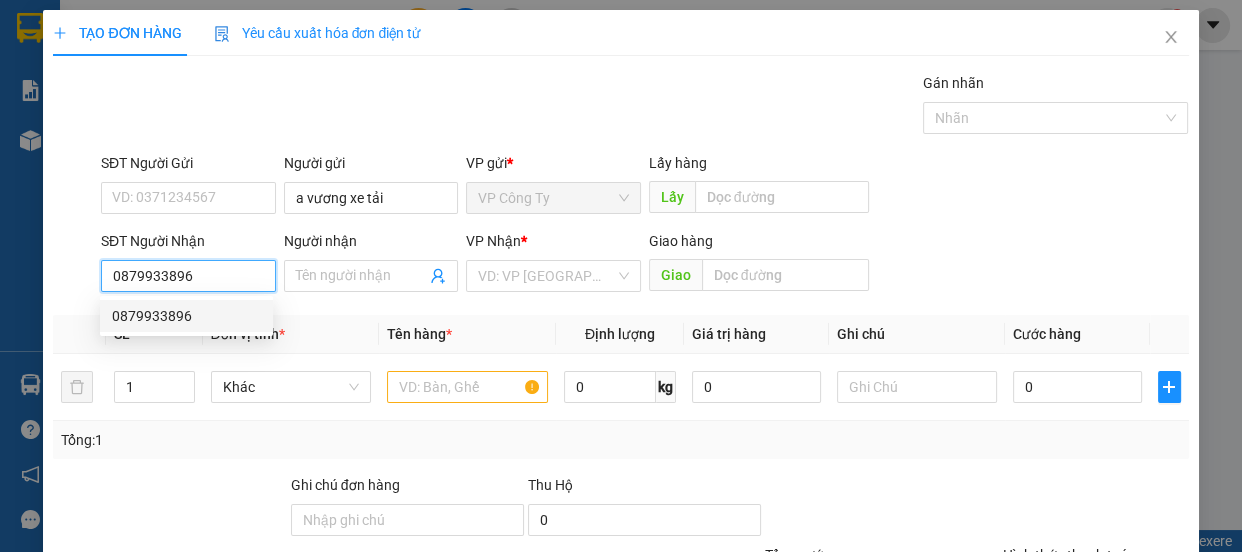 click on "0879933896" at bounding box center (188, 276) 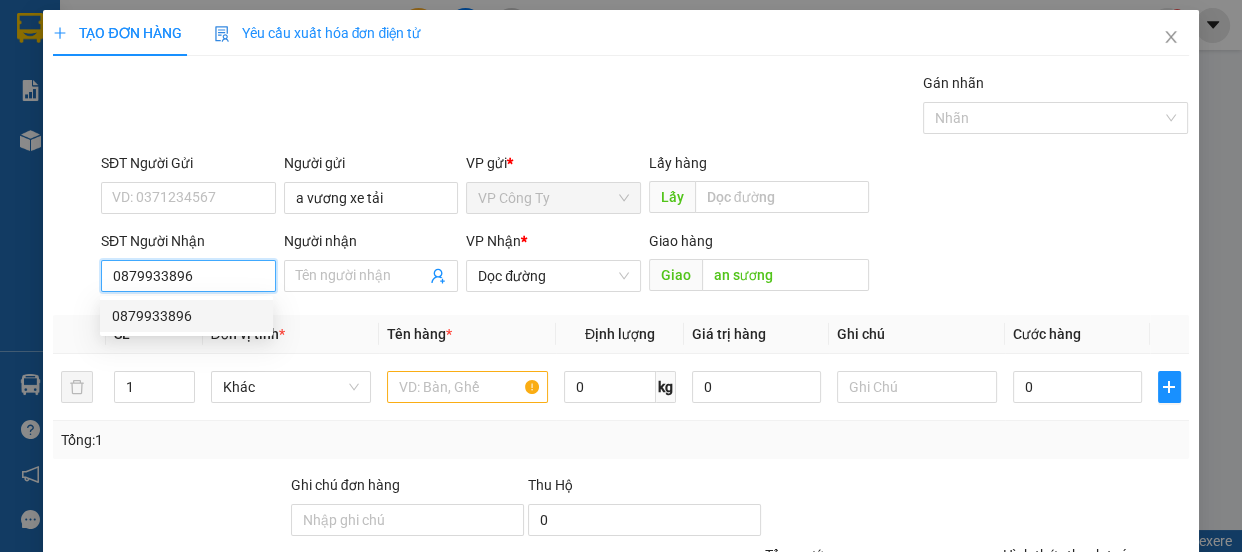 type on "50.000" 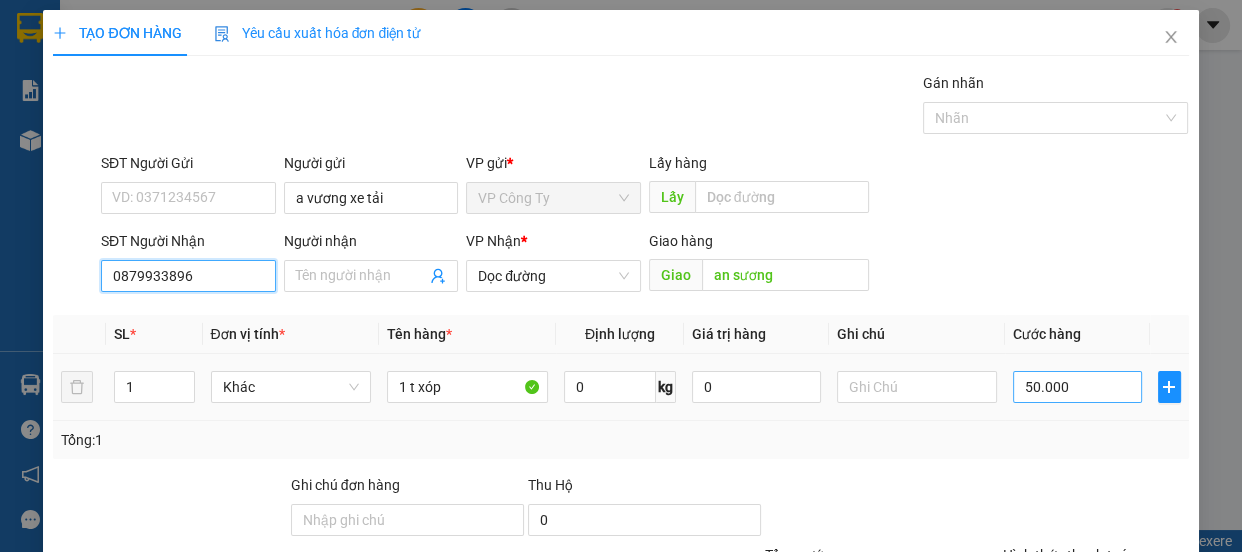 type on "0879933896" 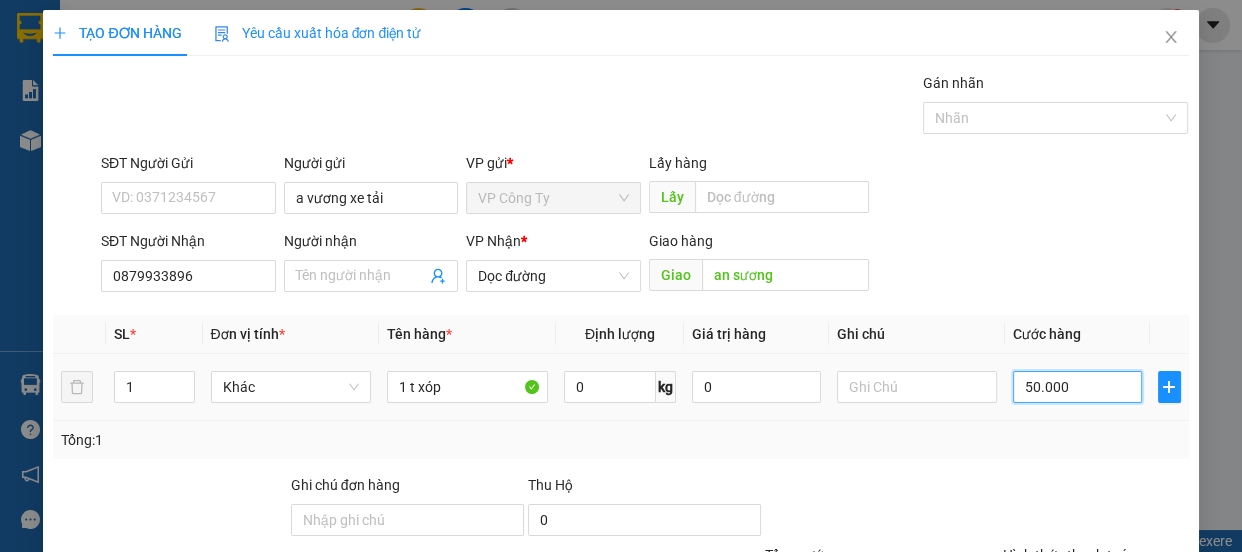 click on "50.000" at bounding box center [1077, 387] 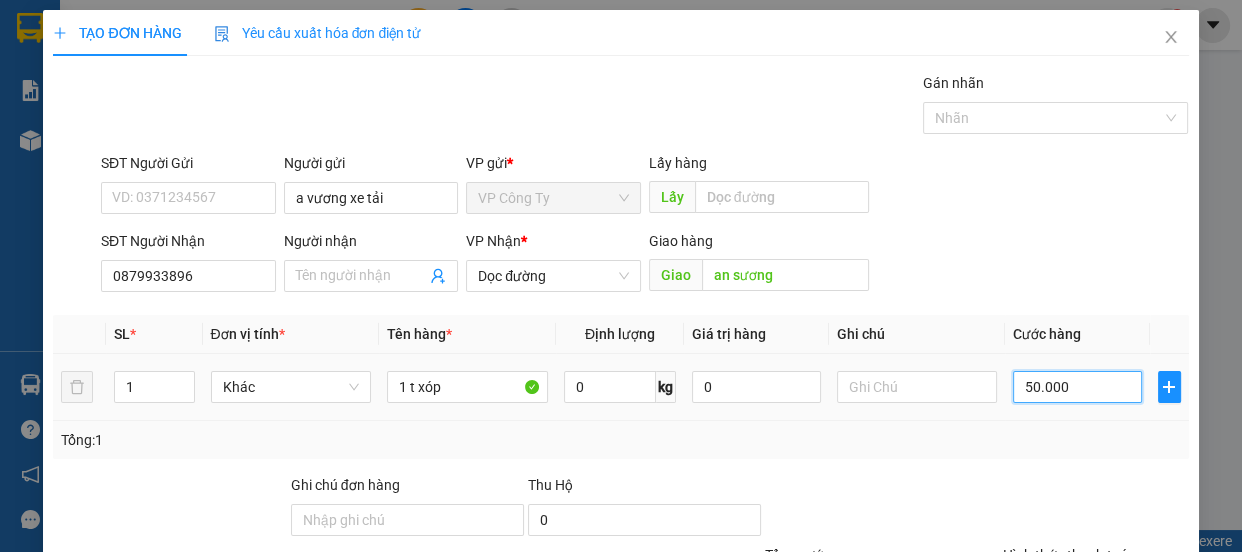 type on "0" 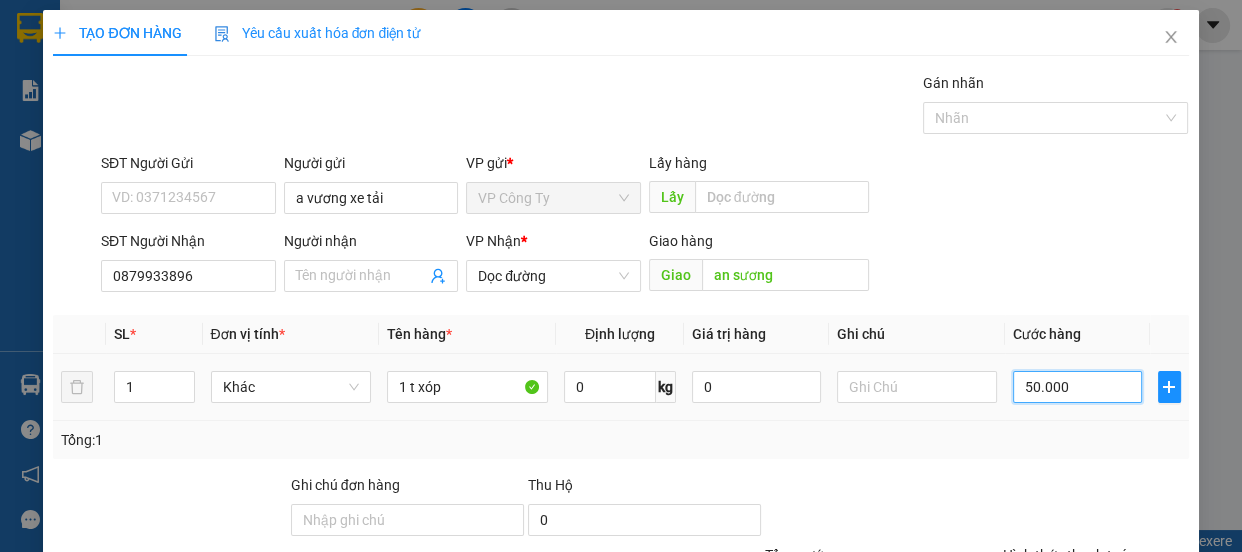 type on "0" 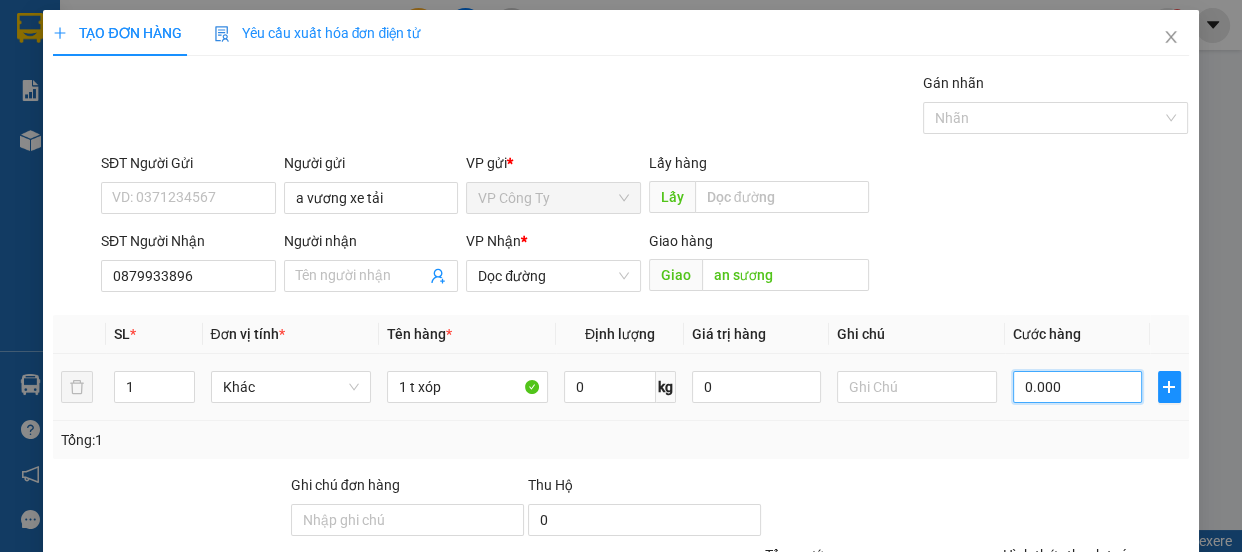 type on "70.000" 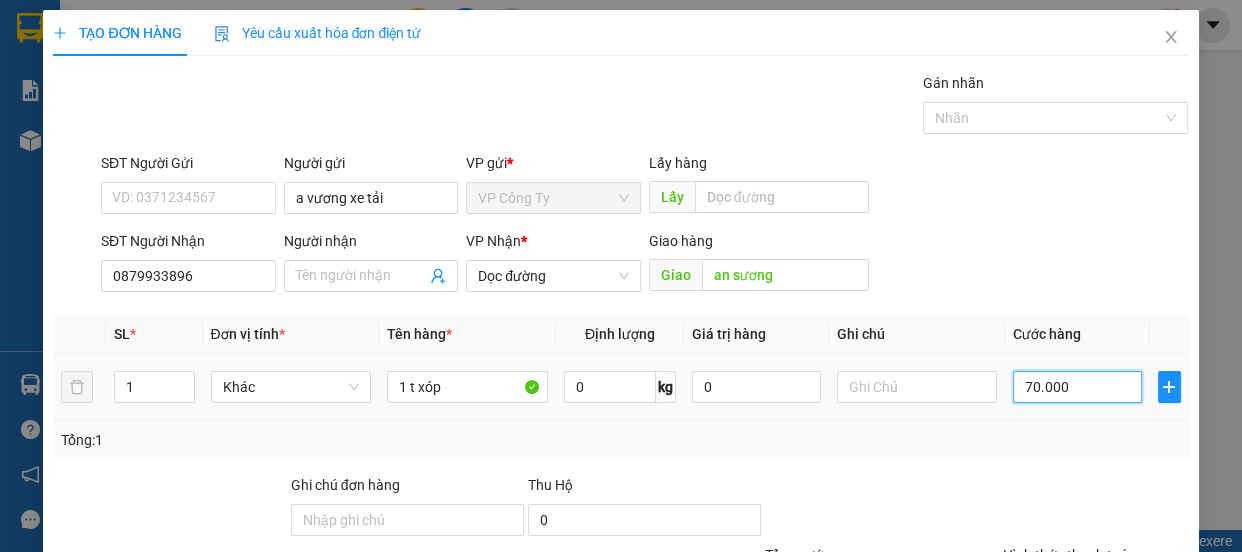 type on "70.000" 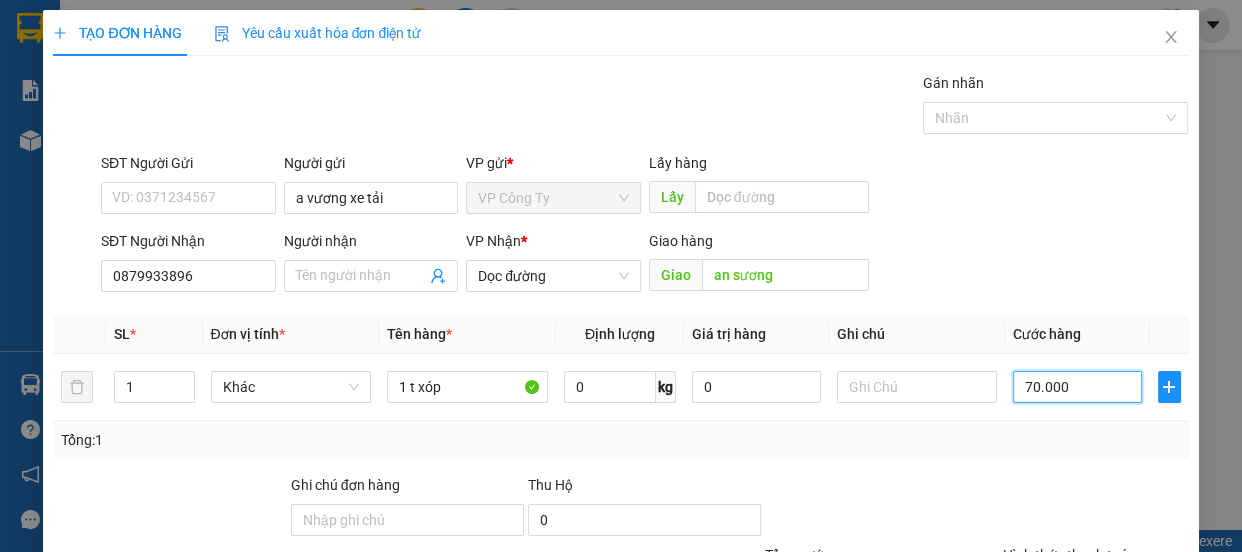 scroll, scrollTop: 187, scrollLeft: 0, axis: vertical 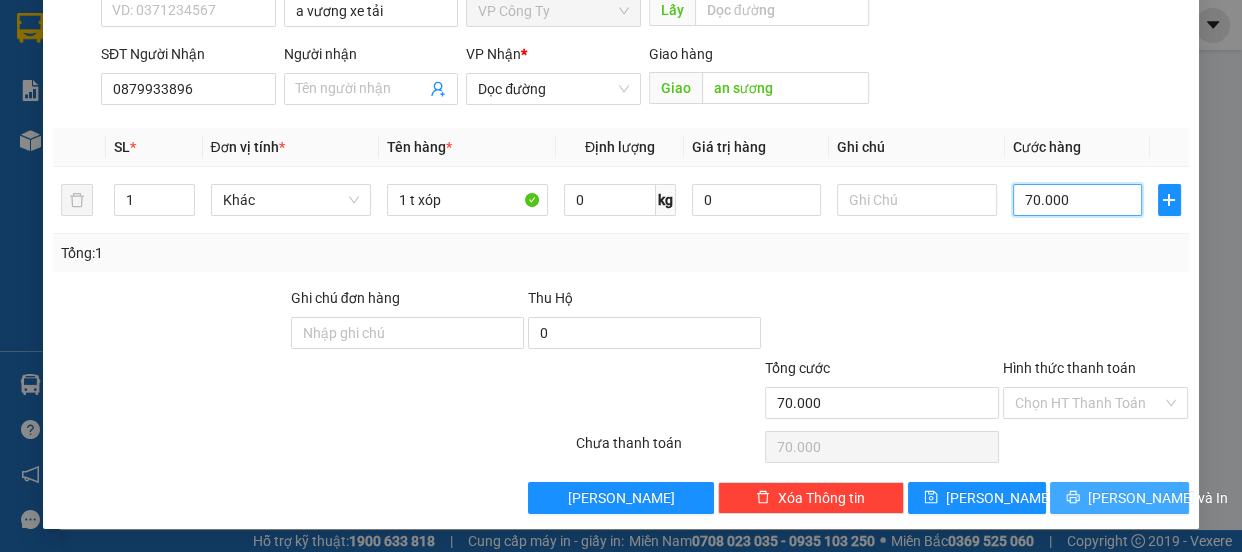 type on "70.000" 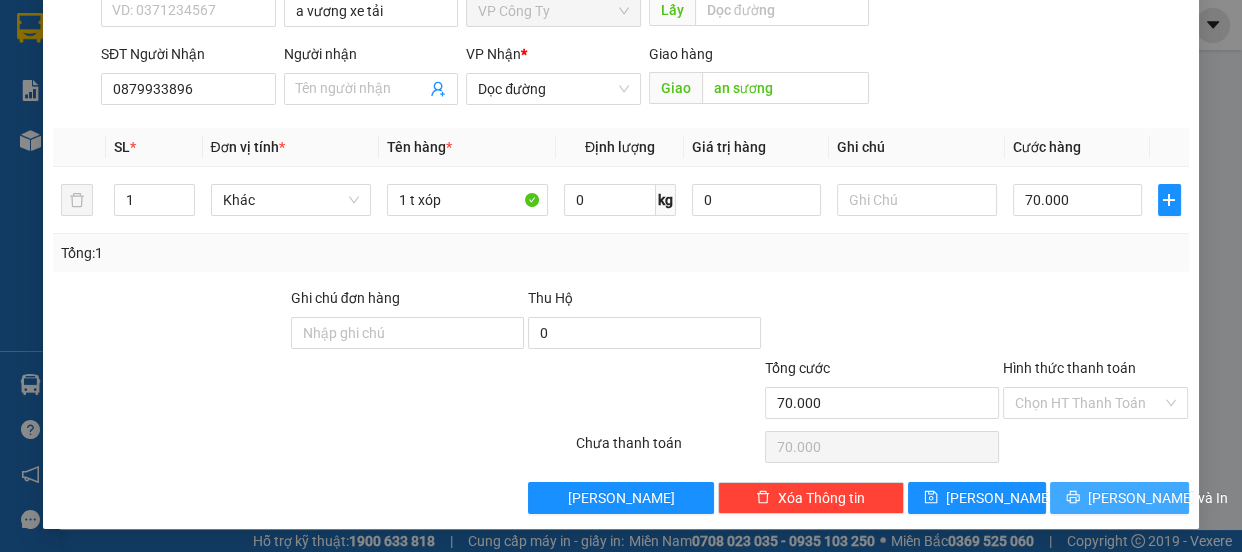 click on "[PERSON_NAME] và In" at bounding box center [1158, 498] 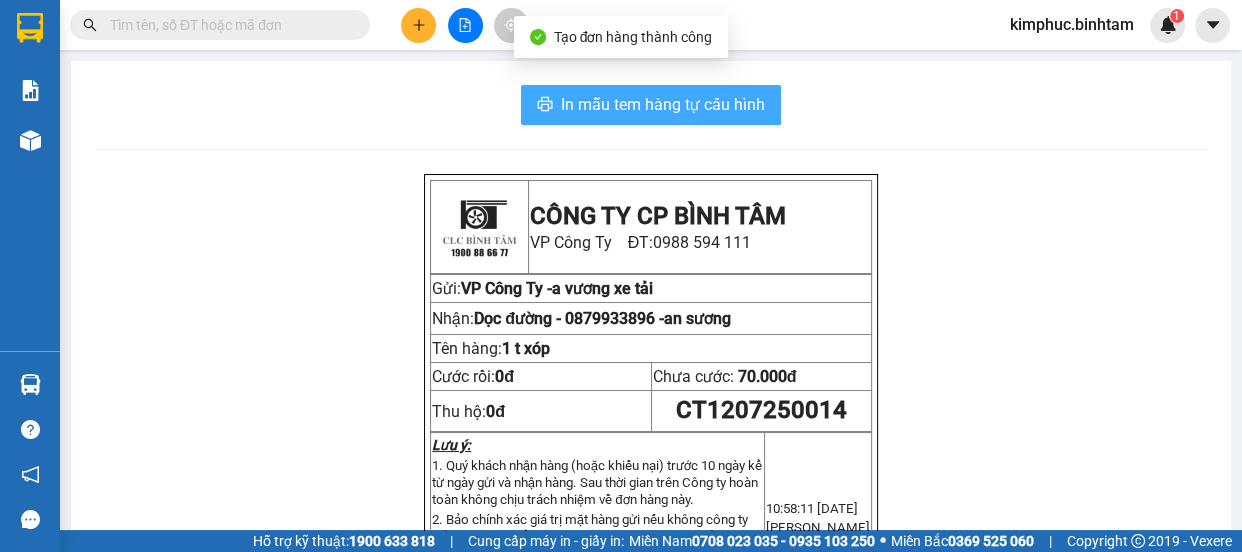 click on "In mẫu tem hàng tự cấu hình" at bounding box center (663, 104) 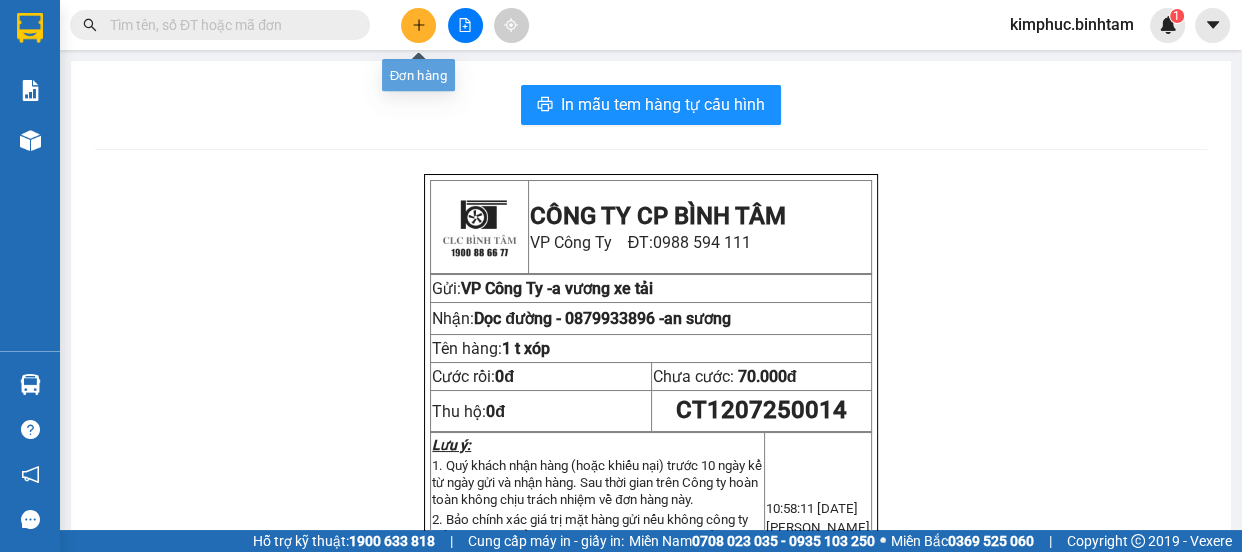 click 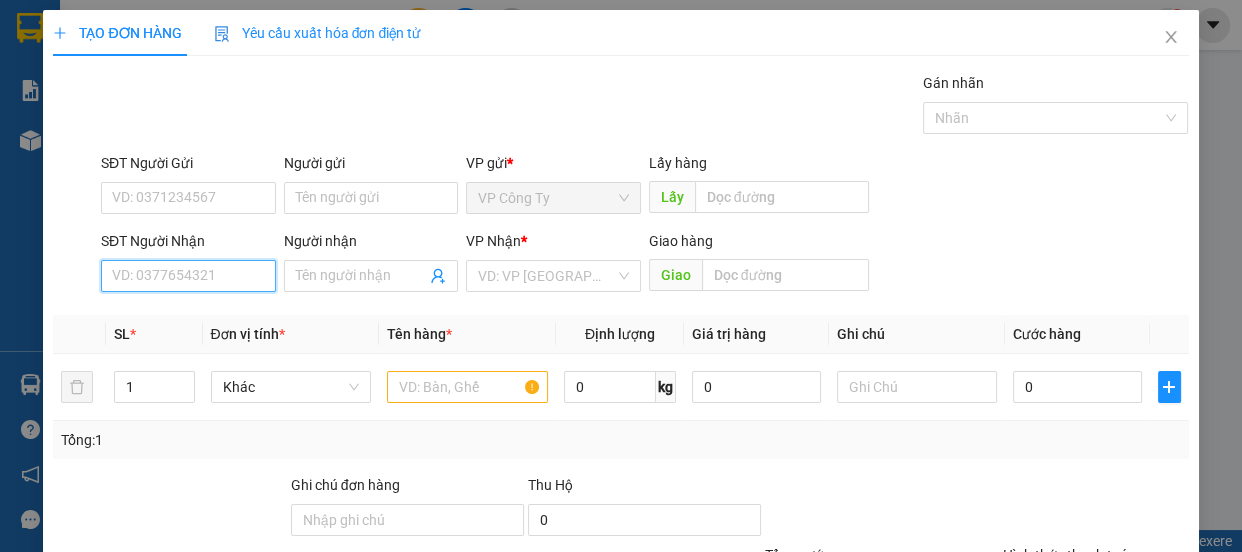 click on "SĐT Người Nhận" at bounding box center [188, 276] 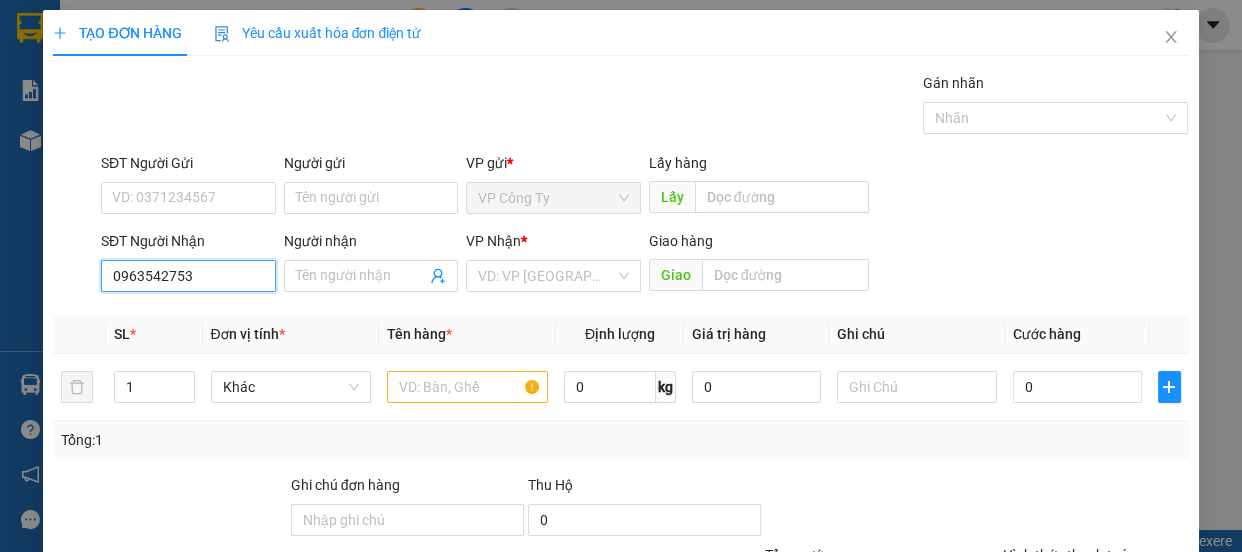 type on "0963542753" 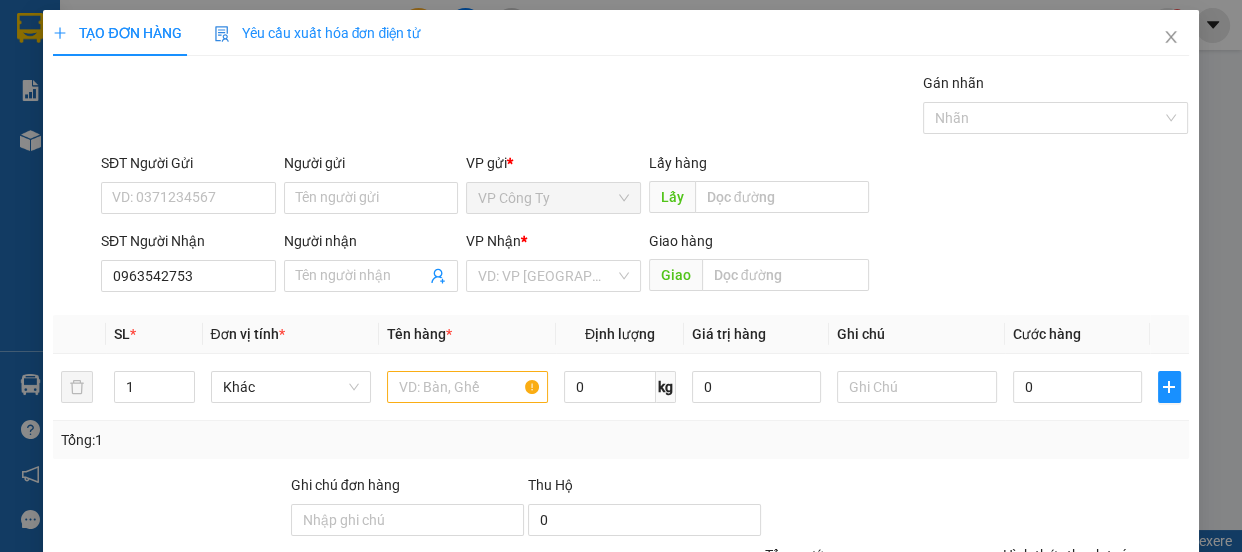 click on "SĐT Người Nhận 0963542753 0963542753" at bounding box center [188, 265] 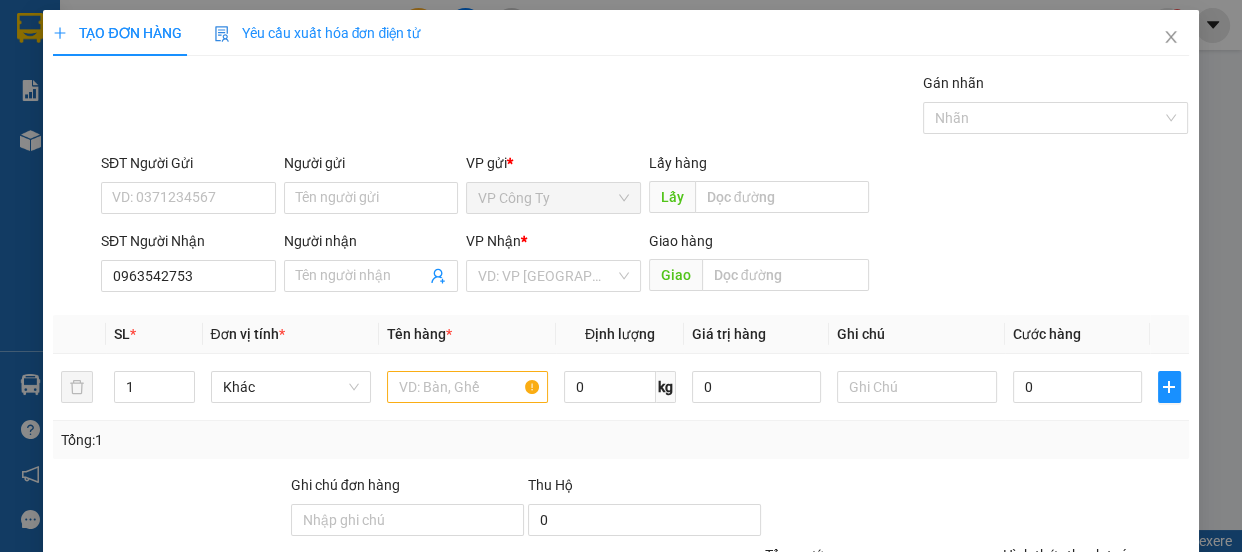 click on "SĐT Người Nhận 0963542753" at bounding box center [188, 265] 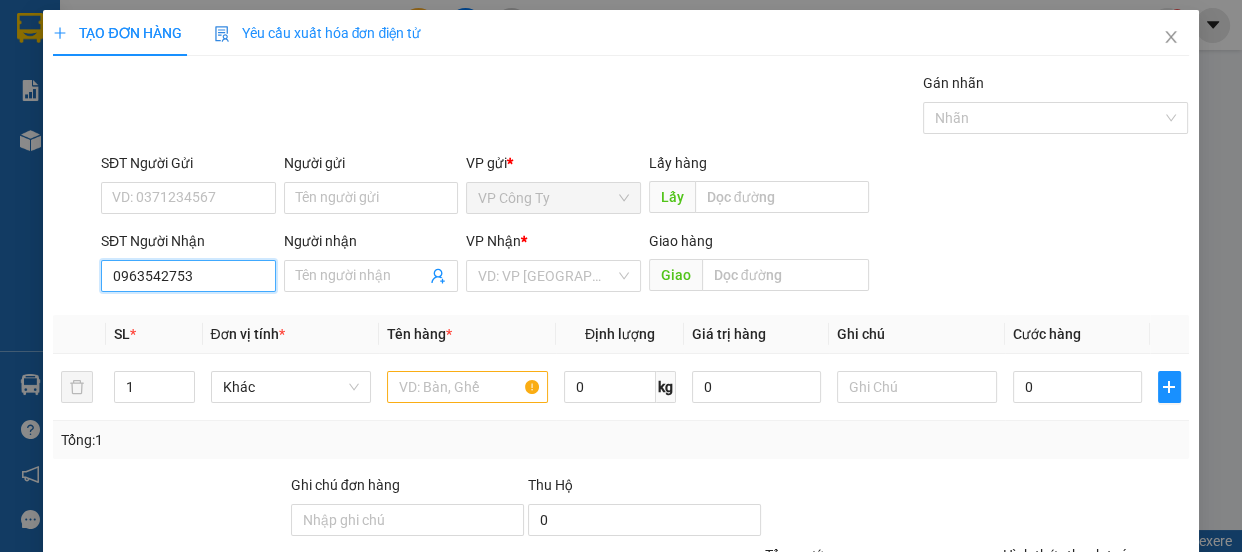 click on "0963542753" at bounding box center [188, 276] 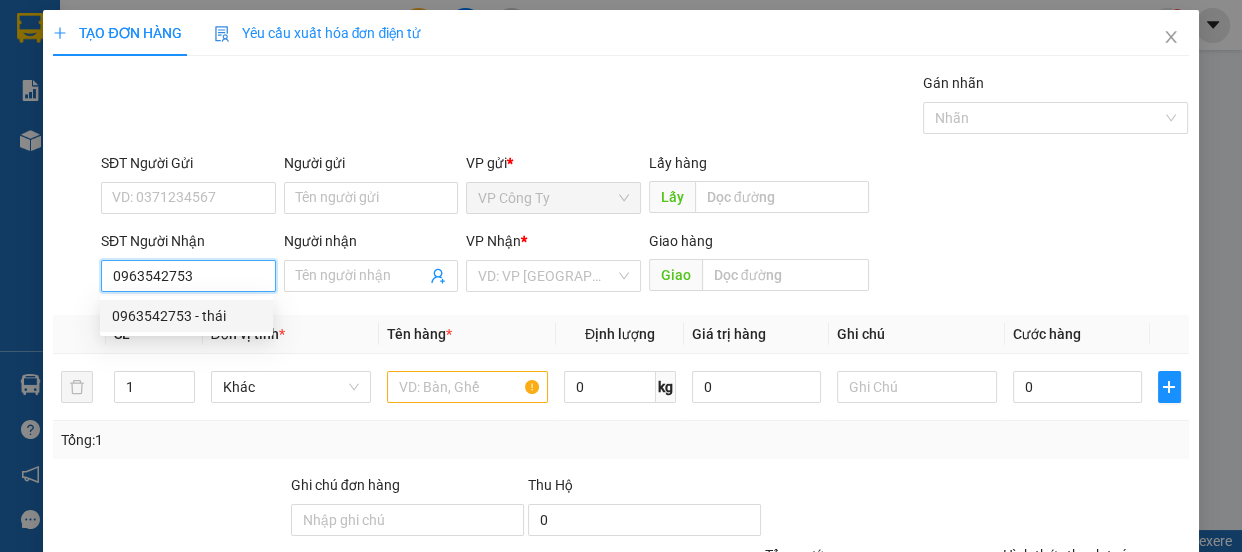 click on "0963542753 - thái" at bounding box center [186, 316] 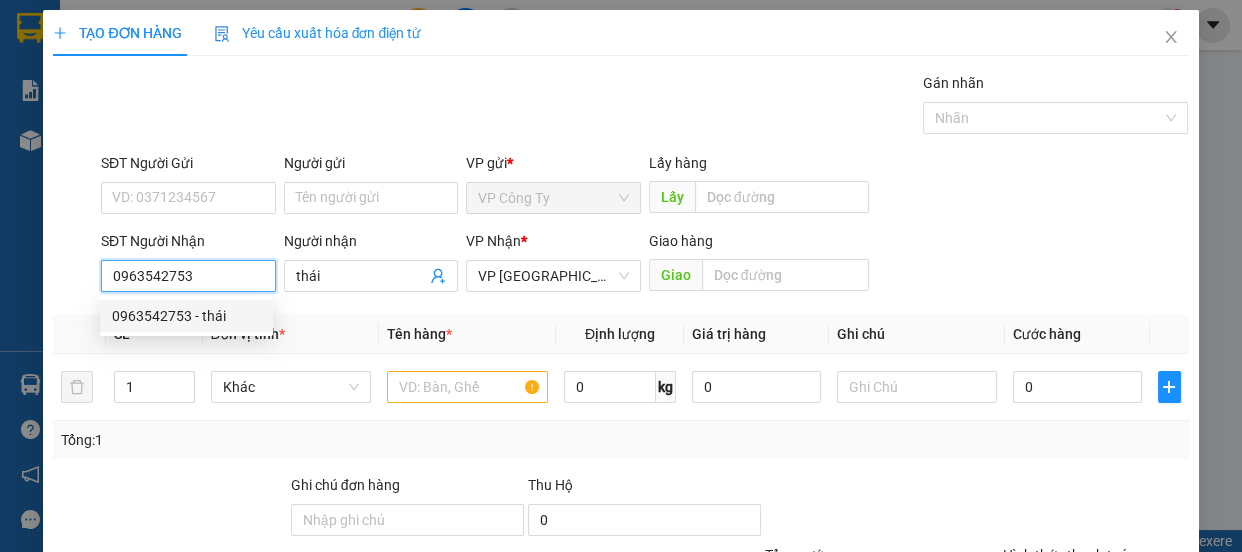 type on "100.000" 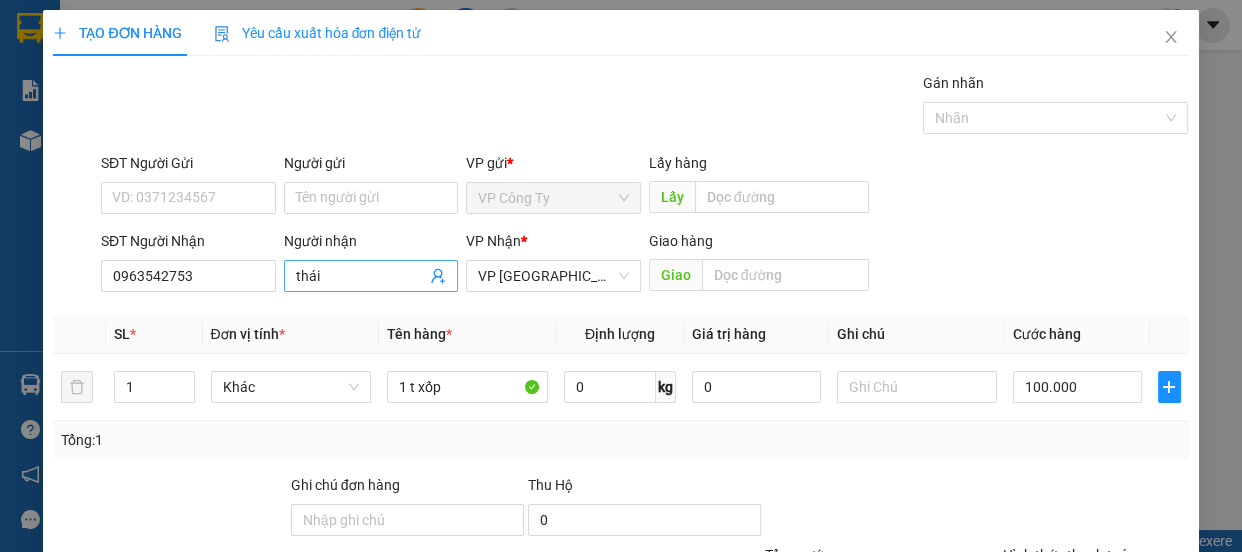 click on "thái" at bounding box center (361, 276) 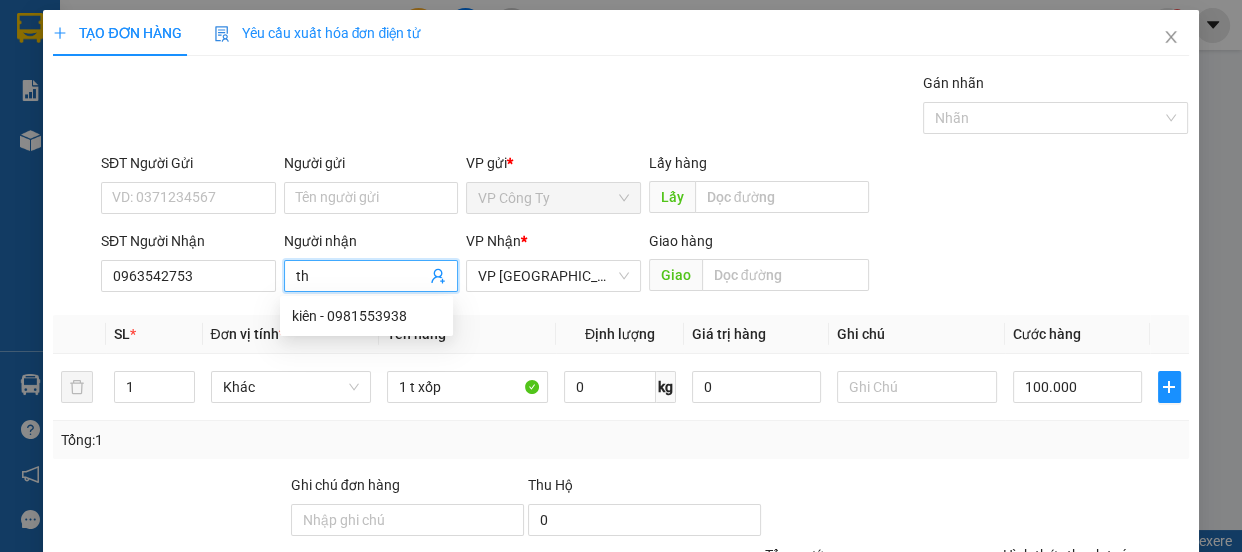 type on "t" 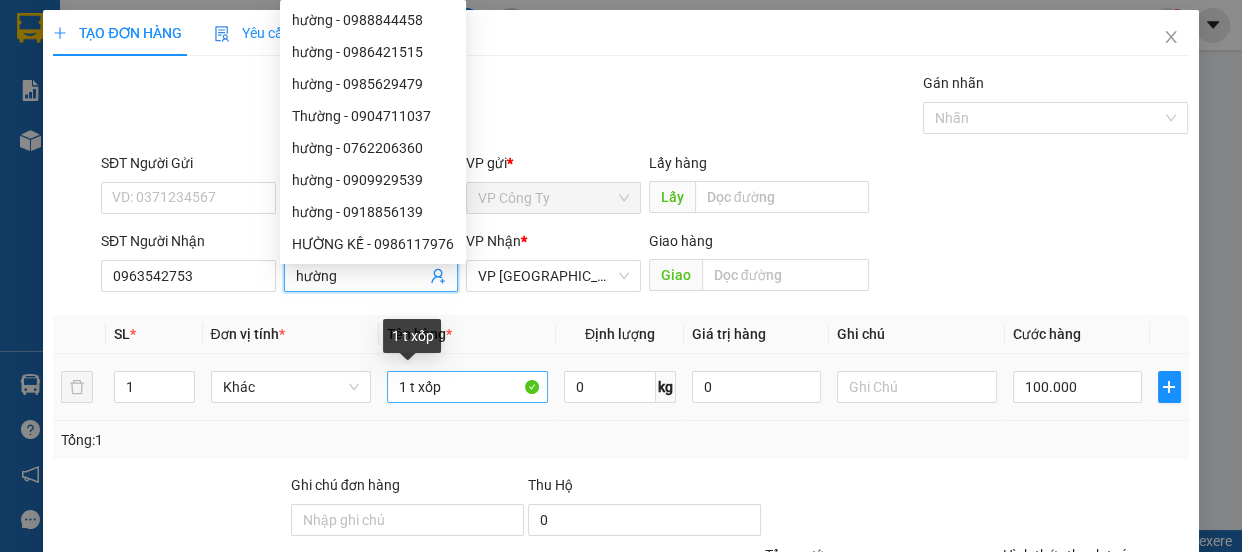 type on "hường" 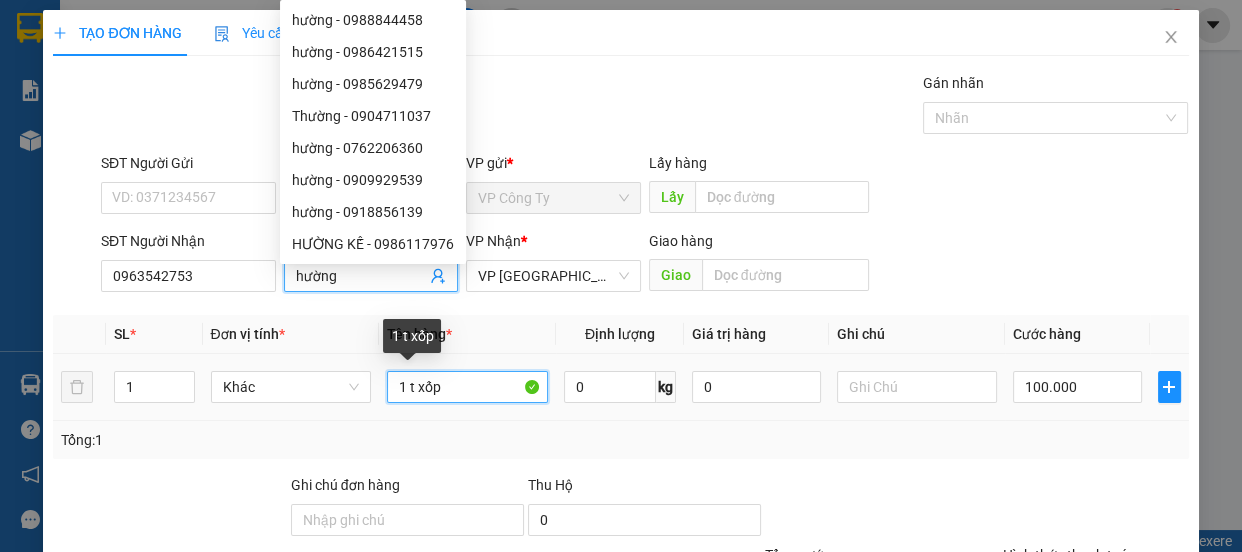 click on "1 t xốp" at bounding box center [467, 387] 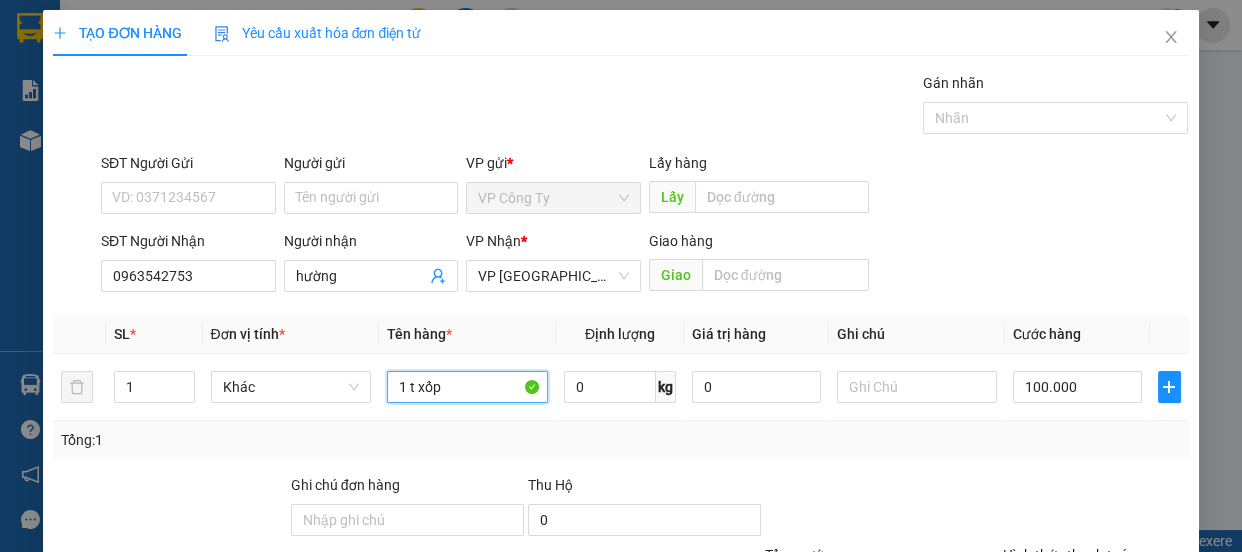 scroll, scrollTop: 187, scrollLeft: 0, axis: vertical 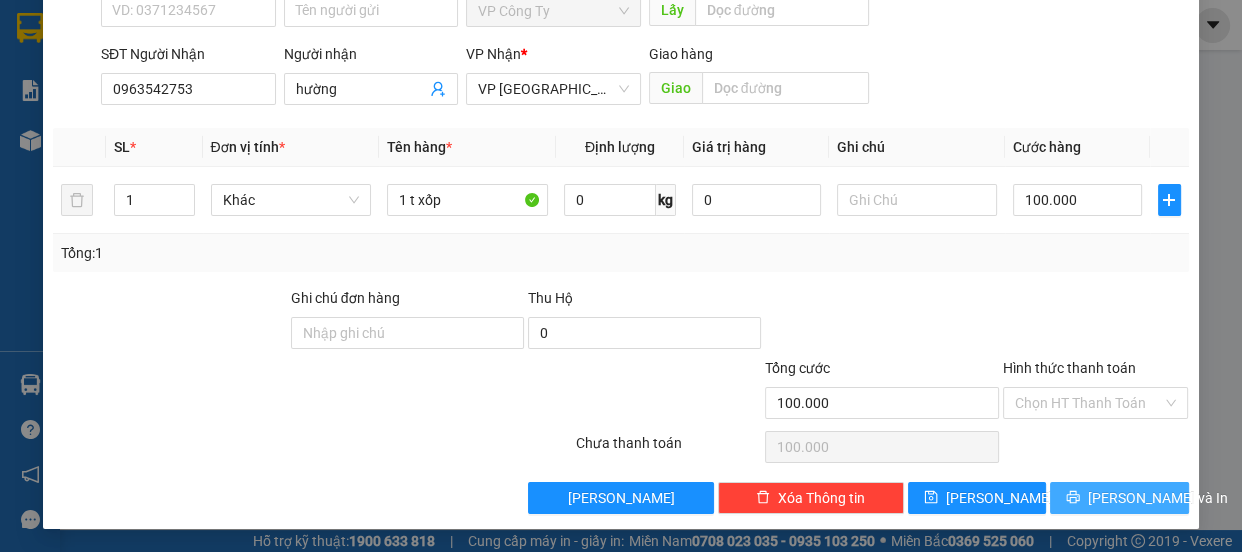 click on "[PERSON_NAME] và In" at bounding box center [1158, 498] 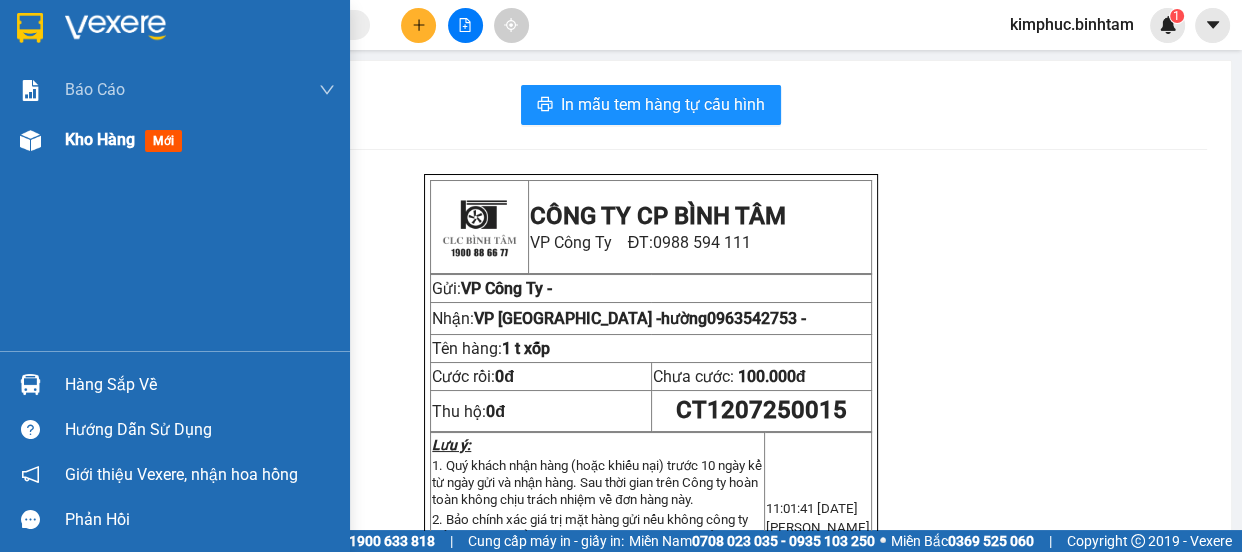 click on "Kho hàng" at bounding box center [100, 139] 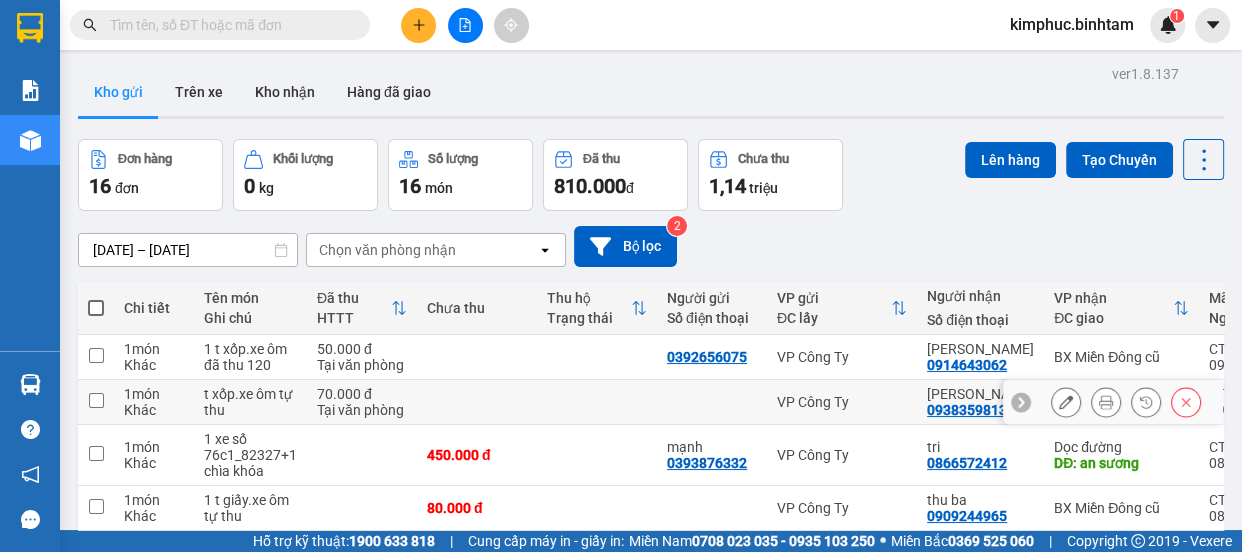 scroll, scrollTop: 179, scrollLeft: 0, axis: vertical 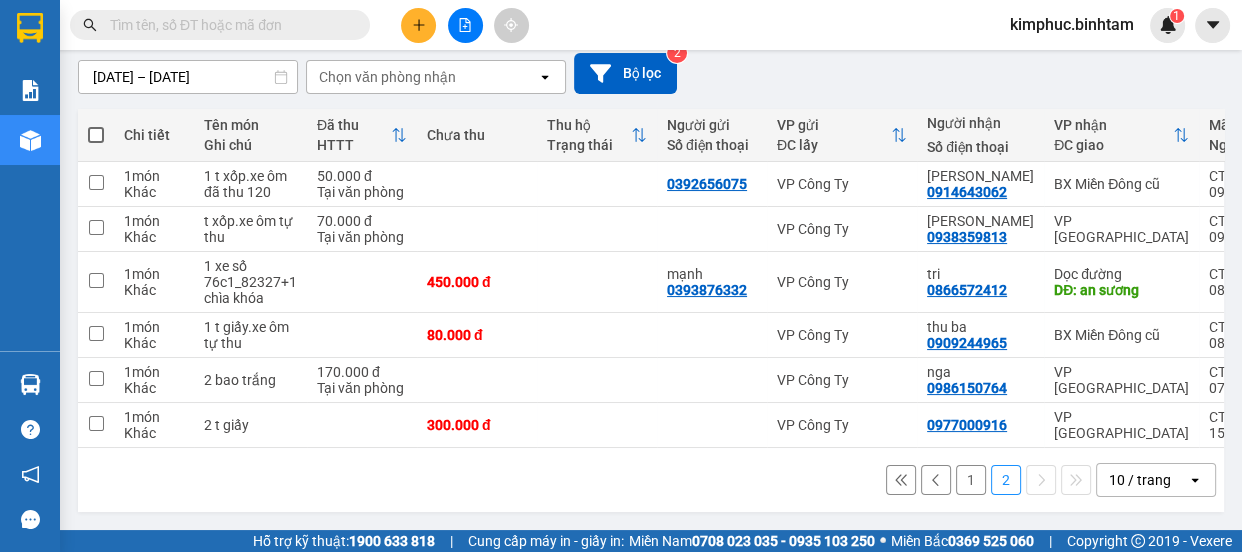 click on "1" at bounding box center (971, 480) 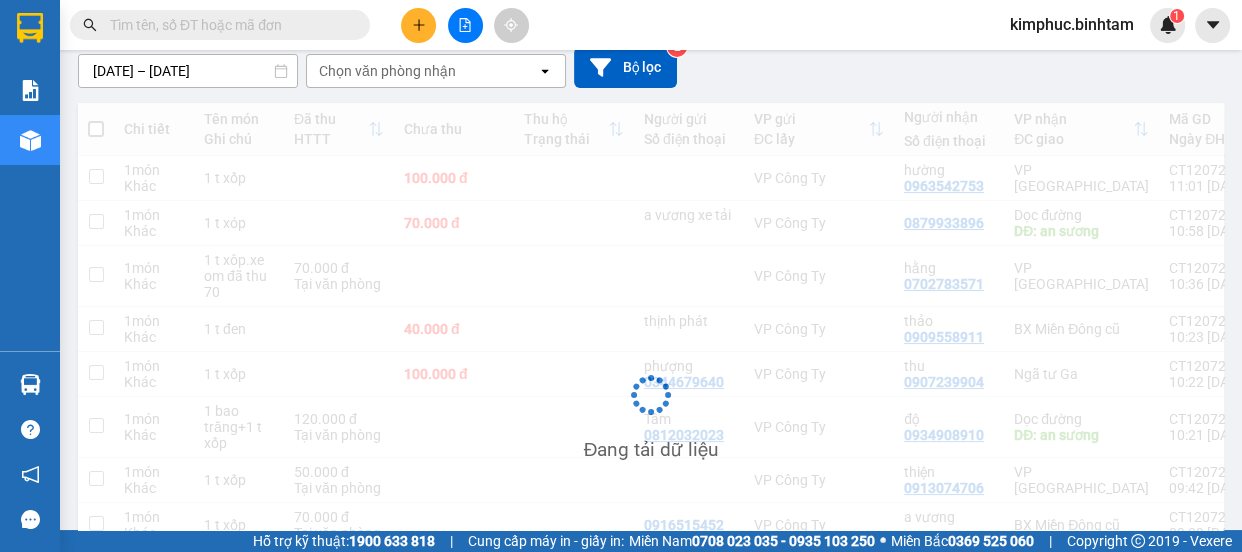 scroll, scrollTop: 179, scrollLeft: 0, axis: vertical 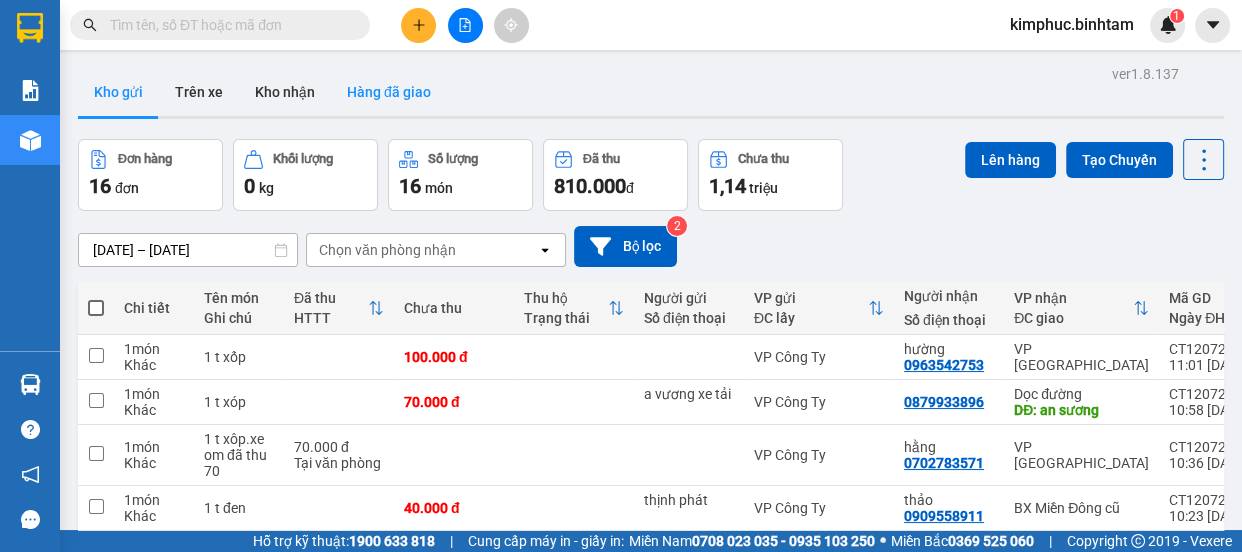 click 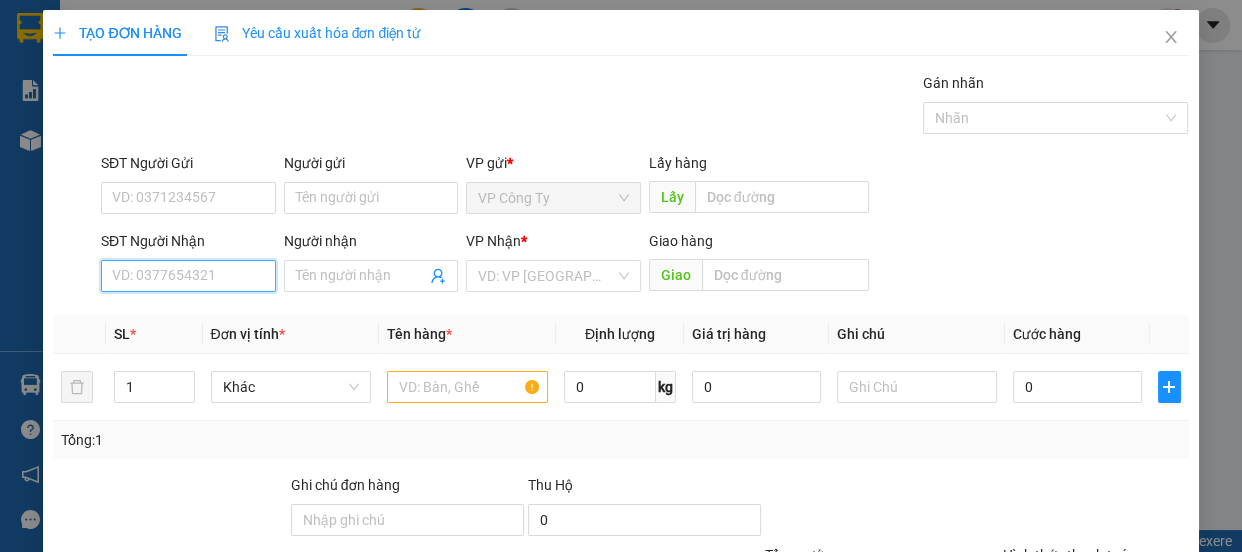 click on "SĐT Người Nhận" at bounding box center (188, 276) 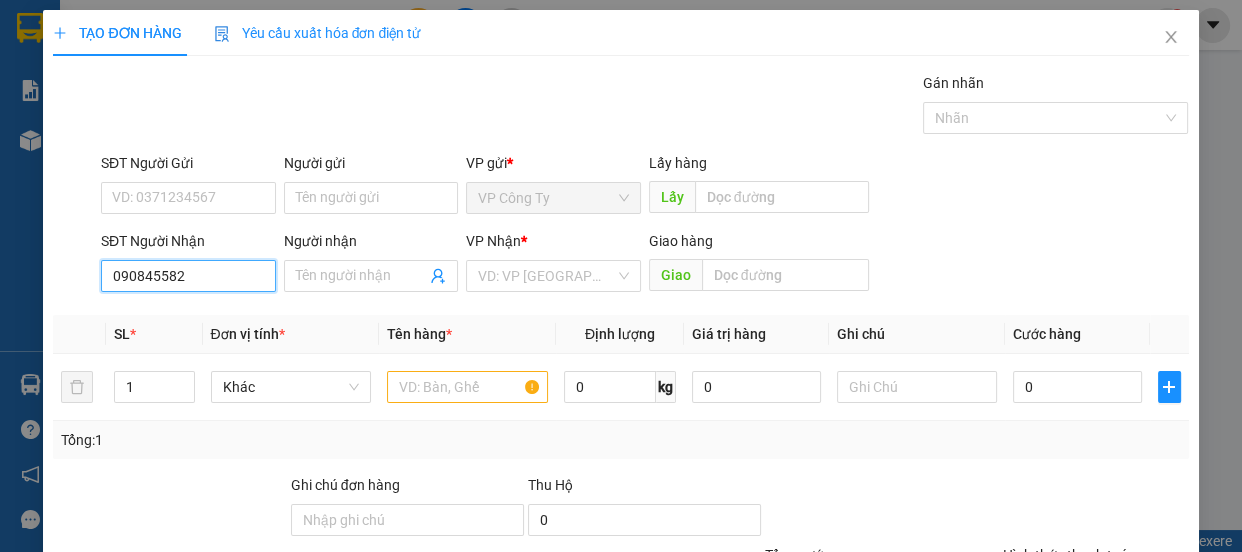 type on "0908455824" 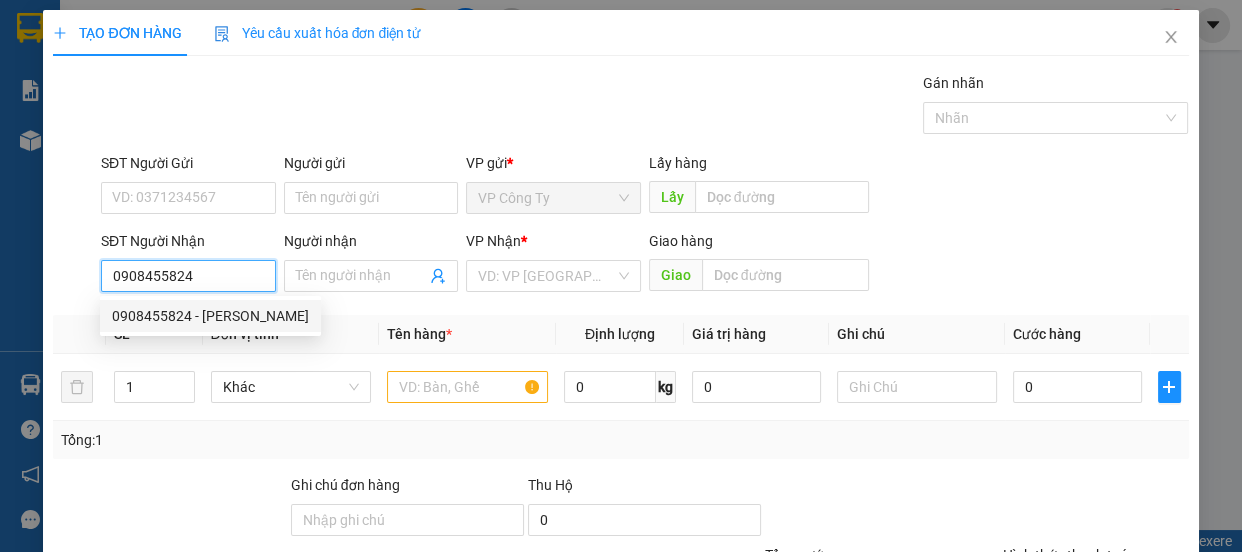 click on "0908455824" at bounding box center [188, 276] 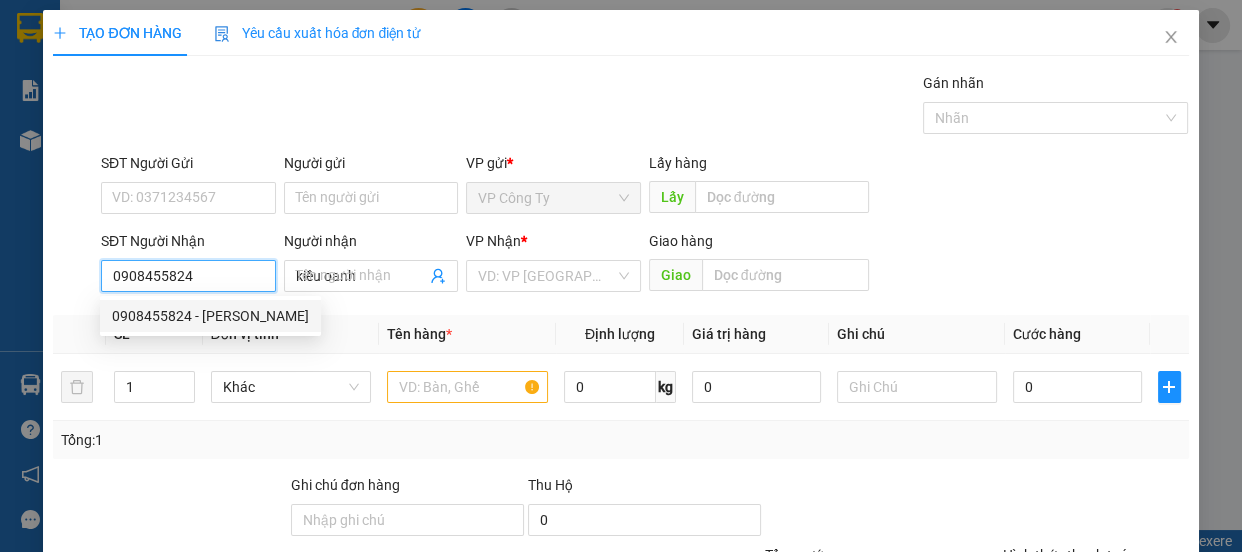 type on "50.000" 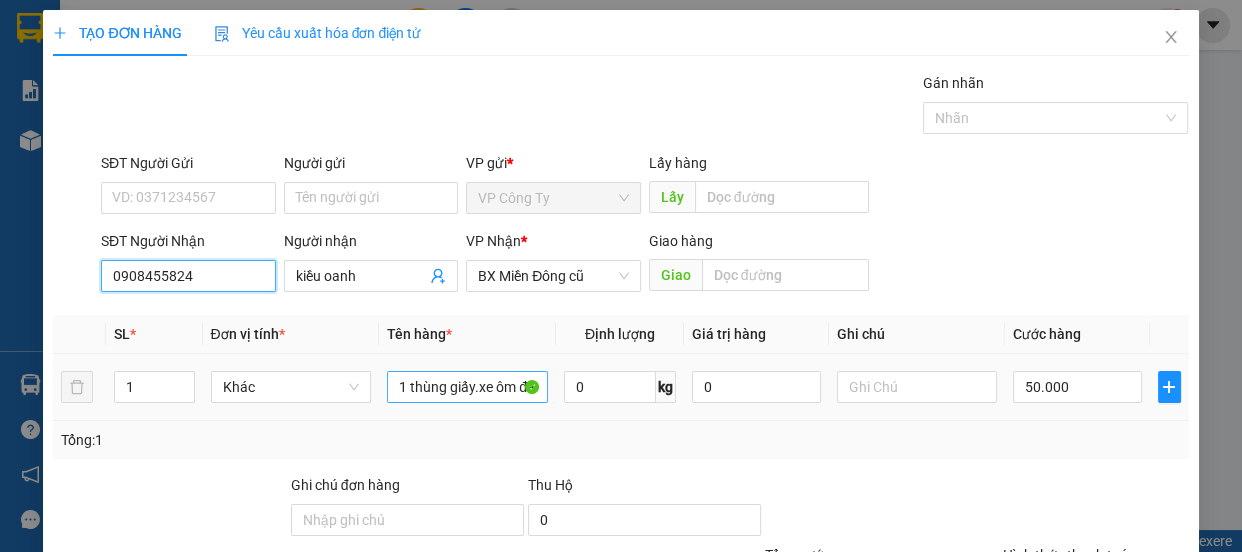 type on "0908455824" 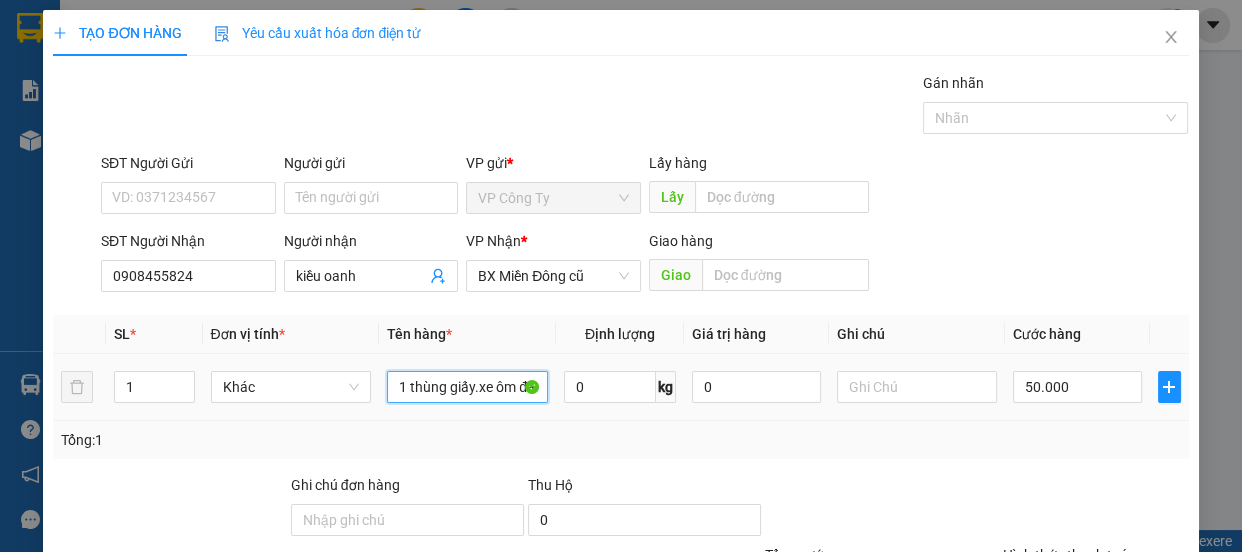 click on "1 thùng giấy.xe ôm đã thu 50" at bounding box center [467, 387] 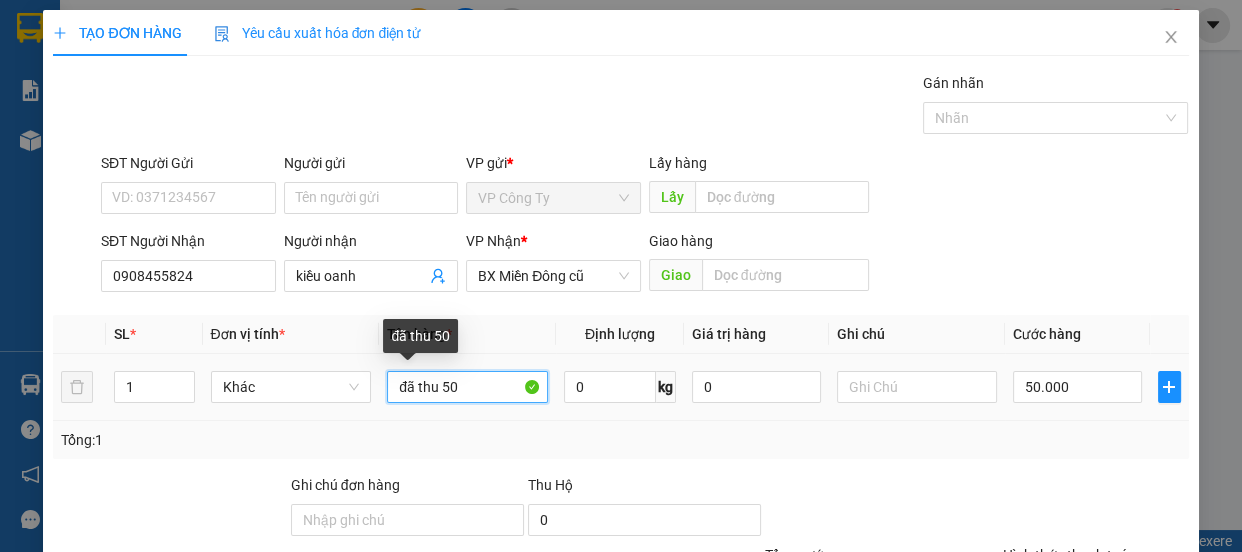 click on "đã thu 50" at bounding box center [467, 387] 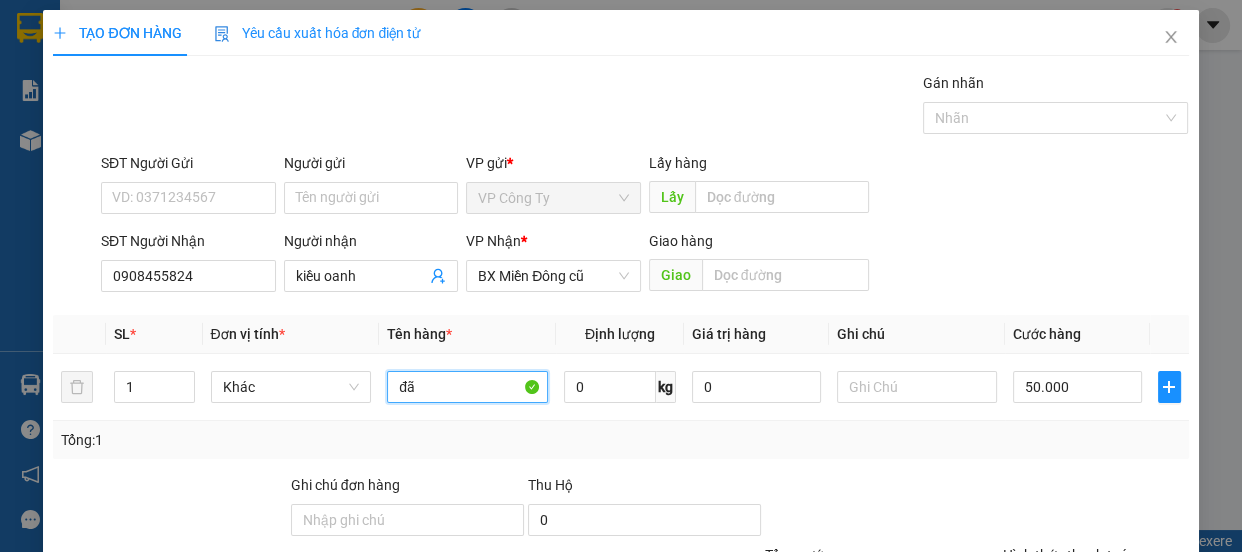type on "đ" 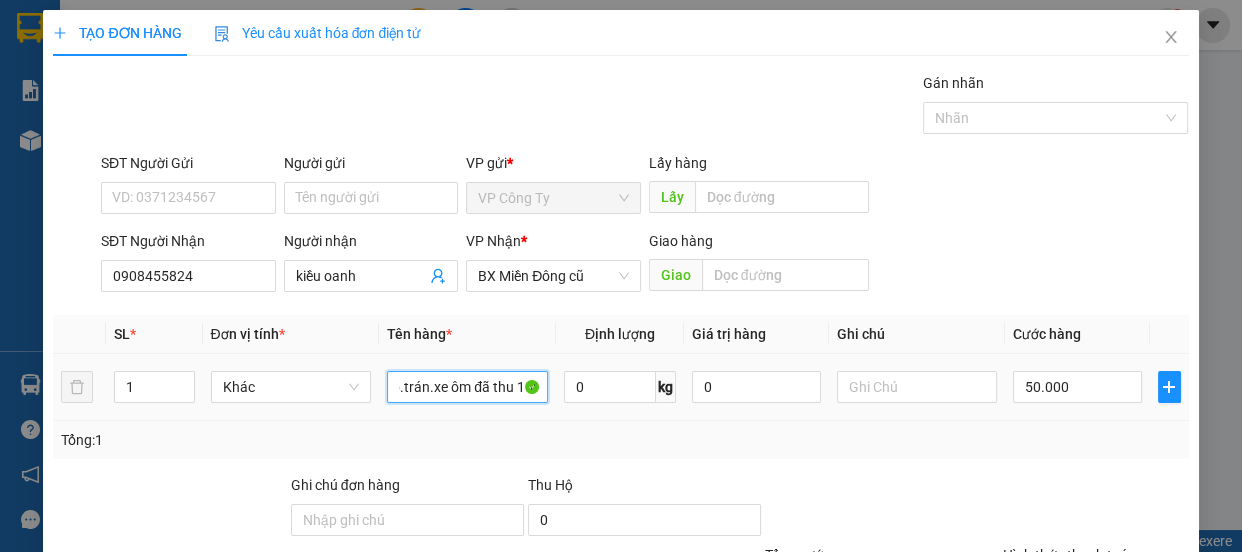 scroll, scrollTop: 0, scrollLeft: 105, axis: horizontal 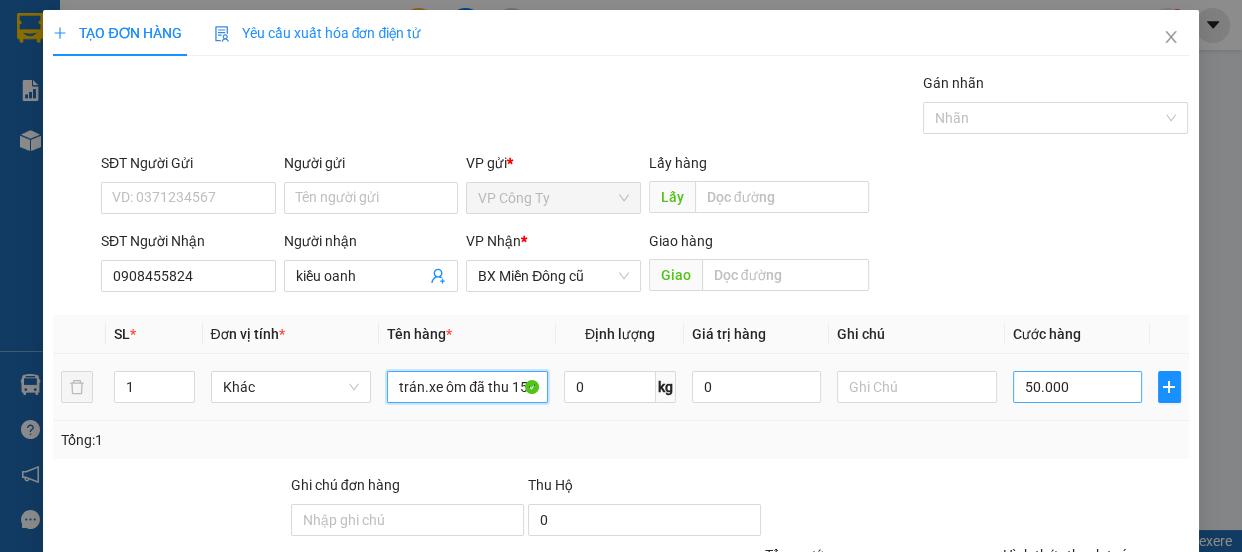 type on "2 t giấy+1 bao b.trán.xe ôm đã thu 150" 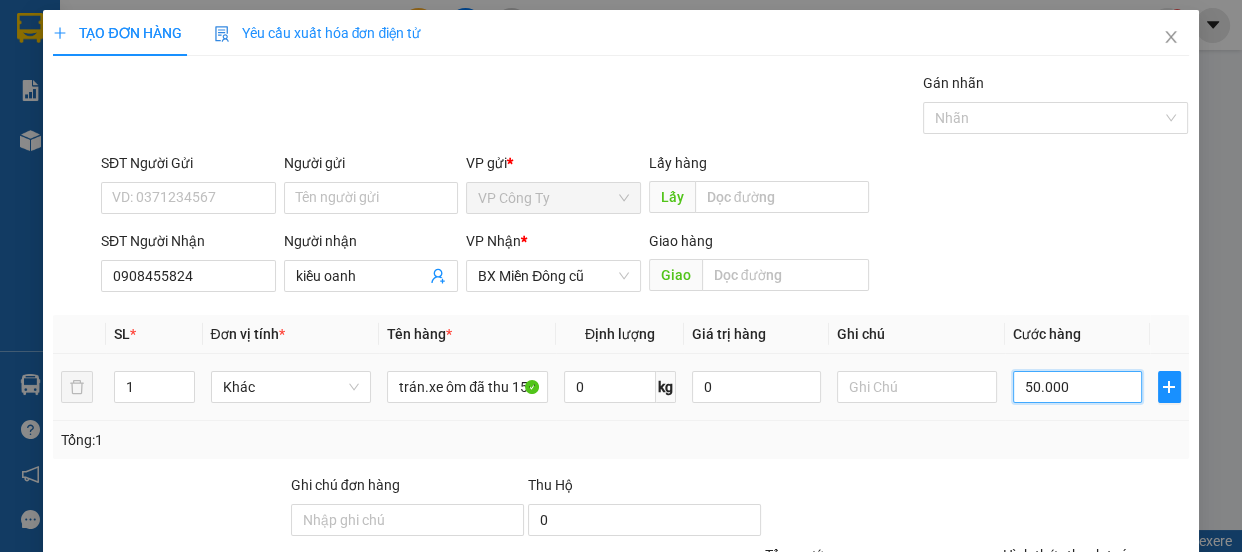 click on "50.000" at bounding box center [1077, 387] 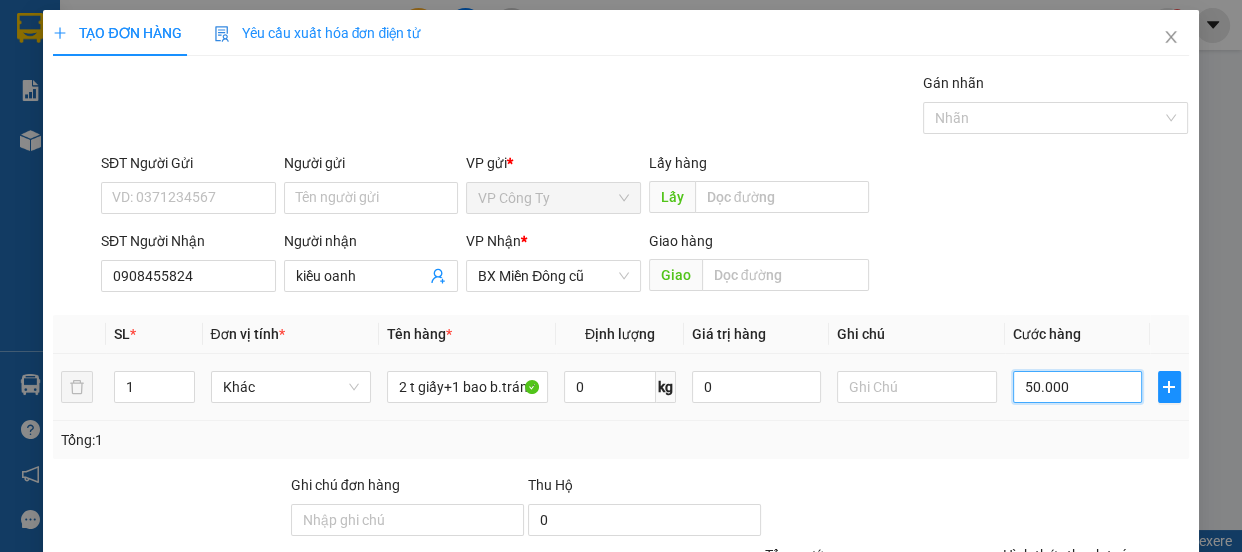 click on "50.000" at bounding box center [1077, 387] 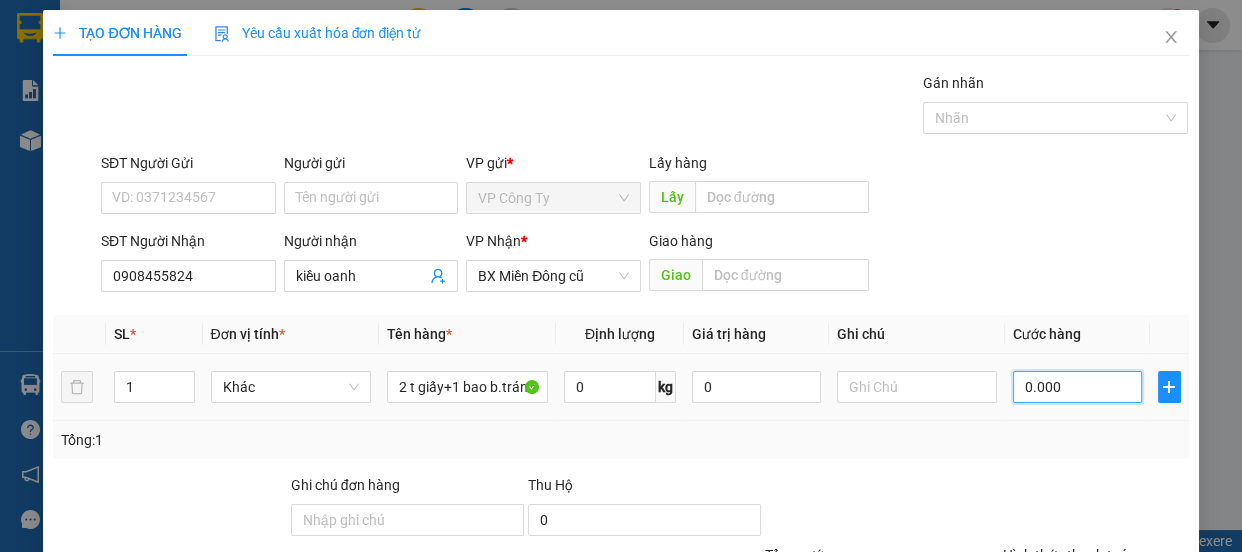 type on "20.000" 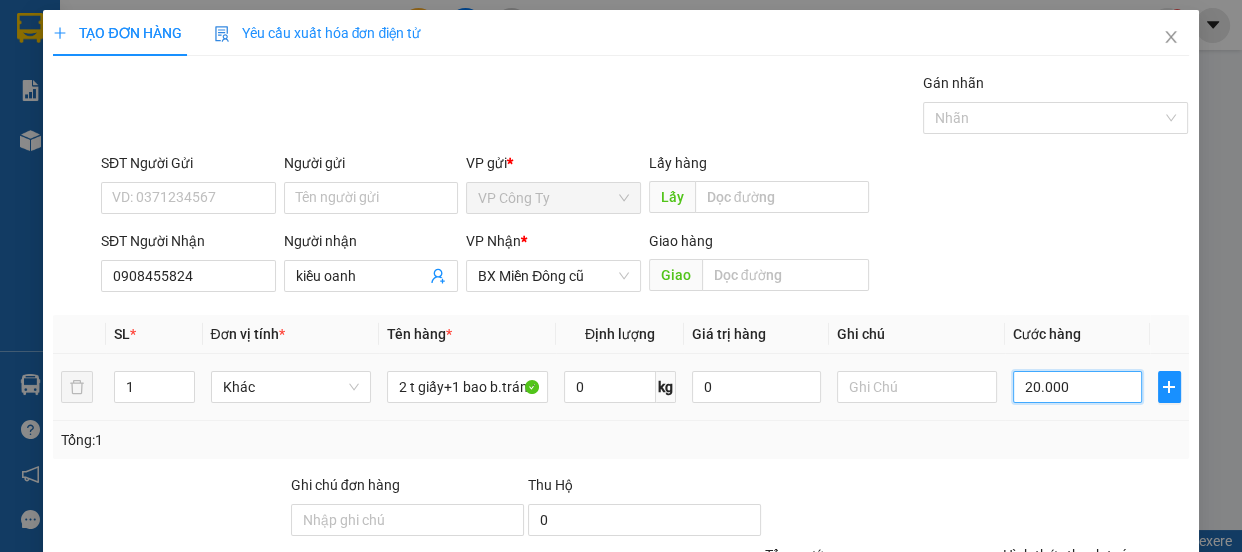 type on "210.000" 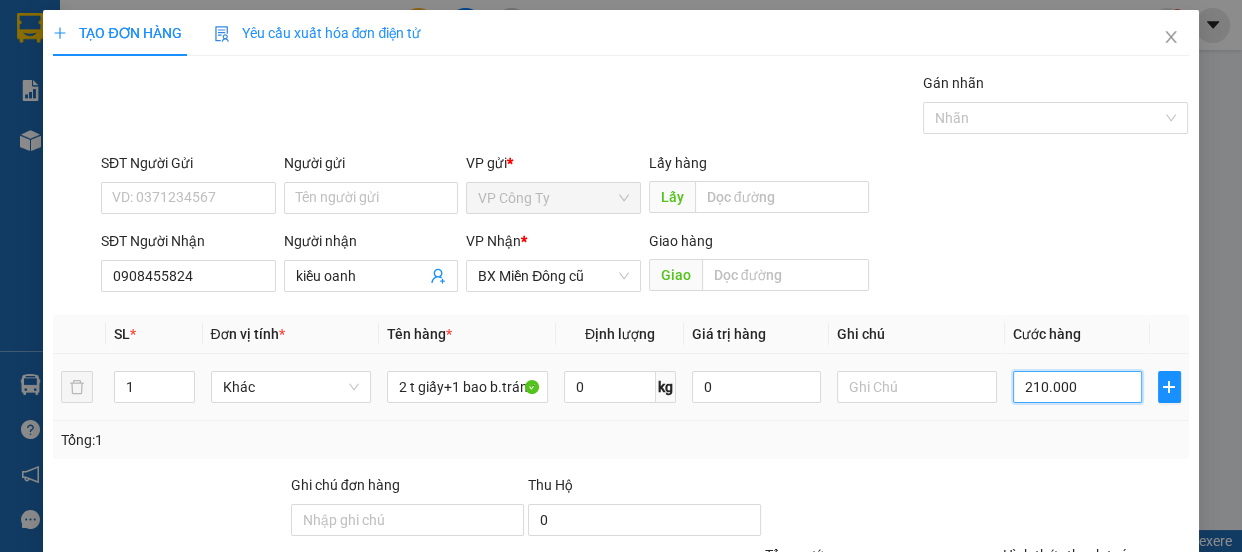 type on "2.100.000" 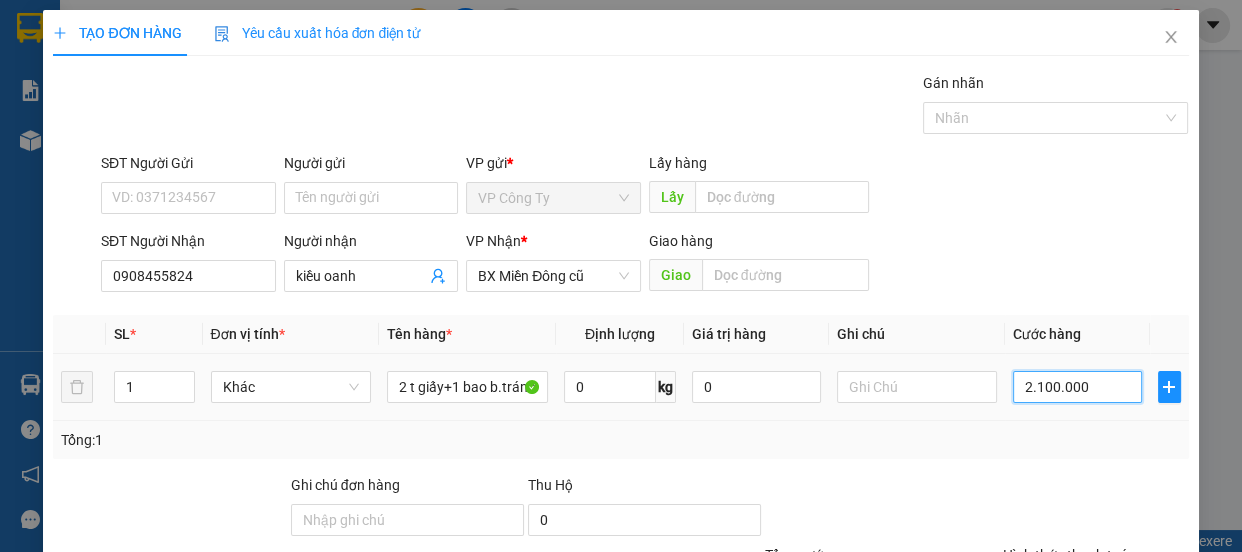 type on "21.000.000" 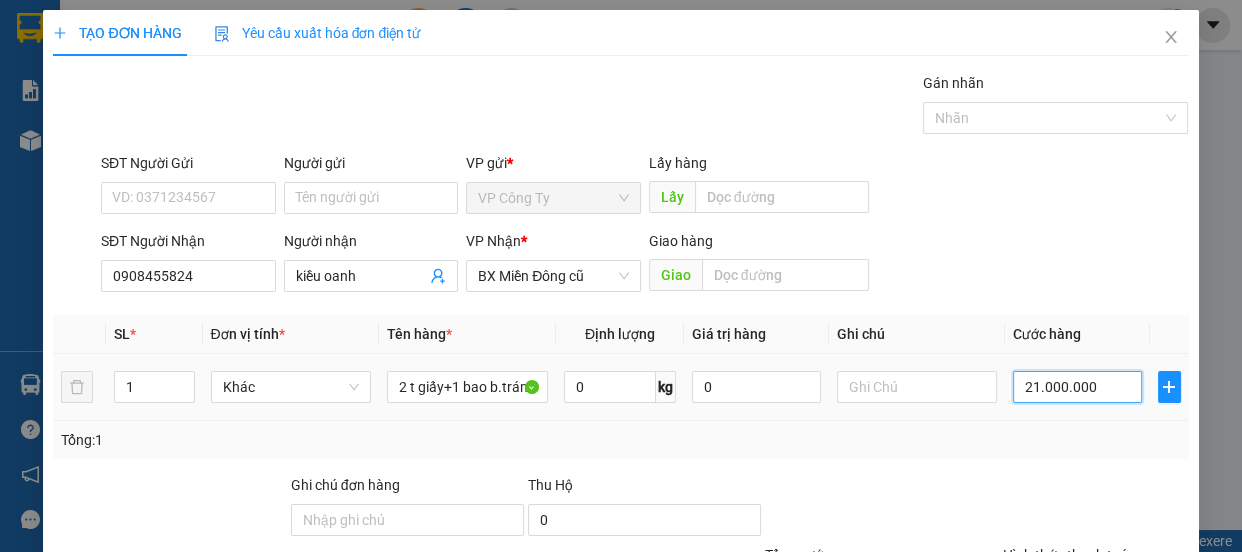type on "21.000.000" 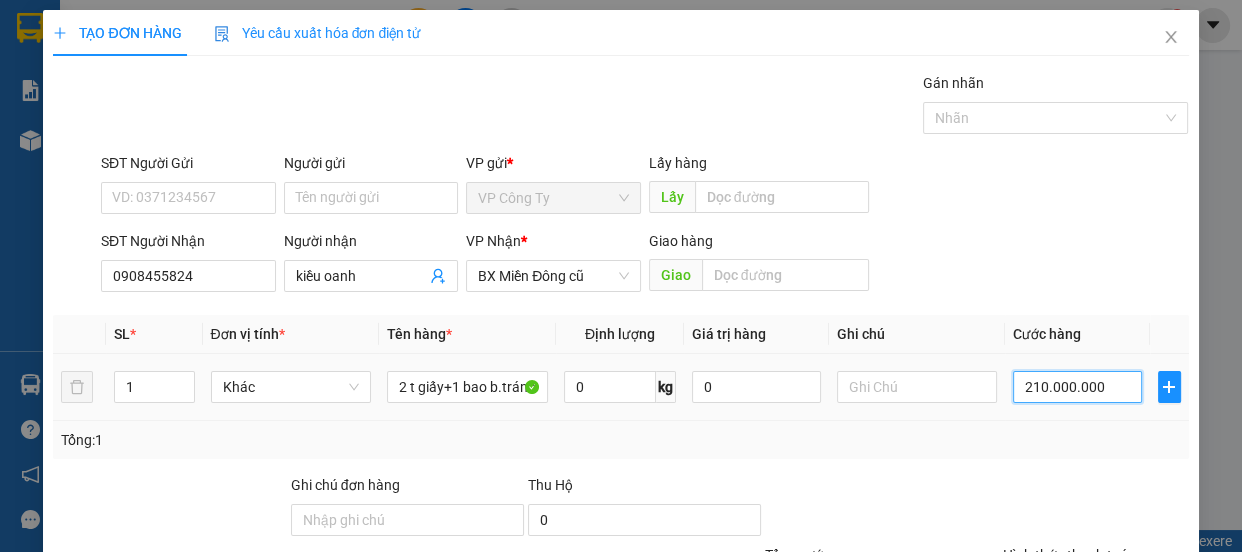 type on "210.000.000" 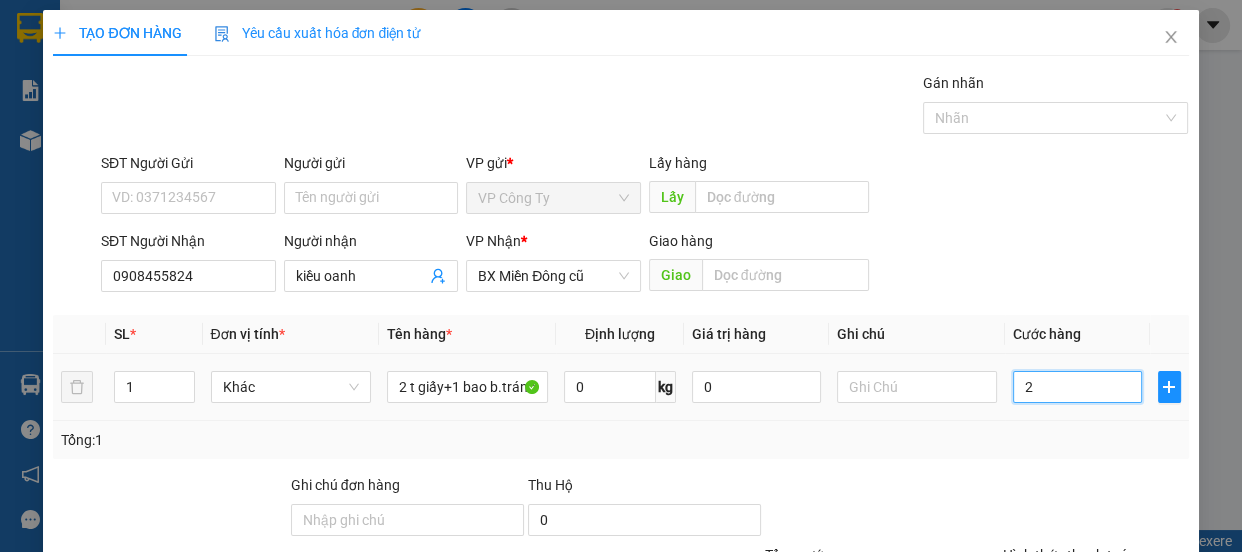type on "0" 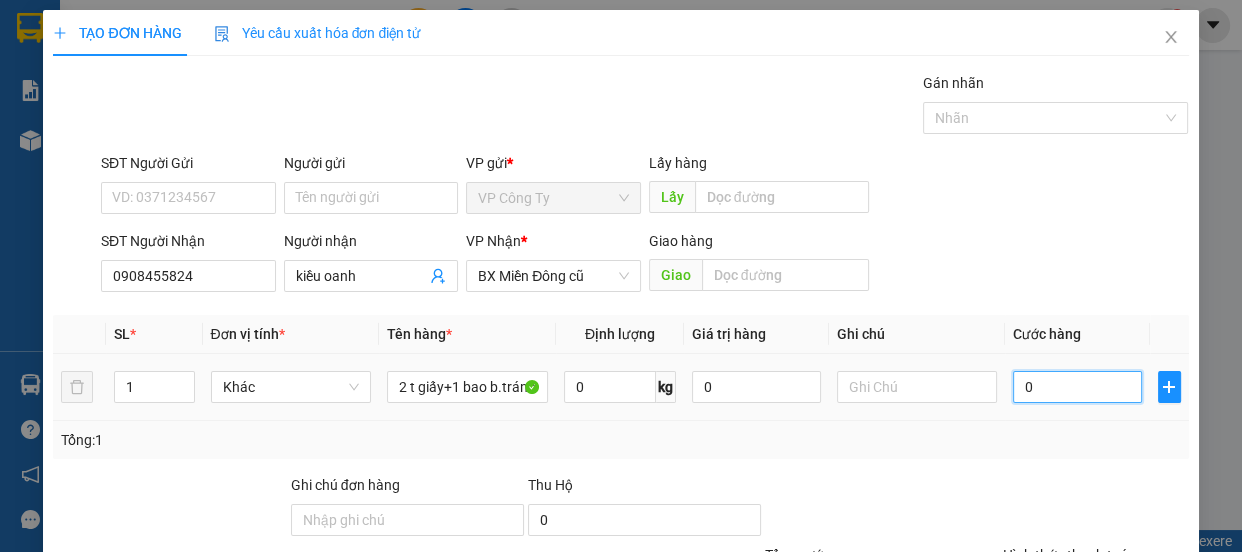 type on "0" 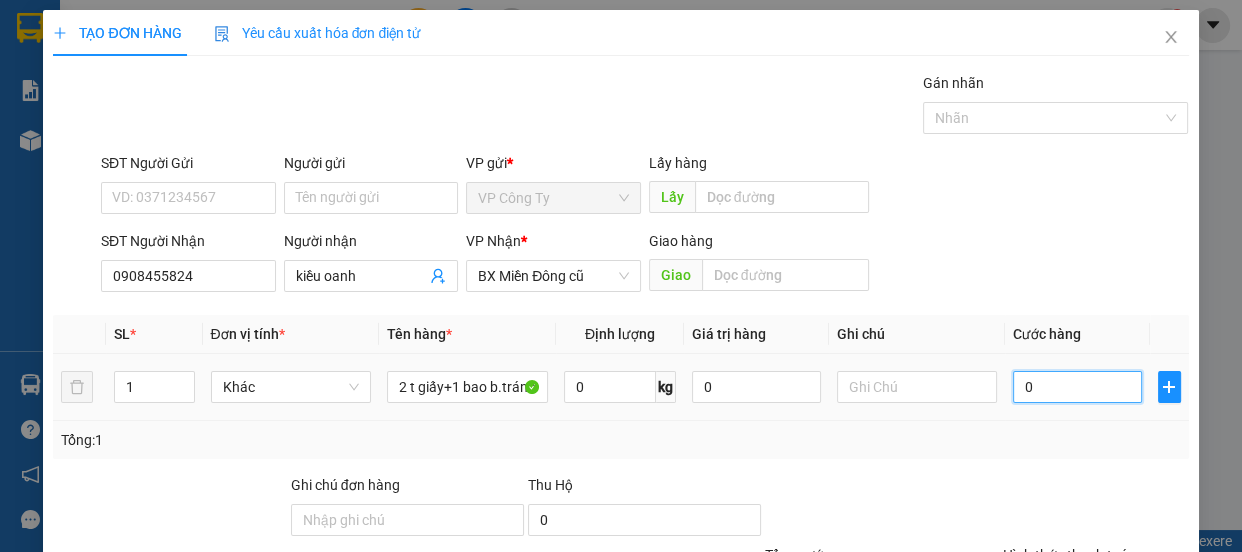 type on "0" 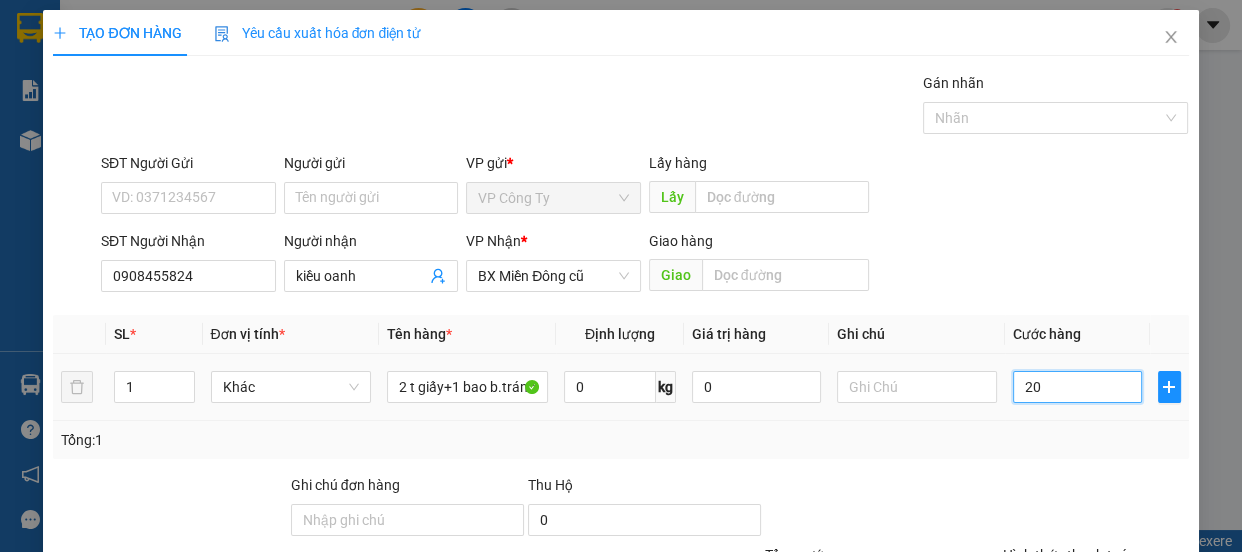 type on "210" 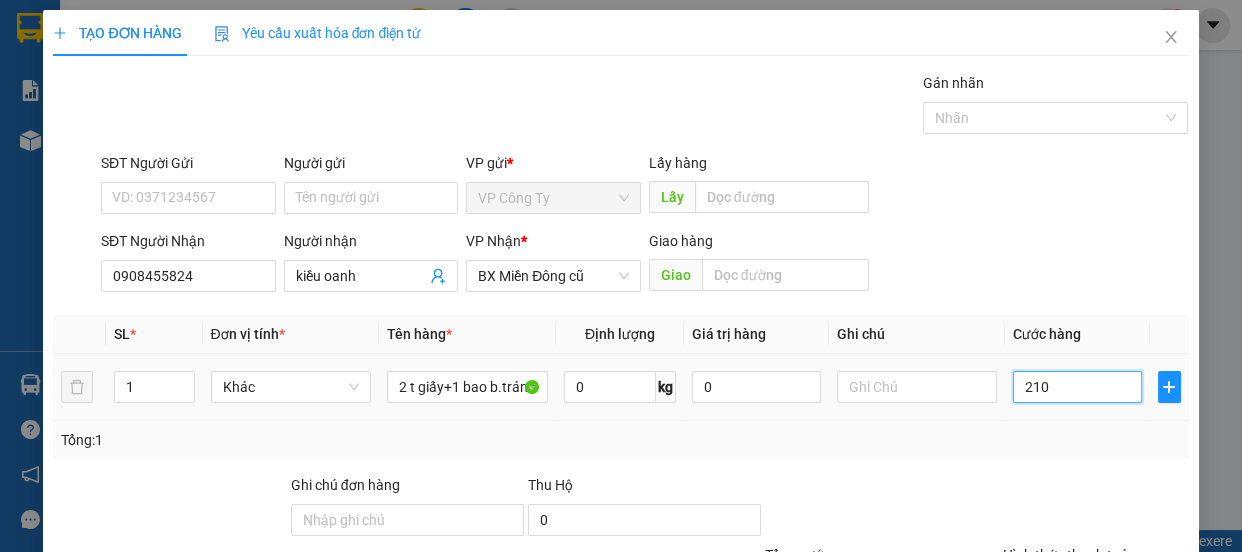 type on "2.100" 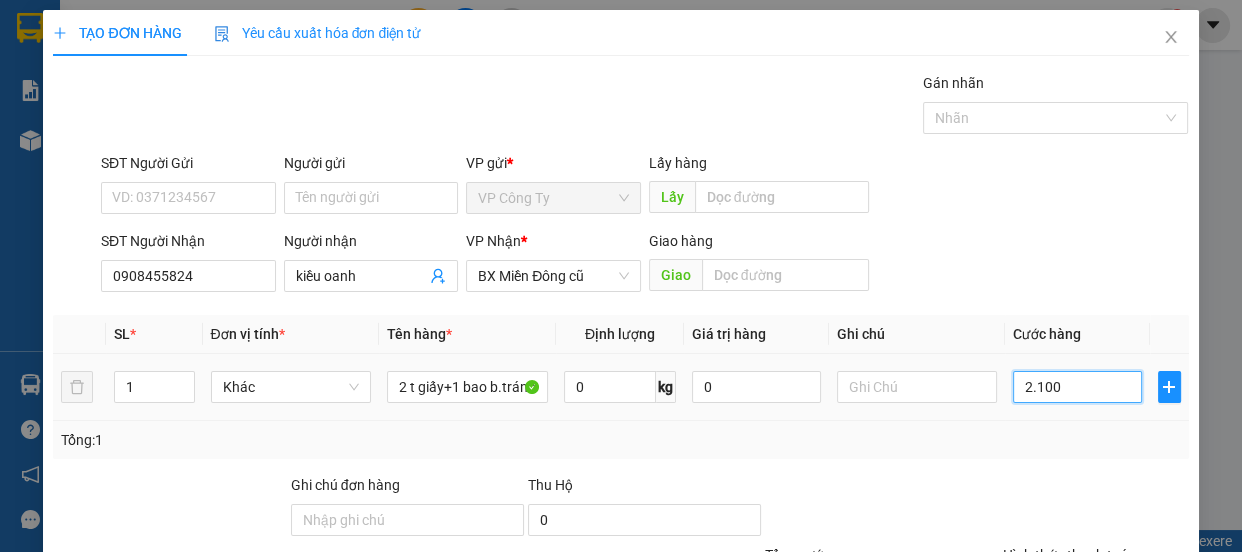type on "21.000" 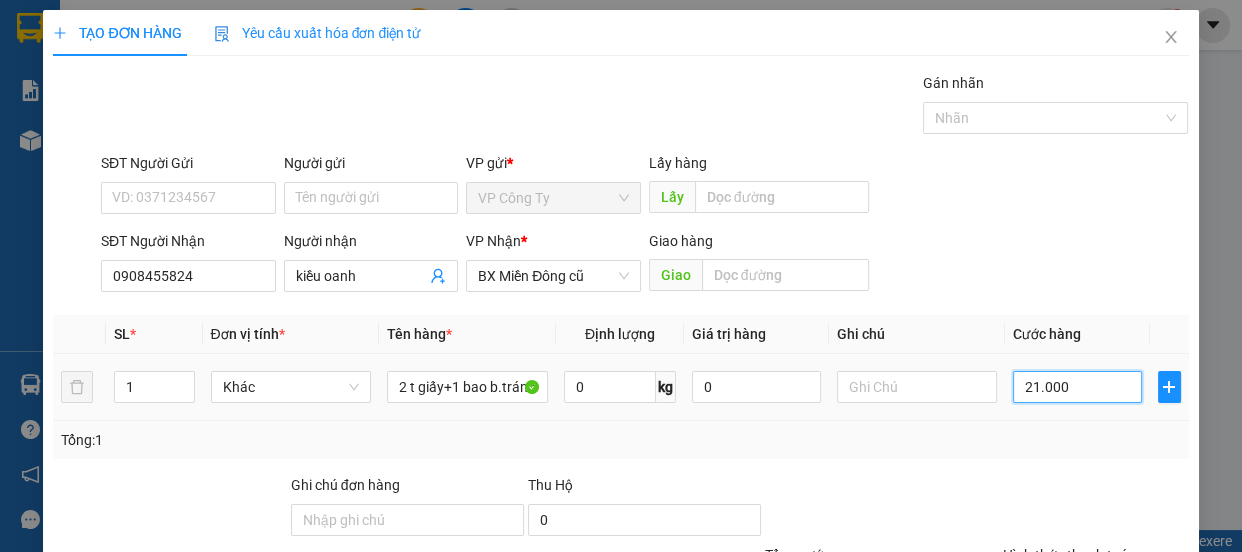 type on "210.000" 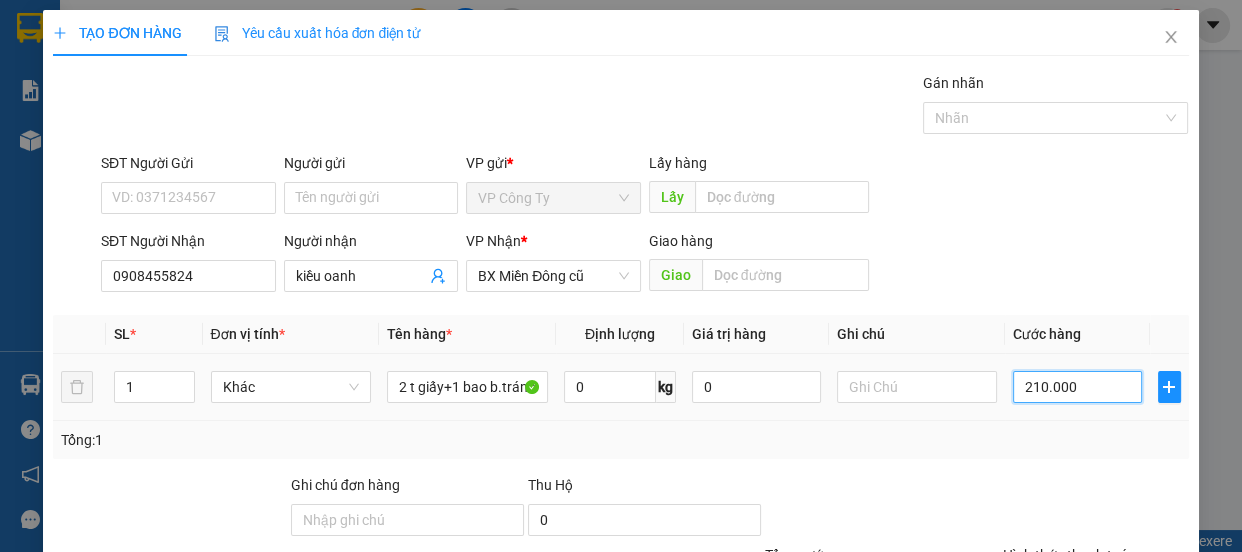 scroll, scrollTop: 187, scrollLeft: 0, axis: vertical 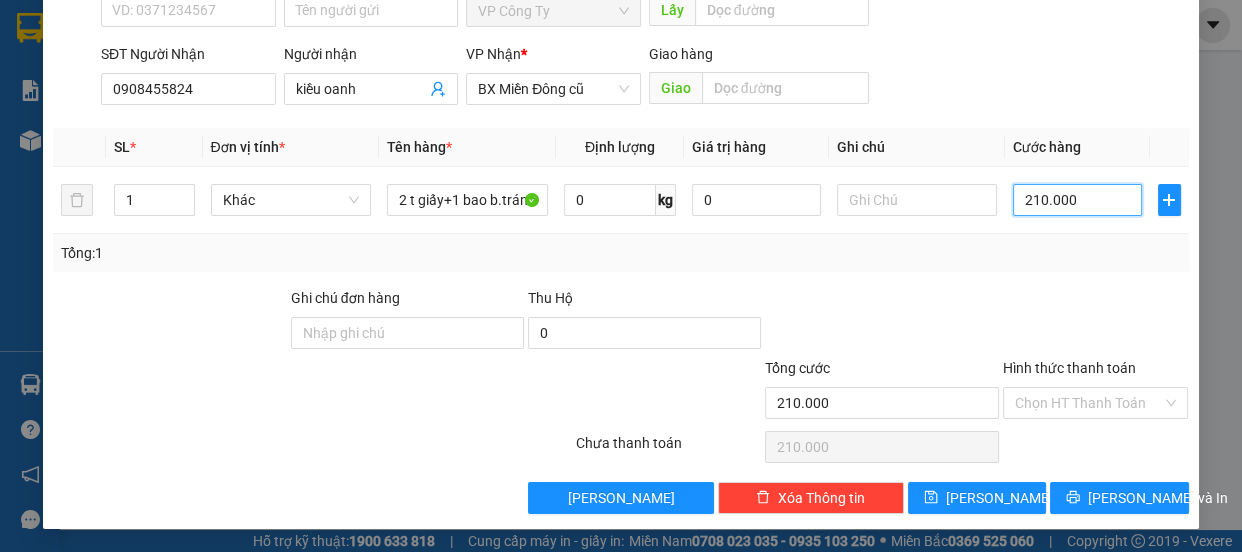 type on "210.000" 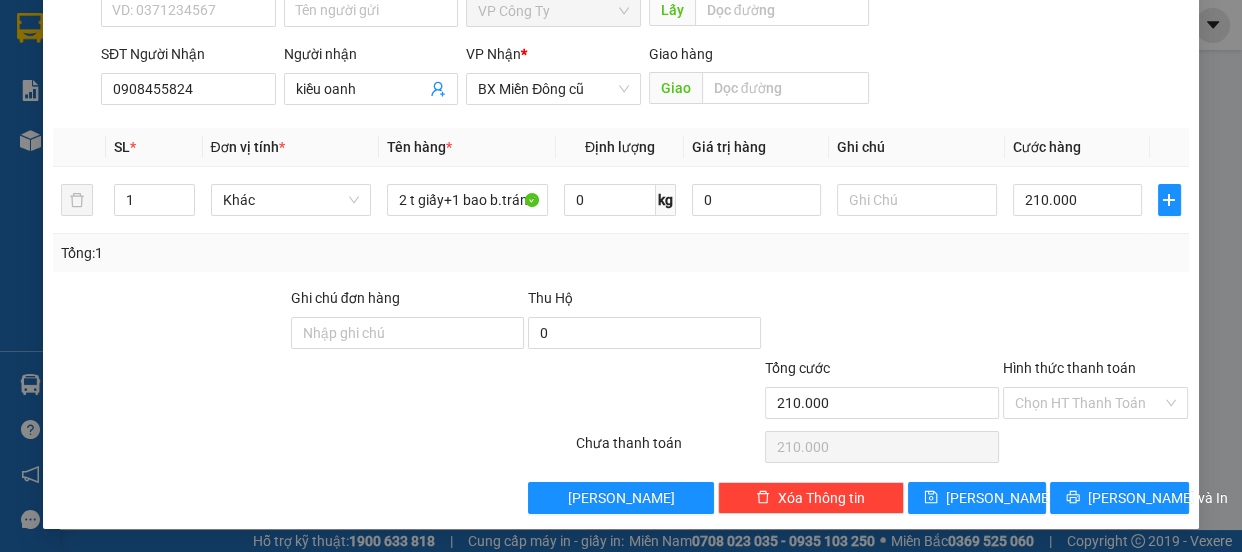 click at bounding box center (1096, 322) 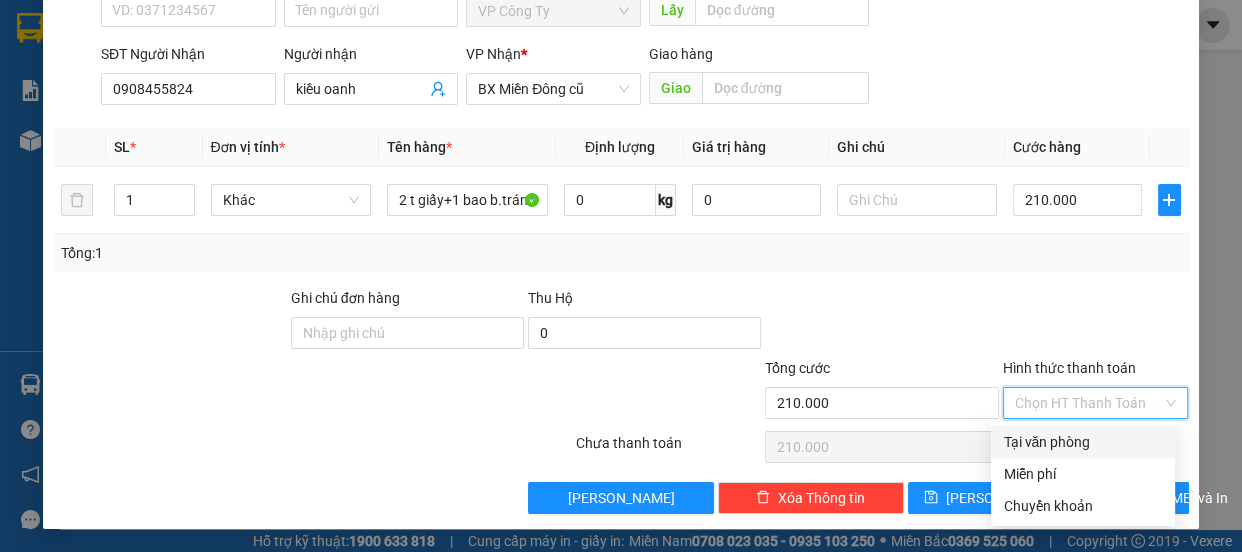 click on "Tại văn phòng" at bounding box center (1083, 442) 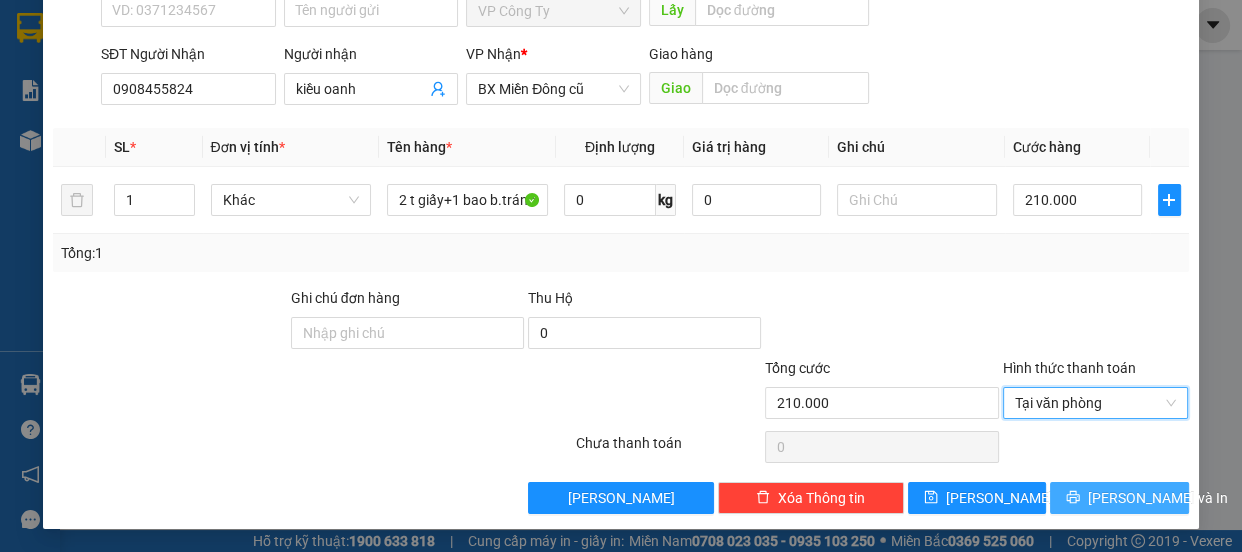 click on "[PERSON_NAME] và In" at bounding box center (1158, 498) 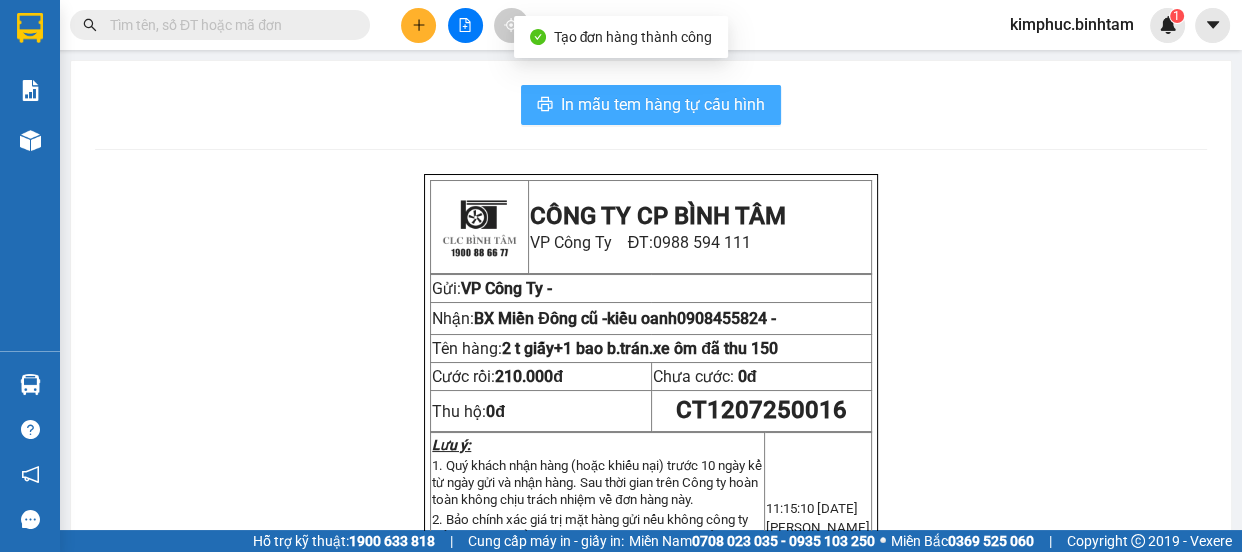 click on "In mẫu tem hàng tự cấu hình" at bounding box center (663, 104) 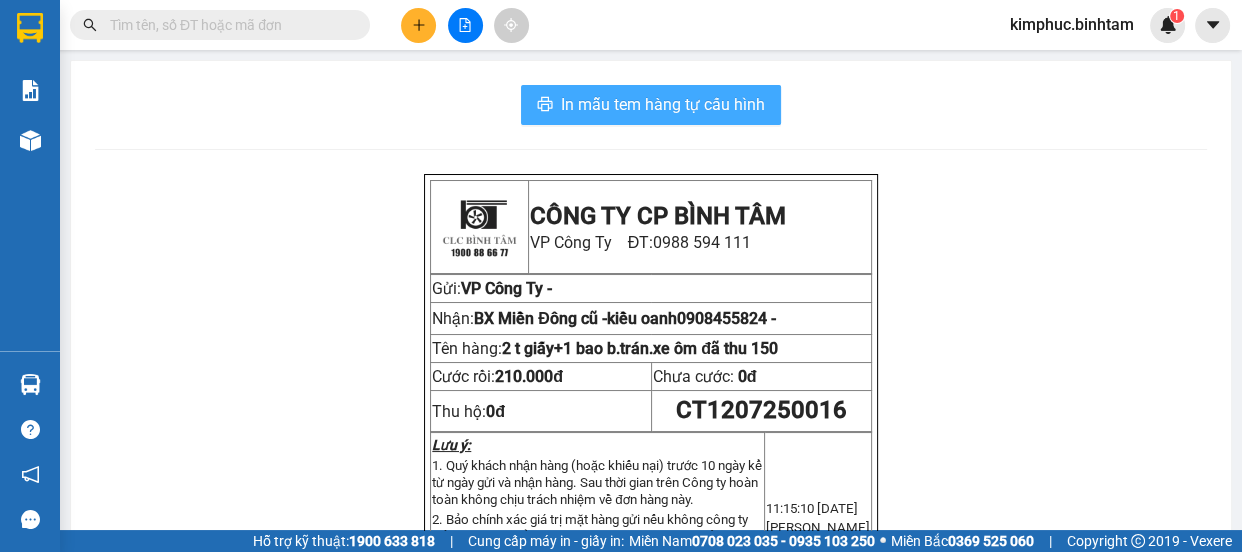 click on "In mẫu tem hàng tự cấu hình" at bounding box center [663, 104] 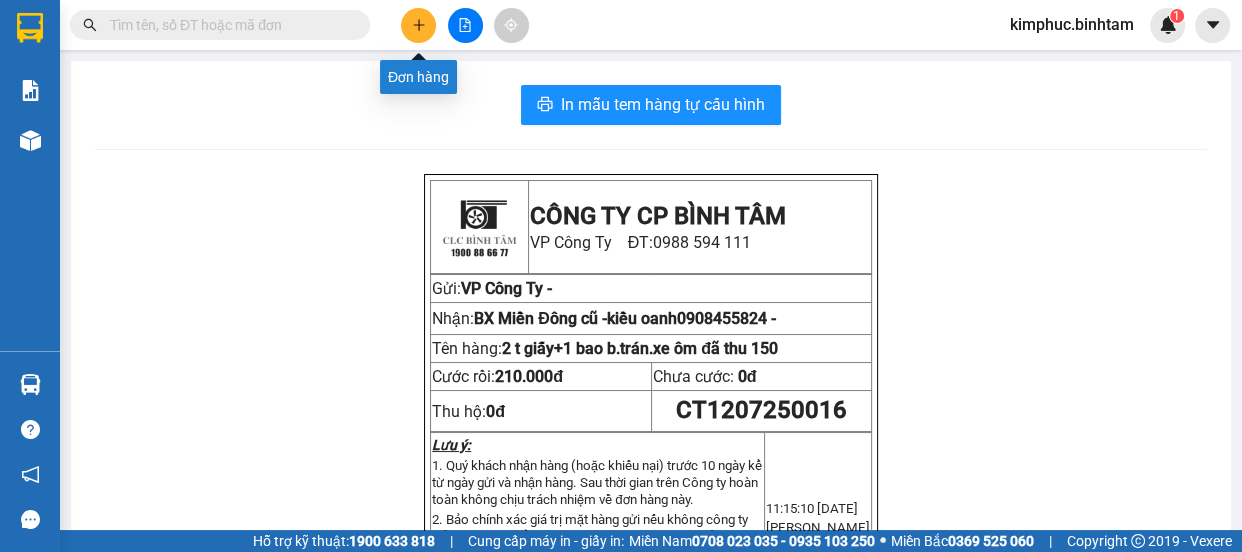 click 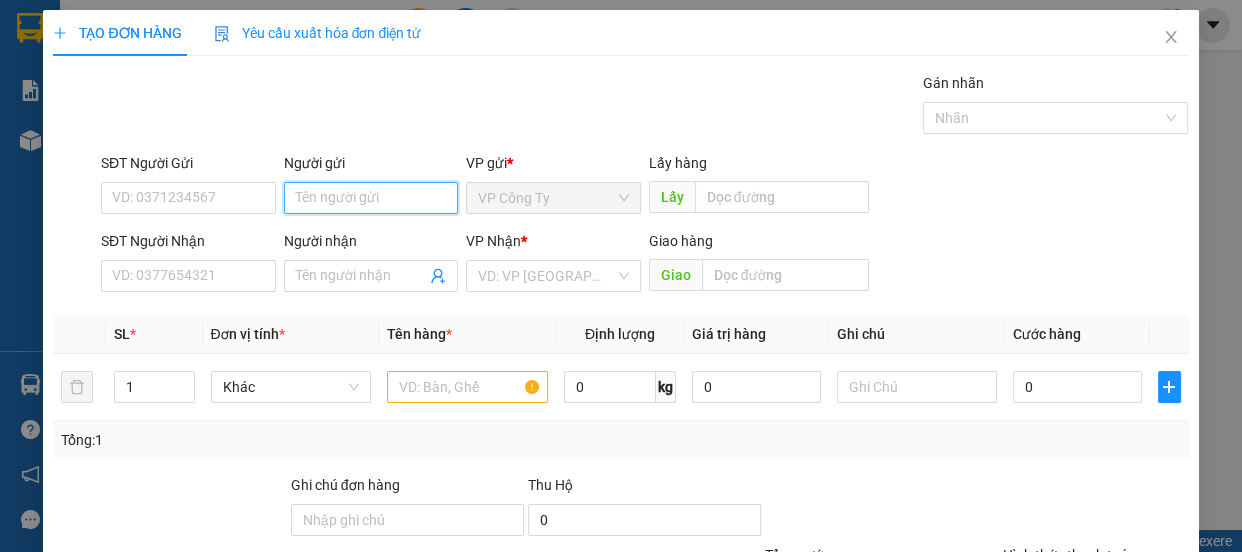 click on "Người gửi" at bounding box center [371, 198] 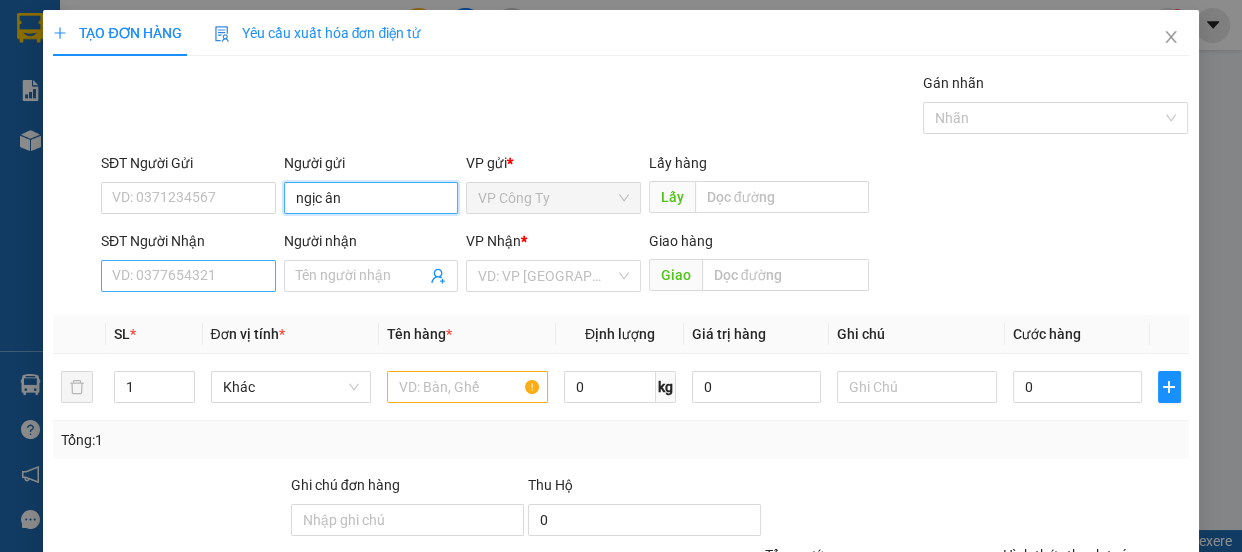 type on "ngịc ân" 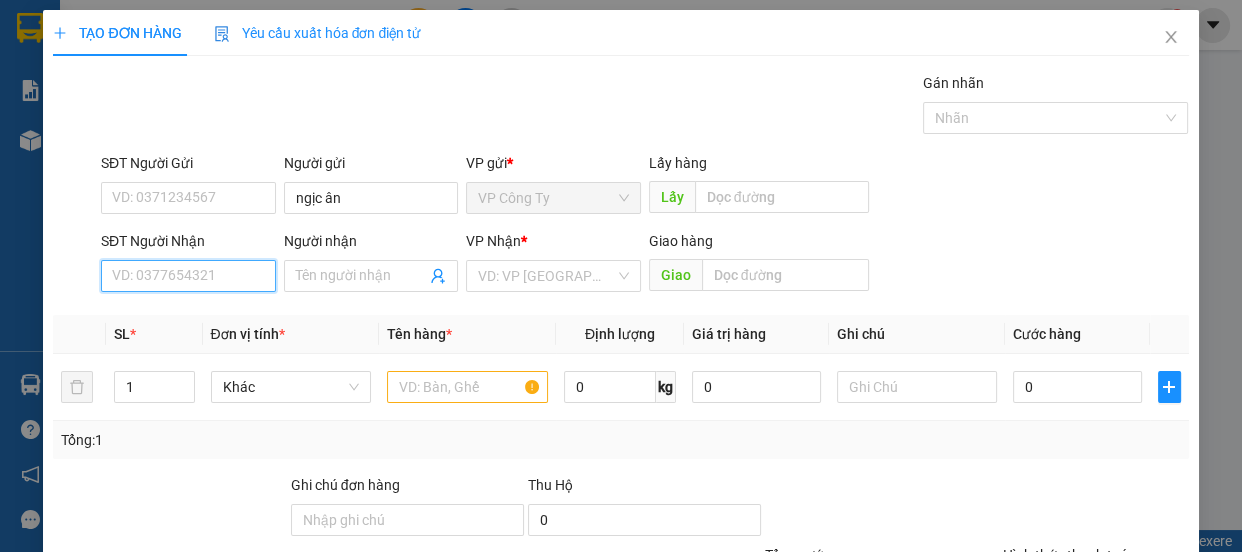 click on "SĐT Người Nhận" at bounding box center [188, 276] 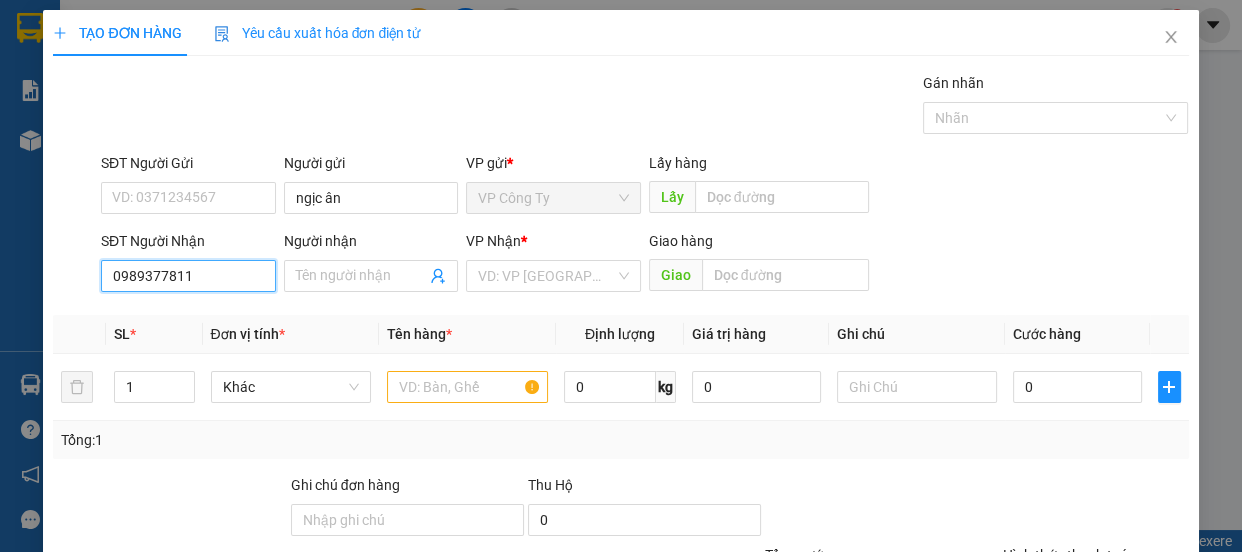 click on "0989377811" at bounding box center (188, 276) 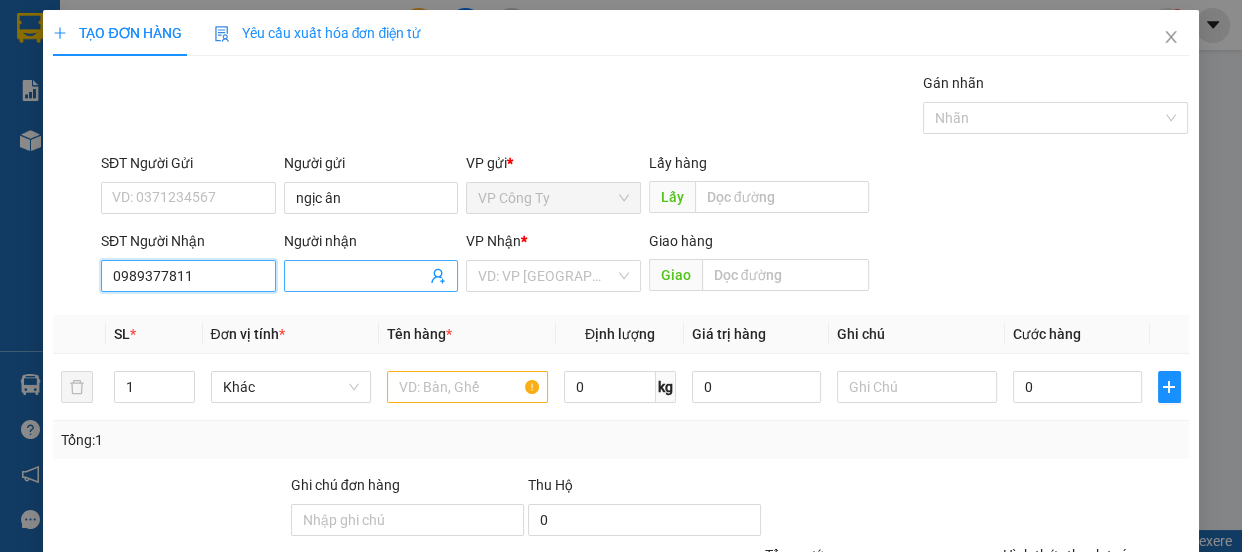 type on "0989377811" 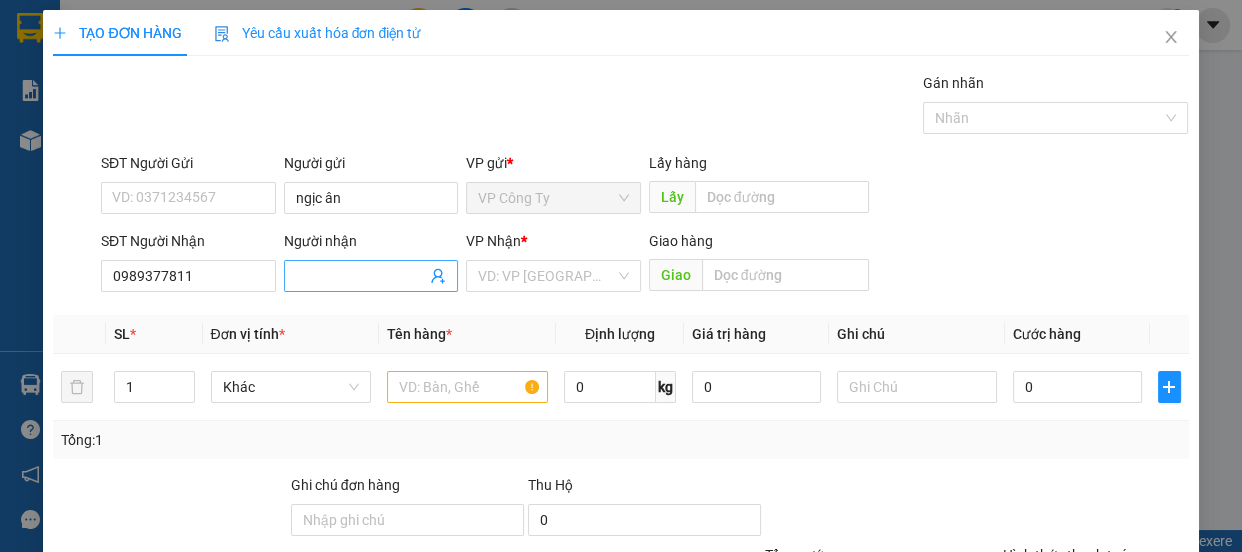 click on "Người nhận" at bounding box center (361, 276) 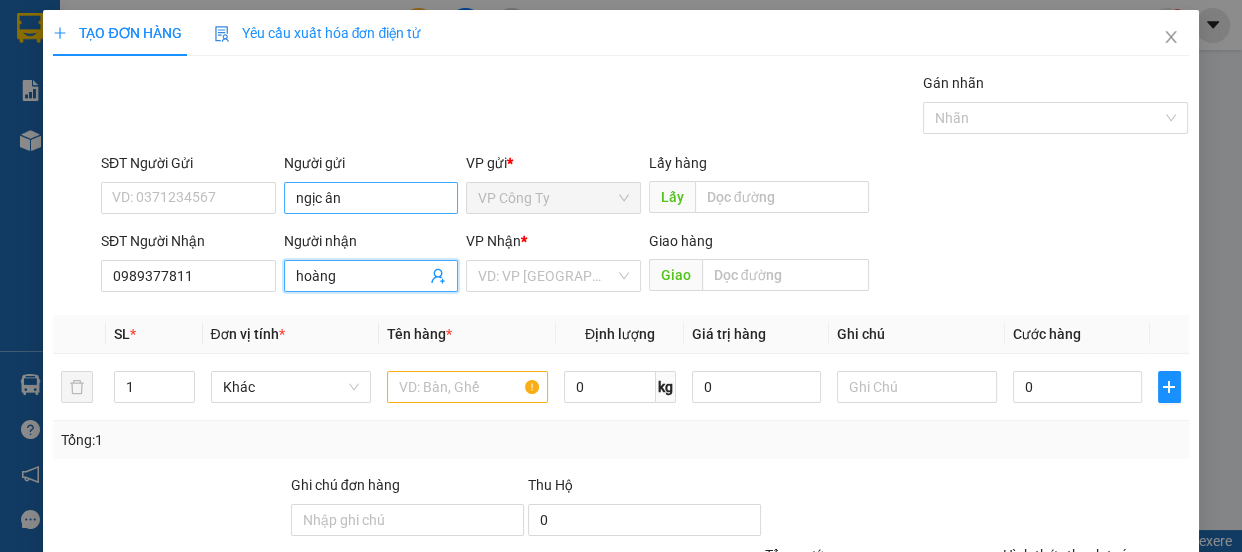 type on "hoàng" 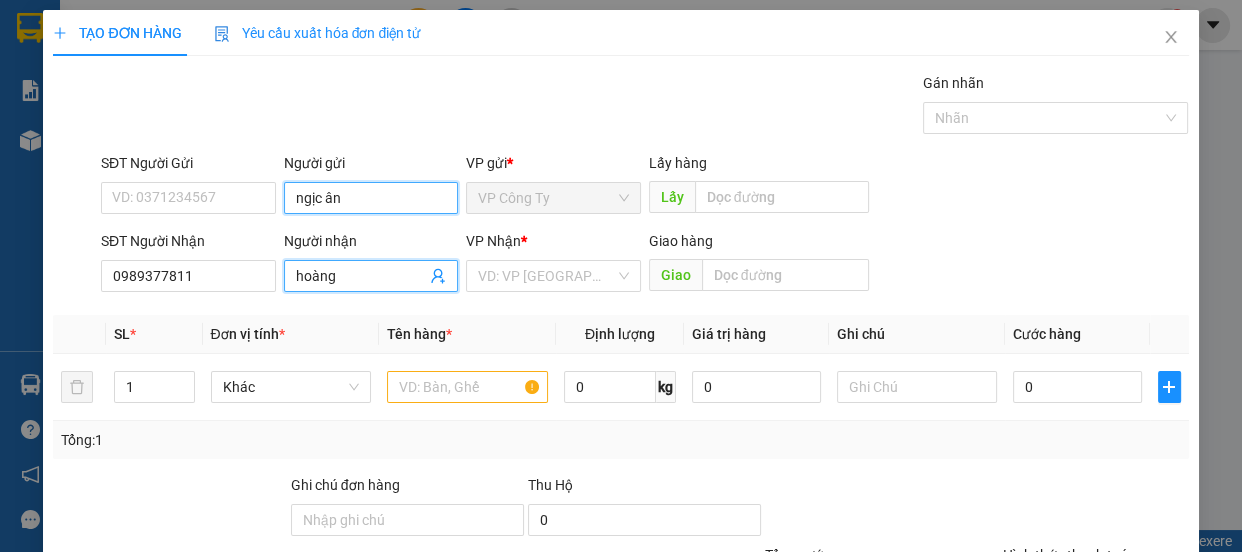 click on "ngịc ân" at bounding box center (371, 198) 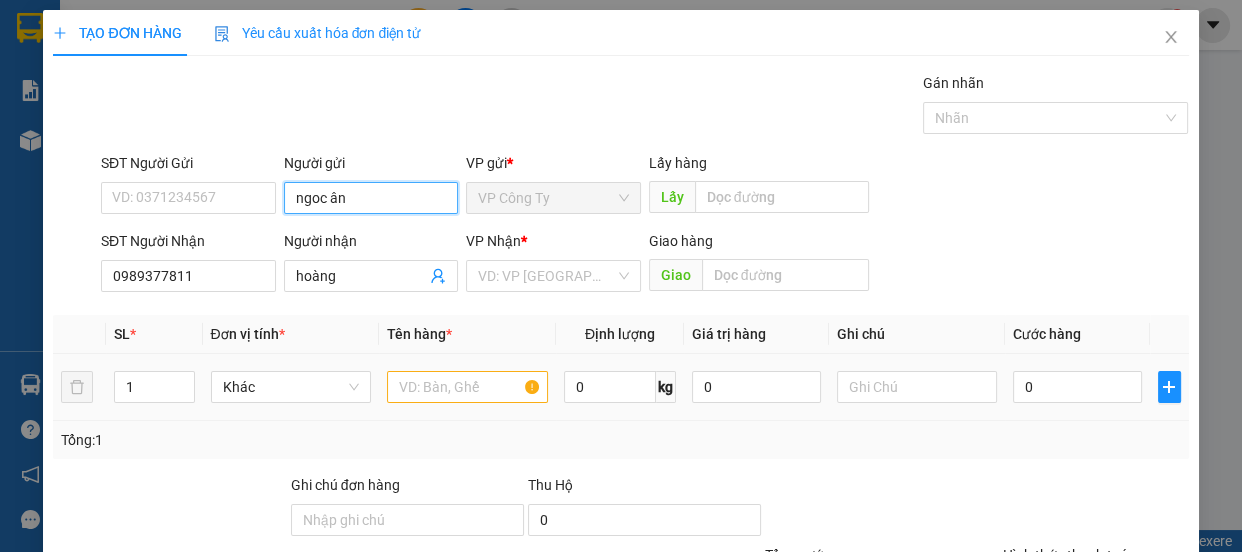 type on "ngoc ân" 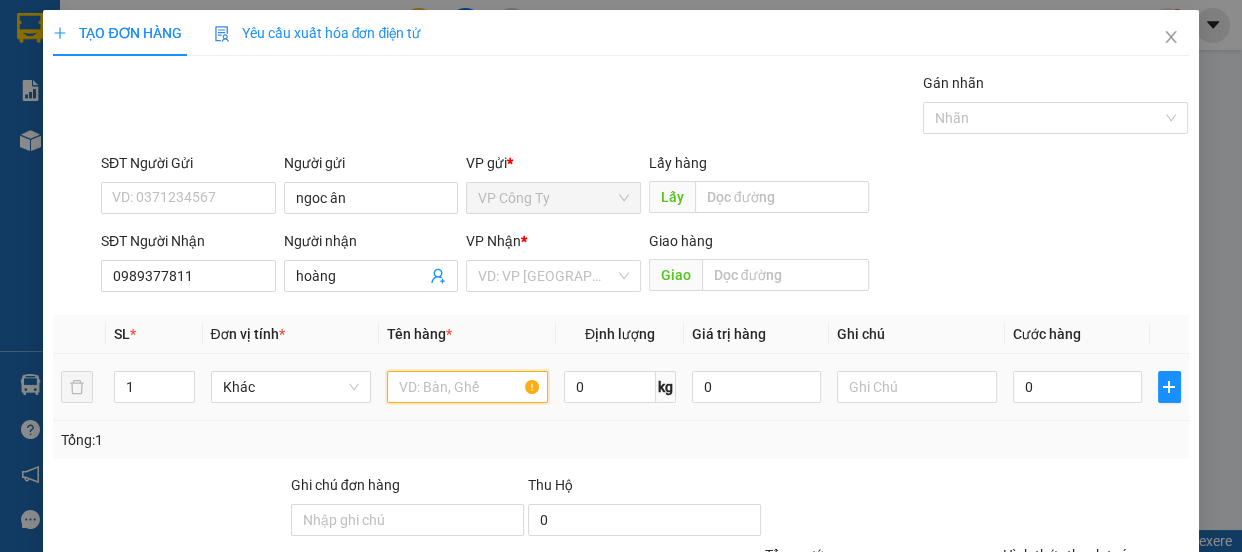 click at bounding box center (467, 387) 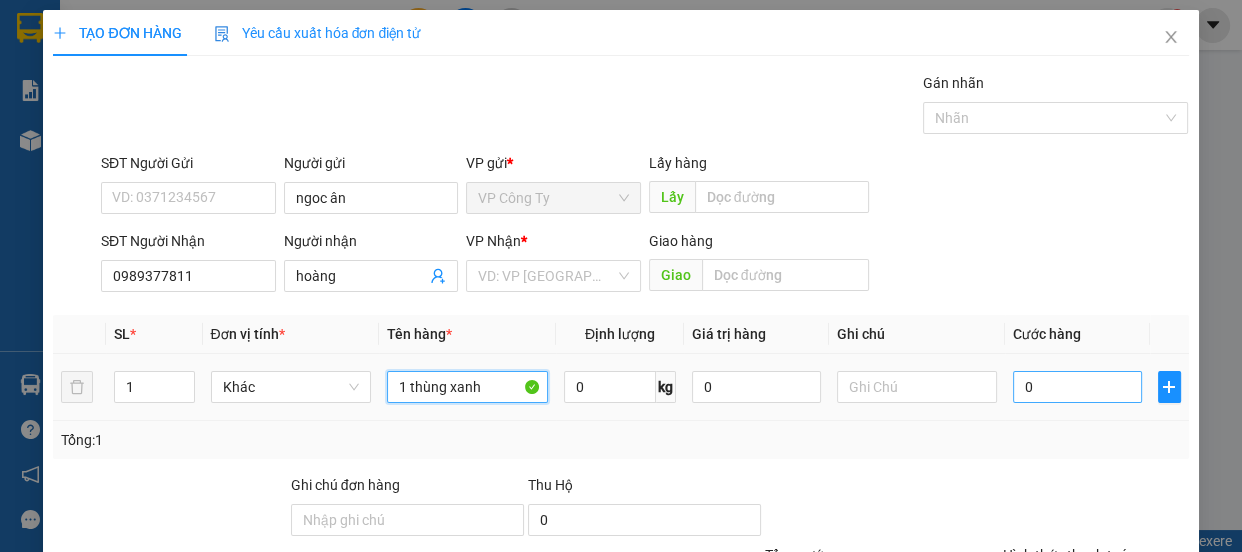 type on "1 thùng xanh" 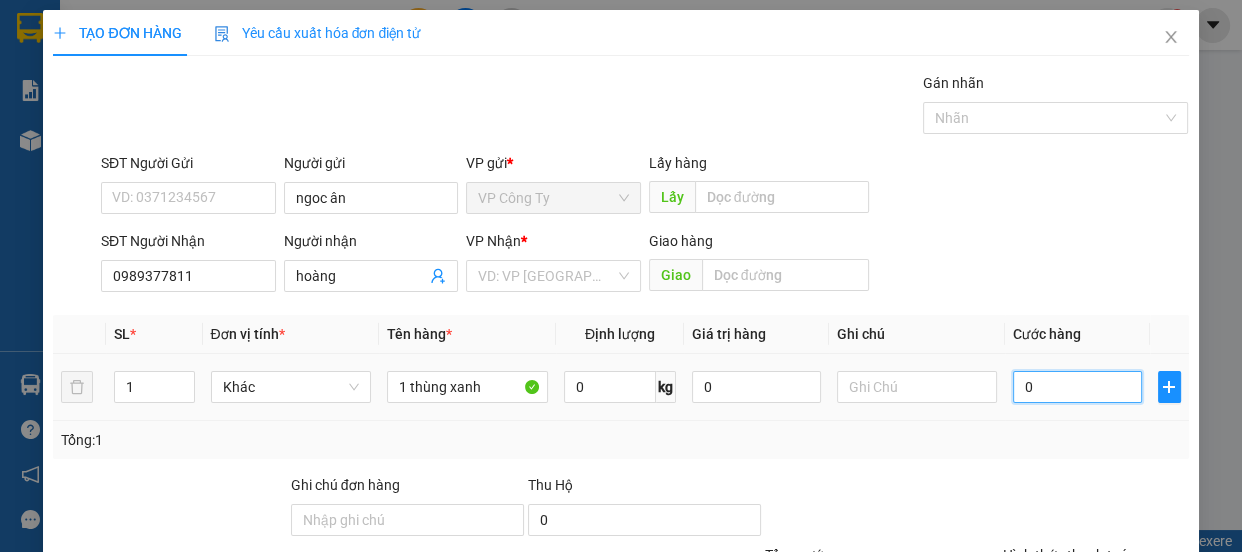 click on "0" at bounding box center (1077, 387) 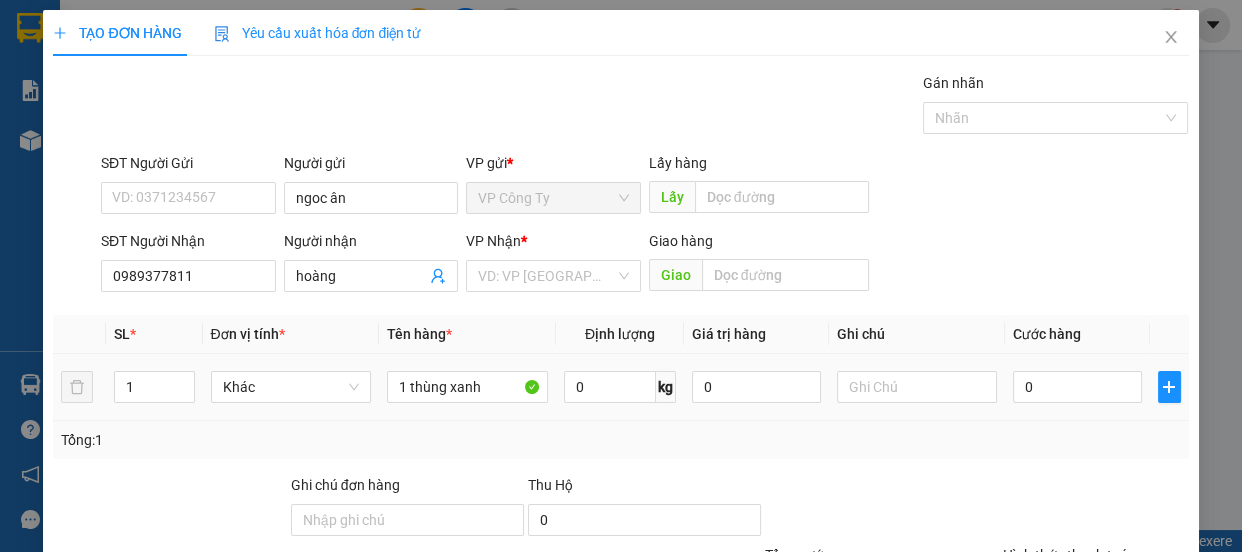 click on "0" at bounding box center [1077, 387] 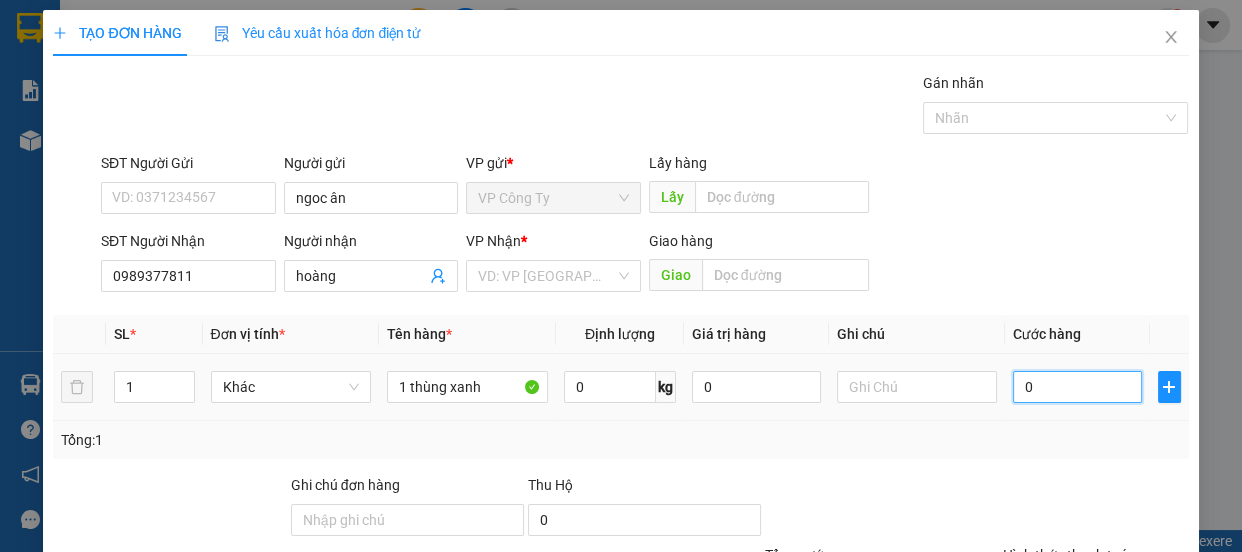 click on "0" at bounding box center (1077, 387) 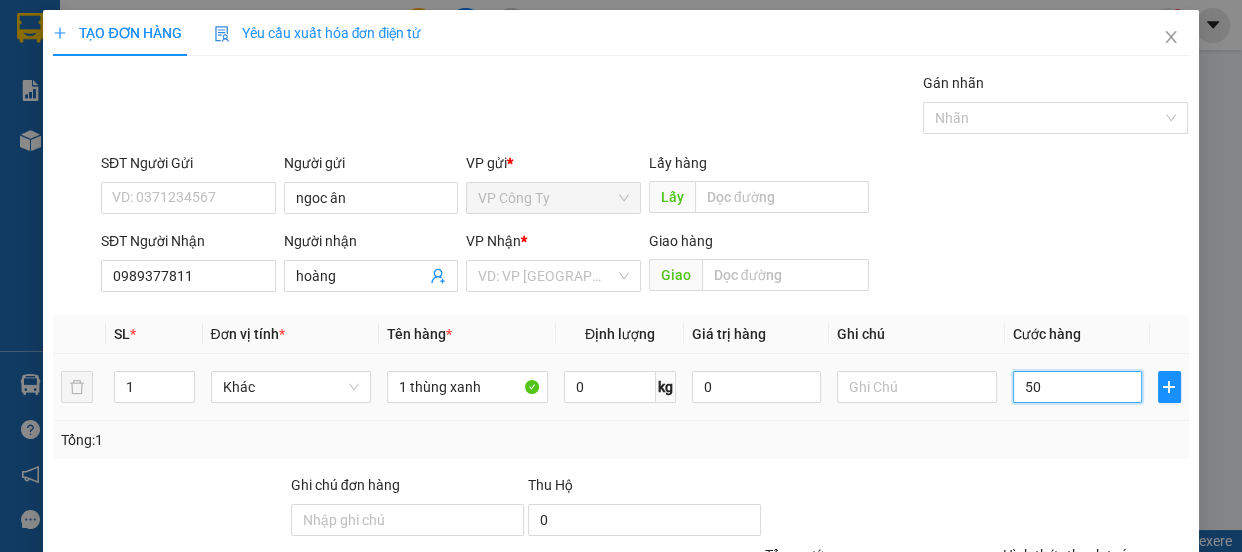type on "500" 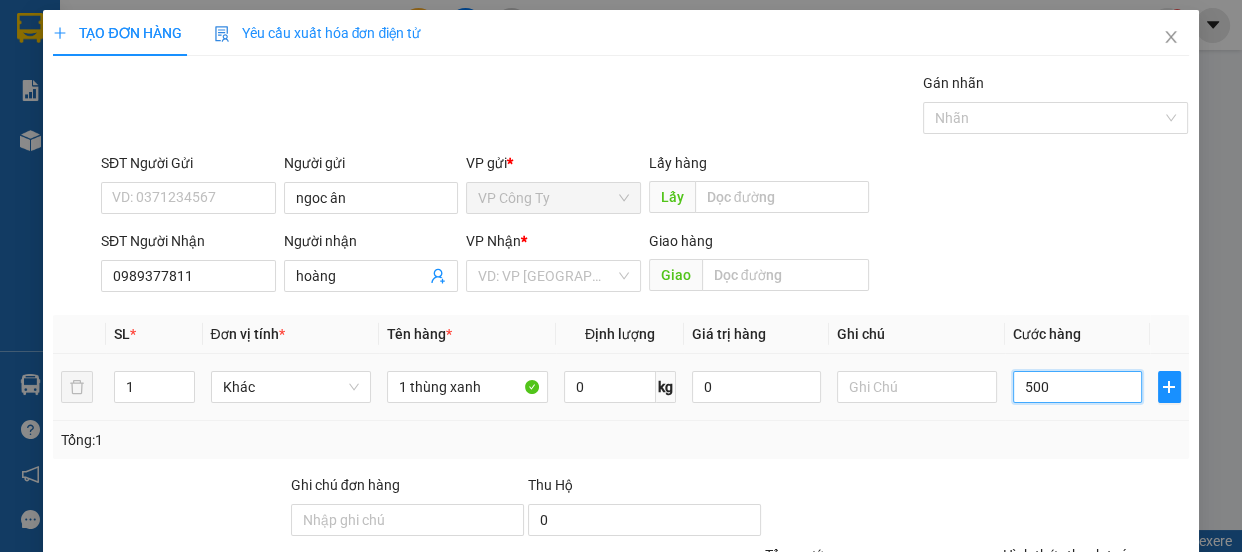type on "5.000" 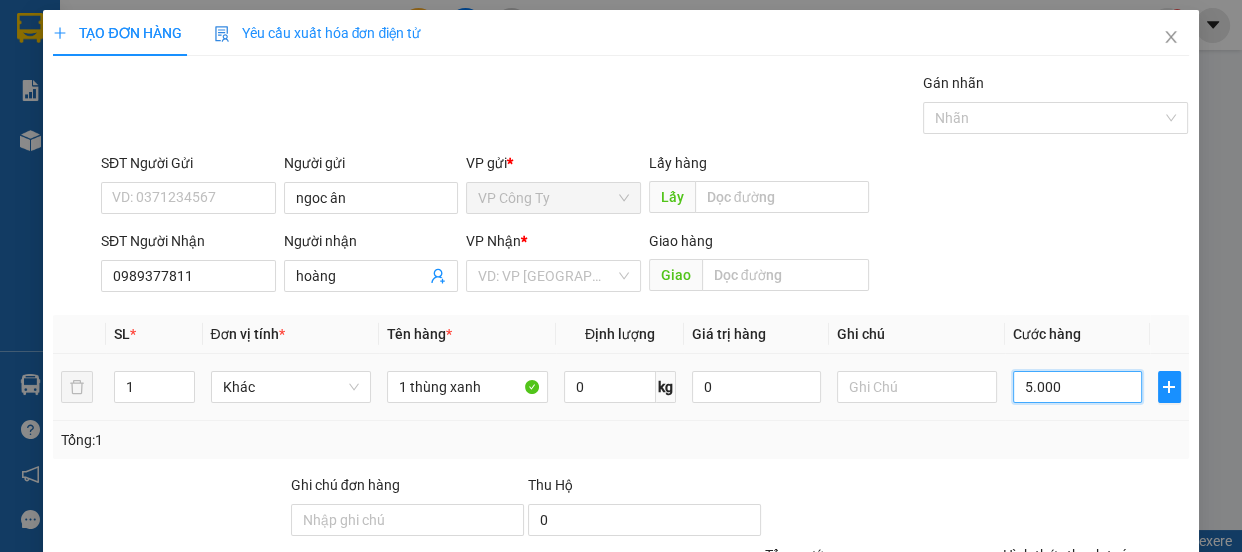 type on "50.000" 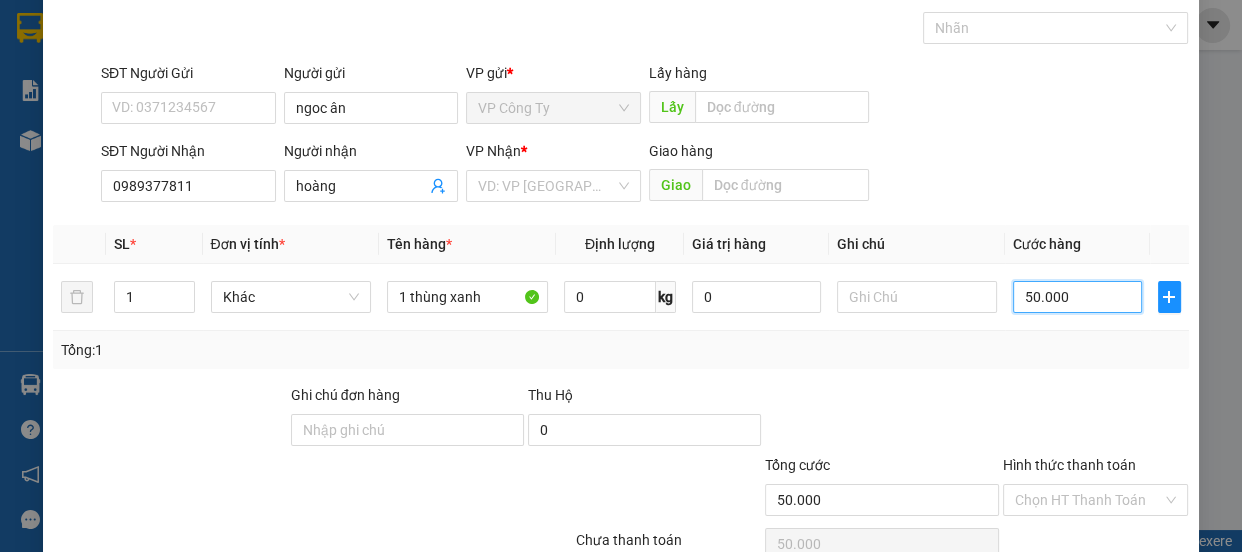scroll, scrollTop: 187, scrollLeft: 0, axis: vertical 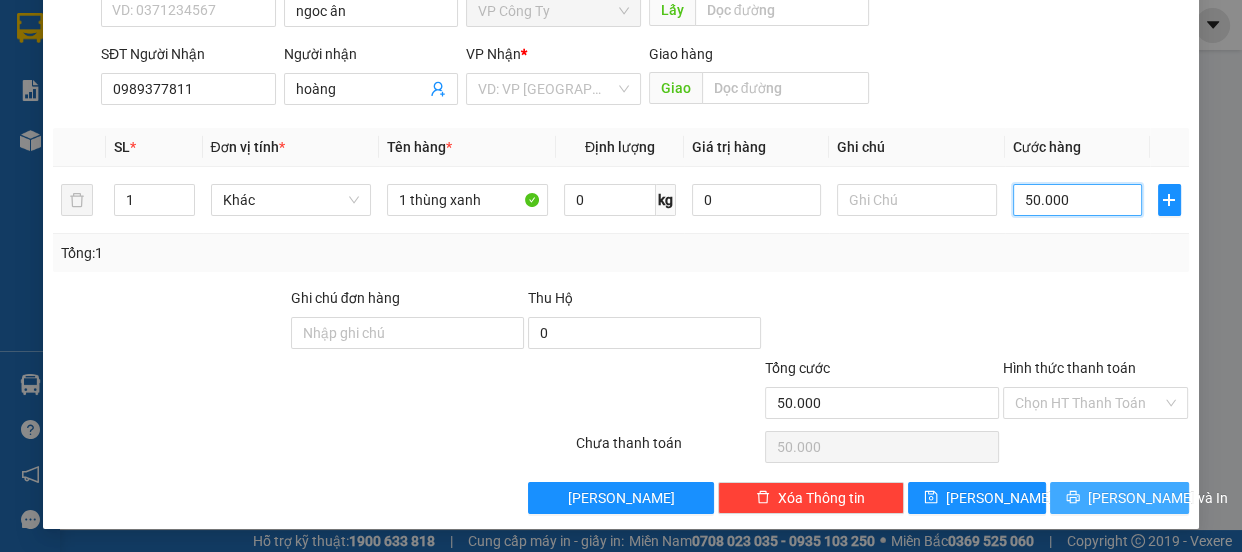type on "50.000" 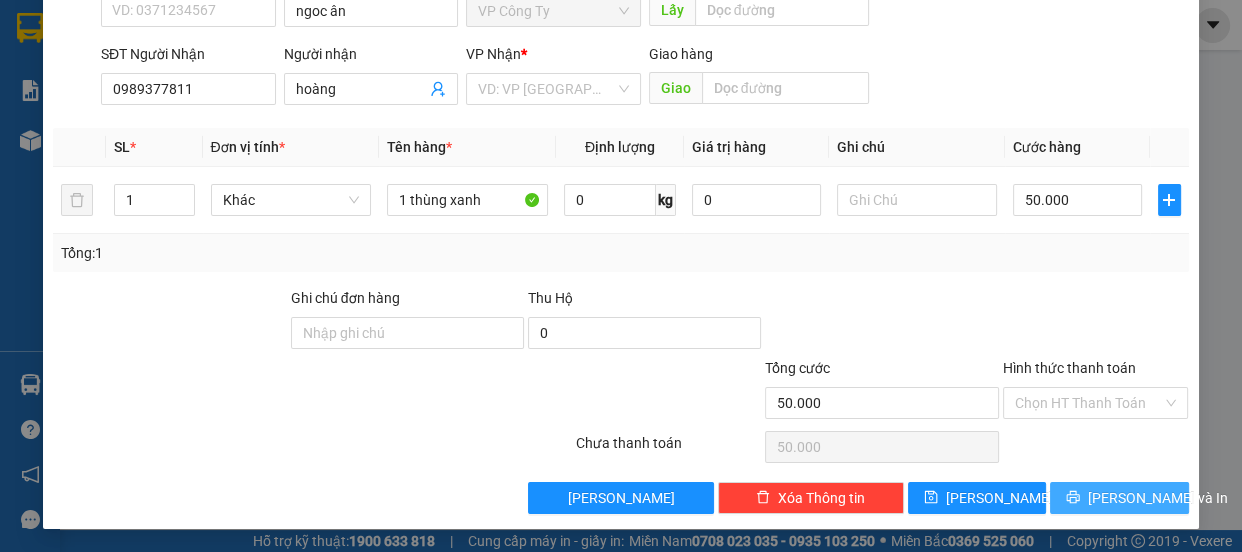 click 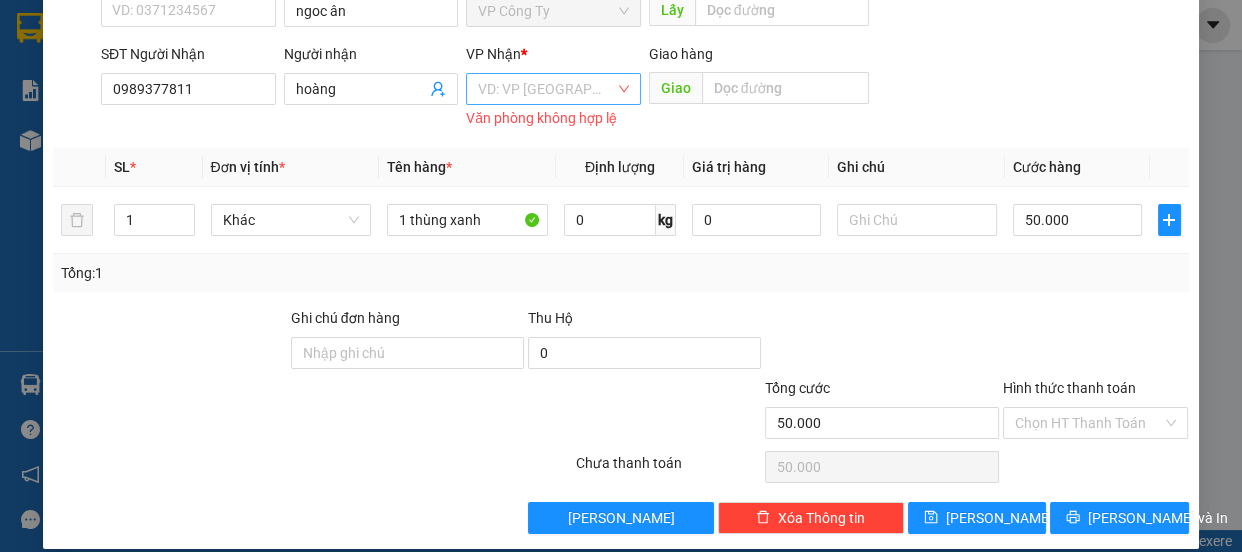 click at bounding box center [546, 89] 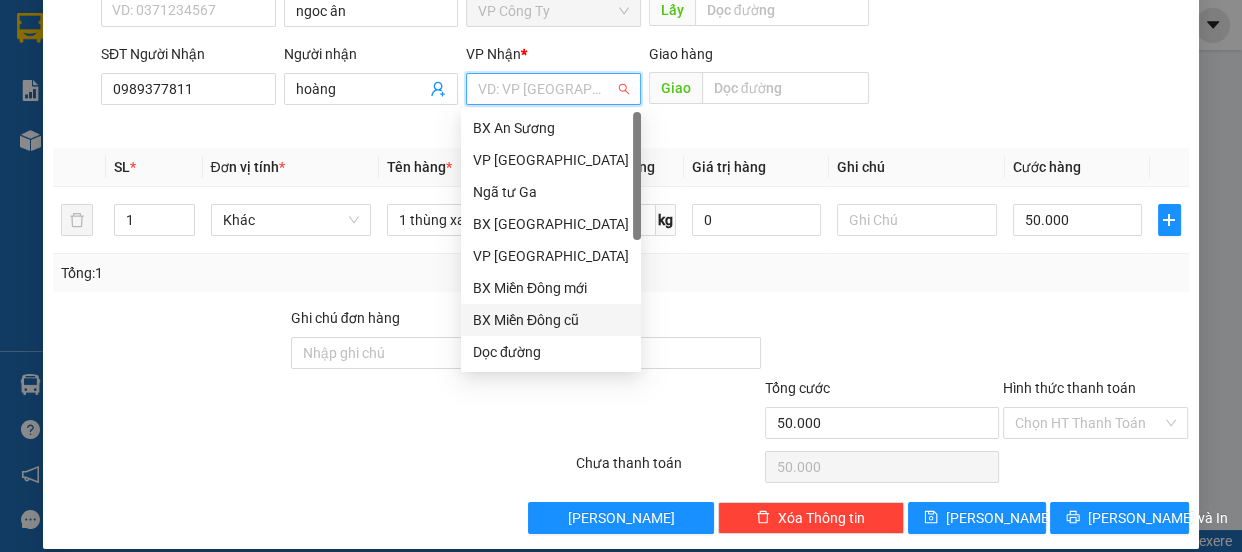 click on "BX Miền Đông cũ" at bounding box center [551, 320] 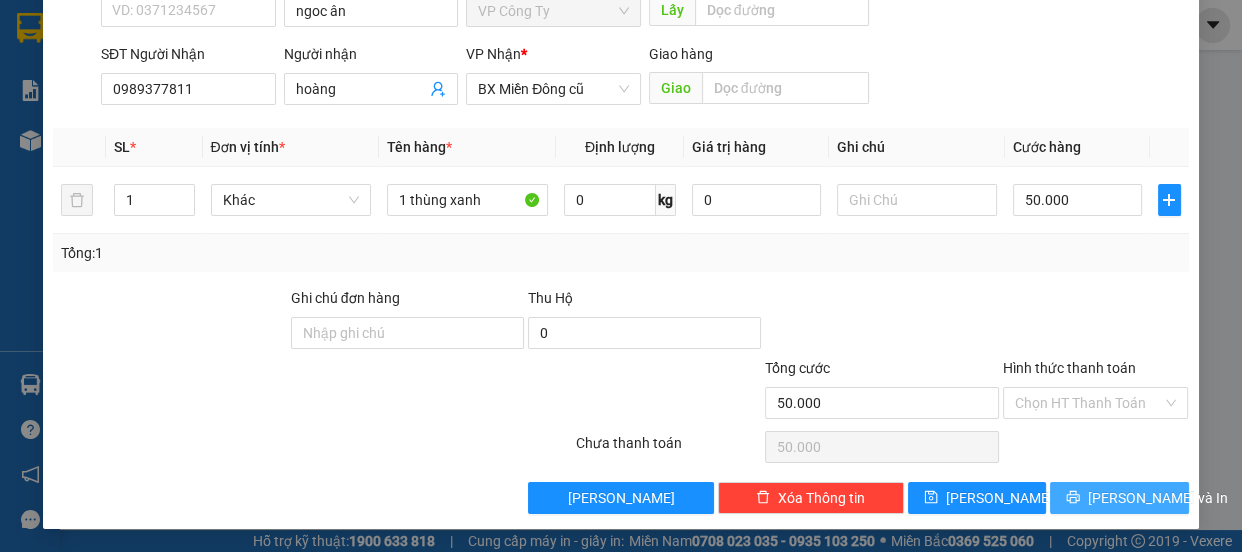 click on "[PERSON_NAME] và In" at bounding box center [1158, 498] 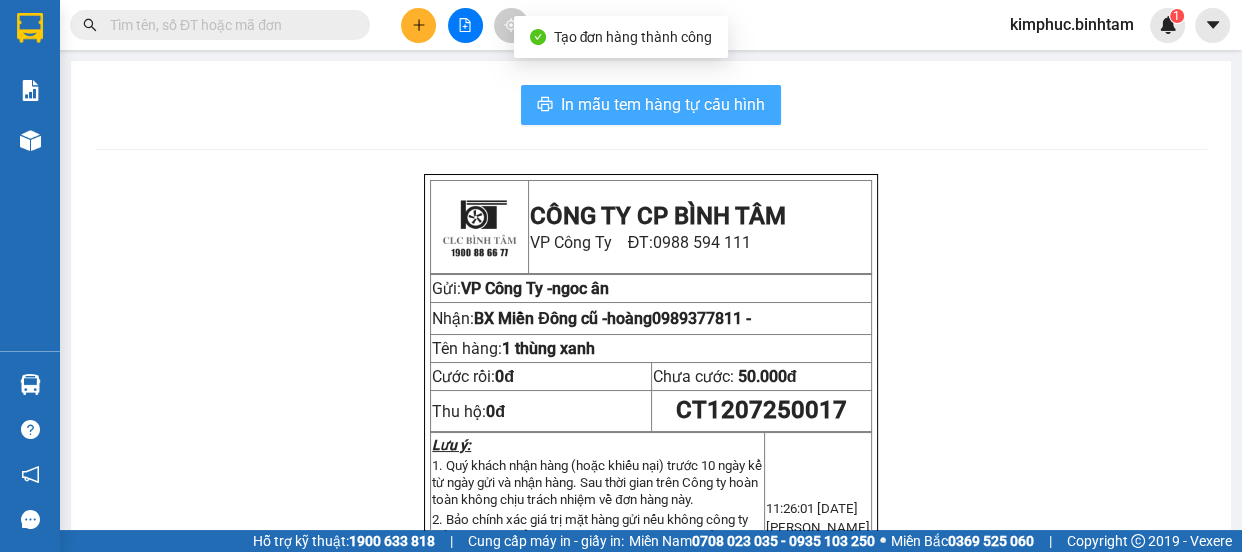click on "In mẫu tem hàng tự cấu hình" at bounding box center (663, 104) 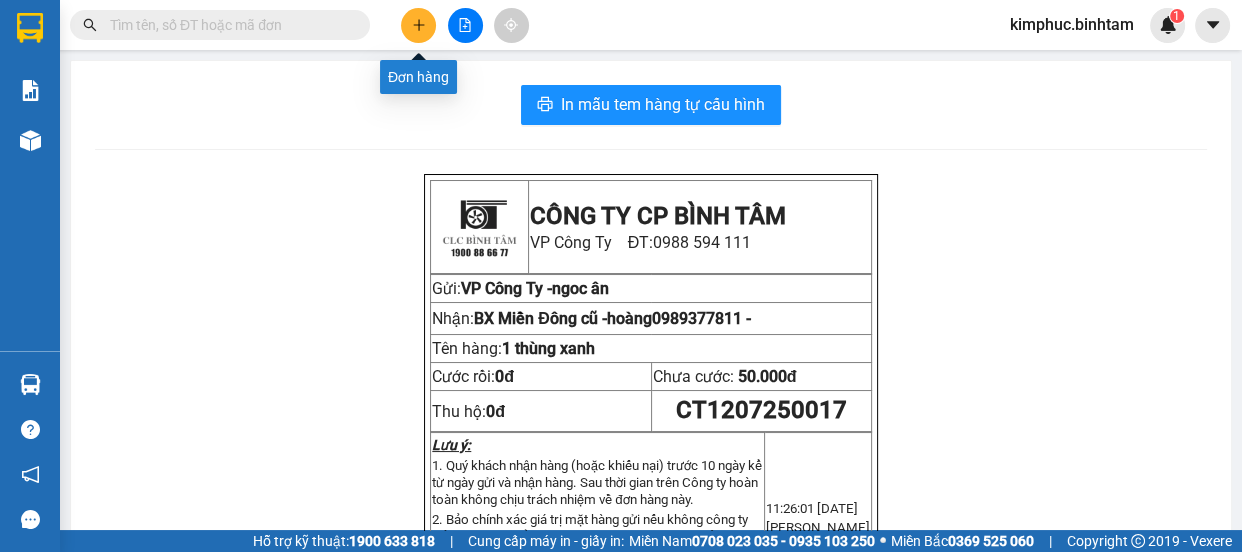 click at bounding box center (418, 25) 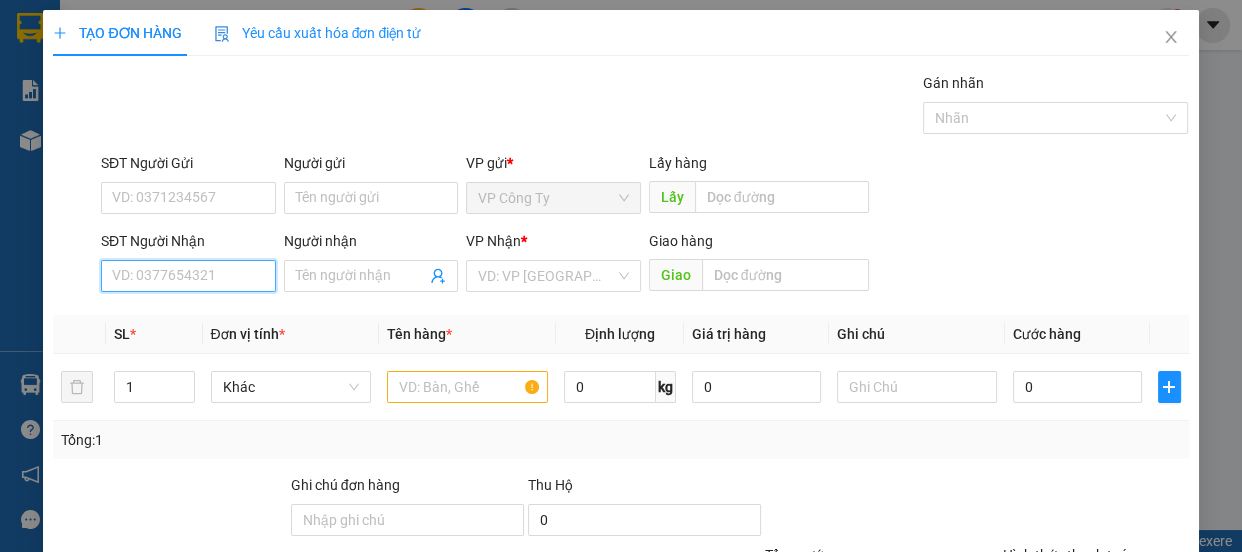 click on "SĐT Người Nhận" at bounding box center (188, 276) 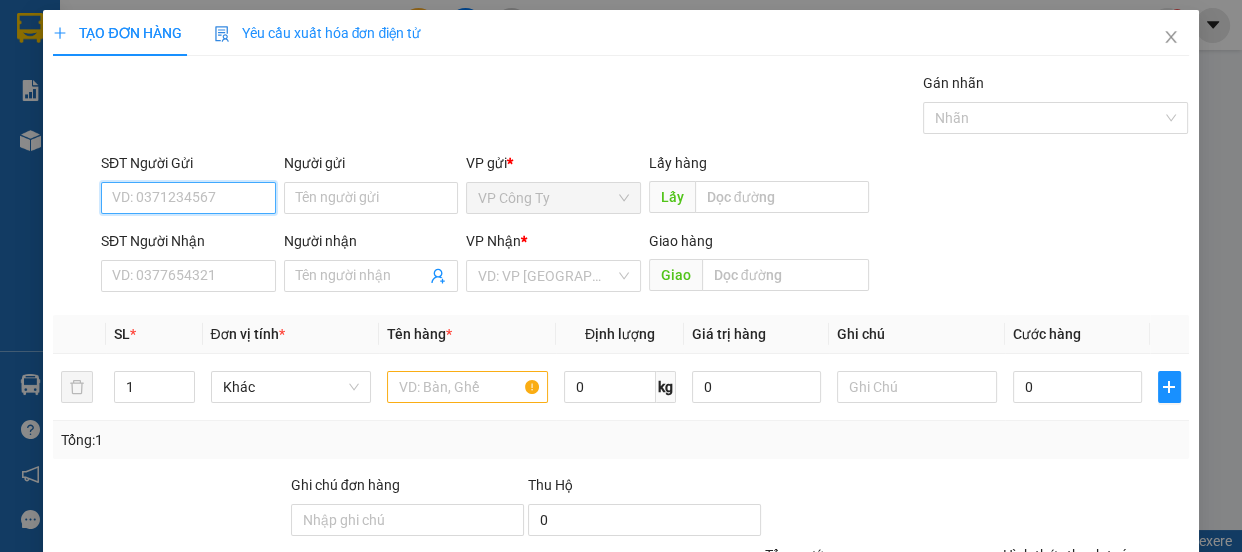 click on "SĐT Người Gửi" at bounding box center (188, 198) 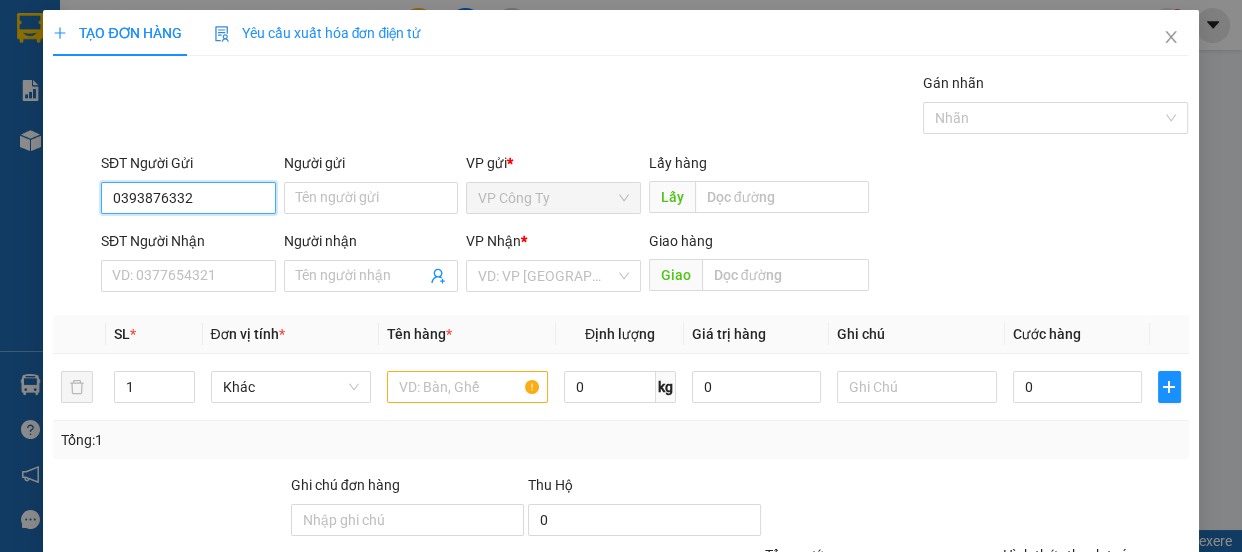 click on "0393876332" at bounding box center (188, 198) 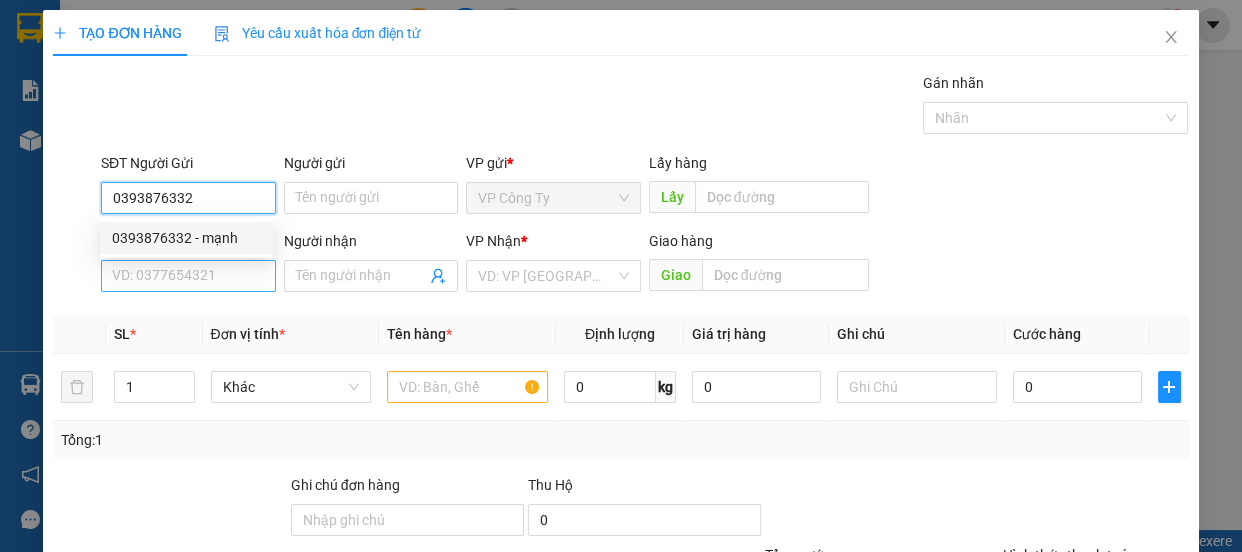 type on "0393876332" 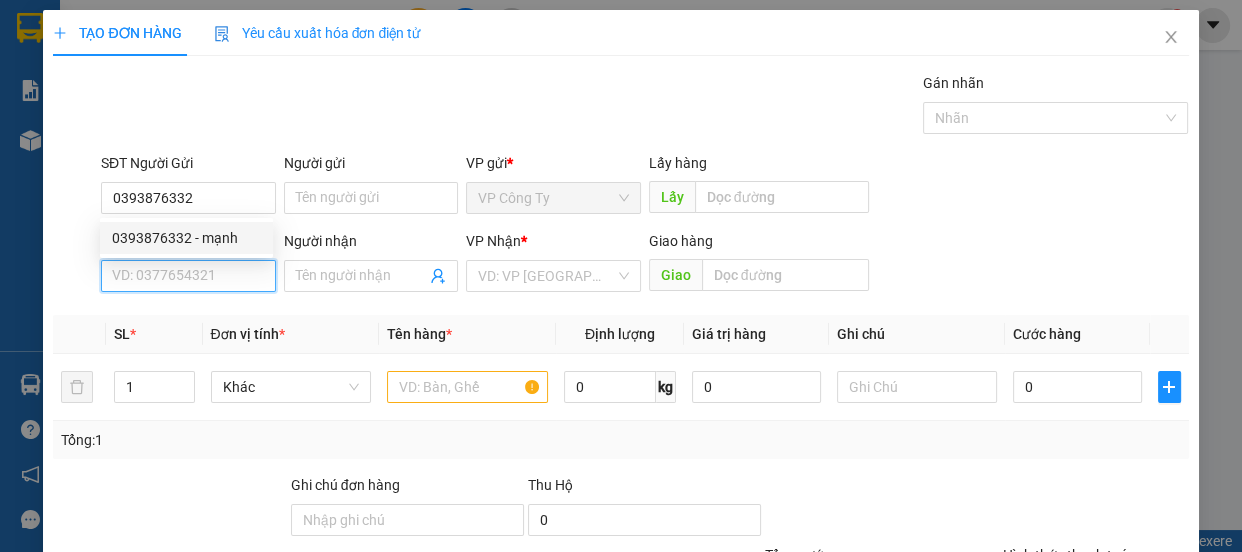 click on "SĐT Người Nhận" at bounding box center (188, 276) 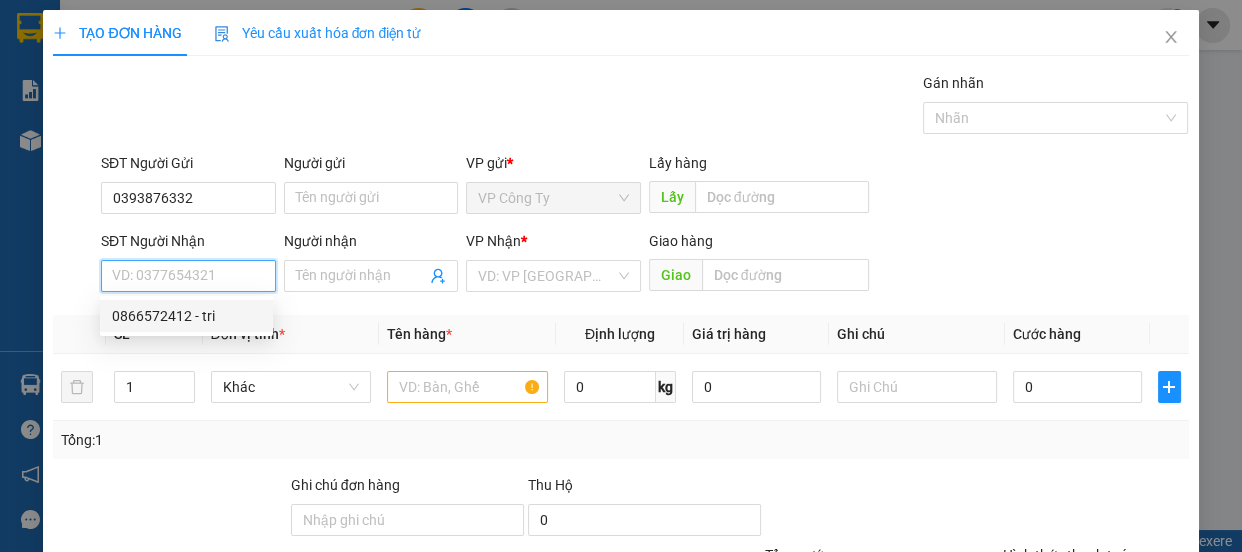 click on "0866572412 - tri" at bounding box center (186, 316) 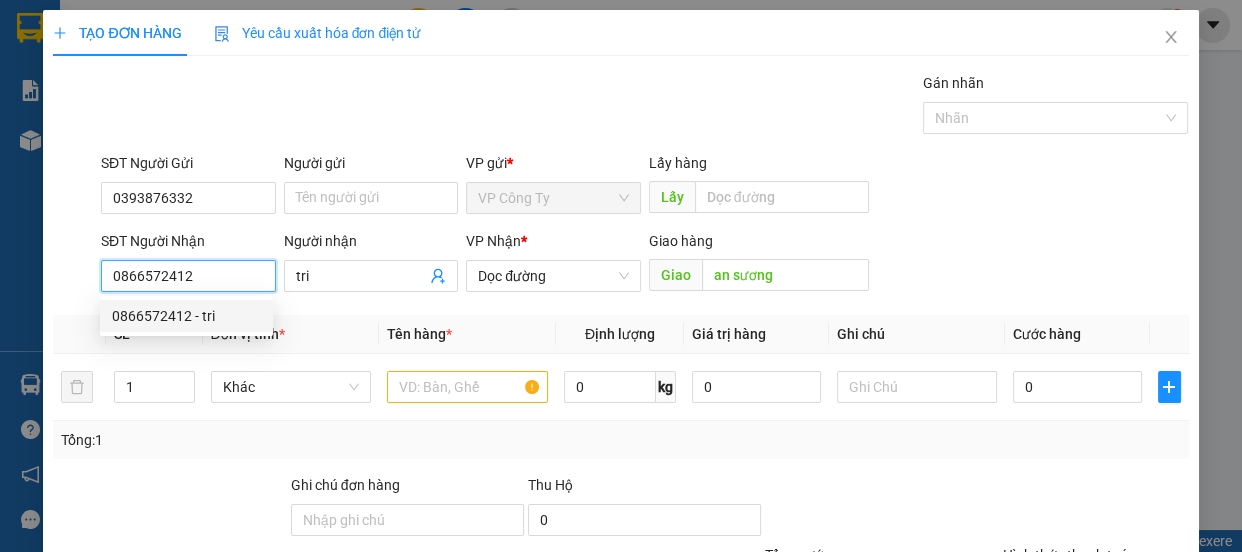type on "450.000" 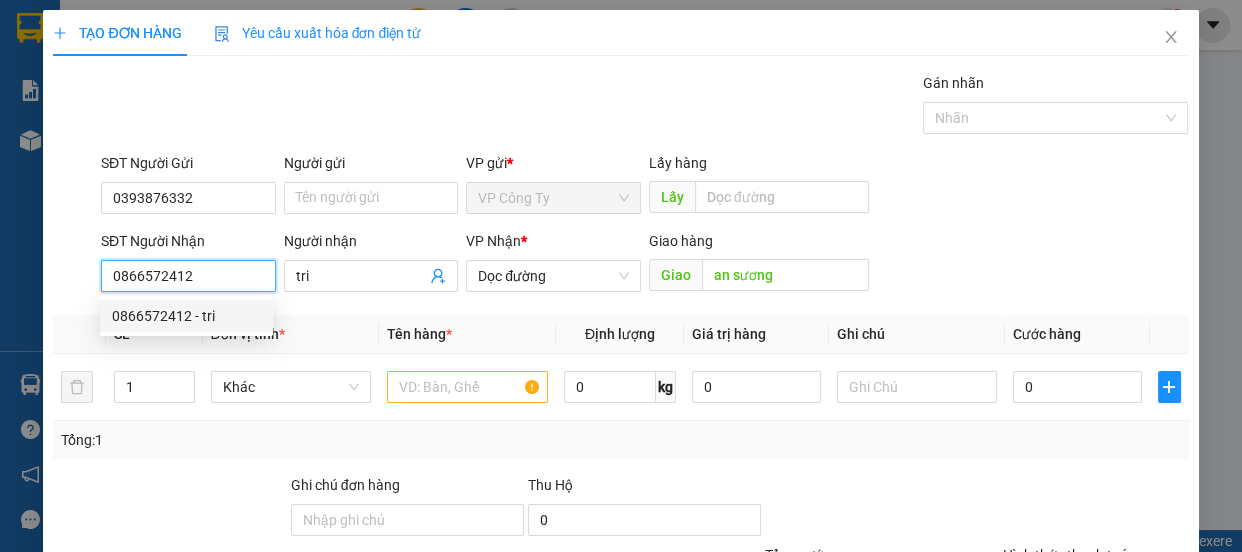 type on "450.000" 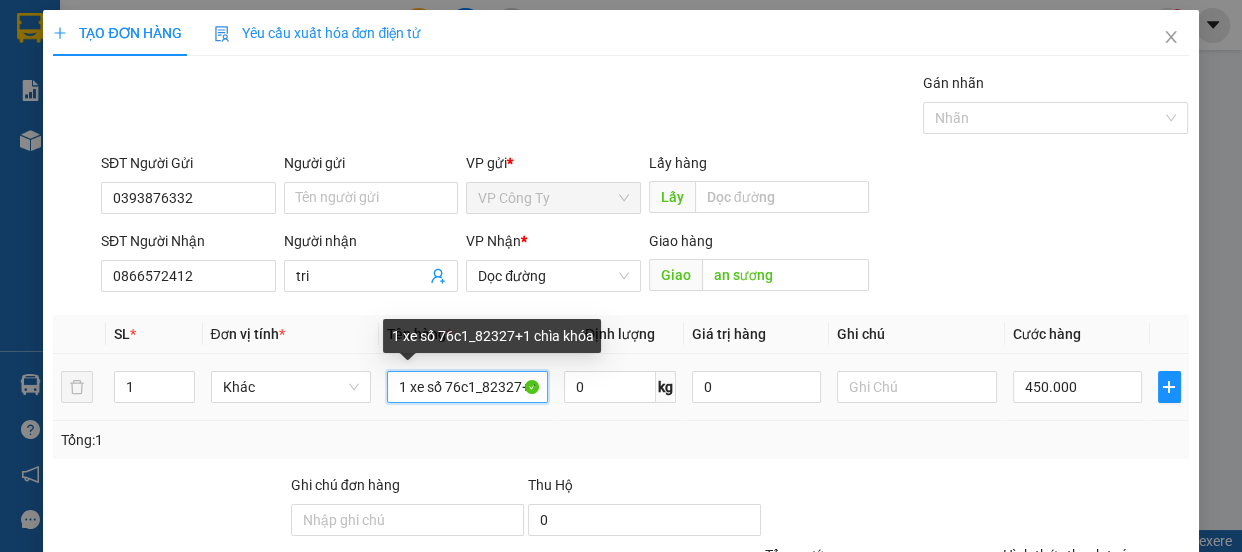 click on "1 xe số 76c1_82327+1 chìa khóa" at bounding box center (467, 387) 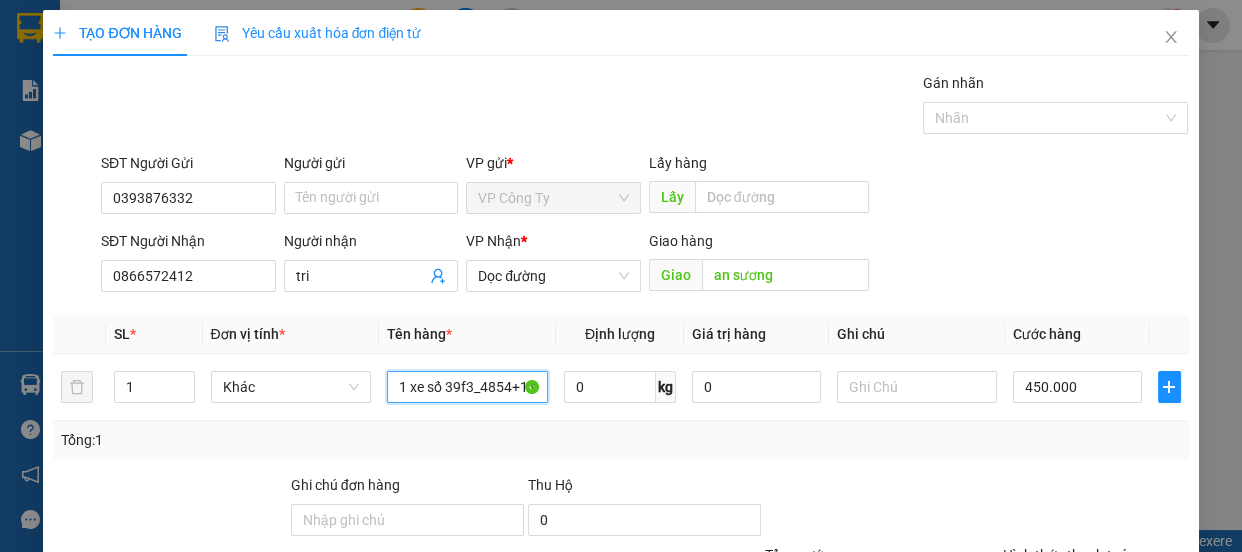 scroll, scrollTop: 187, scrollLeft: 0, axis: vertical 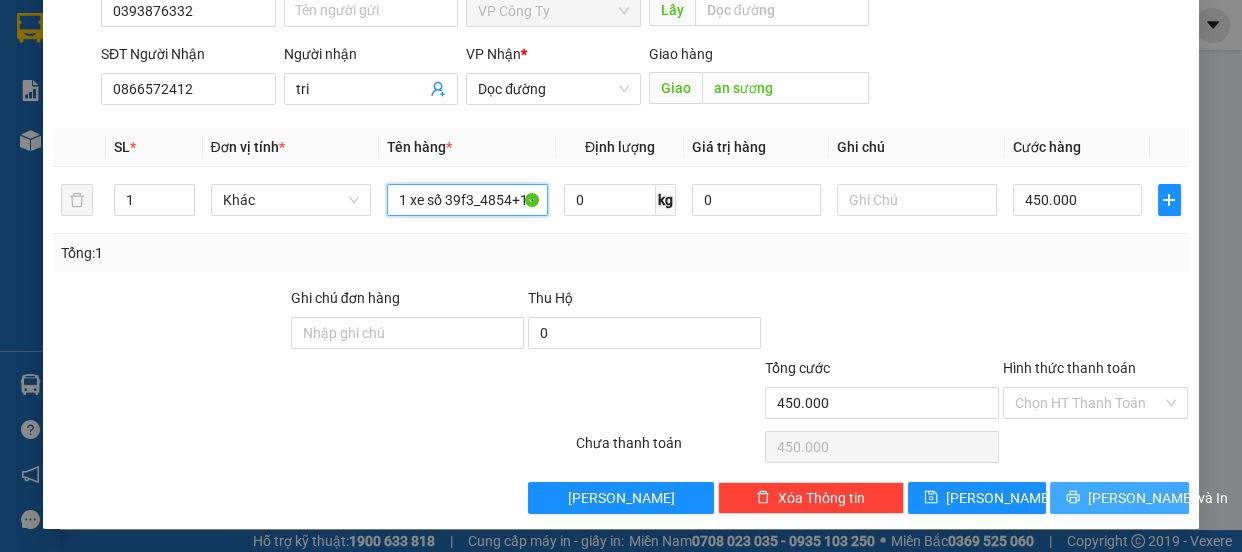 type on "1 xe số 39f3_4854+1 chìa khóa" 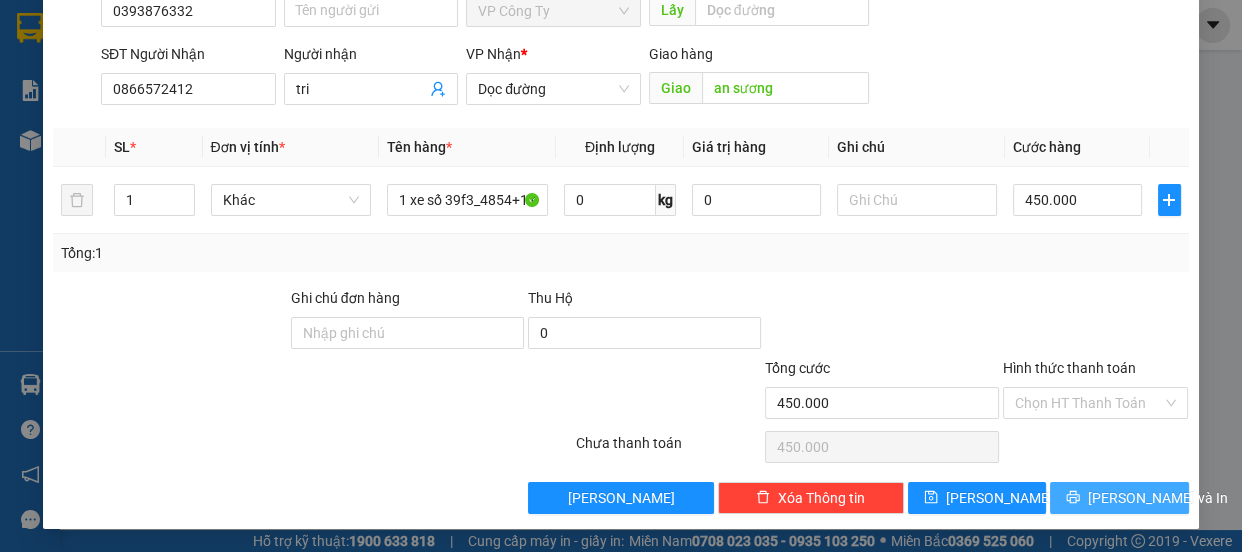 click on "[PERSON_NAME] và In" at bounding box center [1119, 498] 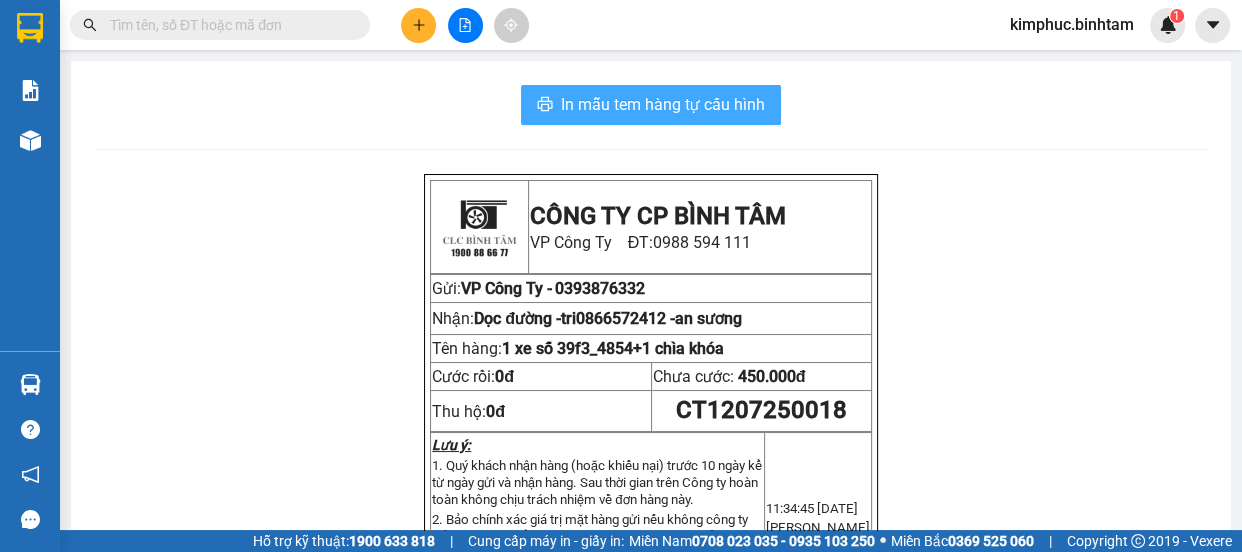 click on "In mẫu tem hàng tự cấu hình" at bounding box center (663, 104) 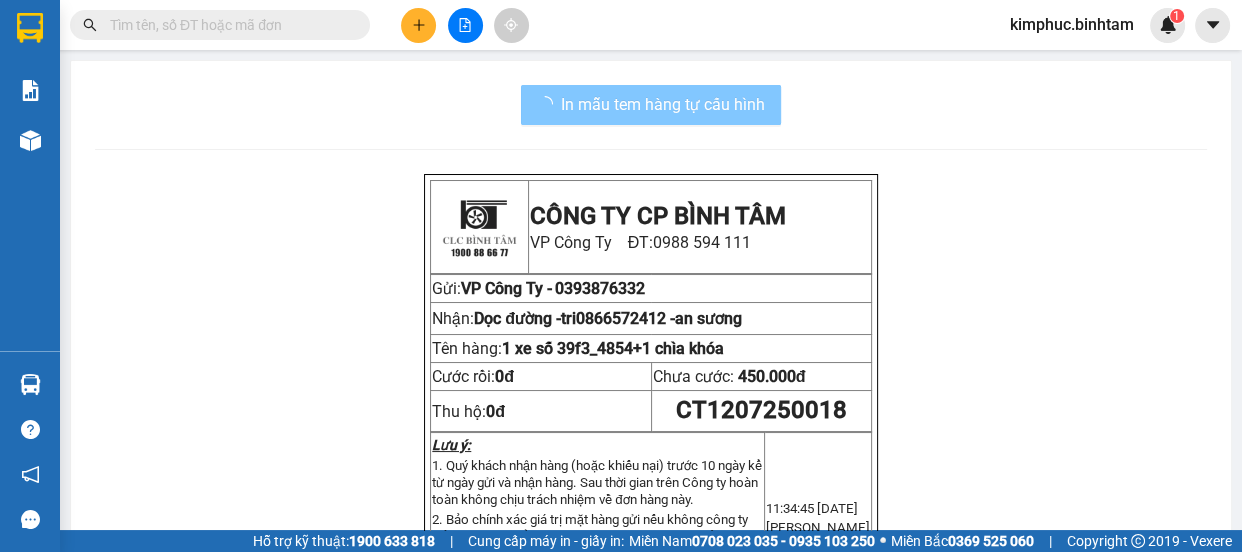 scroll, scrollTop: 0, scrollLeft: 0, axis: both 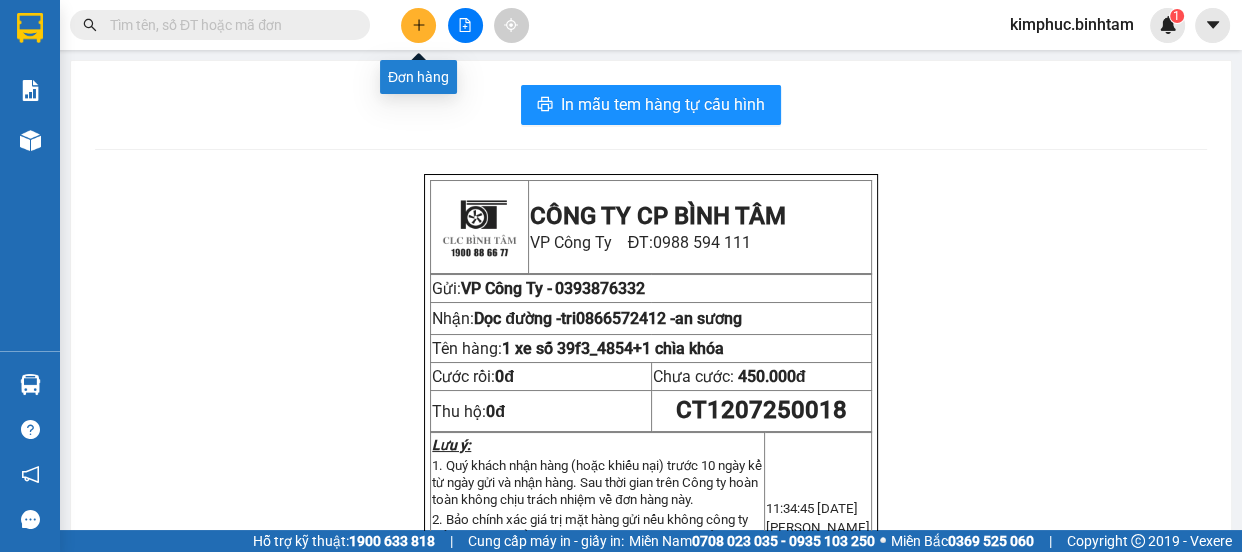 click 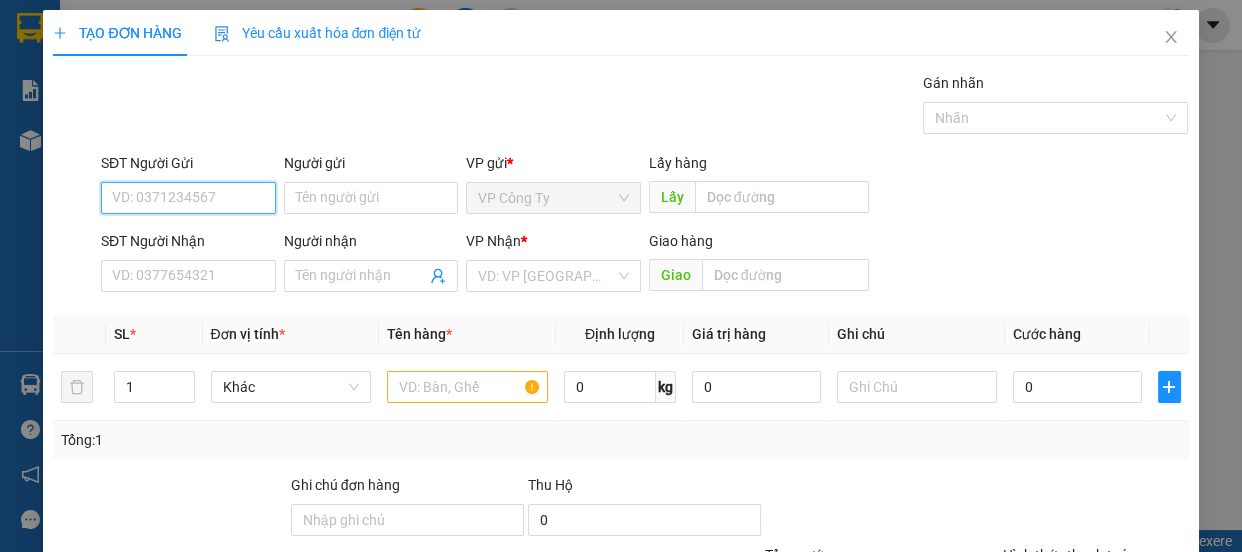 click on "SĐT Người Gửi" at bounding box center (188, 198) 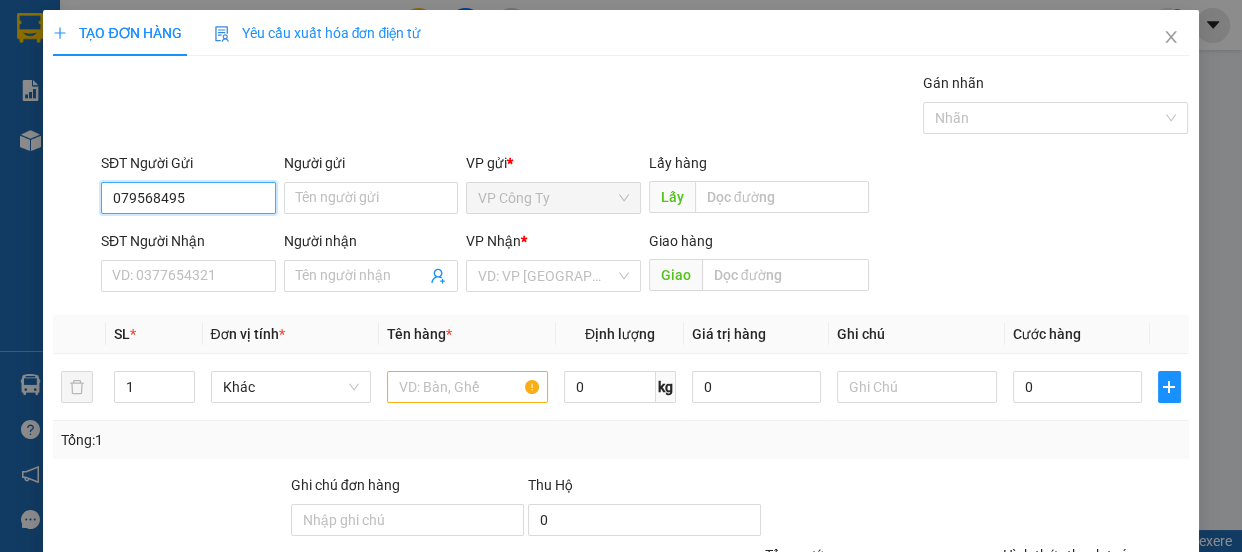 type on "0795684955" 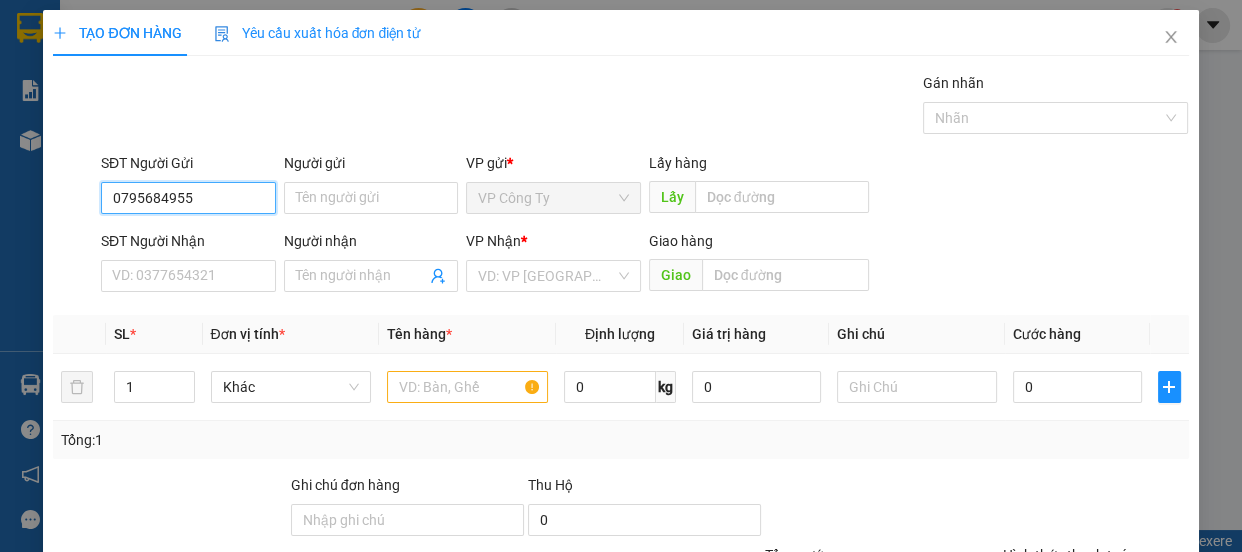 click on "0795684955" at bounding box center [188, 198] 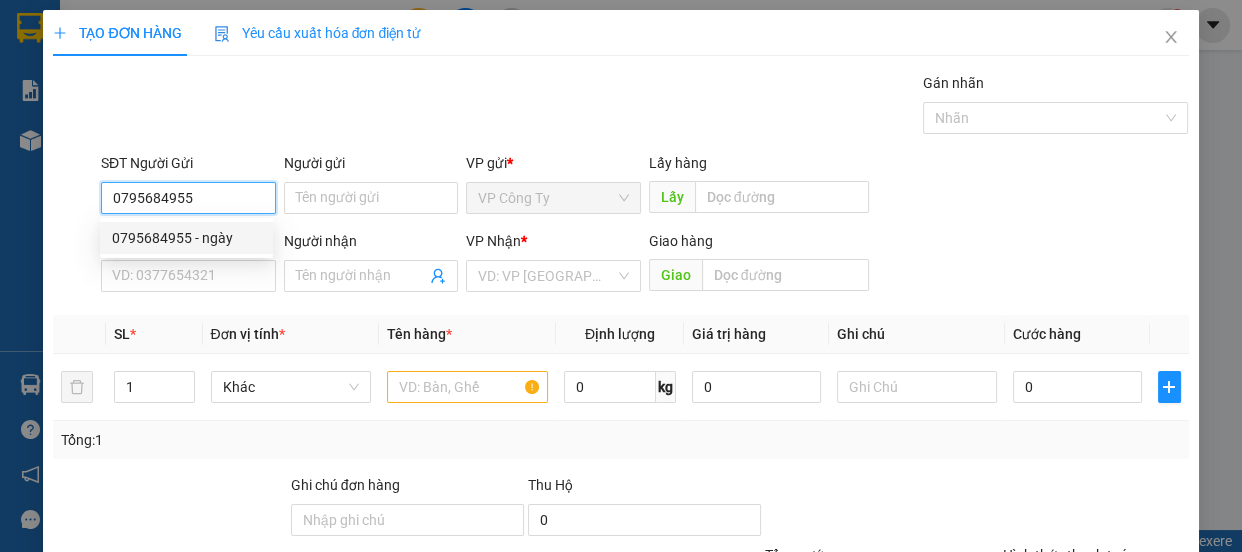 click on "0795684955 - ngày" at bounding box center [186, 238] 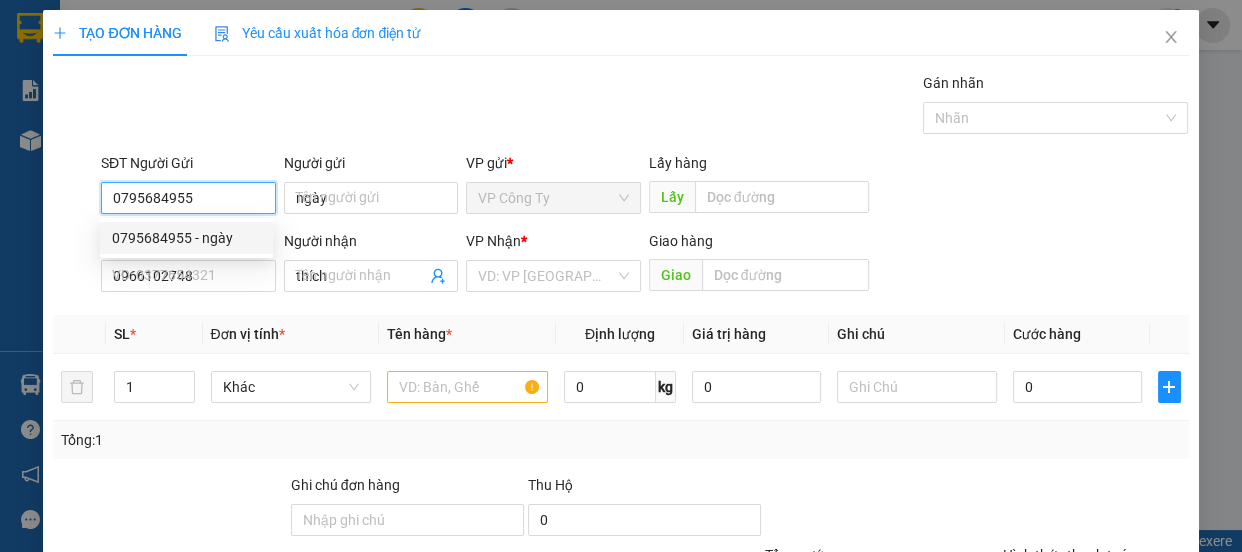 type on "50.000" 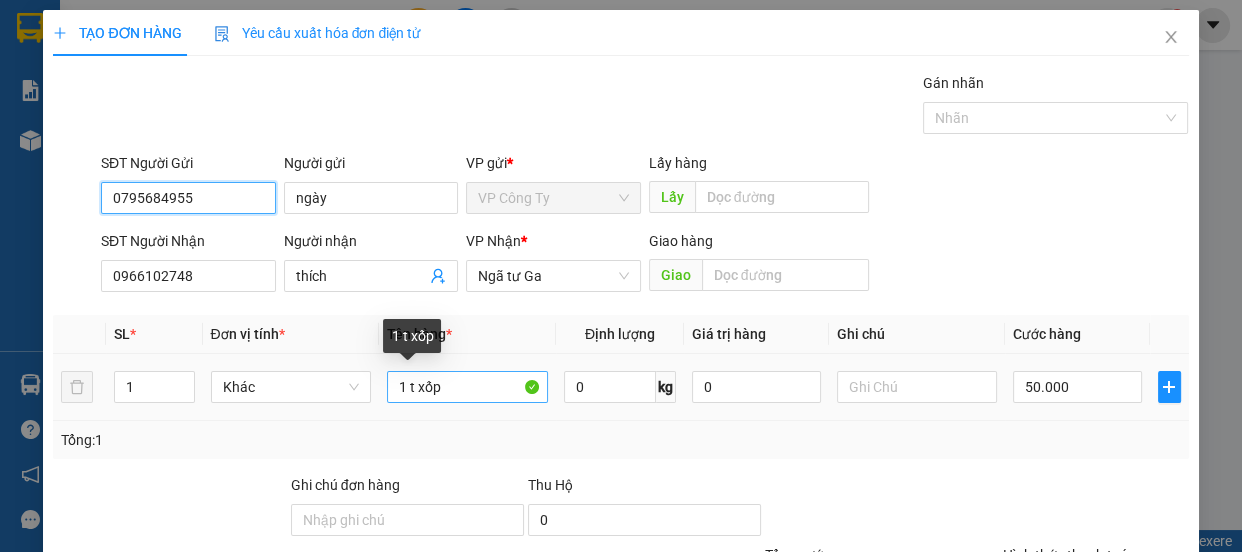 type on "0795684955" 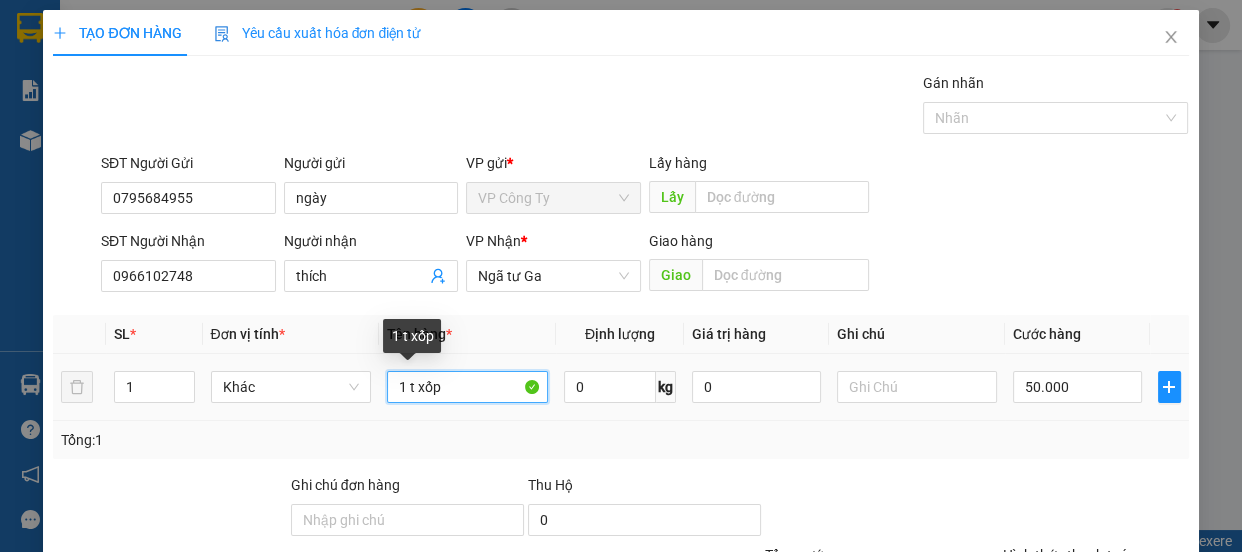 click on "1 t xốp" at bounding box center [467, 387] 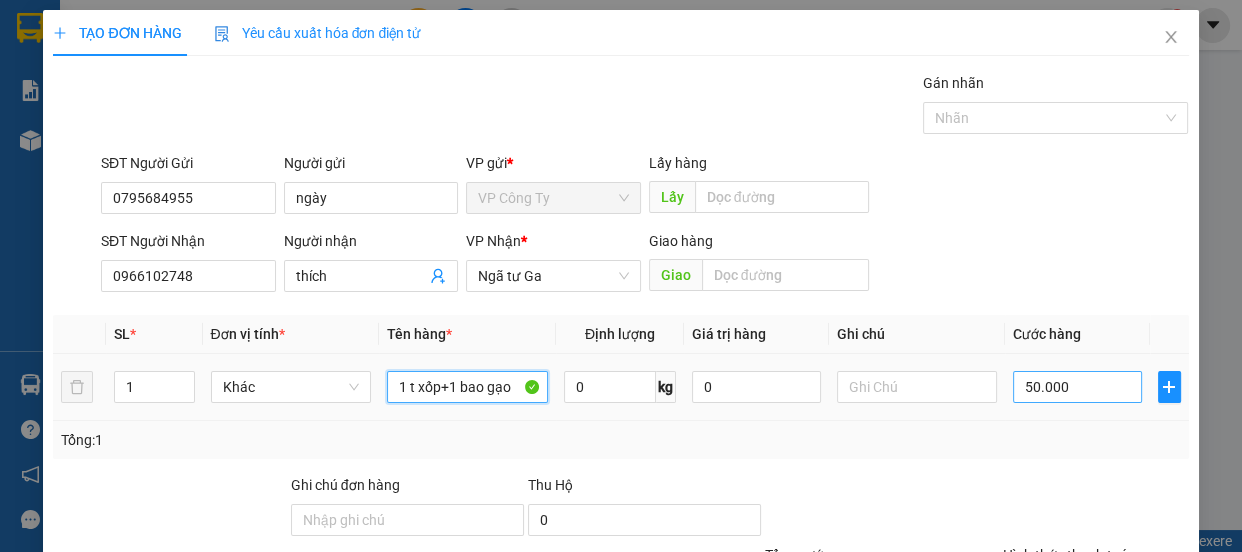 type on "1 t xốp+1 bao gạo" 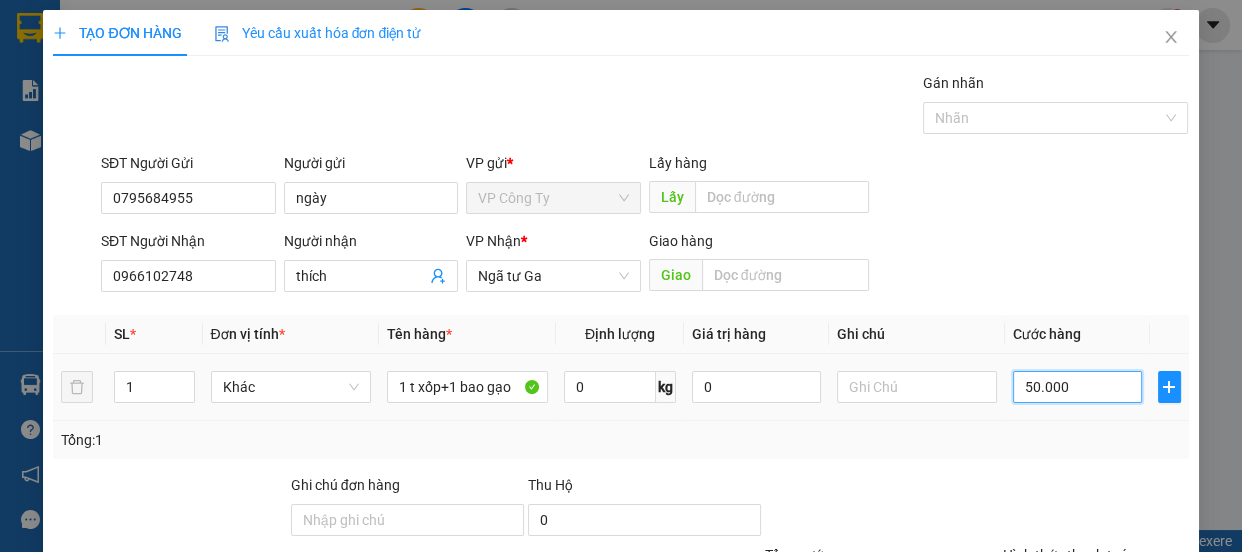 click on "50.000" at bounding box center [1077, 387] 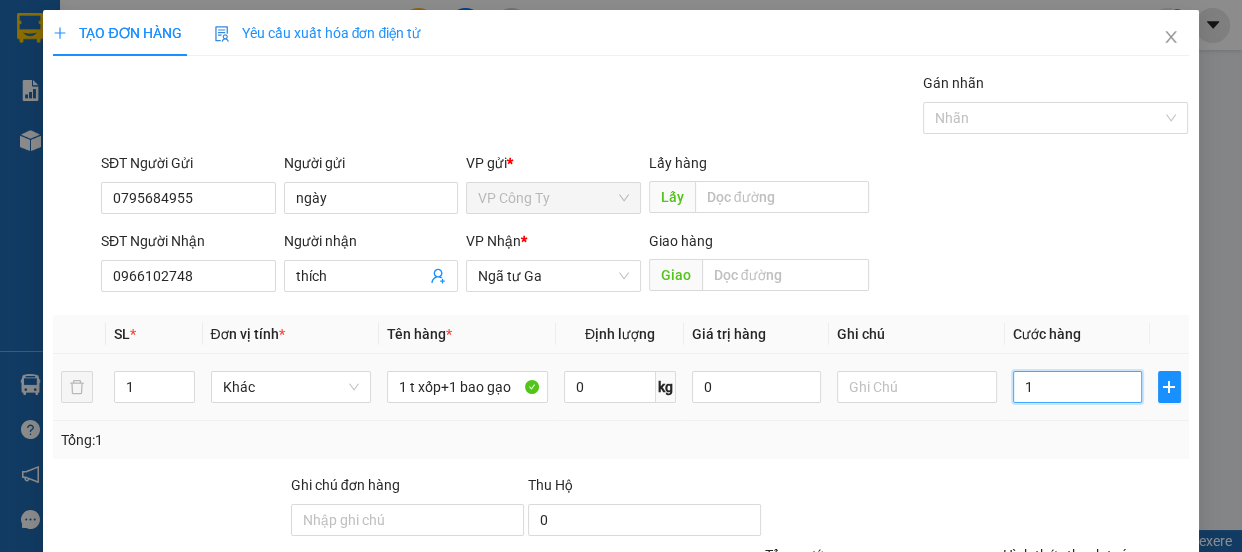 type on "15" 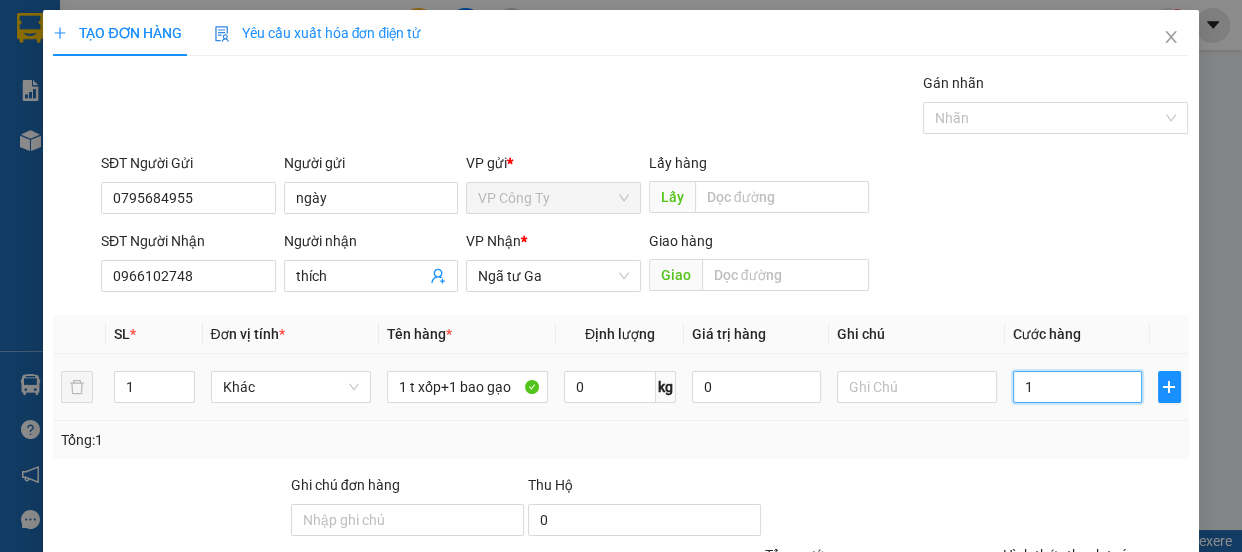 type on "15" 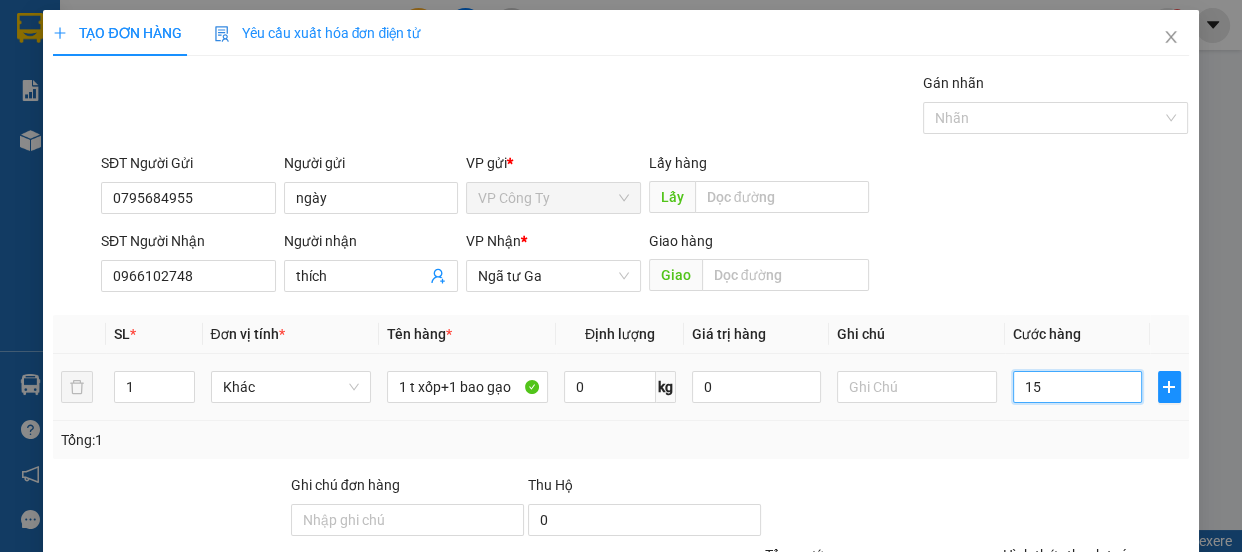 type on "150" 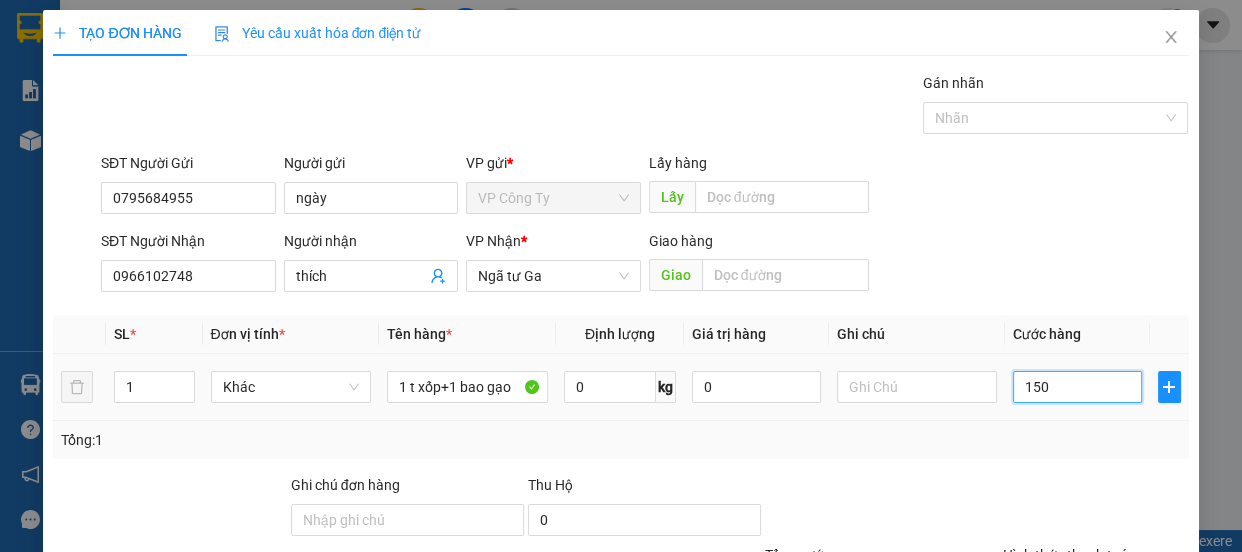 type on "1.500" 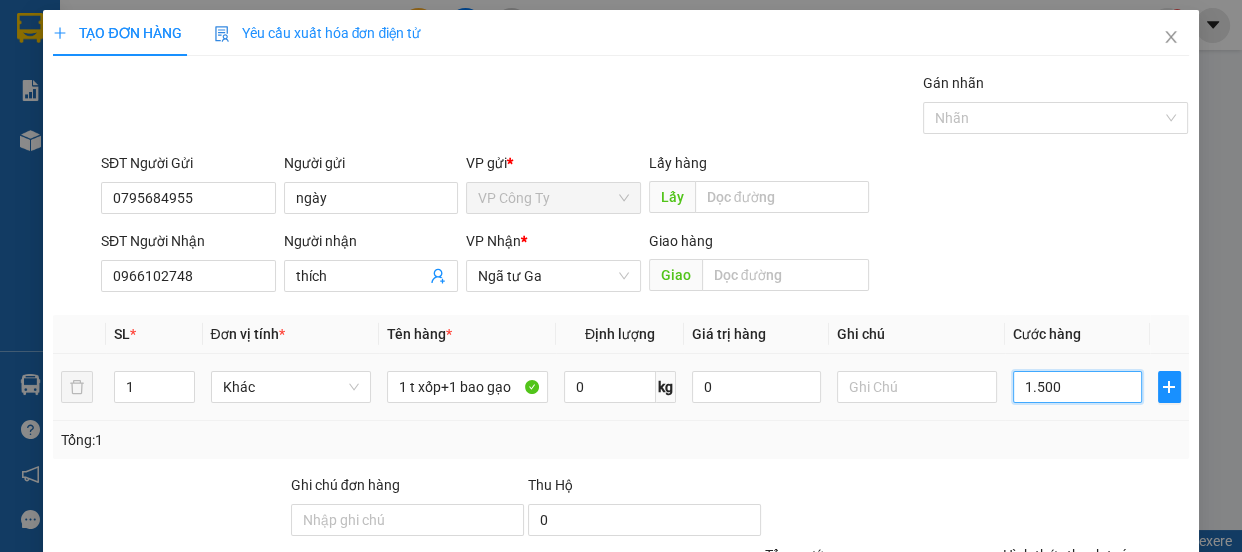 type on "1.500" 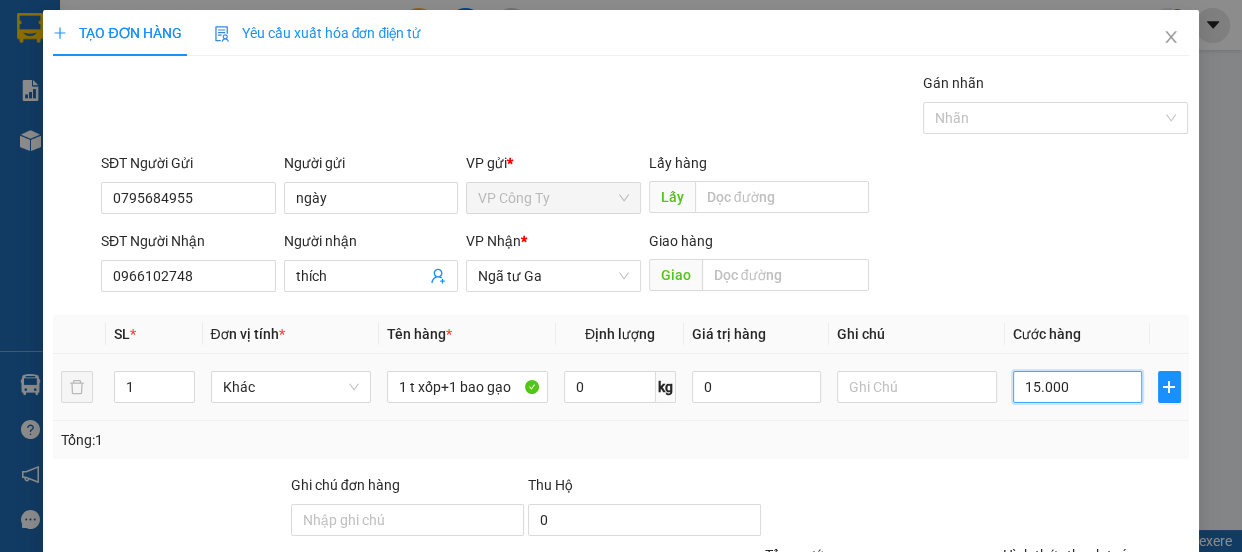 type on "15.000" 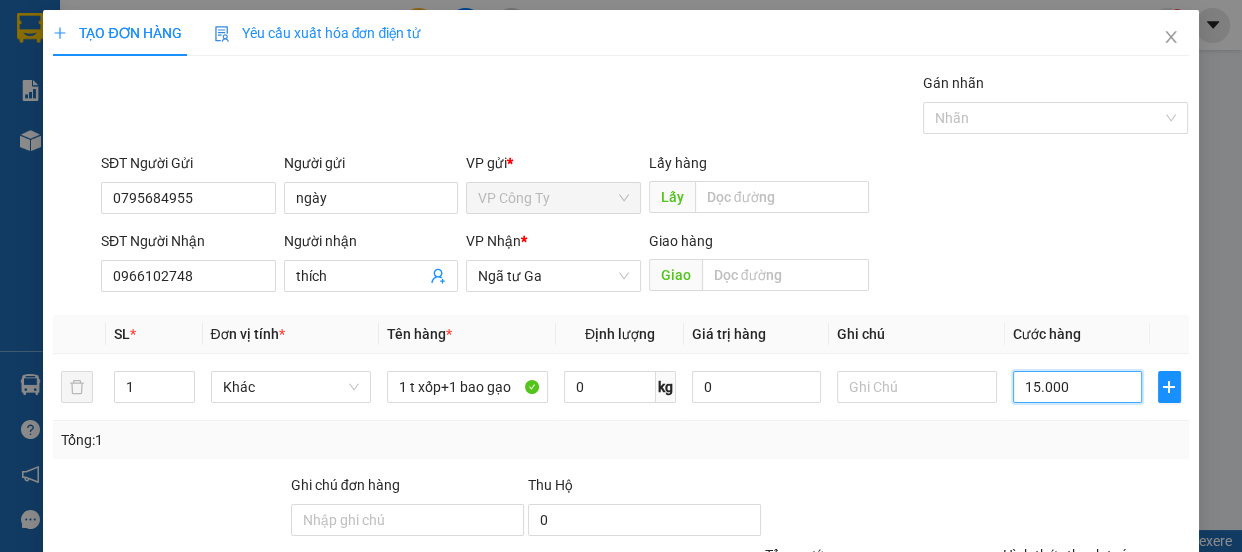 type on "150.000" 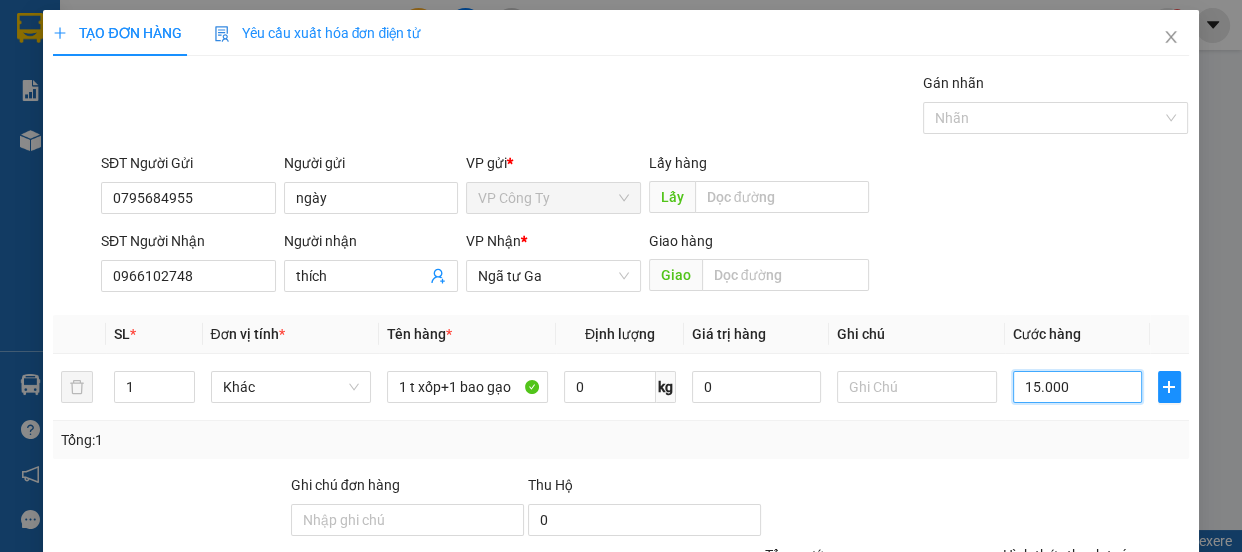 type on "150.000" 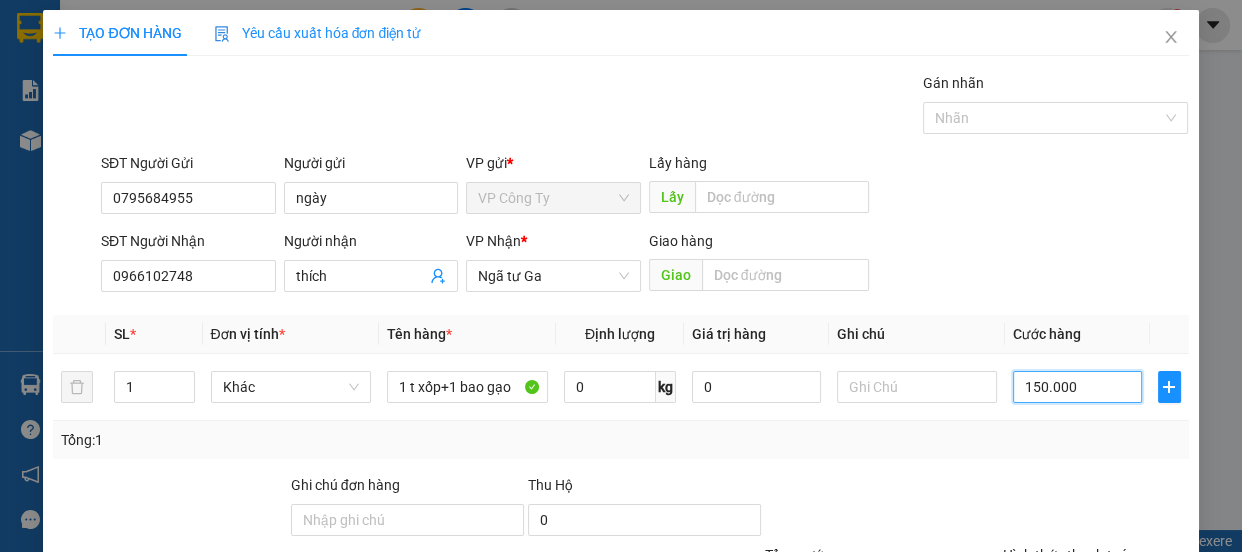 type on "150.000" 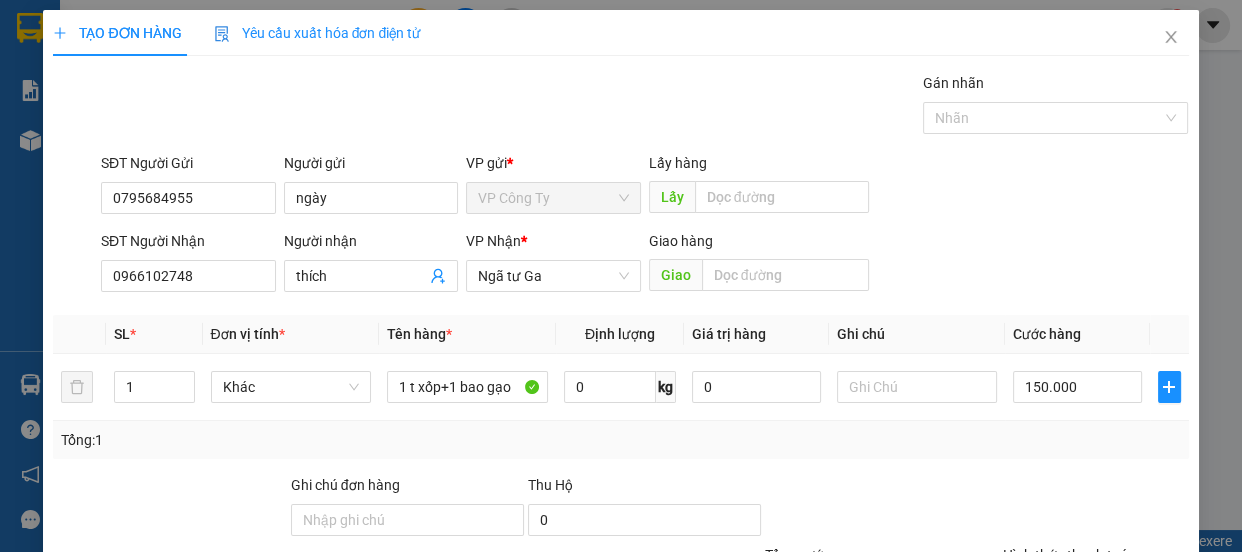 click on "Hình thức thanh toán" at bounding box center [1069, 555] 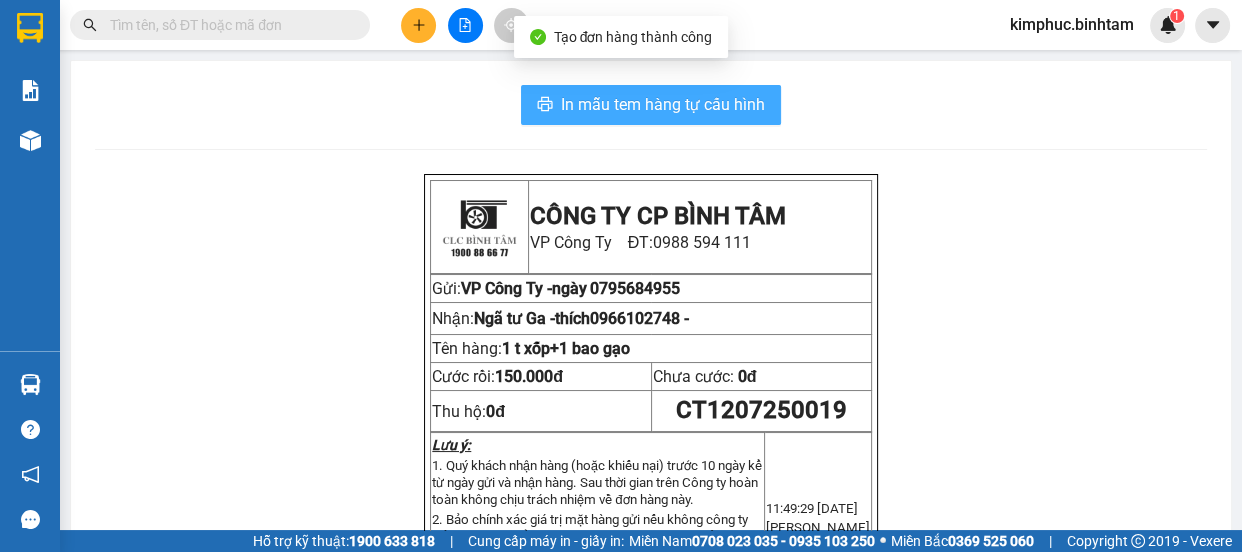 click on "In mẫu tem hàng tự cấu hình" at bounding box center [663, 104] 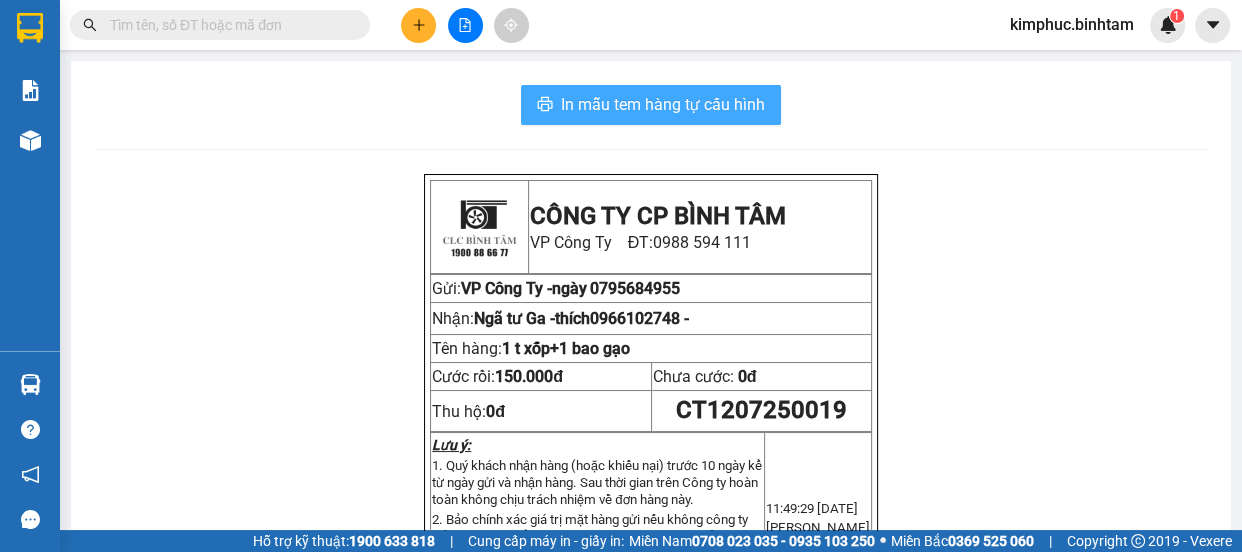 click on "In mẫu tem hàng tự cấu hình" at bounding box center [663, 104] 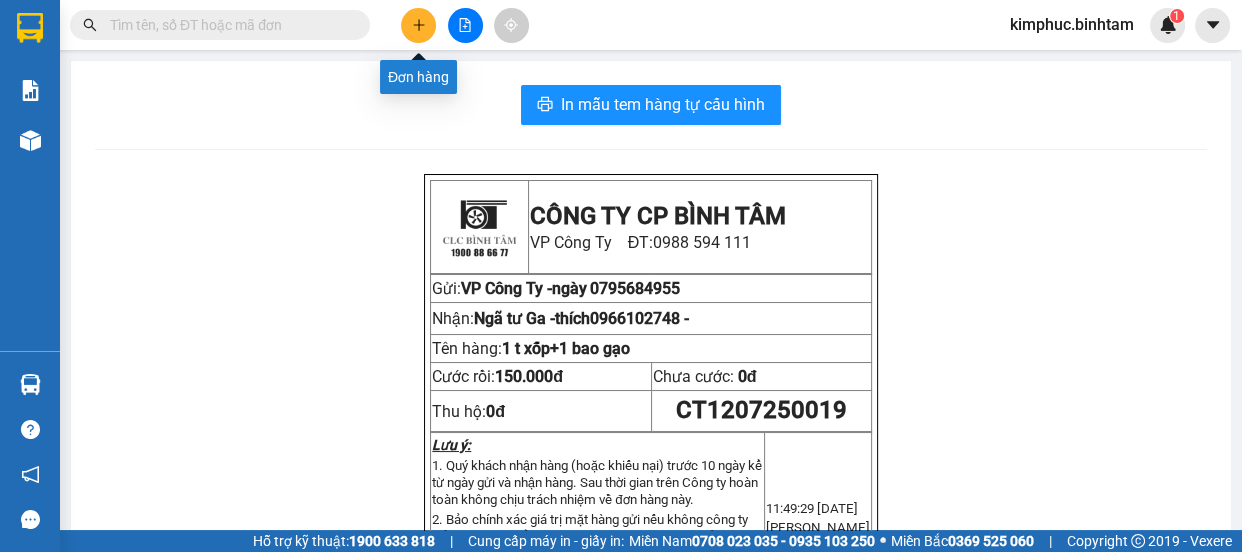 click at bounding box center [418, 25] 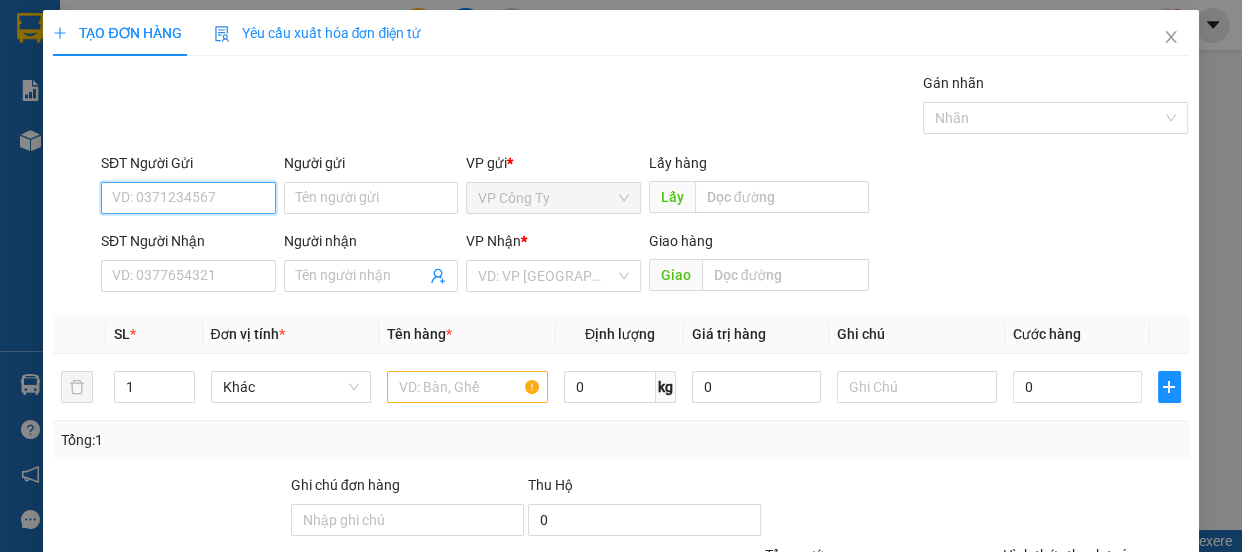 click on "SĐT Người Gửi" at bounding box center [188, 198] 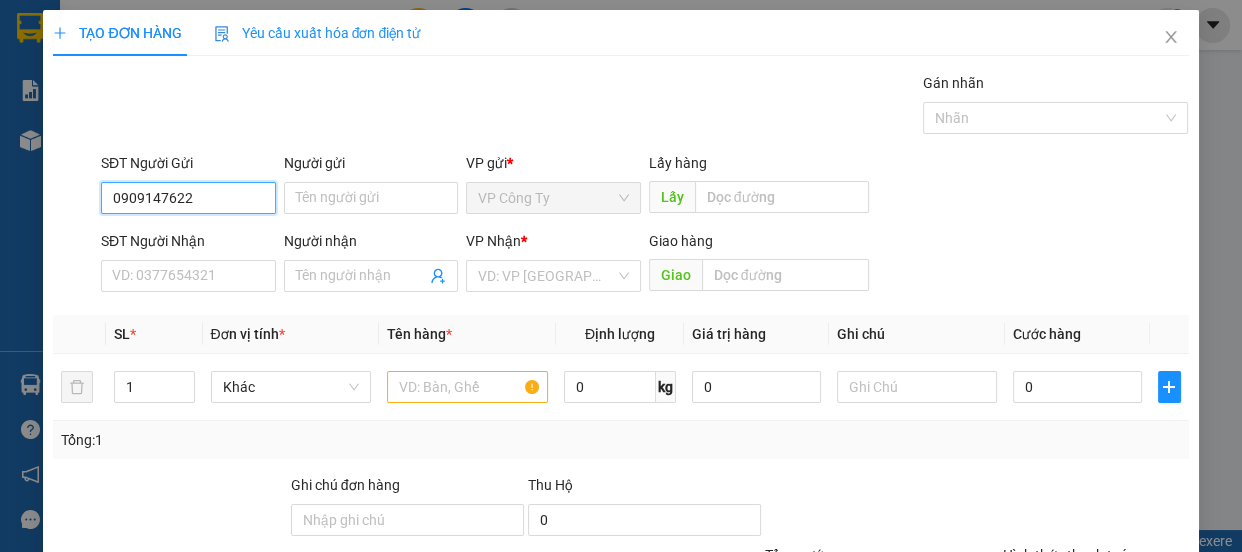 click on "0909147622" at bounding box center (188, 198) 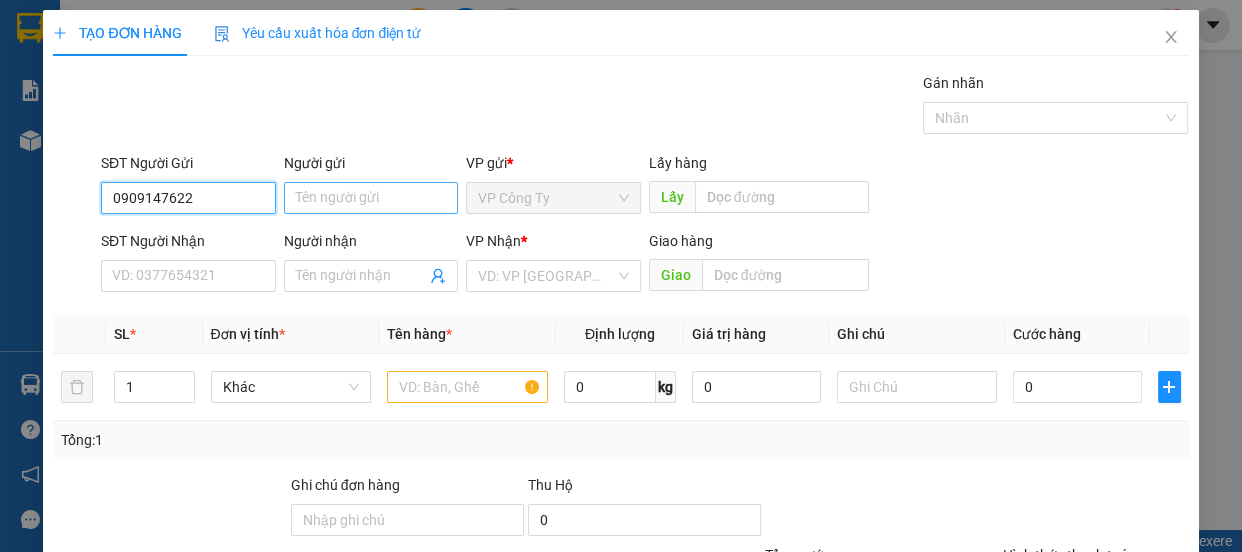 type on "0909147622" 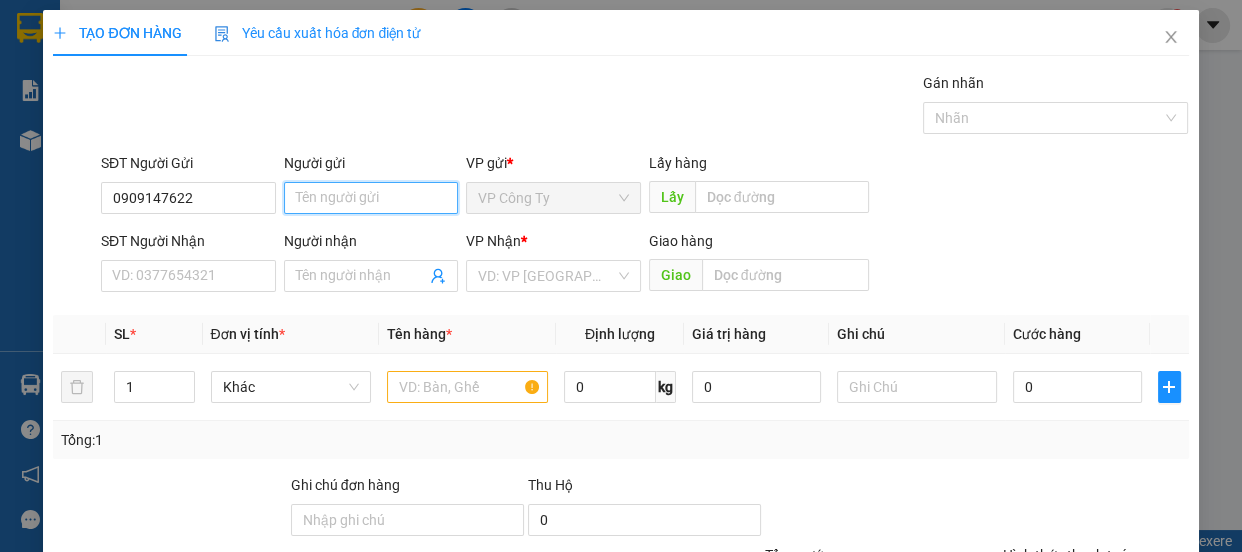 click on "Người gửi" at bounding box center [371, 198] 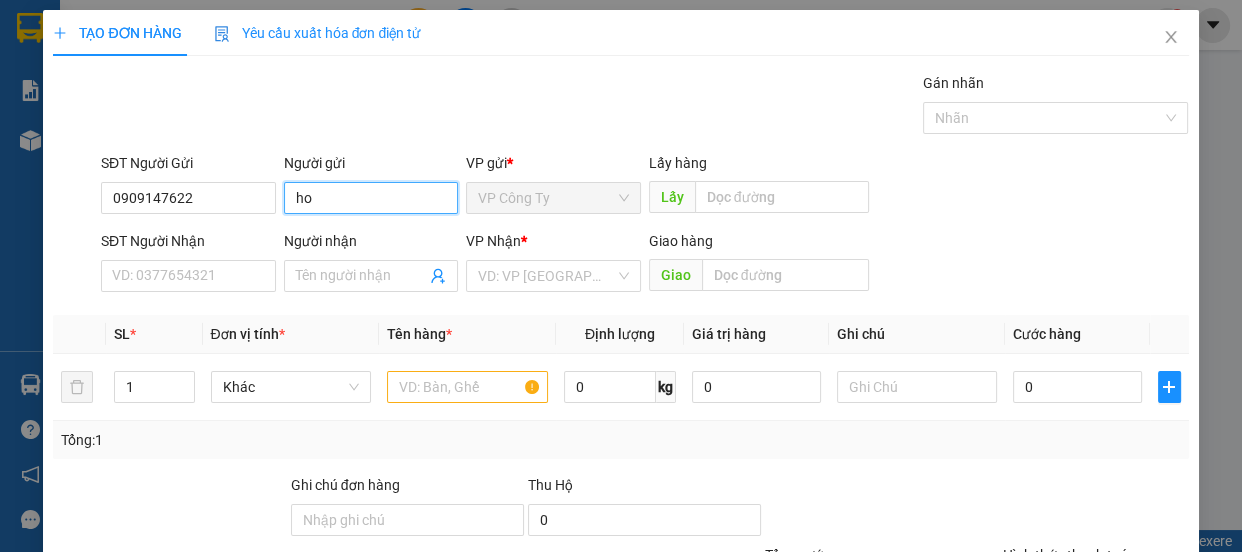 type on "h" 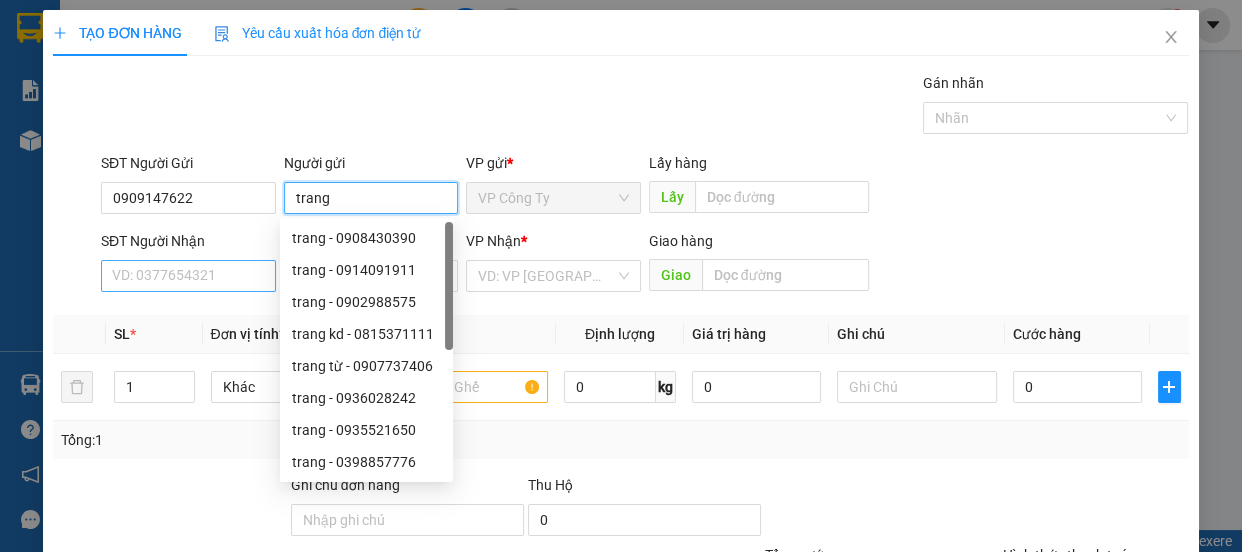 type on "trang" 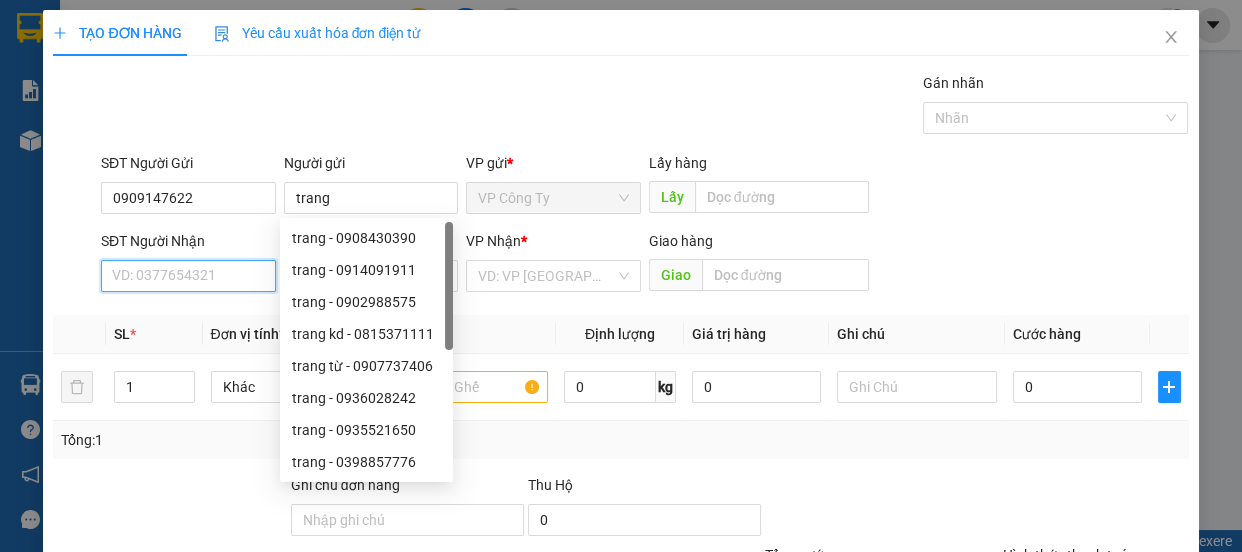 click on "SĐT Người Nhận" at bounding box center [188, 276] 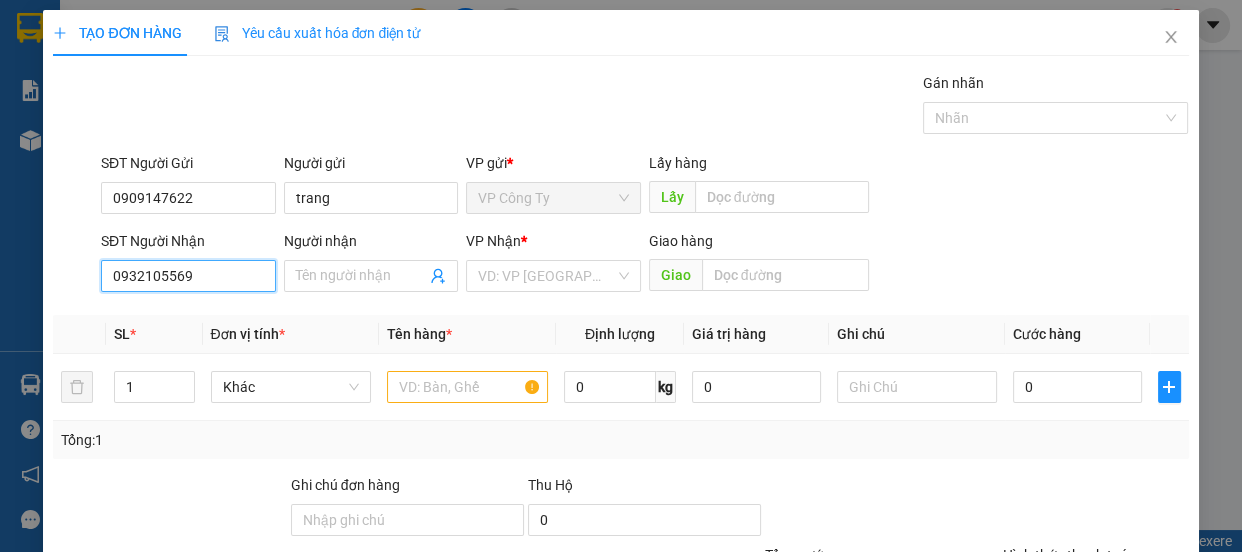 click on "0932105569" at bounding box center [188, 276] 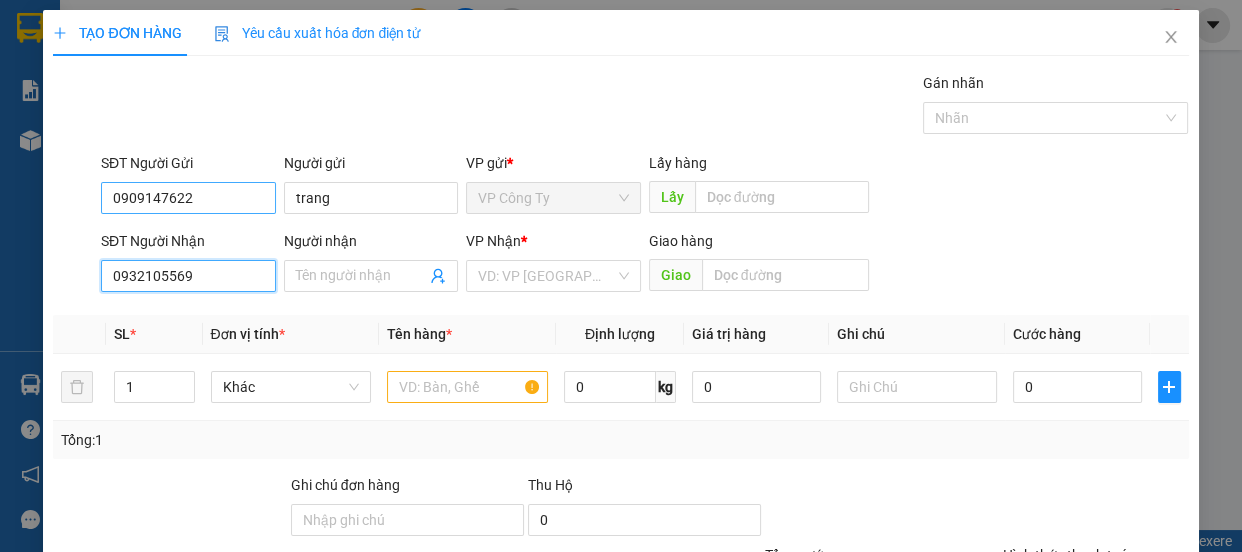 type on "0932105569" 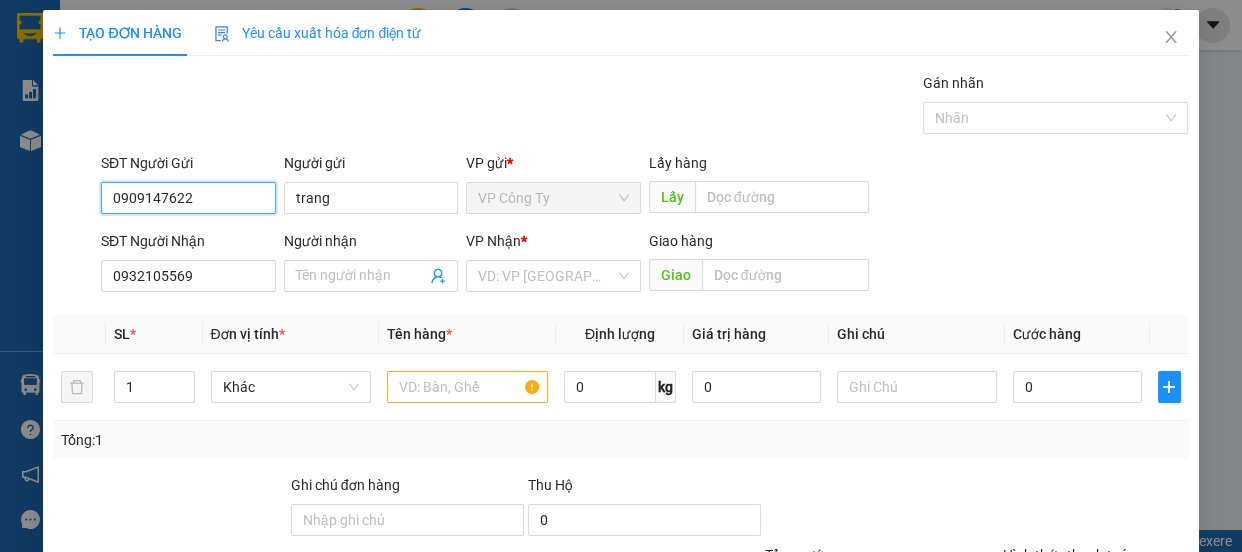 click on "0909147622" at bounding box center (188, 198) 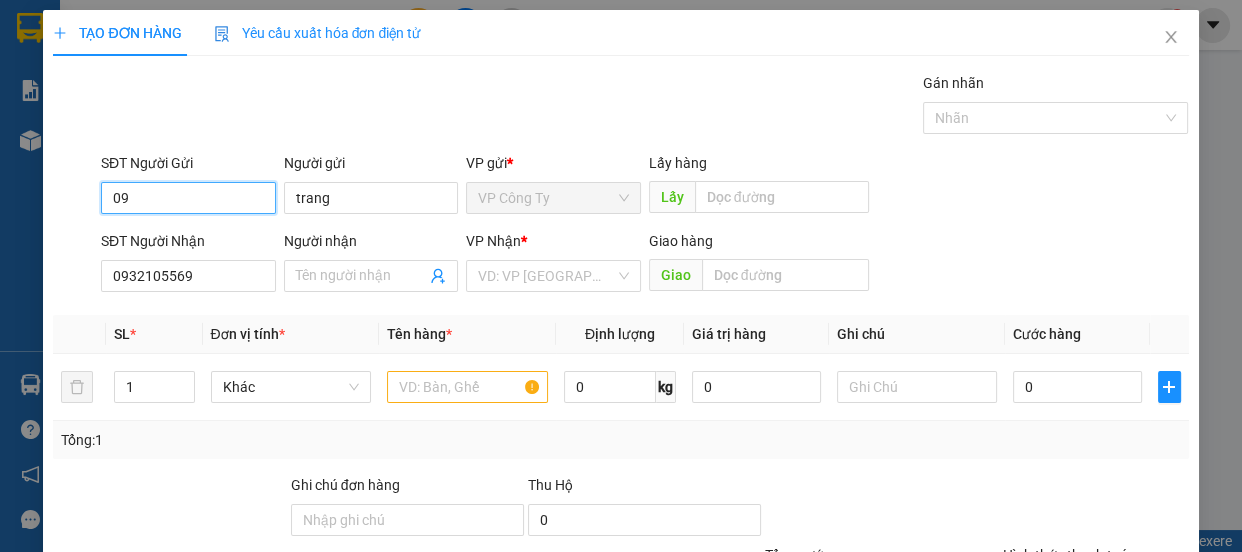 type on "0" 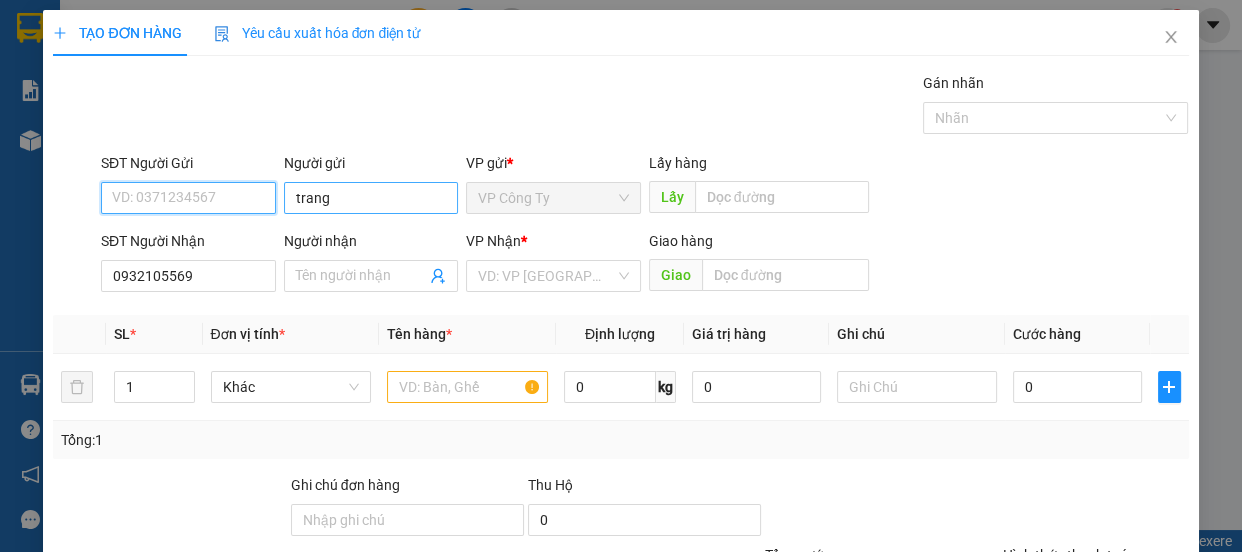 type 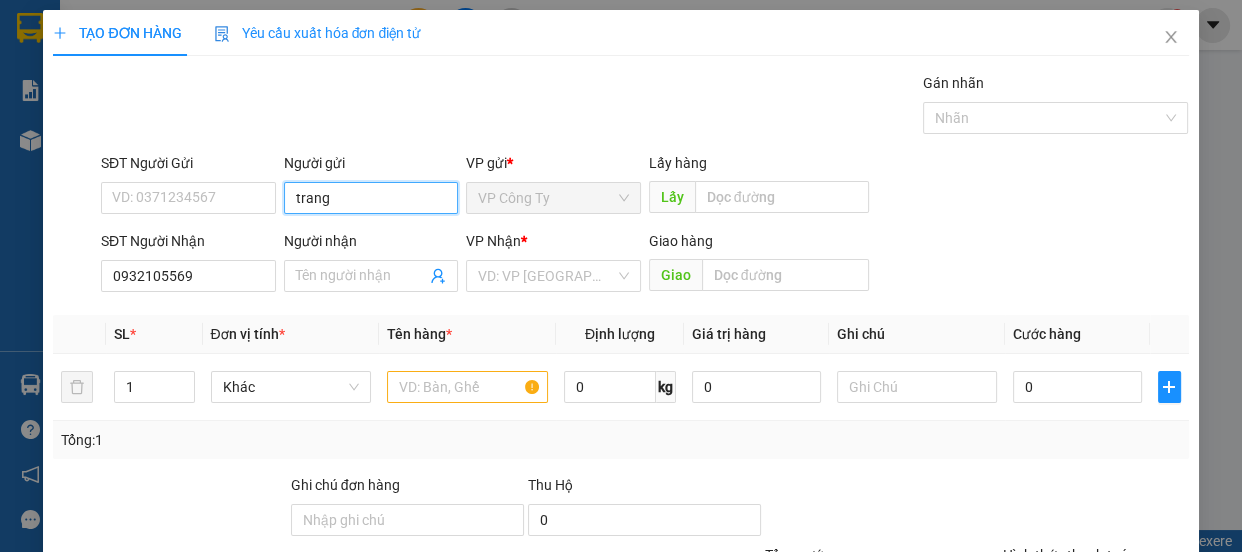 click on "trang" at bounding box center [371, 198] 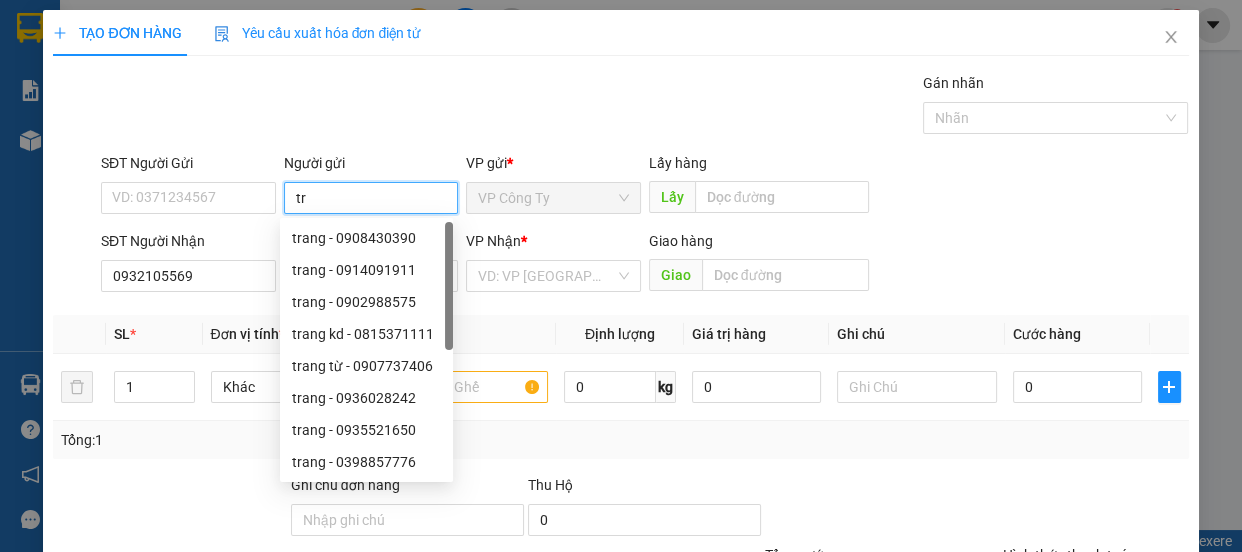 type on "t" 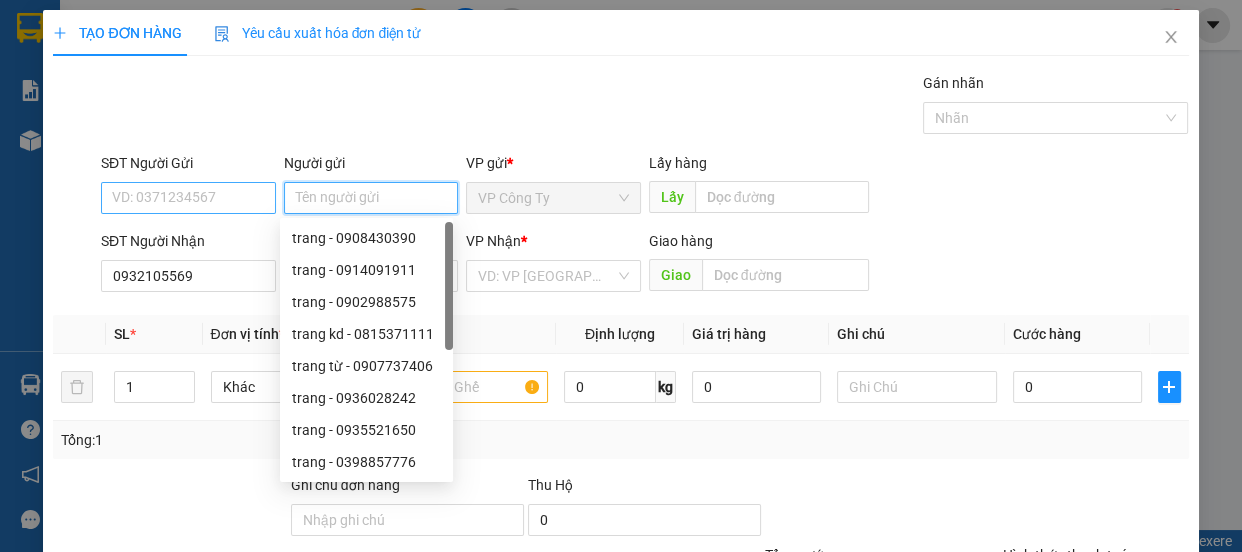 type 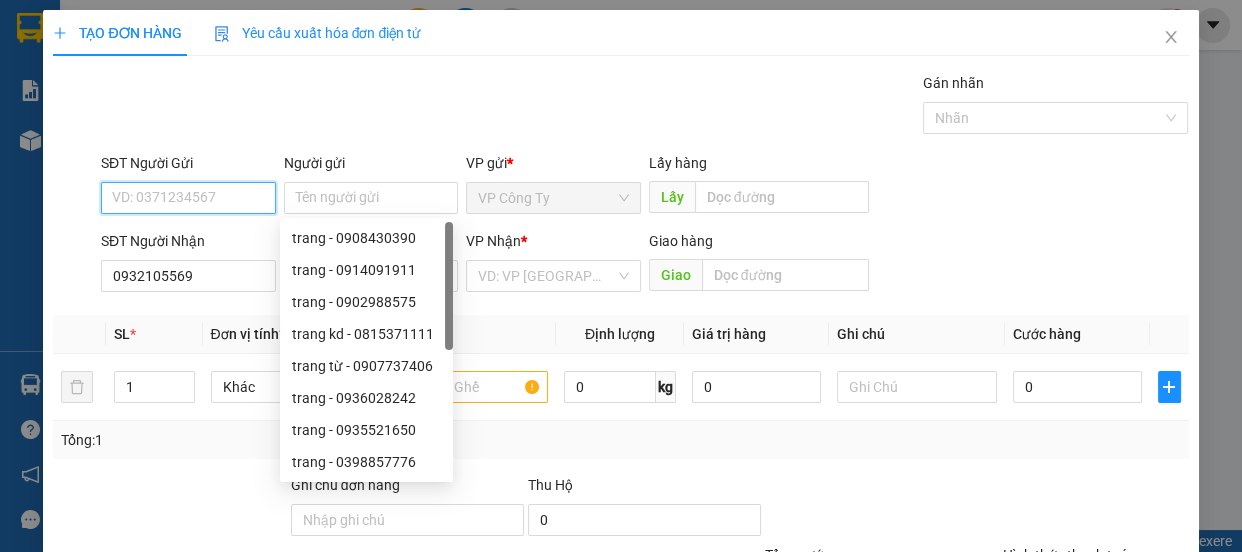 click on "SĐT Người Gửi" at bounding box center [188, 198] 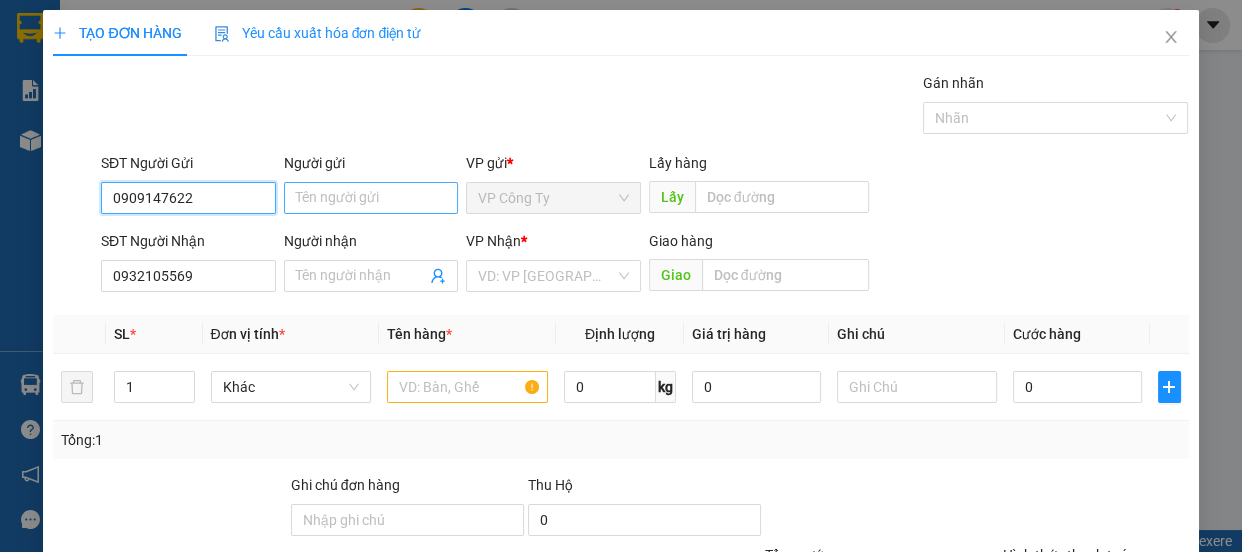 type on "0909147622" 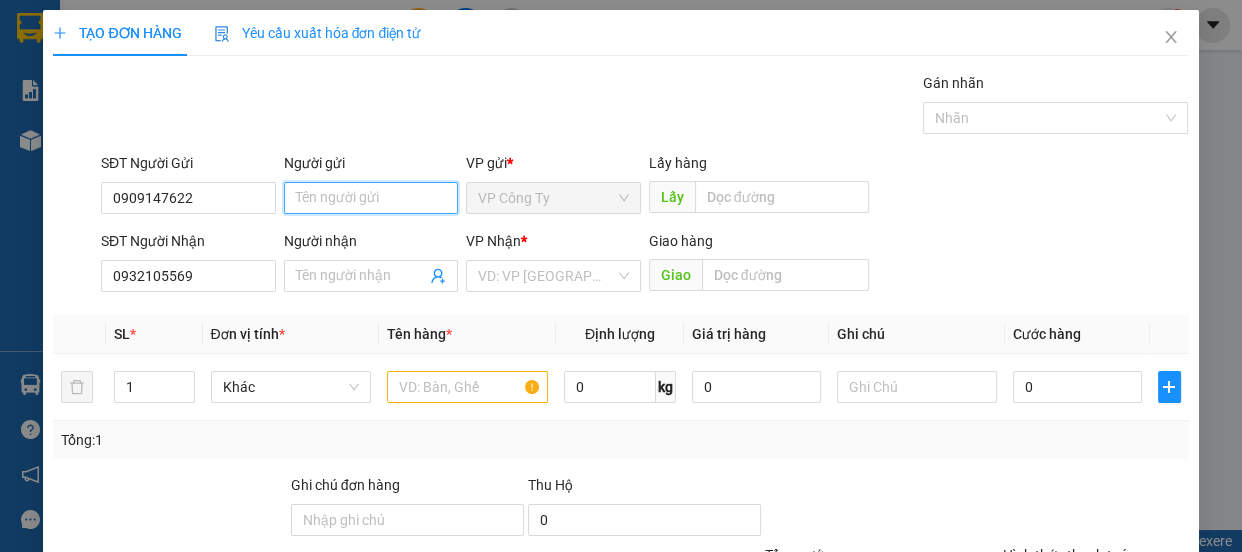 click on "Người gửi" at bounding box center (371, 198) 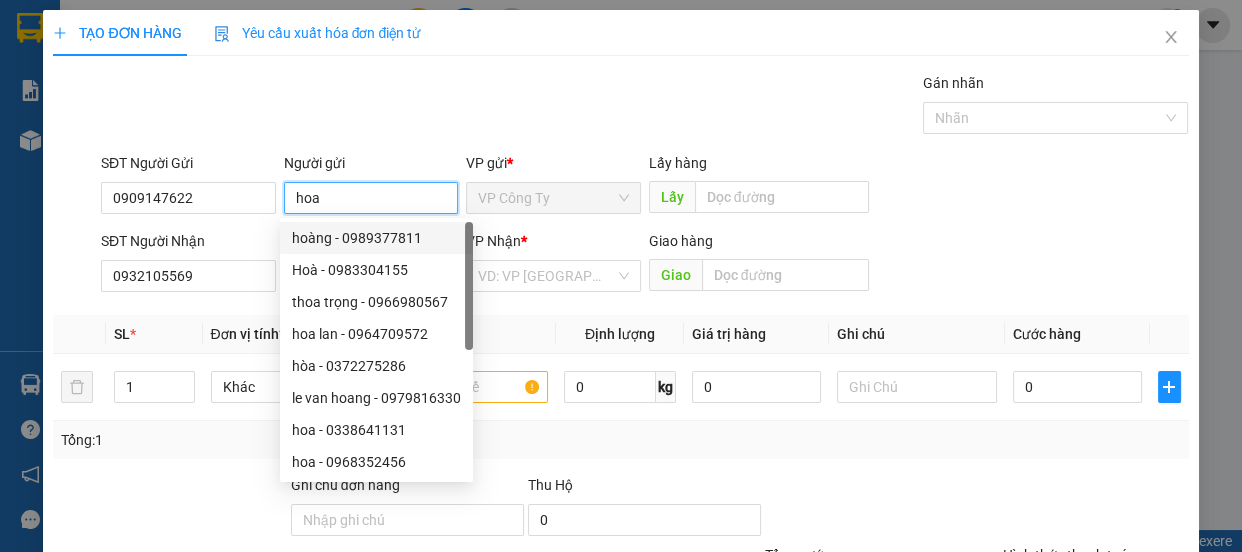 type on "hoa" 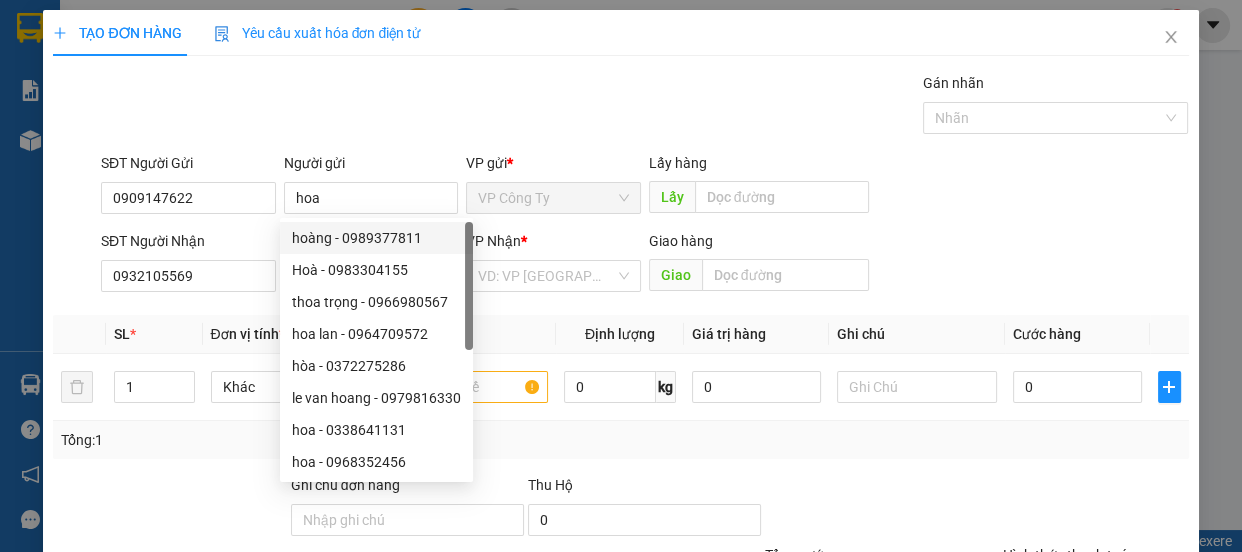click on "Tên hàng  *" at bounding box center [467, 334] 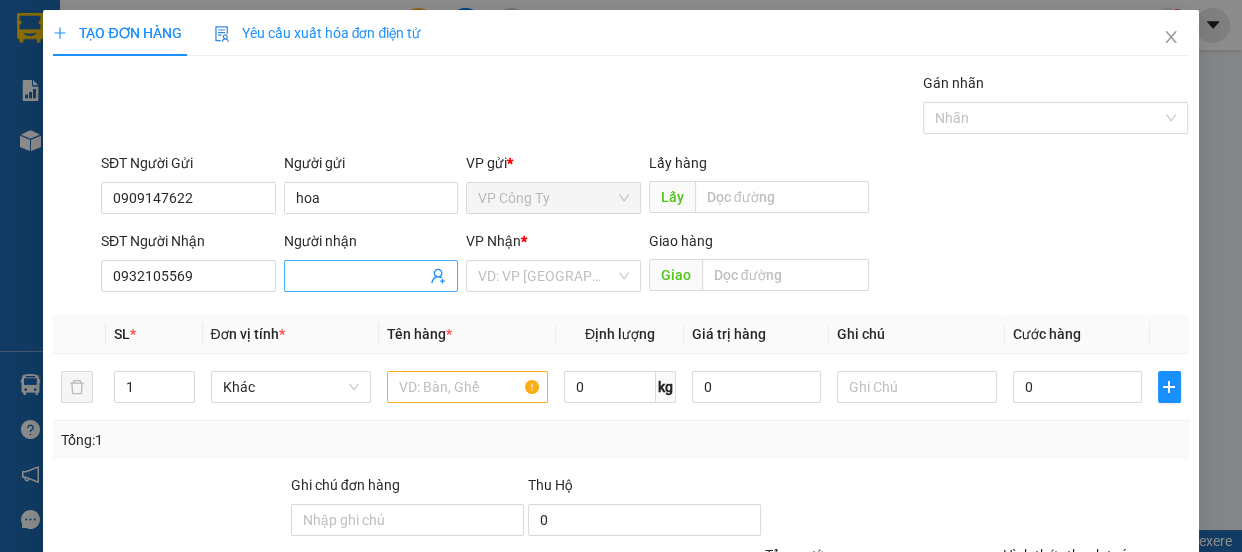 click on "Người nhận" at bounding box center (361, 276) 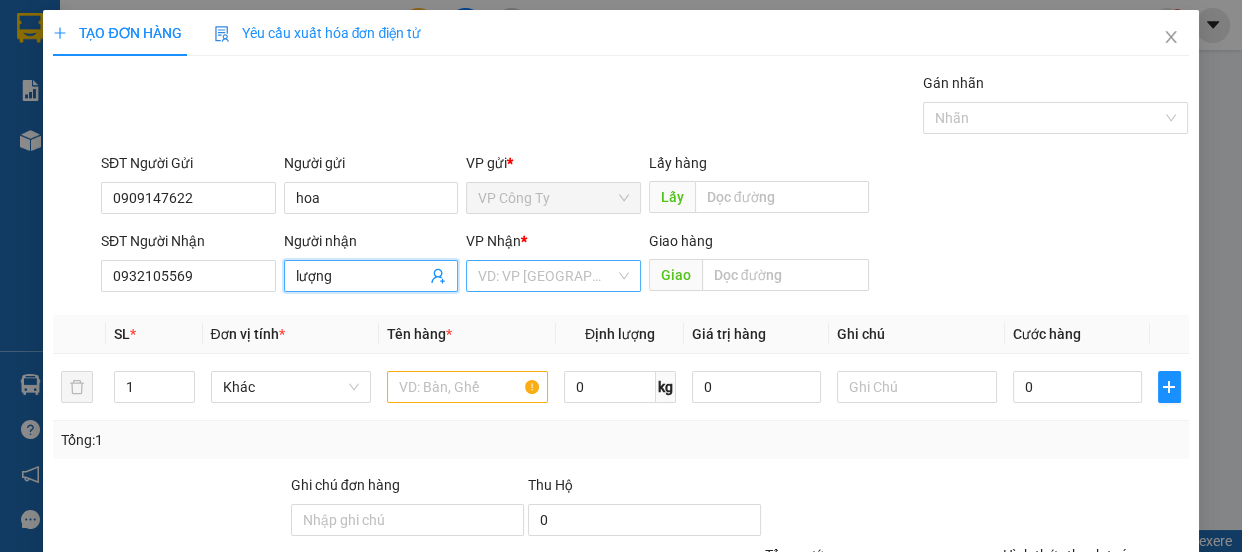 type on "lượng" 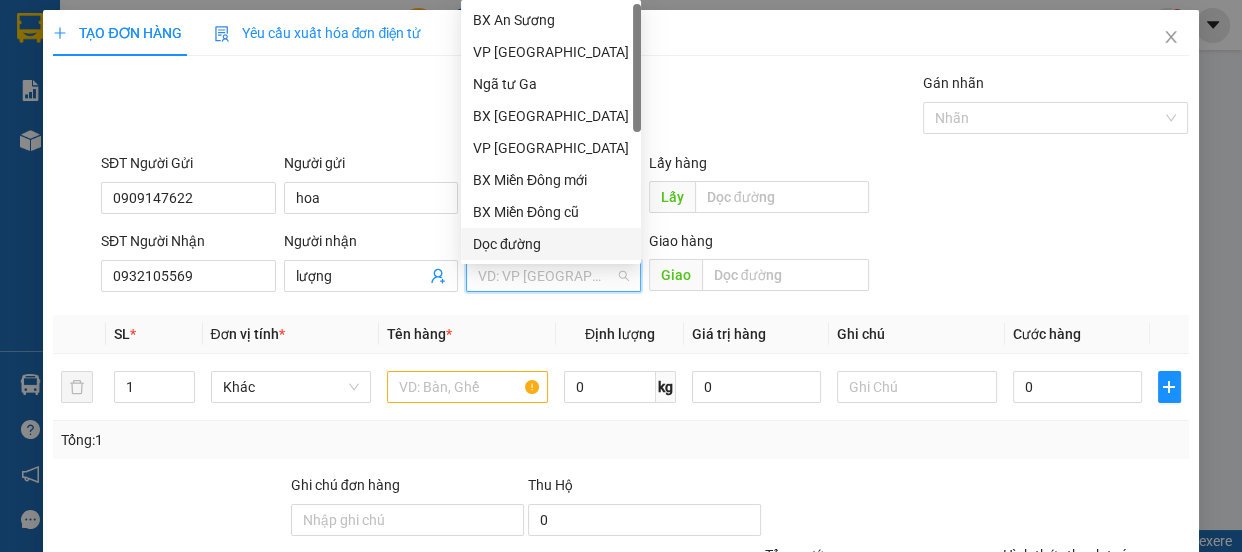 click on "Dọc đường" at bounding box center (551, 244) 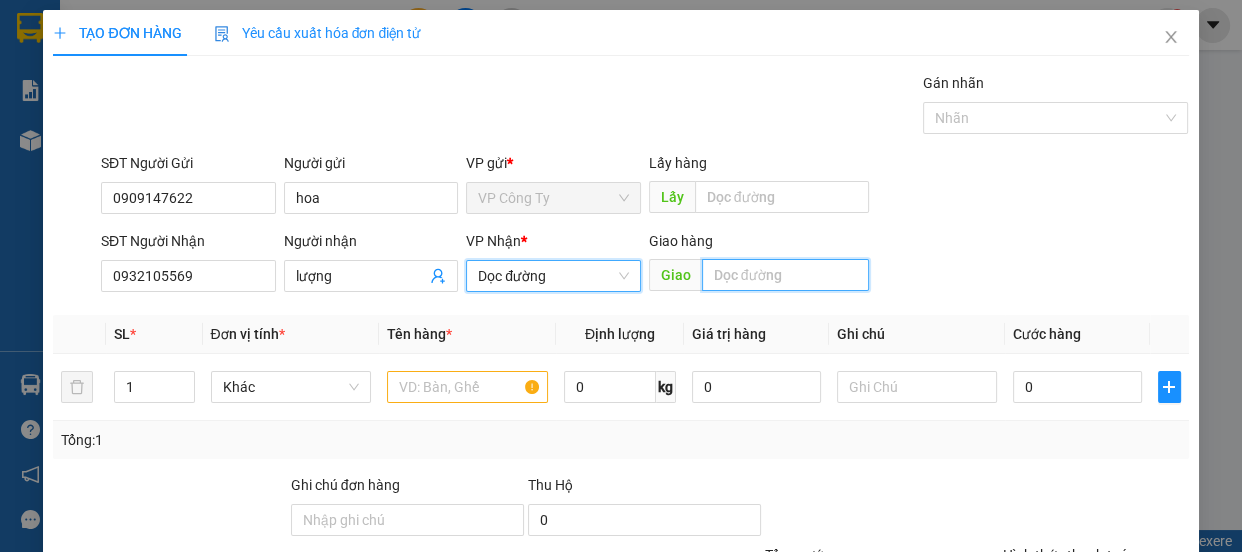 click at bounding box center [785, 275] 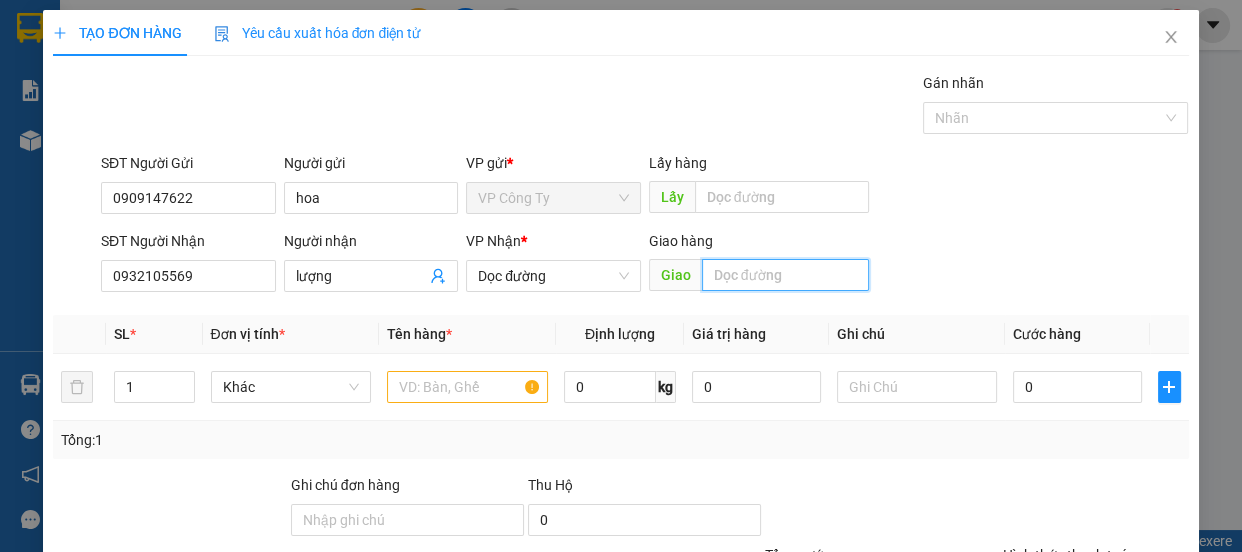 click at bounding box center [785, 275] 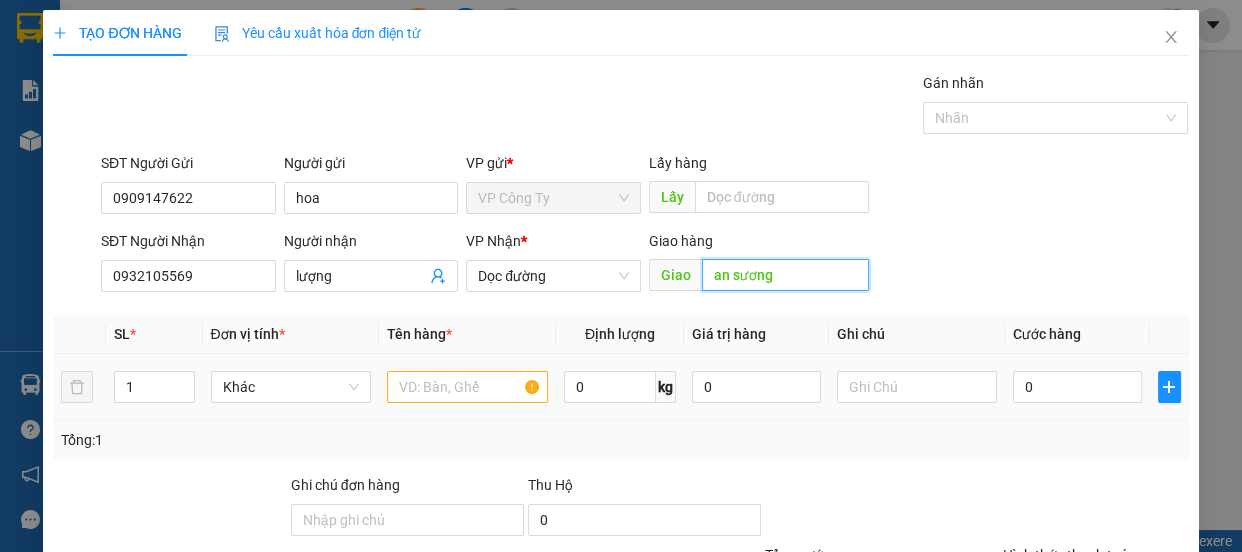 type on "an sương" 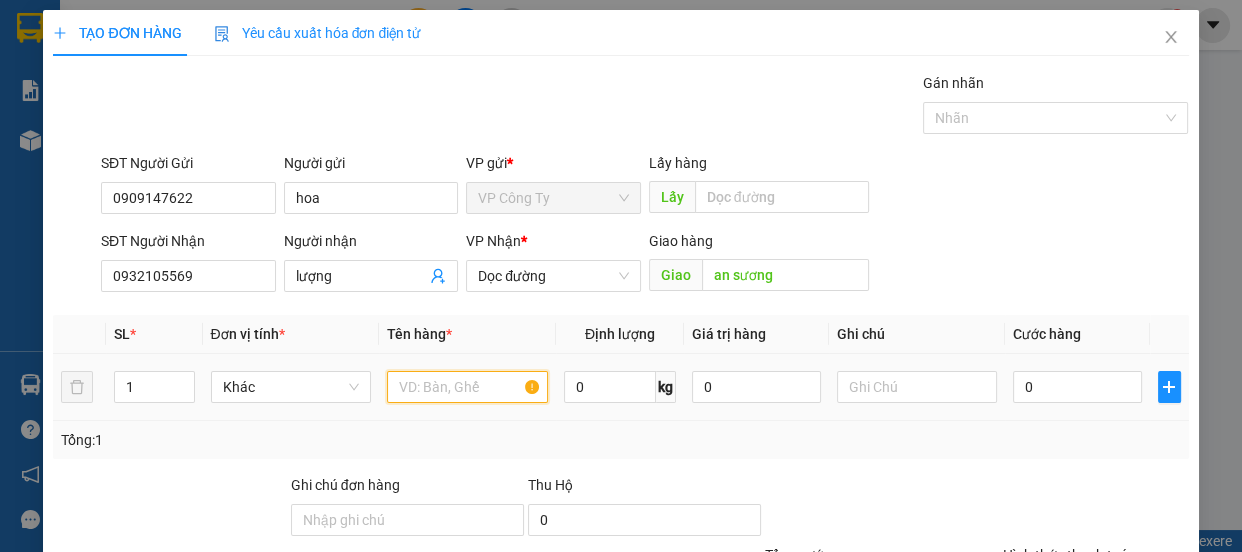 click at bounding box center [467, 387] 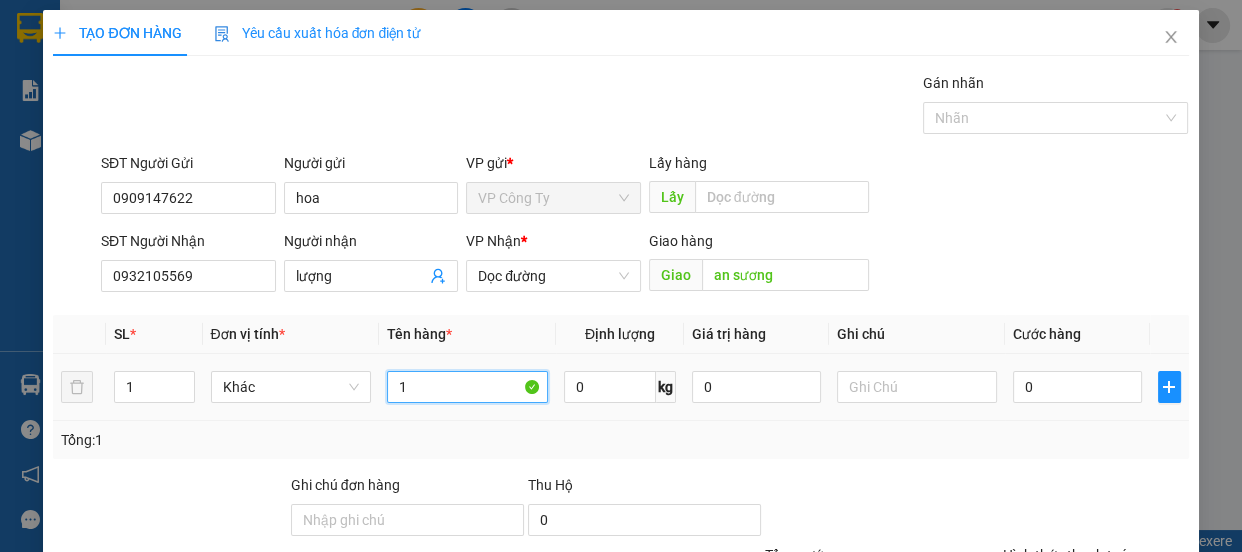 type on "1" 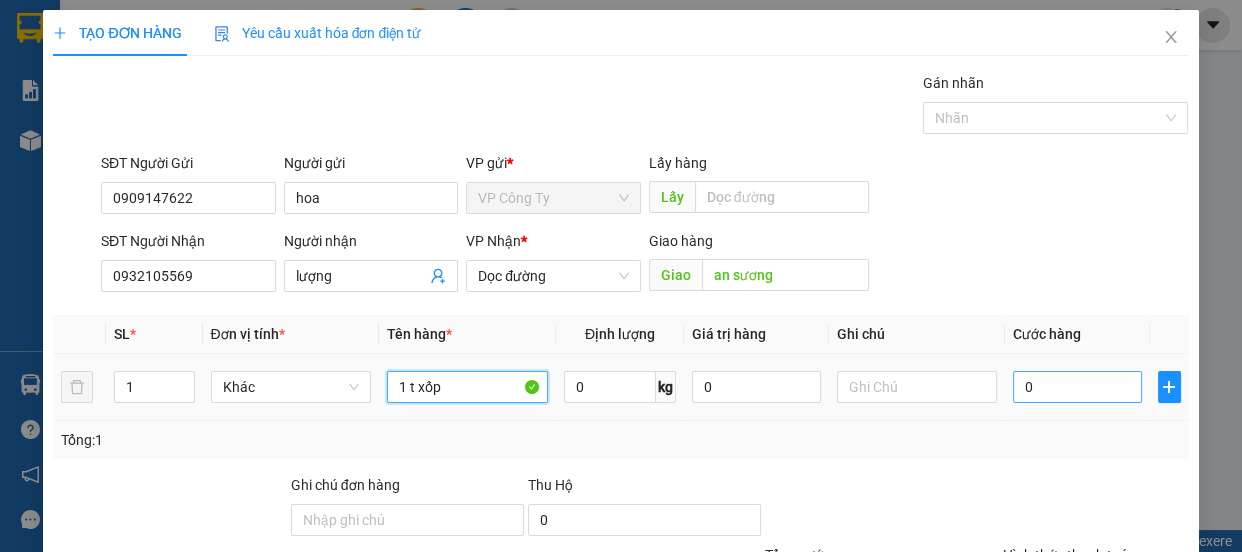 type on "1 t xốp" 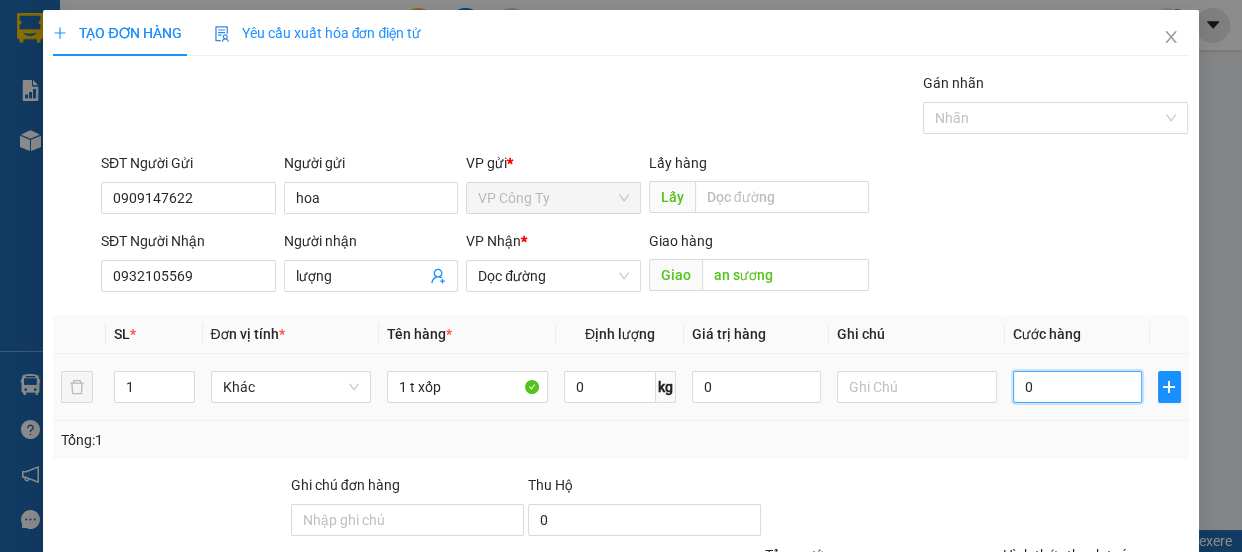 click on "0" at bounding box center [1077, 387] 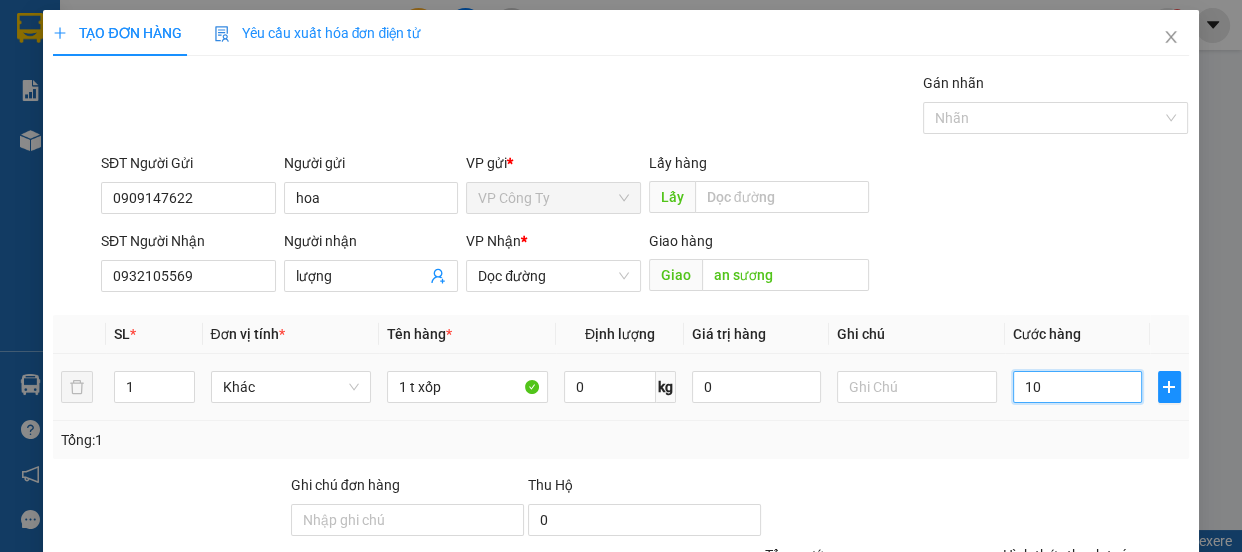 type on "100" 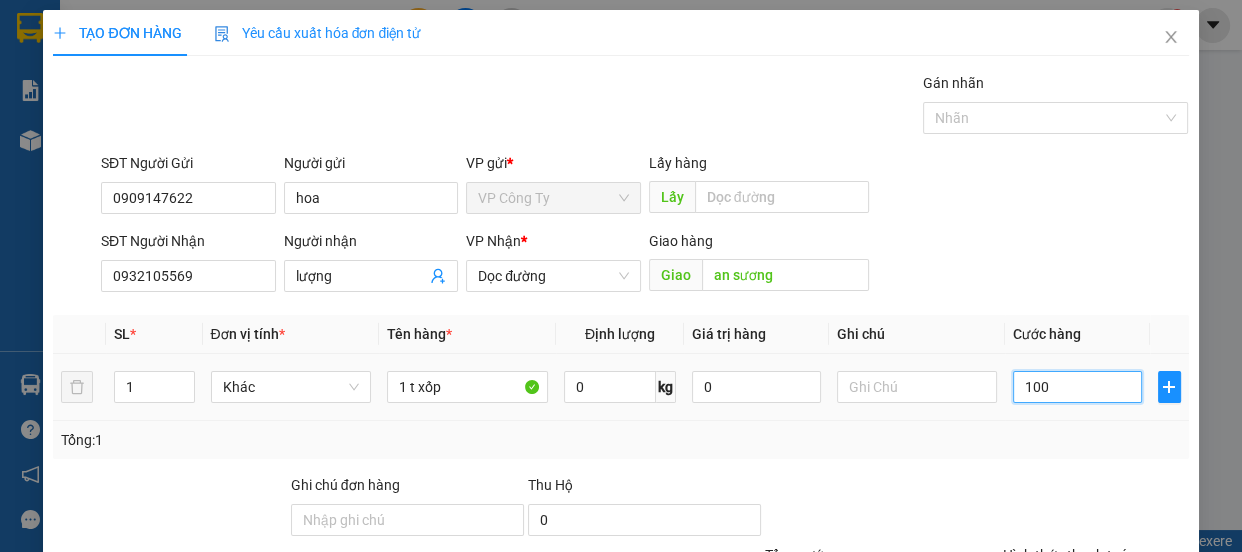 type on "1.000" 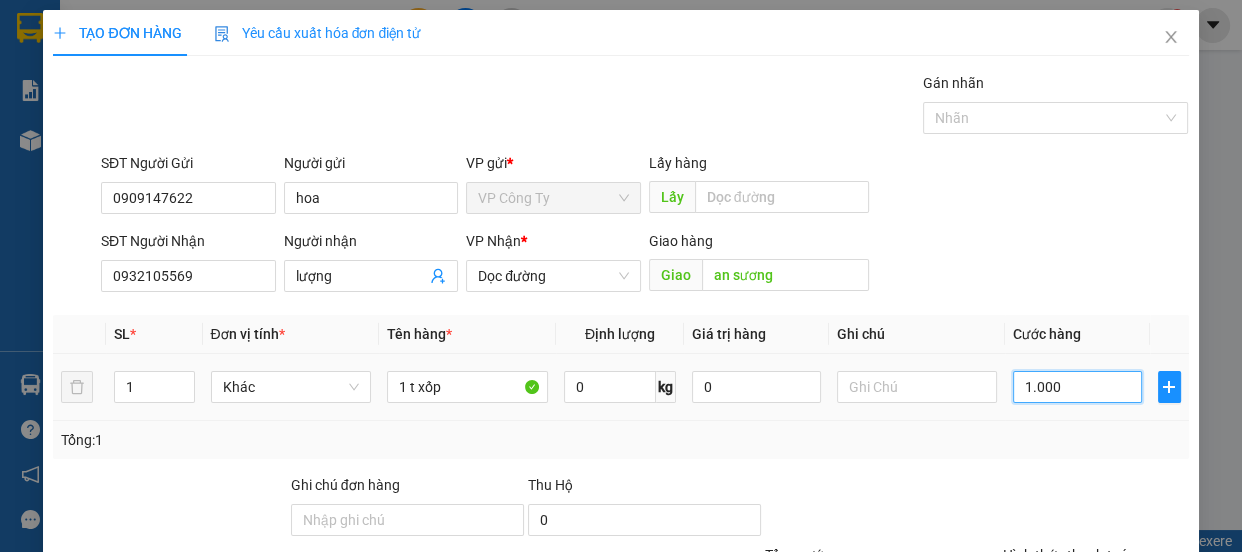 type on "1.000" 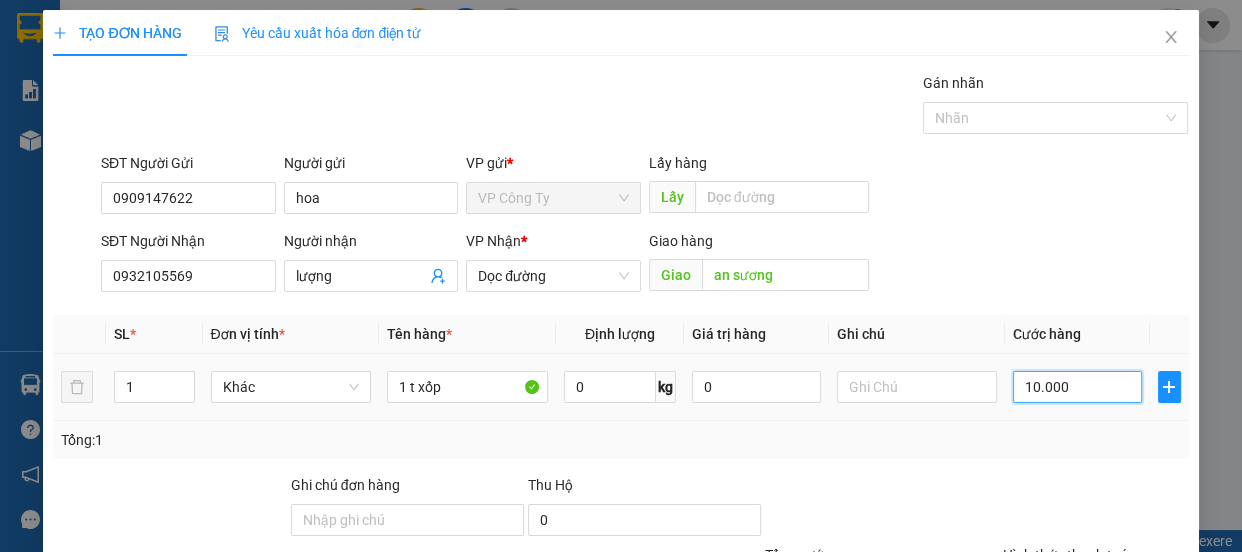 type on "100.000" 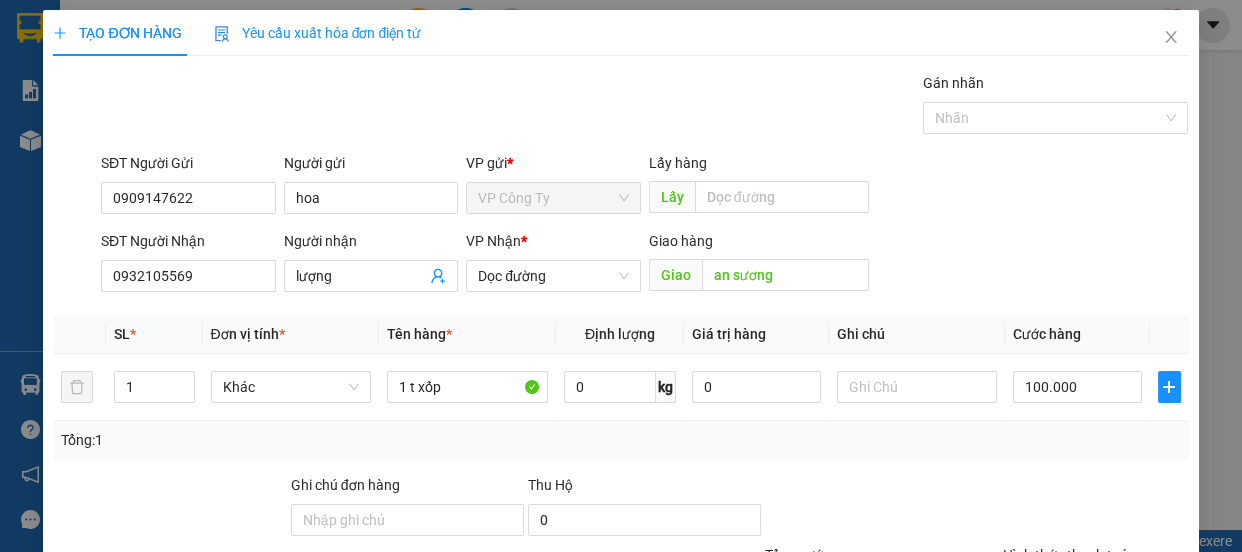 click on "[PERSON_NAME] và In" at bounding box center (1119, 685) 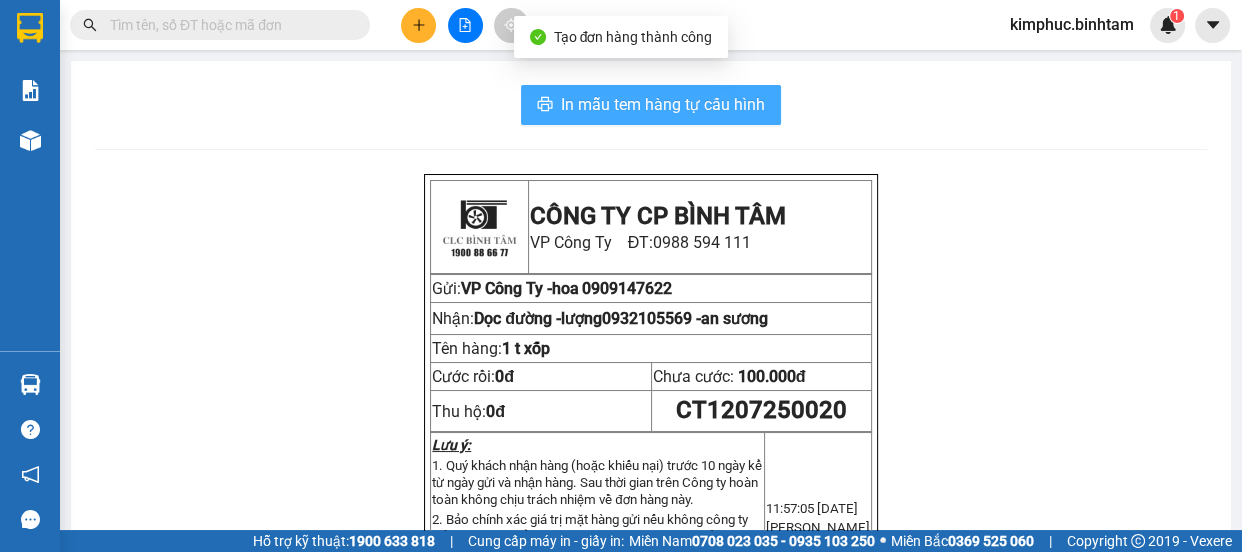click on "In mẫu tem hàng tự cấu hình" at bounding box center (663, 104) 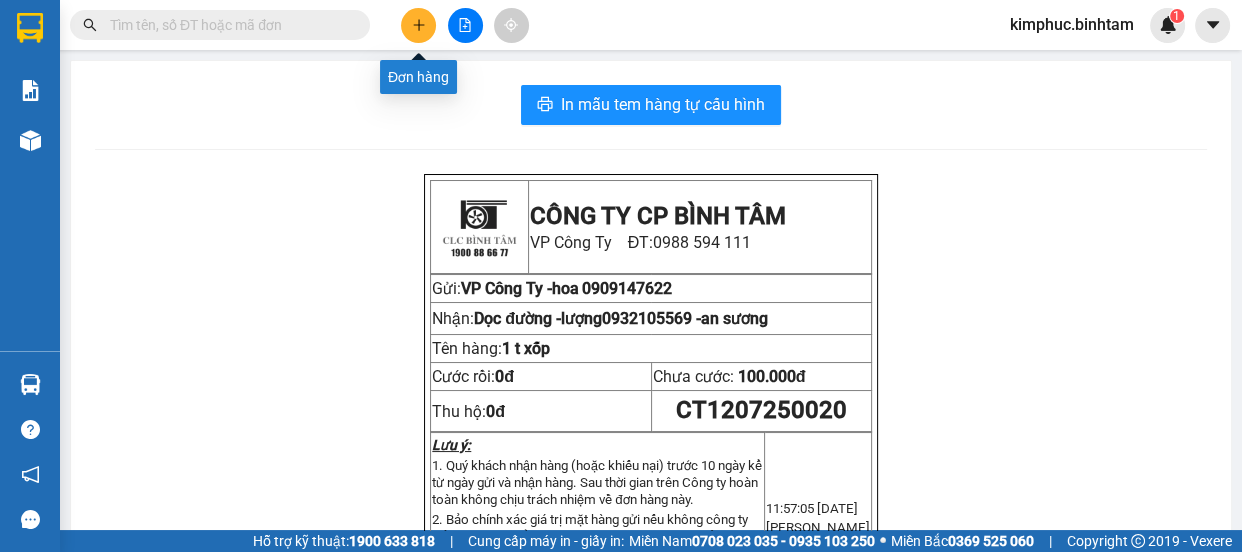 click 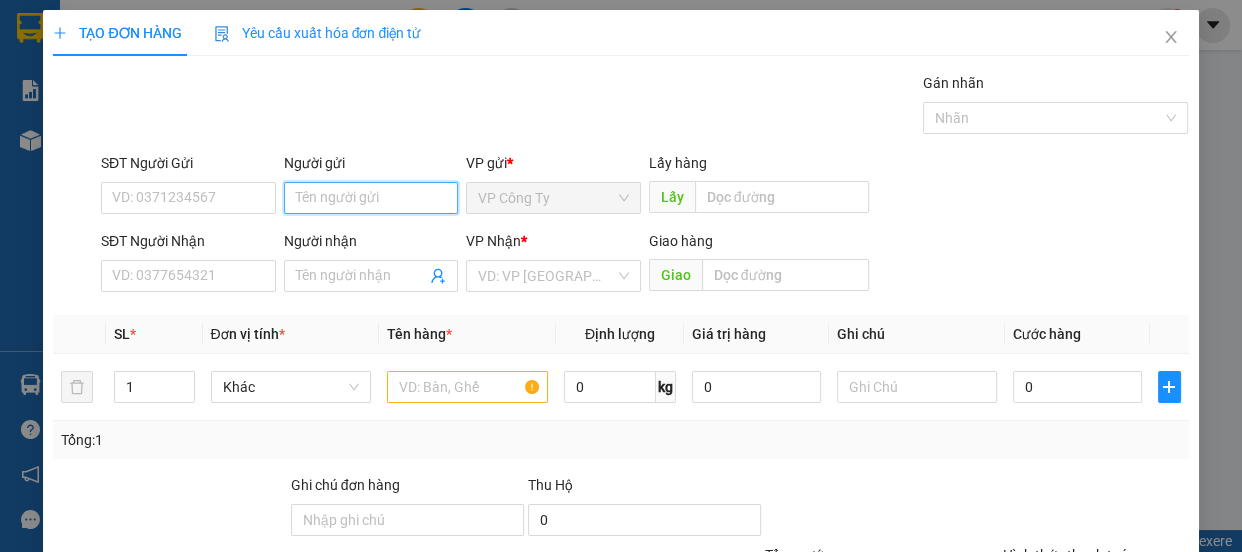 click on "Người gửi" at bounding box center [371, 198] 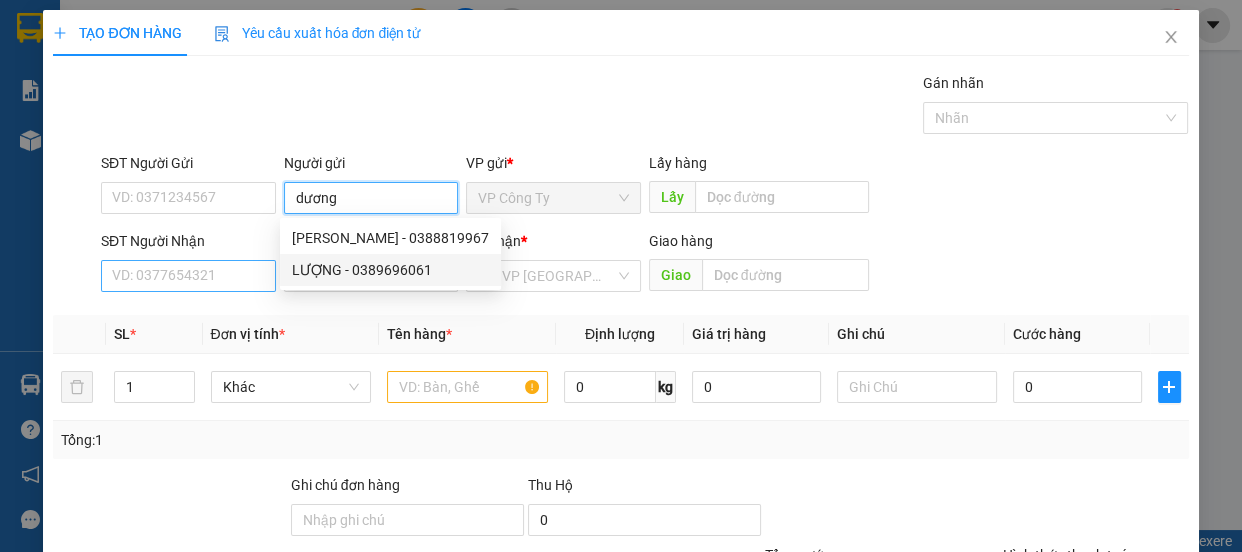 type on "dương" 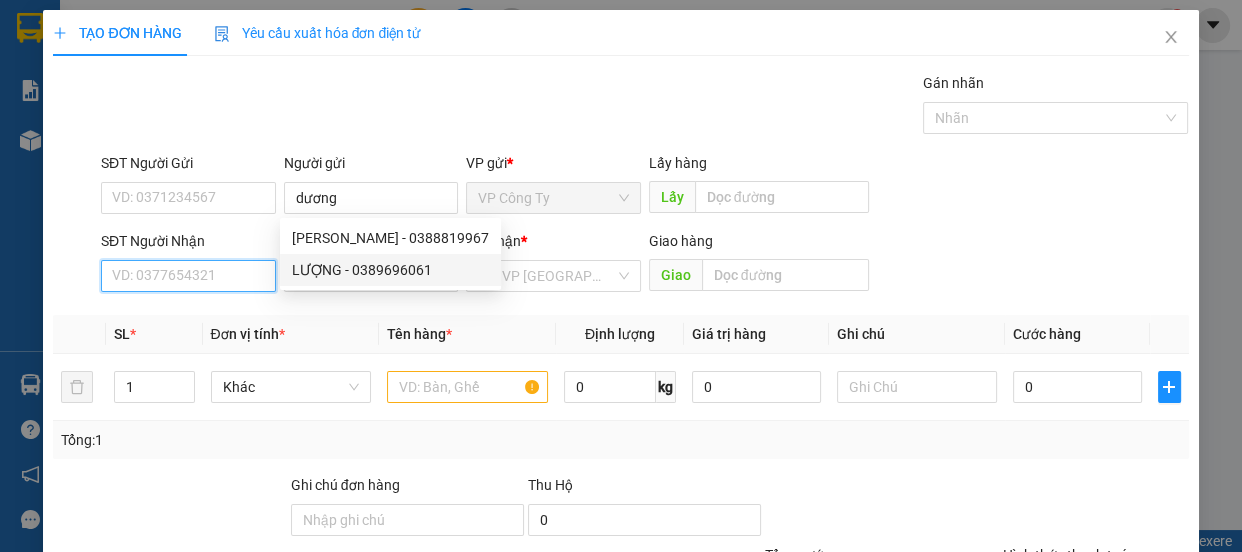 click on "SĐT Người Nhận" at bounding box center (188, 276) 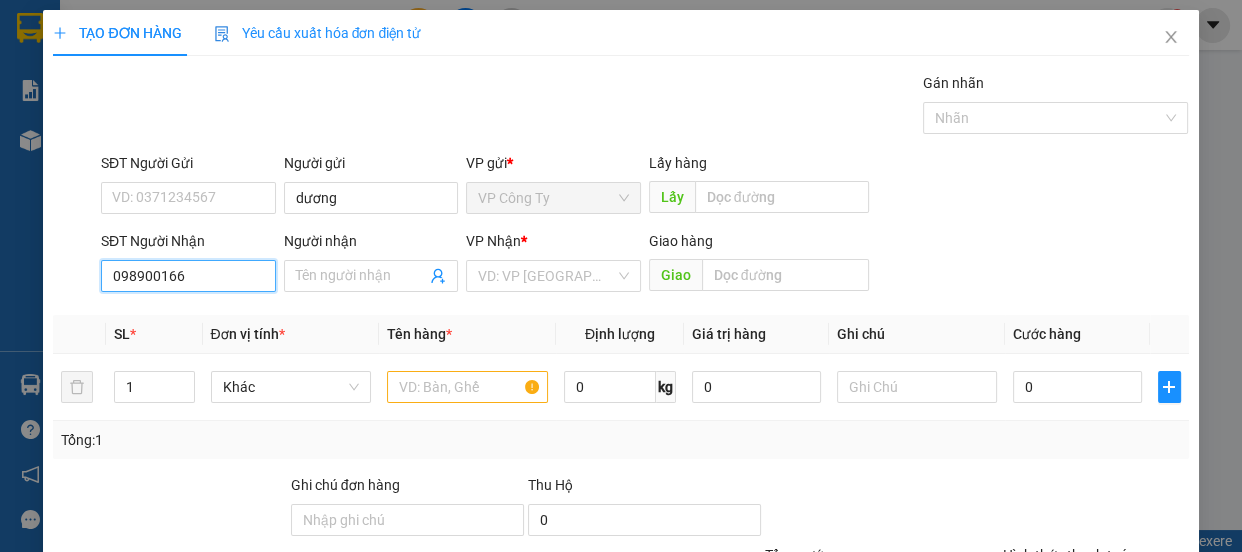 type on "0989001663" 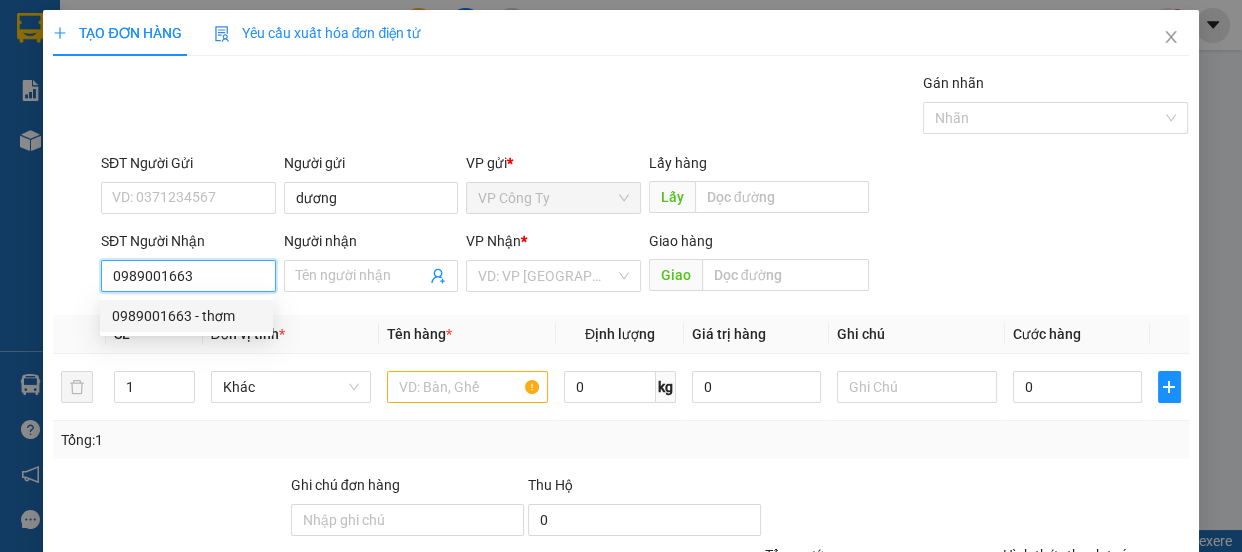 click on "0989001663 - thơm" at bounding box center (186, 316) 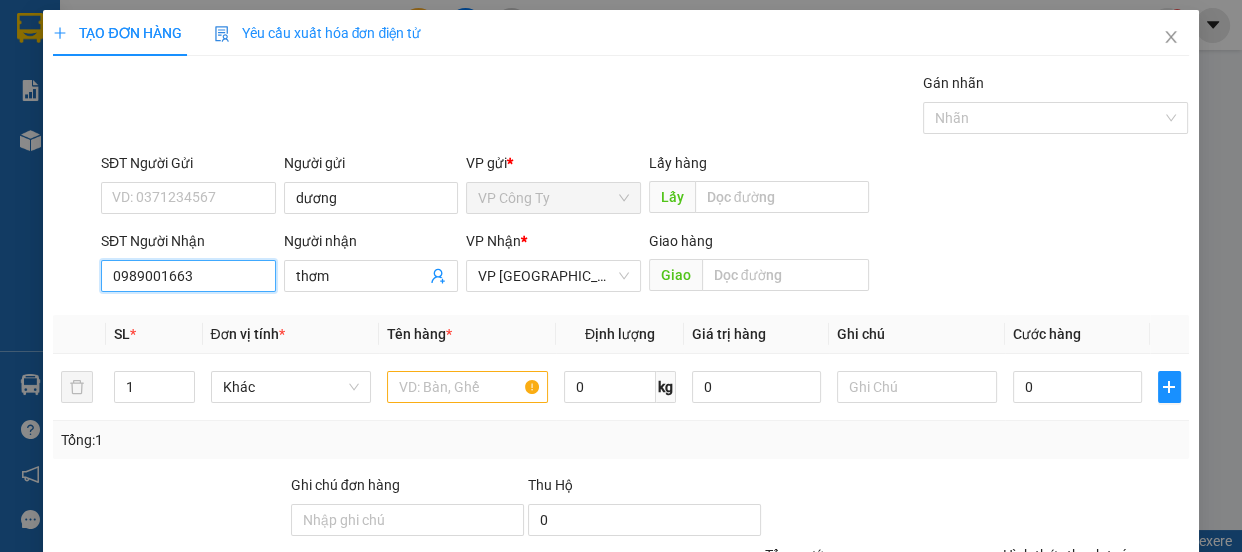 type on "160.000" 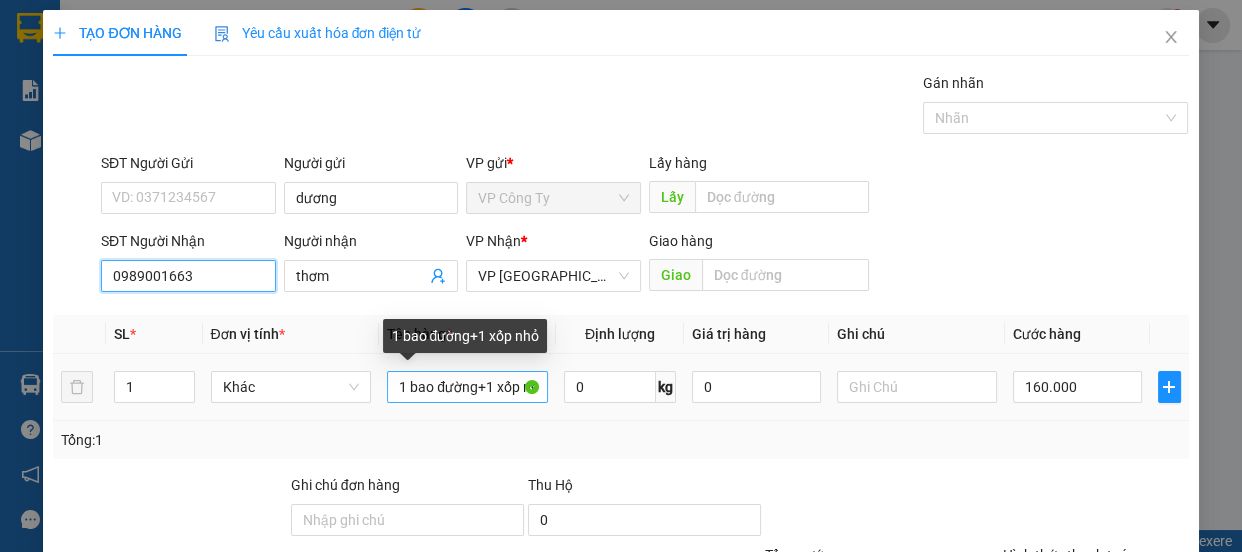 type on "0989001663" 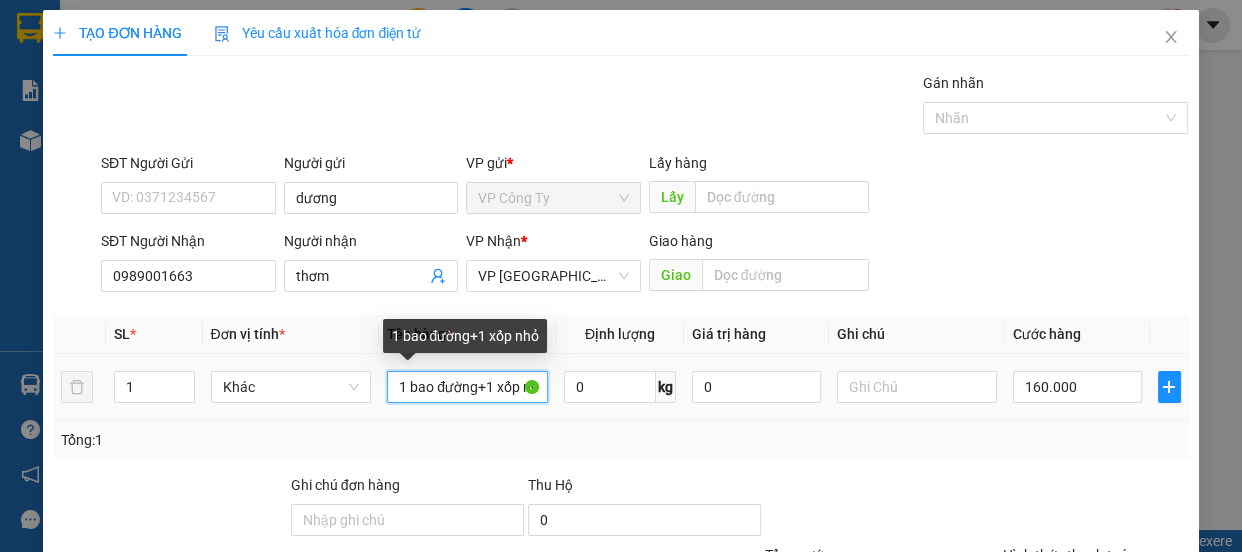 click on "1 bao đường+1 xốp nhỏ" at bounding box center [467, 387] 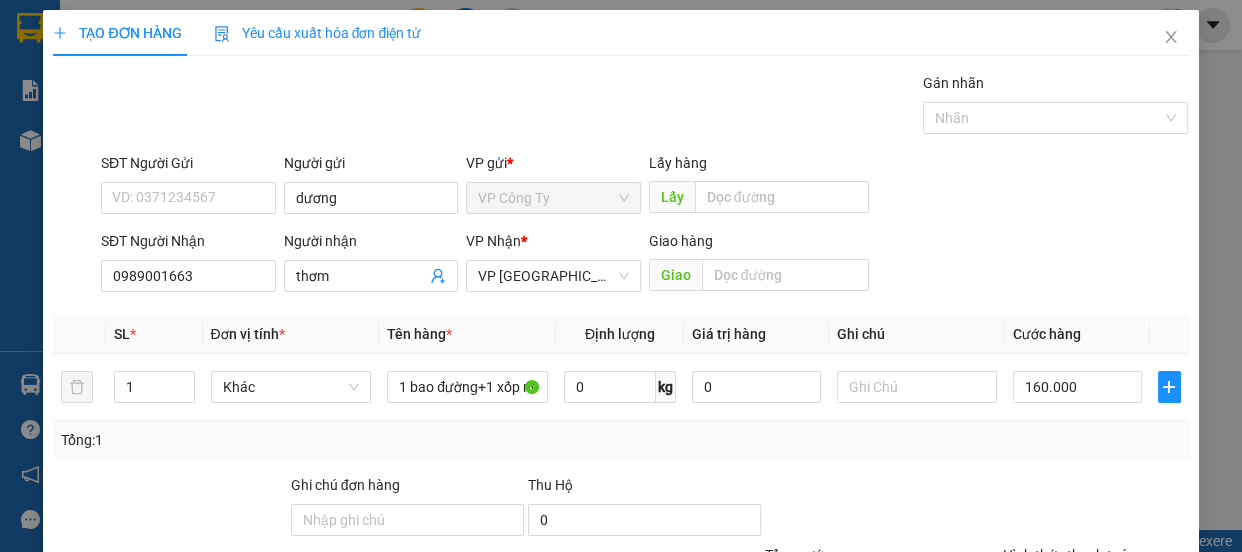 click on "[PERSON_NAME] và In" at bounding box center (1158, 685) 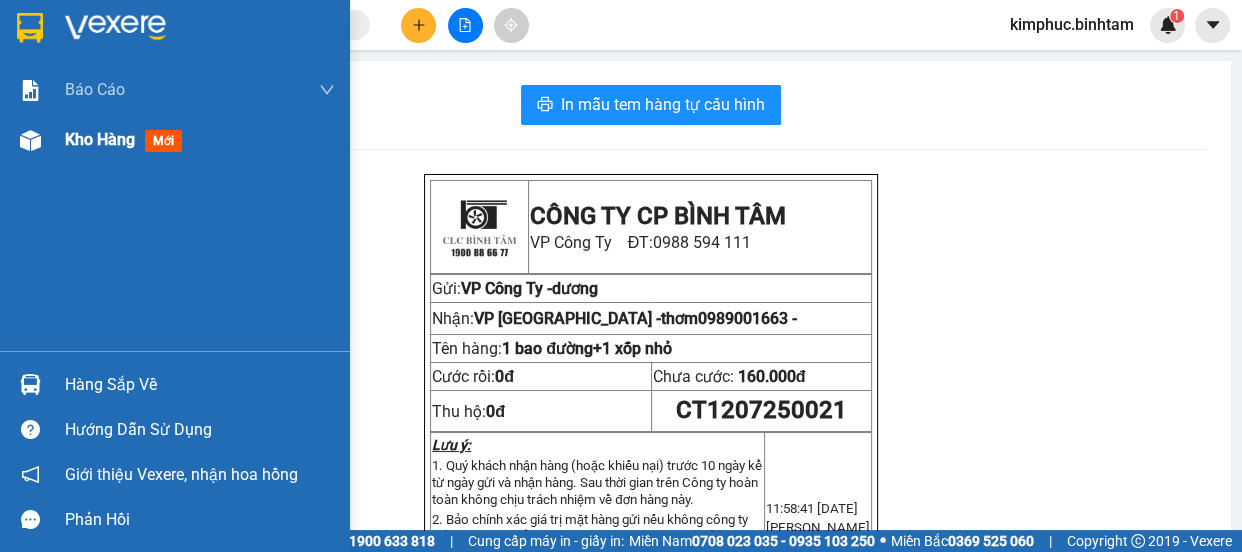 click on "Kho hàng" at bounding box center [100, 139] 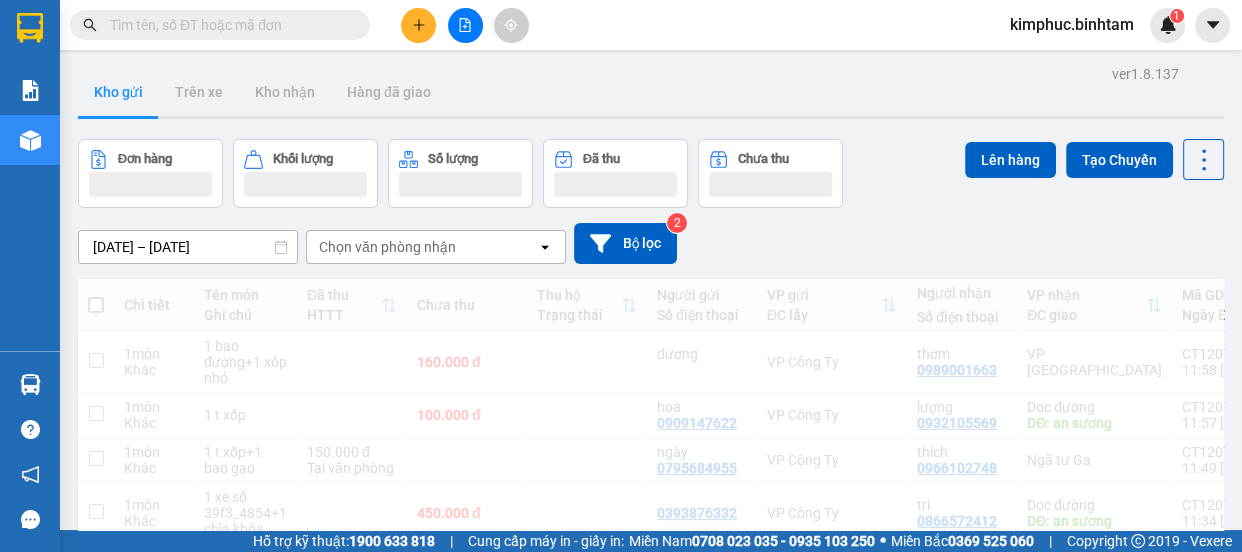 click 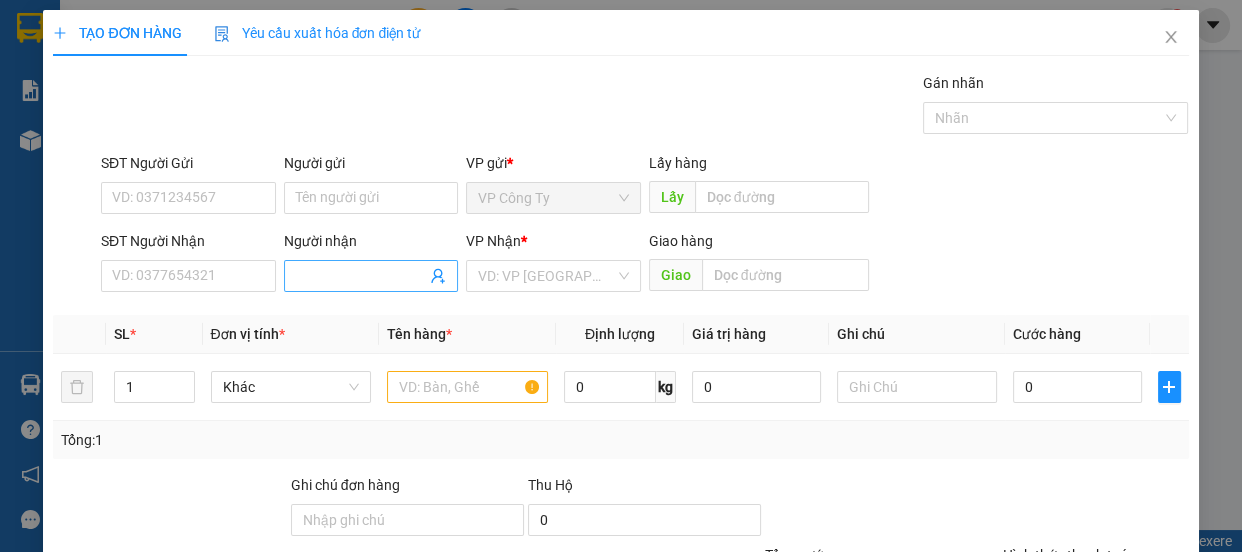 click on "Người nhận" at bounding box center [361, 276] 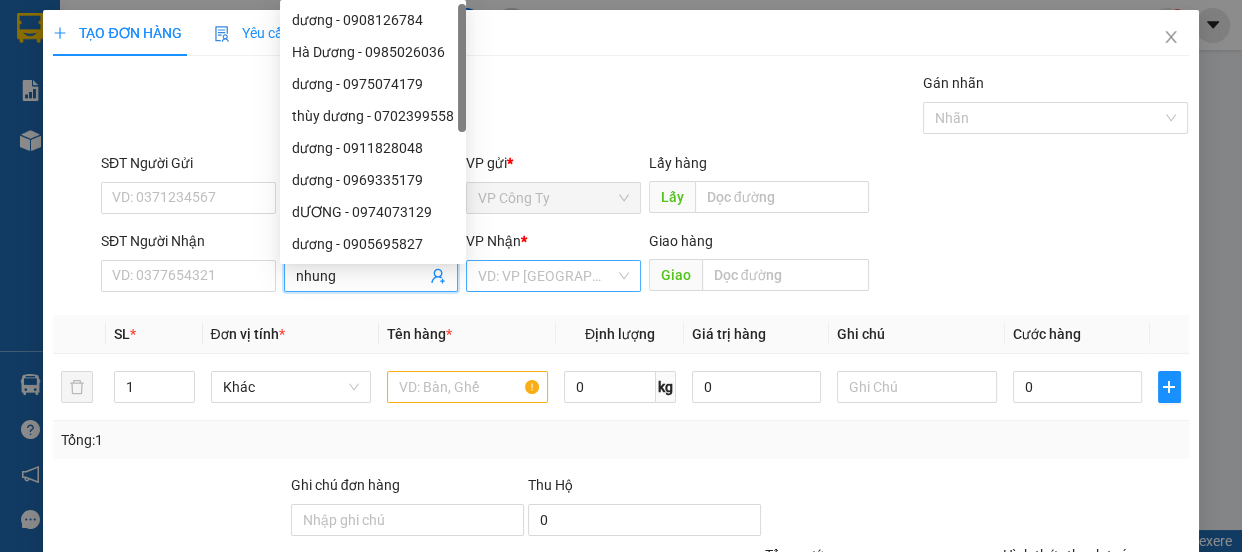 type on "nhung" 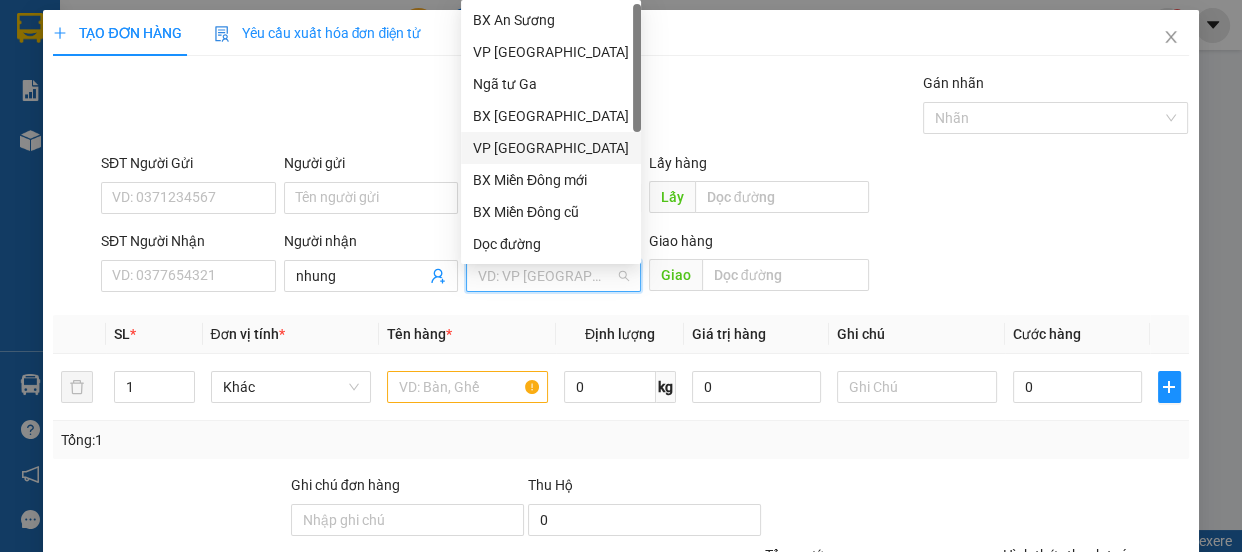 click on "VP [GEOGRAPHIC_DATA]" at bounding box center [551, 148] 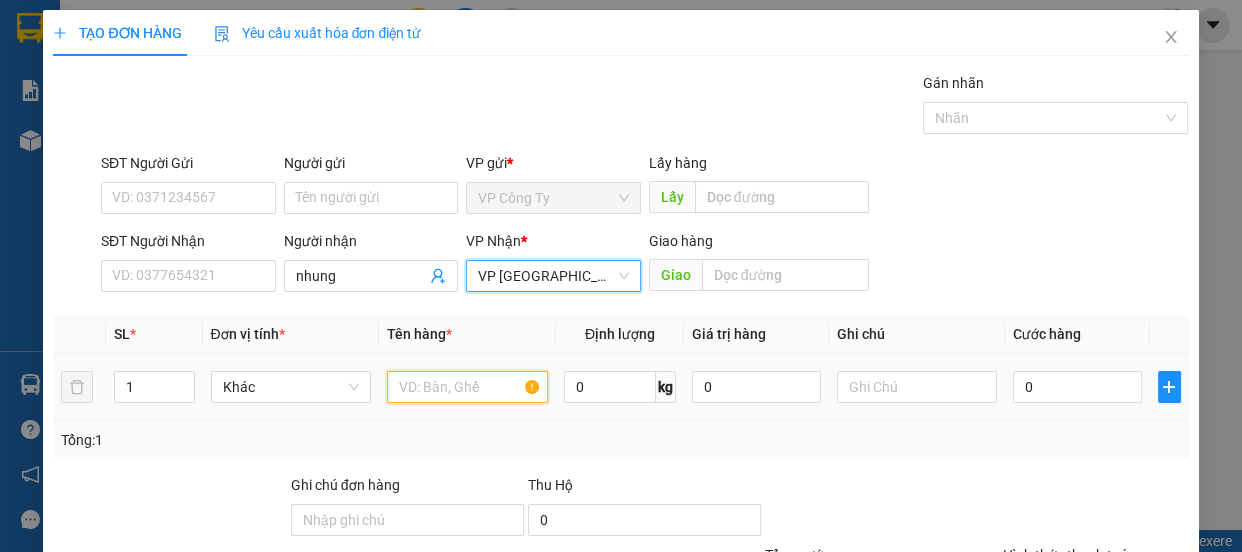 click at bounding box center (467, 387) 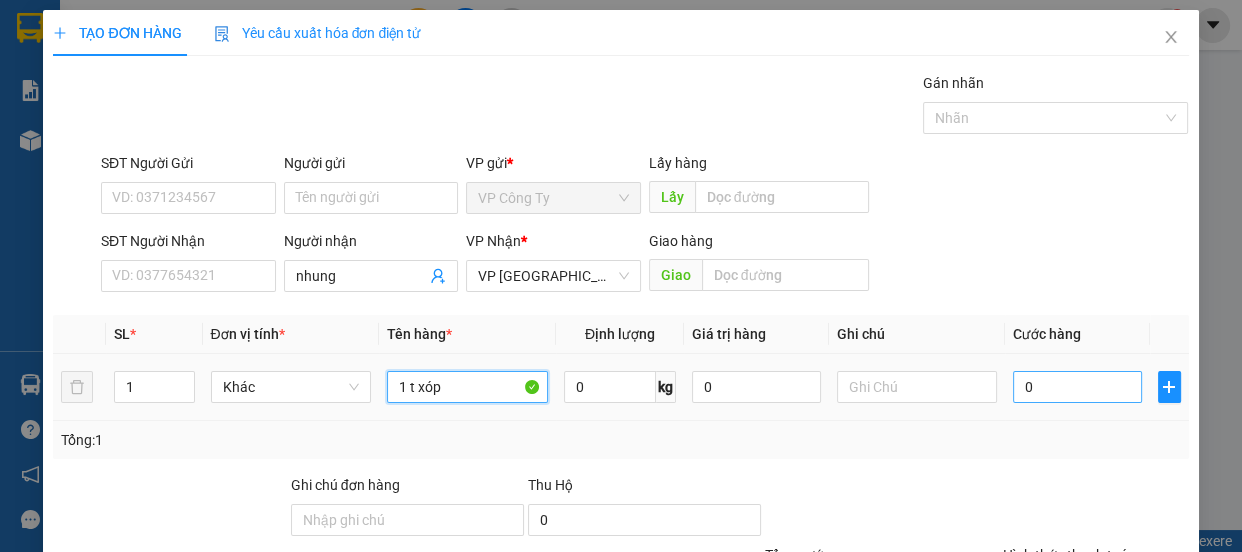 type on "1 t xóp" 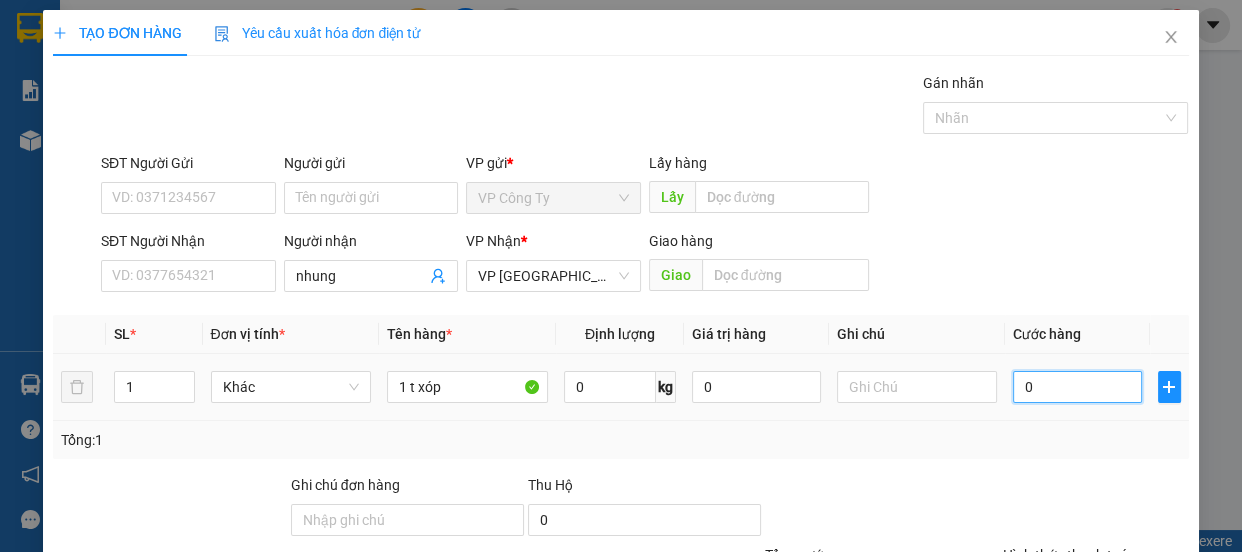 click on "0" at bounding box center [1077, 387] 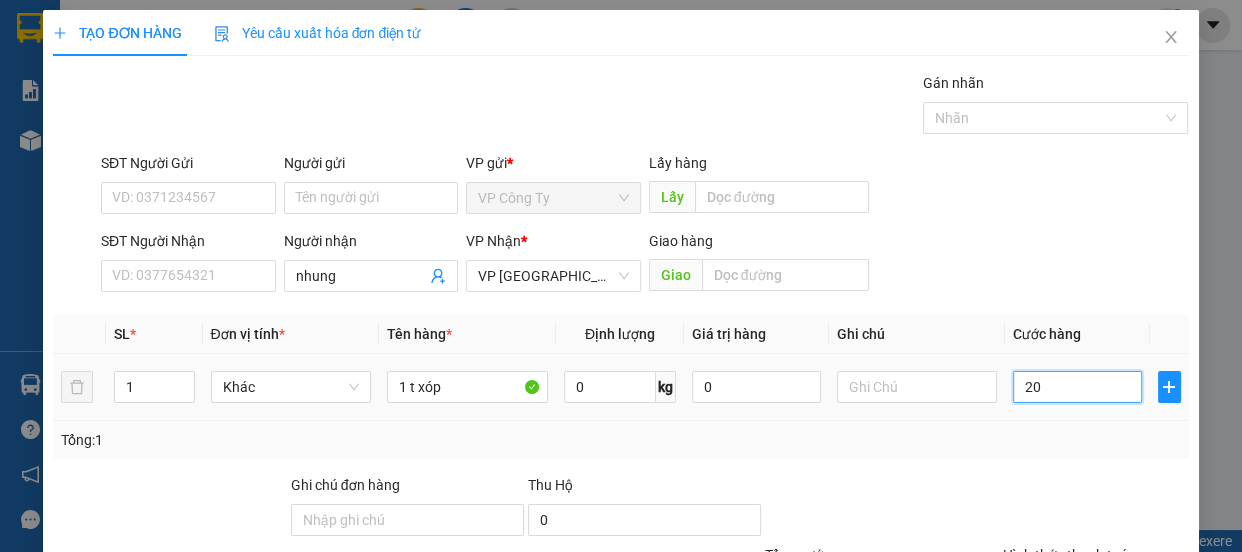 type on "200" 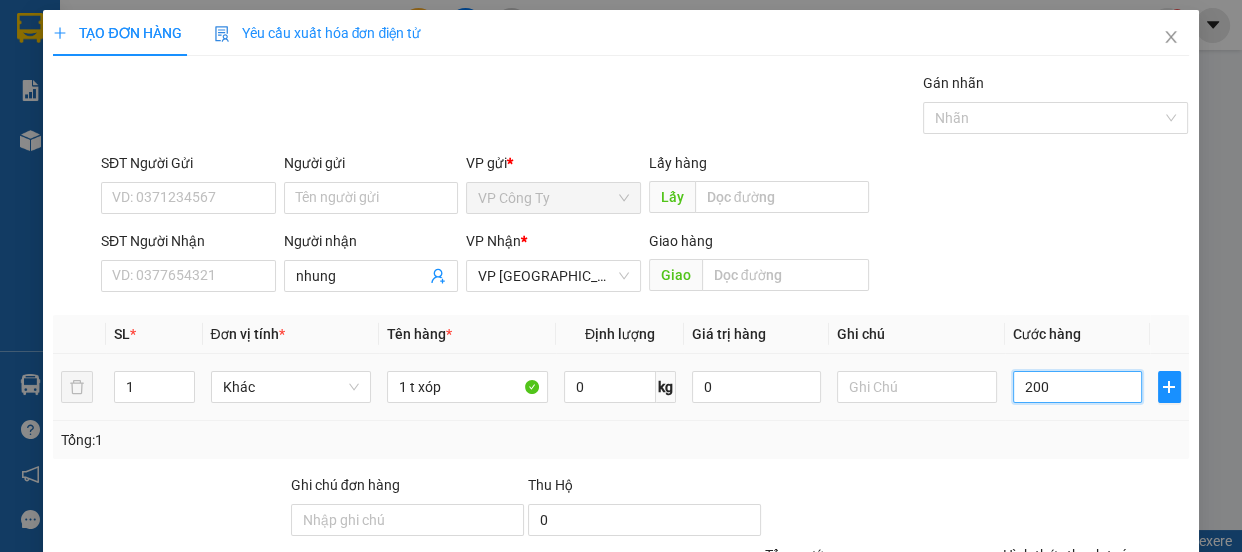 type on "200" 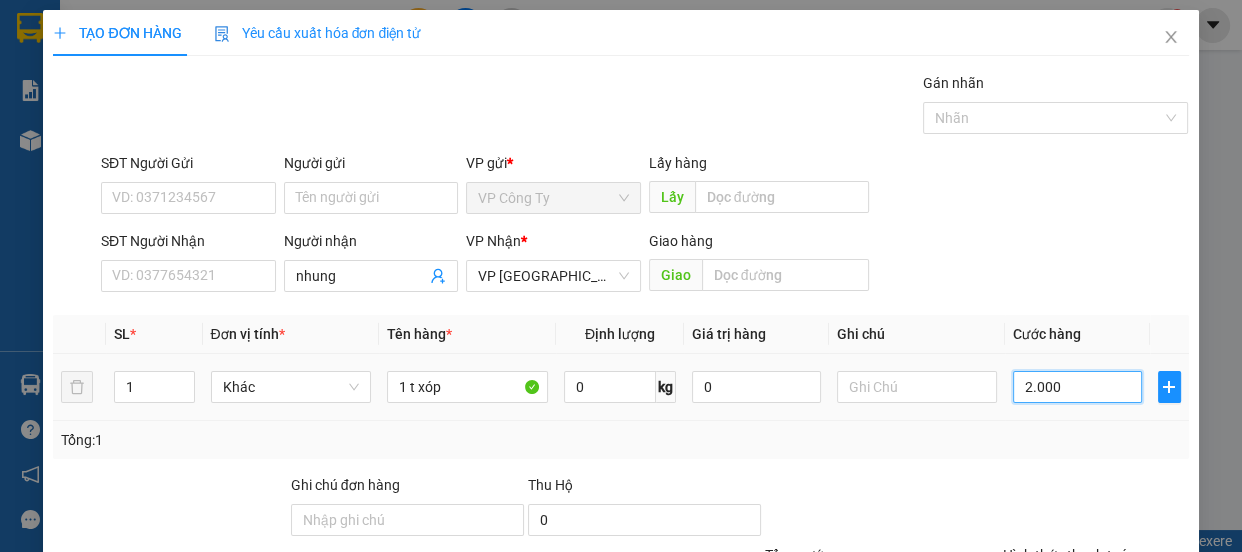 type on "2.000" 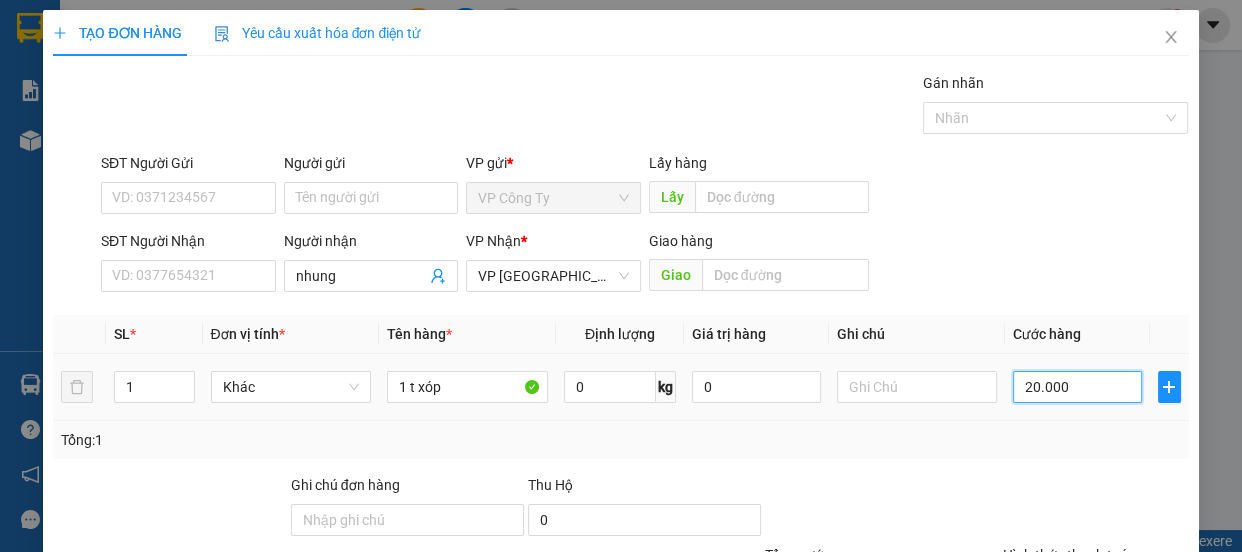 type on "20.000" 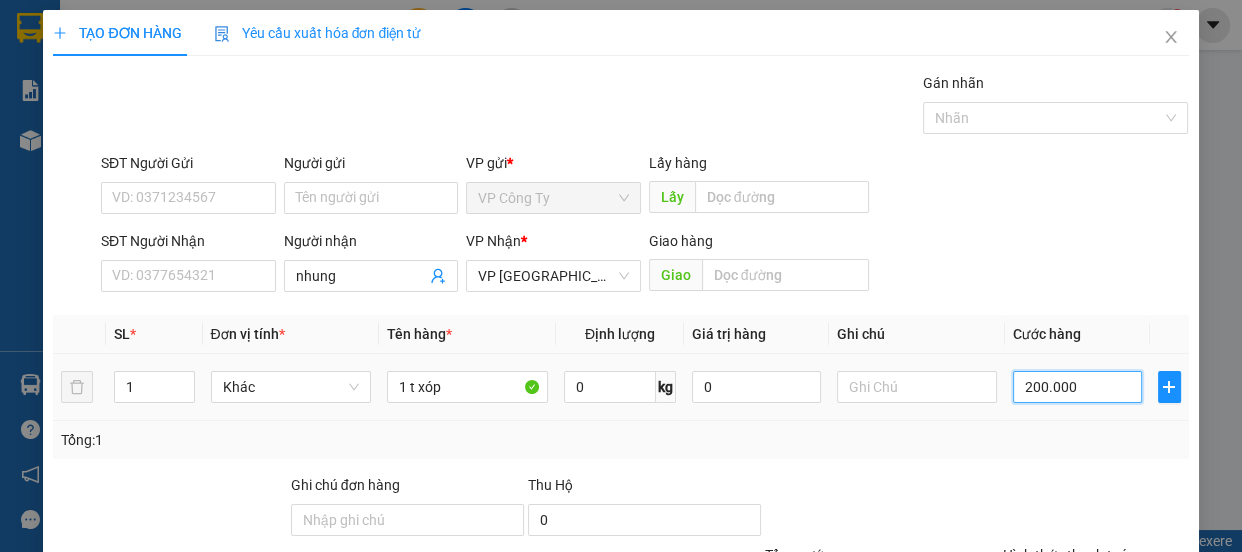 type on "200.000" 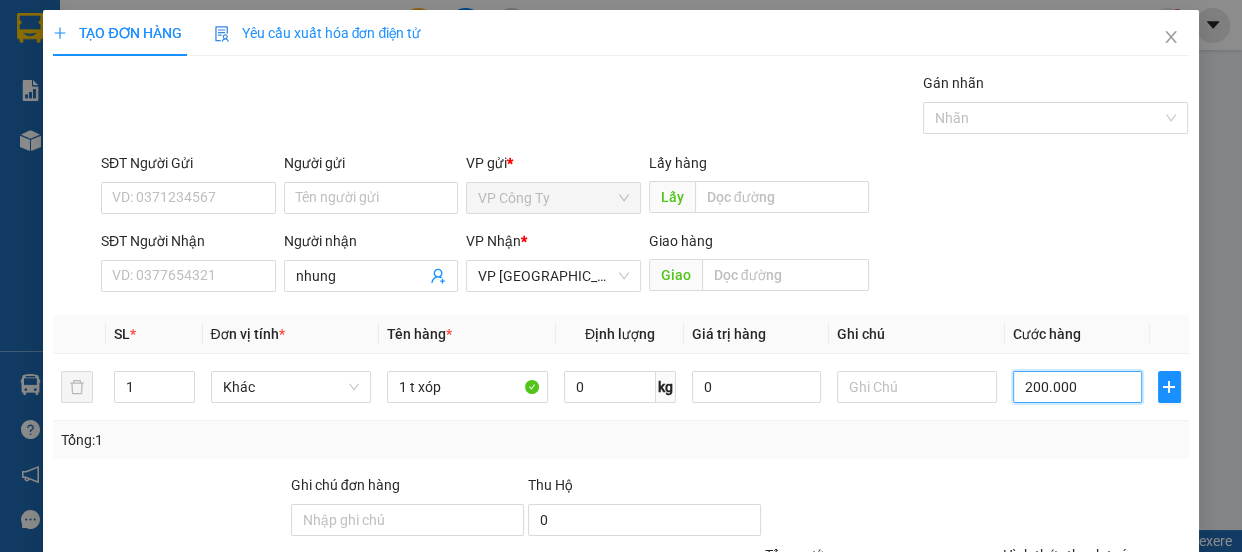 type on "200.000" 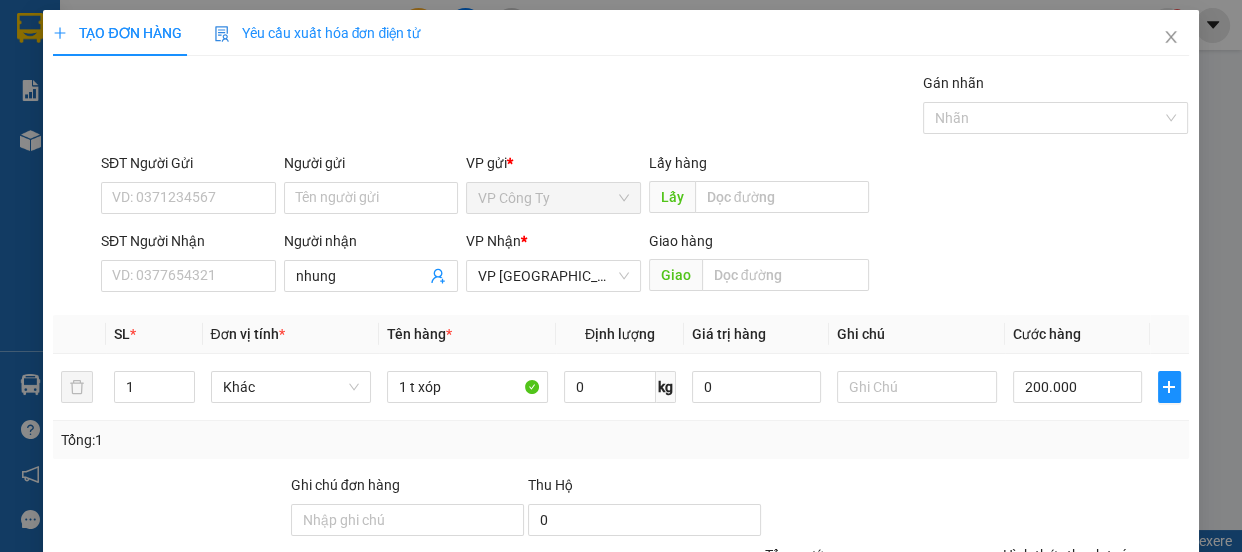 click on "[PERSON_NAME]" at bounding box center (977, 685) 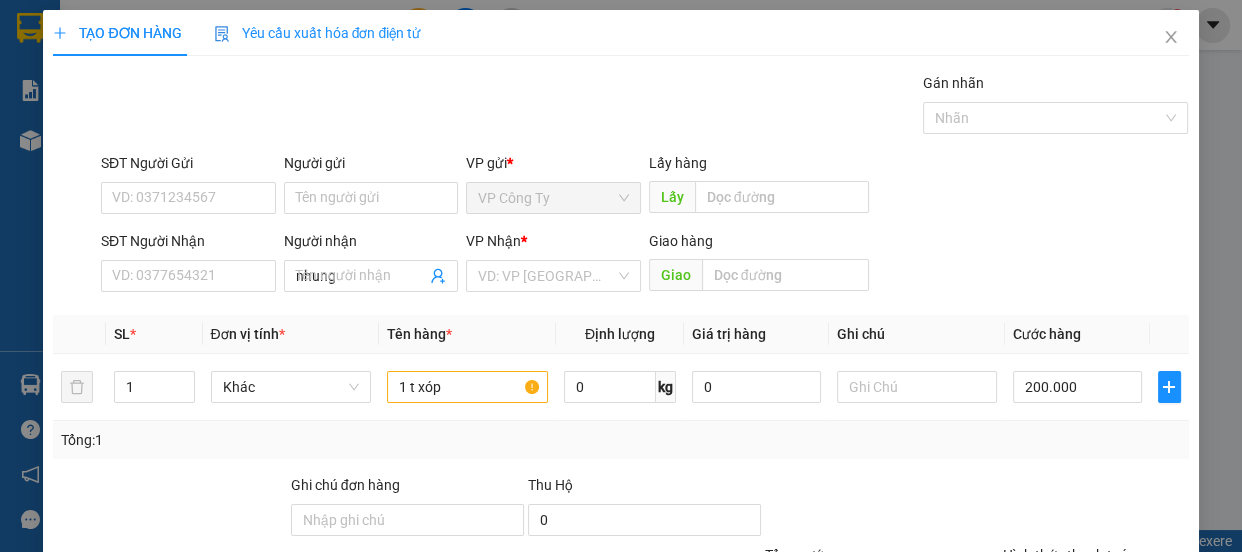 type 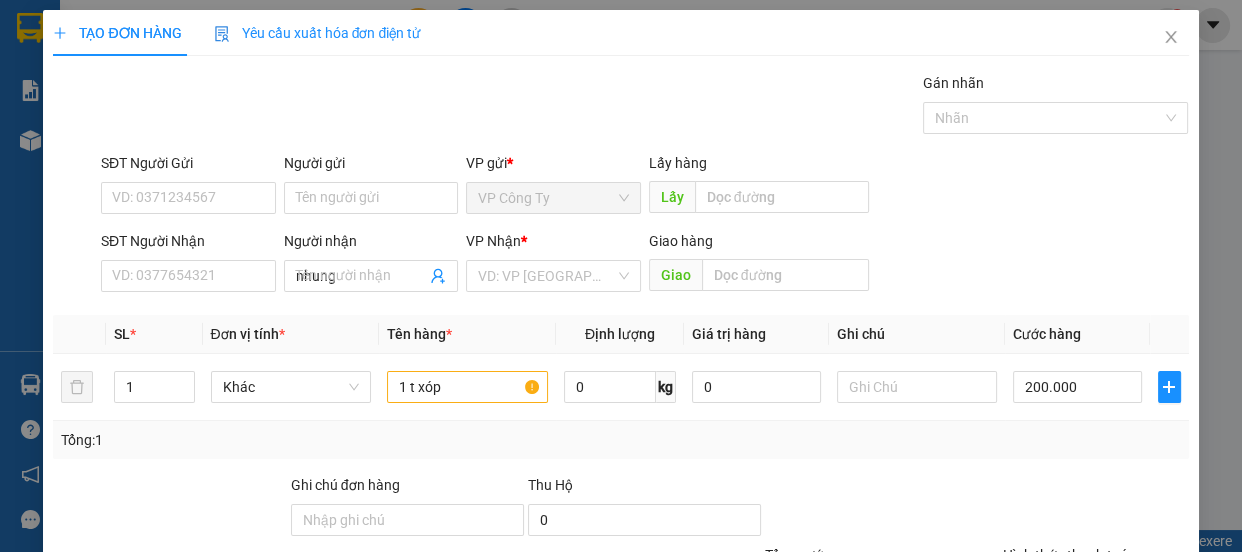 type 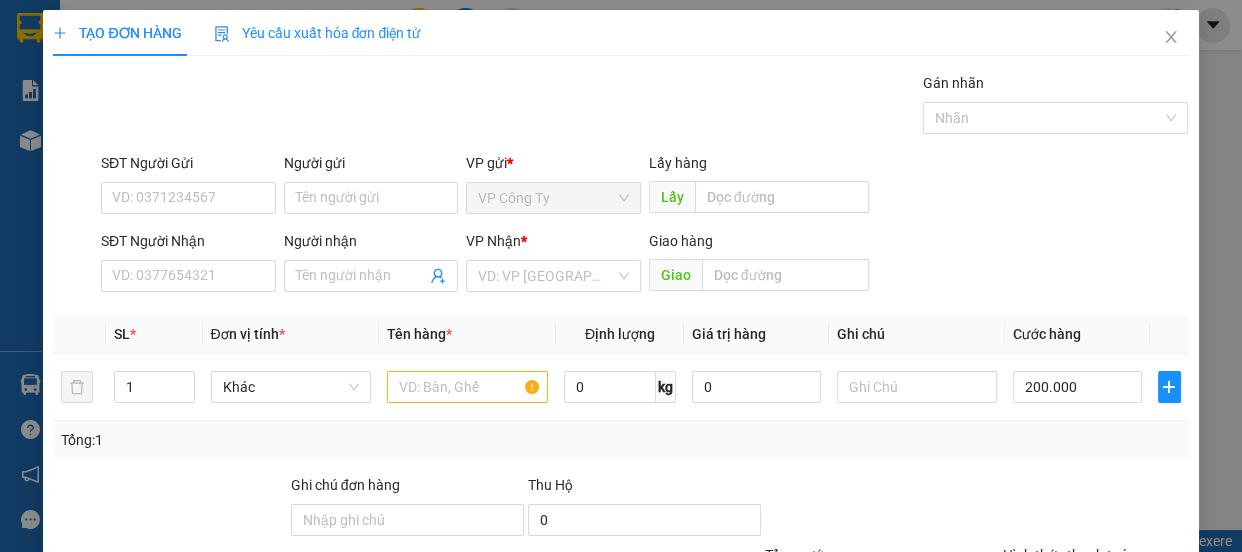 type on "0" 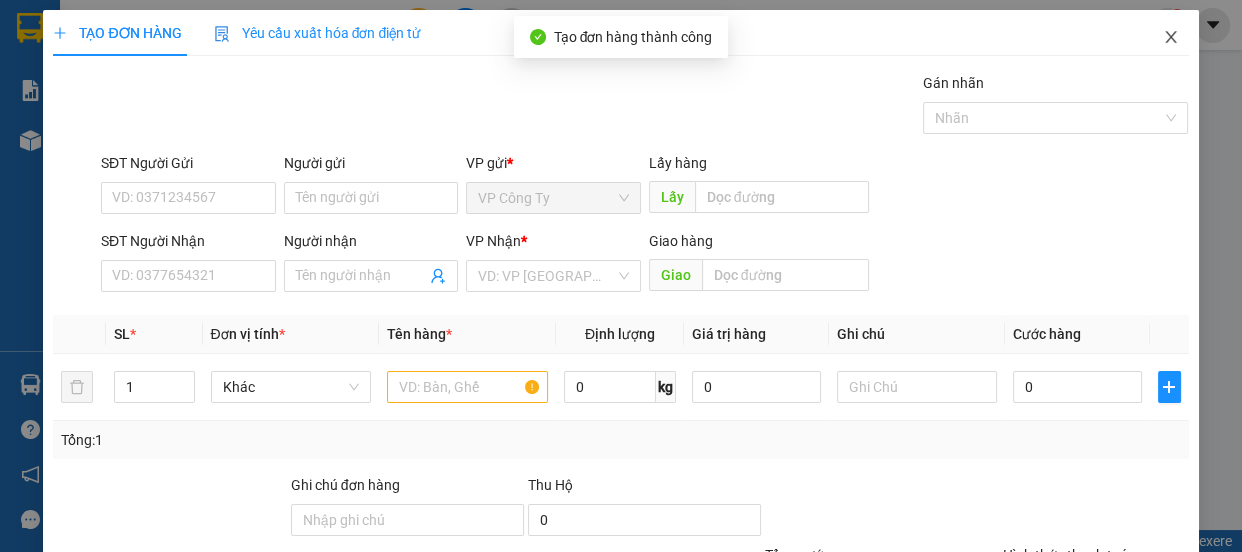 click 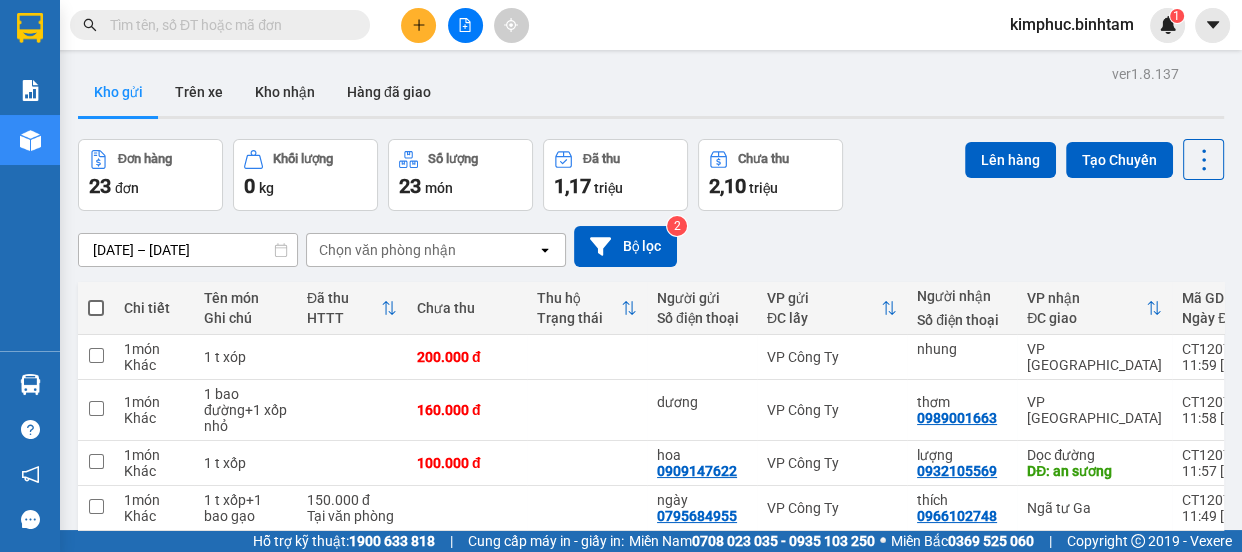 click on "3" at bounding box center [1006, 865] 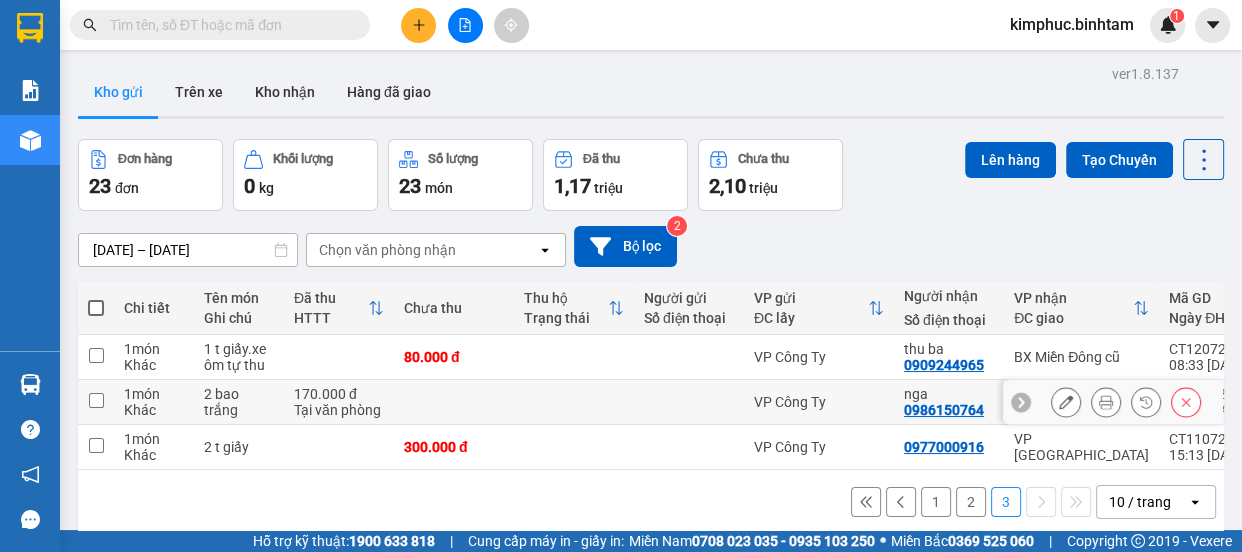 click at bounding box center [96, 402] 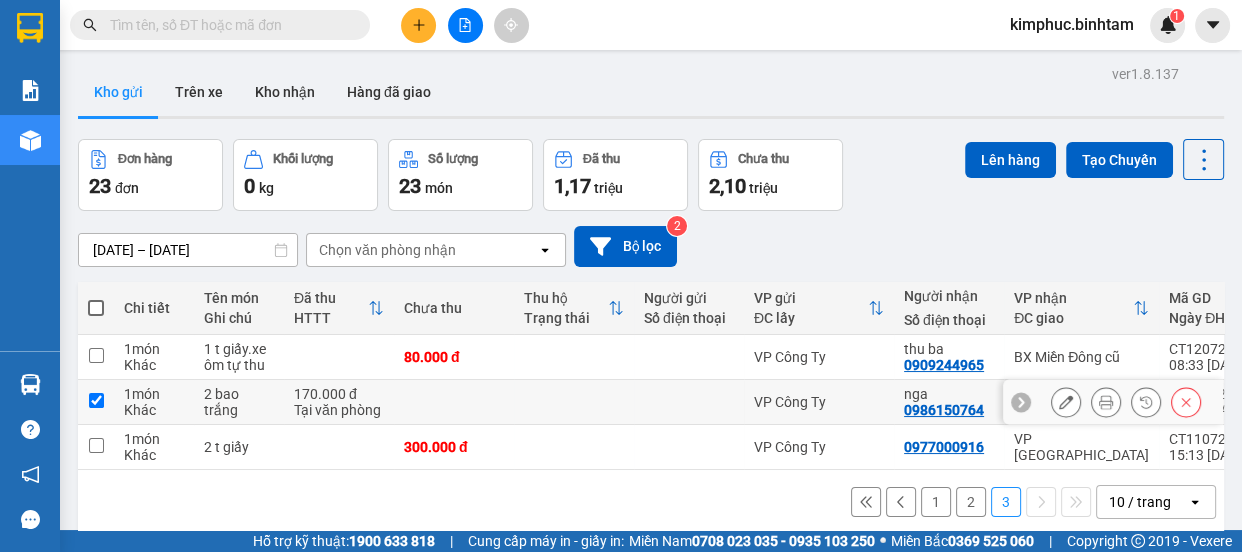 checkbox on "true" 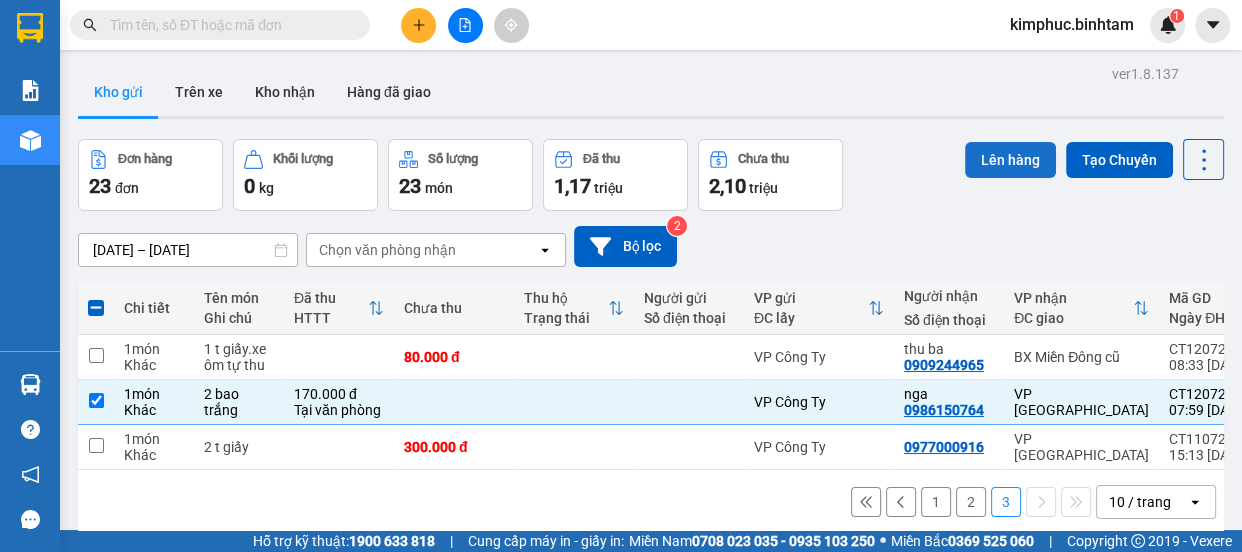 click on "Lên hàng" at bounding box center (1010, 160) 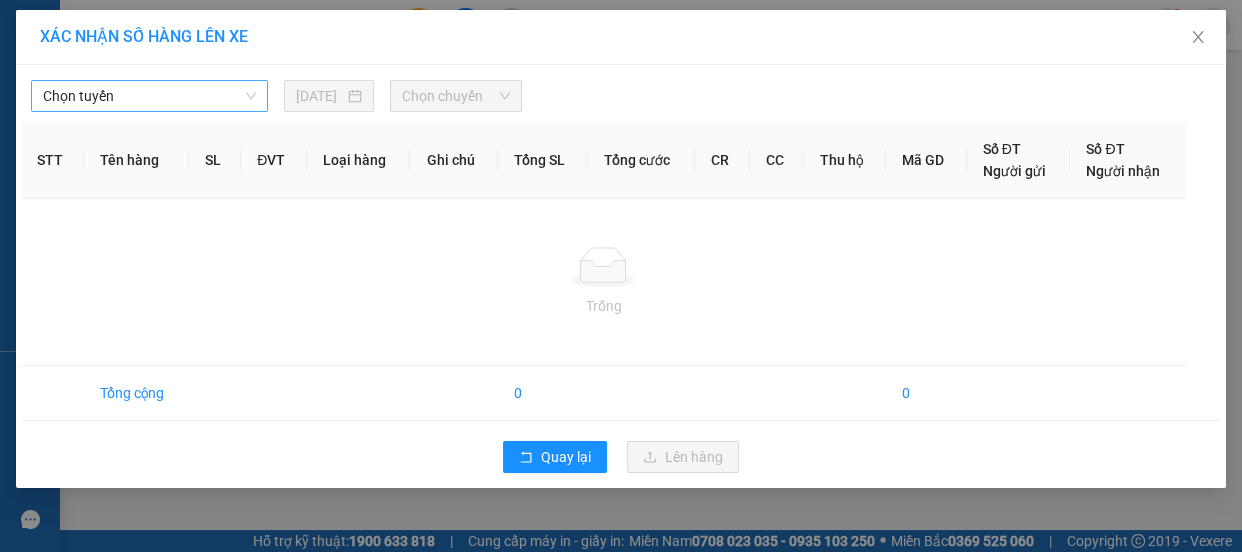 click on "Chọn tuyến" at bounding box center [149, 96] 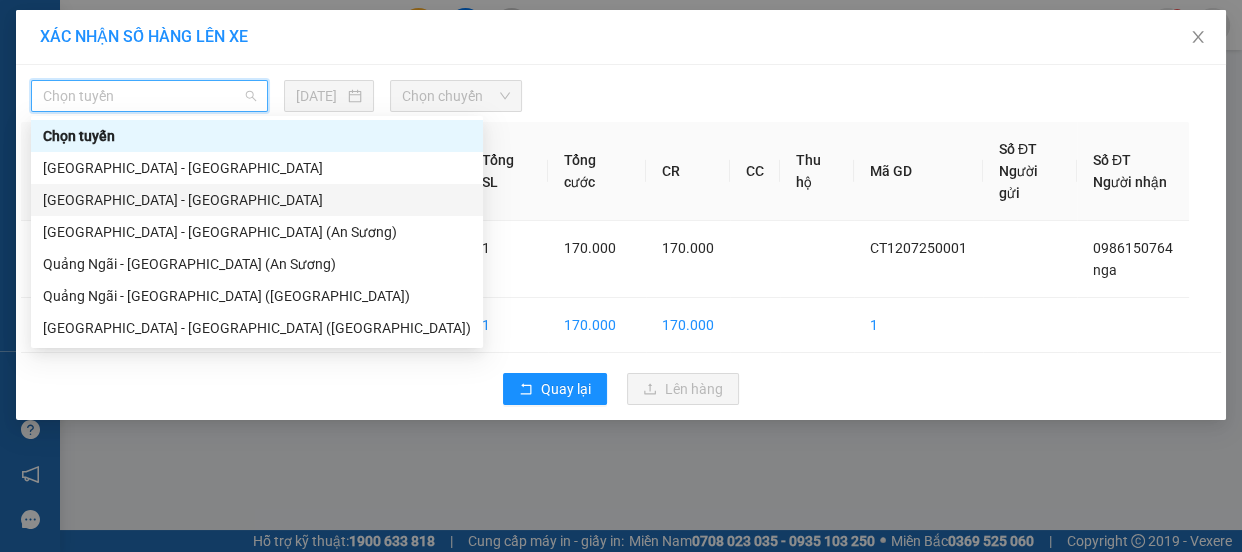 click on "[GEOGRAPHIC_DATA] - [GEOGRAPHIC_DATA]" at bounding box center [257, 200] 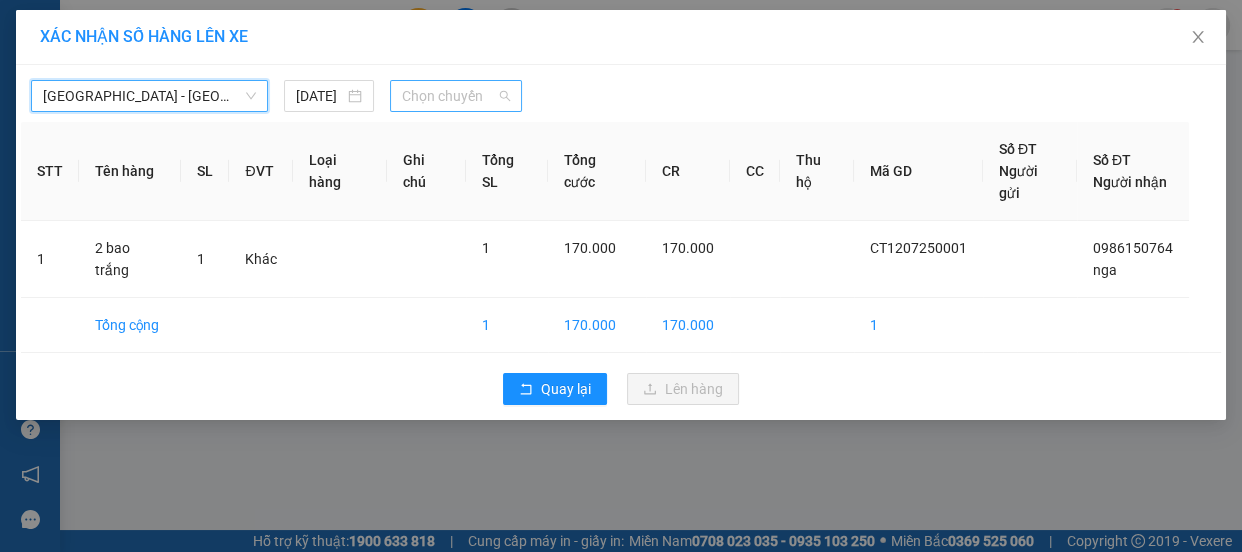 click on "Chọn chuyến" at bounding box center (456, 96) 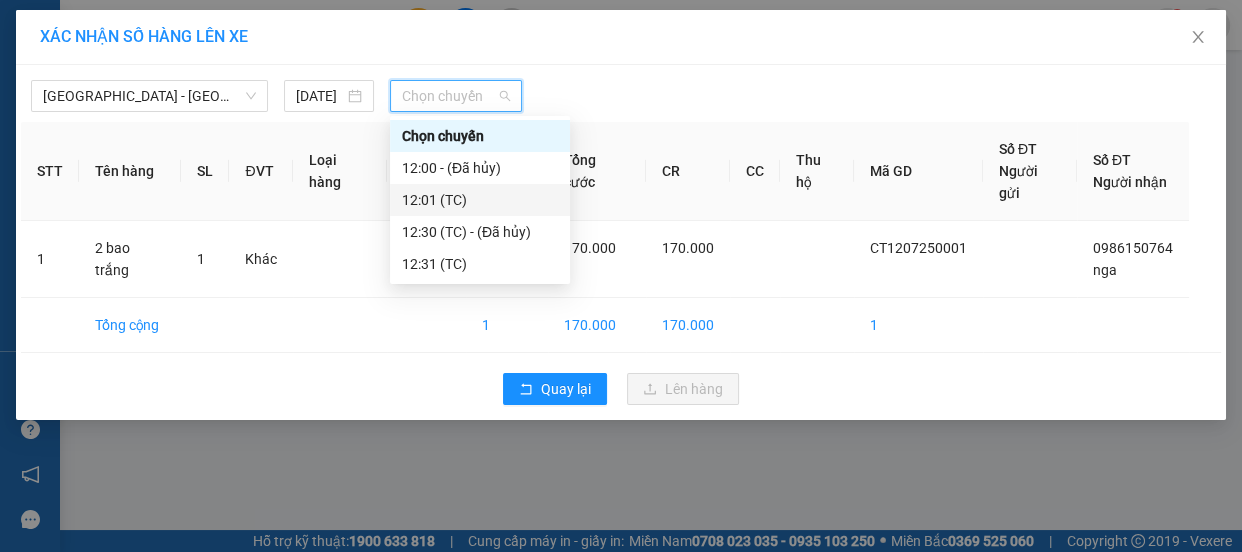 click on "12:01   (TC)" at bounding box center (480, 200) 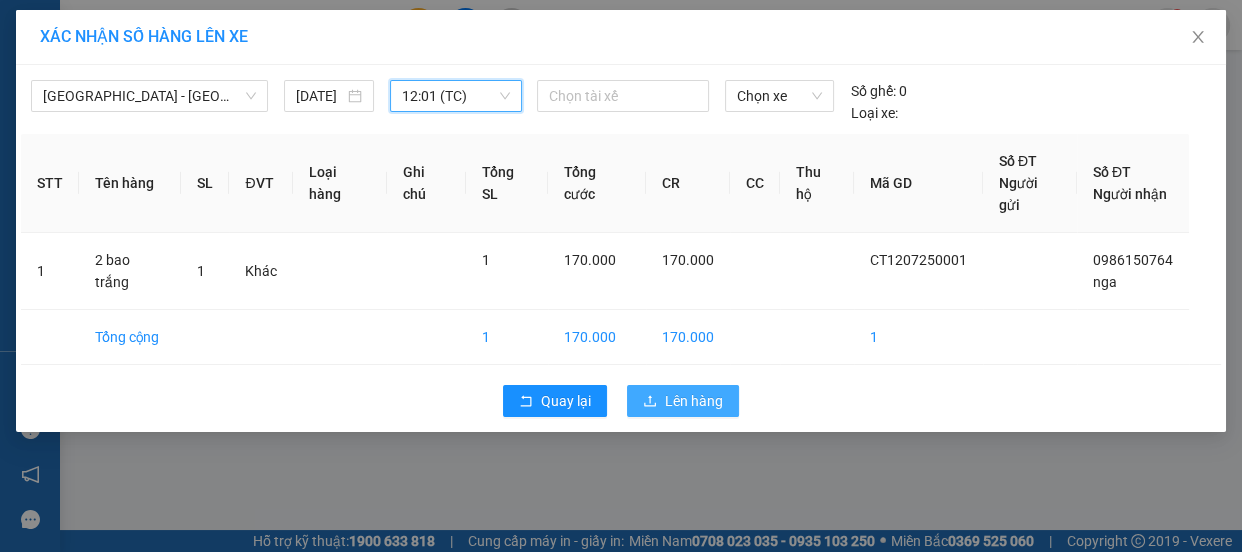 click on "Lên hàng" at bounding box center [694, 401] 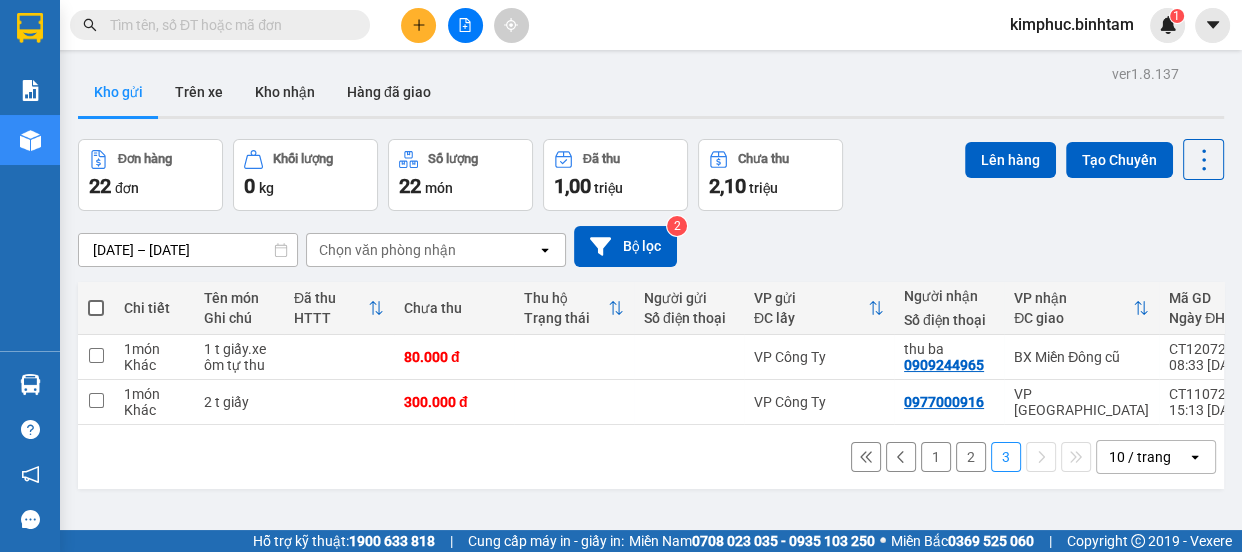 click on "2" at bounding box center [971, 457] 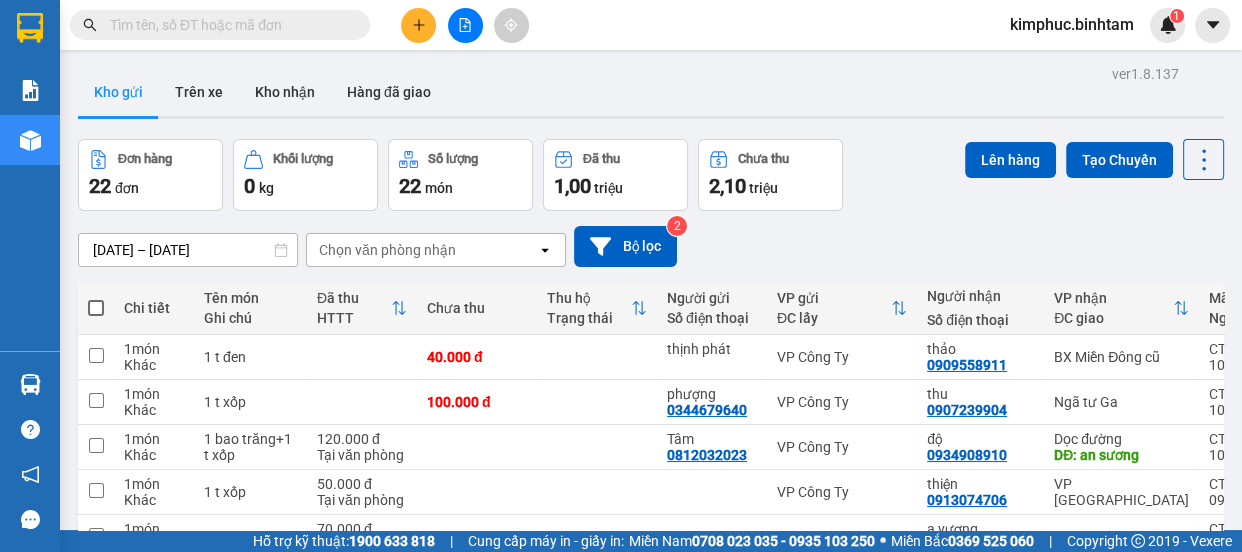 click on "1" at bounding box center (936, 833) 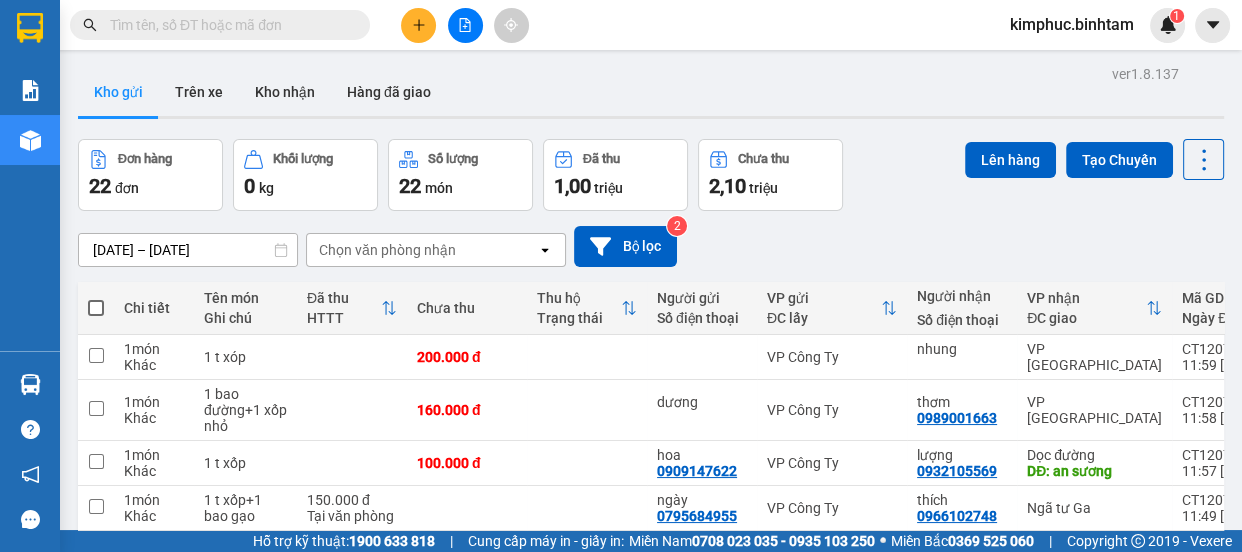 click at bounding box center (96, 720) 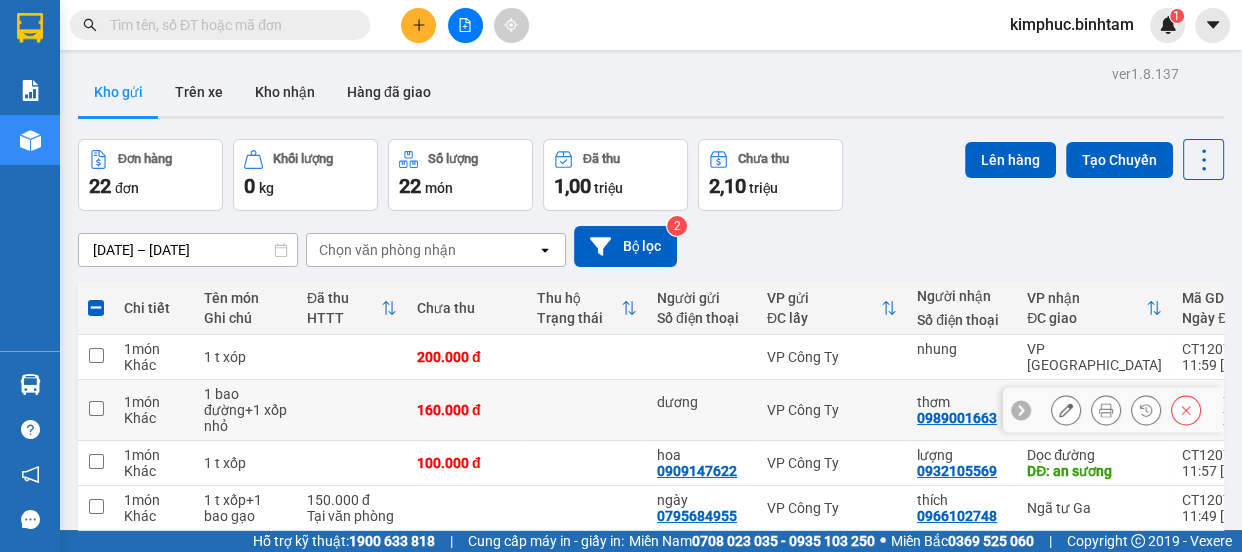 click at bounding box center [96, 410] 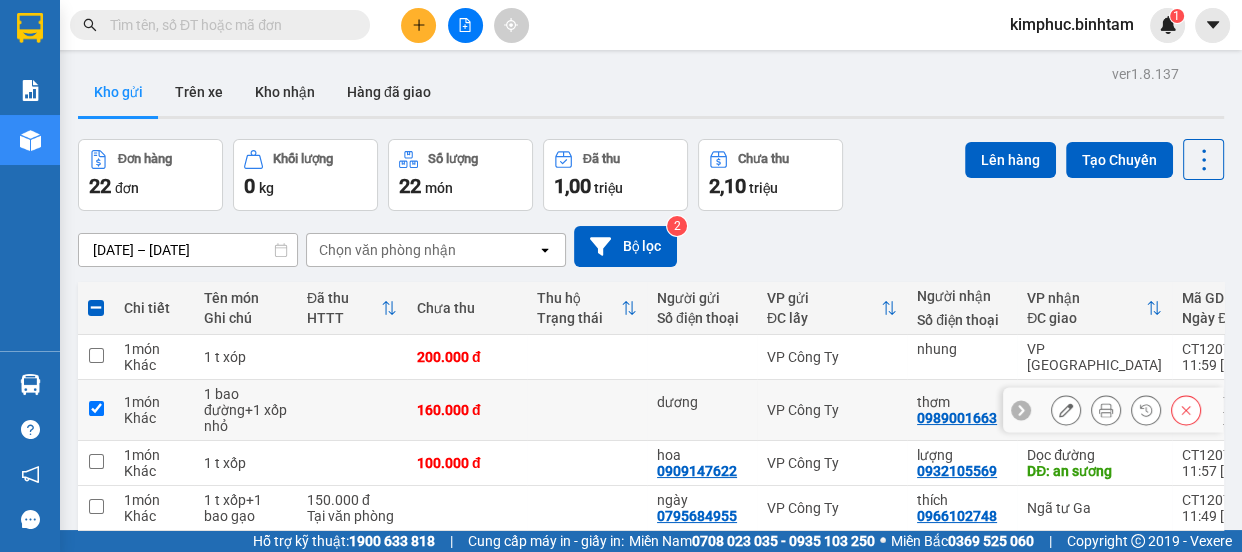 checkbox on "true" 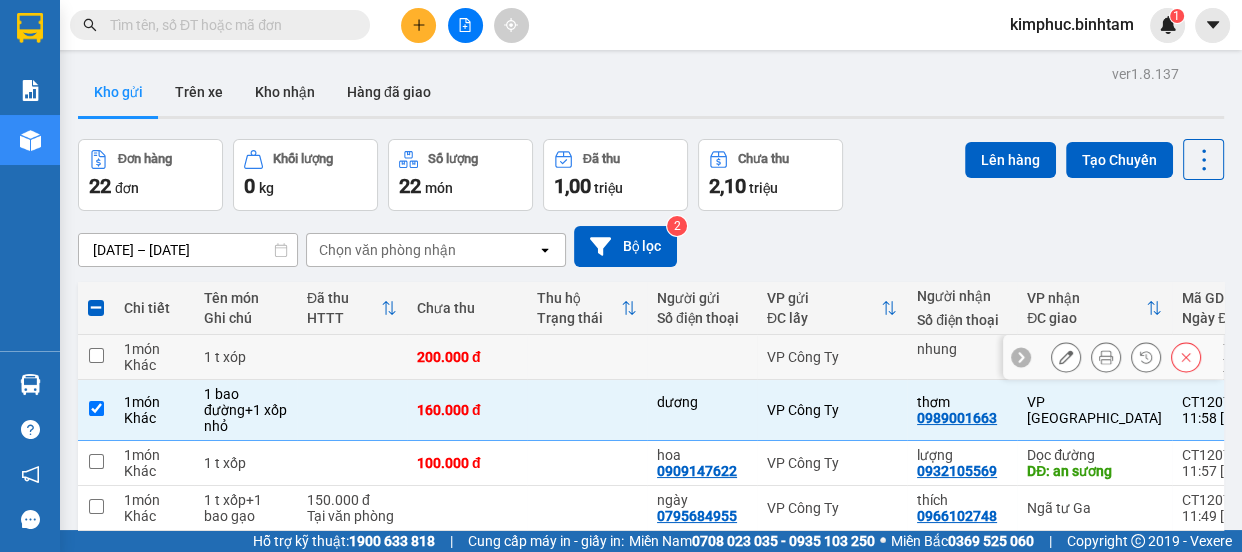 click at bounding box center [96, 357] 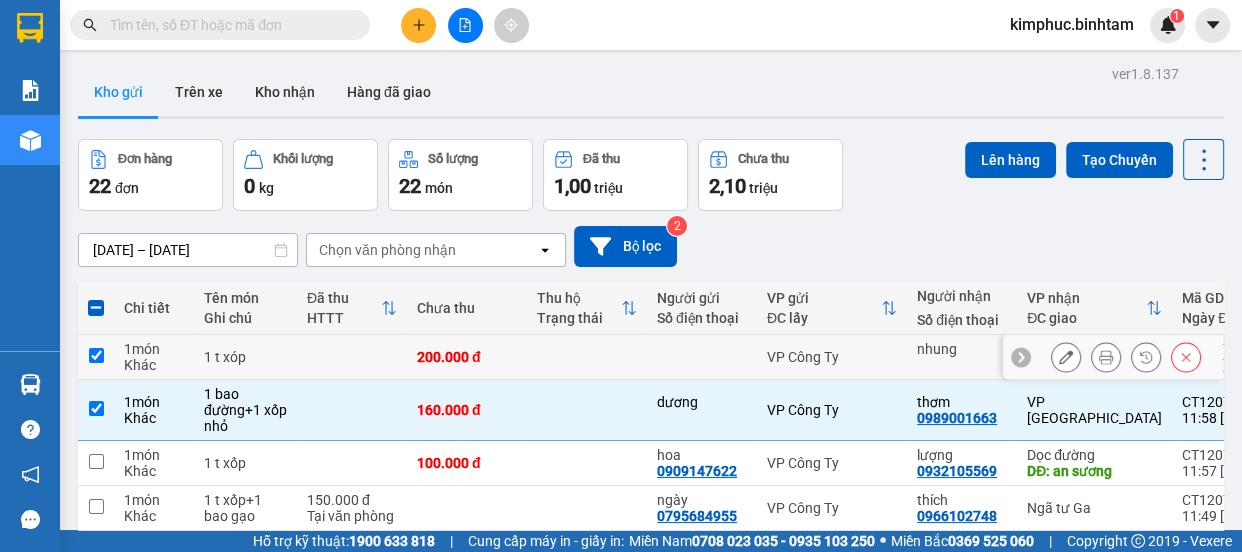 checkbox on "true" 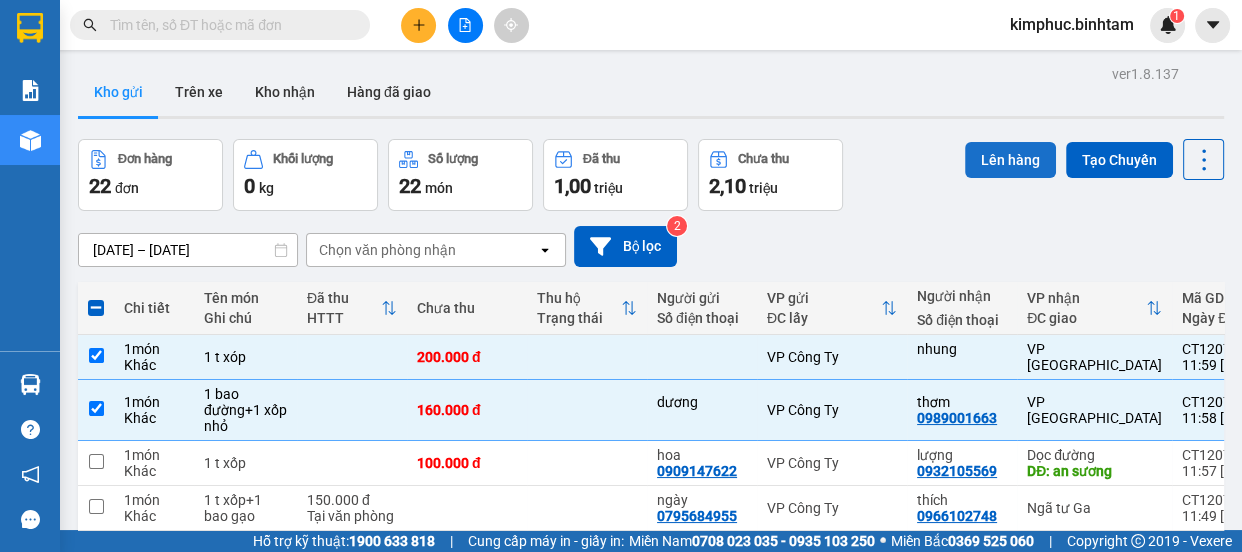 click on "Lên hàng" at bounding box center [1010, 160] 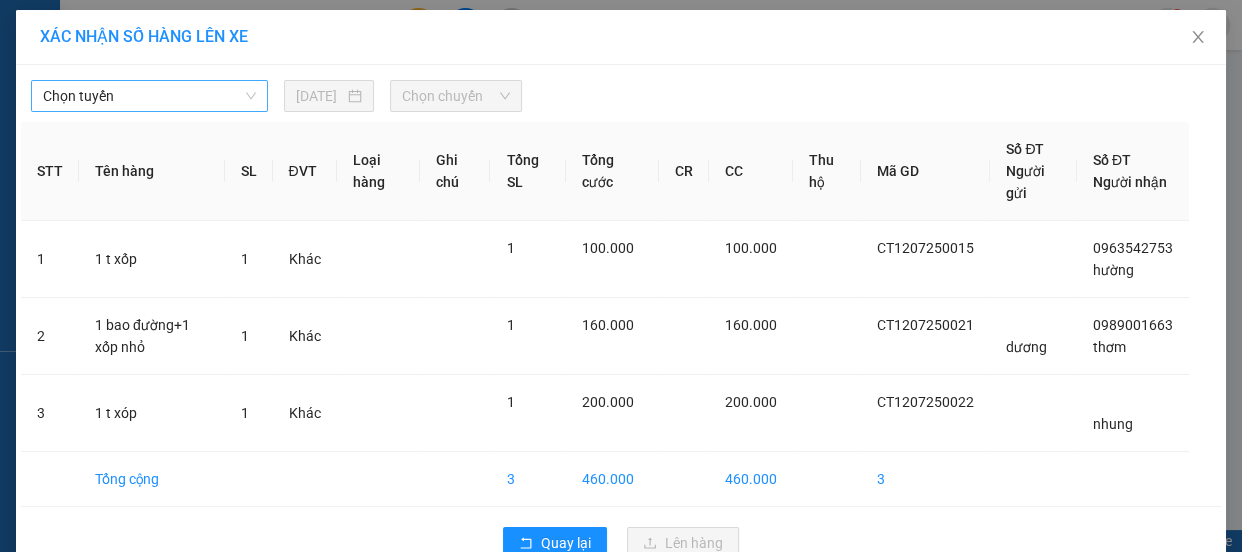 click on "Chọn tuyến" at bounding box center (149, 96) 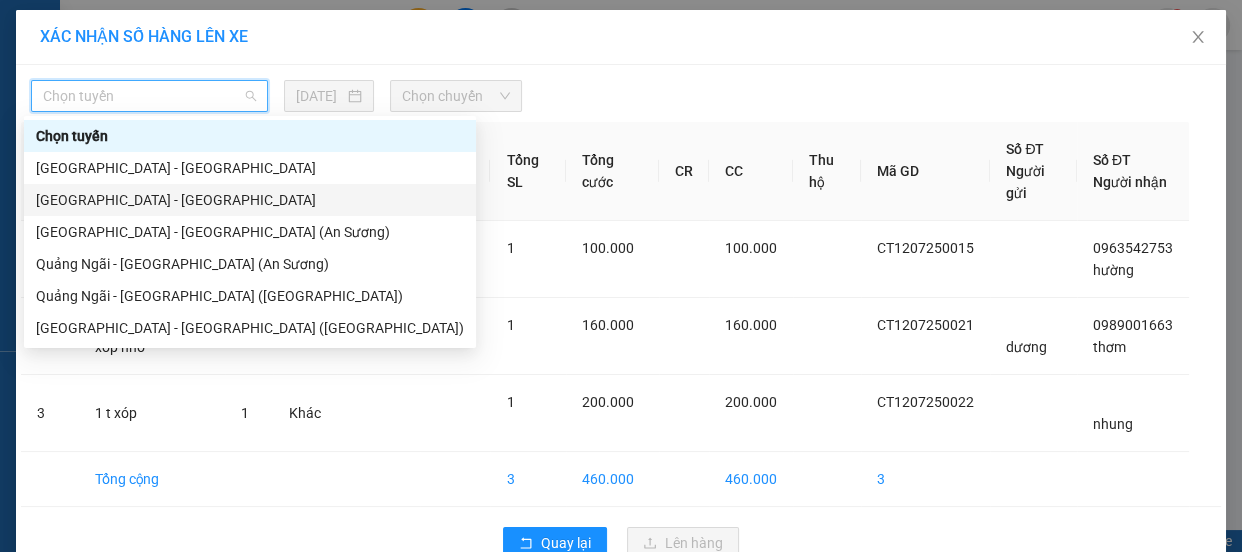 click on "[GEOGRAPHIC_DATA] - [GEOGRAPHIC_DATA]" at bounding box center [250, 200] 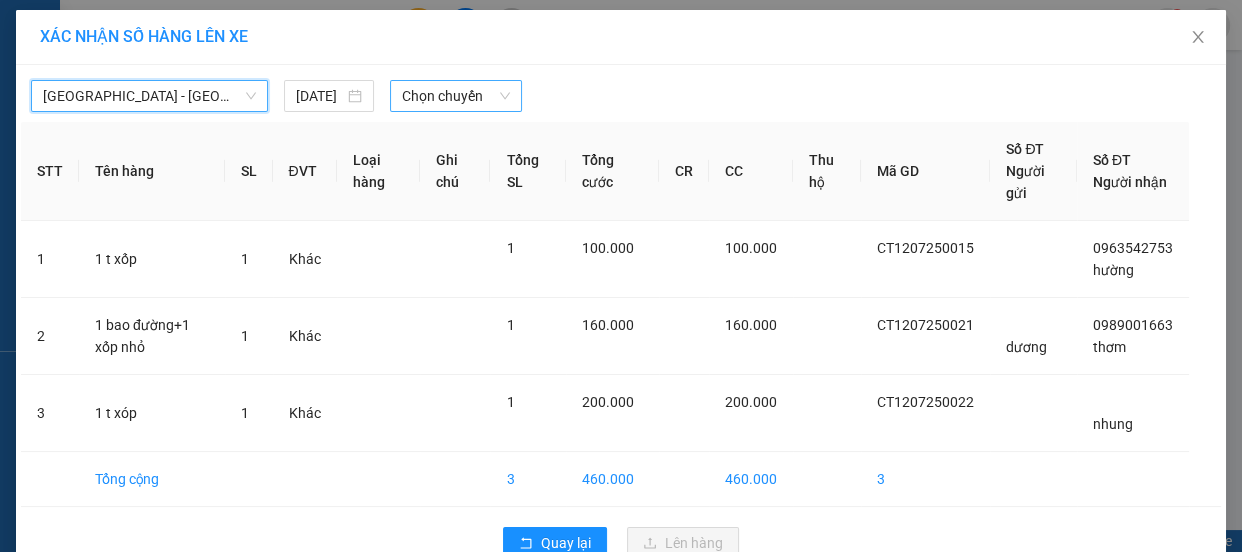 click on "Chọn chuyến" at bounding box center (456, 96) 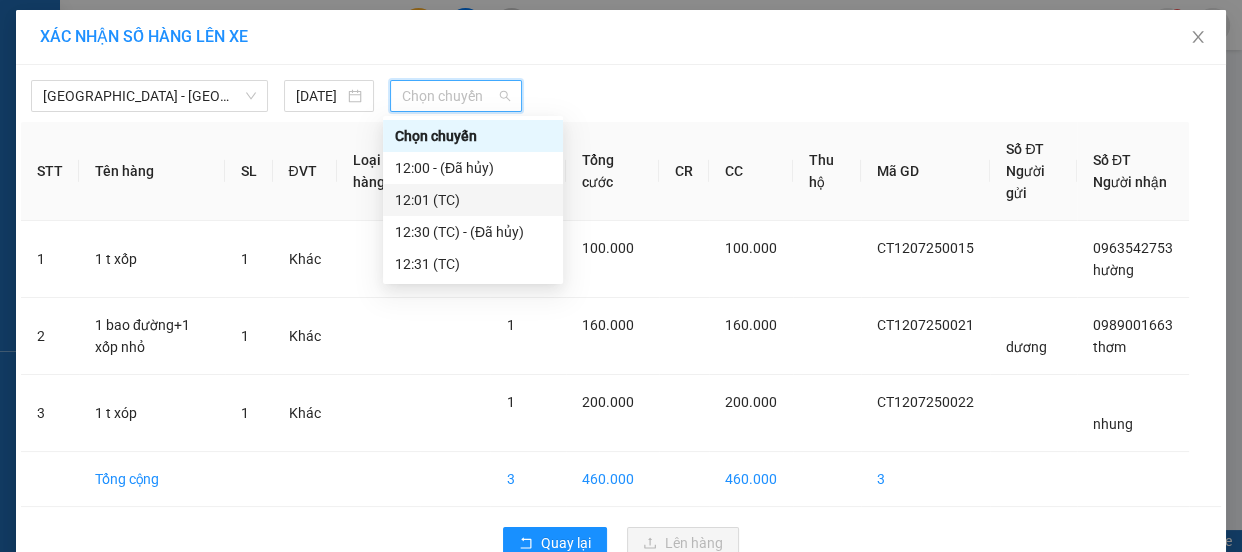 click on "12:01   (TC)" at bounding box center [473, 200] 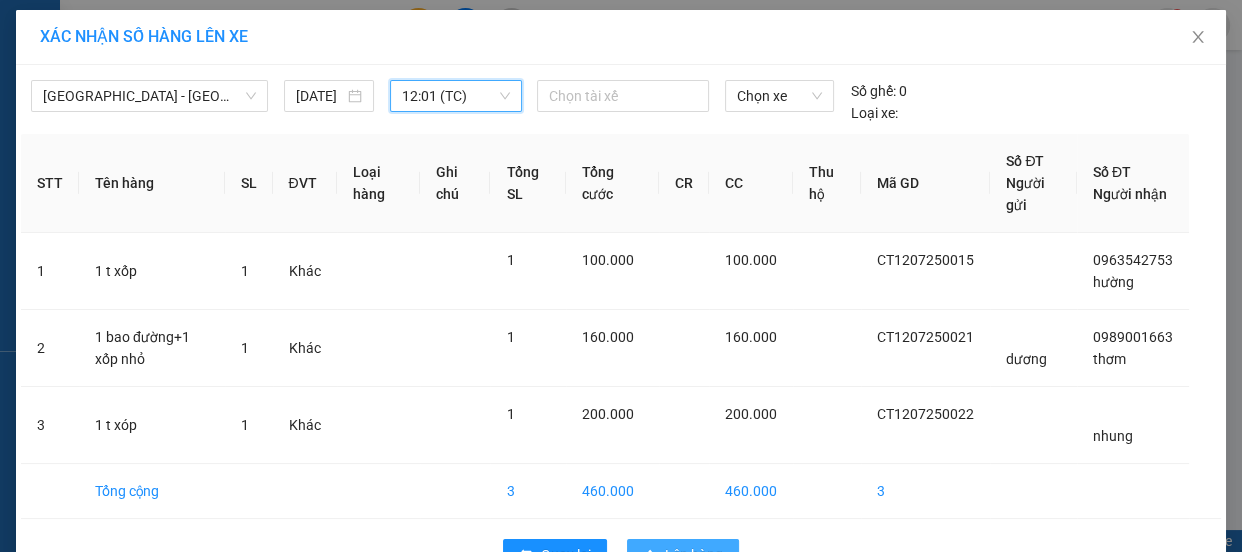 click on "Lên hàng" at bounding box center [694, 555] 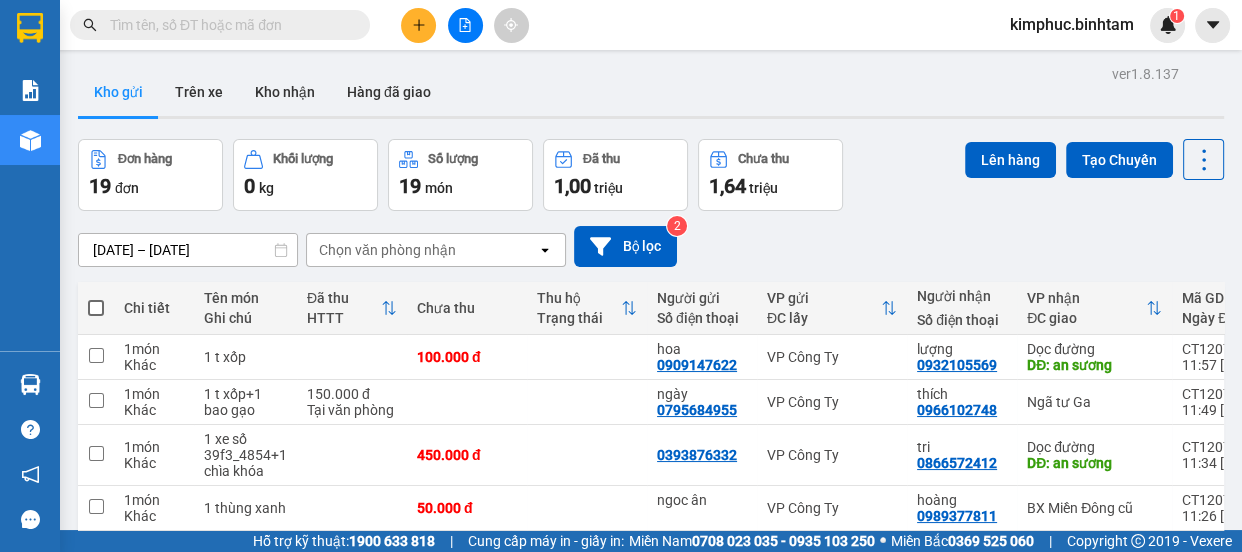 click on "2" at bounding box center (1006, 865) 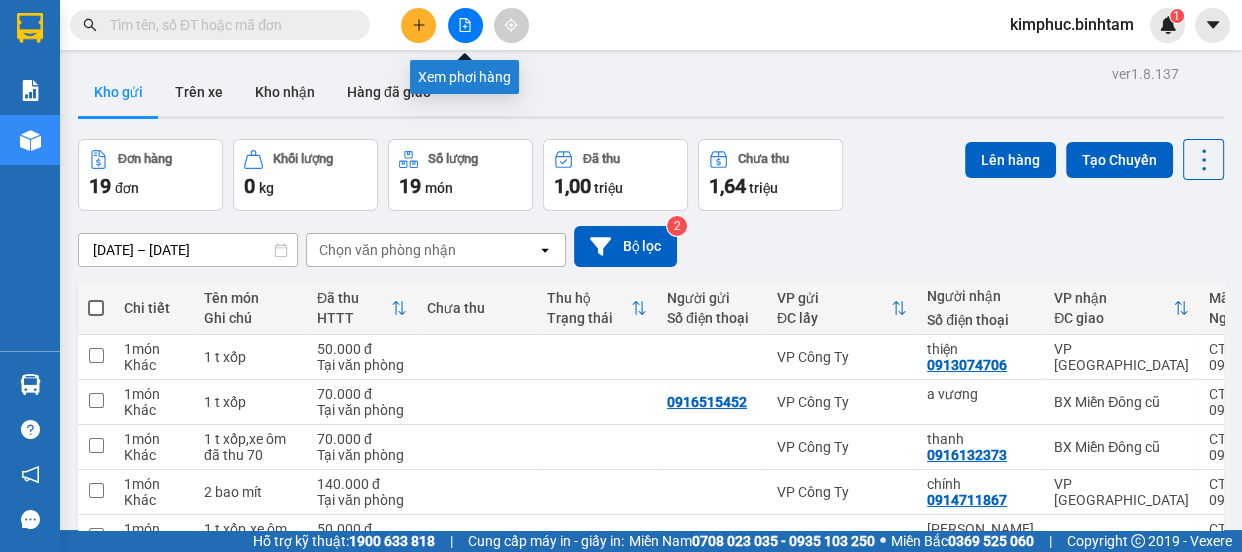 click at bounding box center [465, 25] 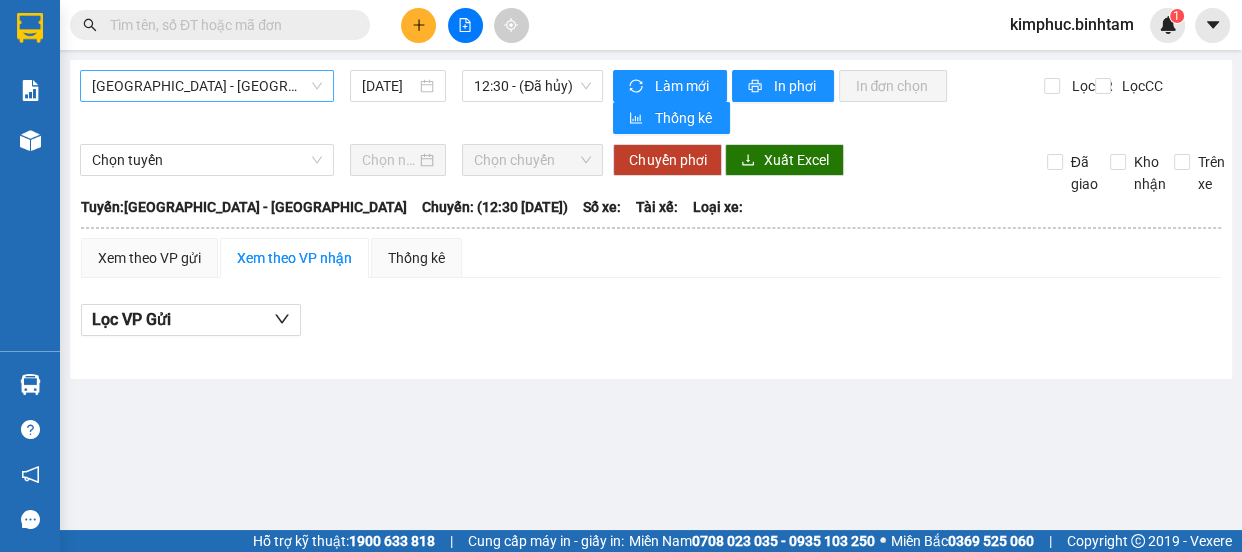 click on "[GEOGRAPHIC_DATA] - [GEOGRAPHIC_DATA]" at bounding box center (207, 86) 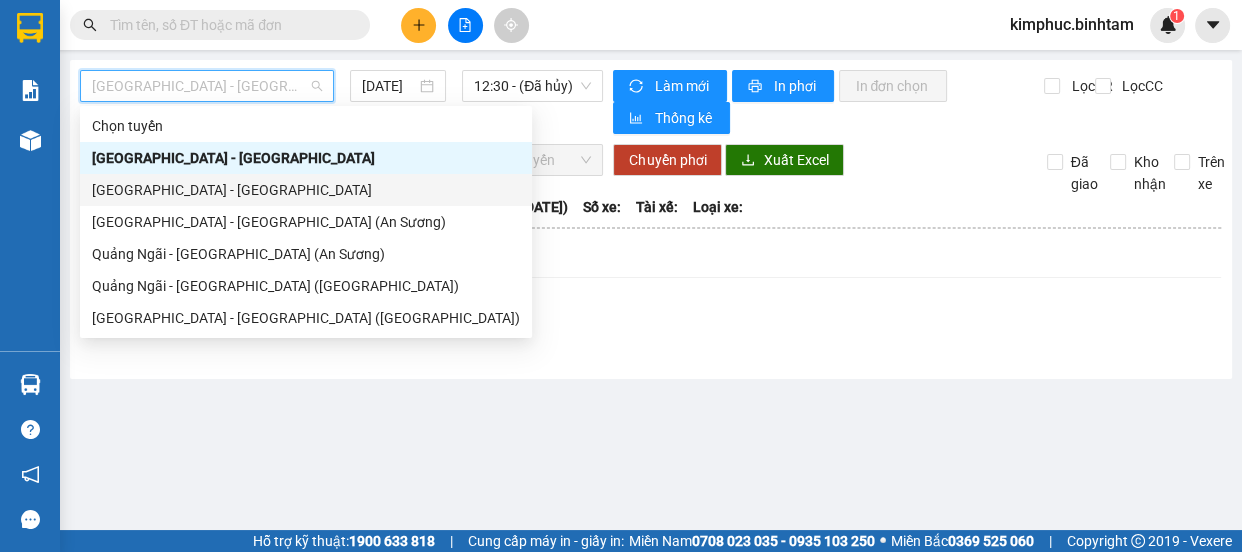 click on "[GEOGRAPHIC_DATA] - [GEOGRAPHIC_DATA]" at bounding box center (306, 190) 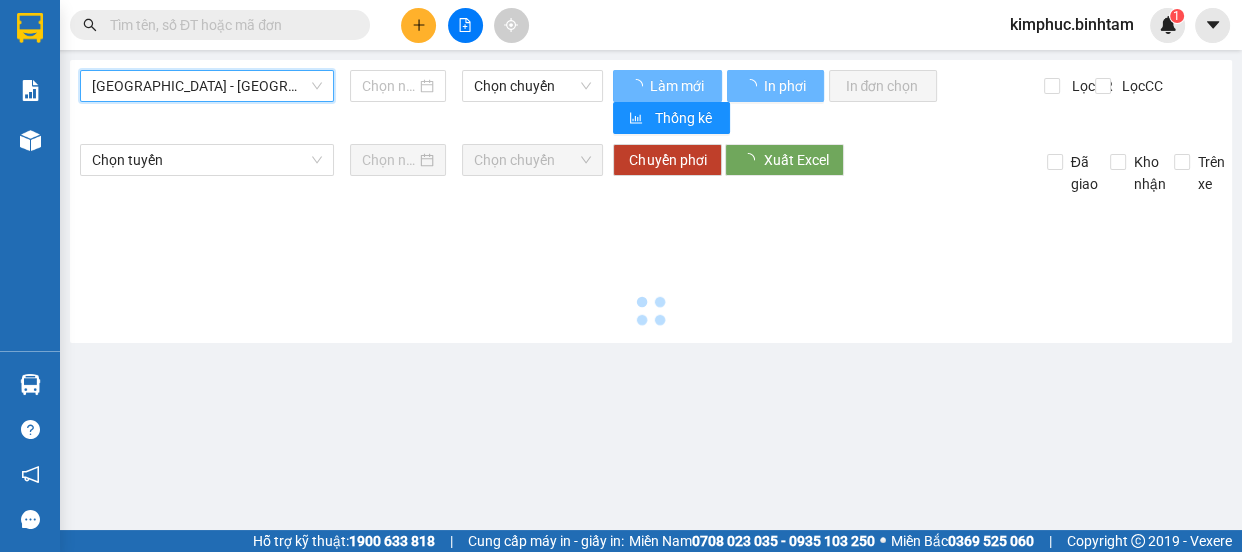 type on "[DATE]" 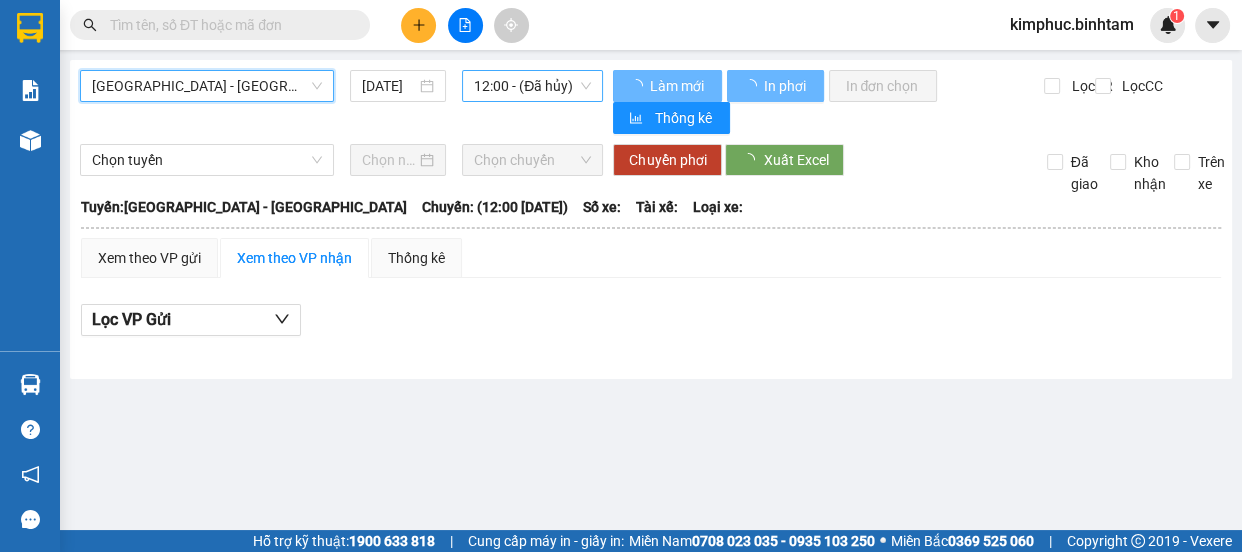 click on "12:00     - (Đã hủy)" at bounding box center [532, 86] 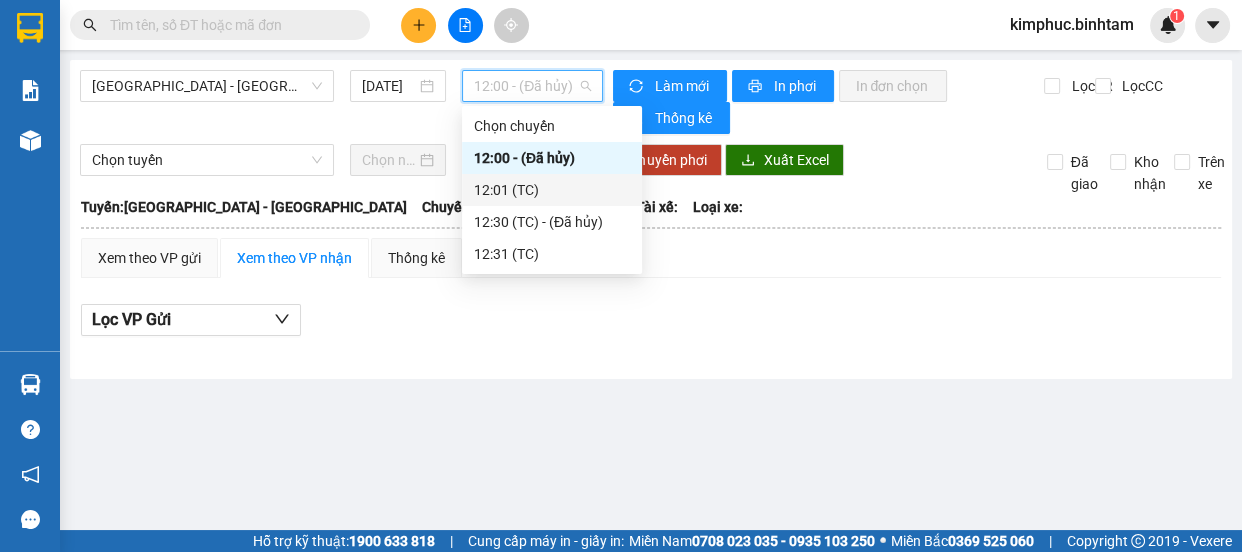 click on "12:01   (TC)" at bounding box center [552, 190] 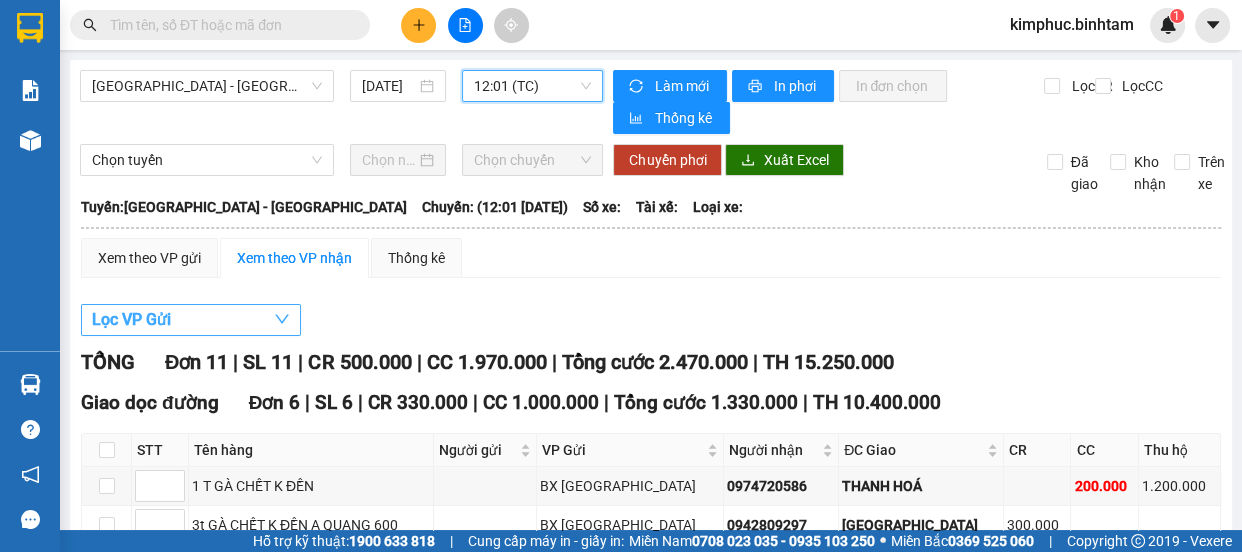 click on "Lọc VP Gửi" at bounding box center [131, 319] 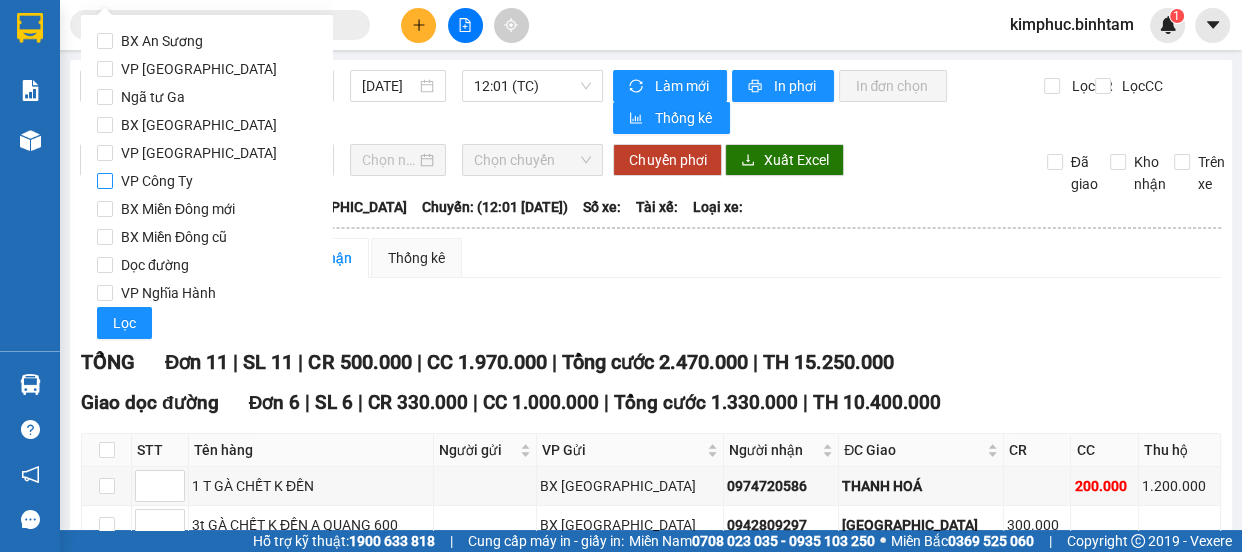 click on "VP Công Ty" at bounding box center [105, 181] 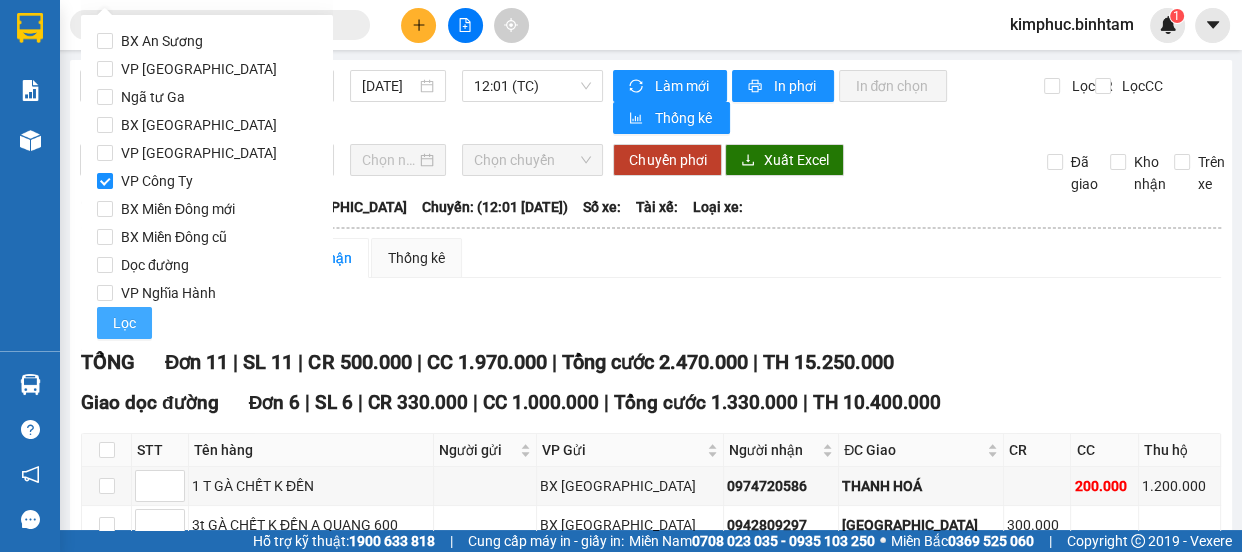 click on "Lọc" at bounding box center [124, 323] 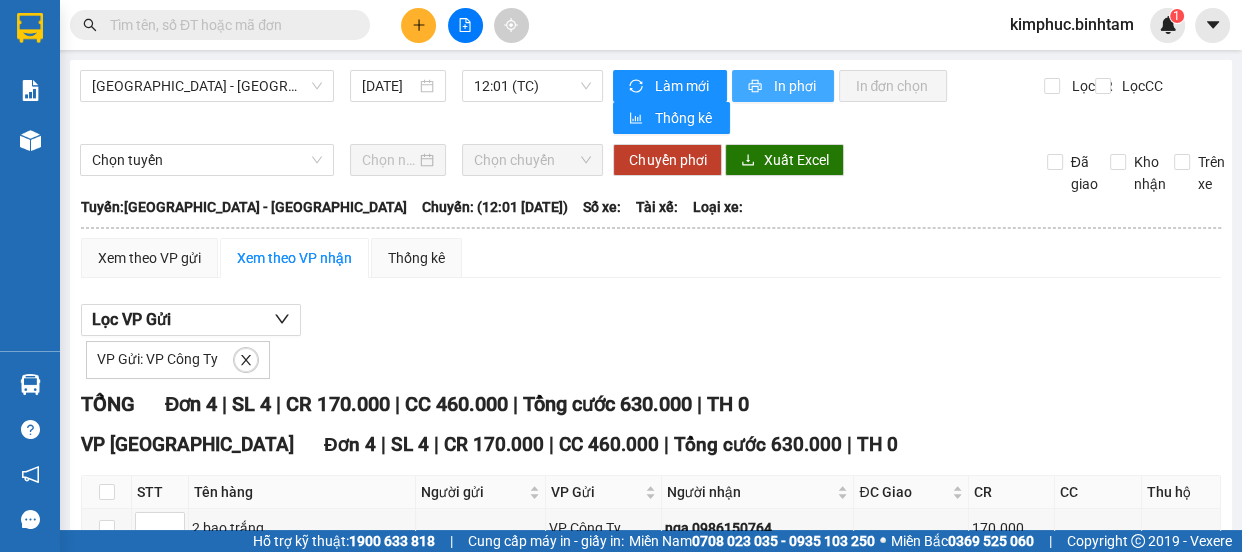 click on "In phơi" at bounding box center [795, 86] 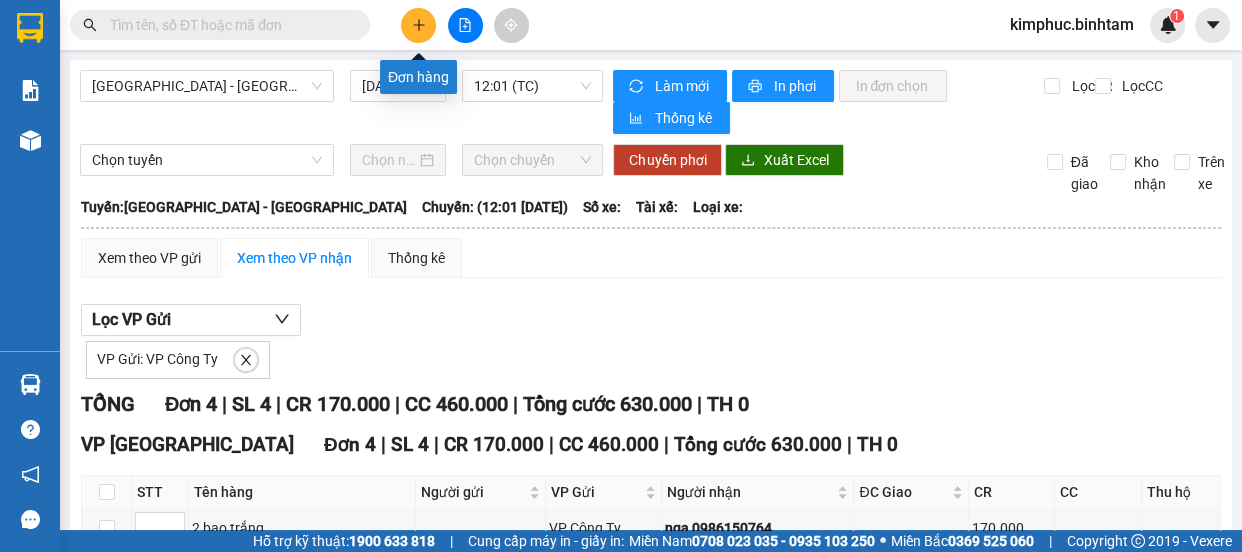 click at bounding box center [418, 25] 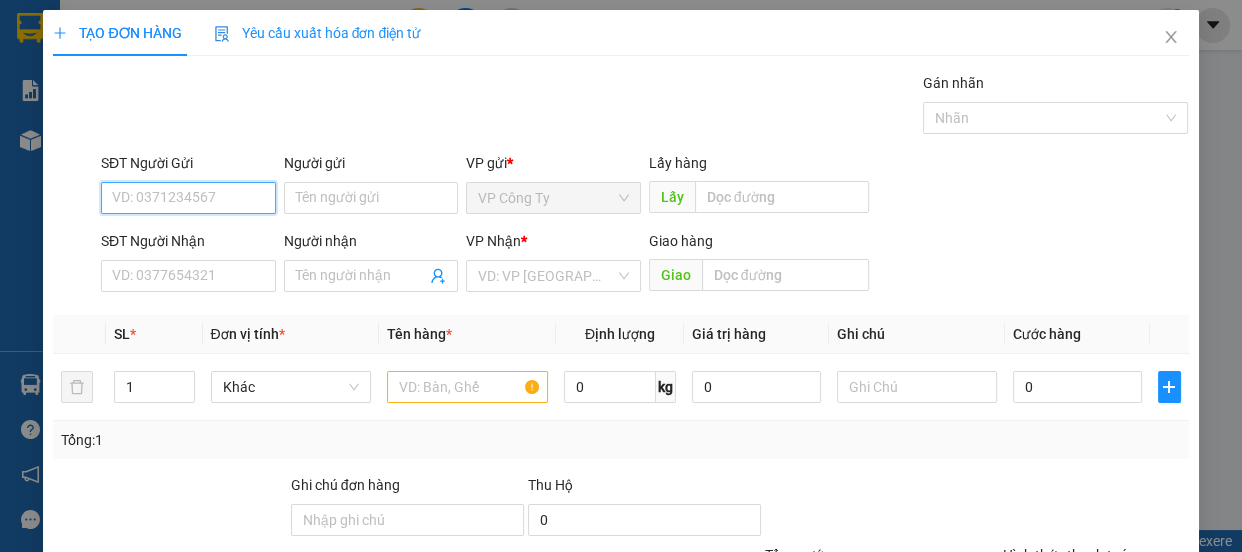 click on "SĐT Người Gửi" at bounding box center [188, 198] 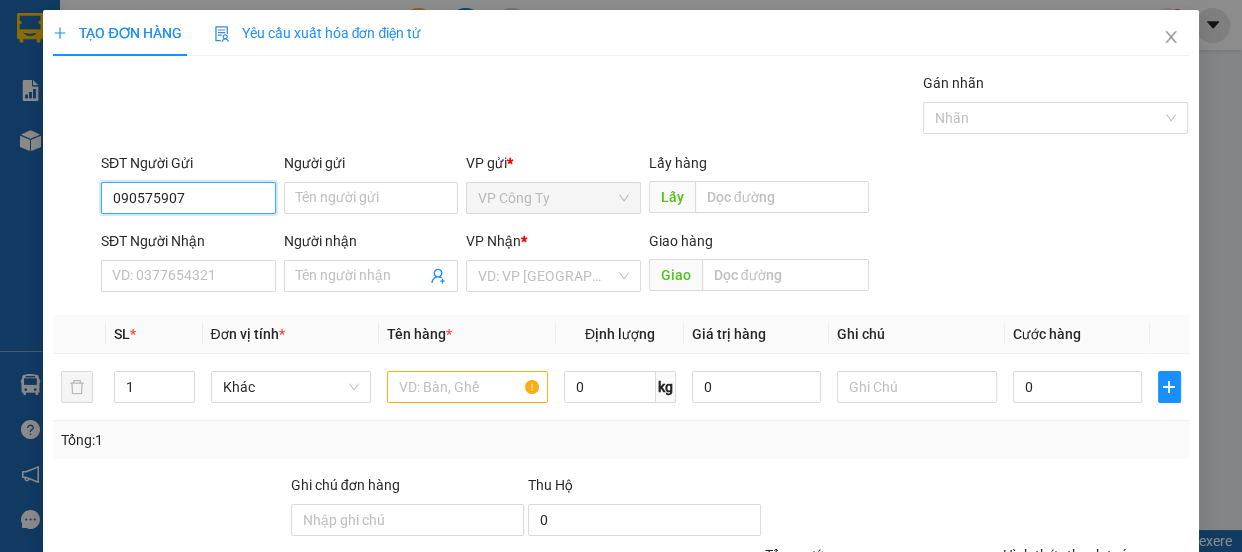 type on "0905759077" 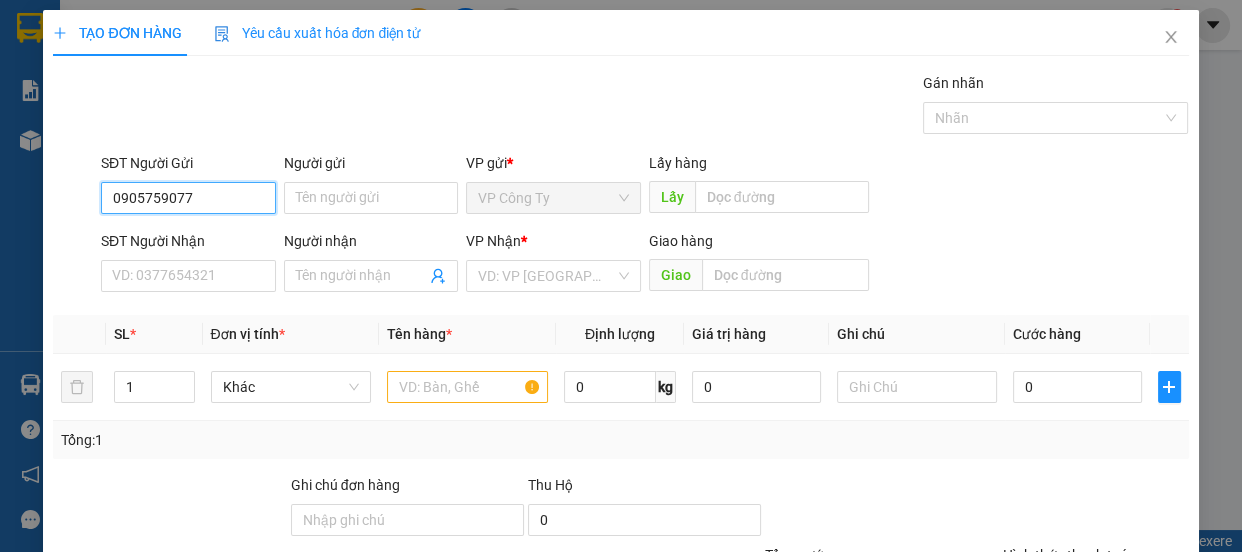 click on "0905759077" at bounding box center [188, 198] 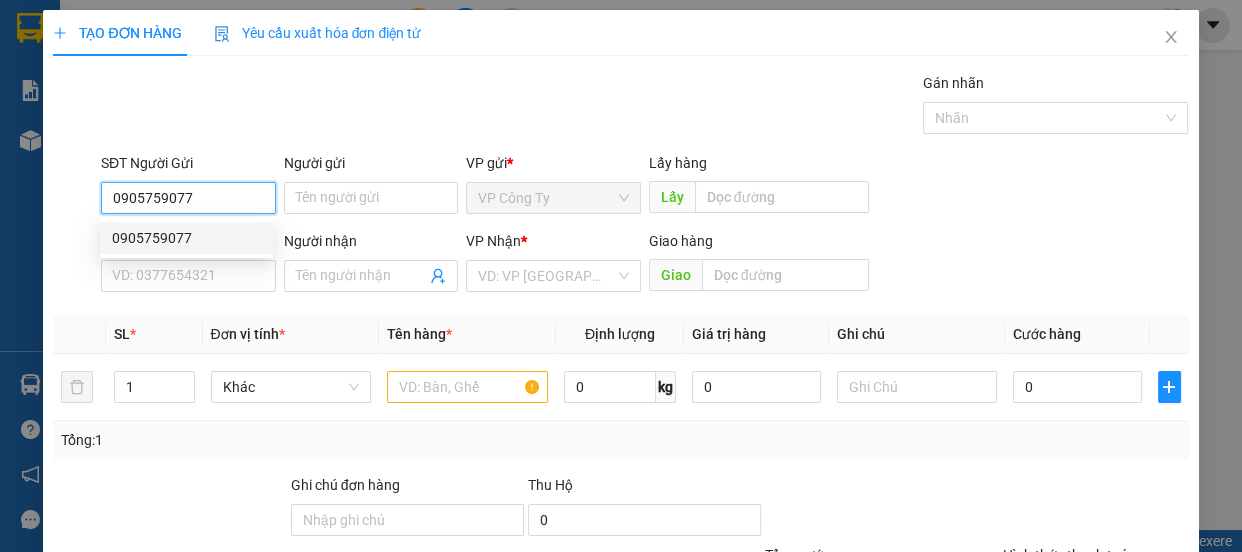 click on "0905759077" at bounding box center [188, 198] 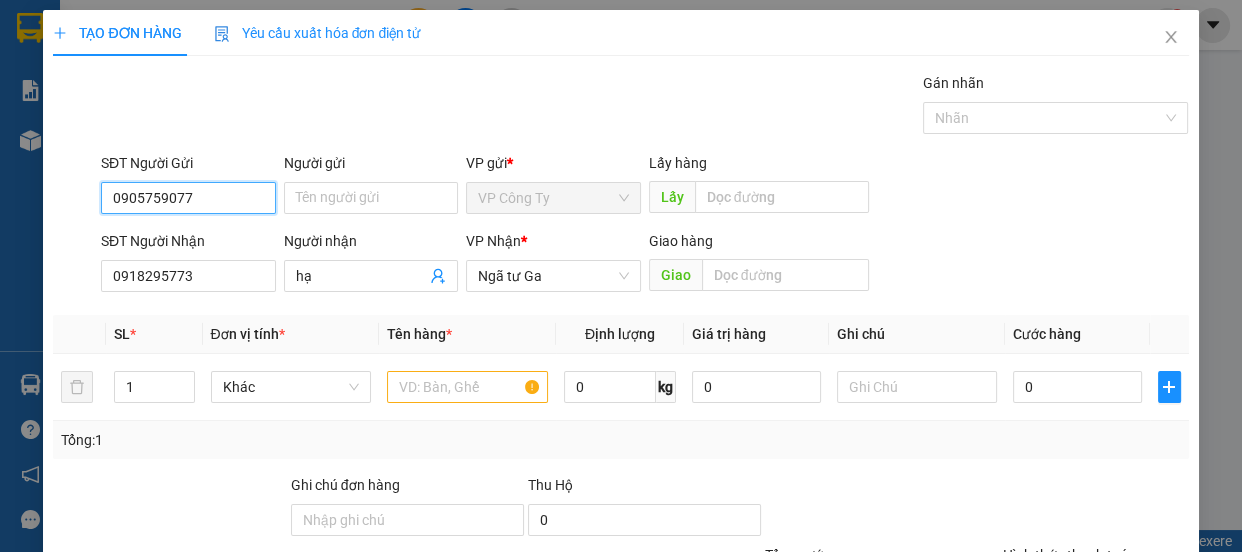 type on "80.000" 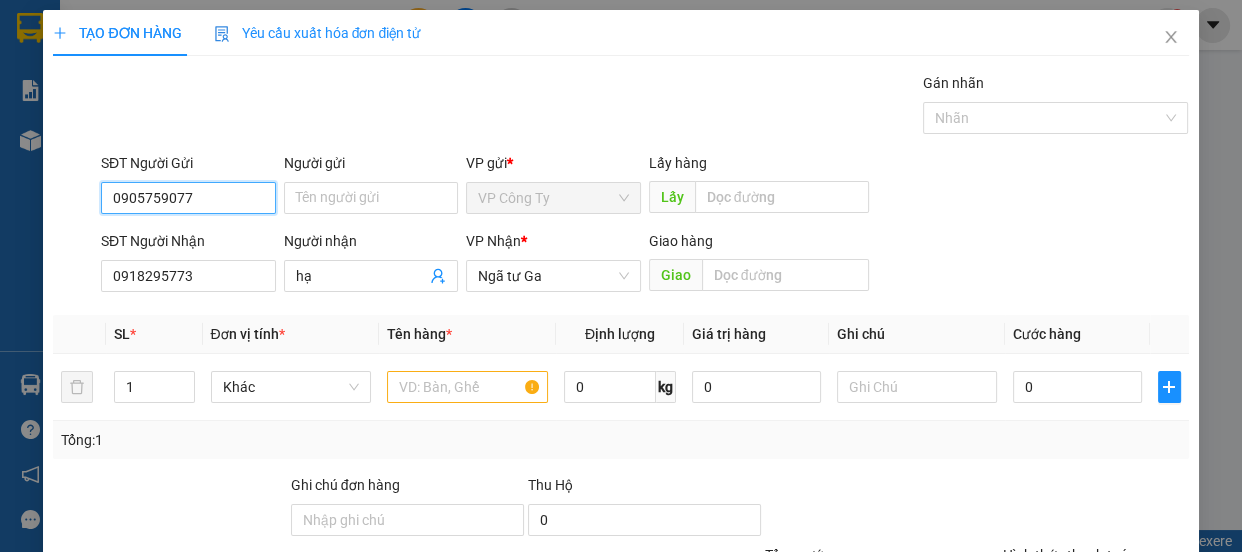 type on "80.000" 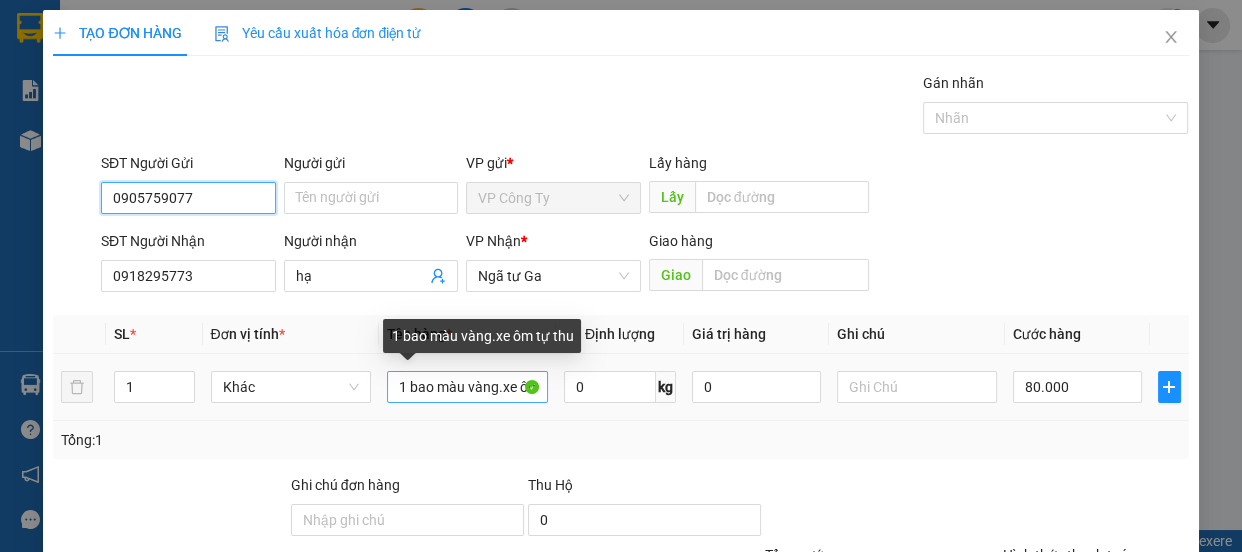 type on "0905759077" 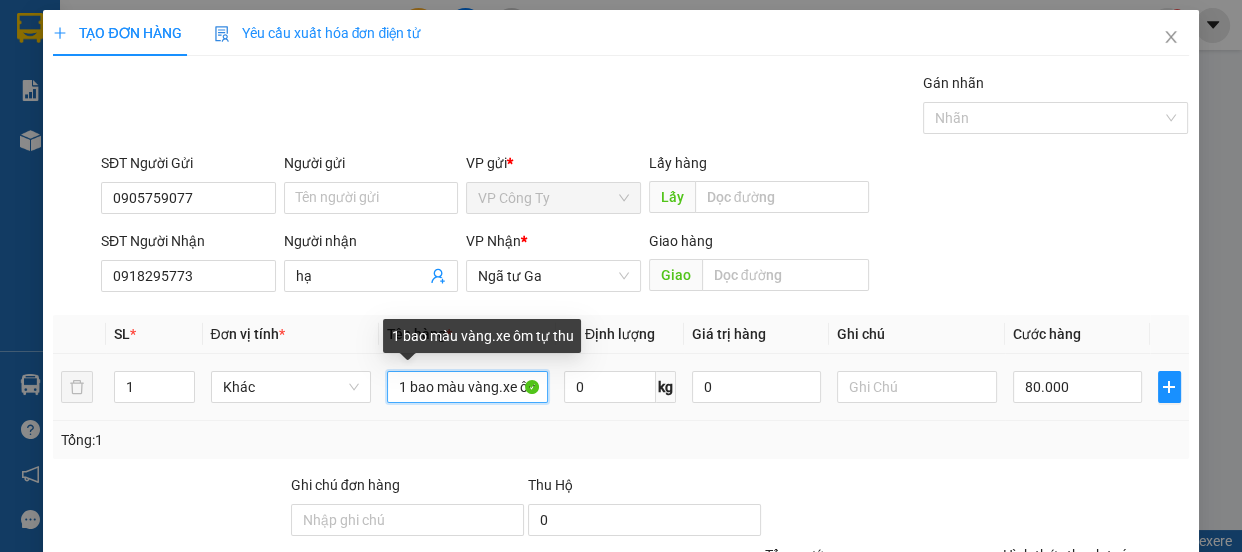 click on "1 bao màu vàng.xe ôm tự thu" at bounding box center (467, 387) 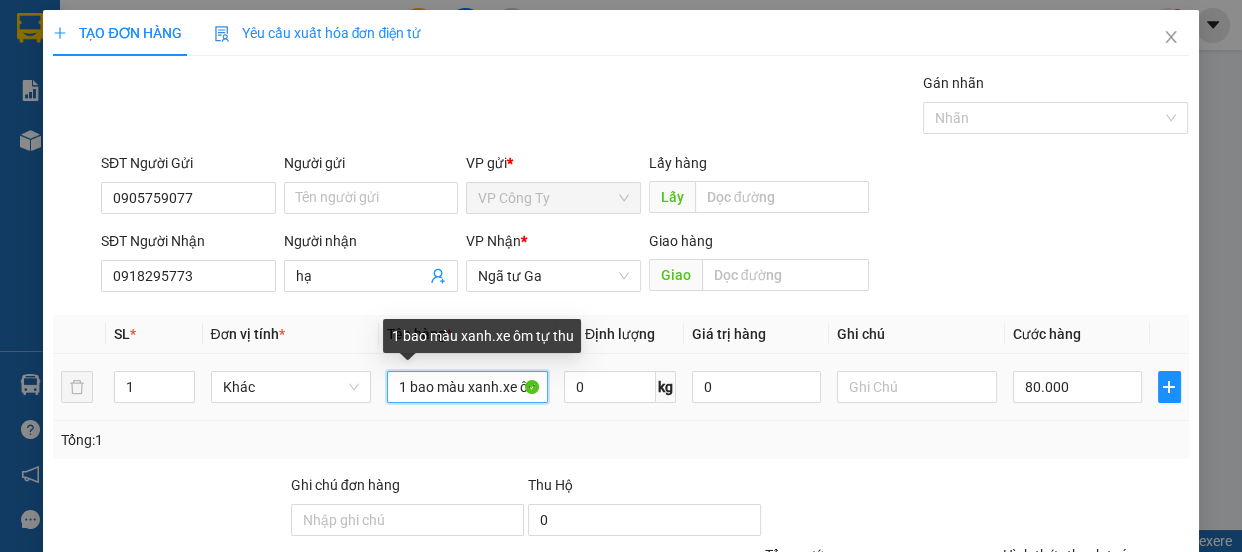 click on "1 bao màu xanh.xe ôm tự thu" at bounding box center [467, 387] 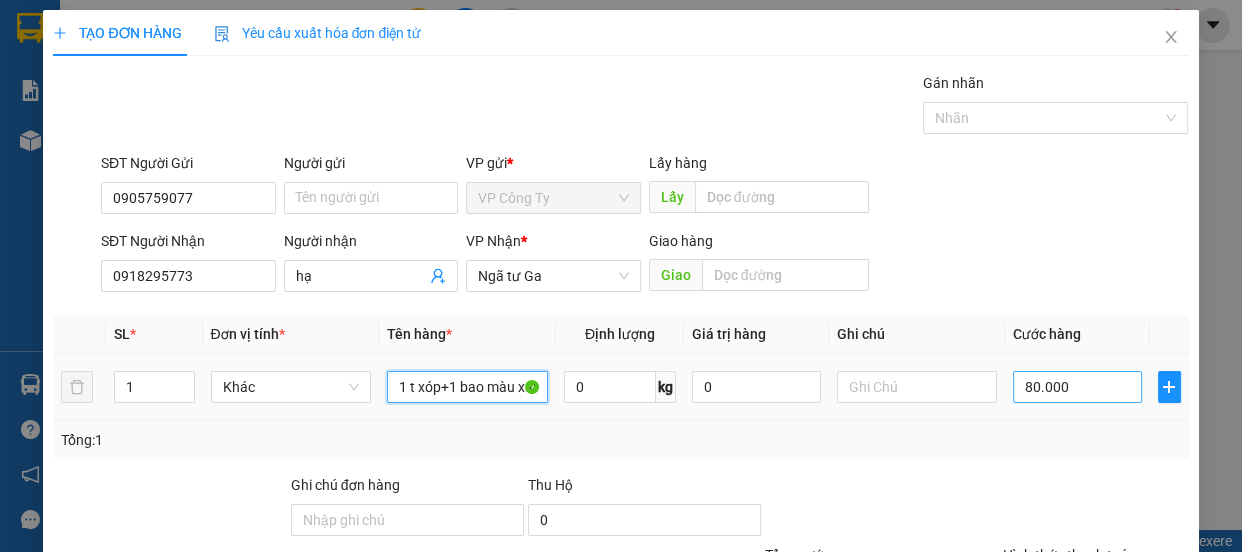 type on "1 t xóp+1 bao màu xanh.xe ôm tự thu" 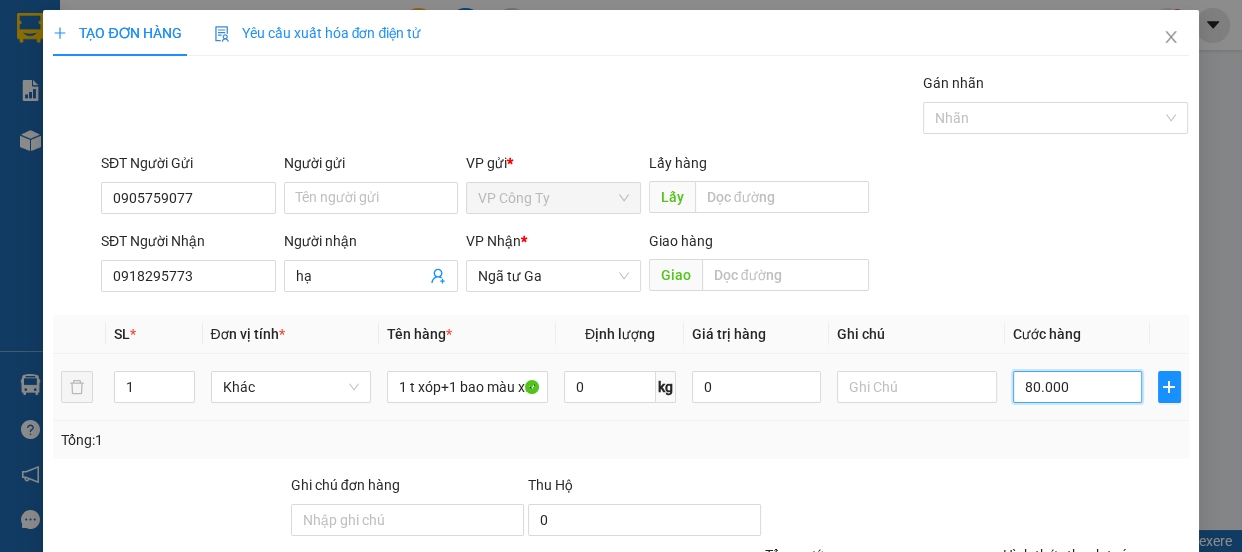 click on "80.000" at bounding box center (1077, 387) 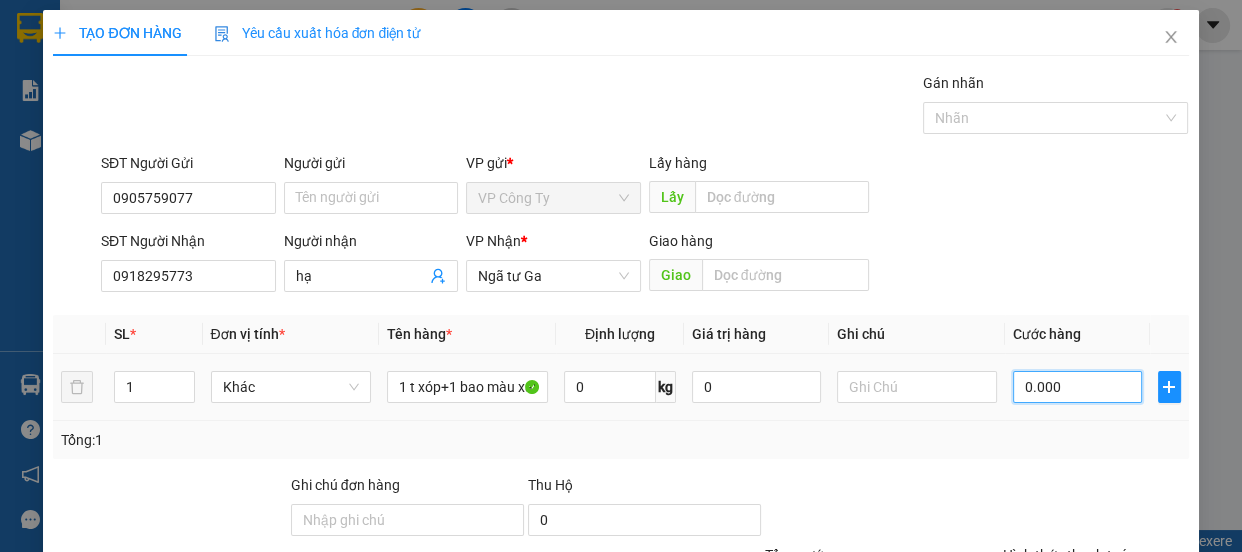 type on "10.000" 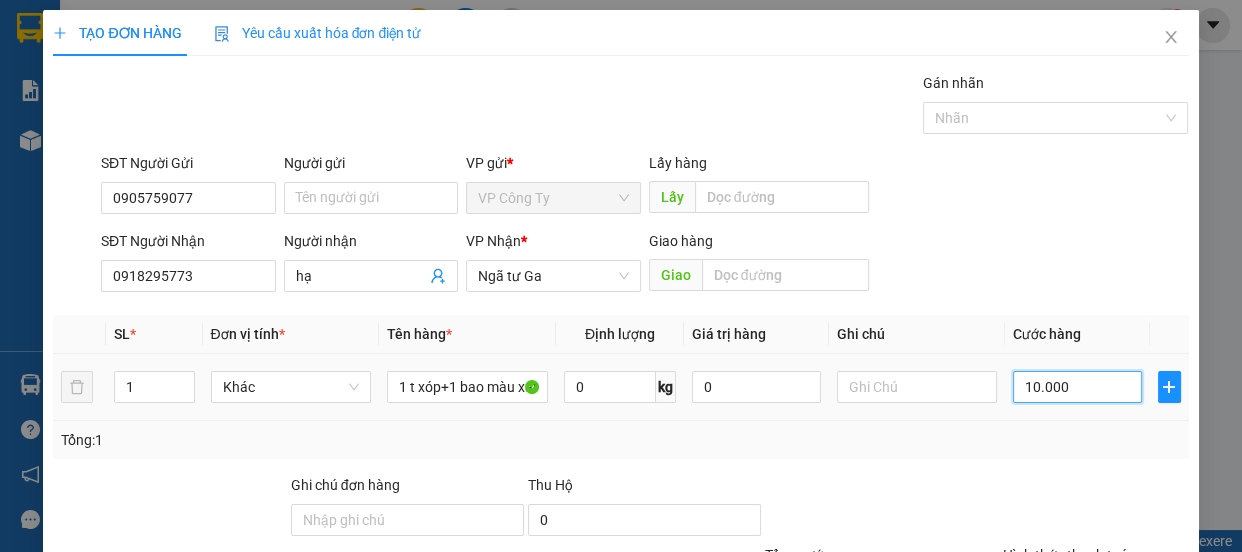 type on "150.000" 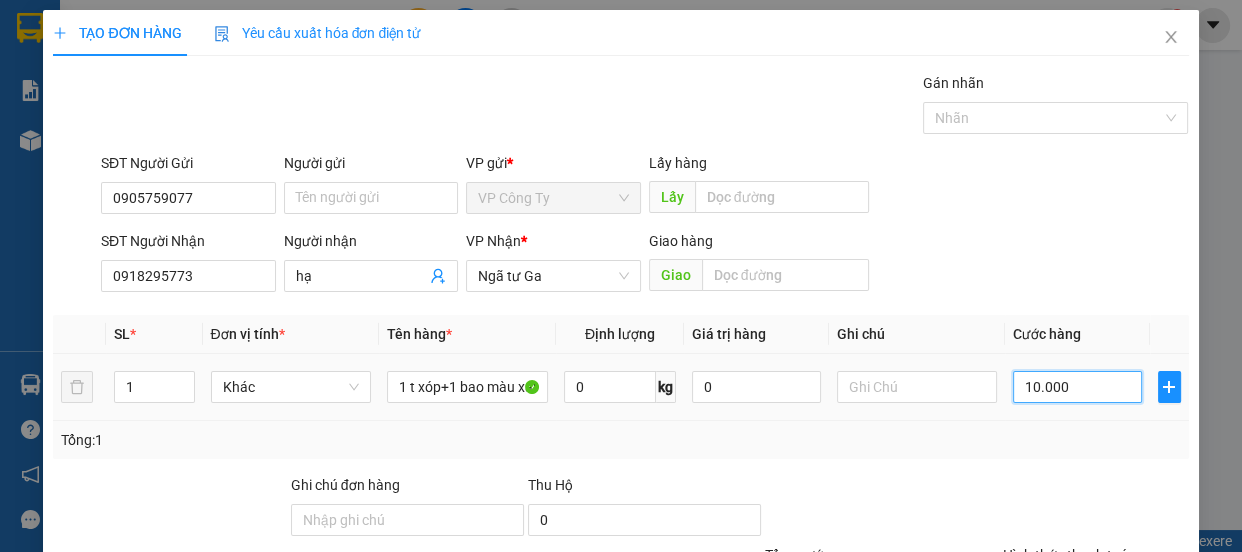 type on "150.000" 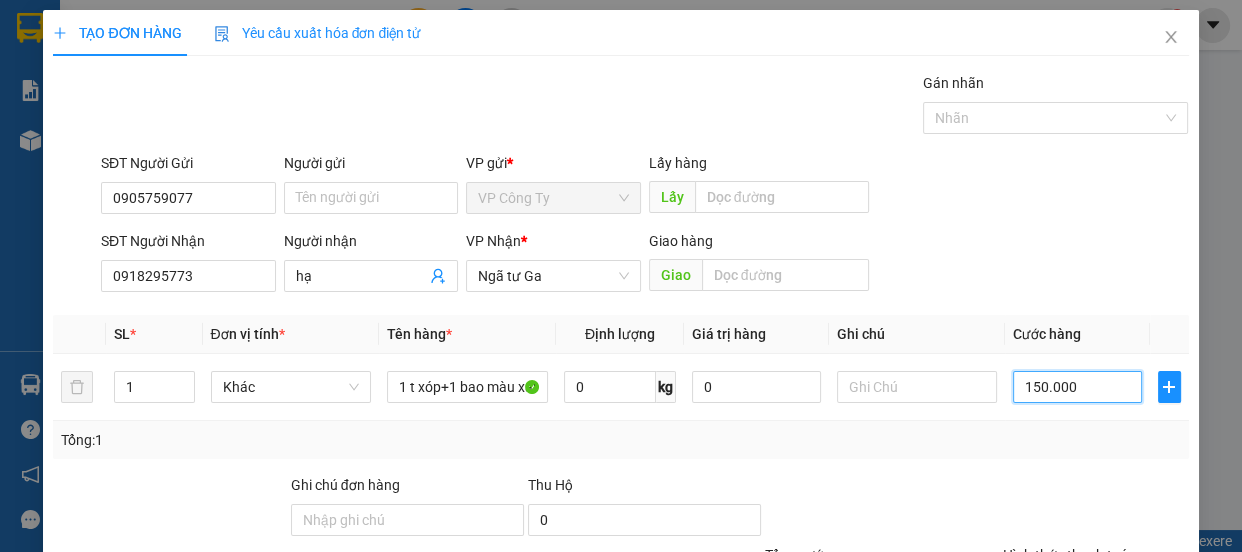 type on "150.000" 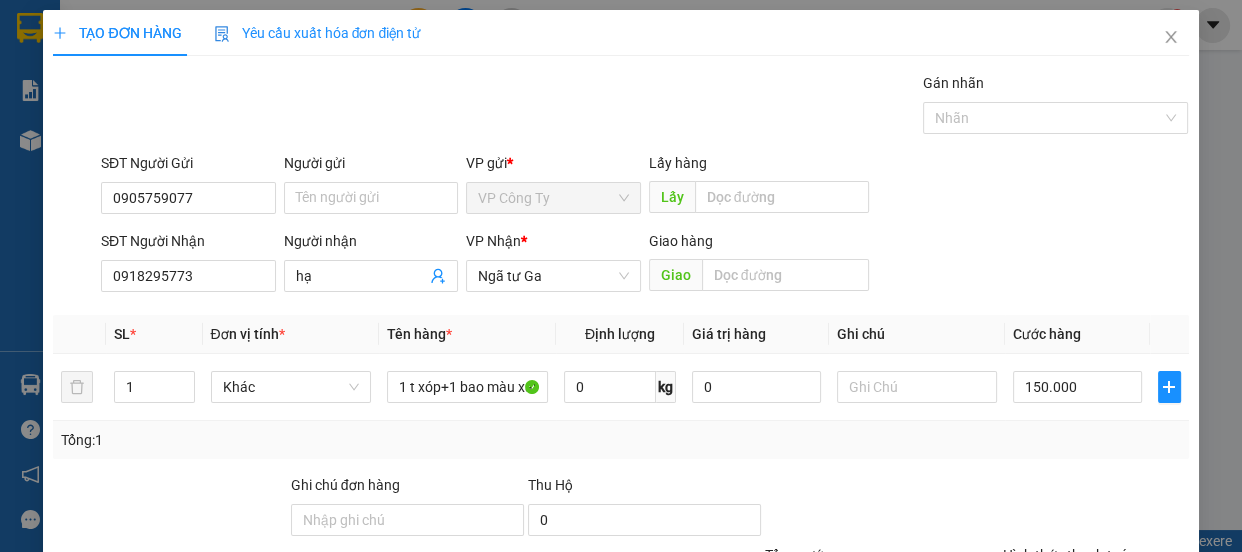 click on "[PERSON_NAME] và In" at bounding box center (1119, 685) 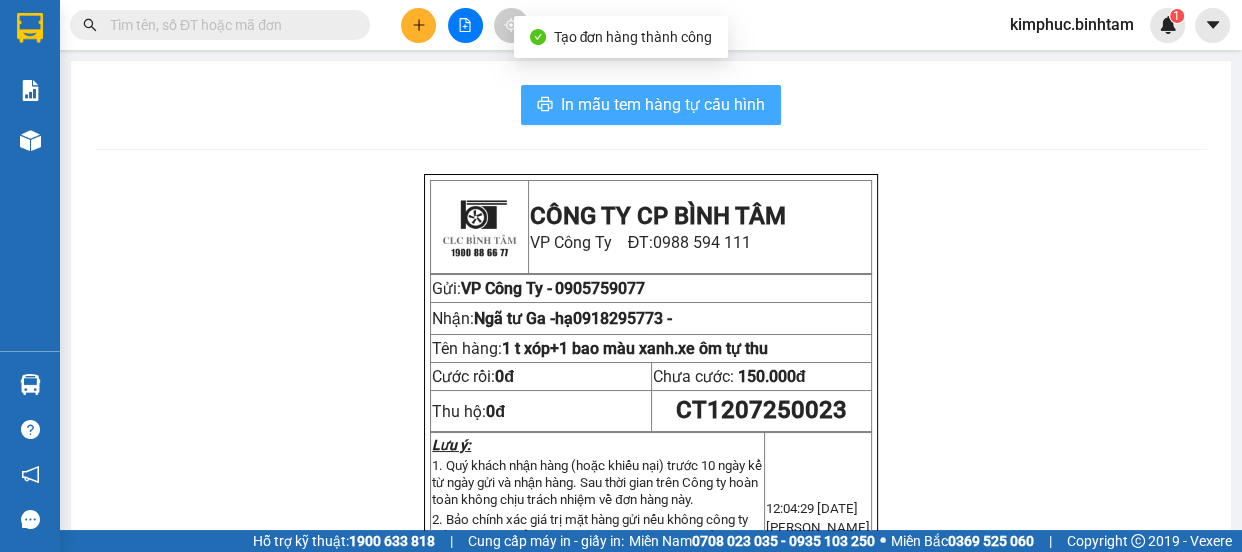 click on "In mẫu tem hàng tự cấu hình" at bounding box center (663, 104) 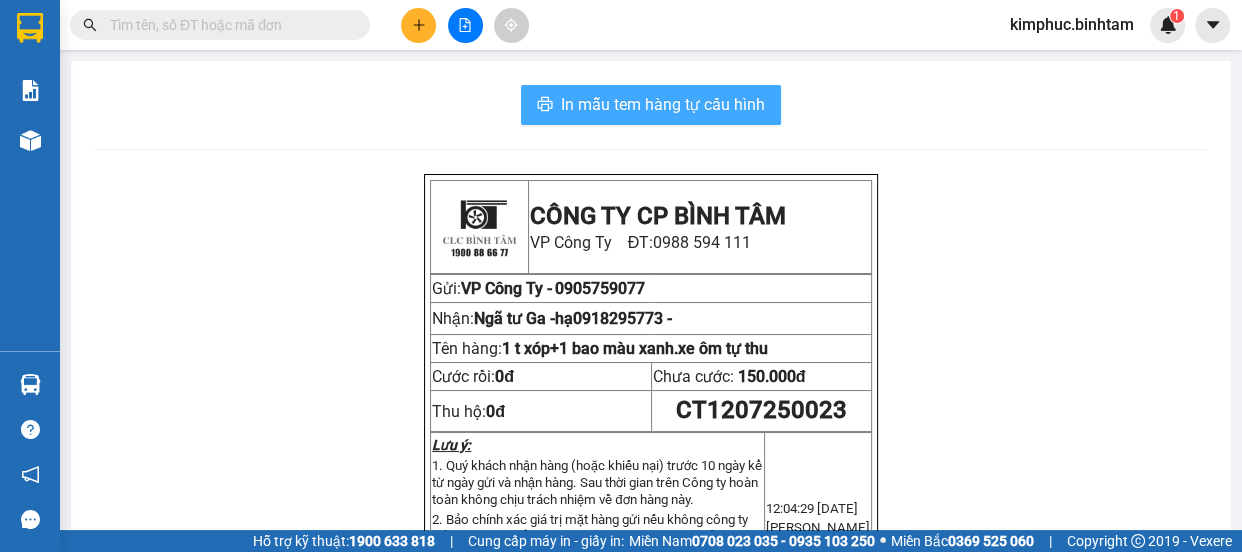 click on "In mẫu tem hàng tự cấu hình" at bounding box center (663, 104) 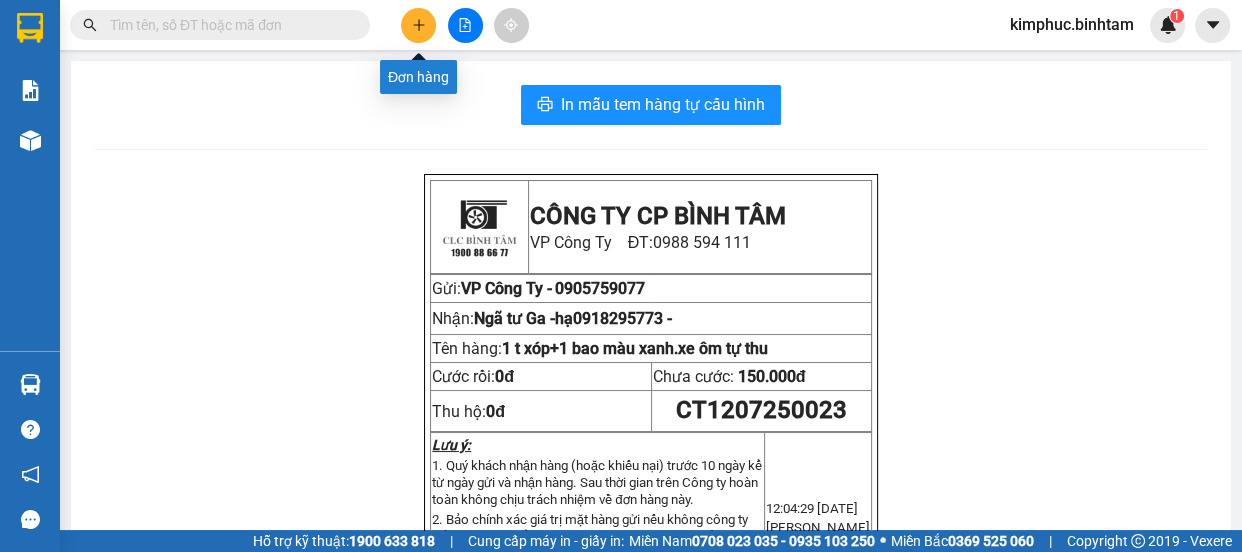 click at bounding box center (418, 25) 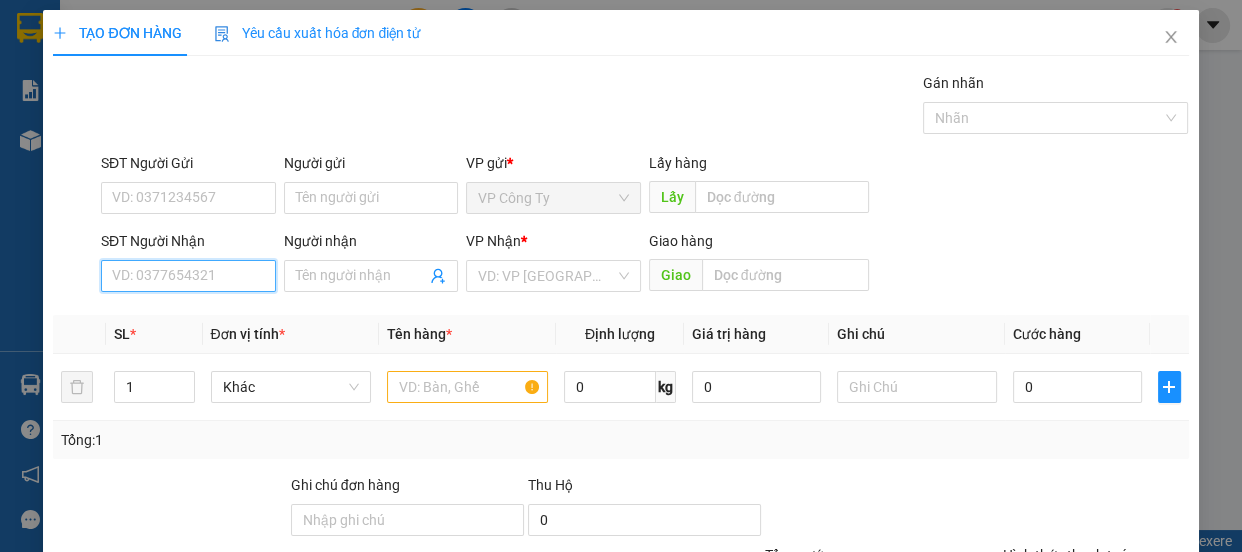 click on "SĐT Người Nhận" at bounding box center [188, 276] 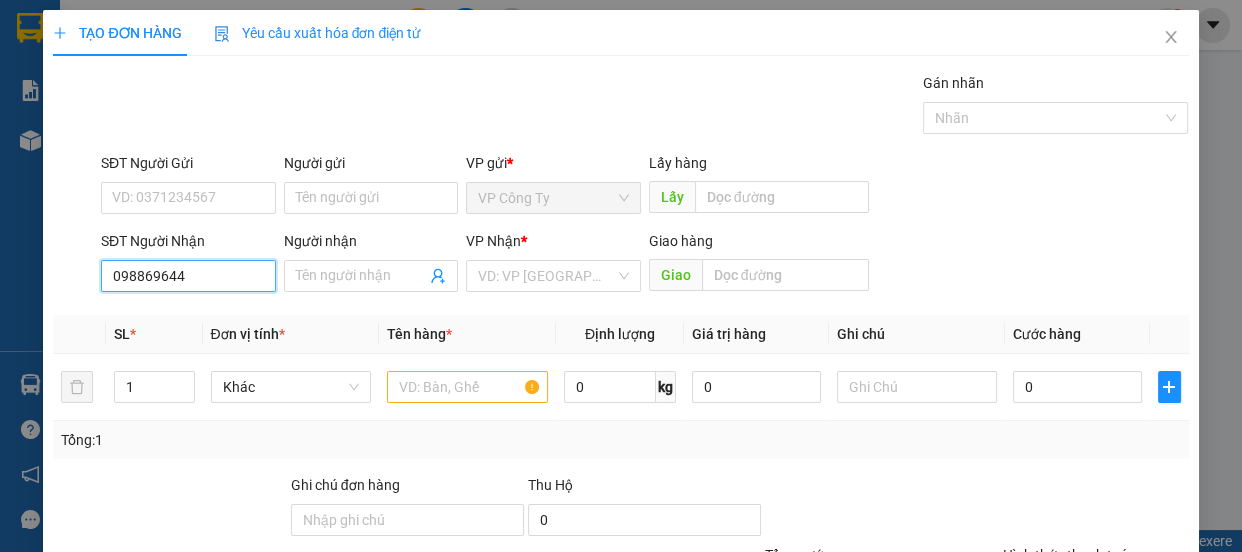 type on "0988696444" 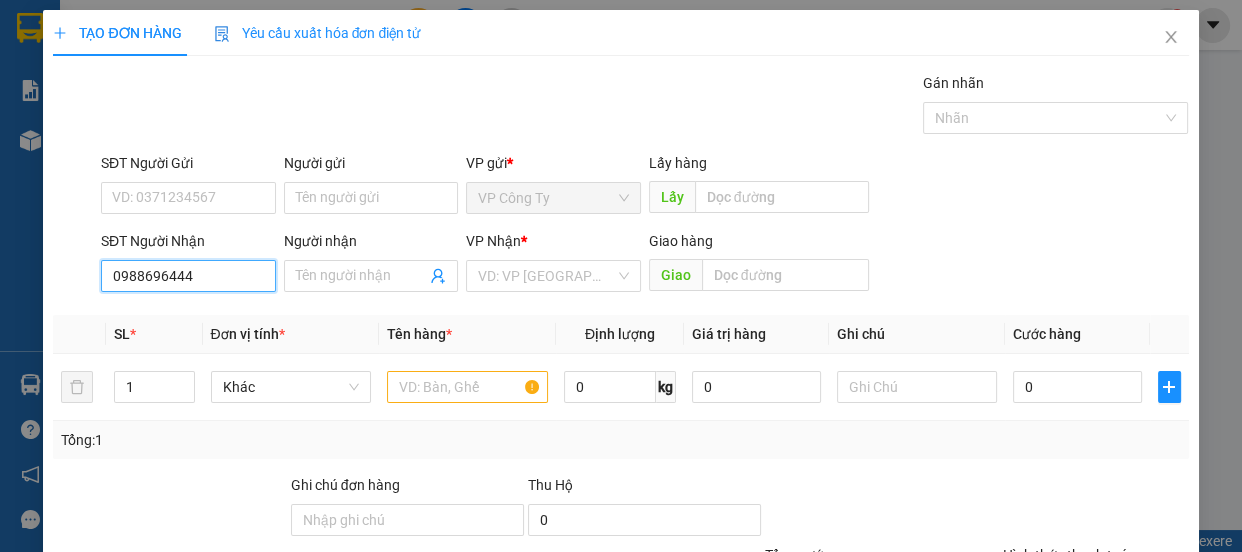 click on "0988696444" at bounding box center (188, 276) 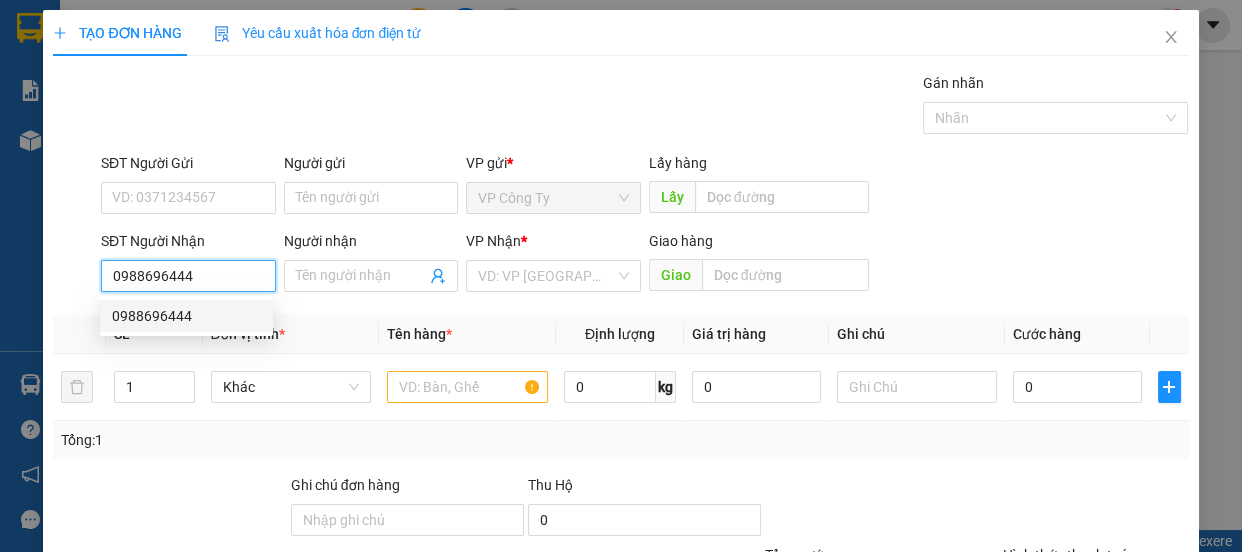 click on "0988696444" at bounding box center (186, 316) 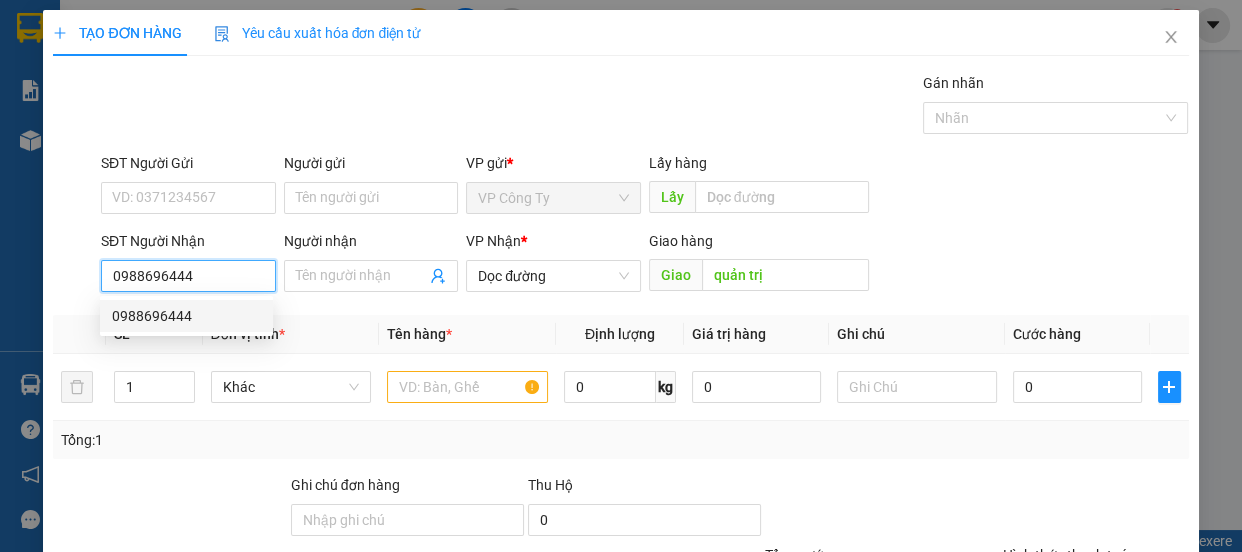 type on "50.000" 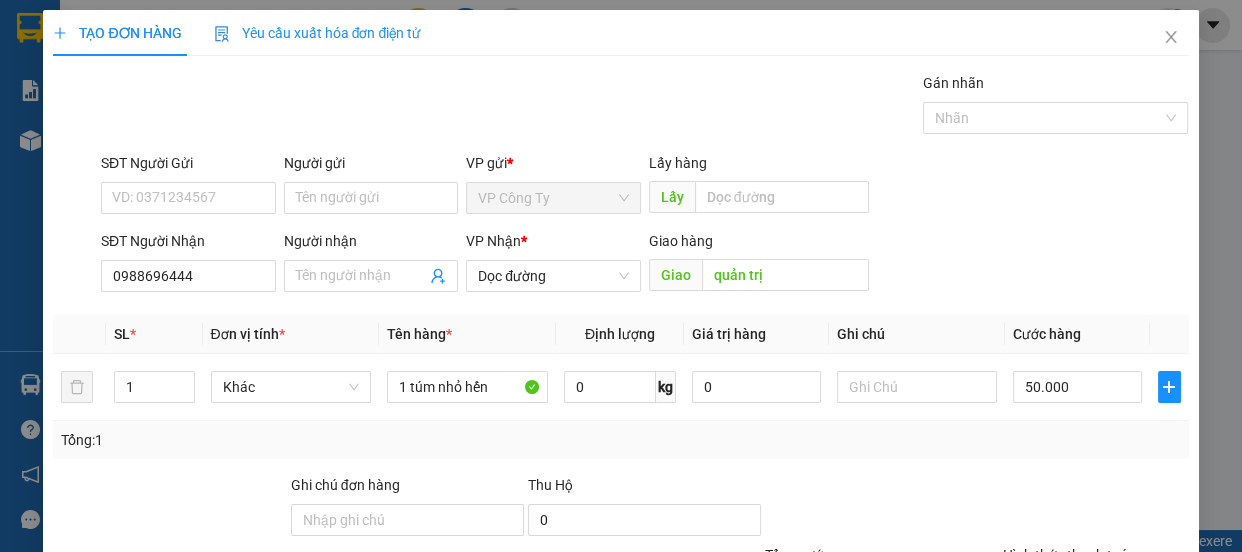 click at bounding box center [1073, 685] 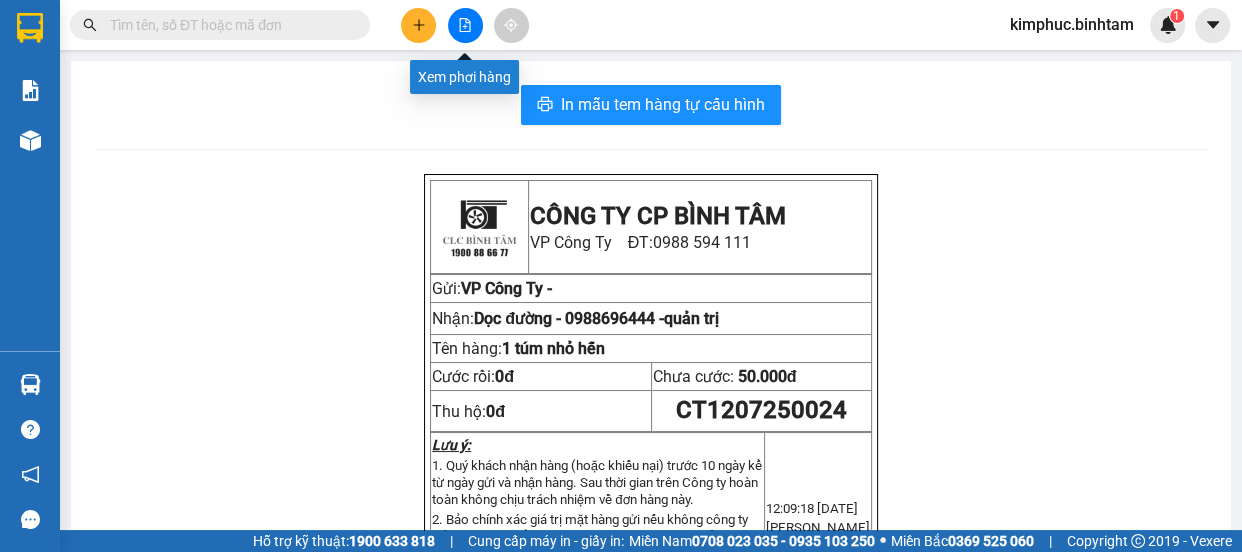 click 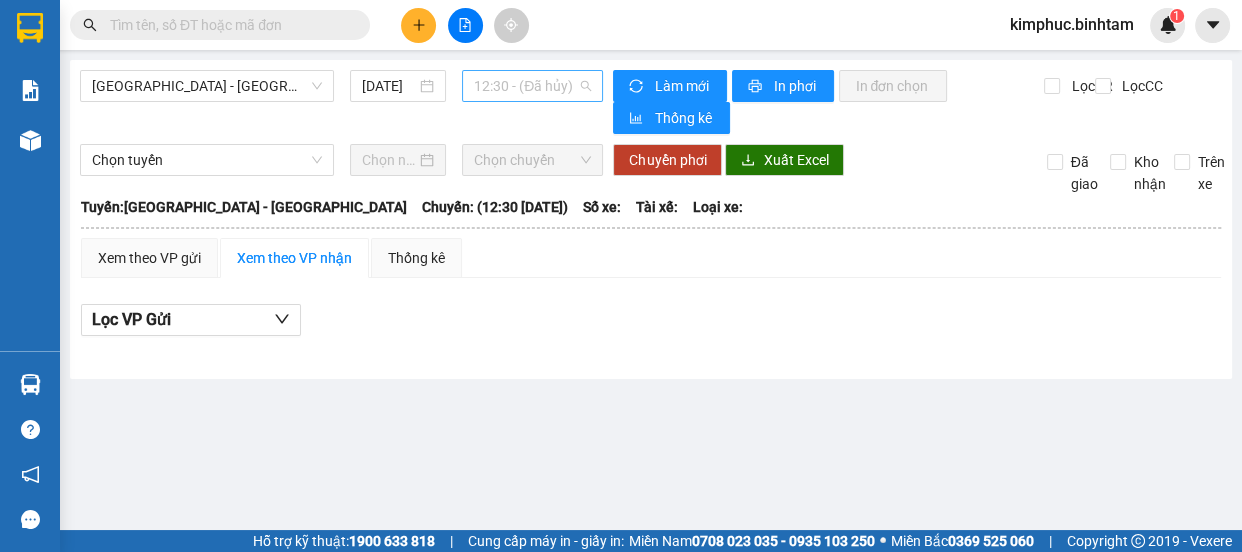 click on "12:30     - (Đã hủy)" at bounding box center (532, 86) 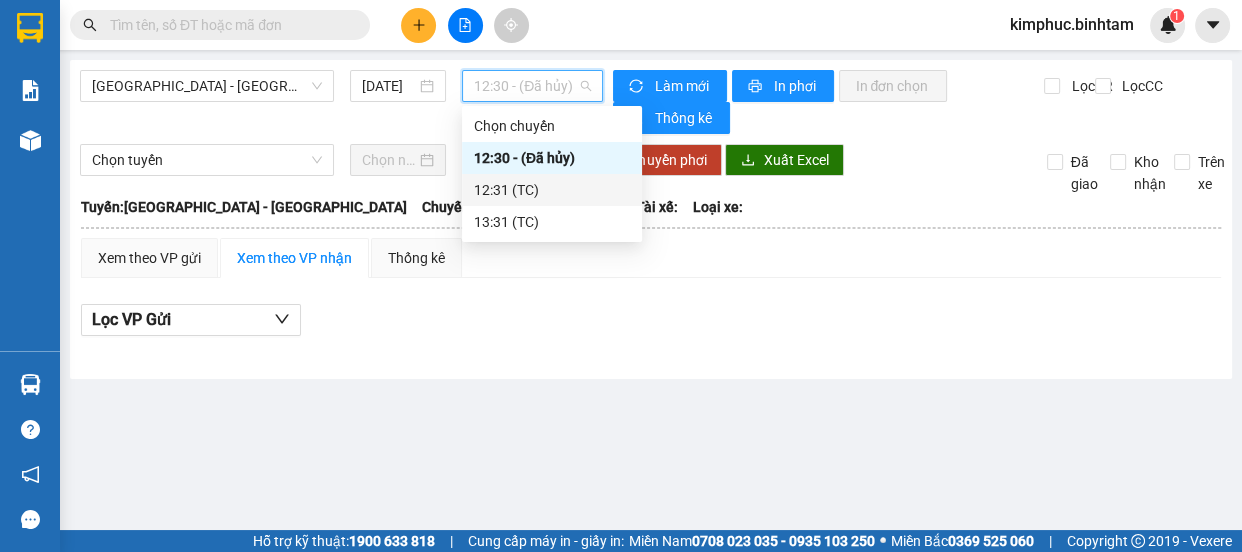 click on "12:31   (TC)" at bounding box center (552, 190) 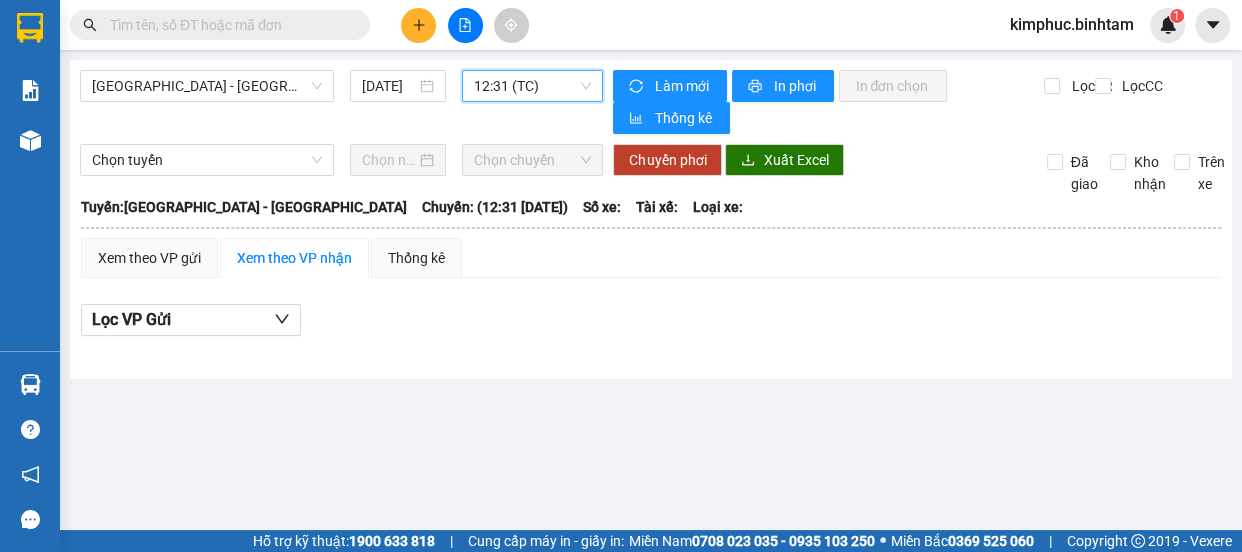 click on "12:31   (TC)" at bounding box center [532, 86] 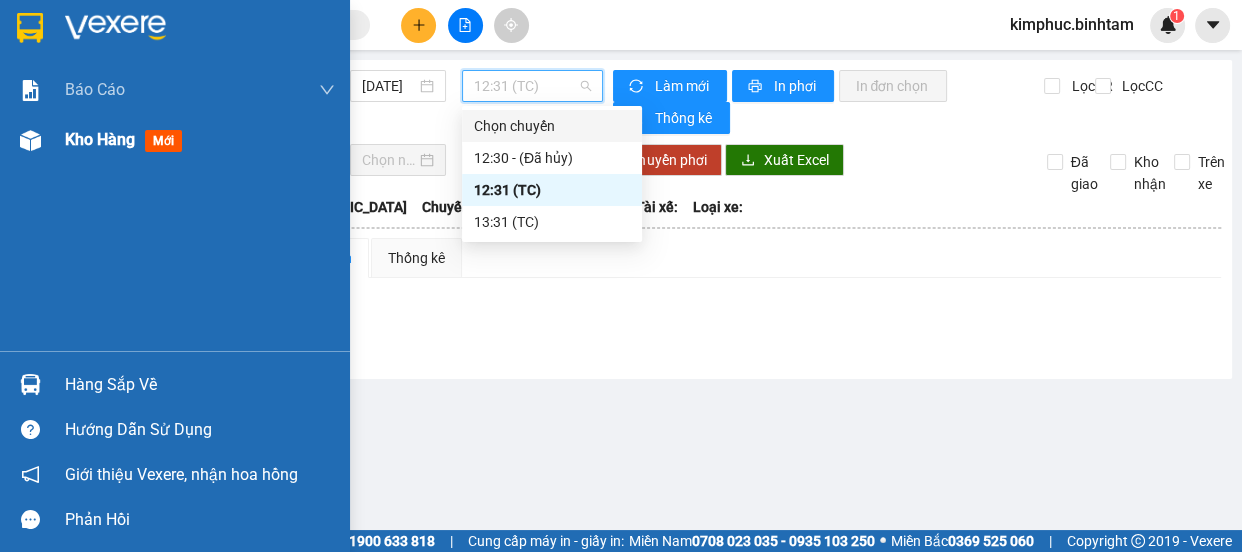 click on "Kho hàng" at bounding box center [100, 139] 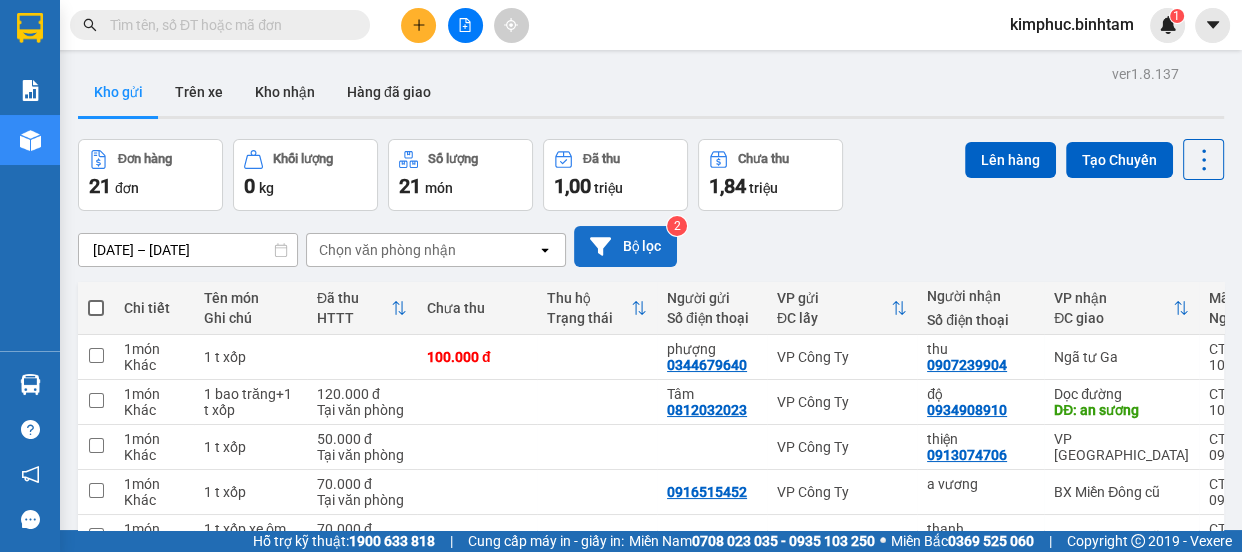 click on "Bộ lọc" at bounding box center [625, 246] 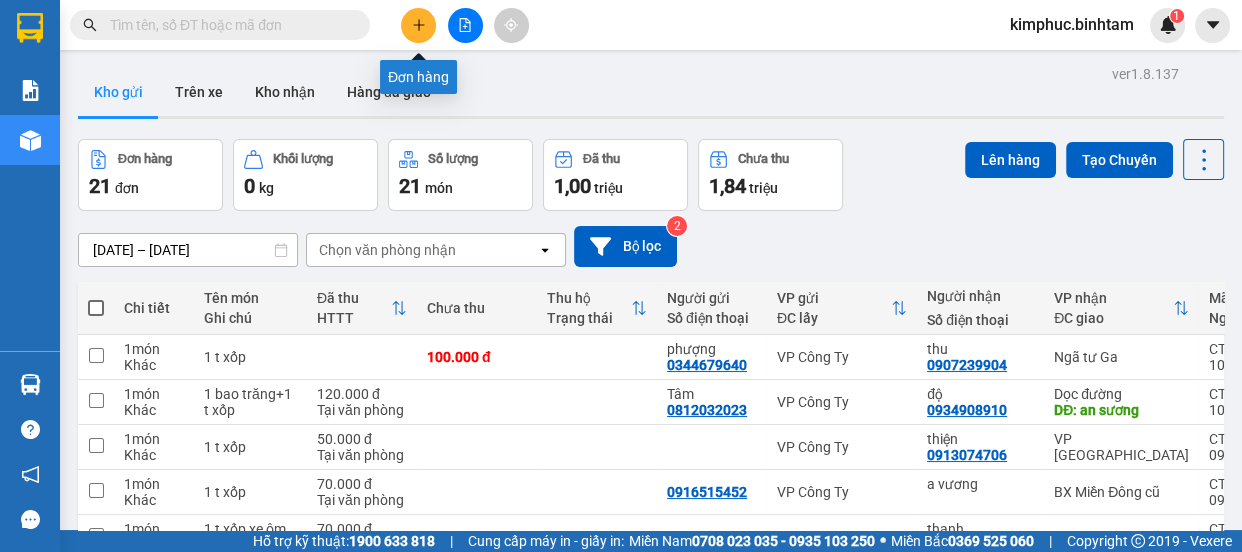 click 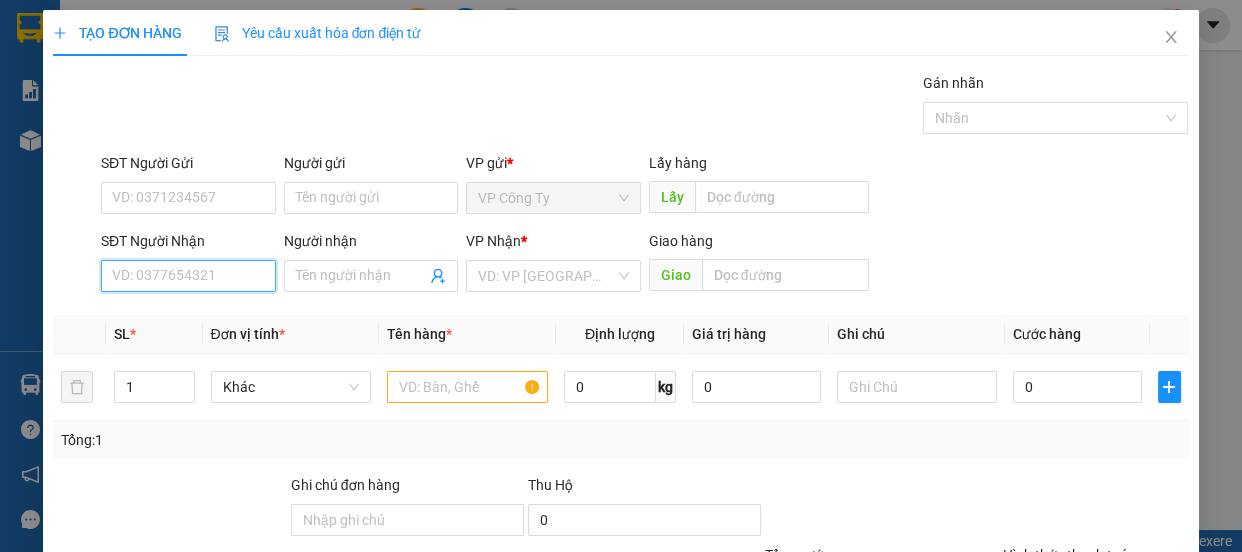 click on "SĐT Người Nhận" at bounding box center [188, 276] 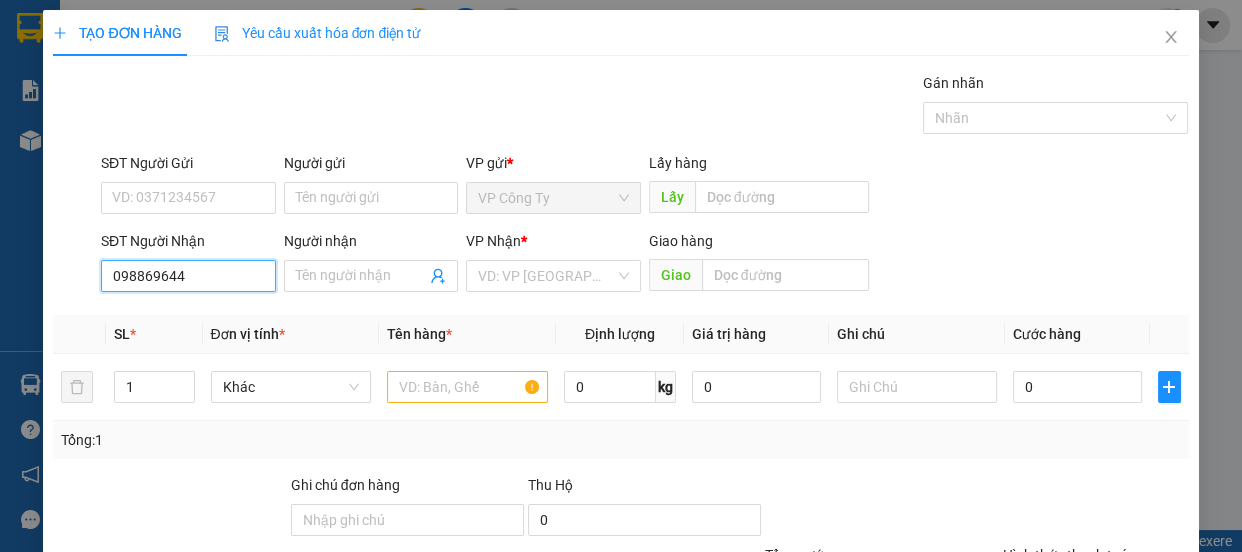 type on "0988696444" 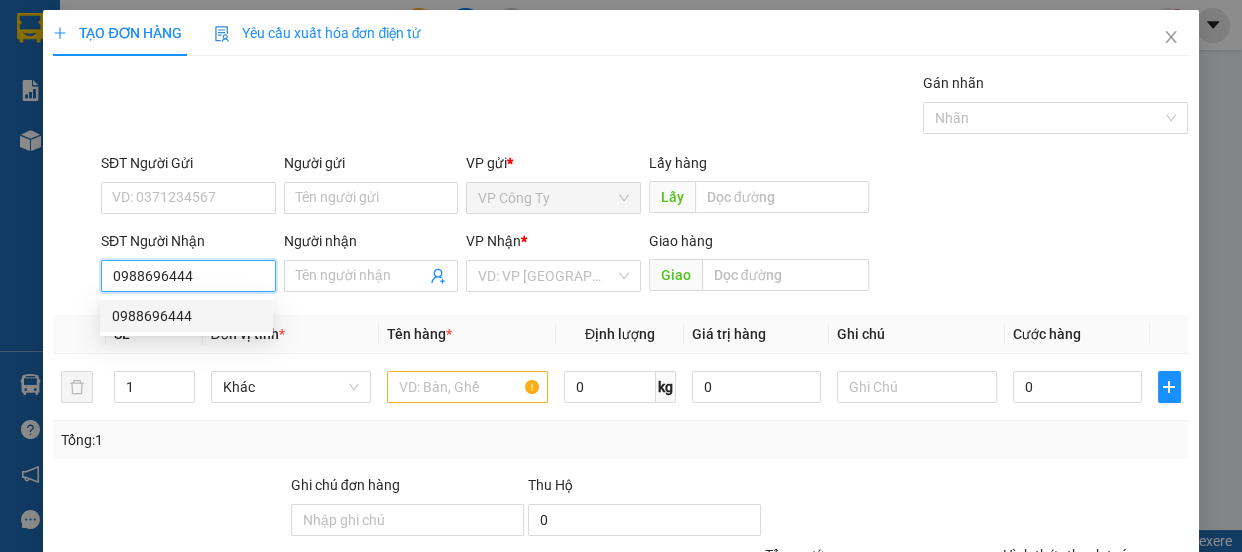 click on "0988696444" at bounding box center [186, 316] 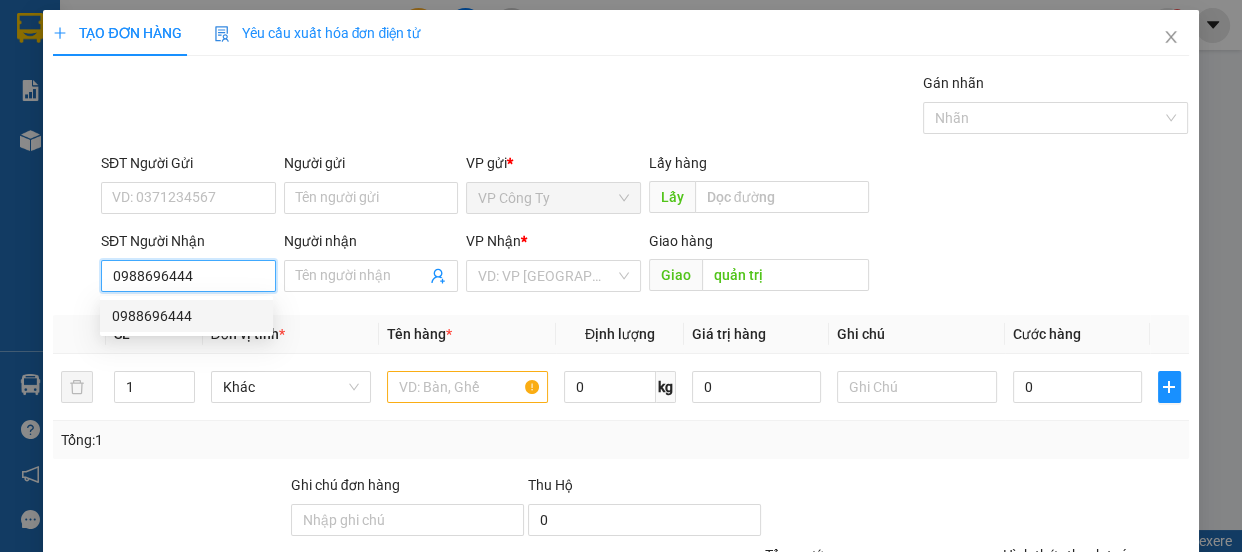 type on "50.000" 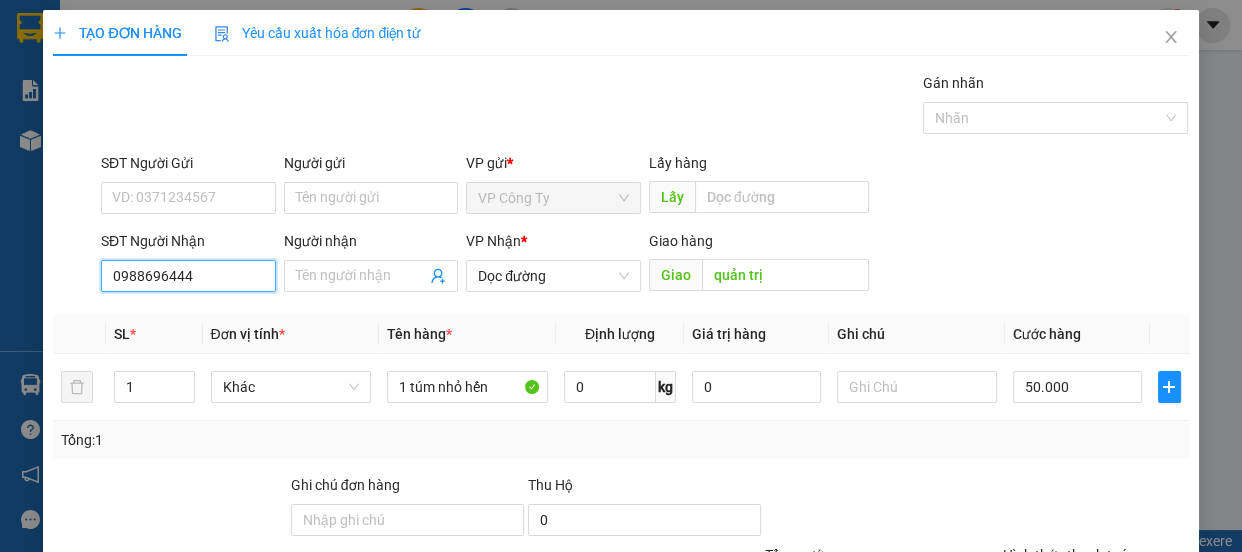 type on "0988696444" 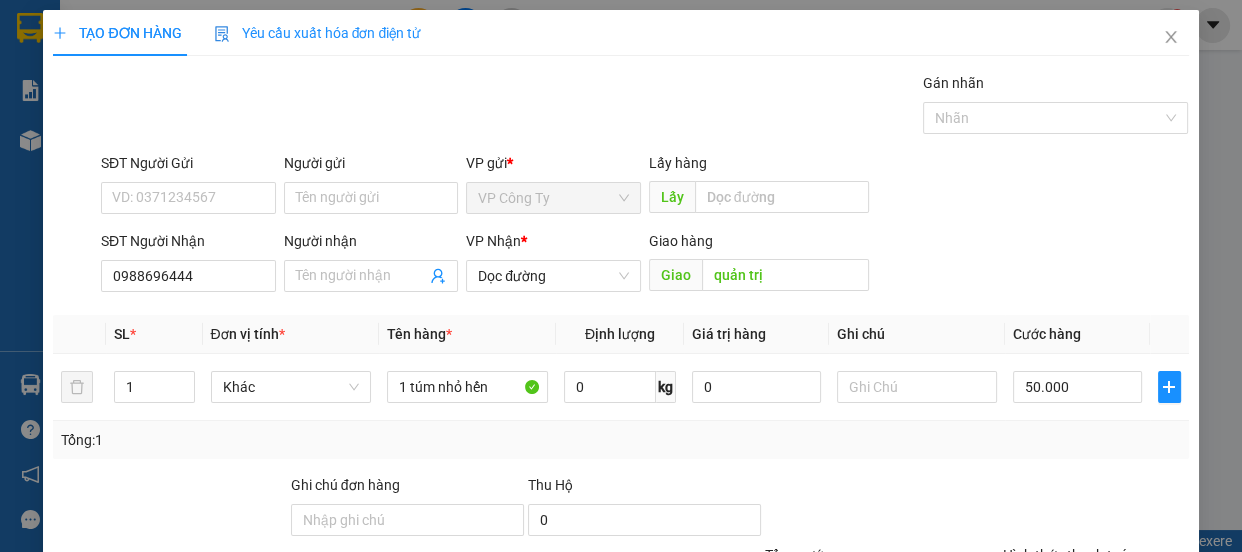 click on "[PERSON_NAME] và In" at bounding box center [1119, 685] 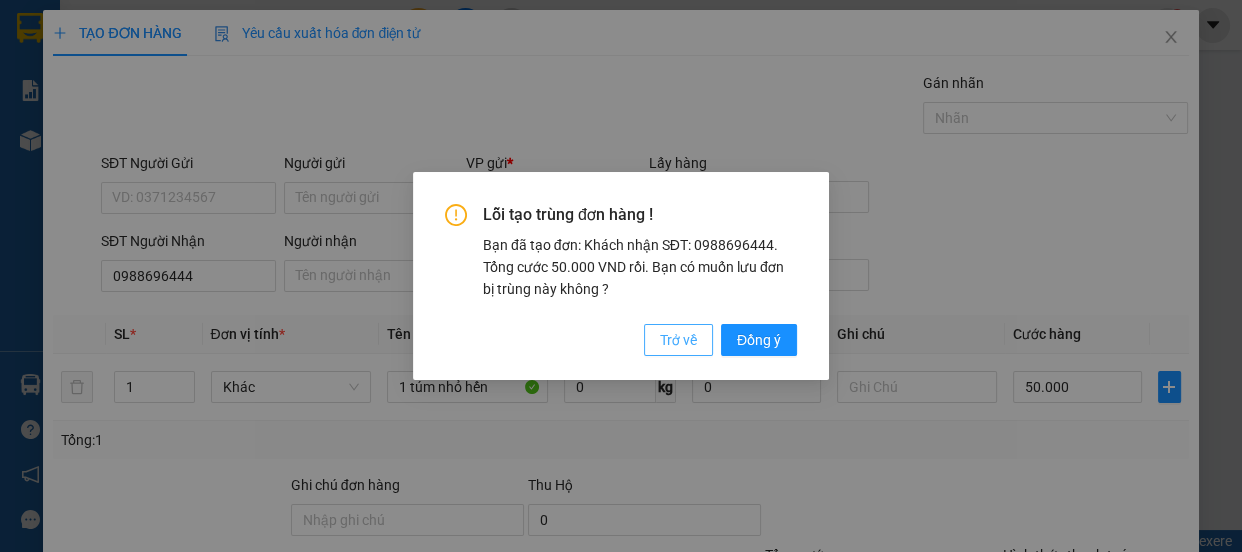 click on "Trở về" at bounding box center (678, 340) 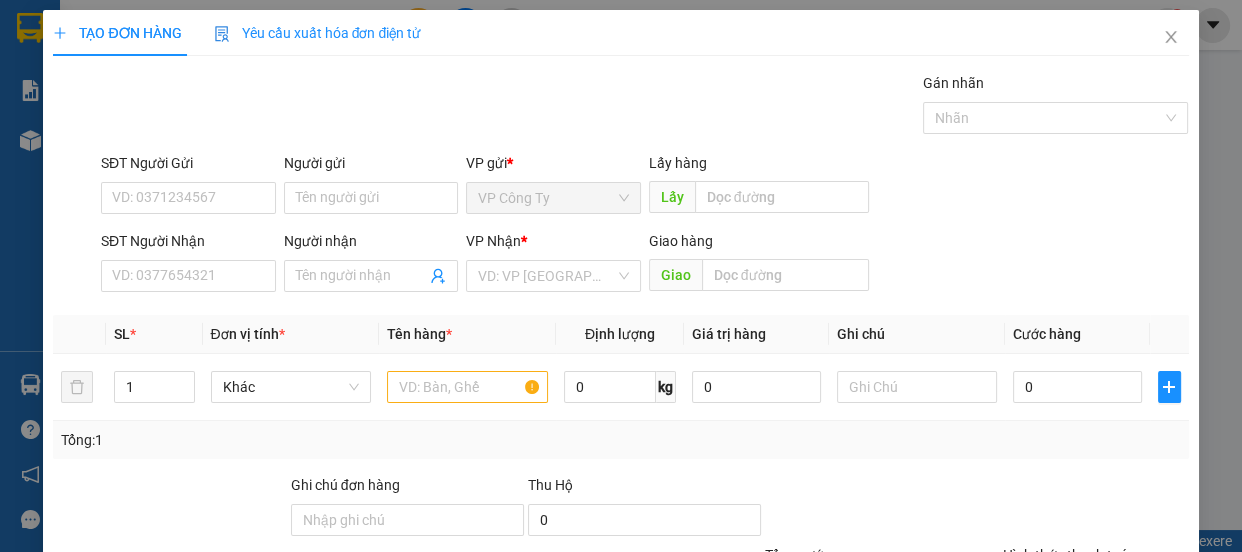 click on "[PERSON_NAME] và In" at bounding box center (1158, 685) 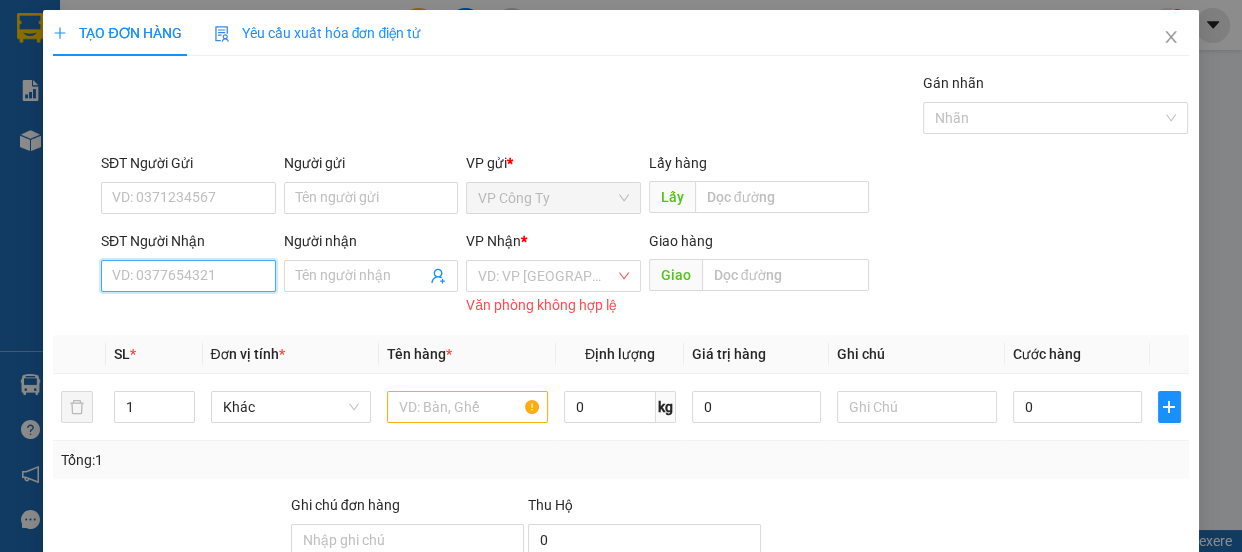 click on "SĐT Người Nhận" at bounding box center (188, 276) 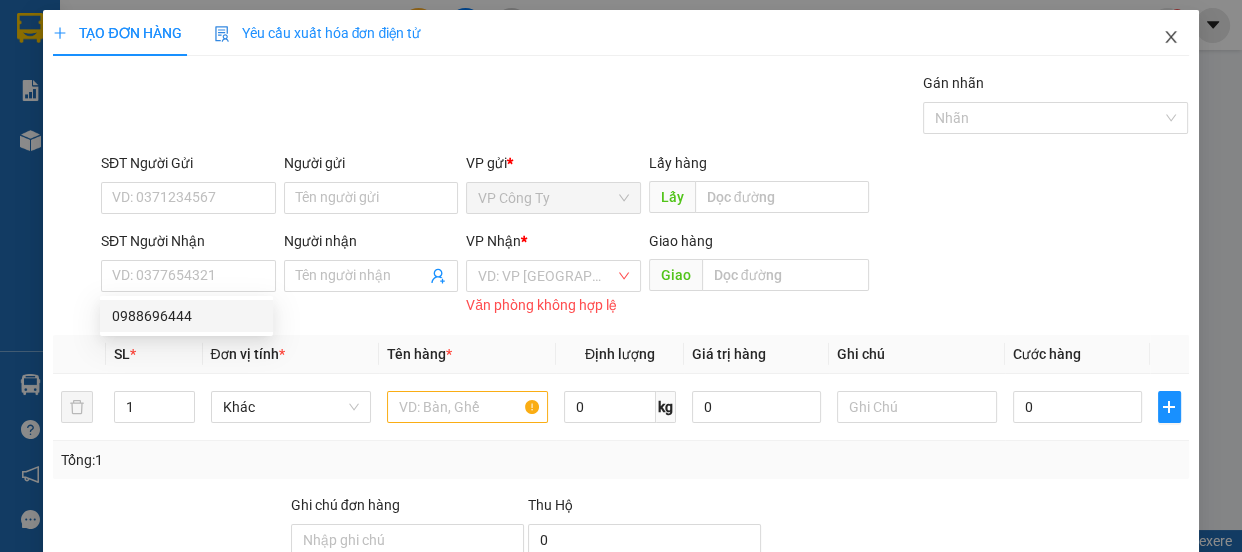 click at bounding box center (1171, 38) 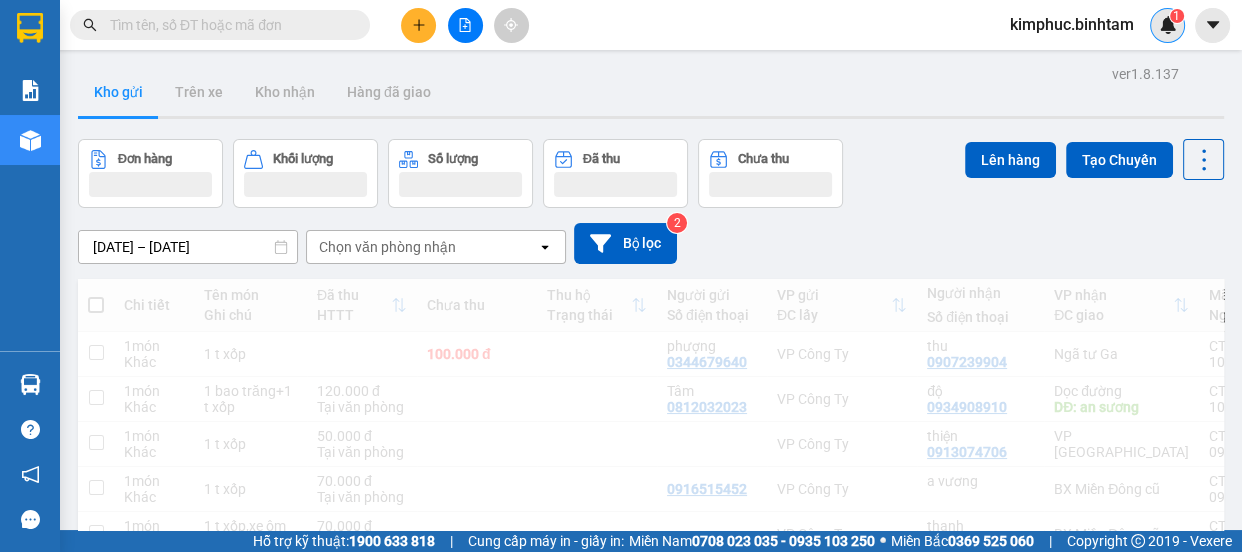 click on "1" at bounding box center [1167, 25] 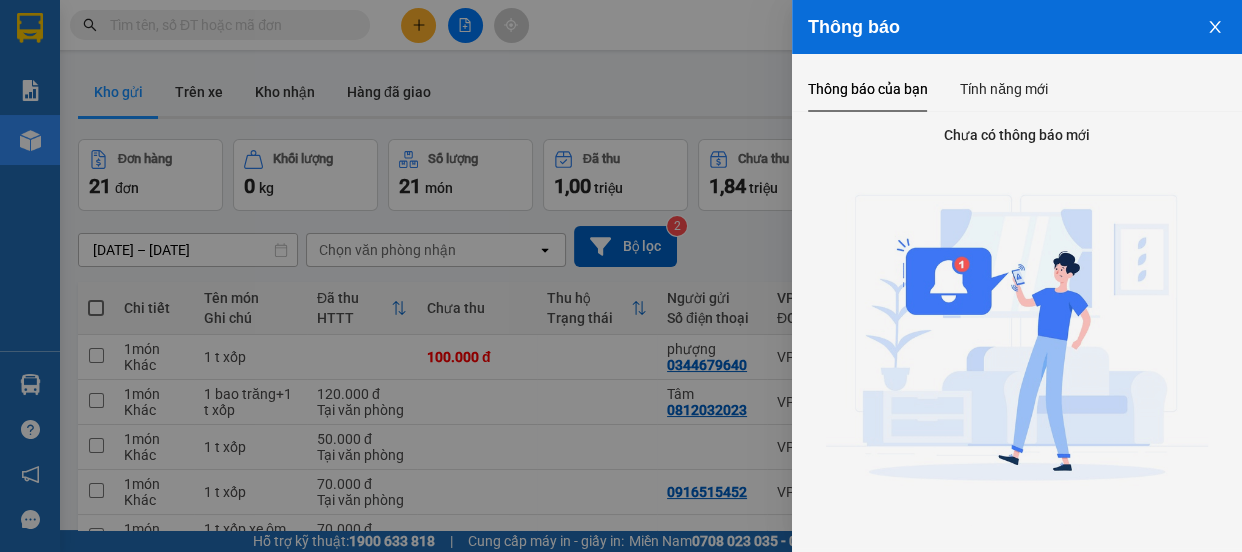click 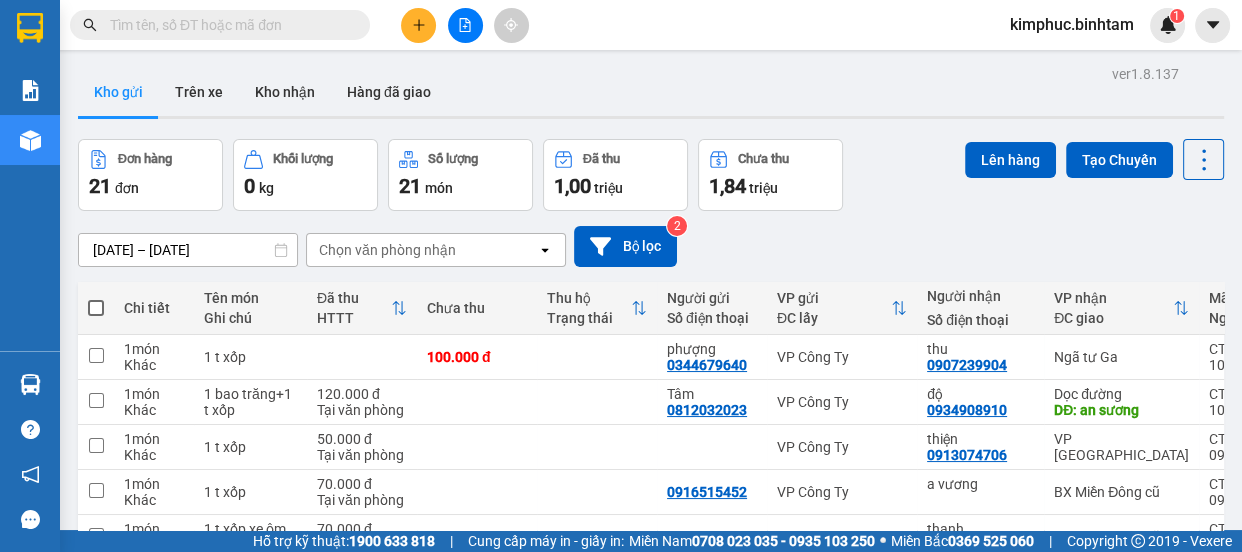 click on "1" at bounding box center (936, 833) 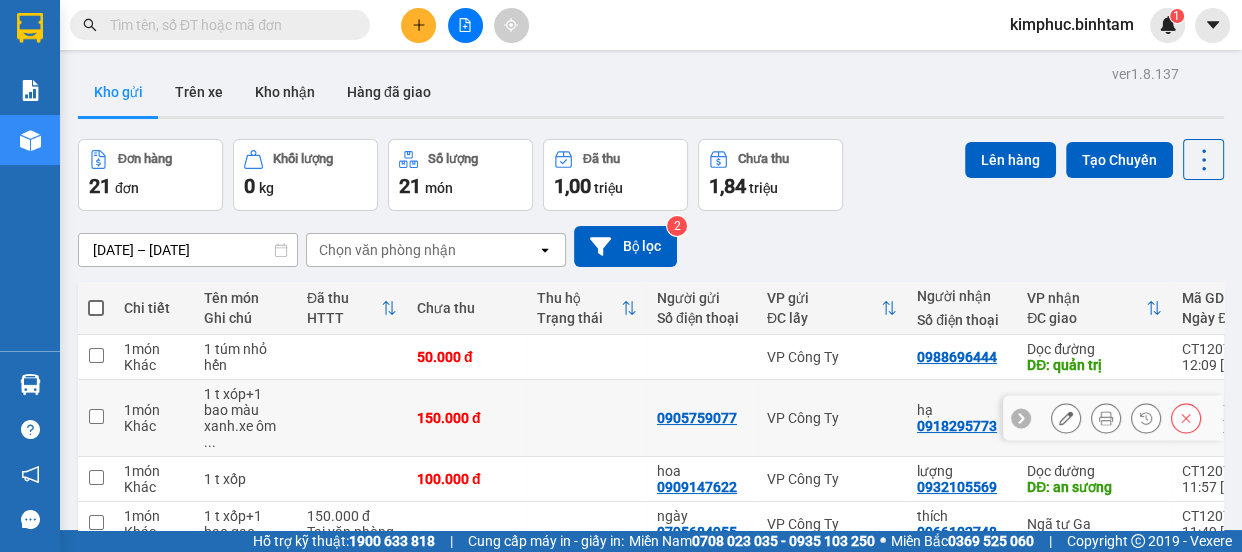 click at bounding box center [1066, 418] 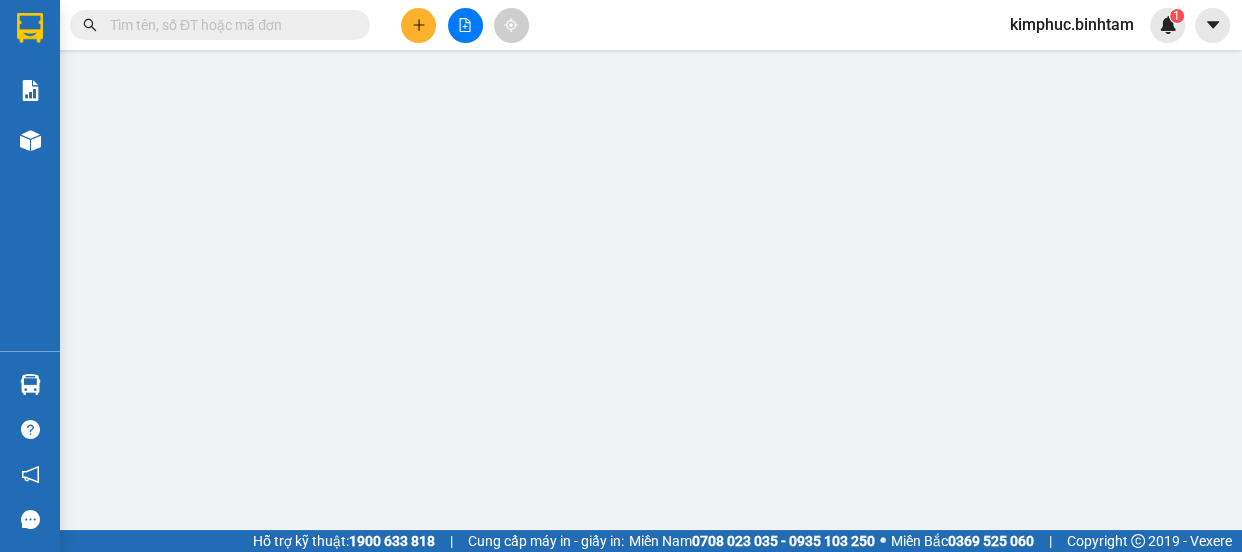 type on "0905759077" 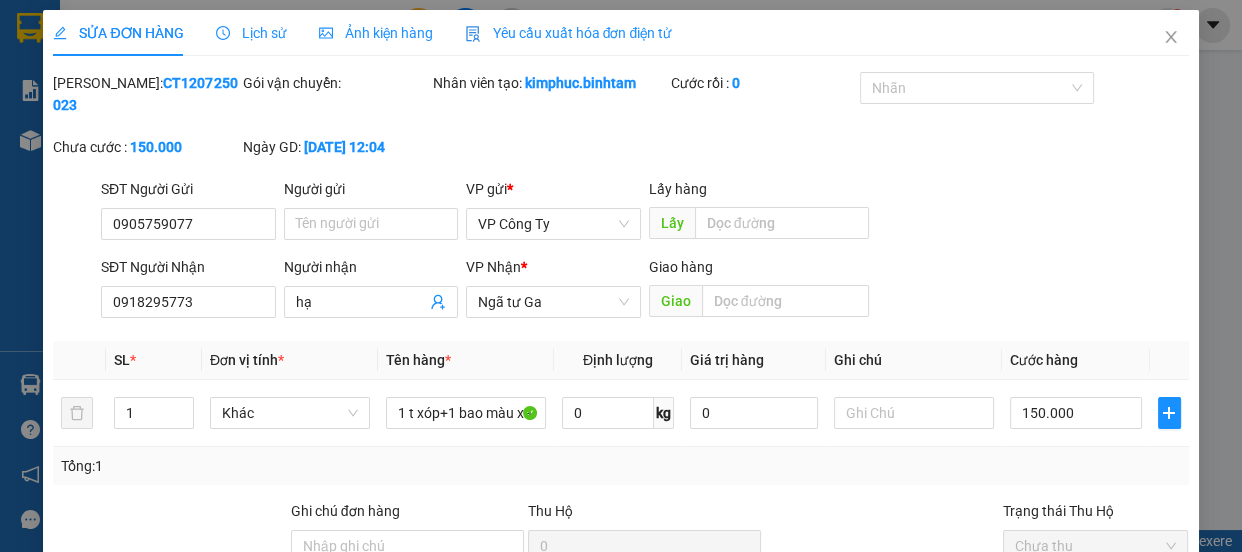click on "[PERSON_NAME] và In" at bounding box center (1158, 711) 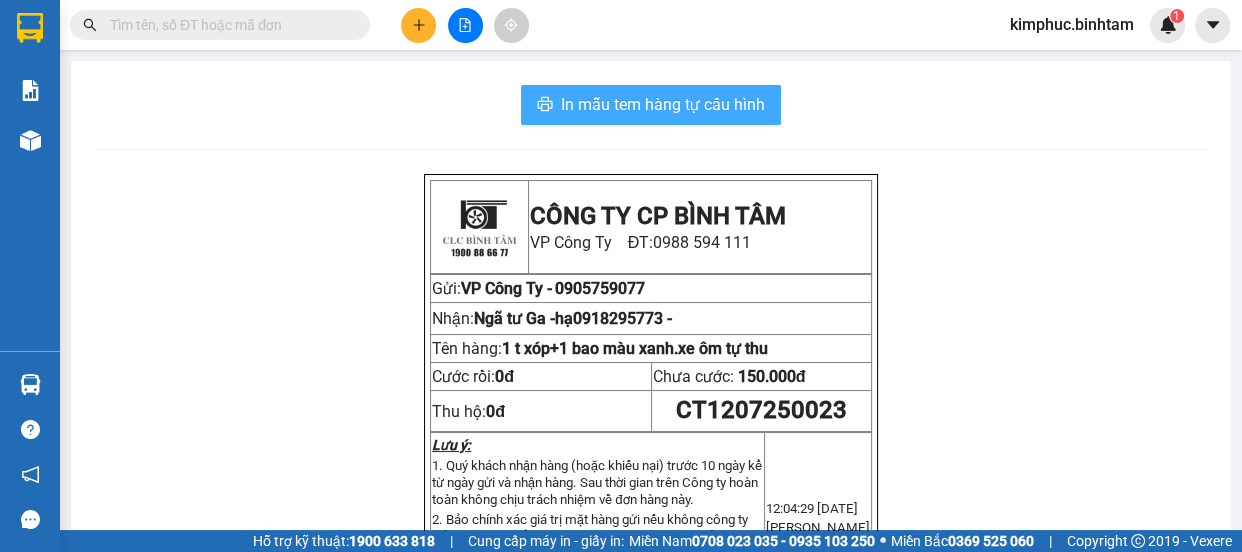 click on "In mẫu tem hàng tự cấu hình" at bounding box center (663, 104) 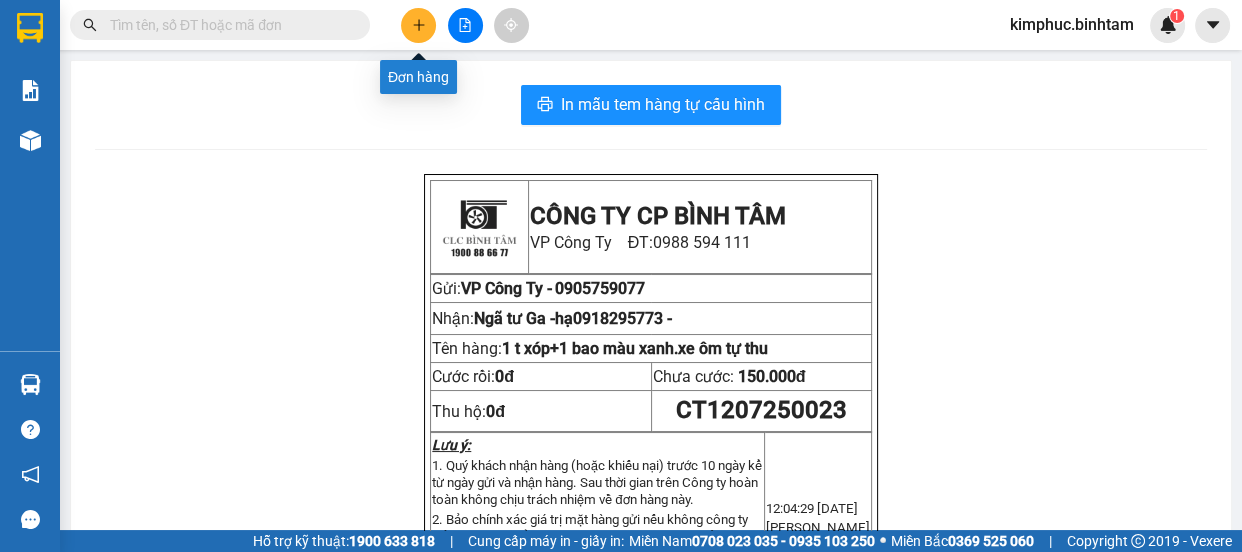 click 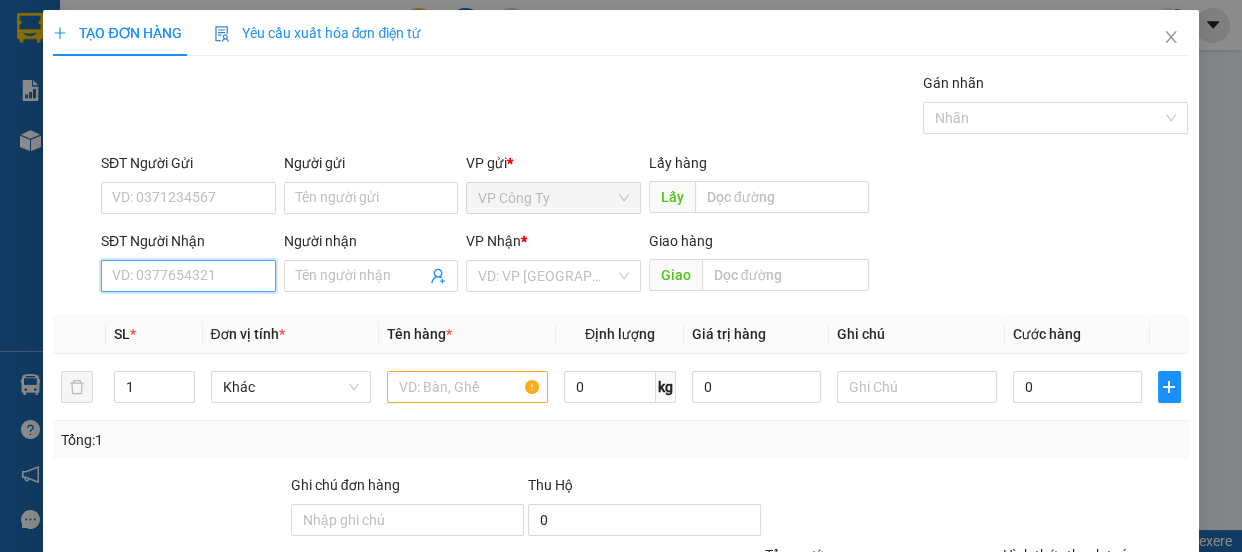 click on "SĐT Người Nhận" at bounding box center (188, 276) 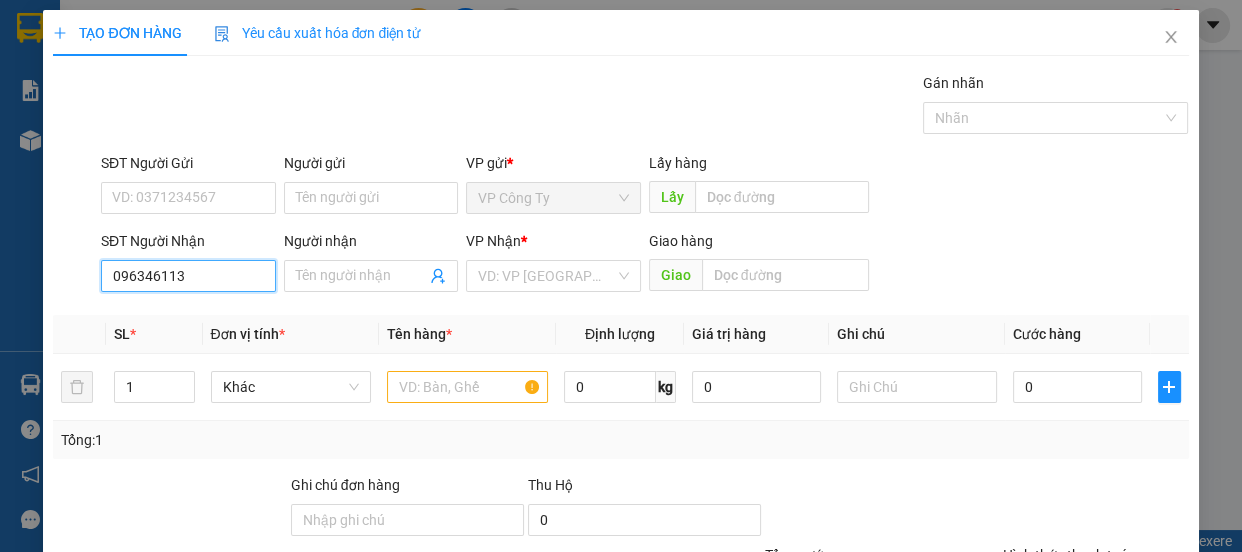 type on "0963461135" 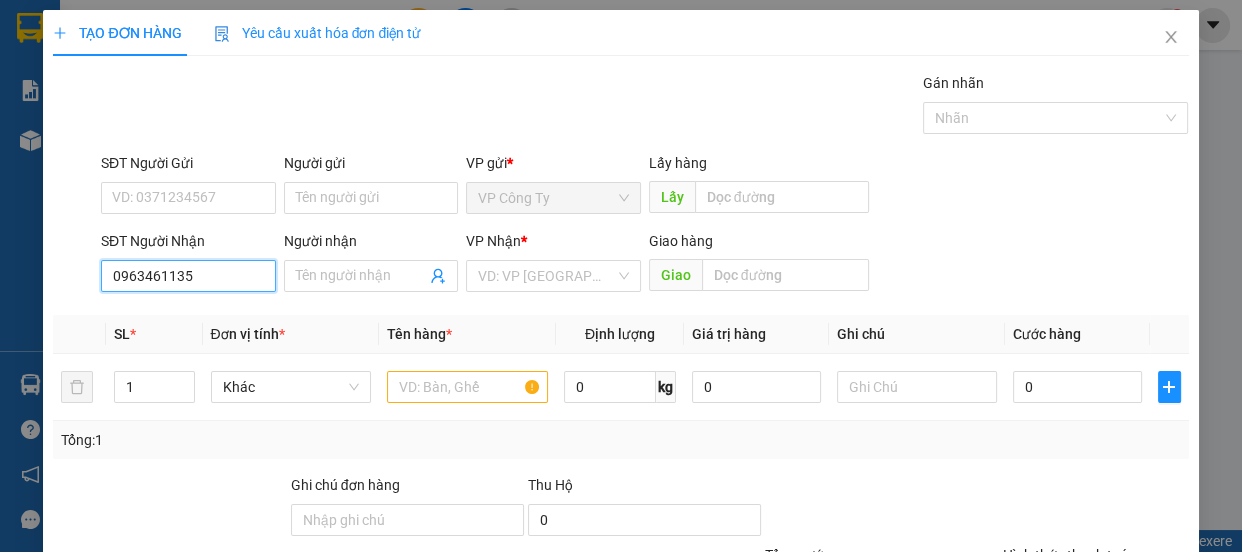 click on "0963461135" at bounding box center (188, 276) 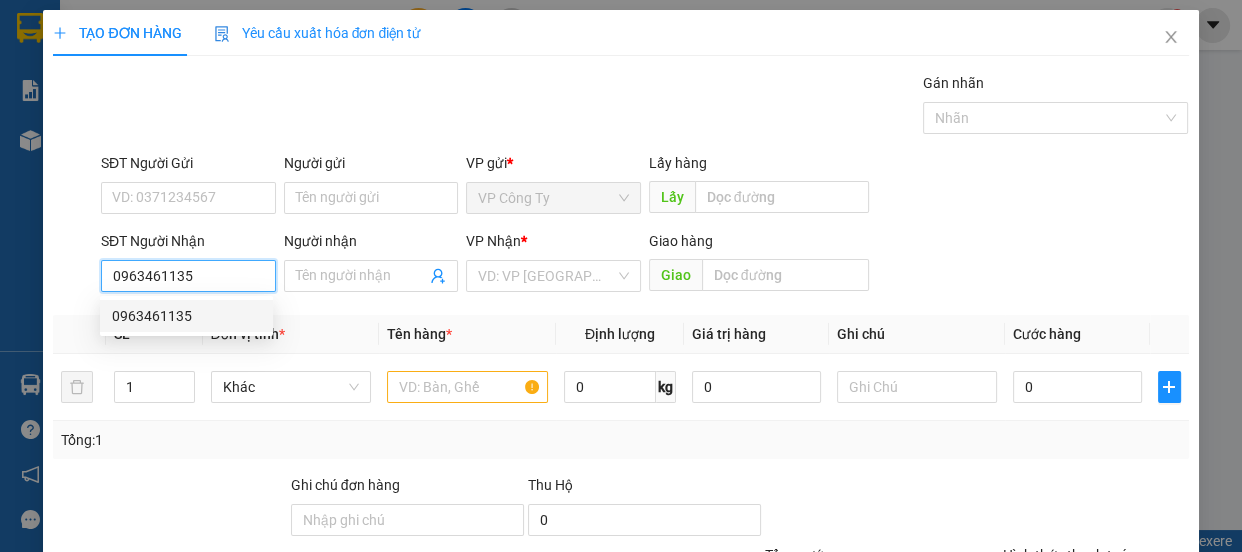 click on "0963461135" at bounding box center (186, 316) 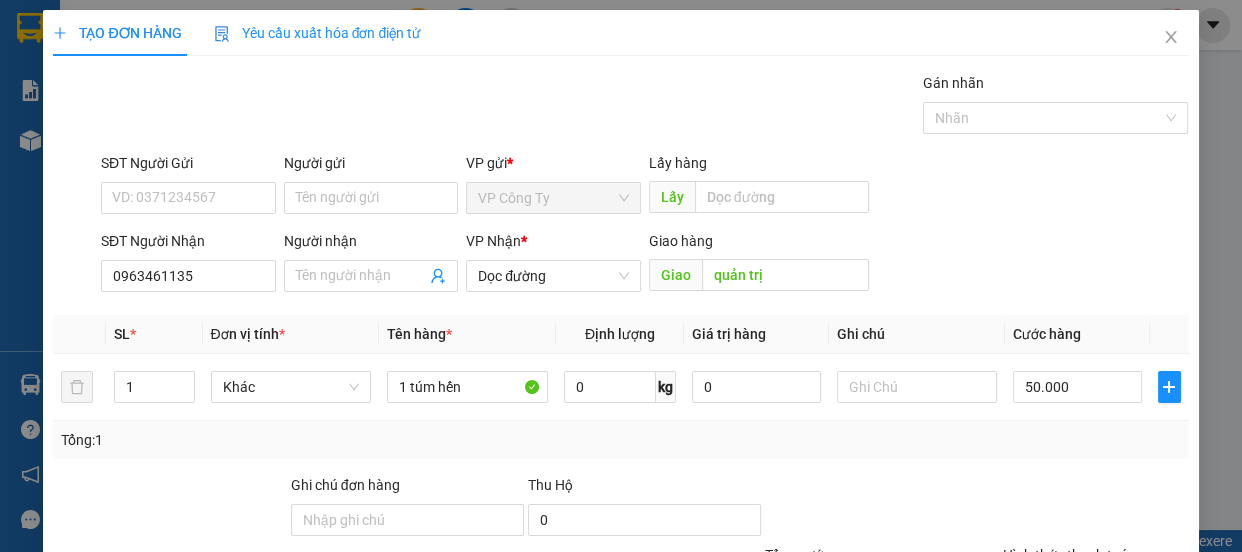 click on "[PERSON_NAME] và In" at bounding box center [1158, 685] 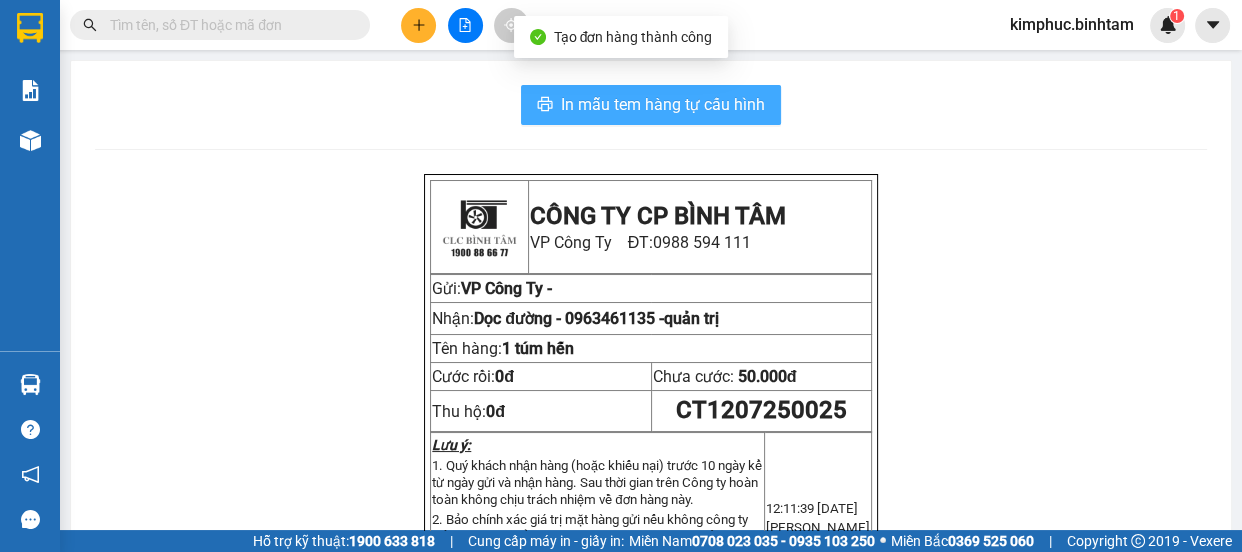 click on "In mẫu tem hàng tự cấu hình" at bounding box center [663, 104] 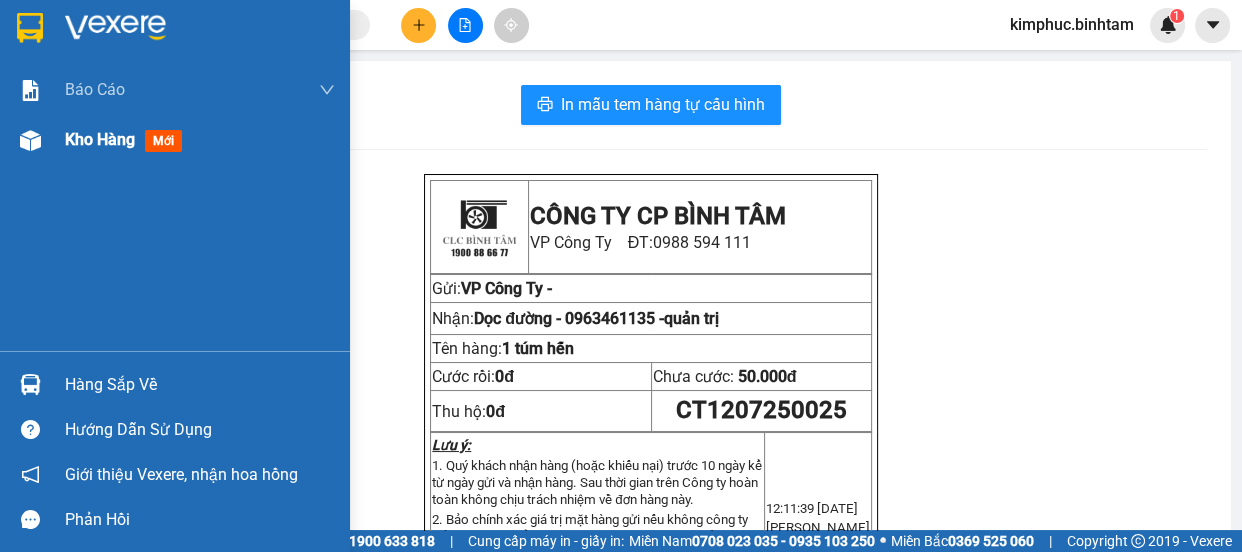 click on "Kho hàng" at bounding box center [100, 139] 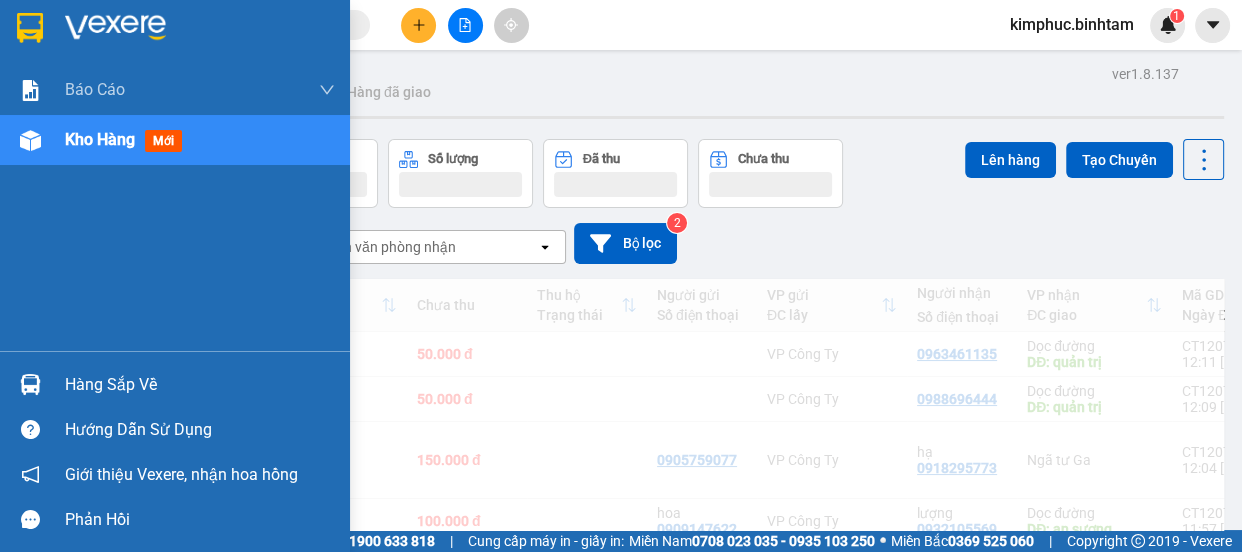 click on "Kho hàng" at bounding box center [100, 139] 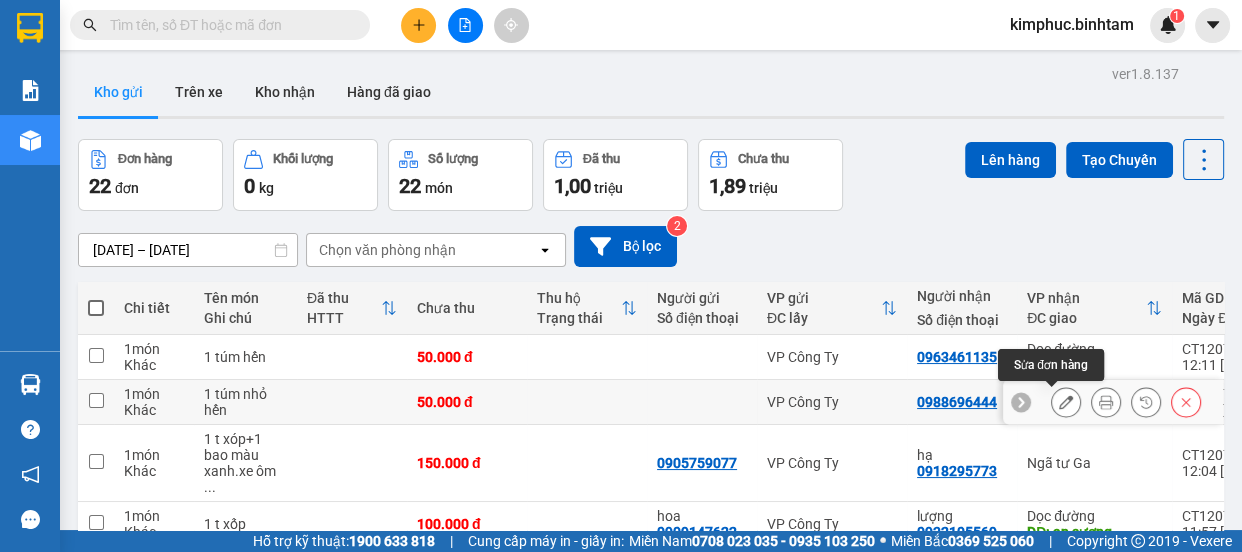 click at bounding box center [1066, 402] 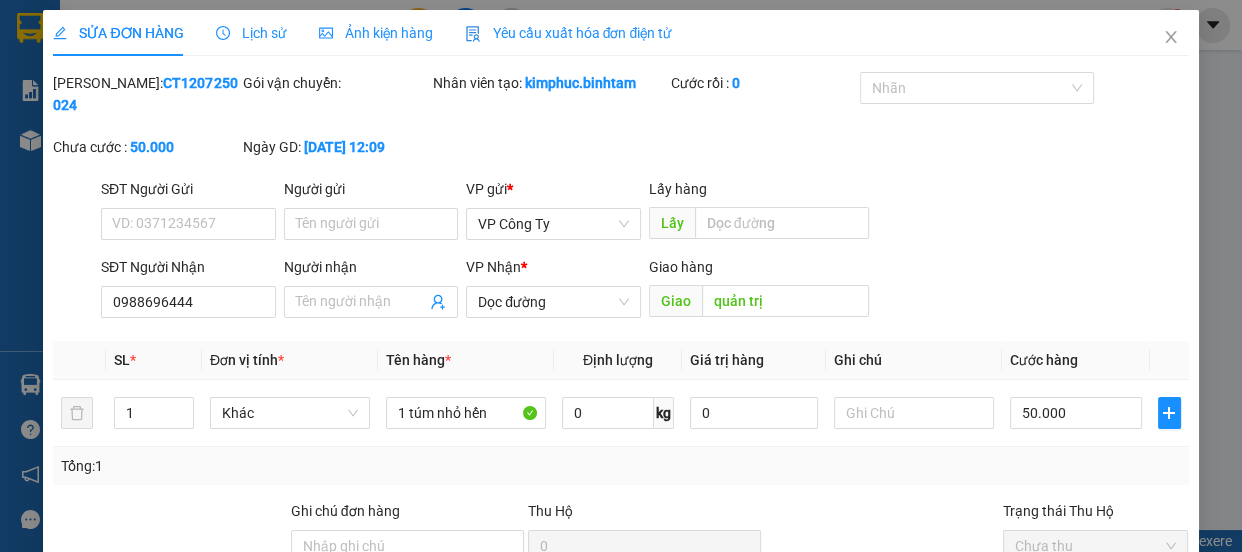 click on "[PERSON_NAME] và In" at bounding box center (1158, 711) 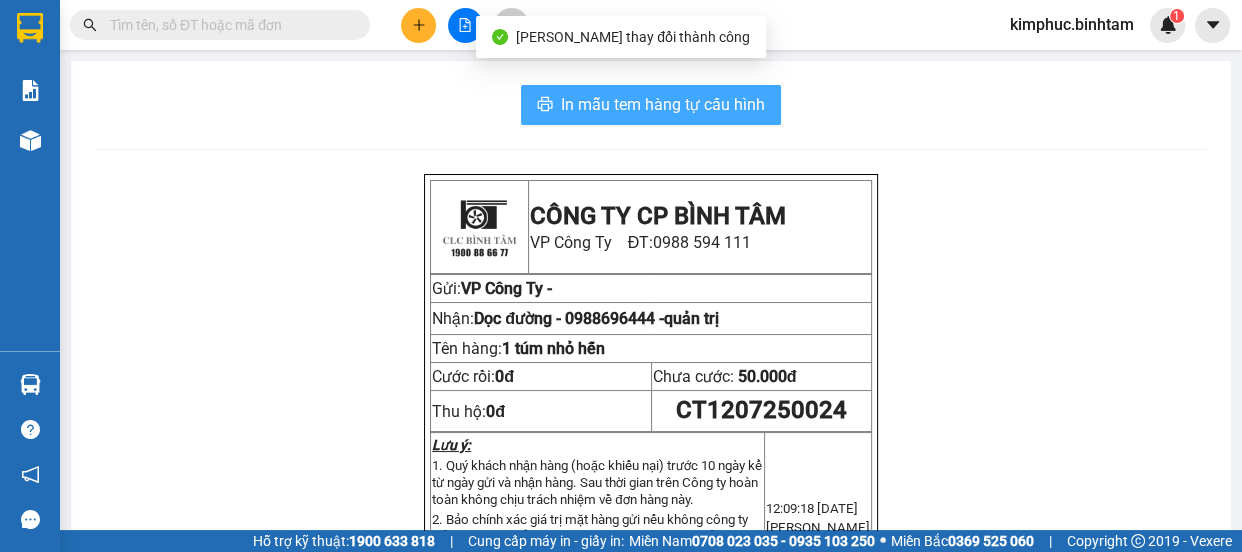 click on "In mẫu tem hàng tự cấu hình" at bounding box center (651, 105) 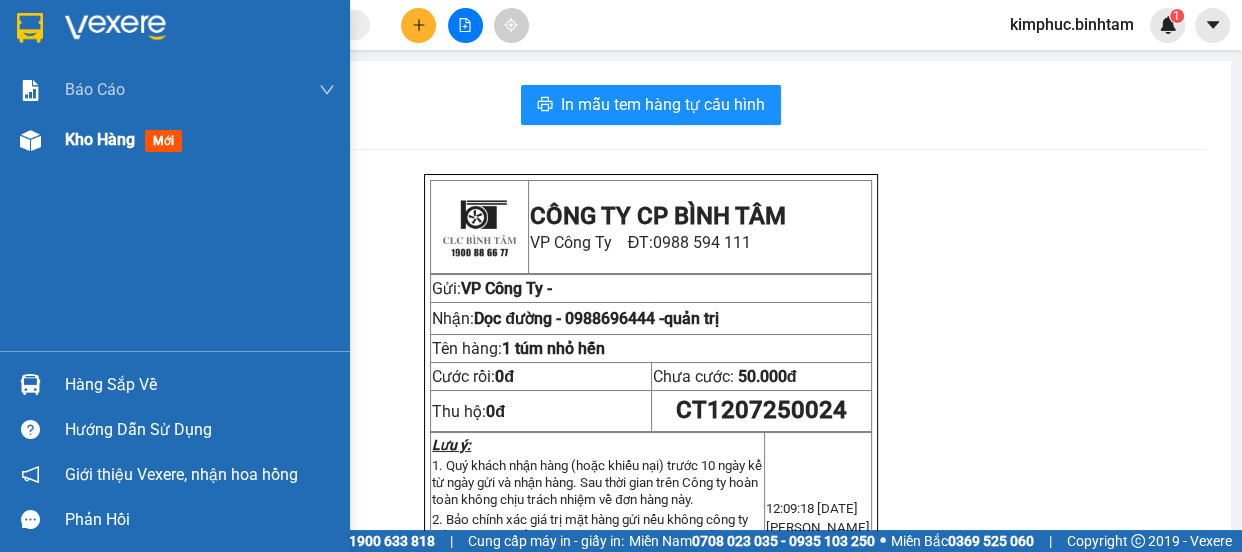 click on "Kho hàng" at bounding box center (100, 139) 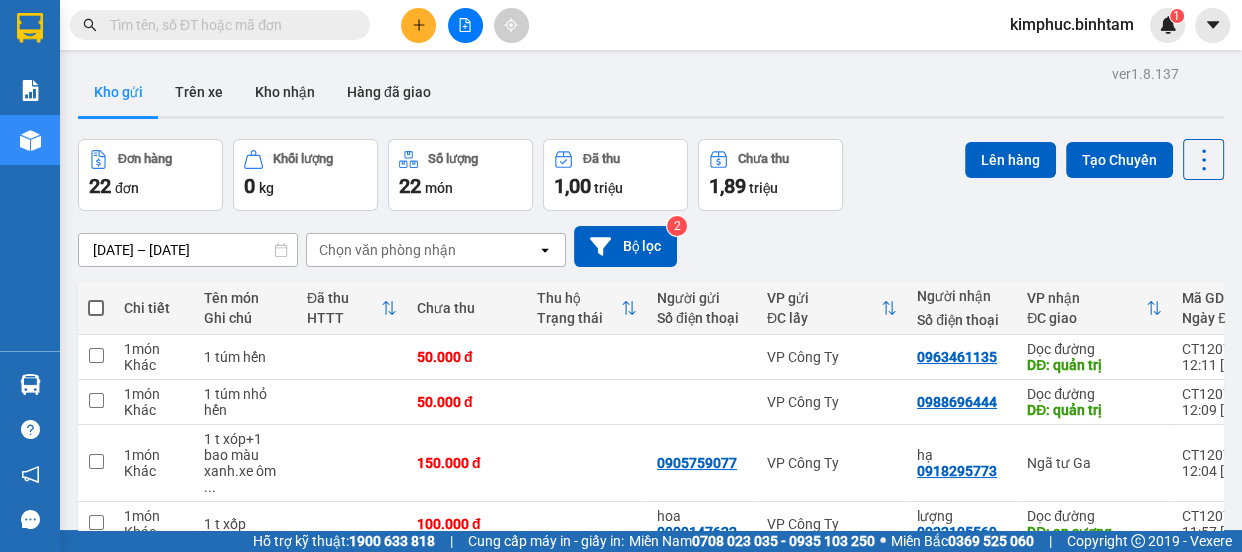 click at bounding box center [228, 25] 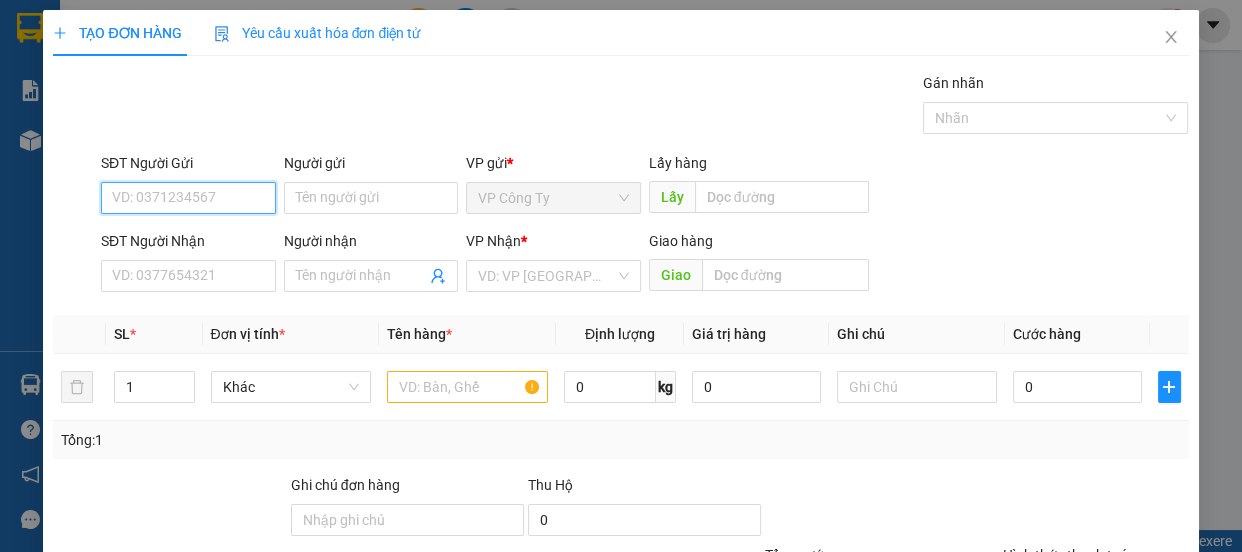 click on "SĐT Người Gửi" at bounding box center (188, 198) 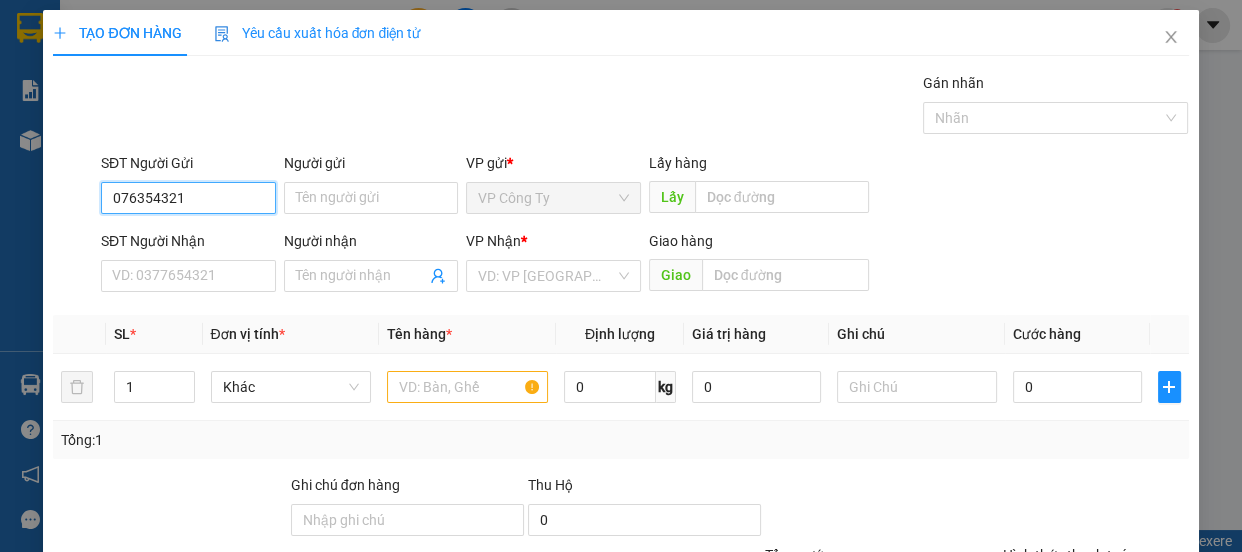 type on "0763543218" 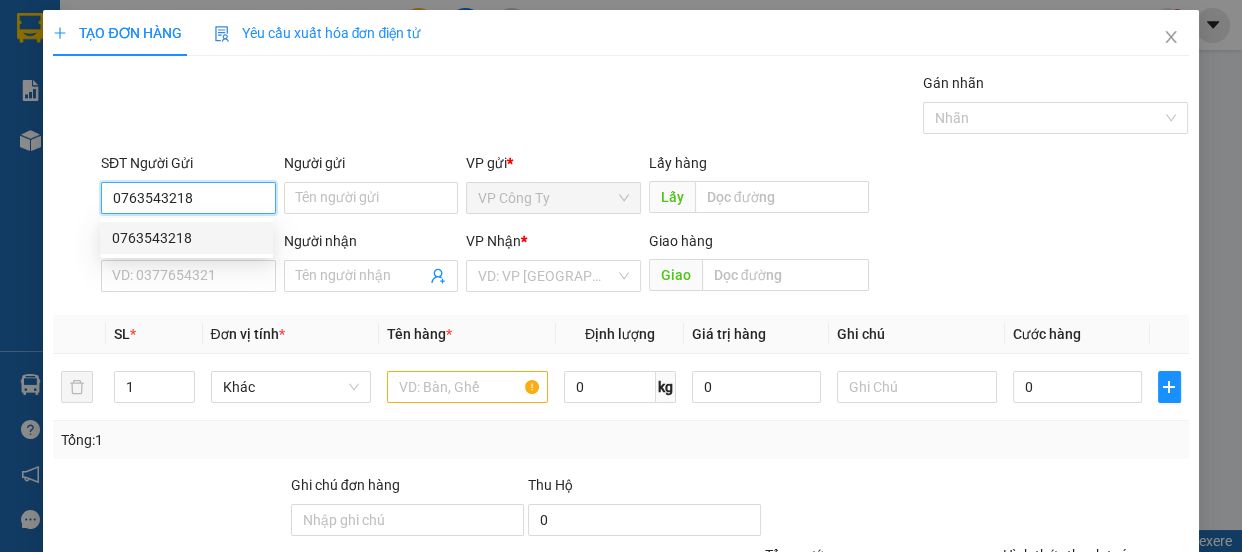 click on "0763543218" at bounding box center (186, 238) 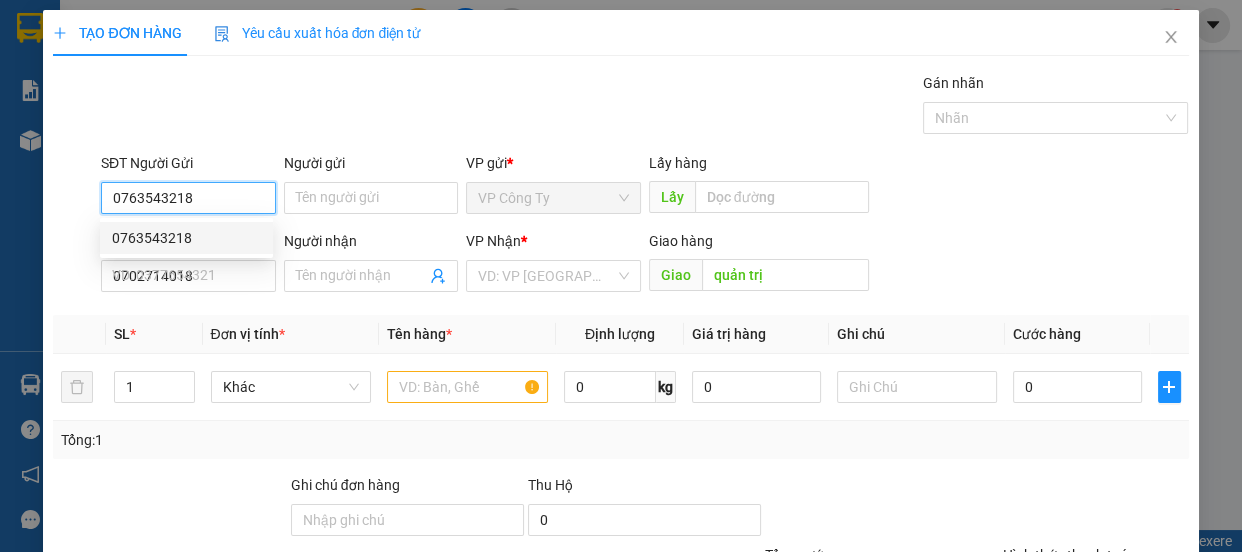 type on "50.000" 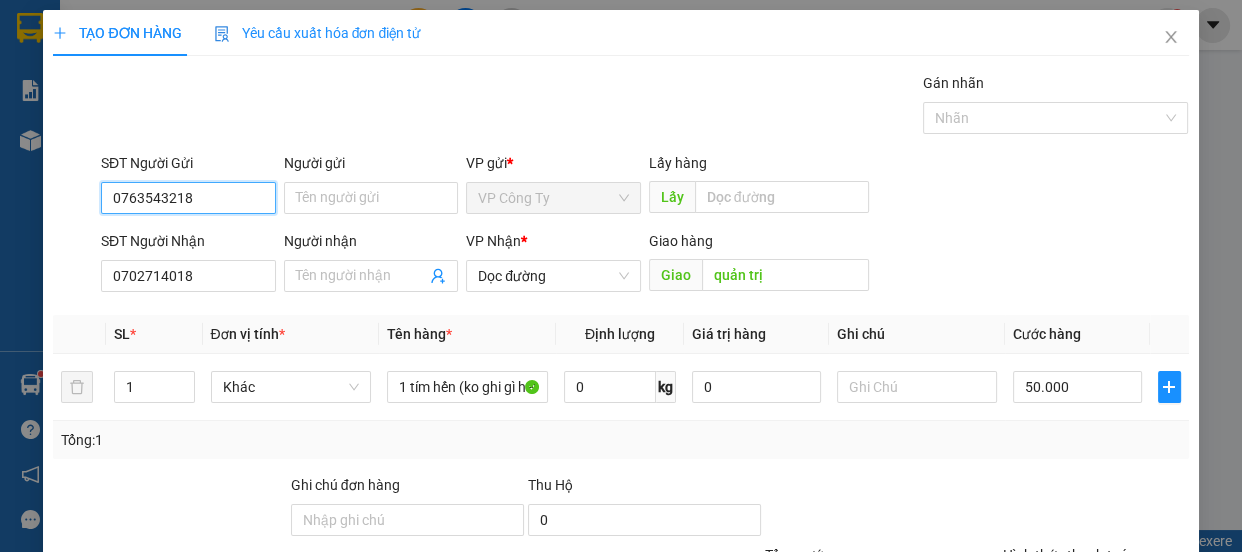 type on "0763543218" 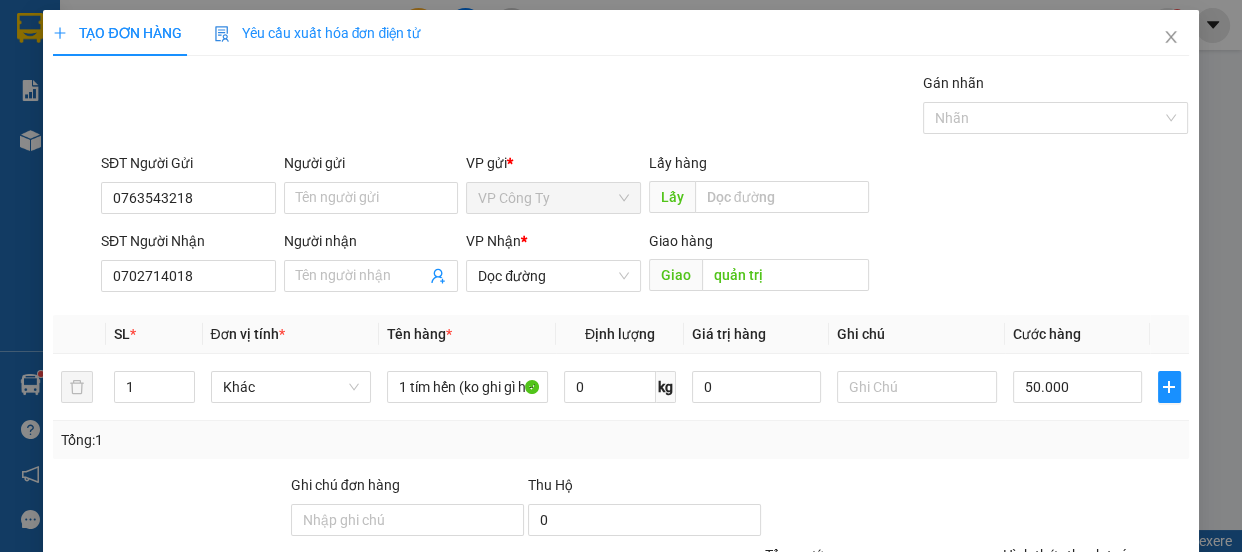 click on "SĐT Người Nhận" at bounding box center [188, 241] 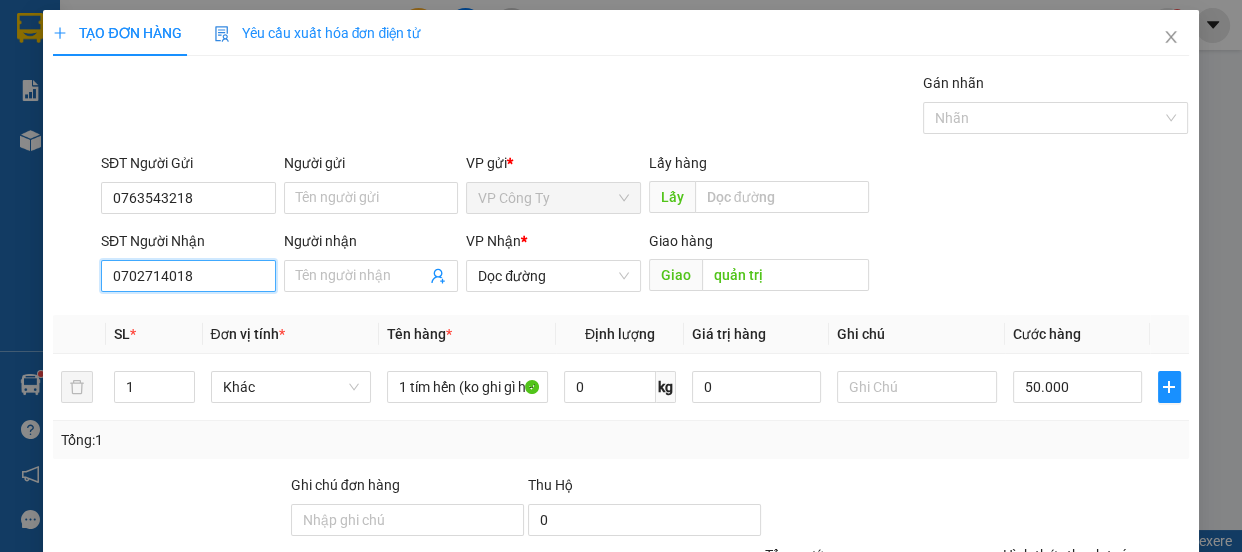 click on "0702714018" at bounding box center (188, 276) 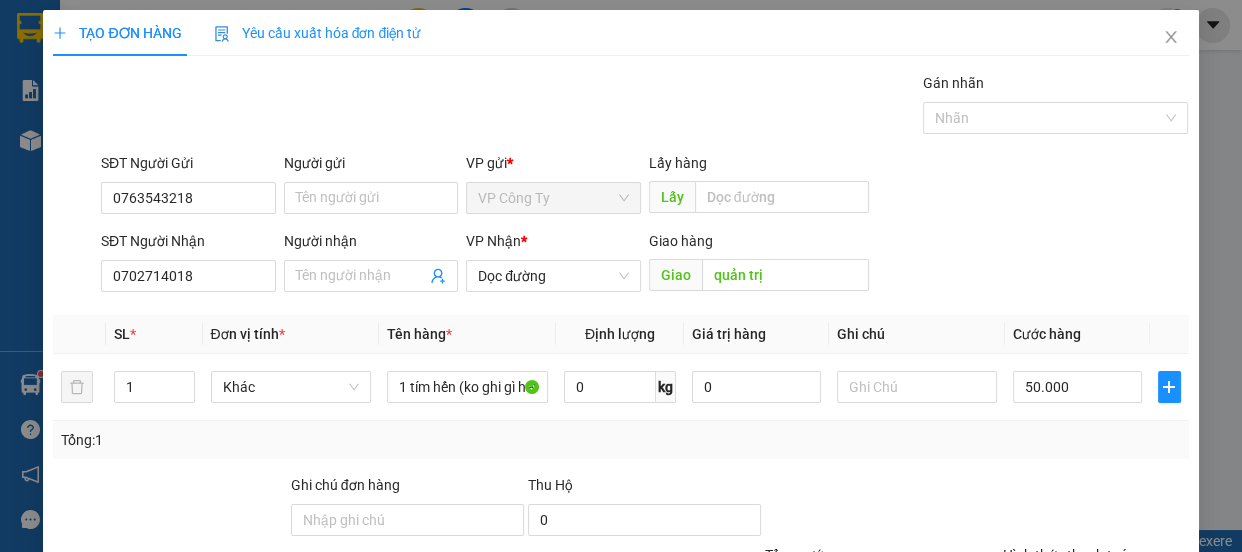 click on "Hình thức thanh toán" at bounding box center (1069, 555) 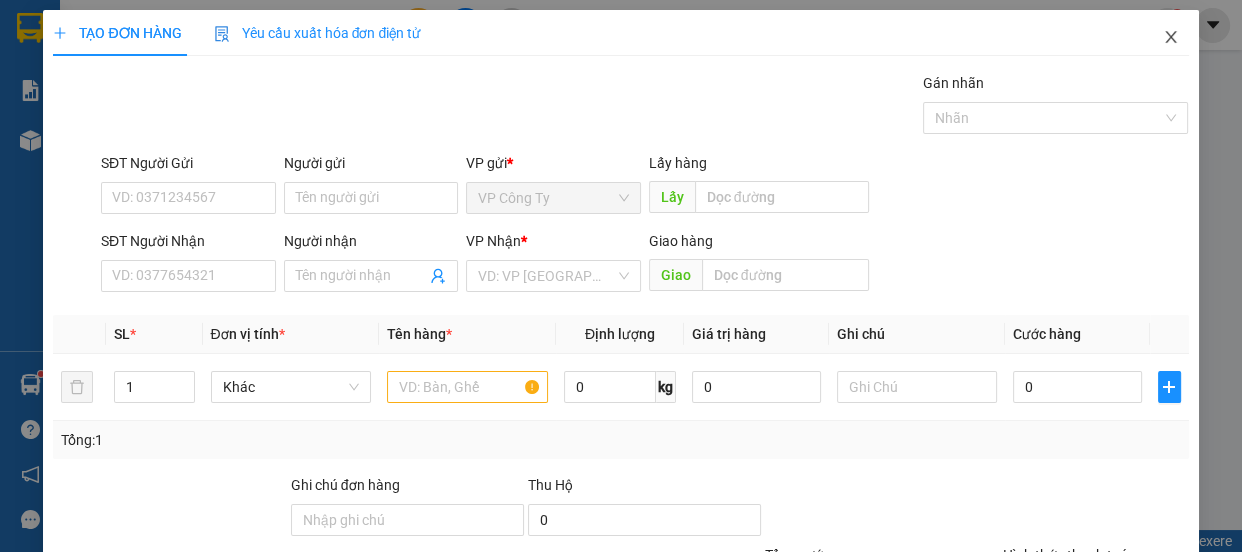 click at bounding box center (1171, 38) 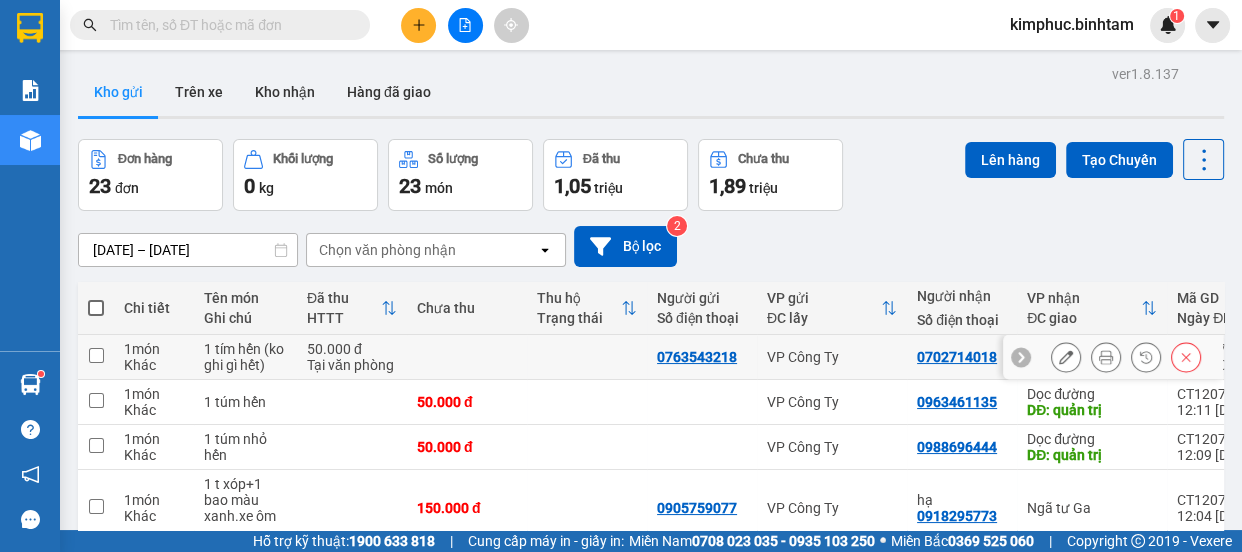 click at bounding box center [96, 355] 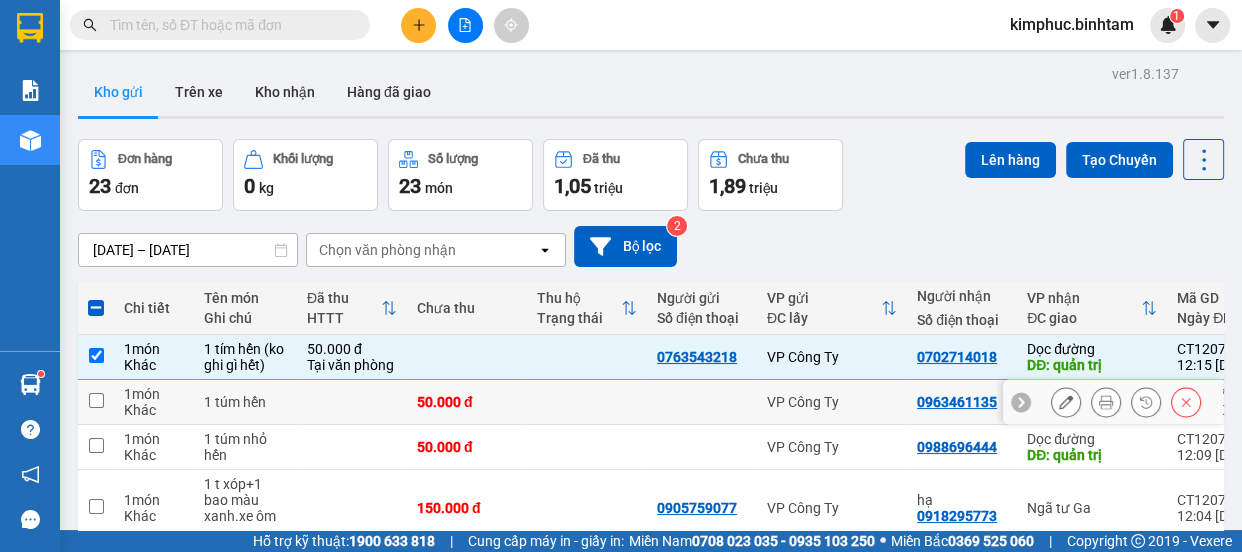 click at bounding box center [96, 400] 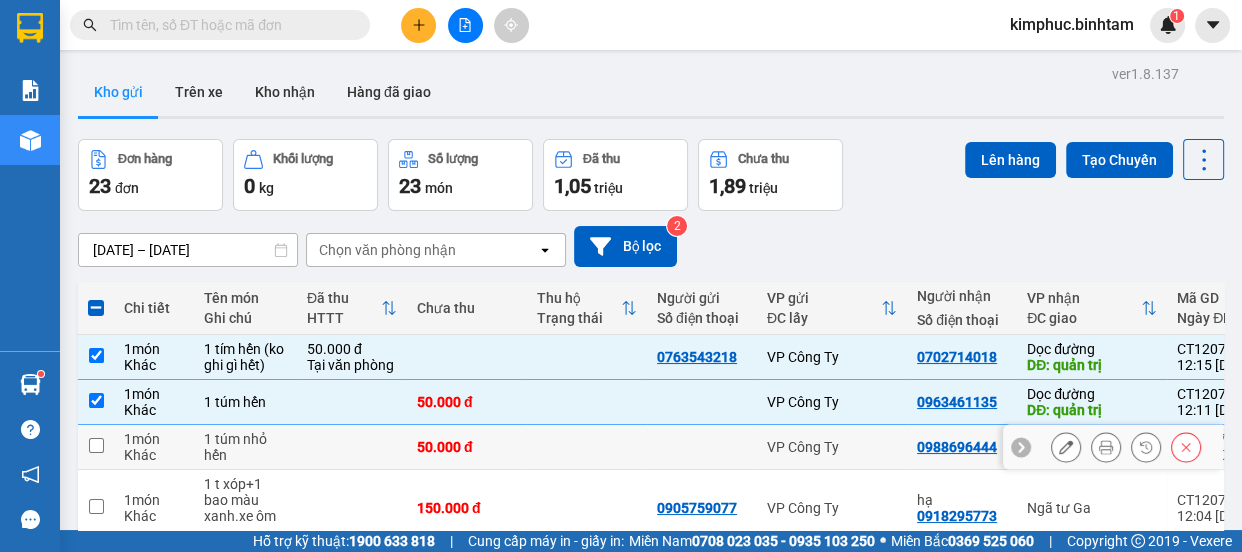click at bounding box center (96, 445) 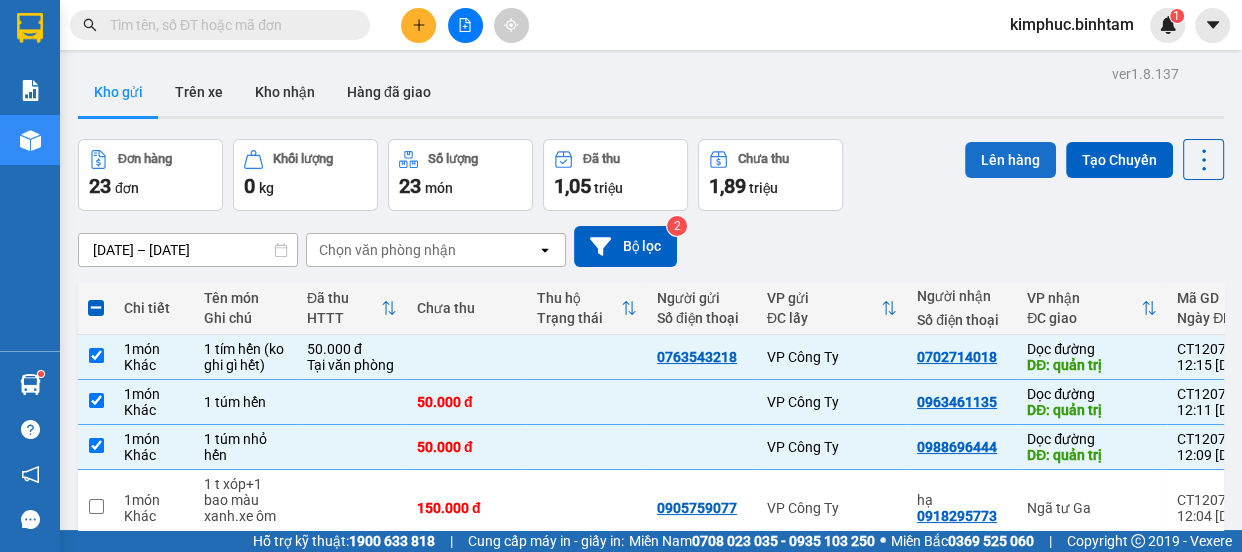 click on "Lên hàng" at bounding box center [1010, 160] 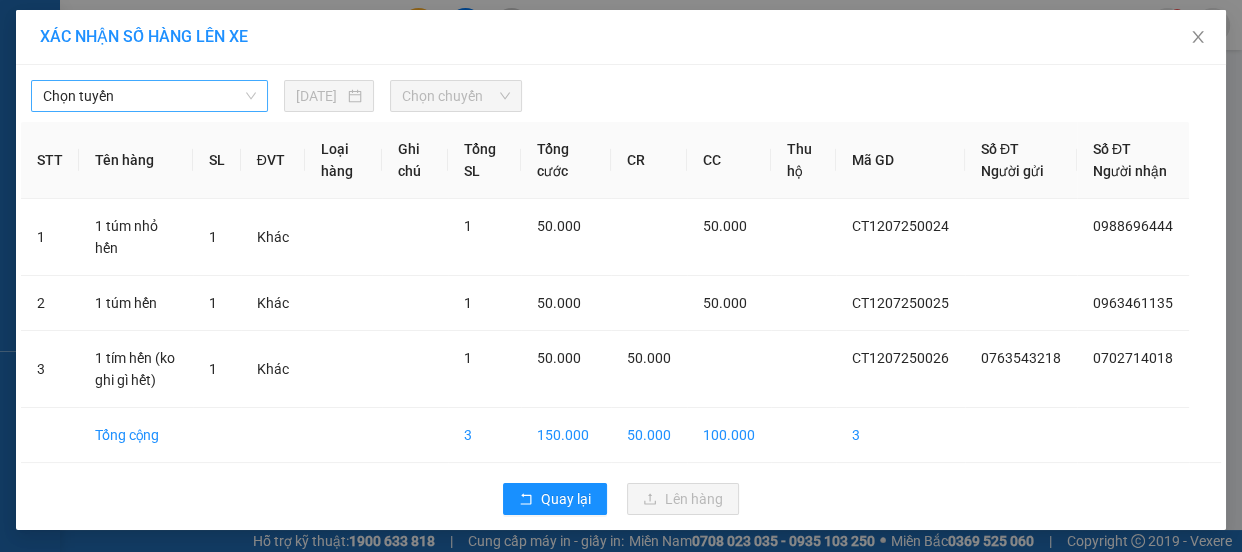 click on "Chọn tuyến" at bounding box center (149, 96) 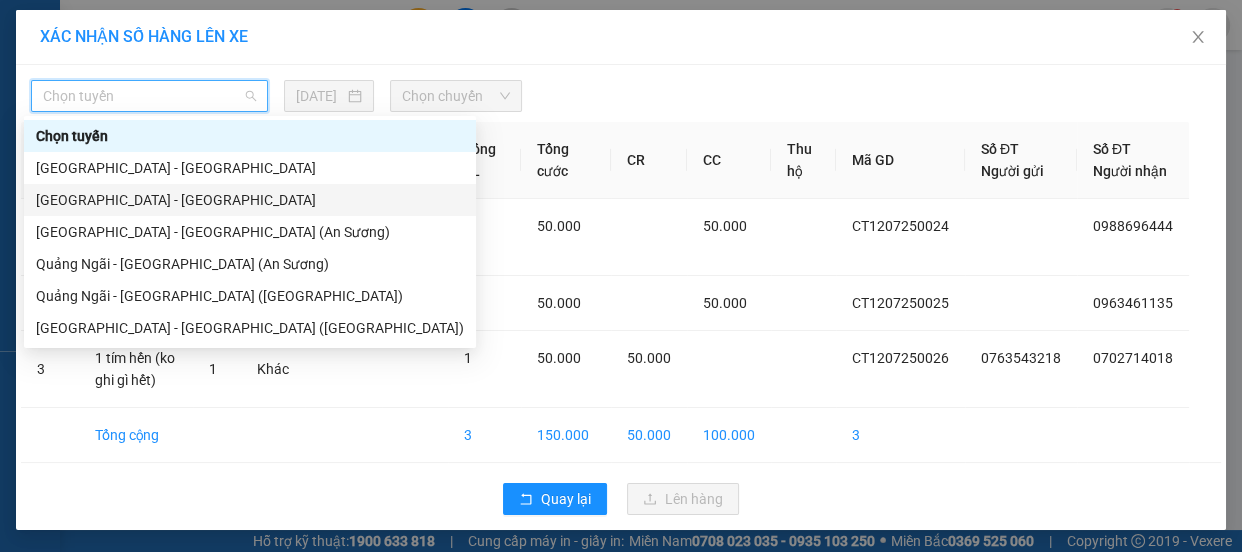 click on "[GEOGRAPHIC_DATA] - [GEOGRAPHIC_DATA]" at bounding box center (250, 200) 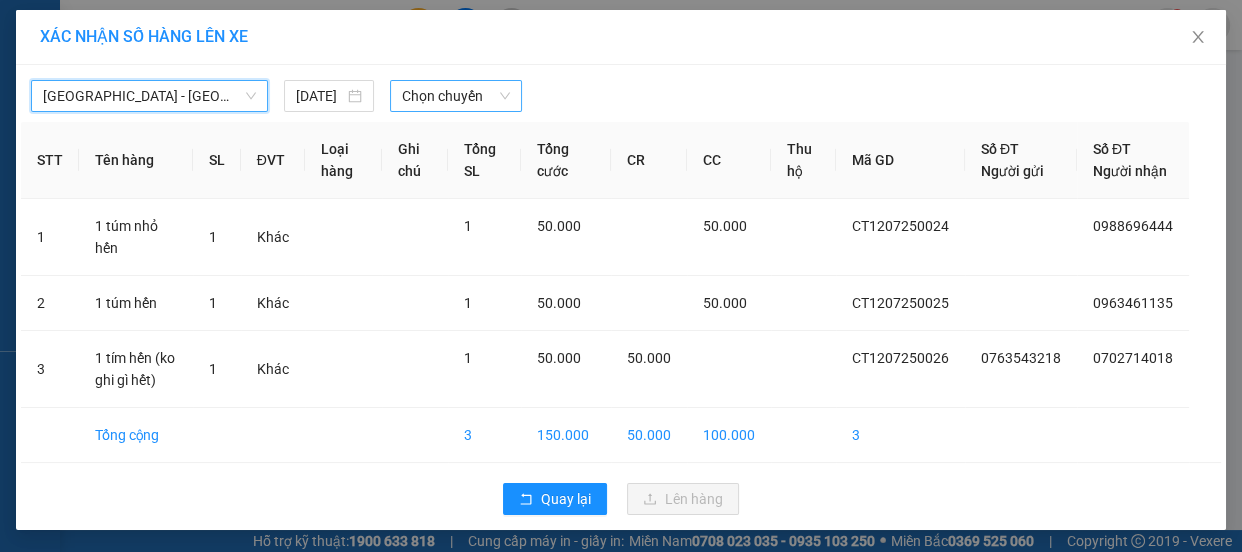 click on "Chọn chuyến" at bounding box center [456, 96] 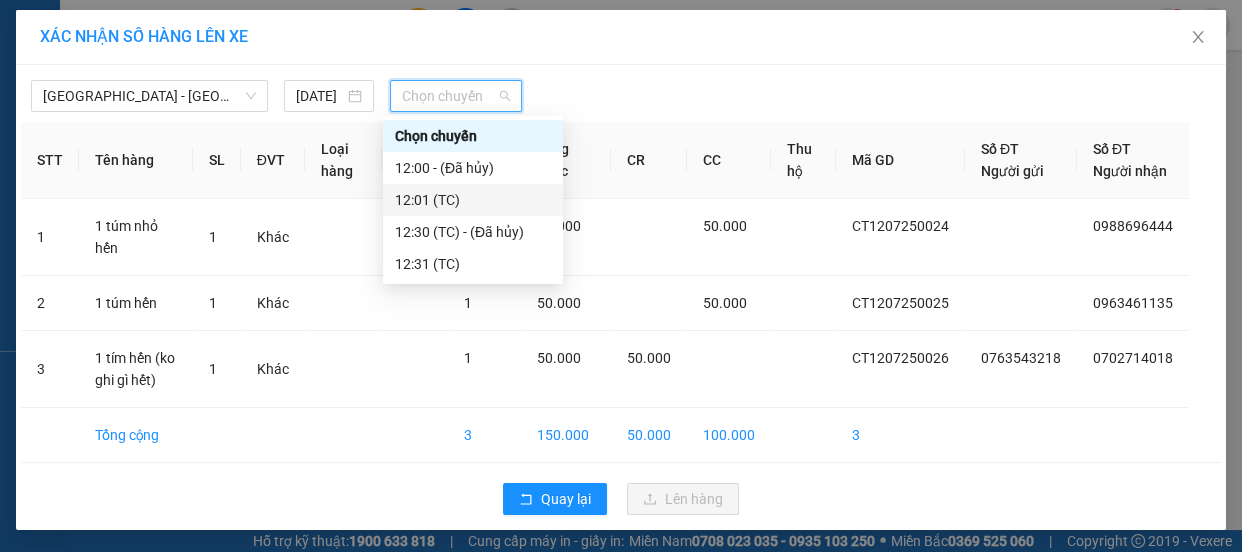 click on "12:01   (TC)" at bounding box center [473, 200] 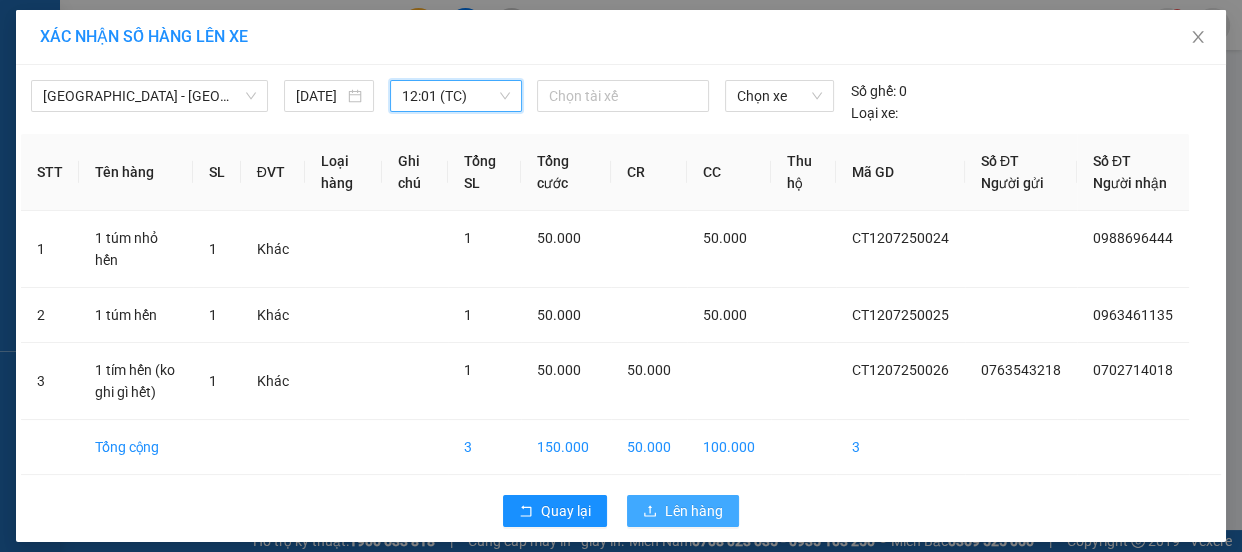 click on "Lên hàng" at bounding box center [694, 511] 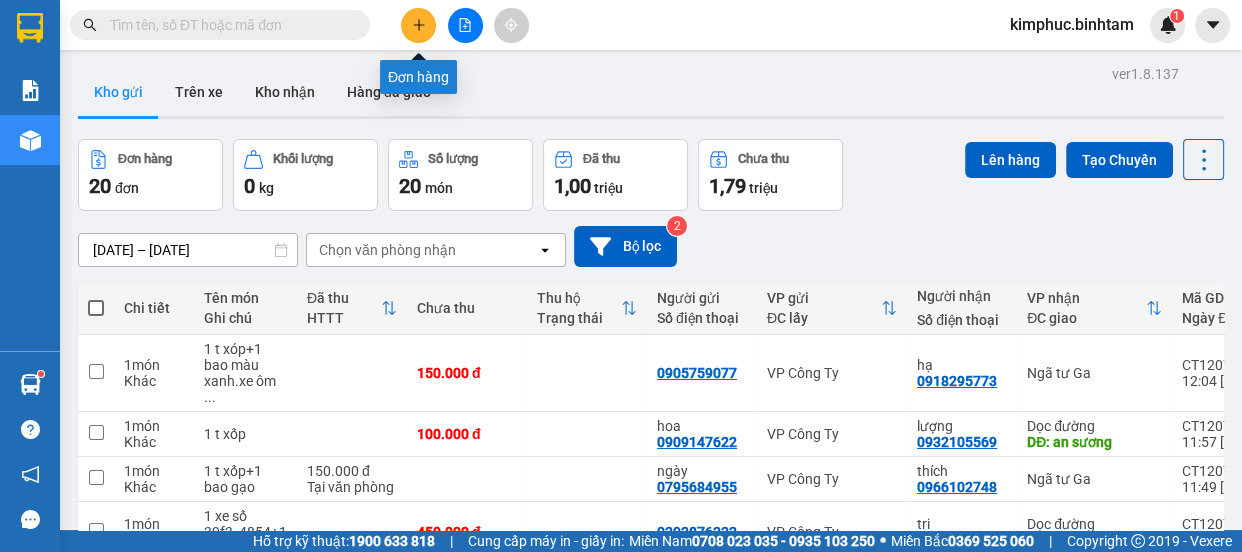 click 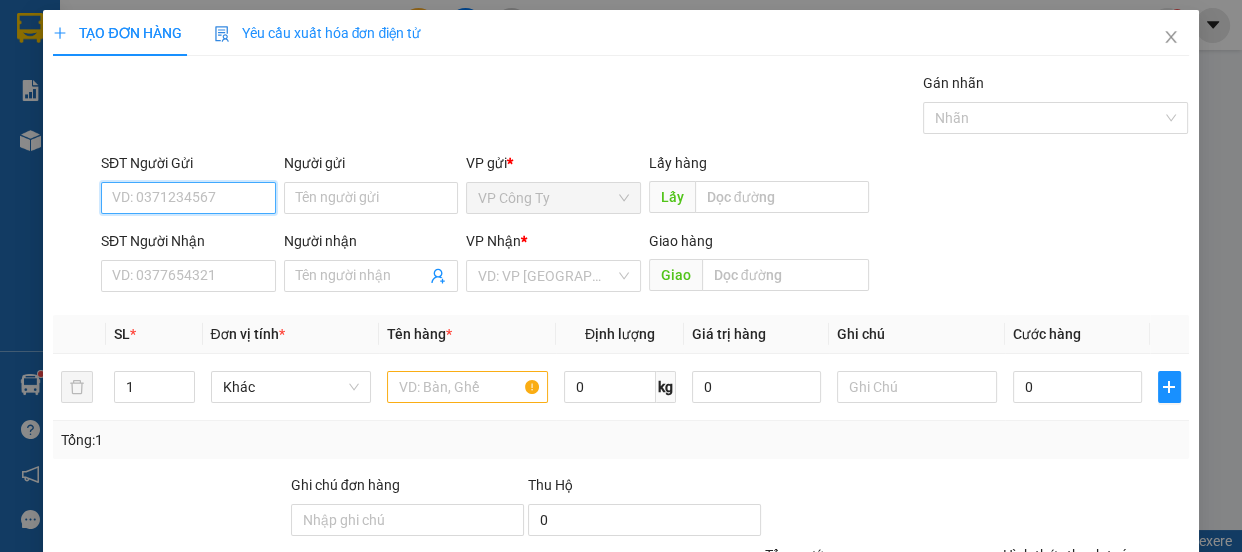 click on "SĐT Người Gửi" at bounding box center (188, 198) 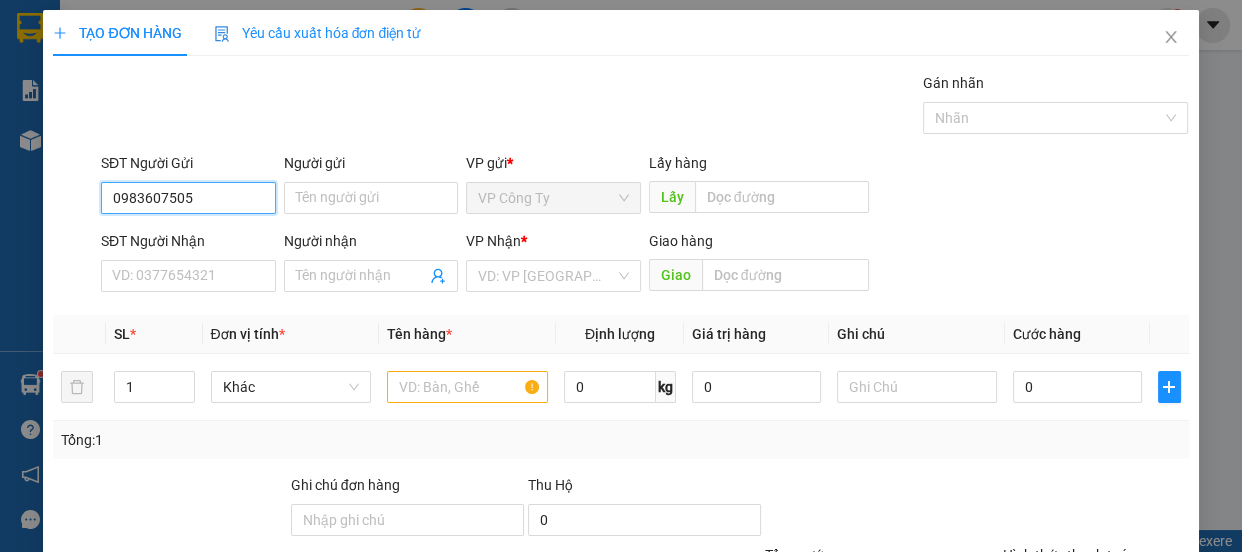 click on "0983607505" at bounding box center (188, 198) 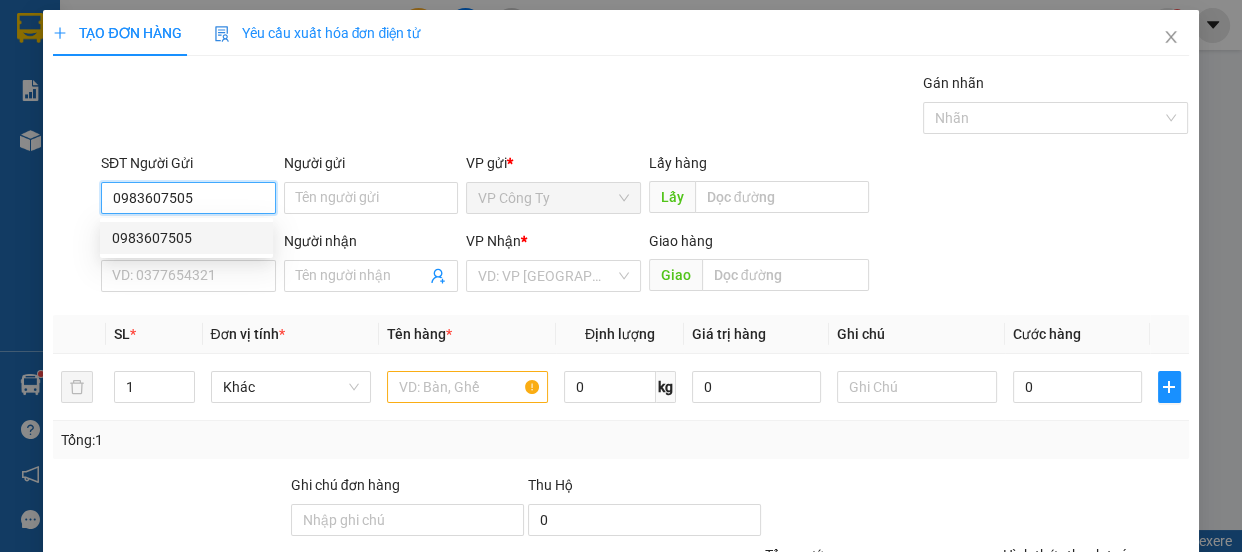 click on "0983607505" at bounding box center (186, 238) 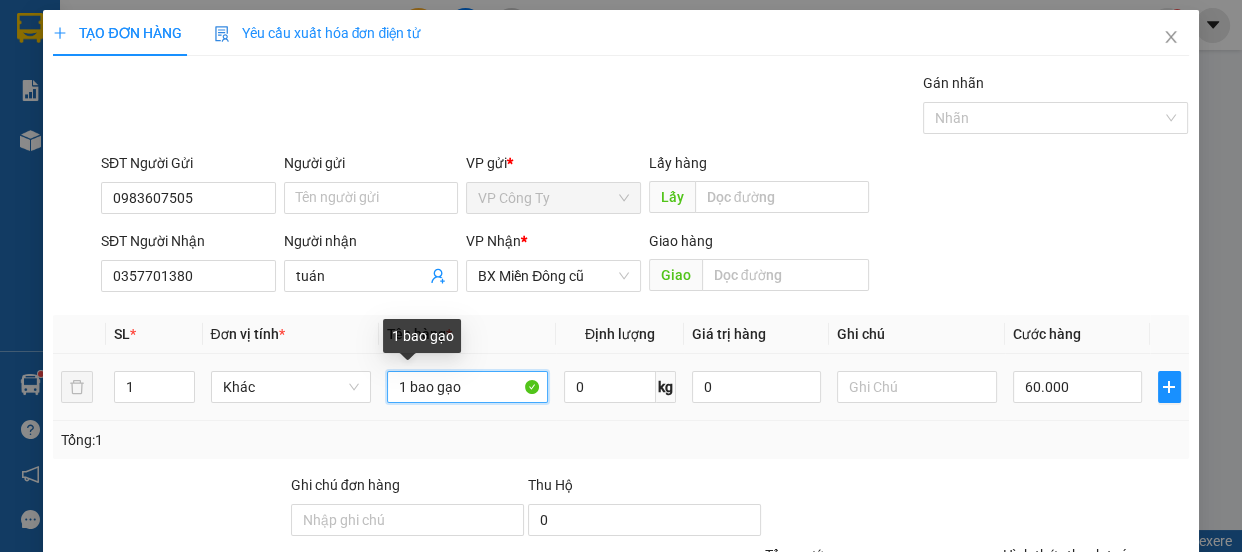 click on "1 bao gạo" at bounding box center (467, 387) 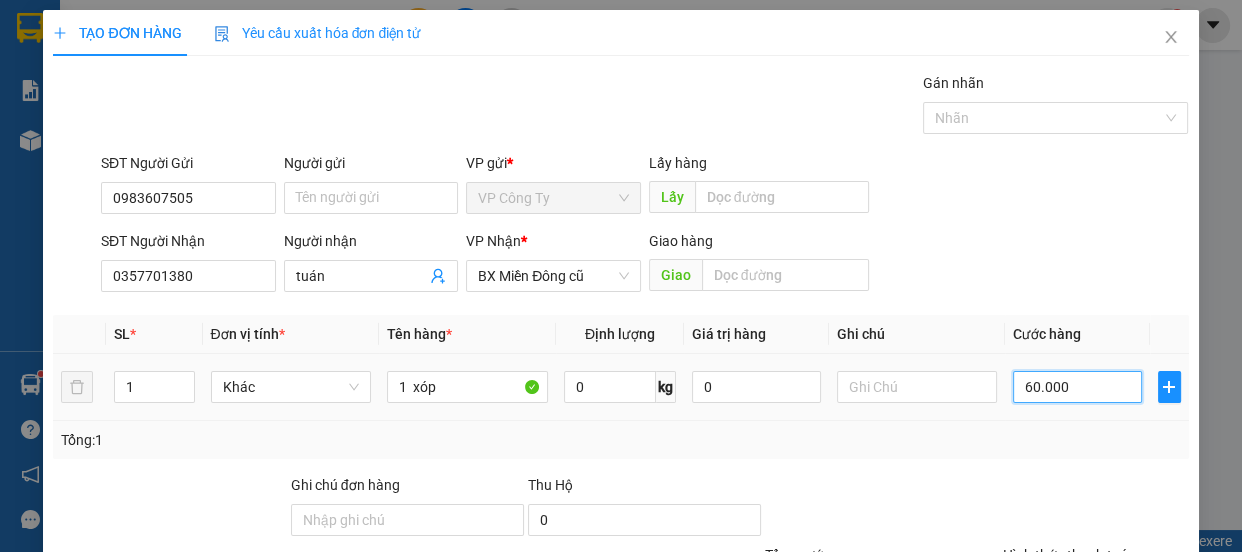 click on "60.000" at bounding box center (1077, 387) 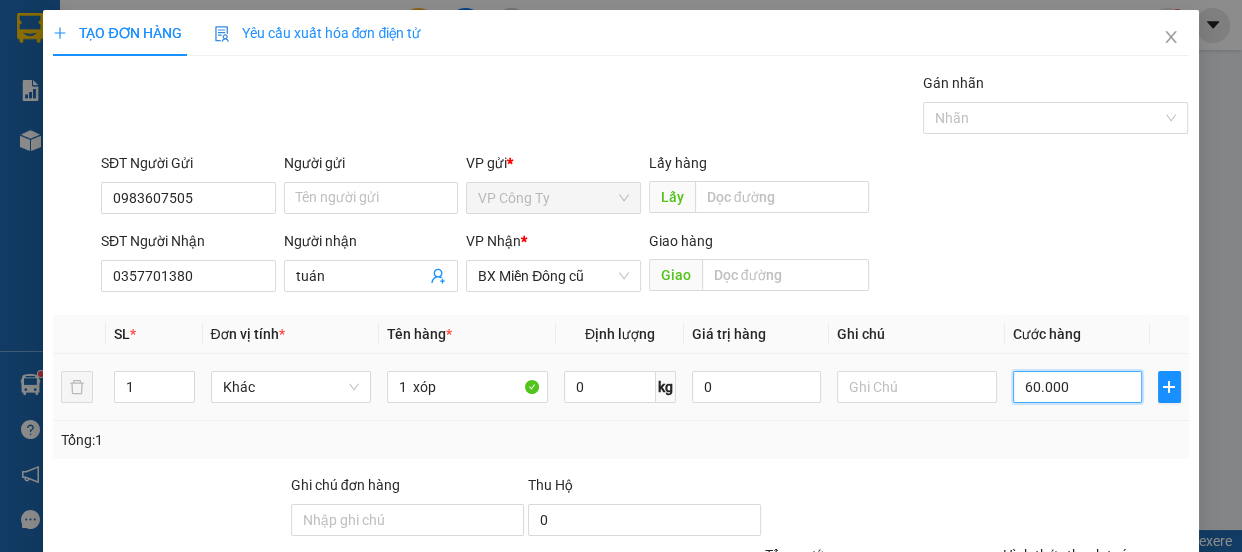 click on "60.000" at bounding box center [1077, 387] 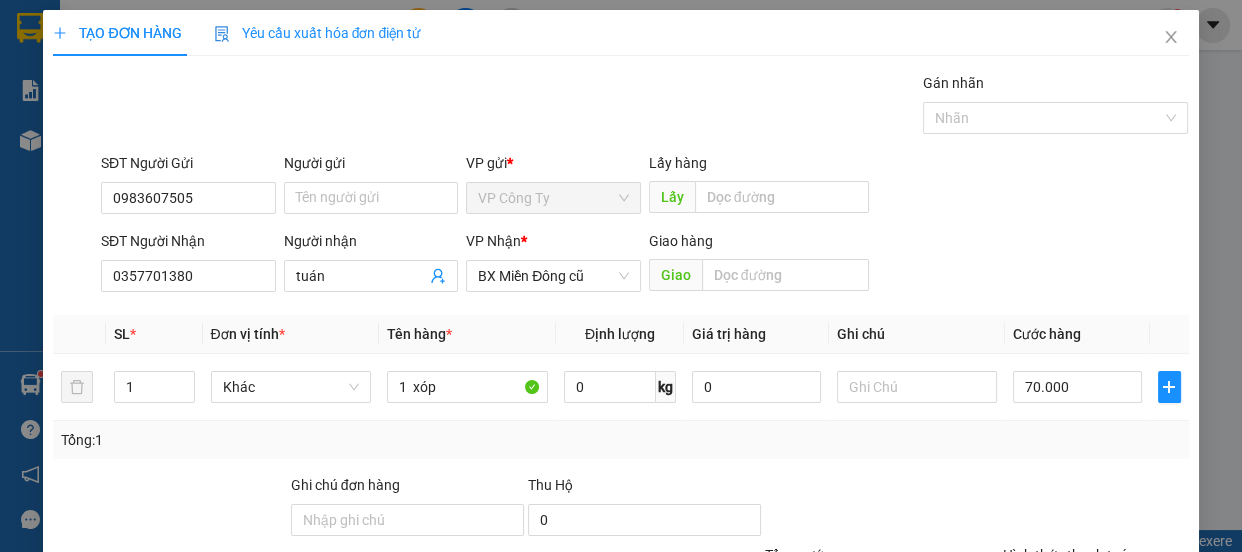 click at bounding box center [1096, 509] 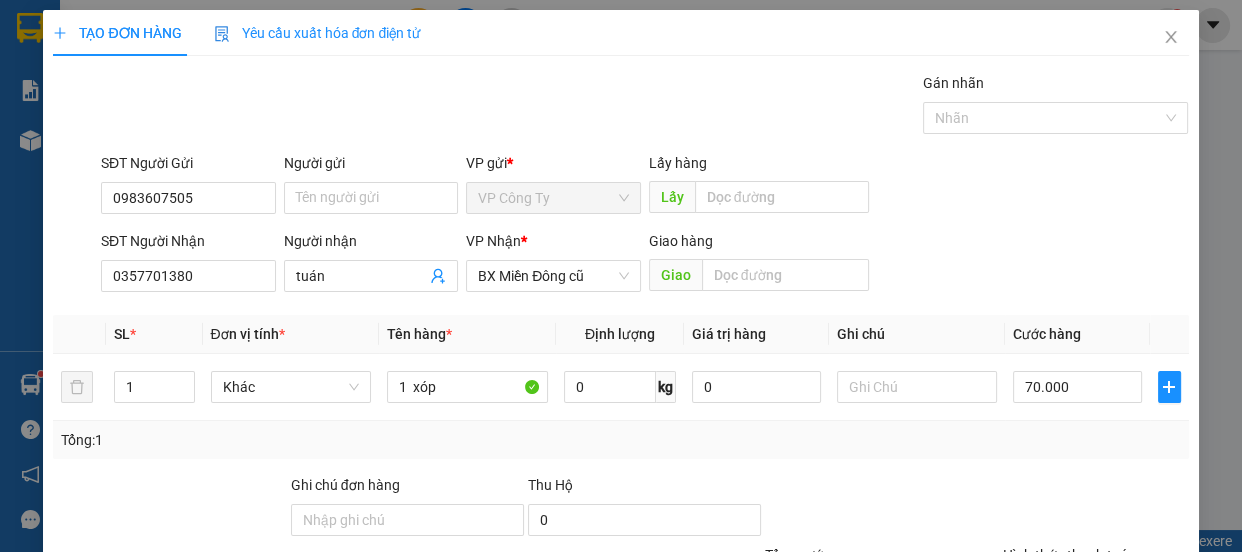 click on "[PERSON_NAME] và In" at bounding box center (1158, 685) 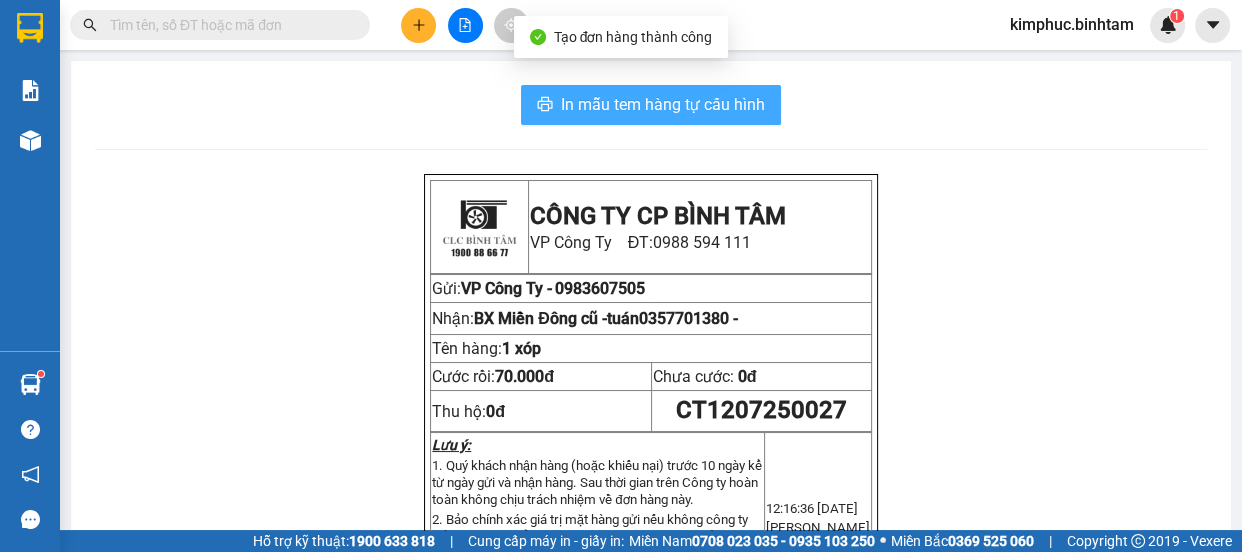 click on "In mẫu tem hàng tự cấu hình" at bounding box center (663, 104) 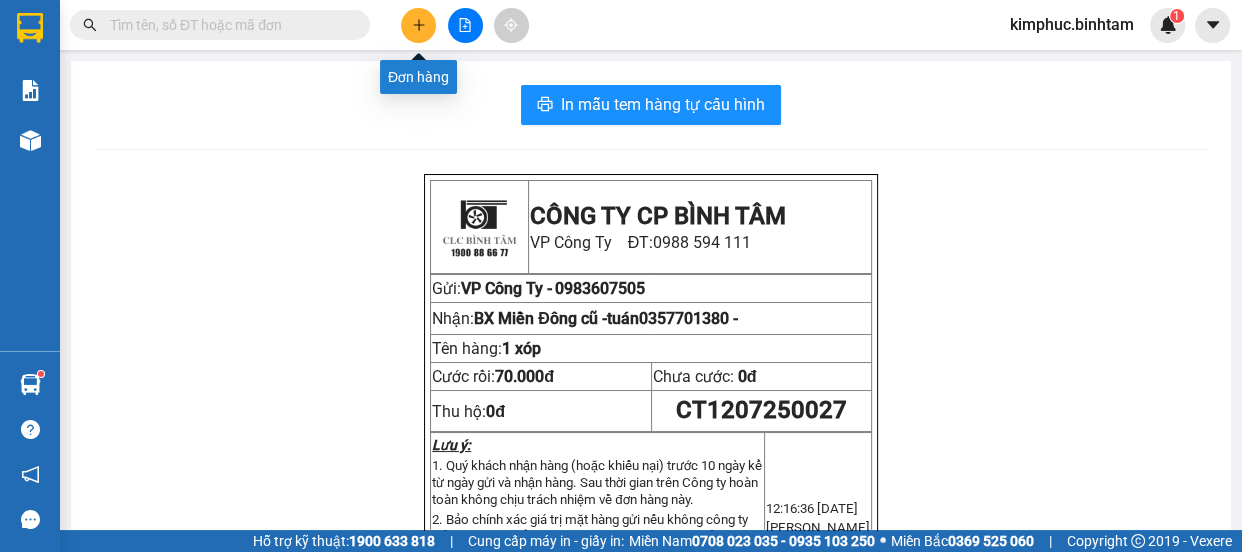 click at bounding box center (418, 25) 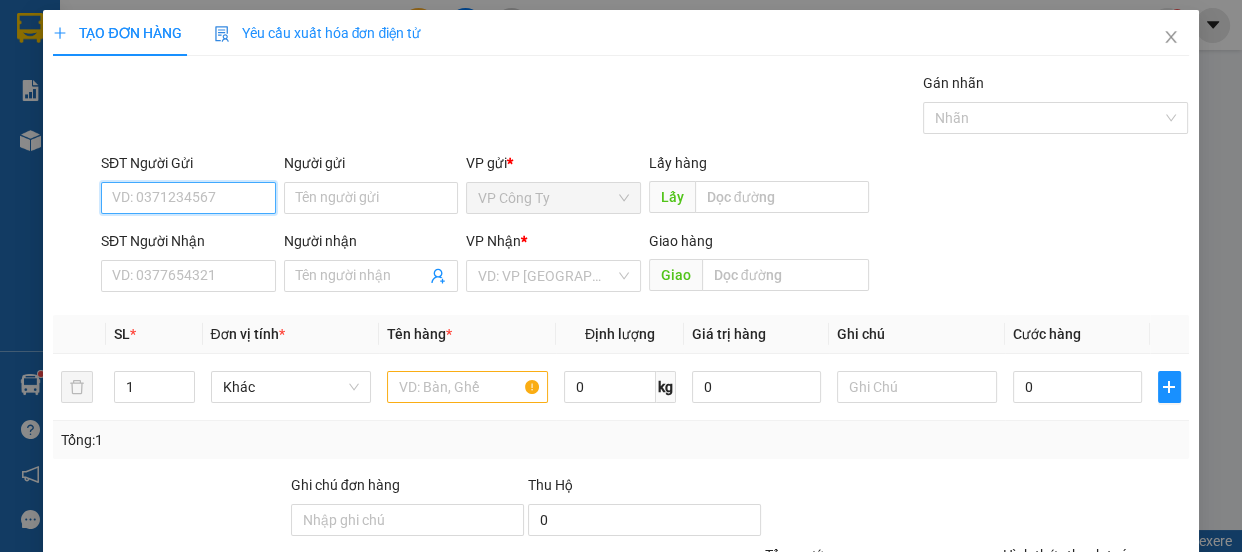 click on "SĐT Người Gửi" at bounding box center (188, 198) 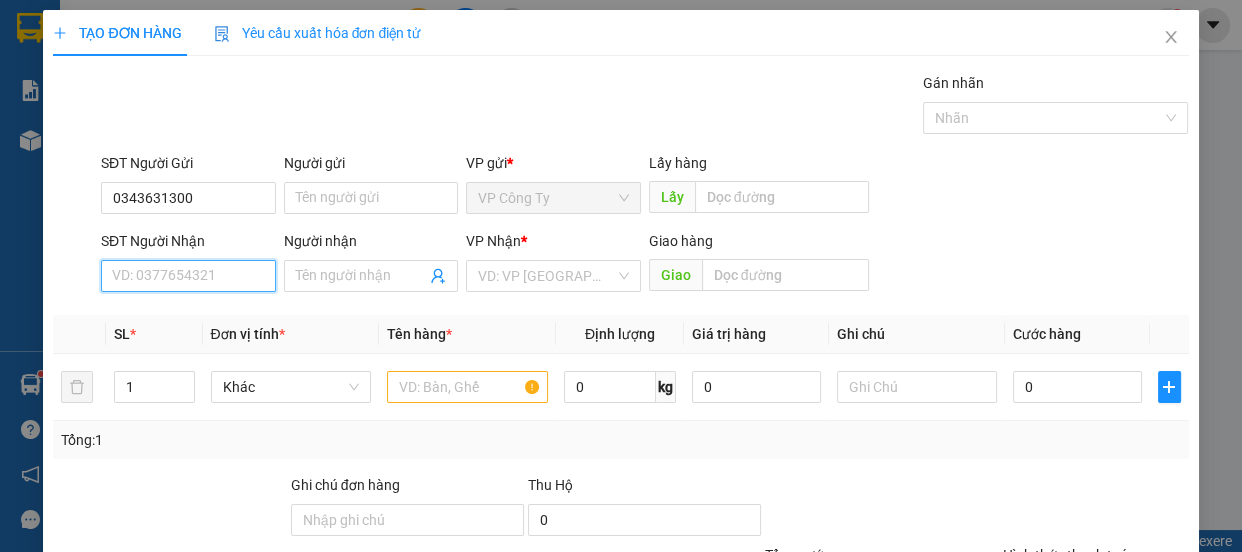 click on "SĐT Người Nhận" at bounding box center [188, 276] 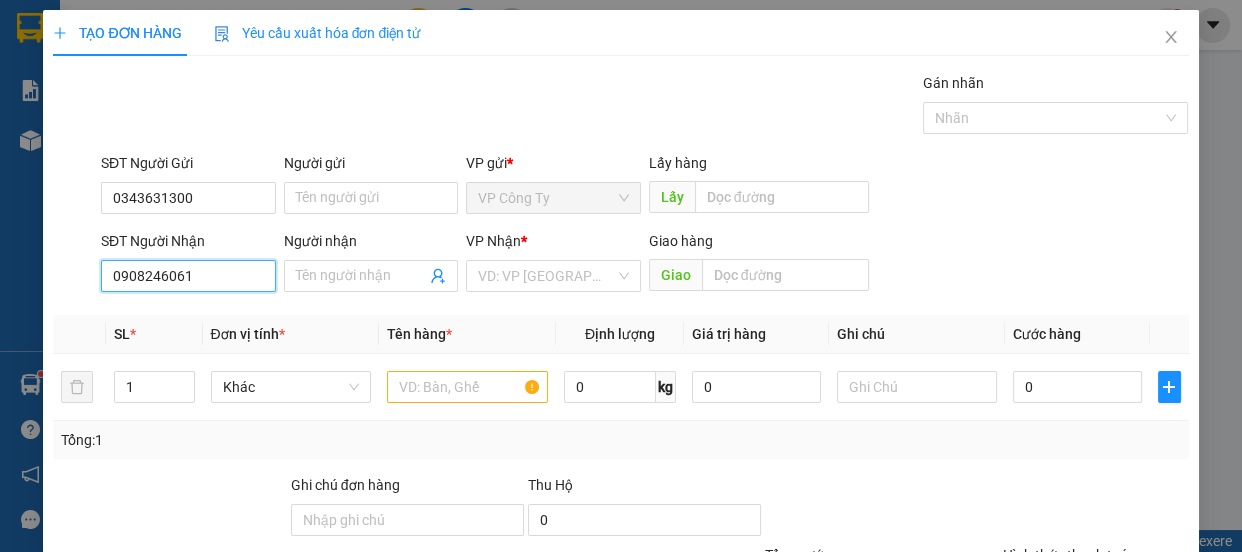click on "0908246061" at bounding box center (188, 276) 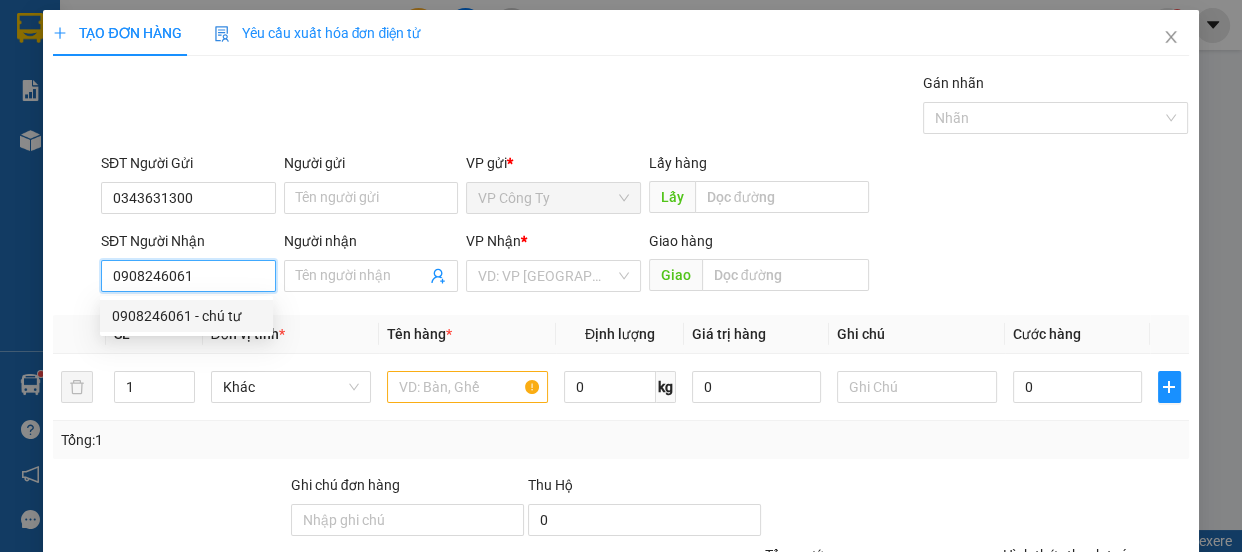 click on "0908246061 - chú tư" at bounding box center (186, 316) 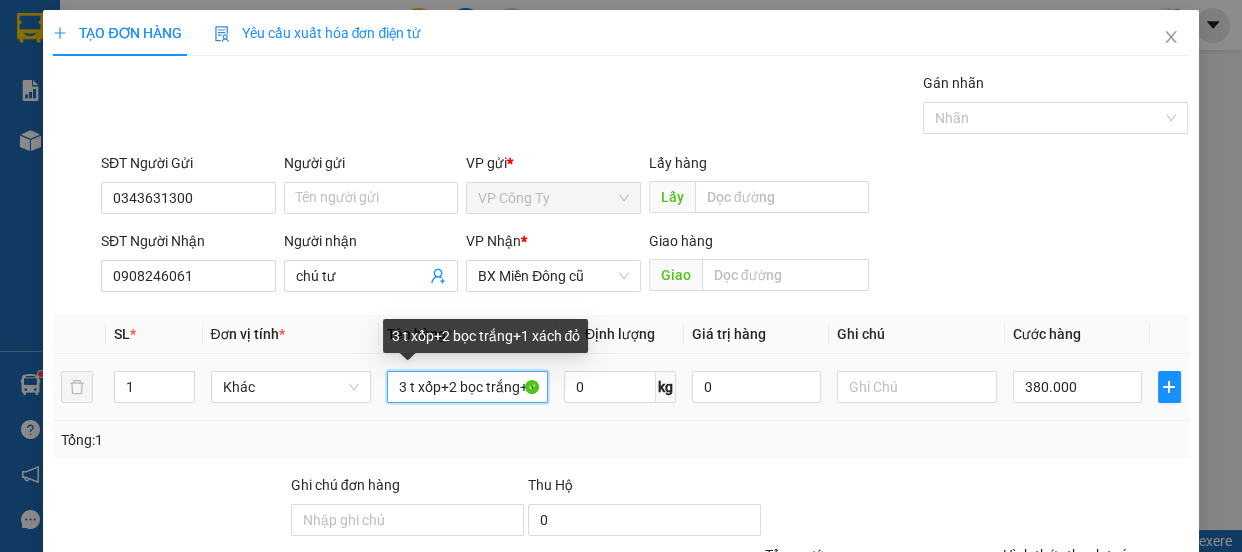 click on "3 t xốp+2 bọc trắng+1 xách đỏ" at bounding box center (467, 387) 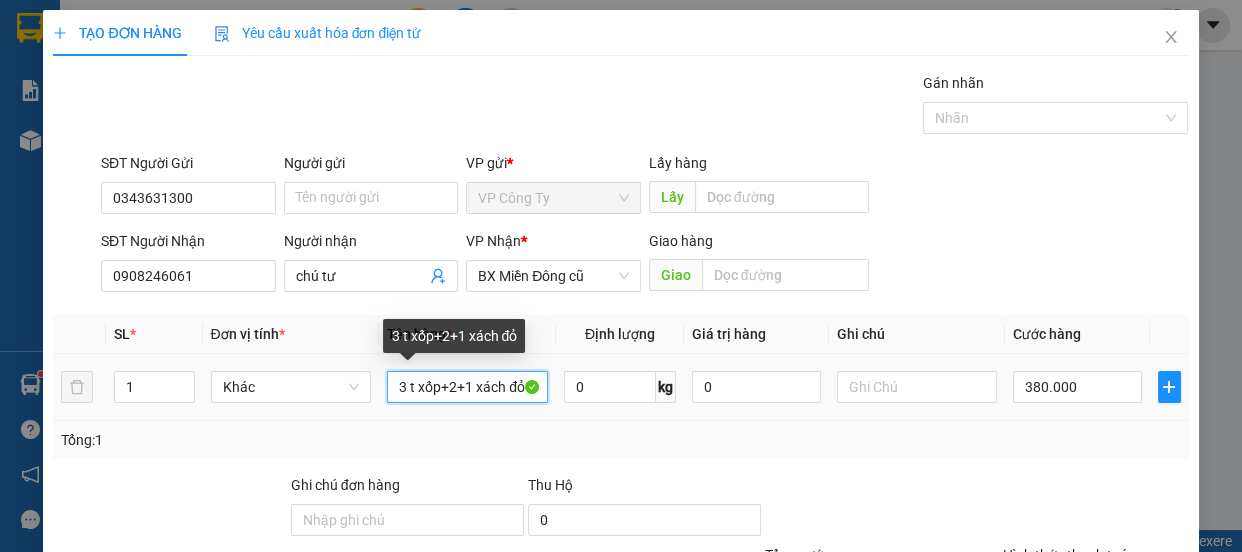 click on "3 t xốp+2+1 xách đỏ" at bounding box center (467, 387) 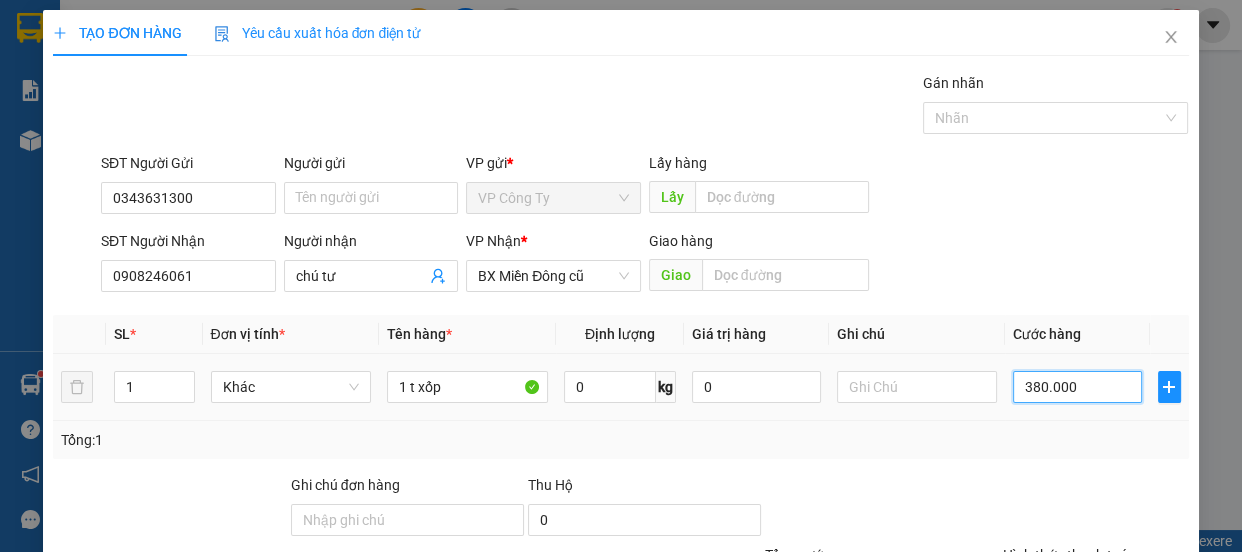click on "380.000" at bounding box center (1077, 387) 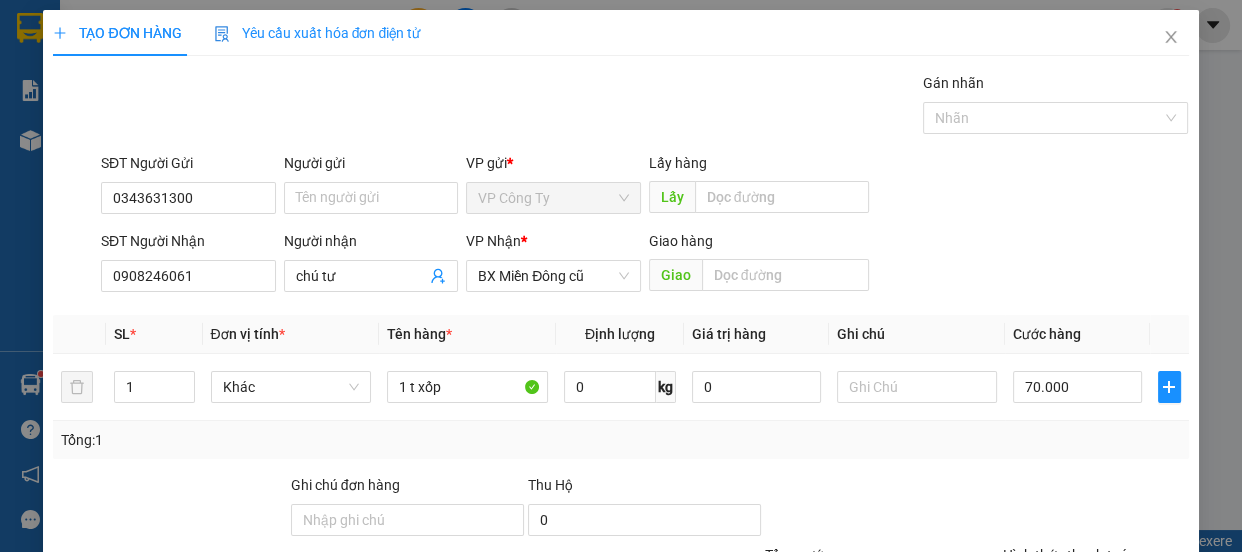 click on "Hình thức thanh toán" at bounding box center (1069, 555) 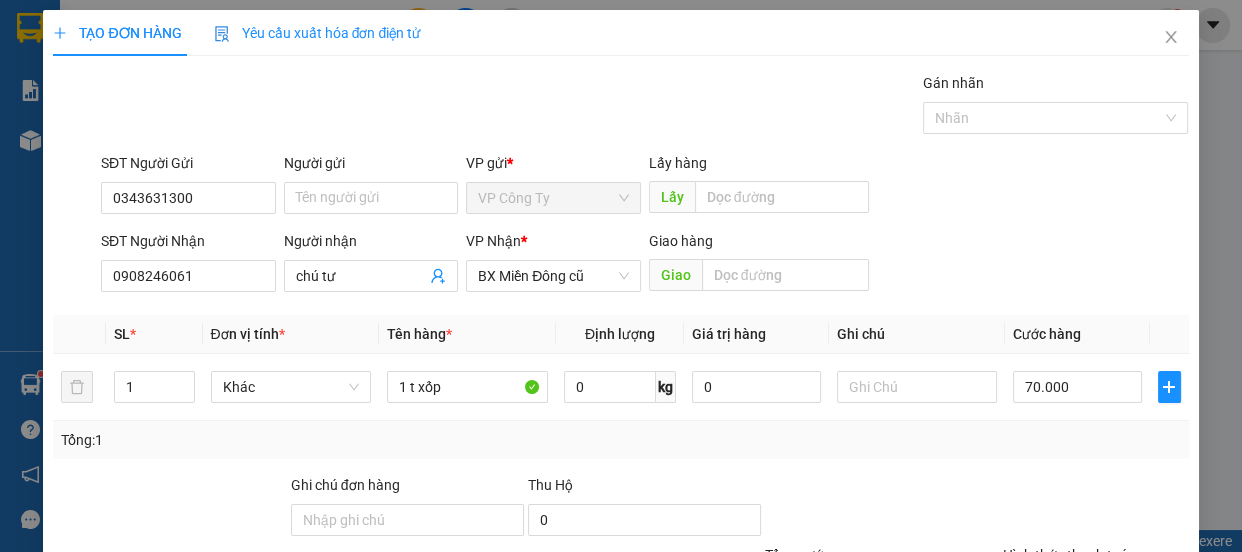 click 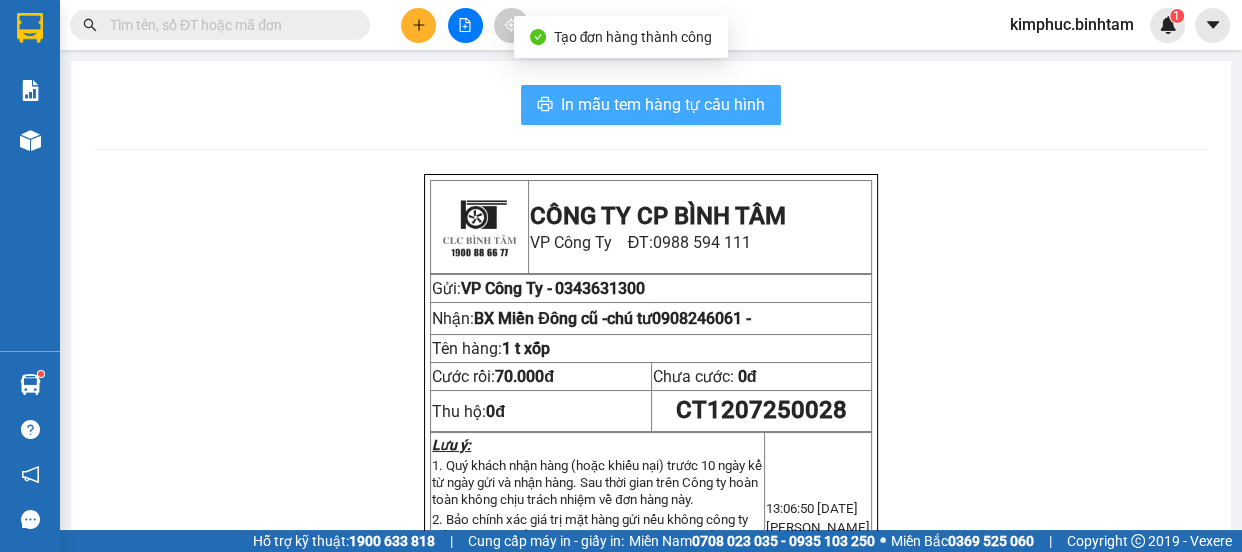 click on "In mẫu tem hàng tự cấu hình" at bounding box center [651, 105] 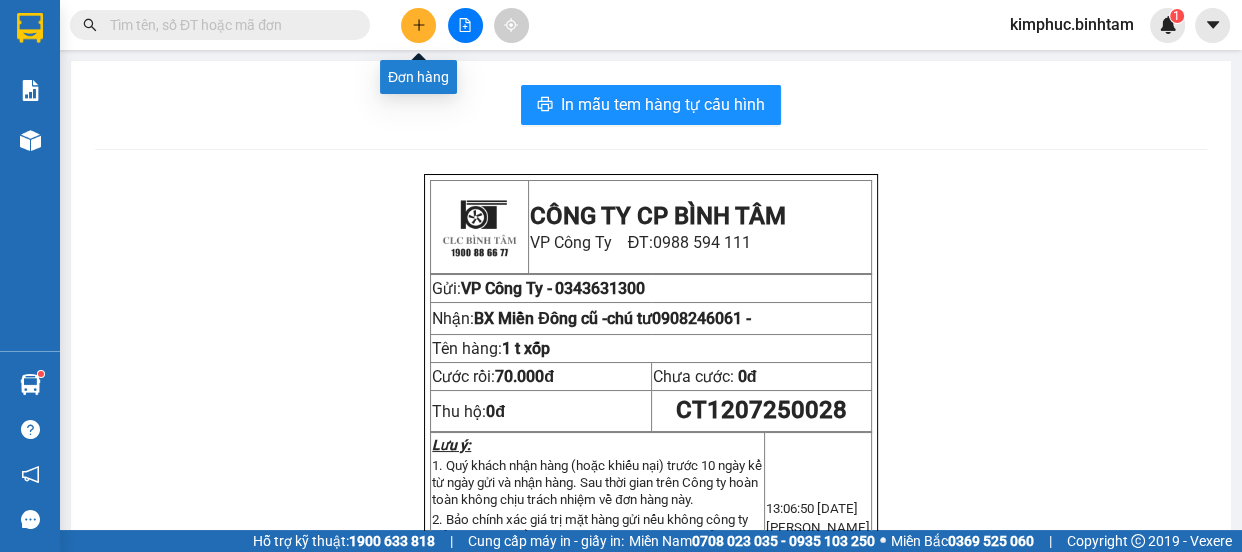 click 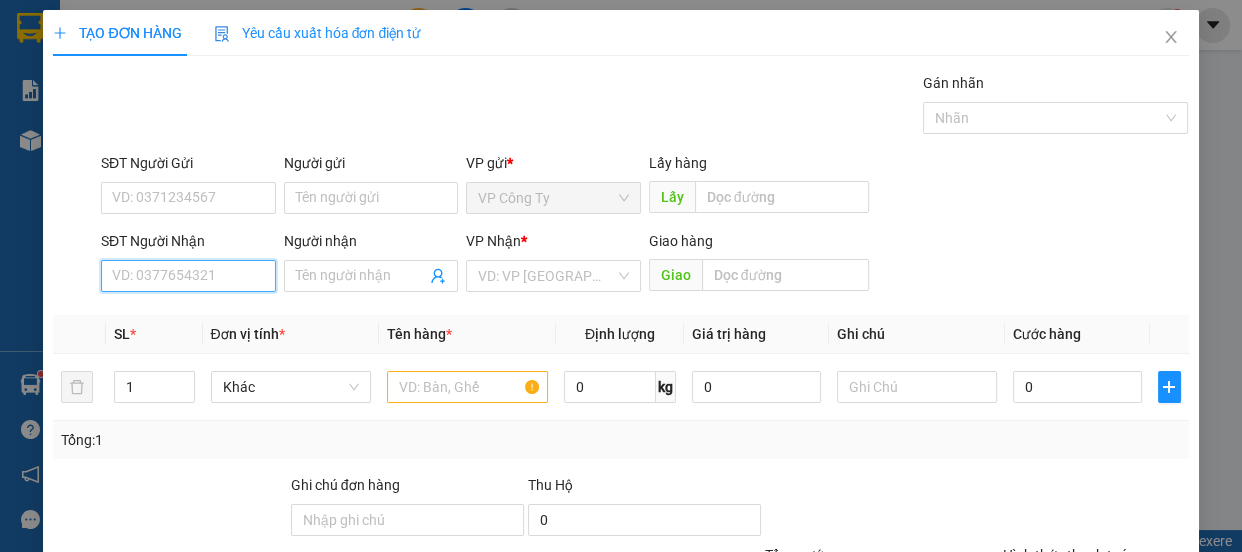 click on "SĐT Người Nhận" at bounding box center (188, 276) 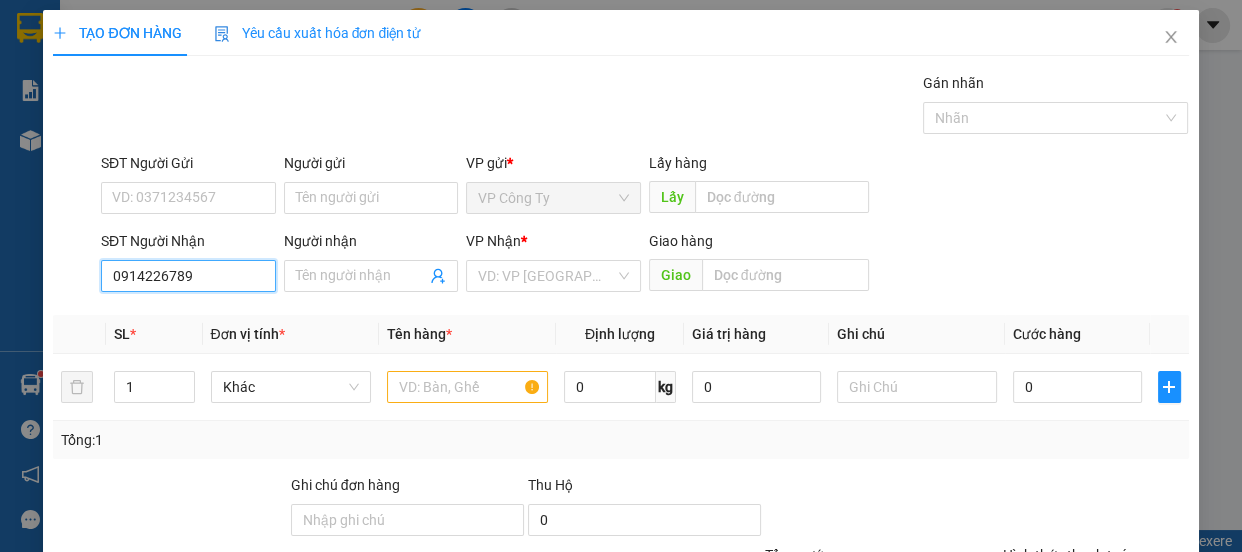 click on "0914226789" at bounding box center (188, 276) 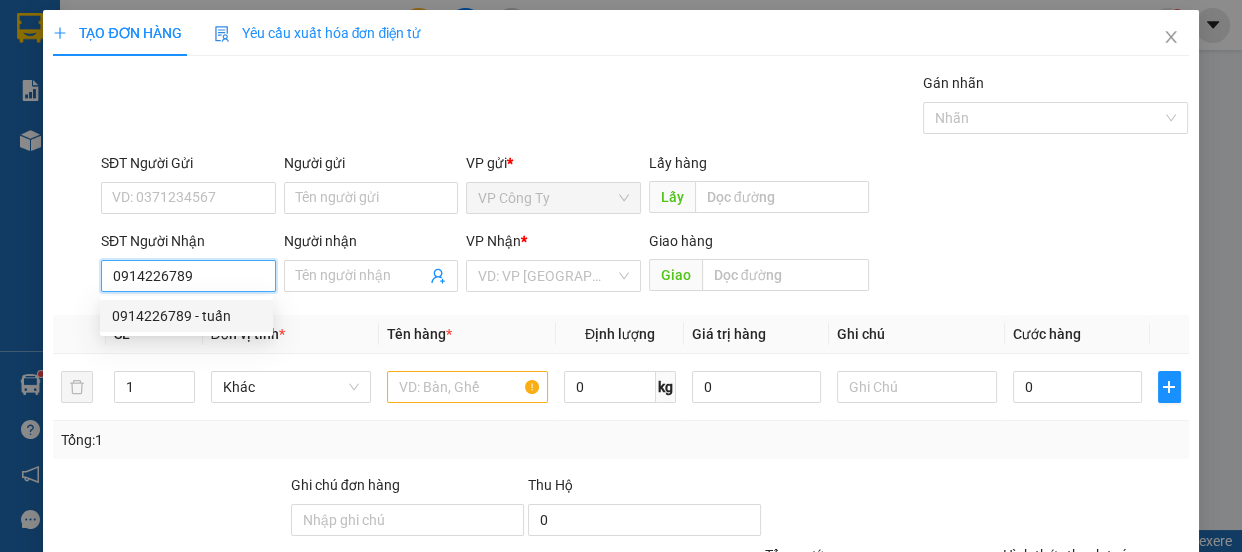 click on "0914226789 - tuấn" at bounding box center [186, 316] 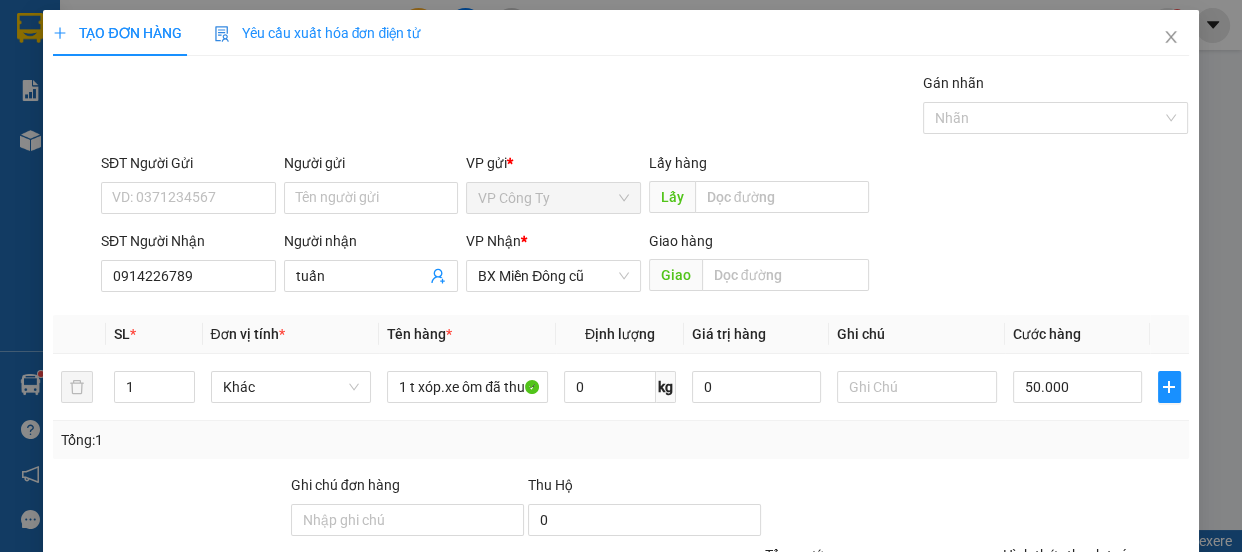 click on "Hình thức thanh toán" at bounding box center (1069, 555) 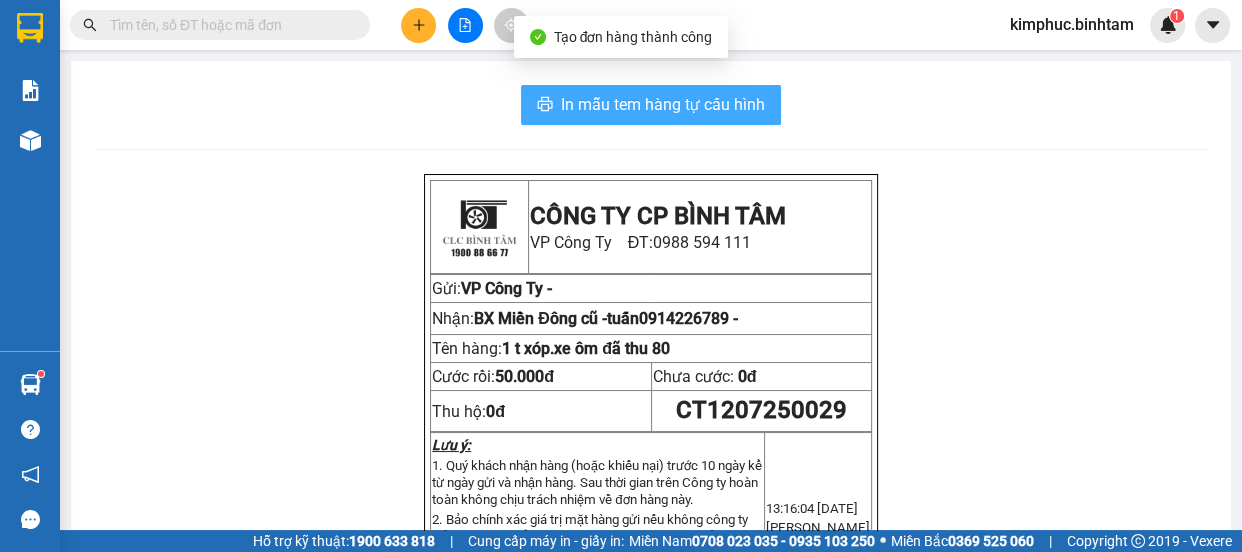 click on "In mẫu tem hàng tự cấu hình" at bounding box center [663, 104] 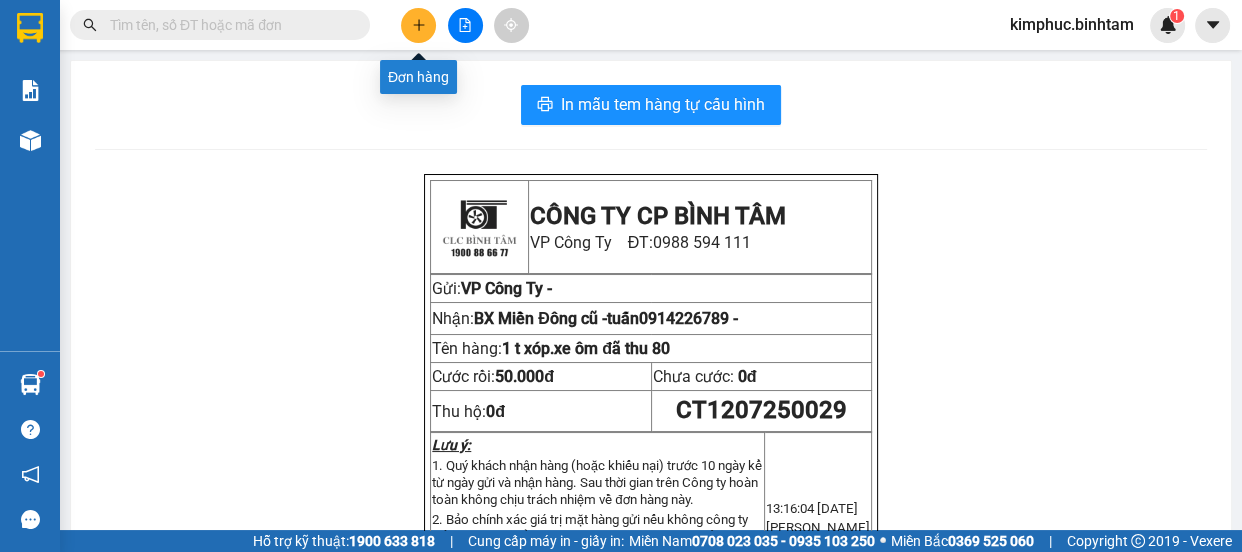 click 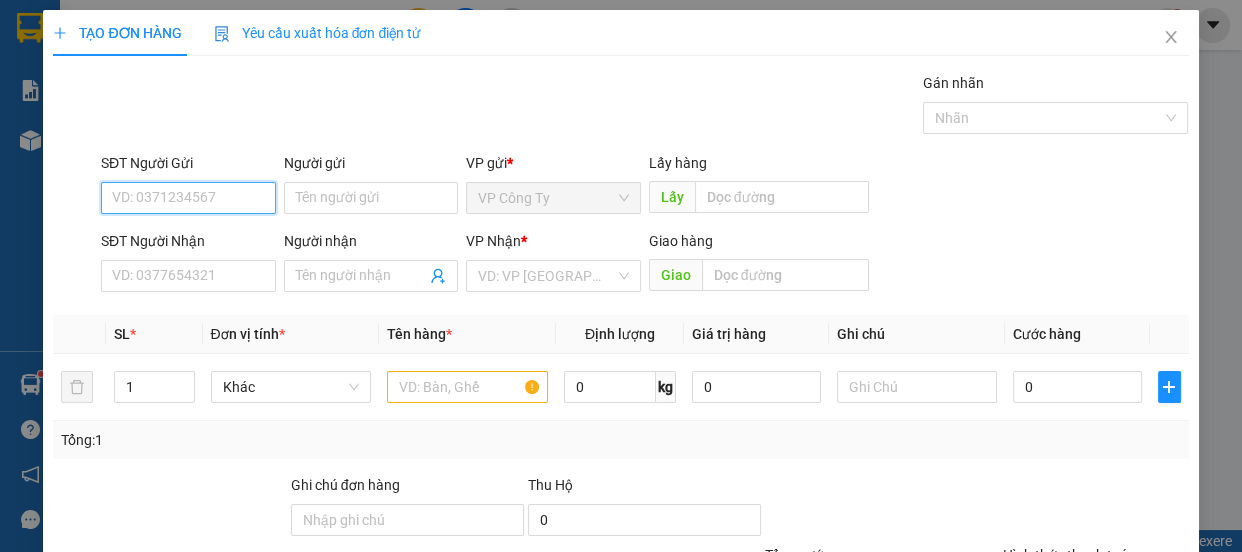click on "SĐT Người Gửi" at bounding box center (188, 198) 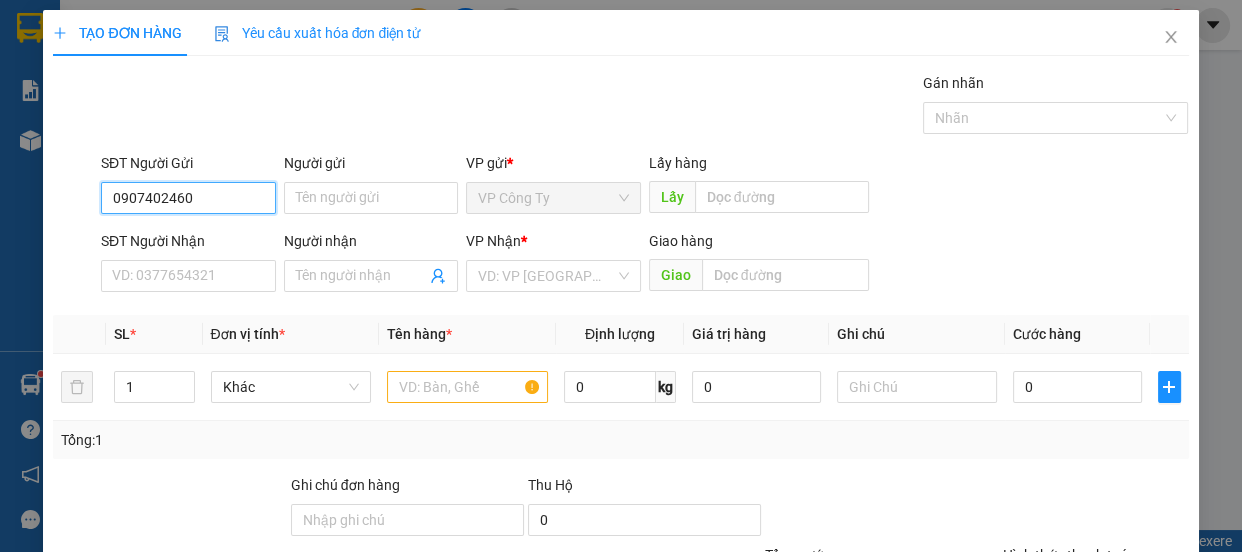 click on "0907402460" at bounding box center [188, 198] 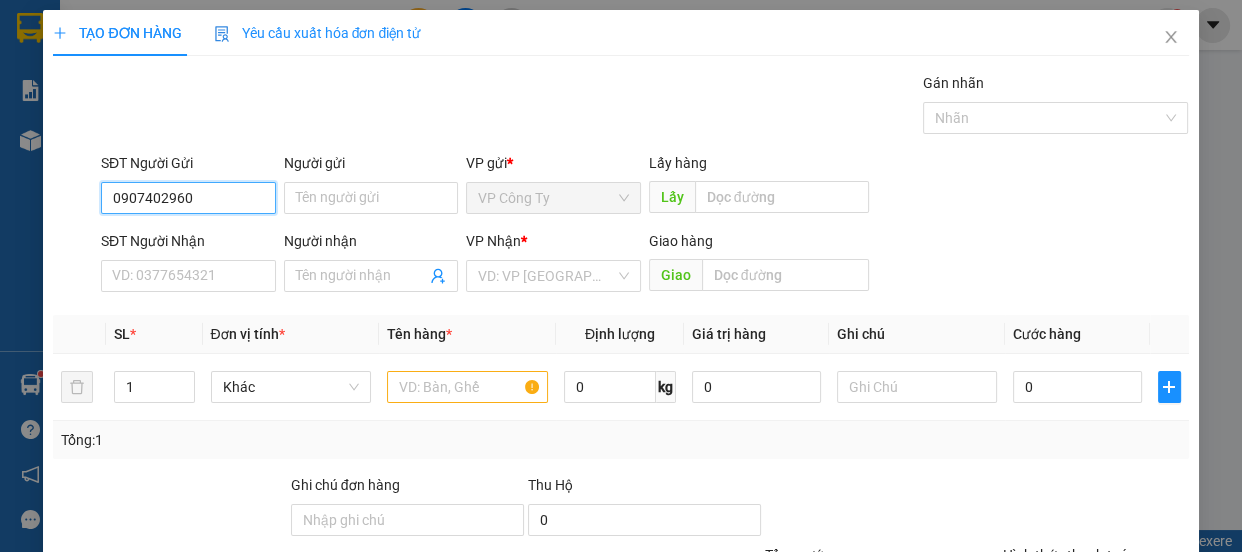 click on "0907402960" at bounding box center (188, 198) 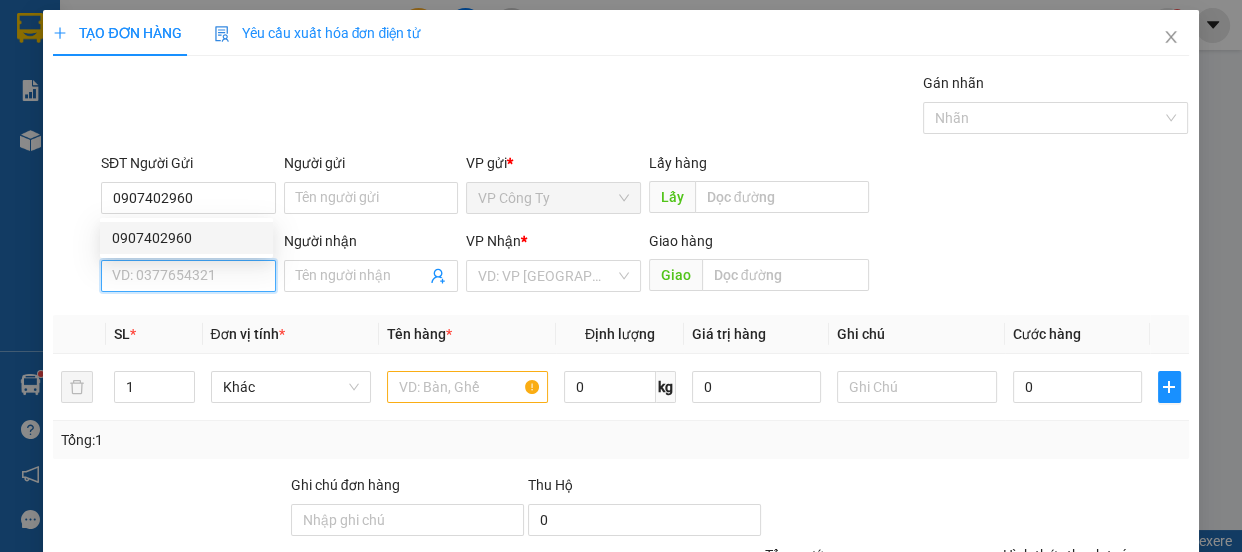 click on "SĐT Người Nhận" at bounding box center (188, 276) 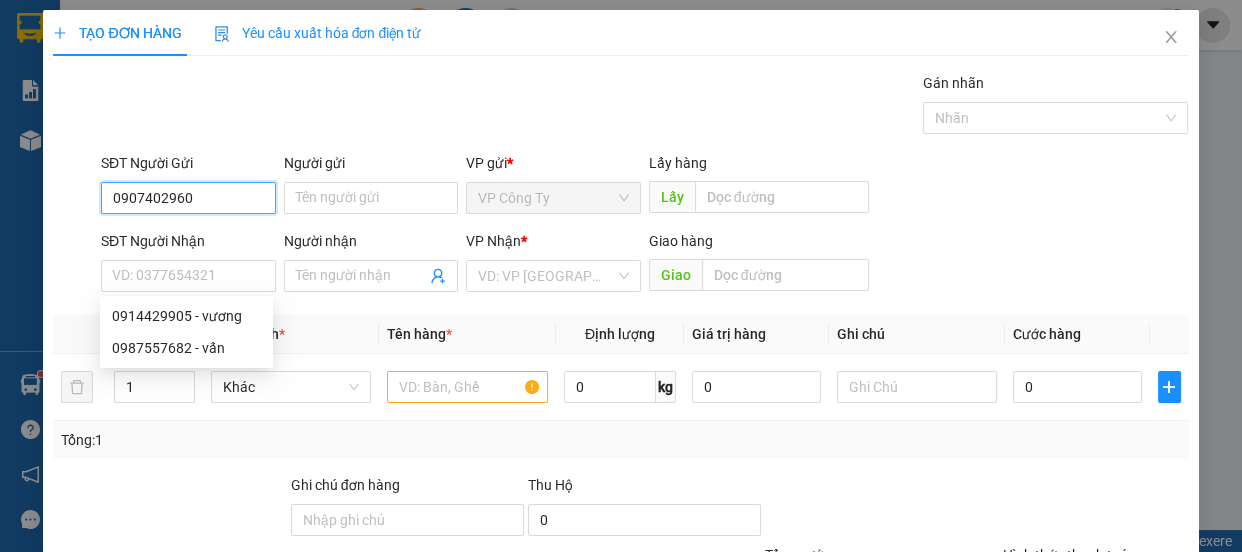 click on "0907402960" at bounding box center [188, 198] 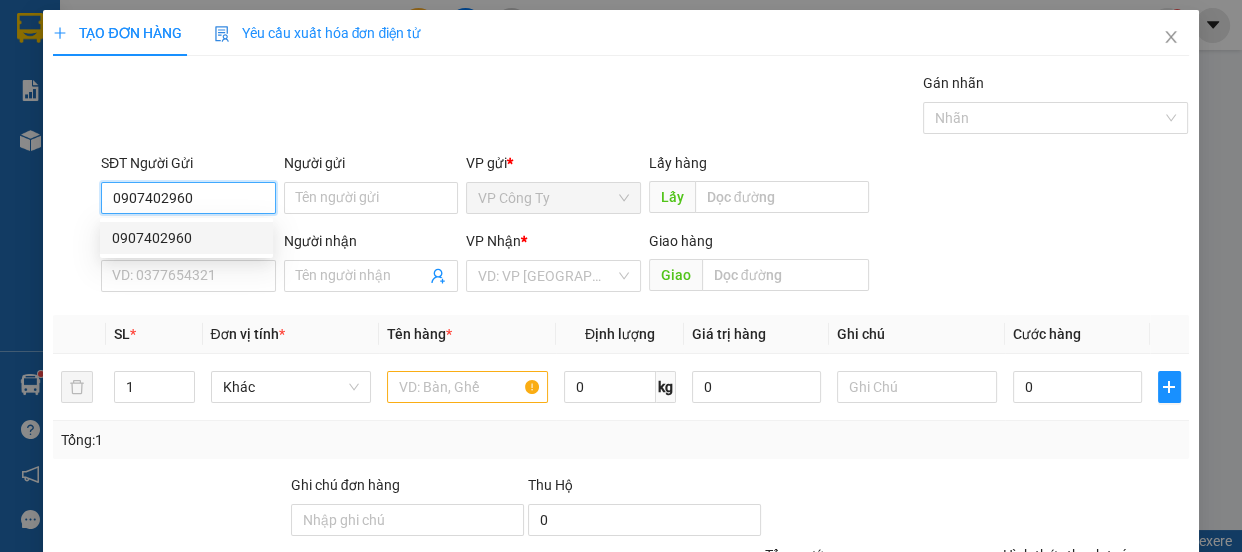 click on "0907402960" at bounding box center (186, 238) 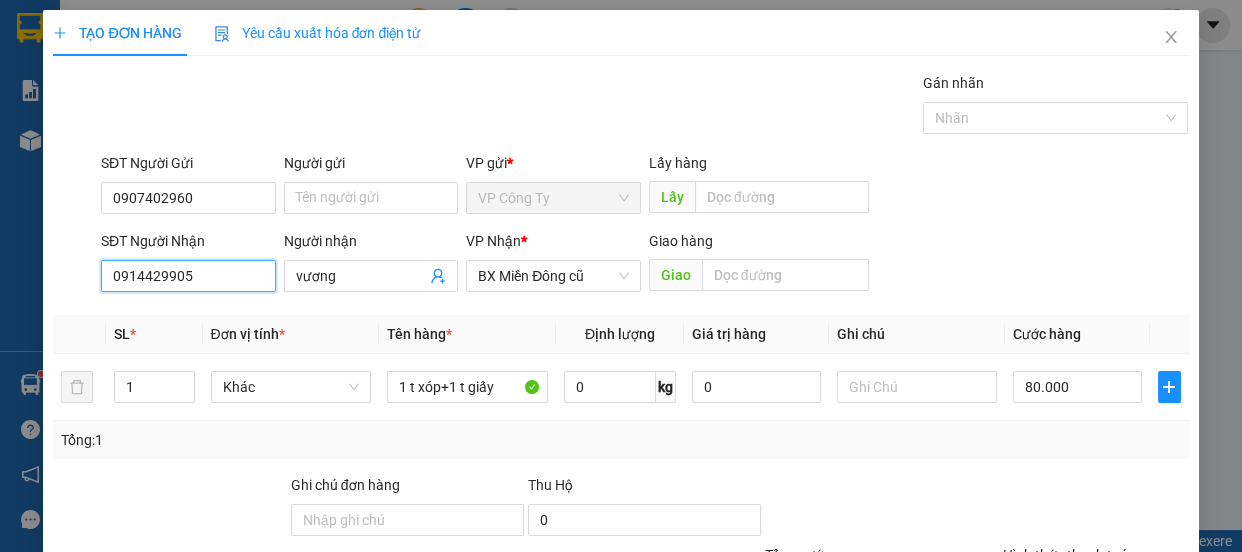 click on "0914429905" at bounding box center [188, 276] 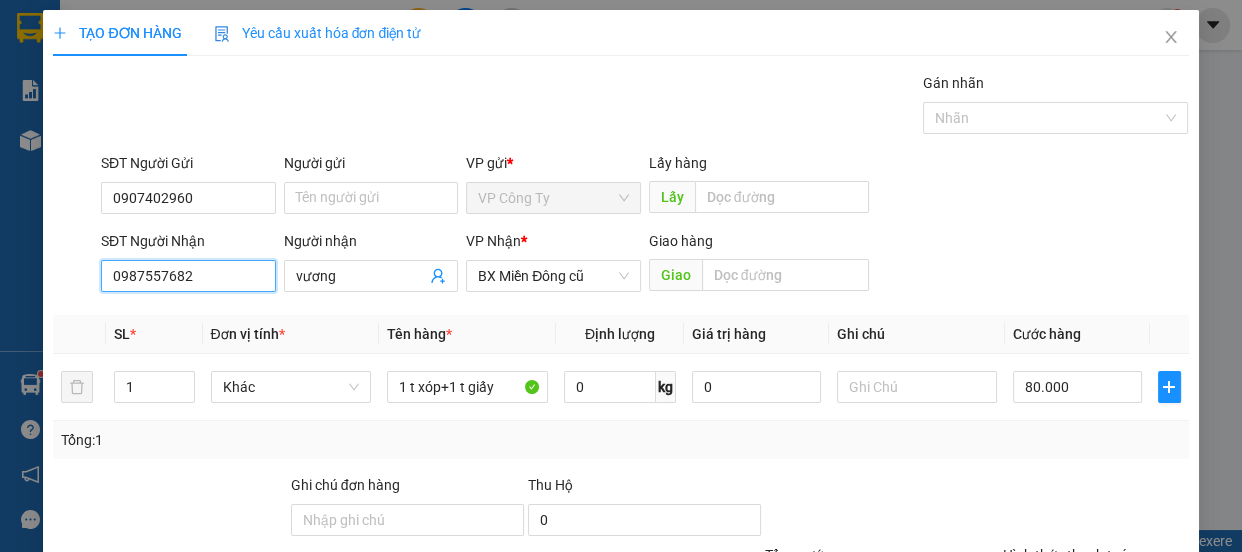 click on "0987557682" at bounding box center (188, 276) 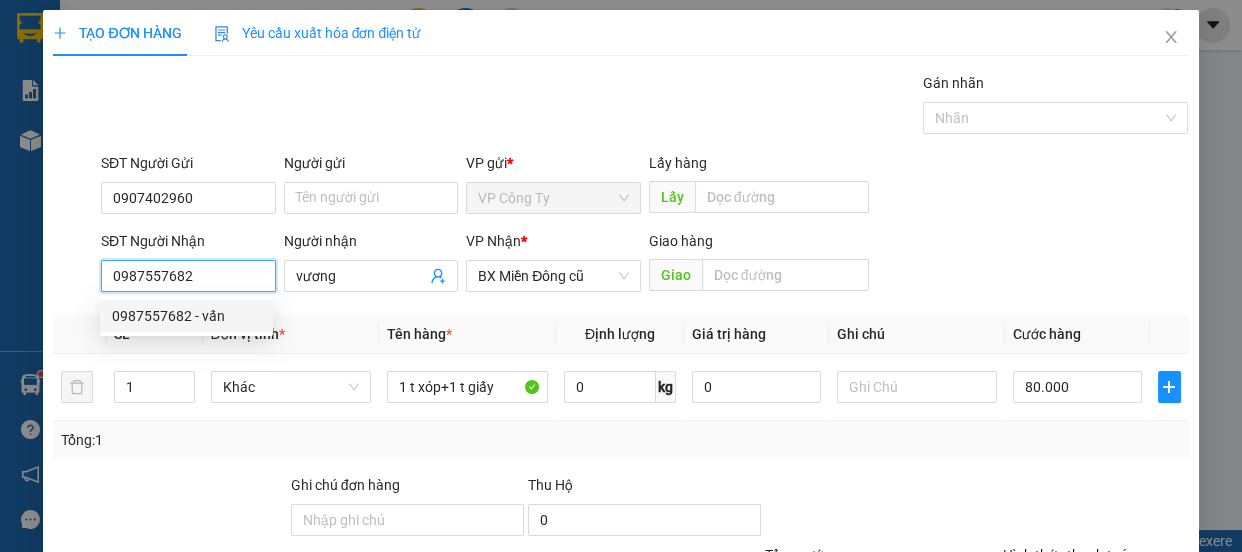 click on "0987557682 - vấn" at bounding box center (186, 316) 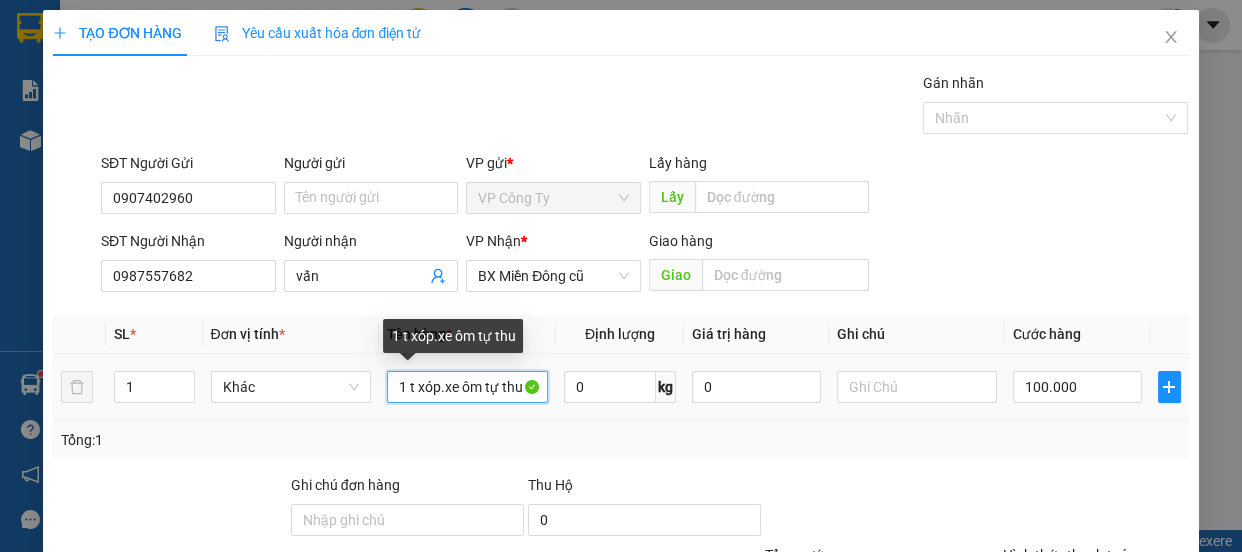 click on "1 t xóp.xe ôm tự thu" at bounding box center (467, 387) 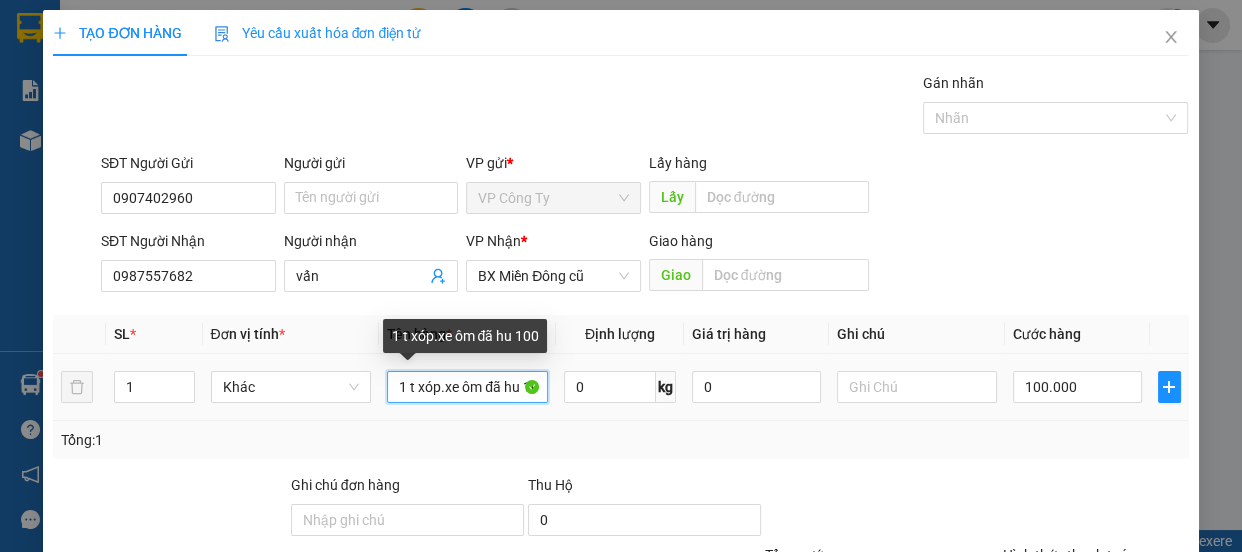 click on "1 t xóp.xe ôm đã hu 100" at bounding box center [467, 387] 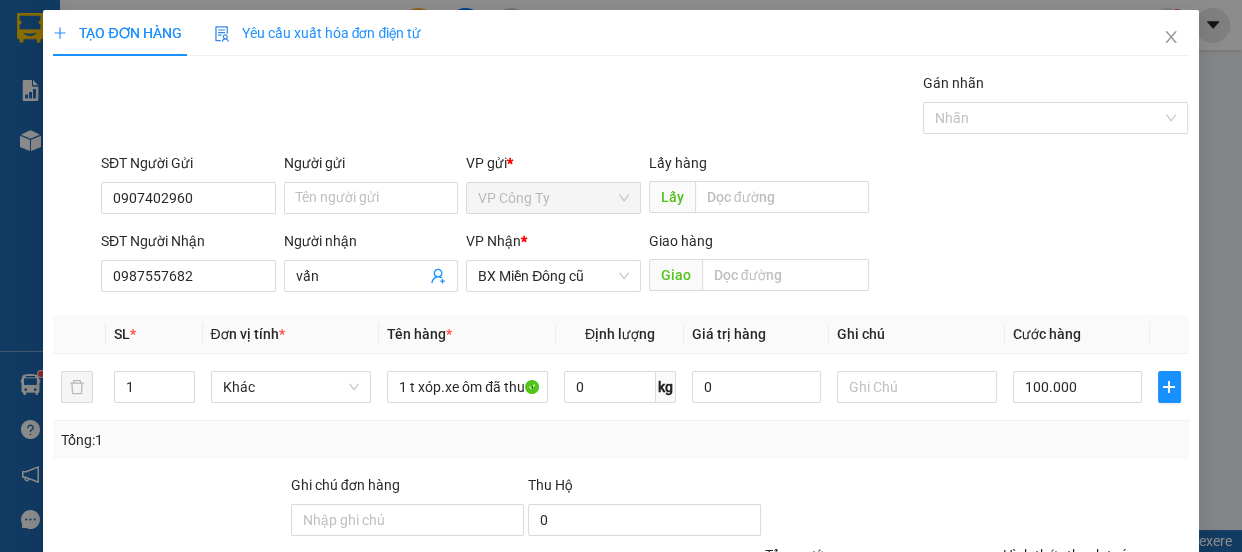 click on "Hình thức thanh toán" at bounding box center (1069, 555) 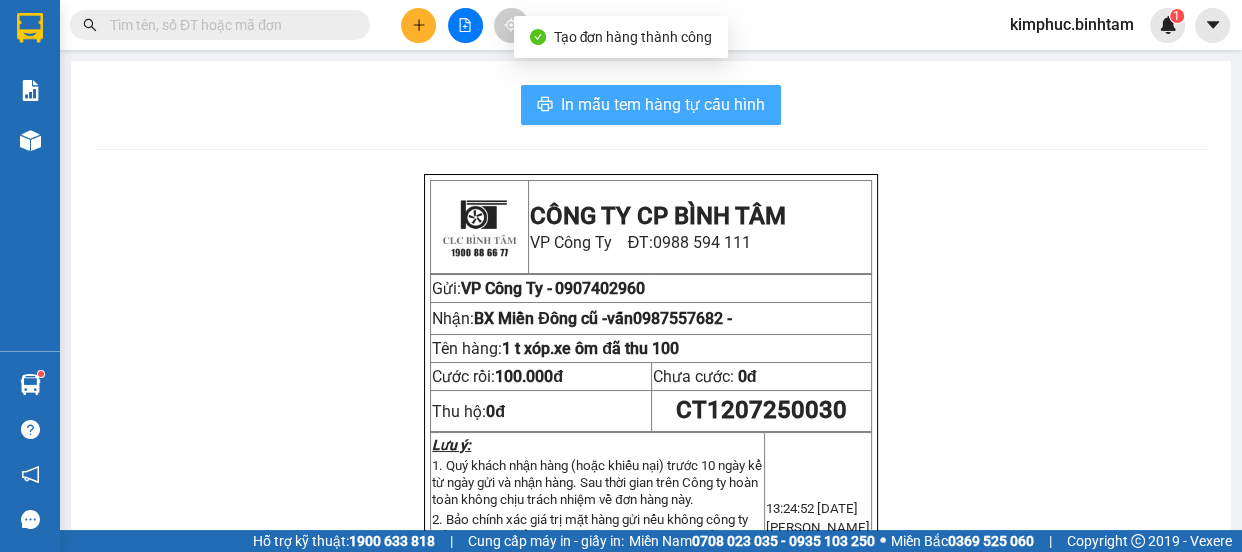 click on "In mẫu tem hàng tự cấu hình" at bounding box center [663, 104] 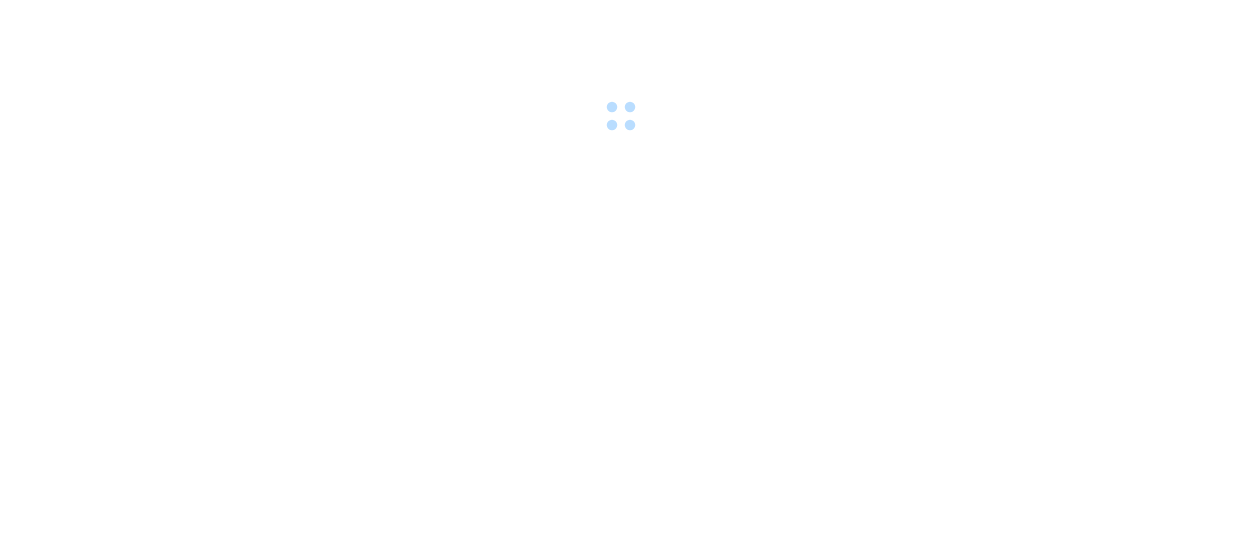 scroll, scrollTop: 0, scrollLeft: 0, axis: both 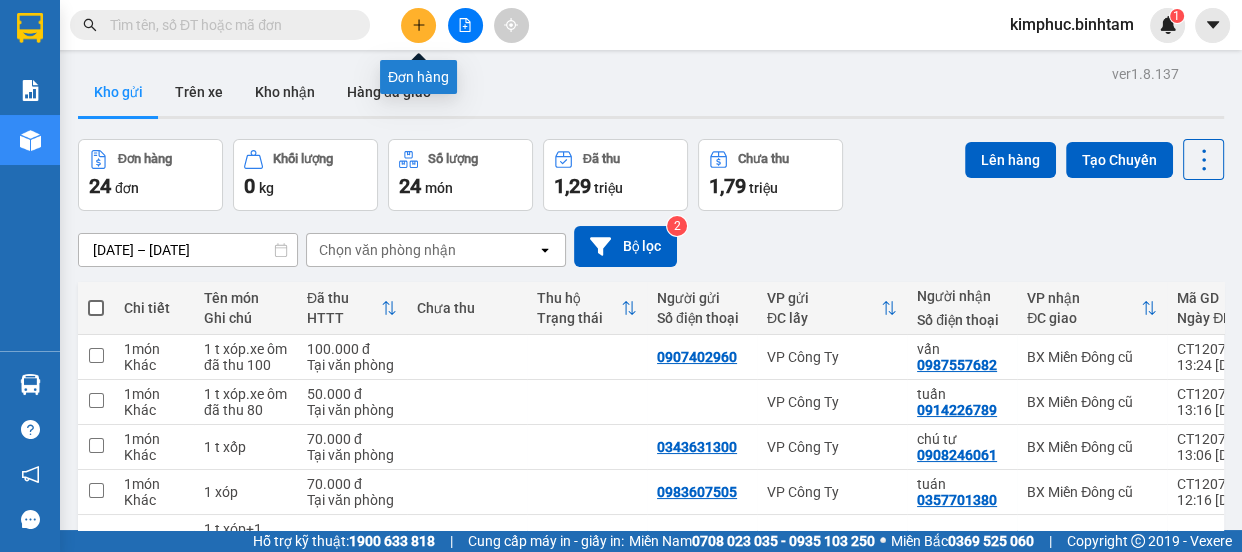 click 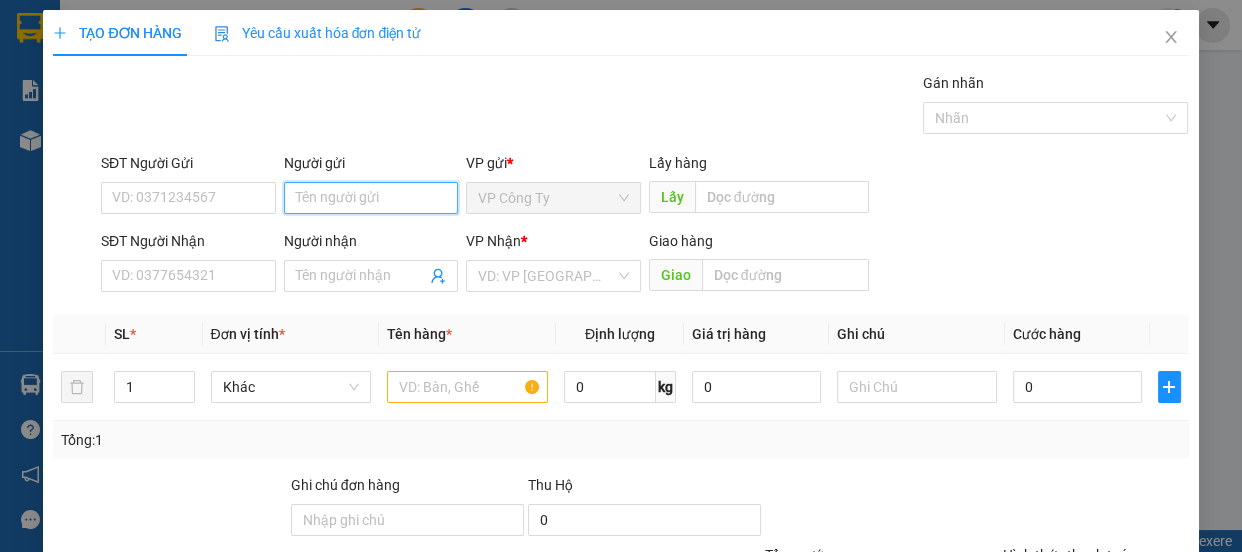 click on "Người gửi" at bounding box center [371, 198] 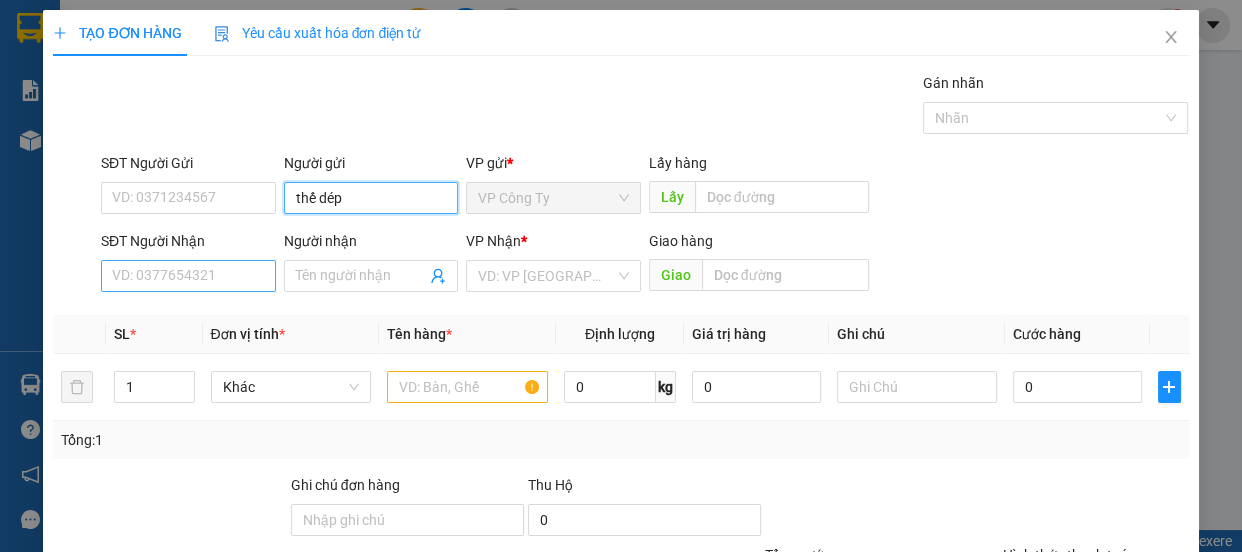 type on "thế dép" 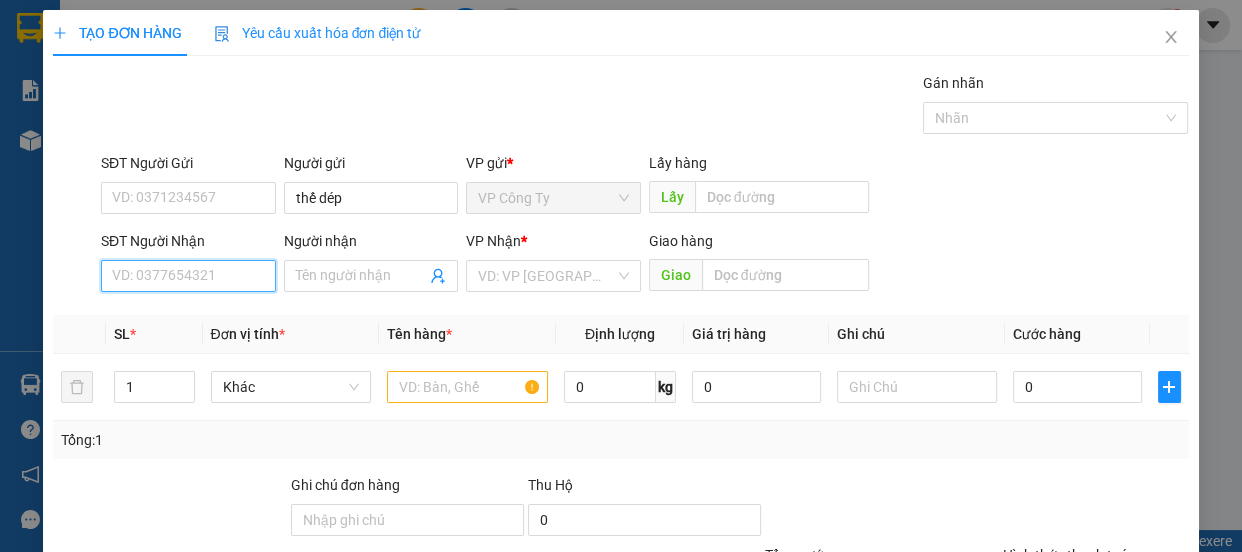 click on "SĐT Người Nhận" at bounding box center [188, 276] 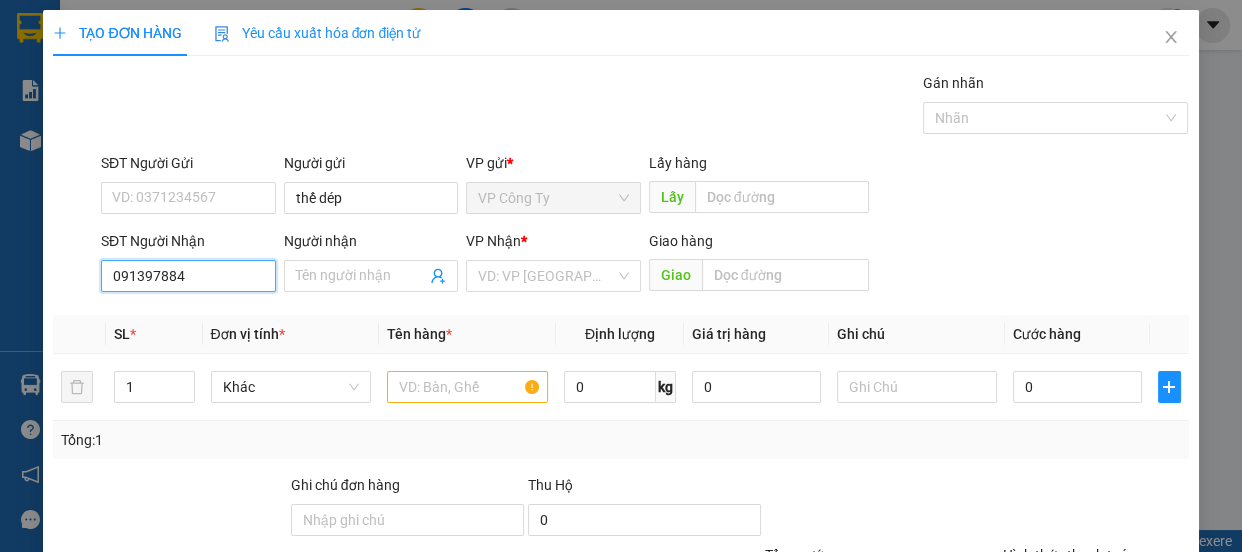 type on "0913978848" 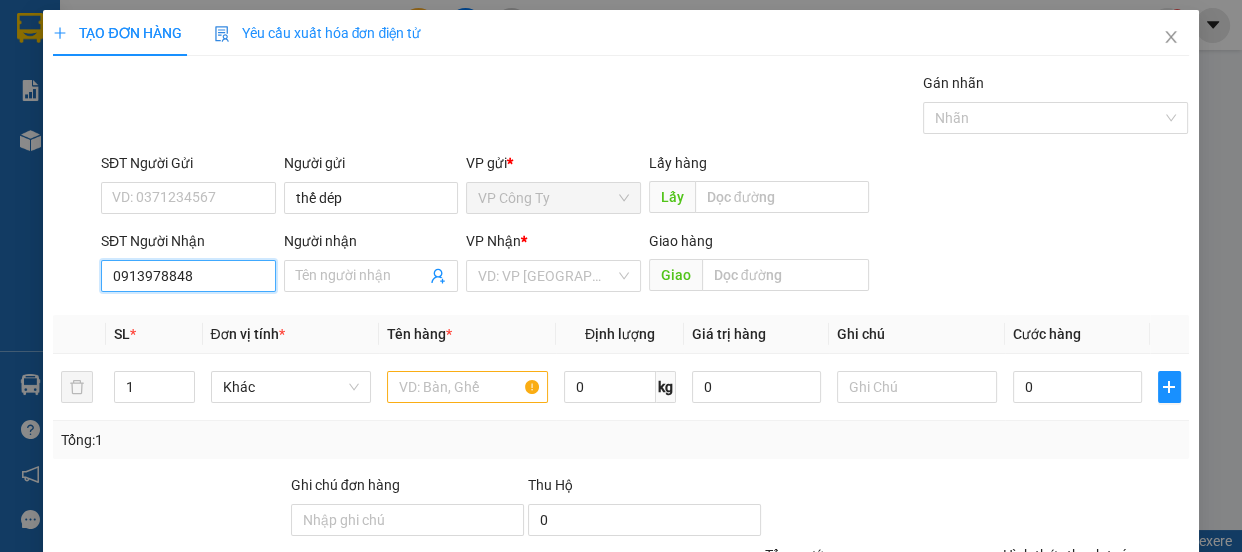 click on "0913978848" at bounding box center [188, 276] 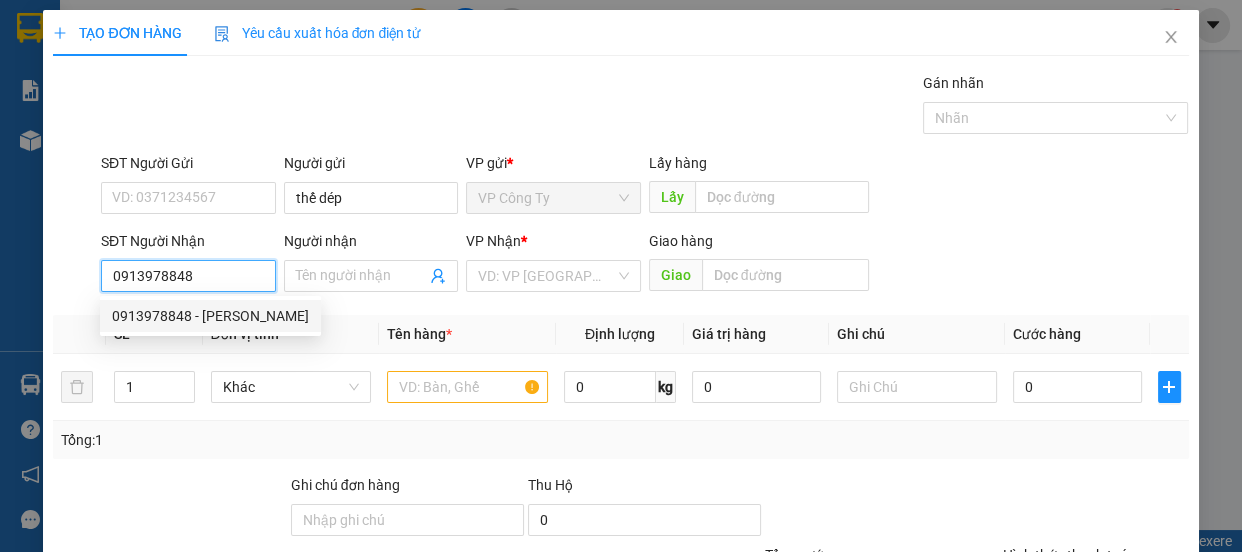 click on "0913978848" at bounding box center (188, 276) 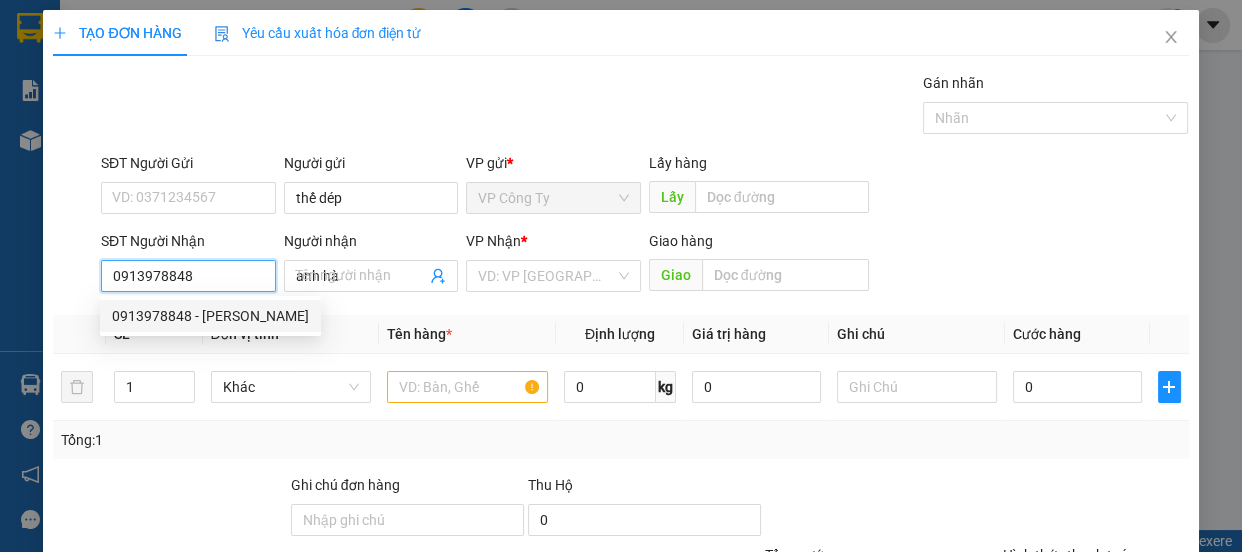 type on "100.000" 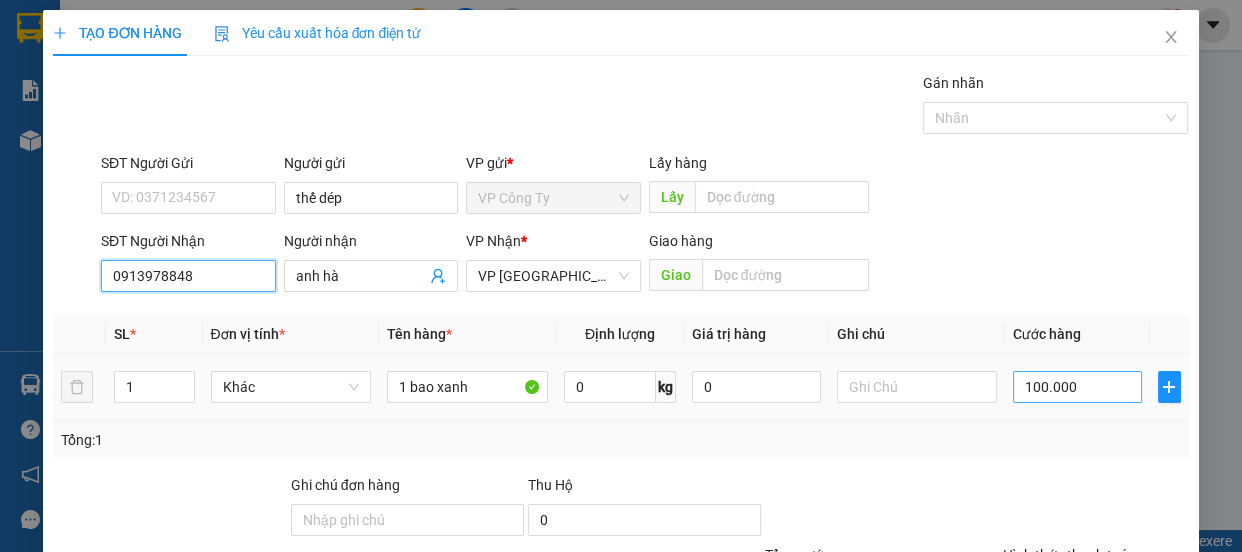 type on "0913978848" 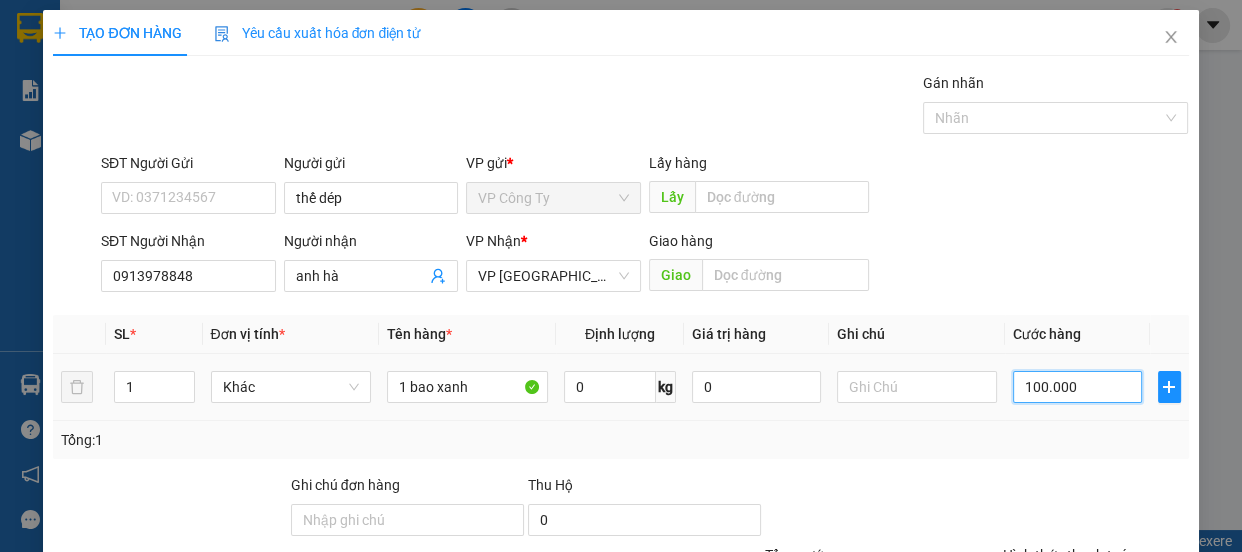 click on "100.000" at bounding box center [1077, 387] 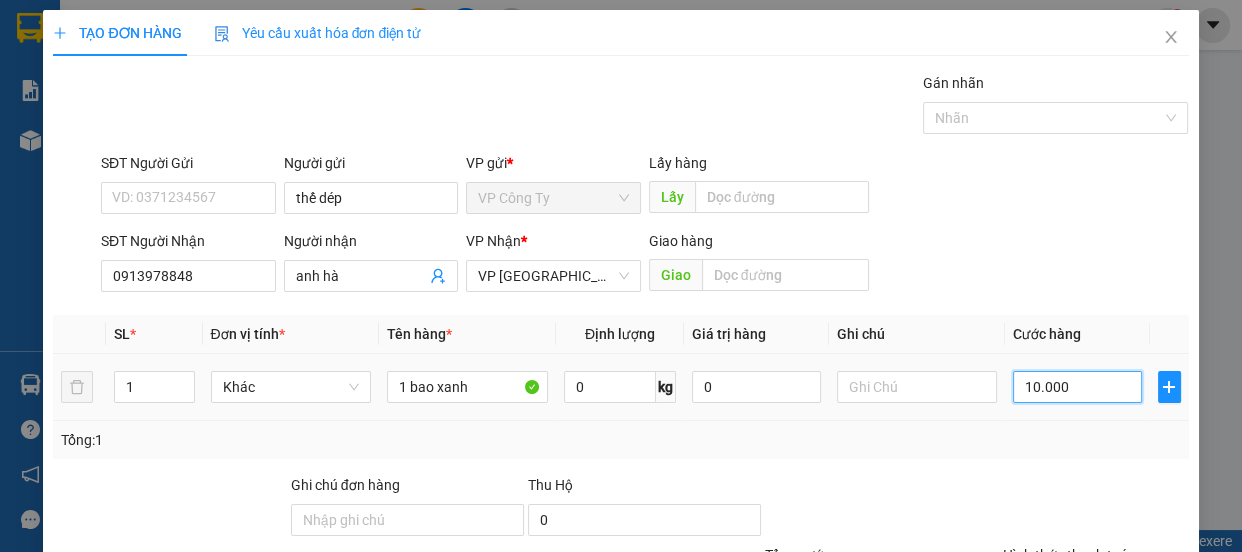 type on "0.000" 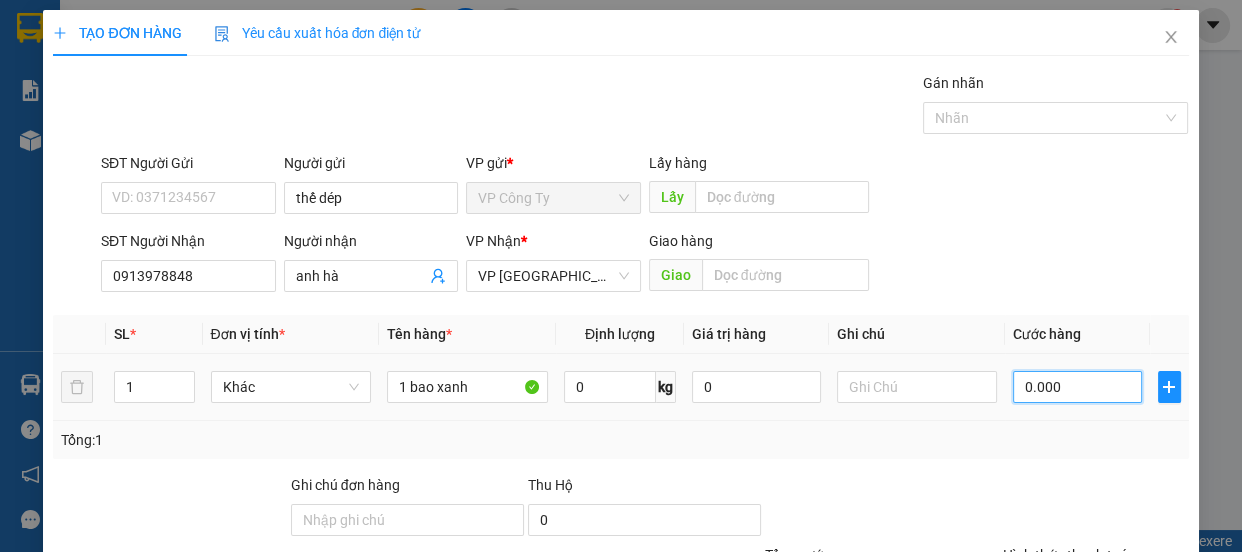 type on "0" 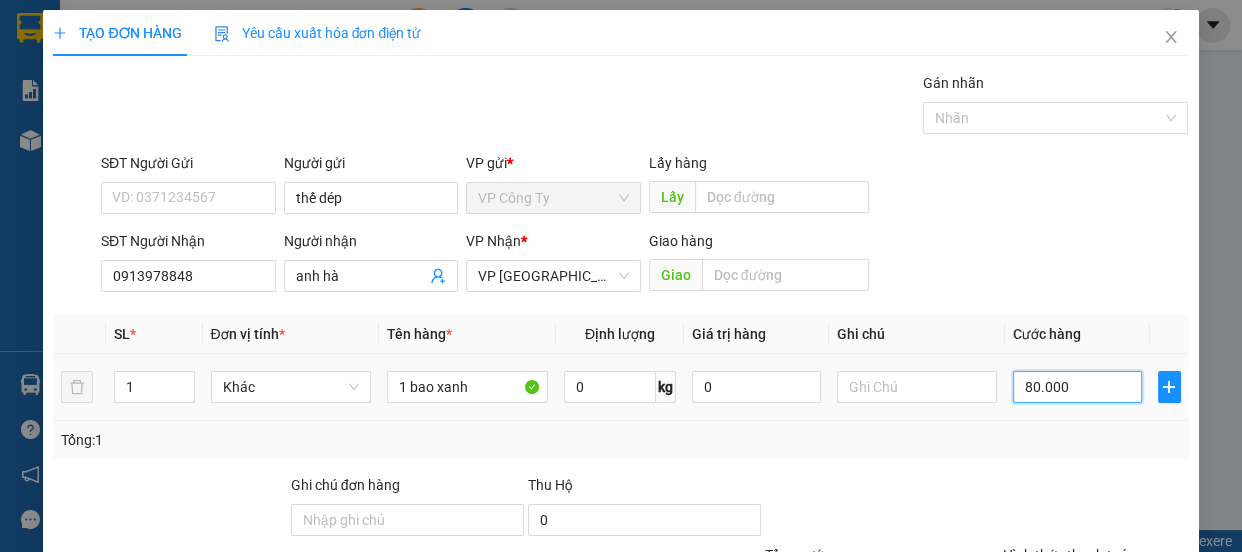 scroll, scrollTop: 187, scrollLeft: 0, axis: vertical 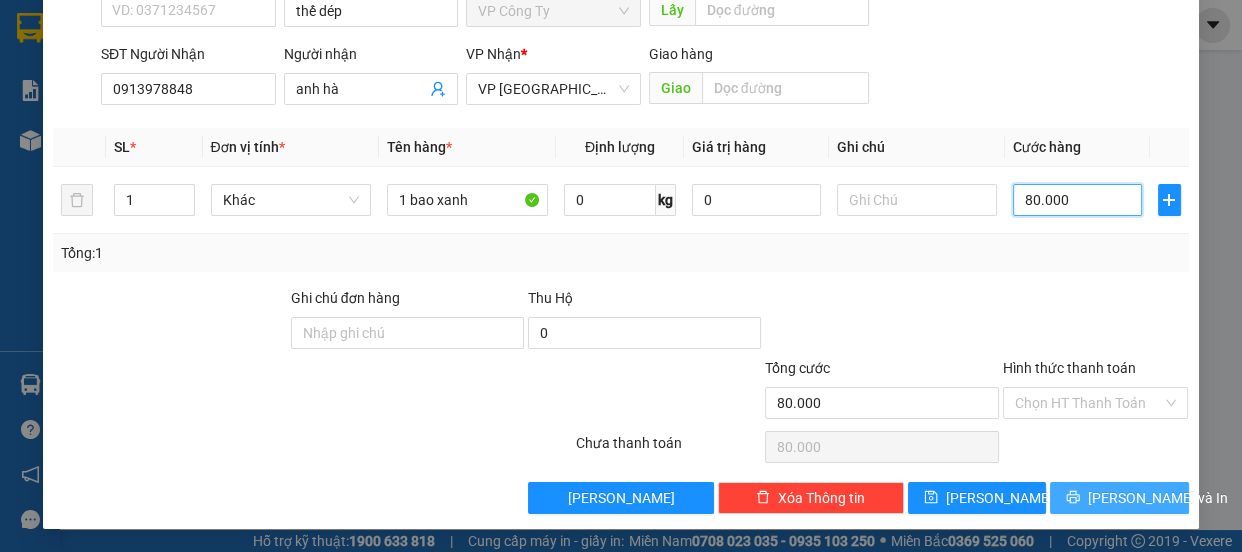 type on "80.000" 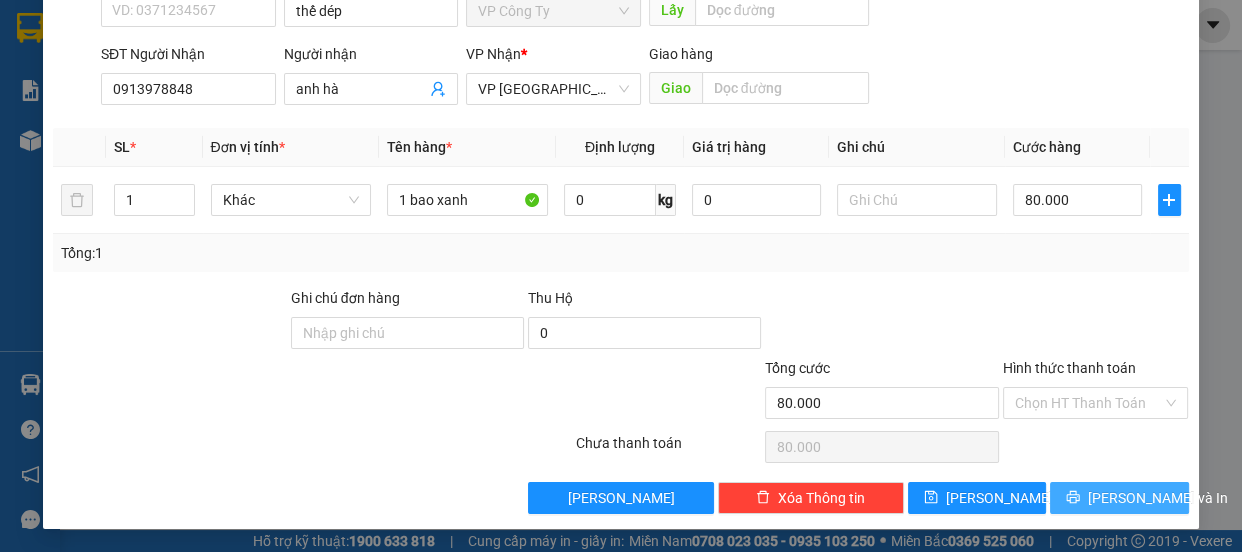 click on "[PERSON_NAME] và In" at bounding box center (1119, 498) 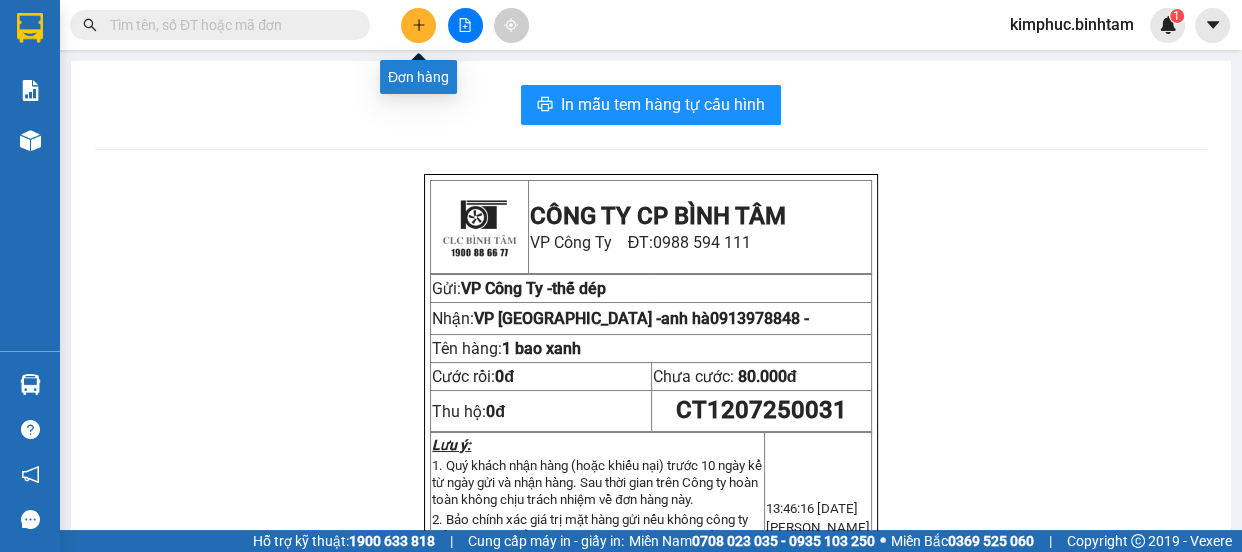 click at bounding box center (418, 25) 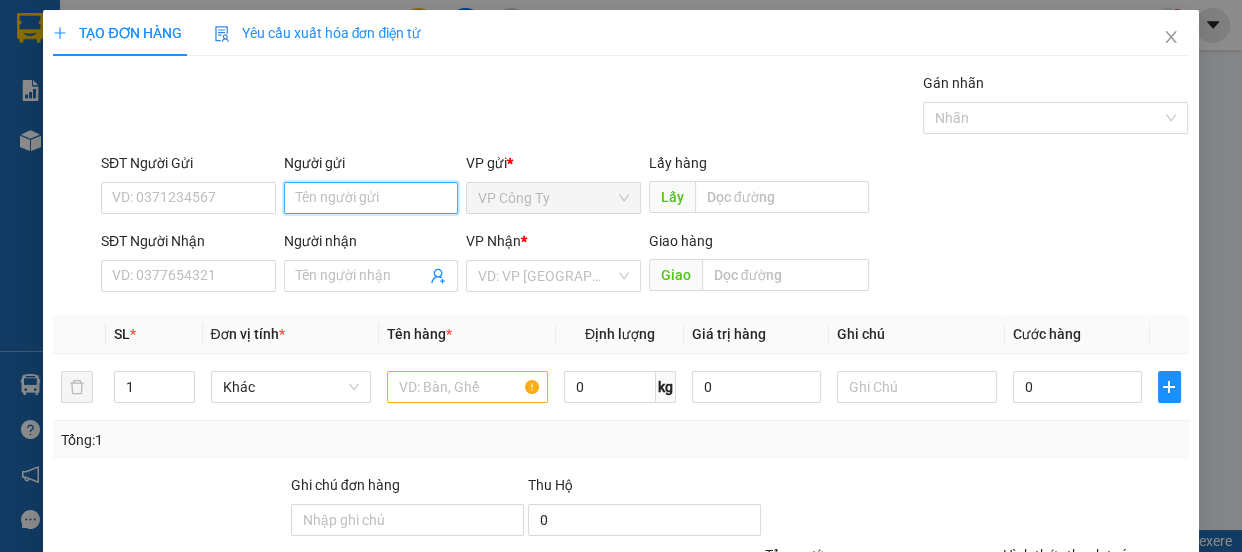 click on "Người gửi" at bounding box center [371, 198] 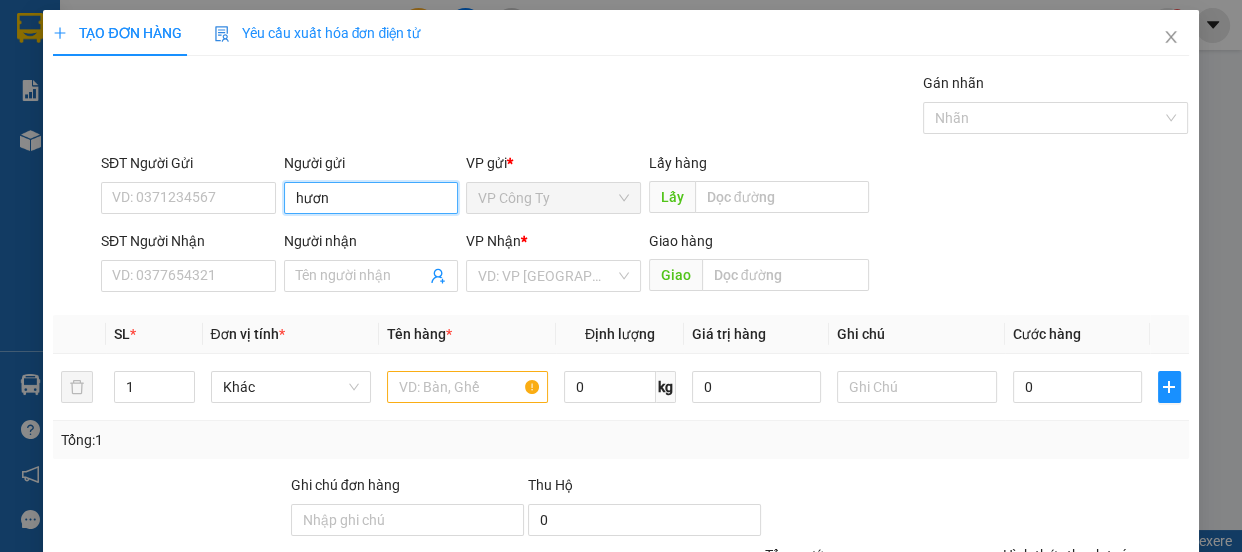 type on "hương" 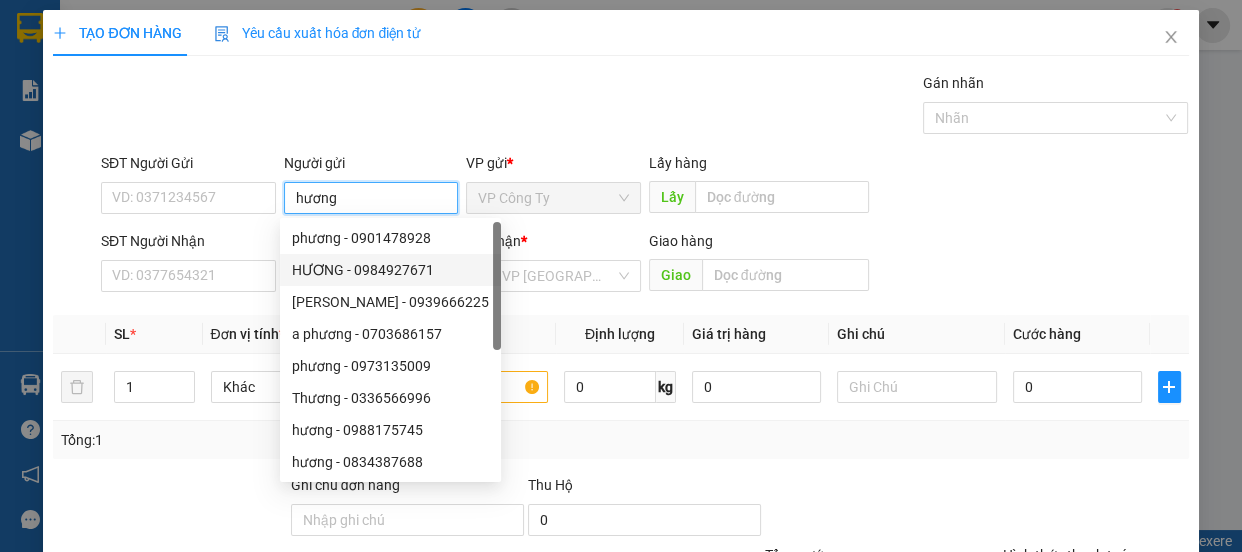 click on "HƯƠNG - 0984927671" at bounding box center (390, 270) 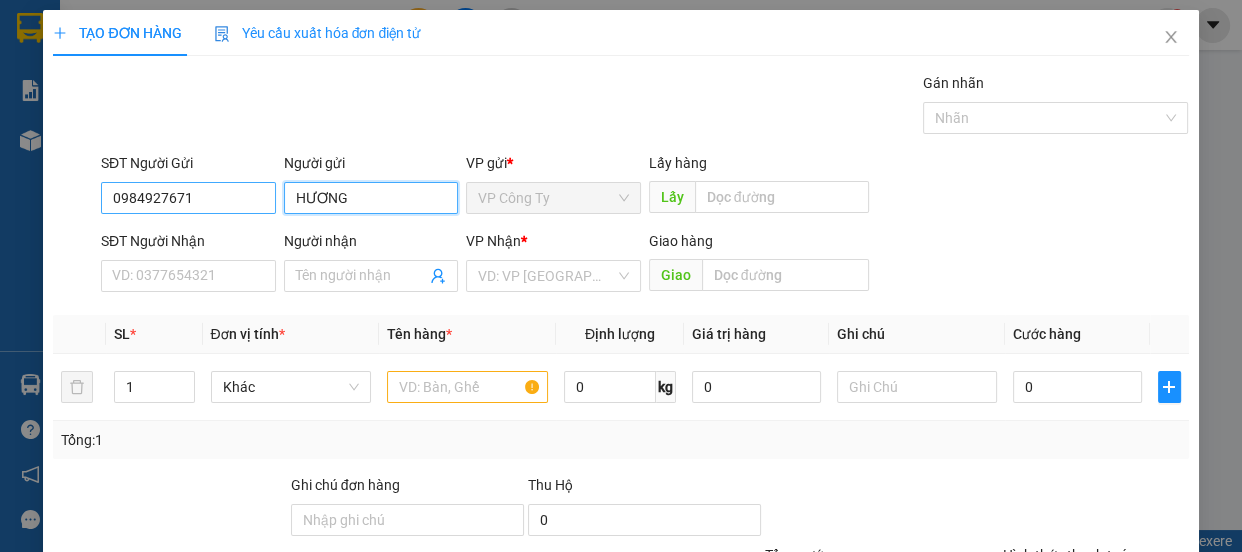type on "HƯƠNG" 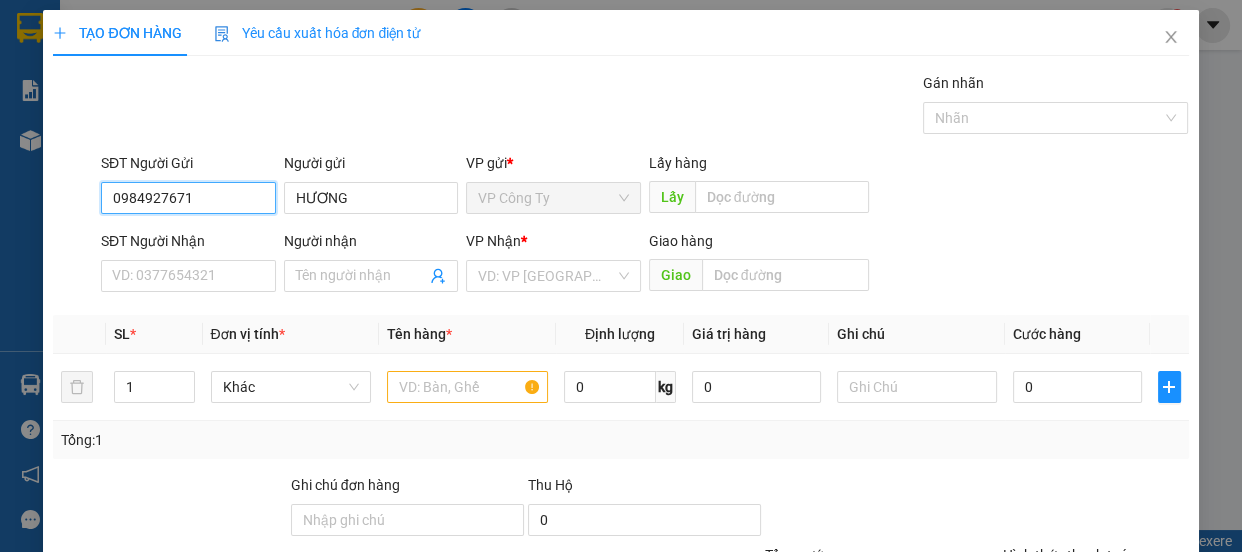 click on "0984927671" at bounding box center (188, 198) 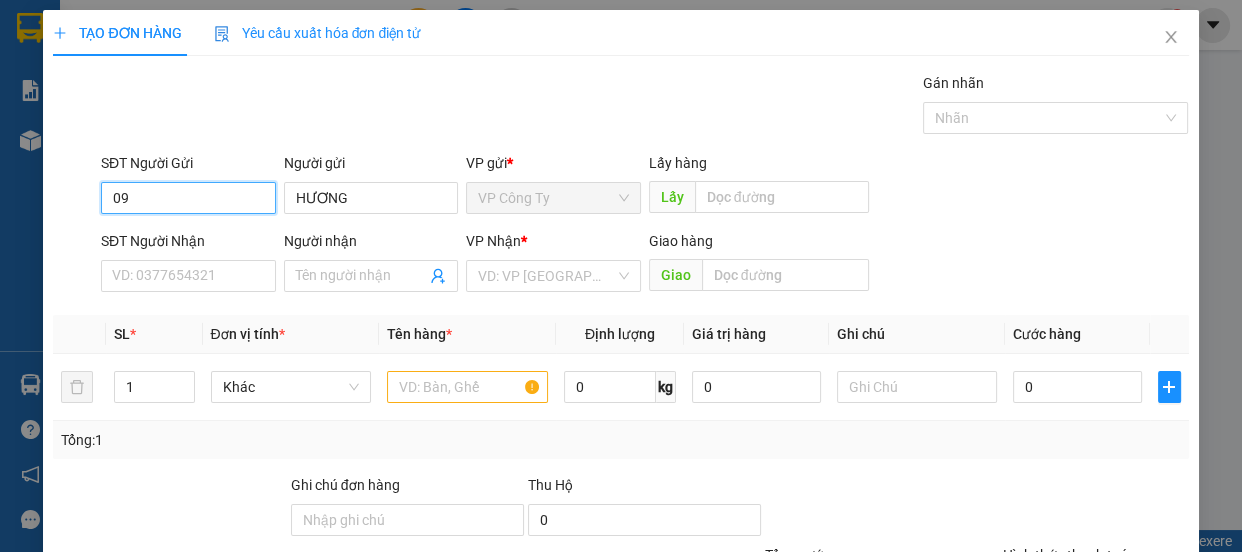 type on "0" 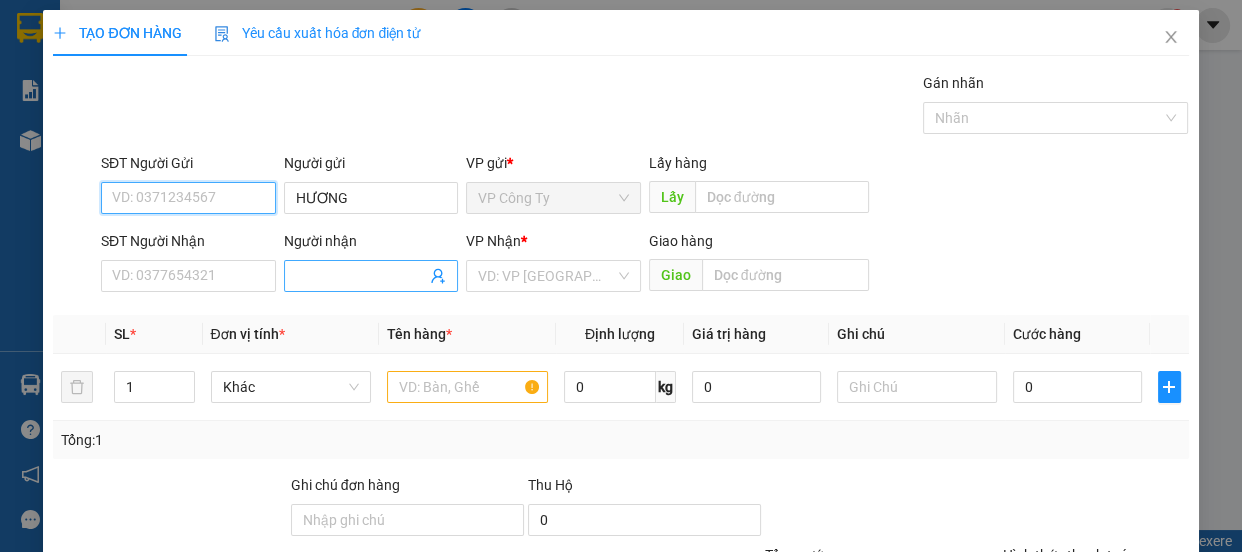 type 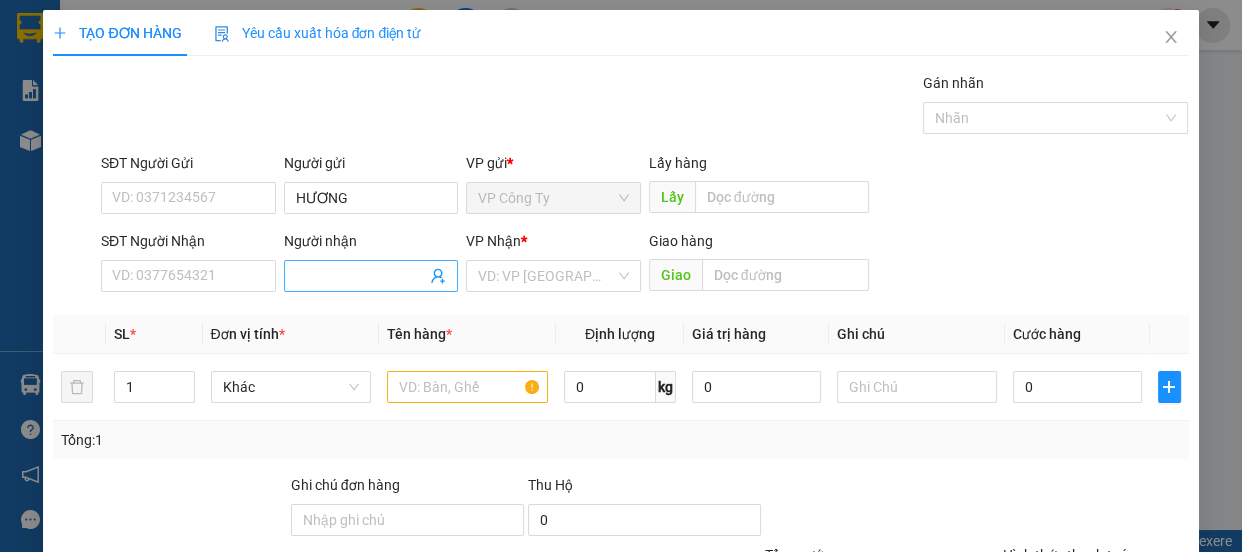 click on "Người nhận" at bounding box center (361, 276) 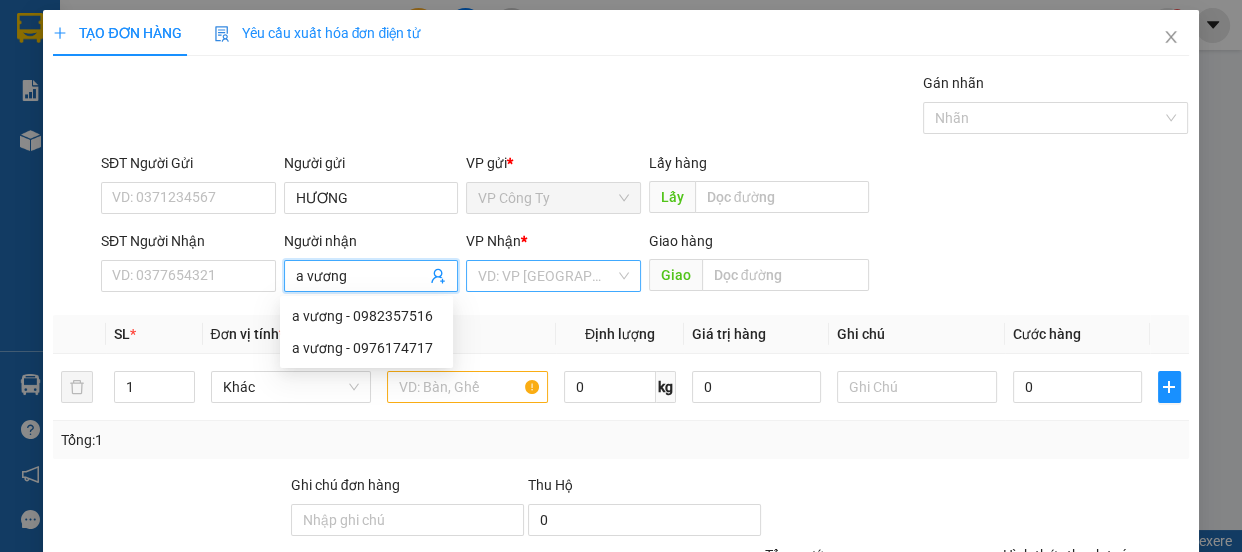 type on "a vương" 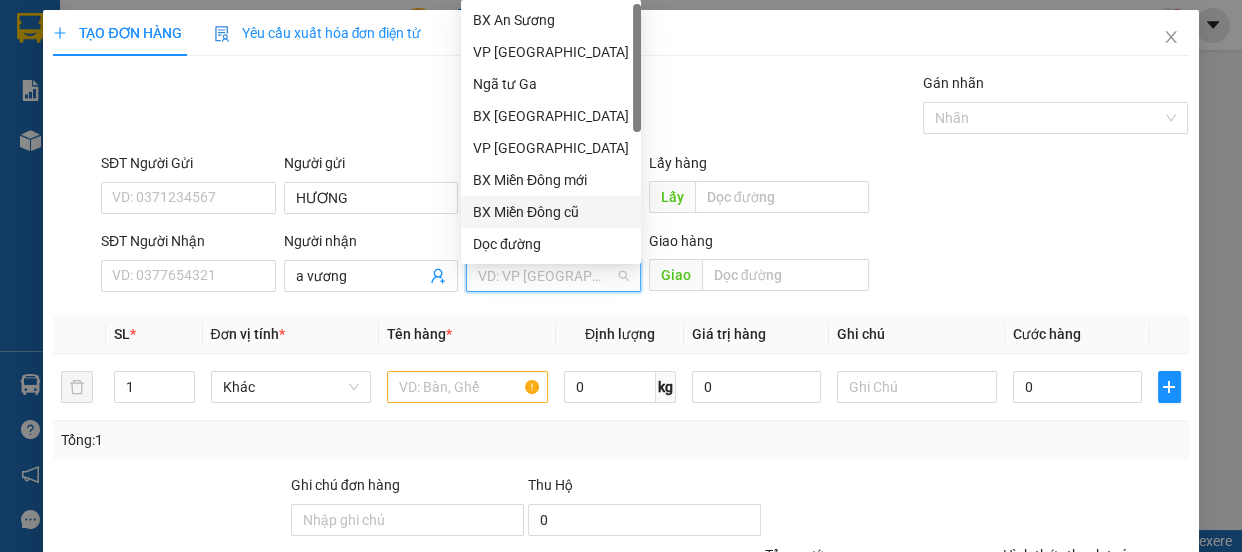 click on "BX Miền Đông cũ" at bounding box center [551, 212] 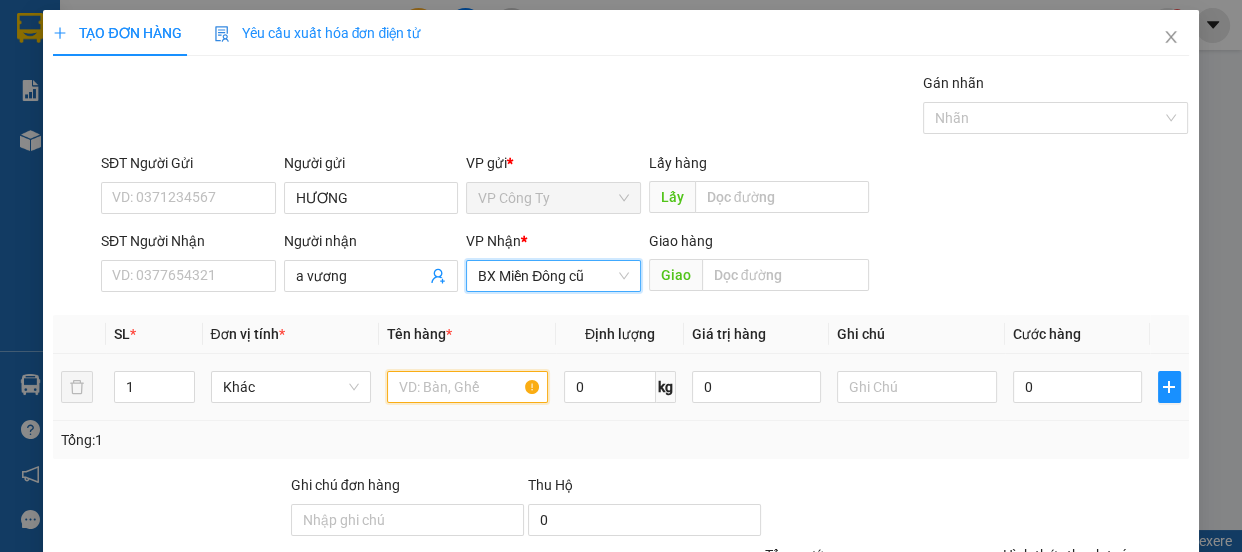 click at bounding box center [467, 387] 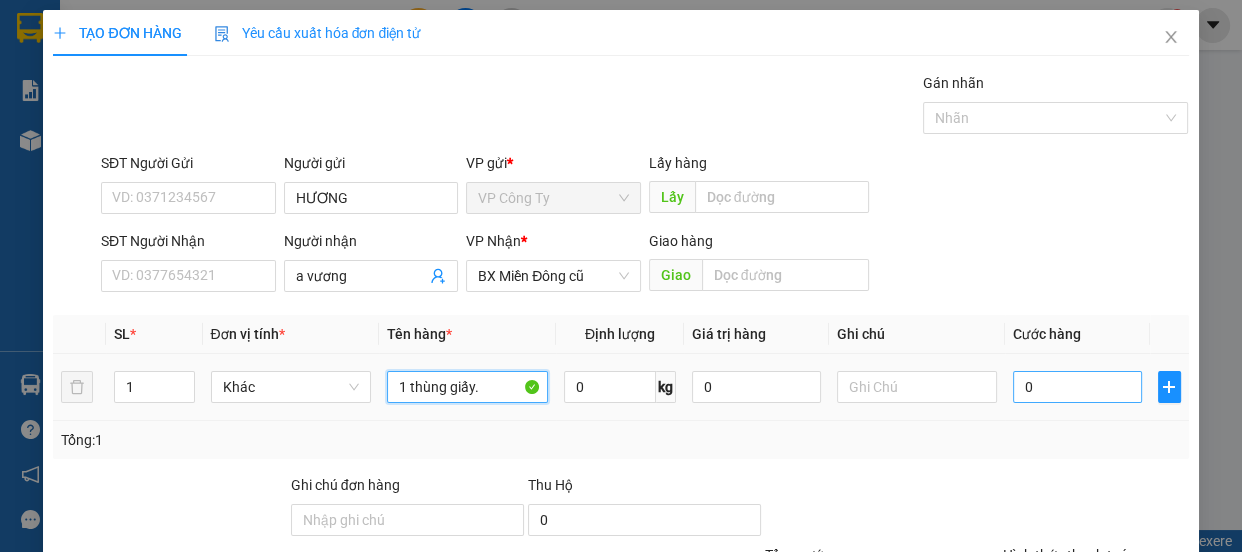 type on "1 thùng giấy." 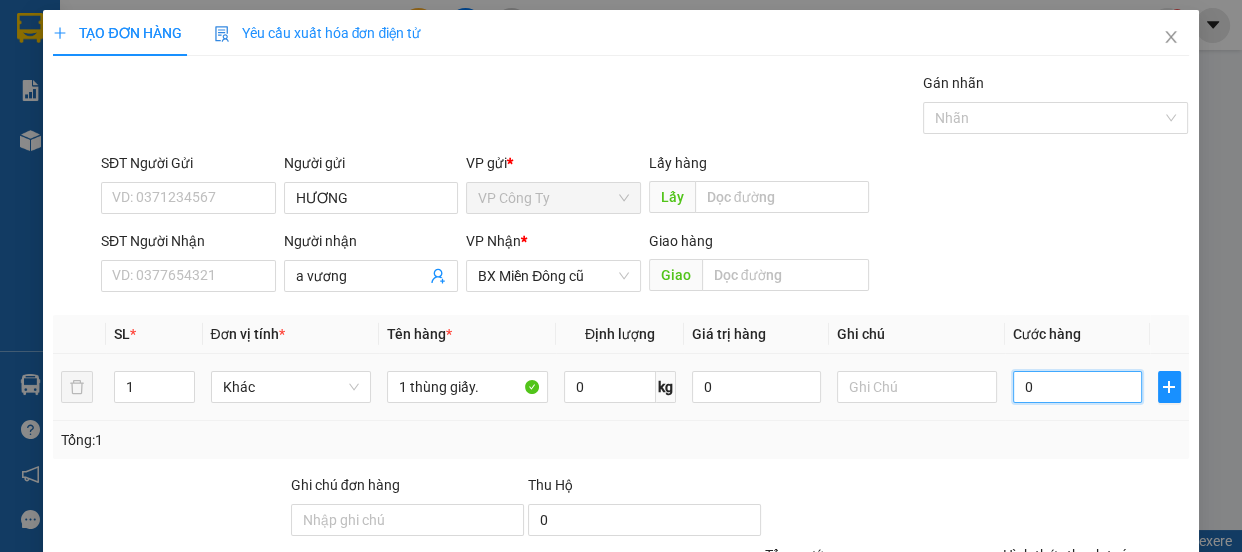 click on "0" at bounding box center [1077, 387] 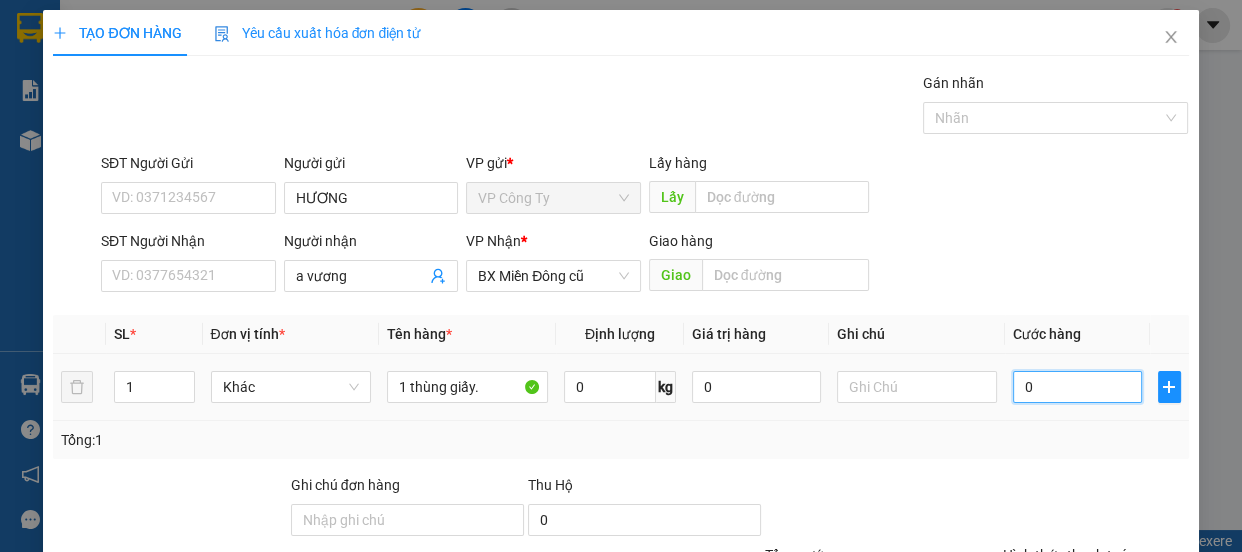 type on "50" 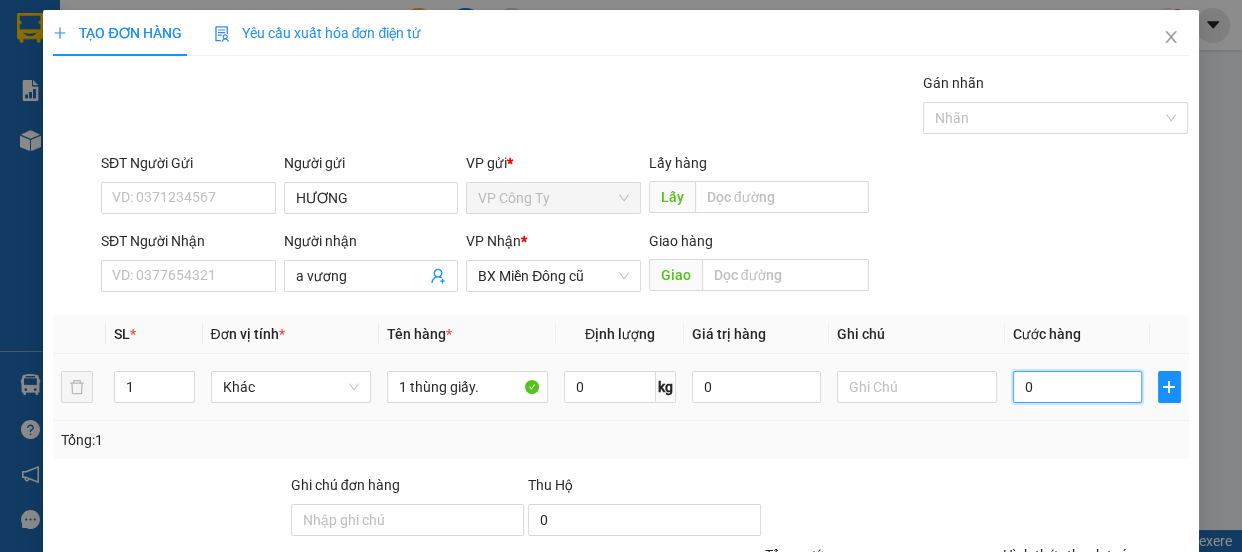 type on "50" 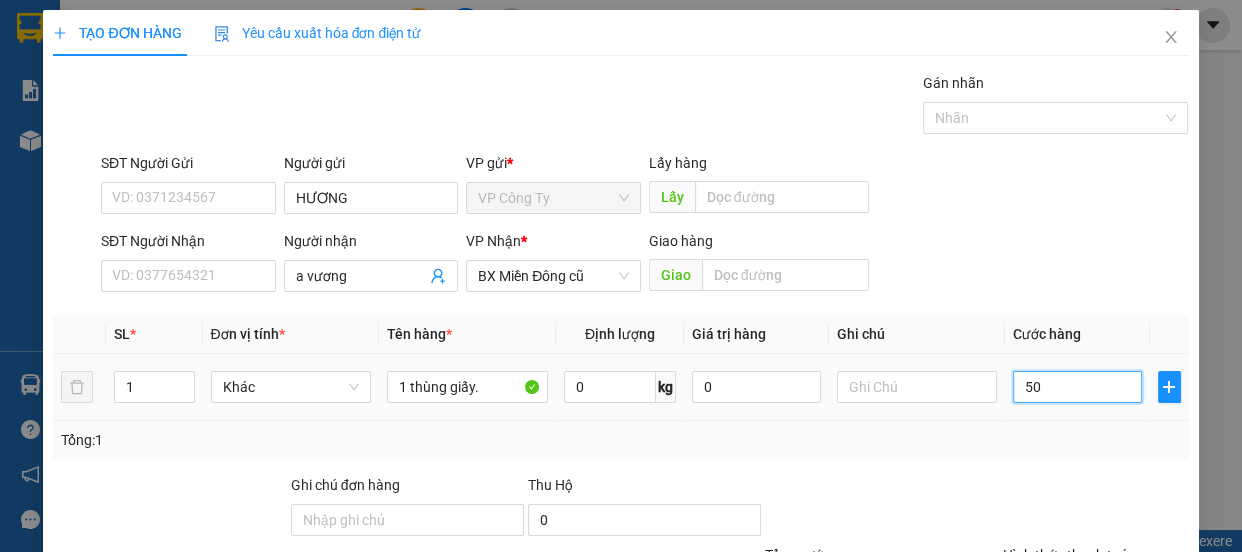 type on "500" 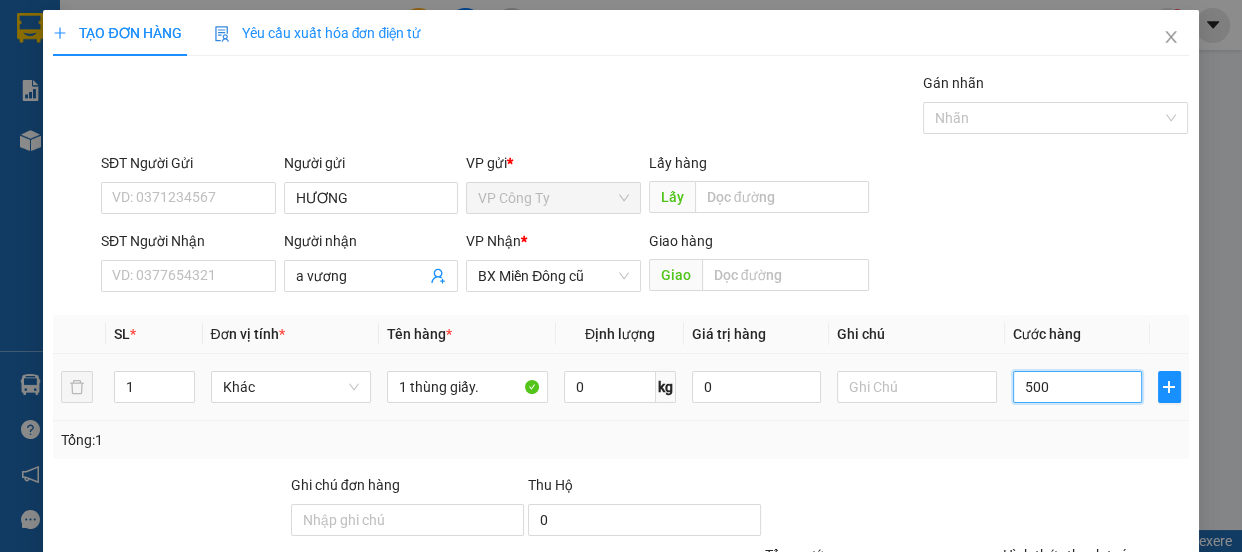 type on "5.000" 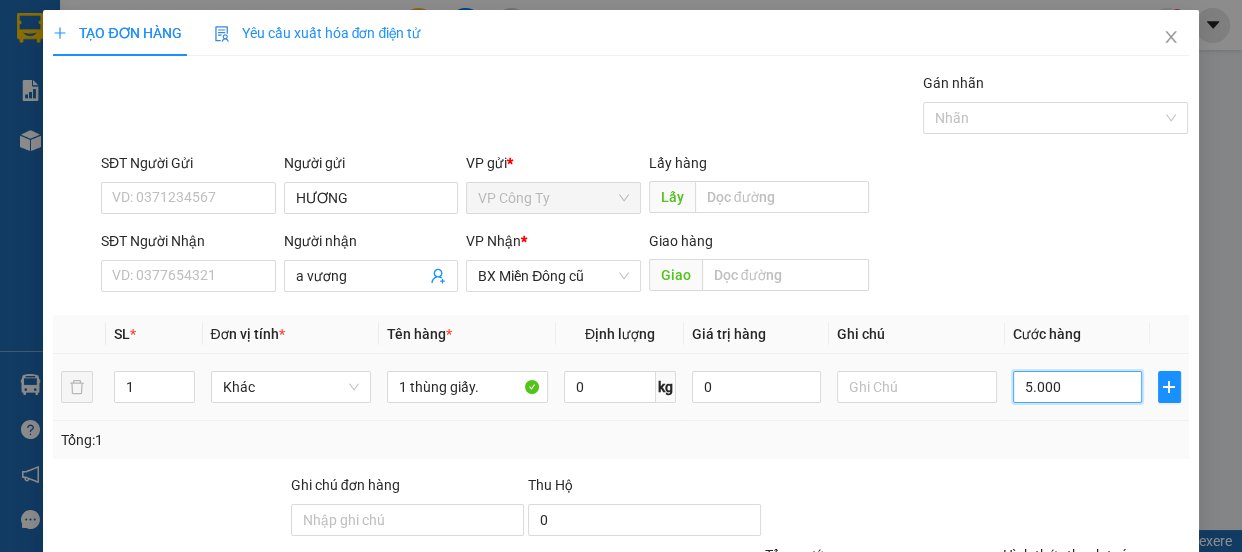 type on "5.000" 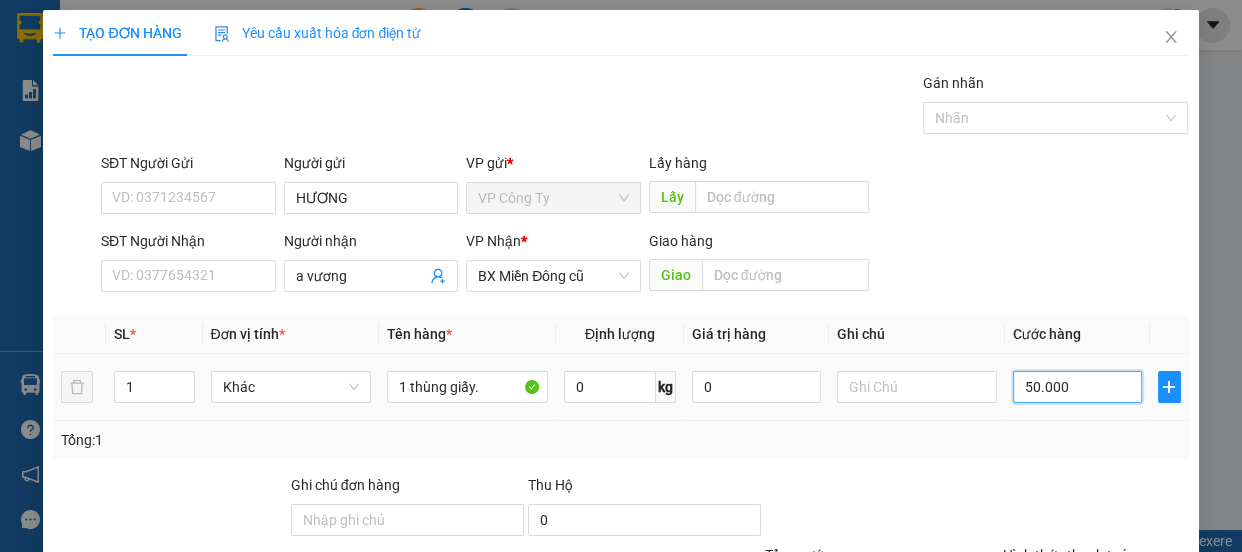 type on "50.000" 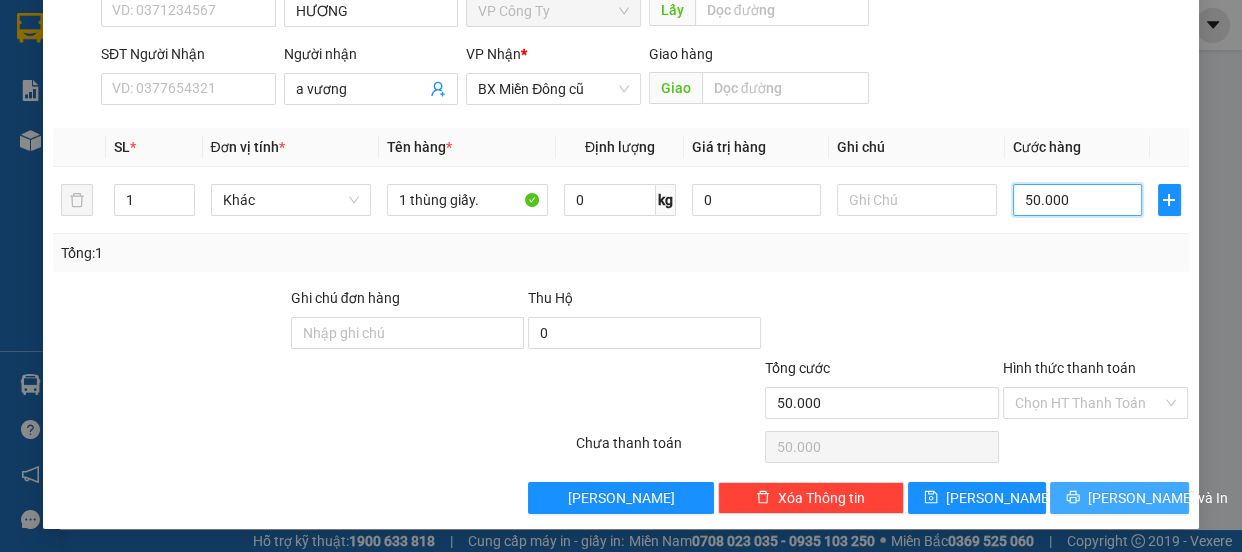 type on "50.000" 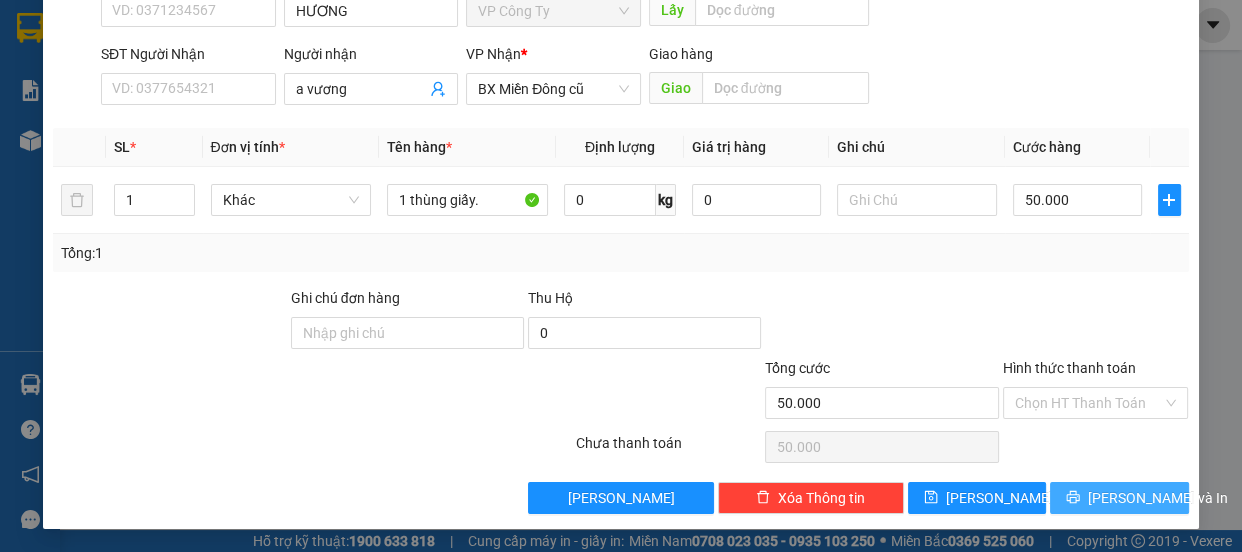 click on "[PERSON_NAME] và In" at bounding box center [1119, 498] 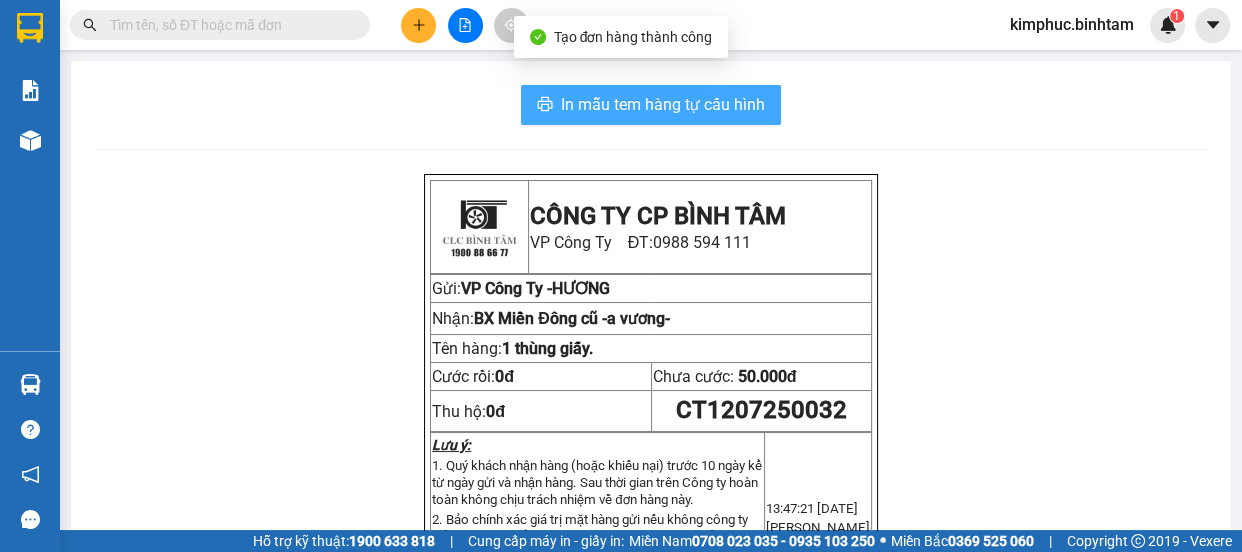 click on "In mẫu tem hàng tự cấu hình" at bounding box center [663, 104] 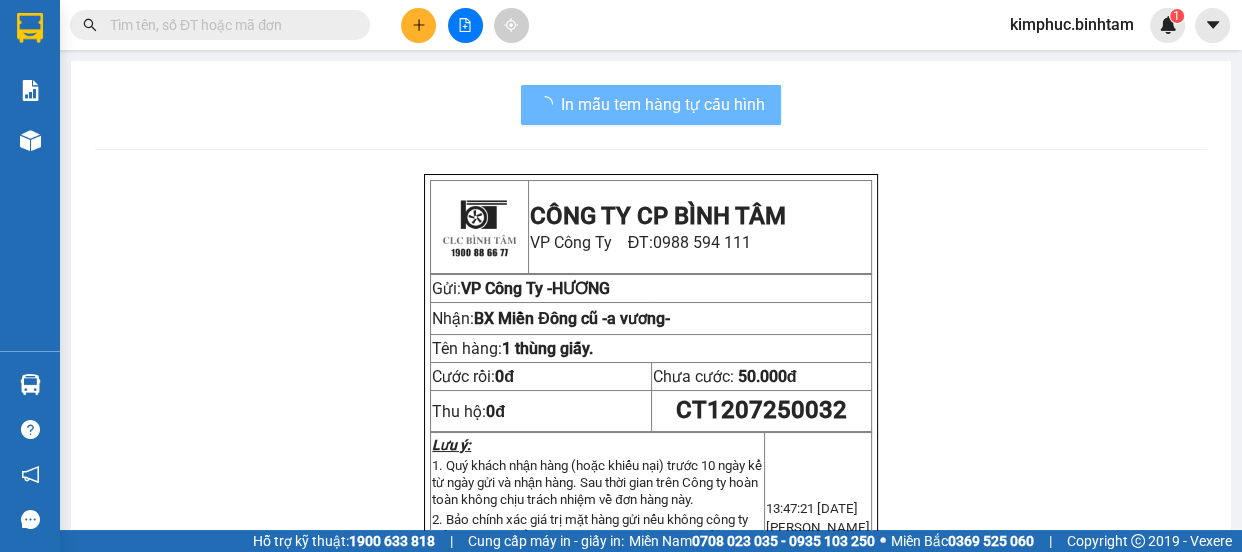 scroll, scrollTop: 0, scrollLeft: 0, axis: both 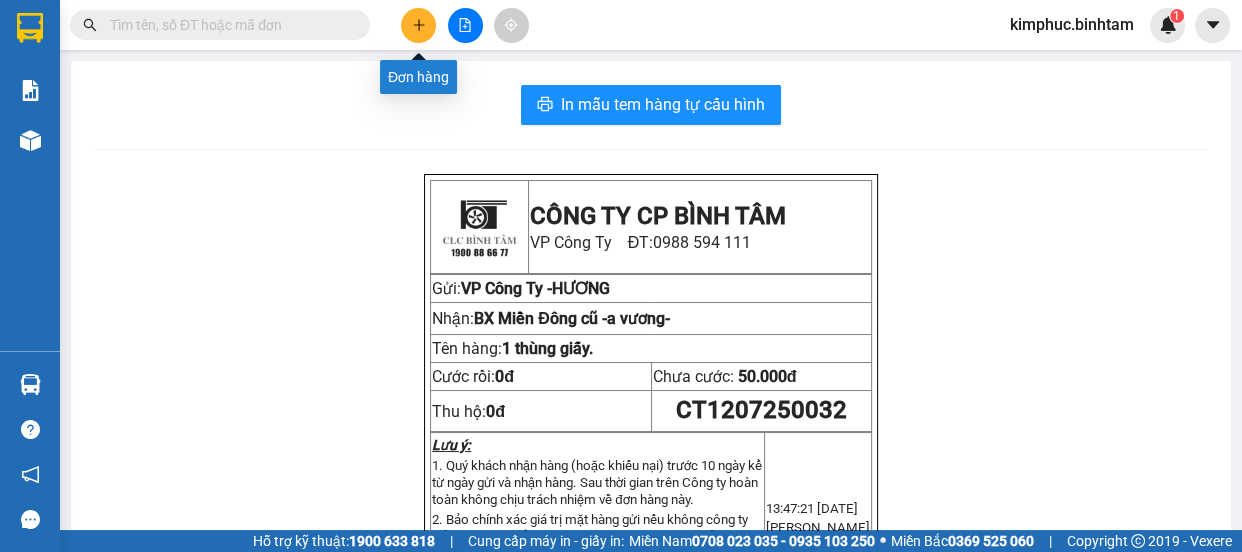 click 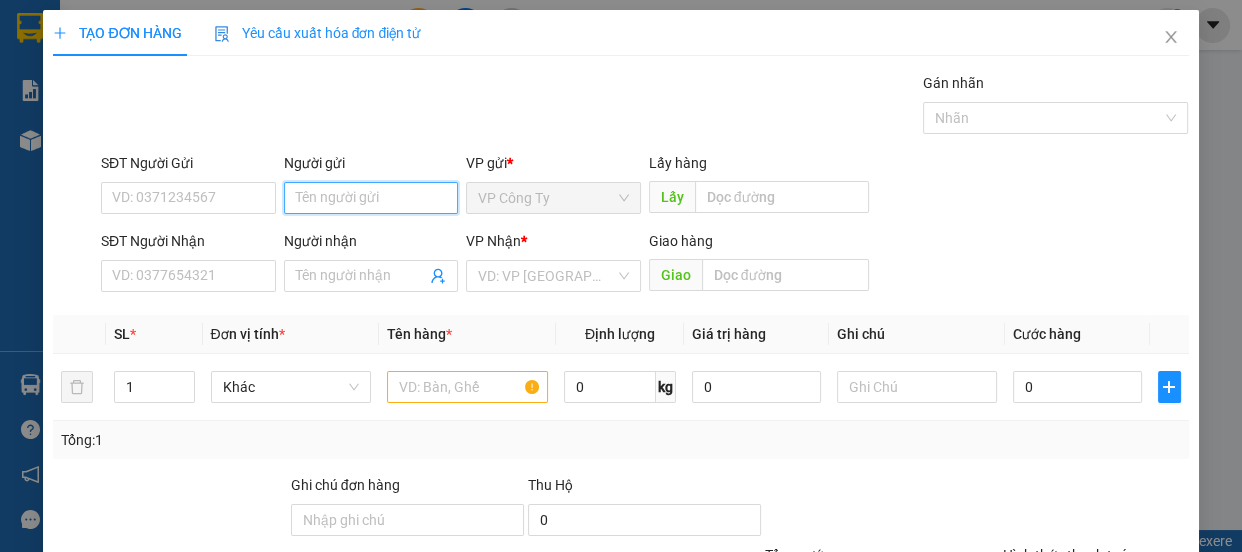 click on "Người gửi" at bounding box center [371, 198] 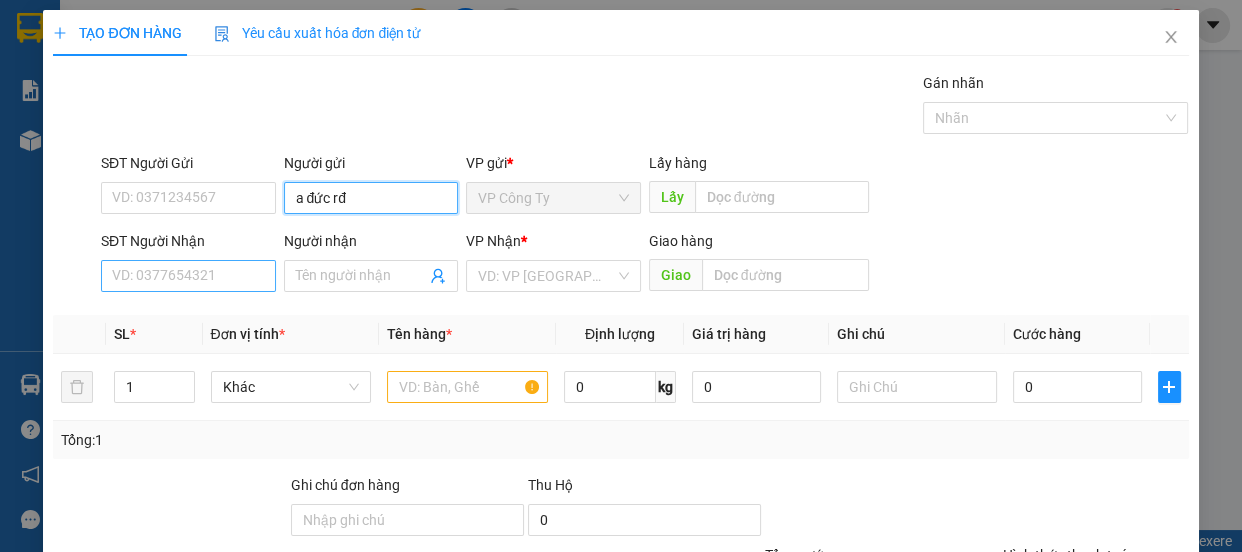 type on "a đức rđ" 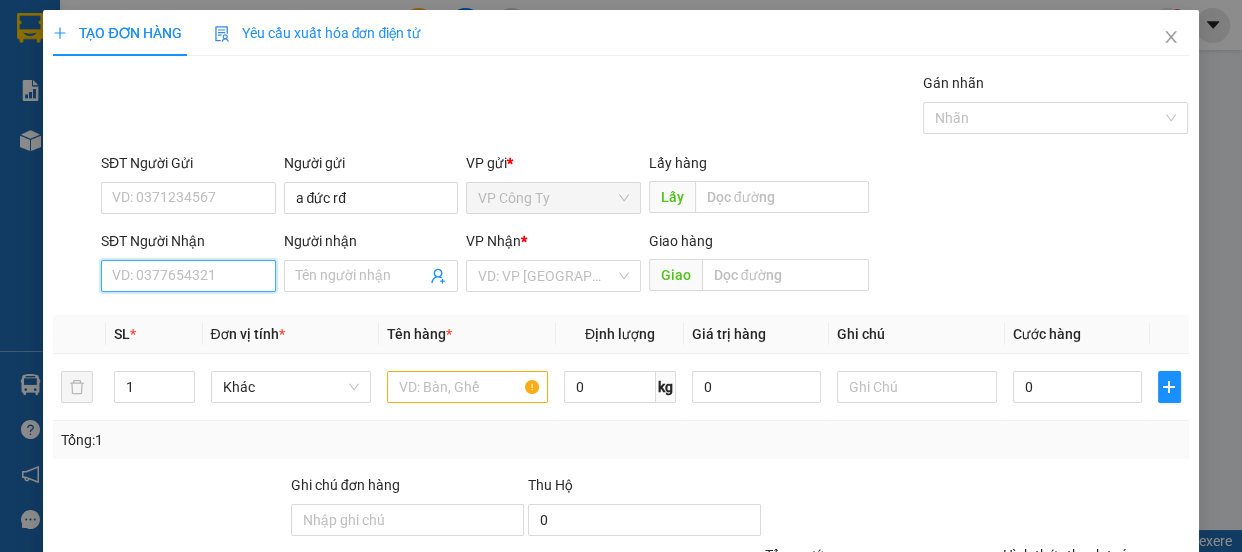 click on "SĐT Người Nhận" at bounding box center (188, 276) 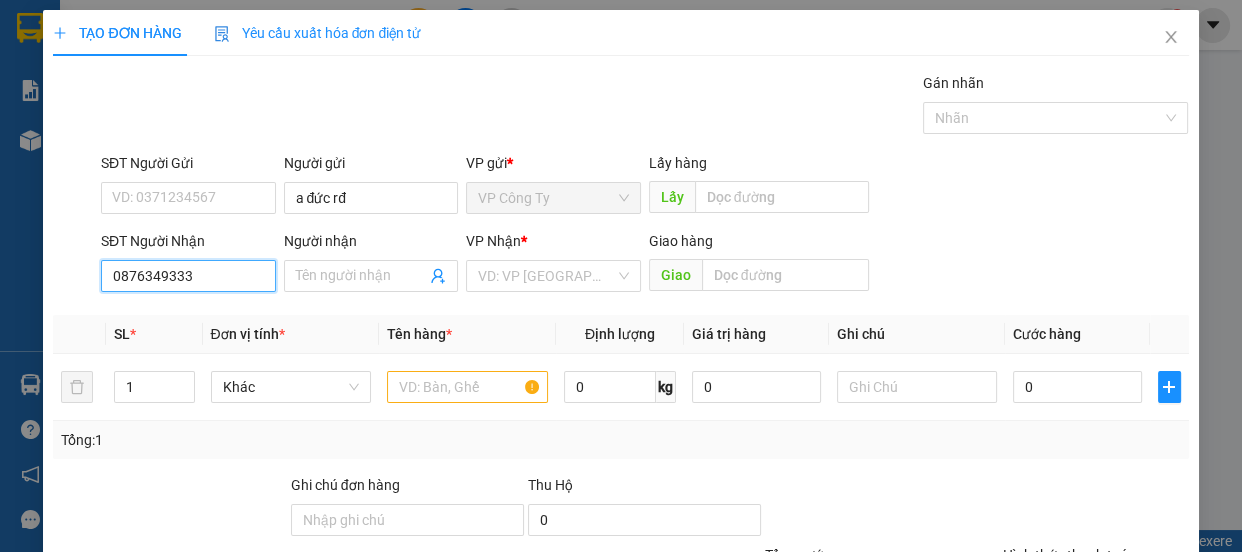 click on "0876349333" at bounding box center [188, 276] 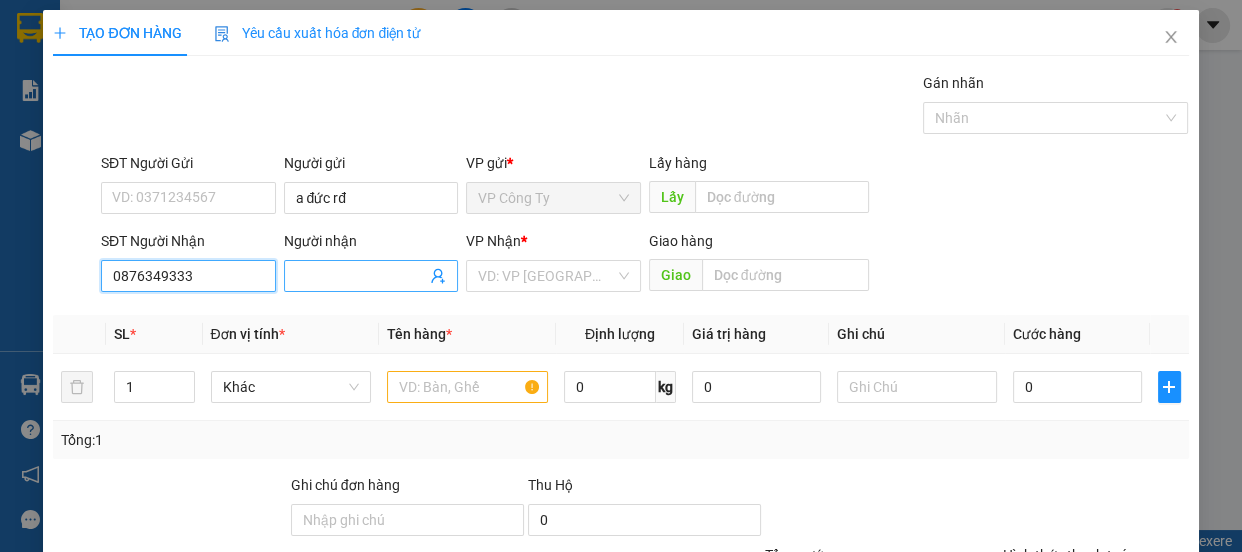type on "0876349333" 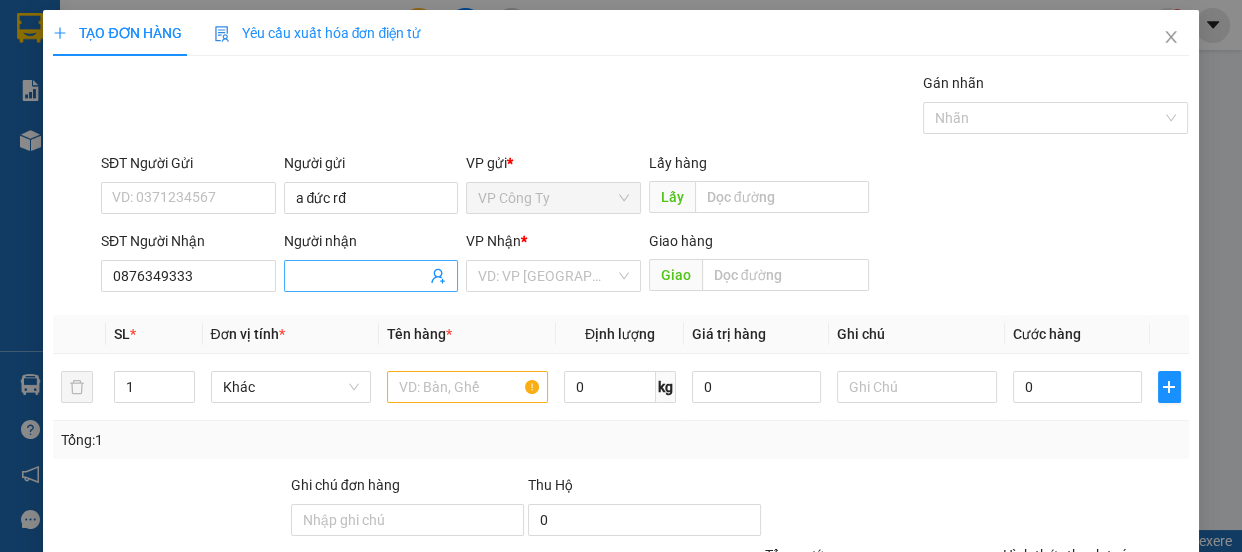 click on "Người nhận" at bounding box center [361, 276] 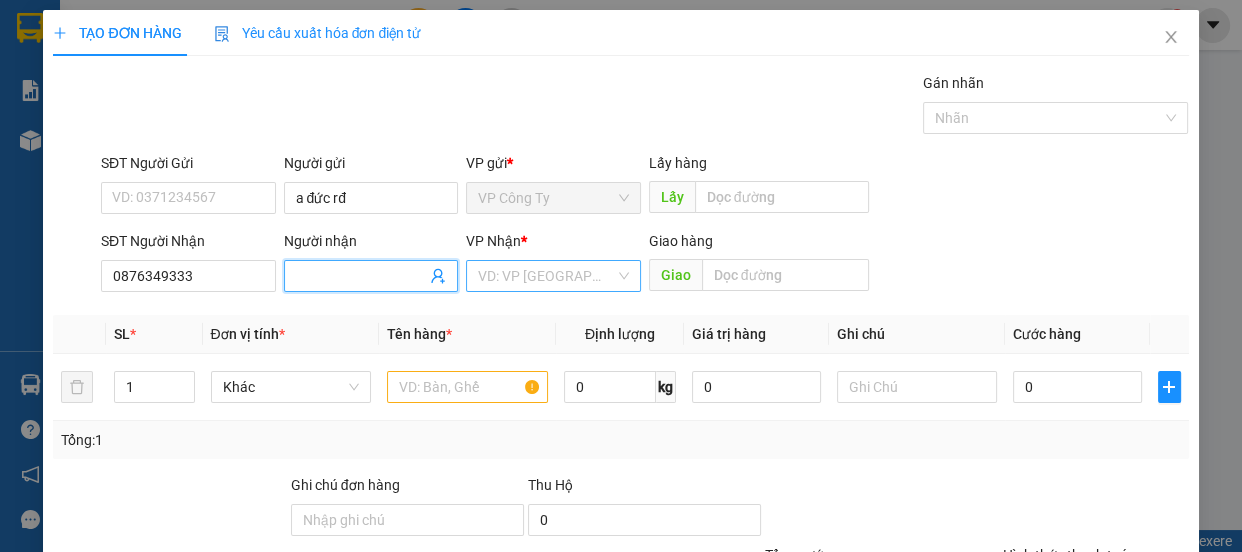 click at bounding box center (546, 276) 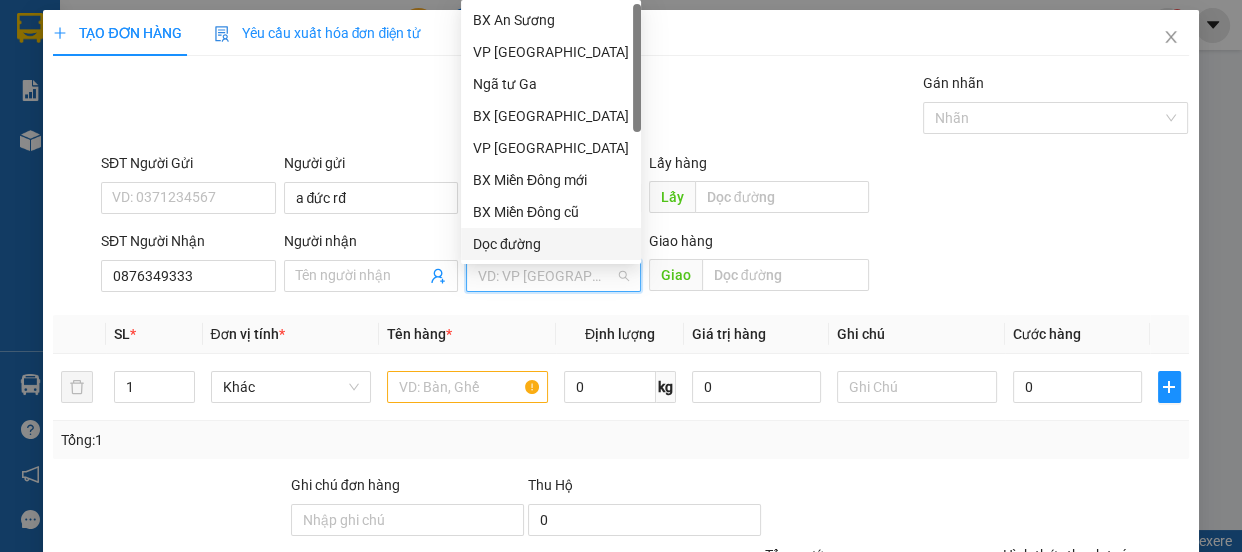 click on "Dọc đường" at bounding box center [551, 244] 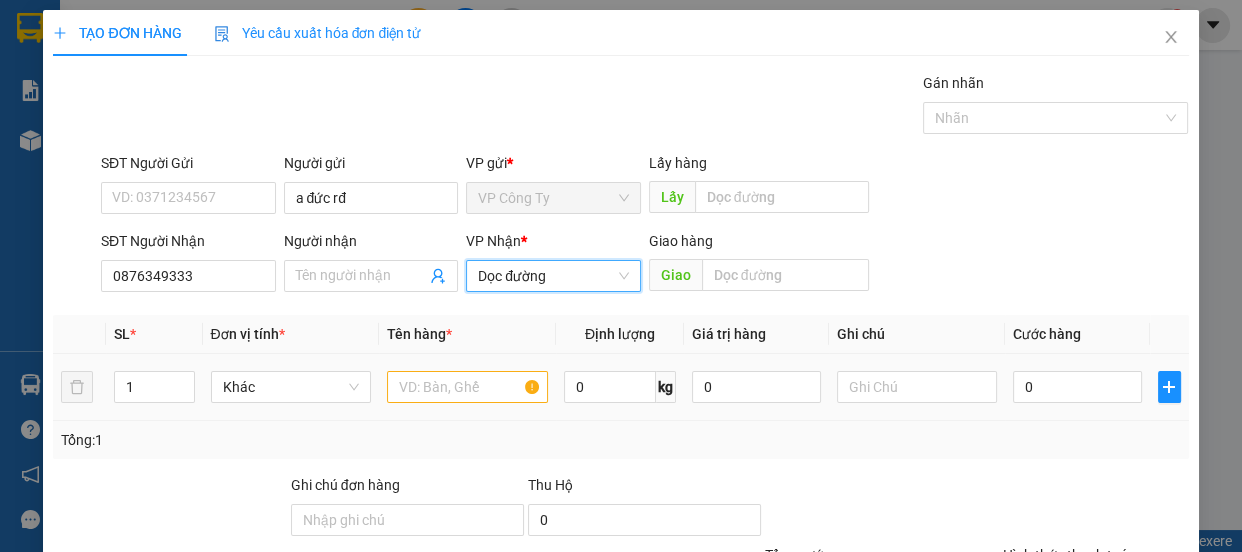 click at bounding box center [467, 387] 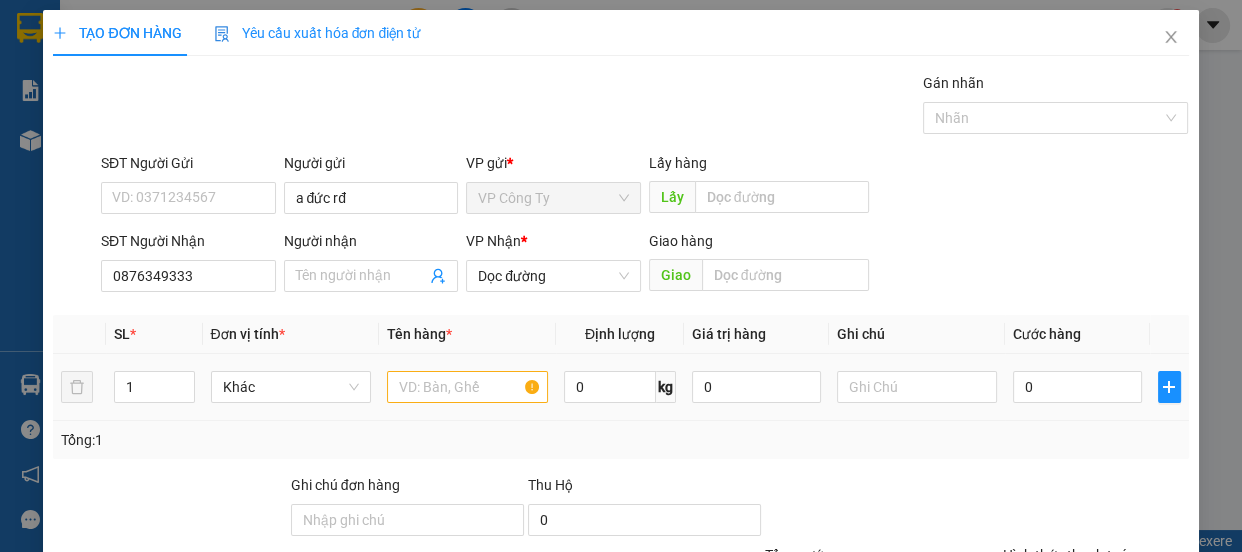 scroll, scrollTop: 187, scrollLeft: 0, axis: vertical 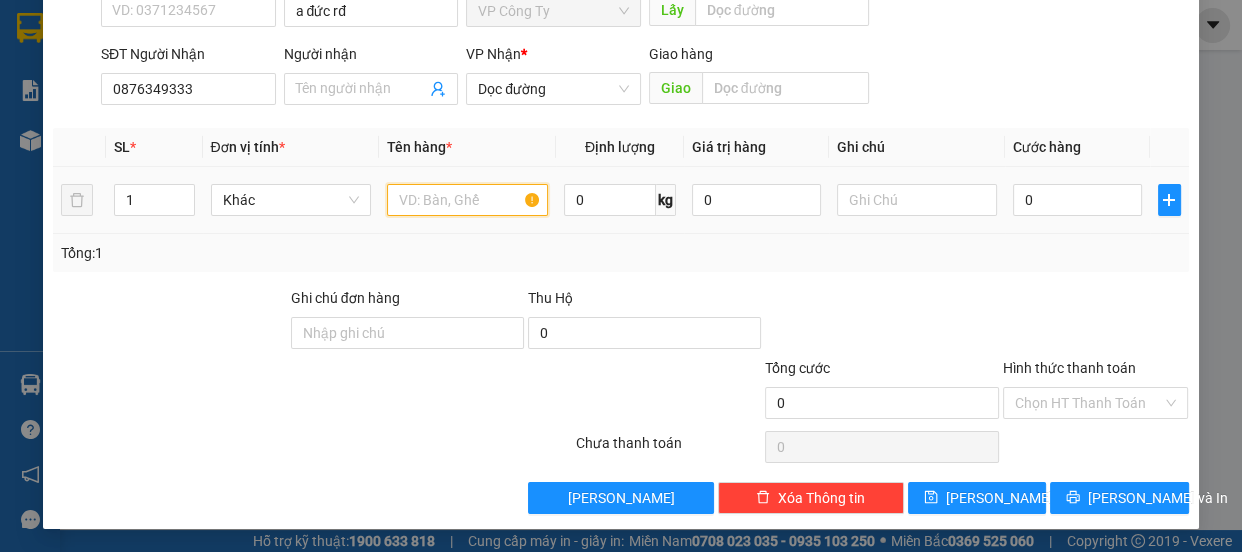click at bounding box center (467, 200) 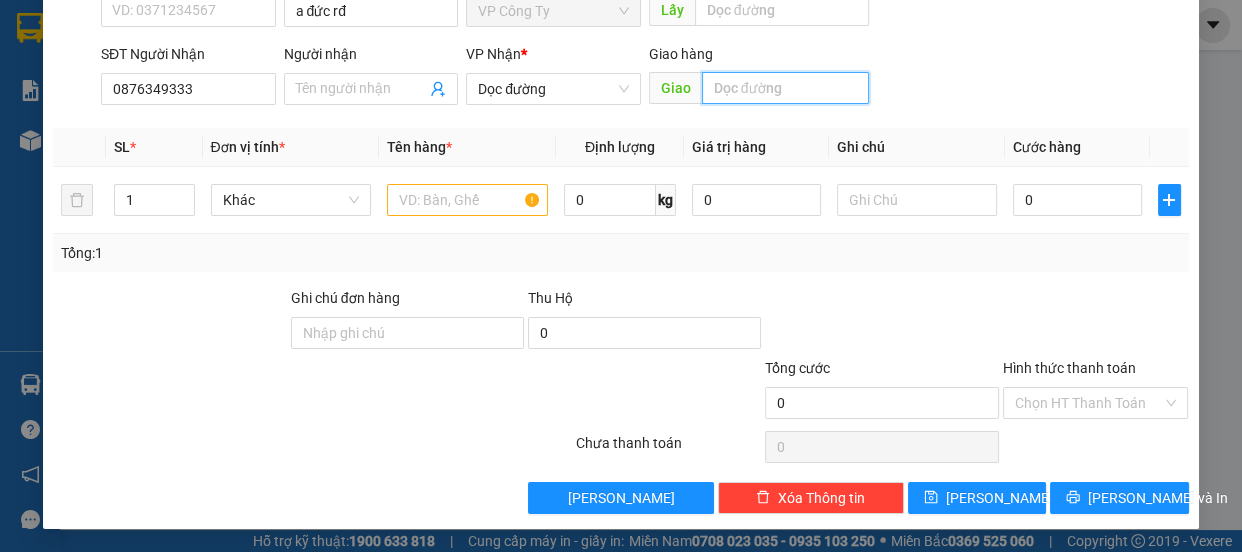 click at bounding box center (785, 88) 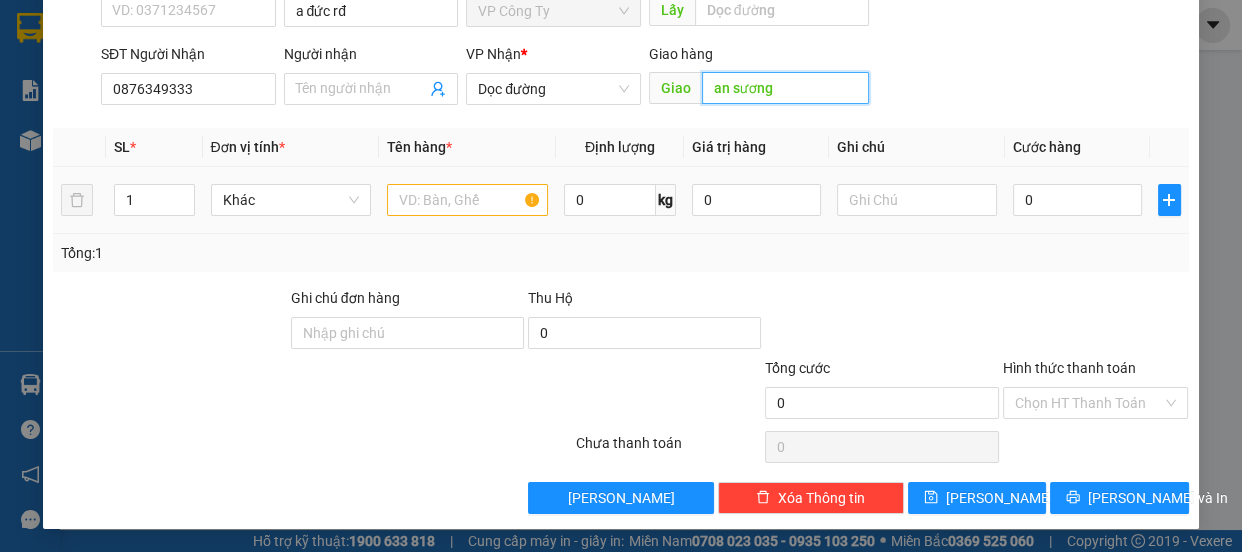 type on "an sương" 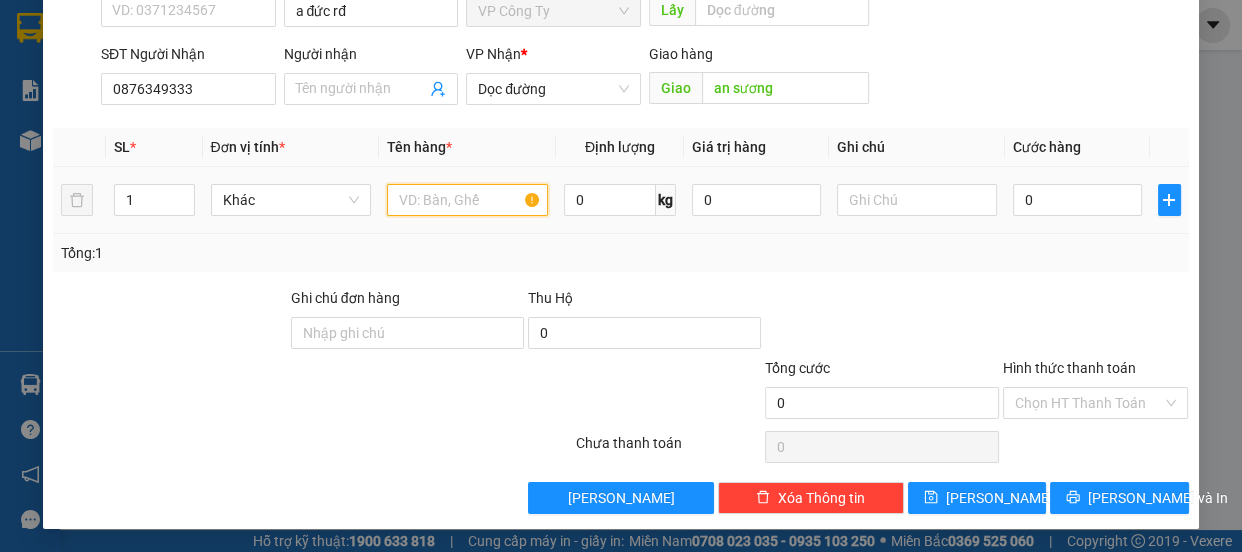 click at bounding box center [467, 200] 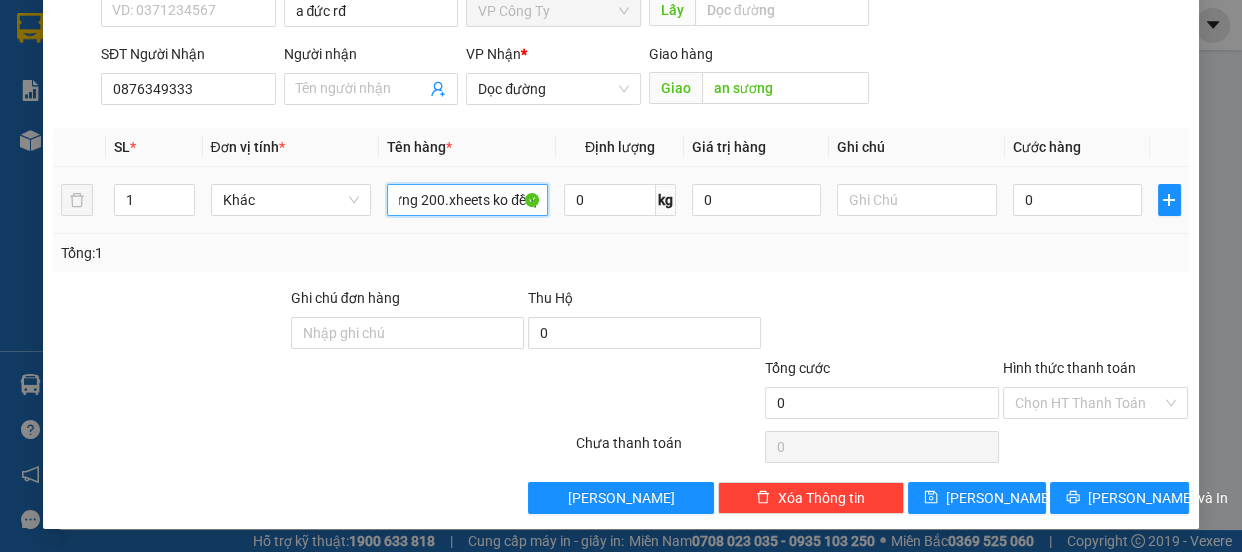 scroll, scrollTop: 0, scrollLeft: 81, axis: horizontal 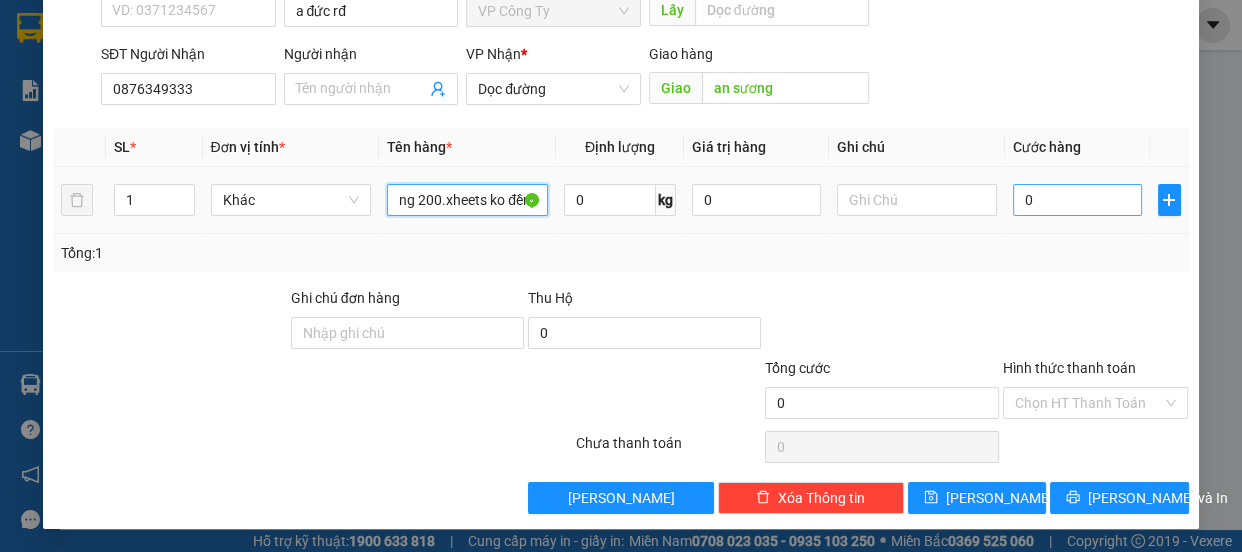 type on "1 hộp chim.ứng 200.xheets ko đền)" 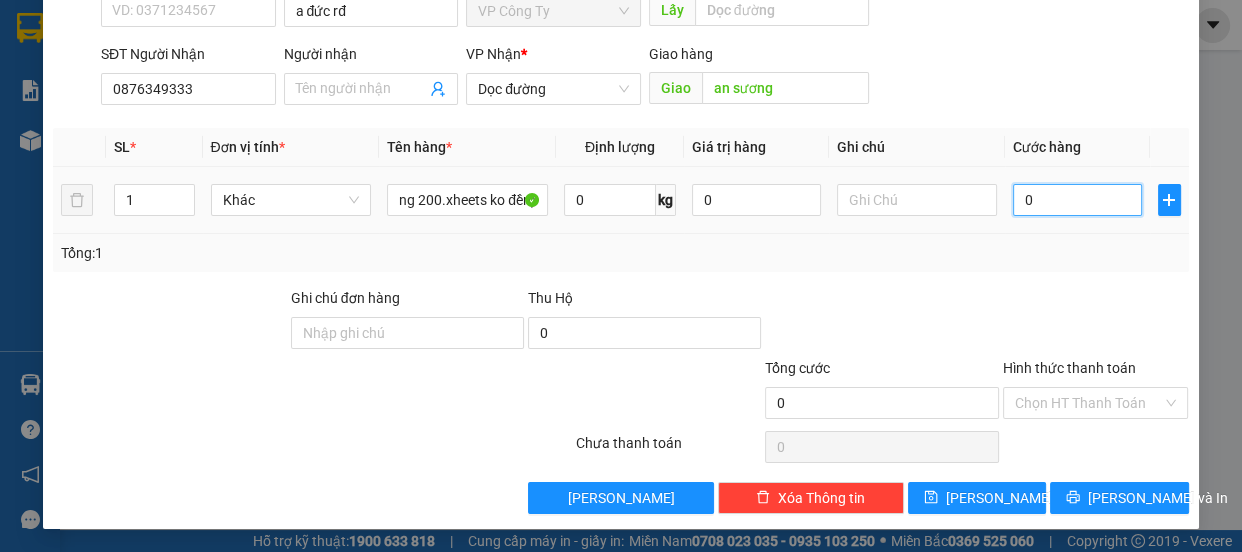click on "0" at bounding box center [1077, 200] 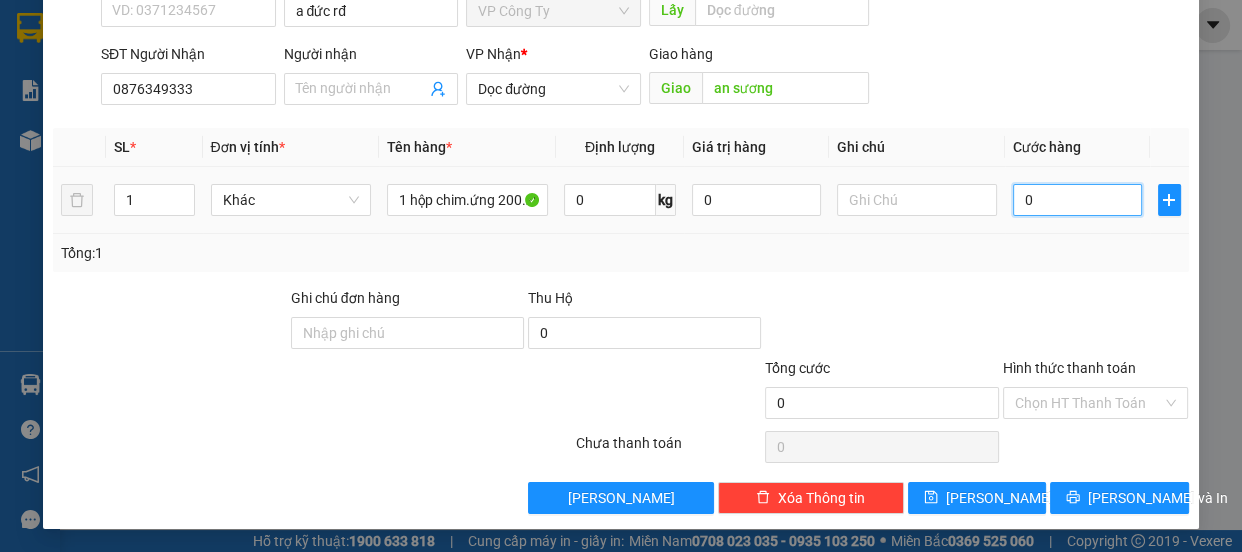 click on "0" at bounding box center [1077, 200] 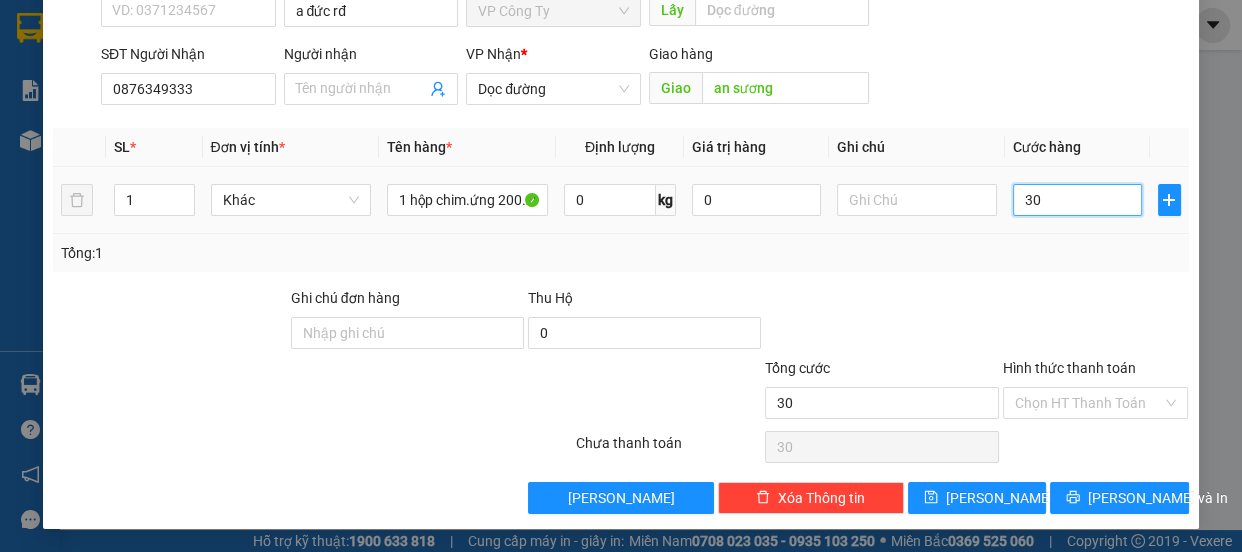 type on "300" 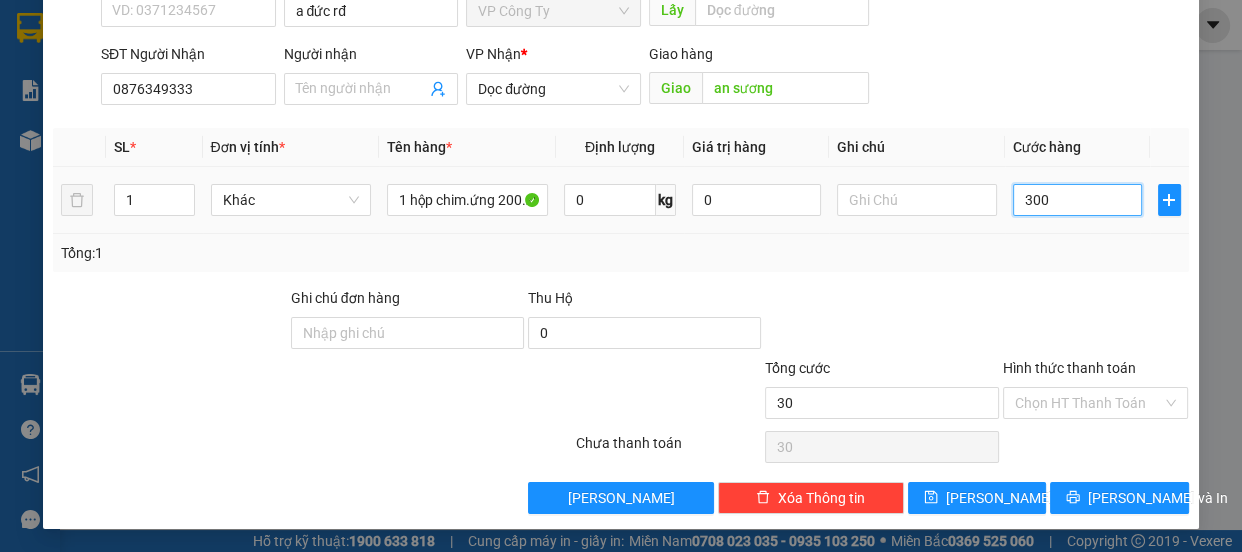 type on "300" 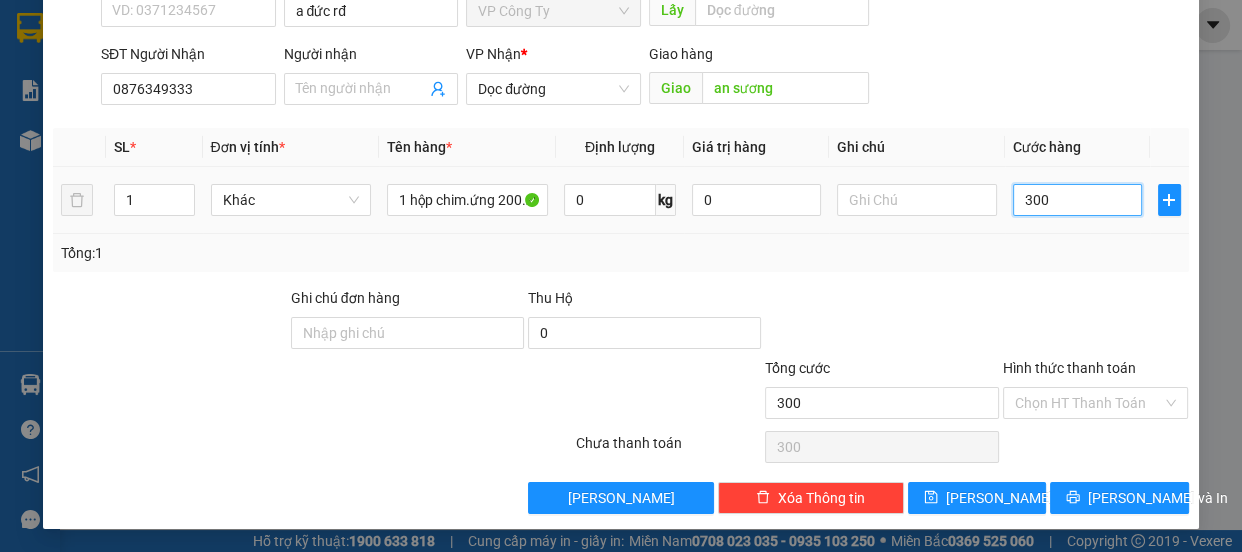 type on "3.000" 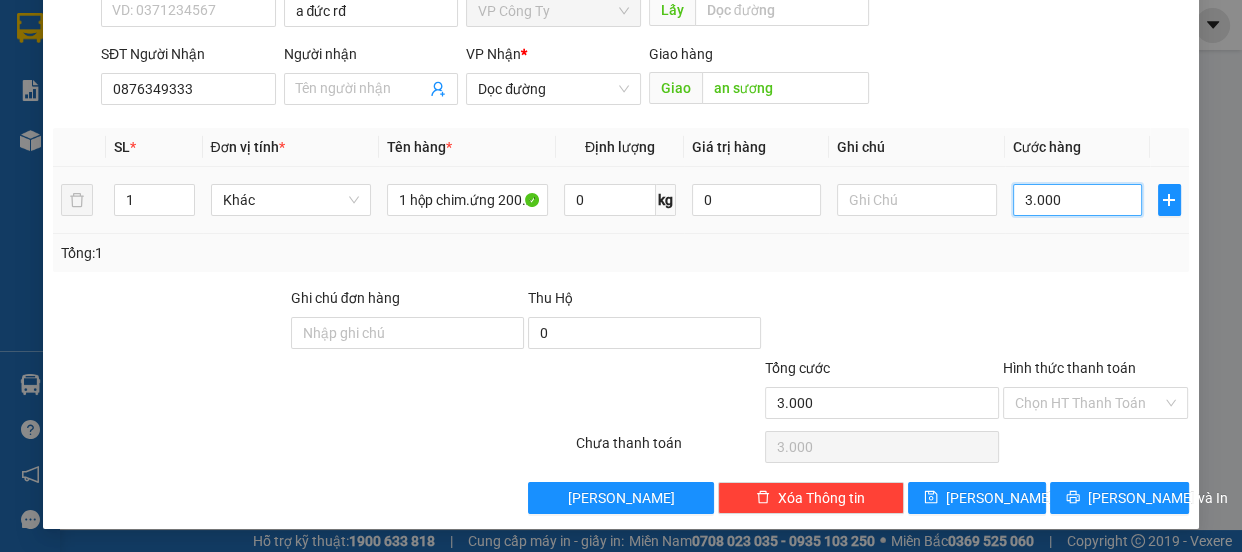 type on "30.000" 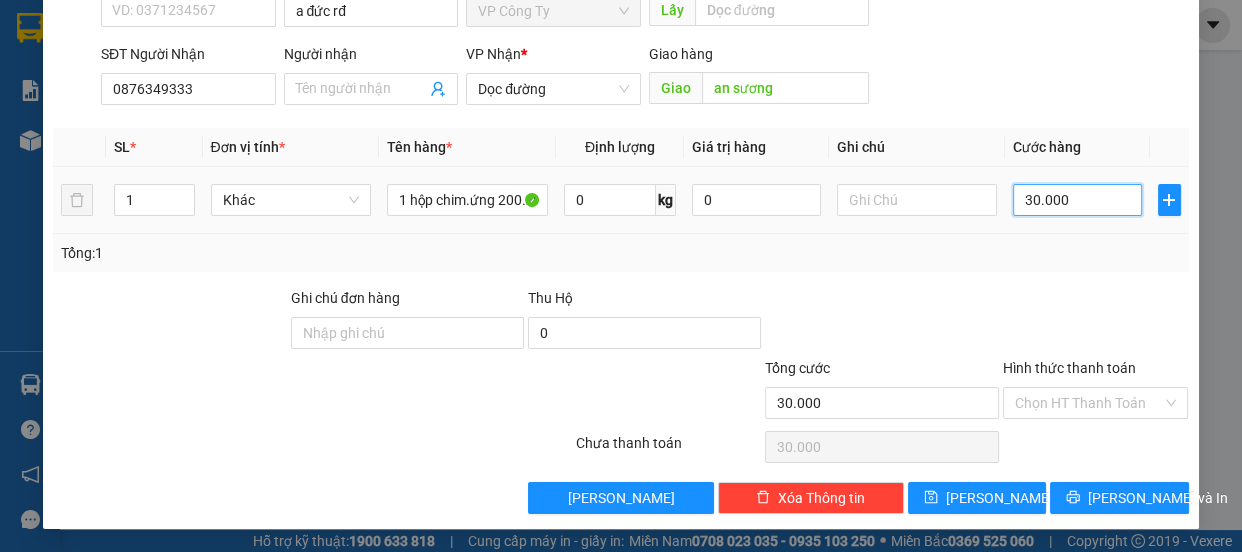 type on "300.000" 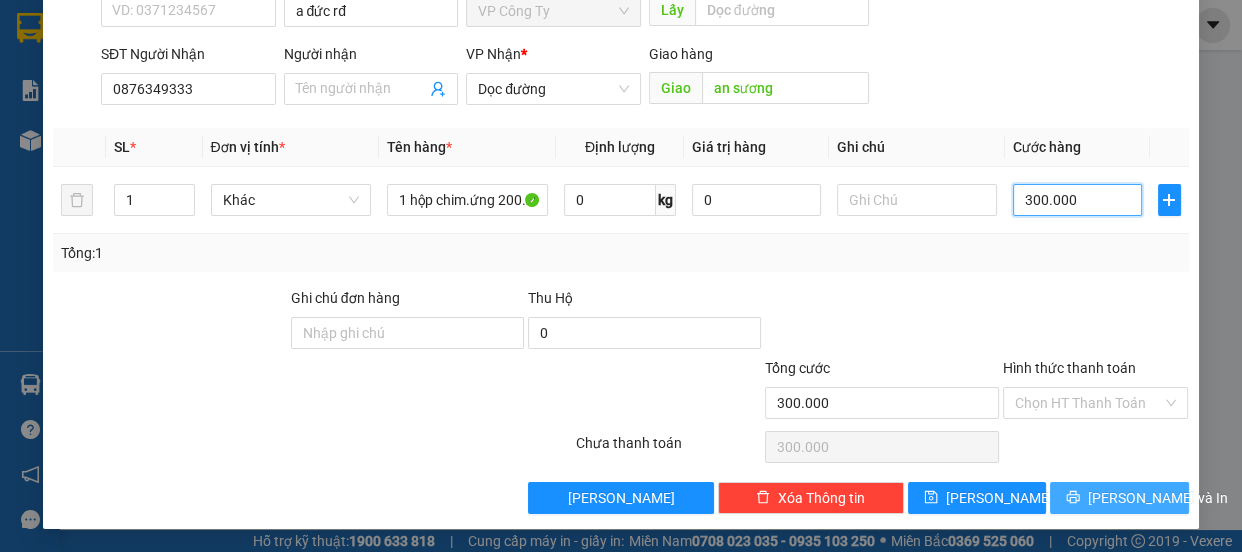 type on "300.000" 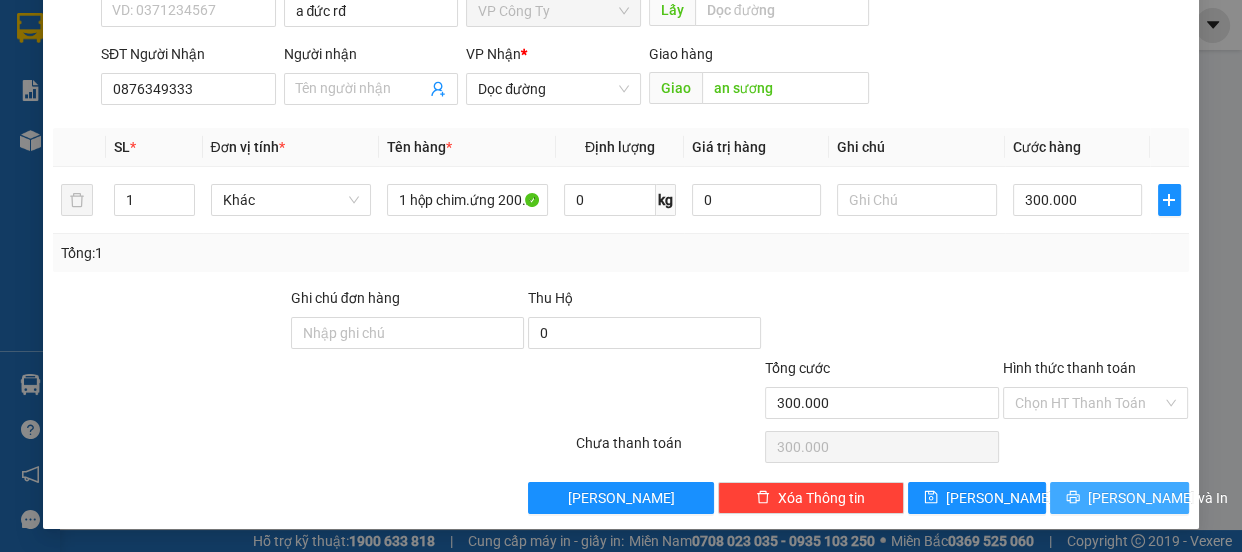 click on "[PERSON_NAME] và In" at bounding box center [1158, 498] 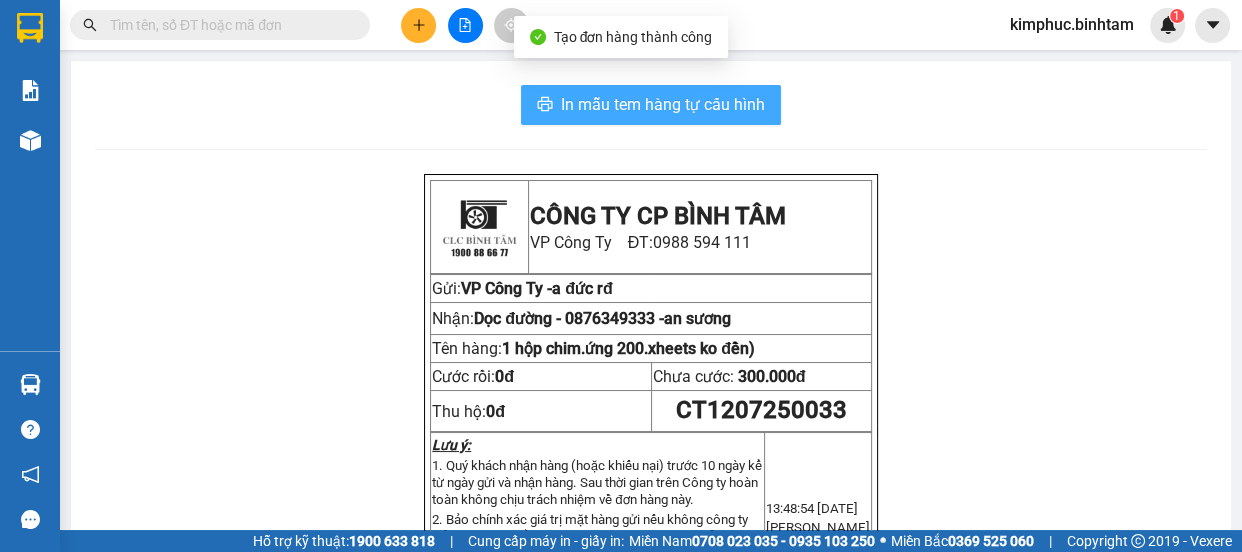 click on "In mẫu tem hàng tự cấu hình" at bounding box center [663, 104] 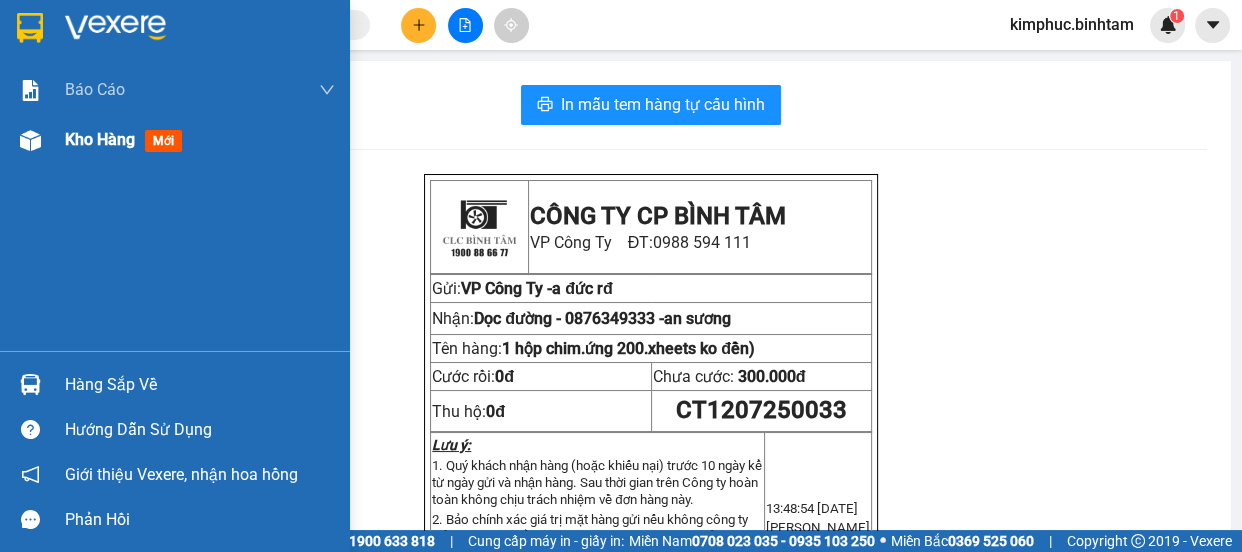 click on "Kho hàng" at bounding box center (100, 139) 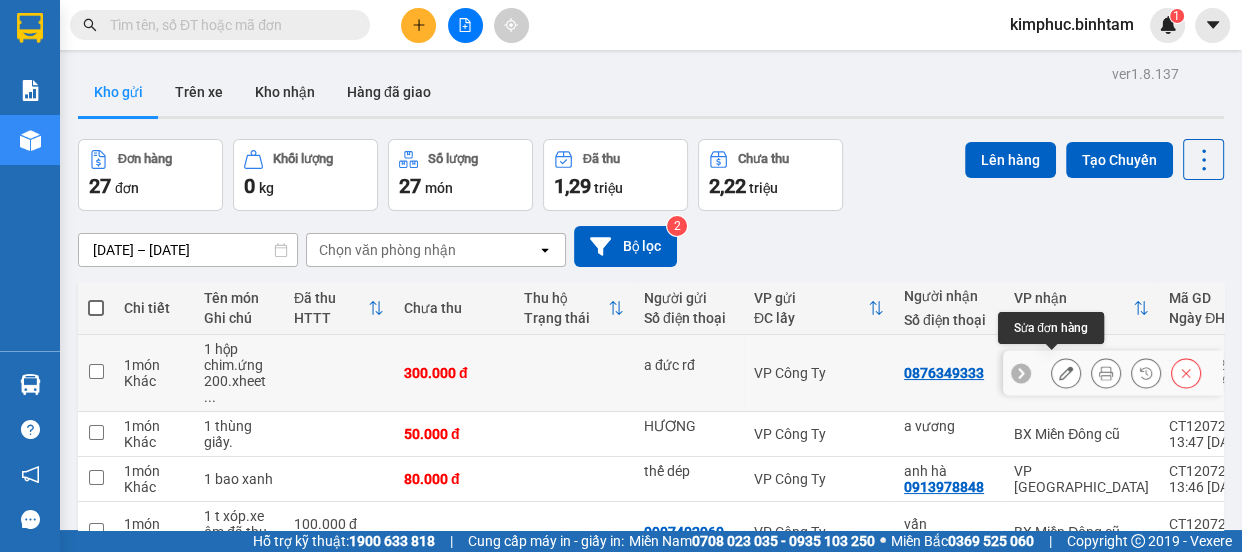 click 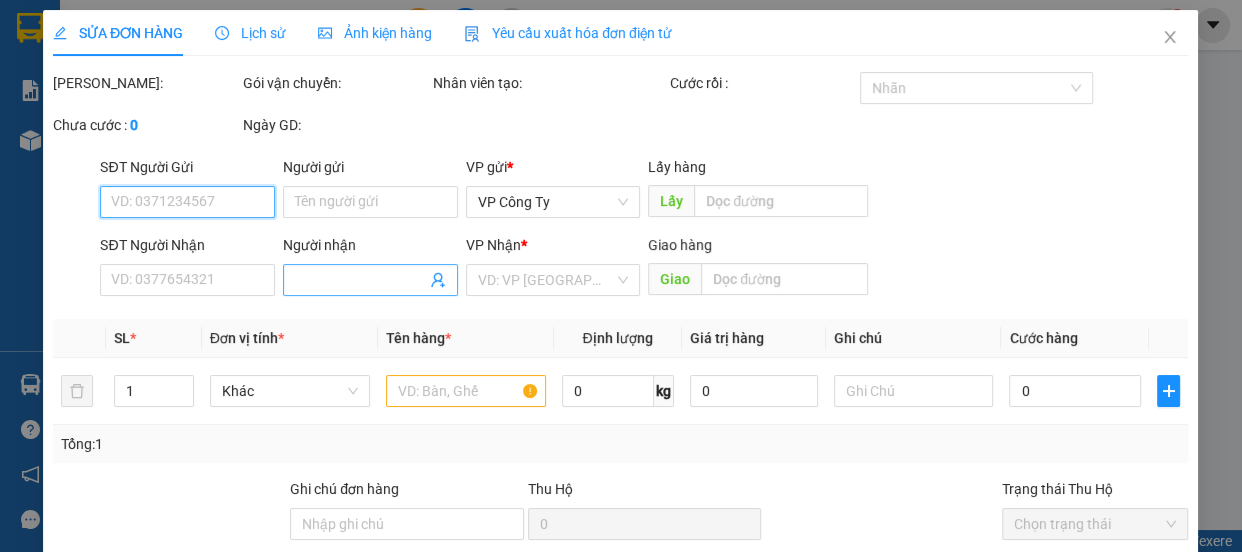type on "a đức rđ" 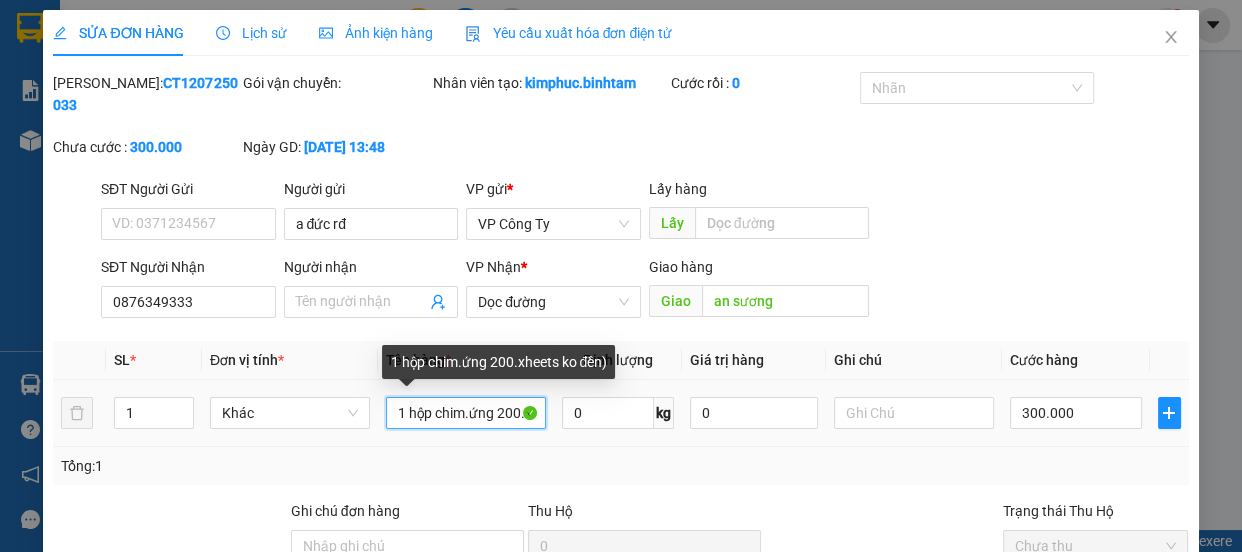click on "1 hộp chim.ứng 200.xheets ko đền)" at bounding box center (466, 413) 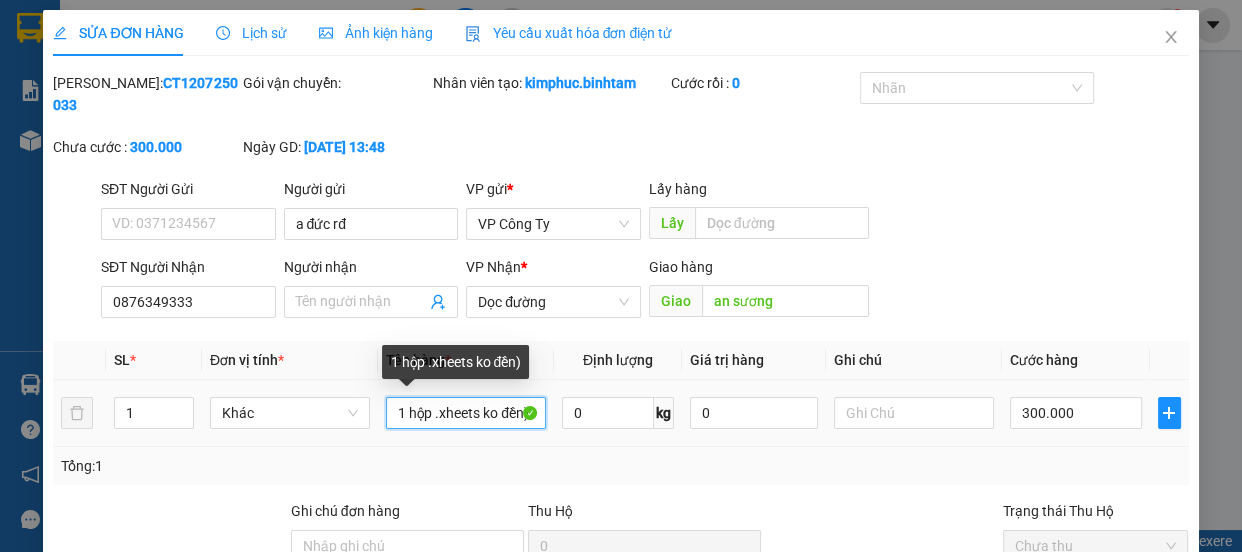 click on "1 hộp .xheets ko đền)" at bounding box center [466, 413] 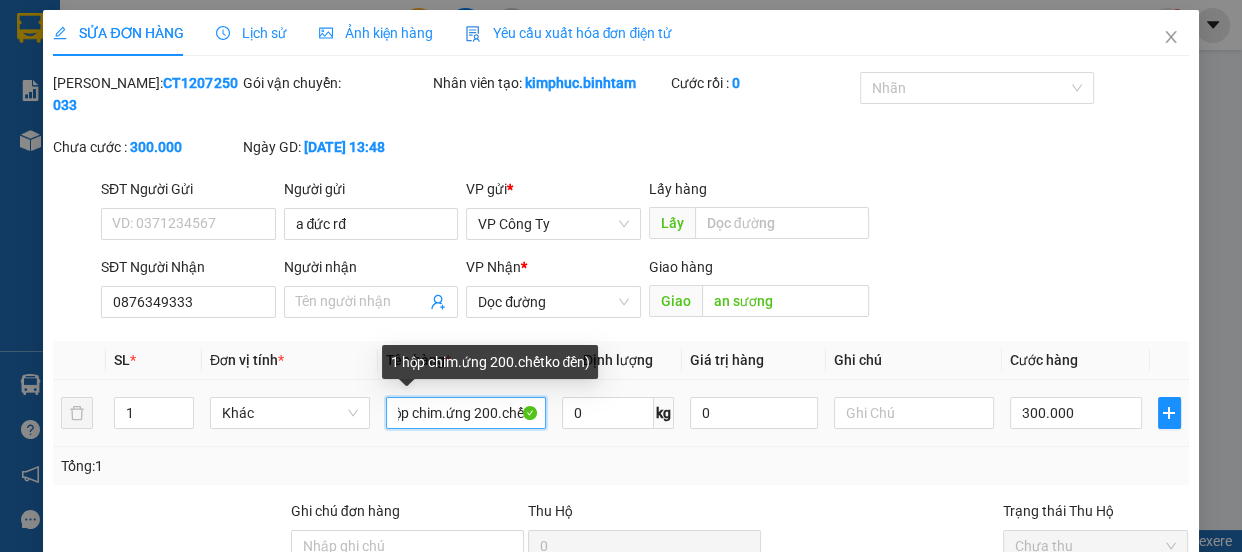 scroll, scrollTop: 0, scrollLeft: 24, axis: horizontal 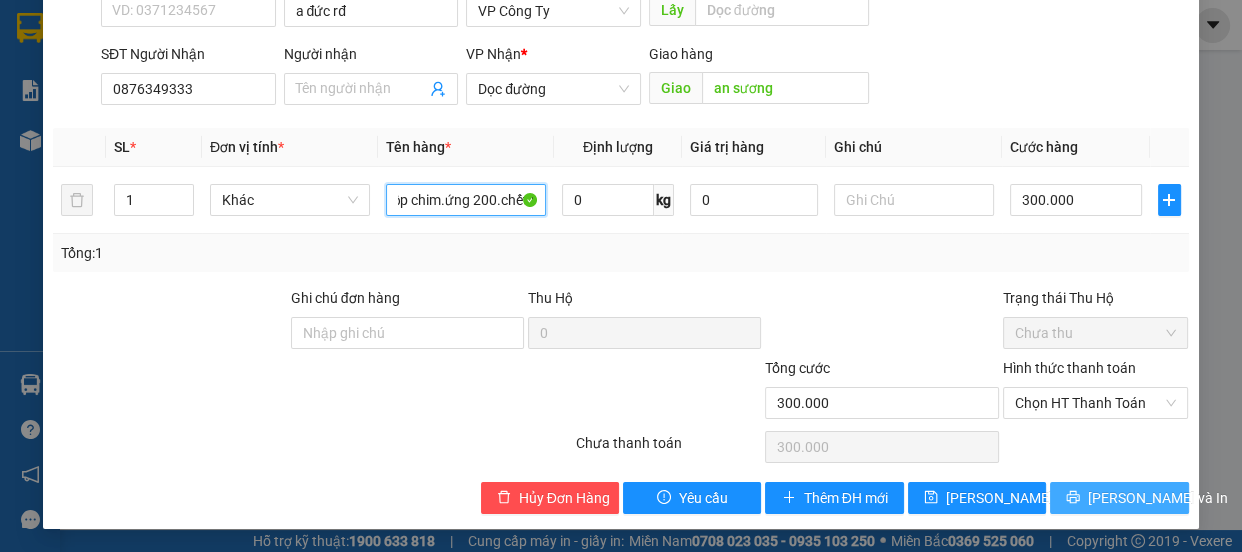 type on "1 hộp chim.ứng 200.chết ko đền)" 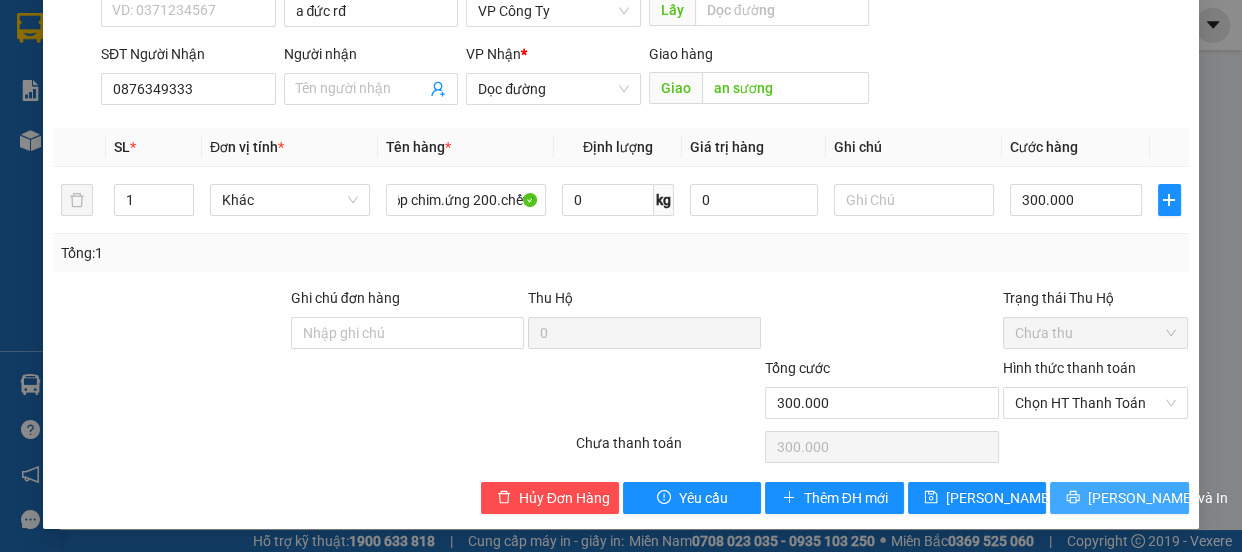 click on "[PERSON_NAME] và In" at bounding box center (1158, 498) 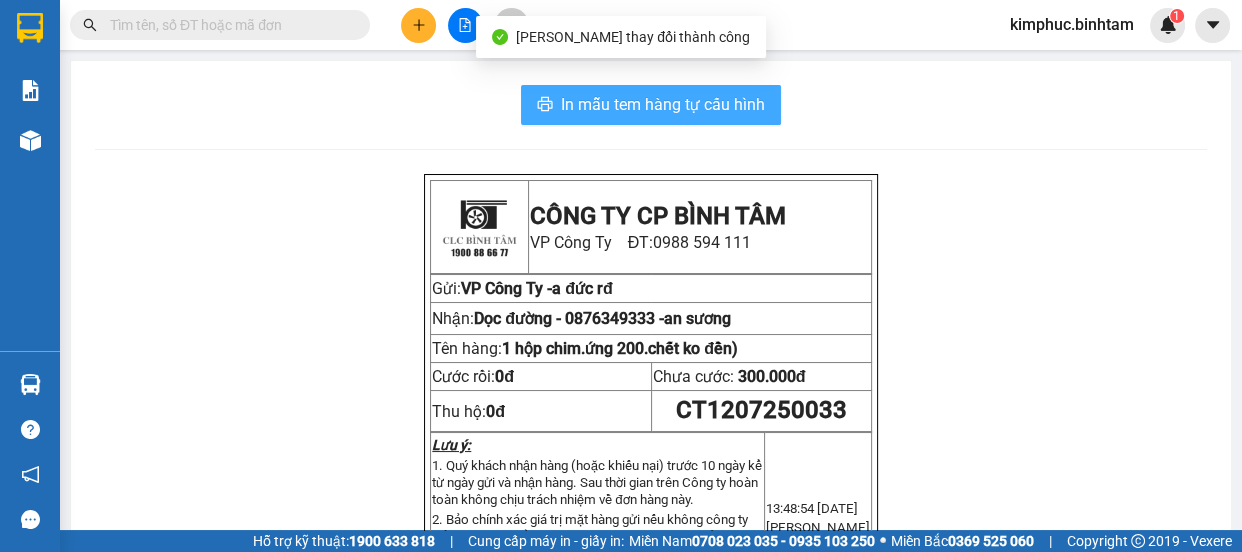 click on "In mẫu tem hàng tự cấu hình" at bounding box center (663, 104) 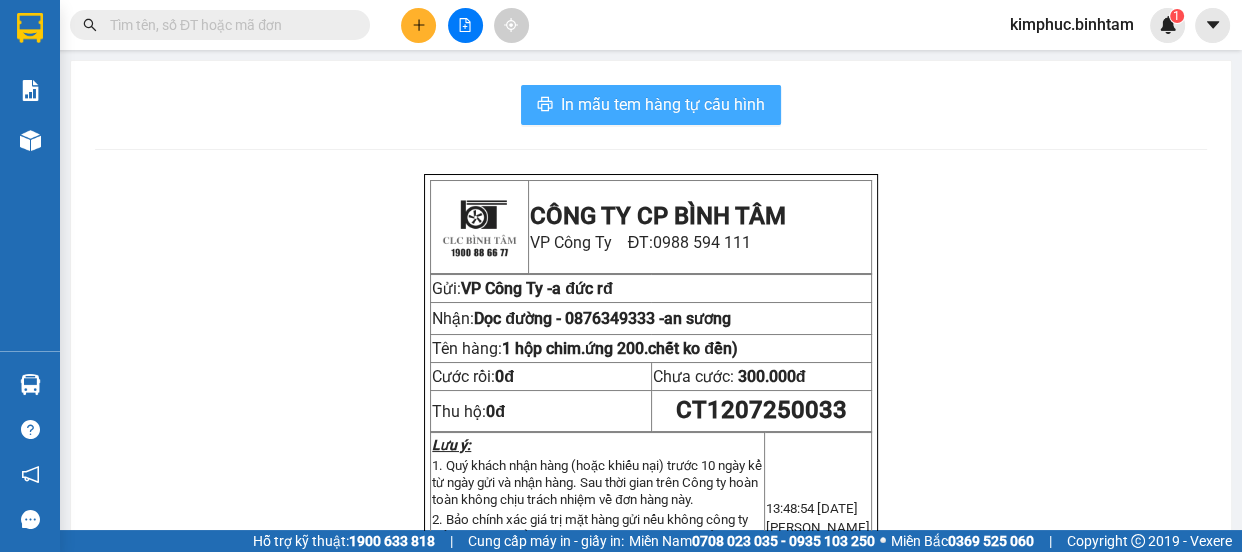 click on "In mẫu tem hàng tự cấu hình" at bounding box center [663, 104] 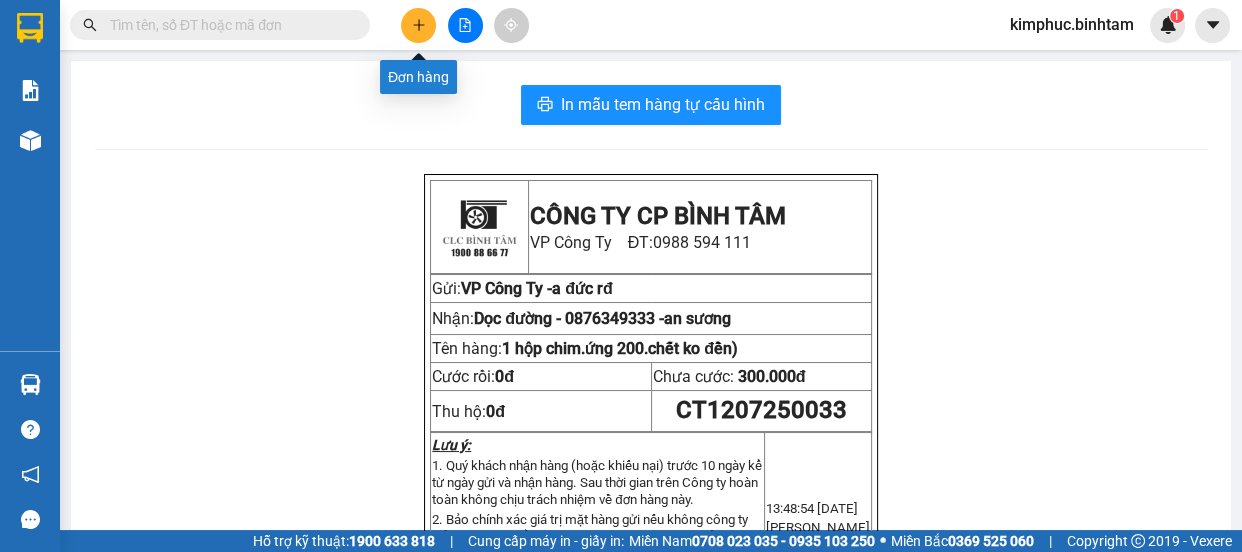 click 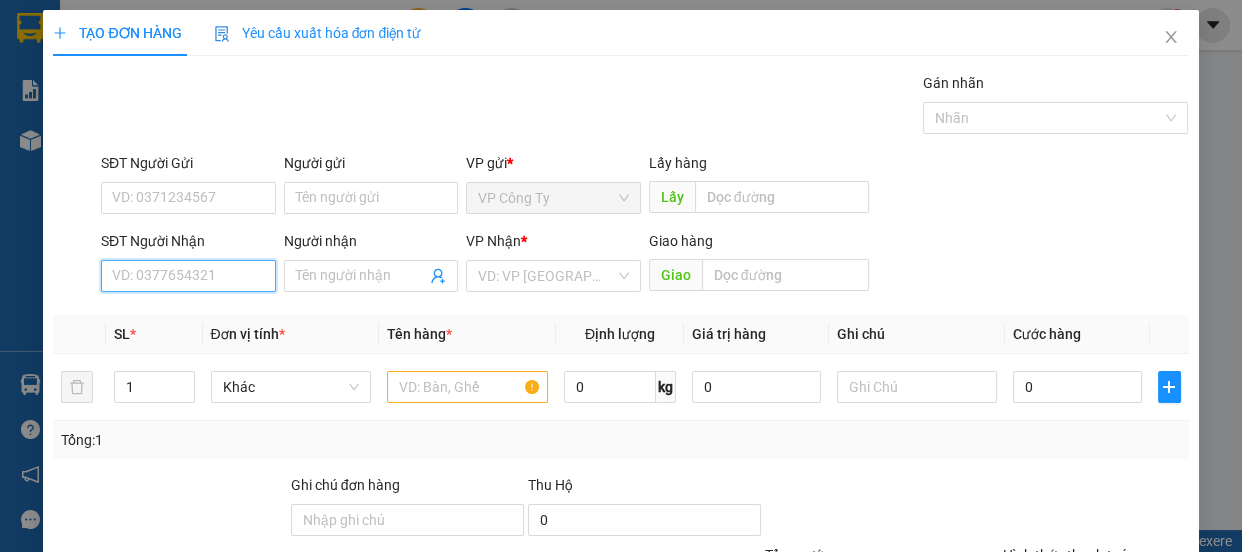 click on "SĐT Người Nhận" at bounding box center (188, 276) 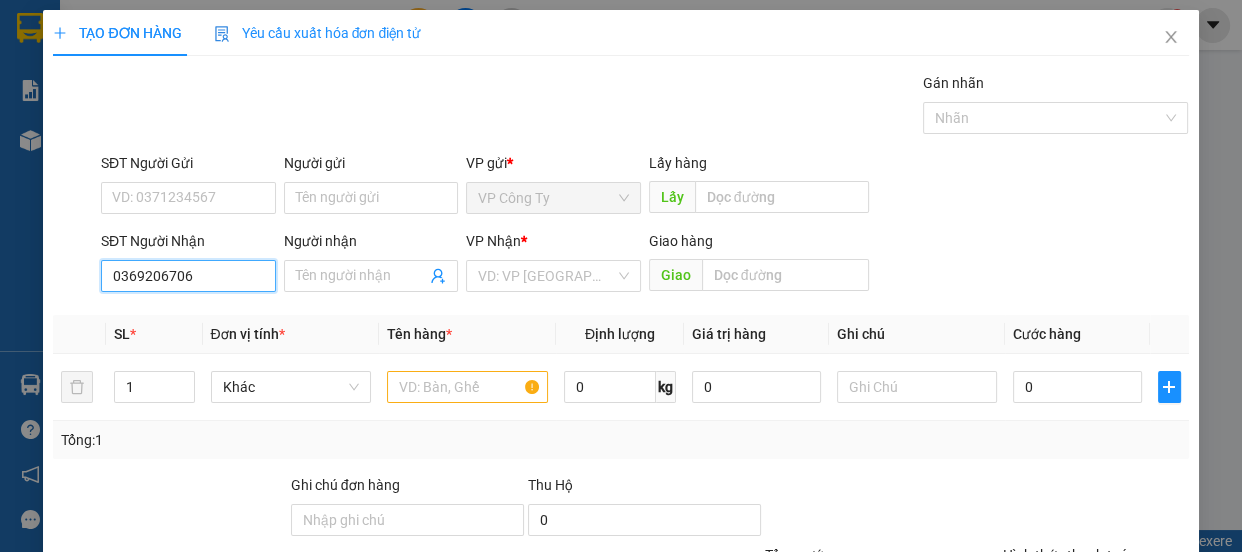 click on "0369206706" at bounding box center (188, 276) 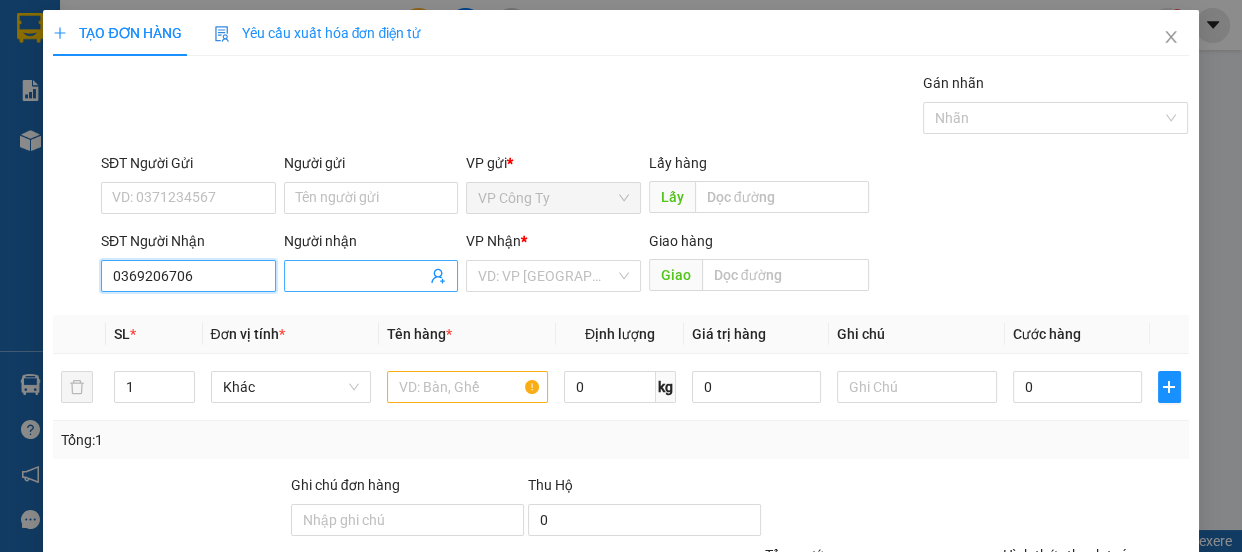 type on "0369206706" 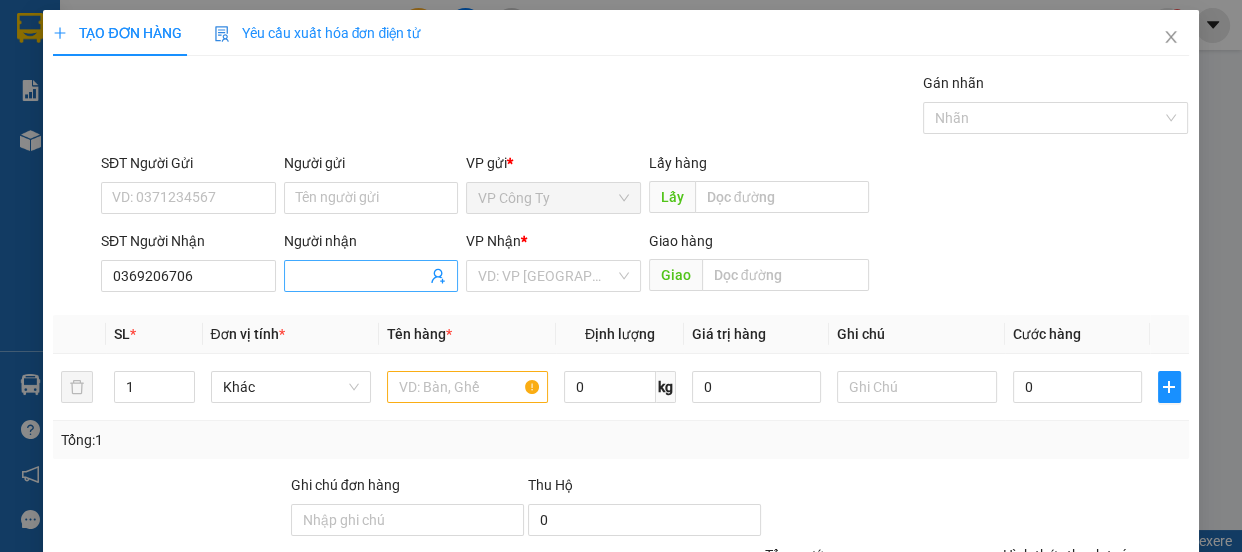 click on "Người nhận" at bounding box center [361, 276] 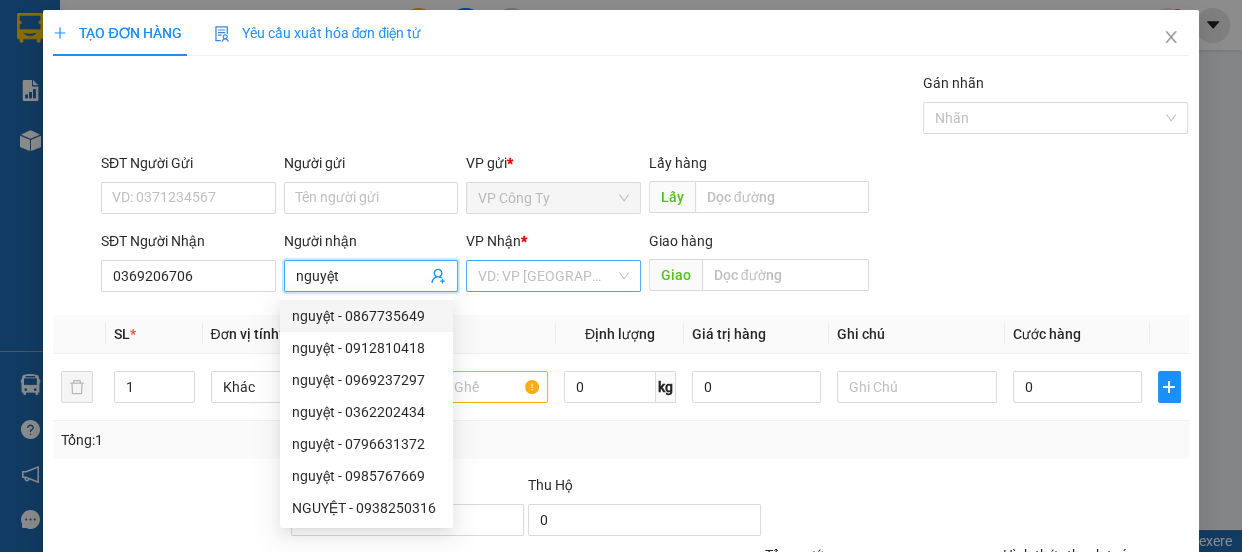 type on "nguyệt" 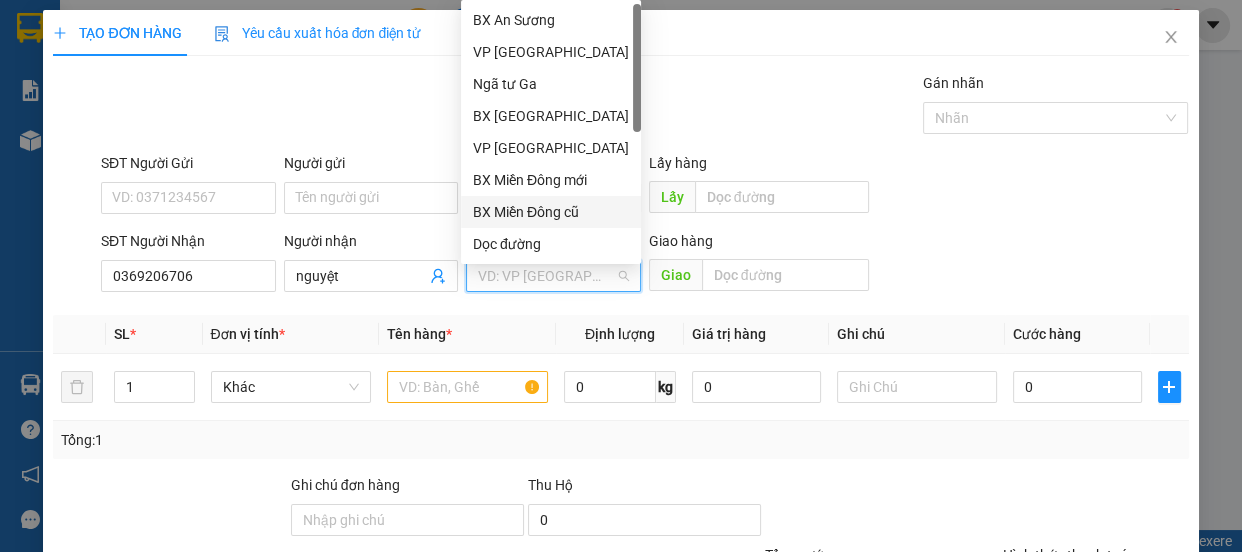 click on "BX Miền Đông cũ" at bounding box center [551, 212] 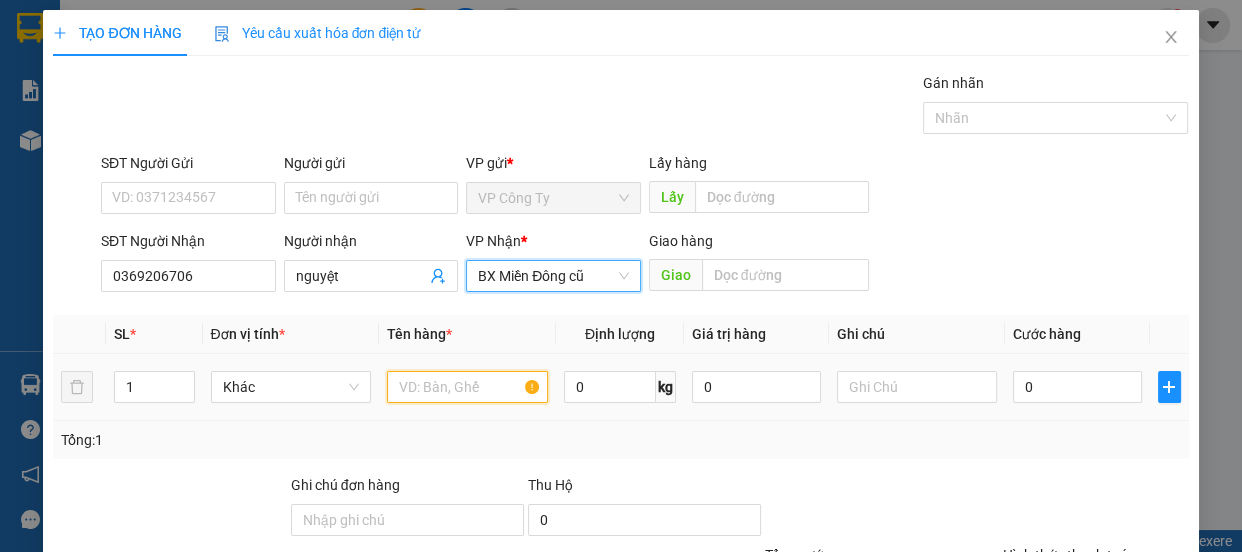 click at bounding box center [467, 387] 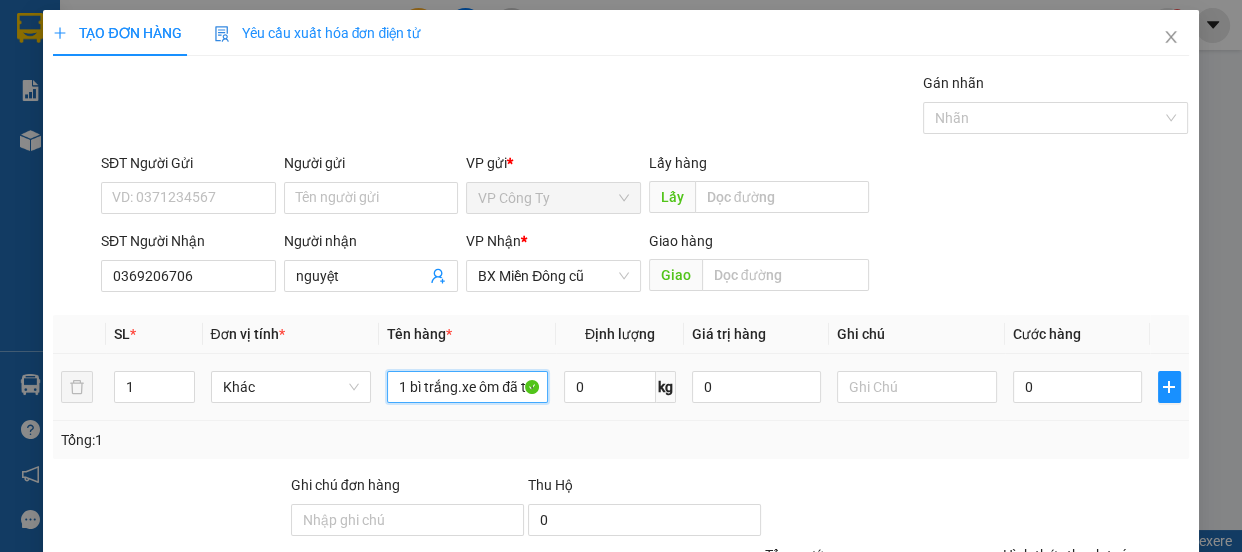 scroll, scrollTop: 0, scrollLeft: 0, axis: both 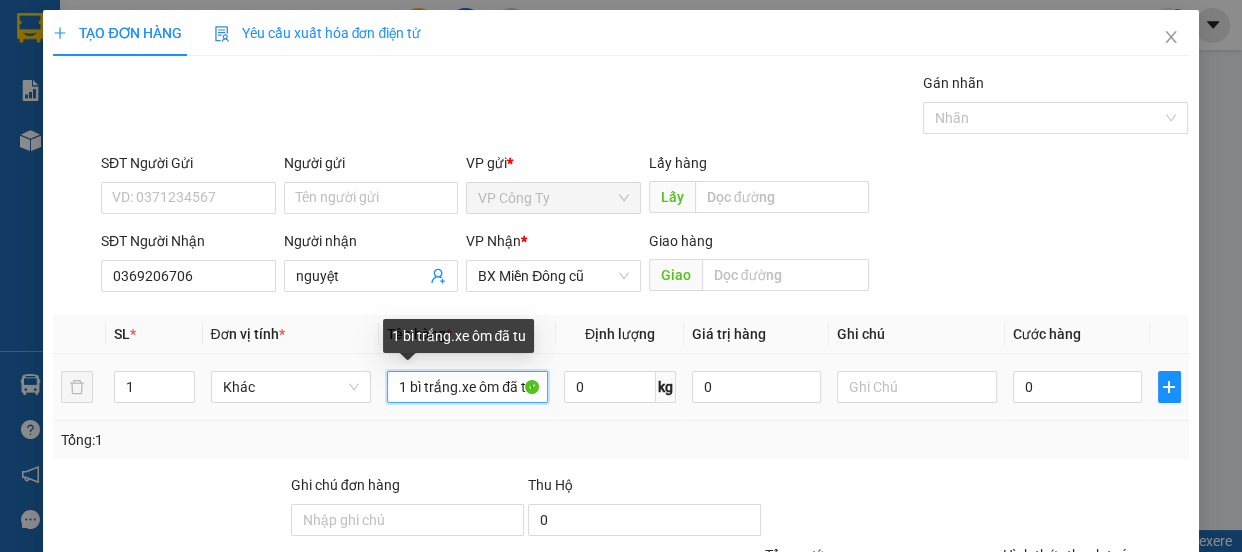 click on "1 bì trắng.xe ôm đã tu" at bounding box center [467, 387] 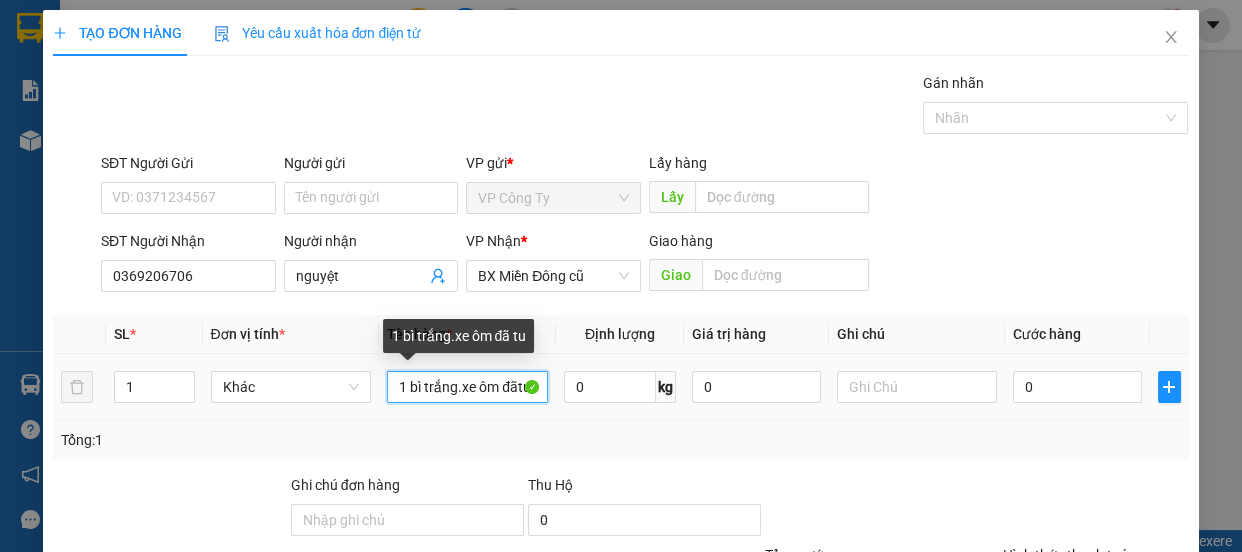 scroll, scrollTop: 0, scrollLeft: 0, axis: both 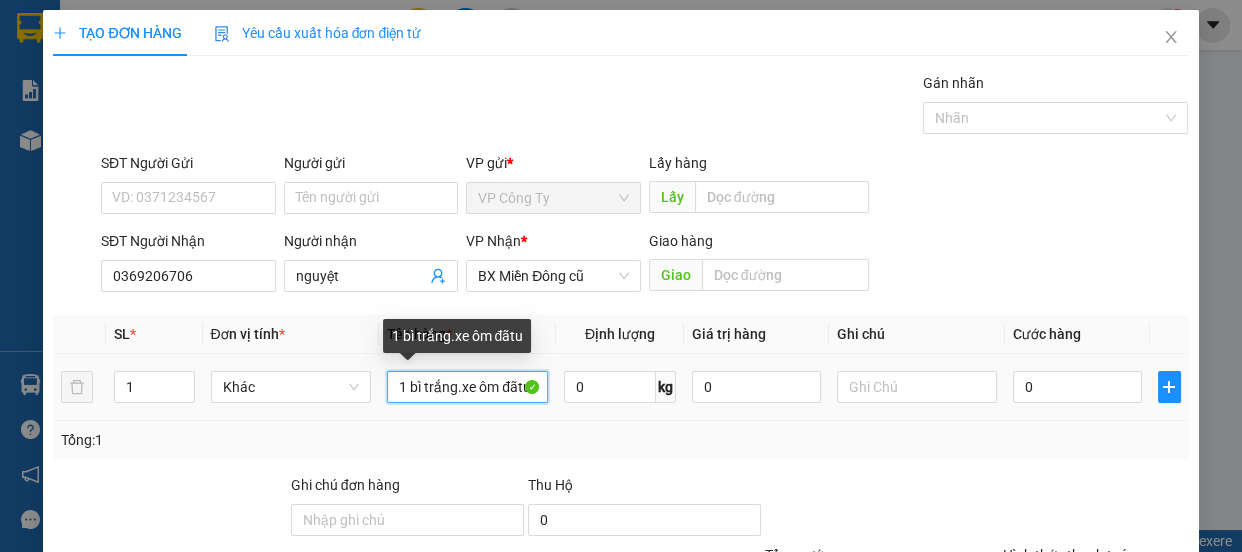 click on "1 bì trắng.xe ôm đãtu" at bounding box center (467, 387) 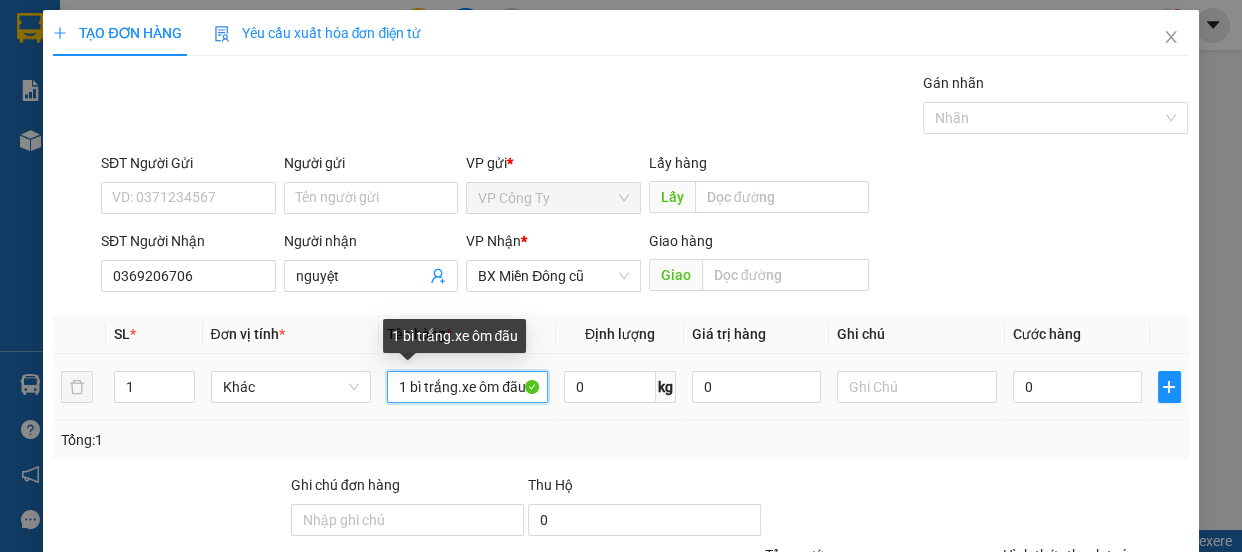 click on "1 bì trắng.xe ôm đãu" at bounding box center (467, 387) 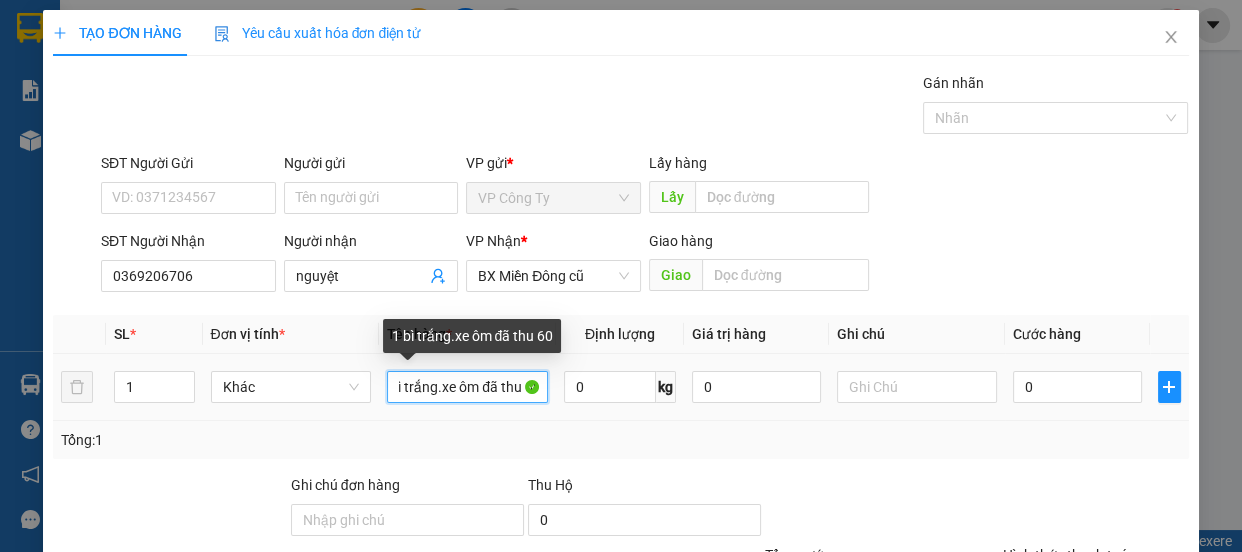 scroll, scrollTop: 0, scrollLeft: 28, axis: horizontal 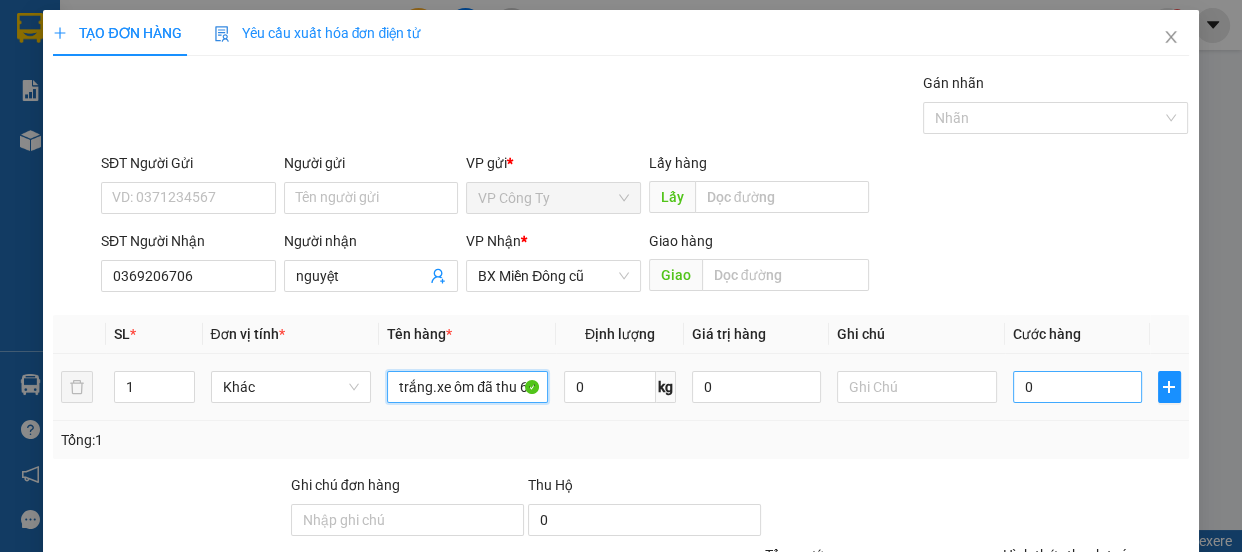 type on "1 bì trắng.xe ôm đã thu 60" 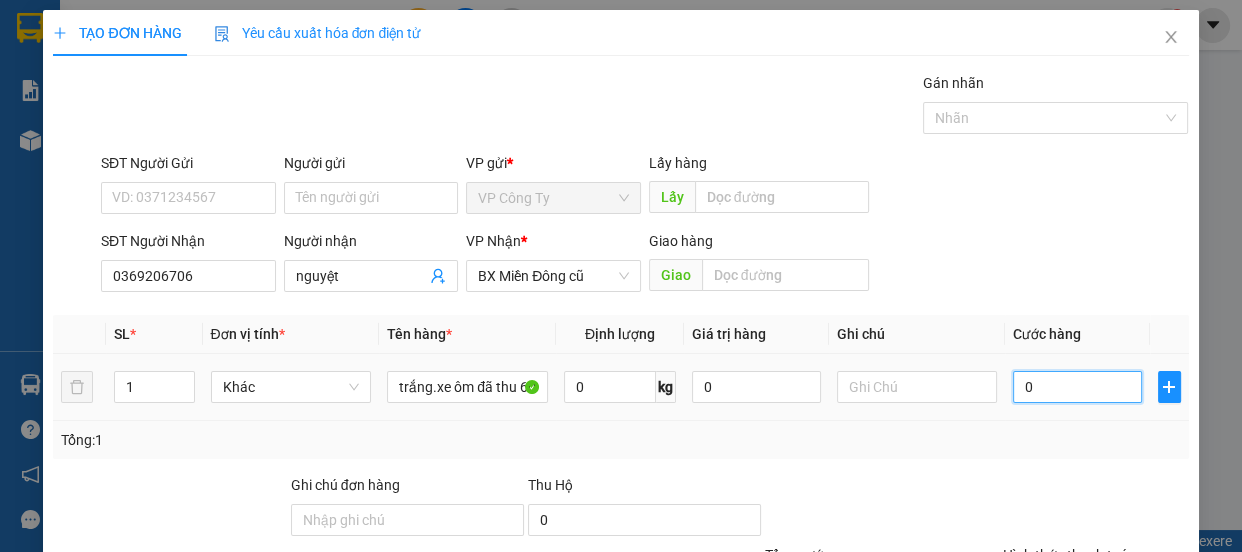 click on "0" at bounding box center (1077, 387) 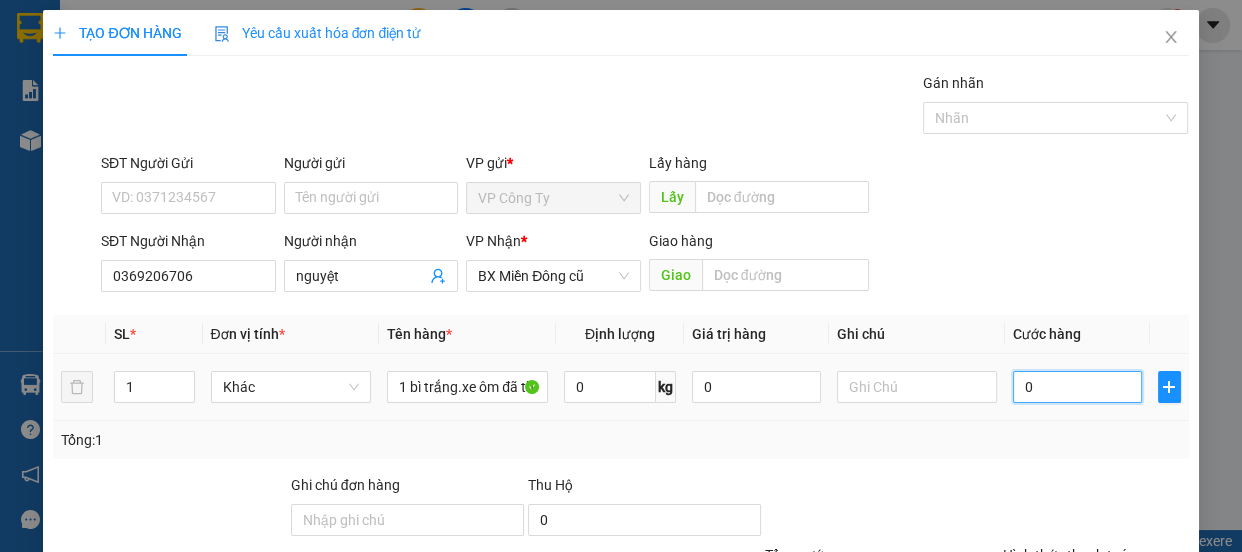 click on "0" at bounding box center [1077, 387] 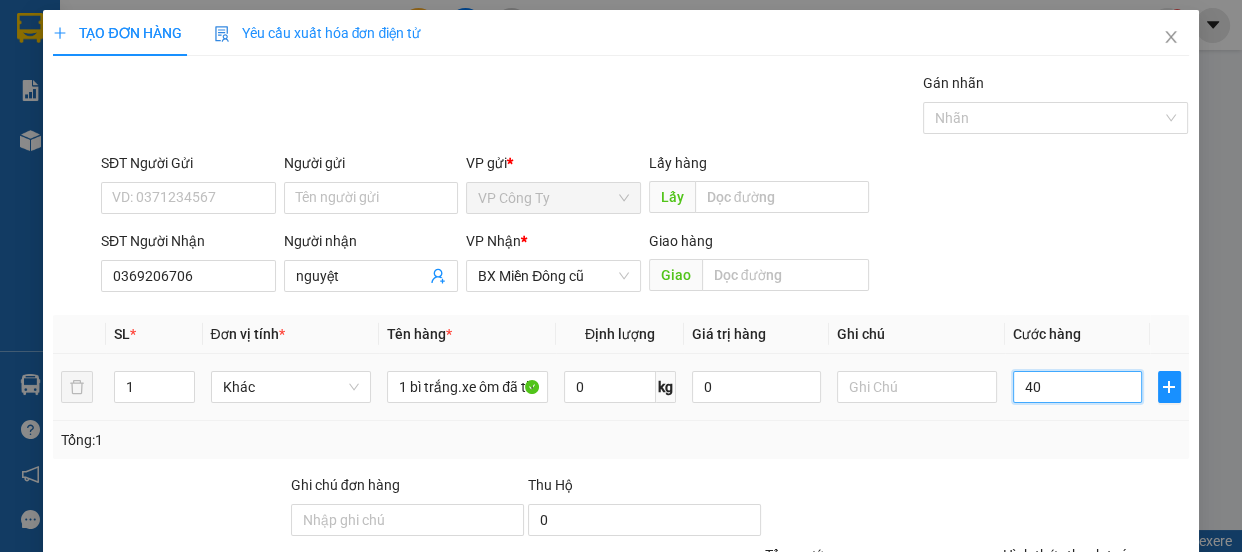 type on "400" 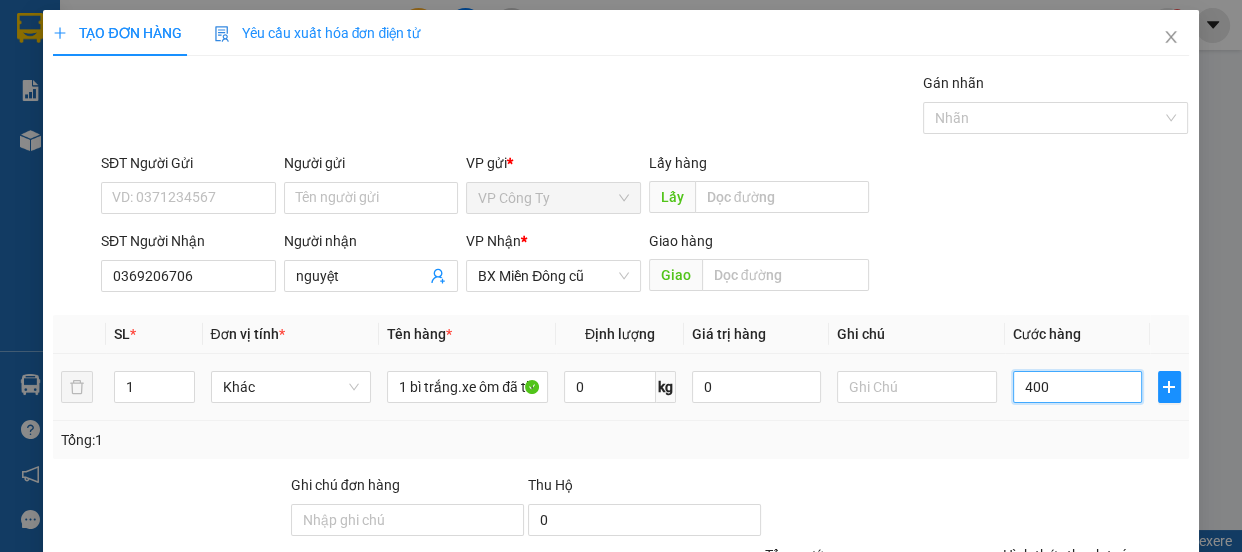 type on "4.000" 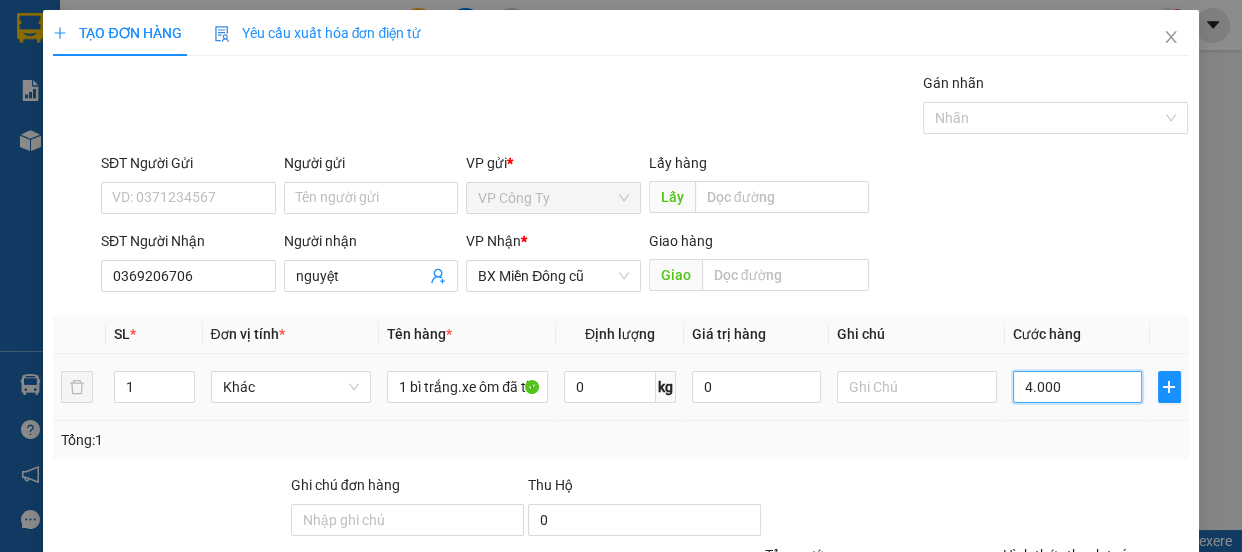 type on "40.000" 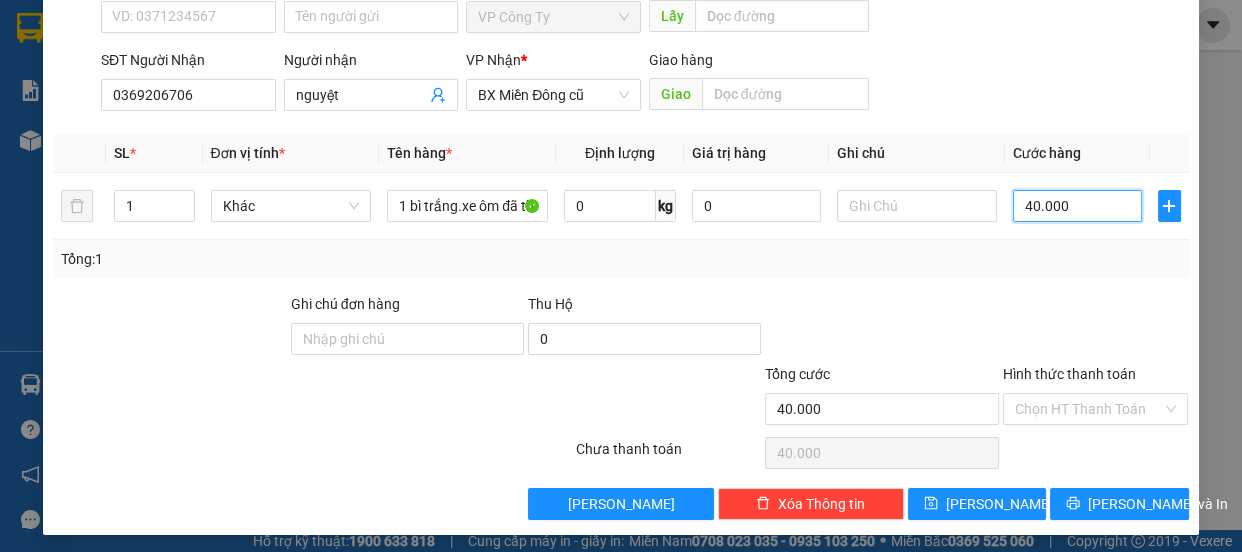 scroll, scrollTop: 187, scrollLeft: 0, axis: vertical 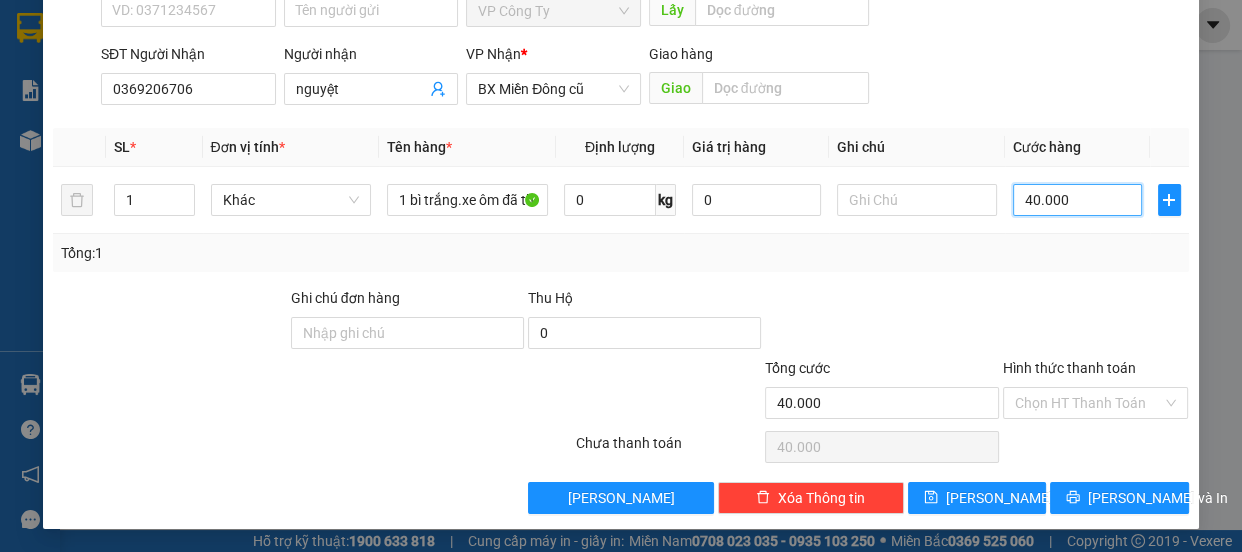 type on "40.000" 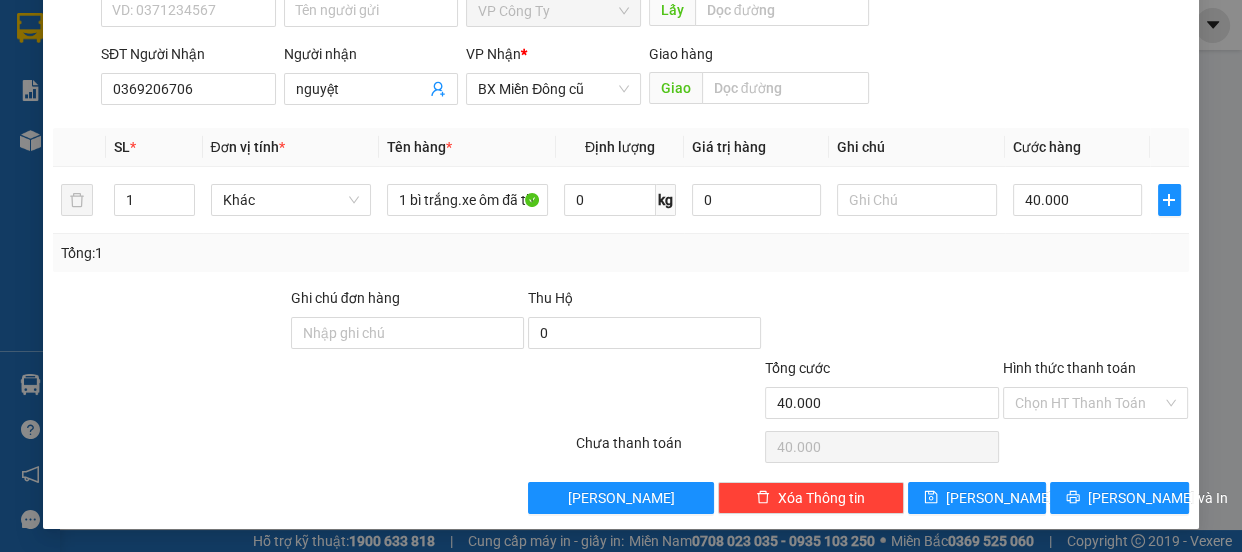 click on "Hình thức thanh toán" at bounding box center (1069, 368) 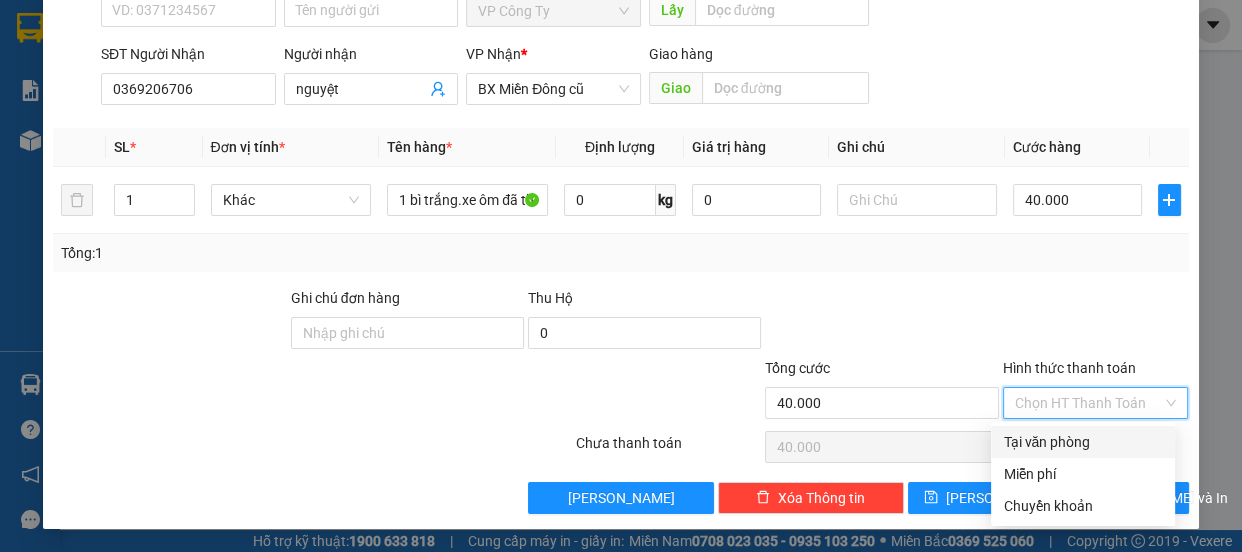 click on "Tại văn phòng" at bounding box center (1083, 442) 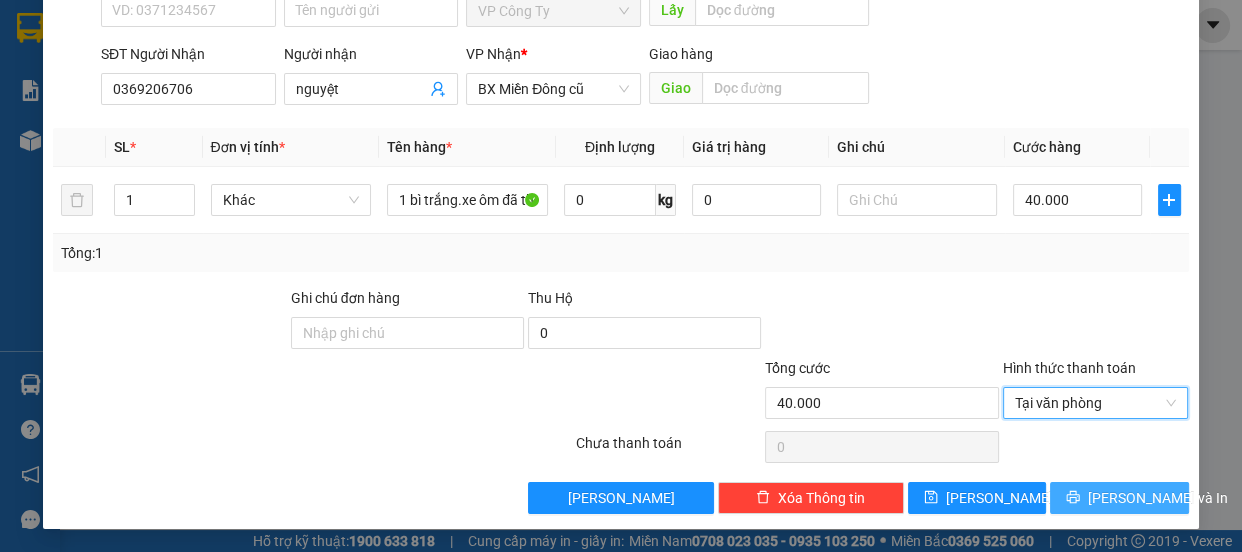 click on "[PERSON_NAME] và In" at bounding box center (1158, 498) 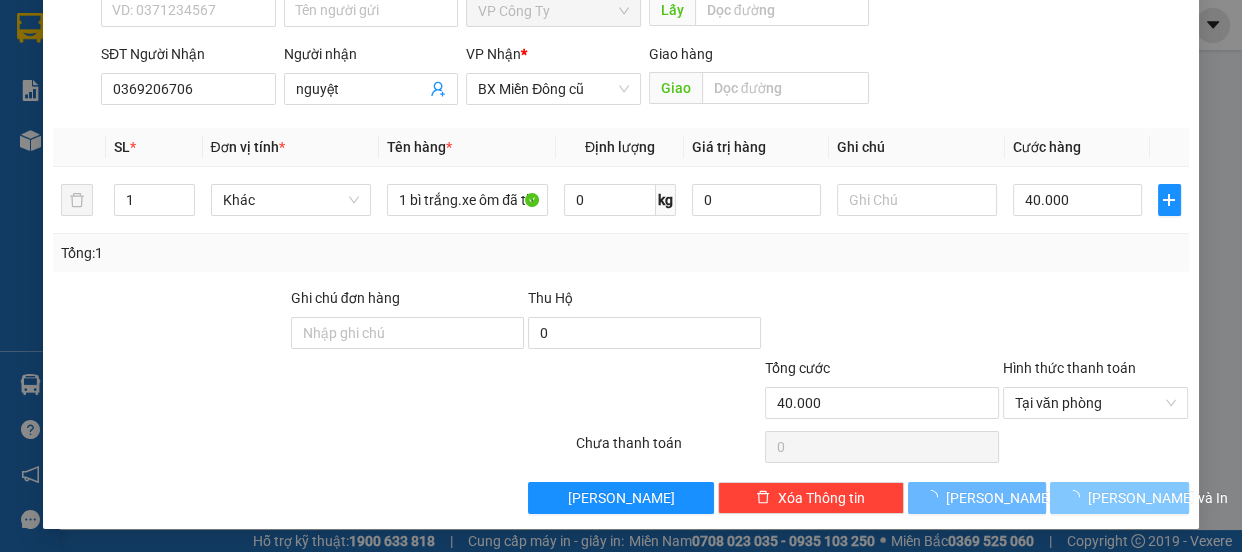 click on "[PERSON_NAME] và In" at bounding box center (1158, 498) 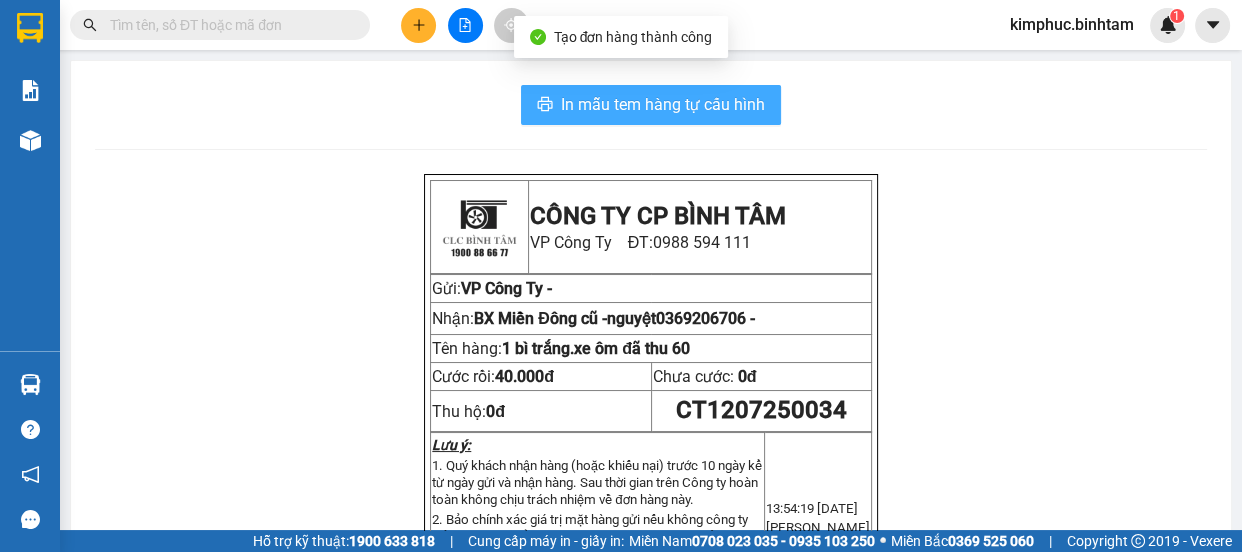 click on "In mẫu tem hàng tự cấu hình" at bounding box center [663, 104] 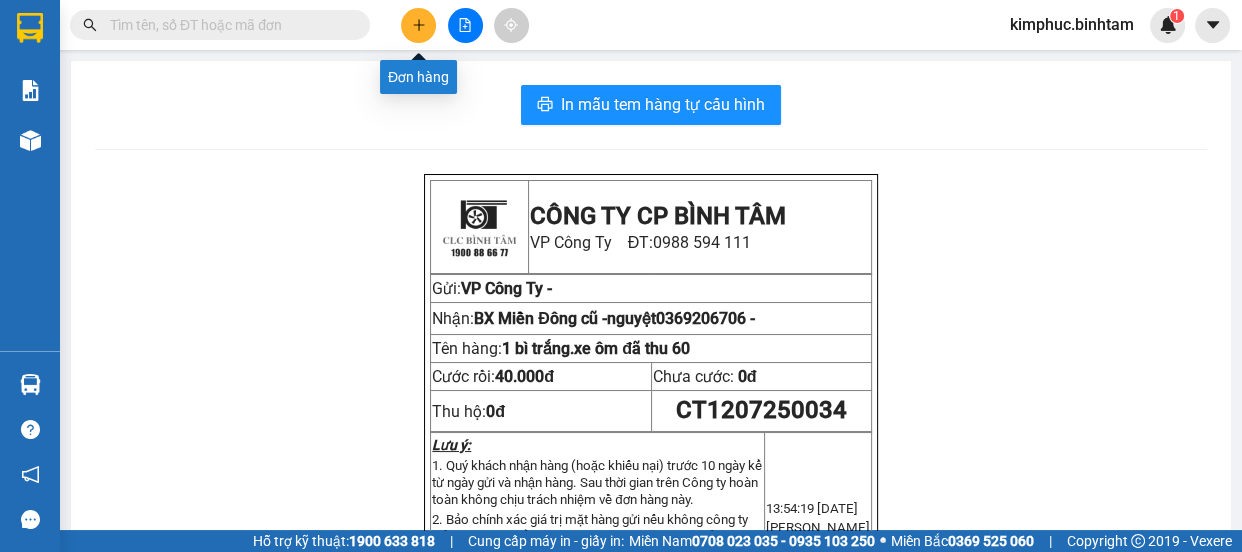 click 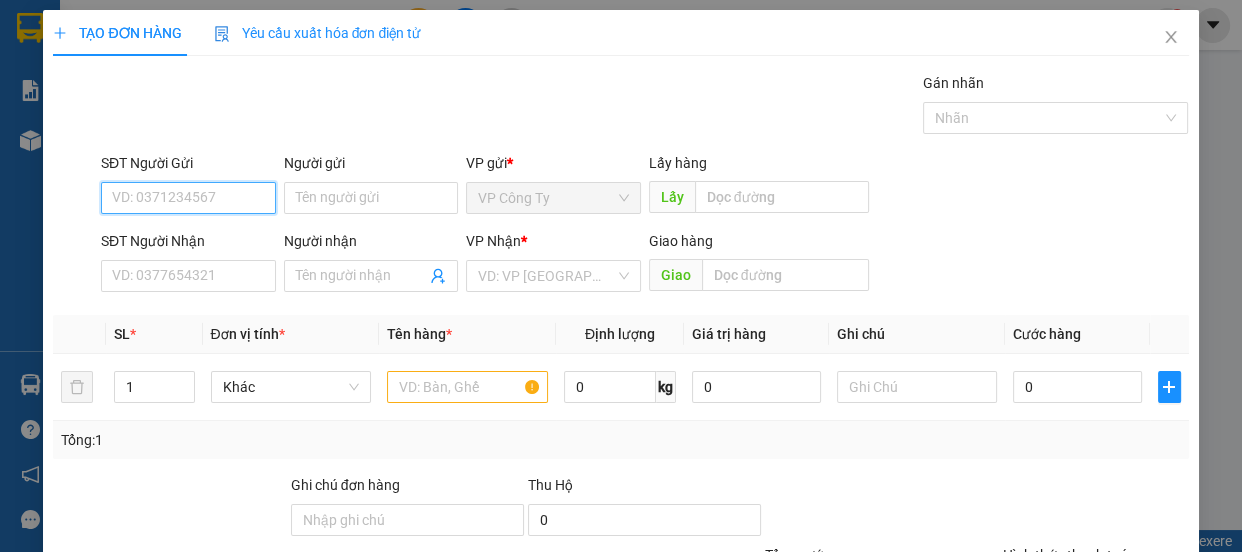 click on "SĐT Người Gửi" at bounding box center (188, 198) 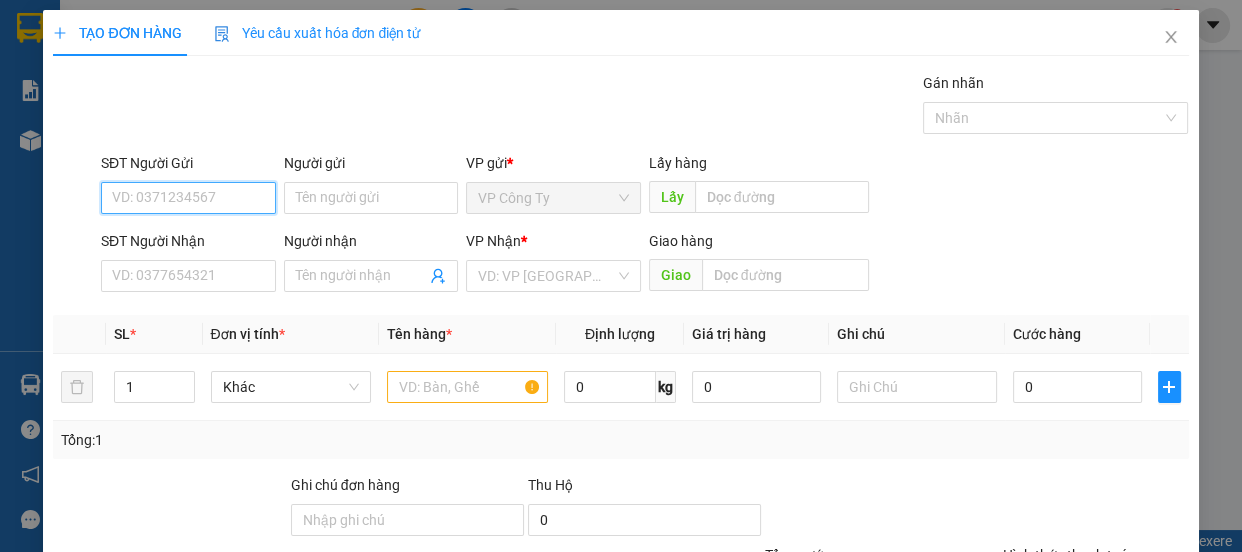 click on "SĐT Người Gửi" at bounding box center [188, 198] 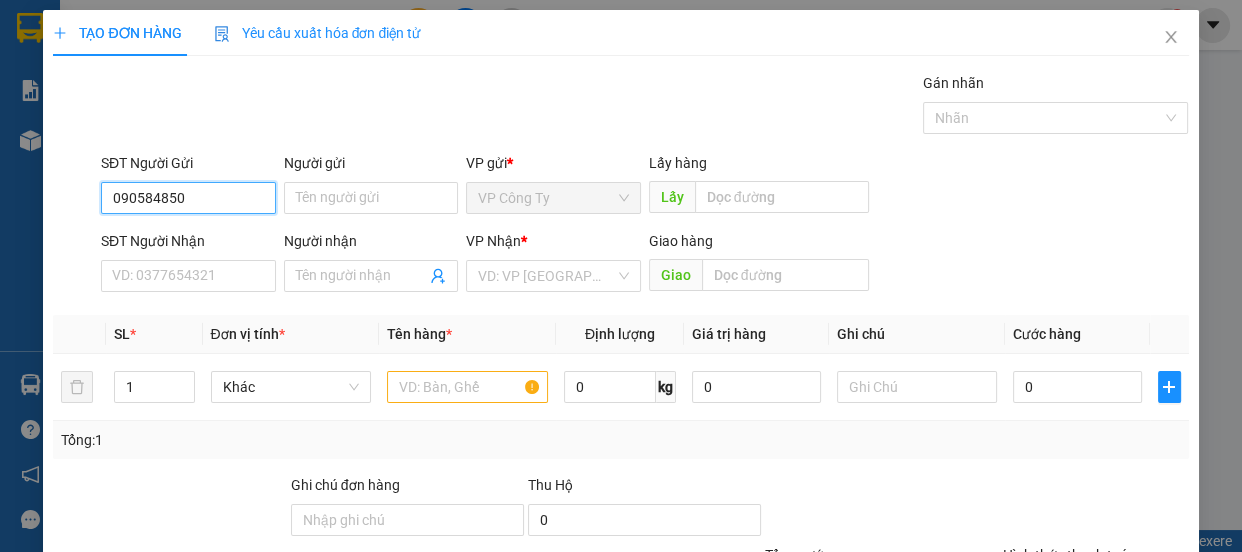 type on "0905848505" 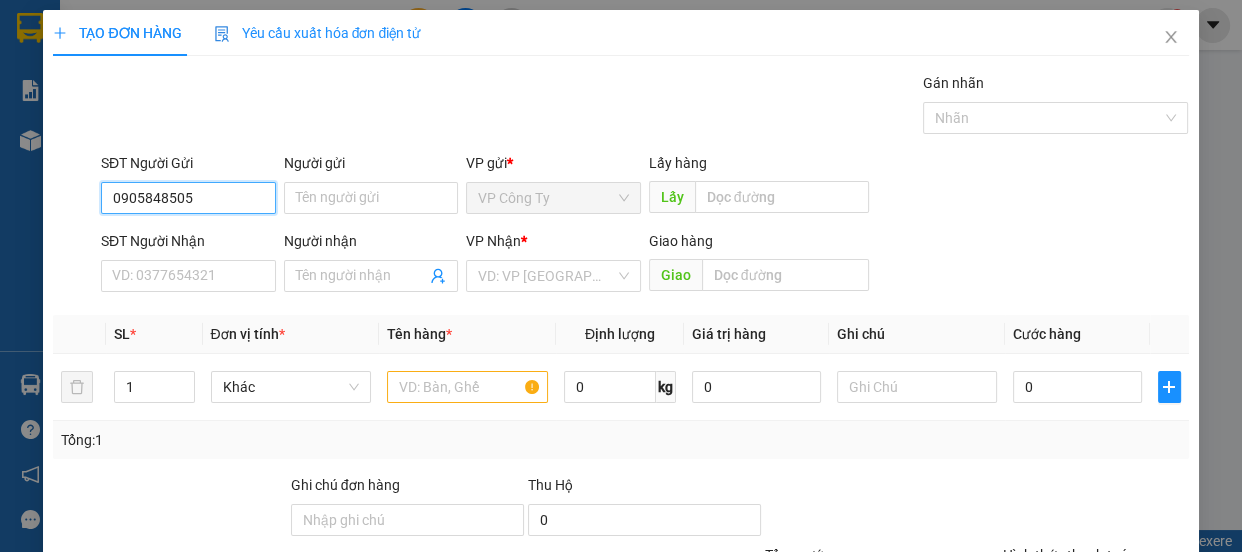 click on "0905848505" at bounding box center [188, 198] 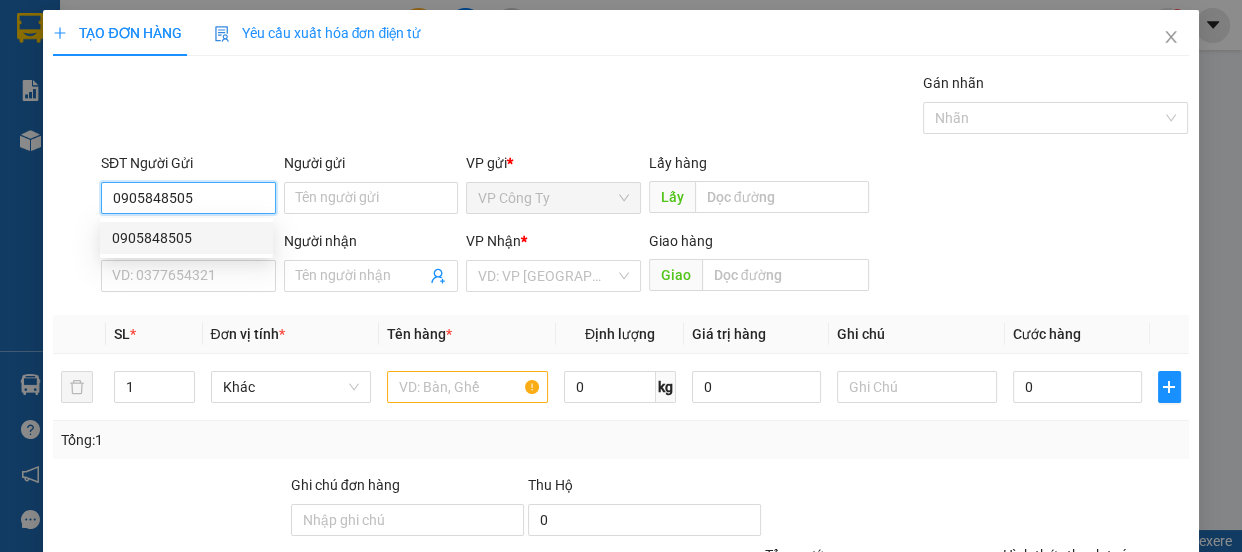 click on "0905848505" at bounding box center [186, 238] 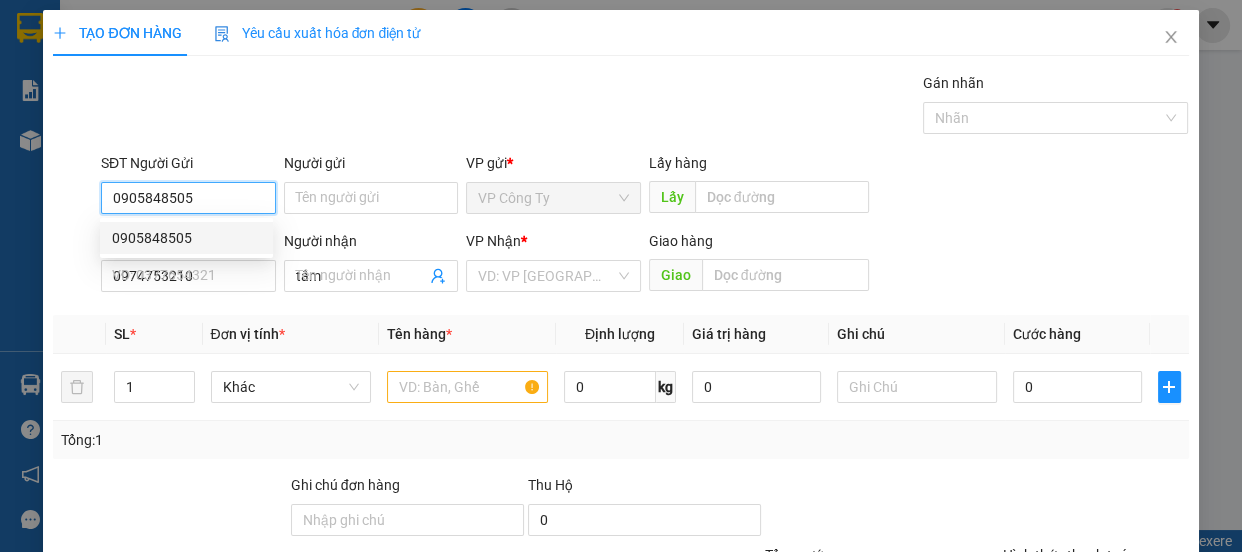 type on "50.000" 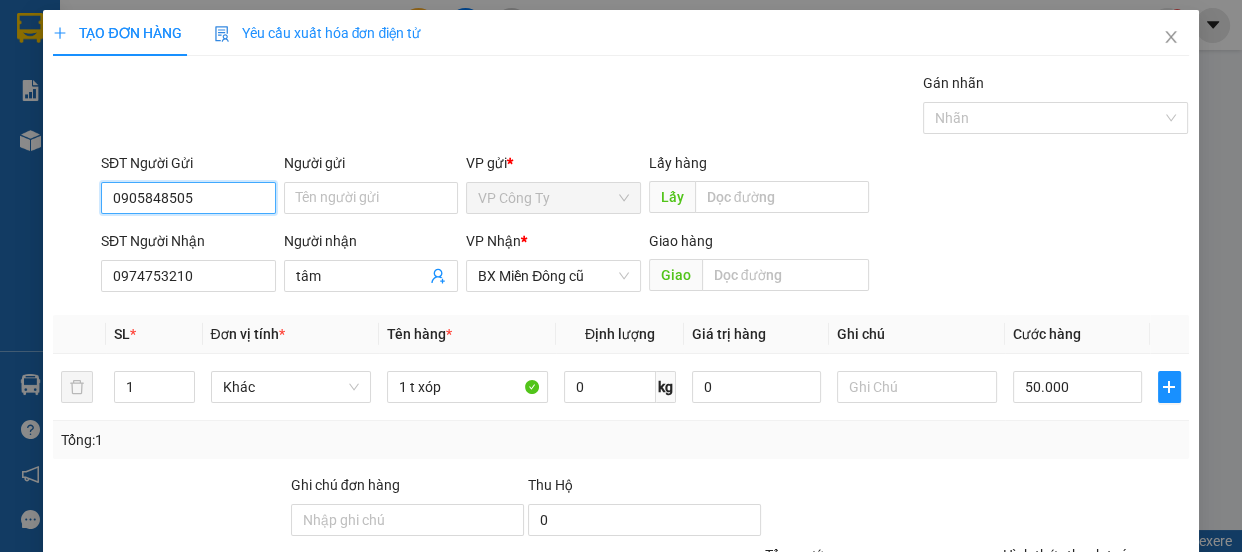 type on "0905848505" 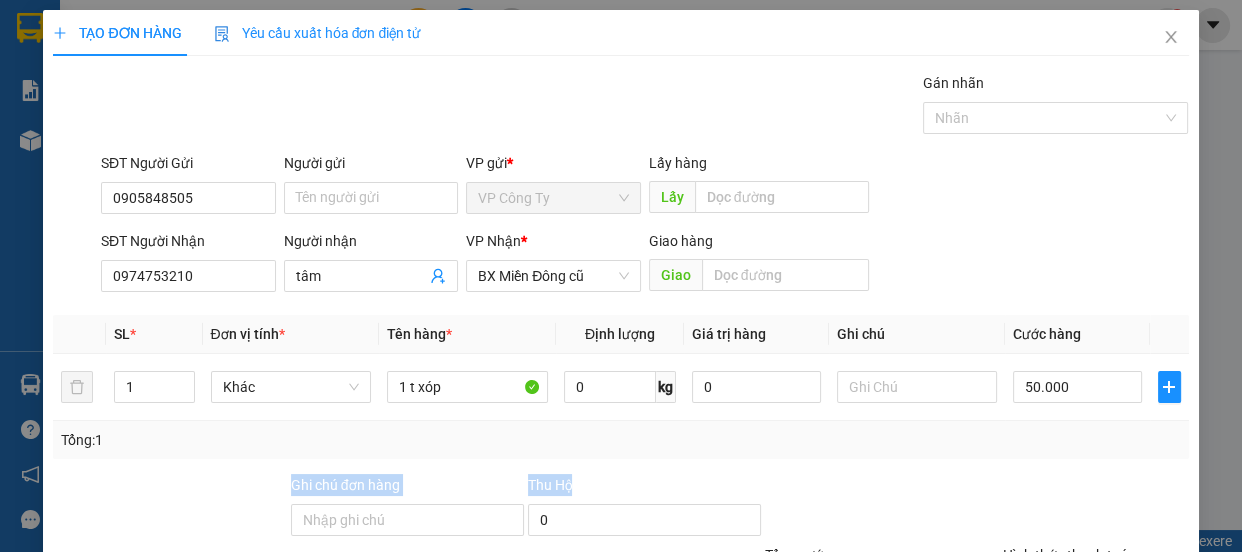 drag, startPoint x: 676, startPoint y: 493, endPoint x: 695, endPoint y: 446, distance: 50.695168 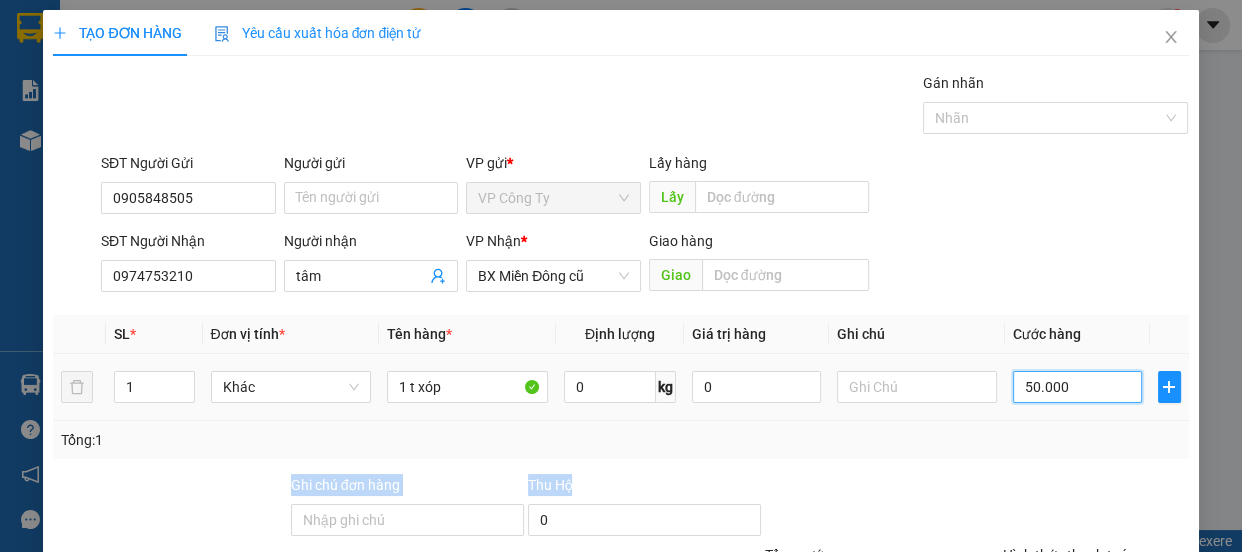 click on "50.000" at bounding box center (1077, 387) 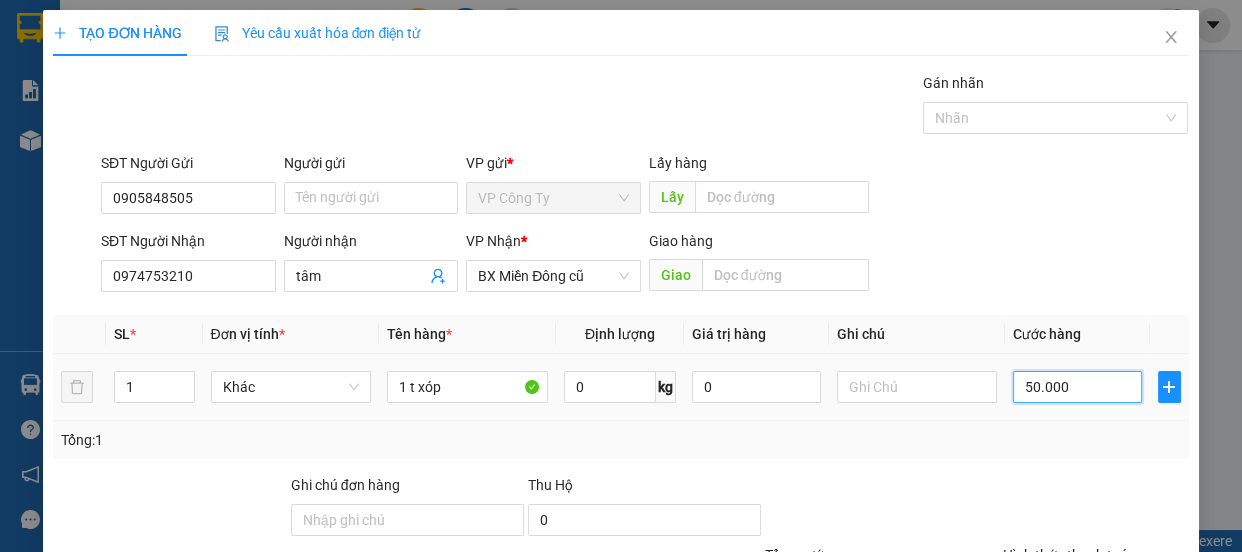 click on "50.000" at bounding box center (1077, 387) 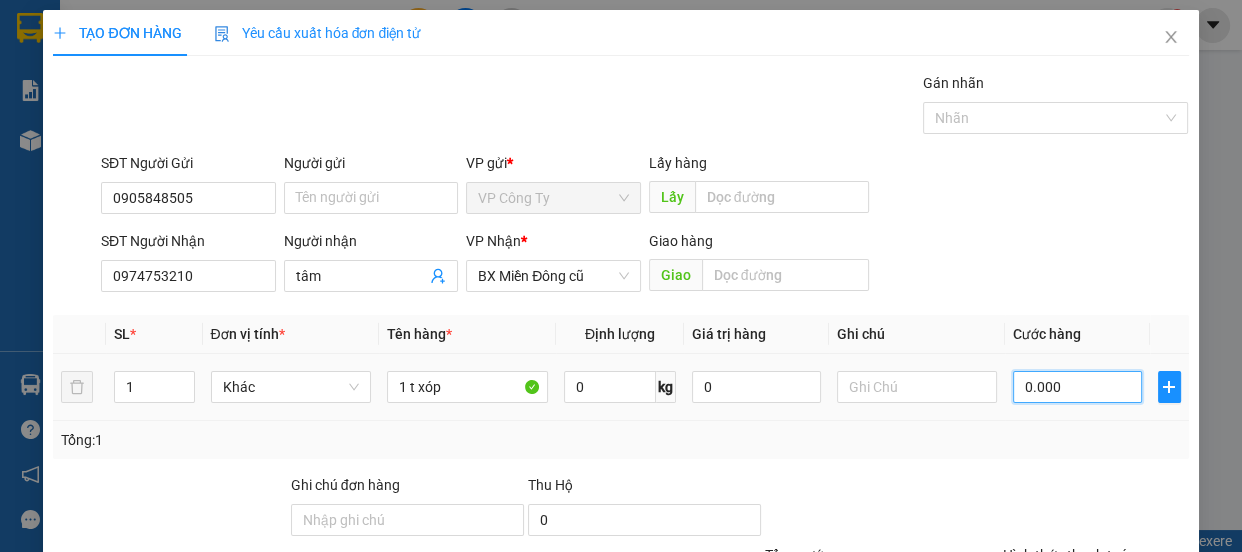 type on "70.000" 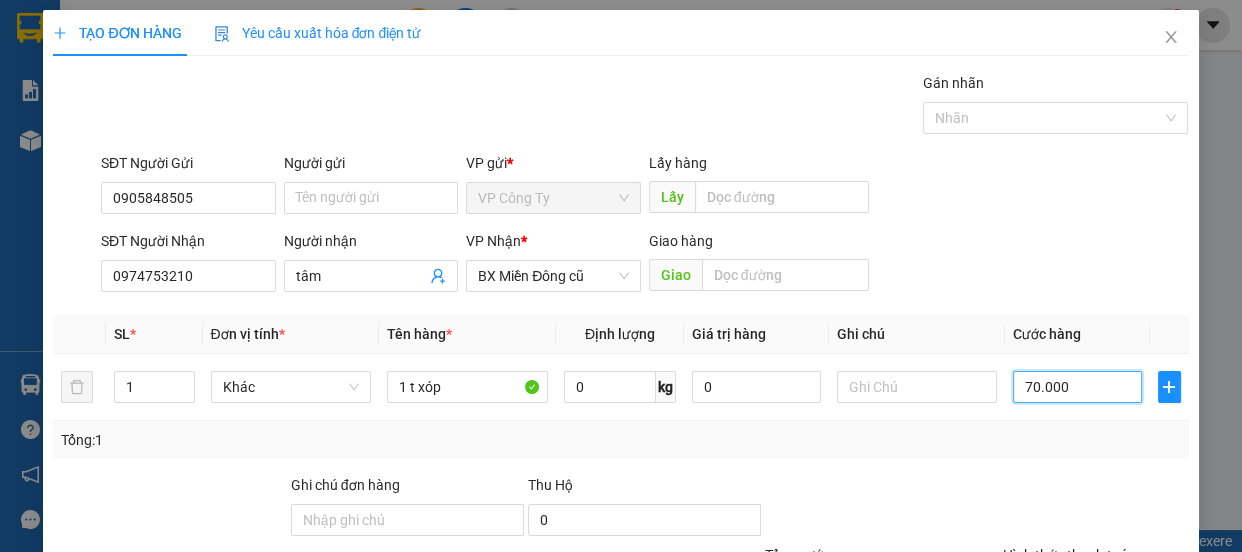 scroll, scrollTop: 187, scrollLeft: 0, axis: vertical 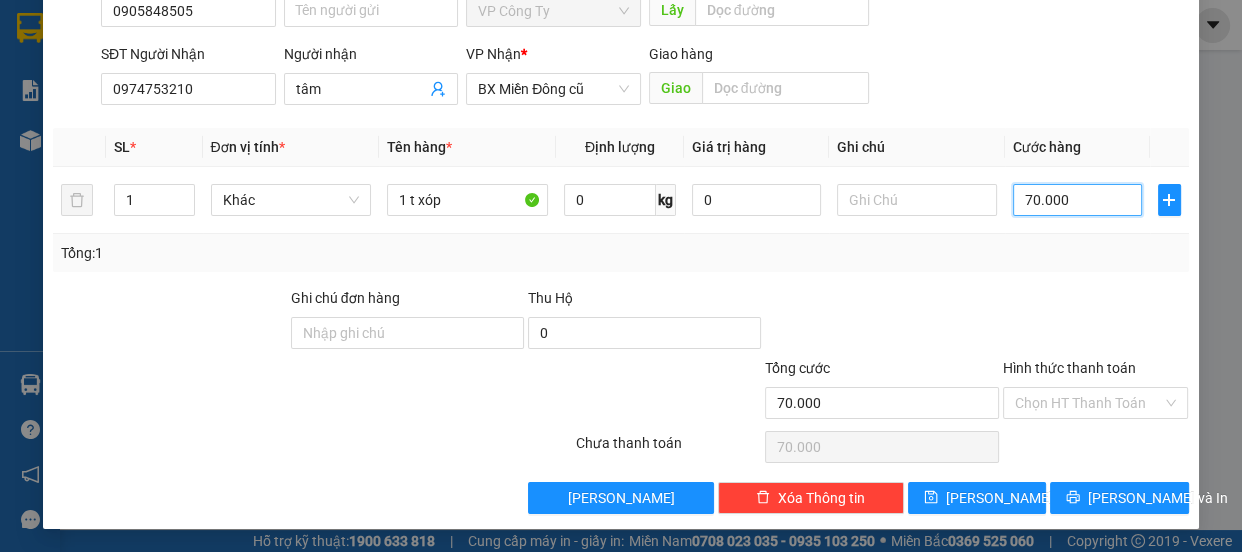 type on "70.000" 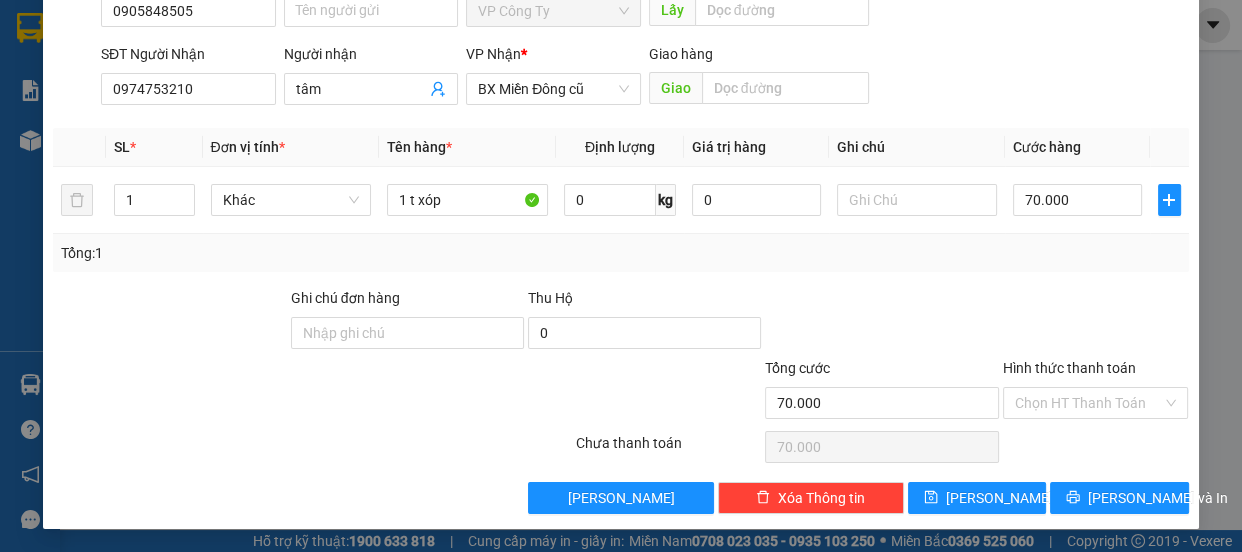 click at bounding box center [1096, 322] 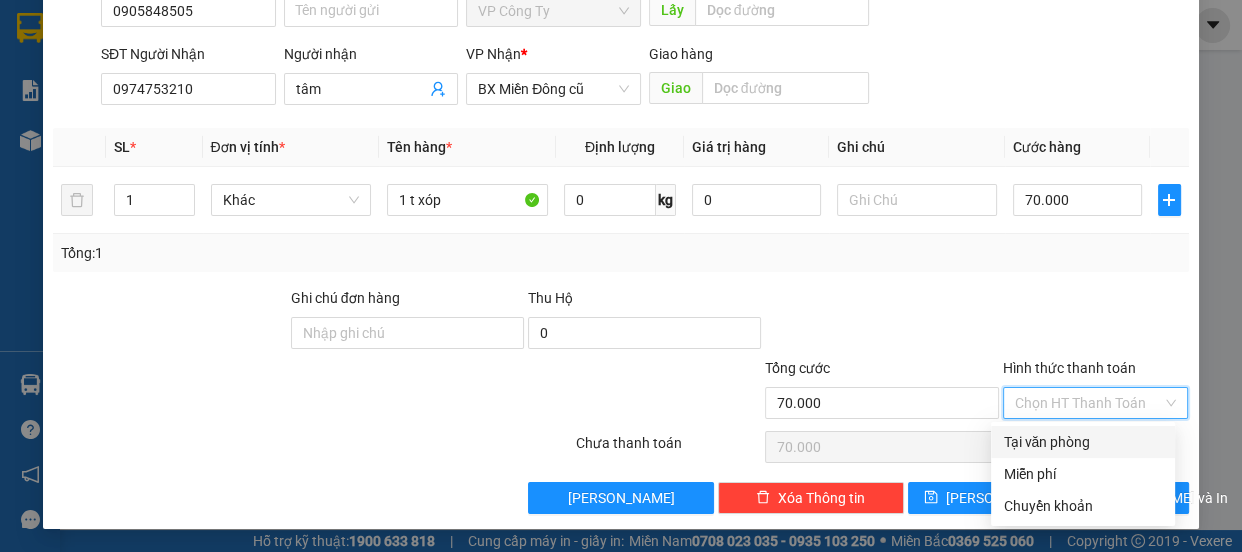 click on "Tại văn phòng" at bounding box center (1083, 442) 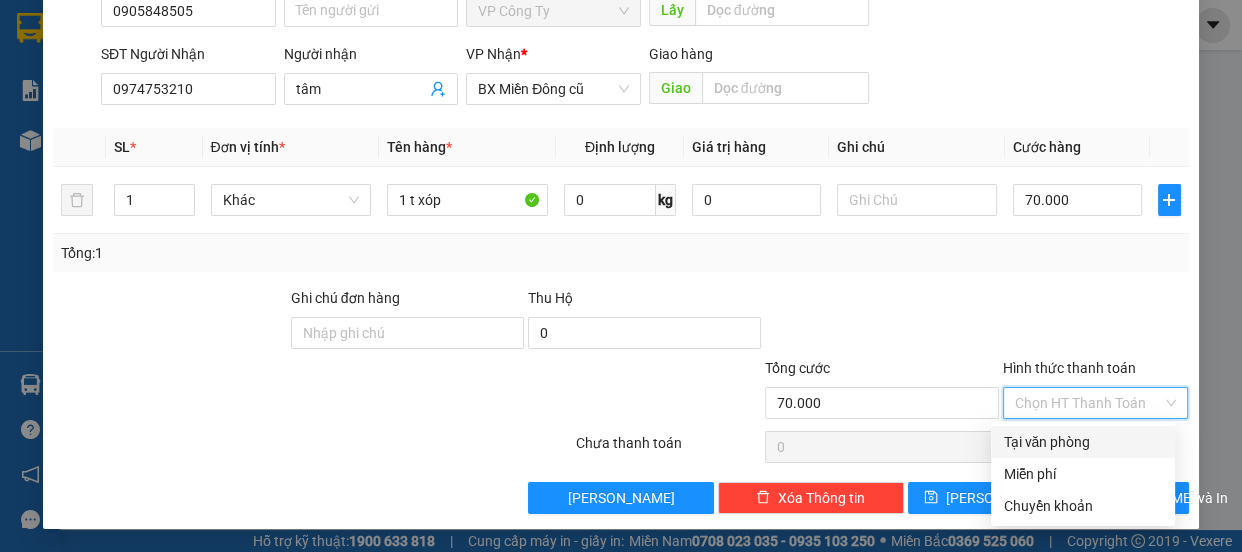 click on "Chọn HT Thanh Toán" at bounding box center (1096, 447) 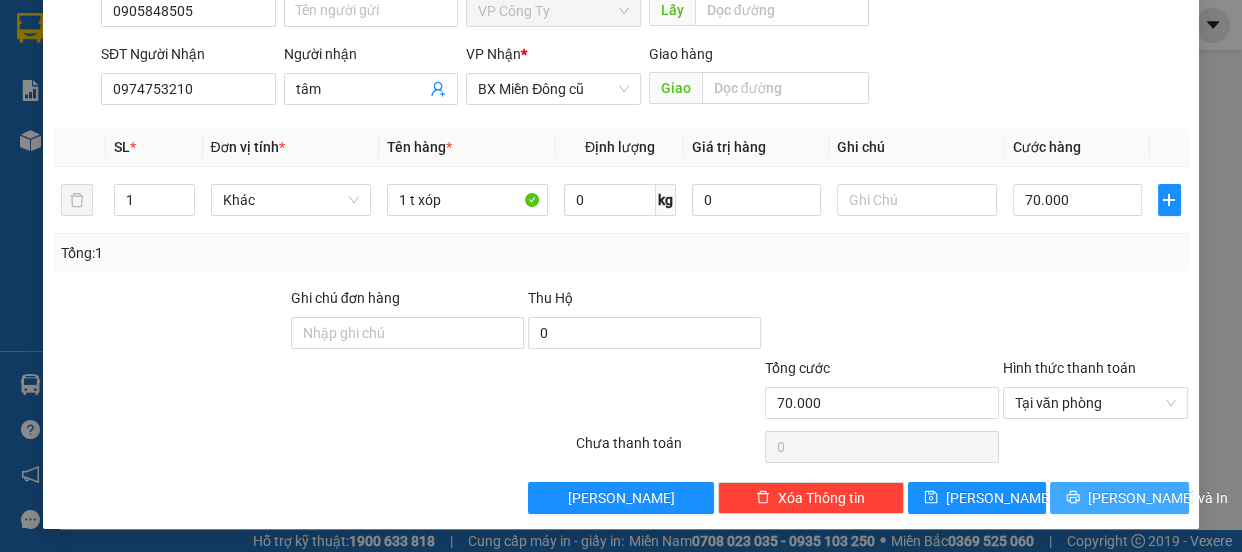 click 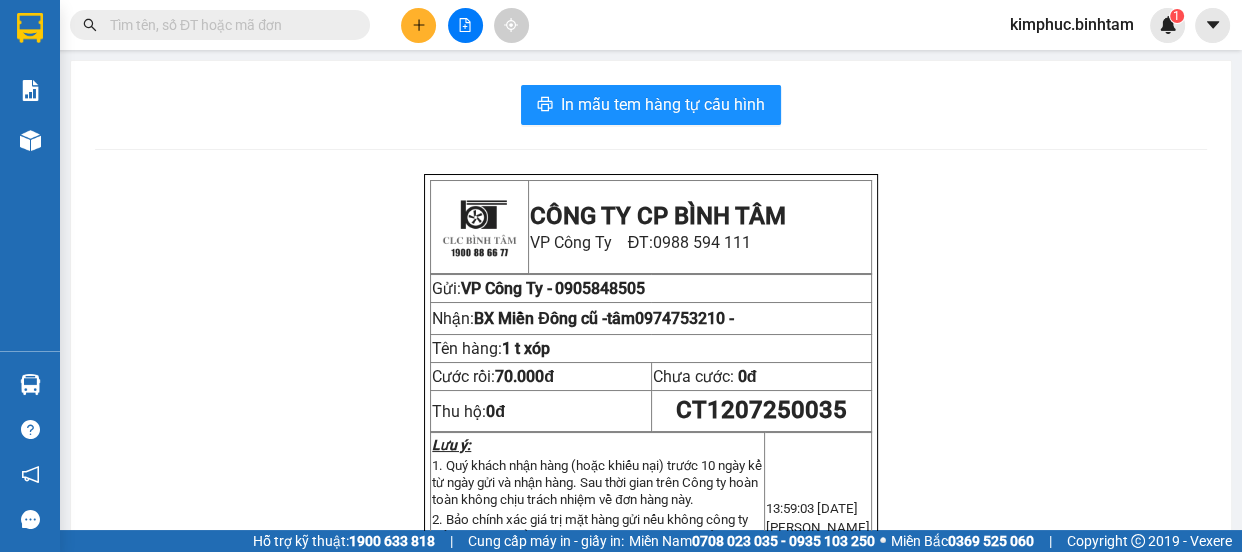 drag, startPoint x: 728, startPoint y: 128, endPoint x: 726, endPoint y: 110, distance: 18.110771 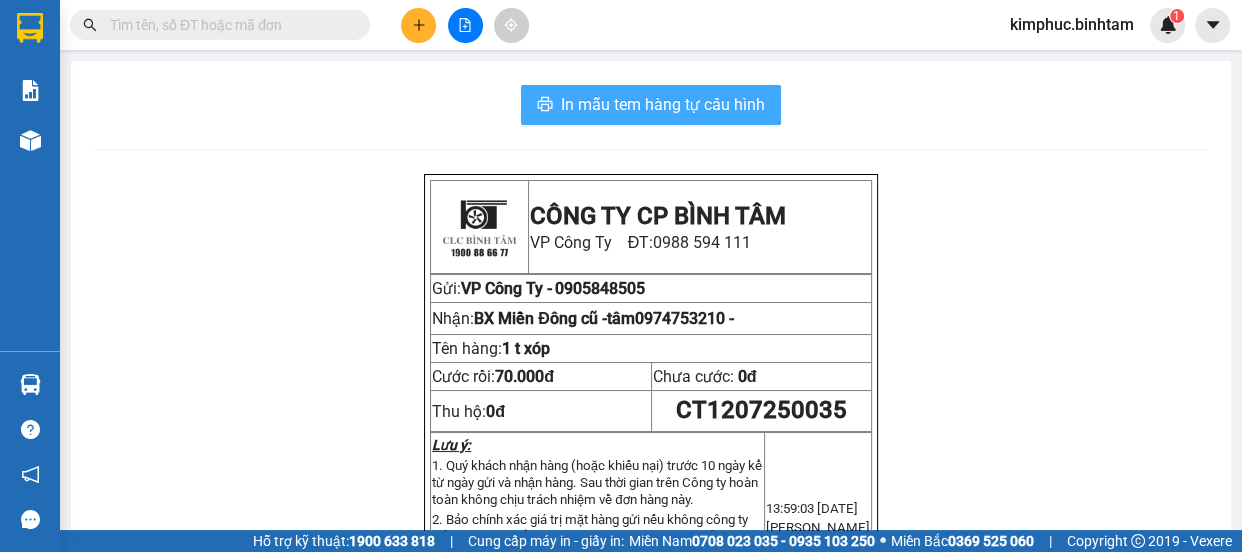 click on "In mẫu tem hàng tự cấu hình
CÔNG TY CP BÌNH TÂM
VP Công Ty    ĐT:  0988 594 111
Gửi:  VP Công Ty -    0905848505
Nhận:  BX Miền Đông cũ -  tâm  0974753210 -
Tên hàng:  1 t xóp
Cước rồi:  70.000đ
Chưa cước:   0đ
Thu hộ:  0đ
CT1207250035
Lưu ý:
1. Quý khách nhận hàng (hoặc khiếu nại) trước 10 ngày kể từ ngày gửi và nhận hàng. Sau thời gian trên Công ty hoàn toàn không chịu trách nhiệm về đơn hàng này.
2. Bảo chính xác giá trị mặt hàng gửi nếu không công ty chỉ bồi thường bằng 10 lần tiền giá cước xe nếu xảy ra mất mát.
3. Quý khách nhận hàng vui lòng mang theo điện thoại hoặc CCCD đề công ty xác nhận để giao nhận hàng.
13:59:03 - 12/07/2025
Đinh Thị Kim Phúc
CÔNG TY CP BÌNH TÂM
VP Công Ty    ĐT:  0988 594 111" at bounding box center [651, 595] 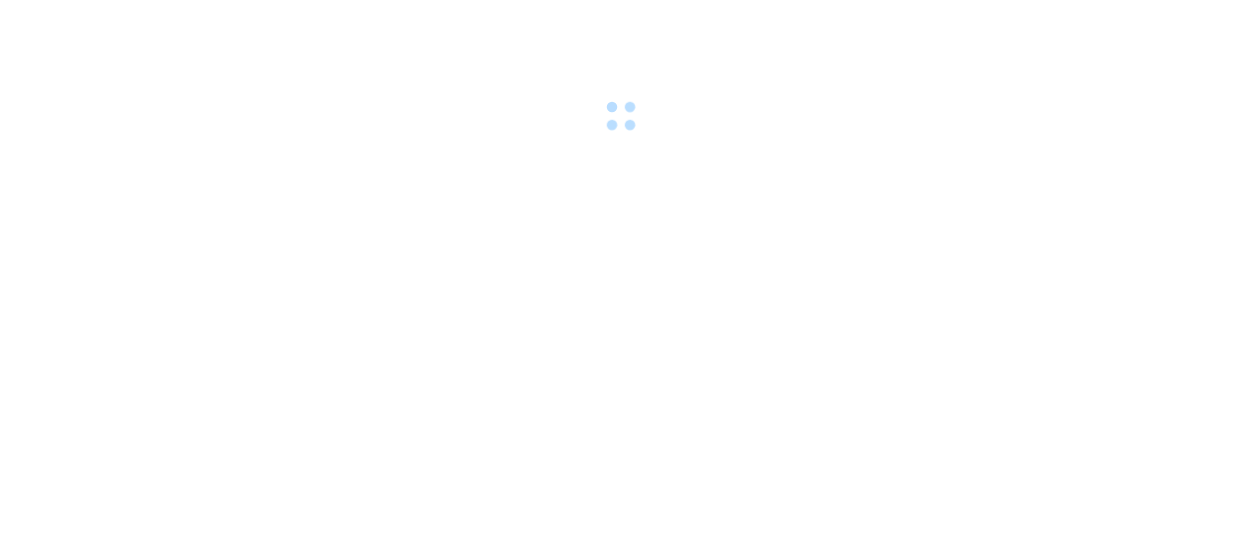 scroll, scrollTop: 0, scrollLeft: 0, axis: both 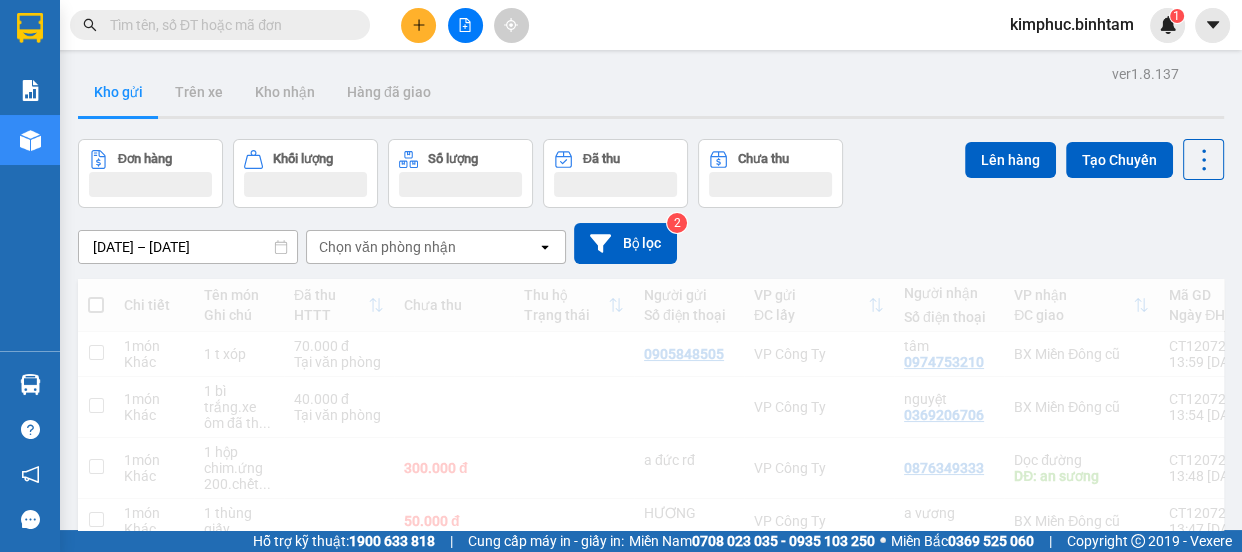 click 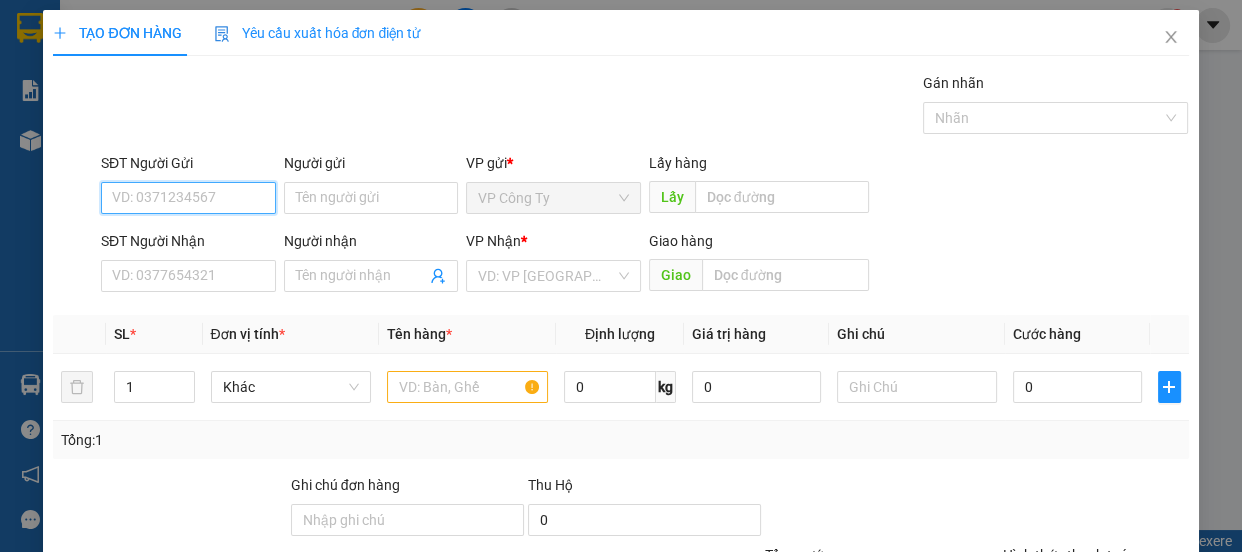 click on "SĐT Người Gửi" at bounding box center [188, 198] 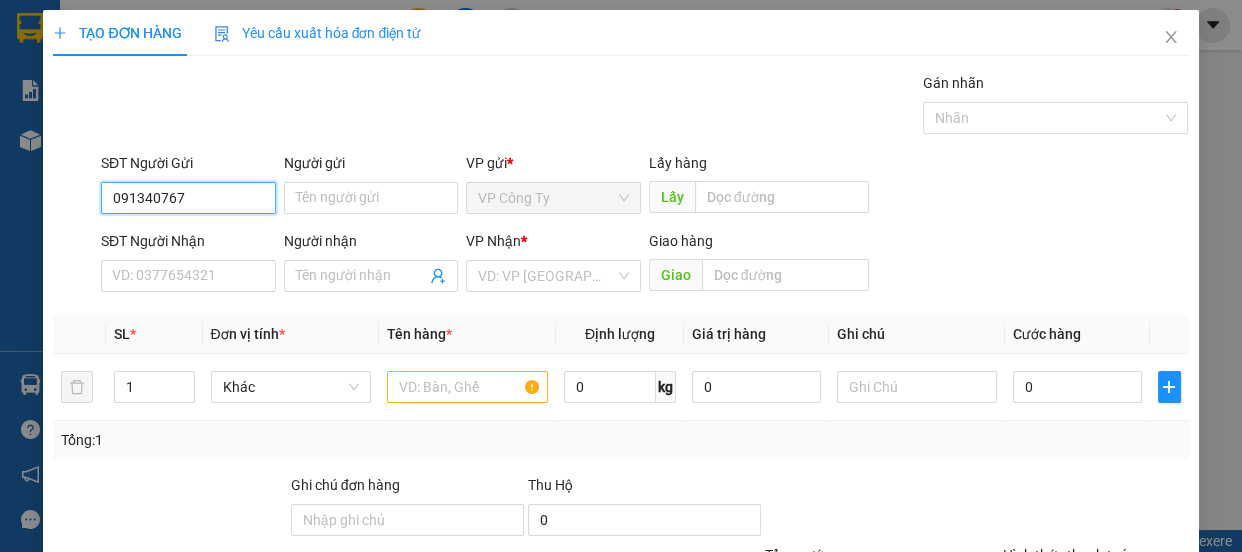 type on "0913407673" 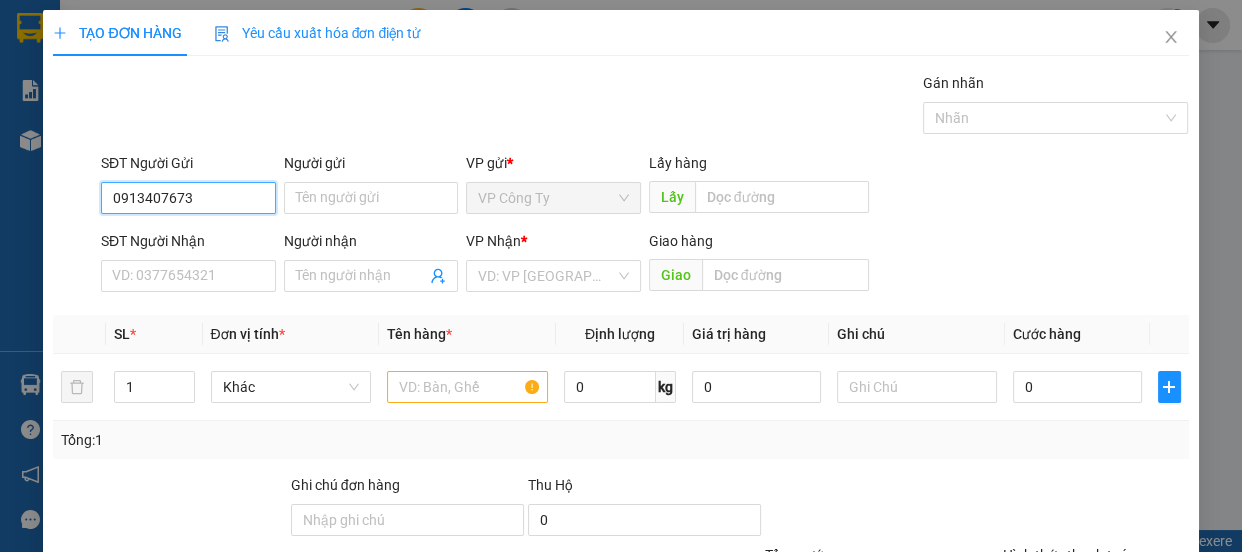 click on "0913407673" at bounding box center (188, 198) 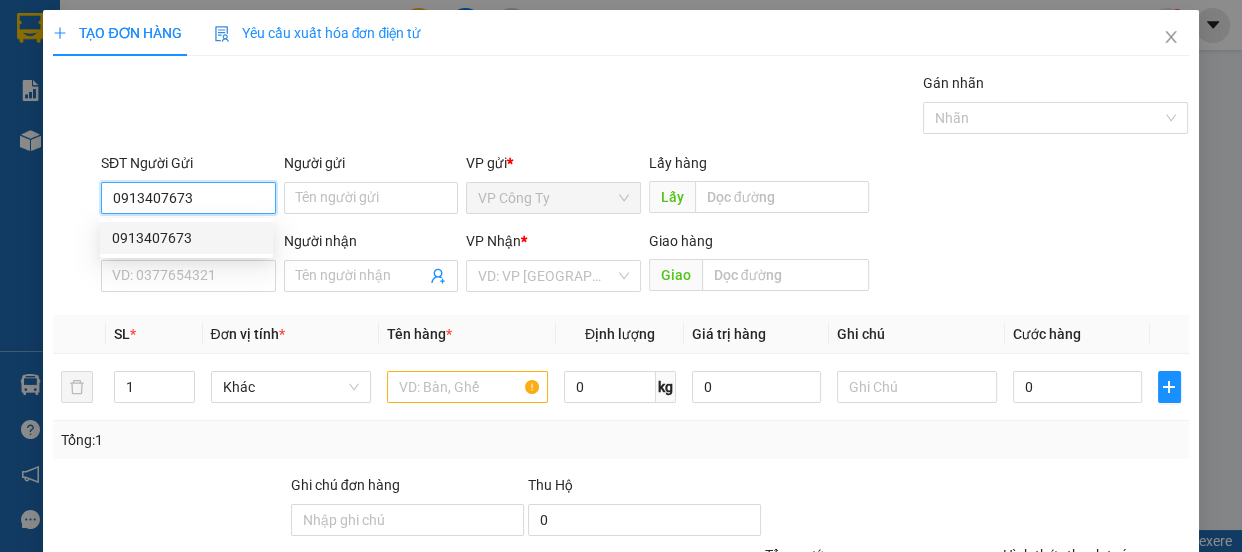 click on "0913407673" at bounding box center [186, 238] 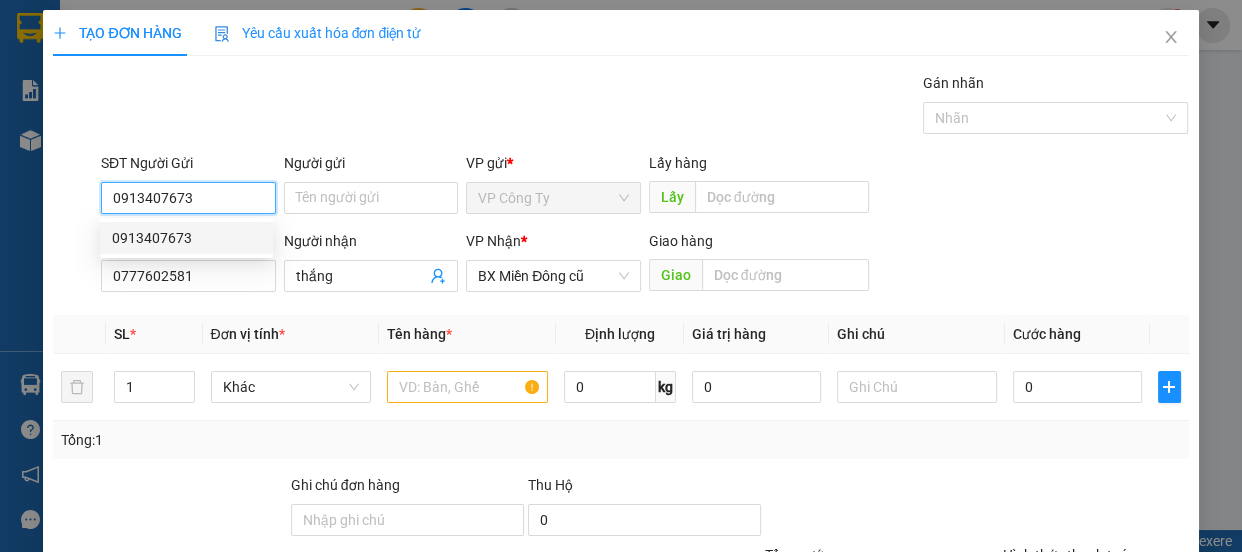 type on "100.000" 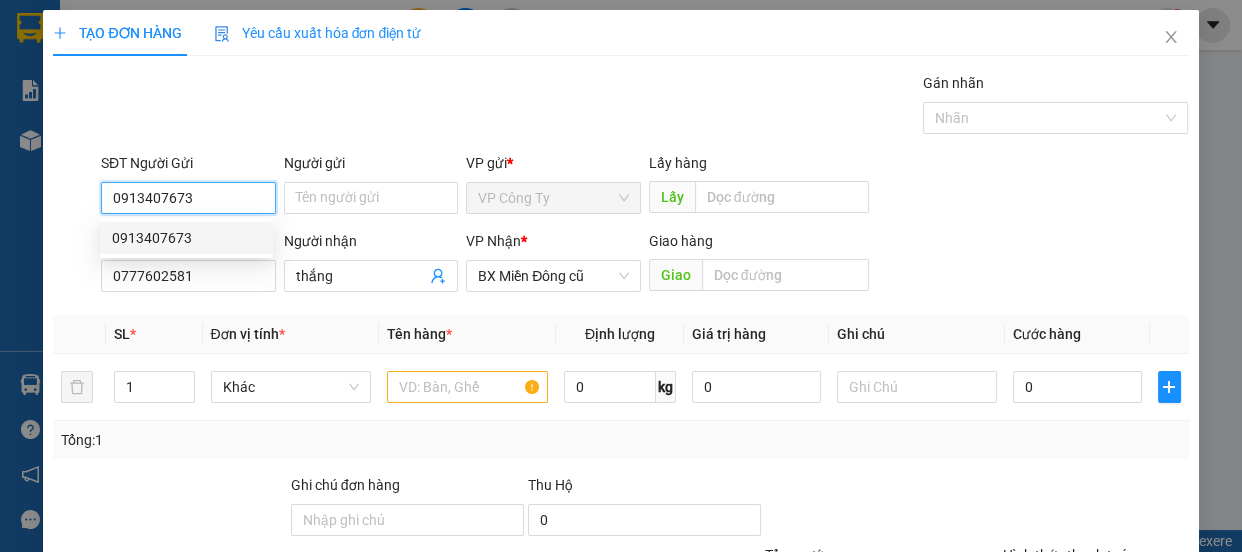 type on "100.000" 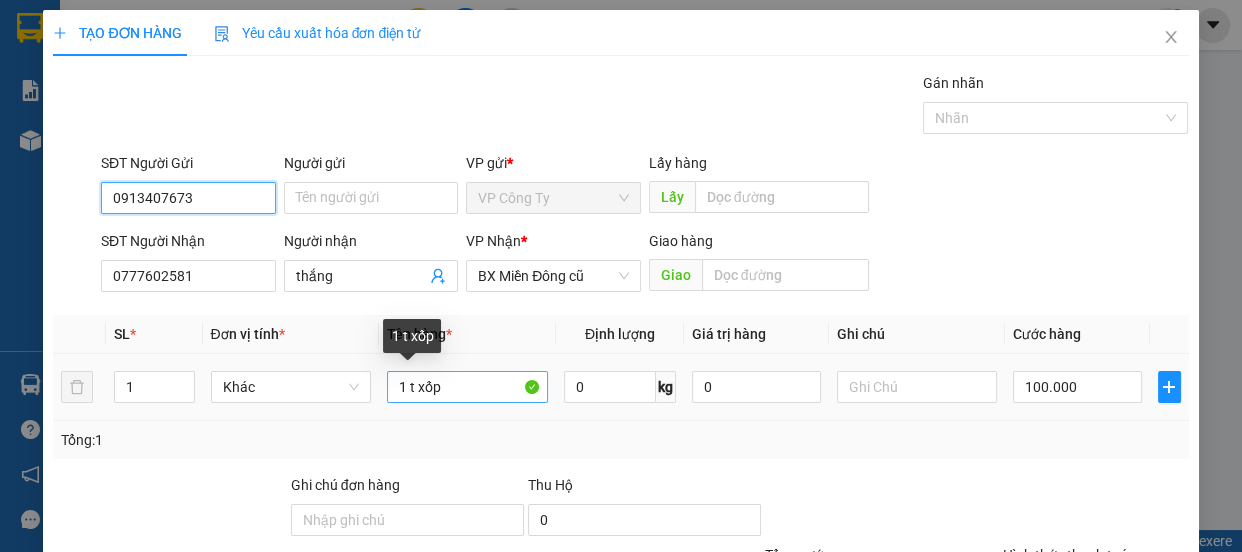 type on "0913407673" 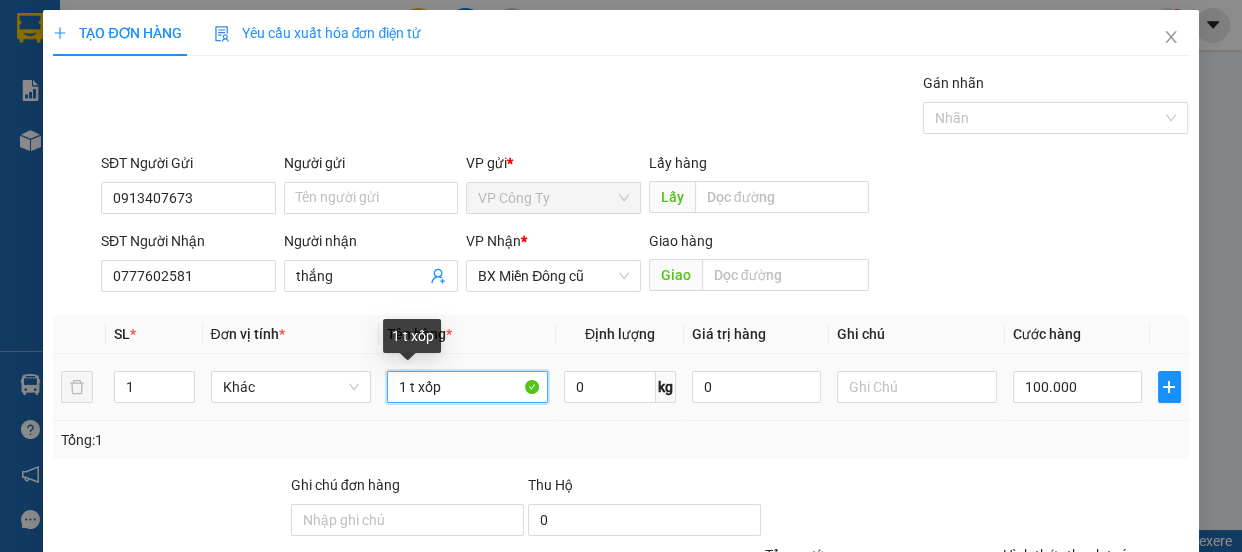 click on "1 t xốp" at bounding box center (467, 387) 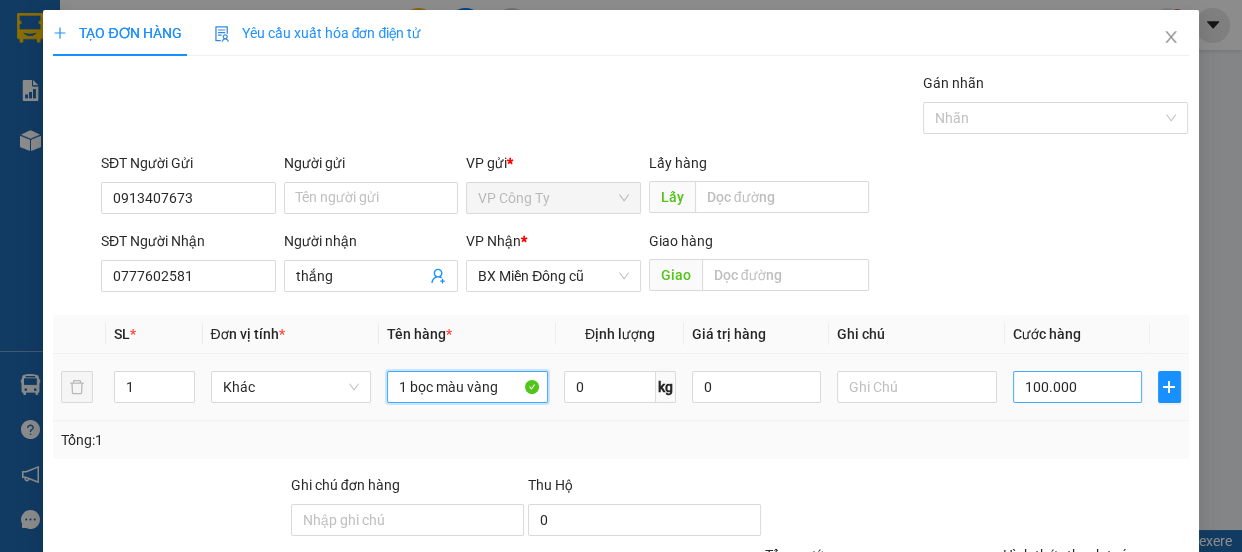 type on "1 bọc màu vàng" 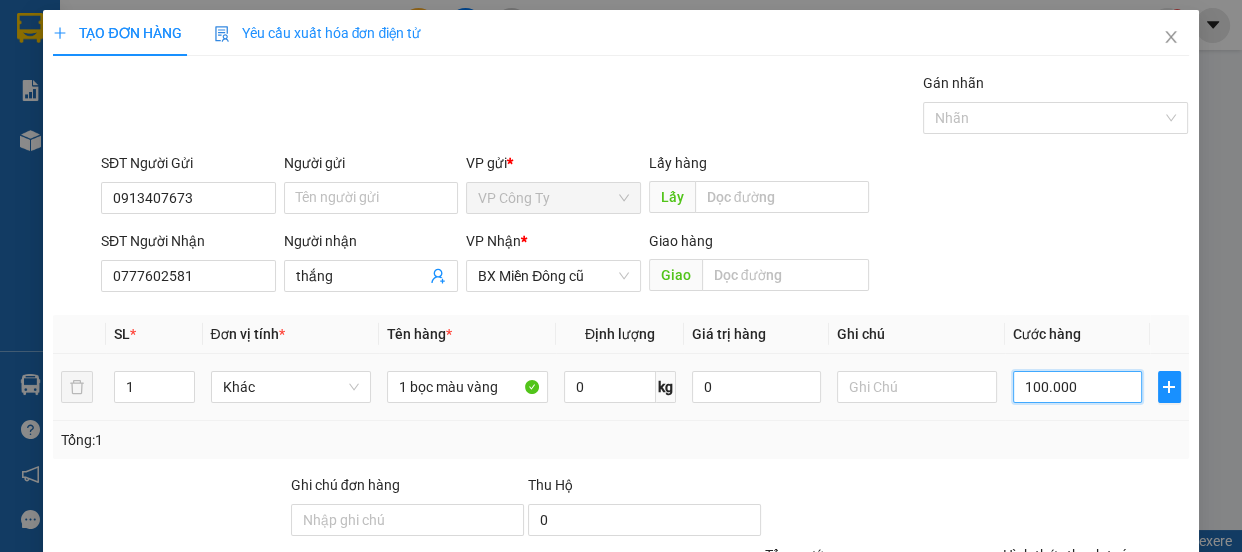 click on "100.000" at bounding box center (1077, 387) 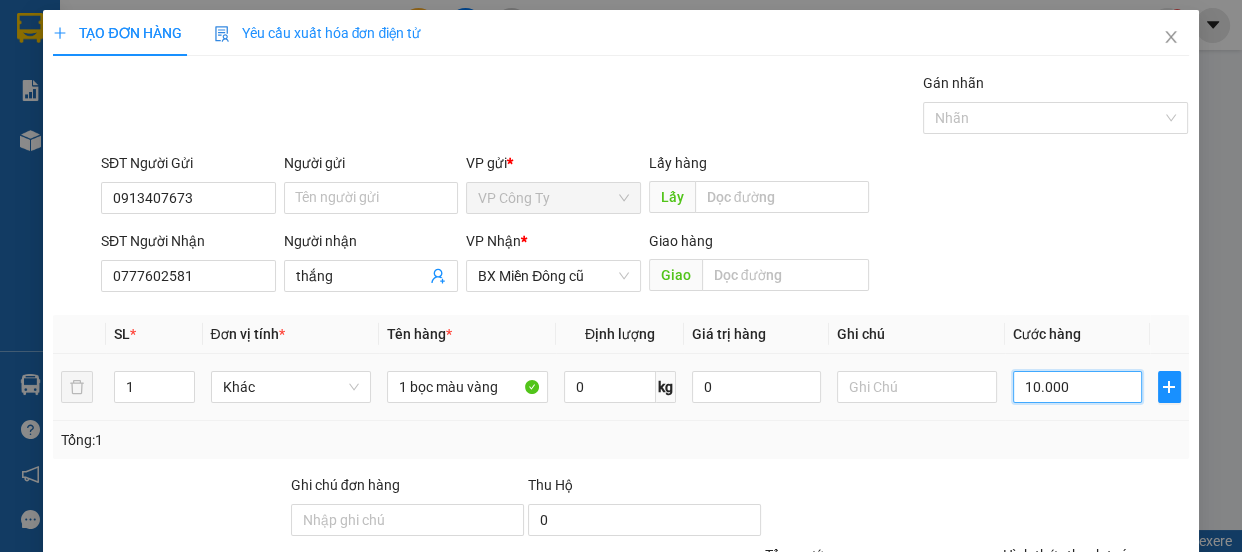 type on "0.000" 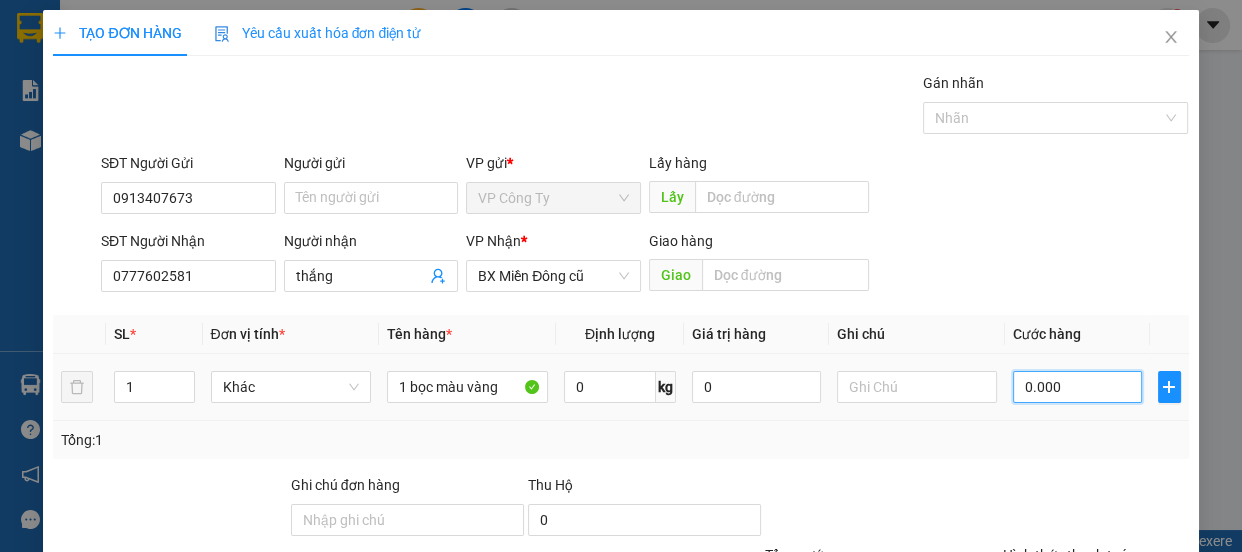 type on "0" 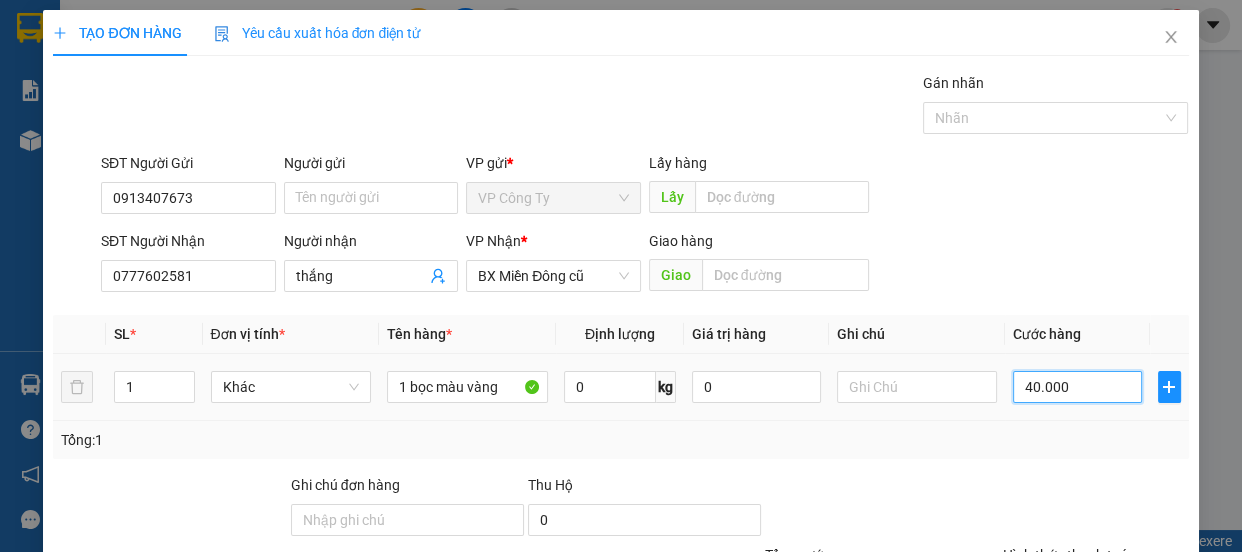 scroll, scrollTop: 90, scrollLeft: 0, axis: vertical 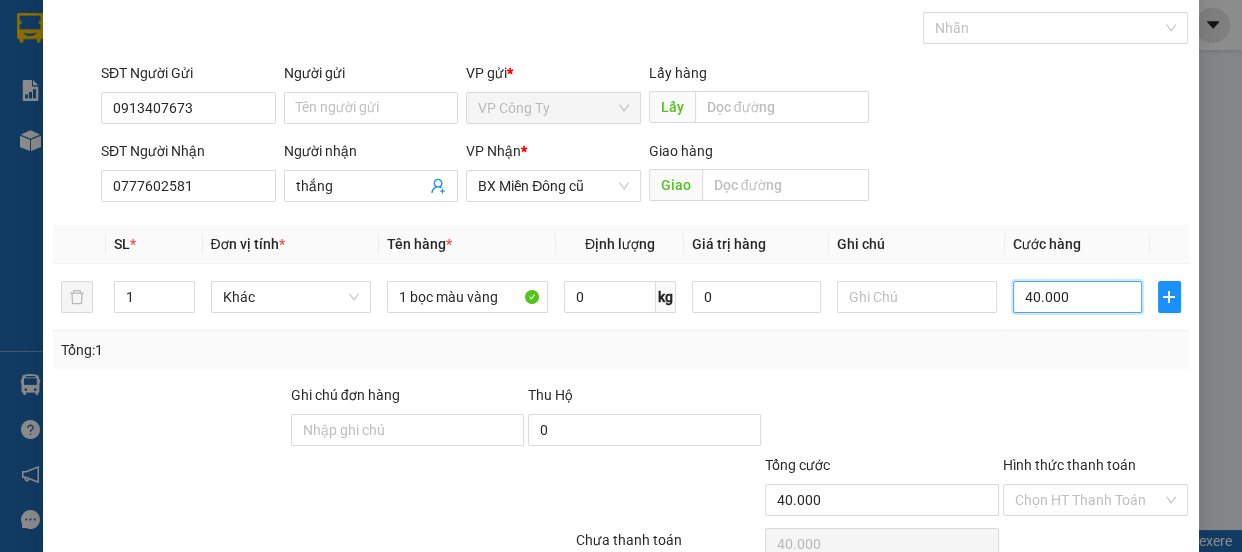 type on "40.000" 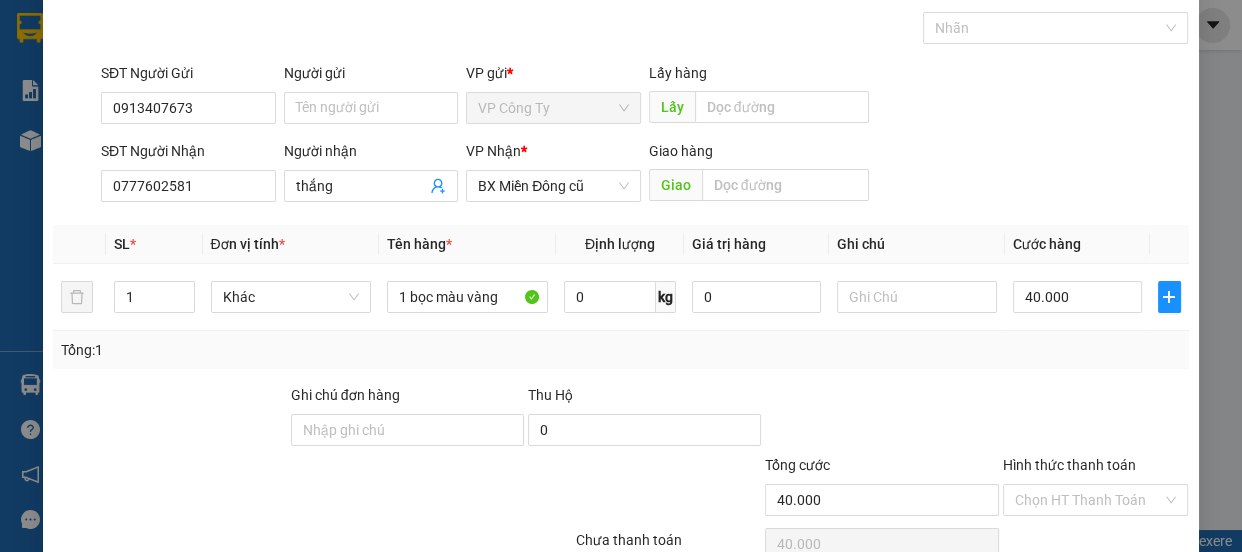 click on "Hình thức thanh toán" at bounding box center [1069, 465] 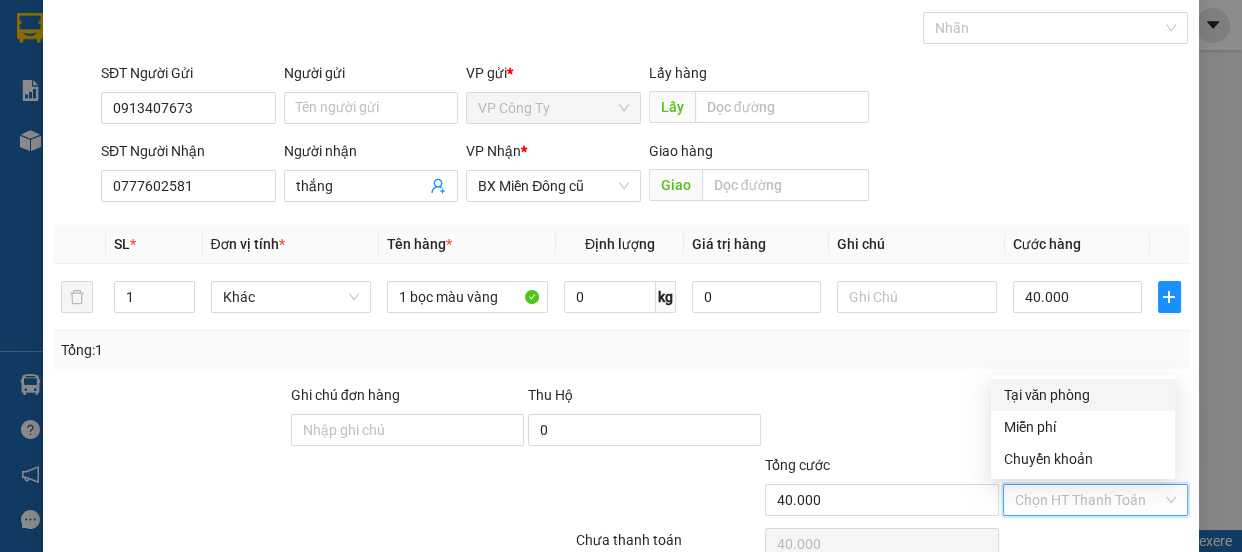 click on "Tại văn phòng" at bounding box center [1083, 395] 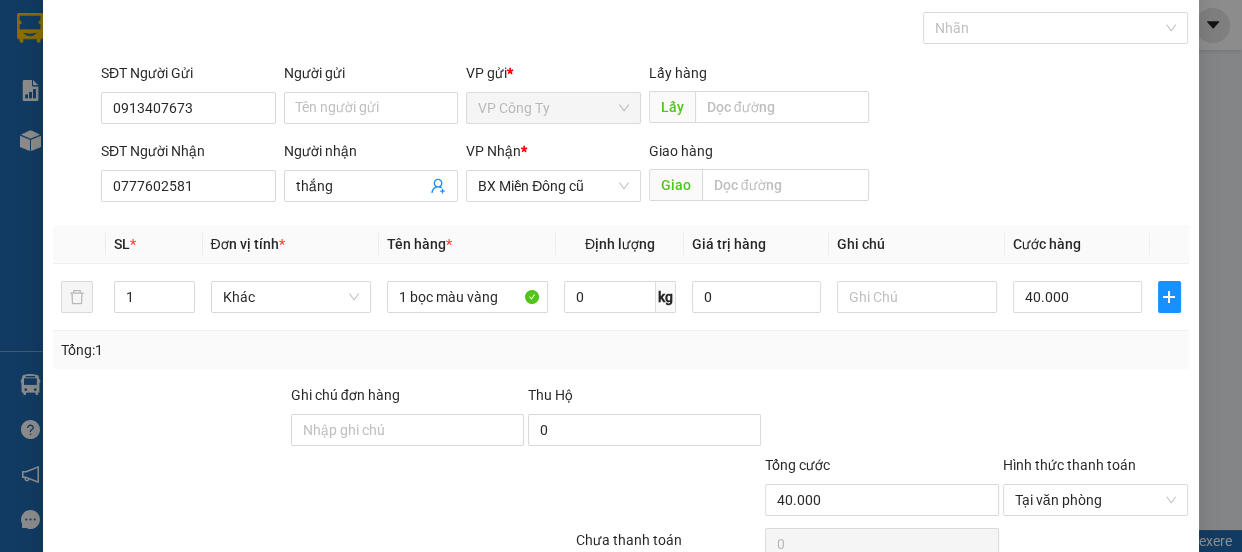 scroll, scrollTop: 187, scrollLeft: 0, axis: vertical 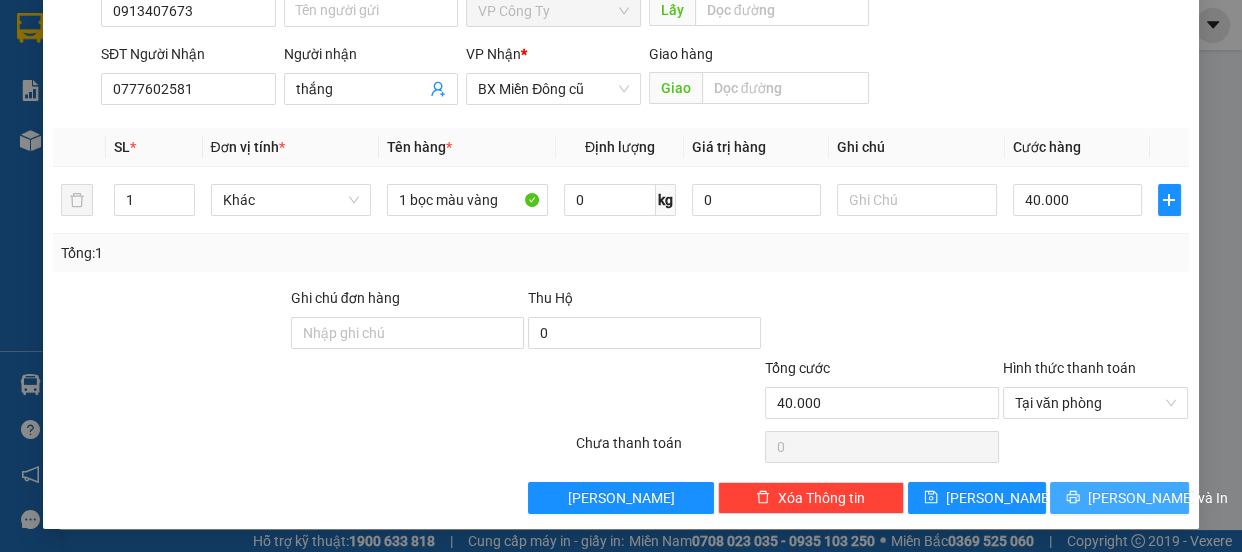 click on "[PERSON_NAME] và In" at bounding box center (1158, 498) 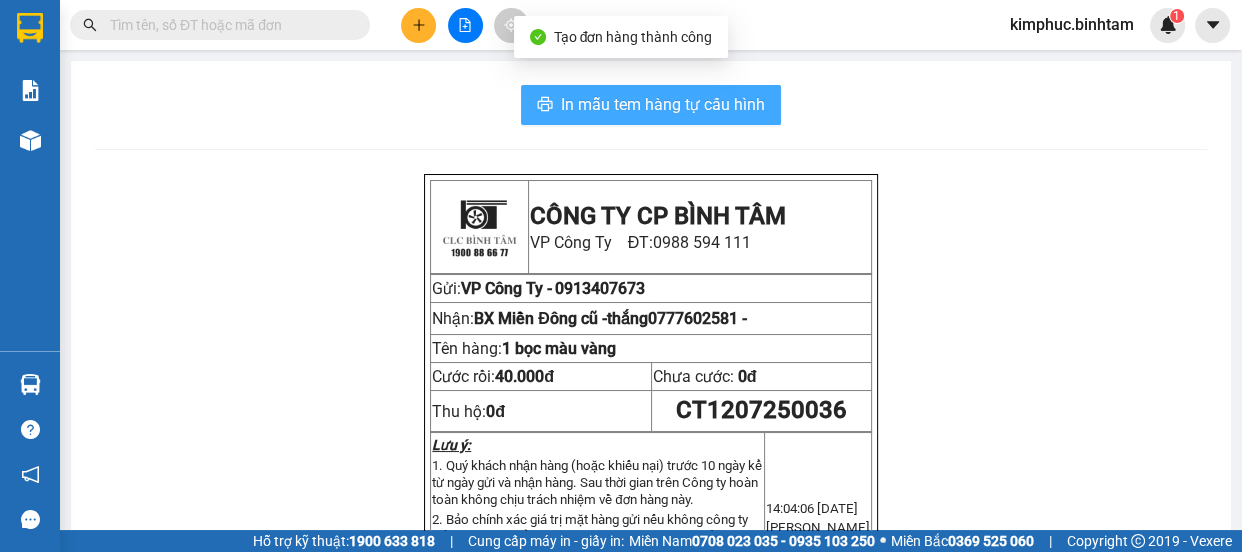 click on "In mẫu tem hàng tự cấu hình" at bounding box center [663, 104] 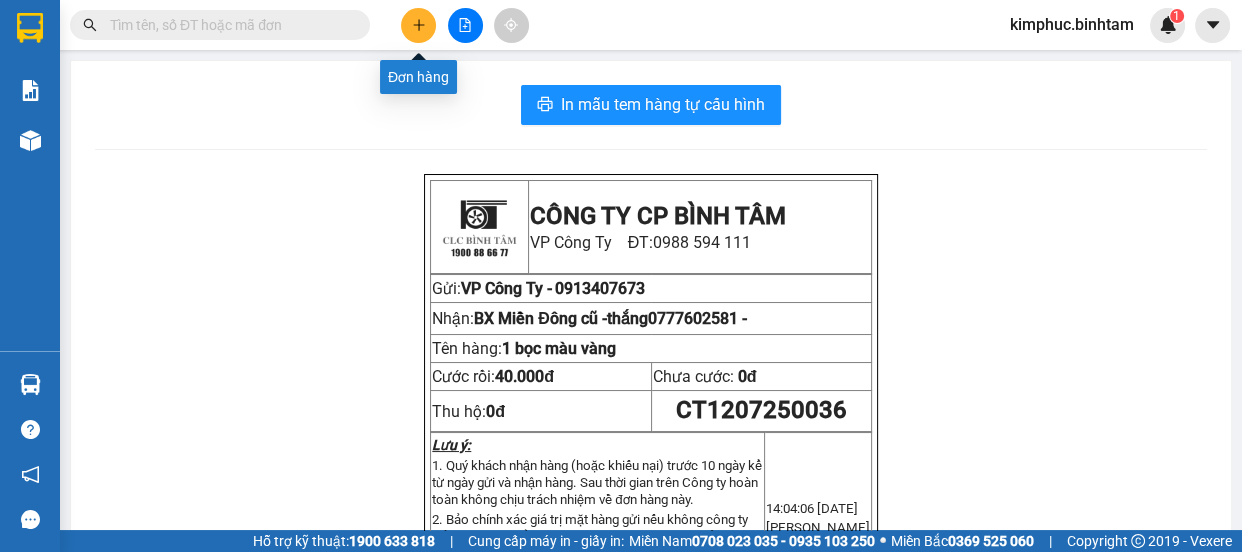 click 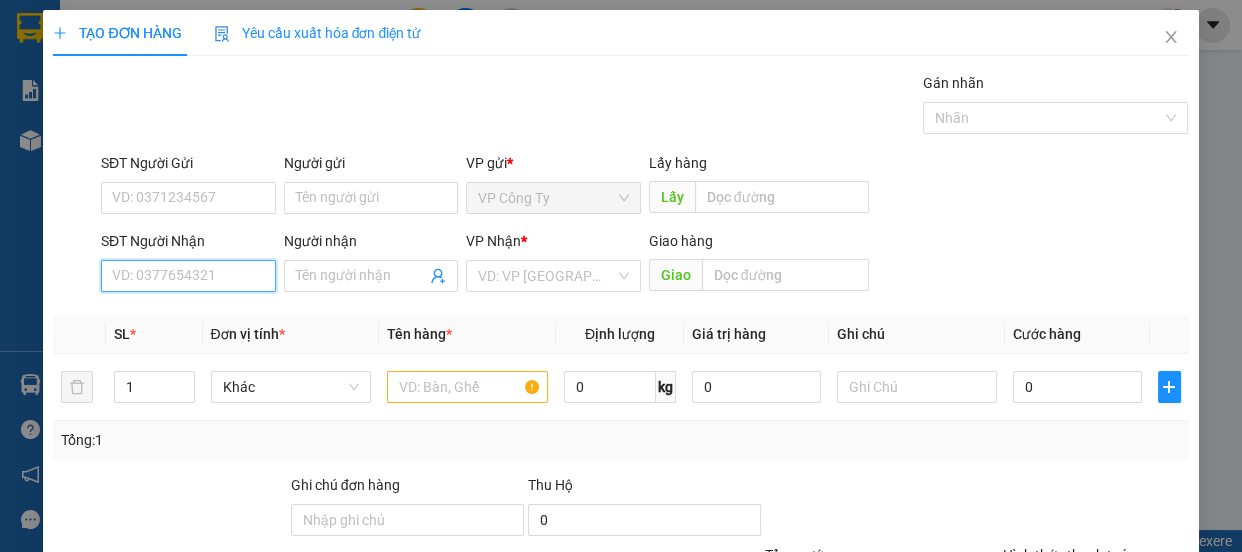 click on "SĐT Người Nhận" at bounding box center [188, 276] 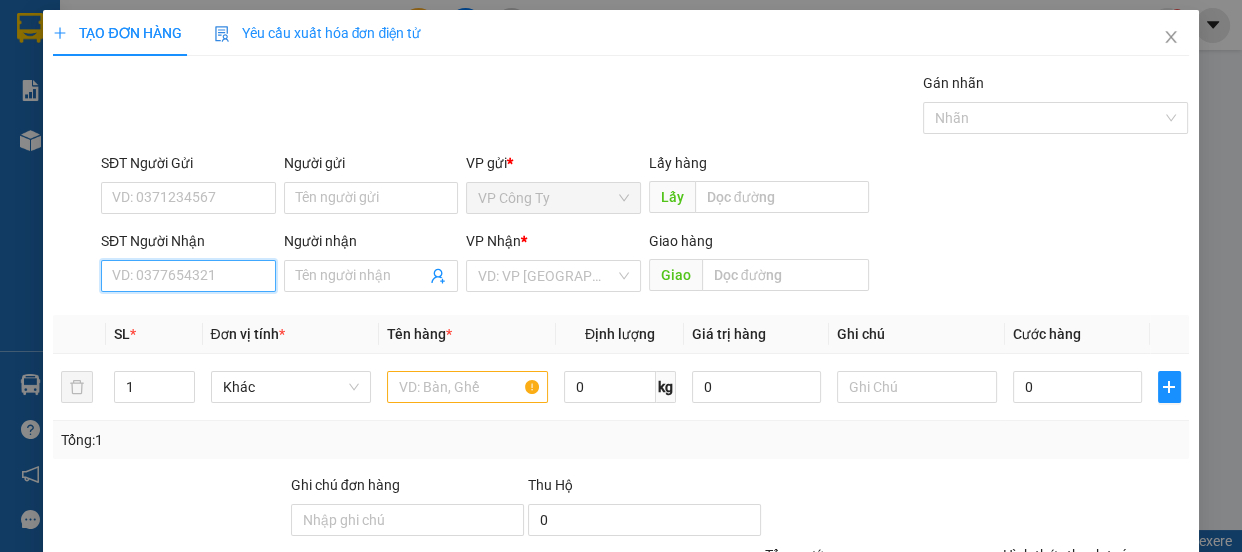 type on "9" 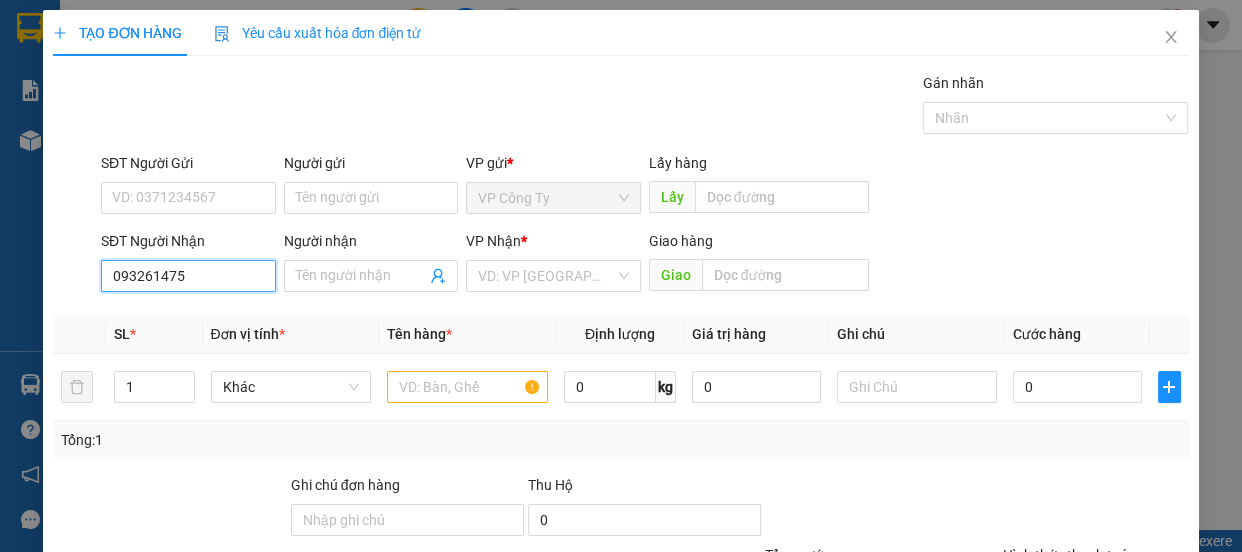 type on "0932614752" 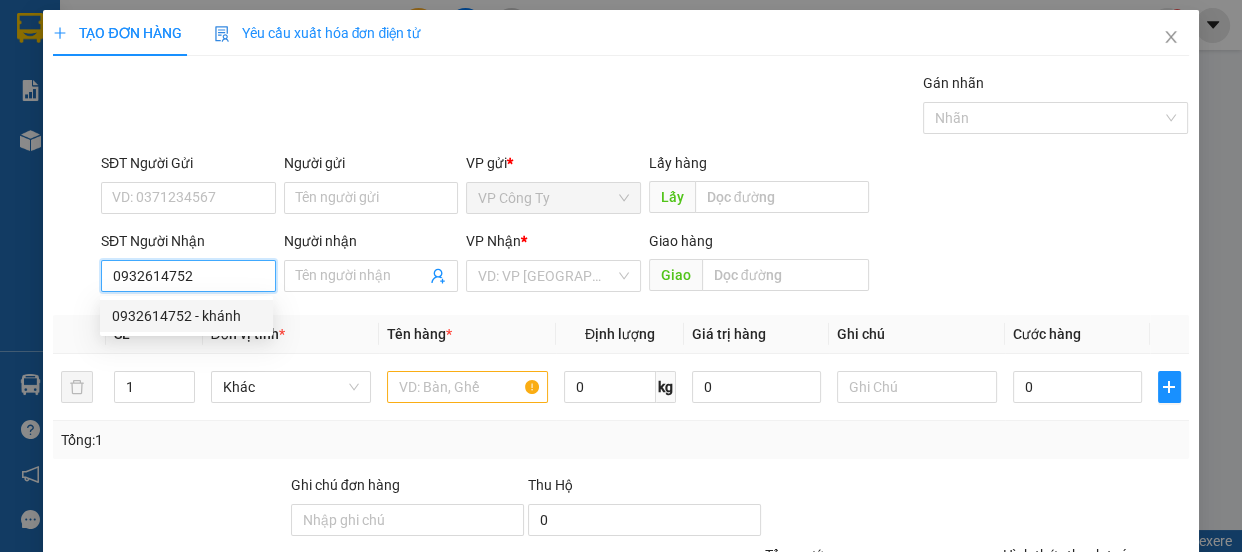 click on "0932614752 - khánh" at bounding box center [186, 316] 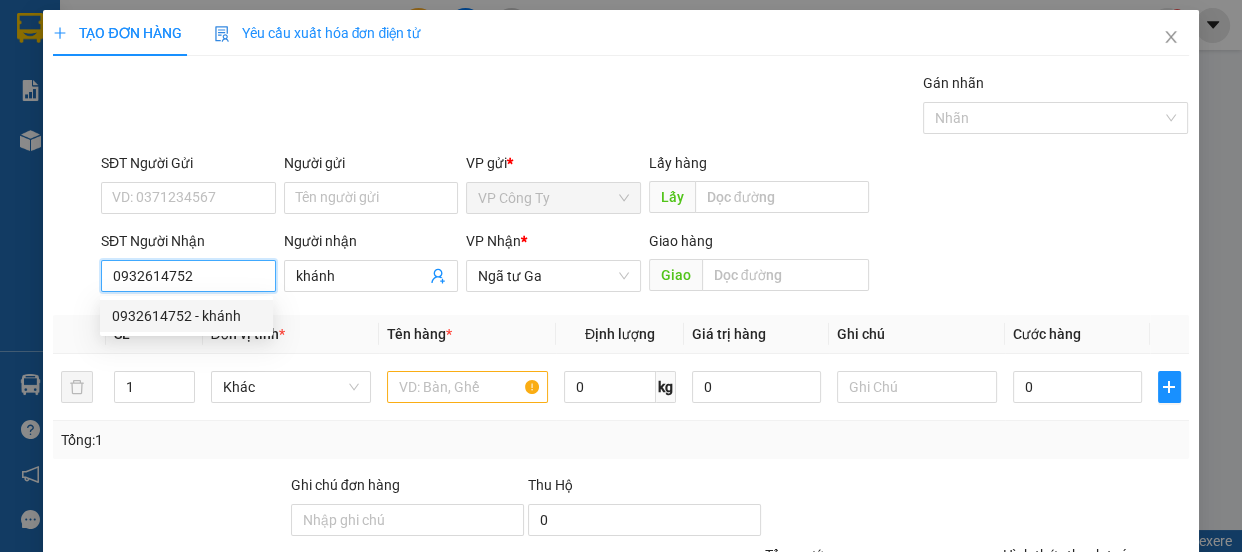 type on "100.000" 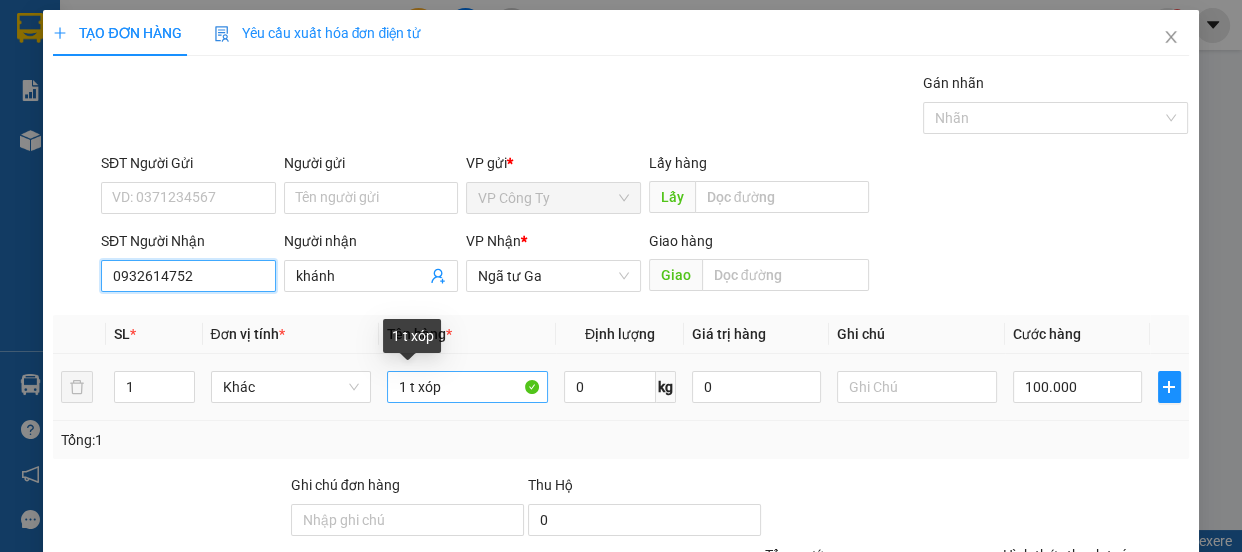 type on "0932614752" 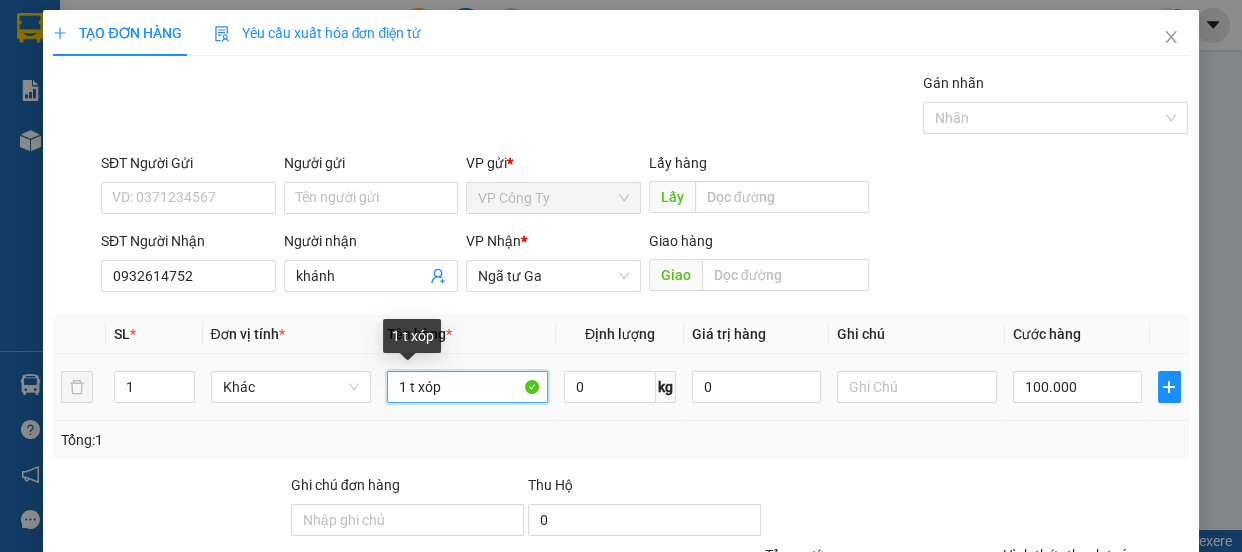 click on "1 t xóp" at bounding box center [467, 387] 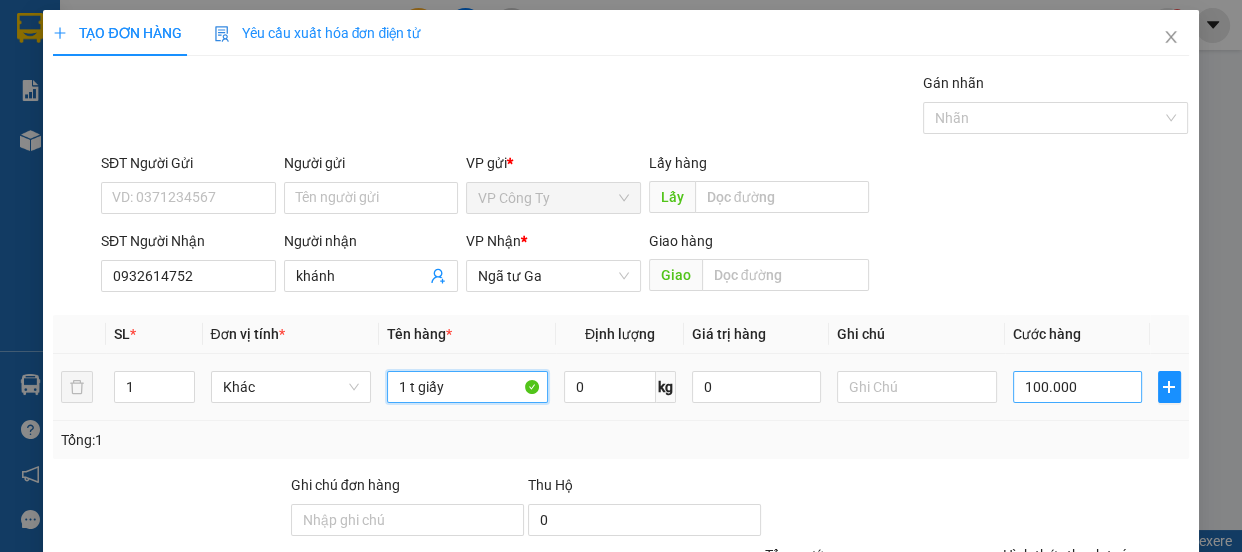 type on "1 t giấy" 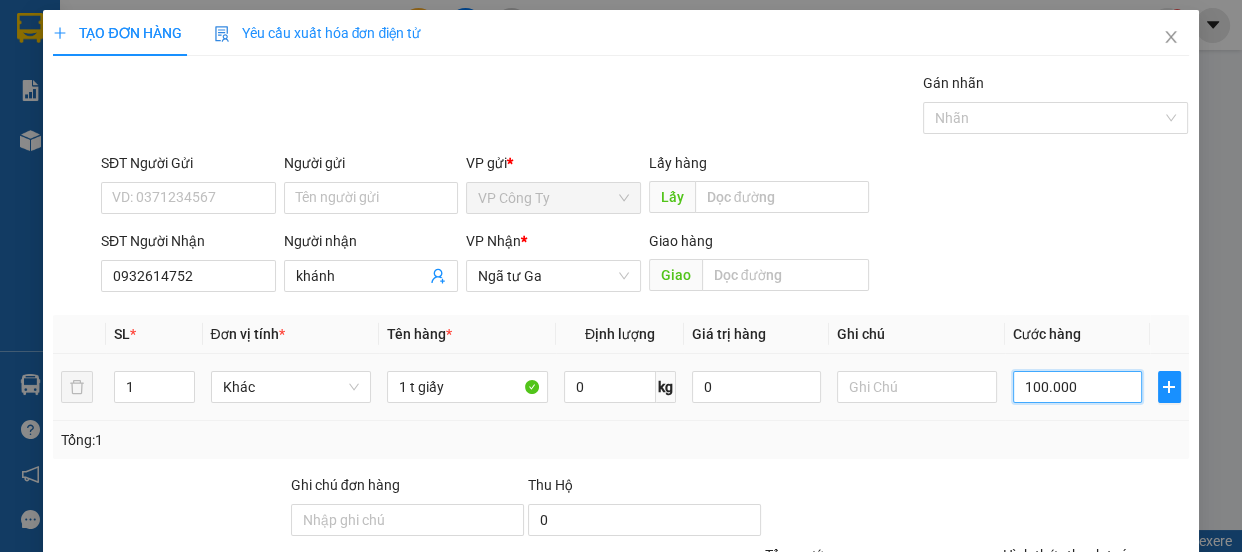 click on "100.000" at bounding box center (1077, 387) 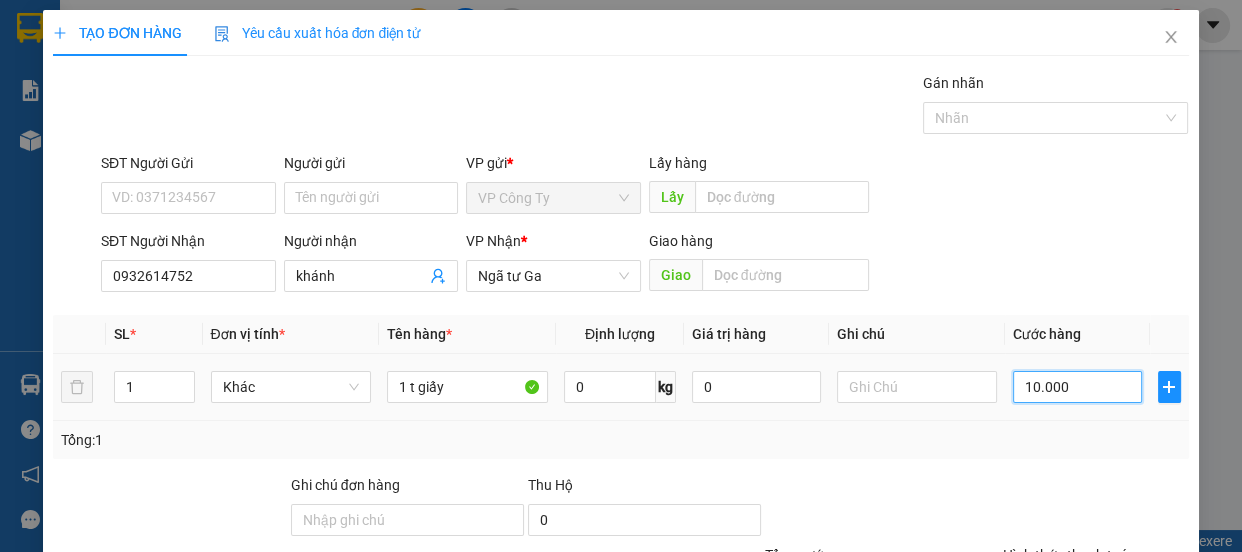 type on "0" 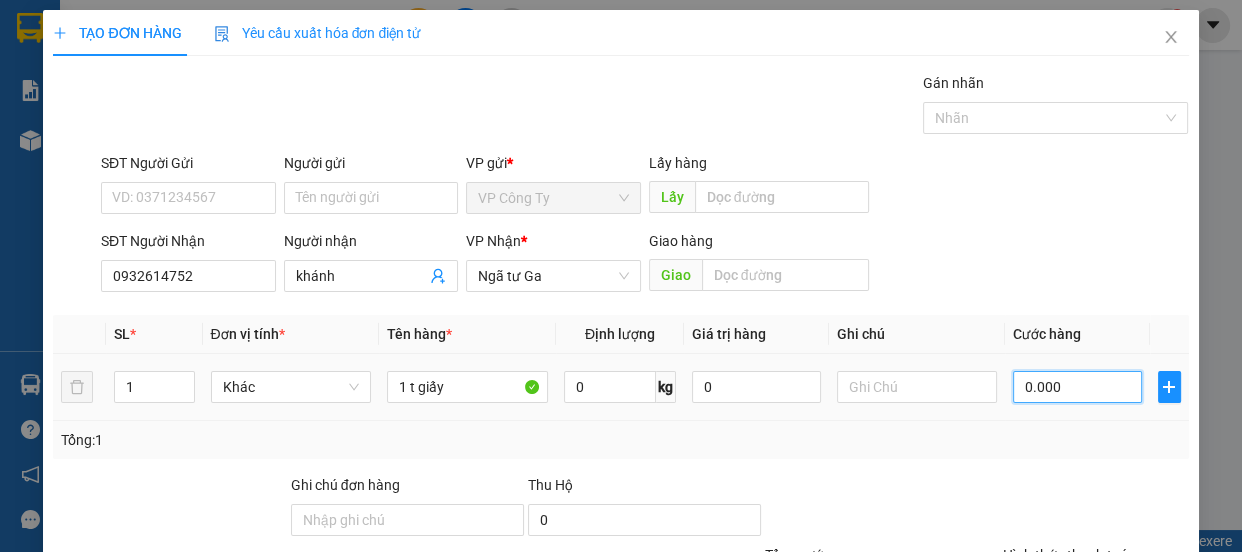 type on "50.000" 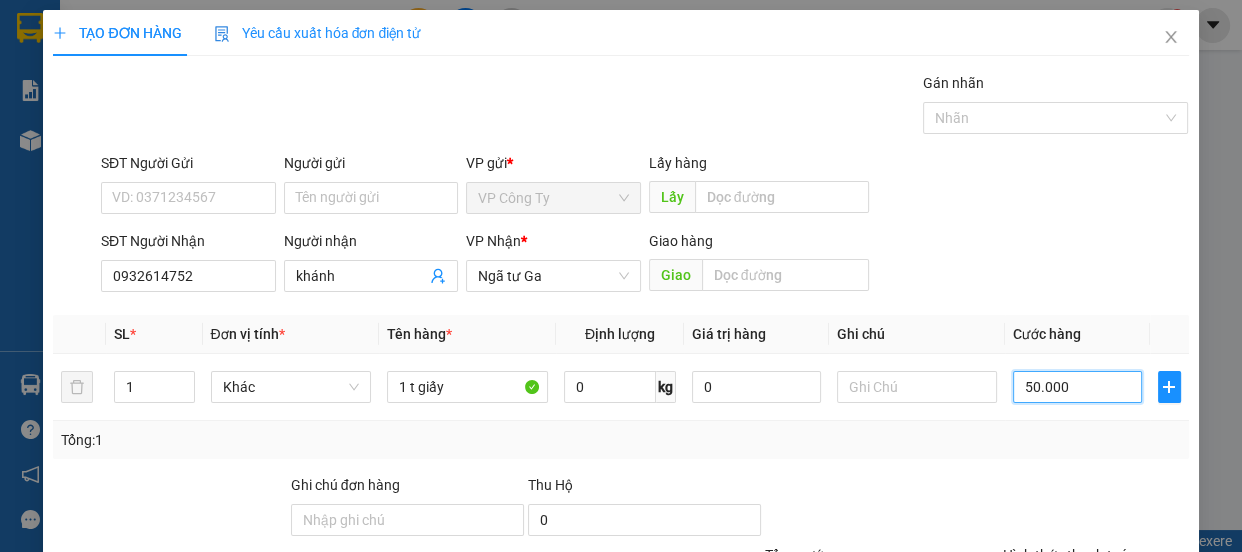 scroll, scrollTop: 187, scrollLeft: 0, axis: vertical 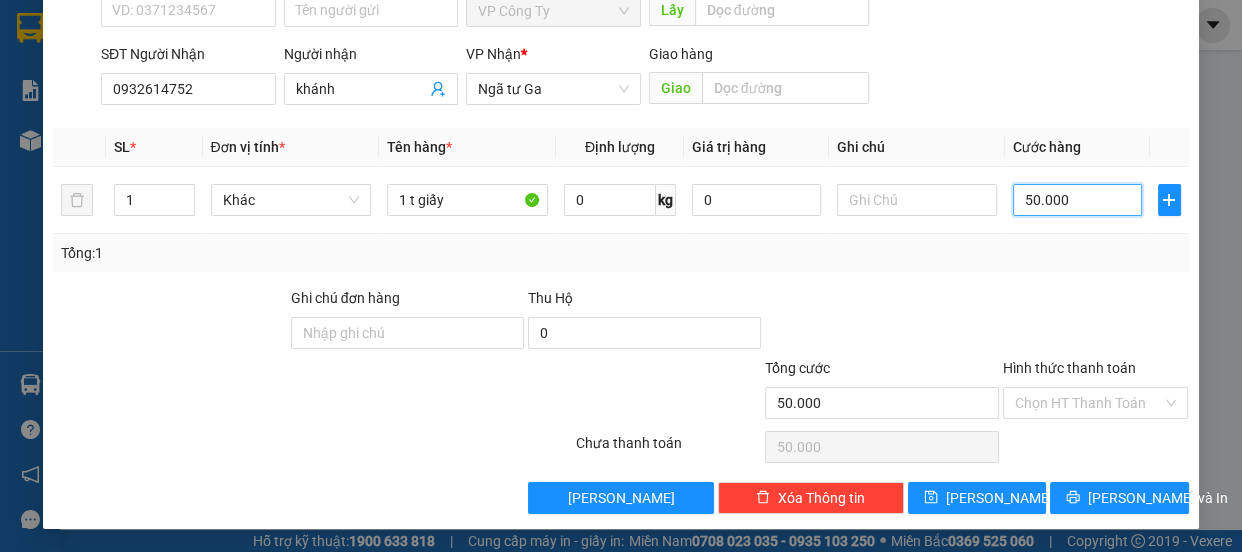type on "50.000" 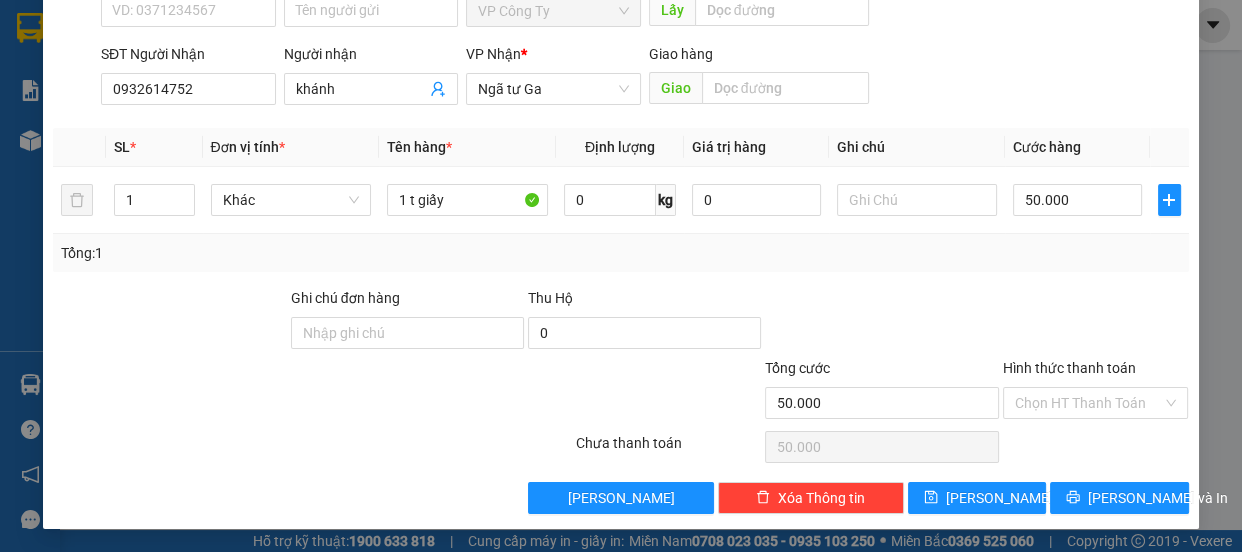 click at bounding box center [1096, 322] 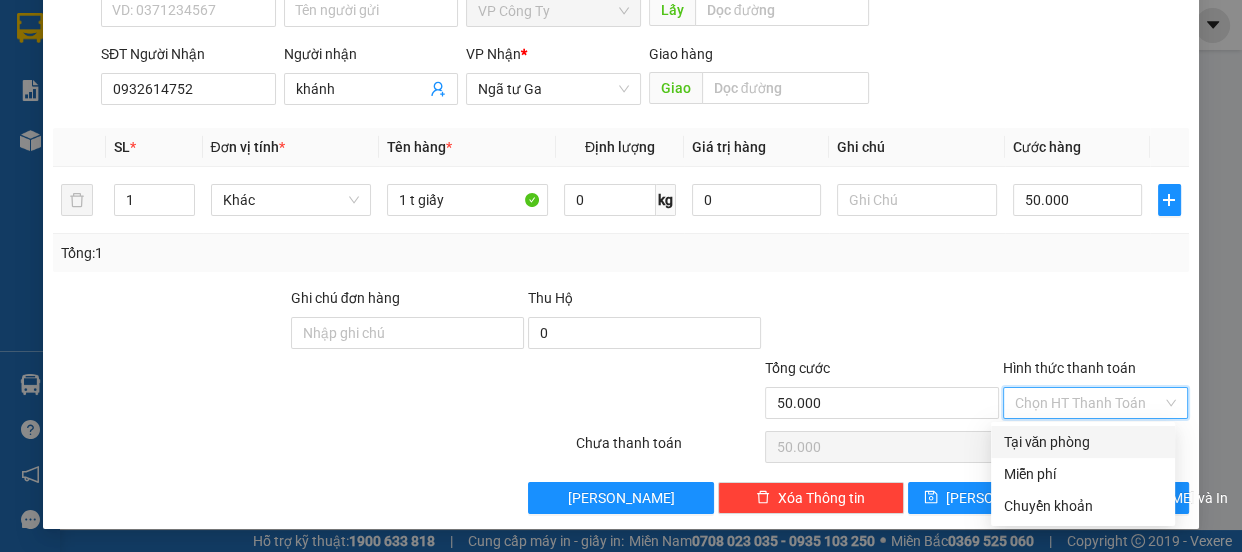 click on "Tại văn phòng" at bounding box center [1083, 442] 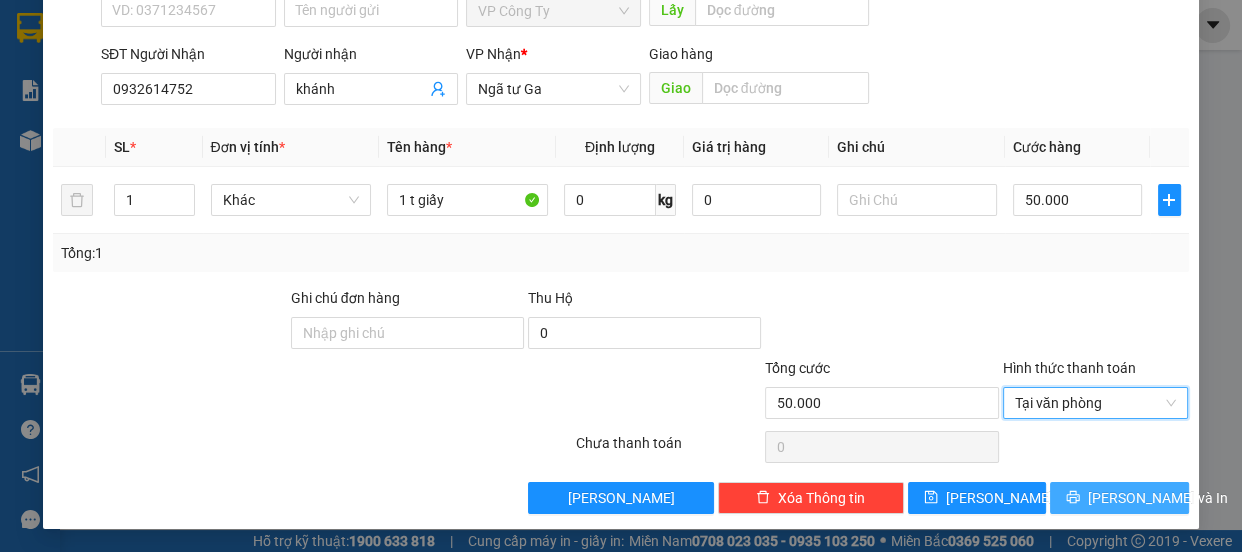 click 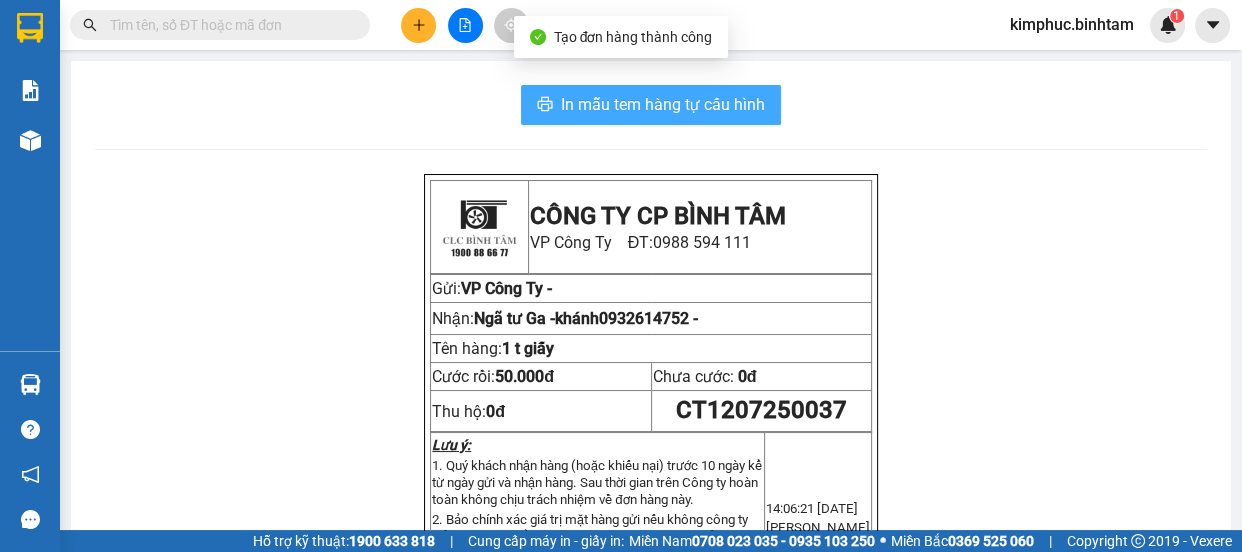 click on "In mẫu tem hàng tự cấu hình" at bounding box center (663, 104) 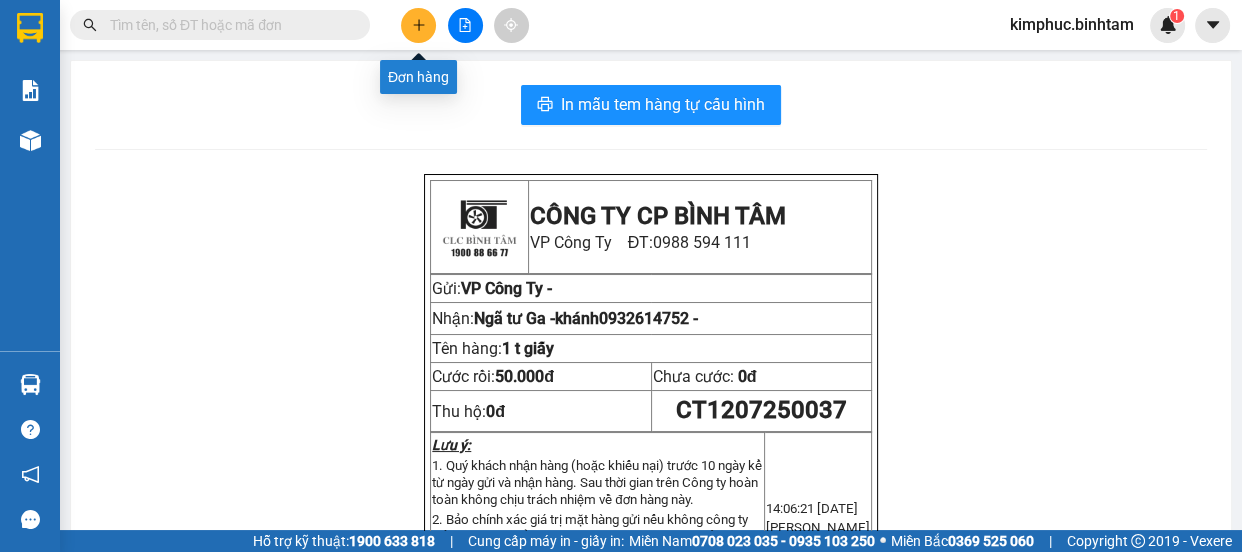 click at bounding box center (418, 25) 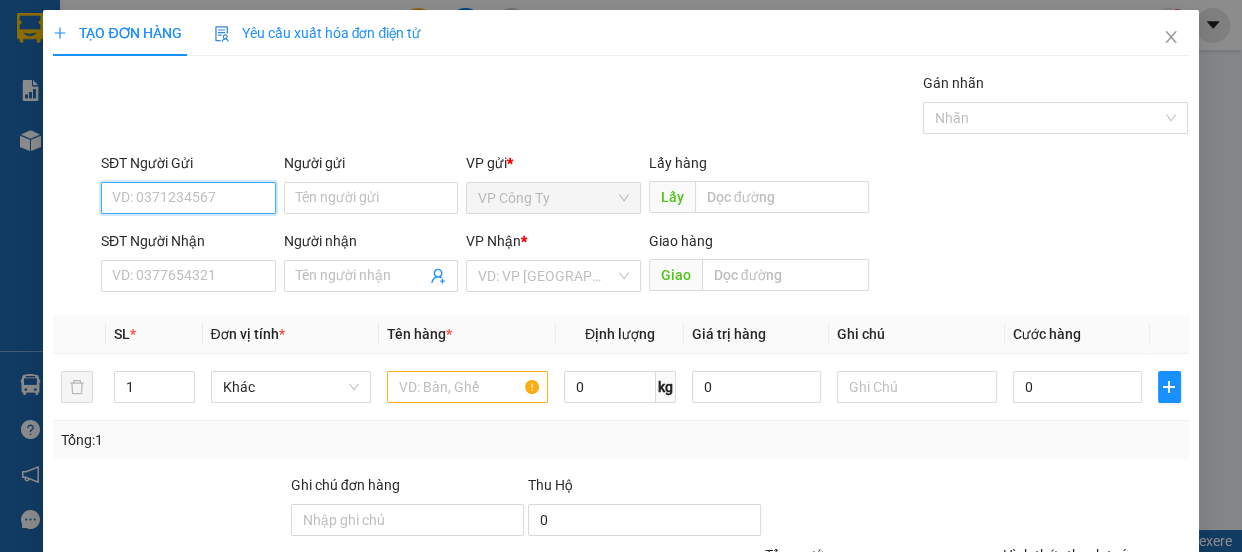 click on "SĐT Người Gửi" at bounding box center [188, 198] 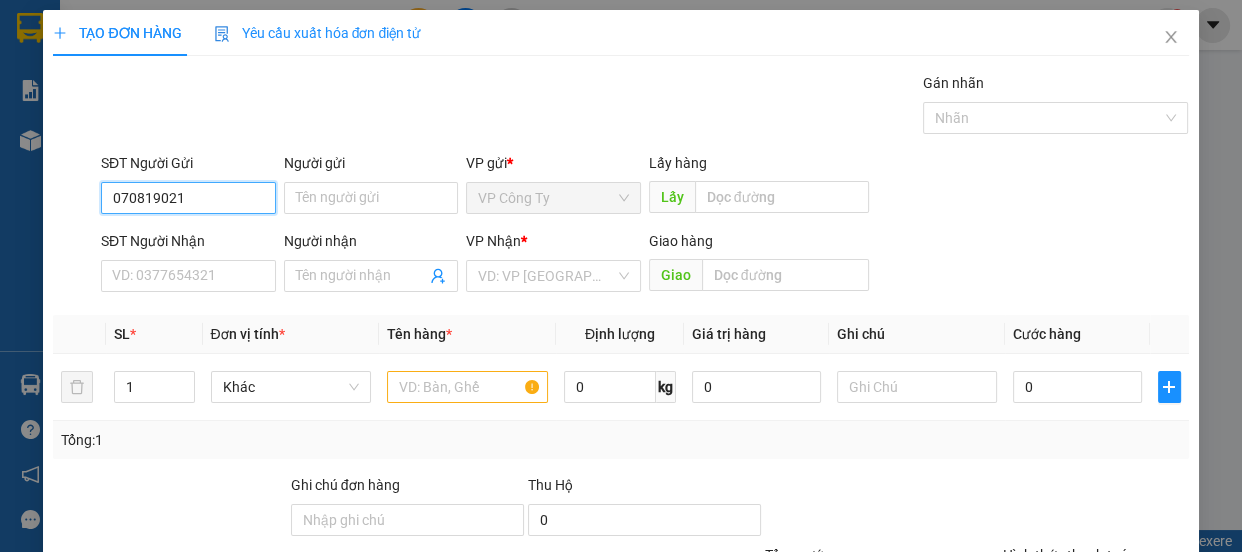 type on "0708190217" 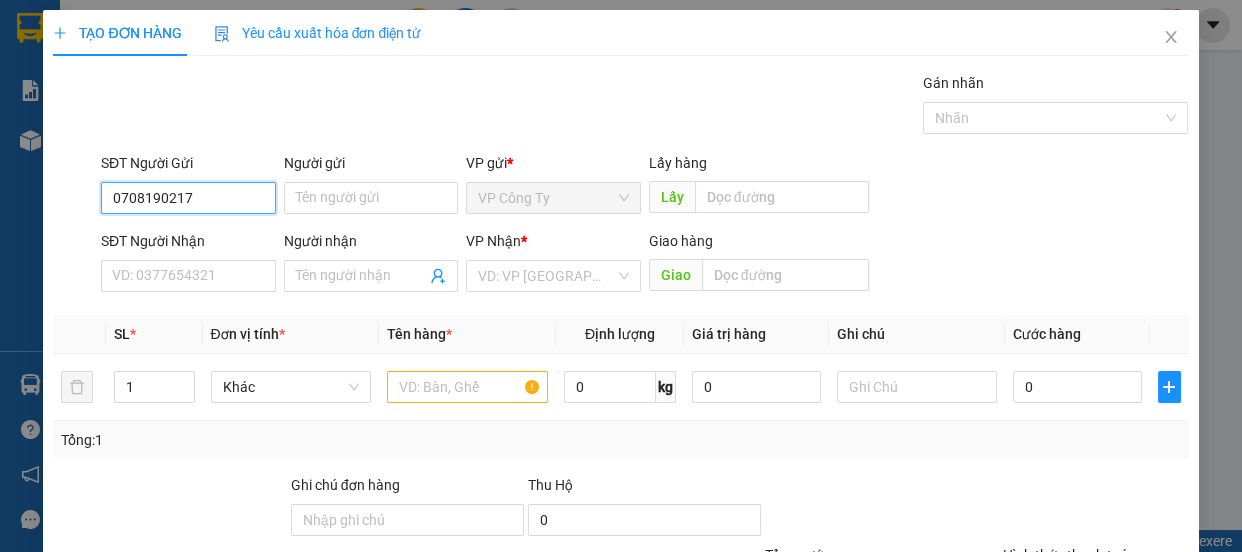 click on "0708190217" at bounding box center (188, 198) 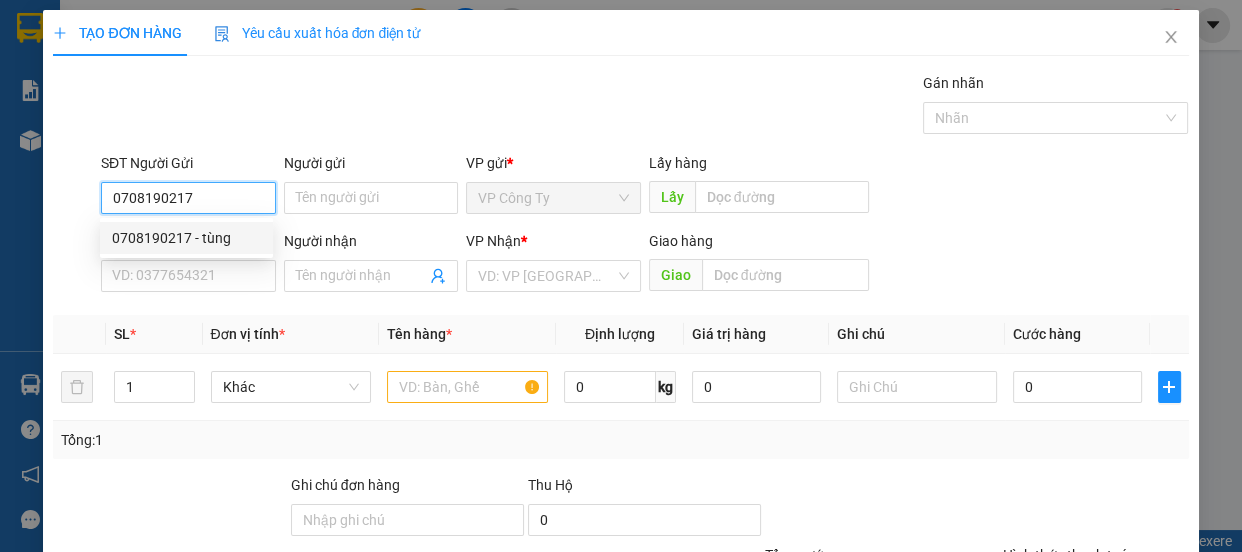 click on "0708190217 - tùng" at bounding box center (186, 238) 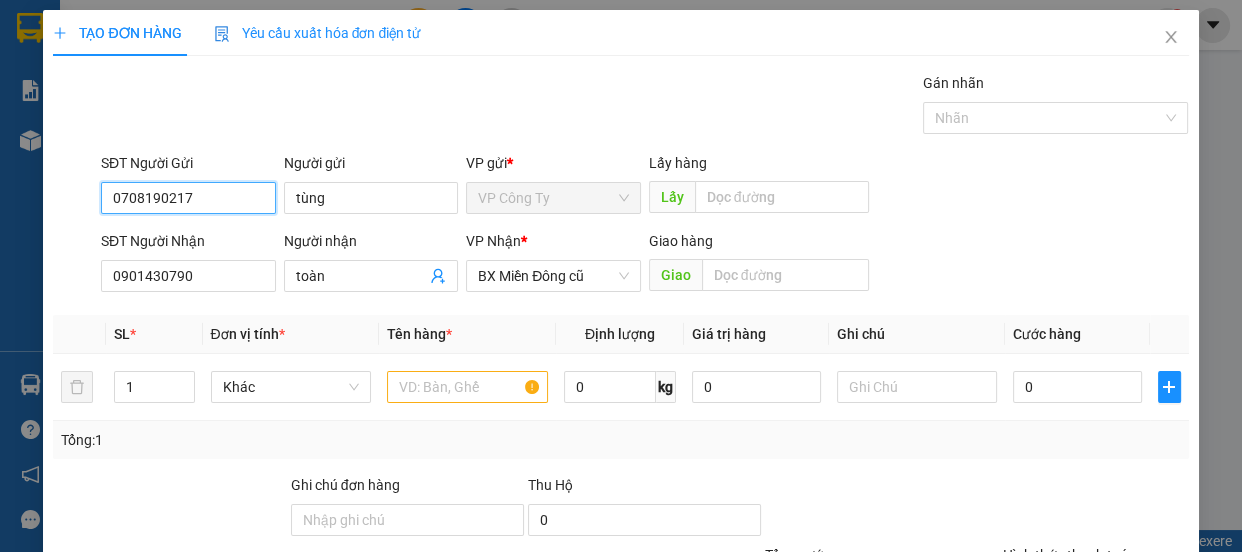 type on "100.000" 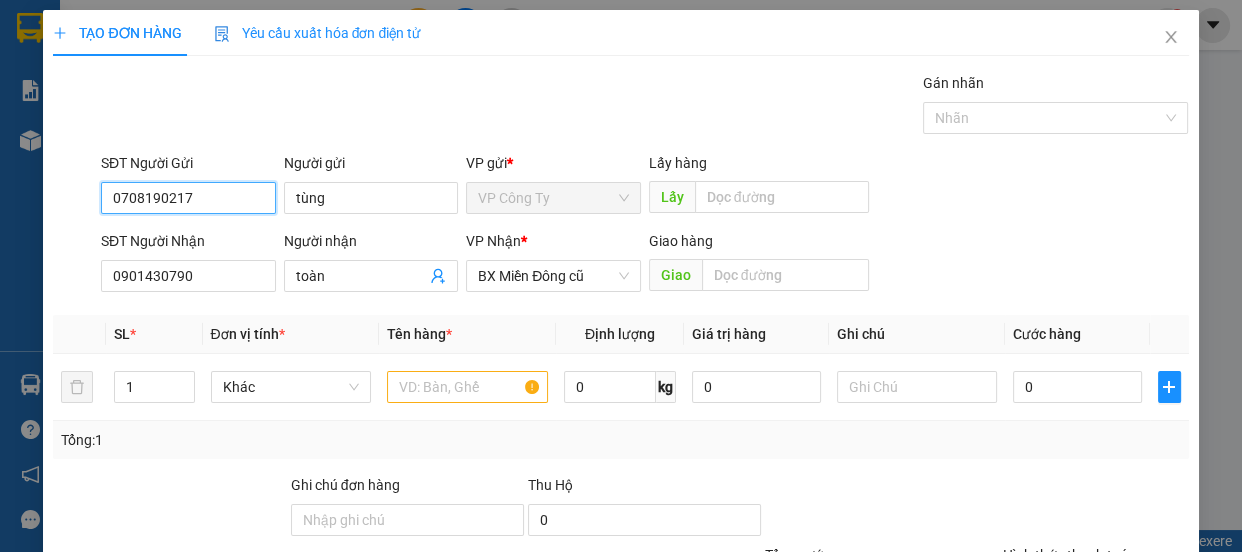 type on "100.000" 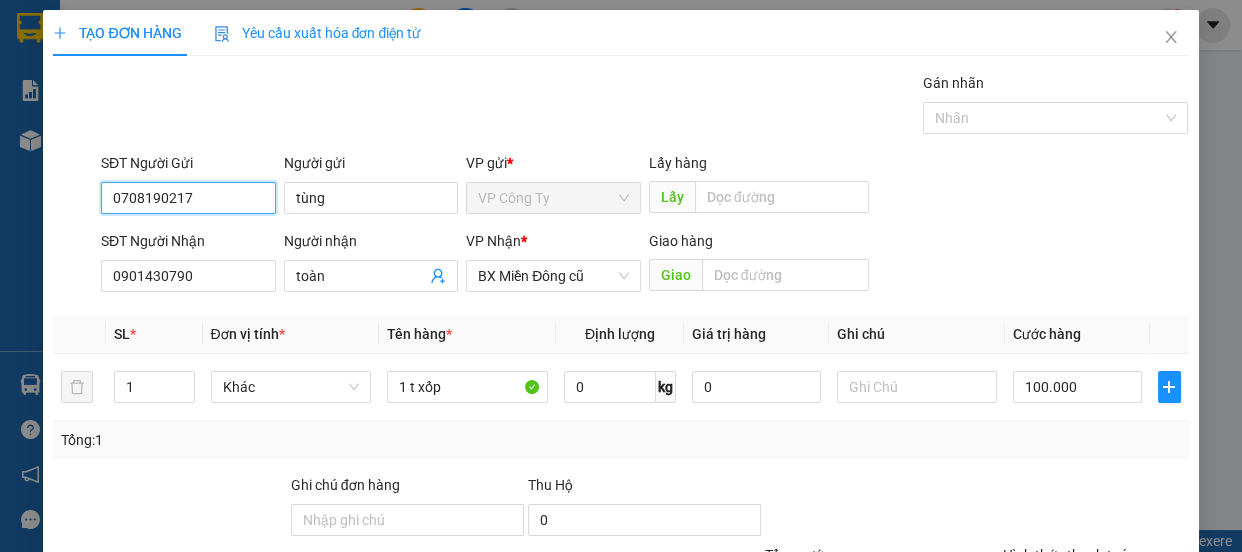 scroll, scrollTop: 187, scrollLeft: 0, axis: vertical 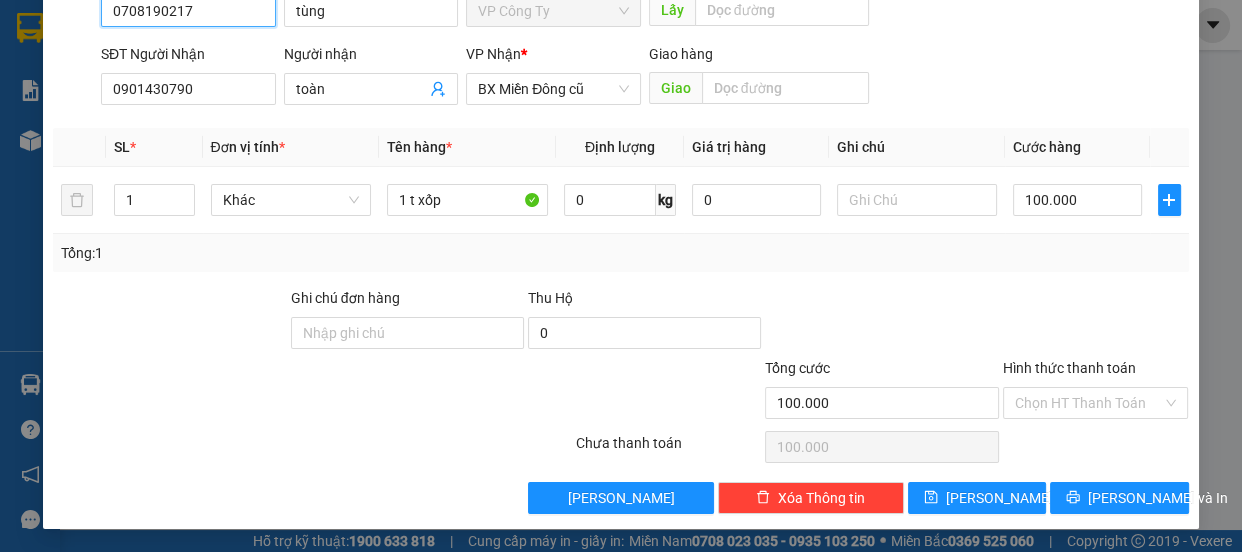 type on "0708190217" 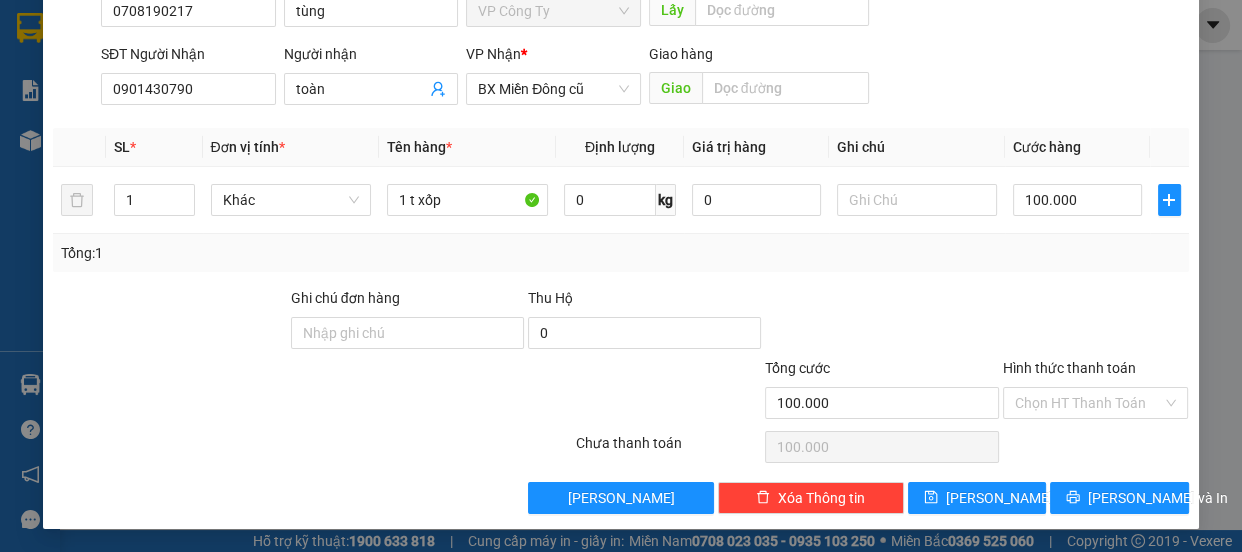 click on "Hình thức thanh toán" at bounding box center (1069, 368) 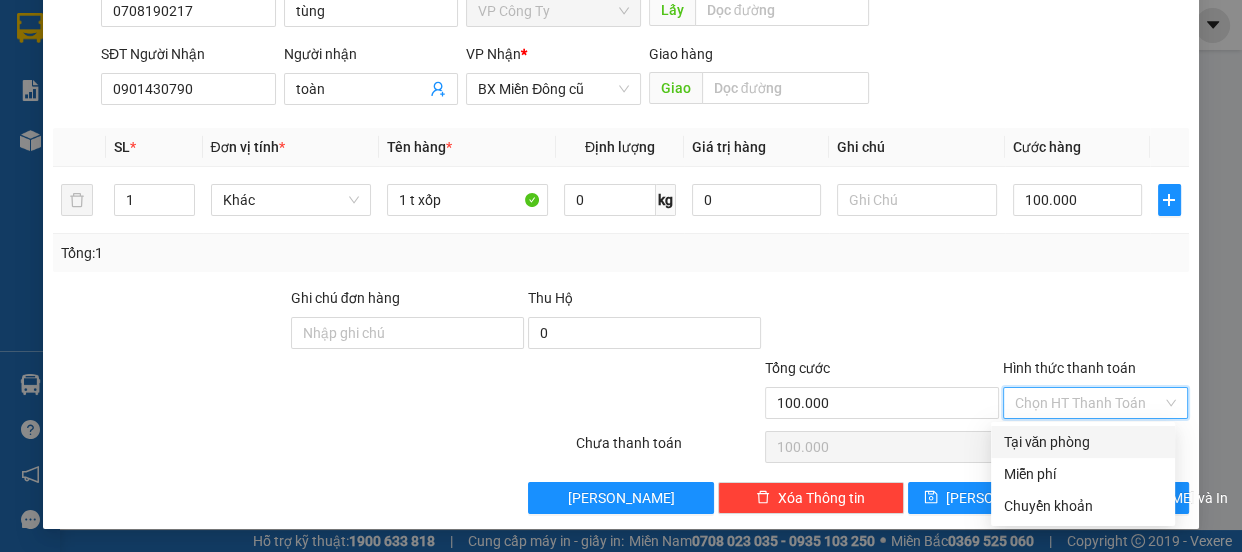 click on "Tại văn phòng" at bounding box center [1083, 442] 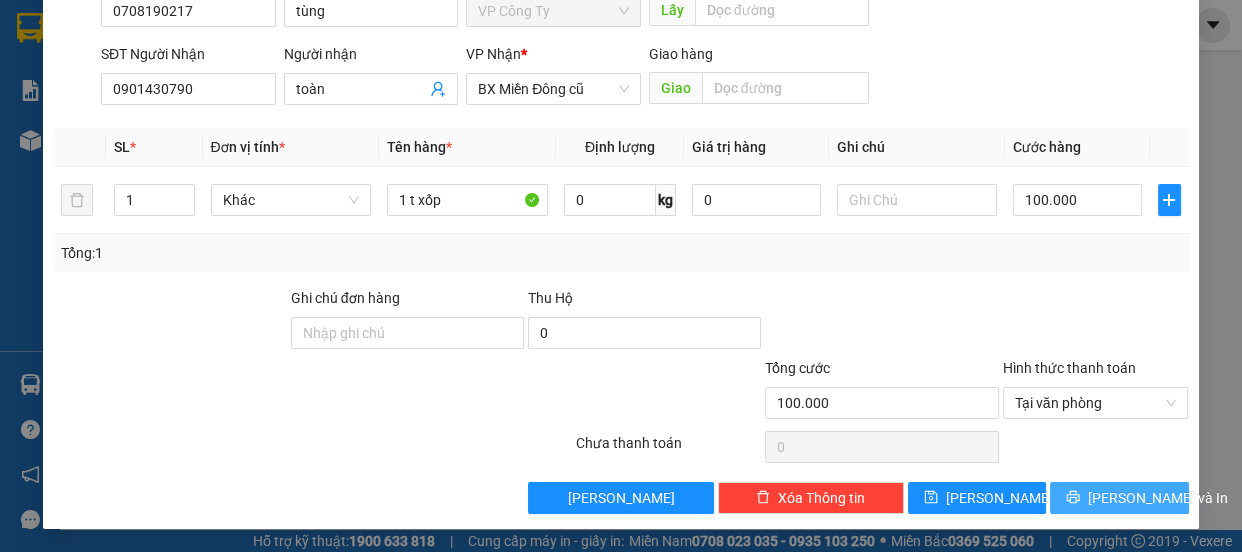 click on "[PERSON_NAME] và In" at bounding box center [1119, 498] 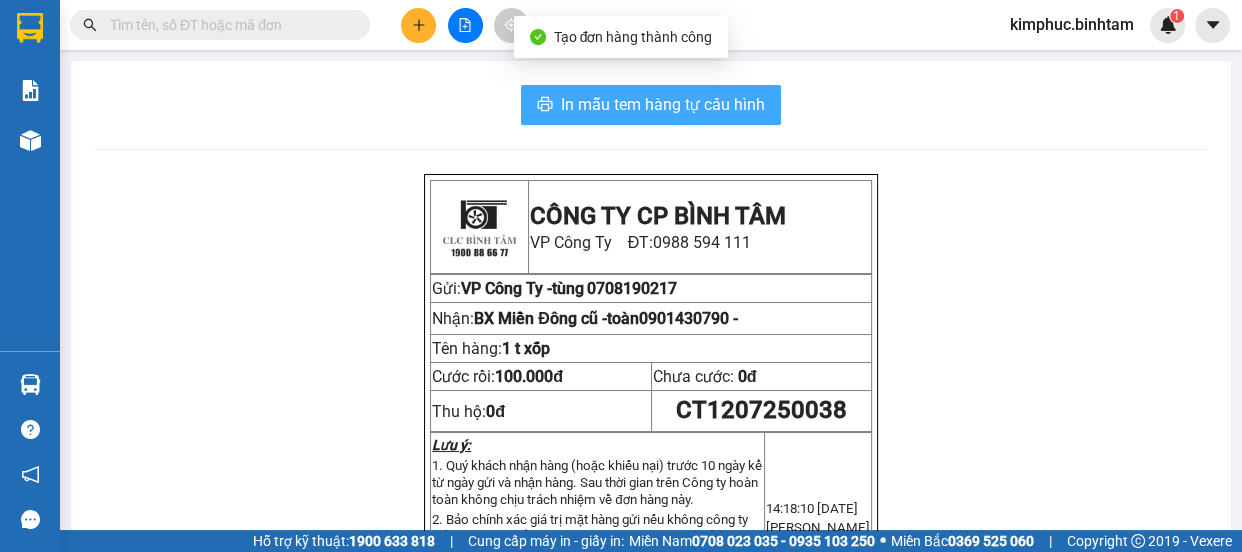 click on "In mẫu tem hàng tự cấu hình" at bounding box center [663, 104] 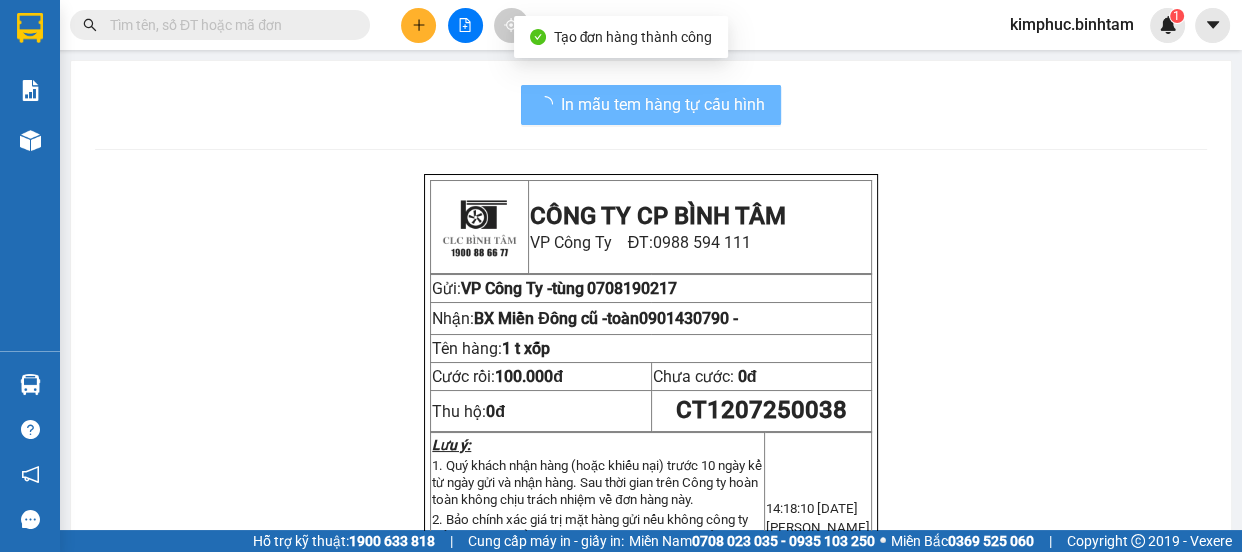 scroll, scrollTop: 0, scrollLeft: 0, axis: both 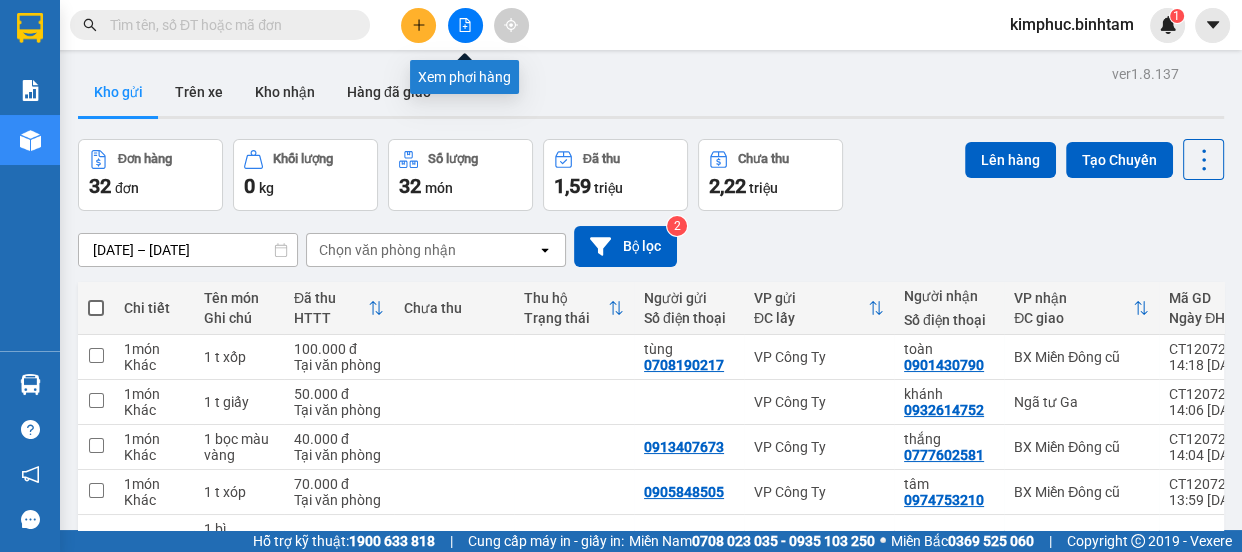 click at bounding box center [465, 25] 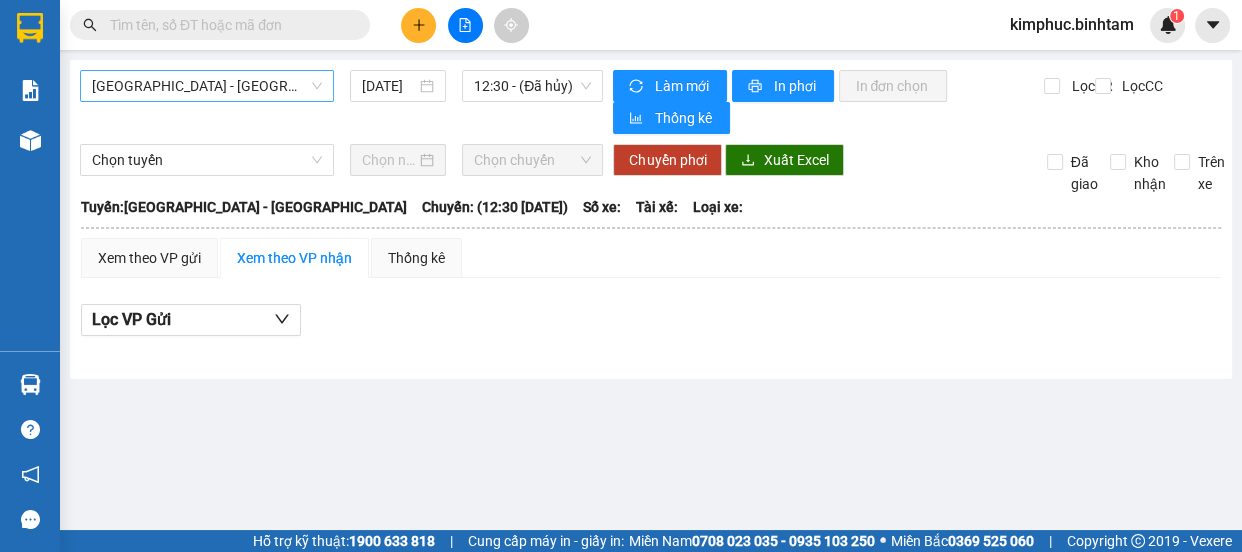 click on "[GEOGRAPHIC_DATA] - [GEOGRAPHIC_DATA]" at bounding box center [207, 86] 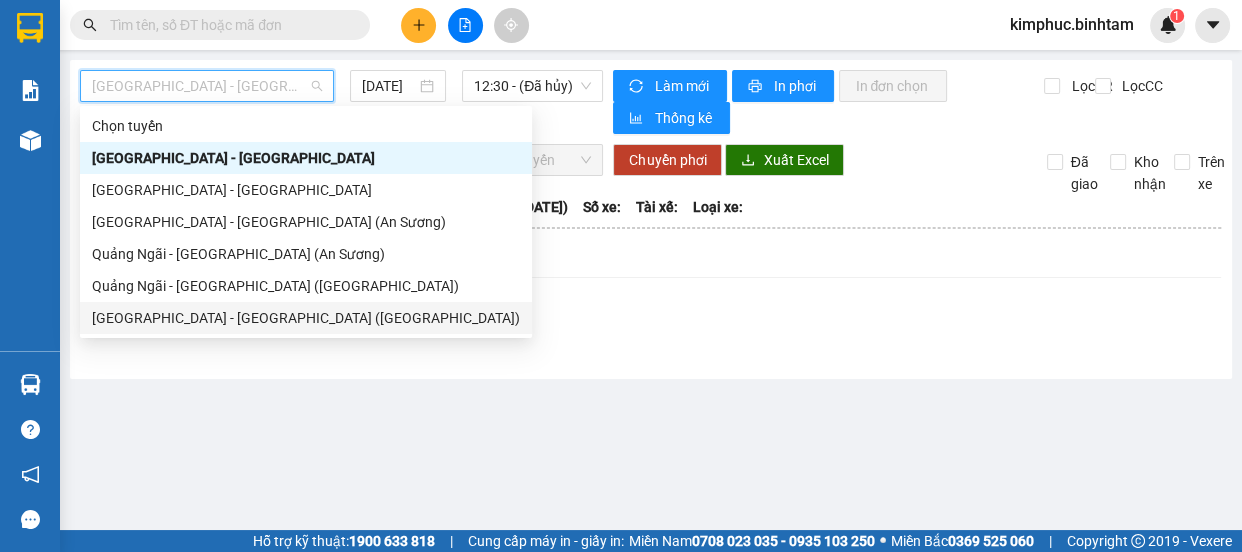click on "[GEOGRAPHIC_DATA] - [GEOGRAPHIC_DATA] ([GEOGRAPHIC_DATA])" at bounding box center [306, 318] 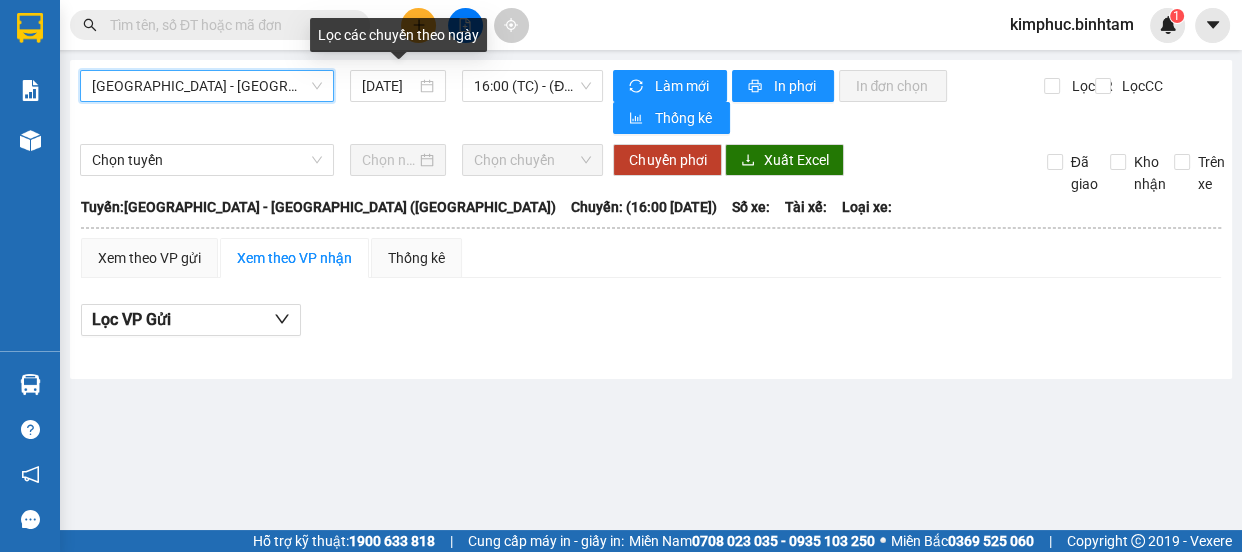 drag, startPoint x: 392, startPoint y: 85, endPoint x: 405, endPoint y: 134, distance: 50.695168 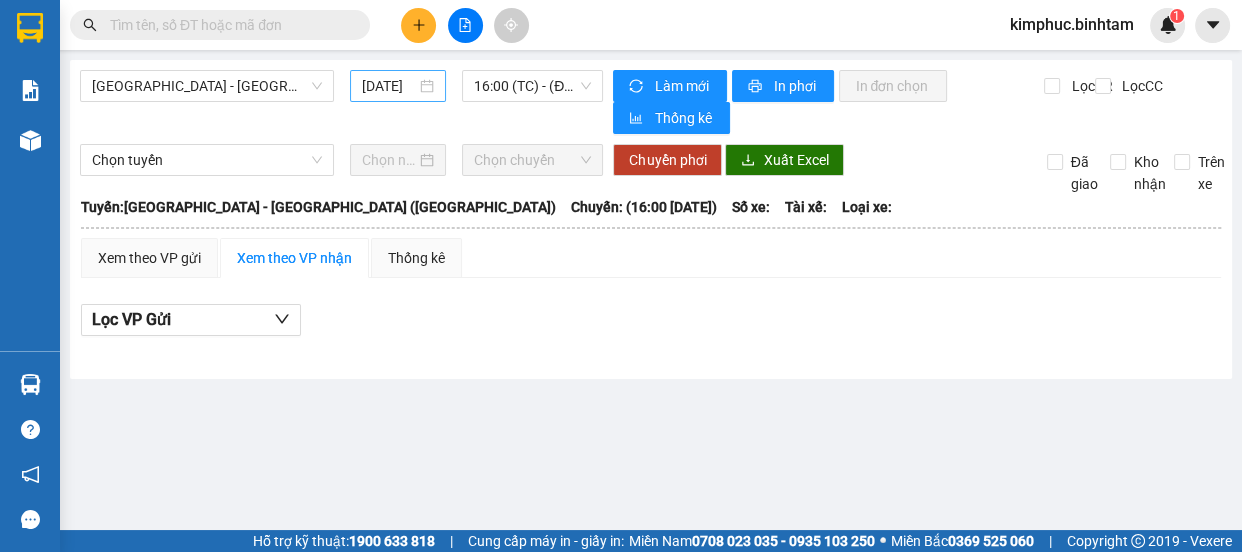 click on "[DATE]" at bounding box center (389, 86) 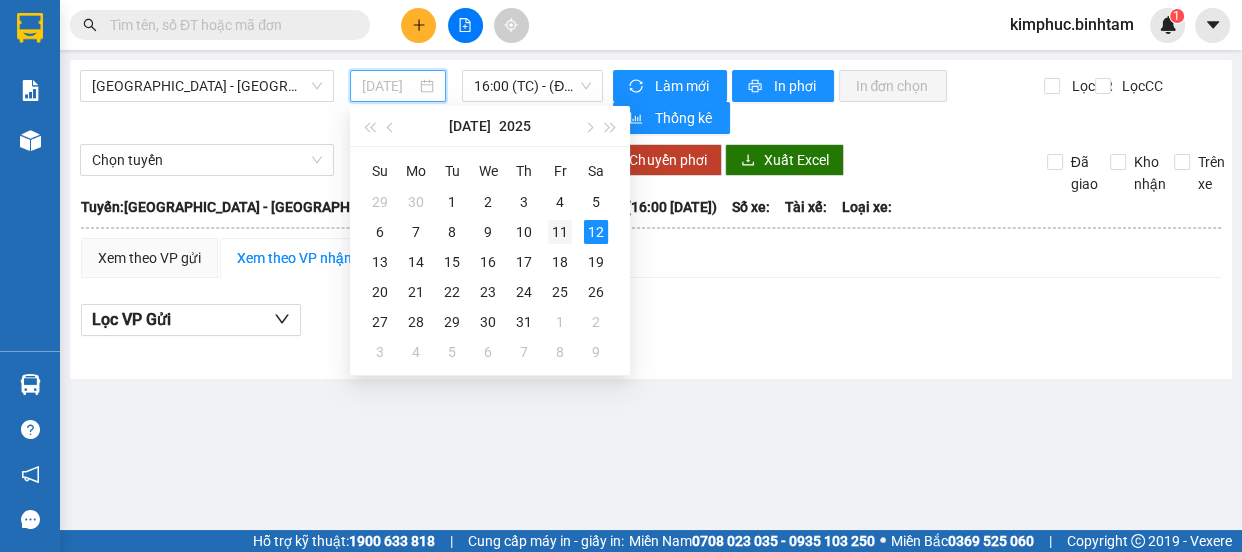 click on "11" at bounding box center [560, 232] 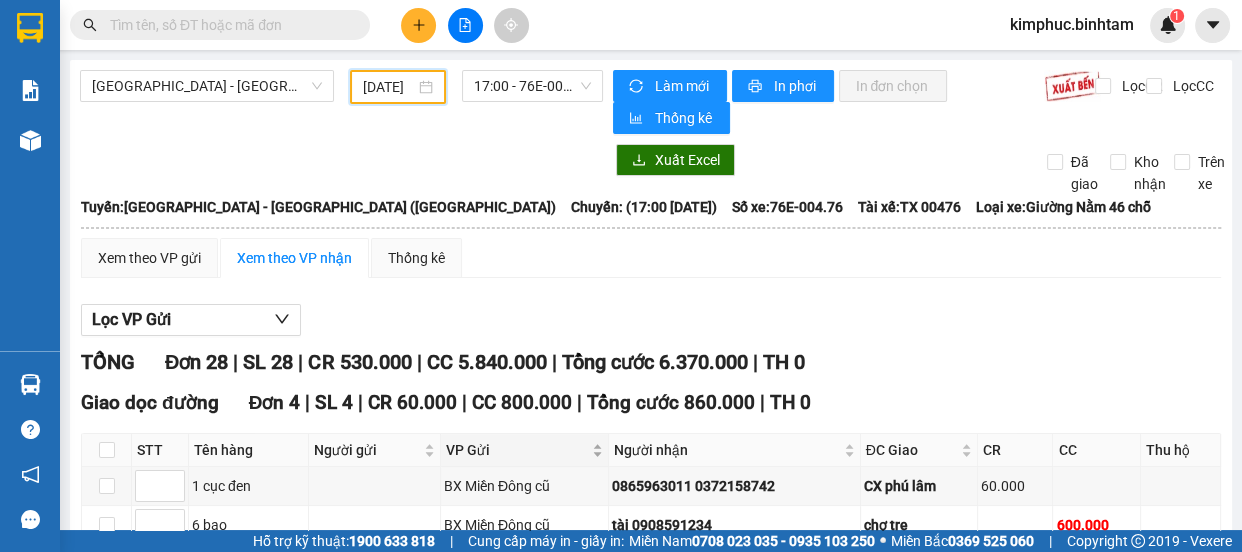scroll, scrollTop: 272, scrollLeft: 0, axis: vertical 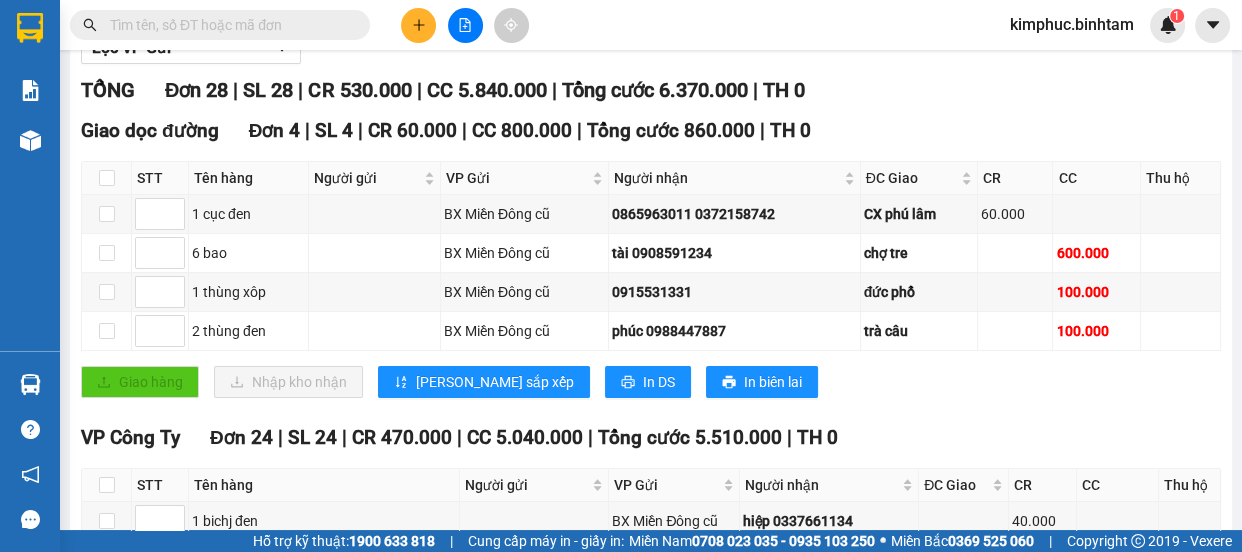 click at bounding box center [228, 25] 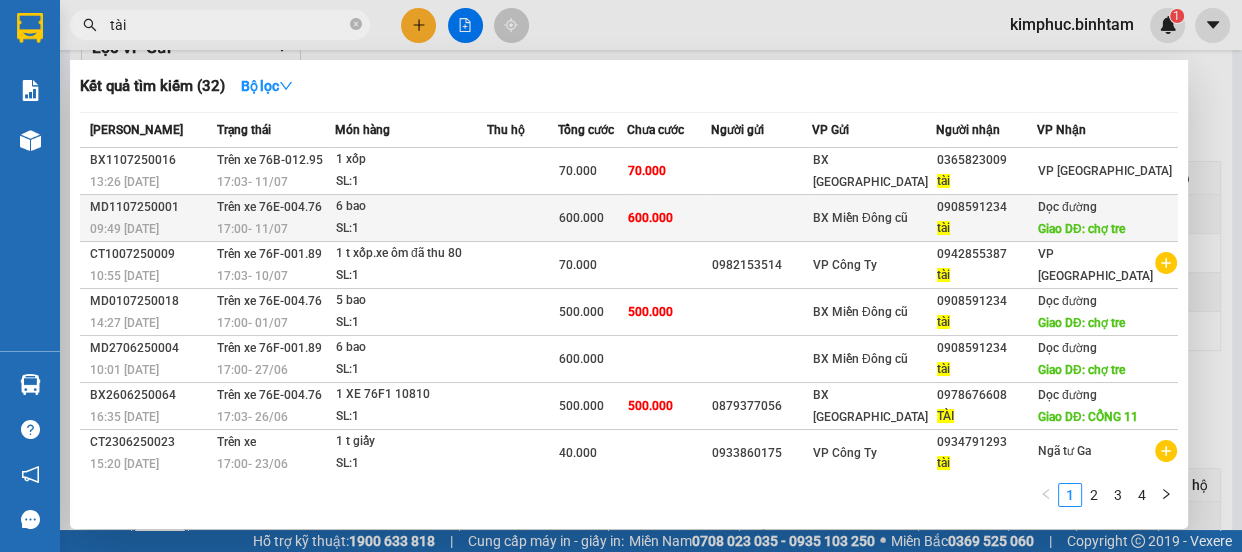 type on "tài" 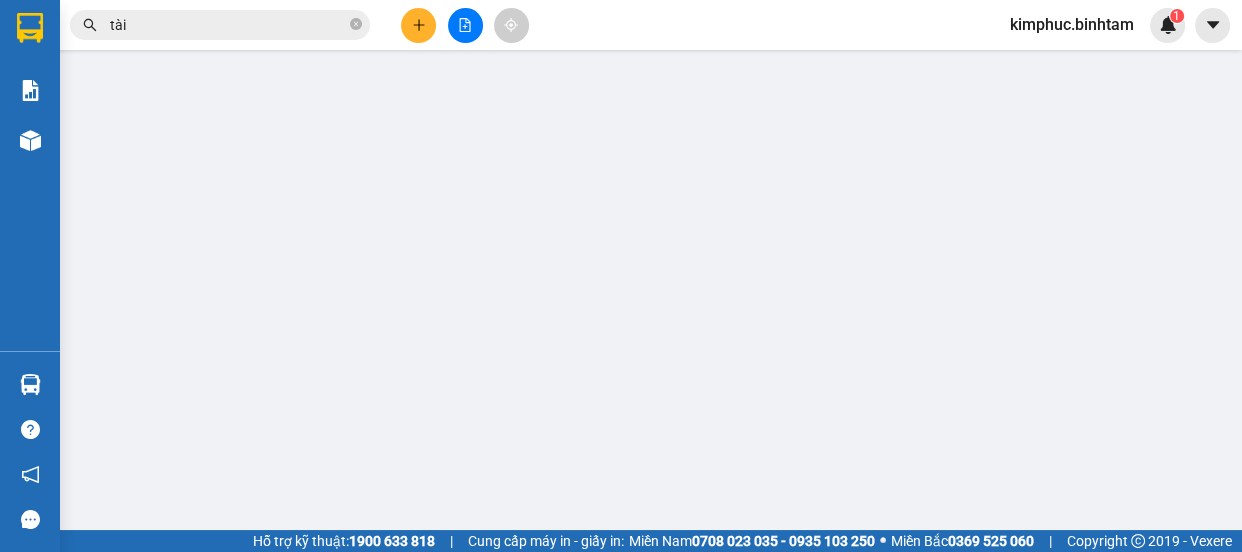 scroll, scrollTop: 0, scrollLeft: 0, axis: both 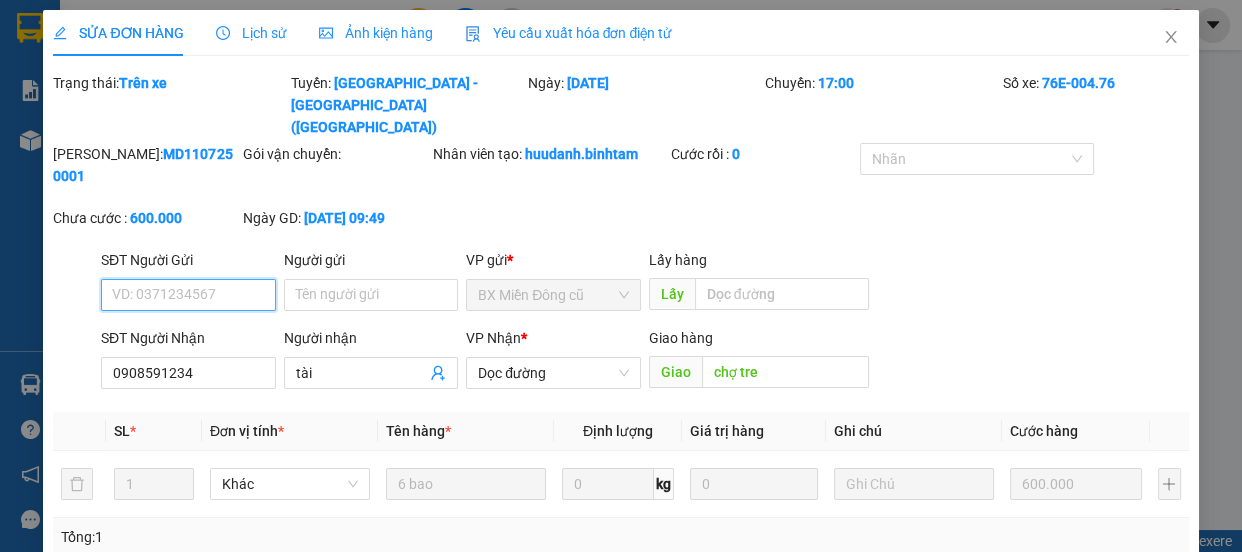 type on "0908591234" 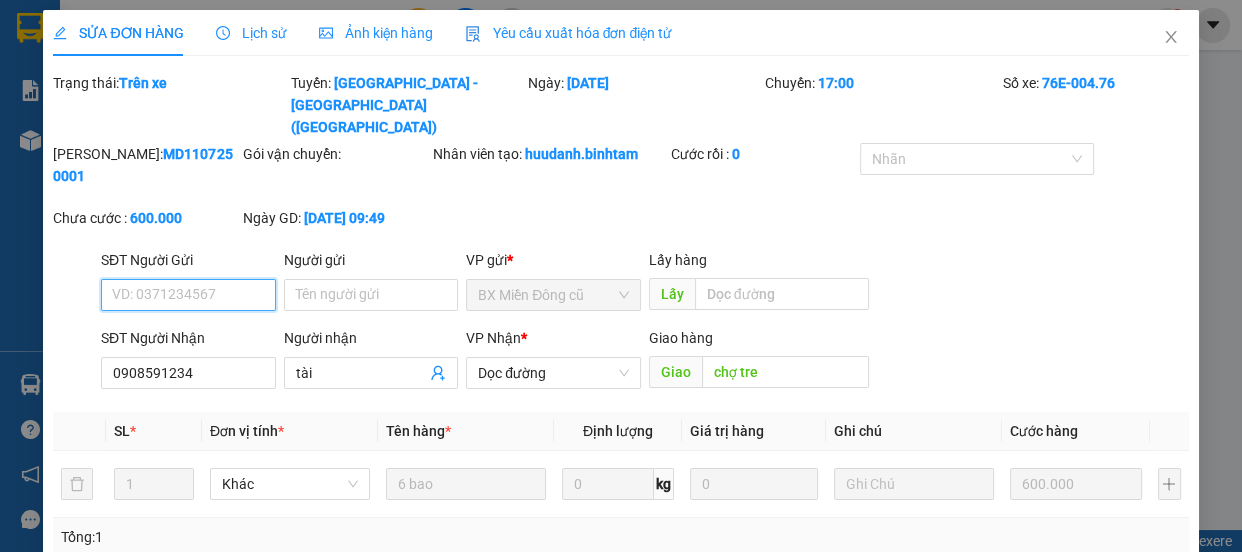 type on "tài" 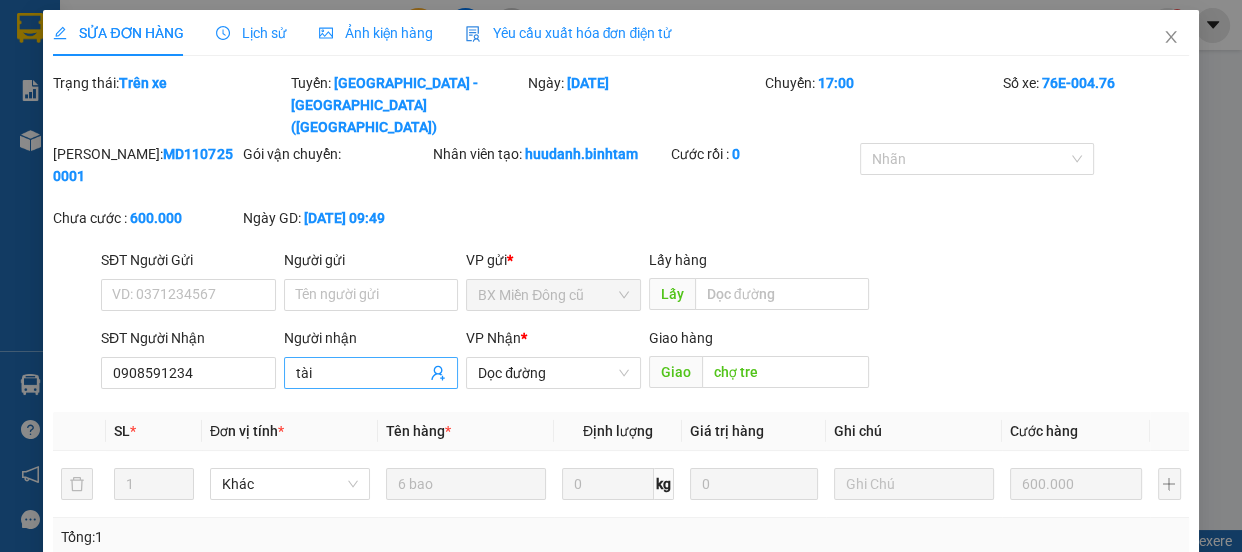 click on "tài" at bounding box center [361, 373] 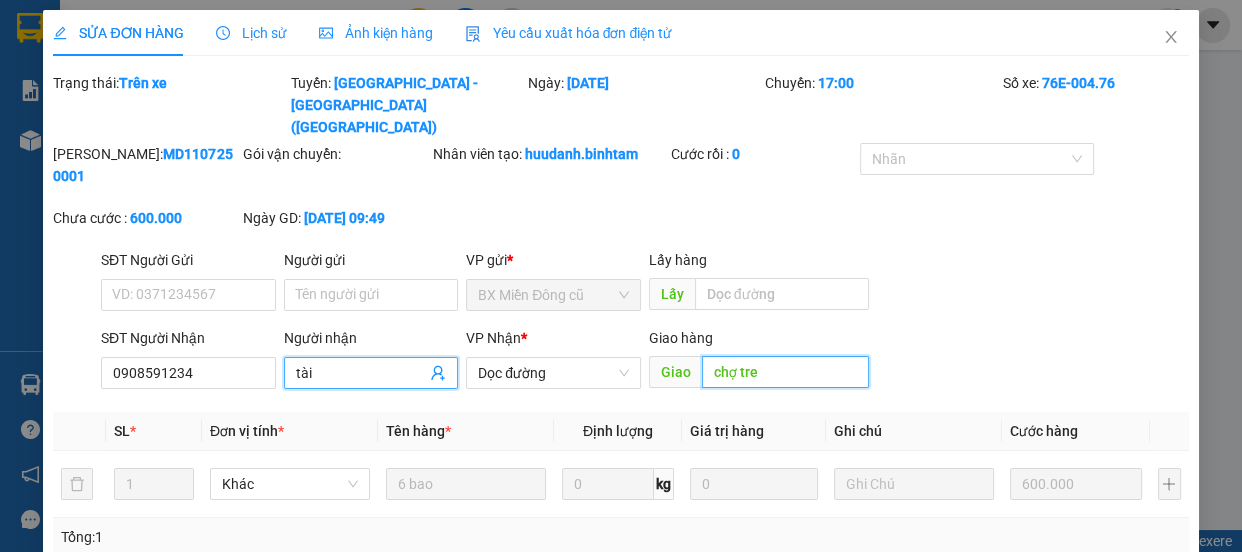 click on "chợ tre" at bounding box center [785, 372] 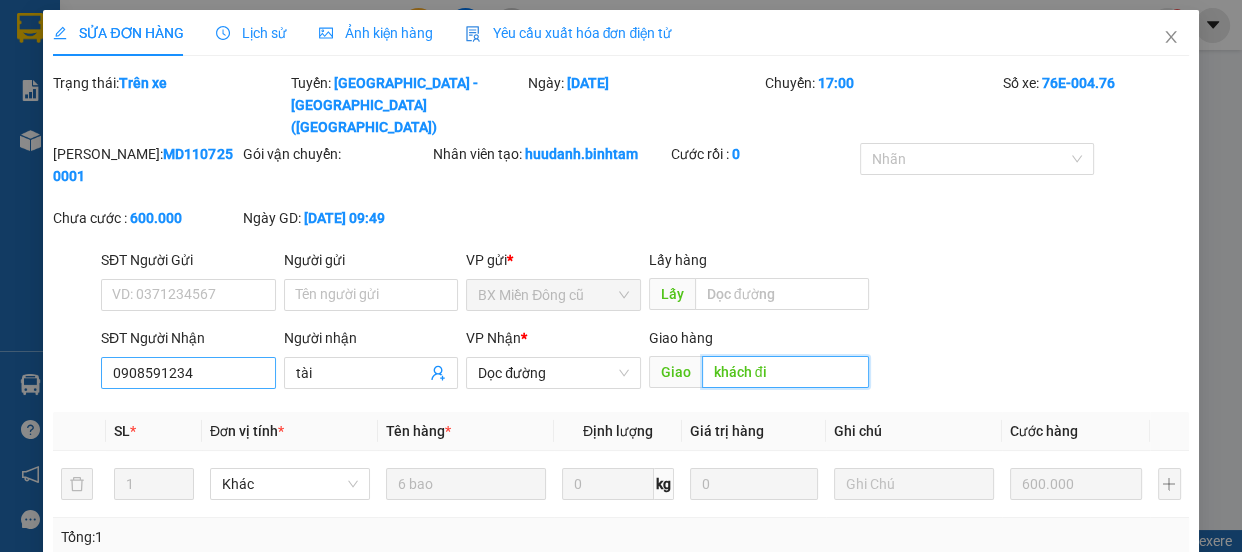 type on "khách đi" 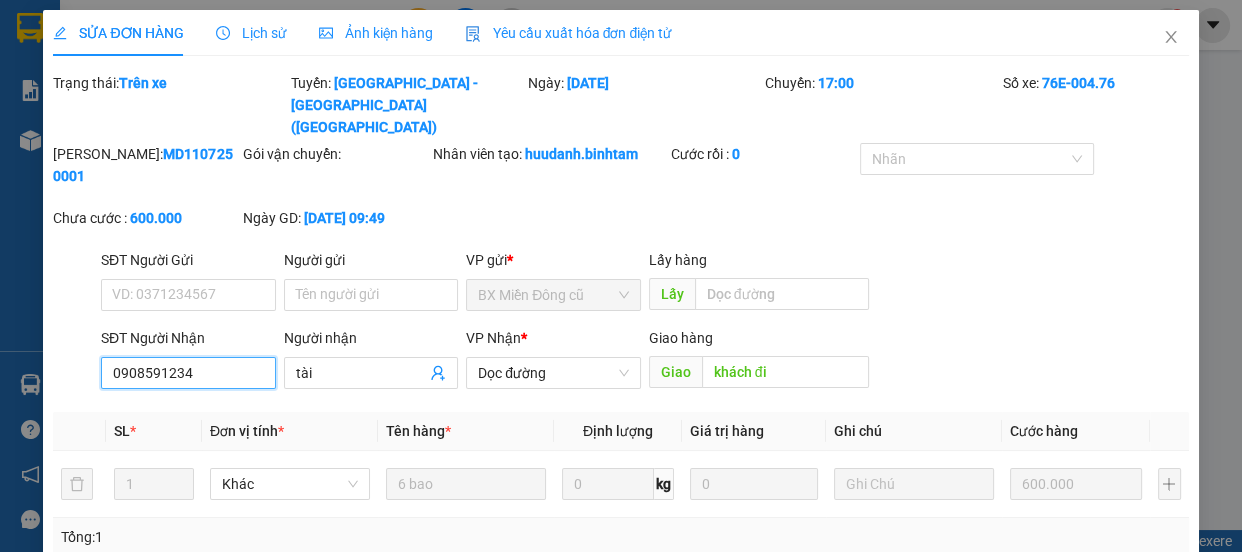 click on "0908591234" at bounding box center (188, 373) 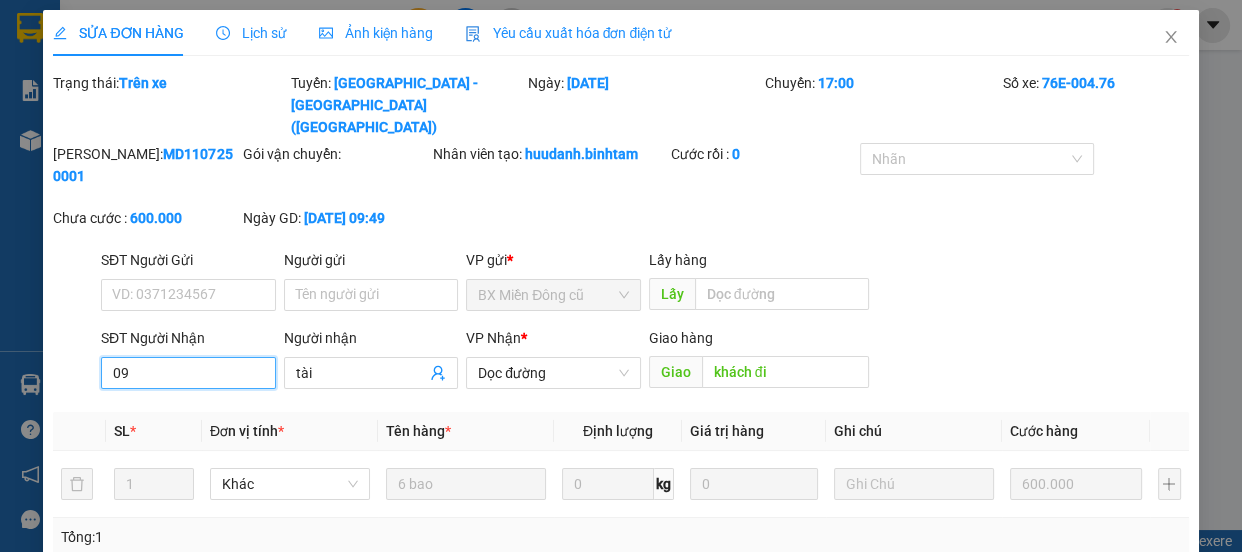 type on "0" 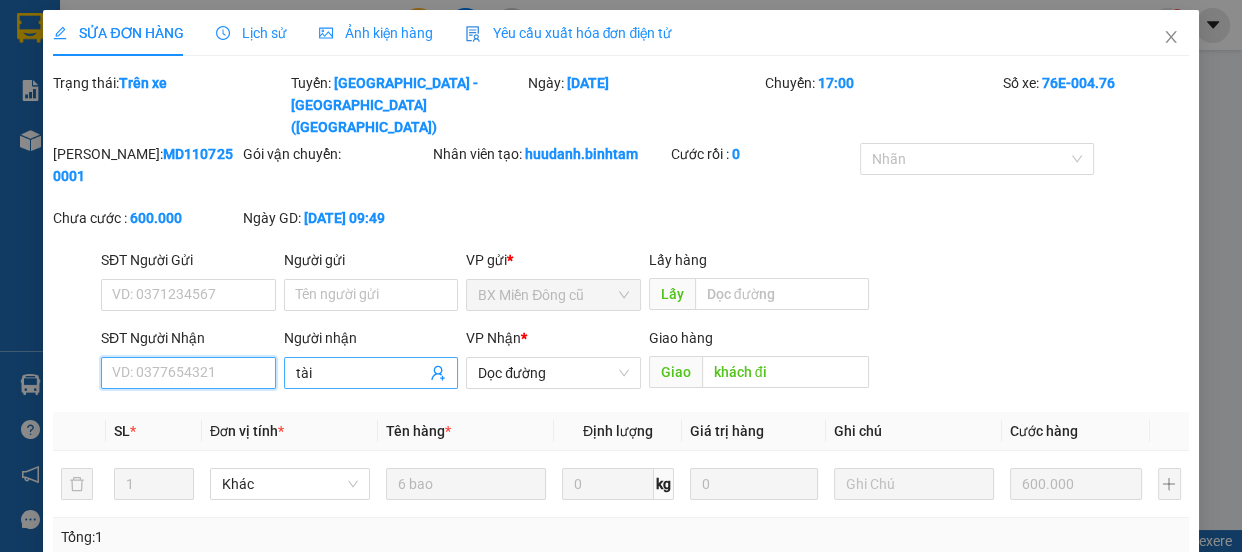 type 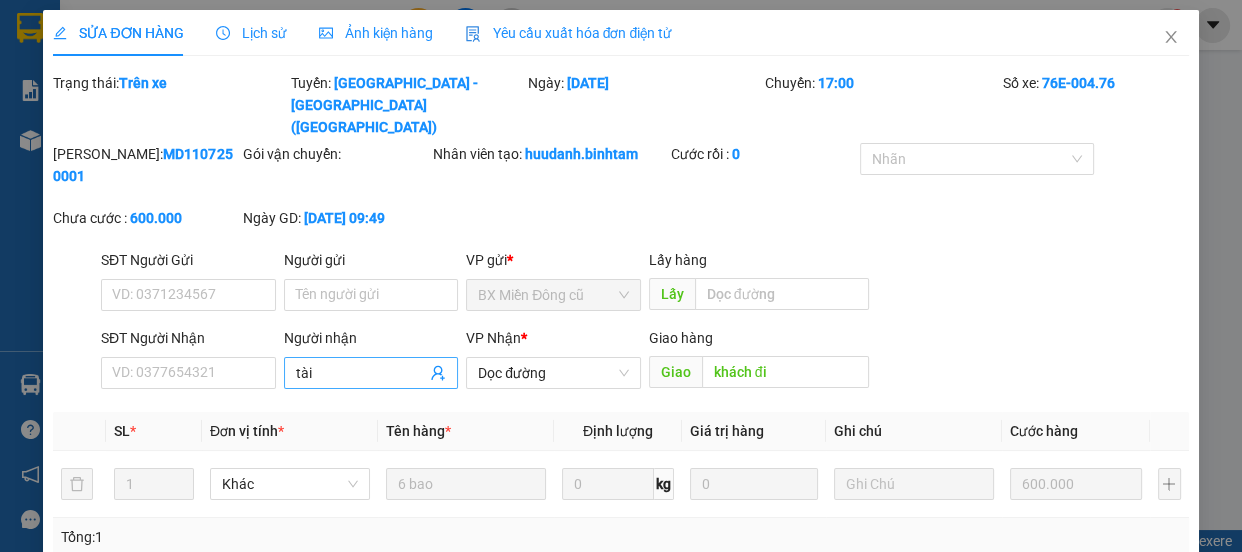 click on "tài" at bounding box center [361, 373] 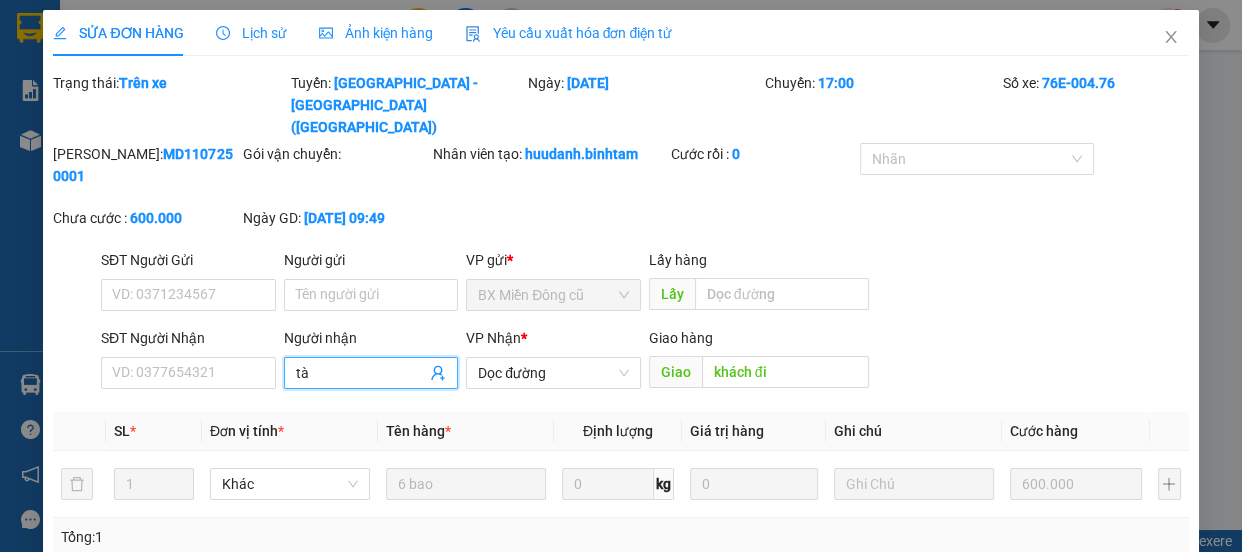type on "t" 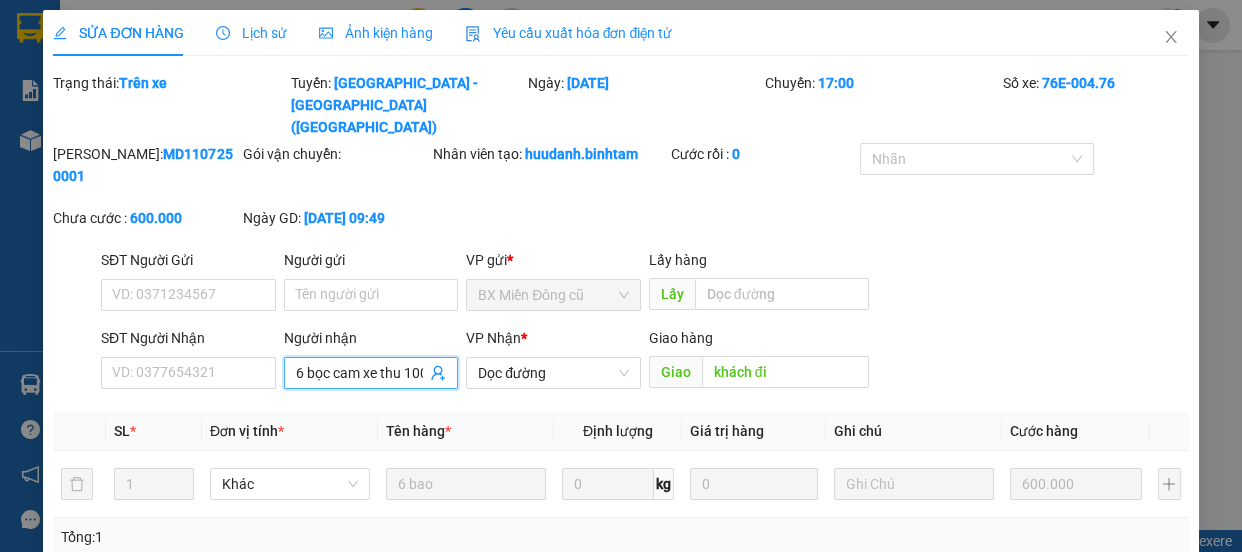 scroll, scrollTop: 0, scrollLeft: 7, axis: horizontal 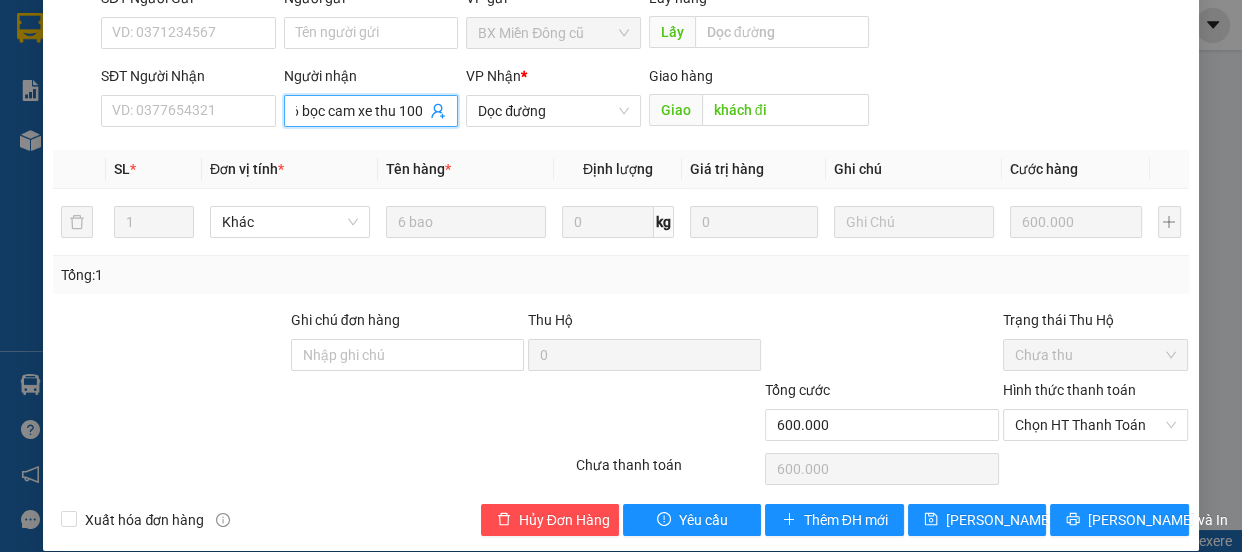 type on "6 bọc cam xe thu 100" 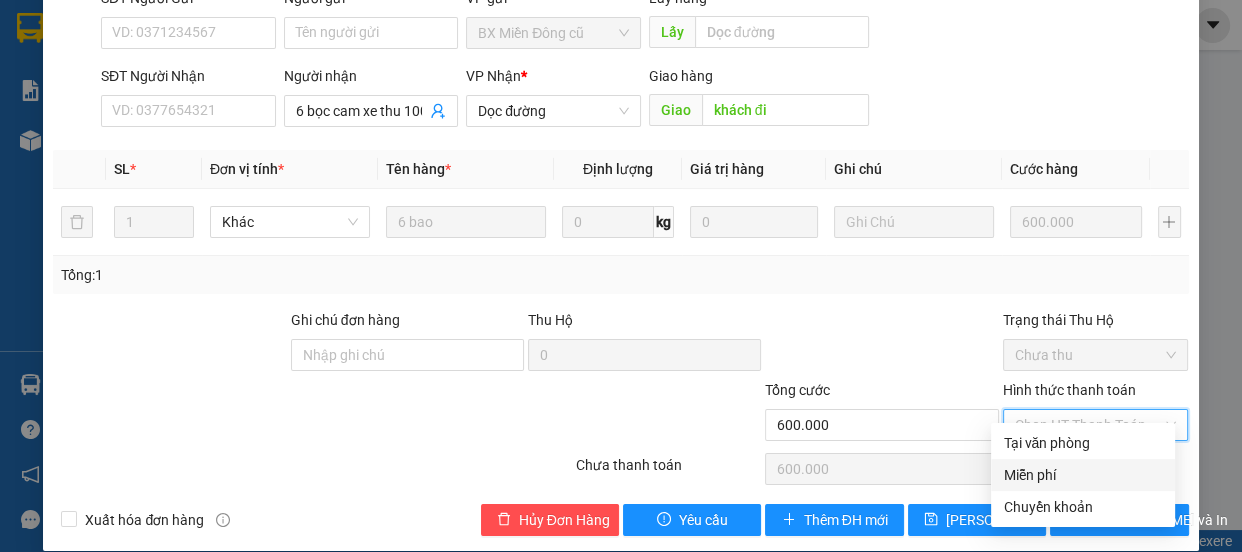 click on "Miễn phí" at bounding box center (1083, 475) 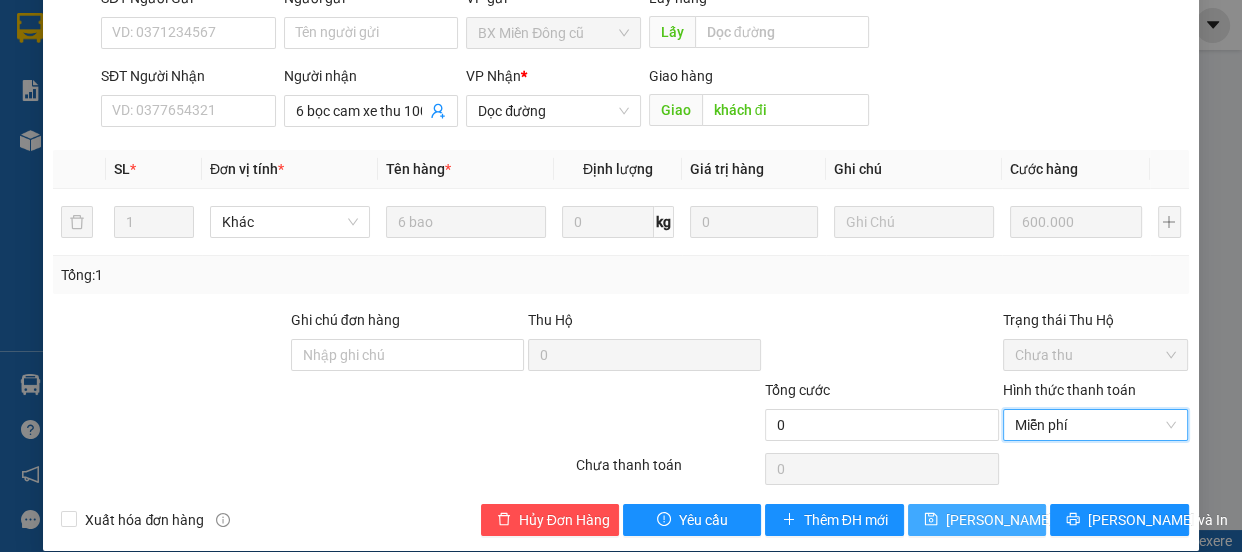 click on "[PERSON_NAME] thay đổi" at bounding box center (1026, 520) 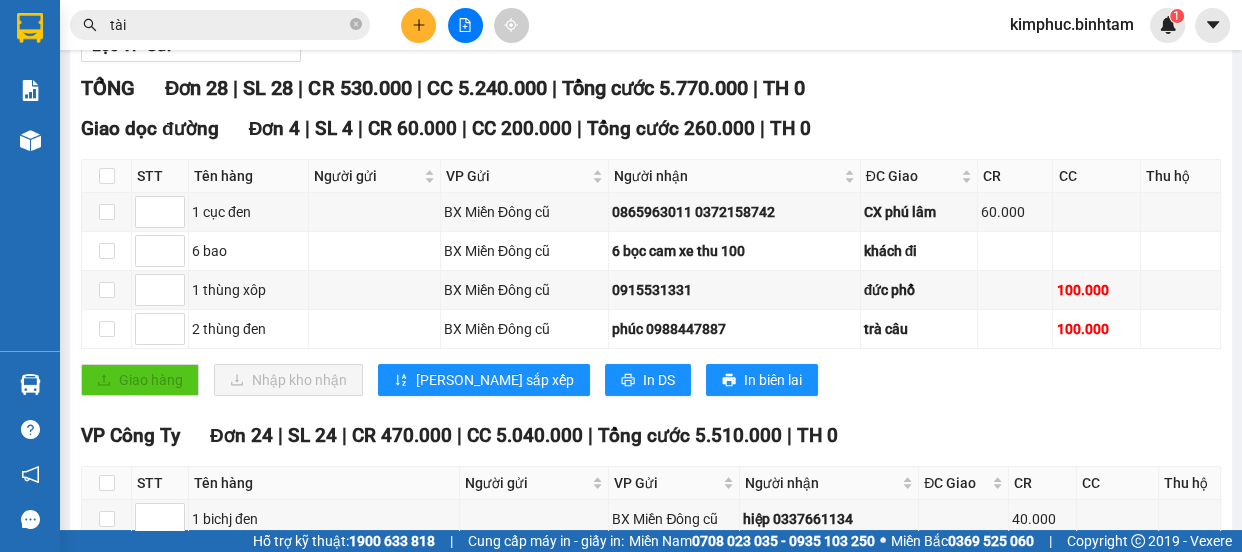 scroll, scrollTop: 0, scrollLeft: 0, axis: both 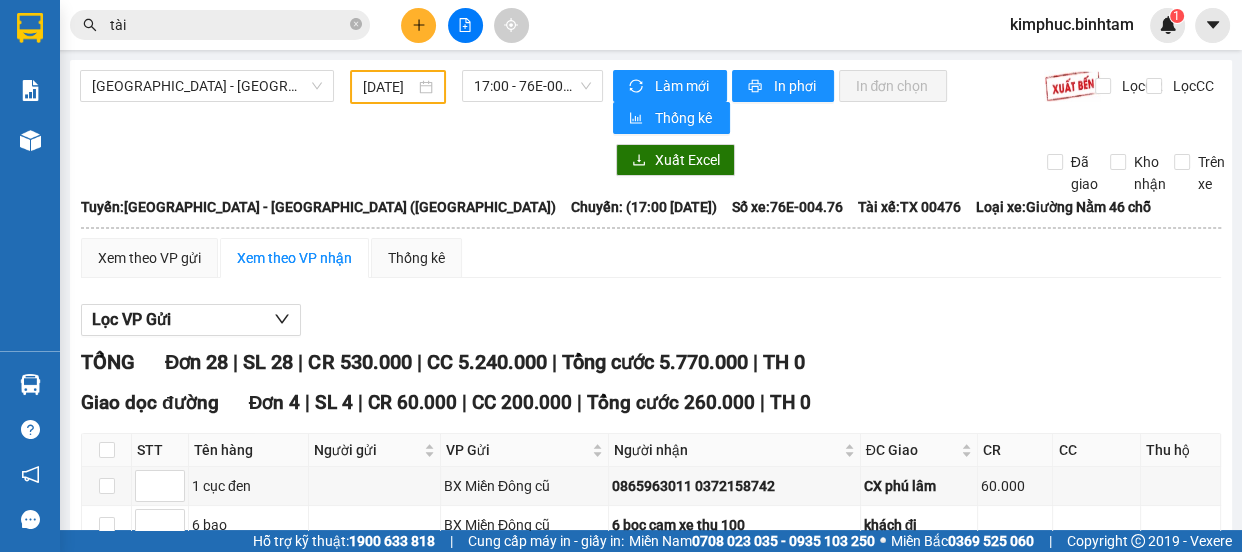 click 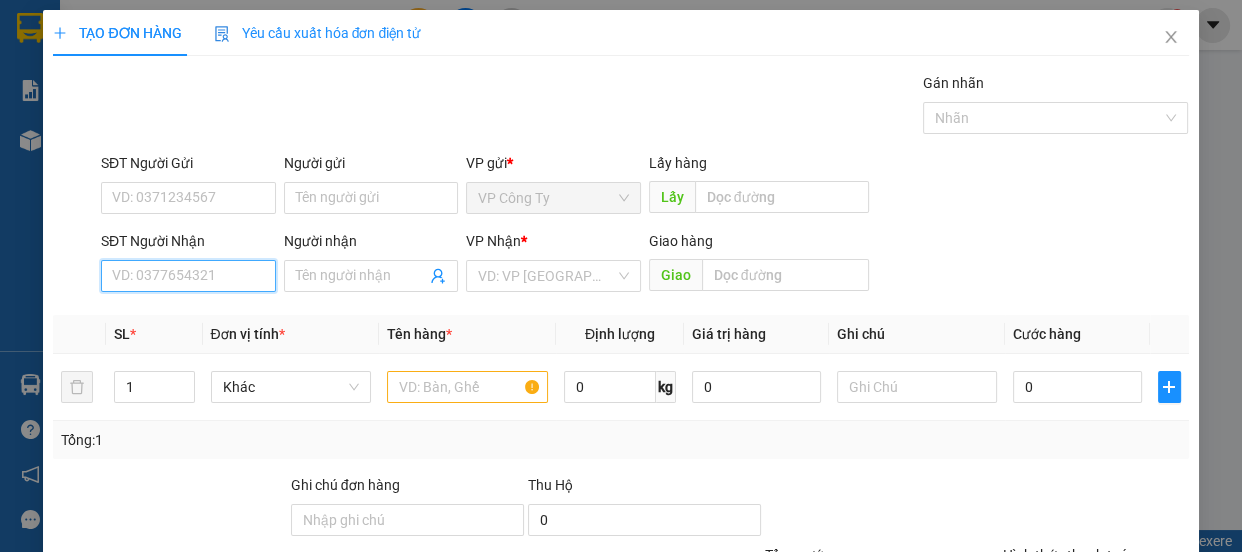 click on "SĐT Người Nhận" at bounding box center (188, 276) 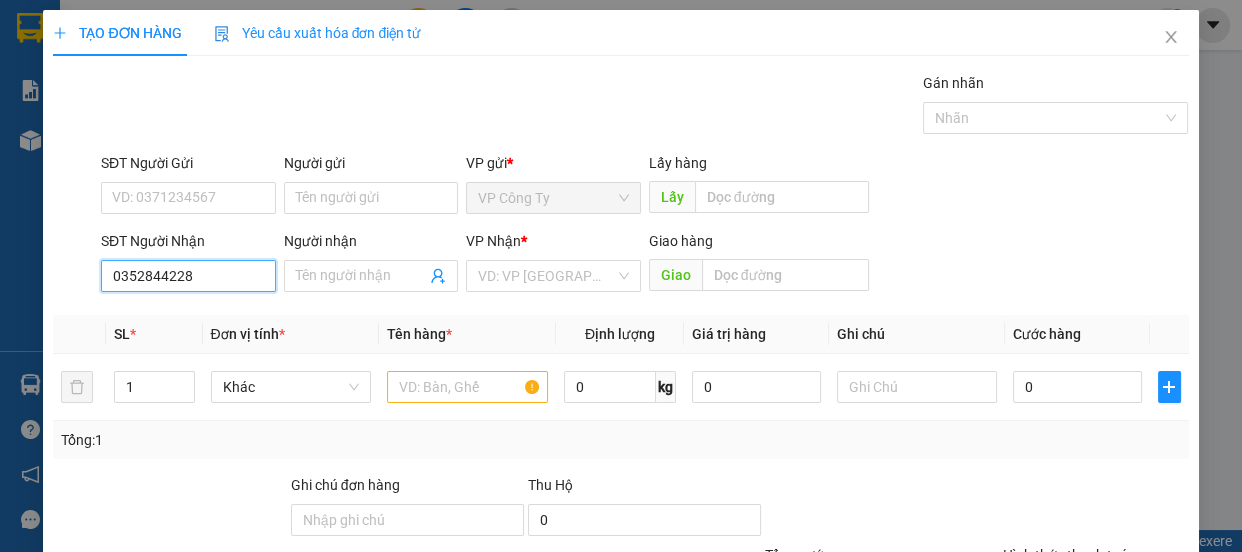 click on "0352844228" at bounding box center (188, 276) 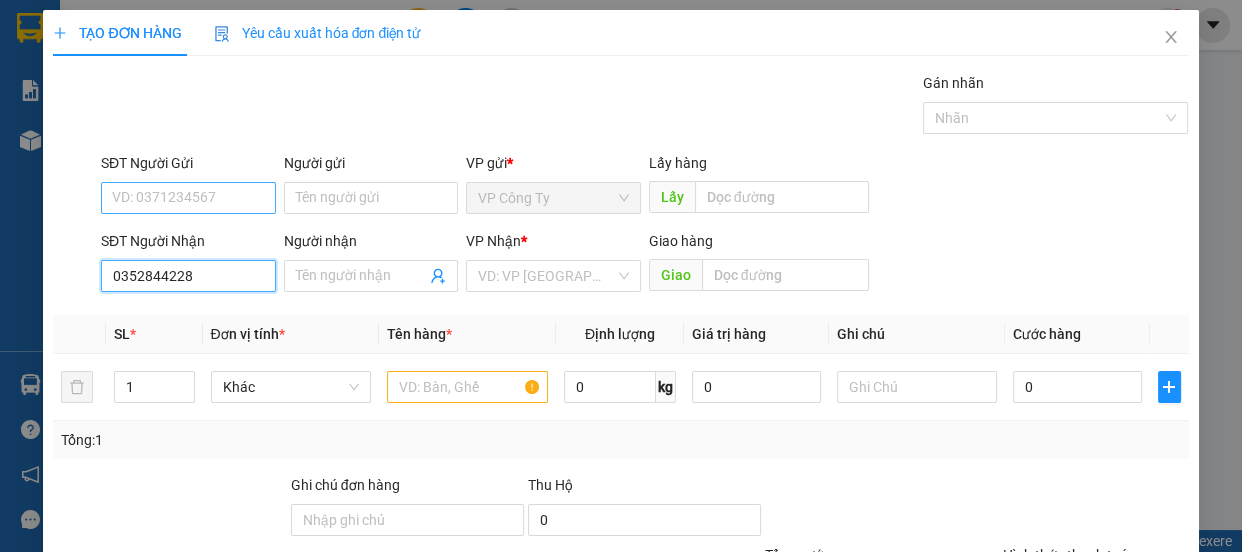 type on "0352844228" 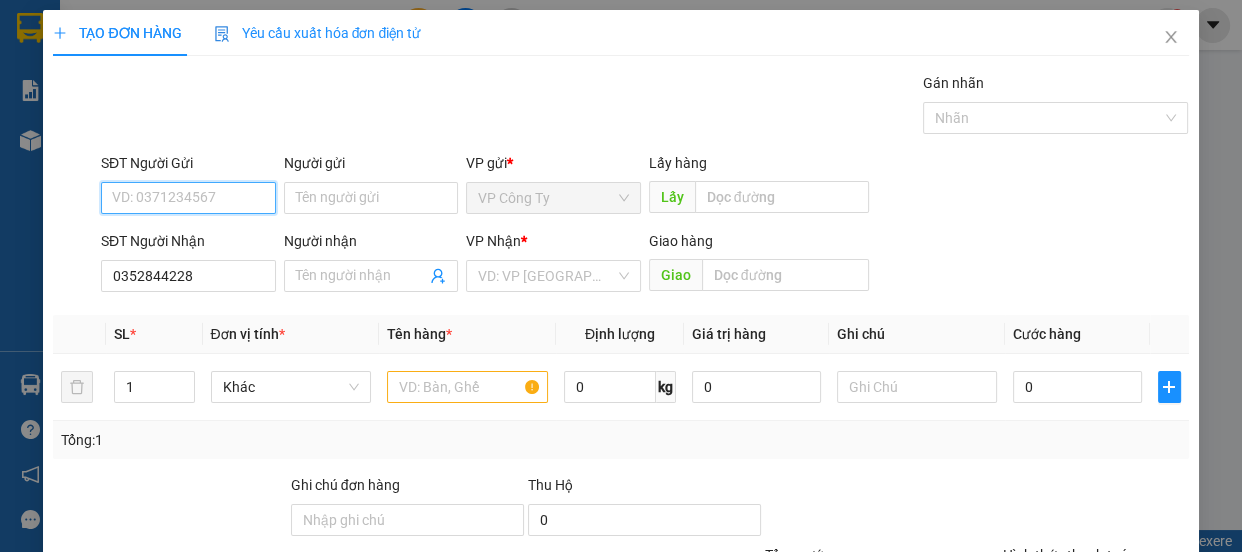click on "SĐT Người Gửi" at bounding box center [188, 198] 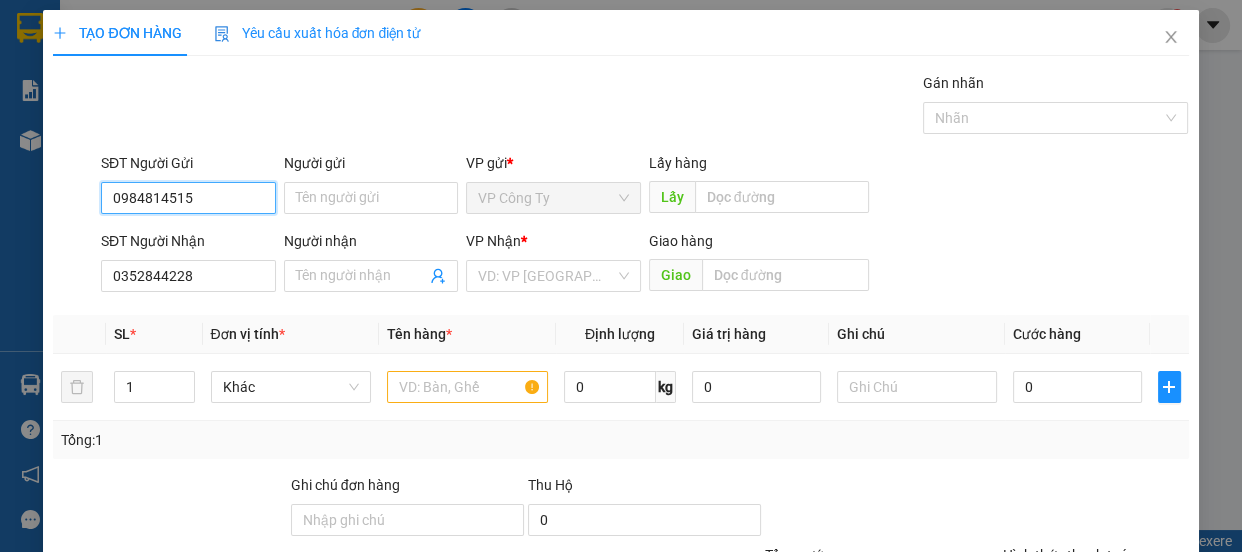 type on "0984814515" 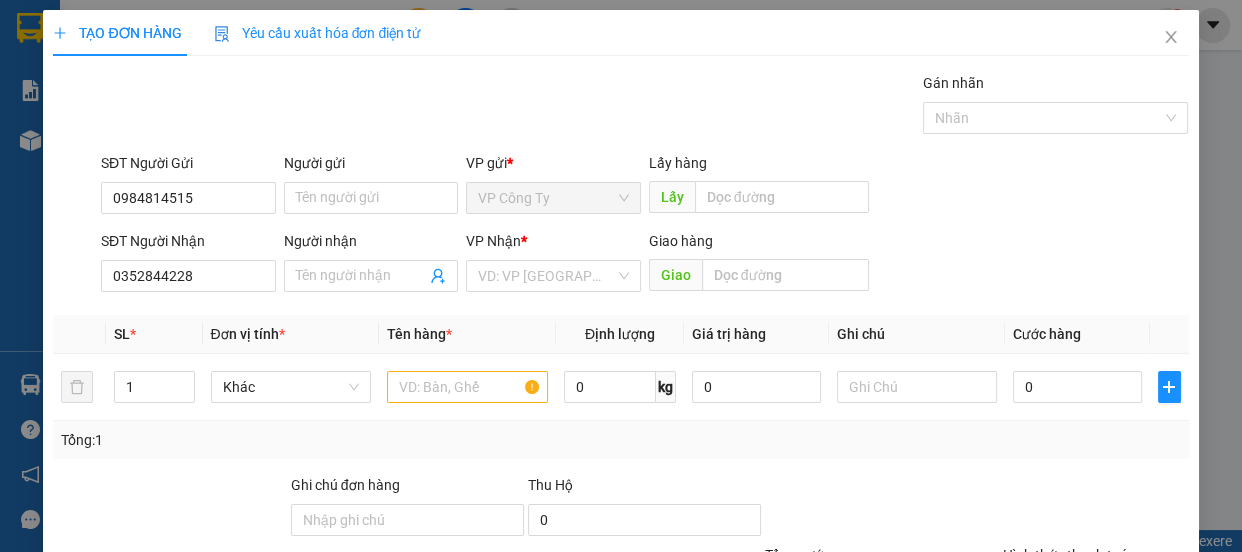 click on "SĐT Người Nhận" at bounding box center [188, 245] 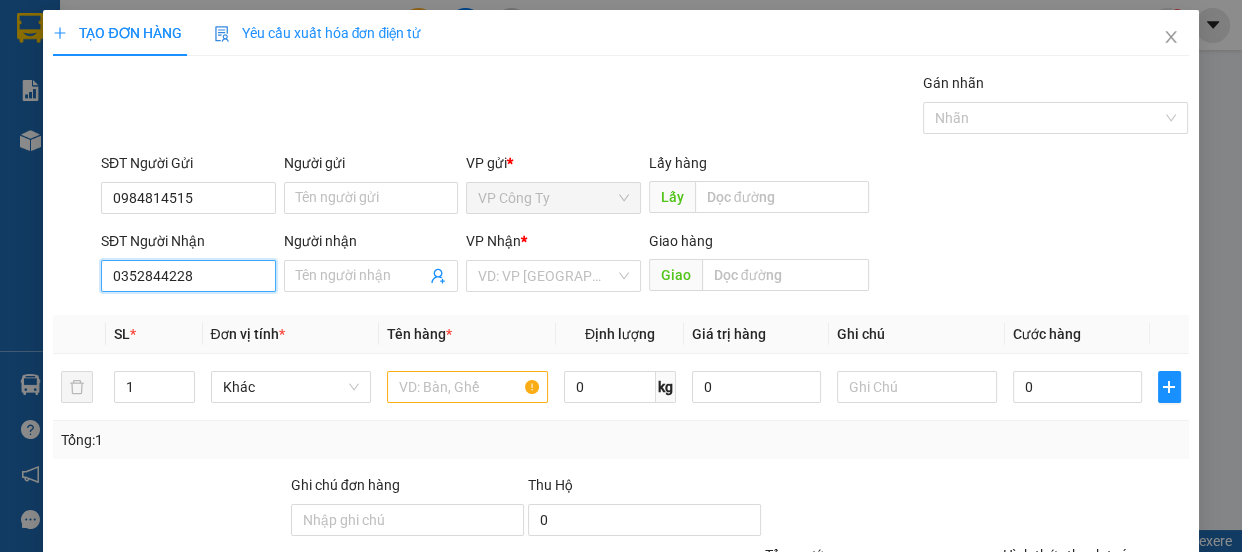click on "0352844228" at bounding box center [188, 276] 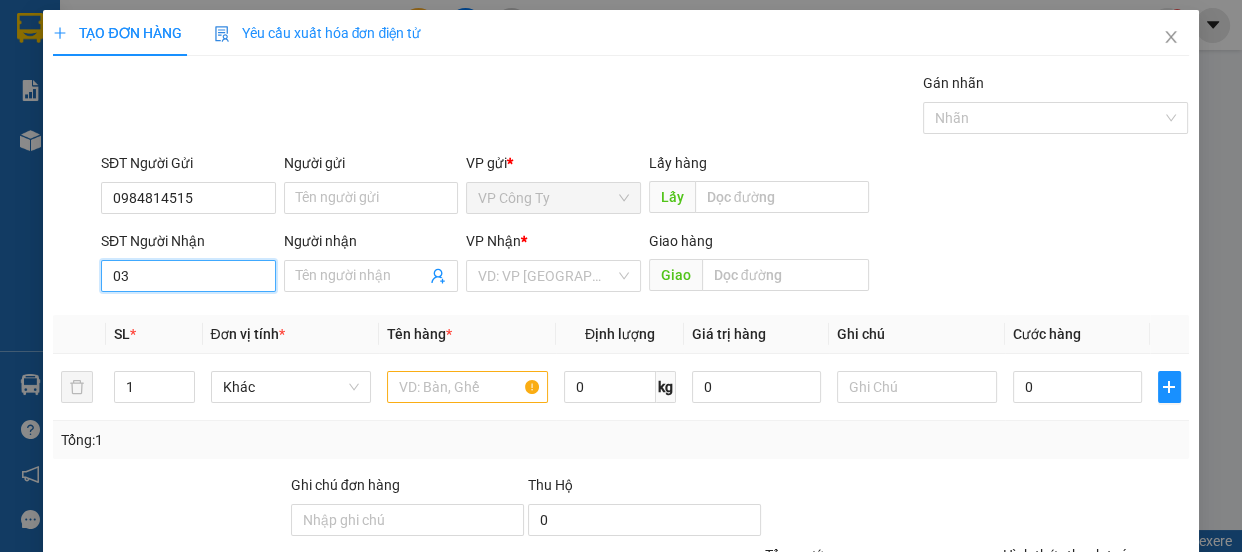 type on "0" 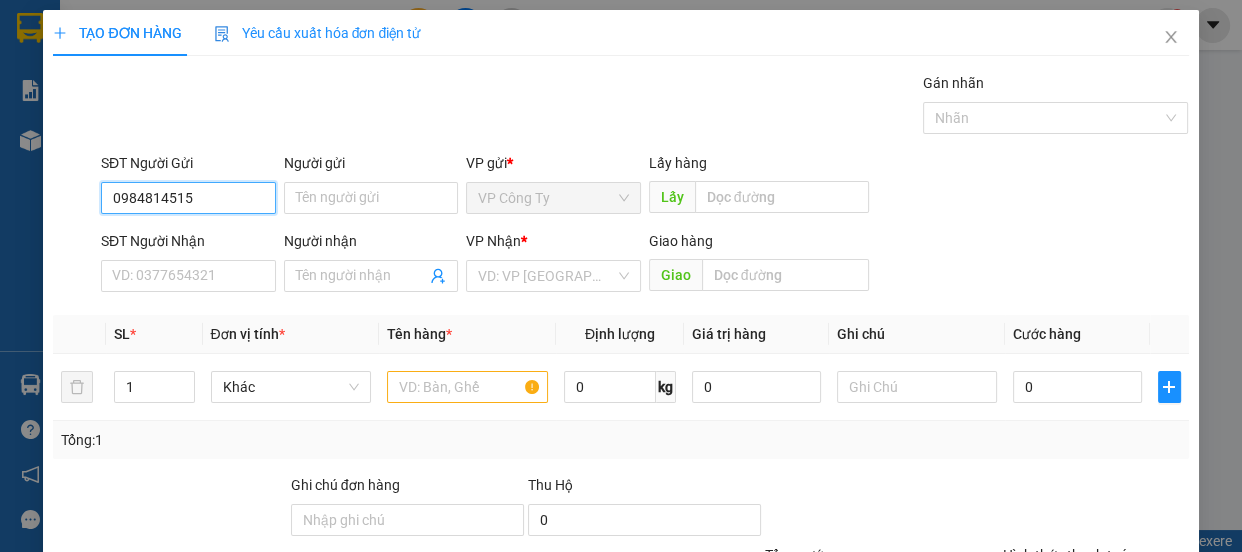 click on "0984814515" at bounding box center (188, 198) 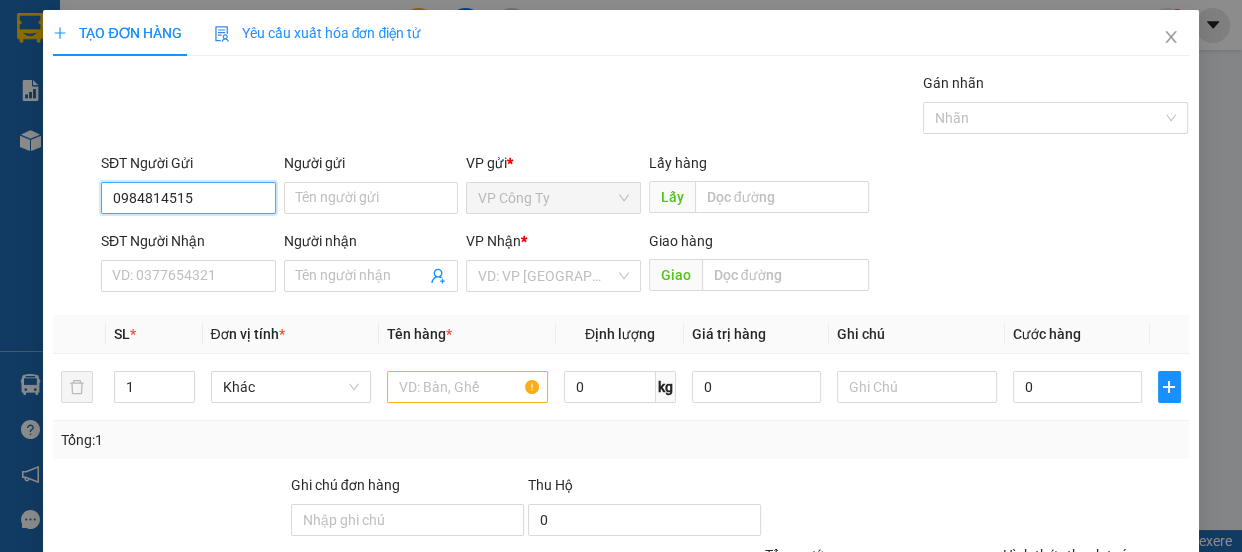click on "0984814515" at bounding box center (188, 198) 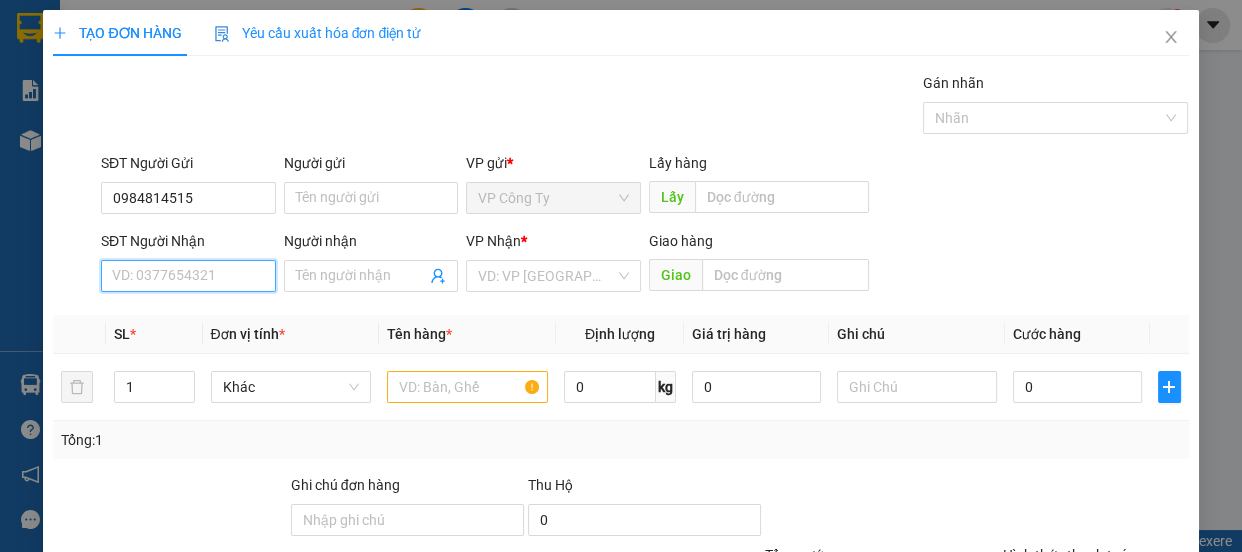 click on "SĐT Người Nhận" at bounding box center (188, 276) 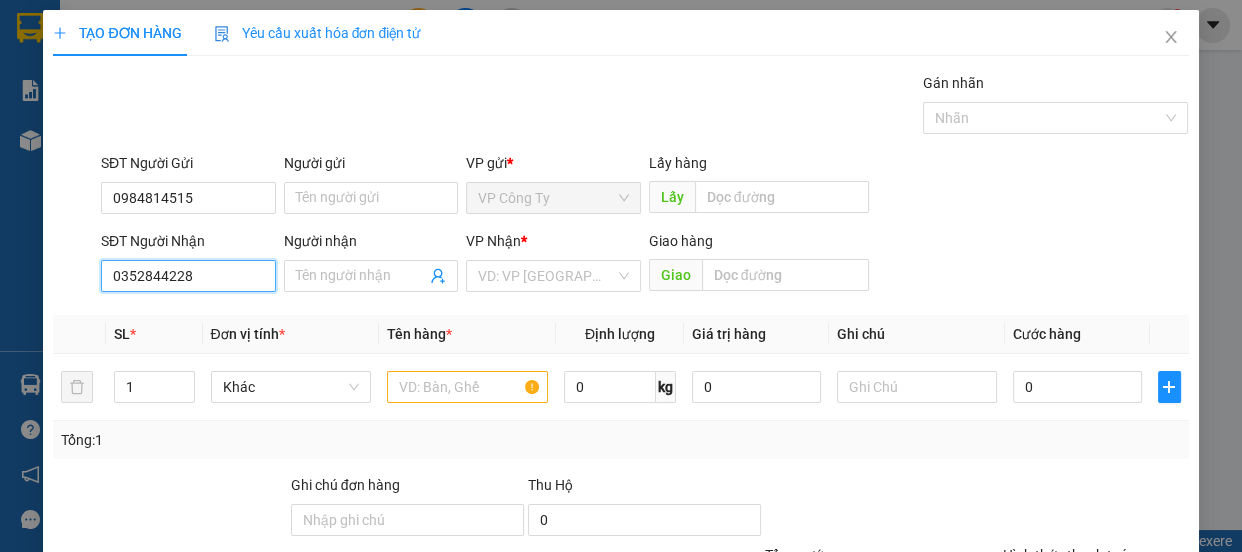 click on "0352844228" at bounding box center [188, 276] 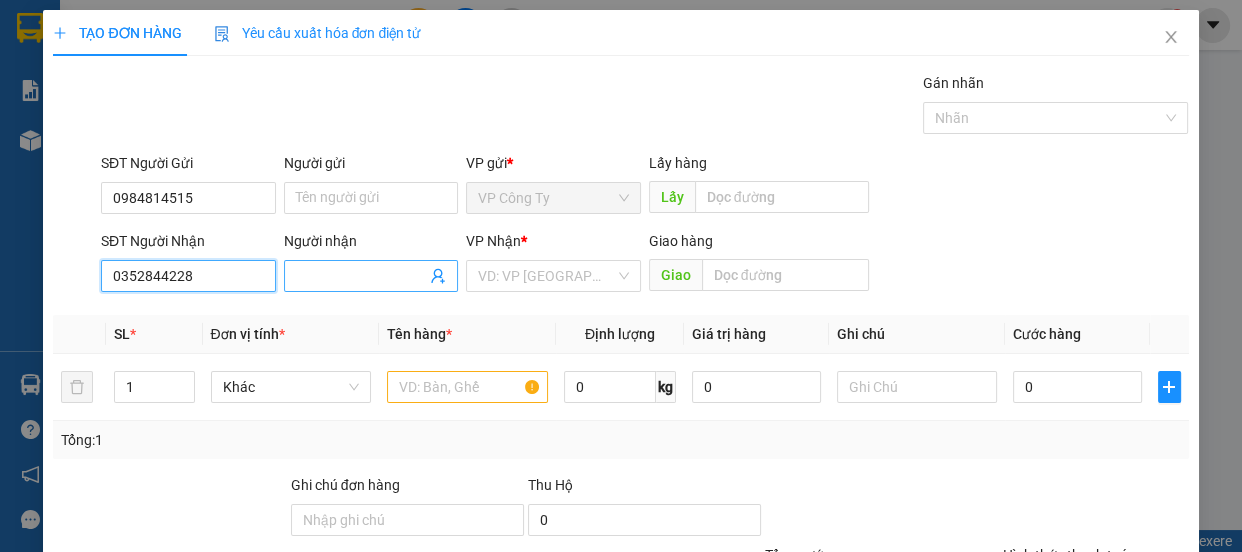 type on "0352844228" 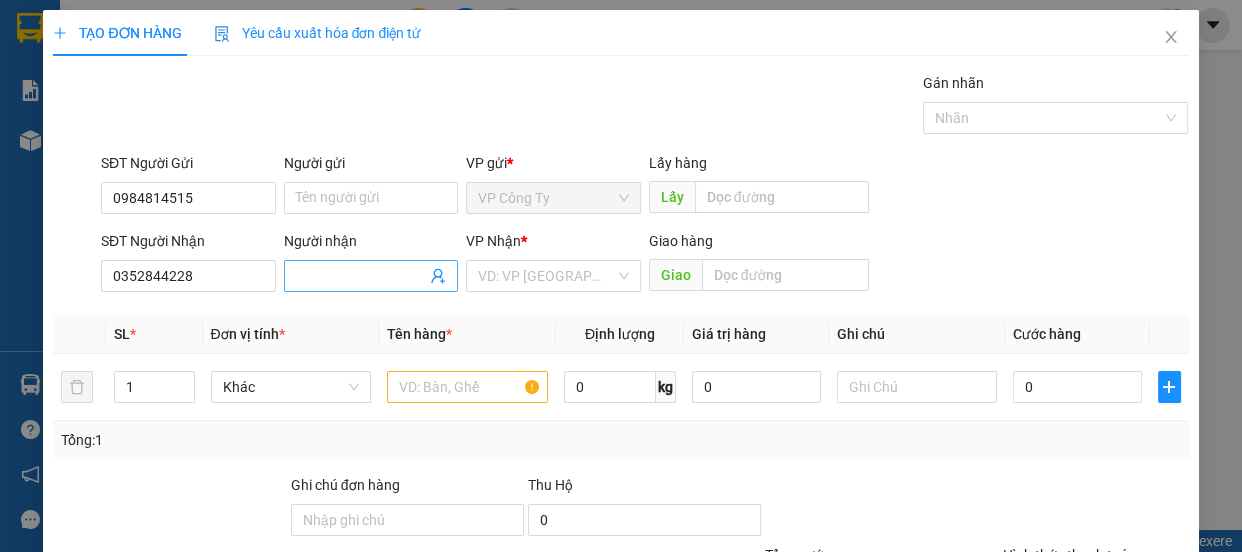 click on "Người nhận" at bounding box center [361, 276] 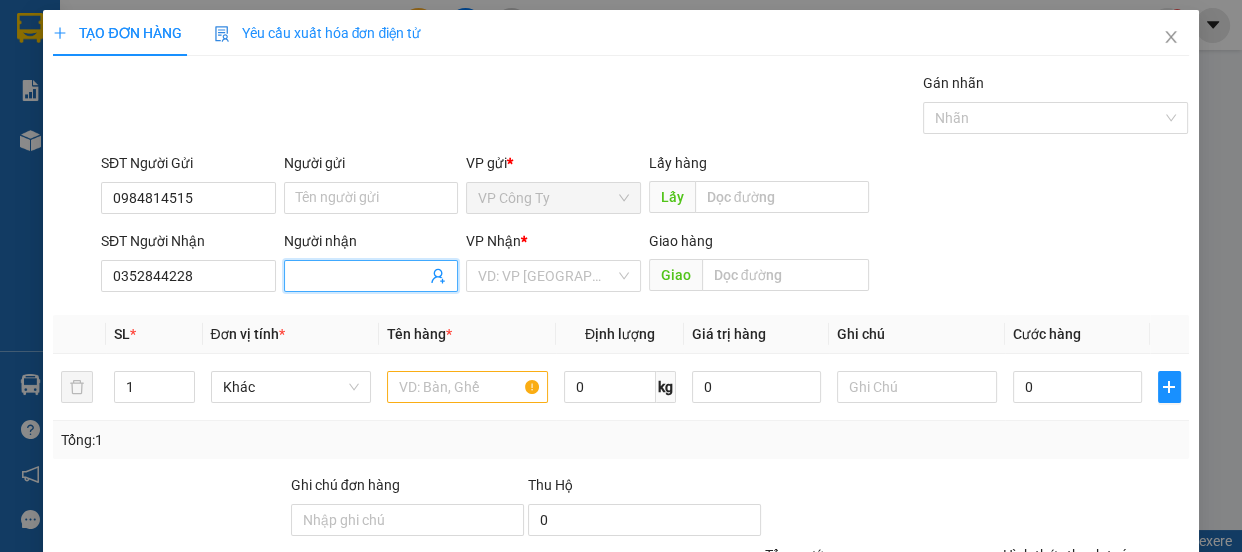 type on "n" 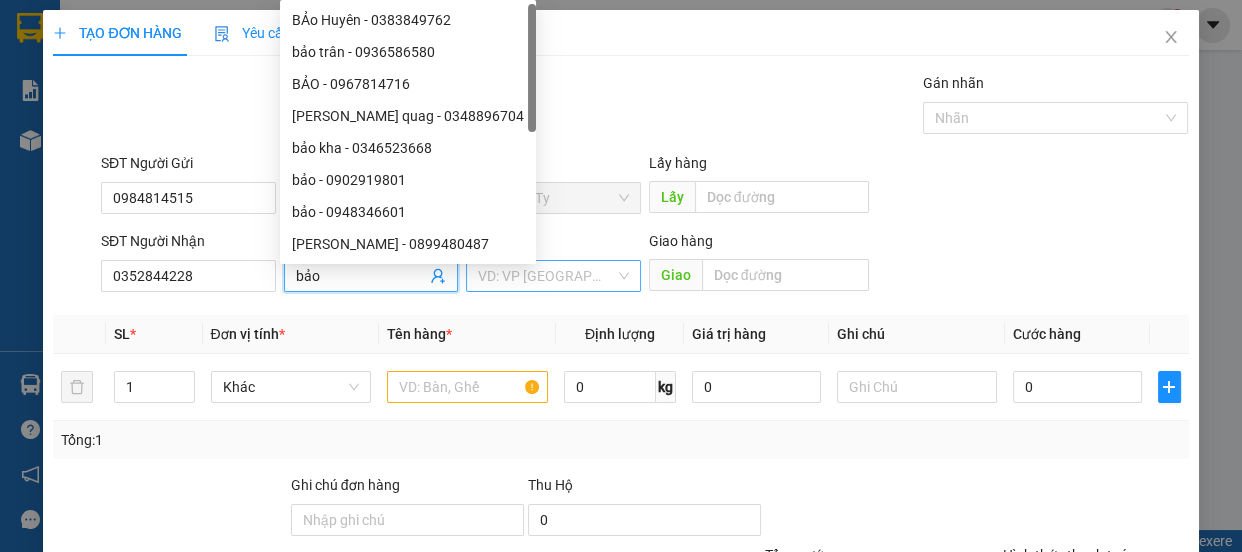 type on "bảo" 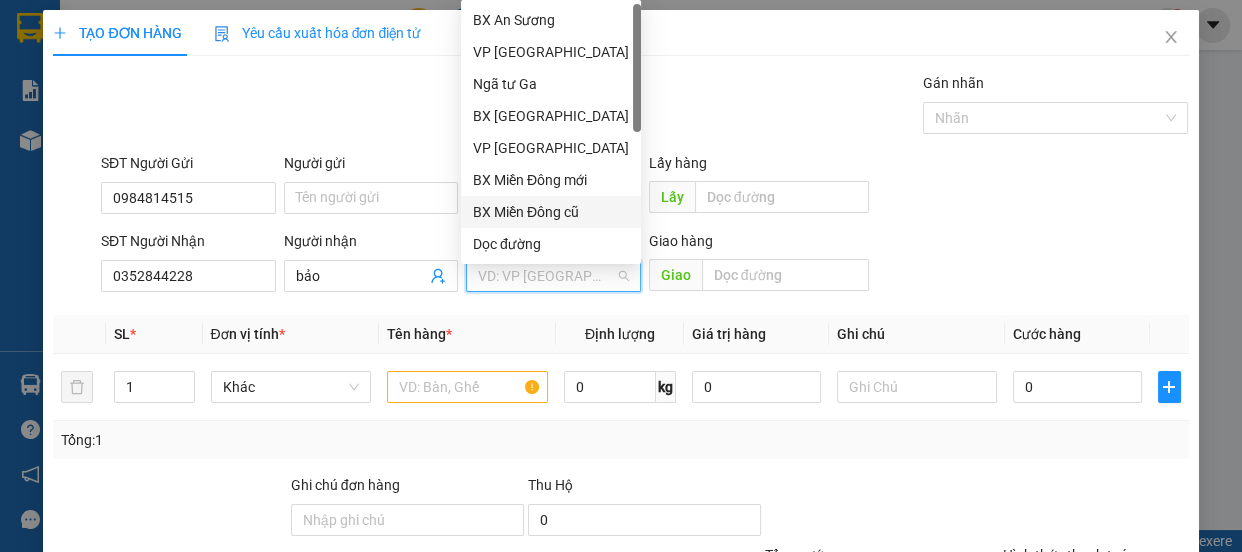 click on "BX Miền Đông cũ" at bounding box center [551, 212] 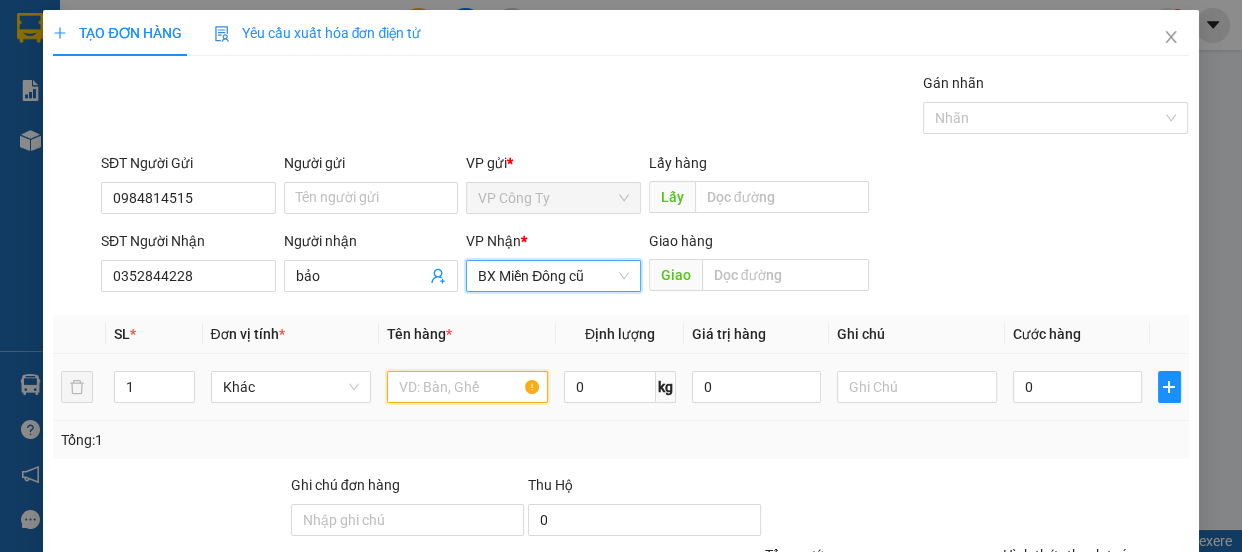 click at bounding box center [467, 387] 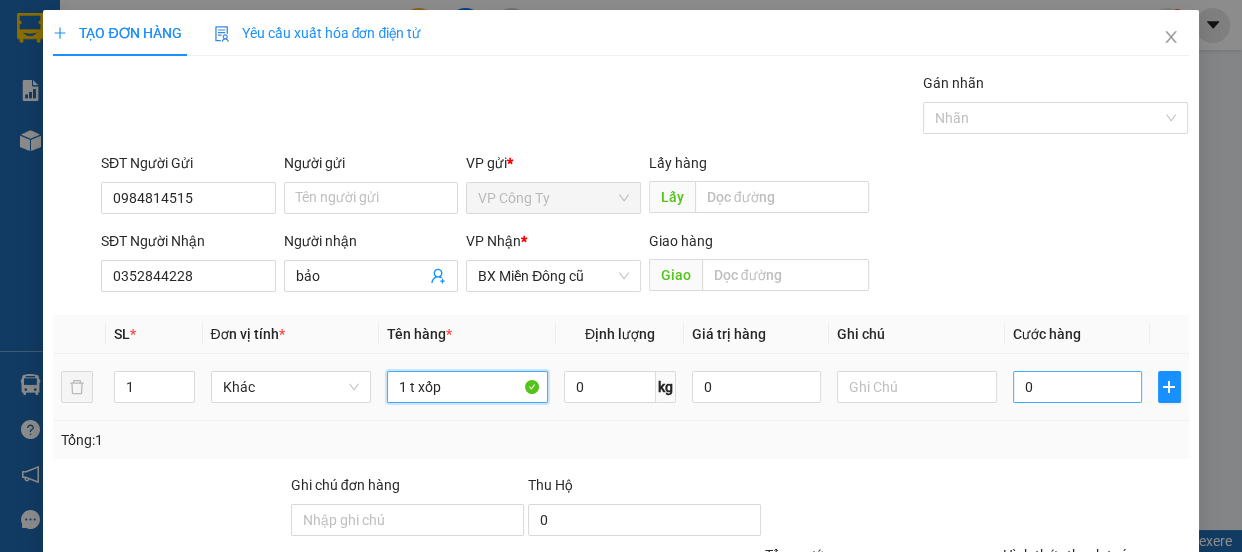 type on "1 t xốp" 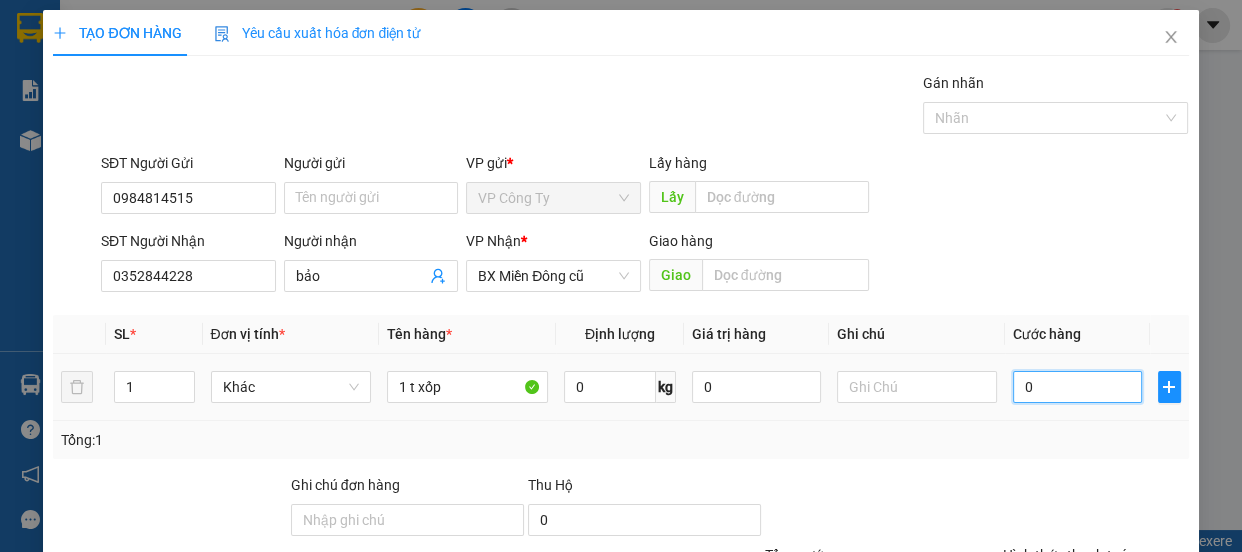 click on "0" at bounding box center [1077, 387] 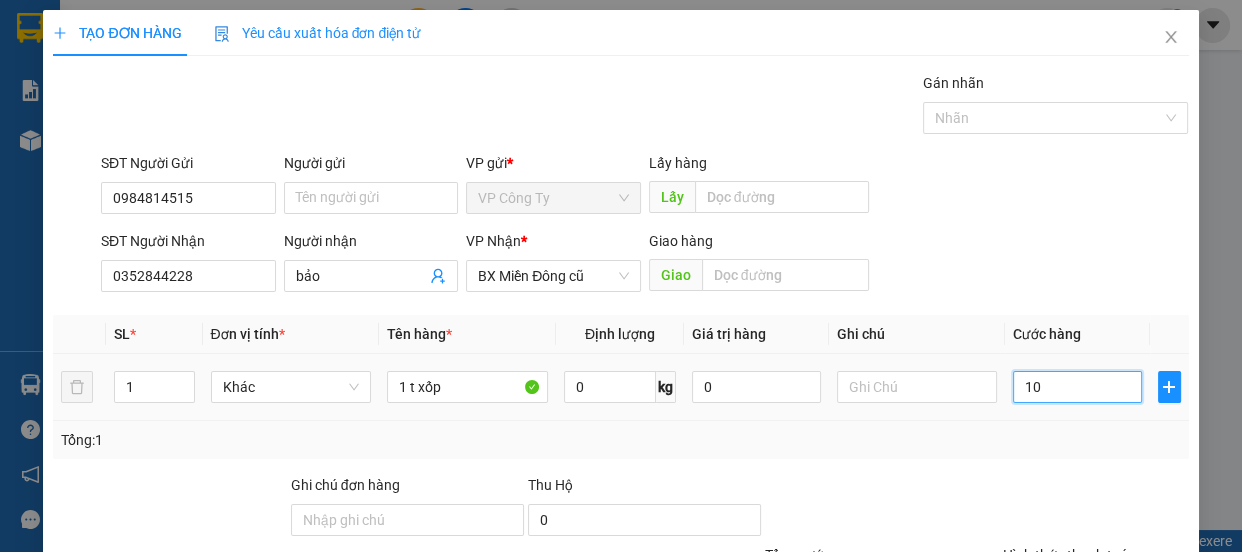 type on "100" 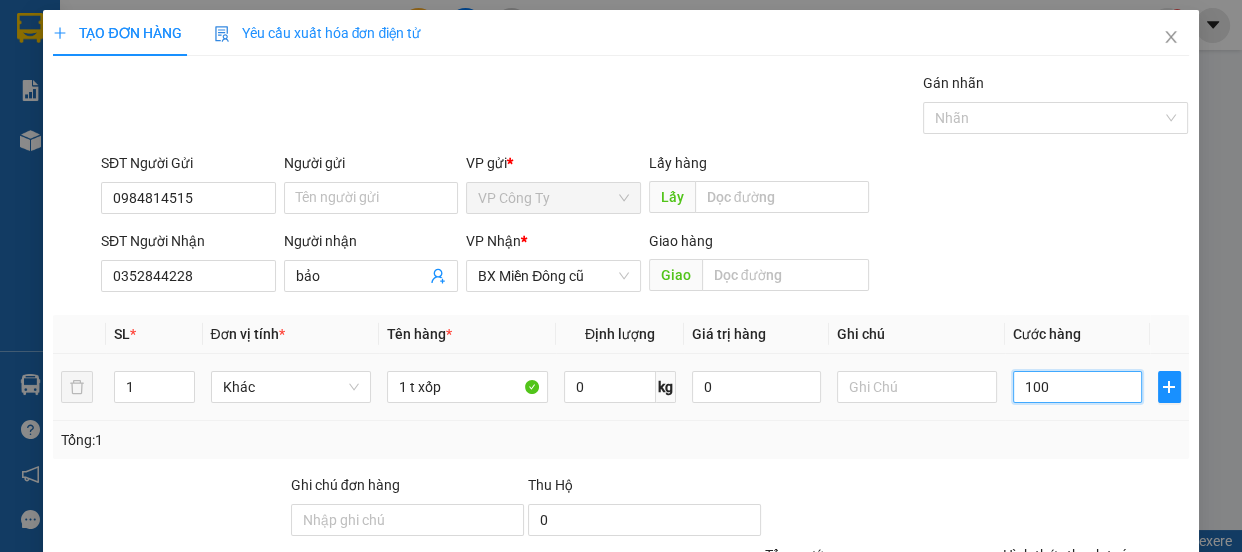 type on "1.000" 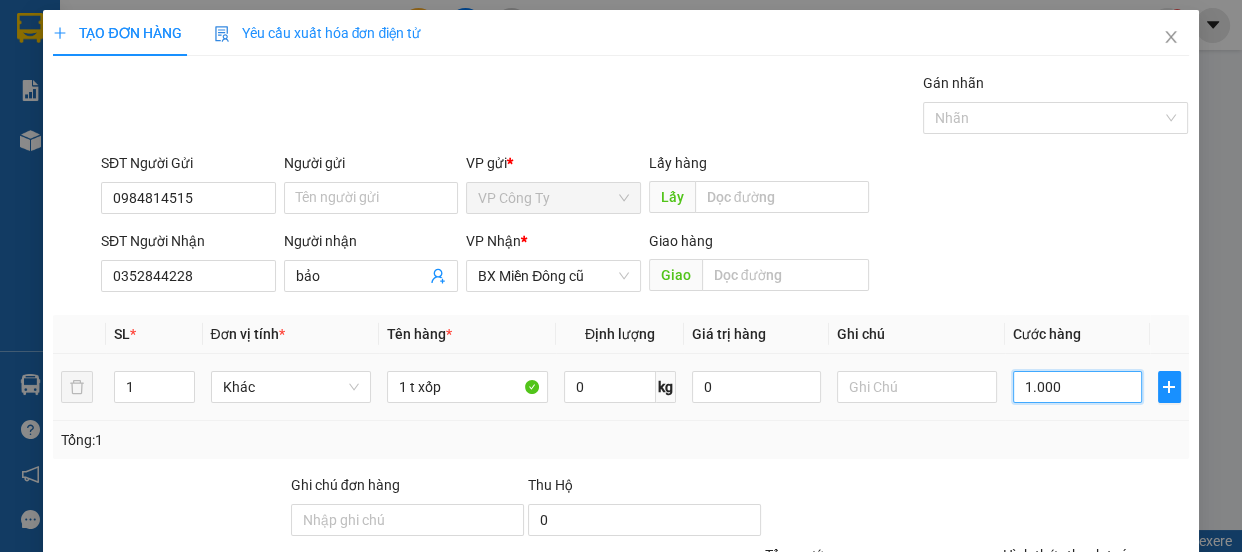 type on "10.000" 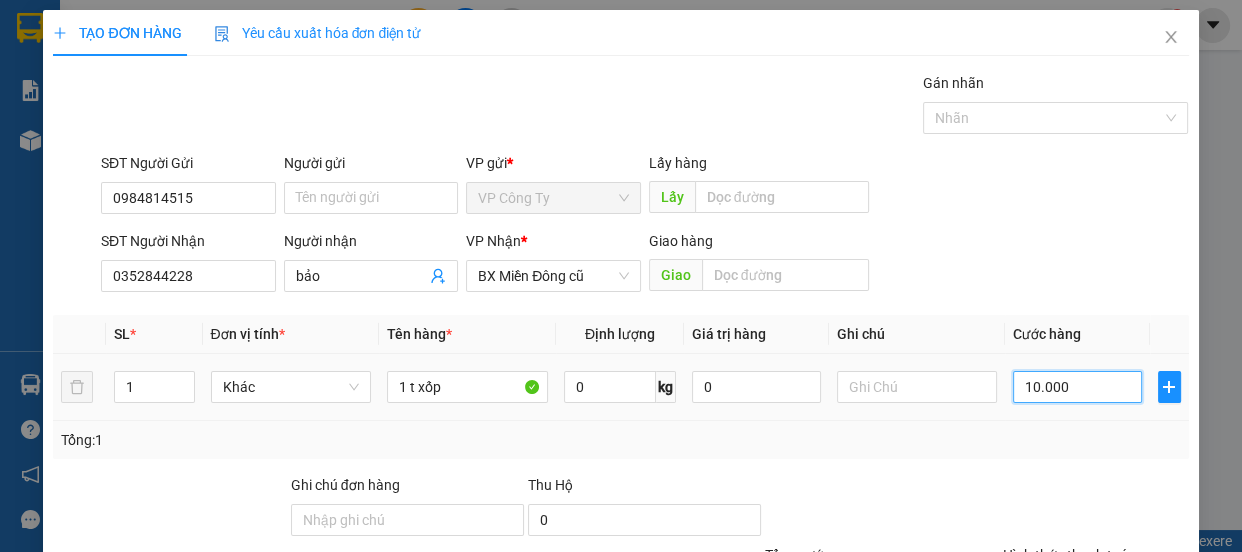 type on "100.000" 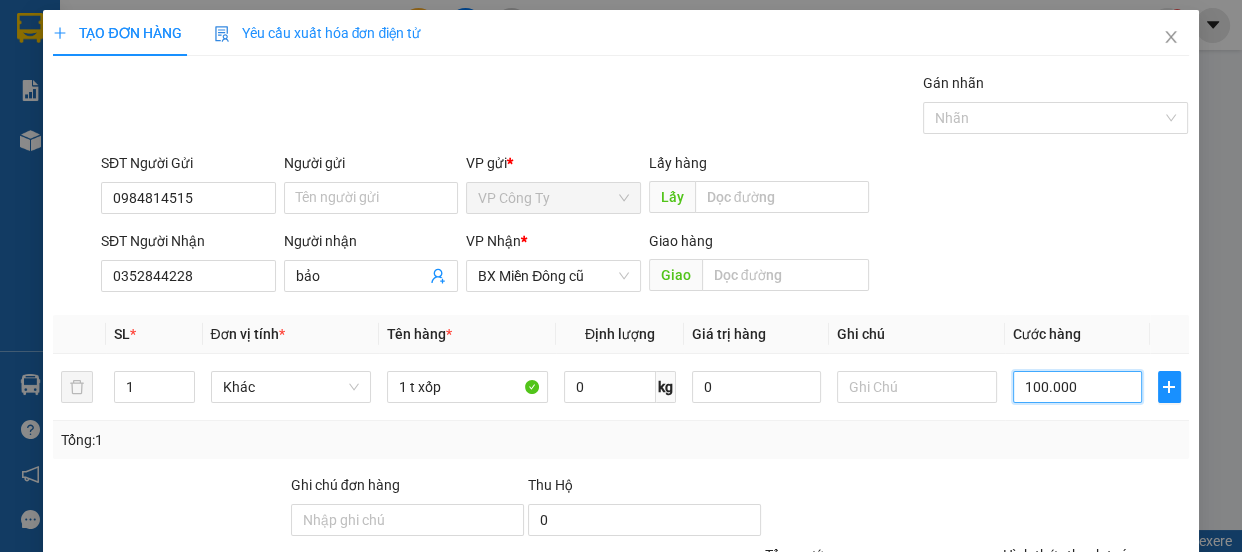 scroll, scrollTop: 187, scrollLeft: 0, axis: vertical 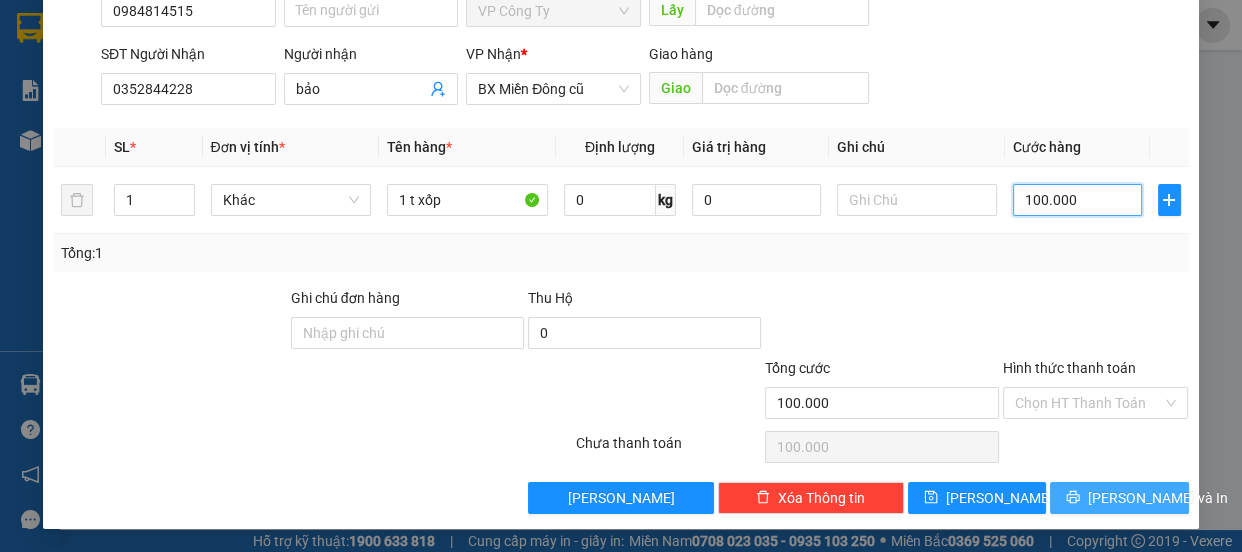 type on "100.000" 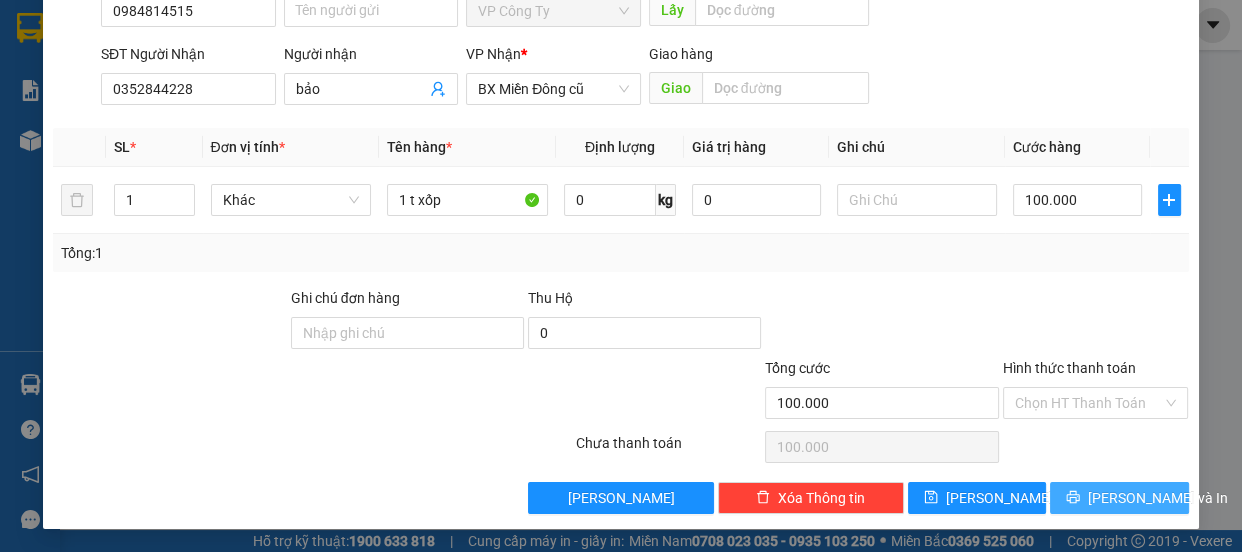 click at bounding box center (1073, 498) 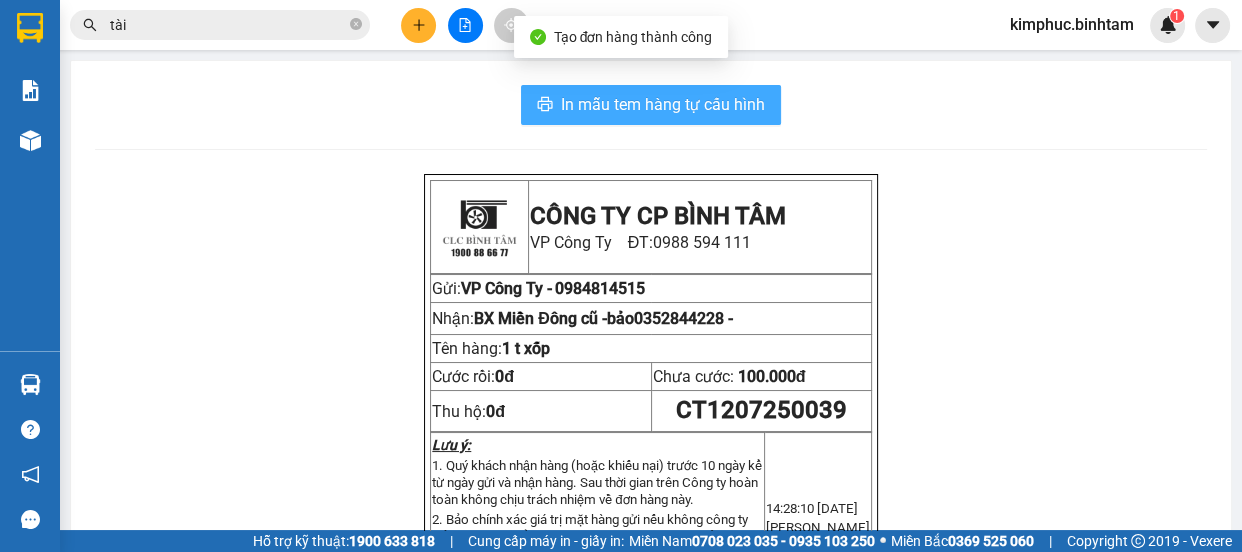 click on "In mẫu tem hàng tự cấu hình" at bounding box center [663, 104] 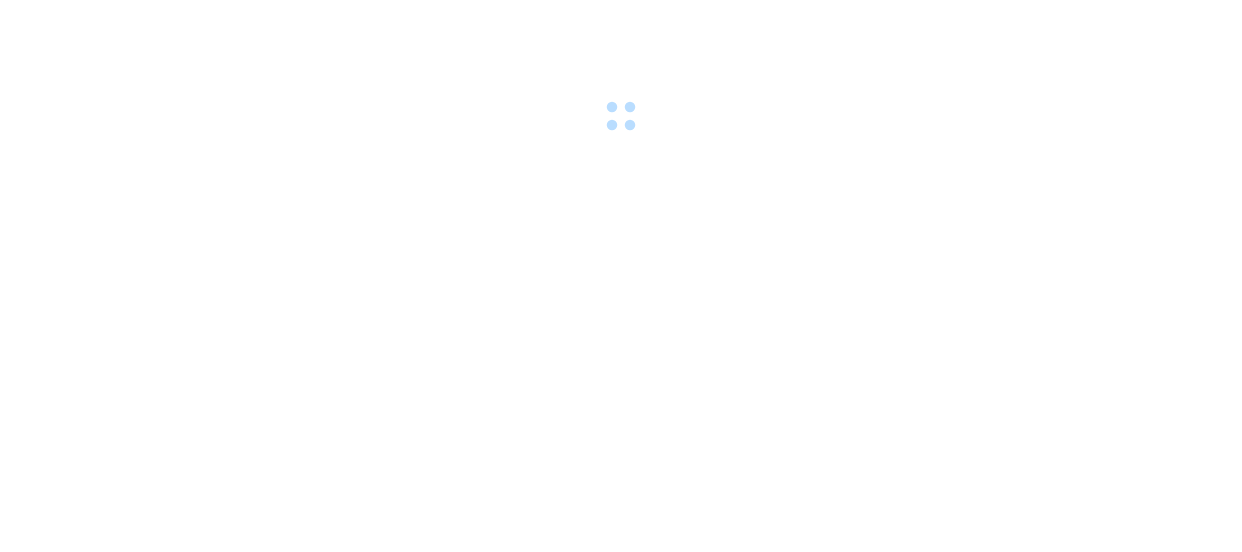 scroll, scrollTop: 0, scrollLeft: 0, axis: both 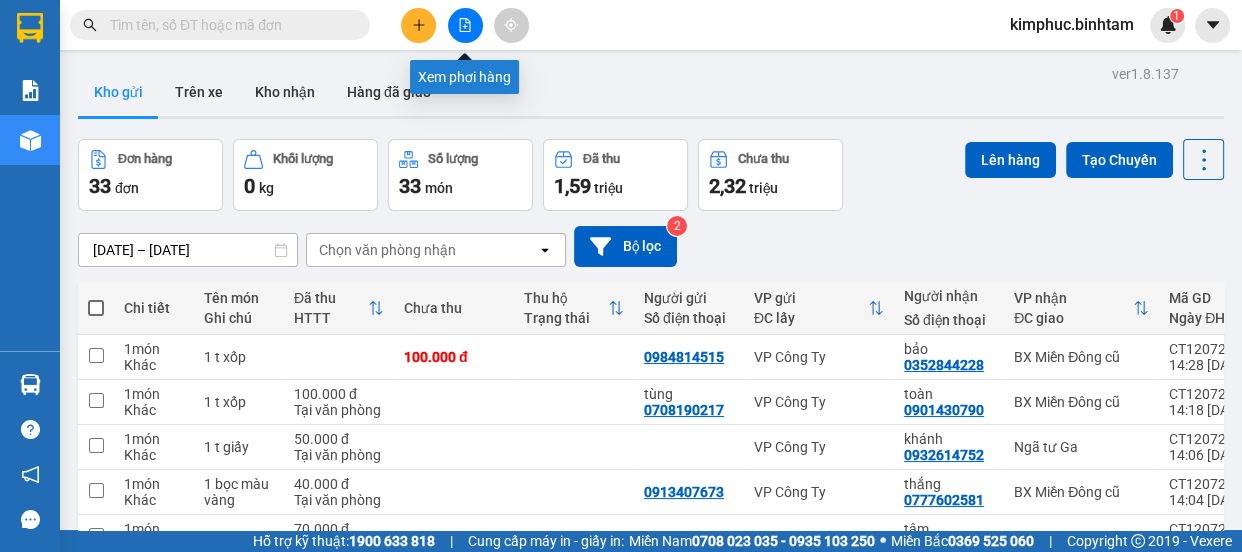 click 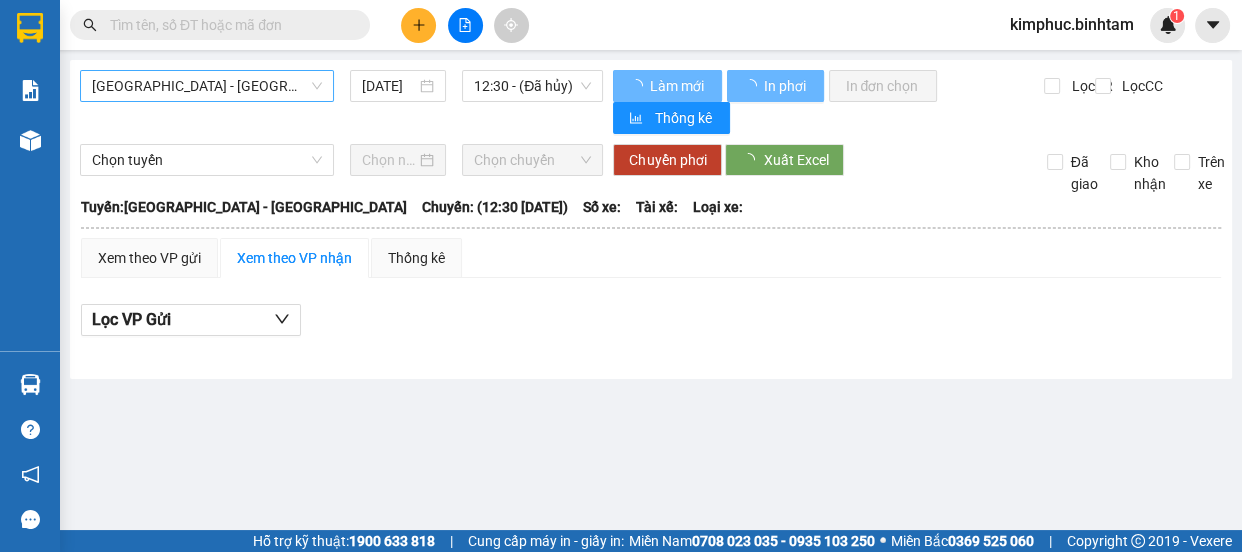 click on "[GEOGRAPHIC_DATA] - [GEOGRAPHIC_DATA]" at bounding box center [207, 86] 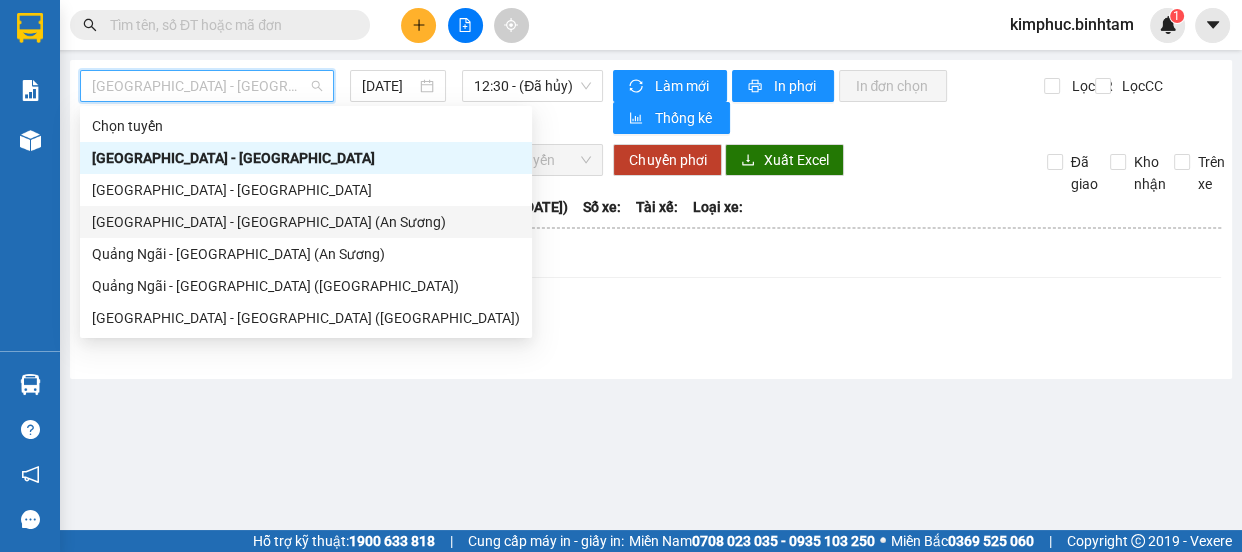 click on "[GEOGRAPHIC_DATA] - [GEOGRAPHIC_DATA] (An Sương)" at bounding box center [306, 222] 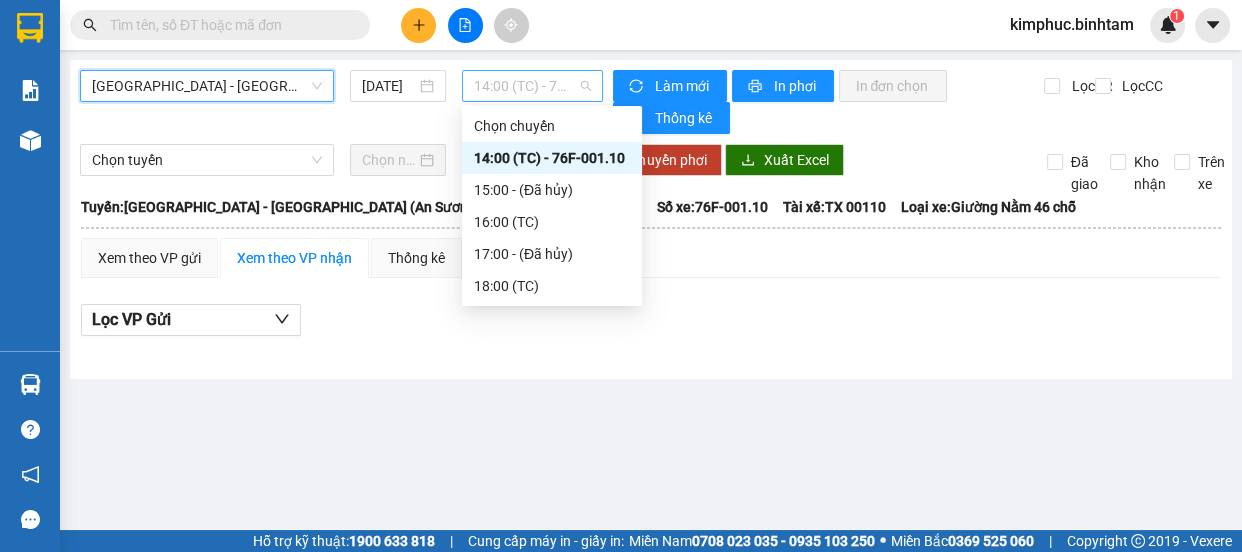 click on "14:00   (TC)   - 76F-001.10" at bounding box center [532, 86] 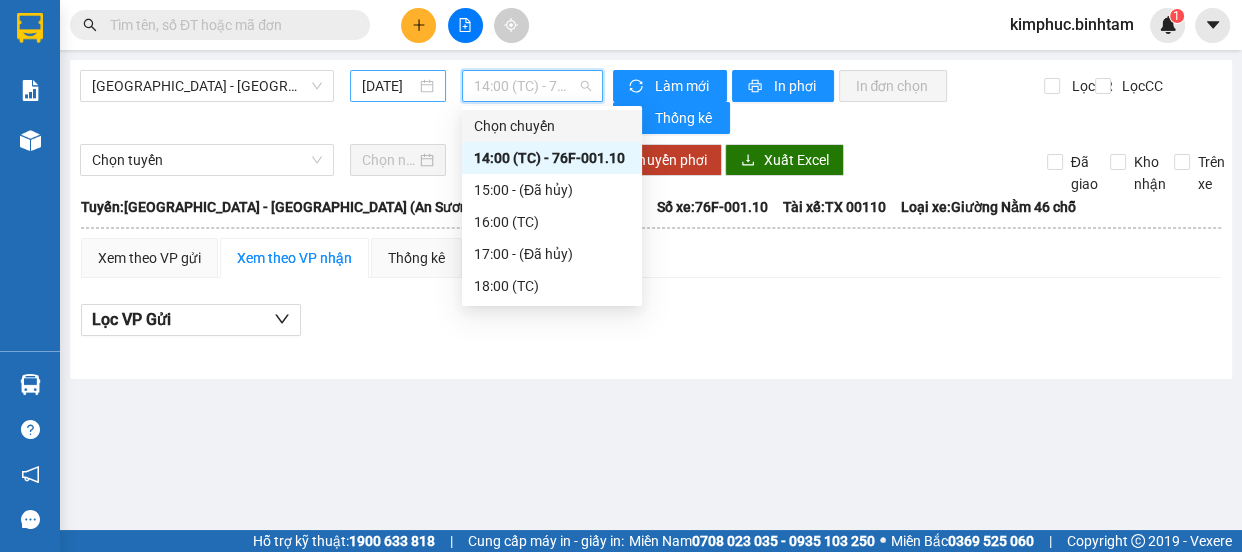 click on "[DATE]" at bounding box center [389, 86] 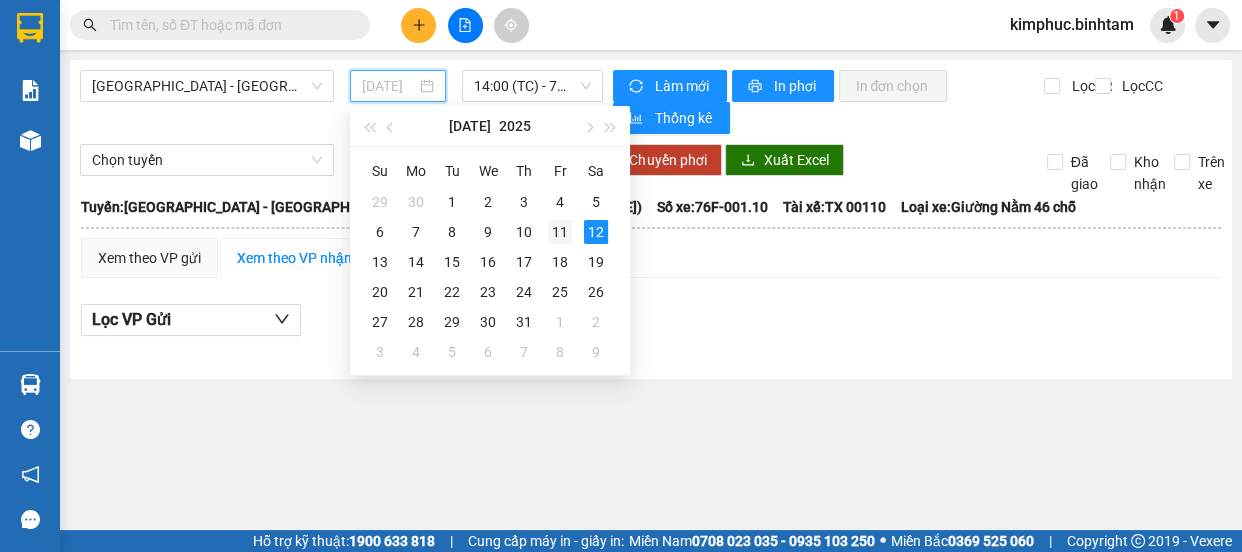 click on "11" at bounding box center (560, 232) 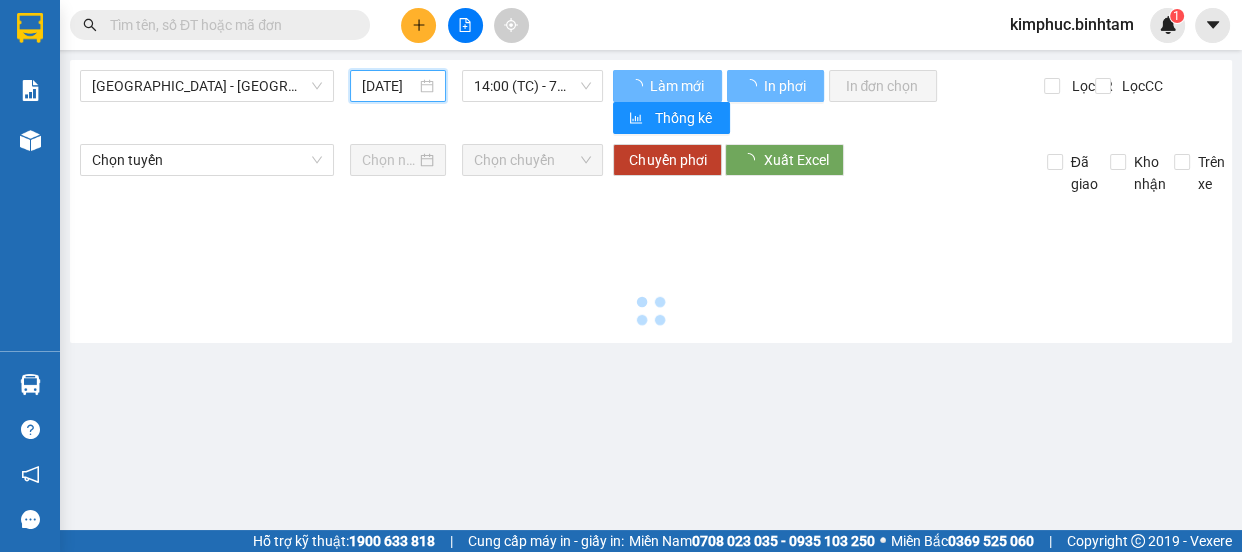 type on "[DATE]" 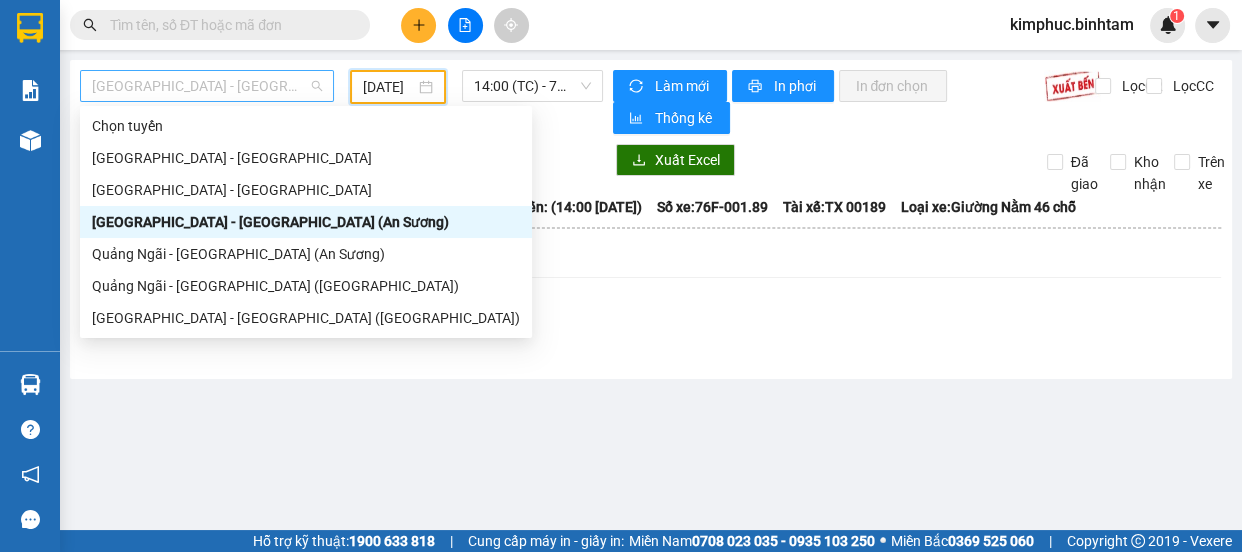 click on "[GEOGRAPHIC_DATA] - [GEOGRAPHIC_DATA] (An Sương)" at bounding box center (207, 86) 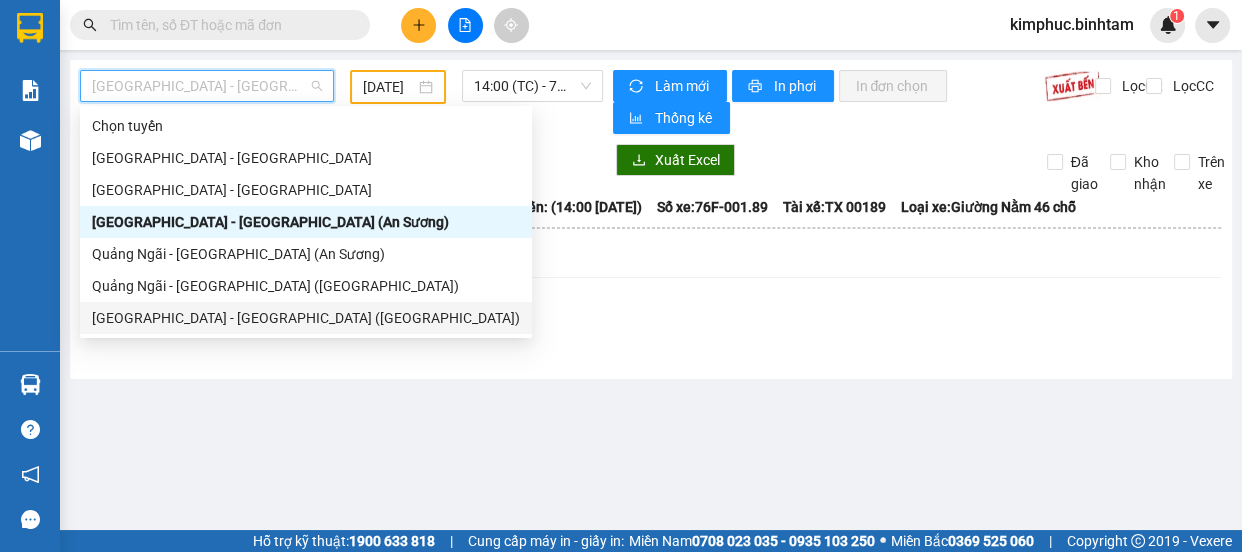 click on "[GEOGRAPHIC_DATA] - [GEOGRAPHIC_DATA] ([GEOGRAPHIC_DATA])" at bounding box center [306, 318] 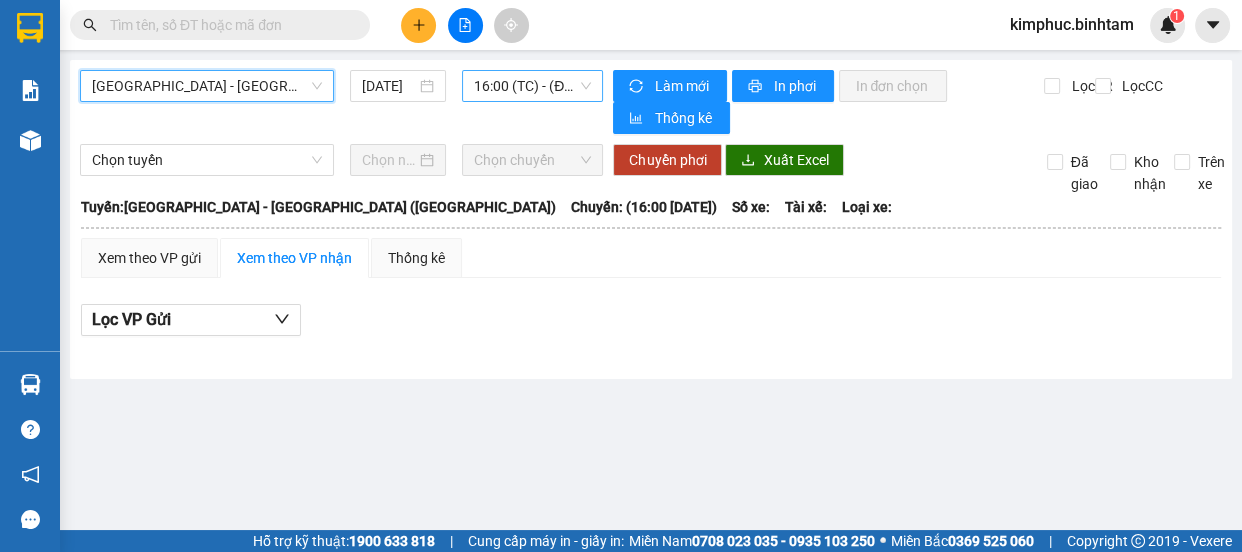 click on "16:00   (TC)   - (Đã hủy)" at bounding box center [532, 86] 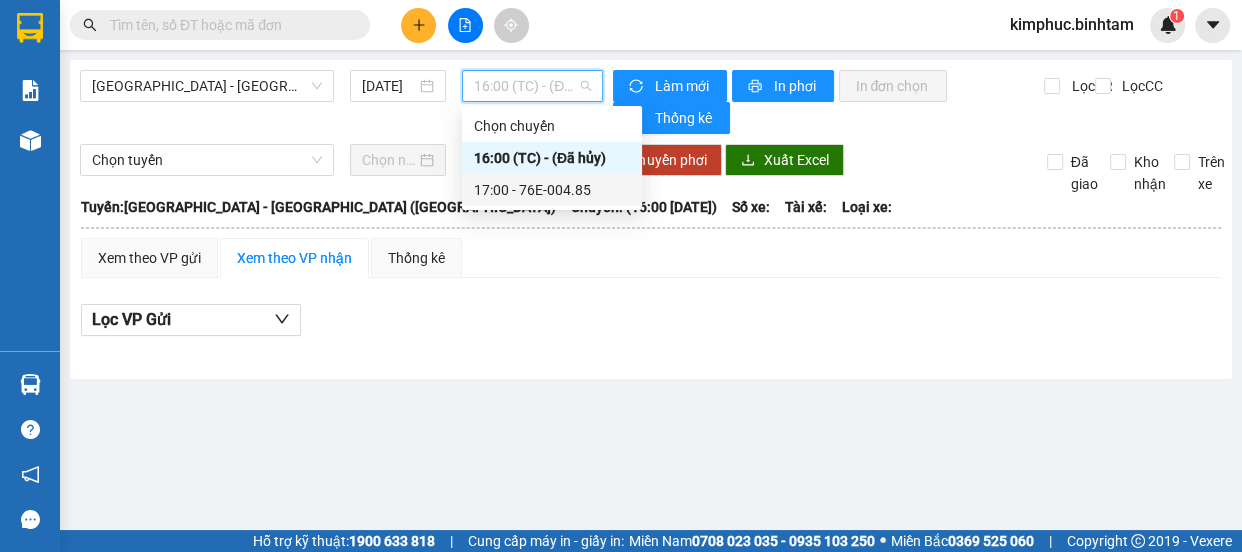 click on "17:00     - 76E-004.85" at bounding box center (552, 190) 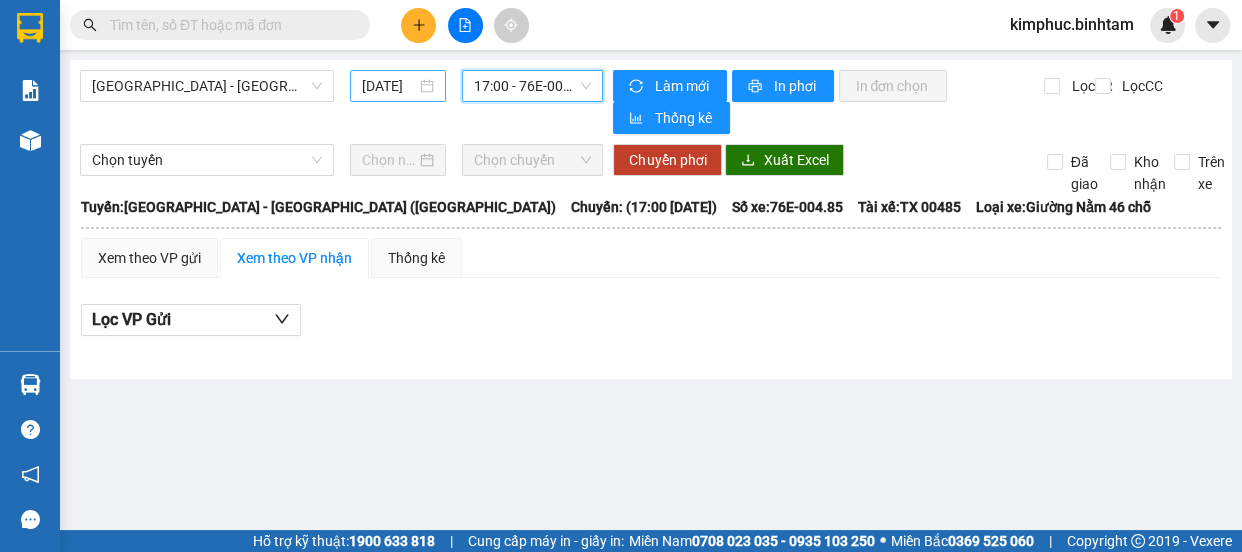 click on "[DATE]" at bounding box center [389, 86] 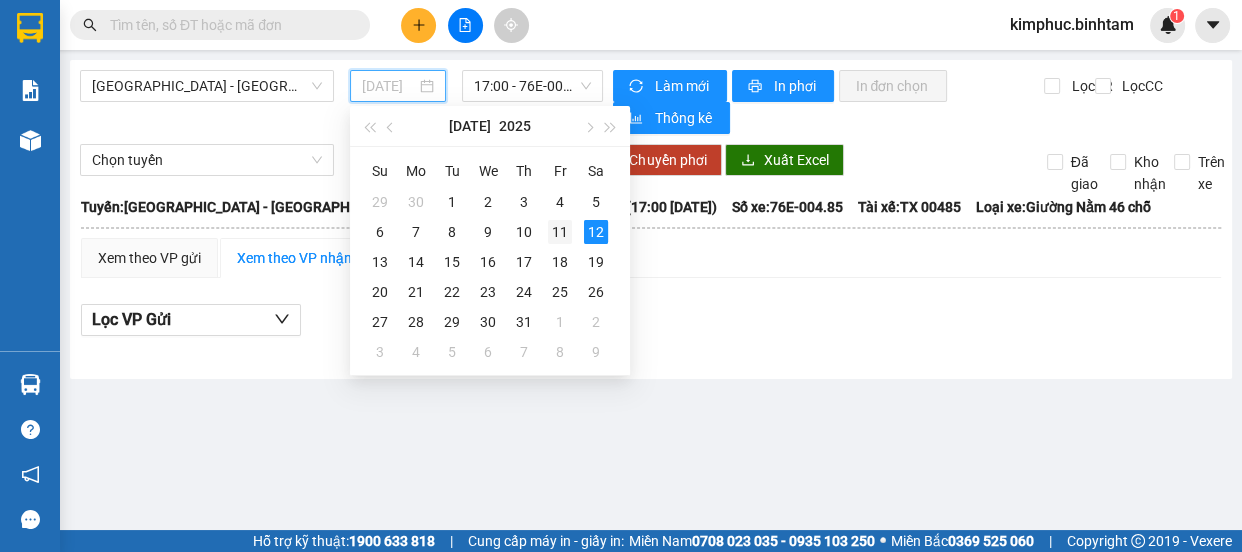 click on "11" at bounding box center [560, 232] 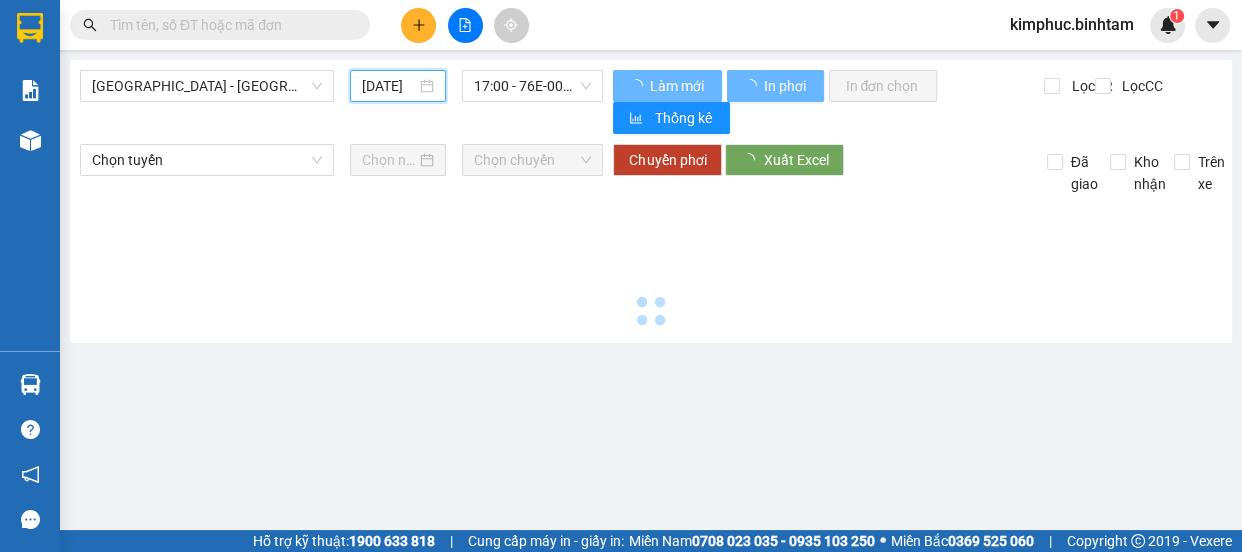 type on "[DATE]" 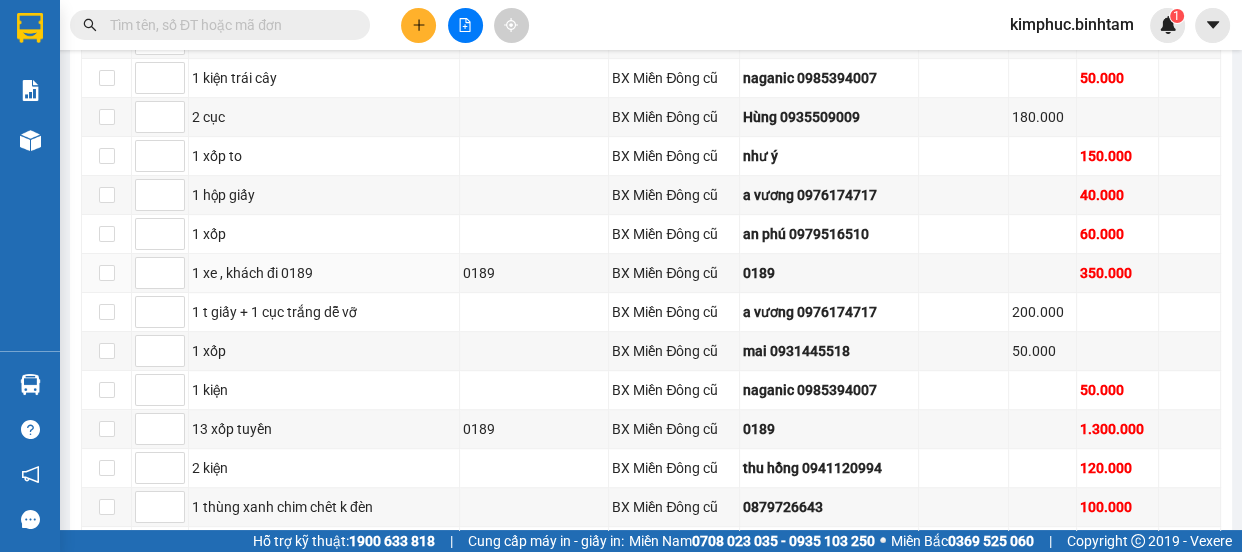 scroll, scrollTop: 729, scrollLeft: 0, axis: vertical 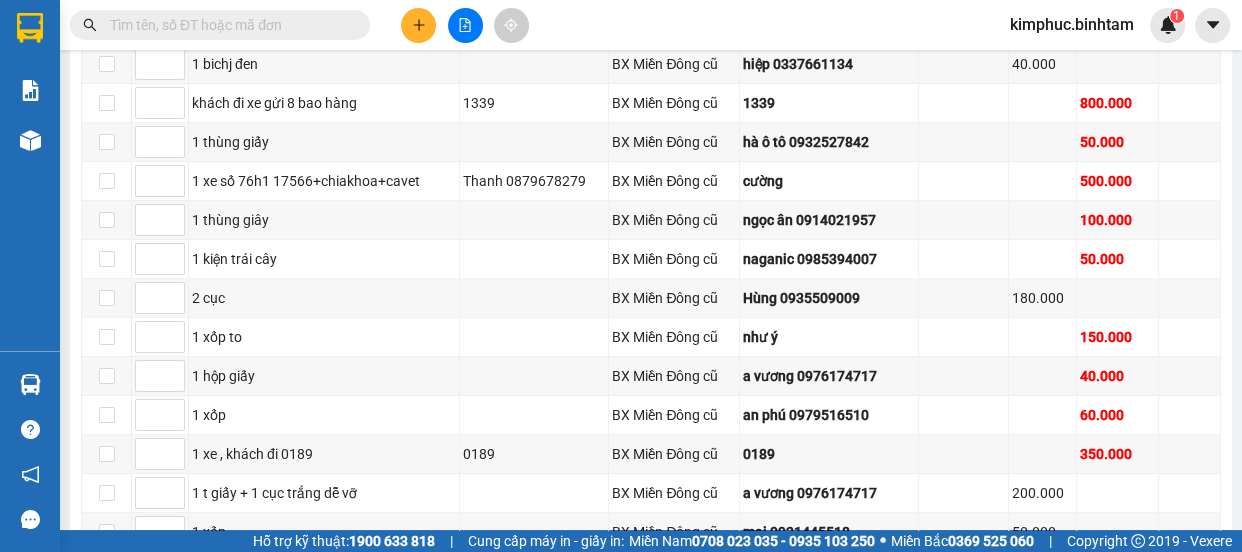 click at bounding box center (228, 25) 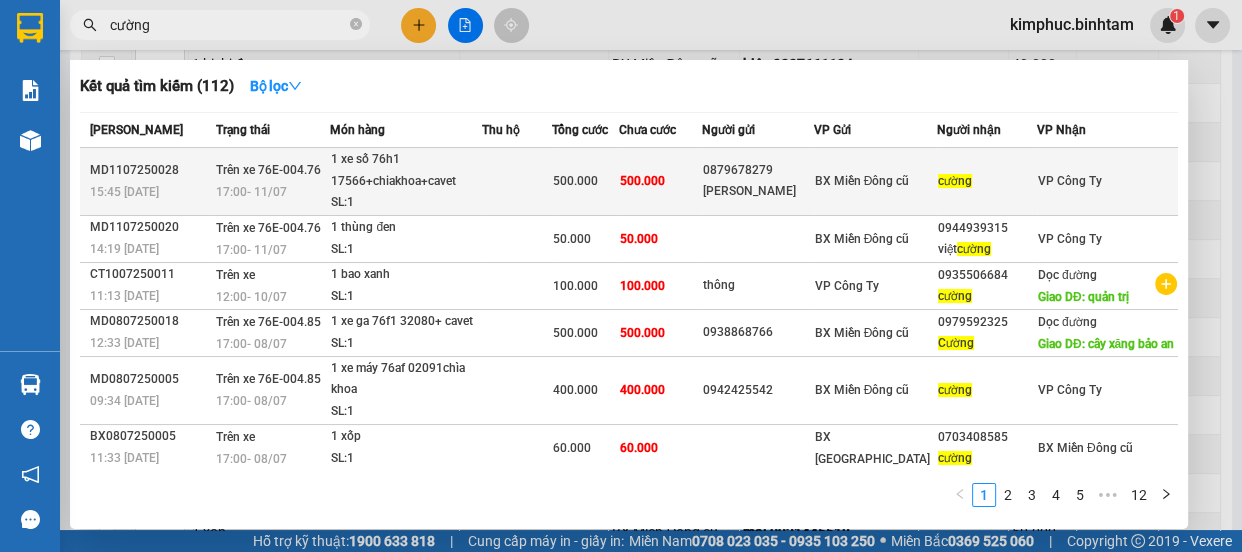 type on "cường" 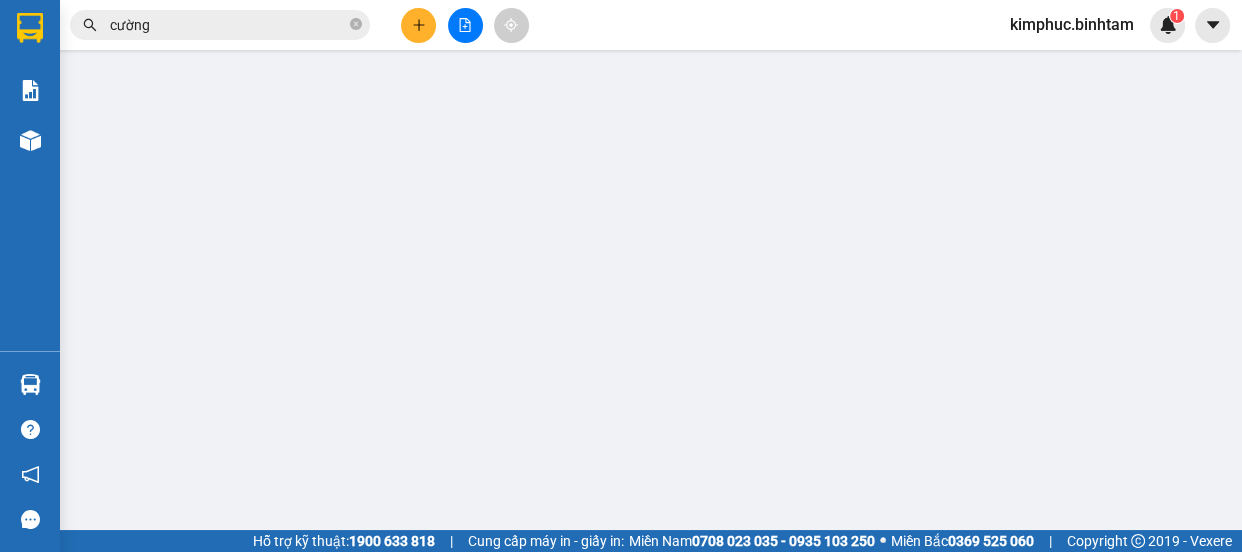scroll, scrollTop: 0, scrollLeft: 0, axis: both 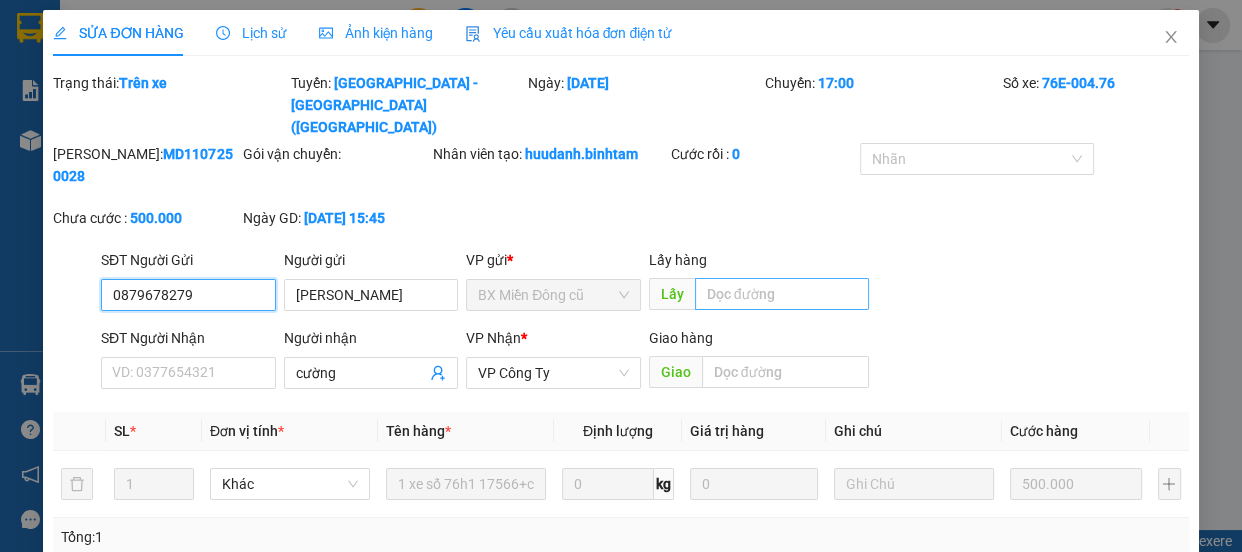type on "0879678279" 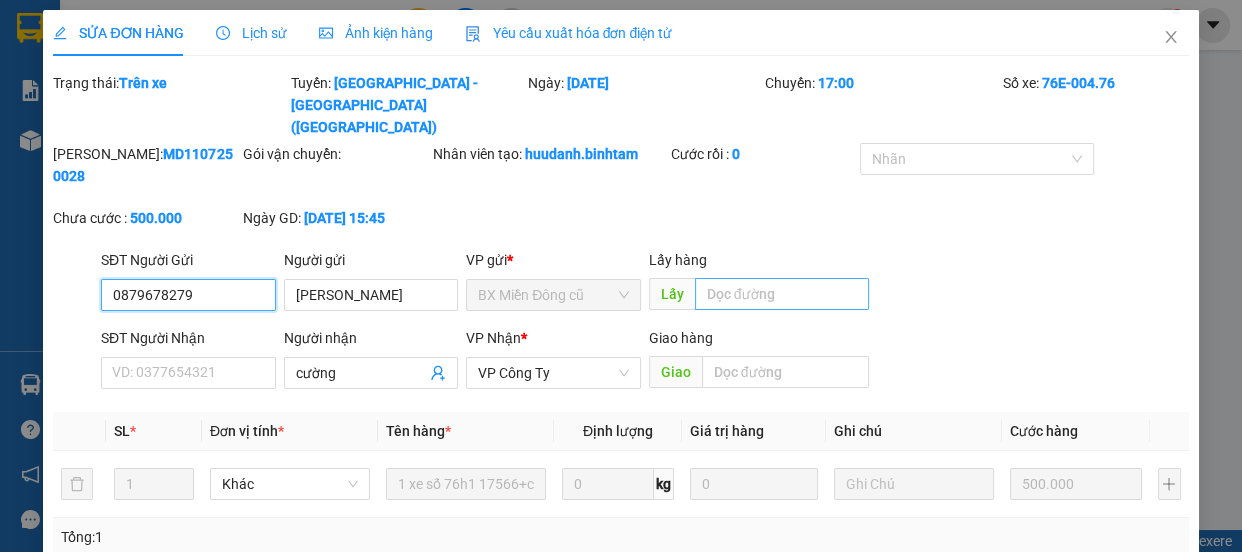 type on "[PERSON_NAME]" 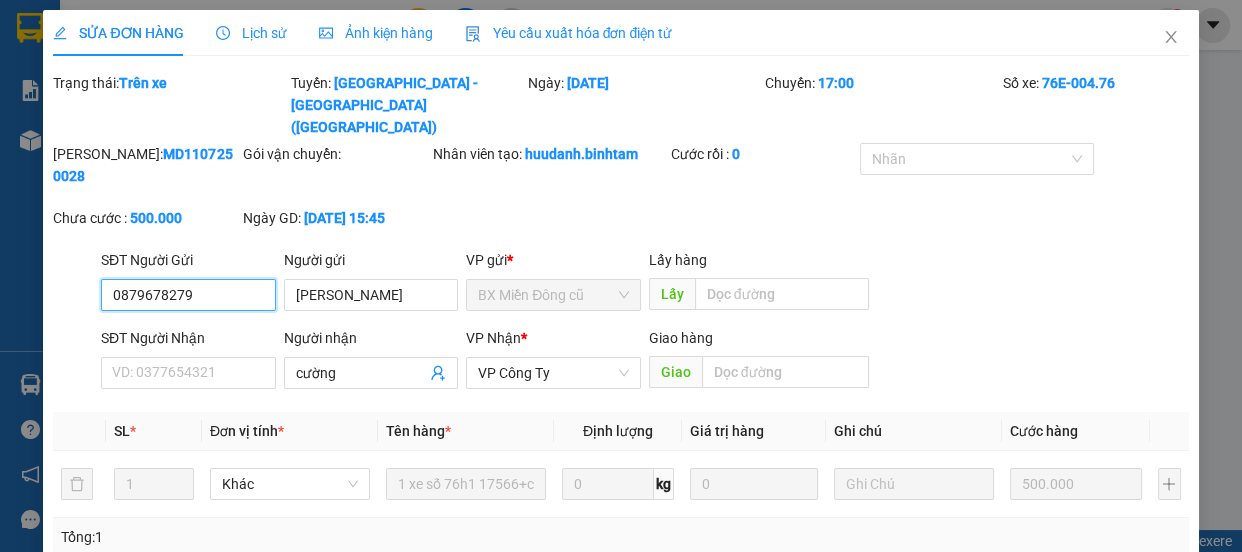 click on "0879678279" at bounding box center (188, 295) 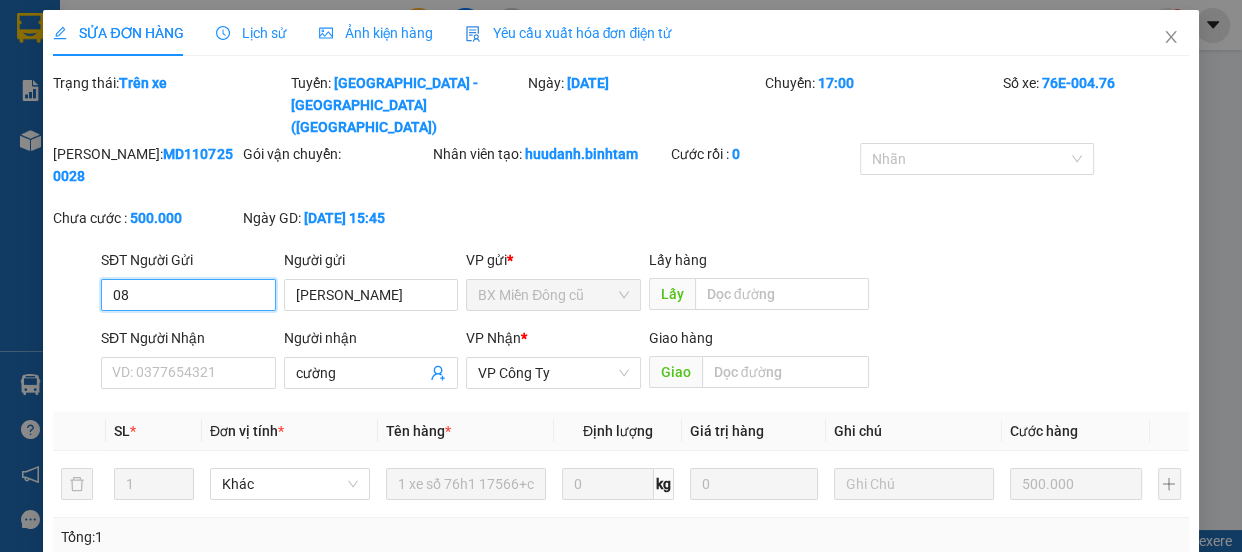 type on "0" 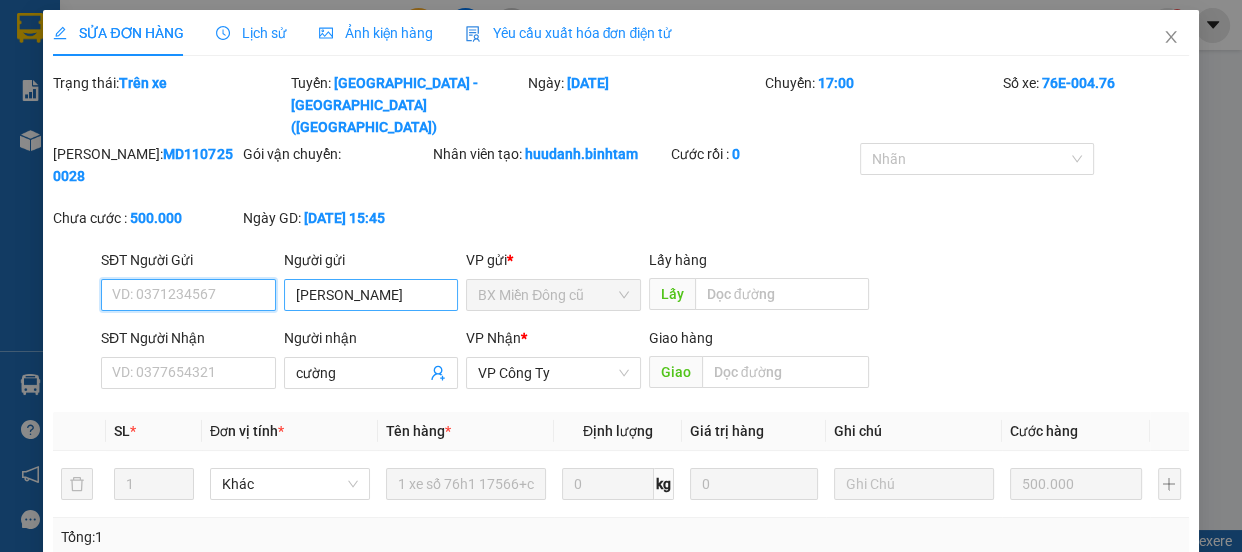 type 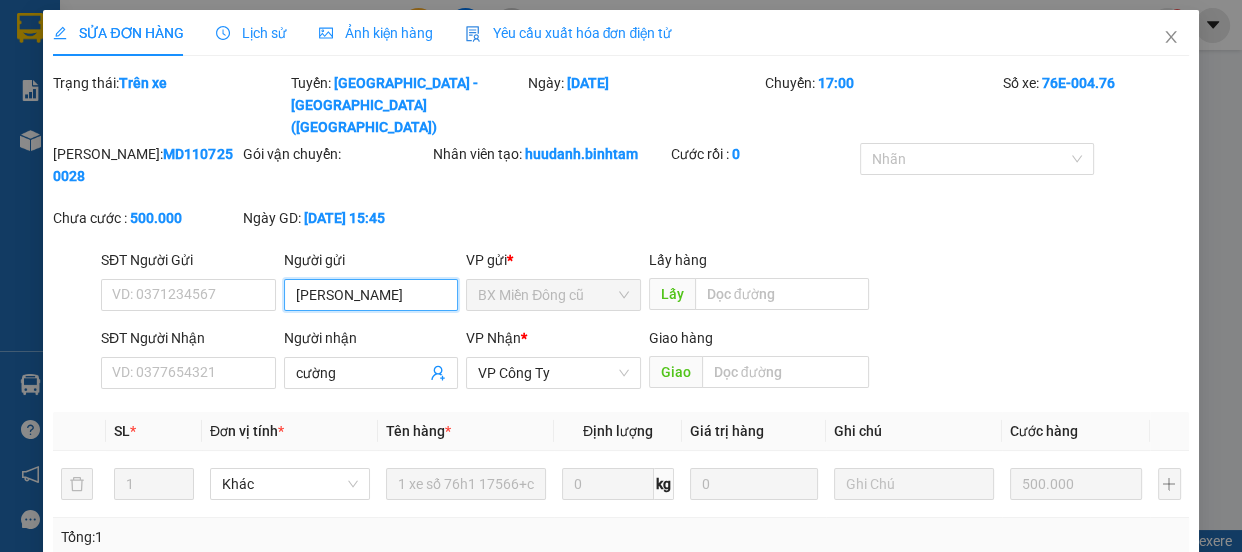 click on "[PERSON_NAME]" at bounding box center (371, 295) 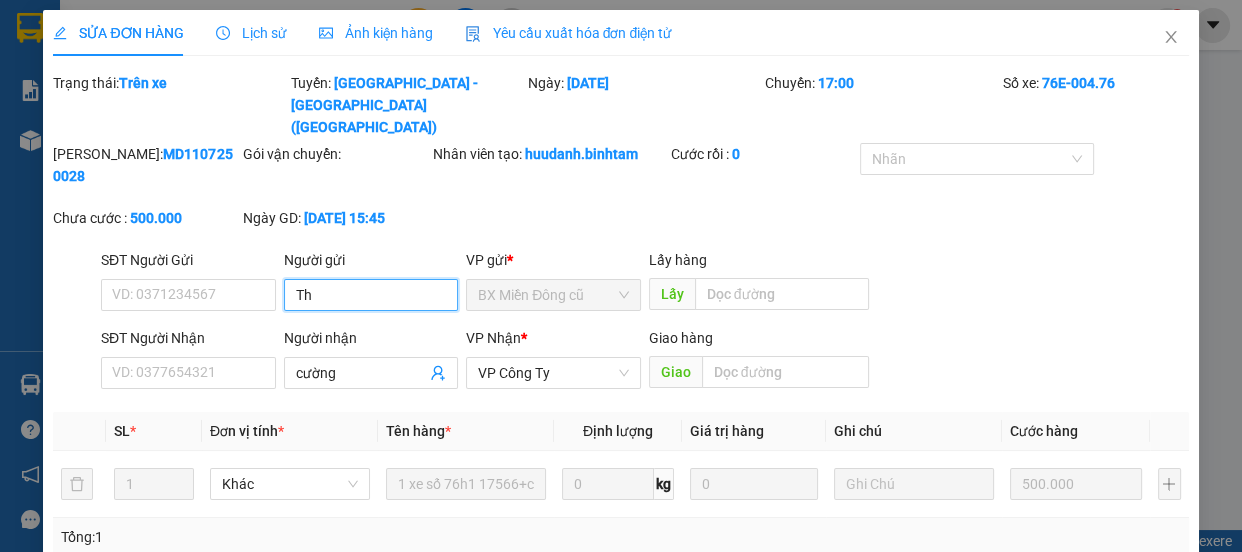type on "T" 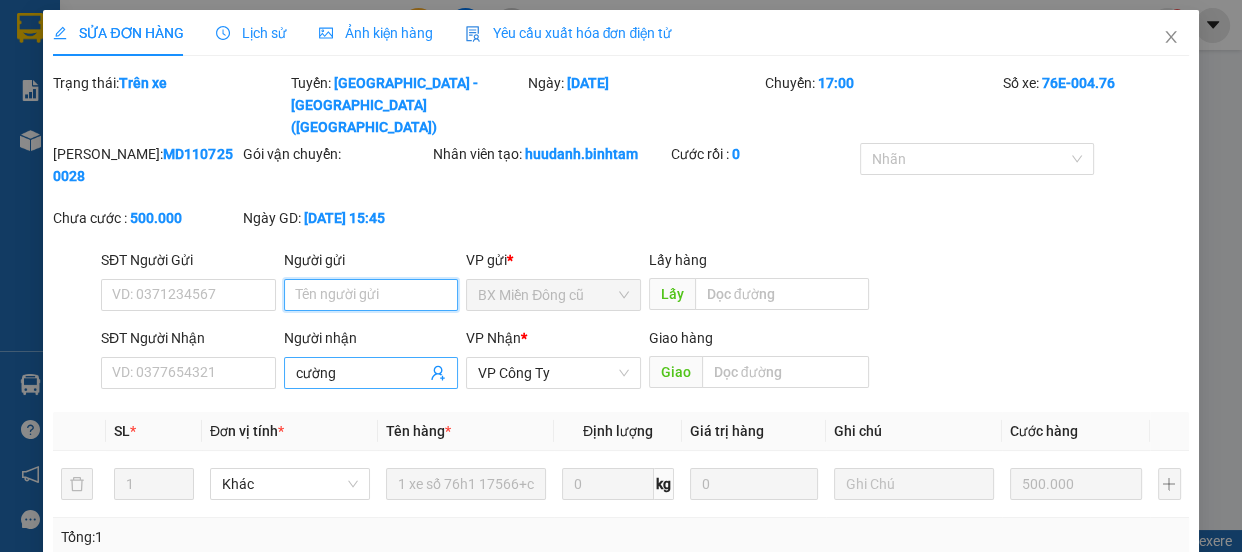 type 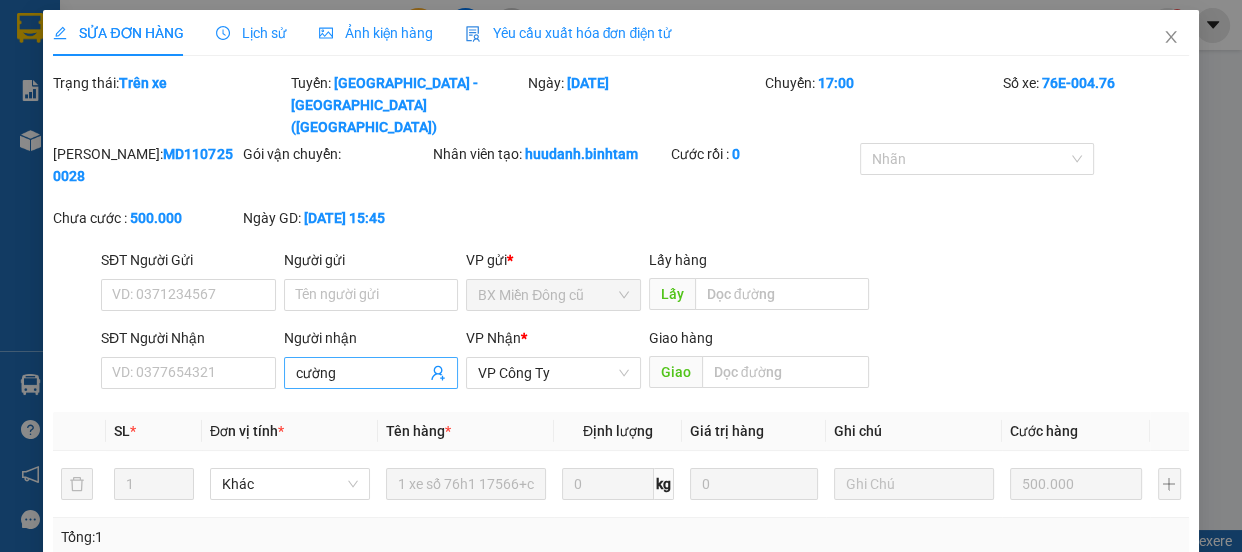 click on "cường" at bounding box center (361, 373) 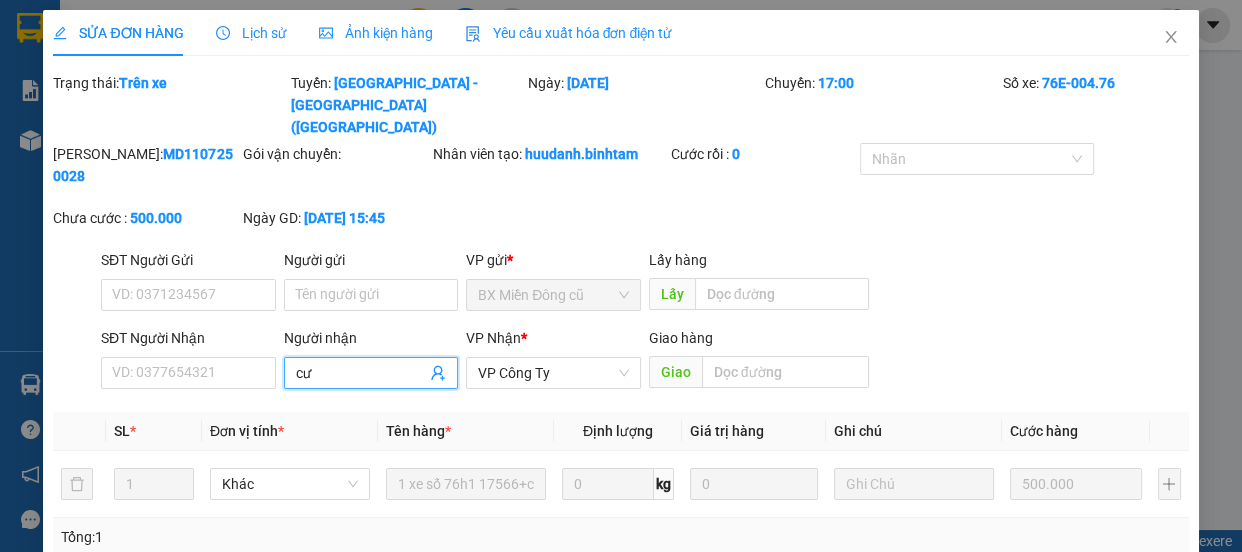 type on "c" 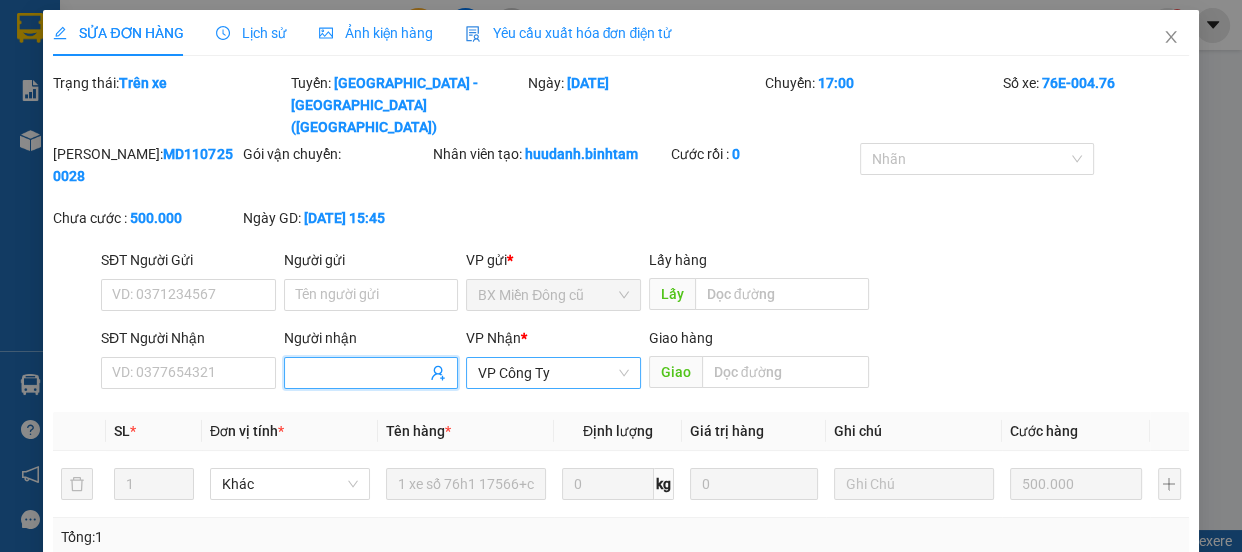 click on "VP Công Ty" at bounding box center (553, 373) 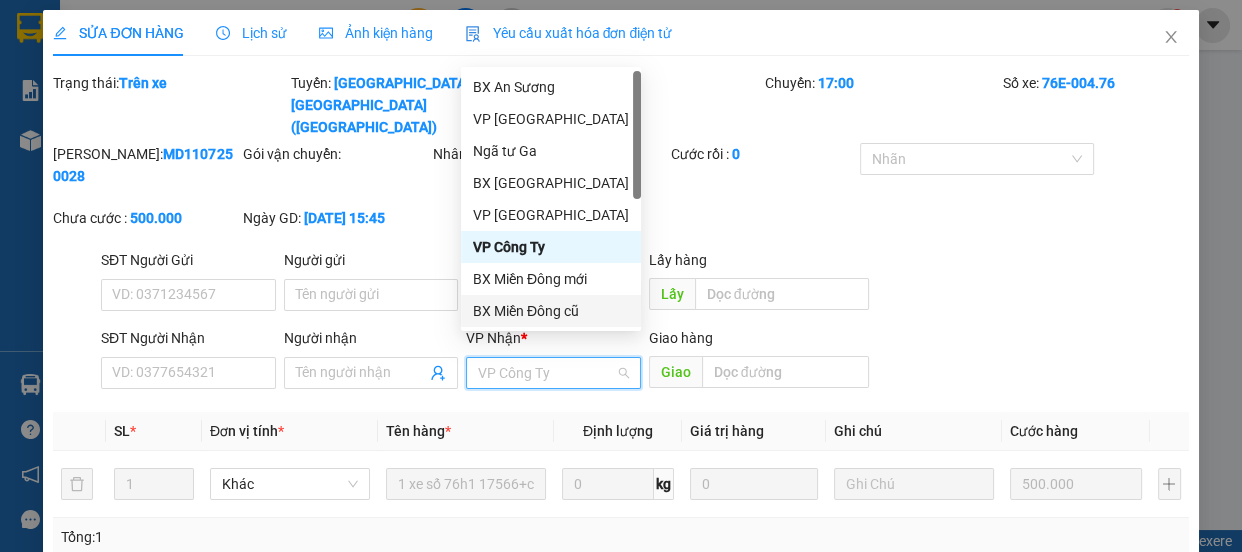 scroll, scrollTop: 63, scrollLeft: 0, axis: vertical 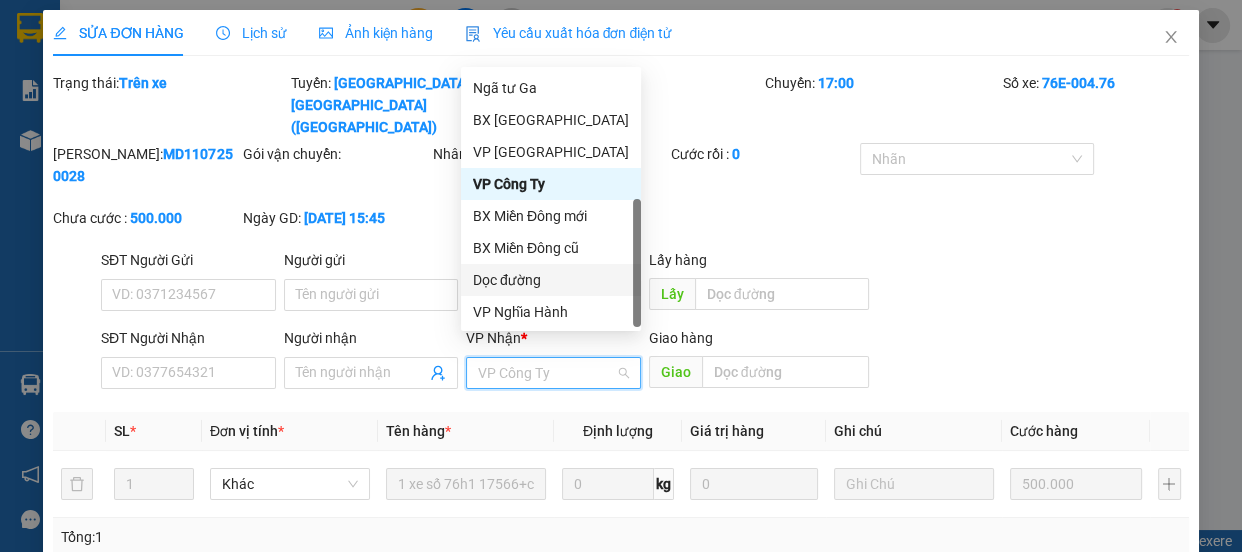 click on "Dọc đường" at bounding box center [551, 280] 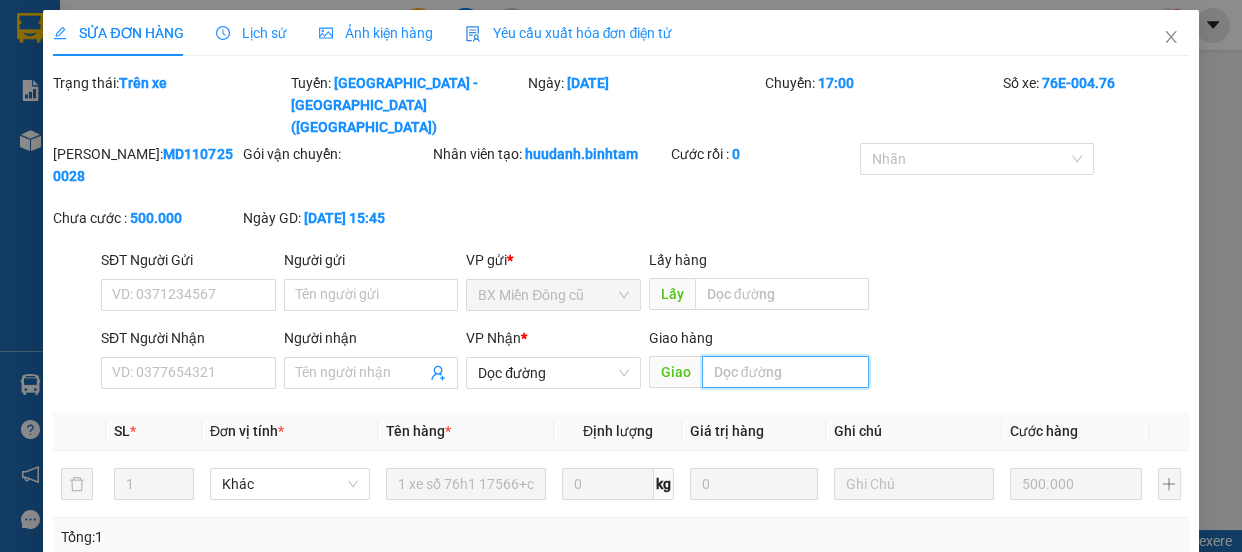 click at bounding box center (785, 372) 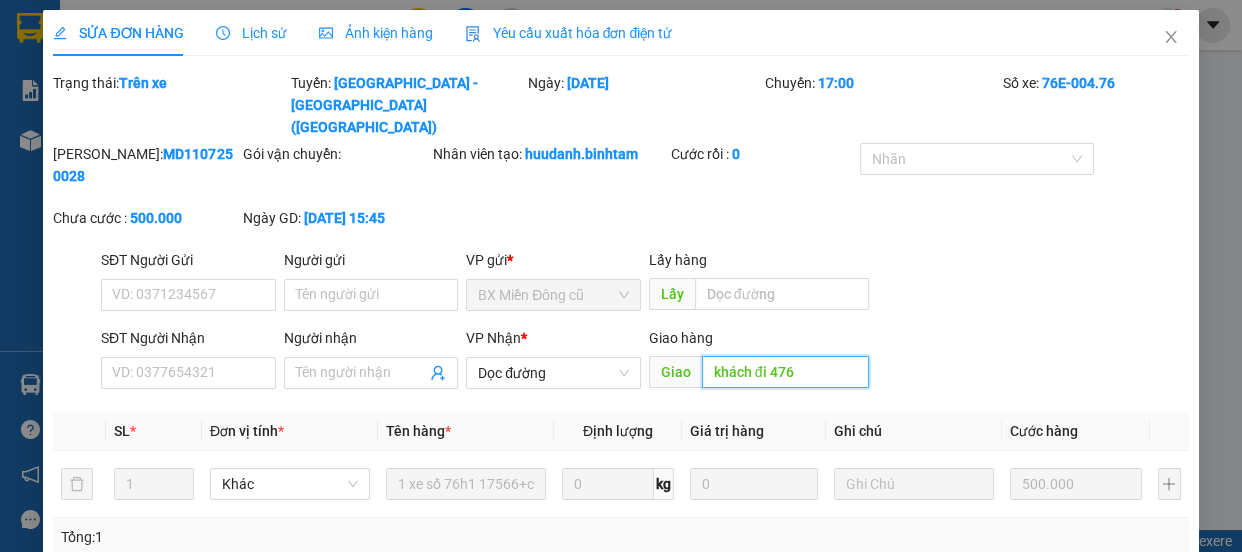 scroll, scrollTop: 262, scrollLeft: 0, axis: vertical 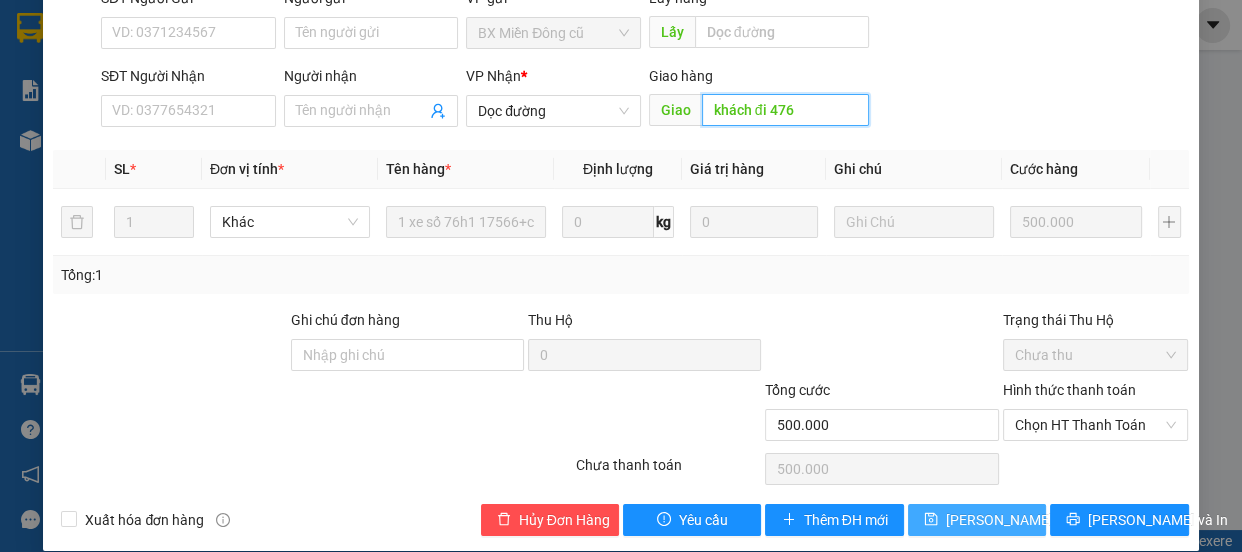type on "khách đi 476" 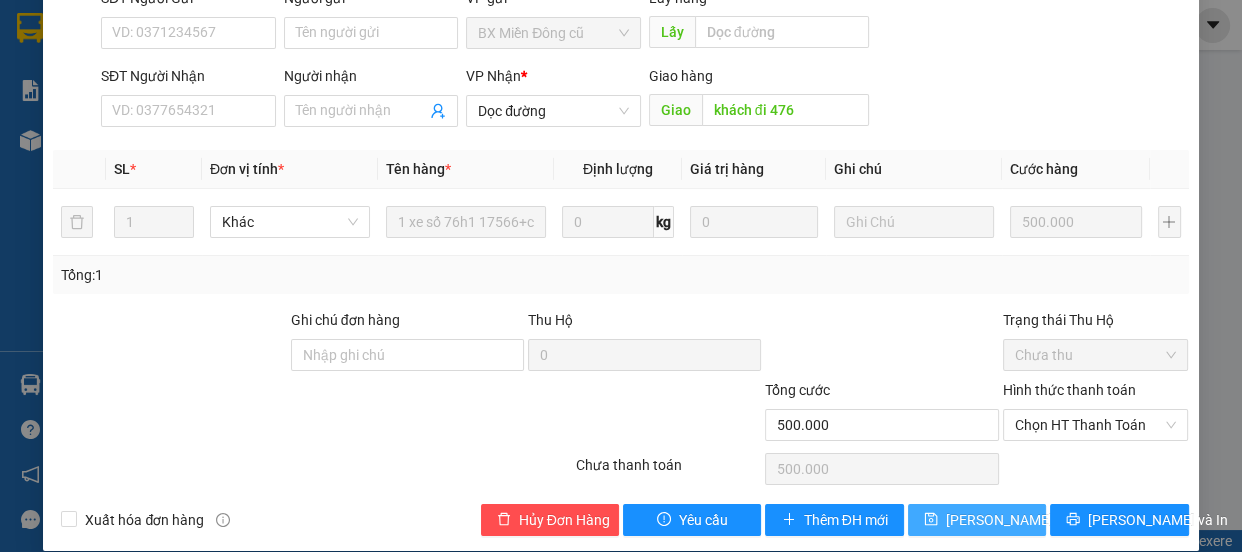 click on "[PERSON_NAME] thay đổi" at bounding box center [1026, 520] 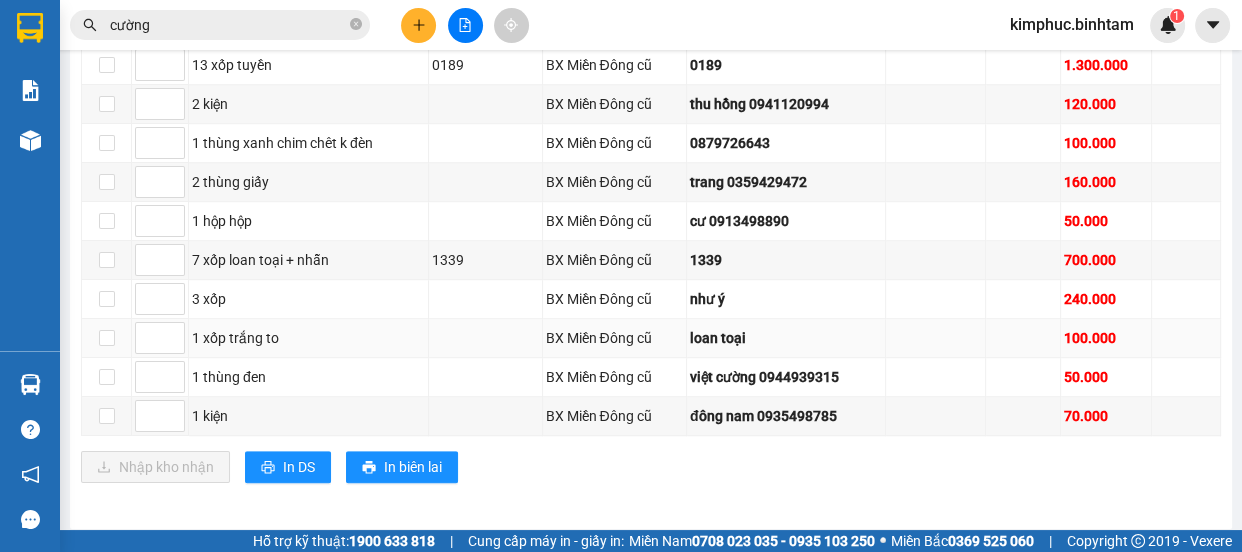 scroll, scrollTop: 1001, scrollLeft: 0, axis: vertical 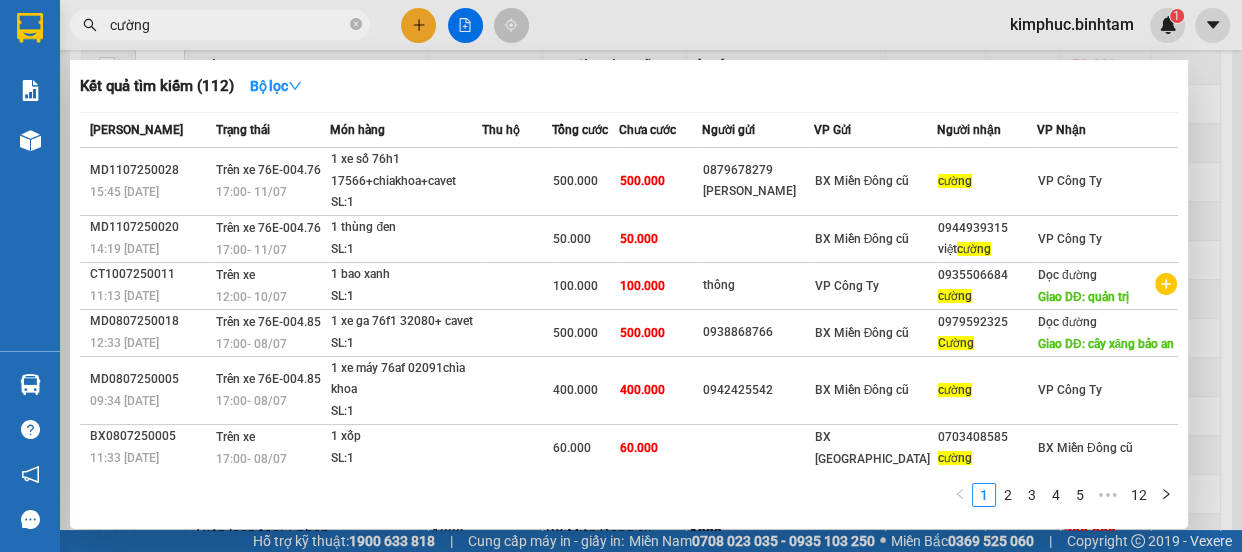 click on "cường" at bounding box center [228, 25] 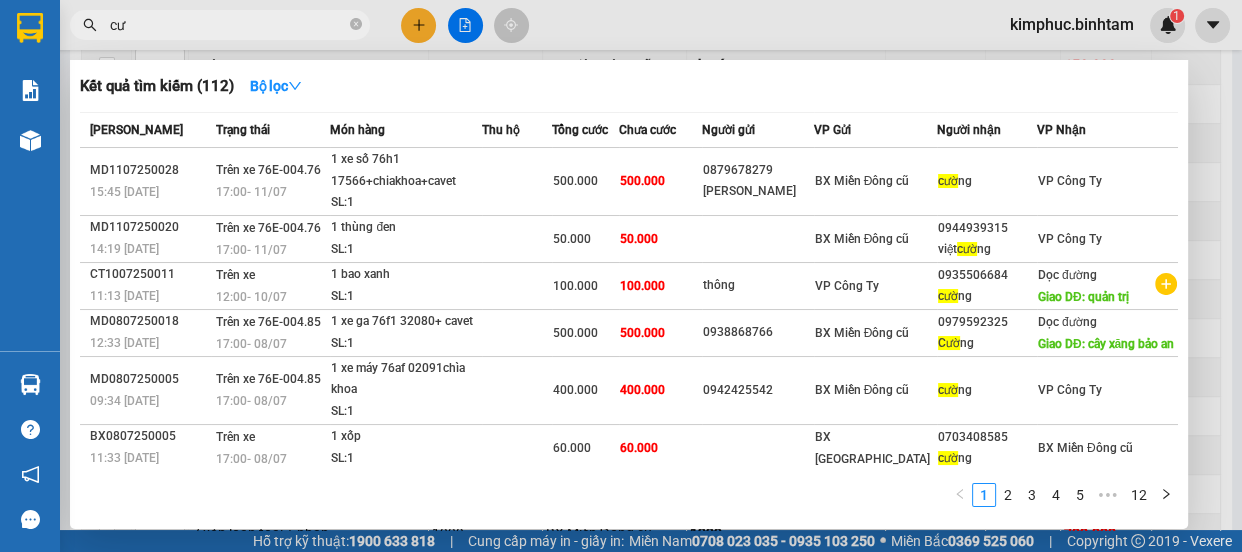 type on "c" 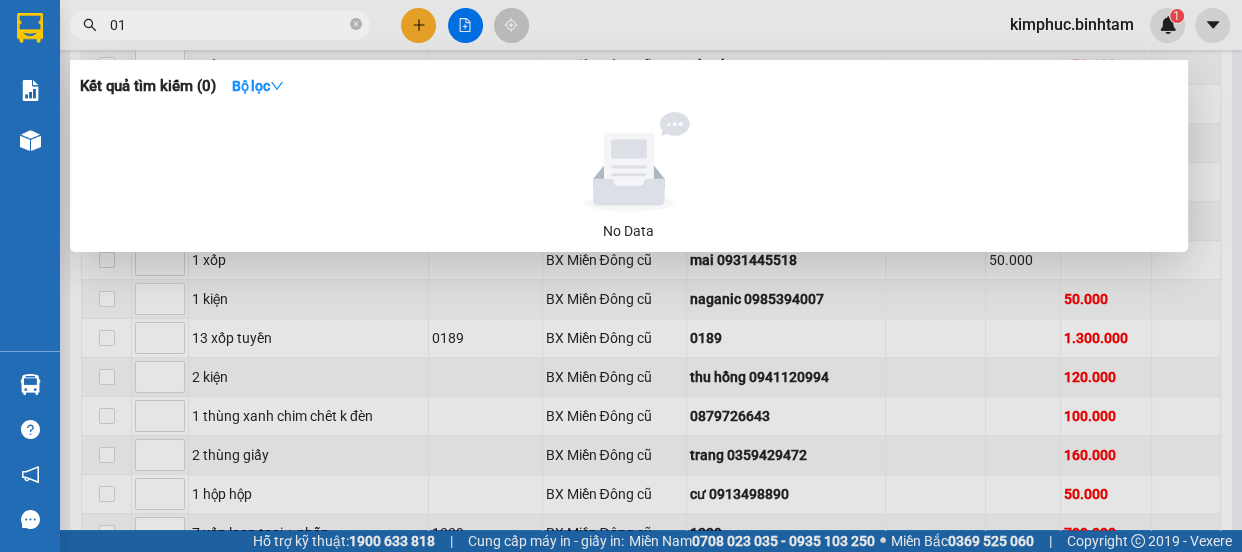 type on "0" 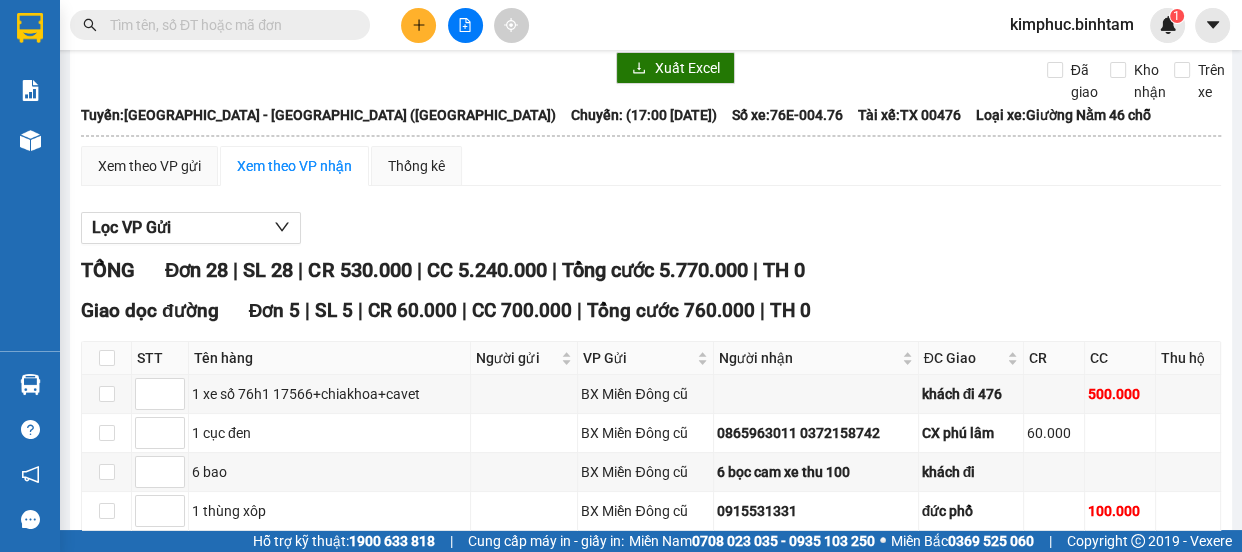 scroll, scrollTop: 0, scrollLeft: 0, axis: both 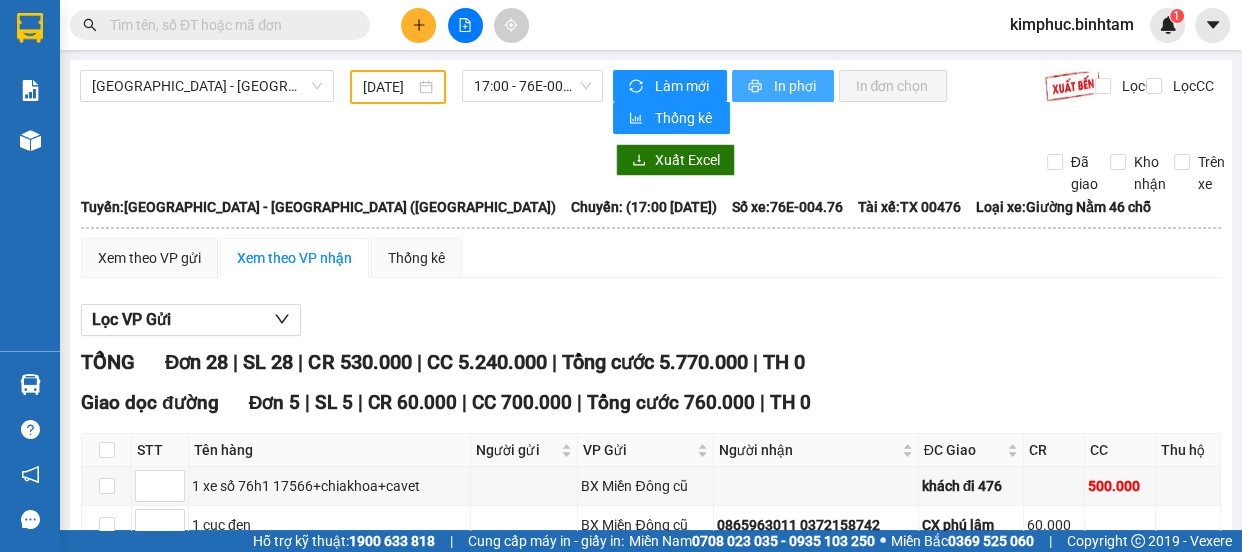 type 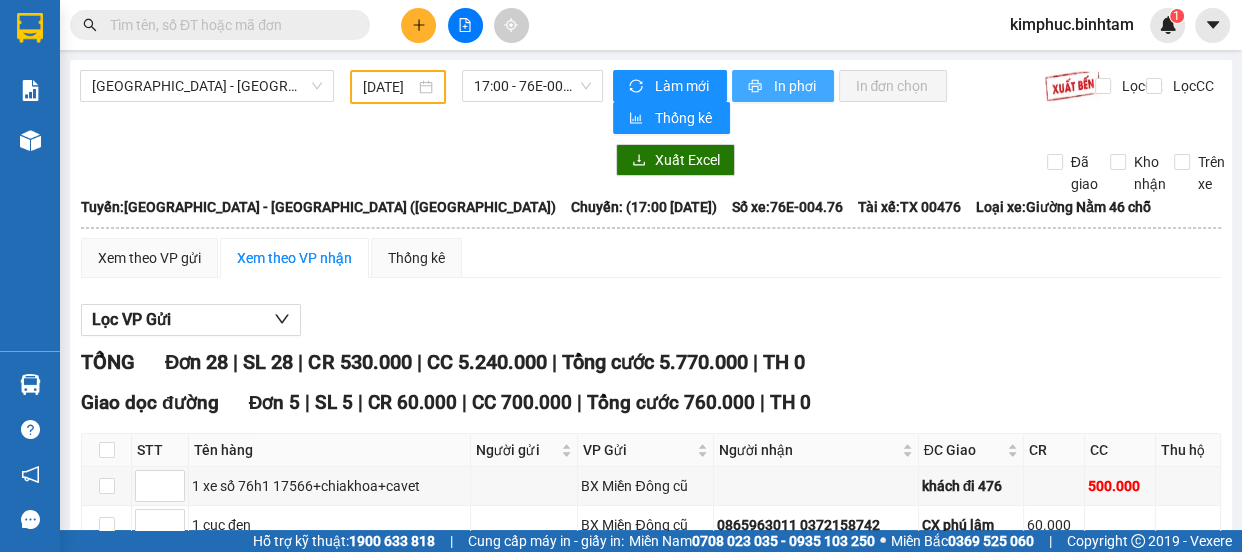 click on "In phơi" at bounding box center [783, 86] 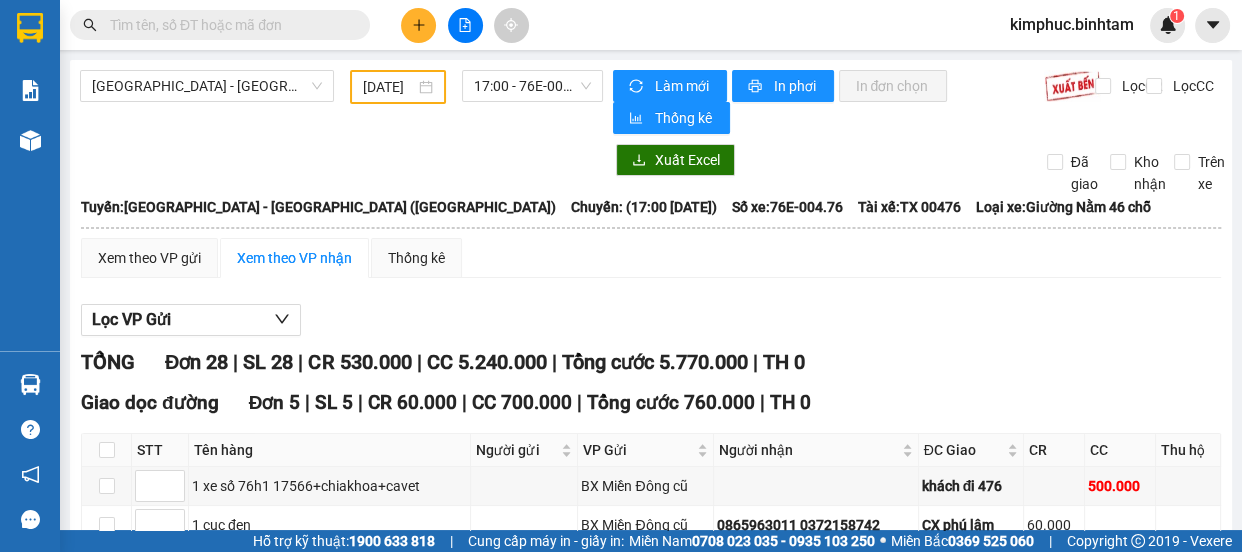 click at bounding box center (418, 25) 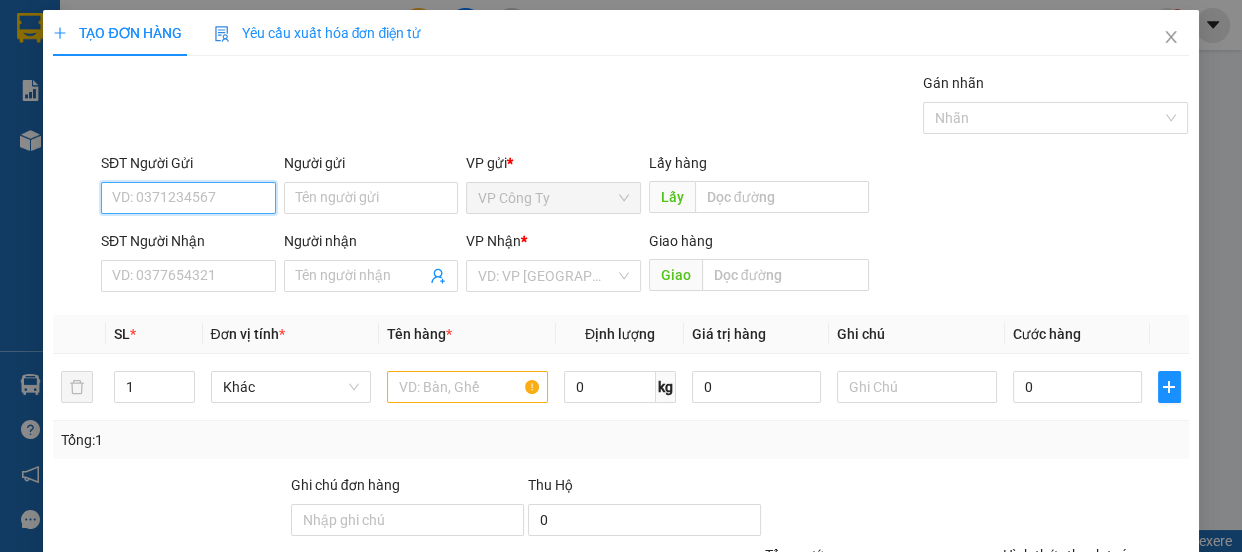 click on "SĐT Người Gửi" at bounding box center (188, 198) 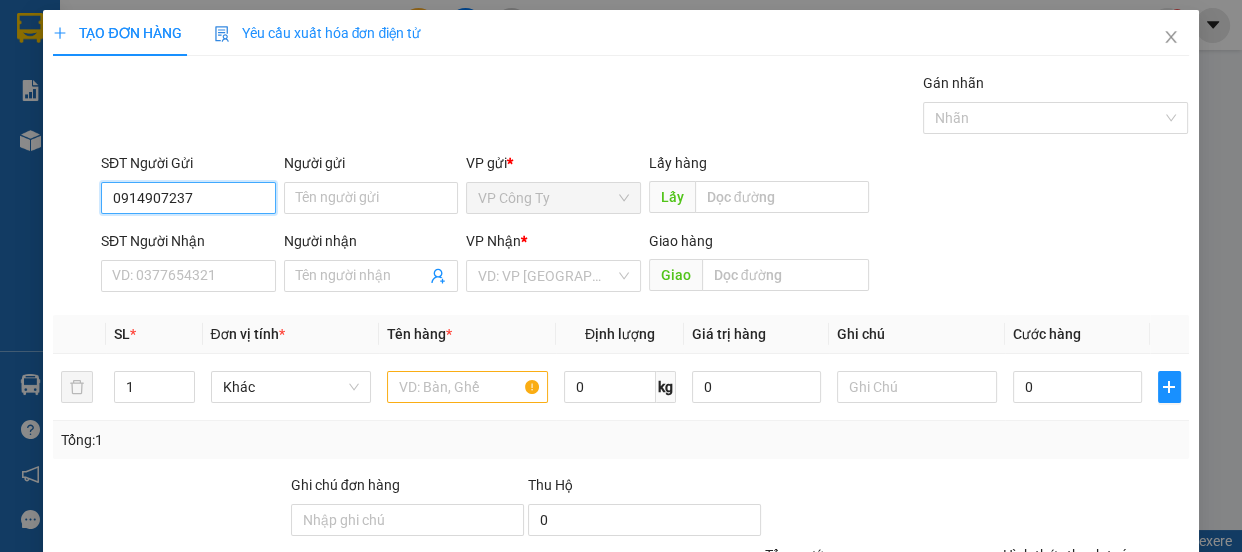 click on "0914907237" at bounding box center [188, 198] 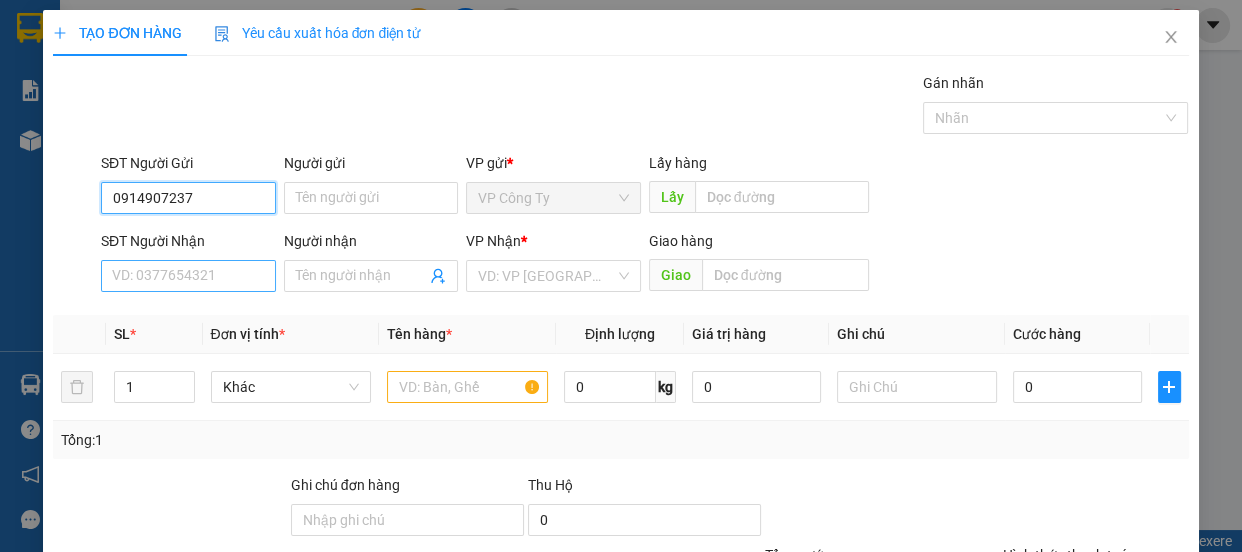 type on "0914907237" 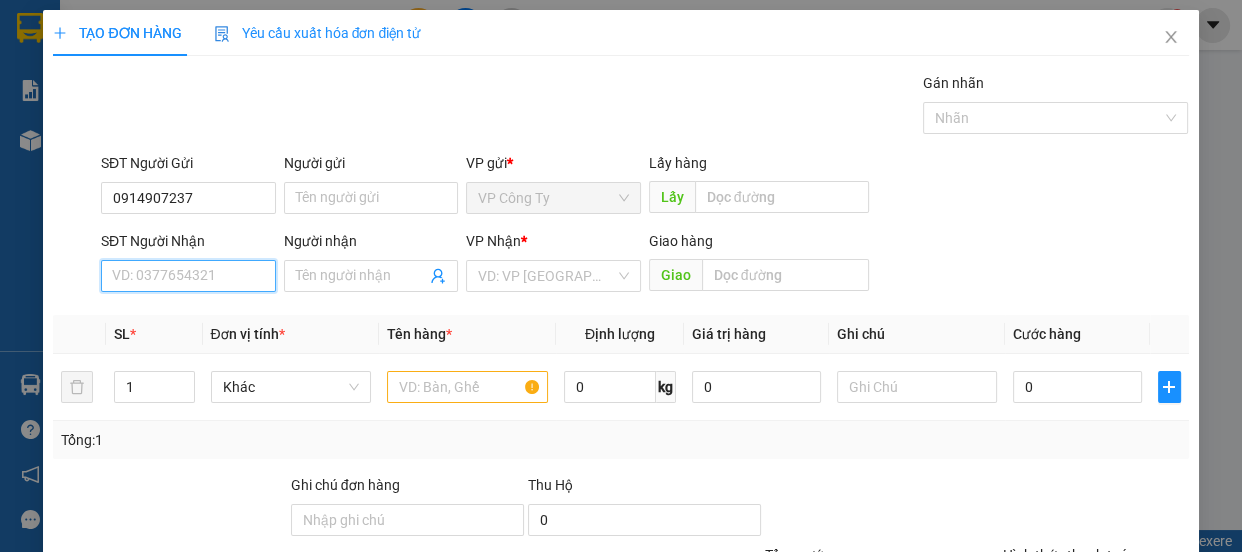 click on "SĐT Người Nhận" at bounding box center (188, 276) 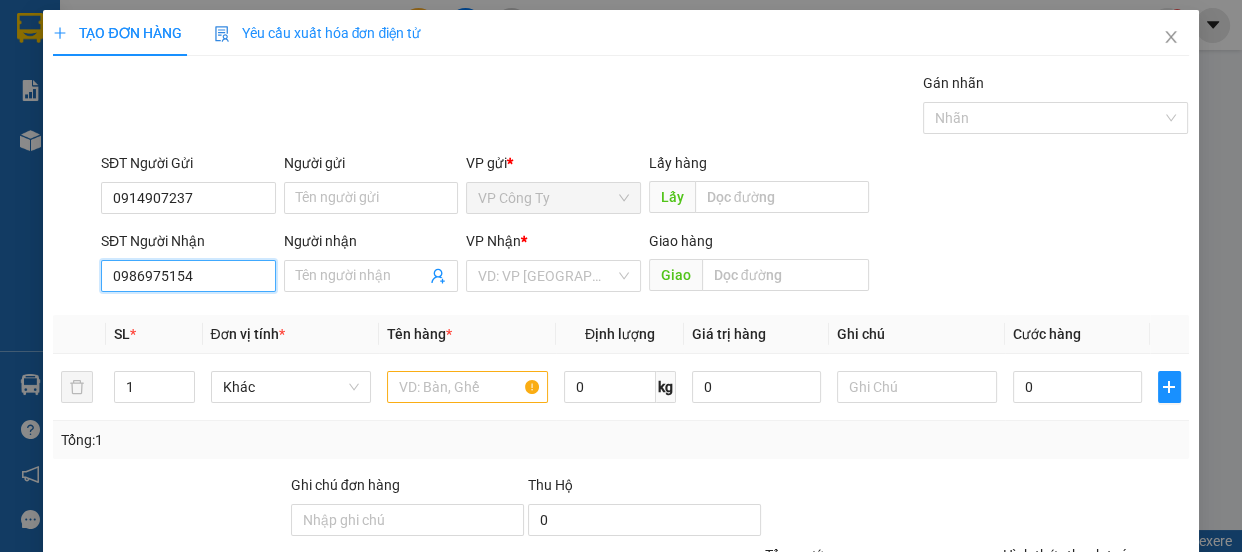 click on "0986975154" at bounding box center (188, 276) 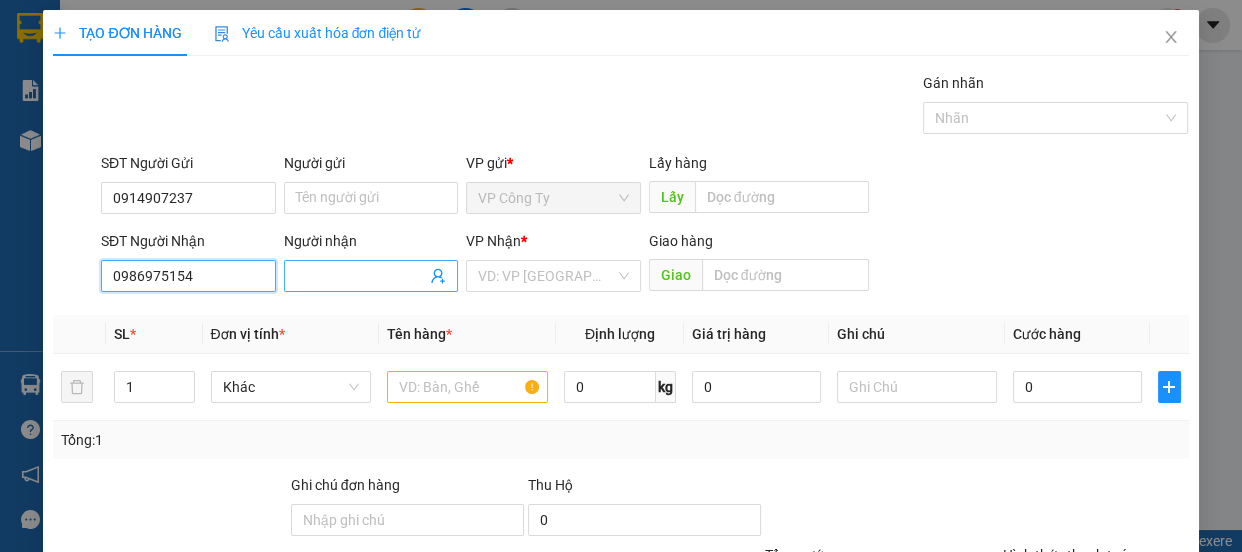 type on "0986975154" 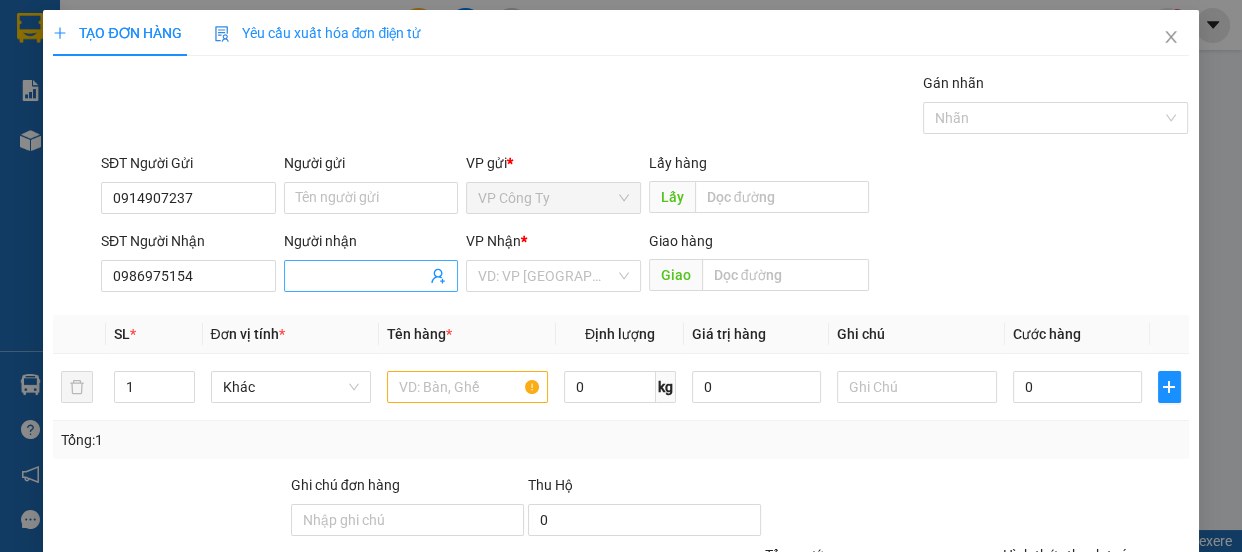 click on "Người nhận" at bounding box center [361, 276] 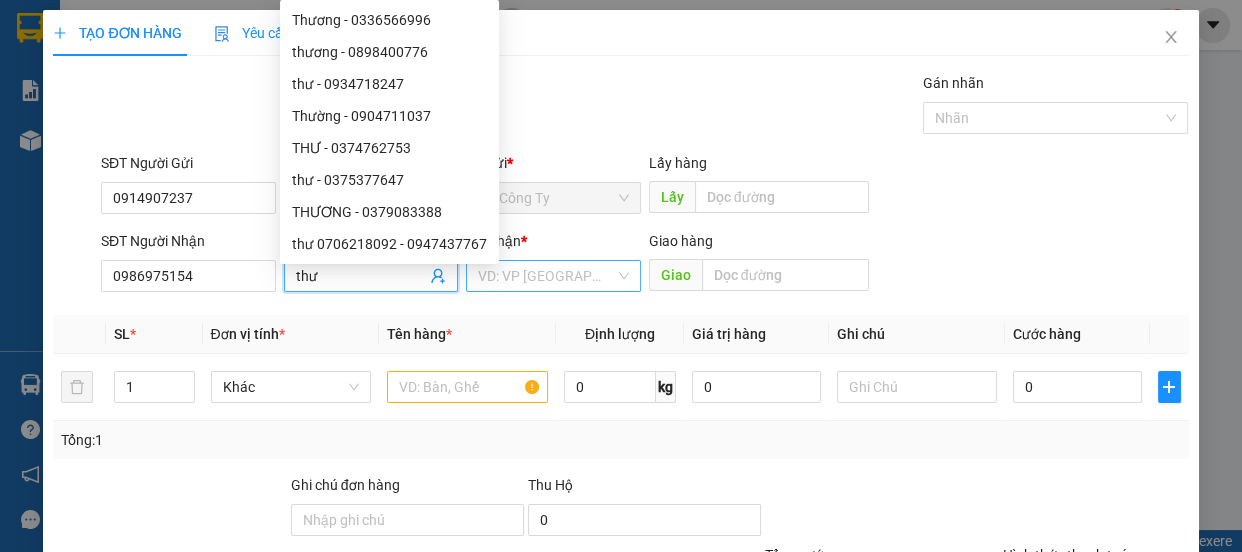 type on "thư" 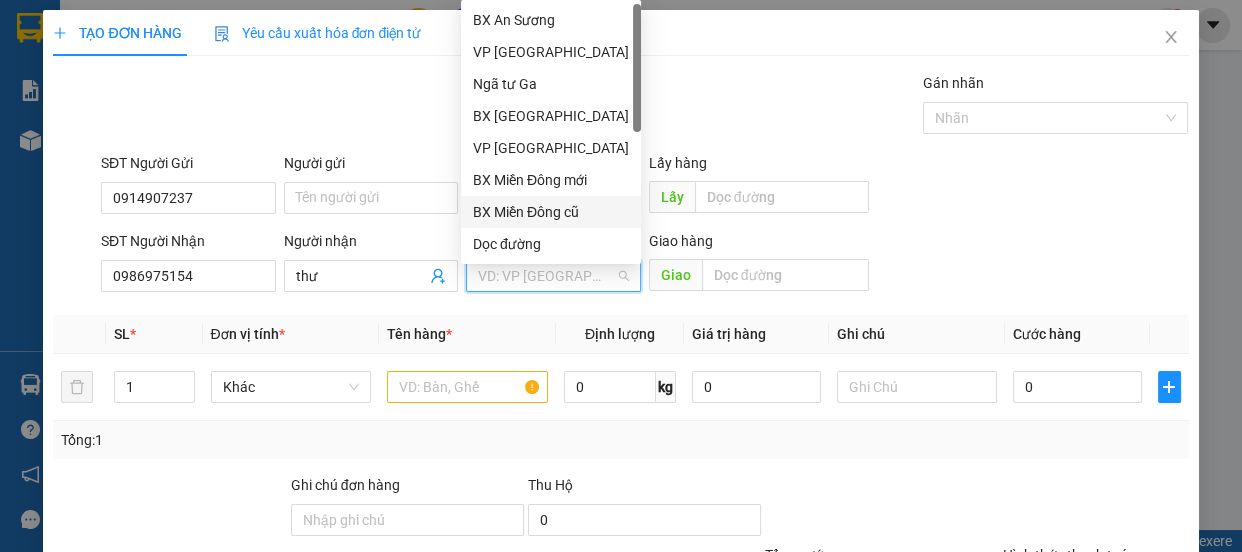 click on "BX Miền Đông cũ" at bounding box center (551, 212) 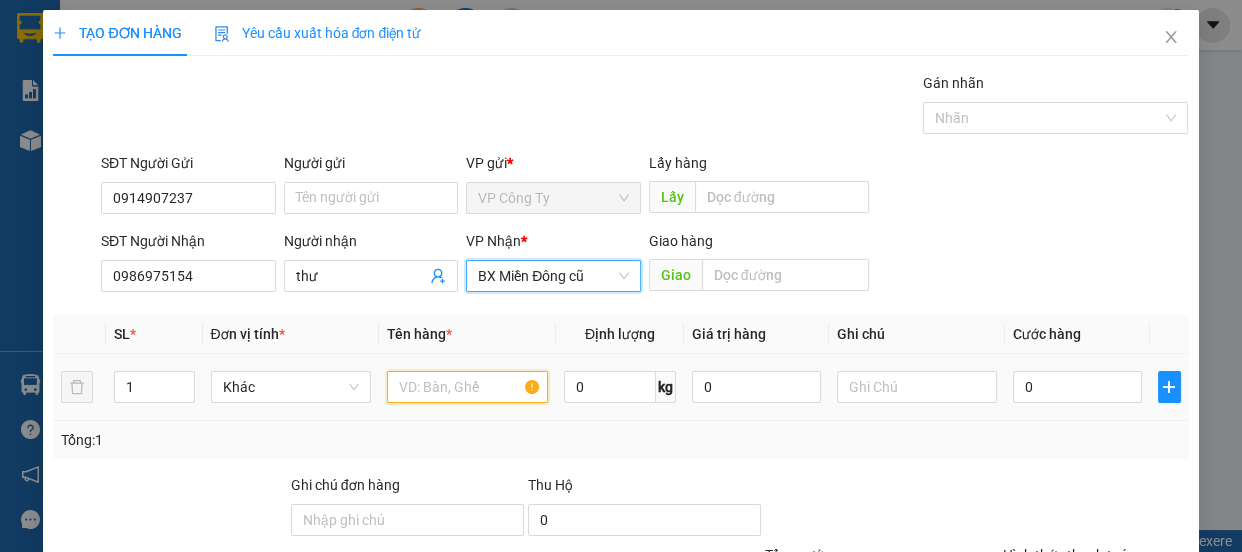 click at bounding box center [467, 387] 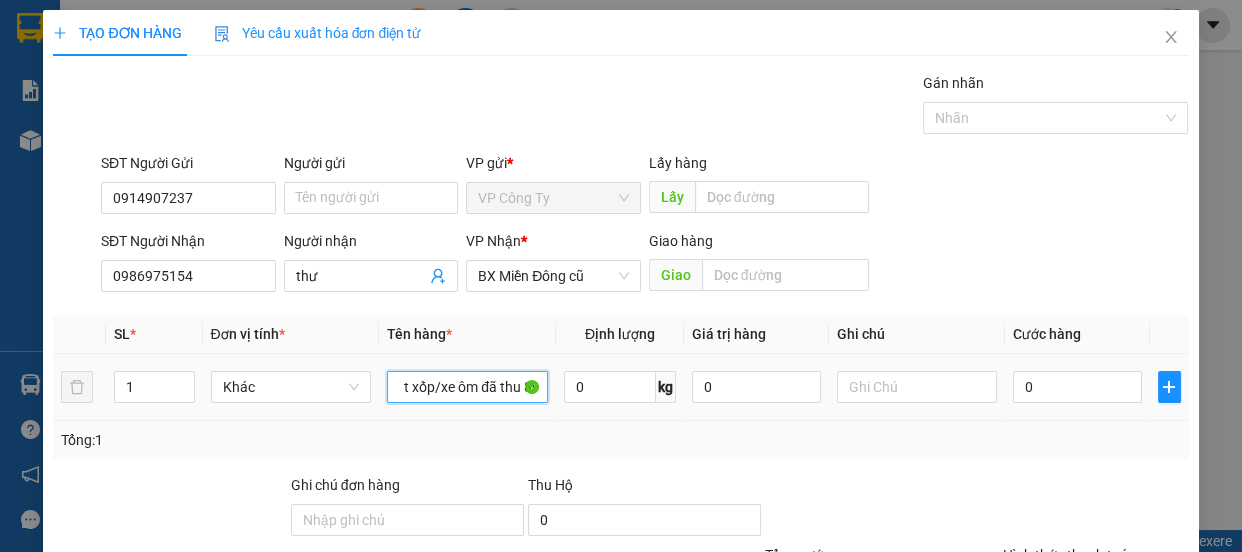 scroll, scrollTop: 0, scrollLeft: 13, axis: horizontal 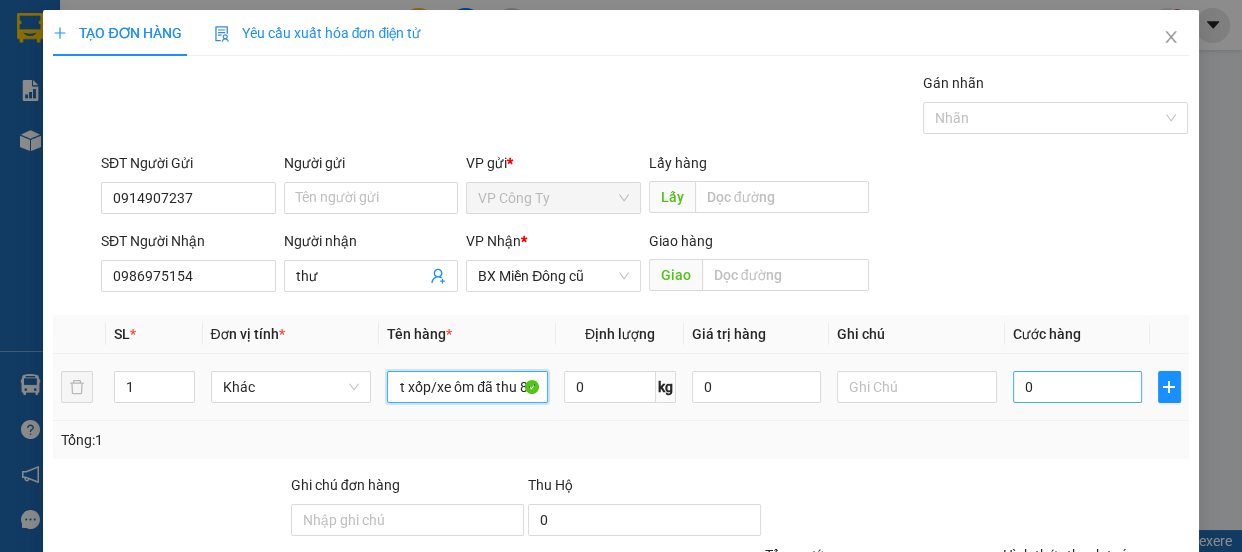 type on "1 t xốp/xe ôm đã thu 80" 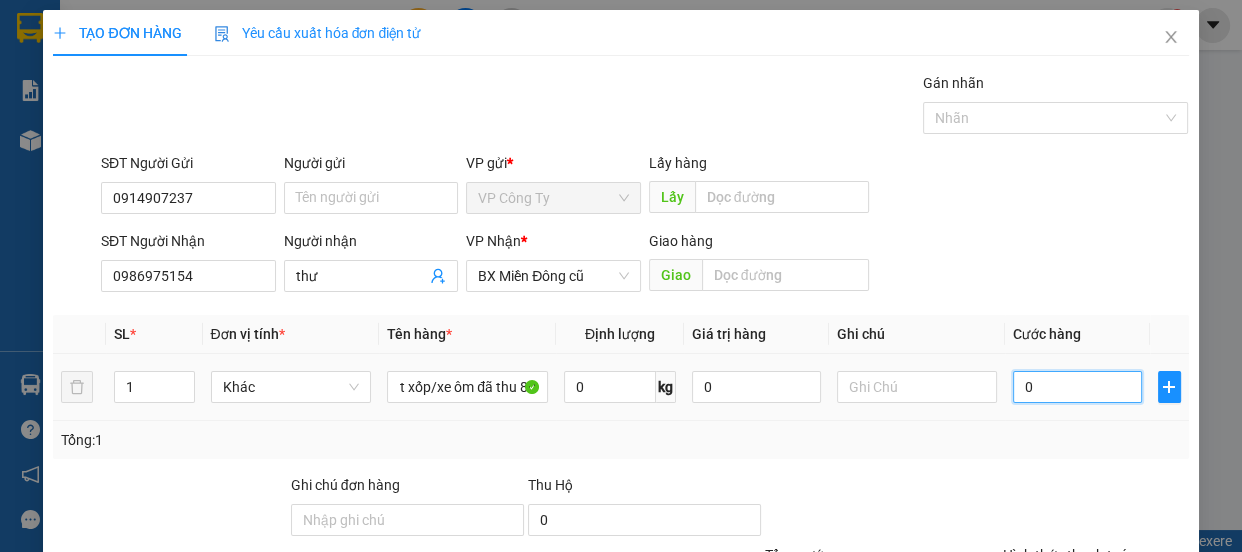 scroll, scrollTop: 0, scrollLeft: 0, axis: both 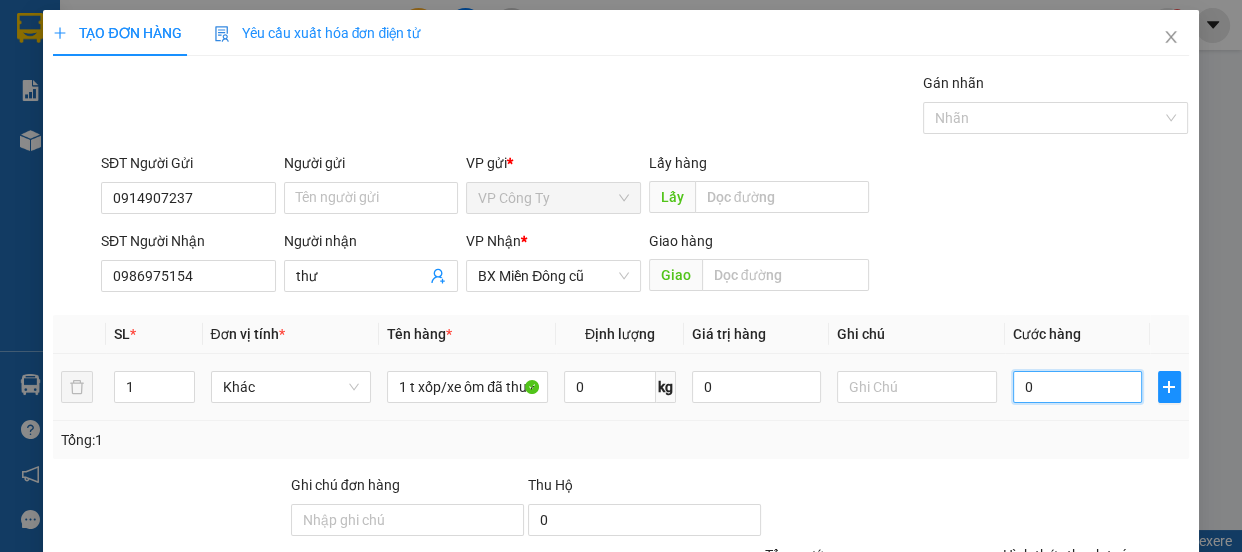 click on "0" at bounding box center (1077, 387) 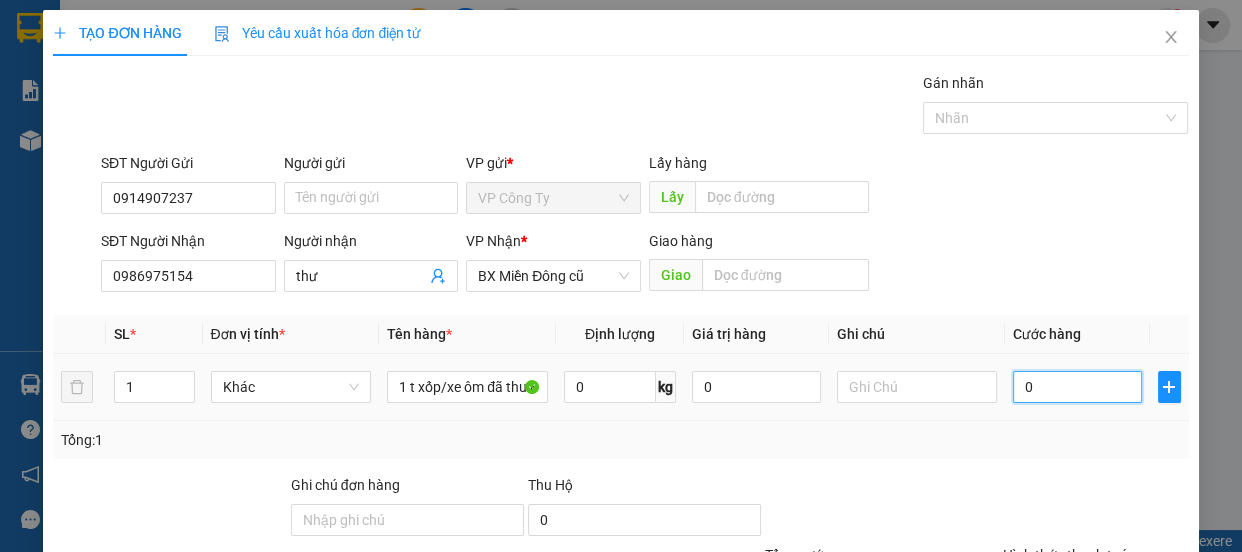 type on "70" 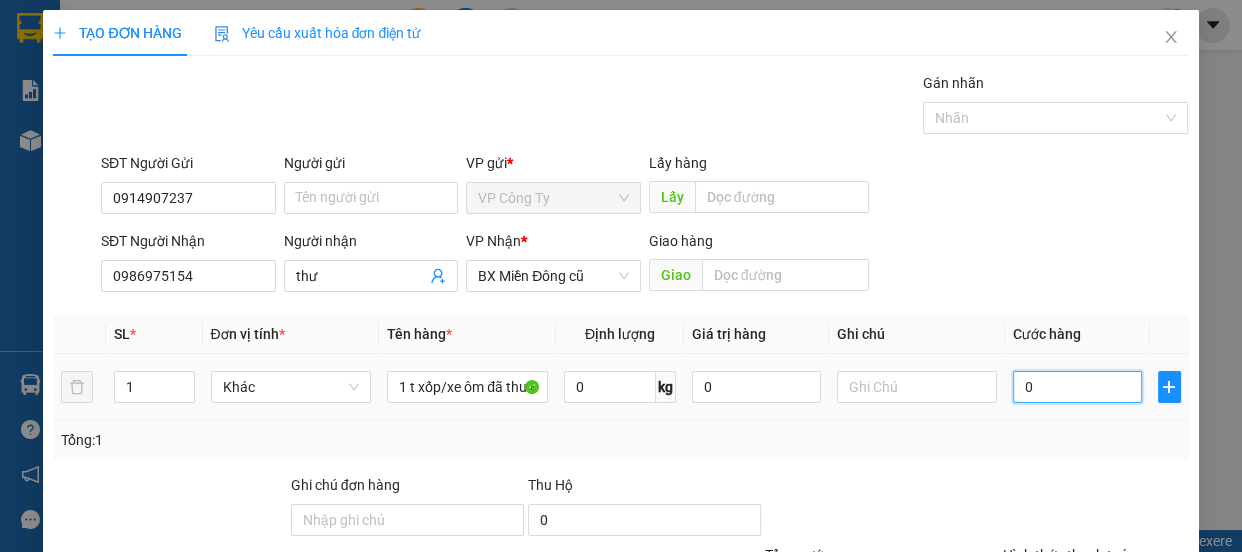 type on "70" 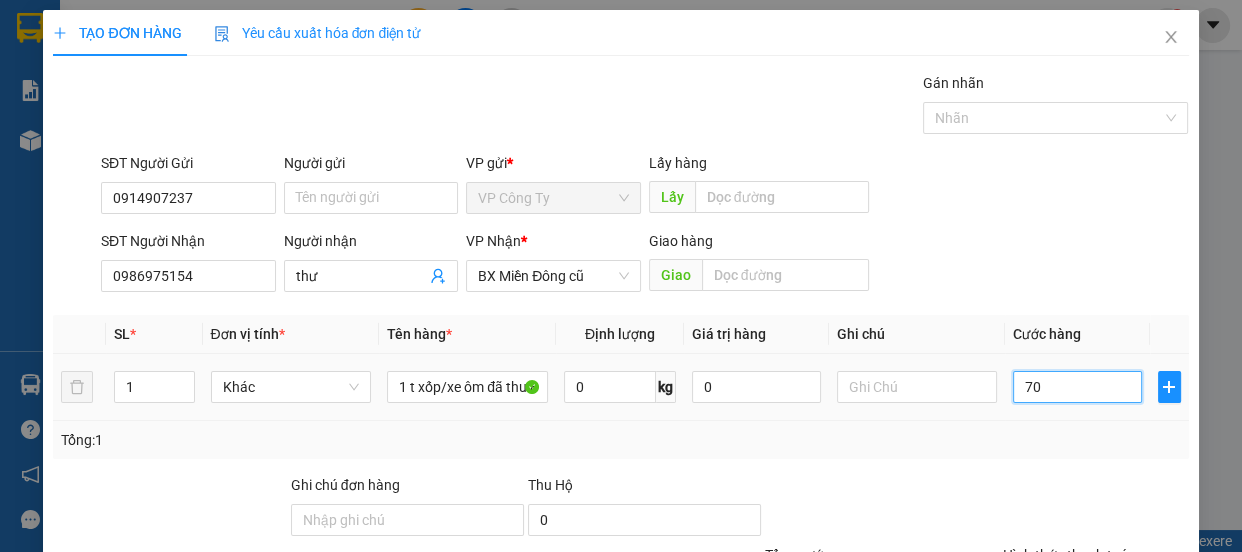 type on "700" 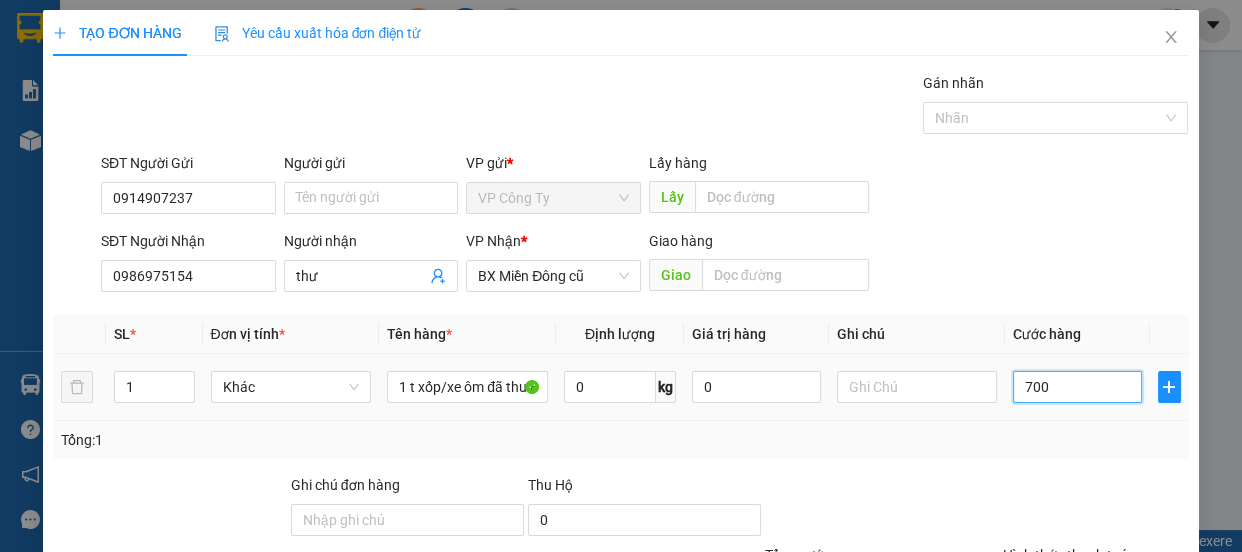 type on "700" 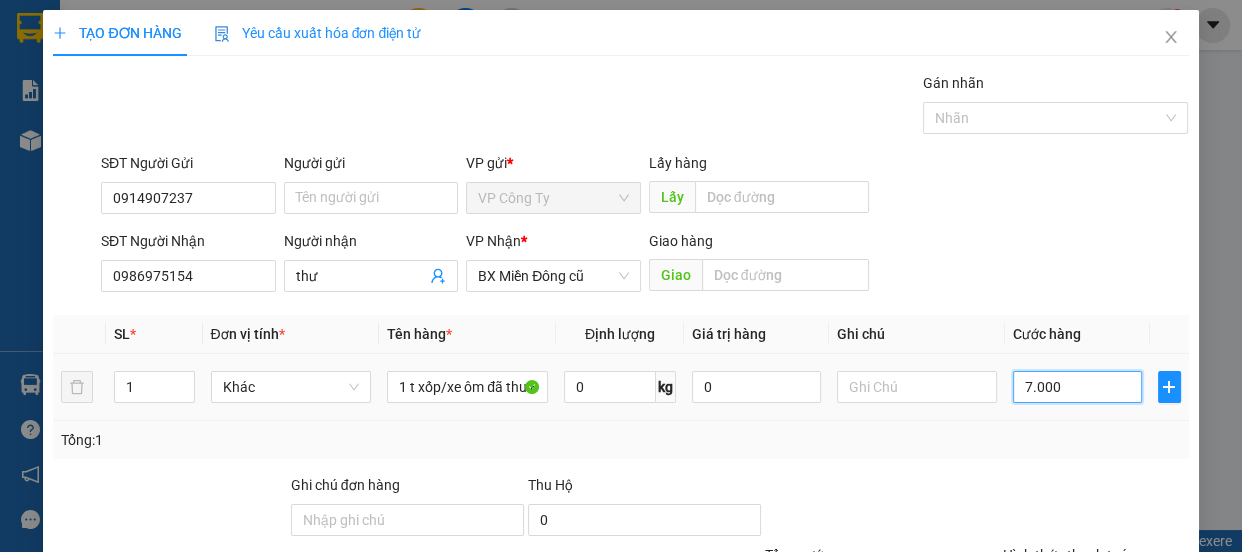 type on "7.000" 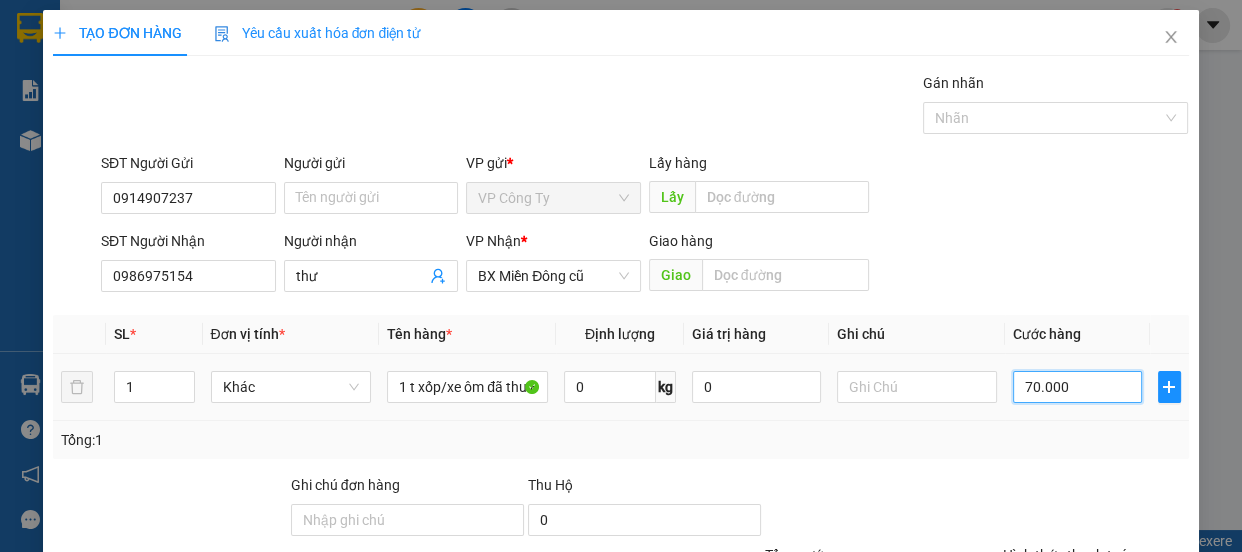 type on "70.000" 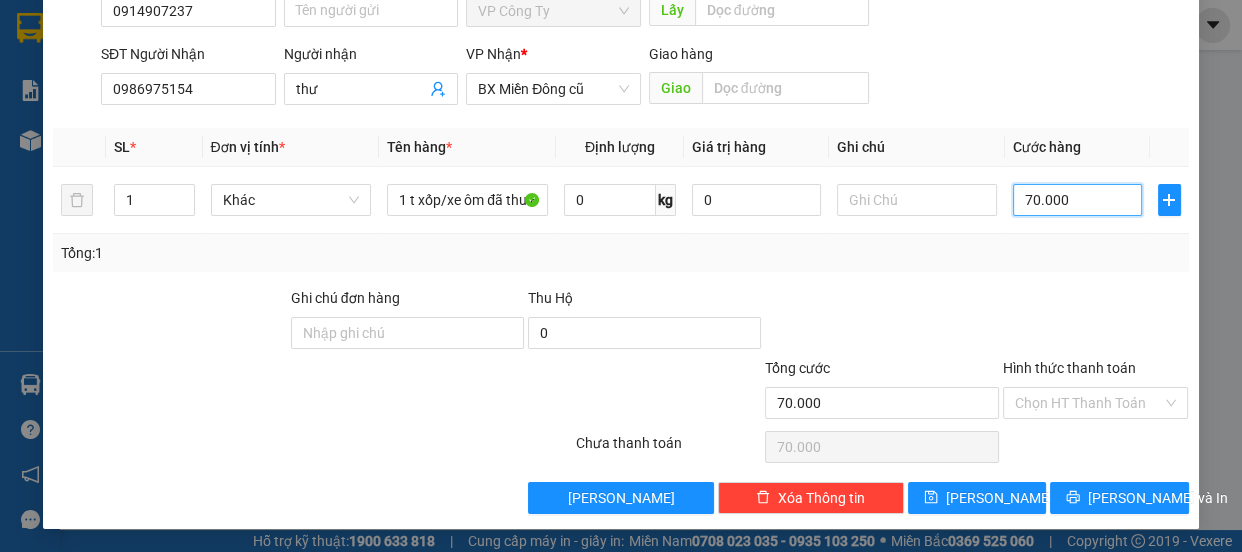 type on "70.000" 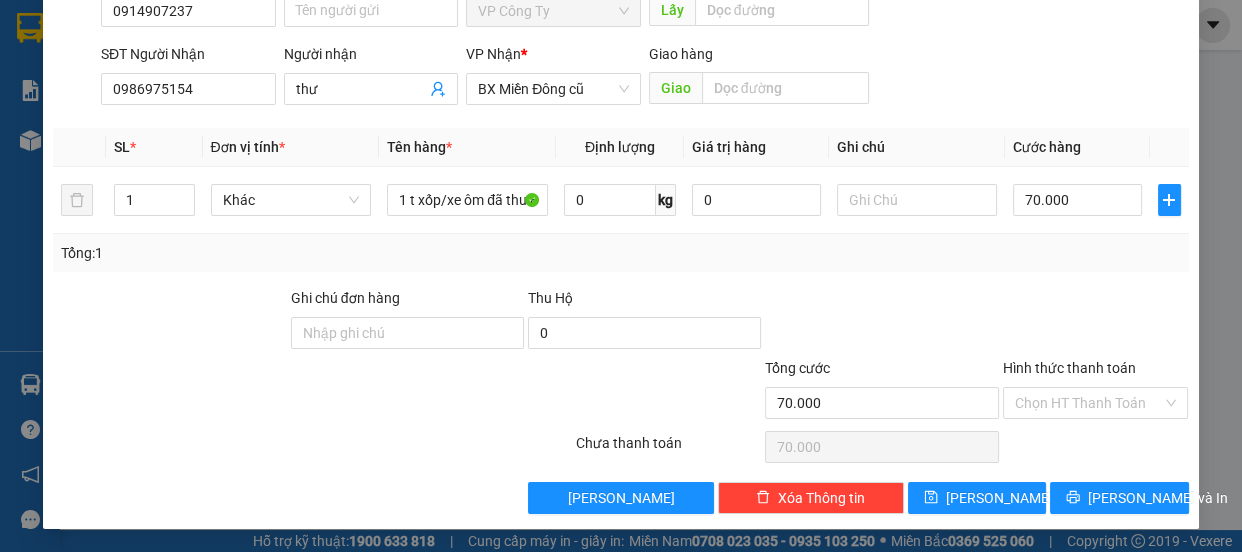 click on "Hình thức thanh toán" at bounding box center (1069, 368) 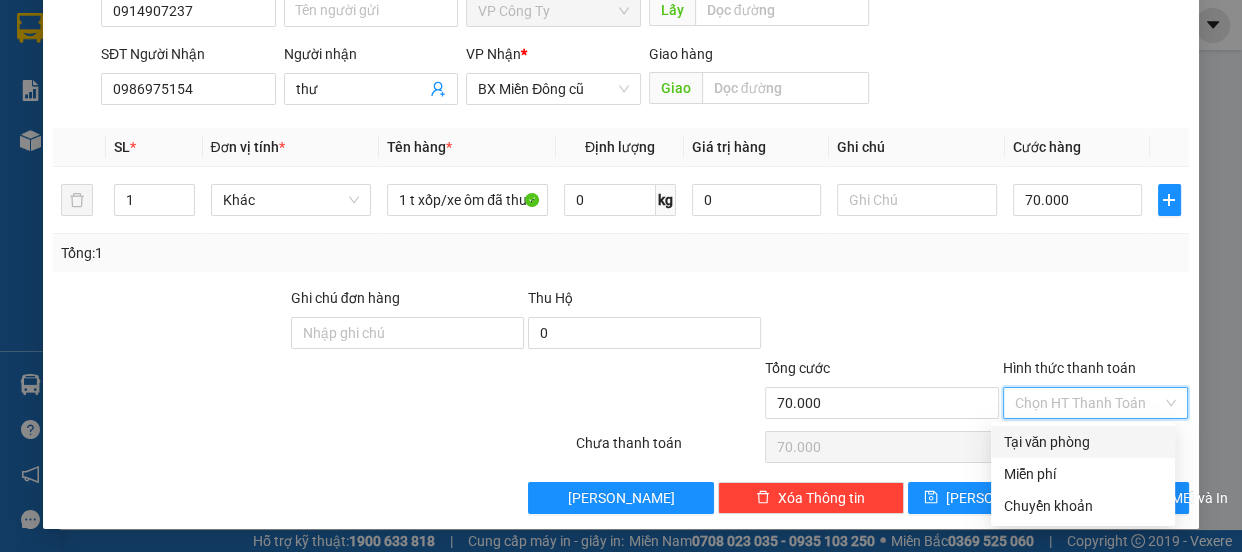 click on "Tại văn phòng" at bounding box center [1083, 442] 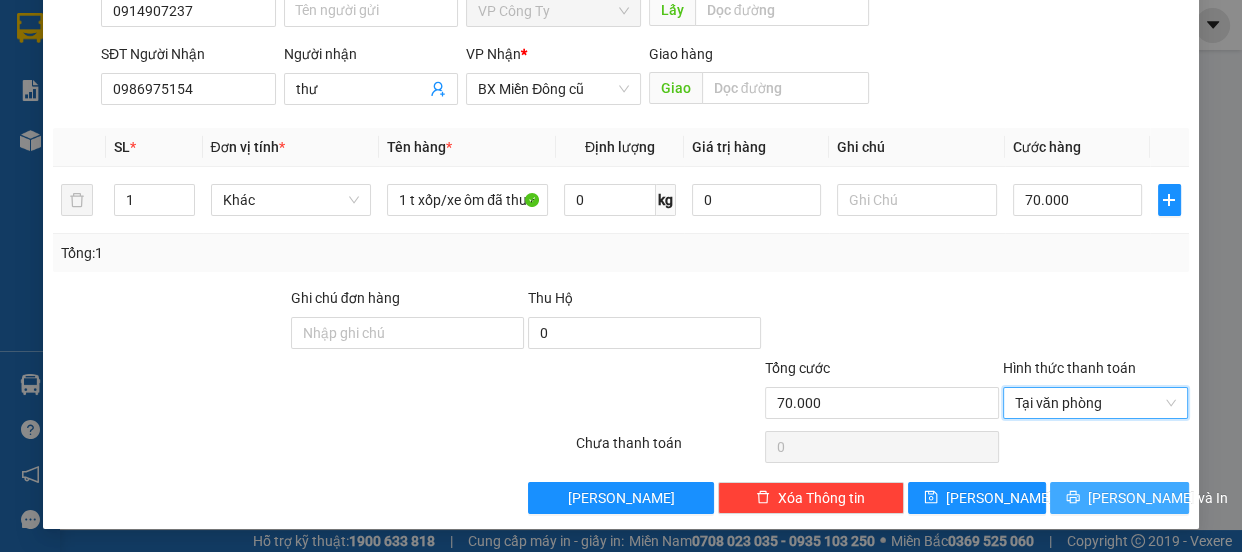 click on "[PERSON_NAME] và In" at bounding box center [1158, 498] 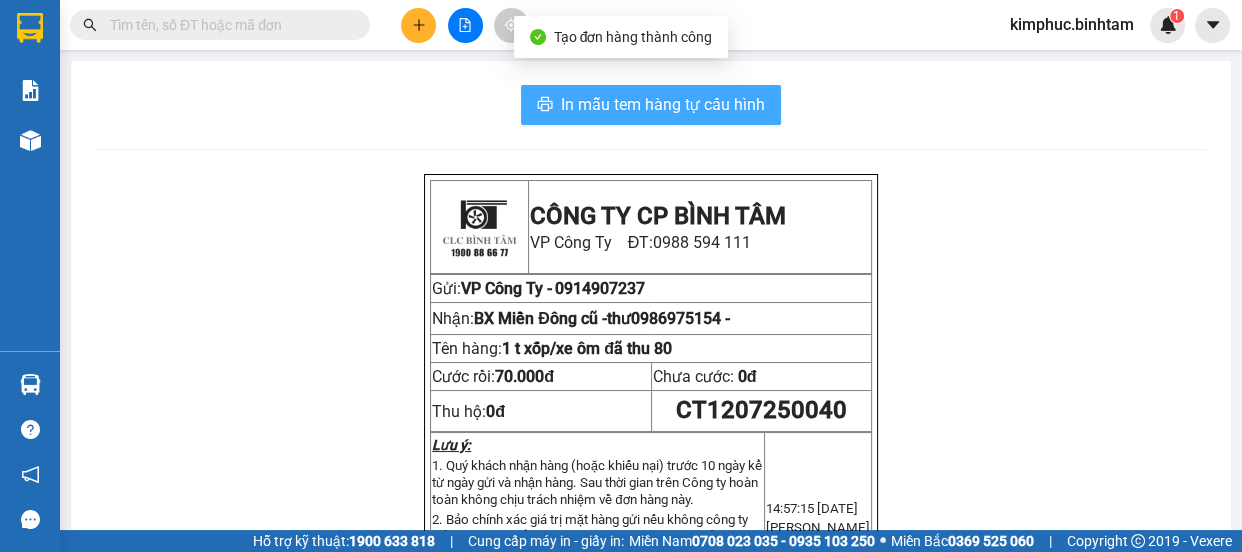 click on "In mẫu tem hàng tự cấu hình" at bounding box center [663, 104] 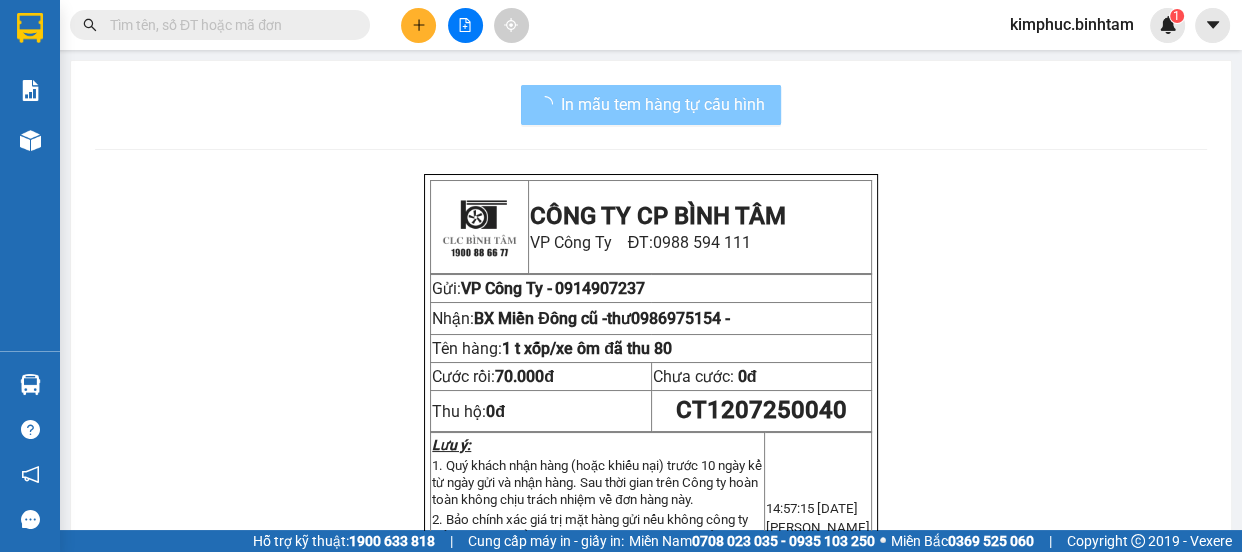 scroll, scrollTop: 0, scrollLeft: 0, axis: both 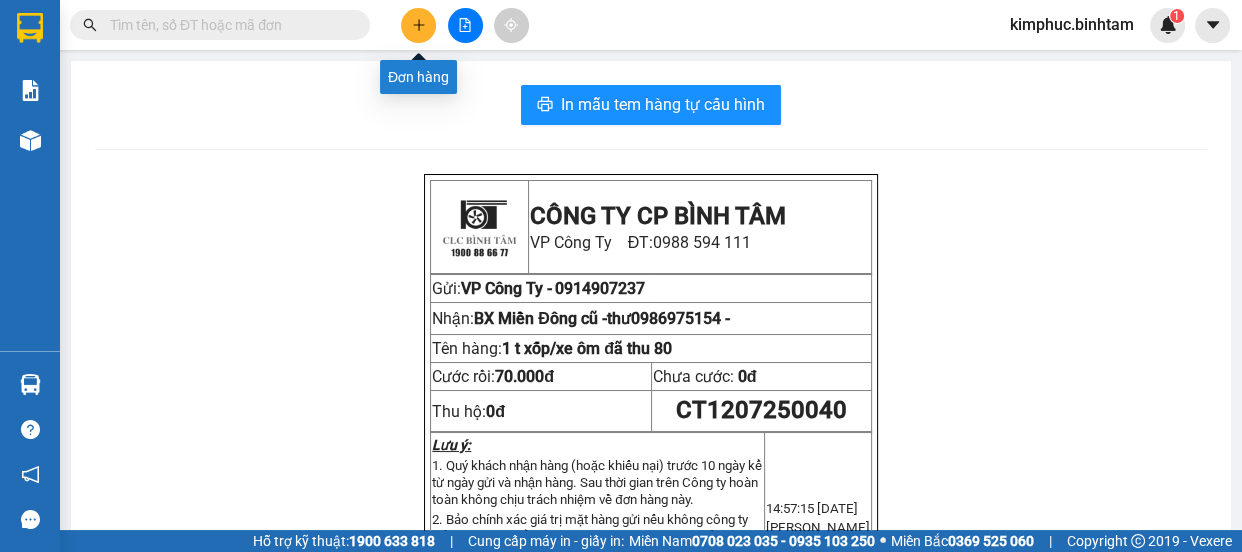 click at bounding box center (418, 25) 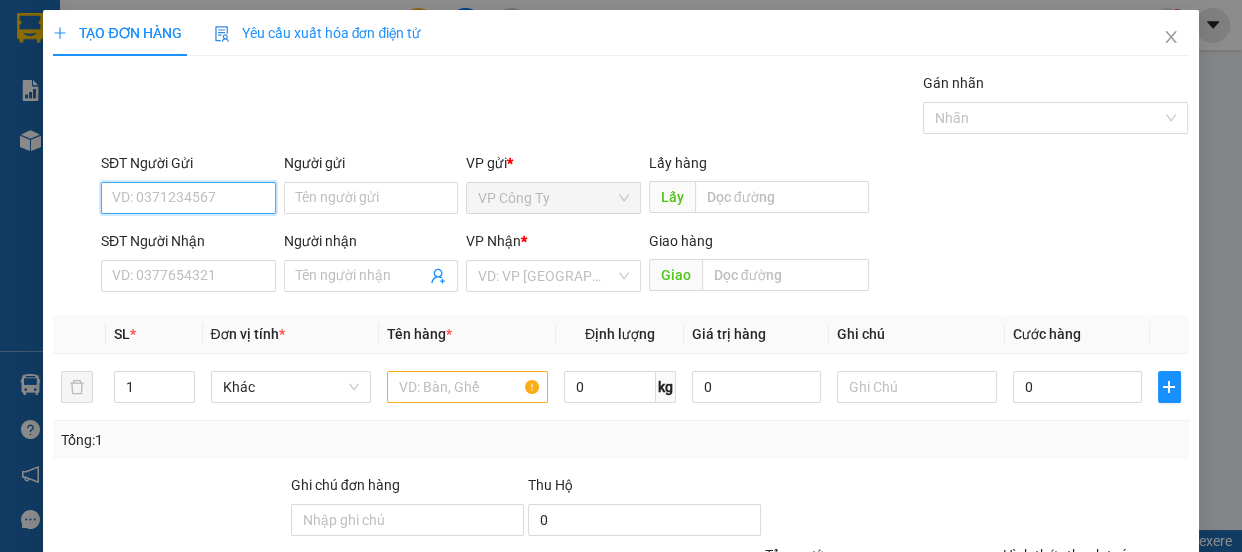 click on "SĐT Người Gửi" at bounding box center (188, 198) 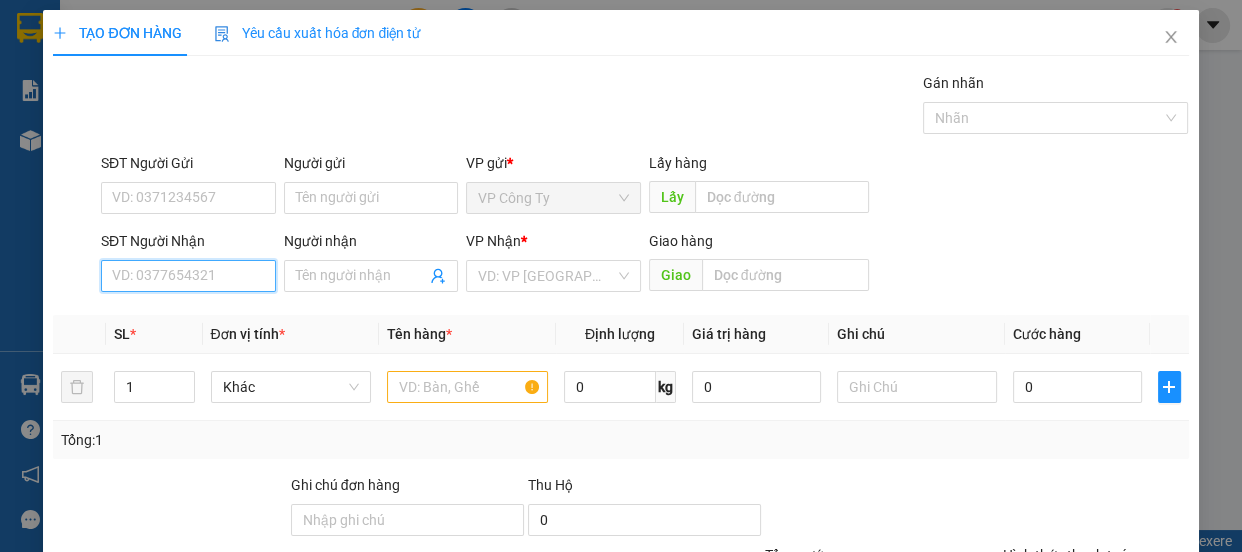 click on "SĐT Người Nhận" at bounding box center [188, 276] 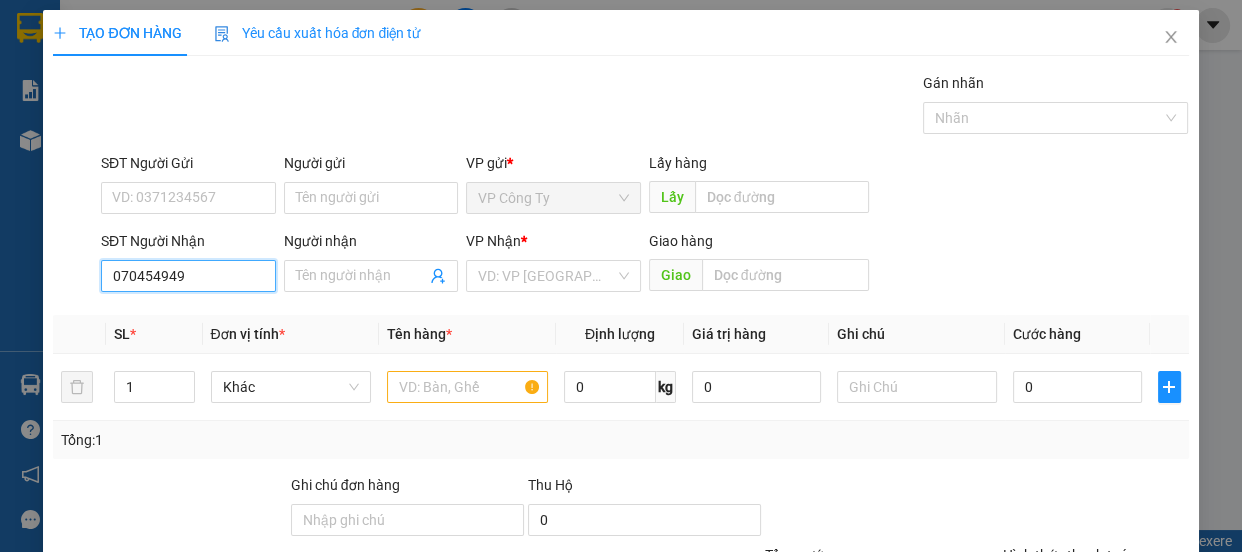 type on "0704549498" 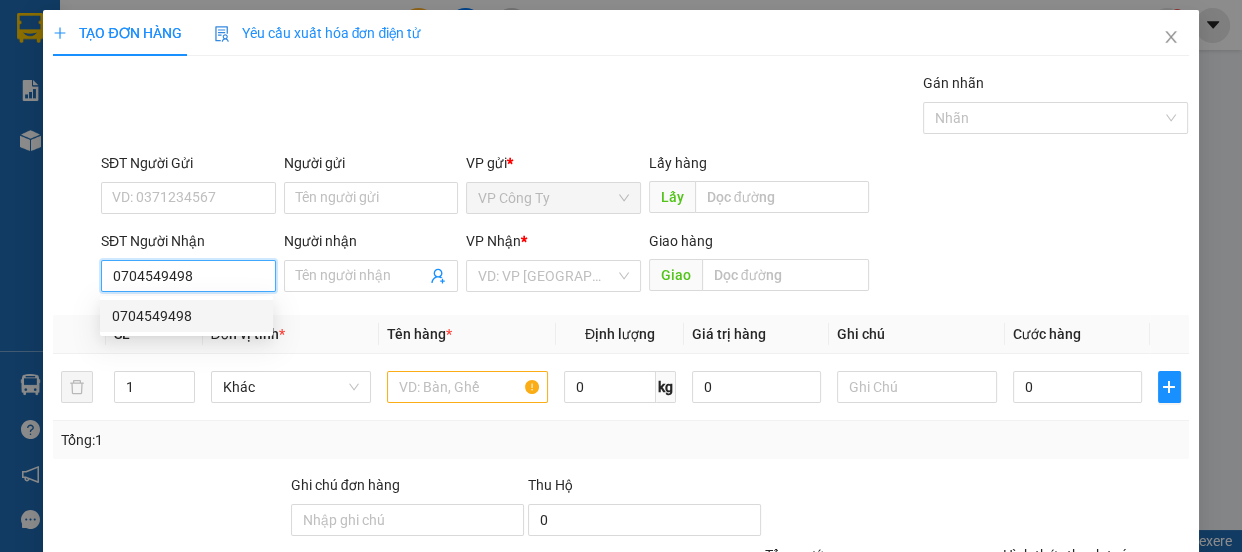 click on "0704549498" at bounding box center (186, 316) 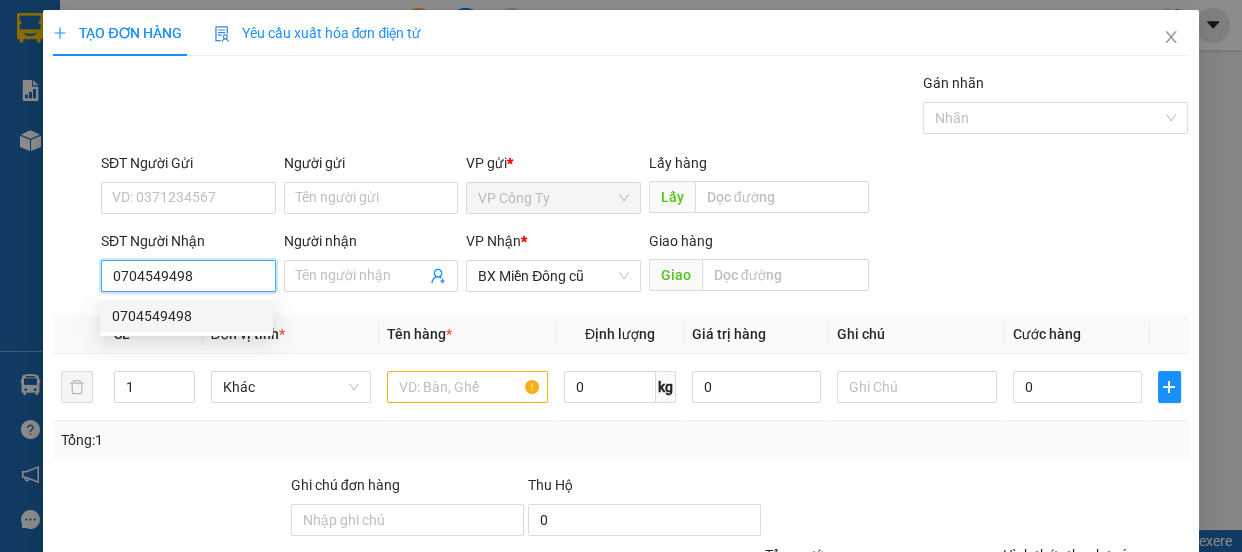 type on "250.000" 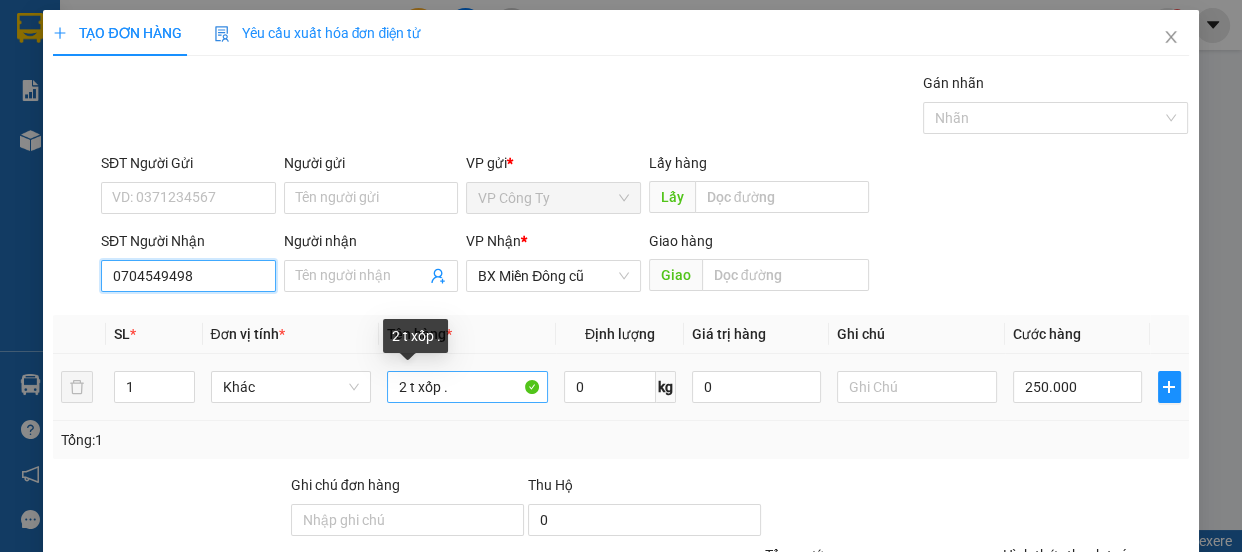type on "0704549498" 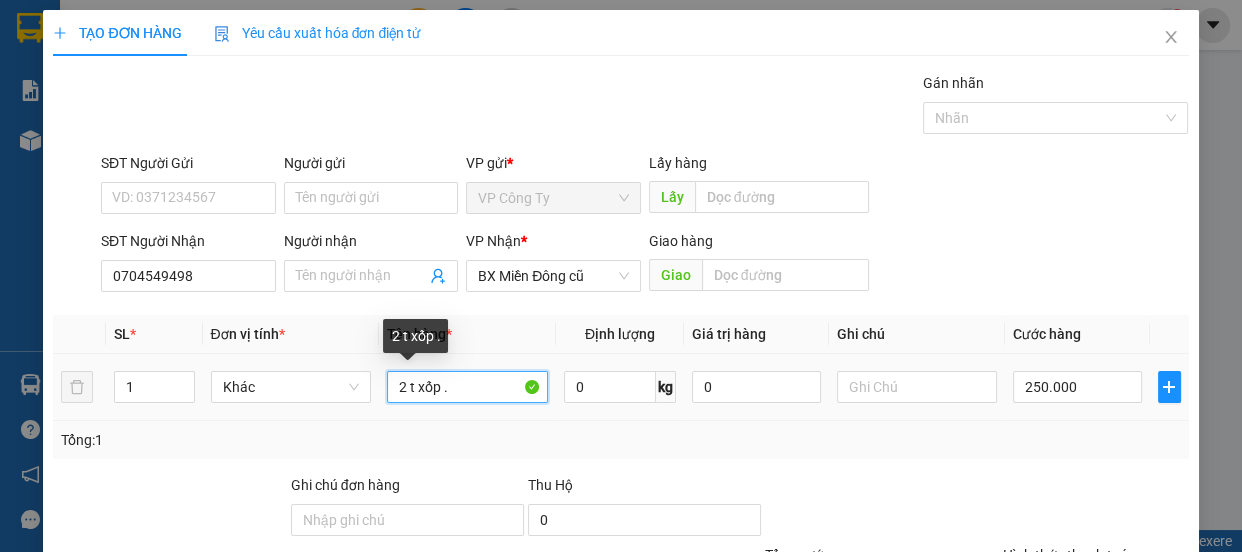 click on "2 t xốp ." at bounding box center (467, 387) 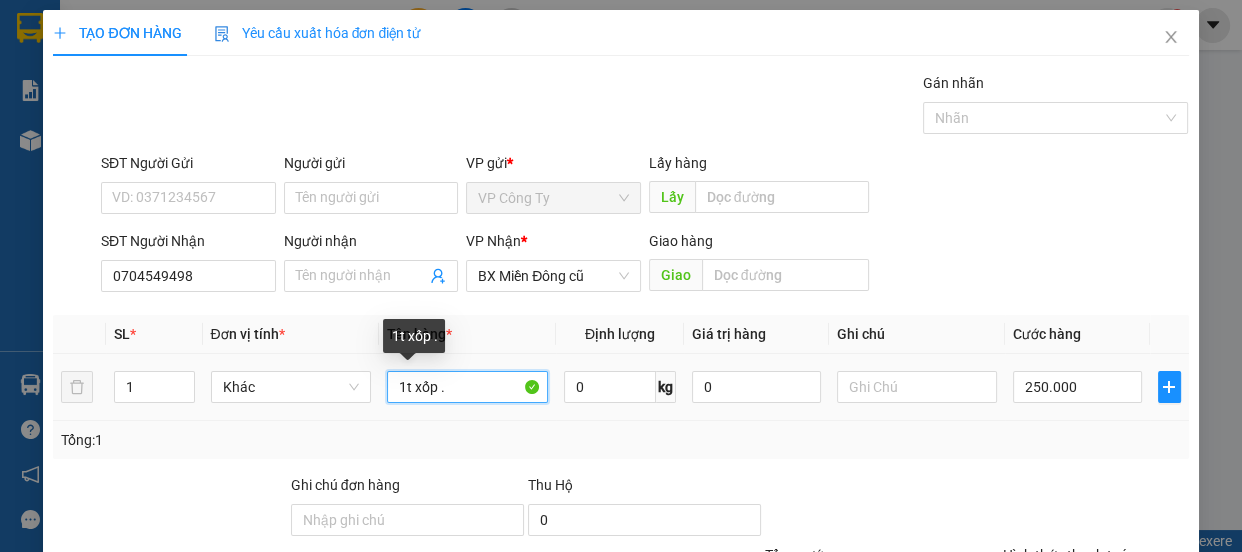 click on "1t xốp ." at bounding box center [467, 387] 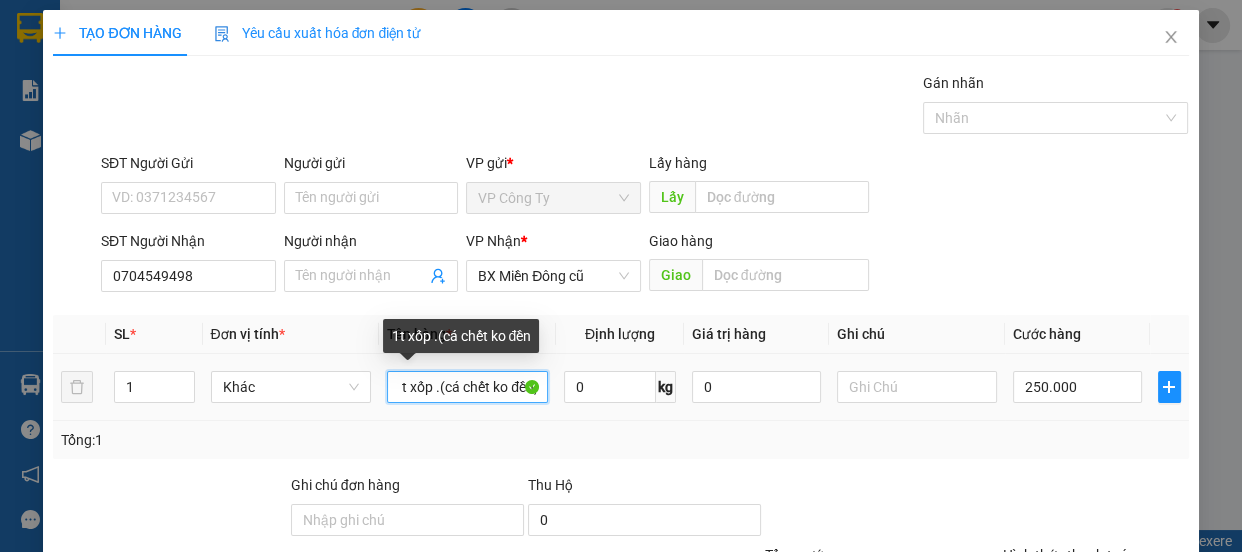 scroll, scrollTop: 0, scrollLeft: 9, axis: horizontal 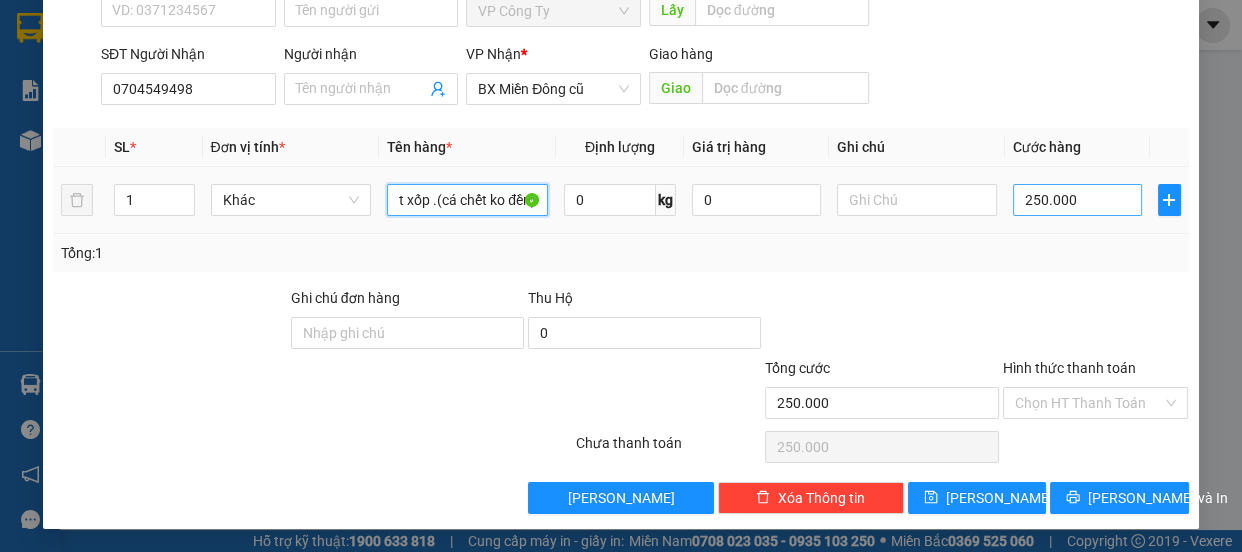 type on "1t xốp .(cá chết ko đền)" 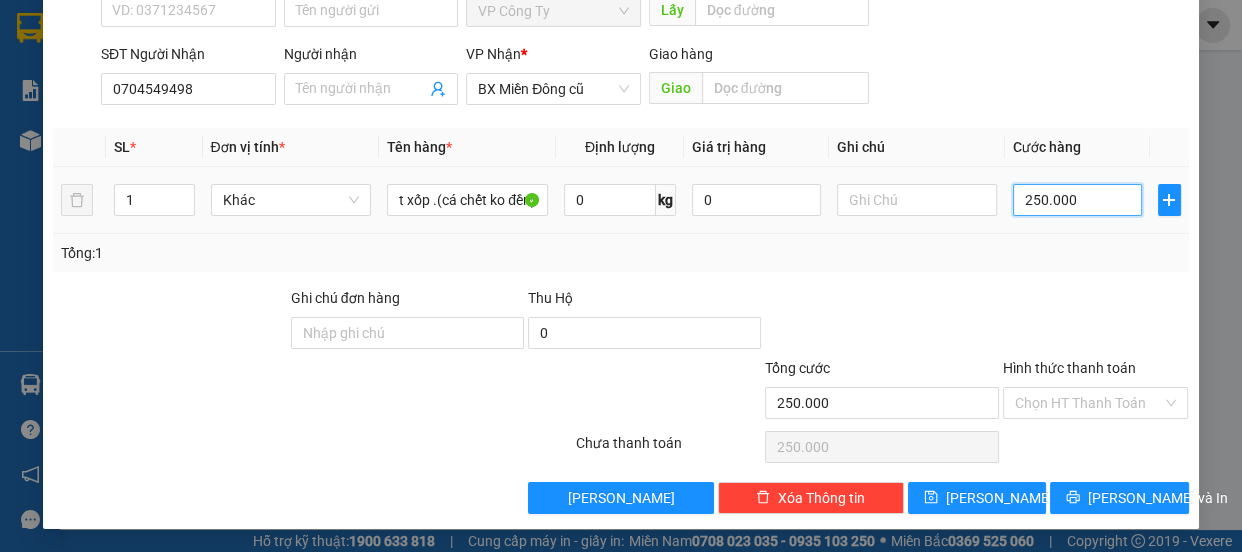 click on "250.000" at bounding box center [1077, 200] 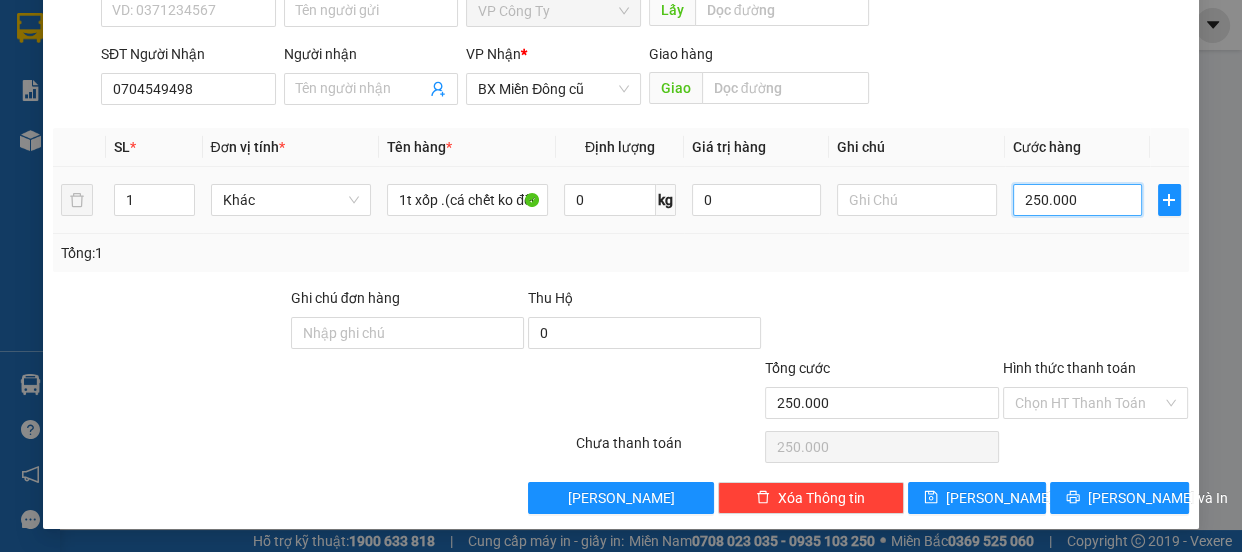 click on "250.000" at bounding box center (1077, 200) 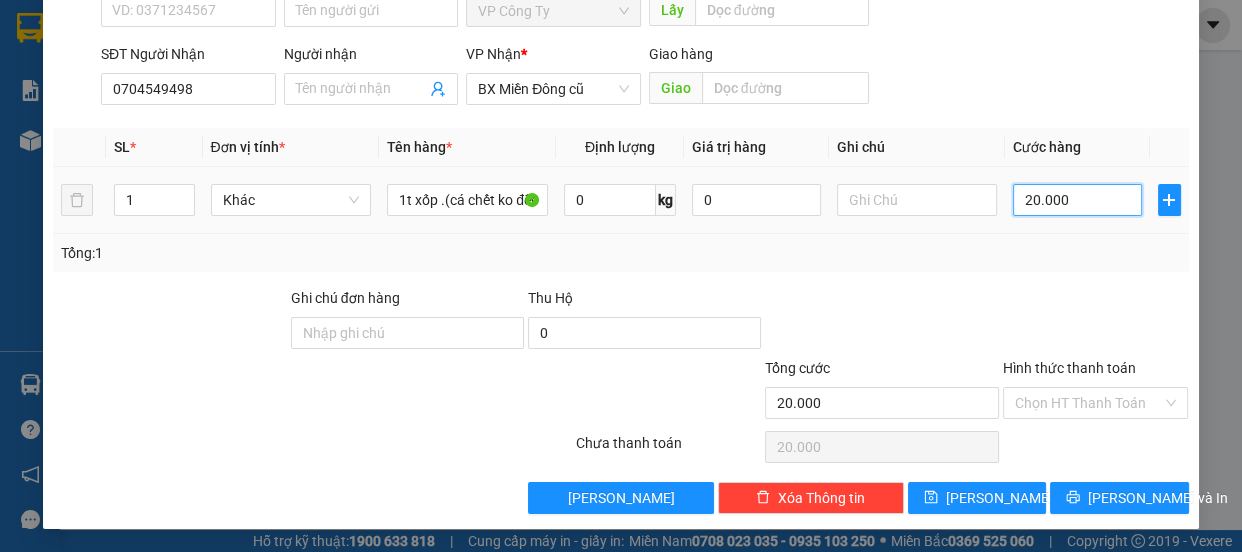 type on "0" 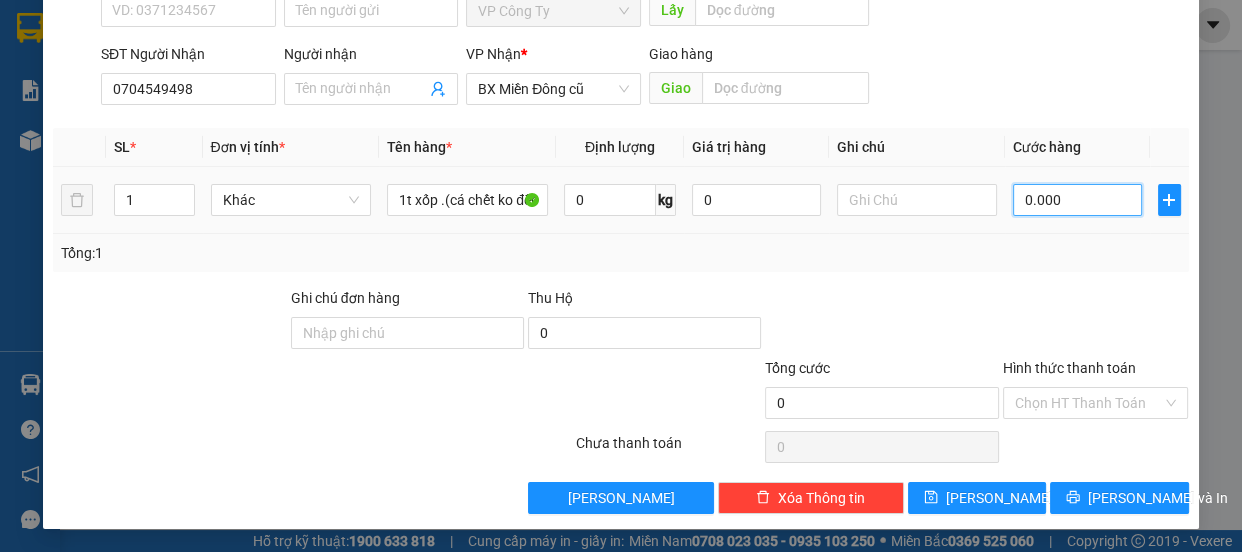 type on "10.000" 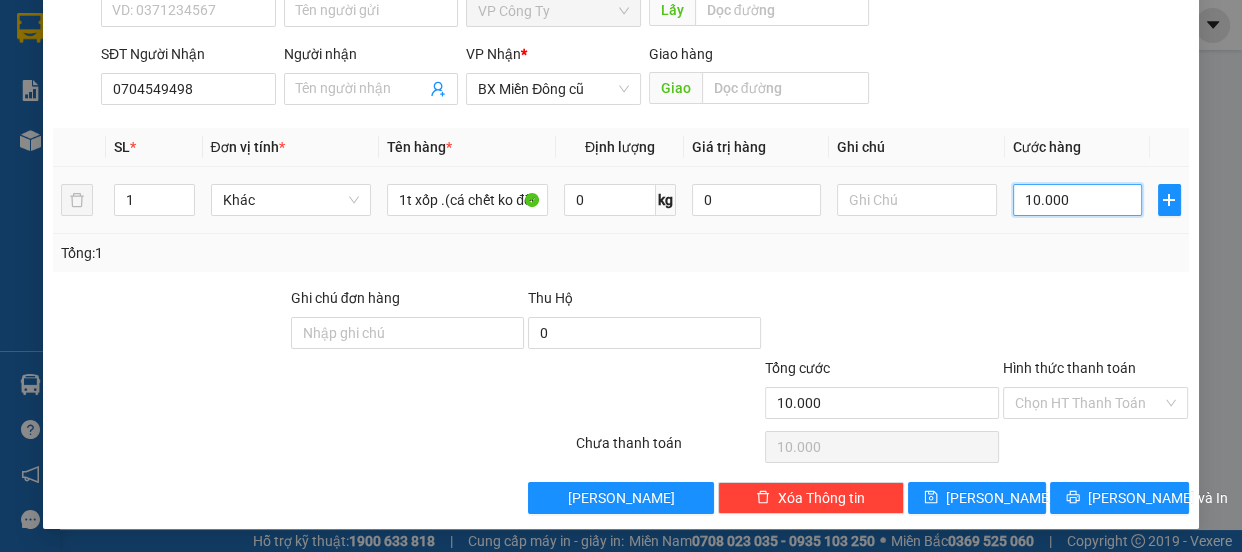 type on "100.000" 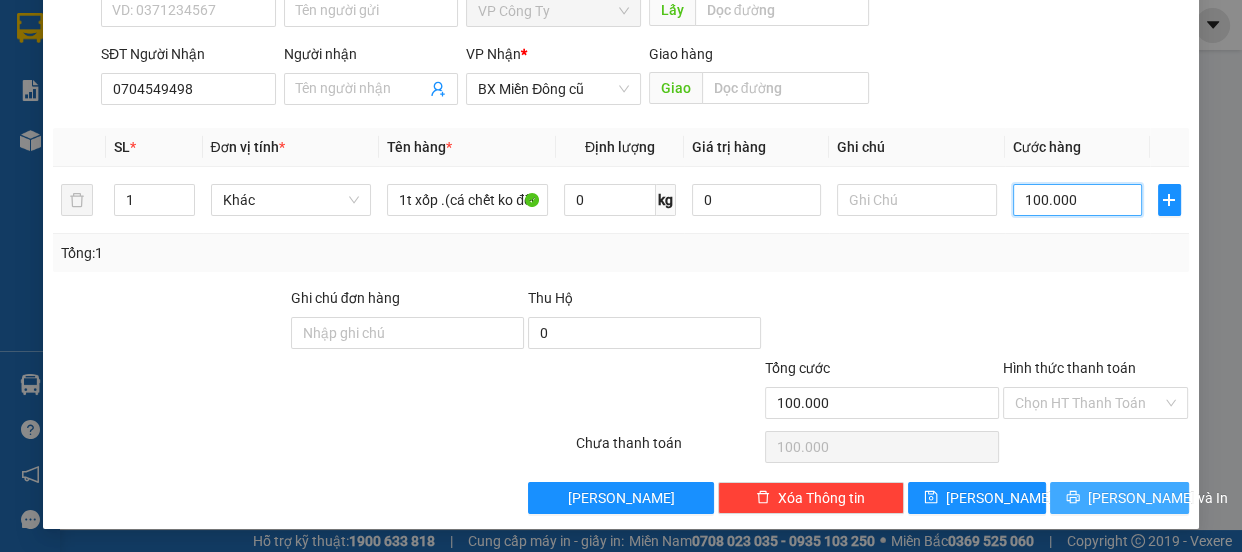 type on "100.000" 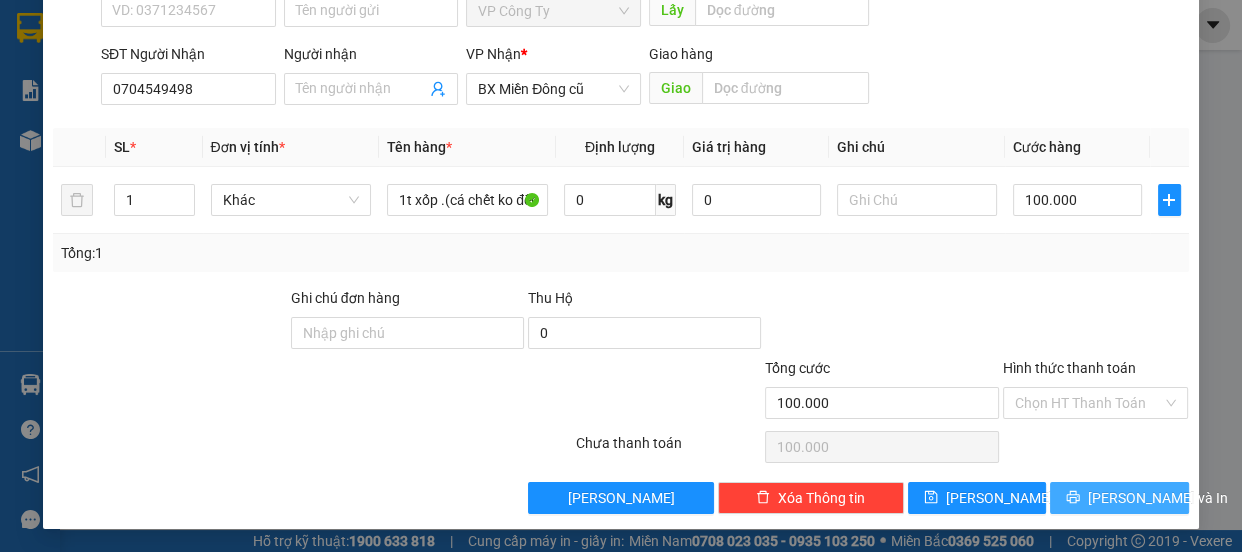 click on "[PERSON_NAME] và In" at bounding box center [1119, 498] 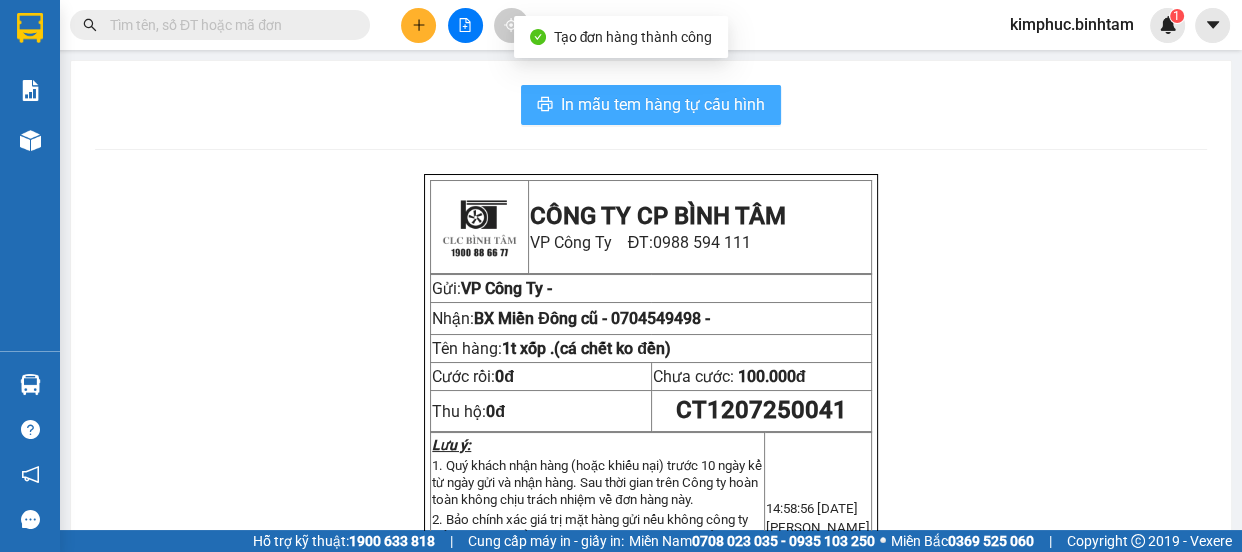 click on "In mẫu tem hàng tự cấu hình" at bounding box center (663, 104) 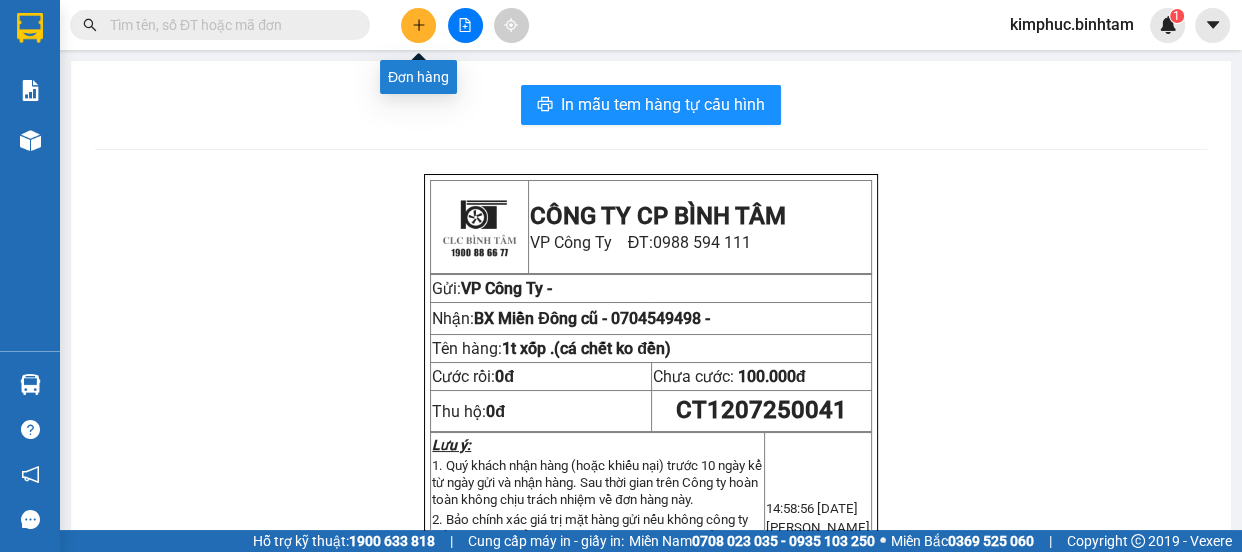 click at bounding box center [418, 25] 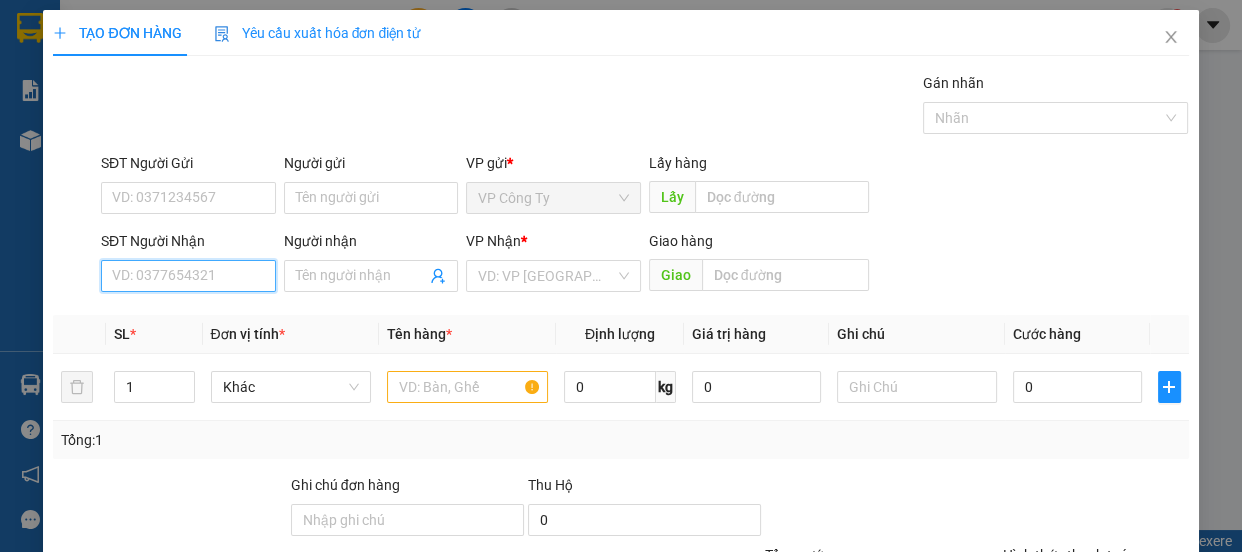 click on "SĐT Người Nhận" at bounding box center (188, 276) 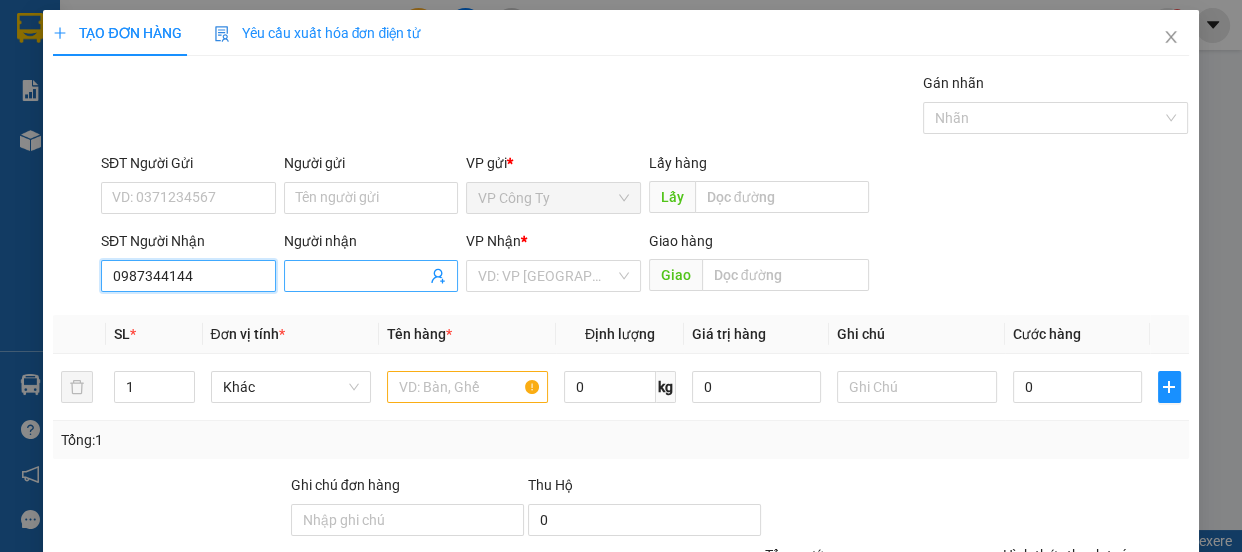 type on "0987344144" 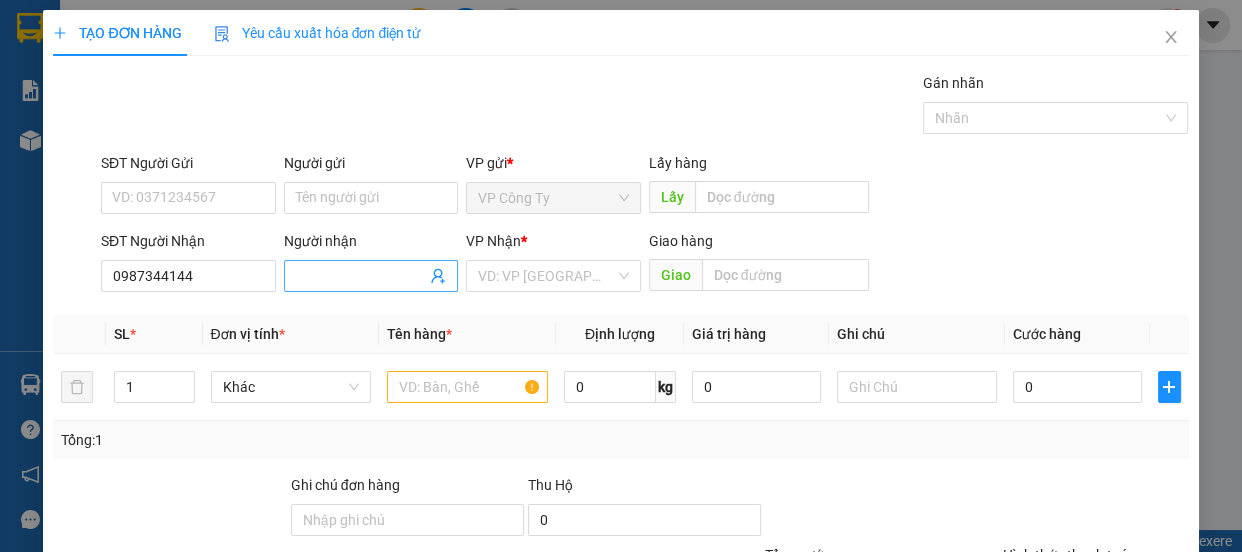 click on "Người nhận" at bounding box center [361, 276] 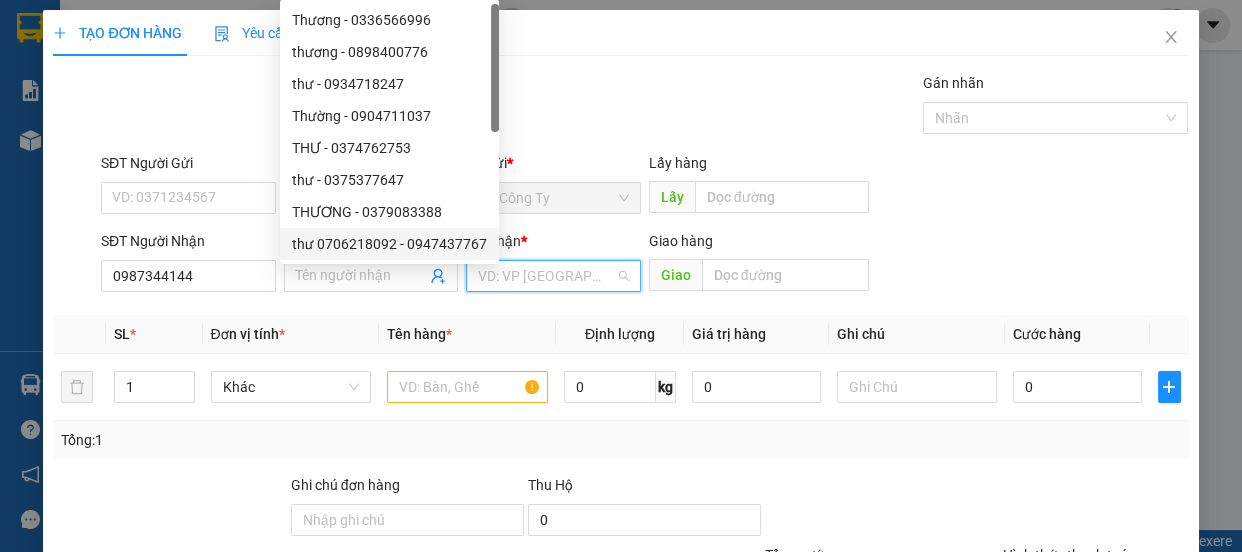 click at bounding box center [546, 276] 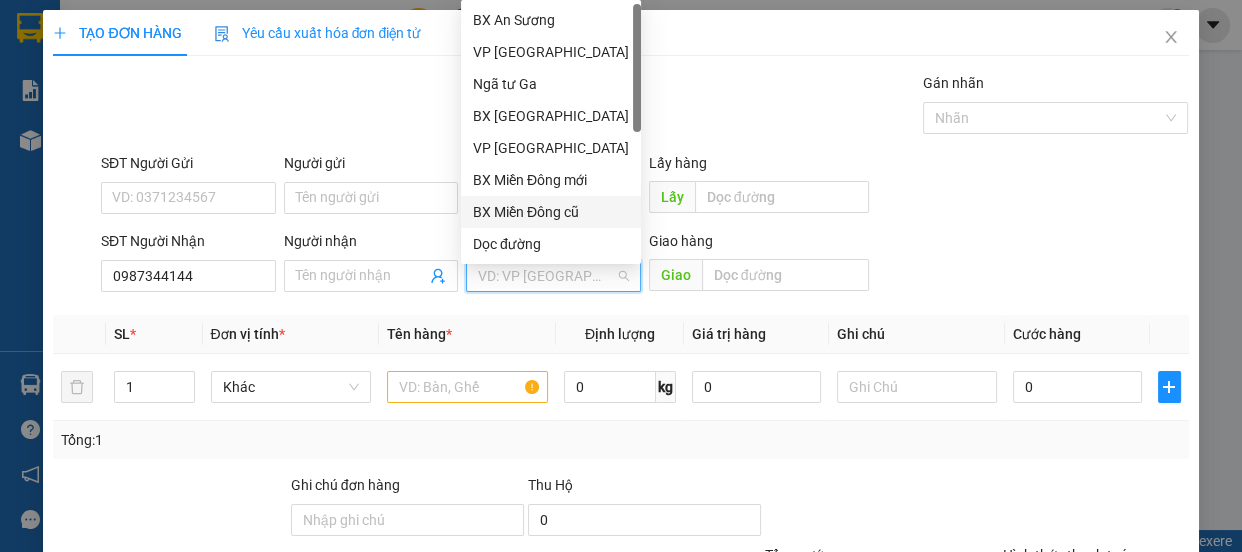 click on "BX Miền Đông cũ" at bounding box center (551, 212) 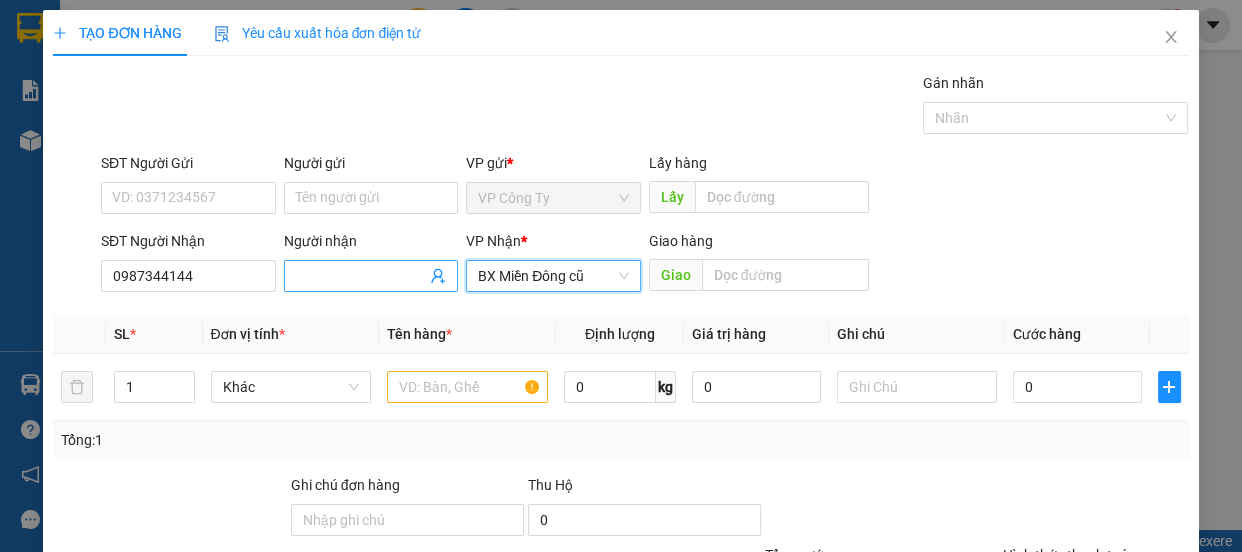 click on "Người nhận" at bounding box center (361, 276) 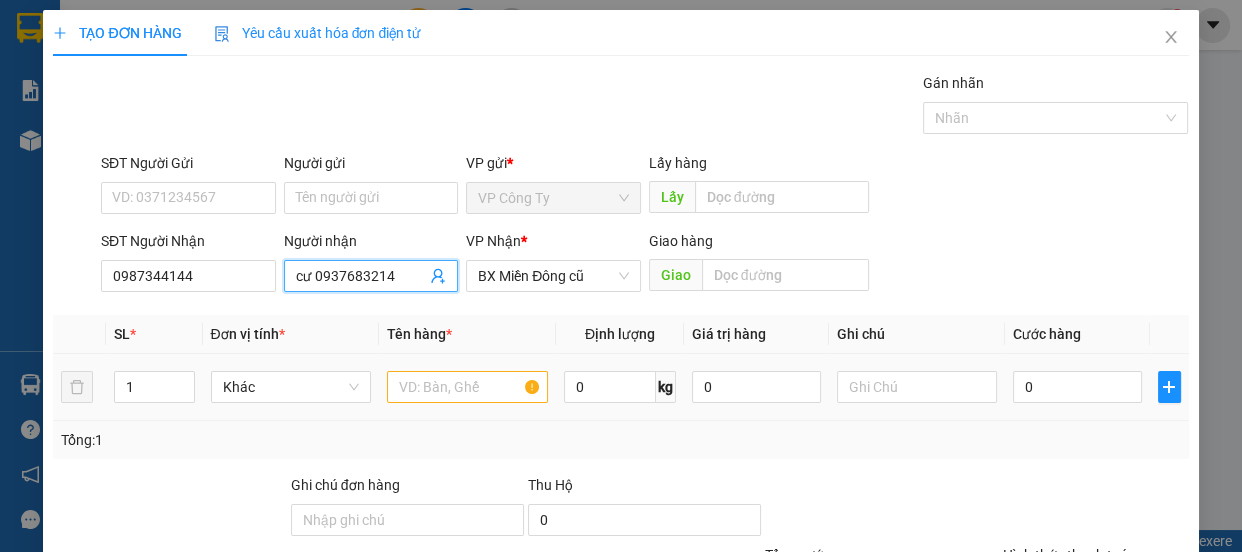type on "cư 0937683214" 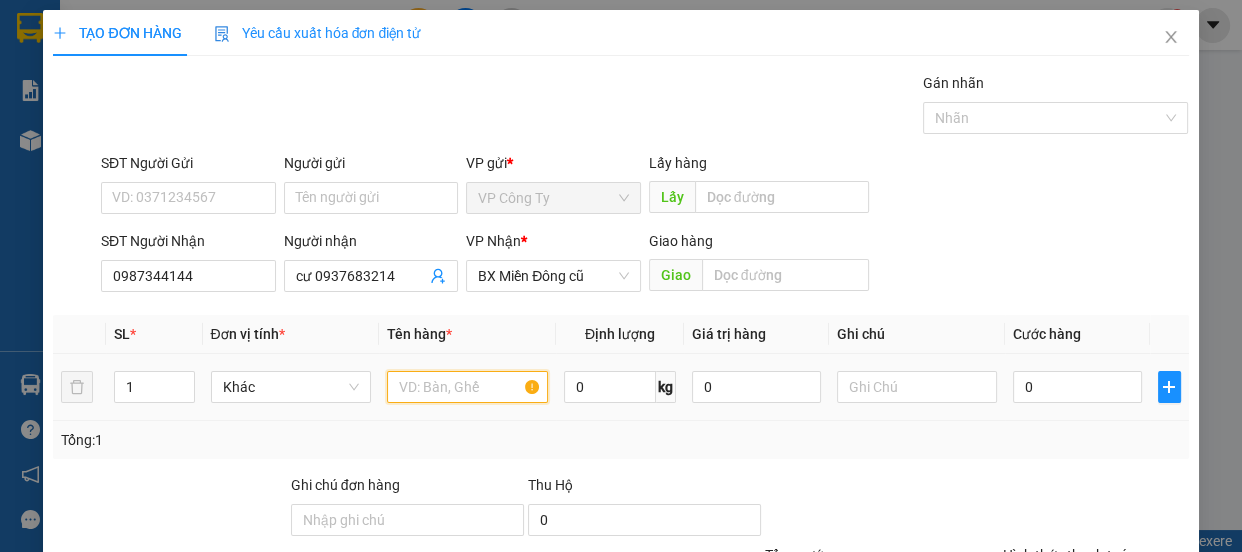 click at bounding box center [467, 387] 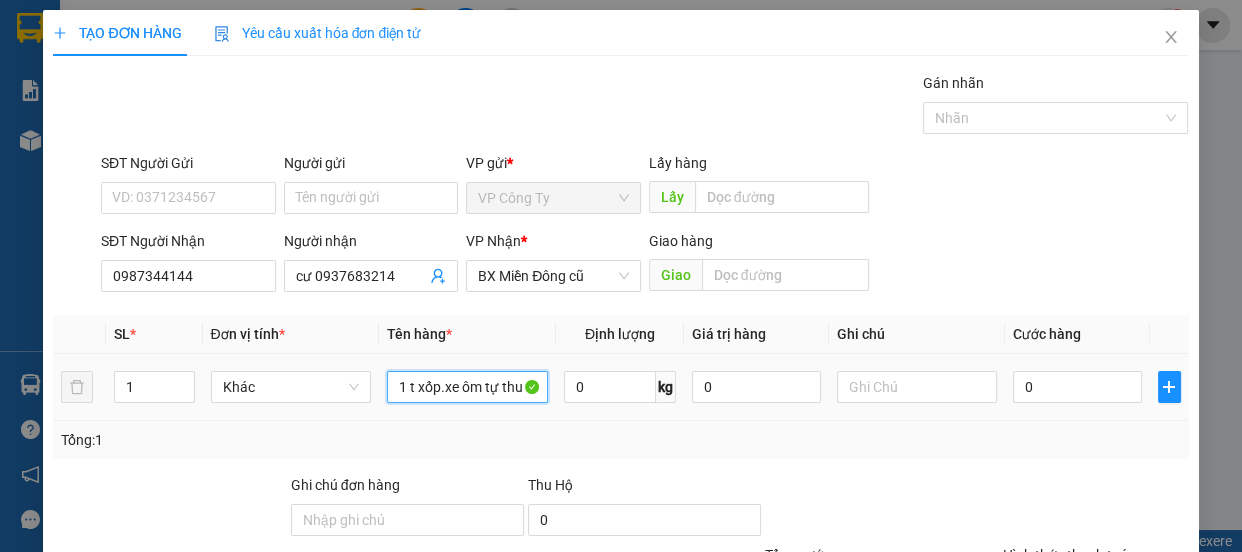 type on "1 t xốp.xe ôm tự thu" 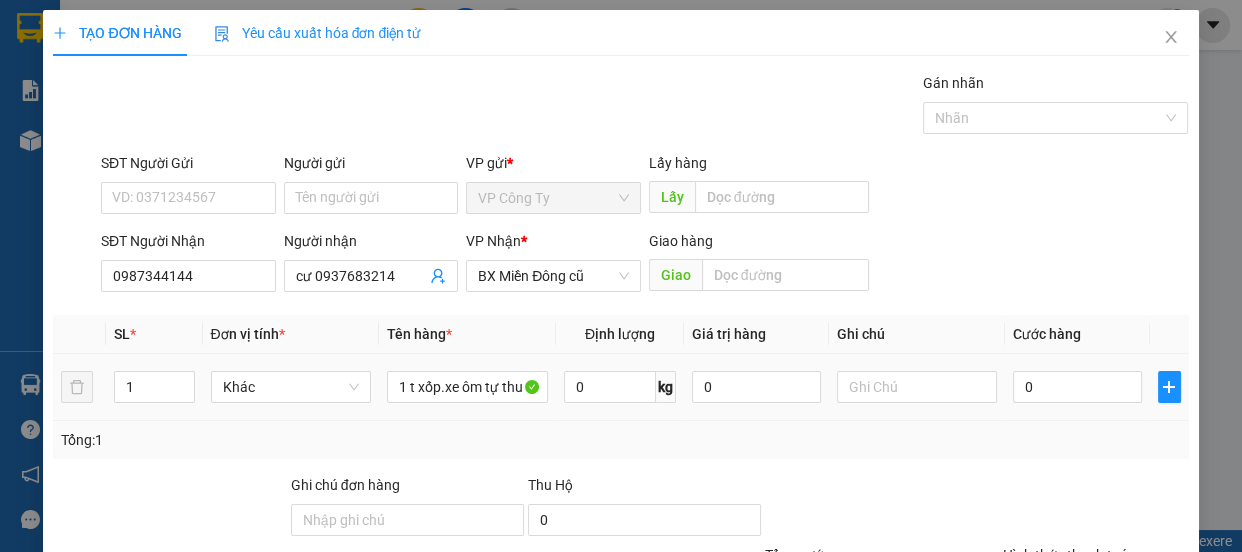 click on "0" at bounding box center [1077, 387] 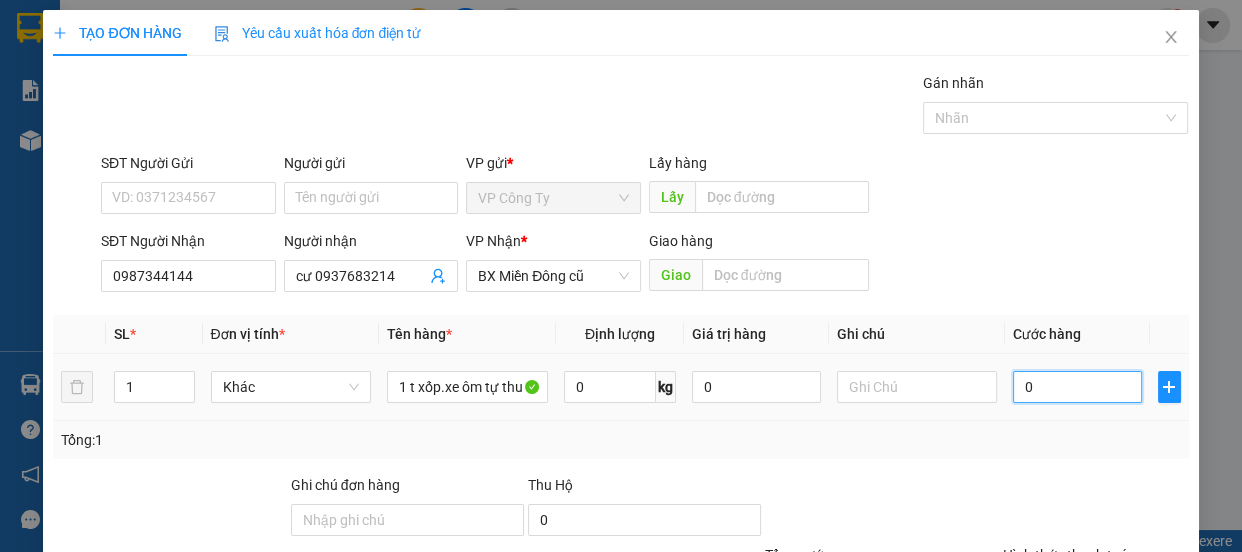 click on "0" at bounding box center [1077, 387] 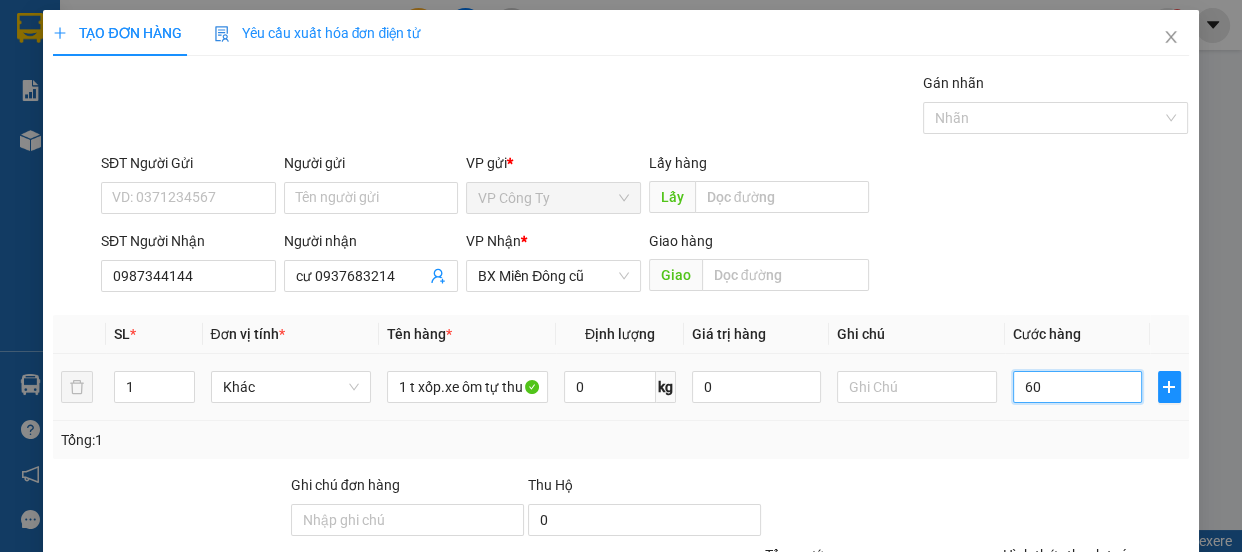 type on "0" 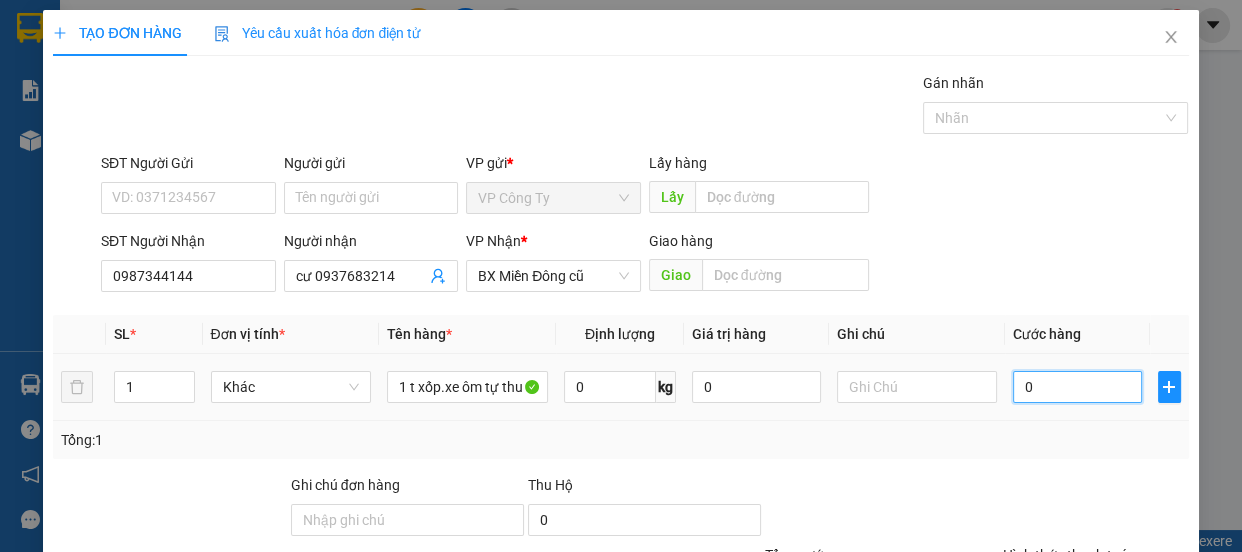 type on "70" 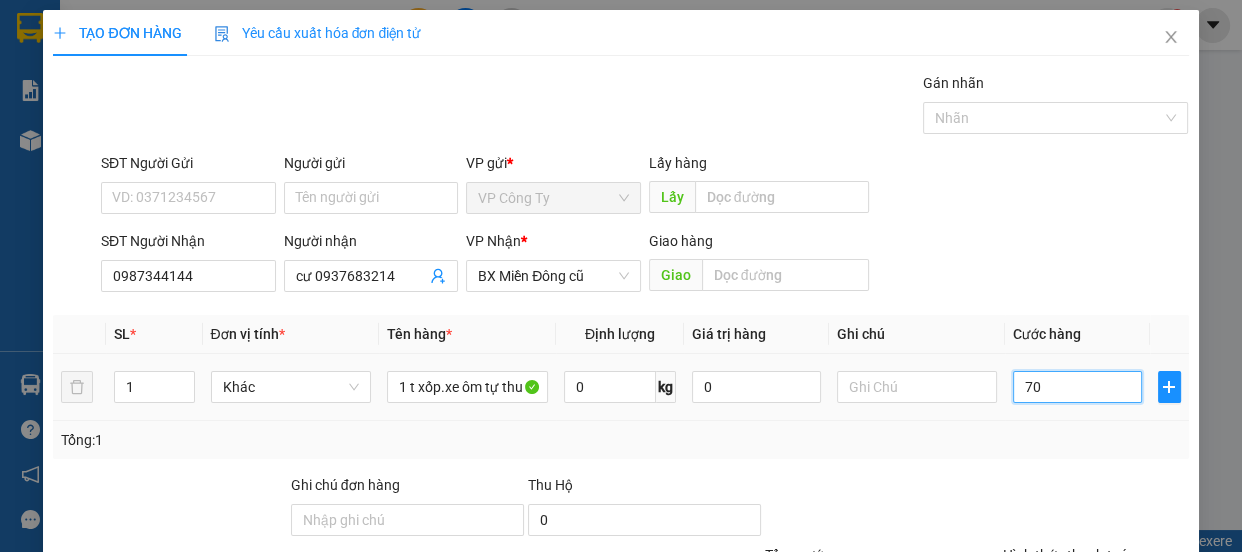 type on "700" 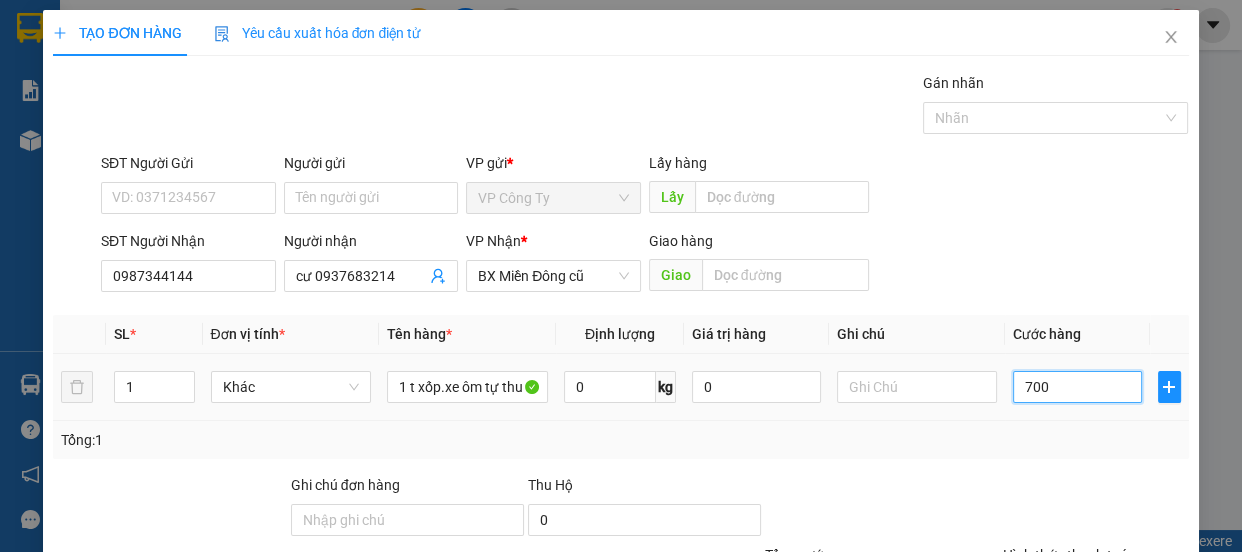 type on "7.000" 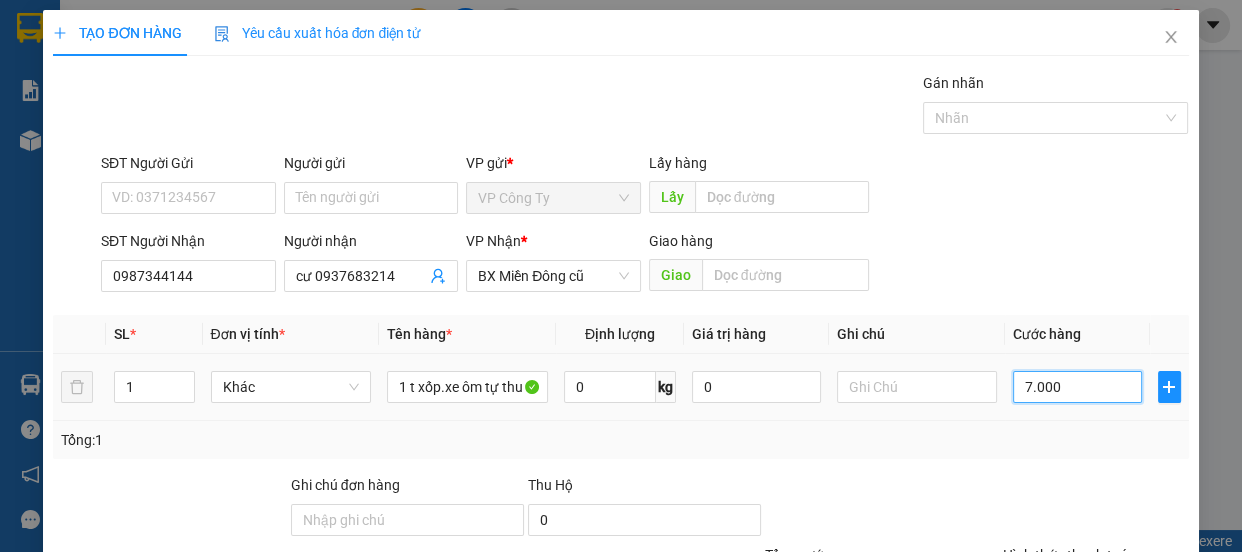 type on "7.000" 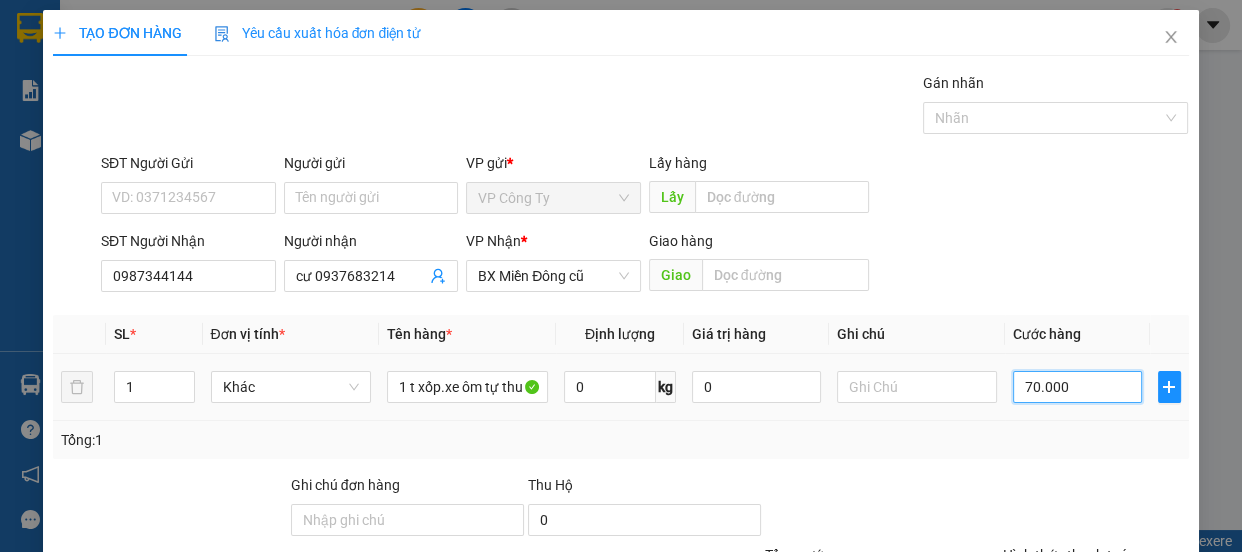 type on "70.000" 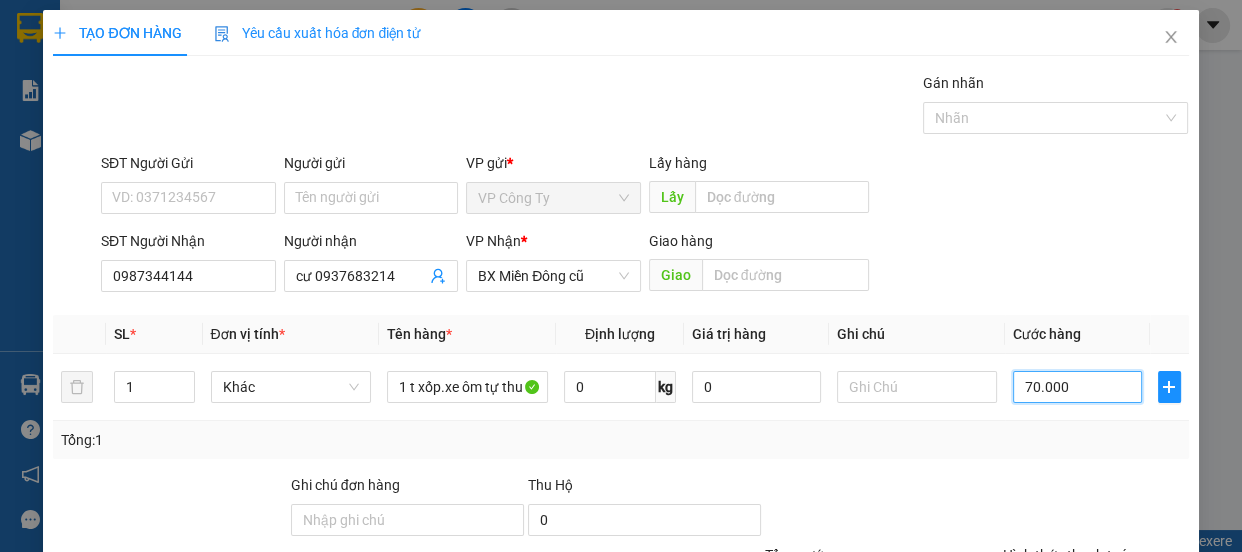 scroll, scrollTop: 187, scrollLeft: 0, axis: vertical 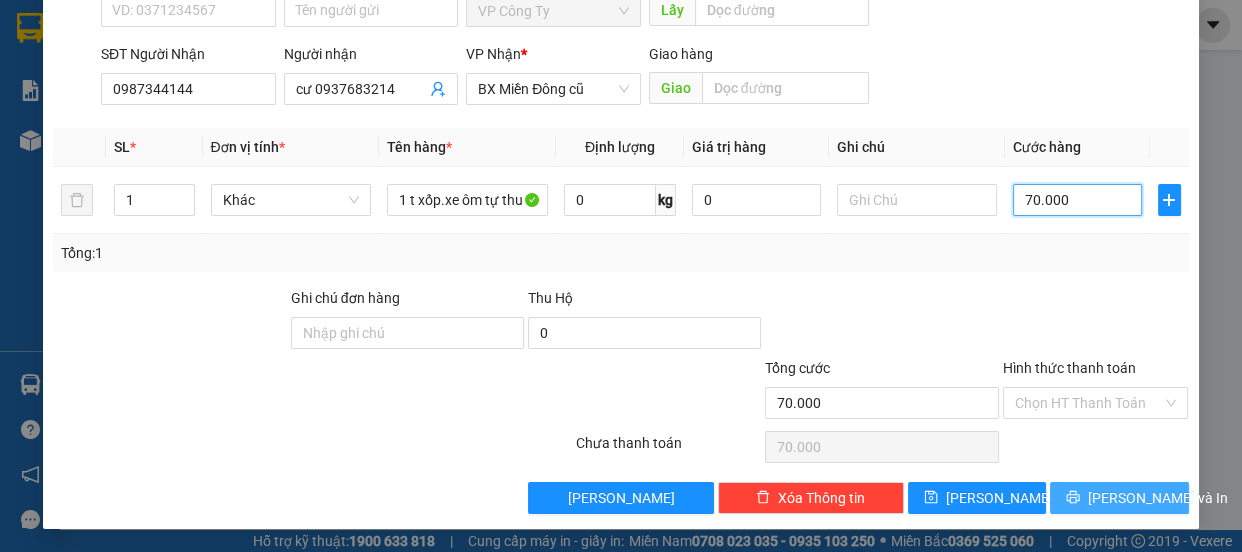 type on "70.000" 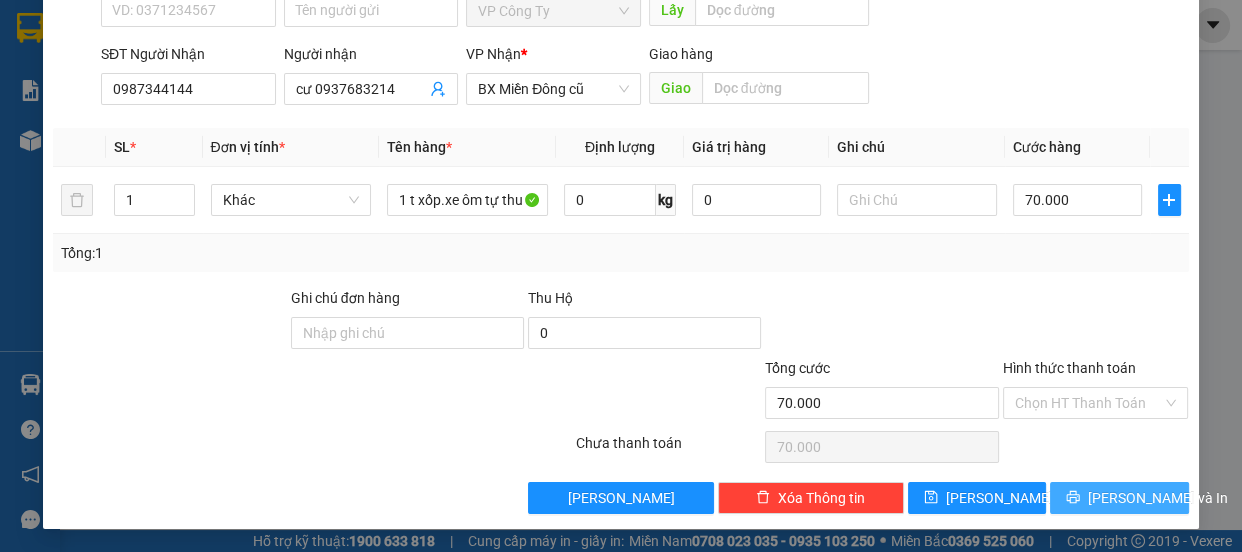 click on "[PERSON_NAME] và In" at bounding box center (1119, 498) 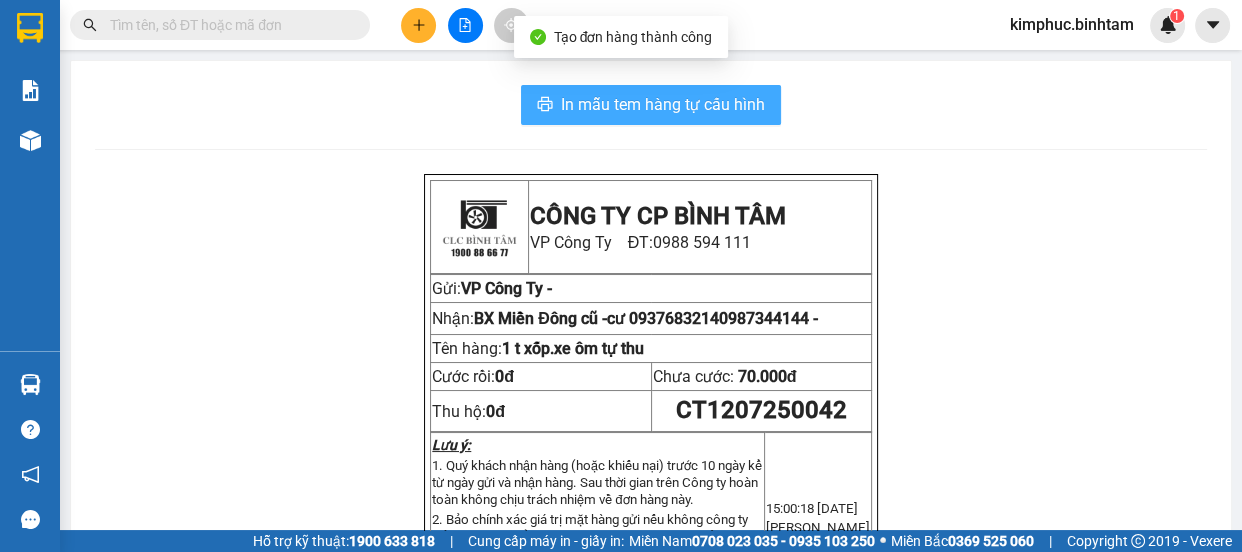 click on "In mẫu tem hàng tự cấu hình" at bounding box center [663, 104] 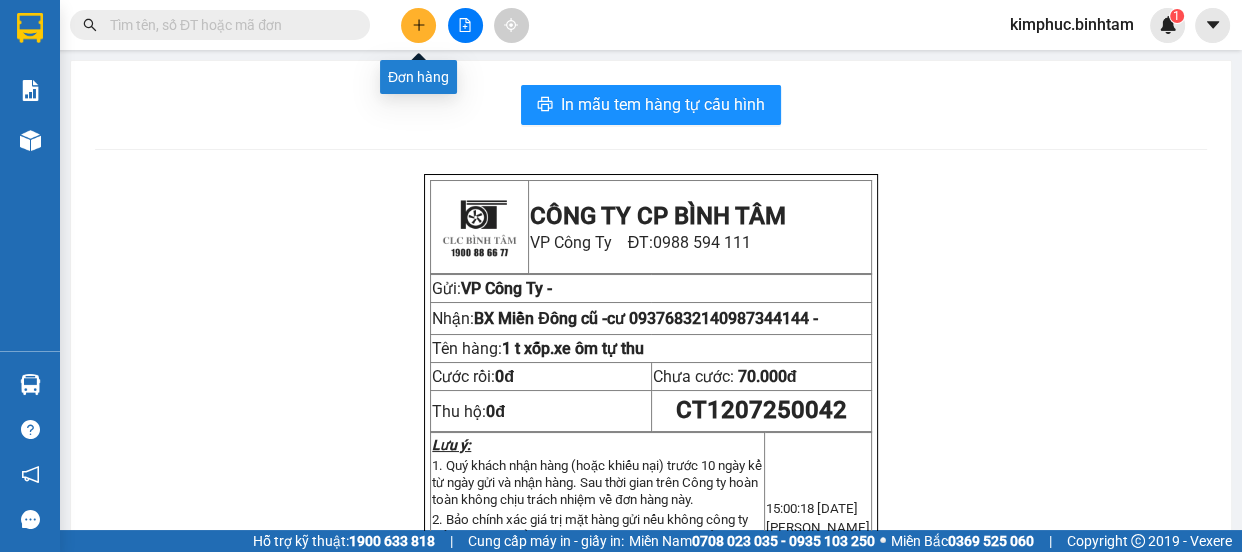 click 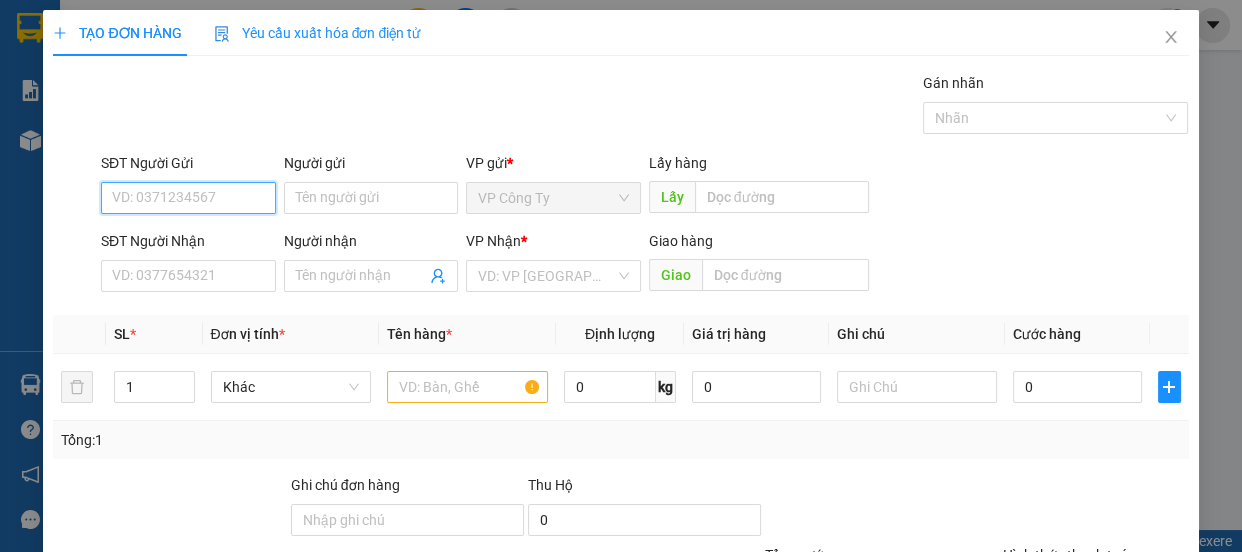 click on "SĐT Người Gửi" at bounding box center (188, 198) 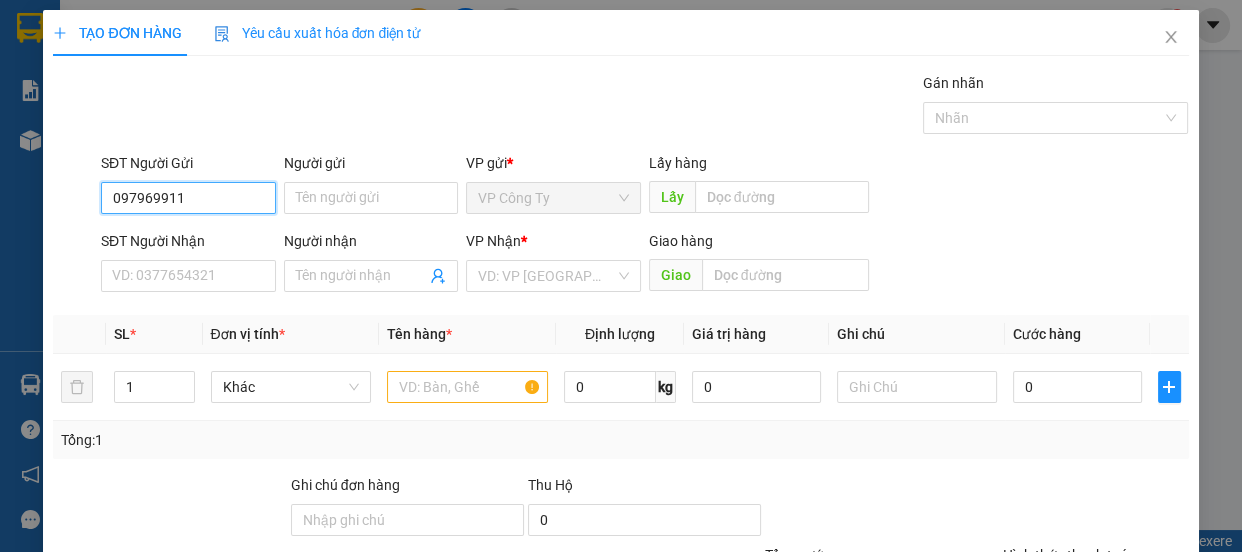 type on "0979699119" 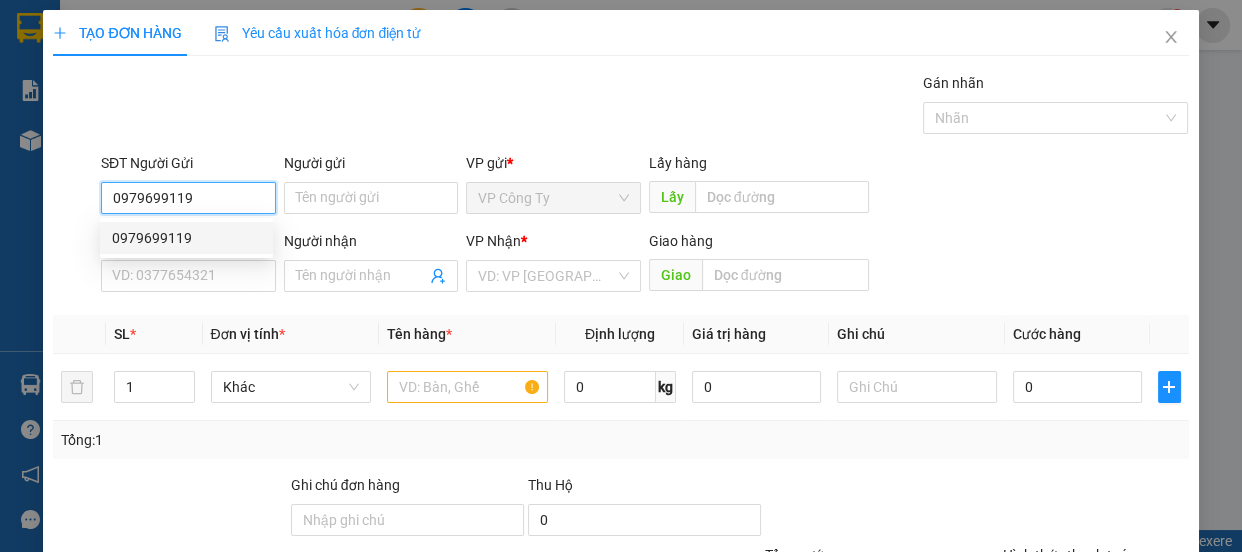 click on "0979699119" at bounding box center (186, 238) 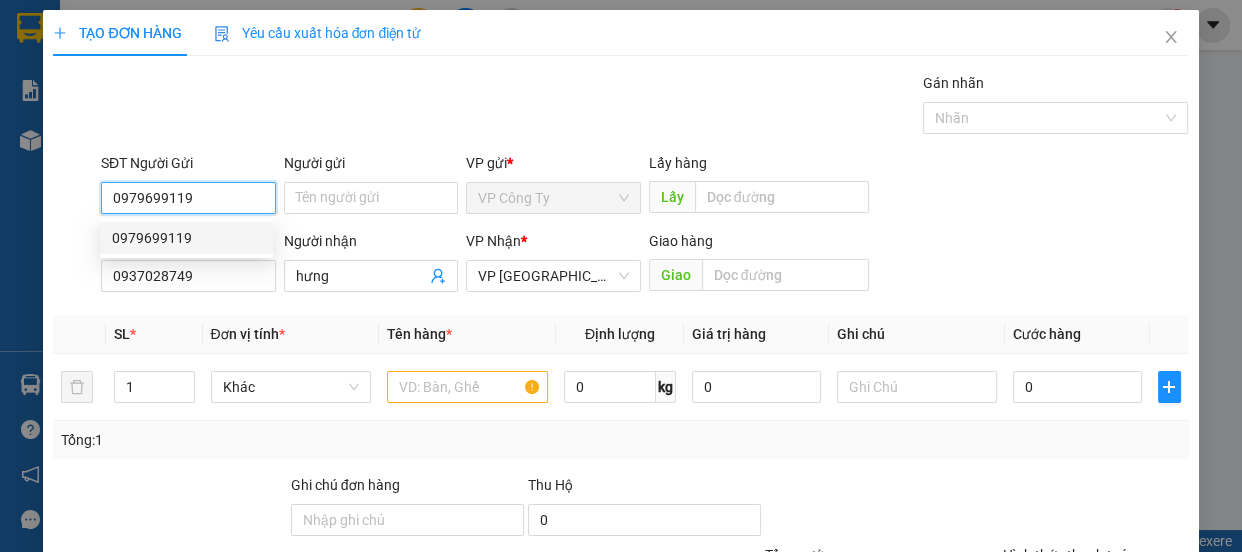 type on "70.000" 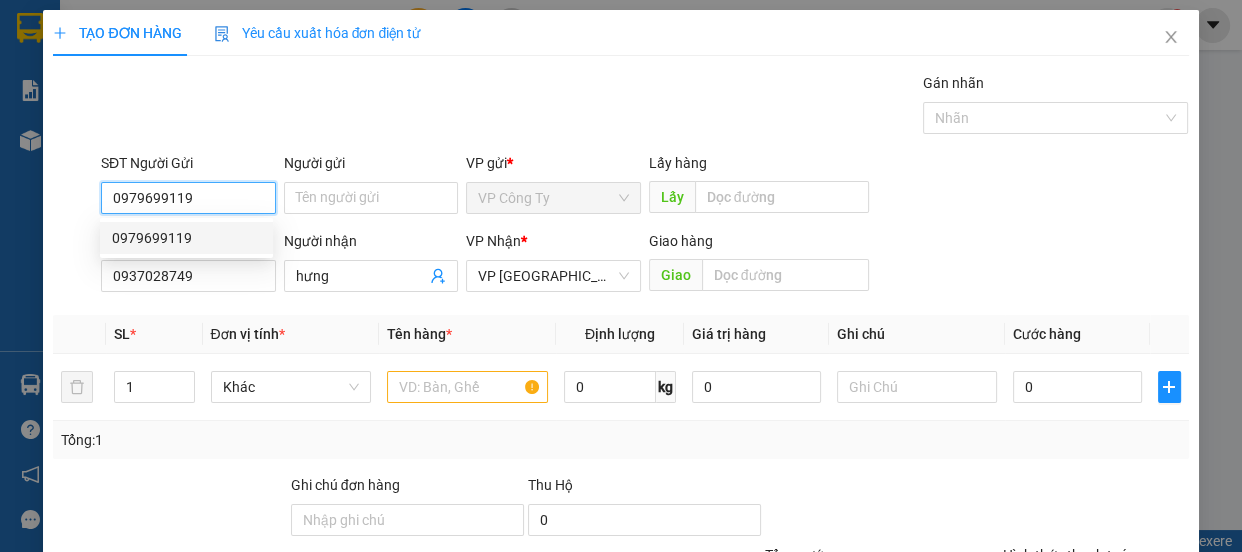 type on "70.000" 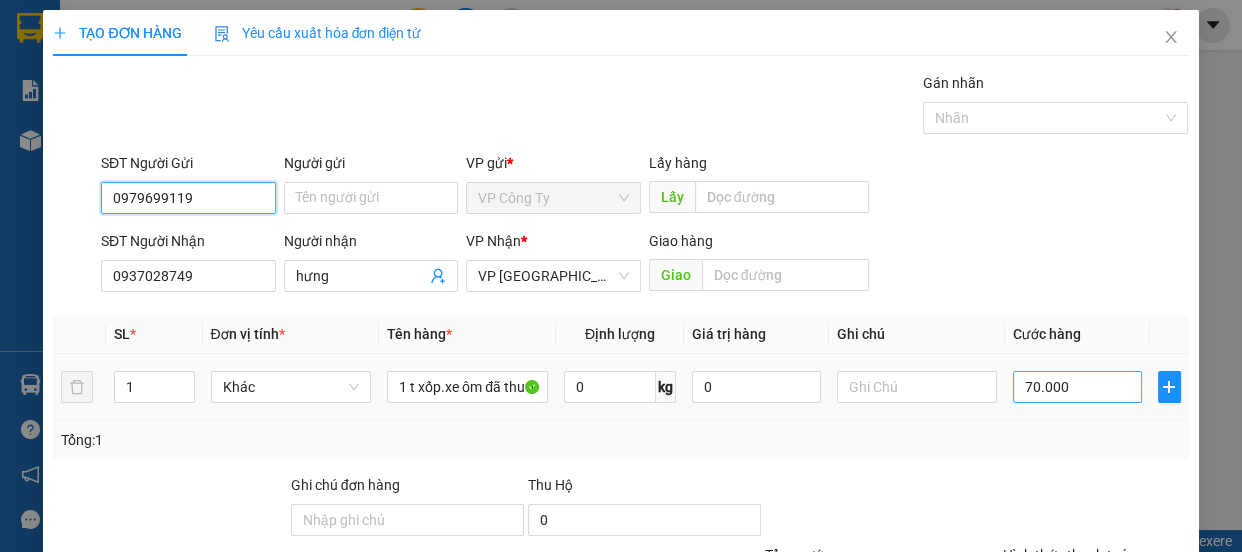 type on "0979699119" 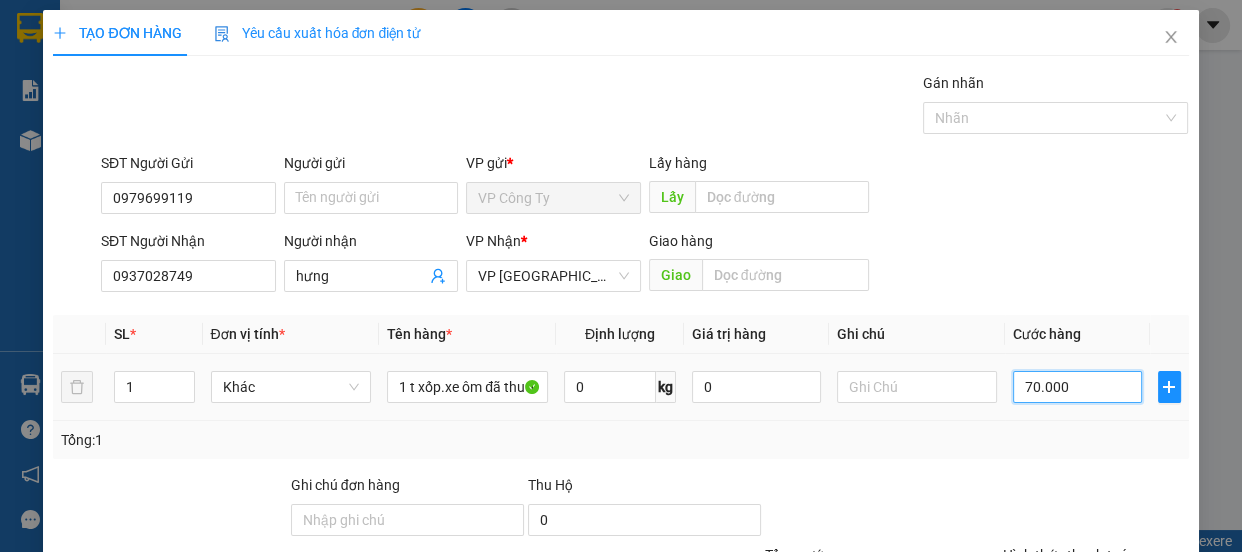 click on "70.000" at bounding box center [1077, 387] 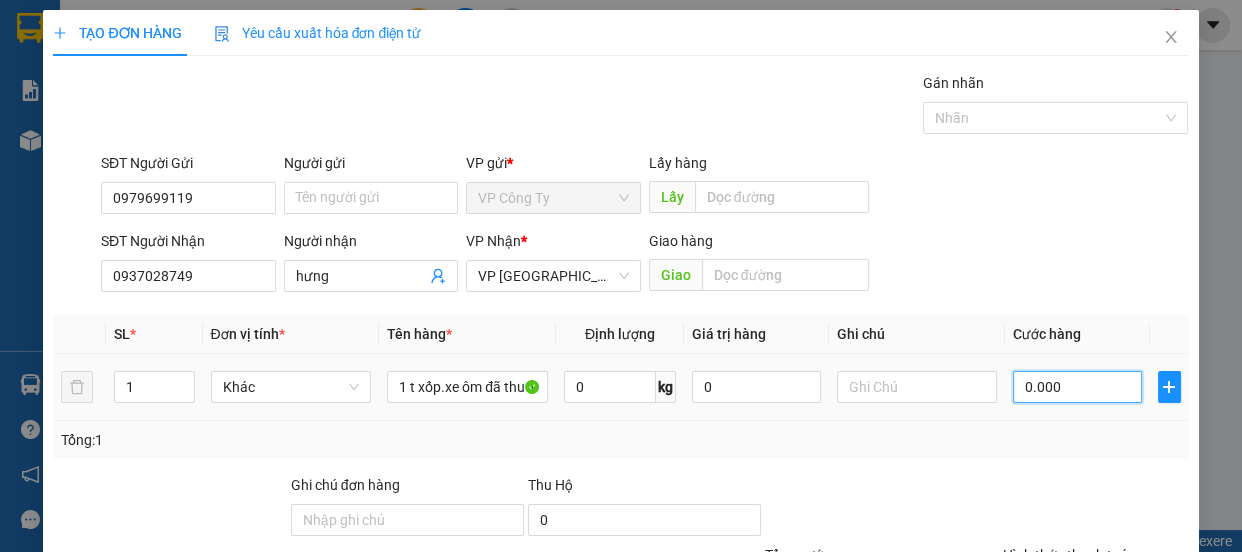 type on "10.000" 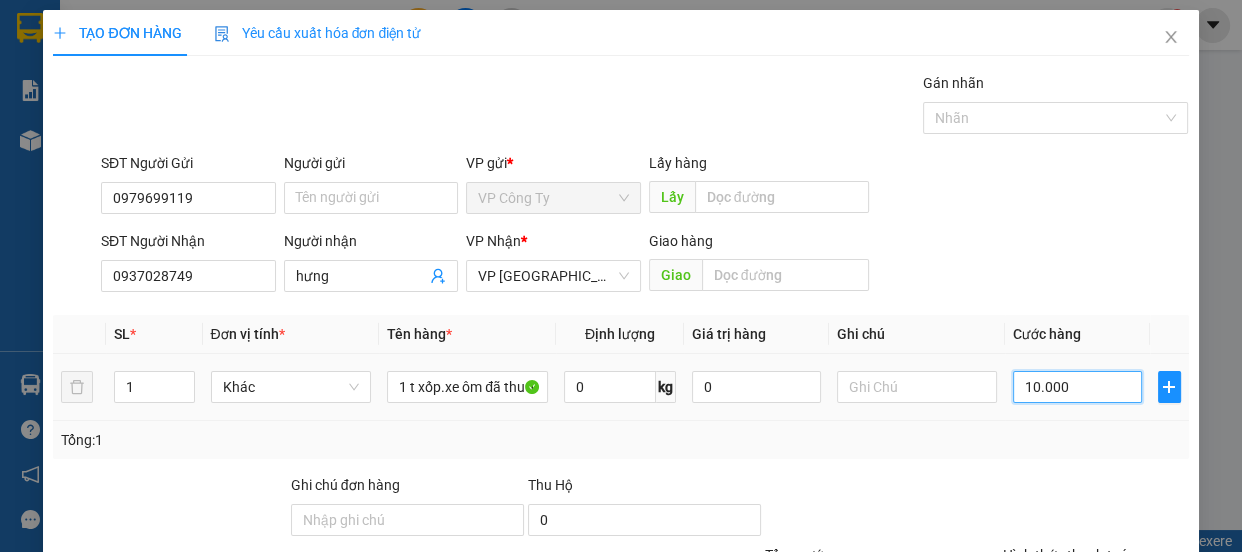 type on "100.000" 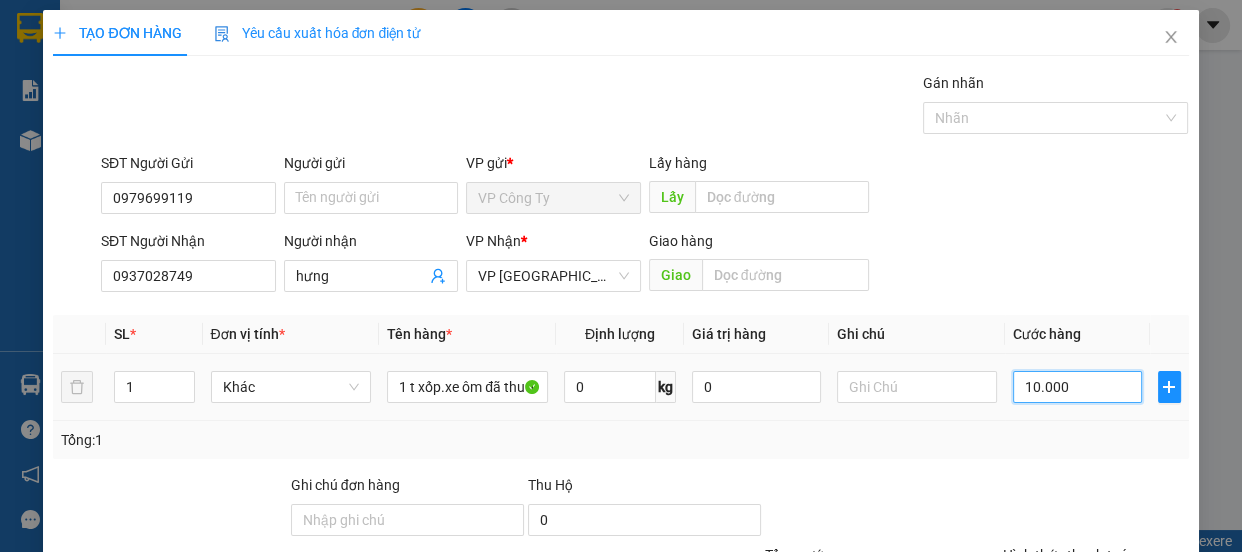 type on "100.000" 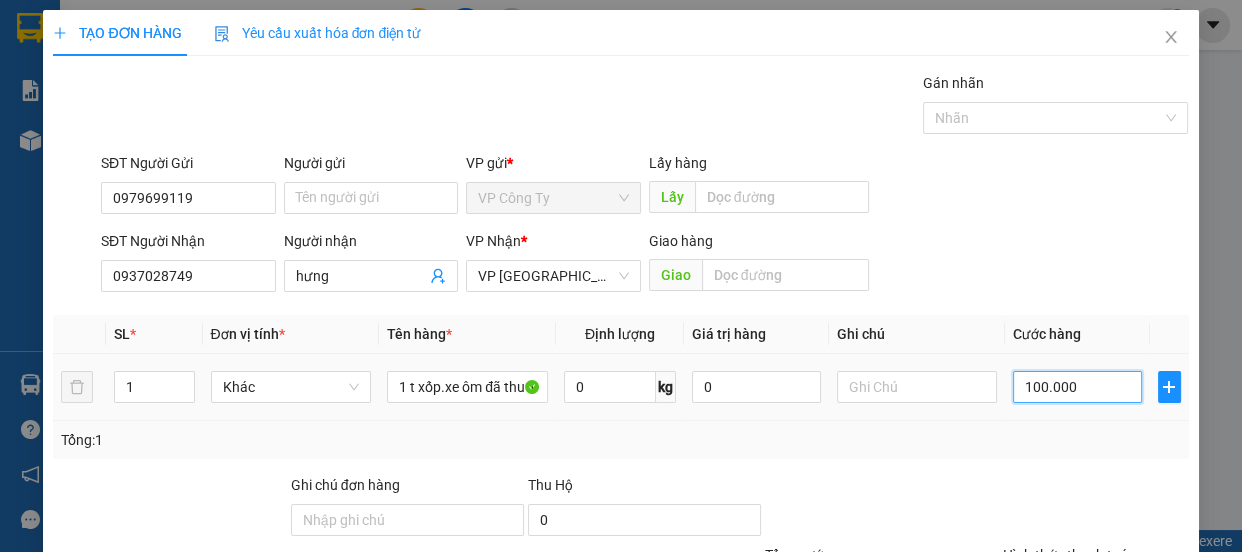 scroll, scrollTop: 90, scrollLeft: 0, axis: vertical 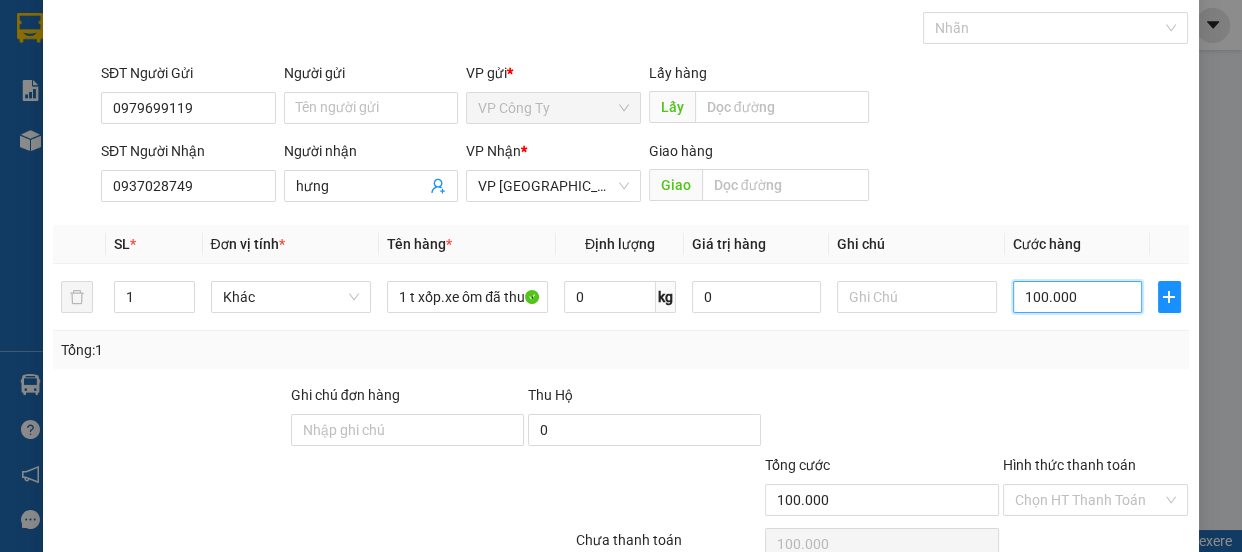 type on "100.000" 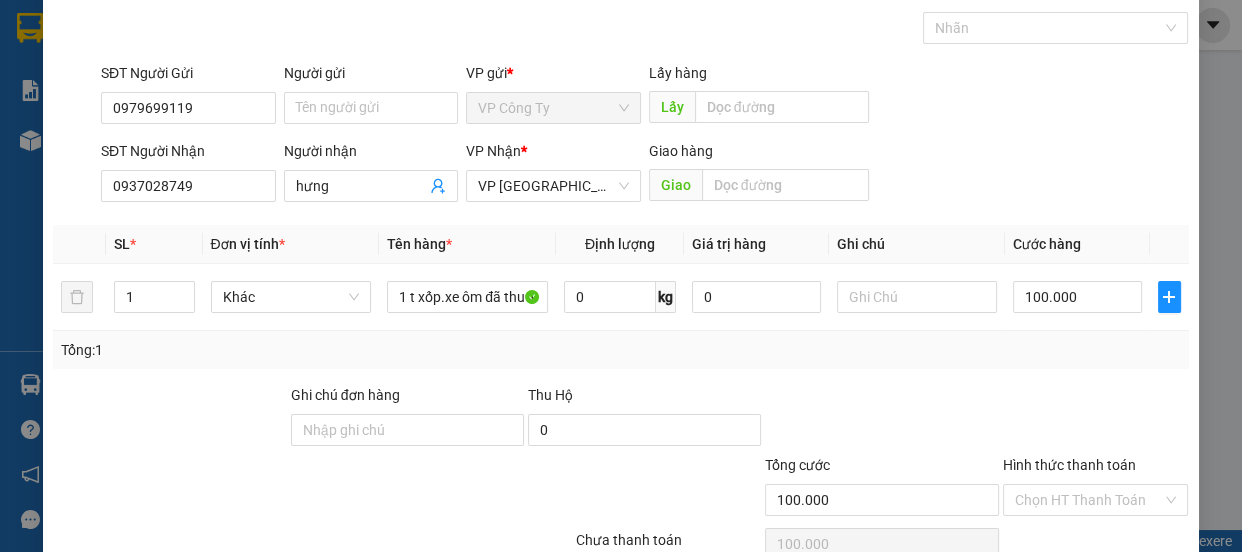 click on "Hình thức thanh toán" at bounding box center [1096, 469] 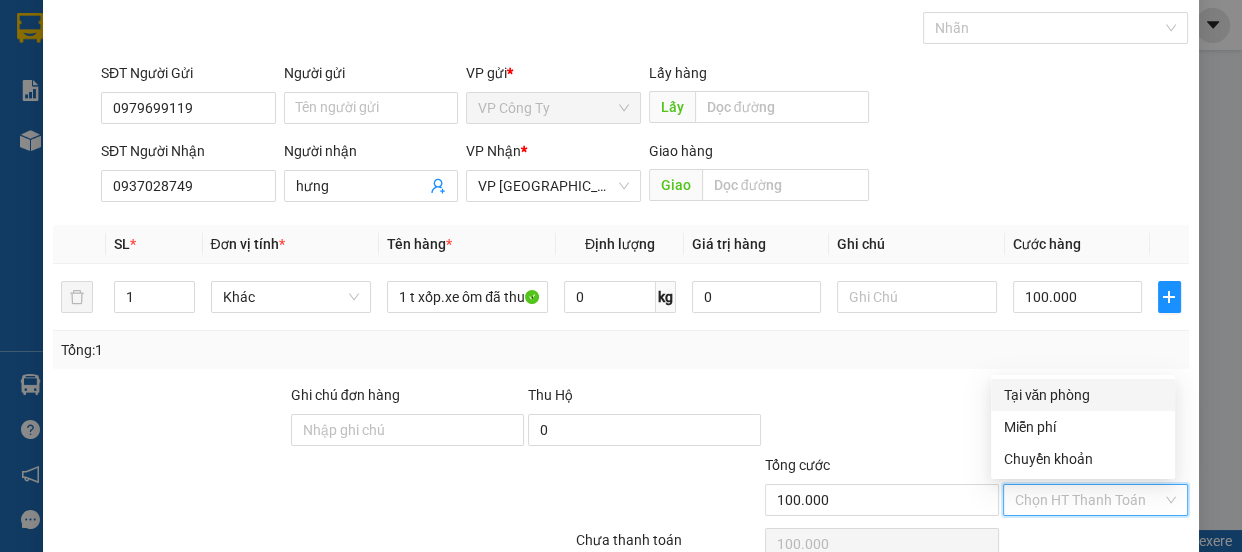 click on "Tại văn phòng" at bounding box center [1083, 395] 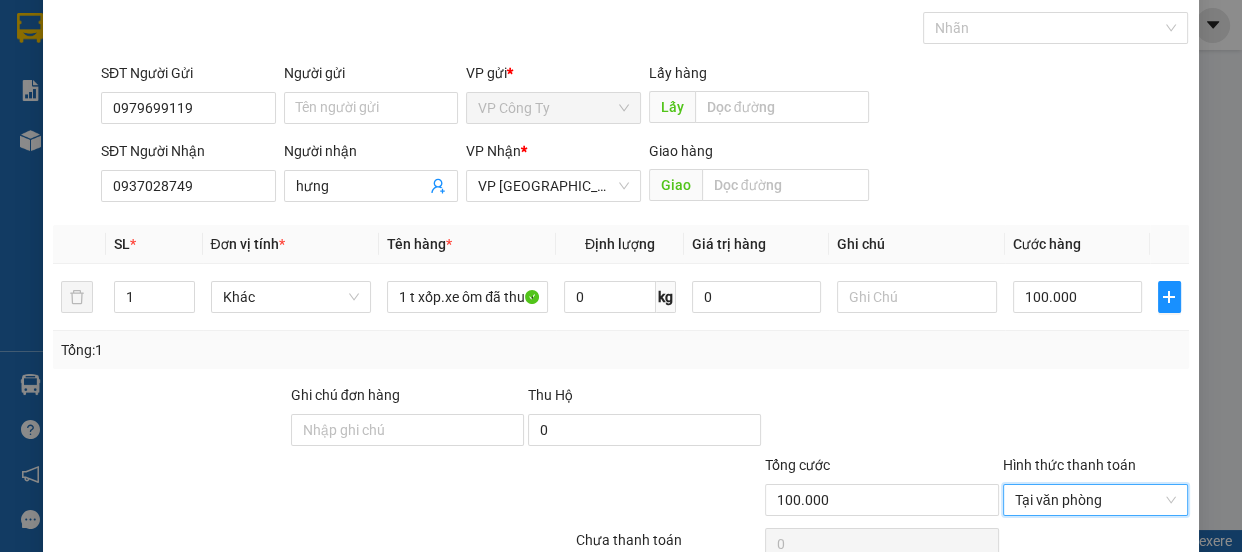 scroll, scrollTop: 187, scrollLeft: 0, axis: vertical 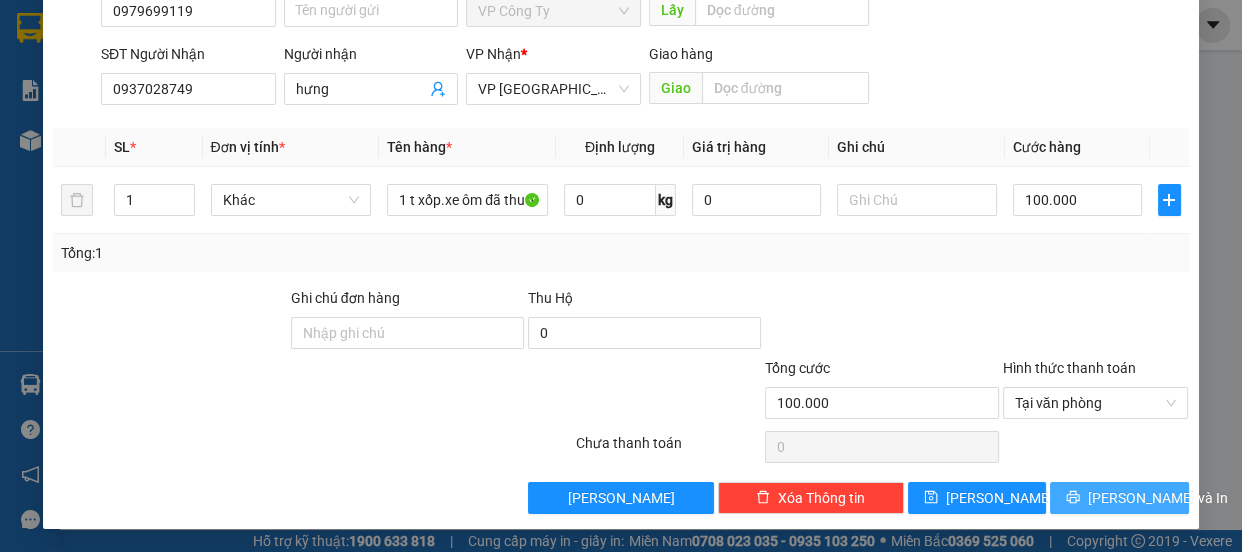 click on "[PERSON_NAME] và In" at bounding box center [1119, 498] 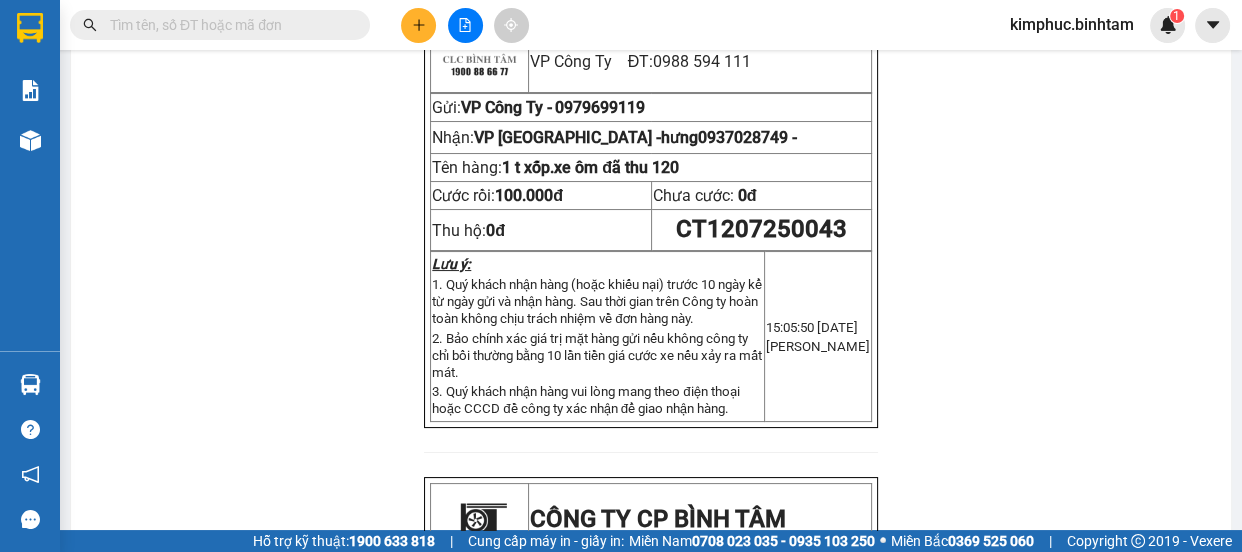 scroll, scrollTop: 0, scrollLeft: 0, axis: both 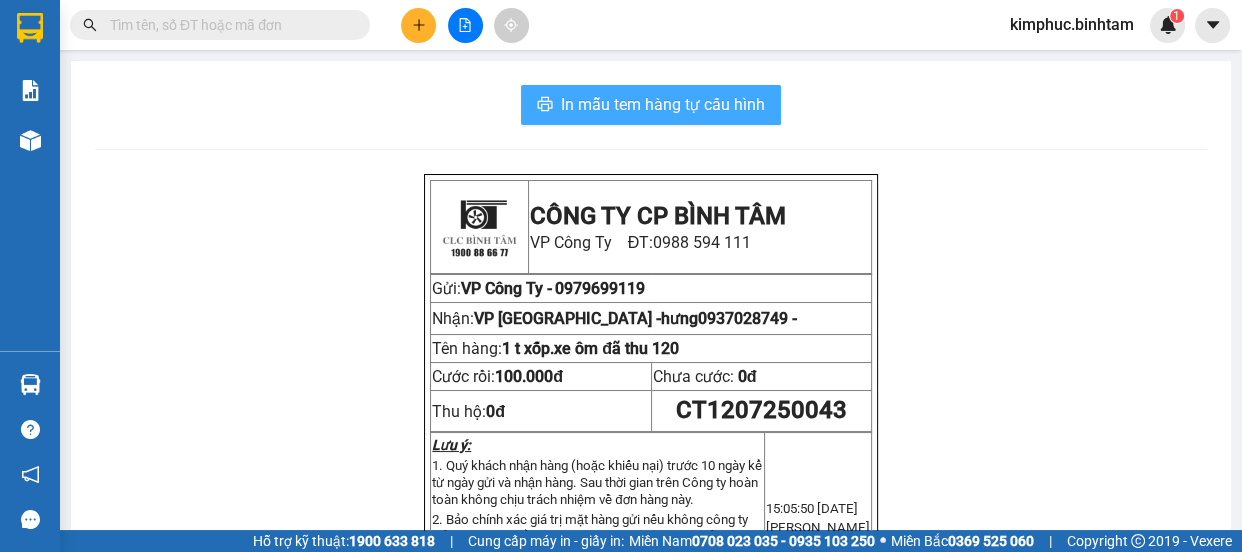 click on "In mẫu tem hàng tự cấu hình" at bounding box center [663, 104] 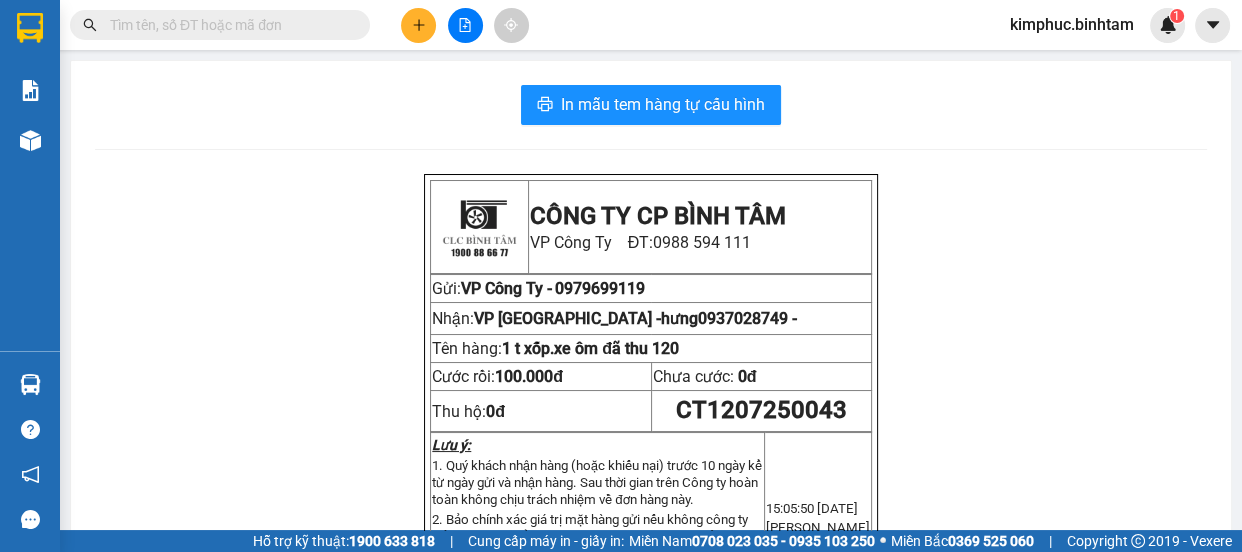 click at bounding box center [228, 25] 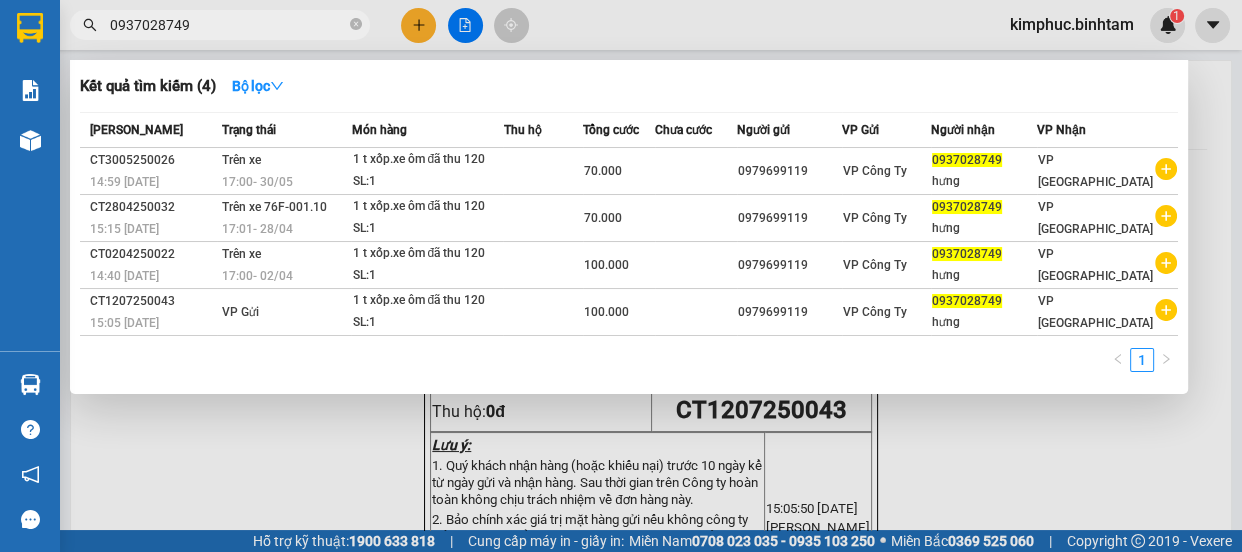 type on "0937028749" 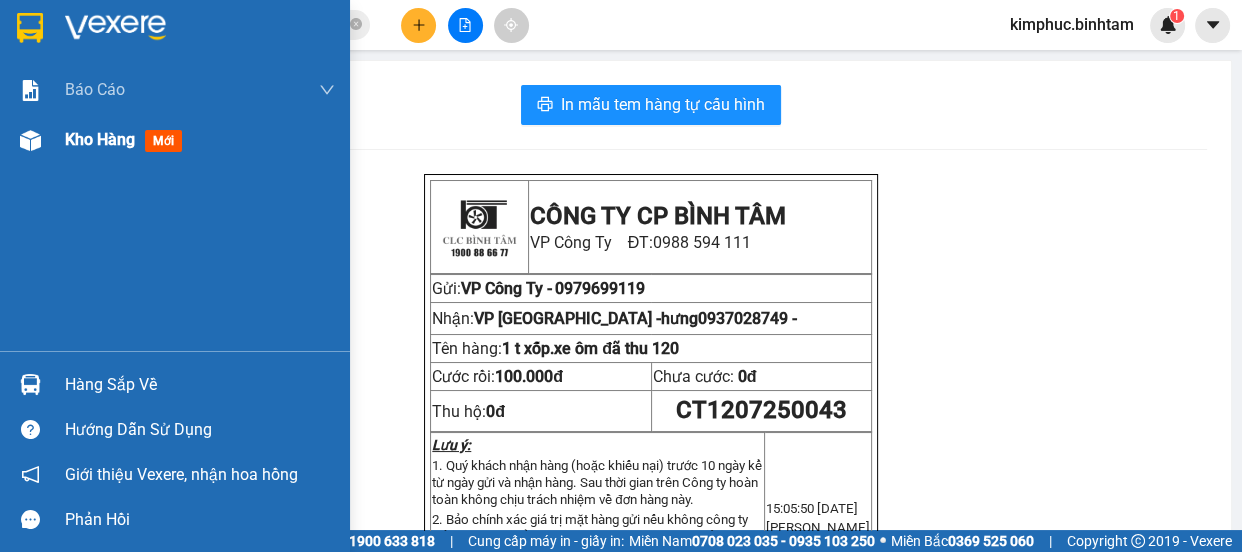 click on "Kho hàng" at bounding box center (100, 139) 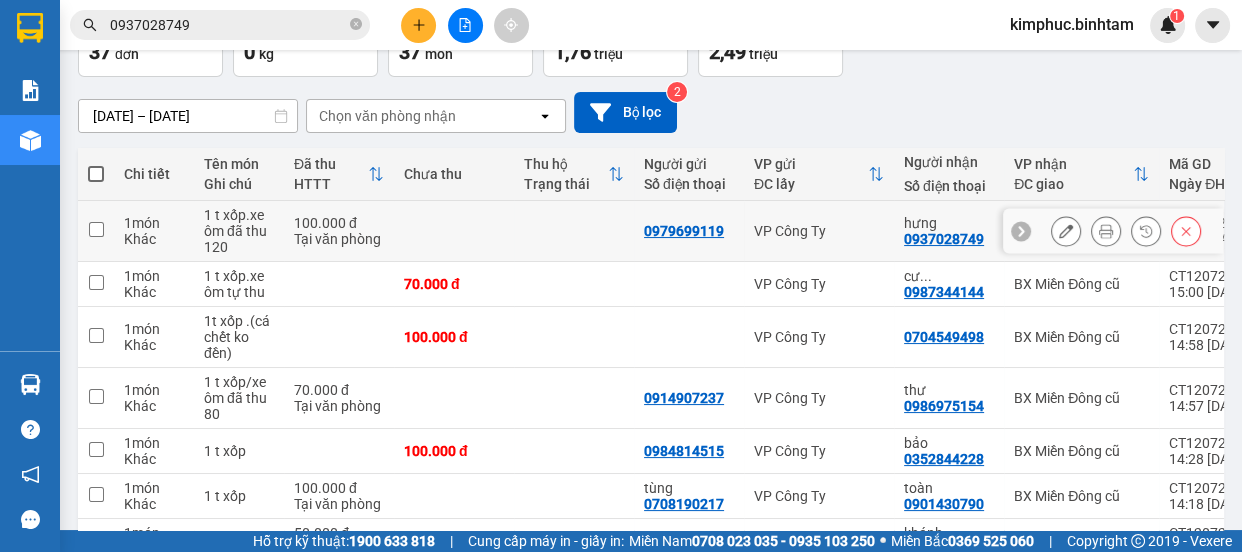 scroll, scrollTop: 0, scrollLeft: 0, axis: both 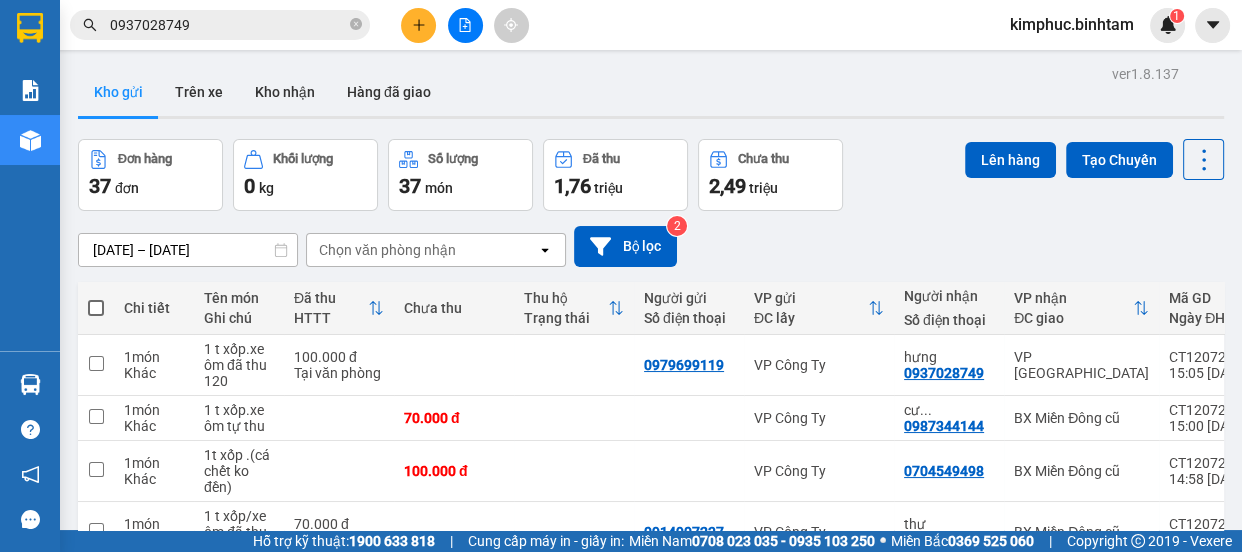 click at bounding box center (465, 25) 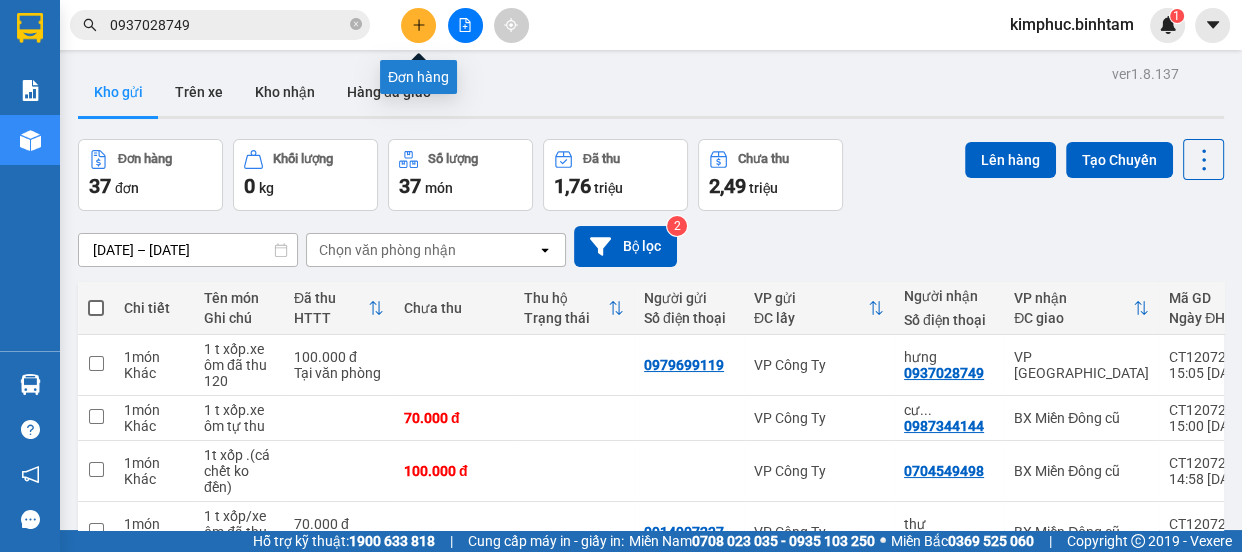 click 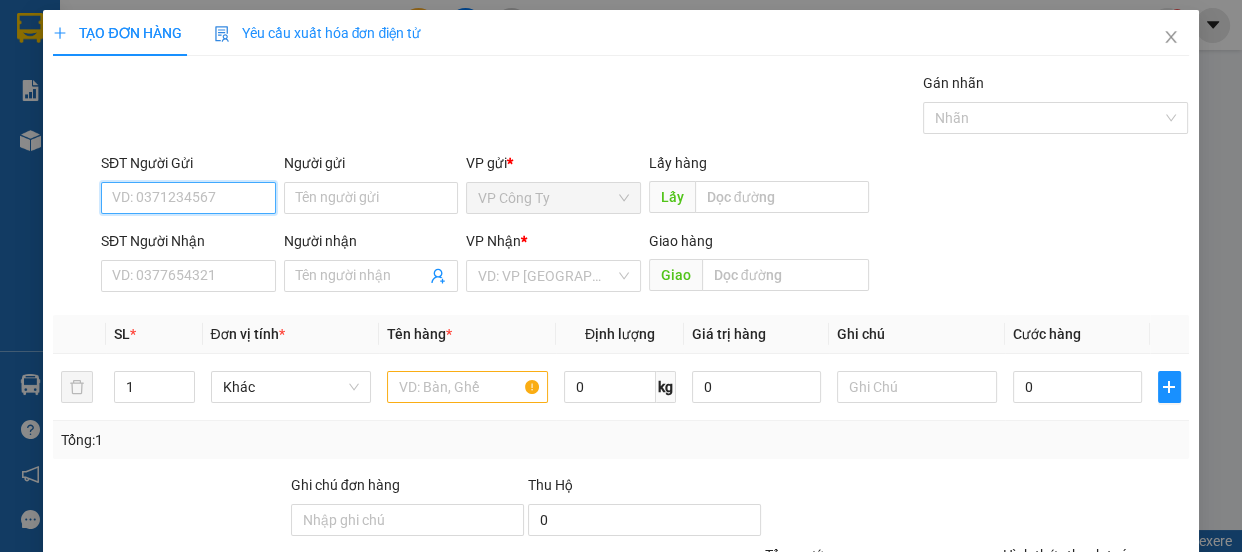 click on "SĐT Người Gửi" at bounding box center (188, 198) 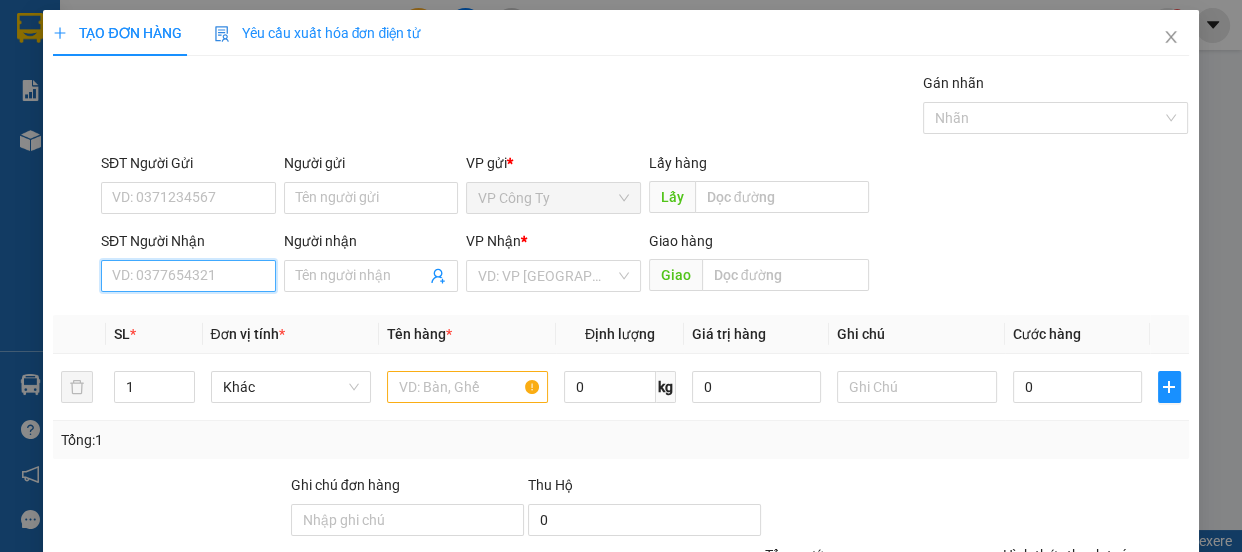 click on "SĐT Người Nhận" at bounding box center (188, 276) 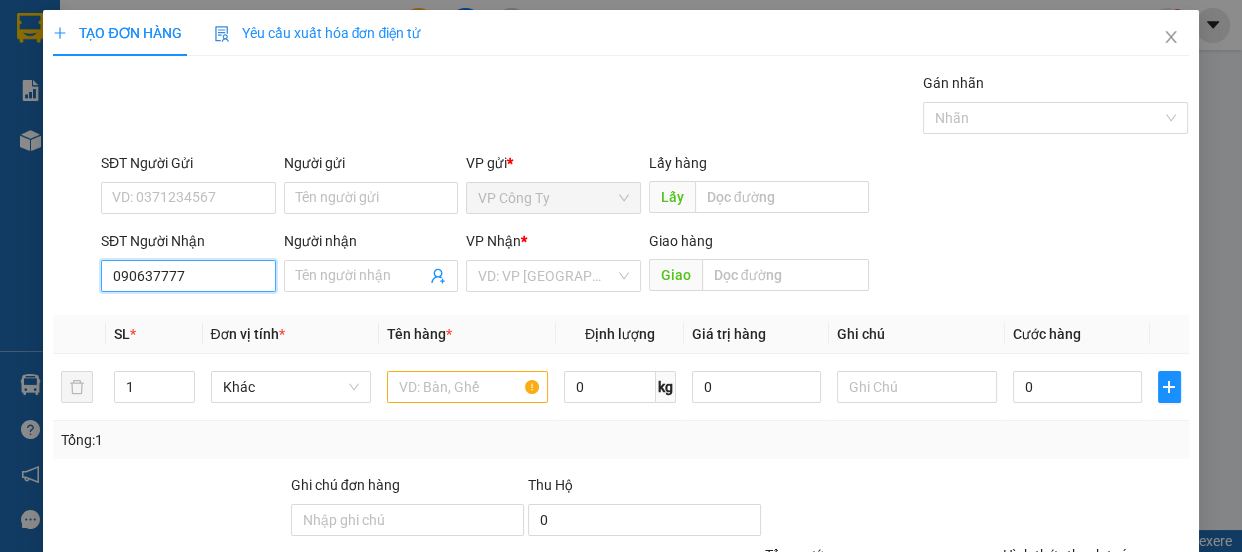 type on "0906377779" 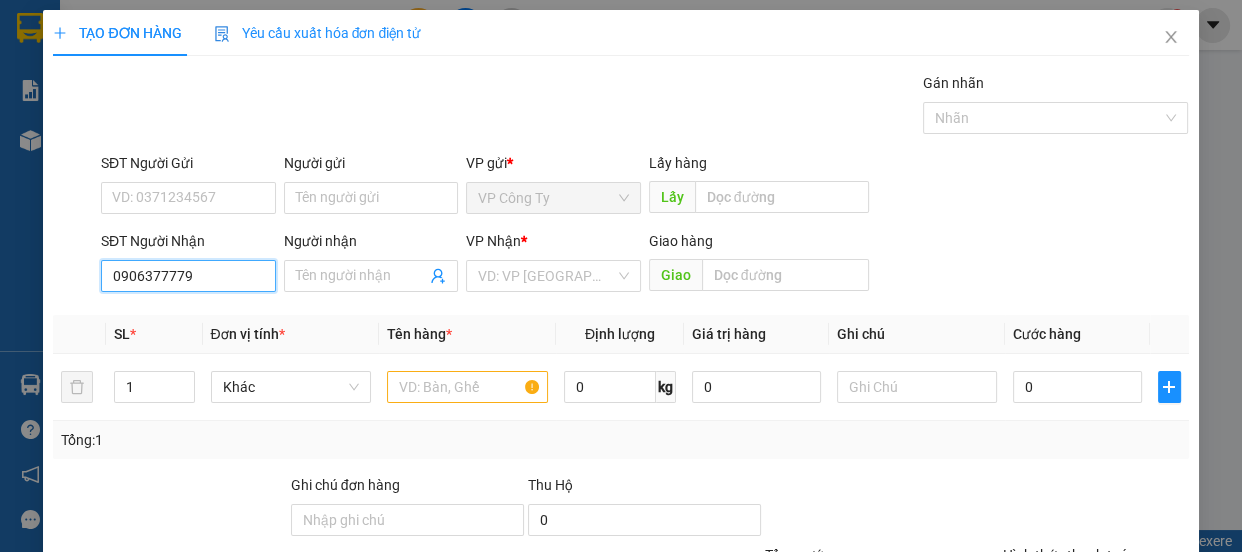 click on "0906377779" at bounding box center [188, 276] 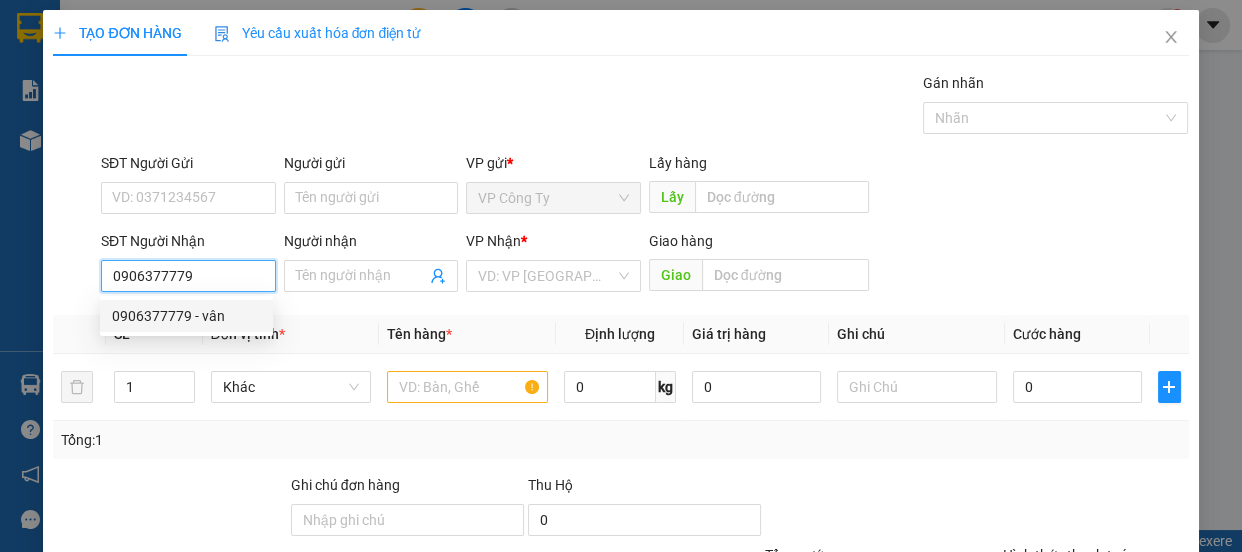 click on "0906377779 - vân" at bounding box center (186, 316) 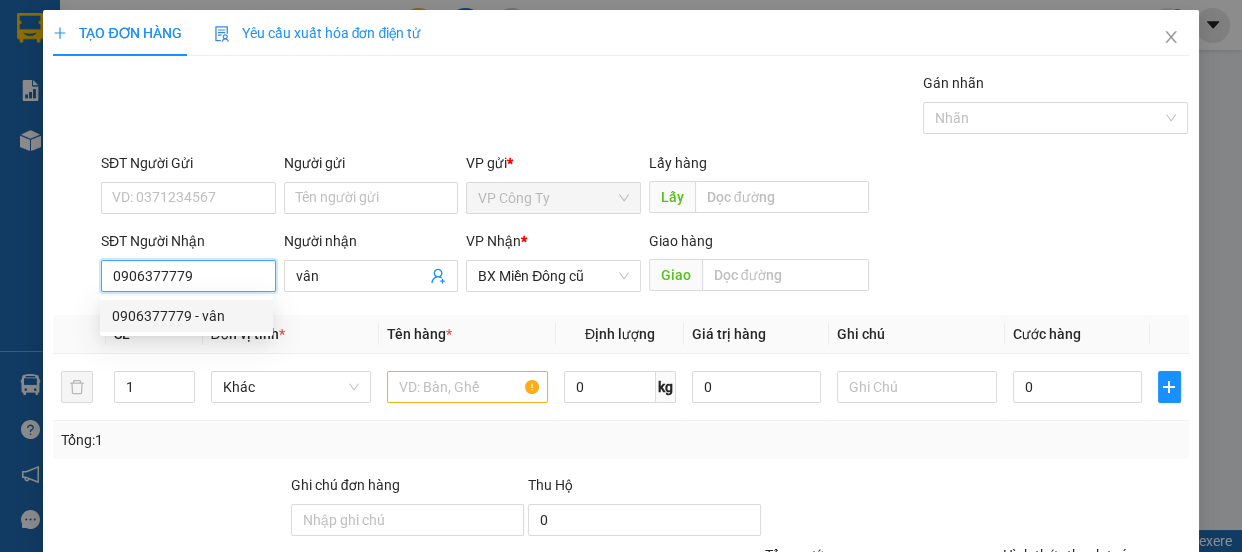 type on "100.000" 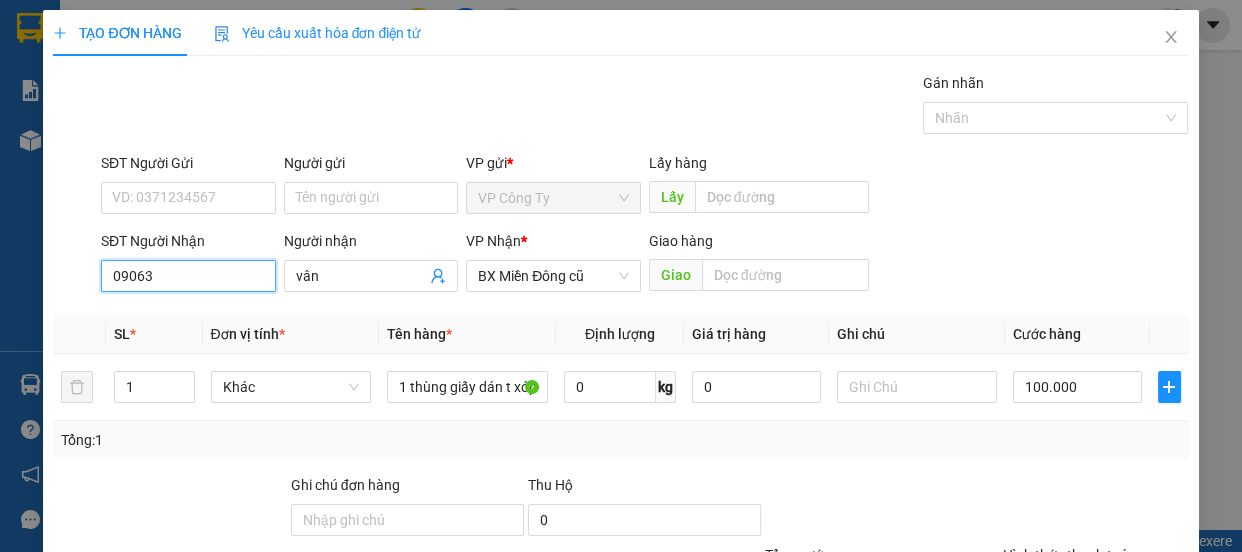 click on "09063" at bounding box center [188, 276] 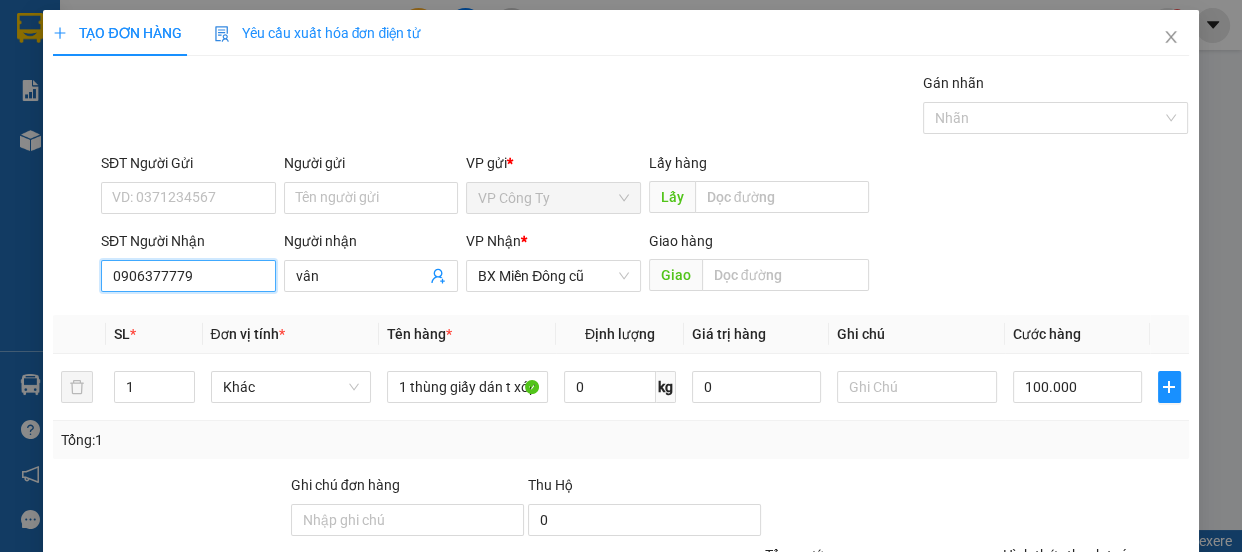 click on "0906377779" at bounding box center [188, 276] 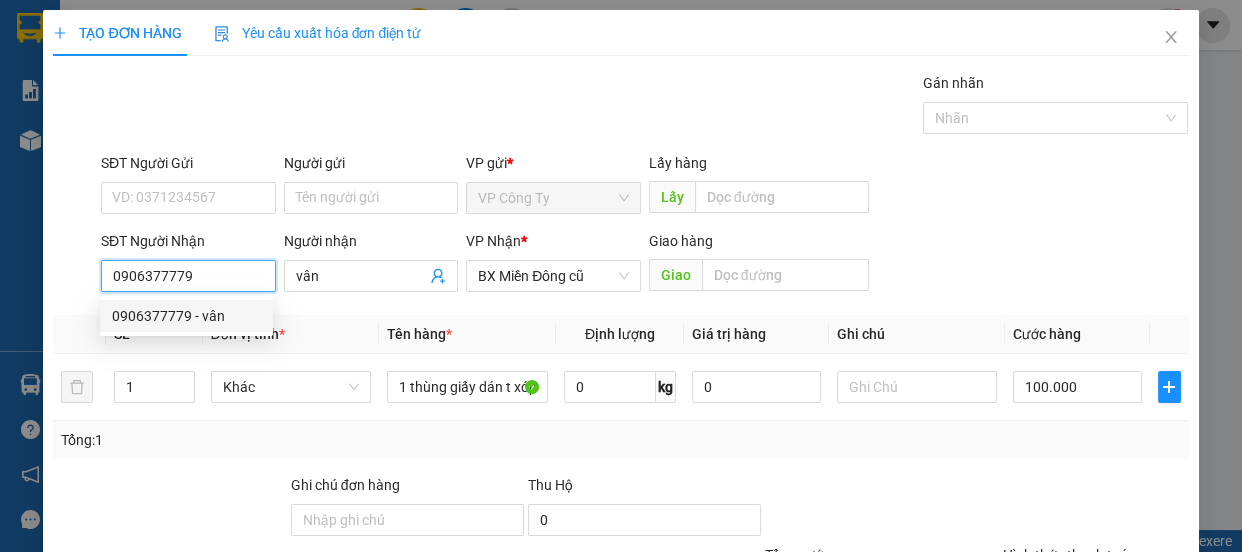 click on "0906377779 - vân" at bounding box center (186, 316) 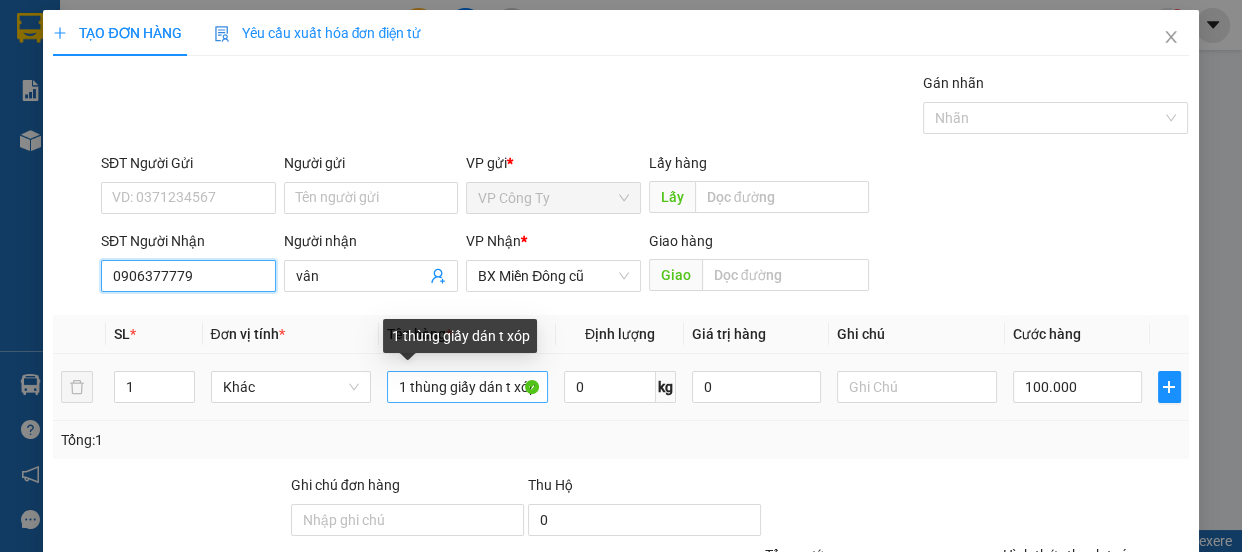 type on "0906377779" 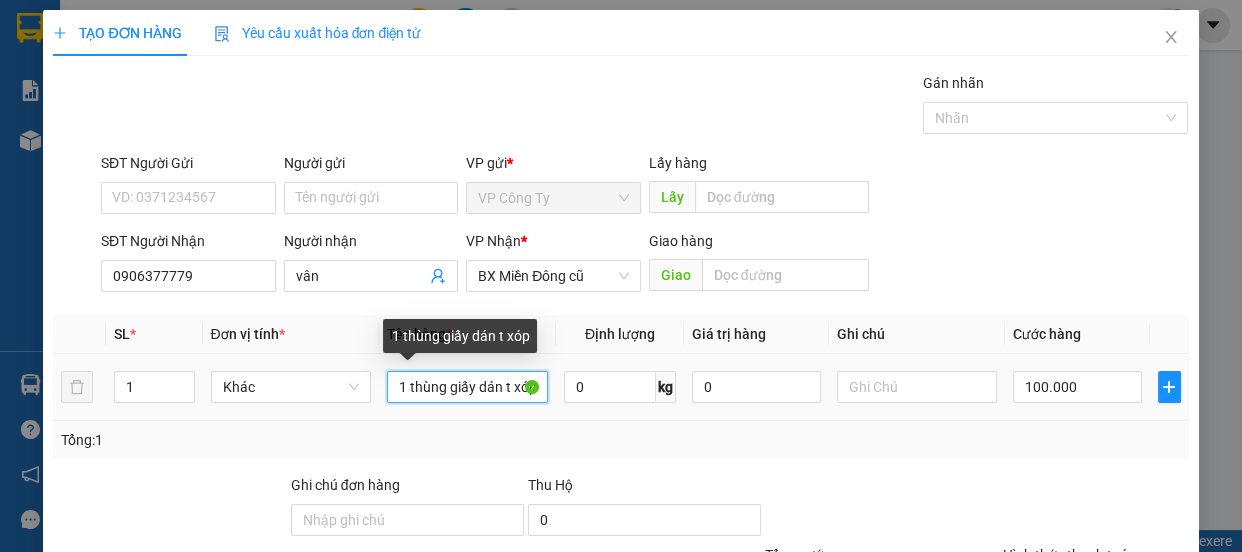 click on "1 thùng giấy dán t xóp" at bounding box center (467, 387) 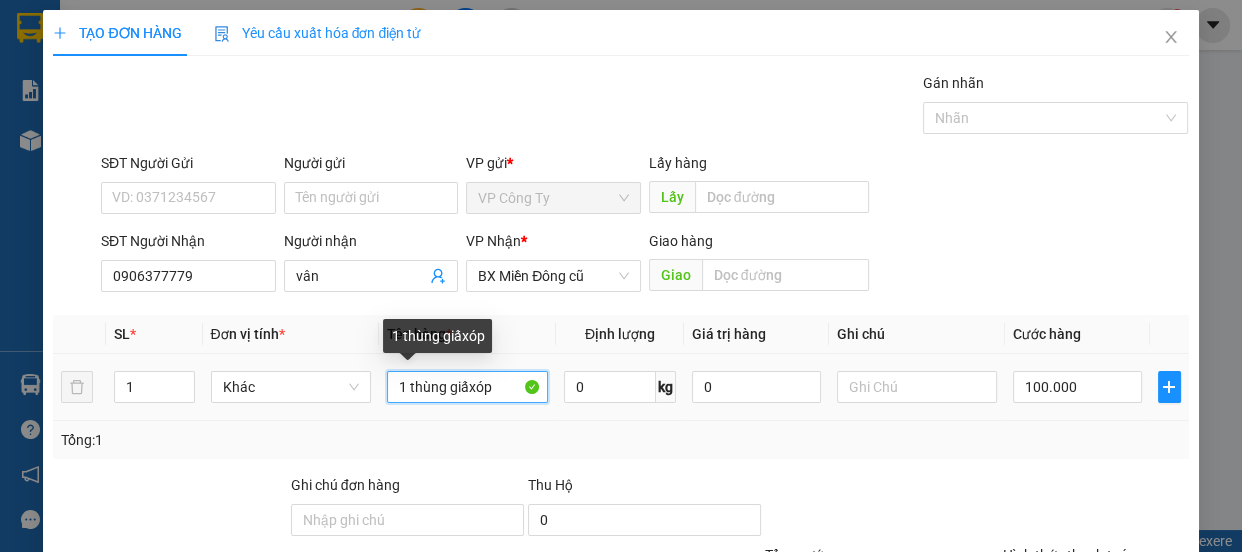 click on "1 thùng giấxóp" at bounding box center (467, 387) 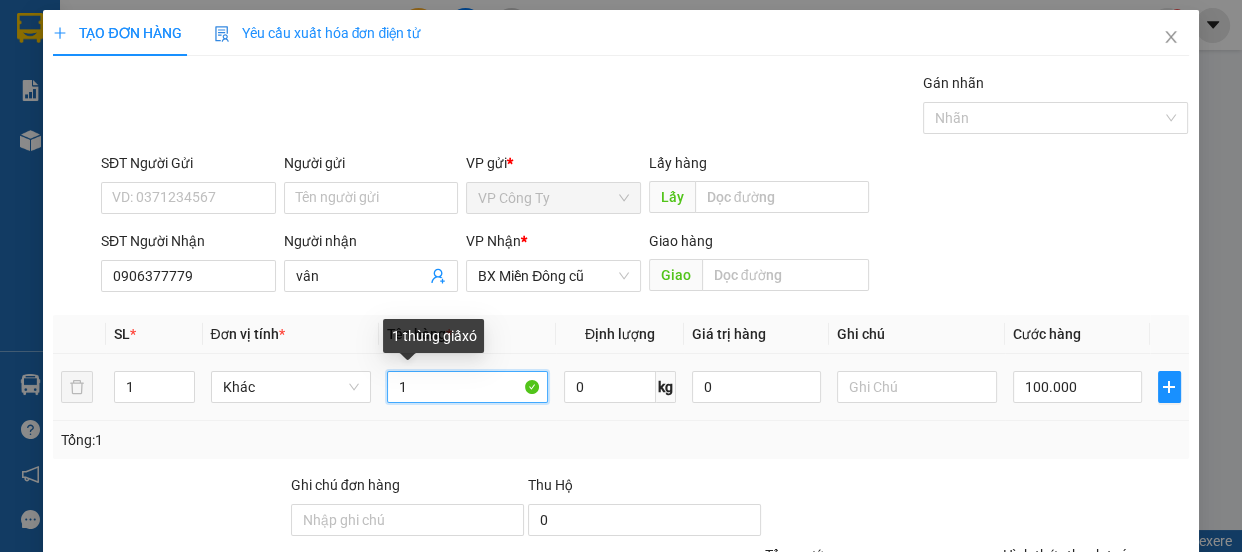 type on "1" 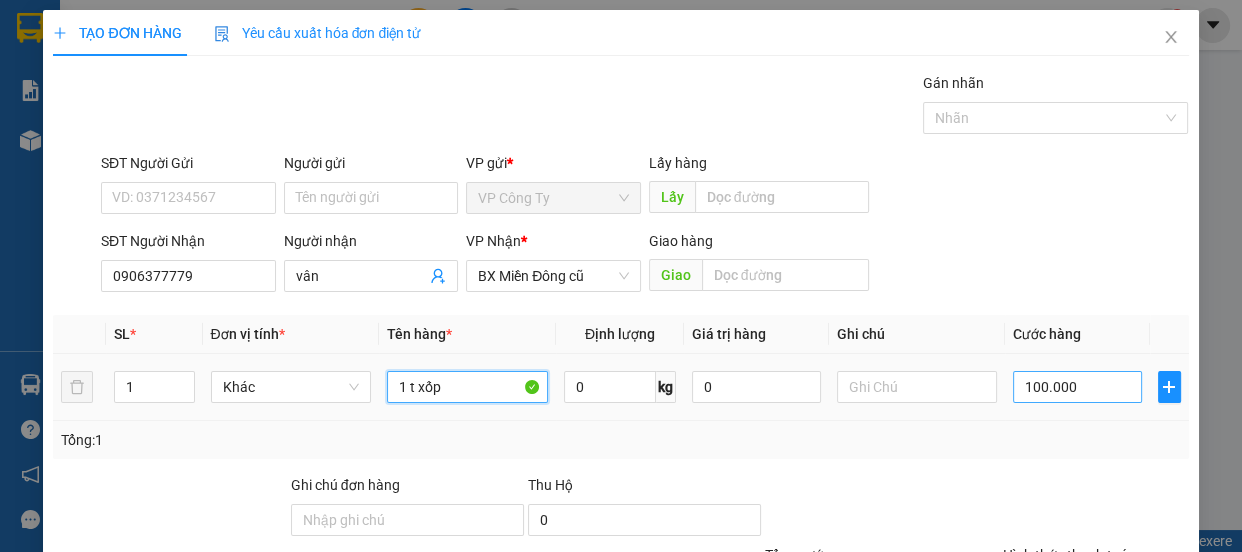 type on "1 t xốp" 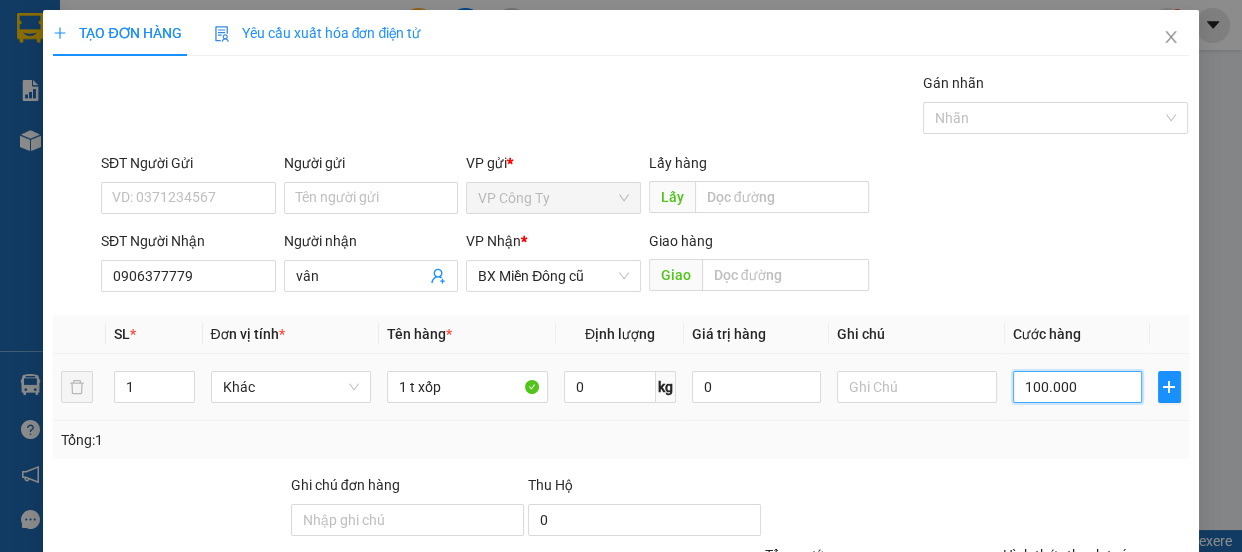 click on "100.000" at bounding box center (1077, 387) 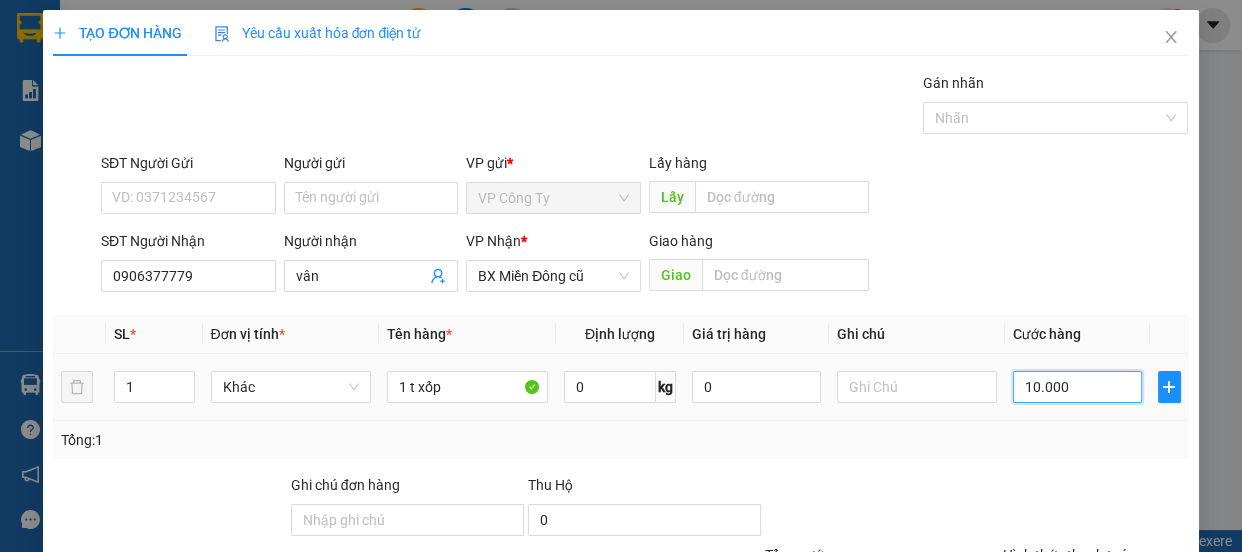type on "0" 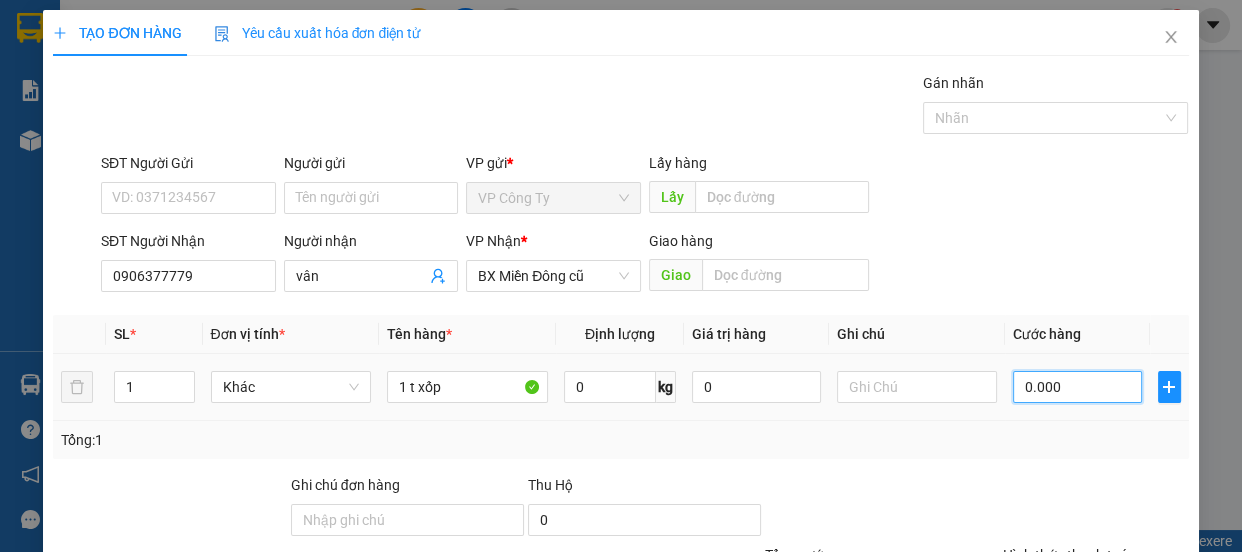 type on "70.000" 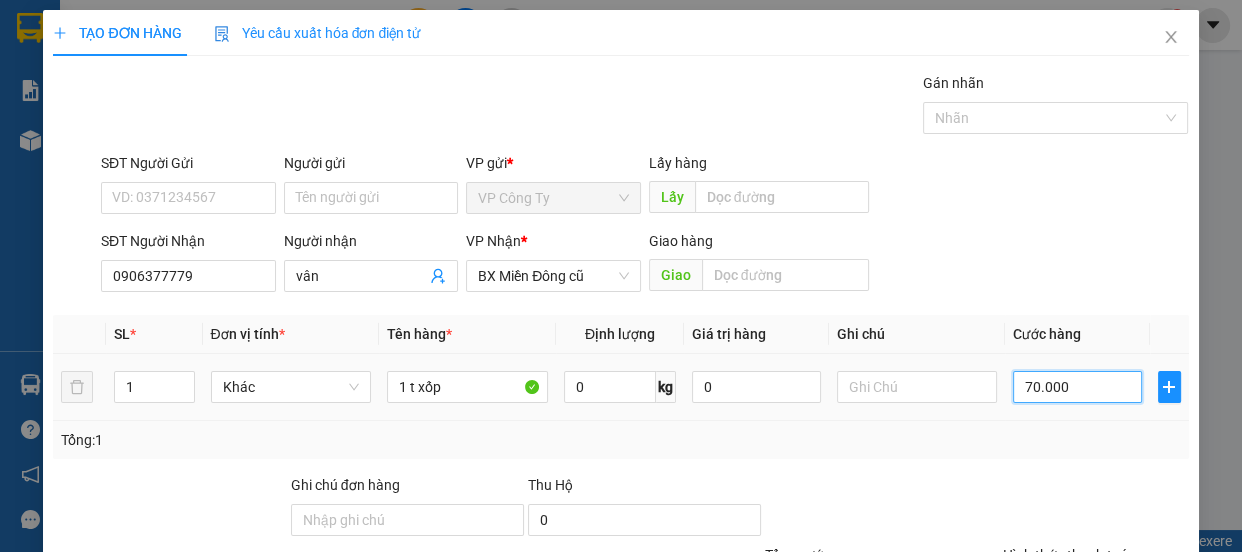 scroll, scrollTop: 187, scrollLeft: 0, axis: vertical 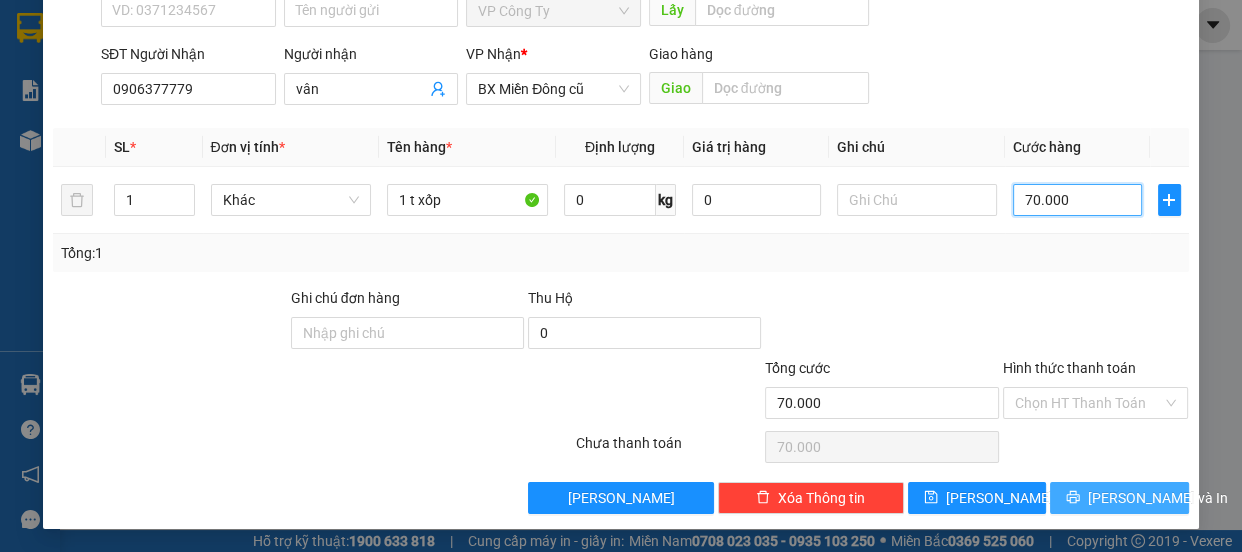 type on "70.000" 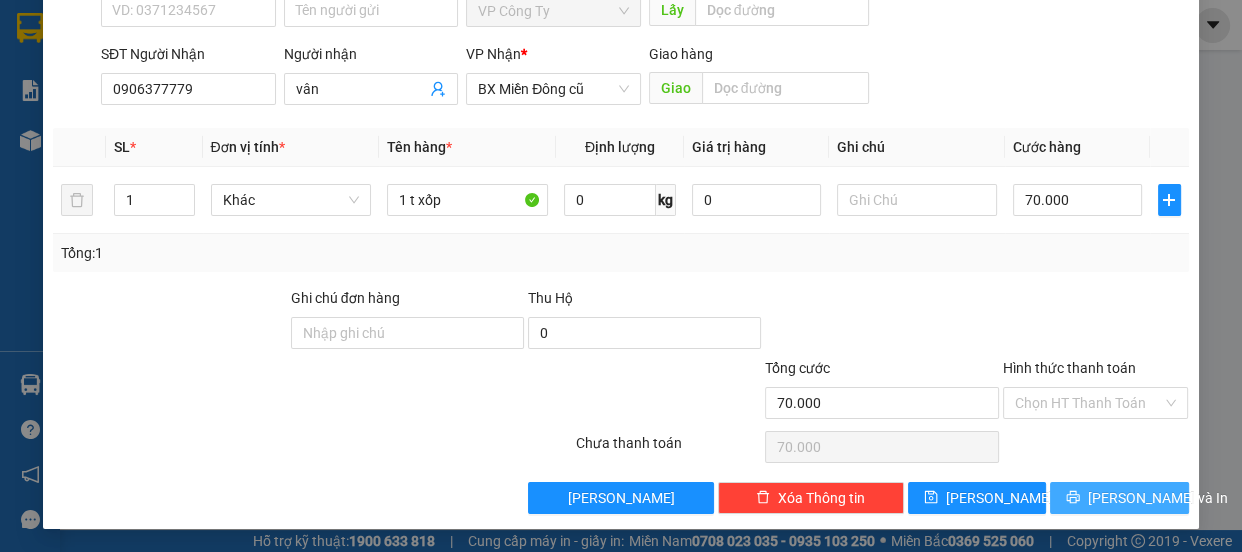 click on "[PERSON_NAME] và In" at bounding box center (1119, 498) 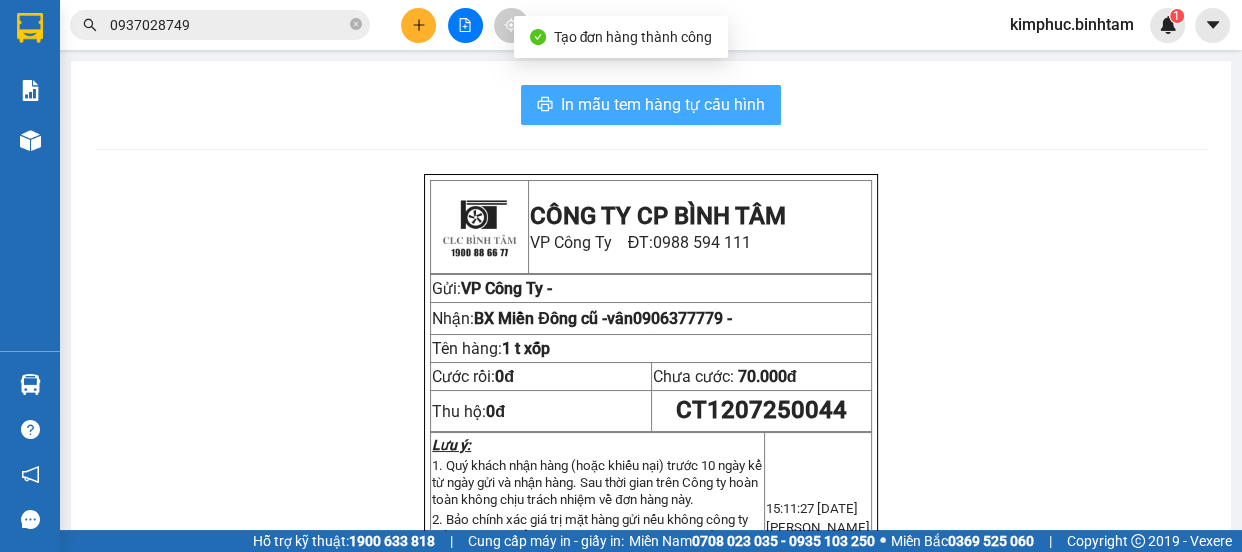click on "In mẫu tem hàng tự cấu hình" at bounding box center (663, 104) 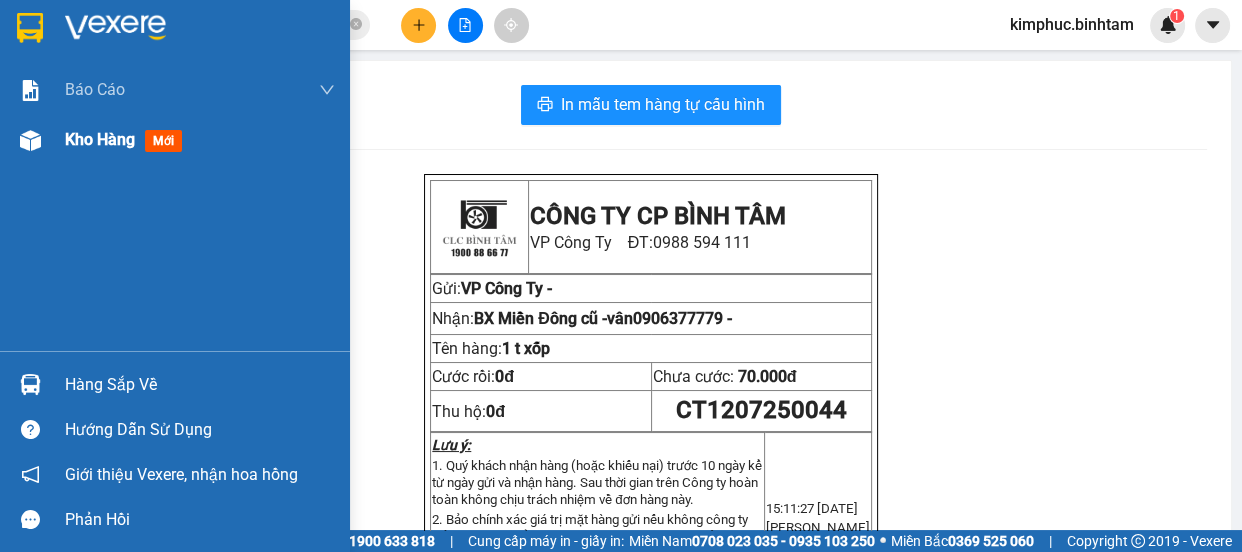 click on "Kho hàng mới" at bounding box center [127, 139] 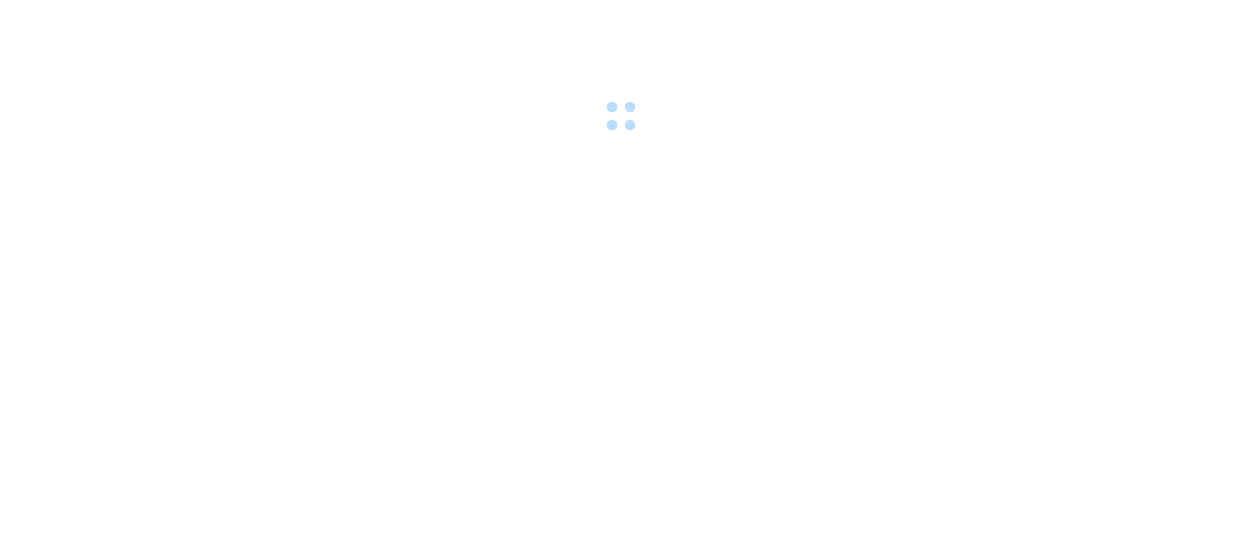 scroll, scrollTop: 0, scrollLeft: 0, axis: both 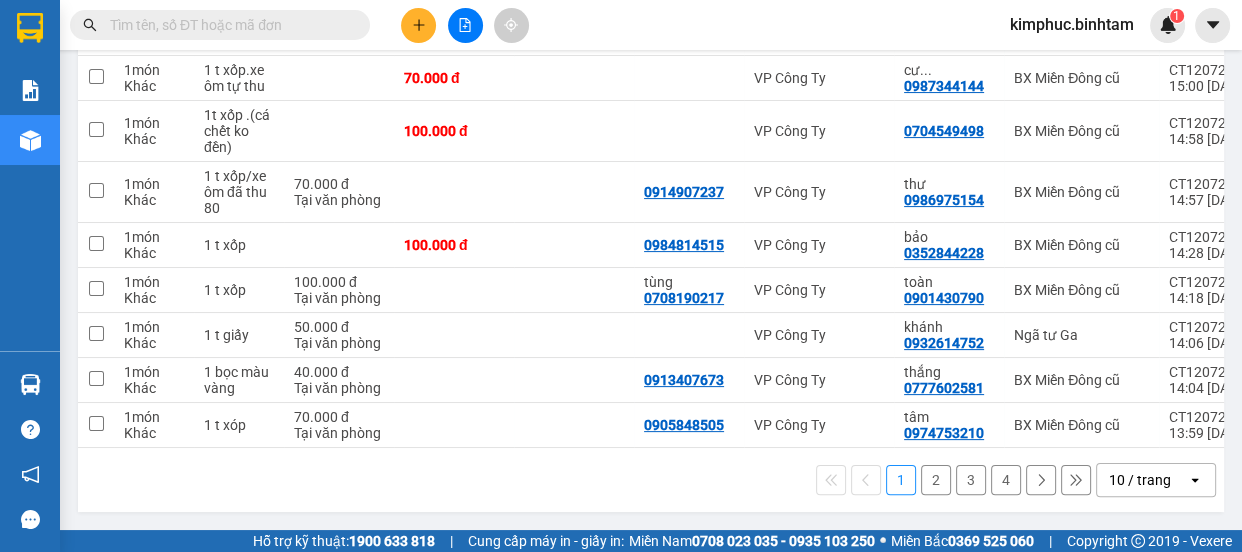 click on "2" at bounding box center [936, 480] 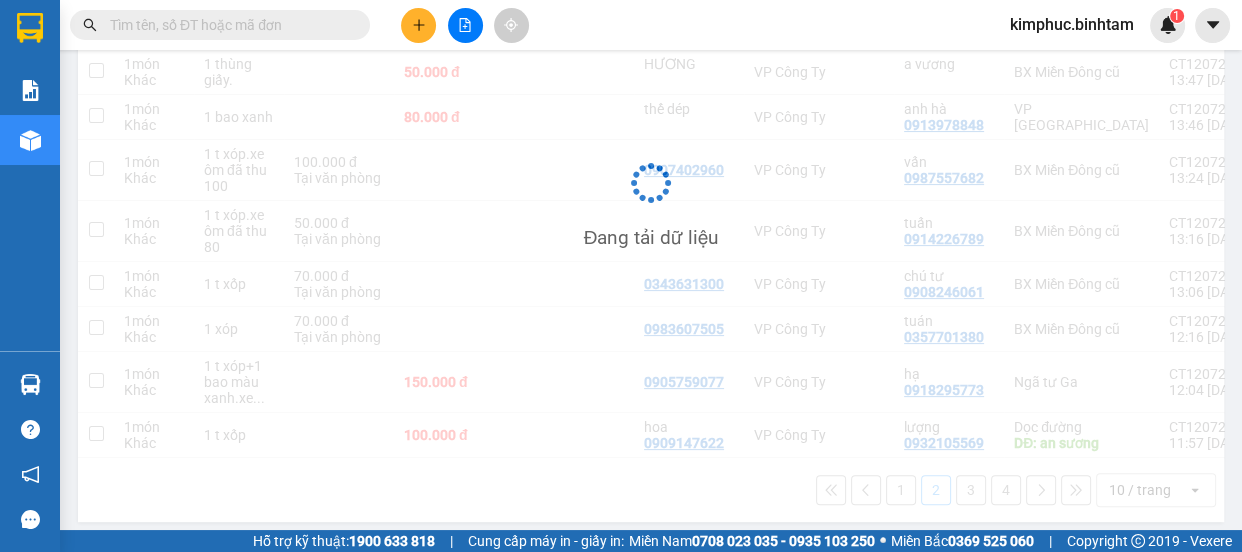 scroll, scrollTop: 407, scrollLeft: 0, axis: vertical 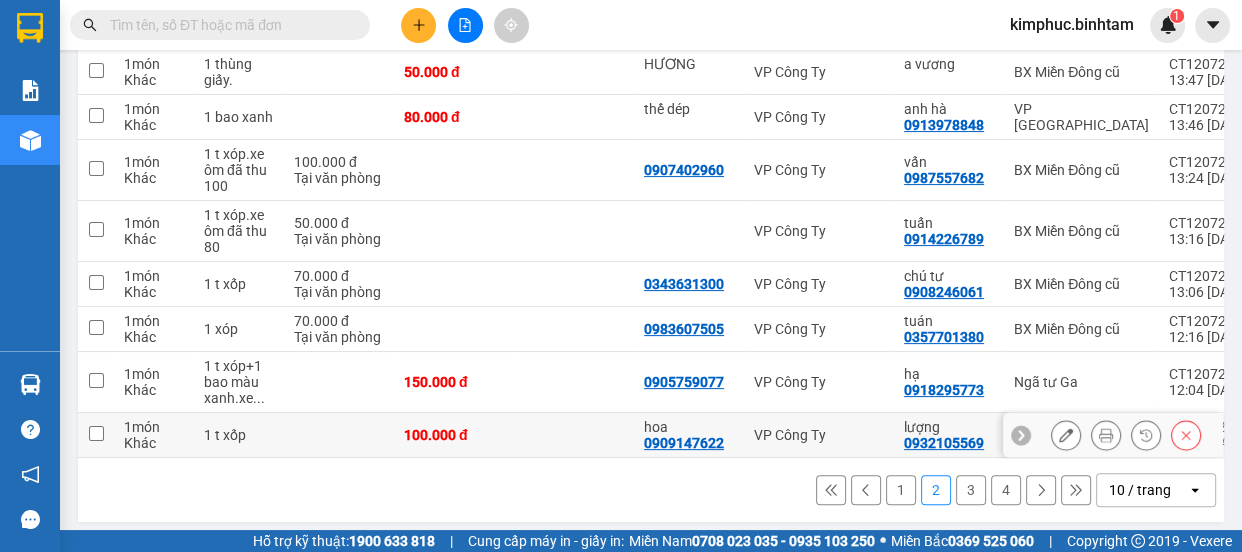 click at bounding box center [96, 433] 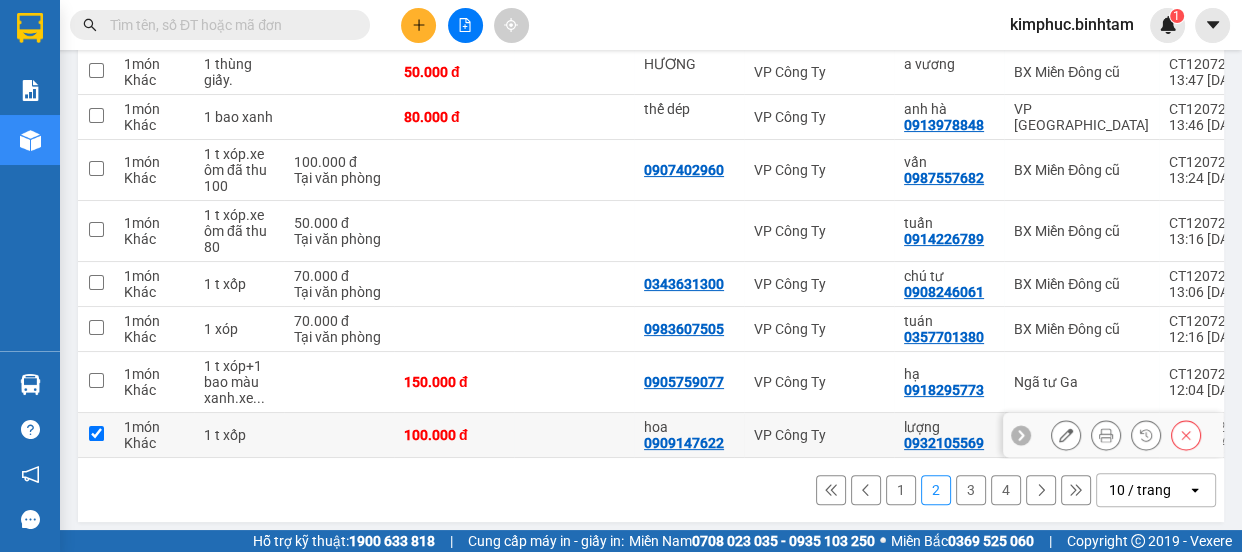 checkbox on "true" 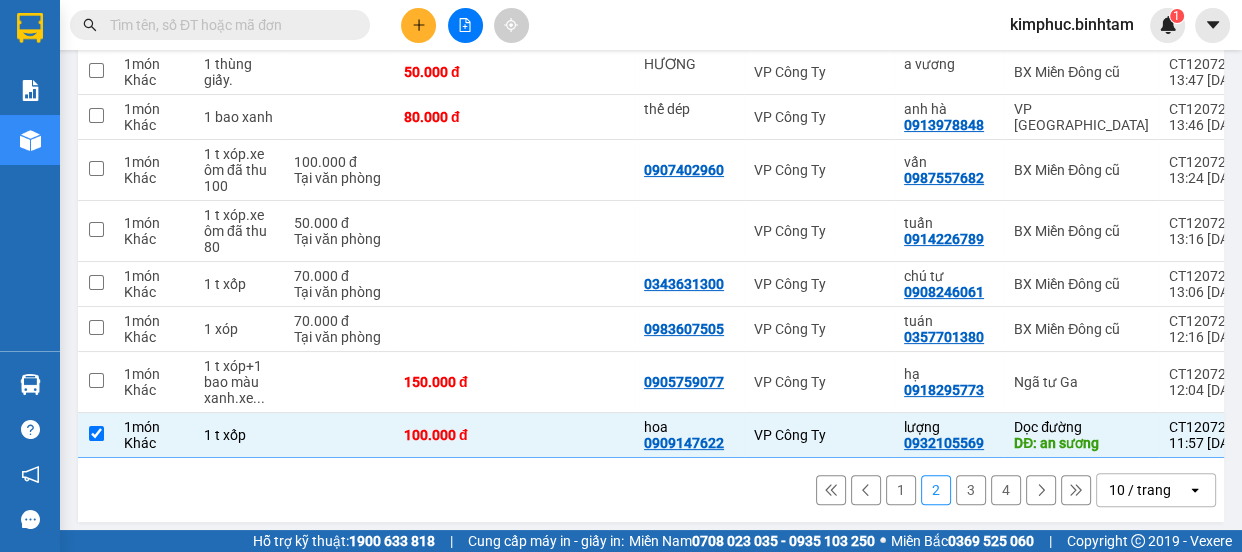 scroll, scrollTop: 134, scrollLeft: 0, axis: vertical 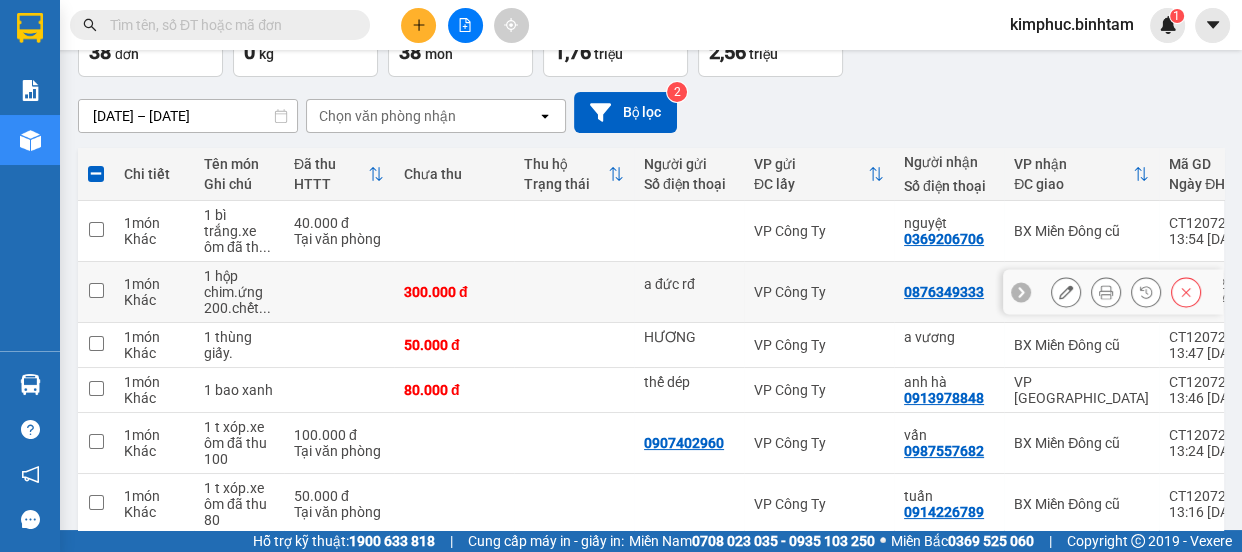 click at bounding box center [96, 292] 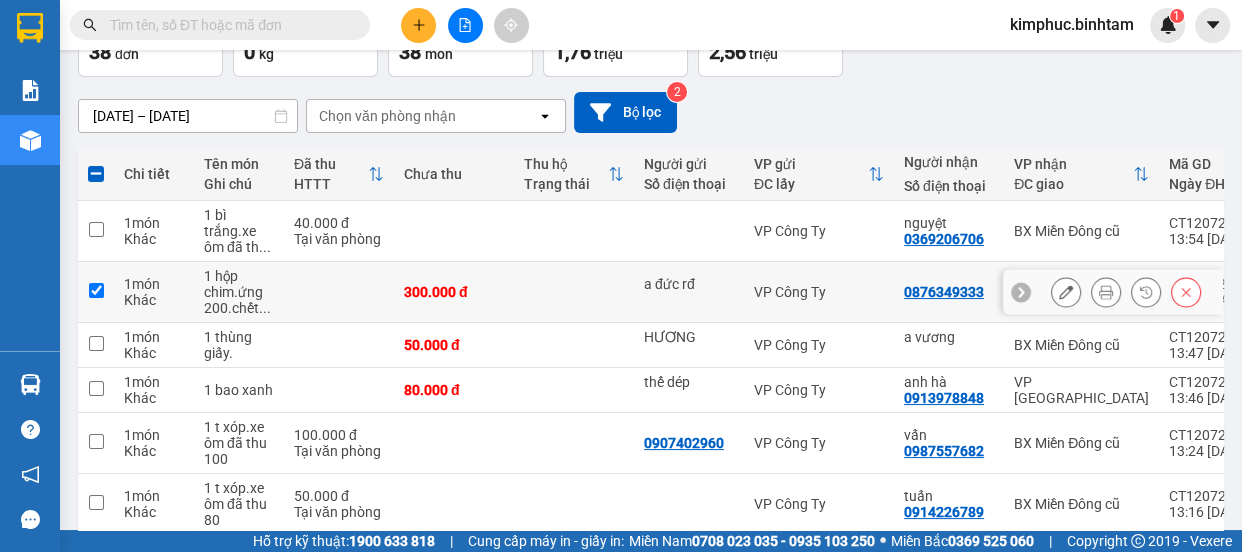 checkbox on "true" 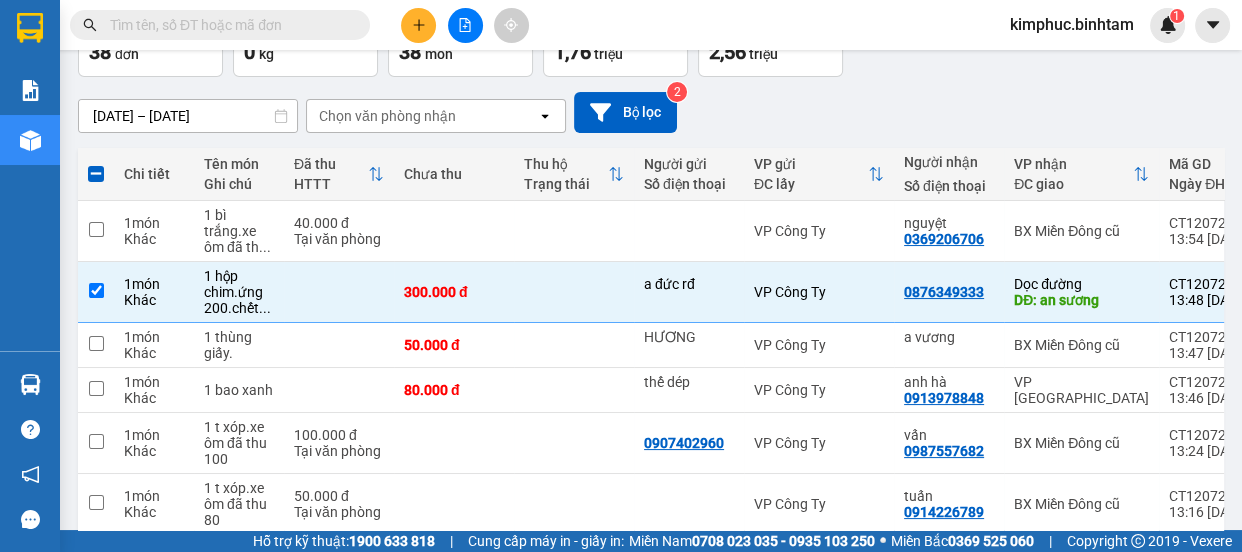 scroll, scrollTop: 0, scrollLeft: 0, axis: both 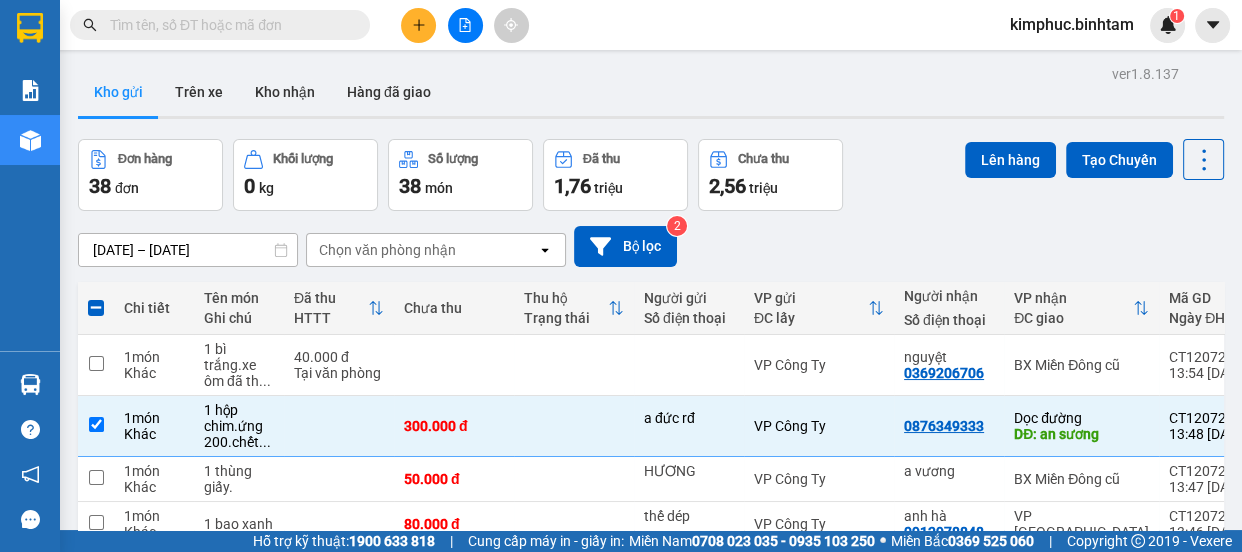 drag, startPoint x: 1015, startPoint y: 152, endPoint x: 1240, endPoint y: 200, distance: 230.06303 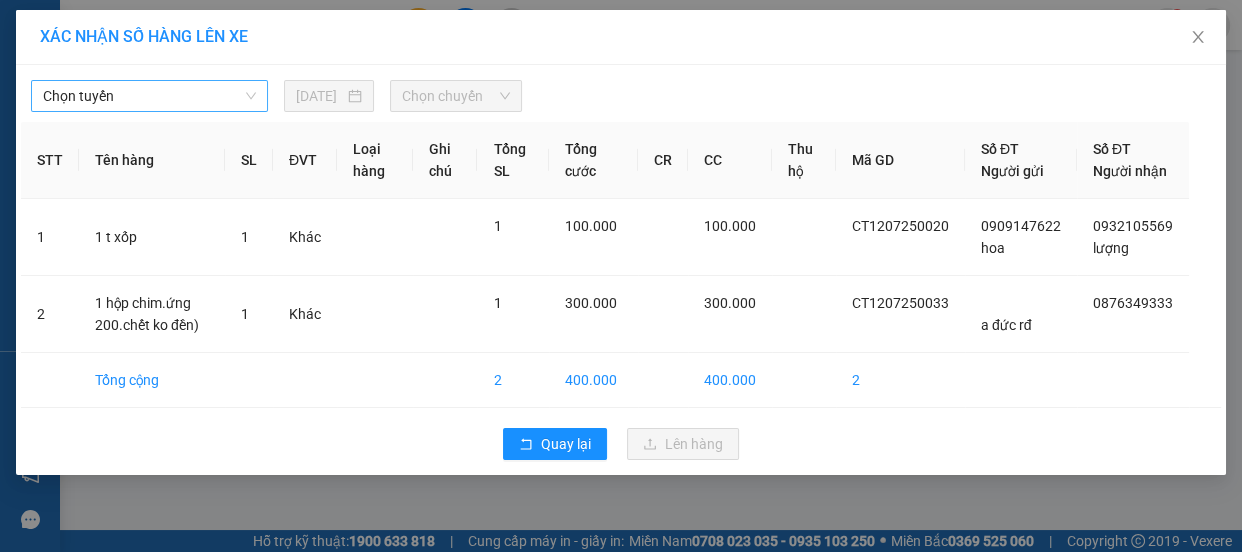 click on "Chọn tuyến" at bounding box center (149, 96) 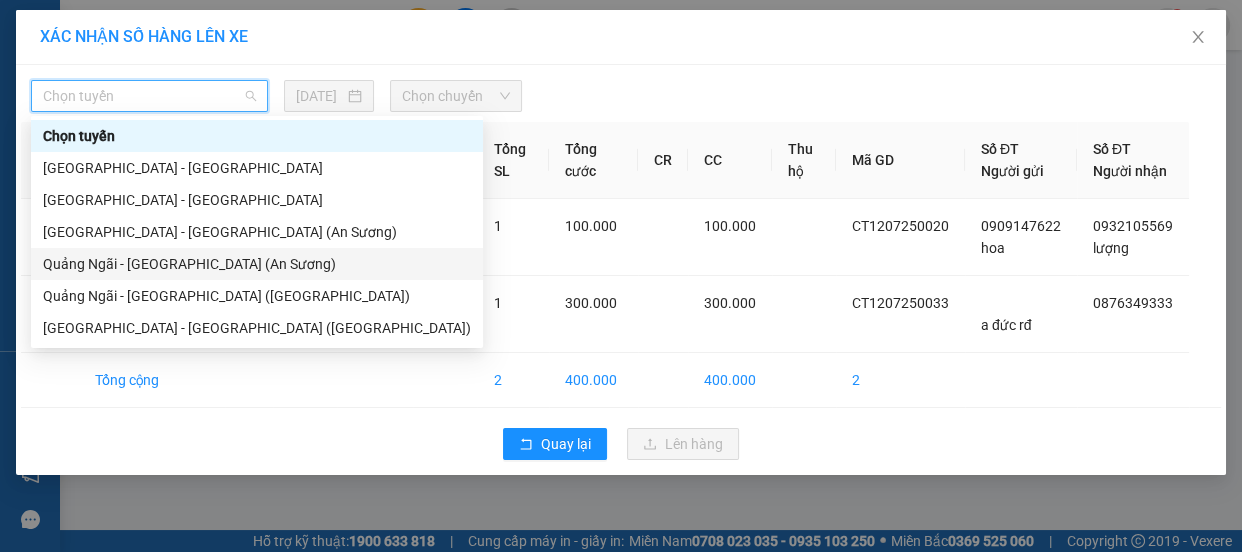 click on "Quảng Ngãi - [GEOGRAPHIC_DATA] (An Sương)" at bounding box center (257, 264) 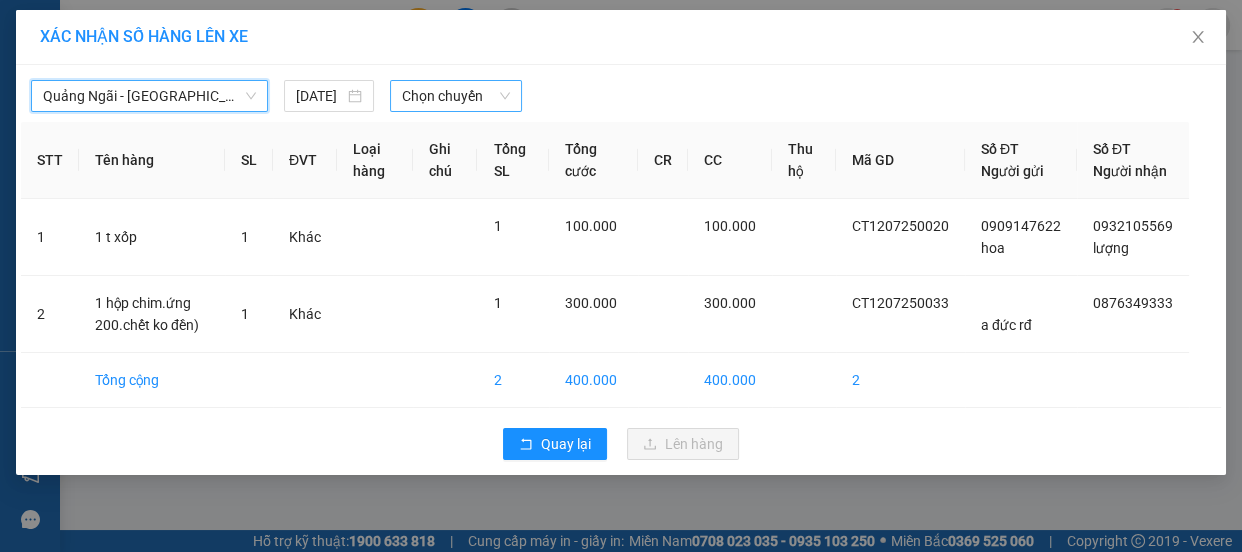 click on "Chọn chuyến" at bounding box center (456, 96) 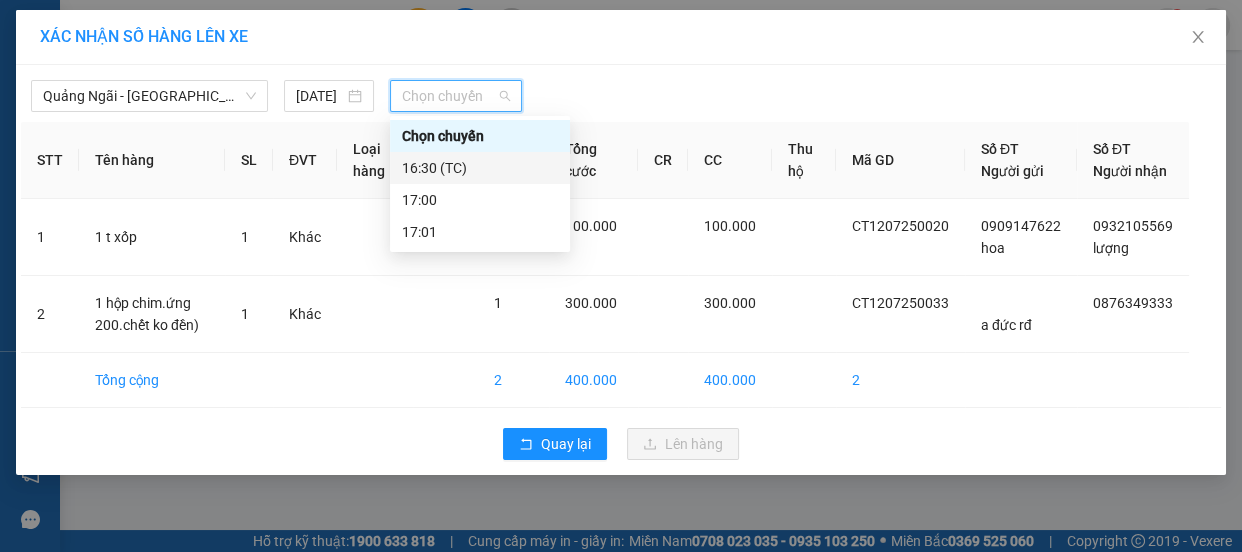 click on "16:30   (TC)" at bounding box center (480, 168) 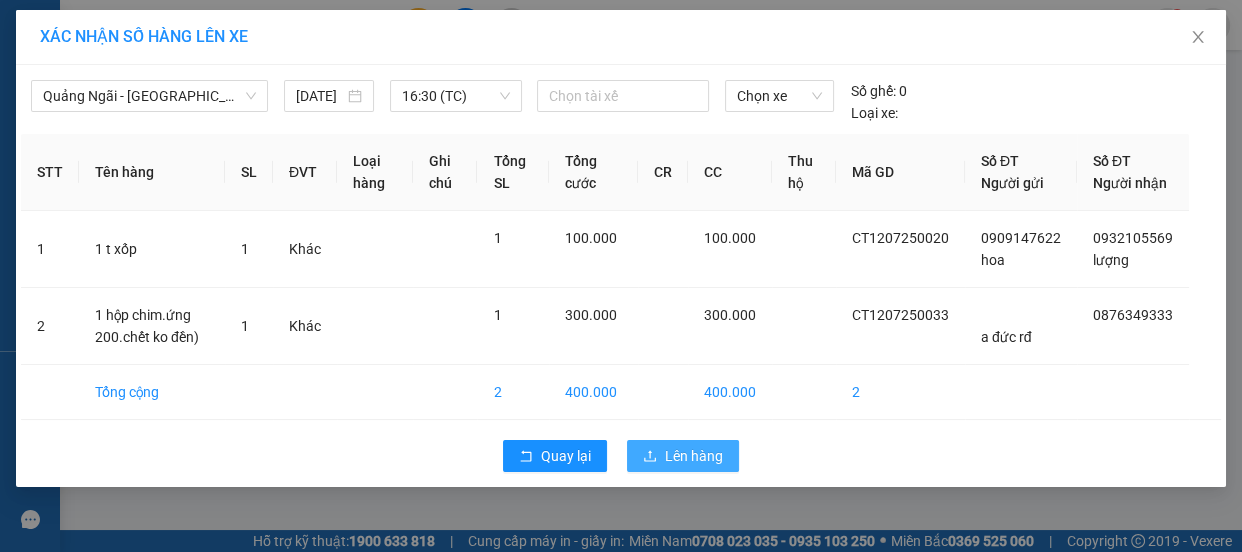 click on "Lên hàng" at bounding box center (694, 456) 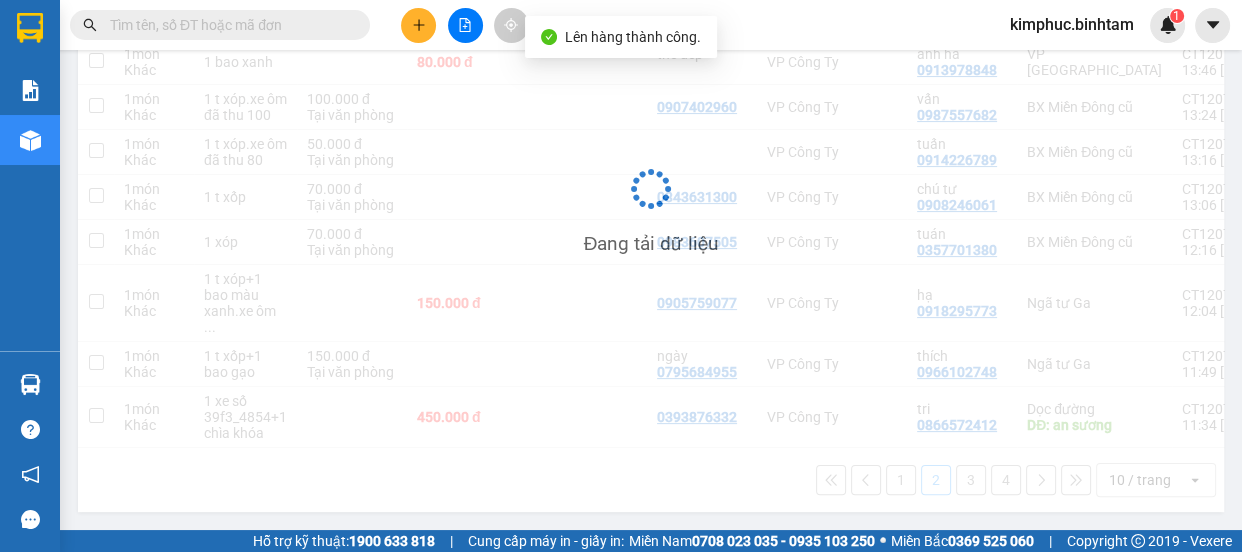 scroll, scrollTop: 406, scrollLeft: 0, axis: vertical 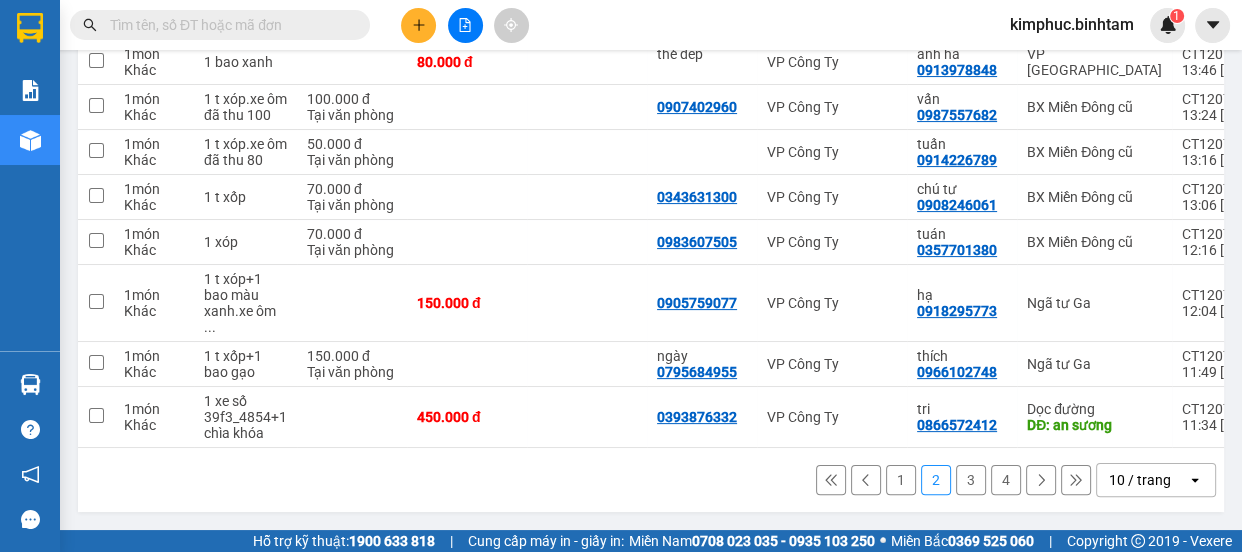 click on "3" at bounding box center (971, 480) 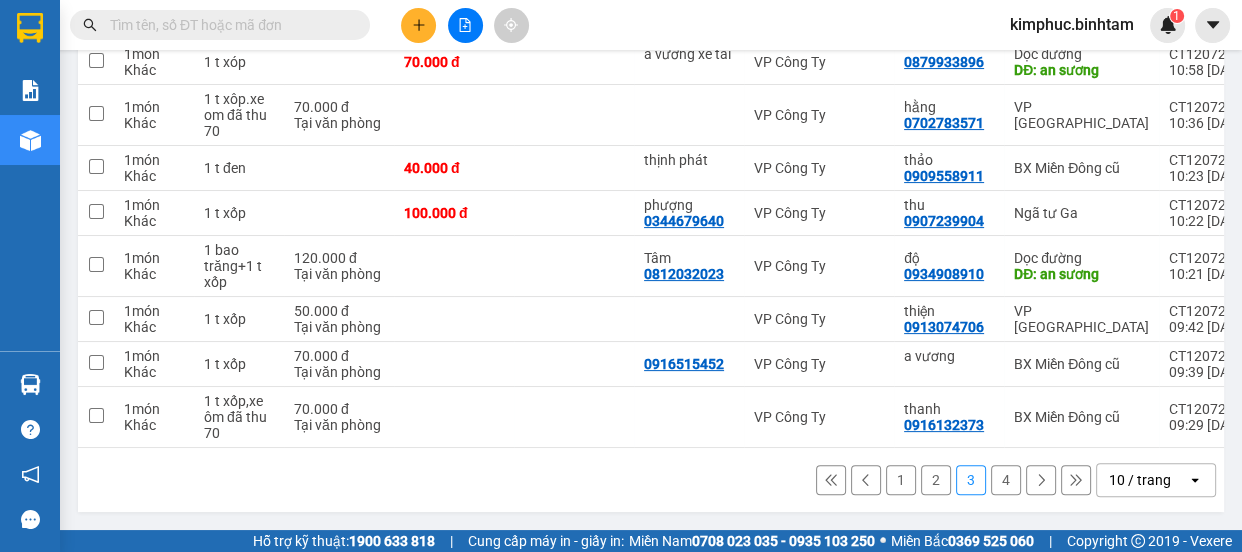 scroll, scrollTop: 316, scrollLeft: 0, axis: vertical 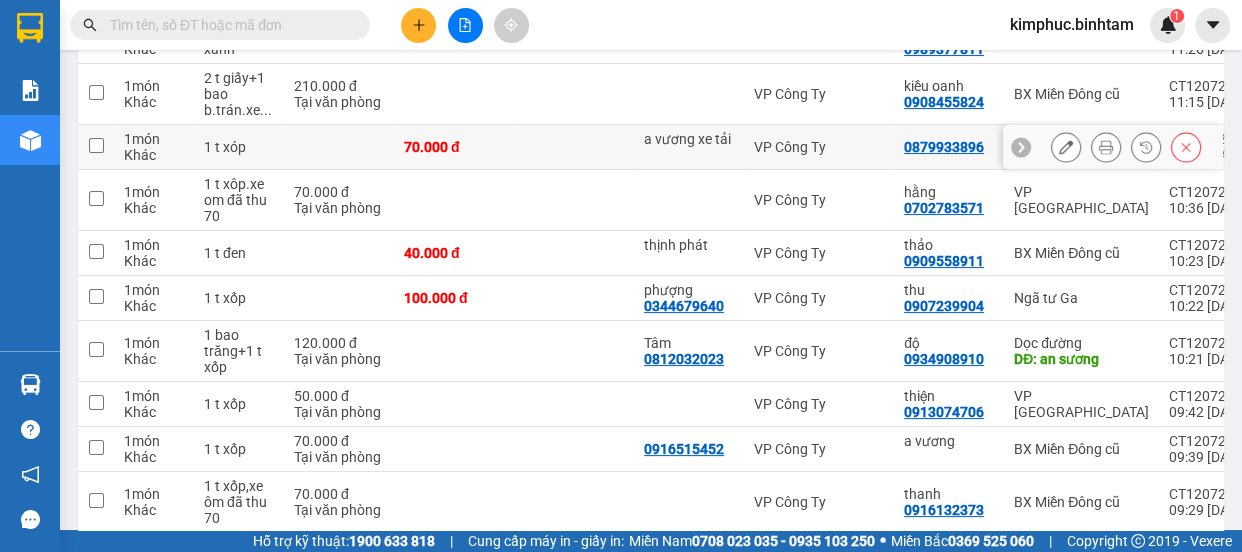 click at bounding box center [96, 145] 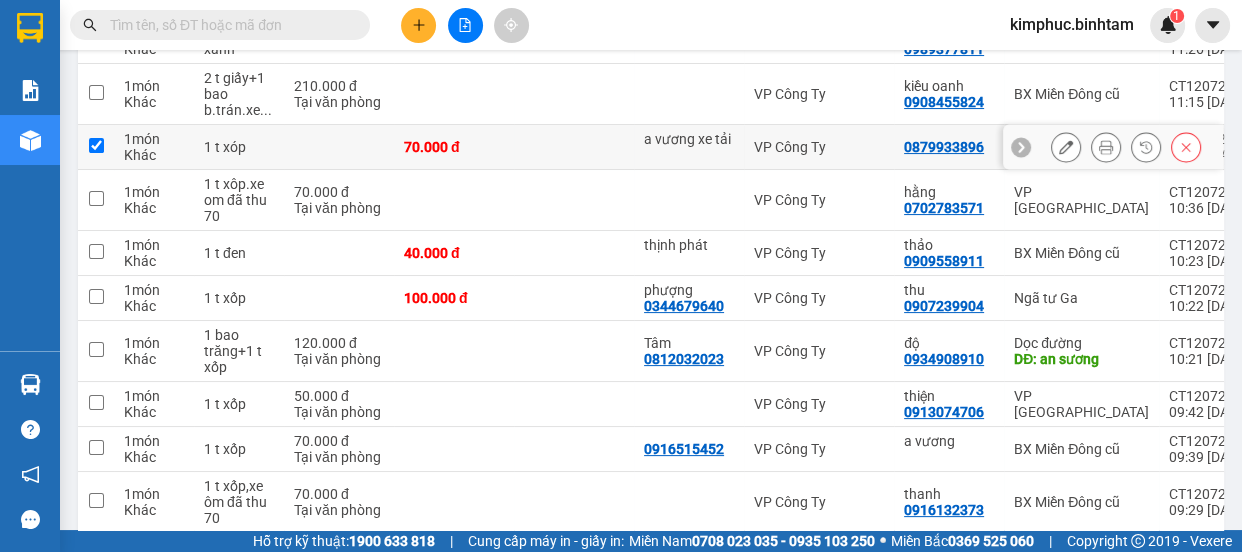 checkbox on "true" 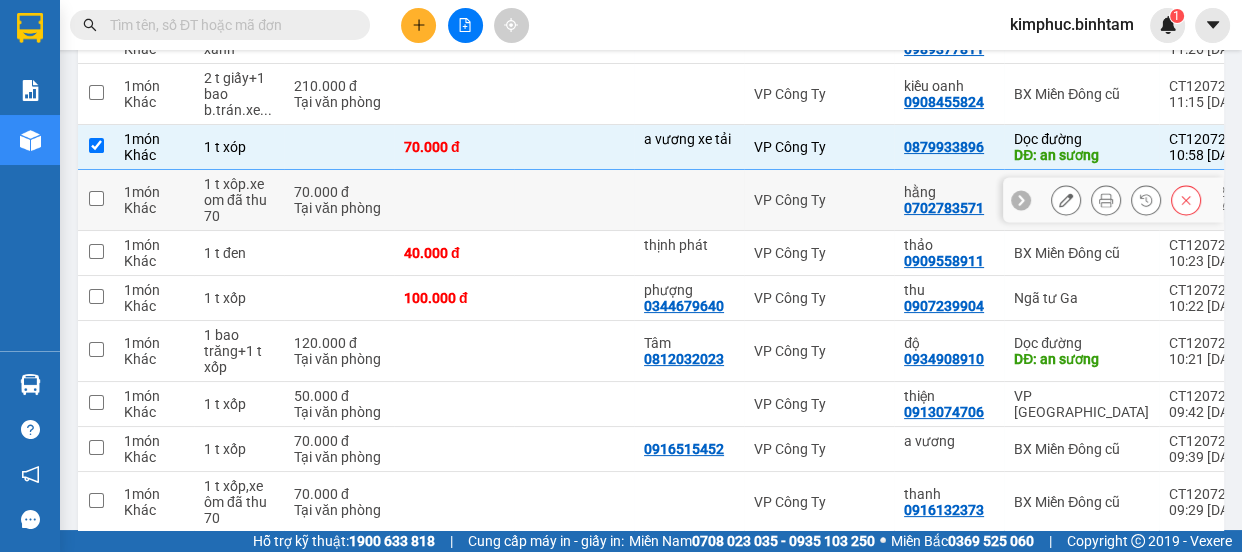 scroll, scrollTop: 0, scrollLeft: 0, axis: both 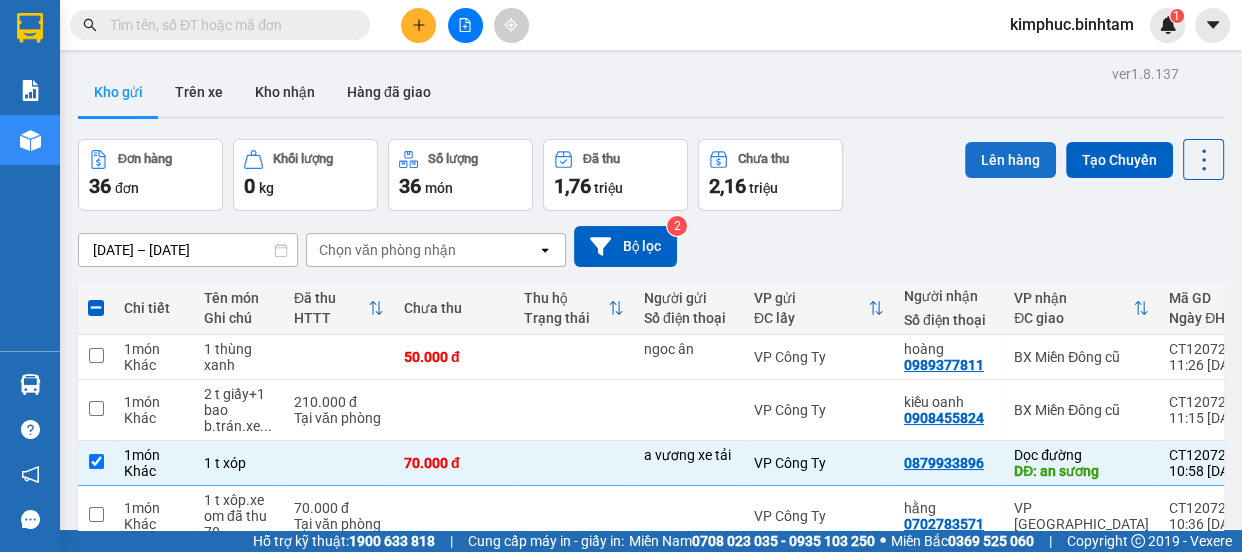 click on "Lên hàng" at bounding box center (1010, 160) 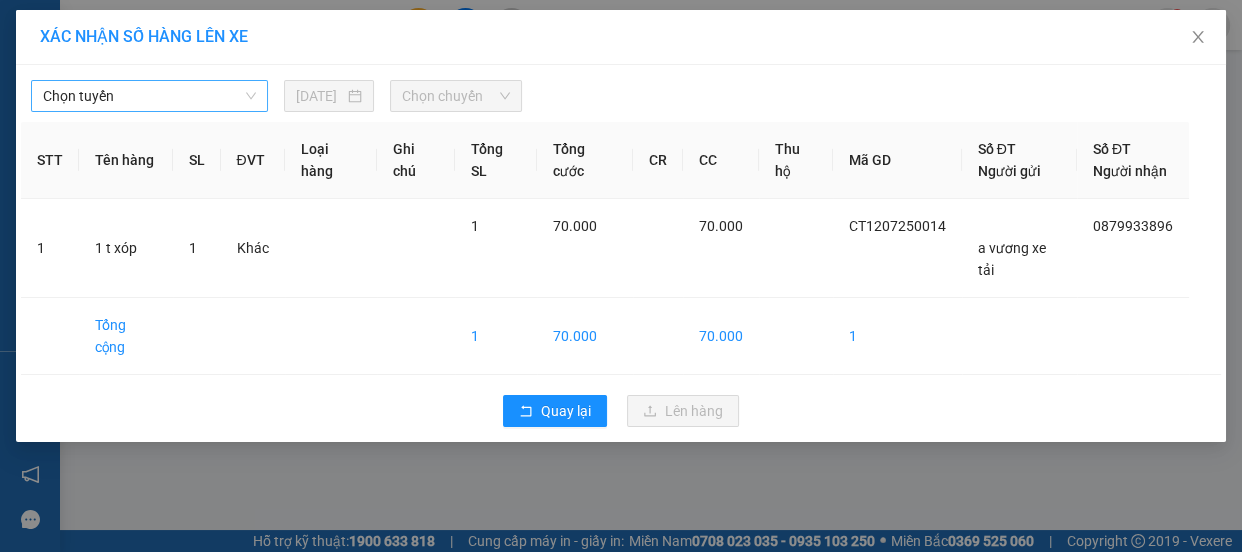click on "Chọn tuyến" at bounding box center (149, 96) 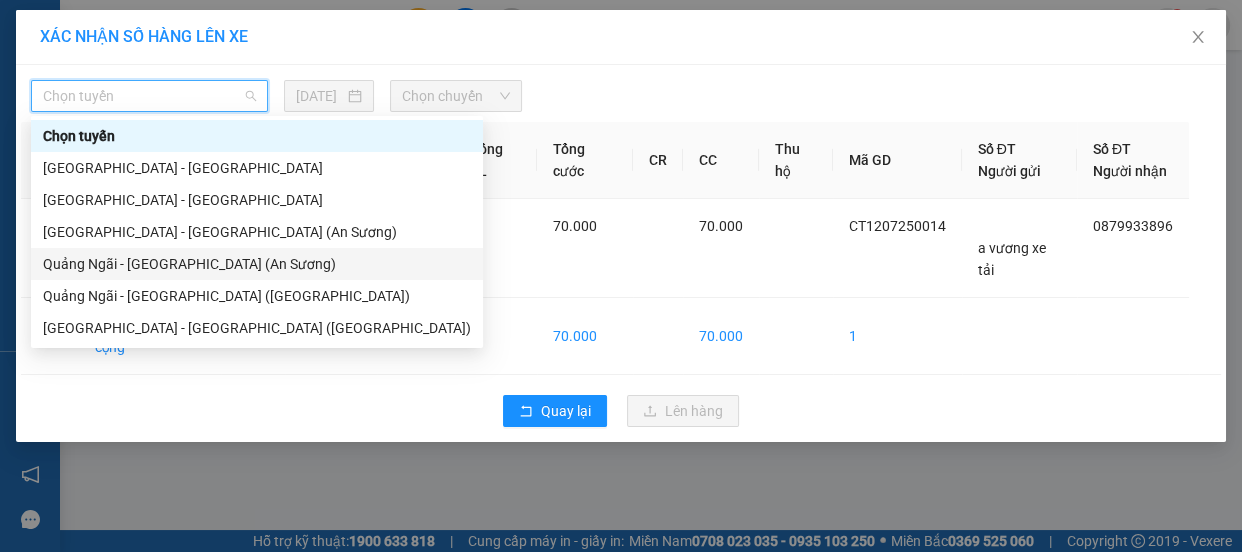 click on "Quảng Ngãi - [GEOGRAPHIC_DATA] (An Sương)" at bounding box center (257, 264) 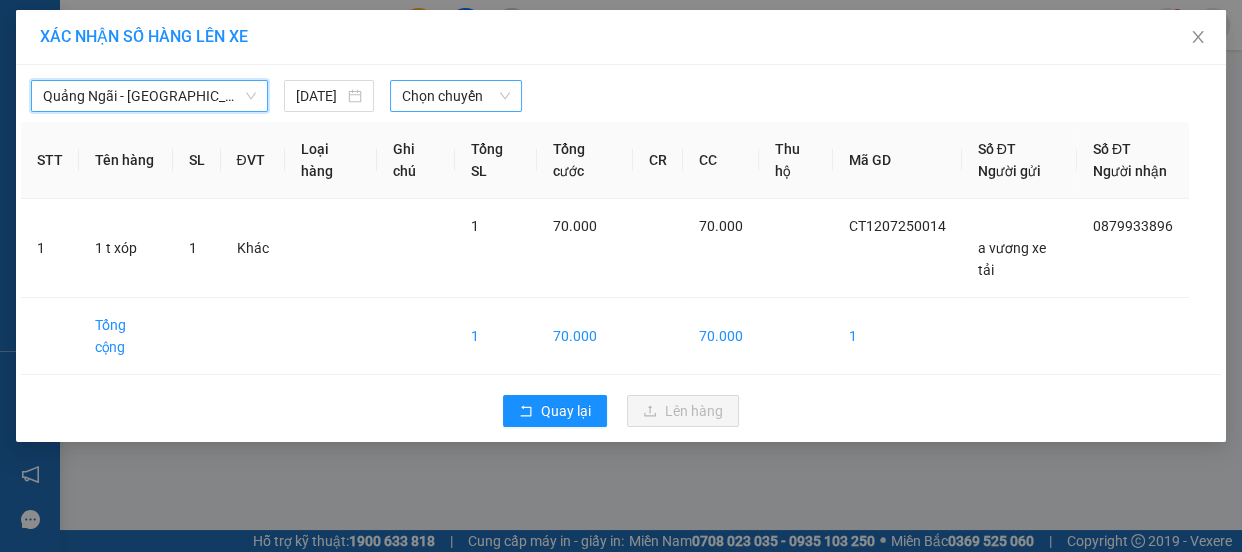 click on "Chọn chuyến" at bounding box center (456, 96) 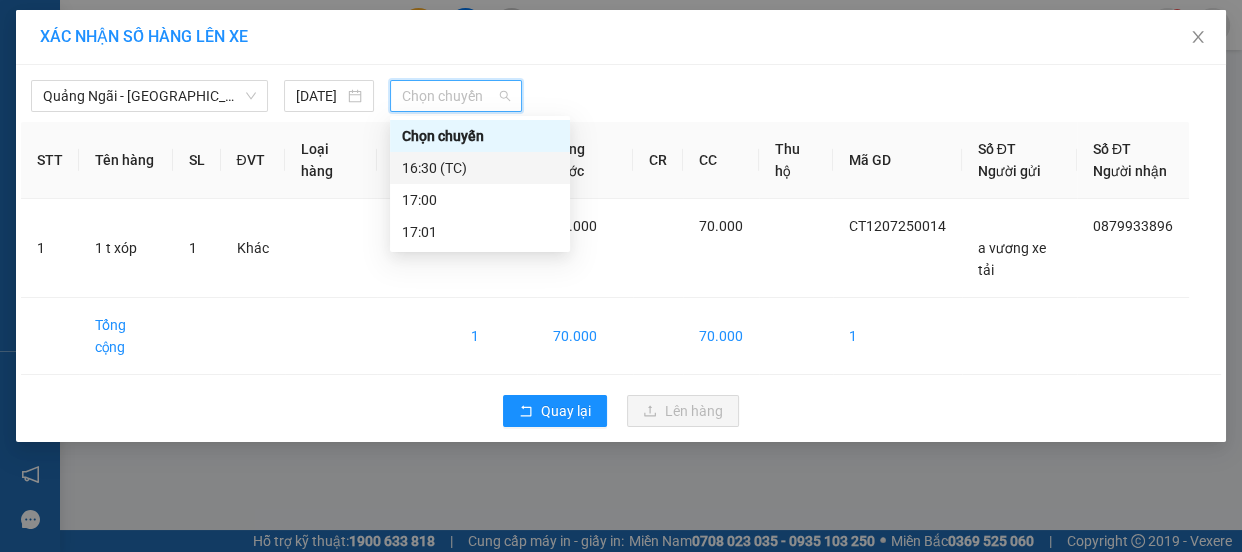 click on "16:30   (TC)" at bounding box center (480, 168) 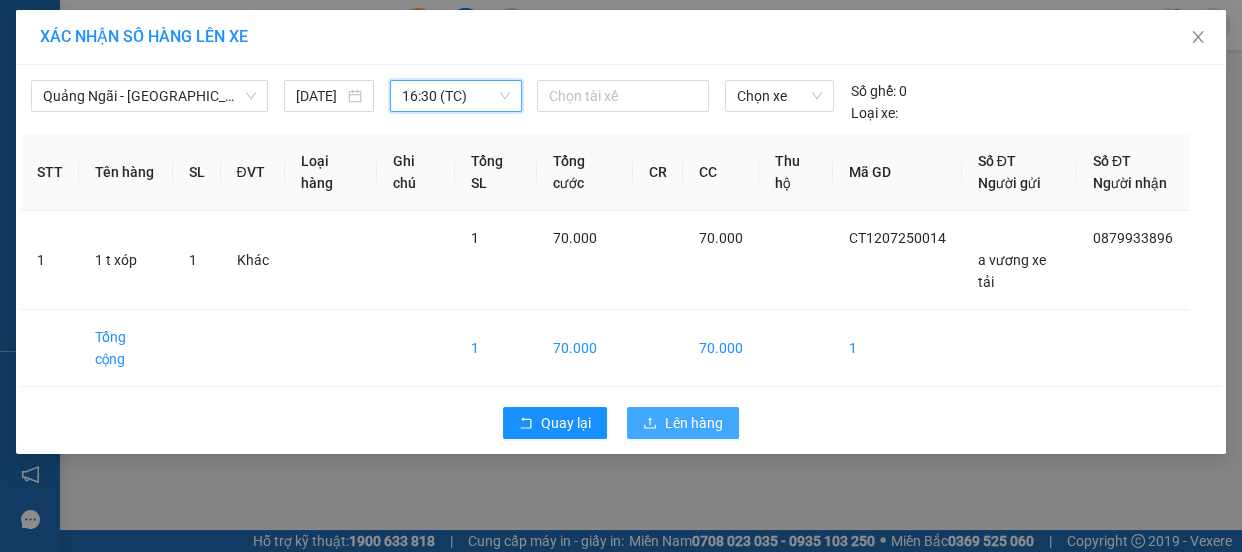 click on "Lên hàng" at bounding box center [694, 423] 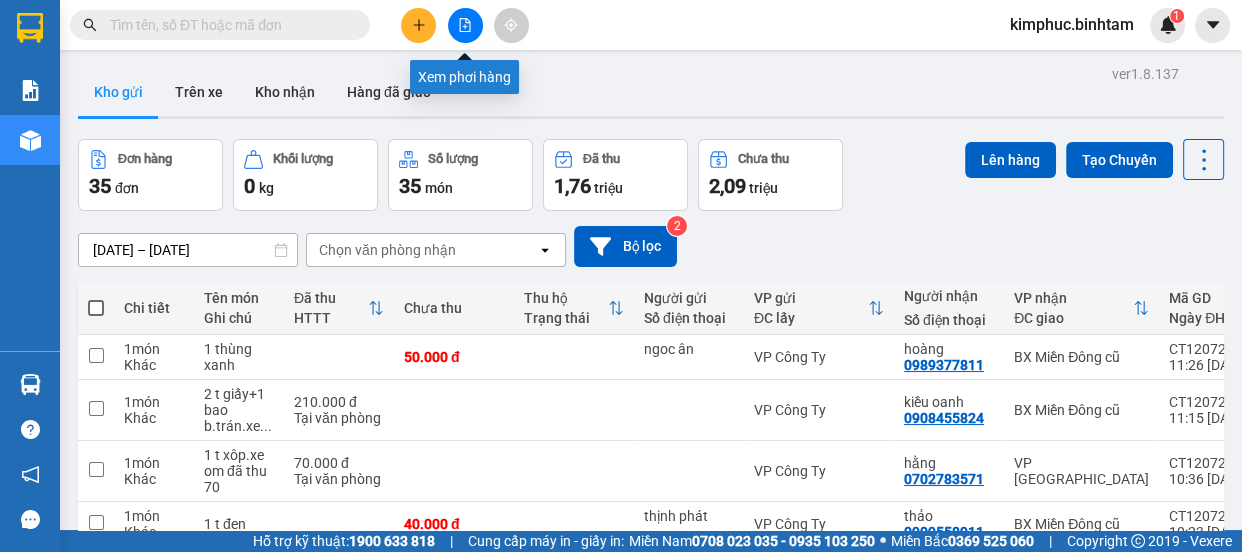 click at bounding box center [465, 25] 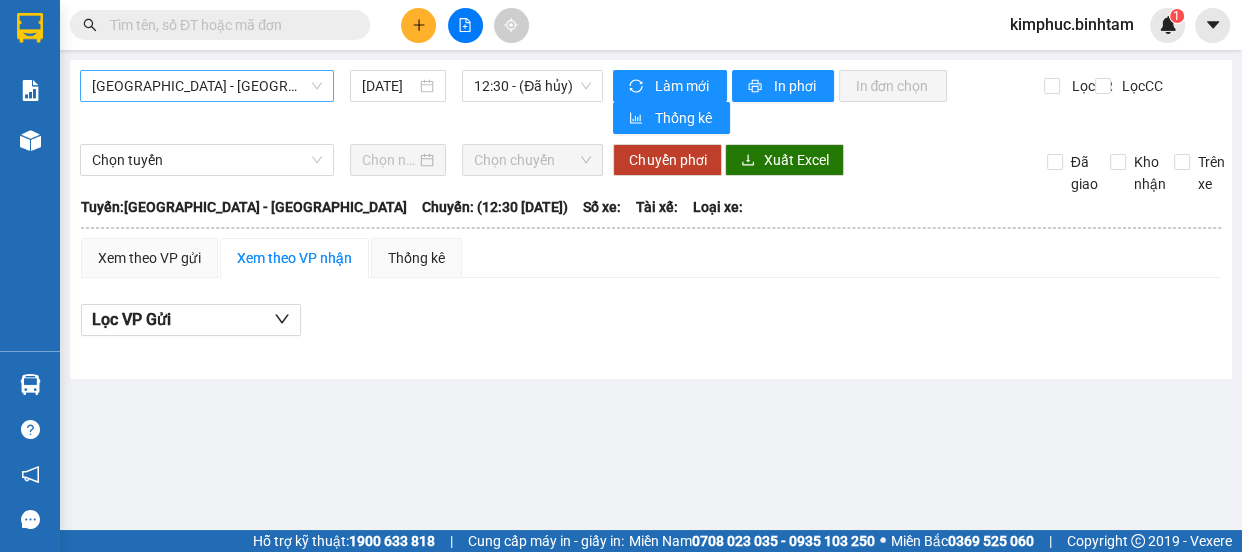 click on "[GEOGRAPHIC_DATA] - [GEOGRAPHIC_DATA]" at bounding box center (207, 86) 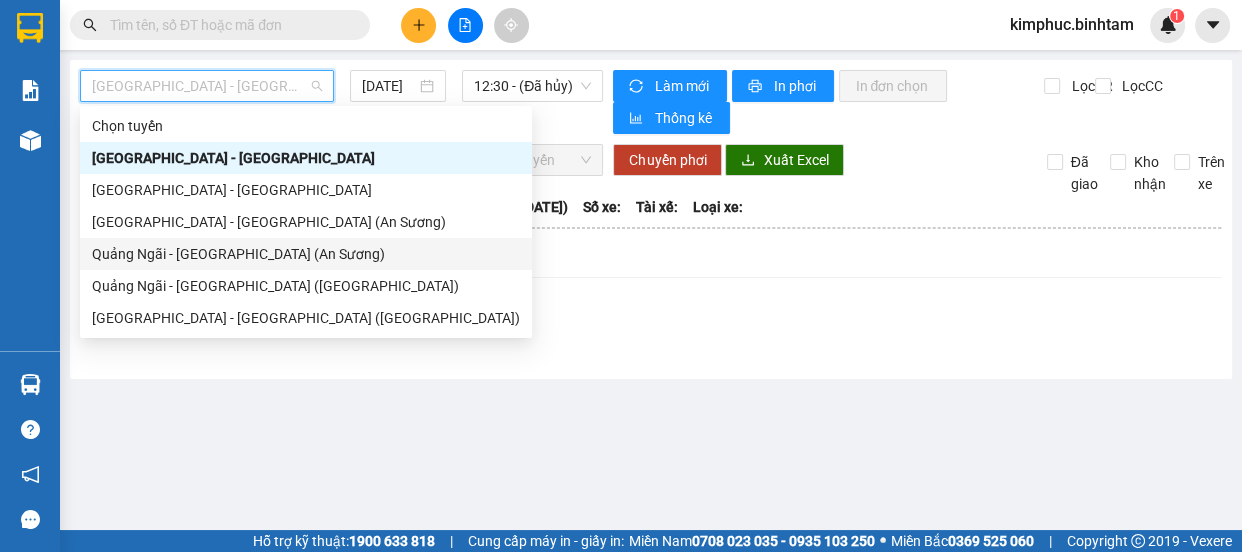 click on "Quảng Ngãi - [GEOGRAPHIC_DATA] (An Sương)" at bounding box center [306, 254] 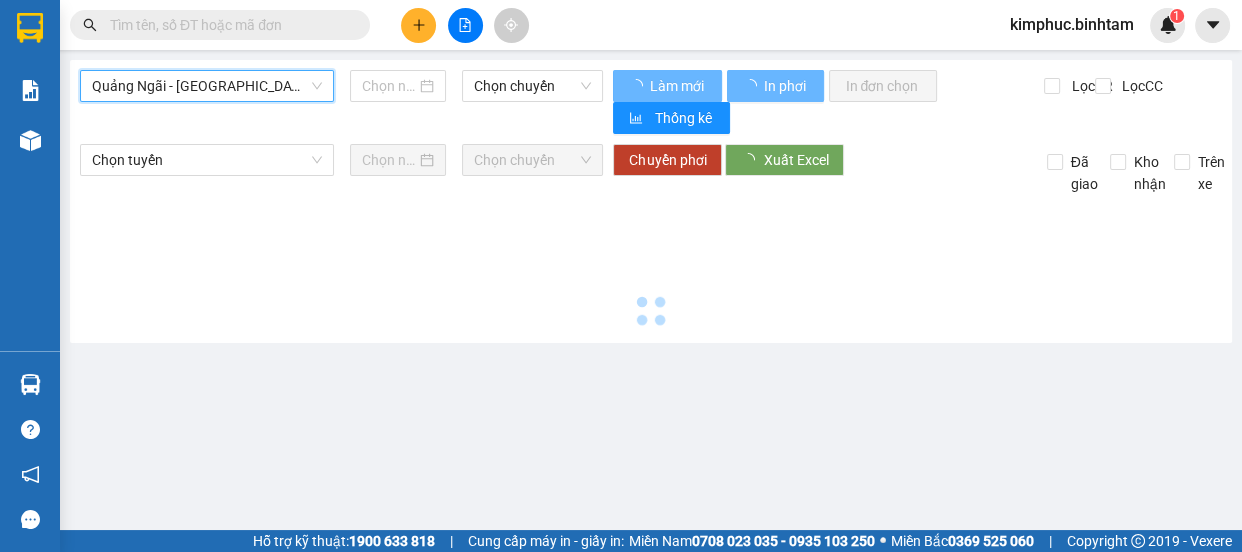 type on "[DATE]" 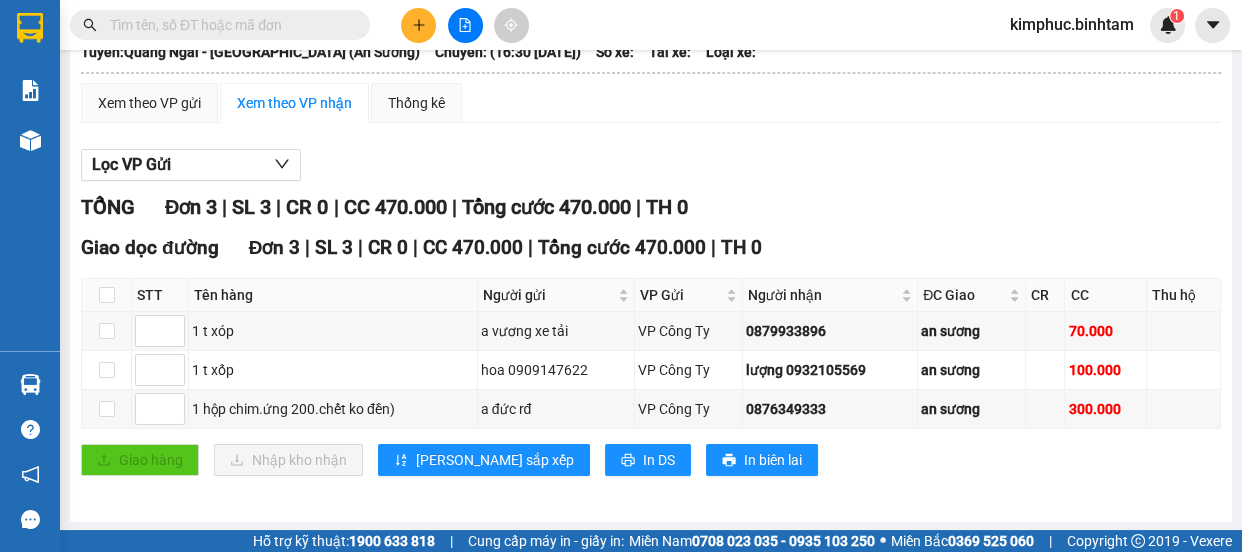 scroll, scrollTop: 0, scrollLeft: 0, axis: both 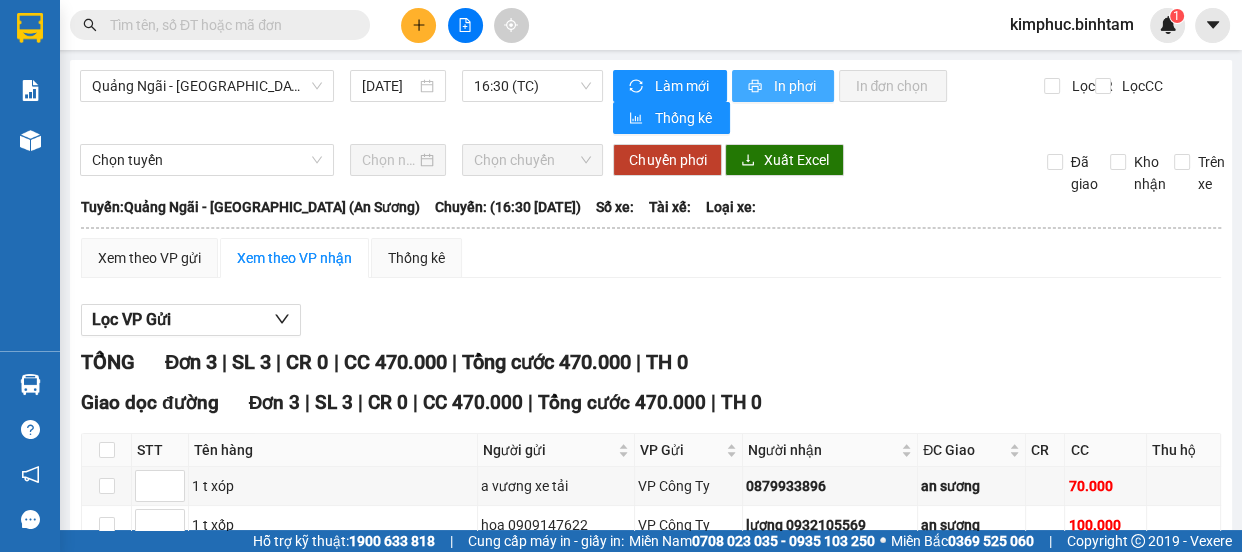 click on "In phơi" at bounding box center (795, 86) 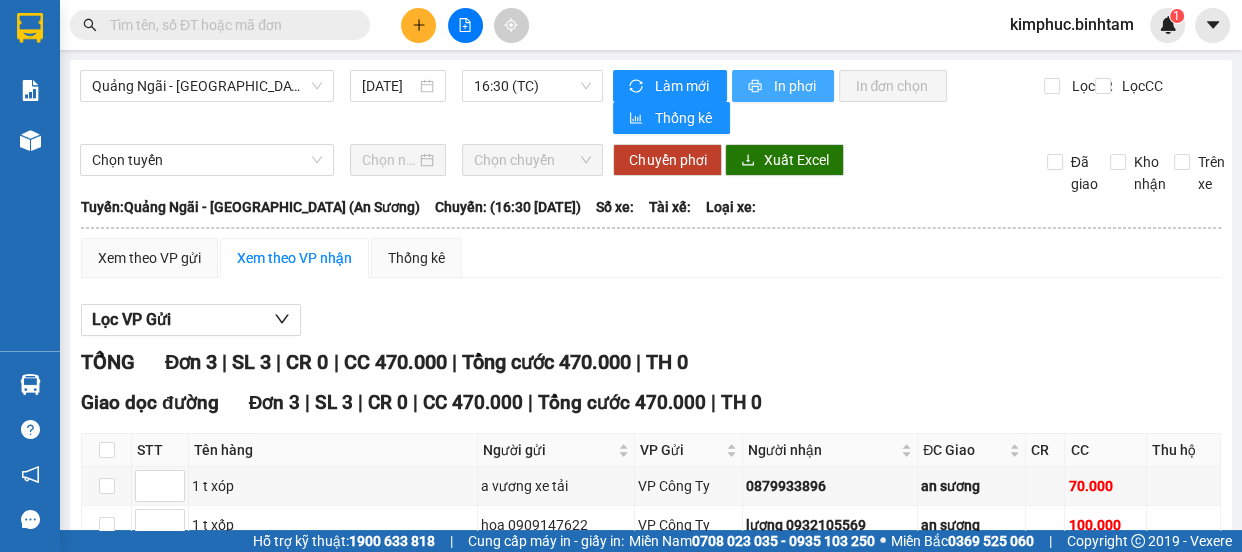 click on "In phơi" at bounding box center (795, 86) 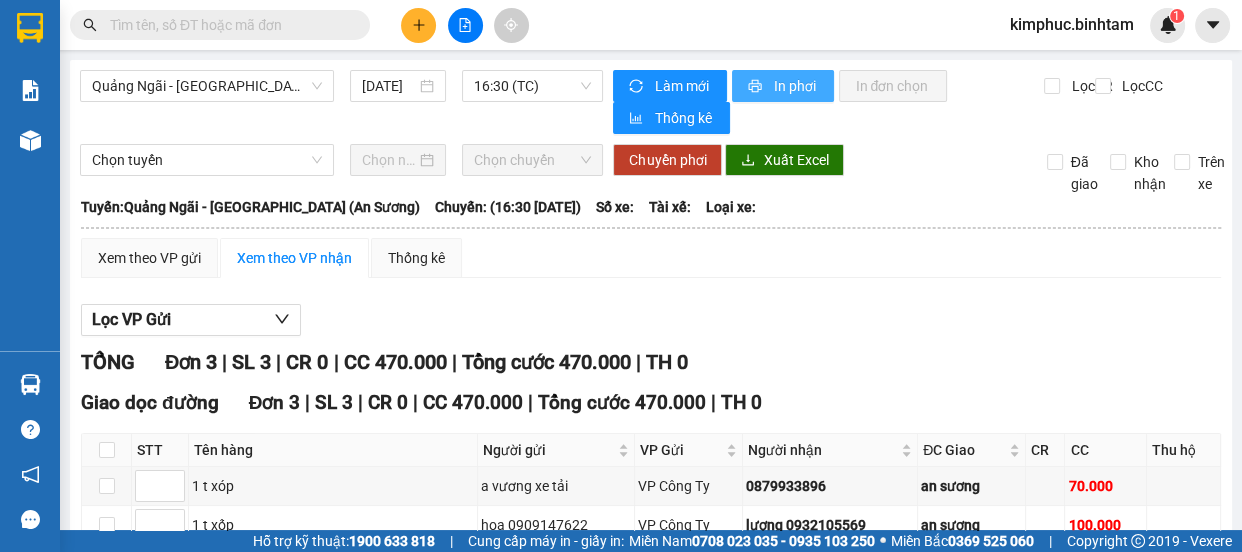 click on "In phơi" at bounding box center [783, 86] 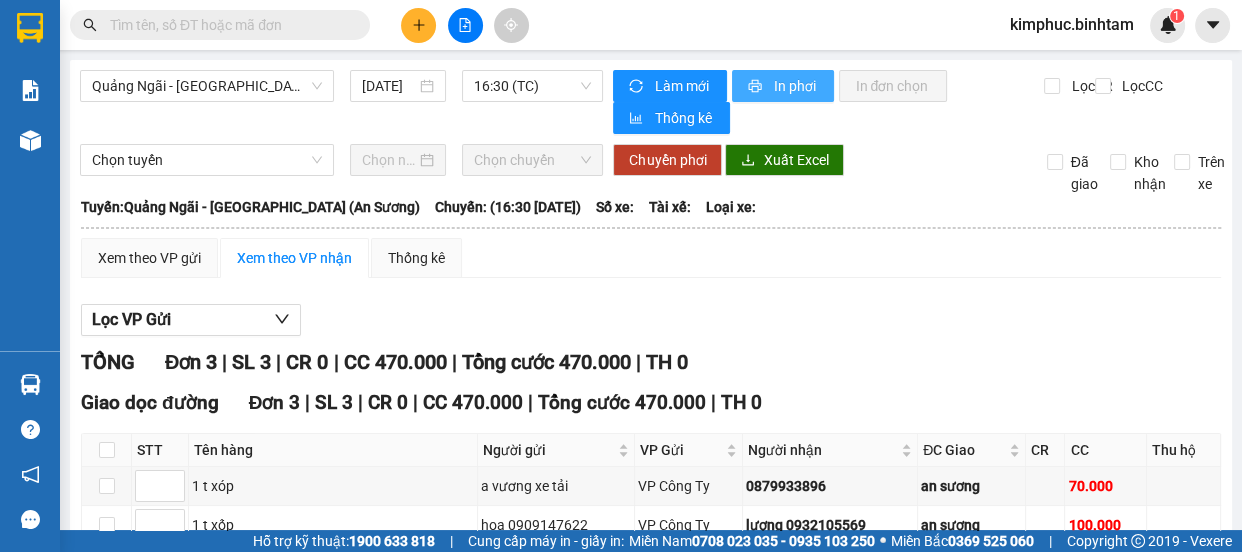 scroll, scrollTop: 0, scrollLeft: 0, axis: both 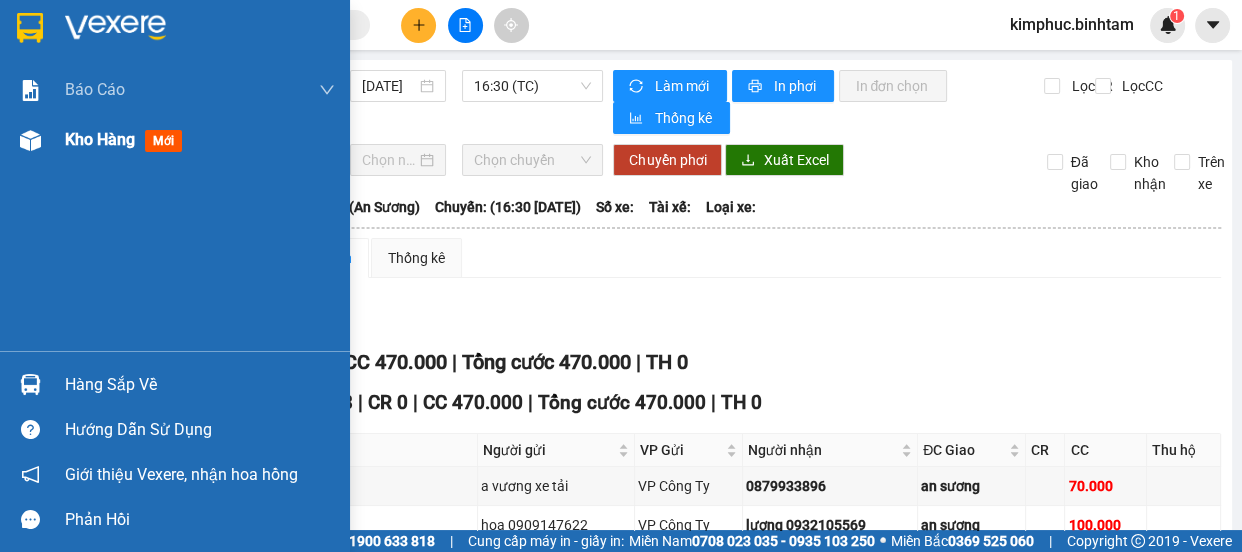 click on "Kho hàng" at bounding box center [100, 139] 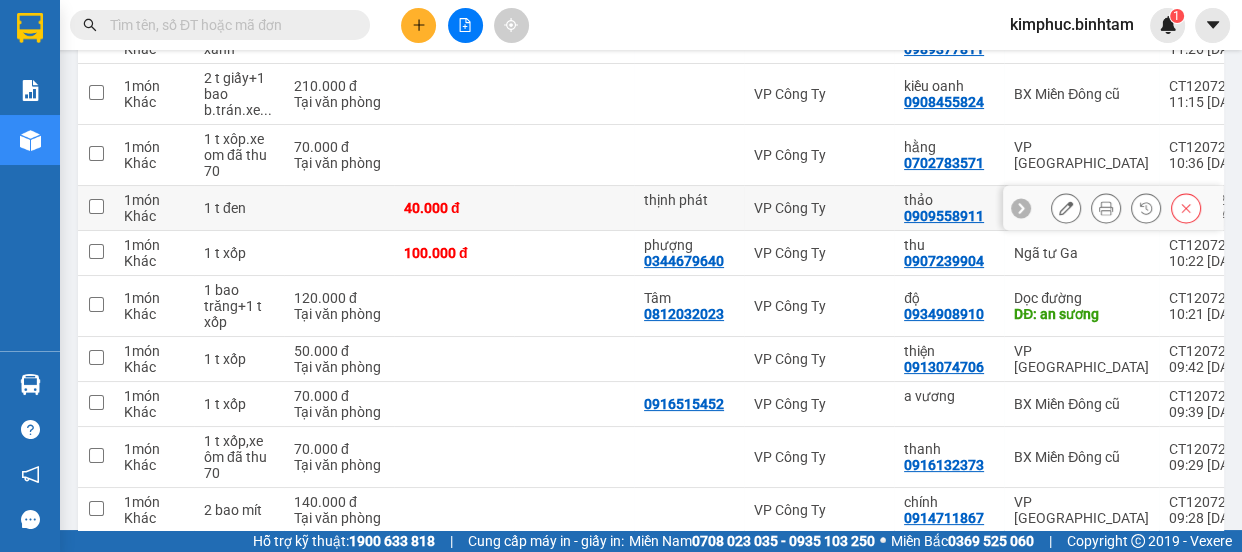 scroll, scrollTop: 407, scrollLeft: 0, axis: vertical 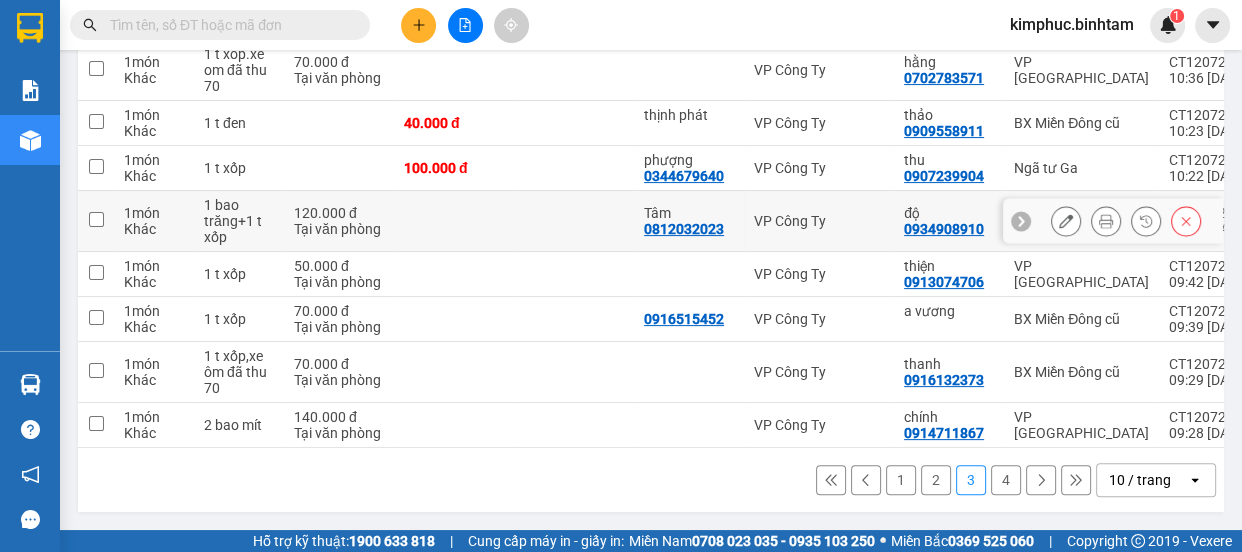 click at bounding box center (96, 219) 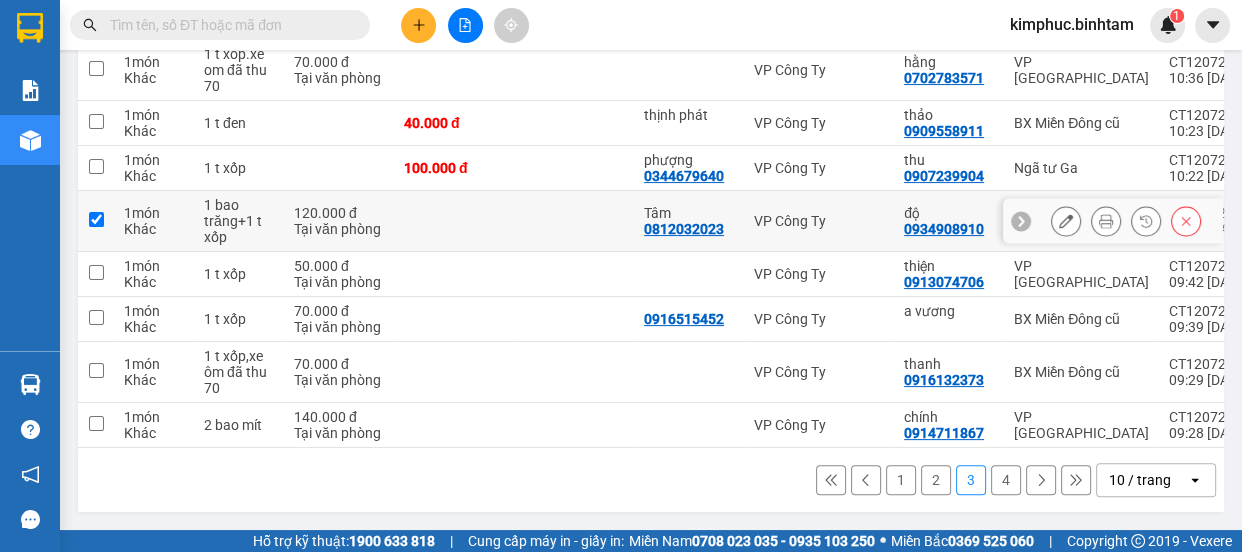 checkbox on "true" 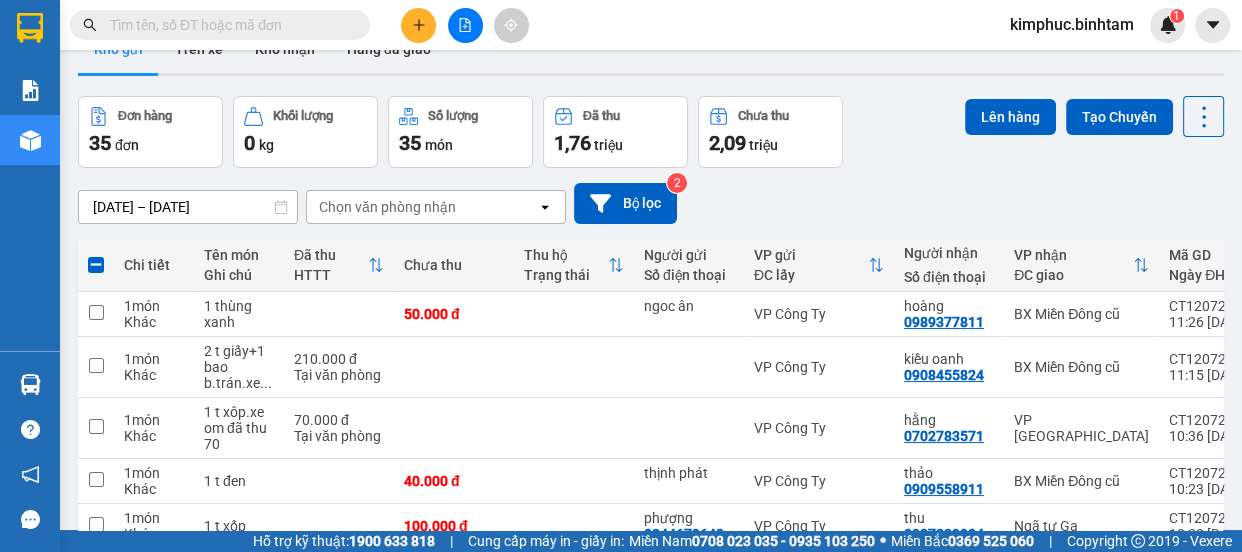 scroll, scrollTop: 0, scrollLeft: 0, axis: both 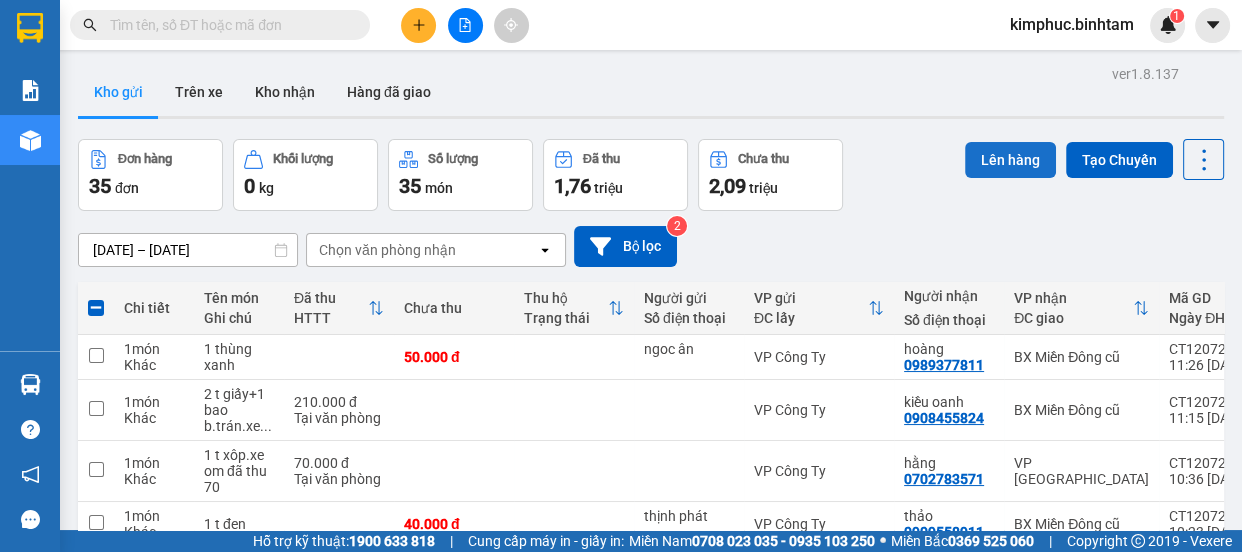 click on "Lên hàng" at bounding box center (1010, 160) 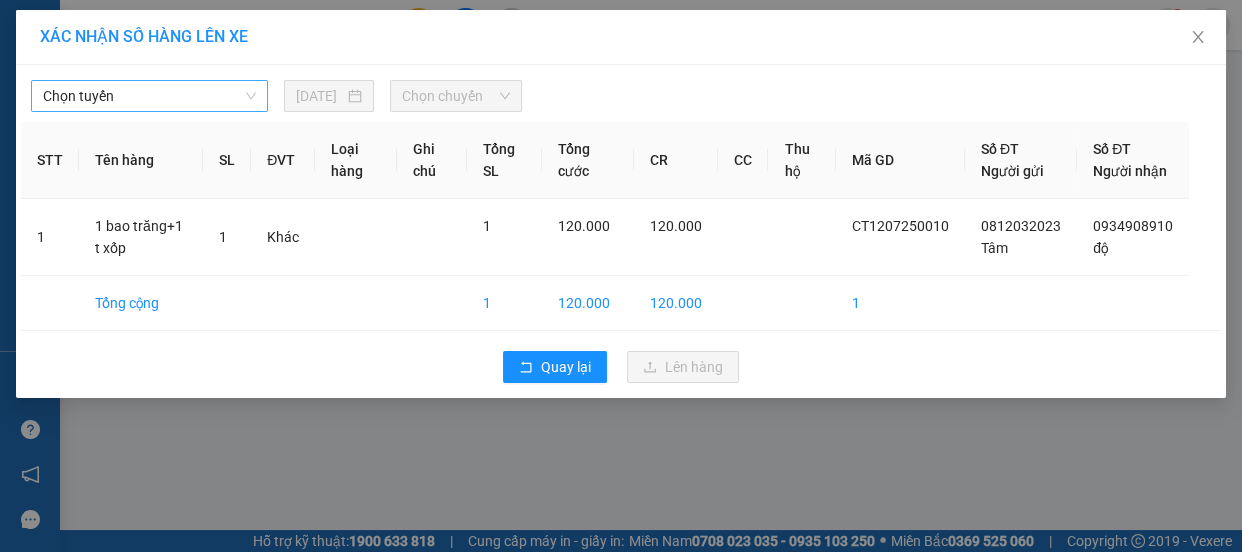 click on "Chọn tuyến" at bounding box center (149, 96) 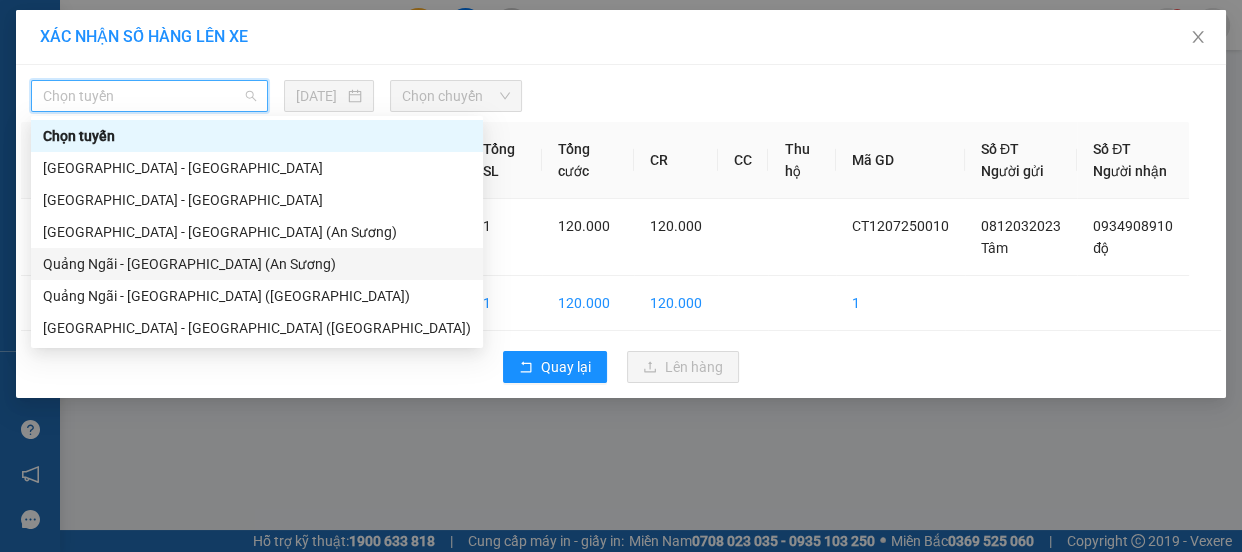 click on "Quảng Ngãi - [GEOGRAPHIC_DATA] (An Sương)" at bounding box center (257, 264) 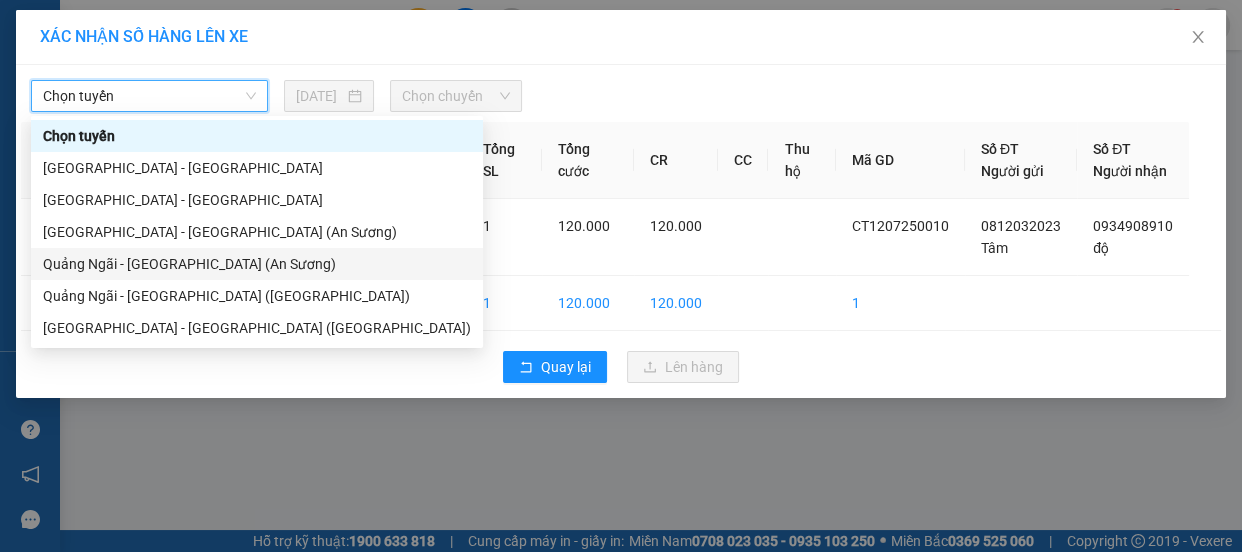 click on "1 bao trăng+1 t xốp" at bounding box center (141, 237) 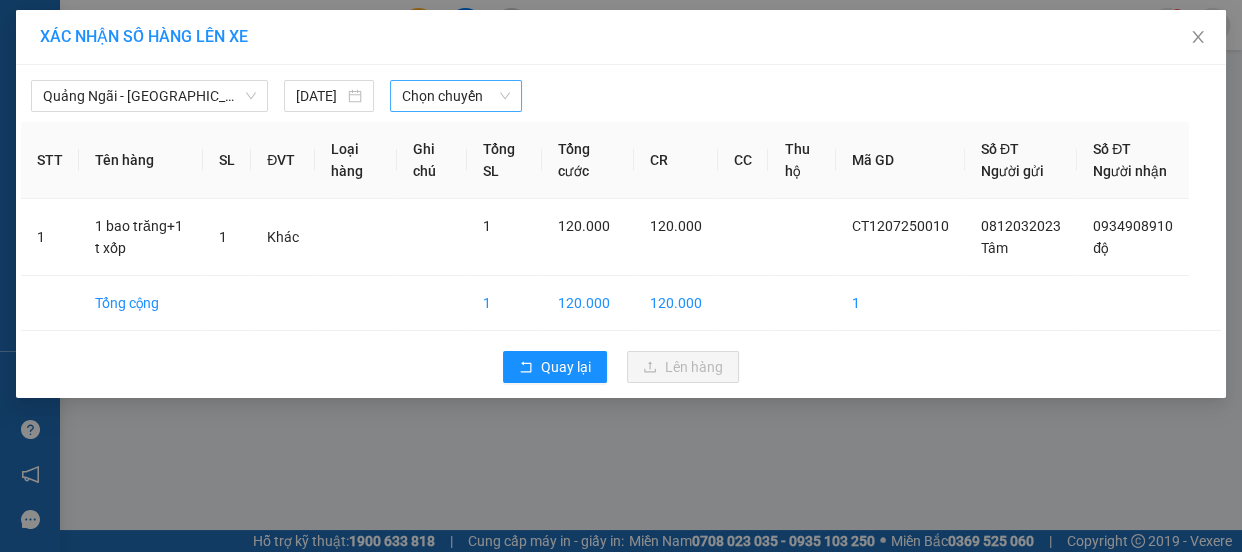 click on "Chọn chuyến" at bounding box center (456, 96) 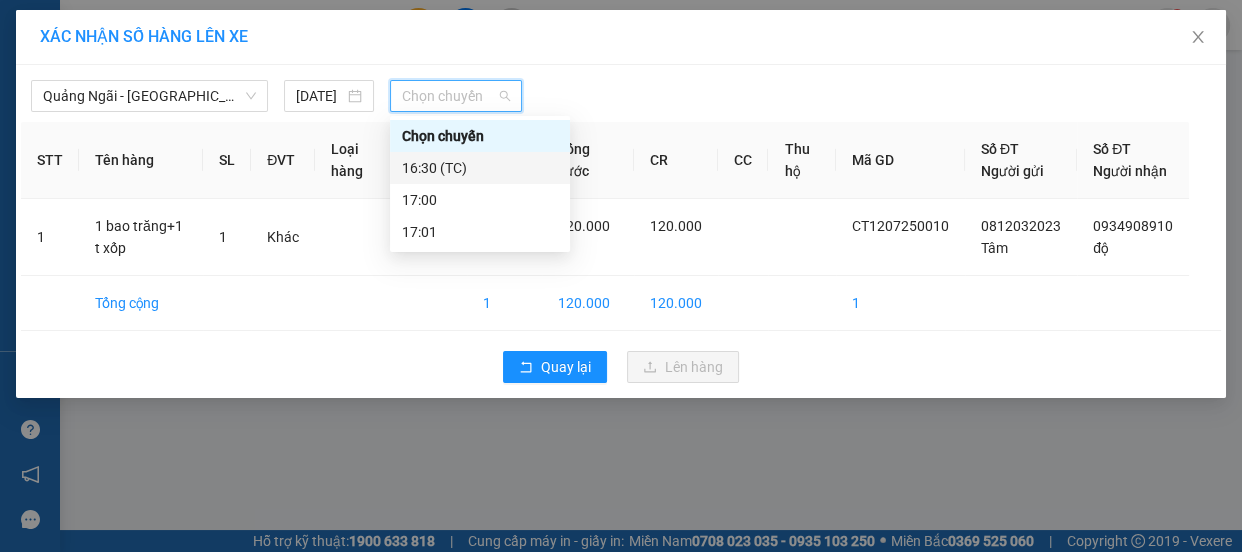 click on "16:30   (TC)" at bounding box center [480, 168] 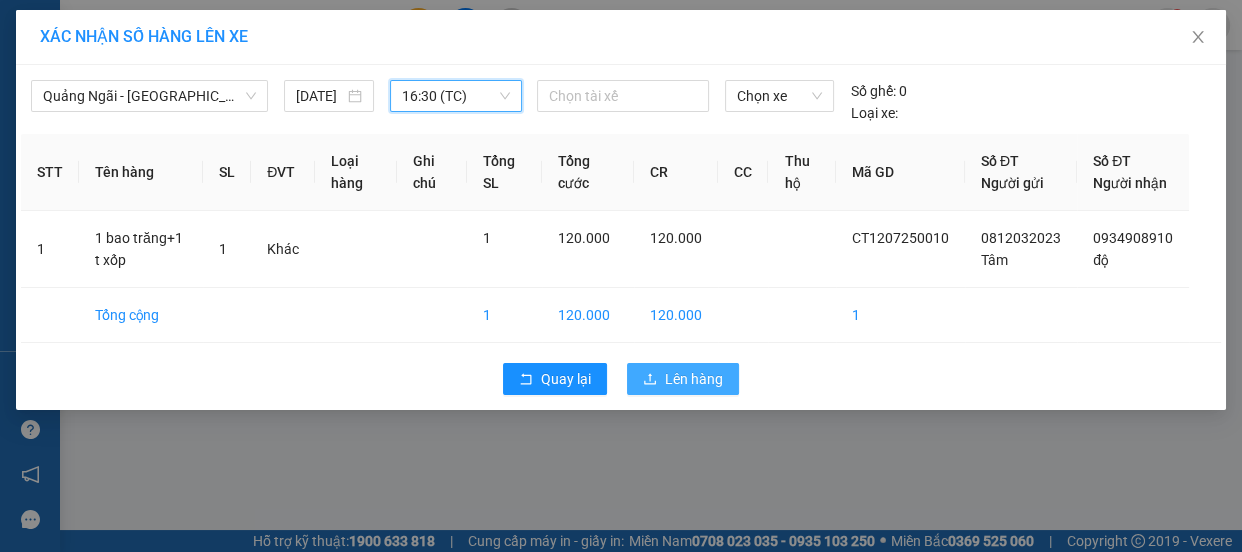 click on "Lên hàng" at bounding box center (694, 379) 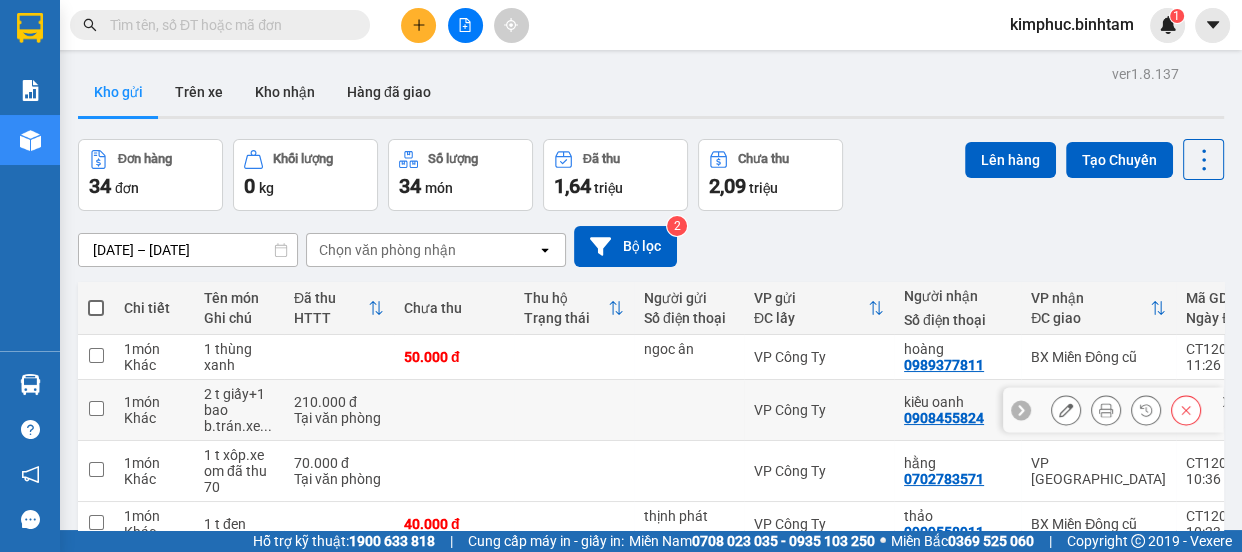 click at bounding box center (574, 410) 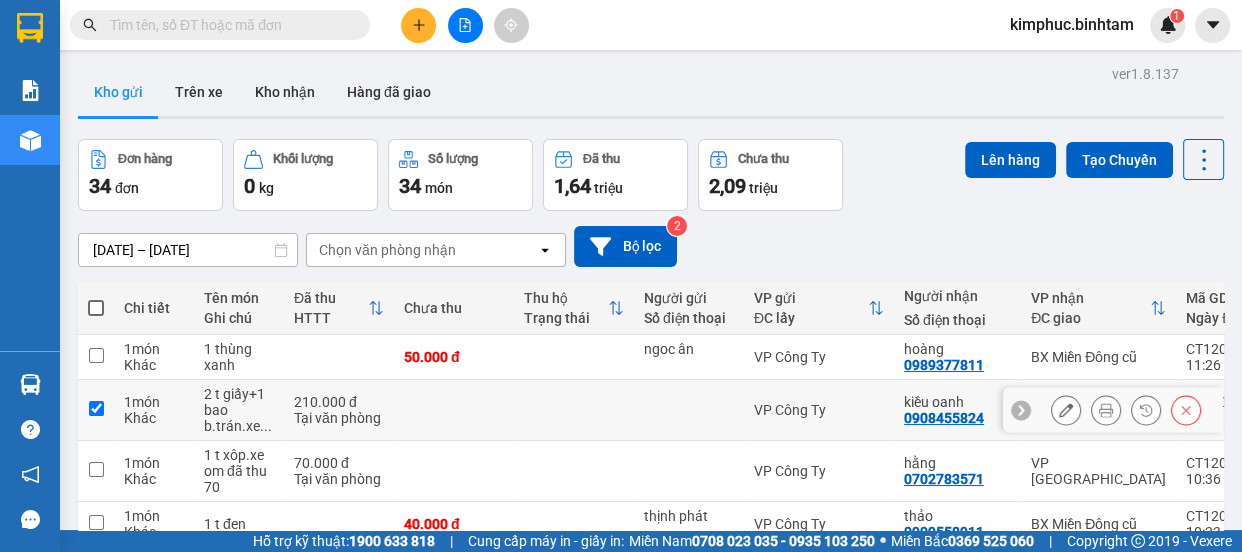 checkbox on "true" 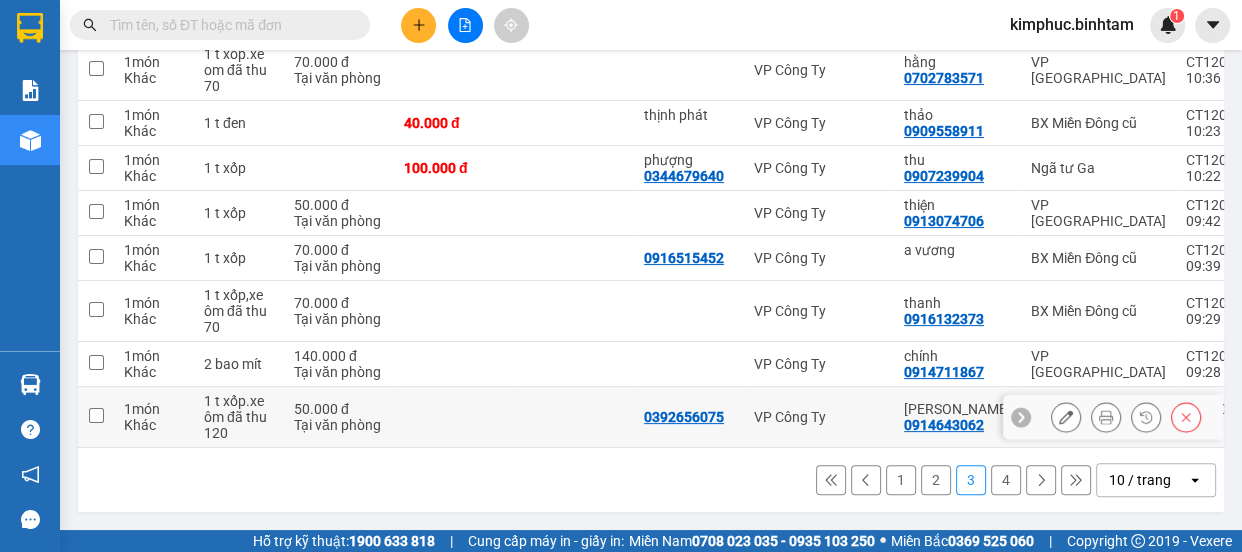scroll, scrollTop: 0, scrollLeft: 0, axis: both 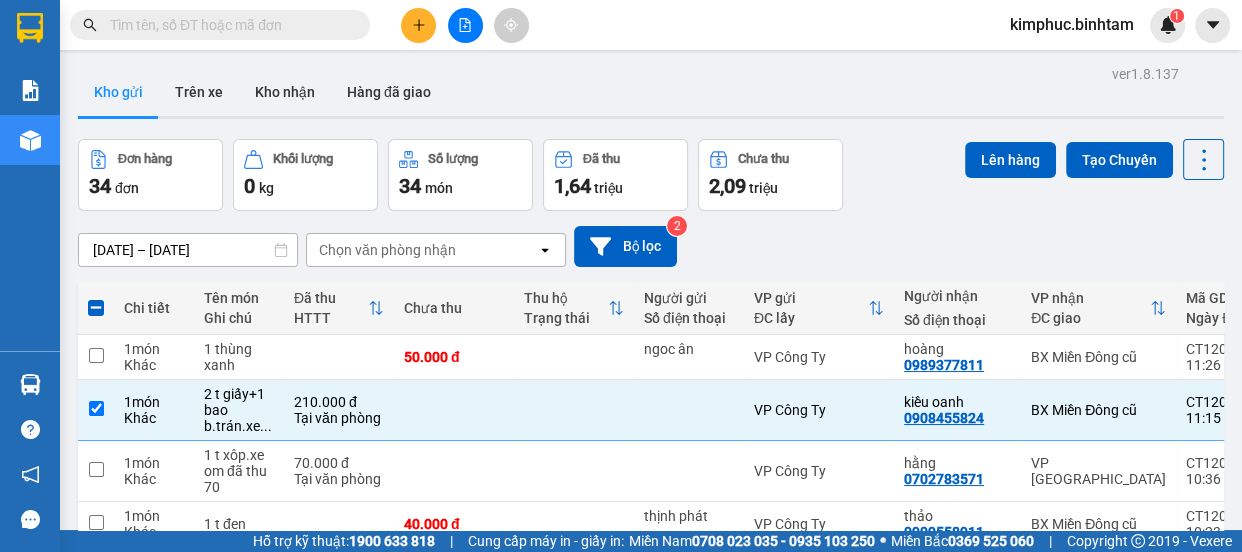click at bounding box center [96, 308] 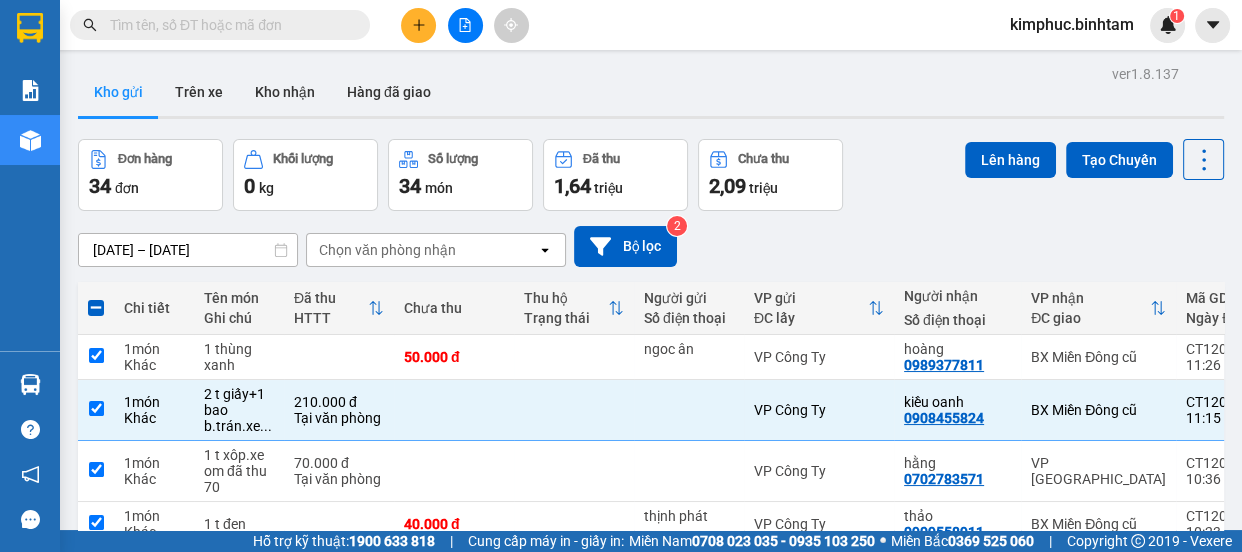 checkbox on "true" 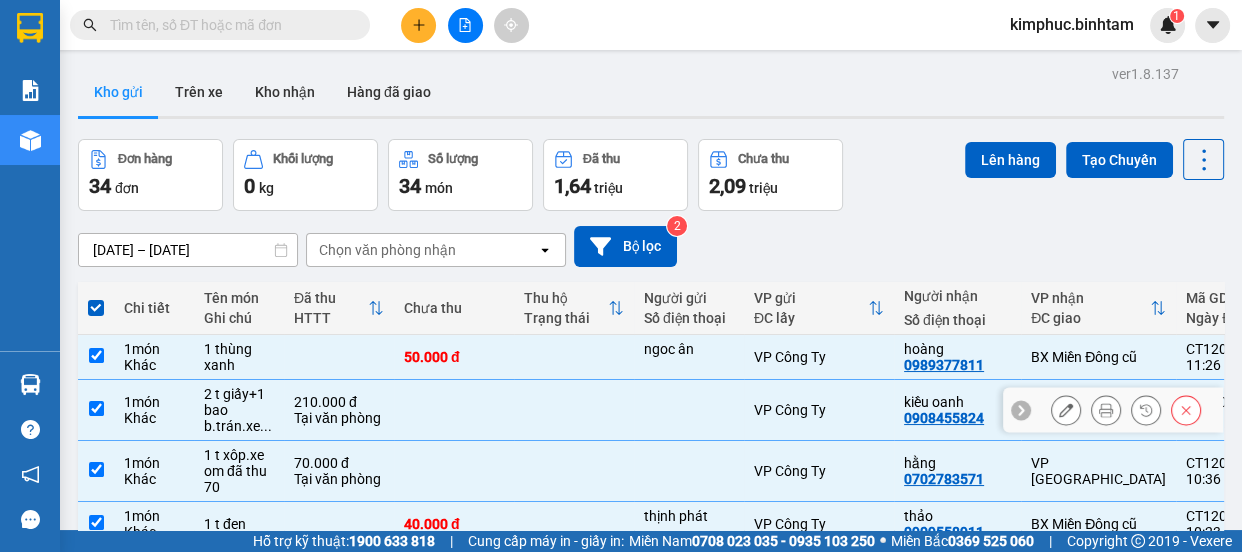 scroll, scrollTop: 90, scrollLeft: 0, axis: vertical 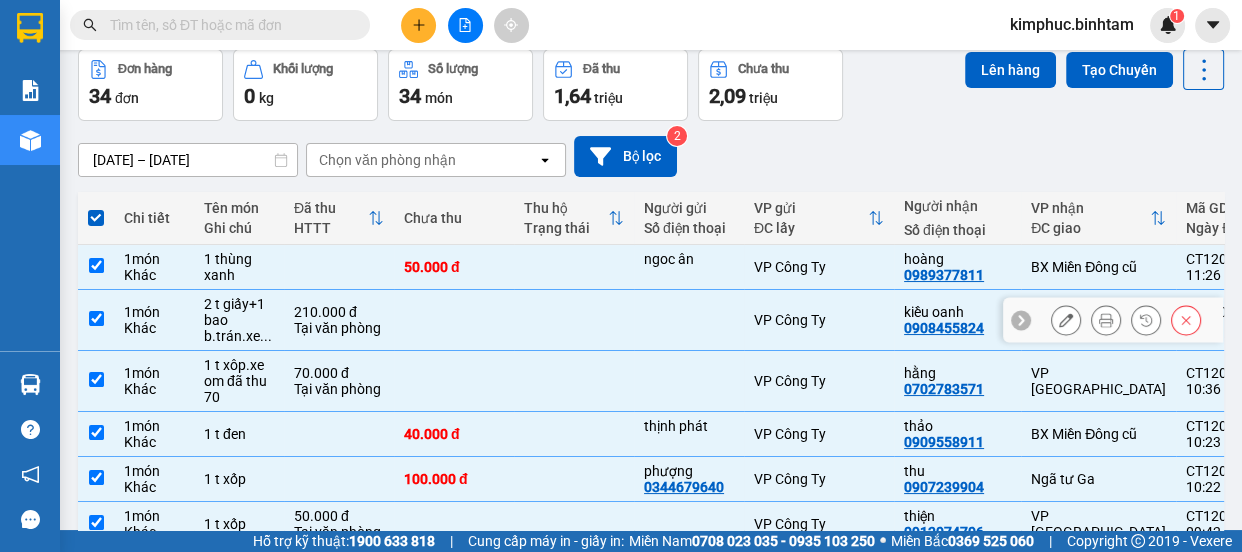 click at bounding box center (96, 318) 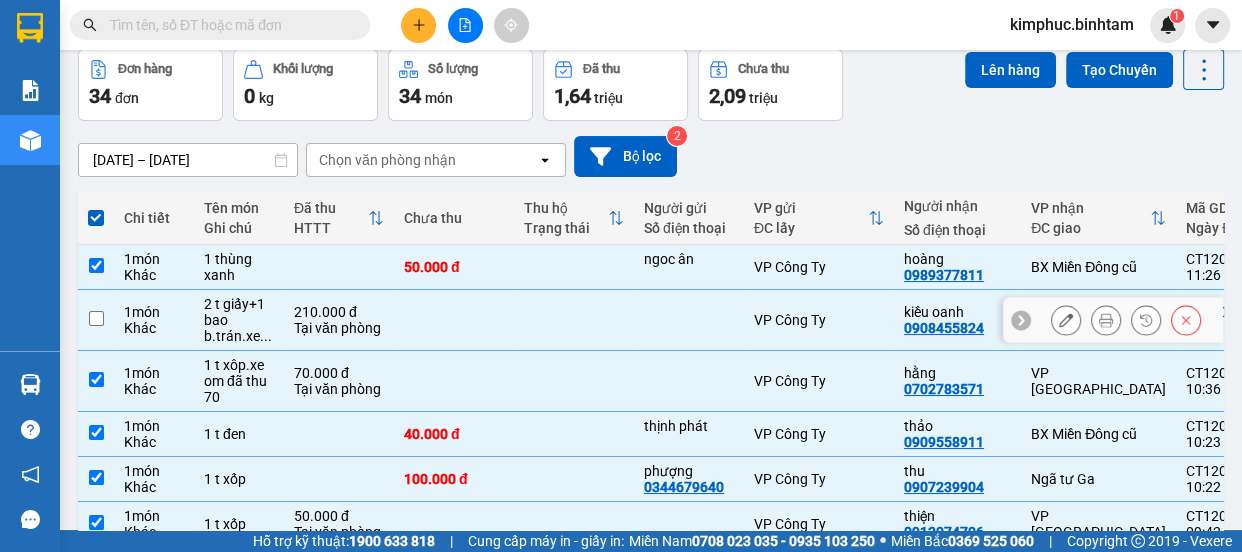 checkbox on "false" 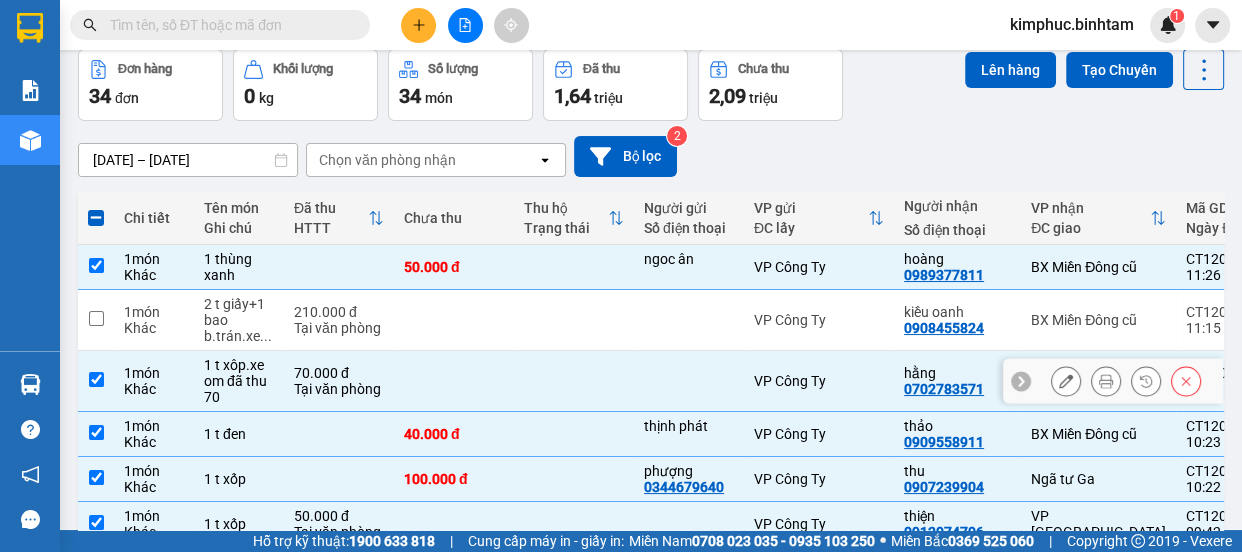 scroll, scrollTop: 0, scrollLeft: 0, axis: both 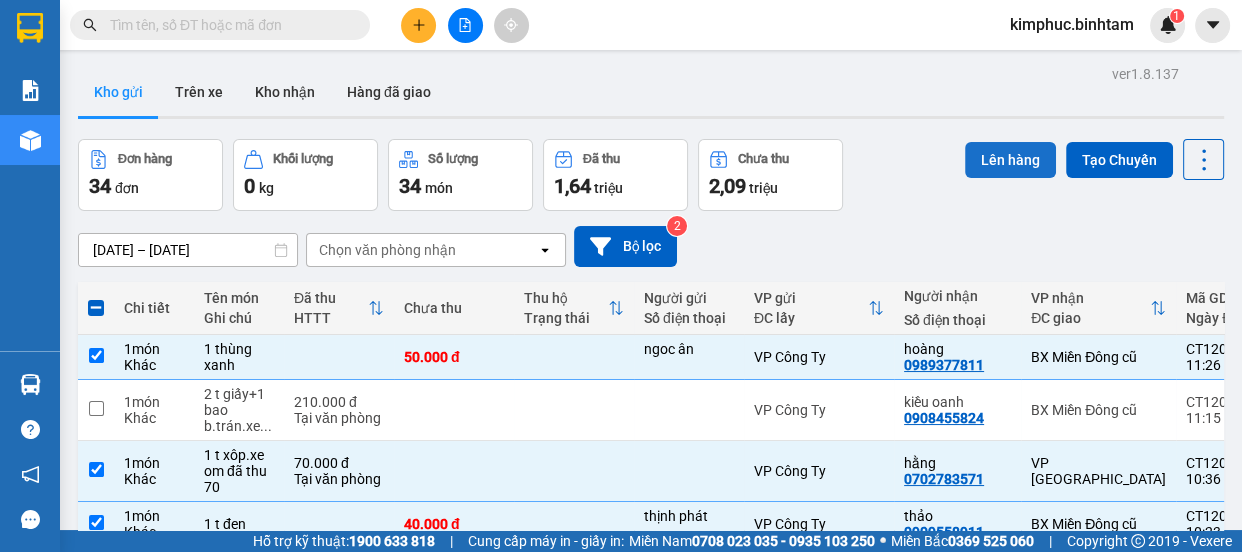 click on "Lên hàng" at bounding box center [1010, 160] 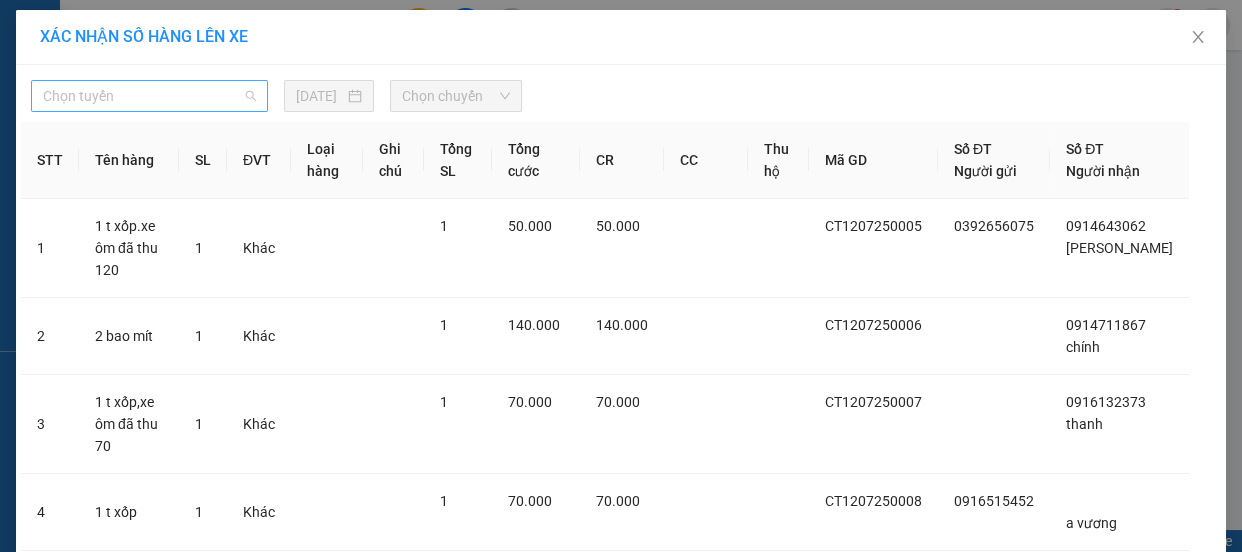 click on "Chọn tuyến" at bounding box center [149, 96] 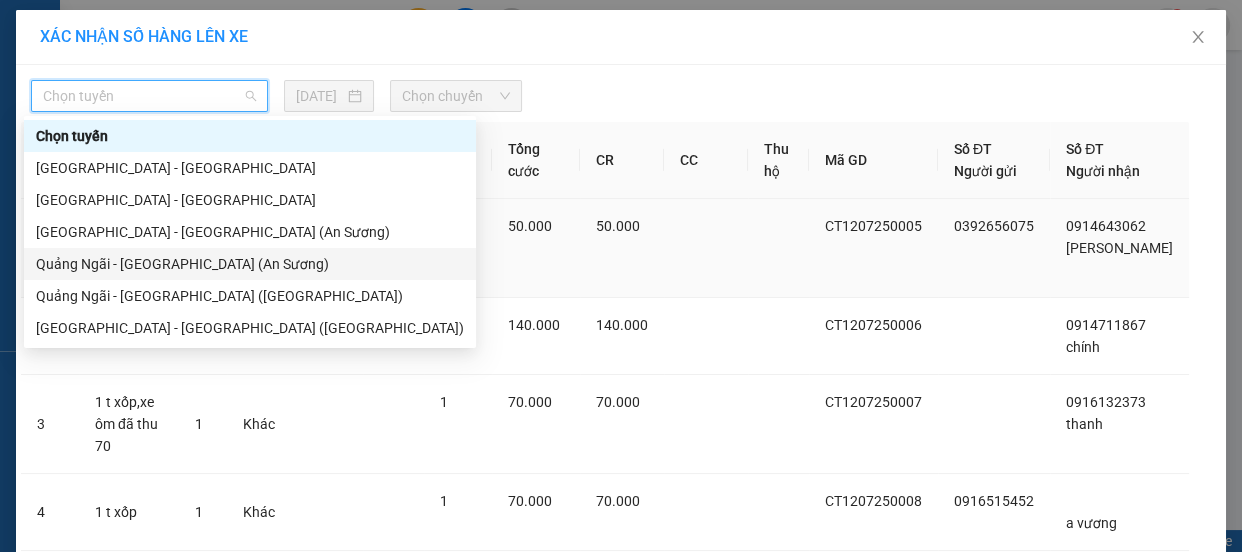 click on "Quảng Ngãi - [GEOGRAPHIC_DATA] (An Sương)" at bounding box center [250, 264] 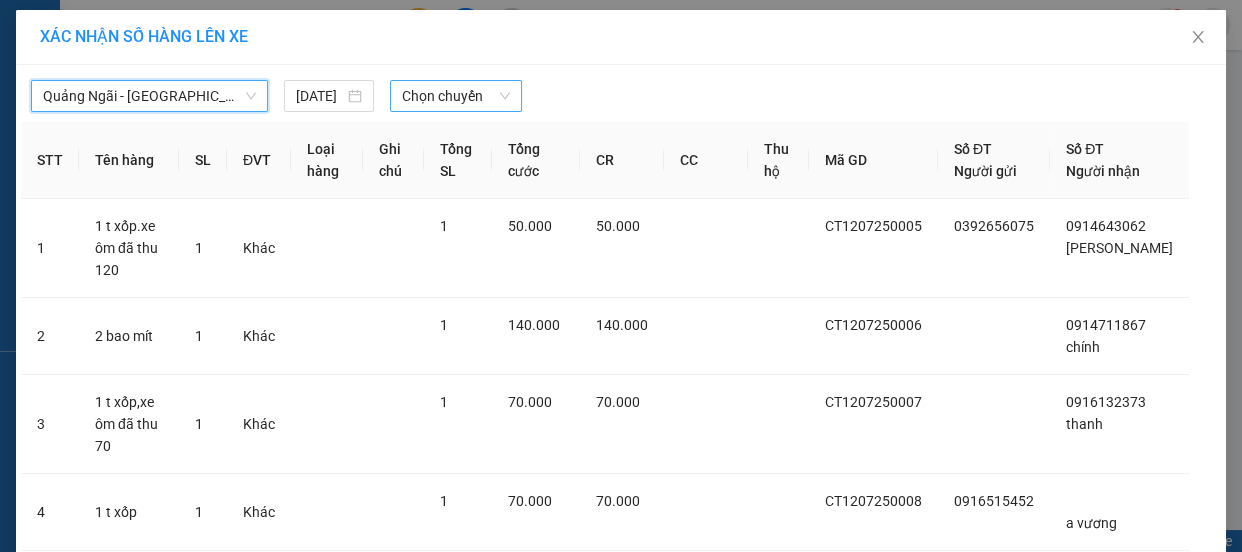 click on "Chọn chuyến" at bounding box center [456, 96] 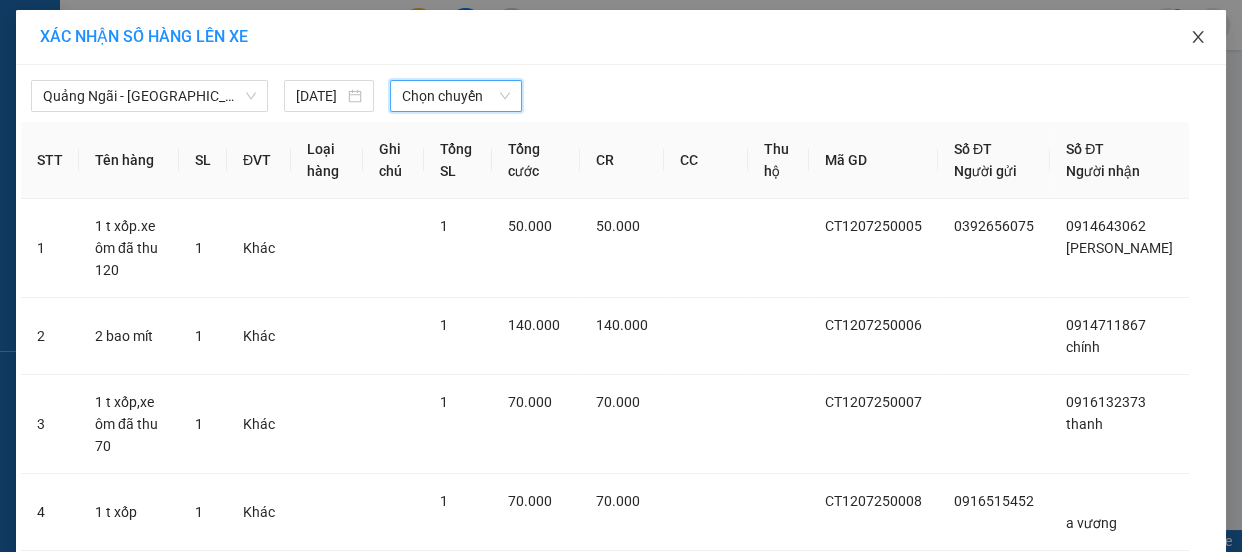 click 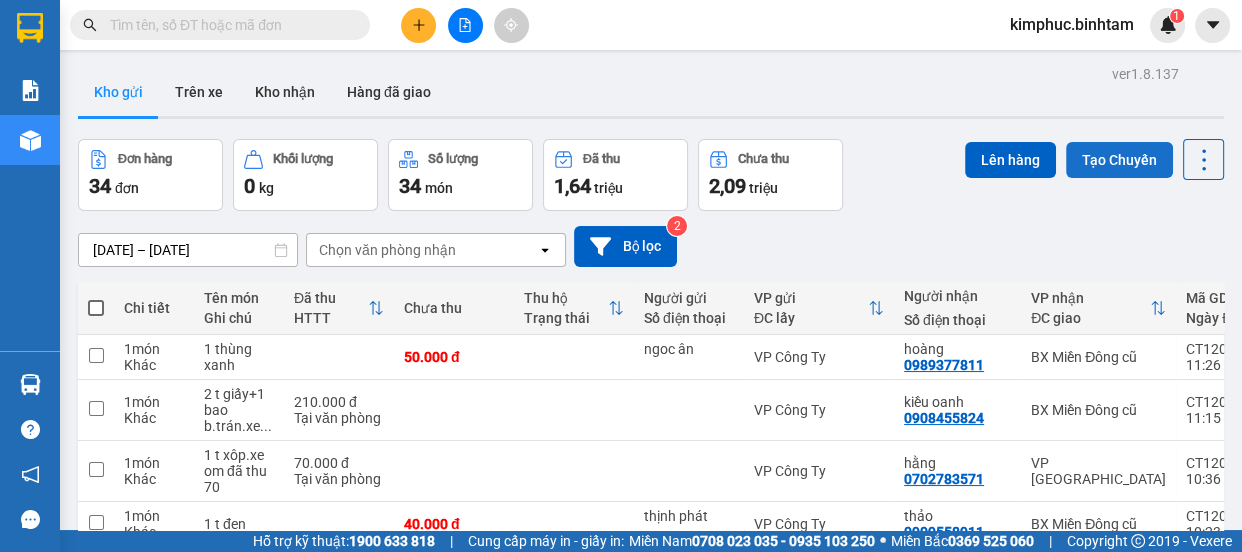 click on "Tạo Chuyến" at bounding box center [1119, 160] 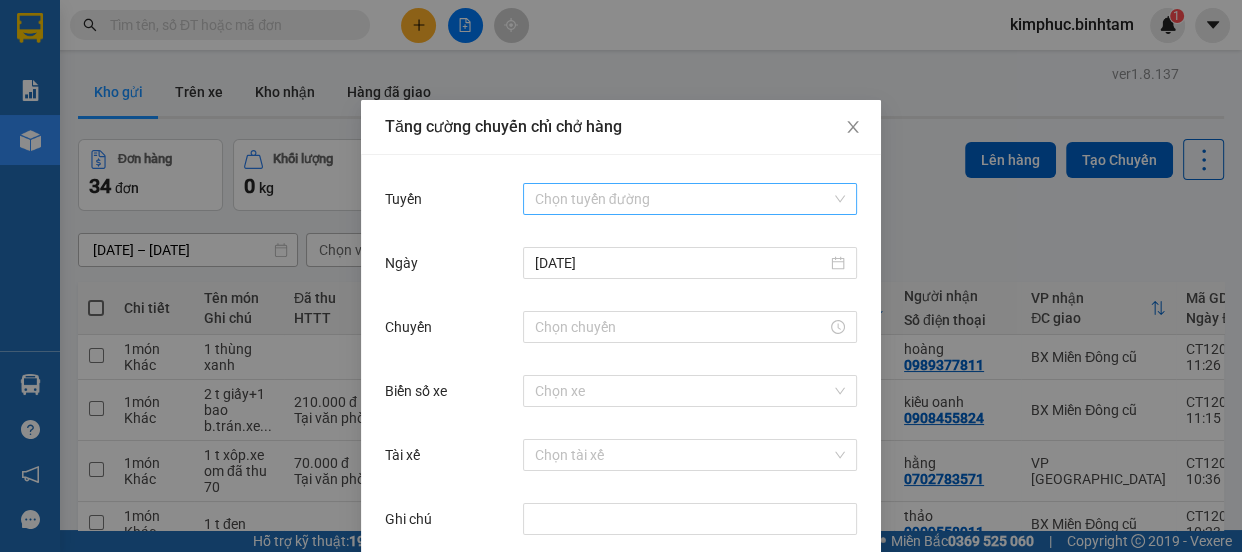 click on "Tuyến" at bounding box center (683, 199) 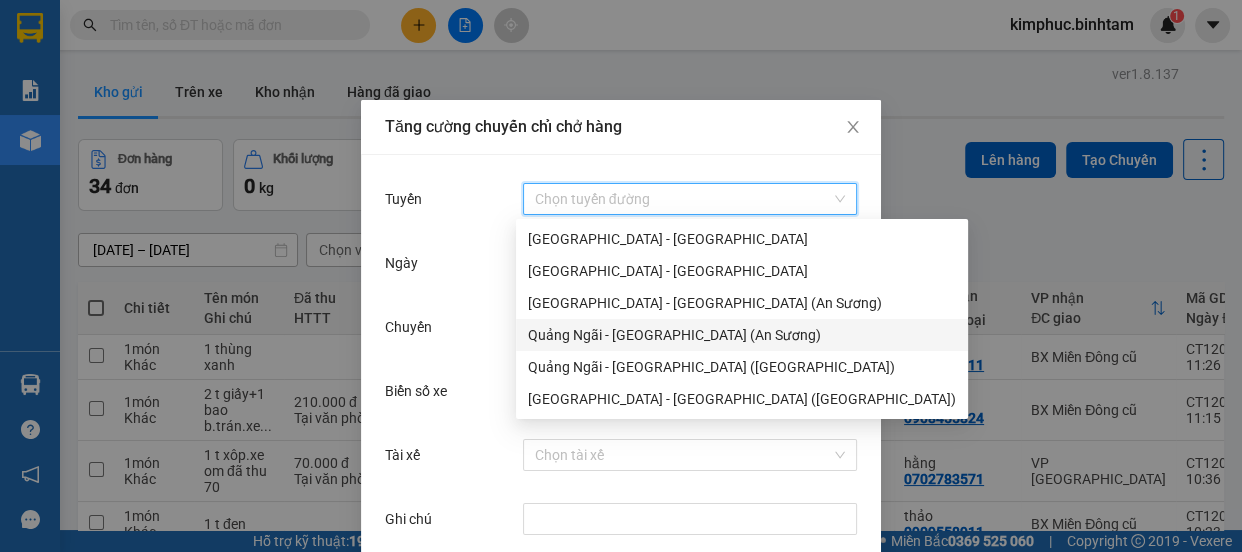 click on "Quảng Ngãi - [GEOGRAPHIC_DATA] (An Sương)" at bounding box center [742, 335] 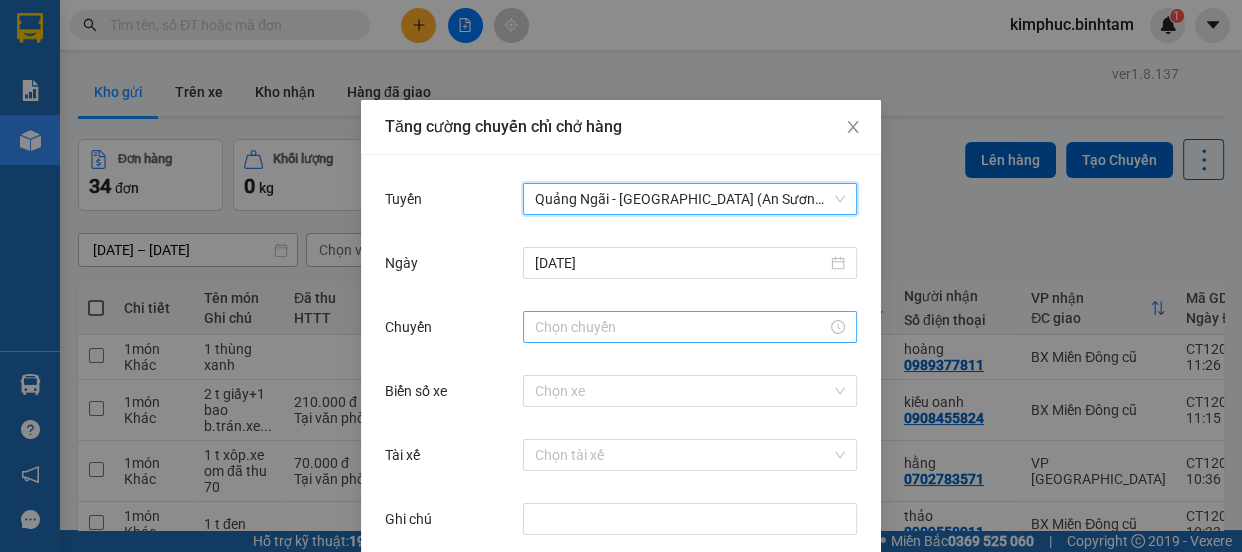 click on "Chuyến" at bounding box center [681, 327] 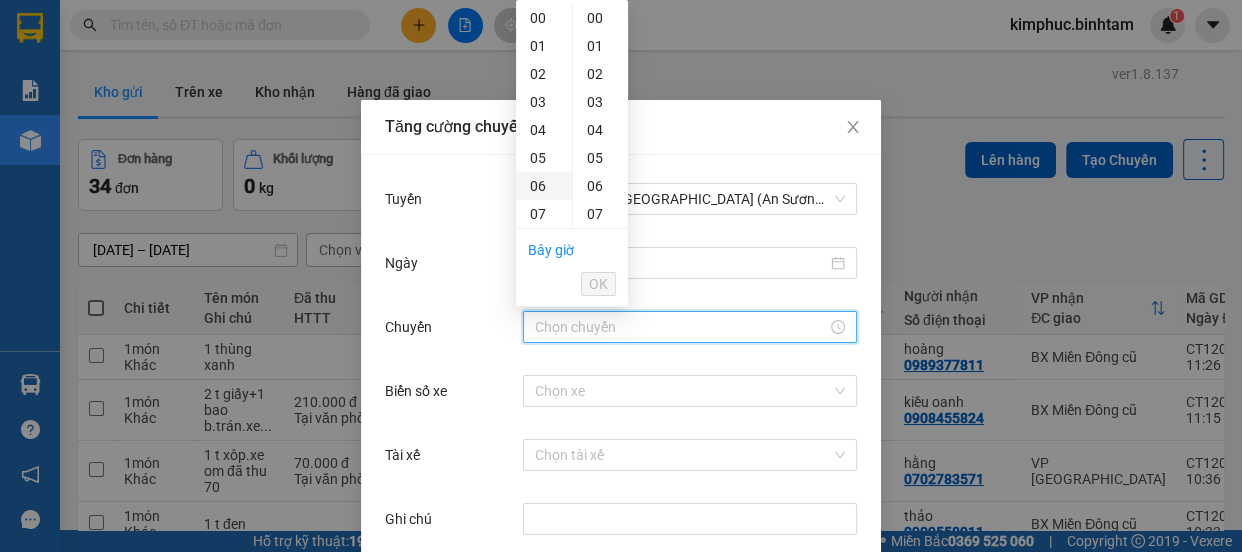 scroll, scrollTop: 363, scrollLeft: 0, axis: vertical 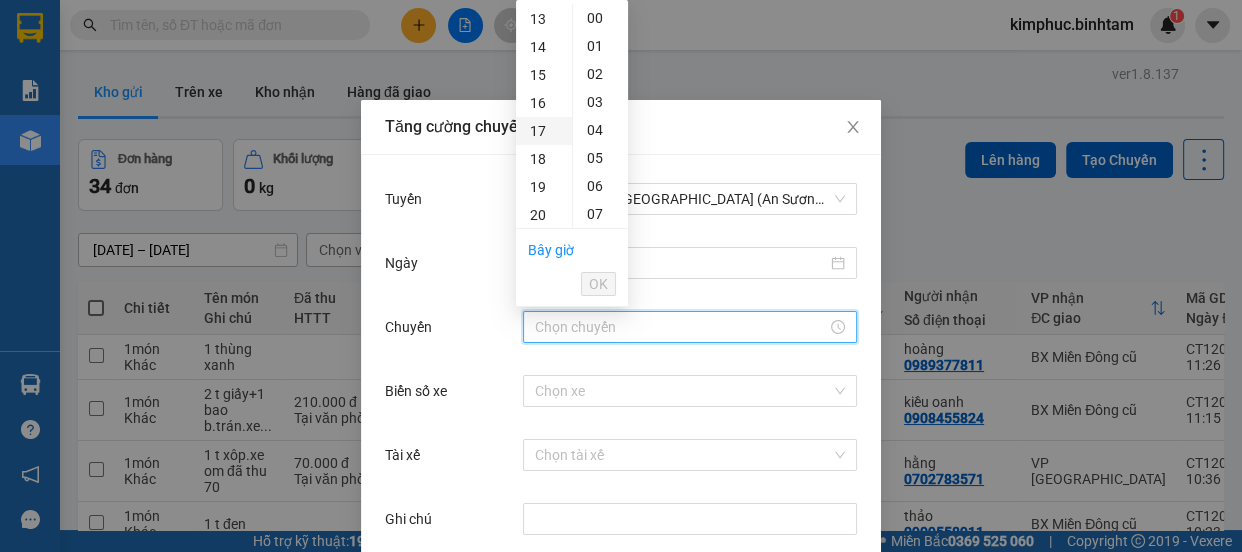 click on "17" at bounding box center [544, 131] 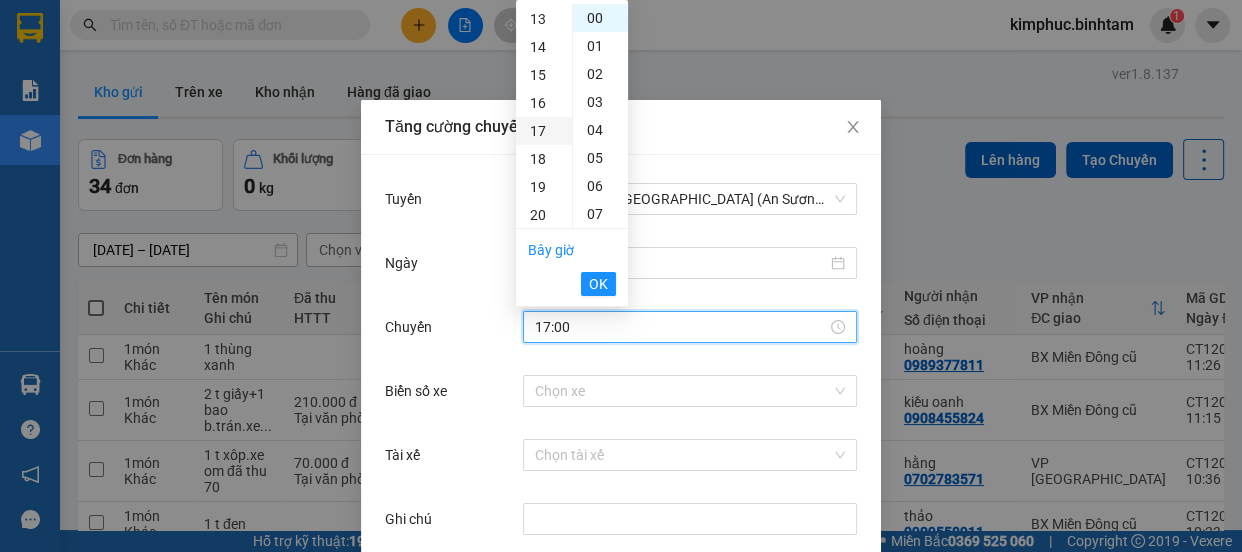 scroll, scrollTop: 476, scrollLeft: 0, axis: vertical 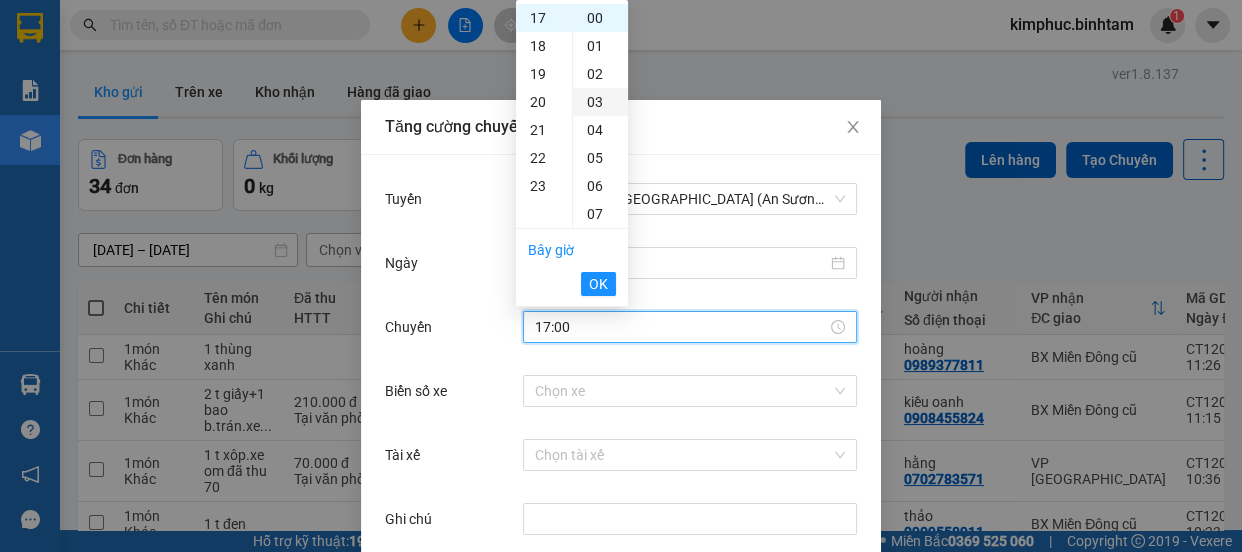 click on "03" at bounding box center [600, 102] 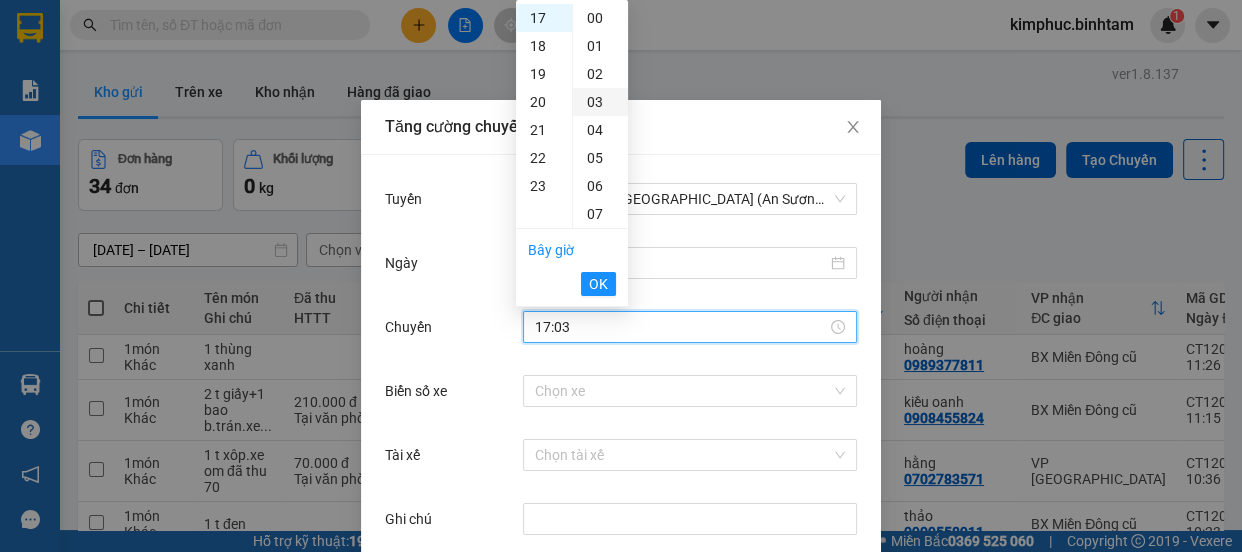 scroll, scrollTop: 83, scrollLeft: 0, axis: vertical 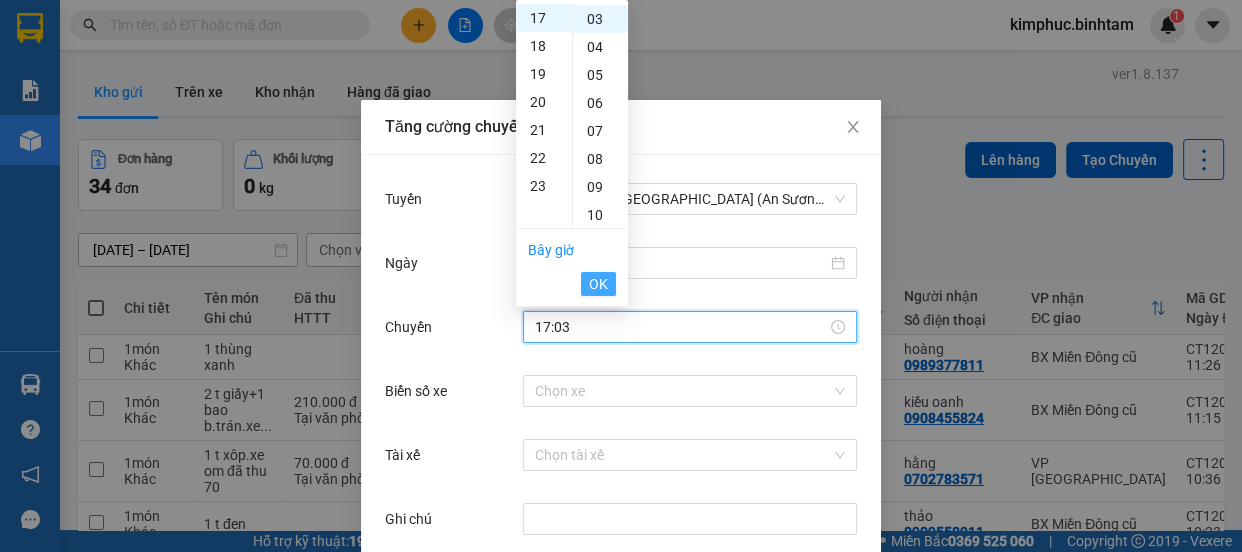click on "OK" at bounding box center [598, 284] 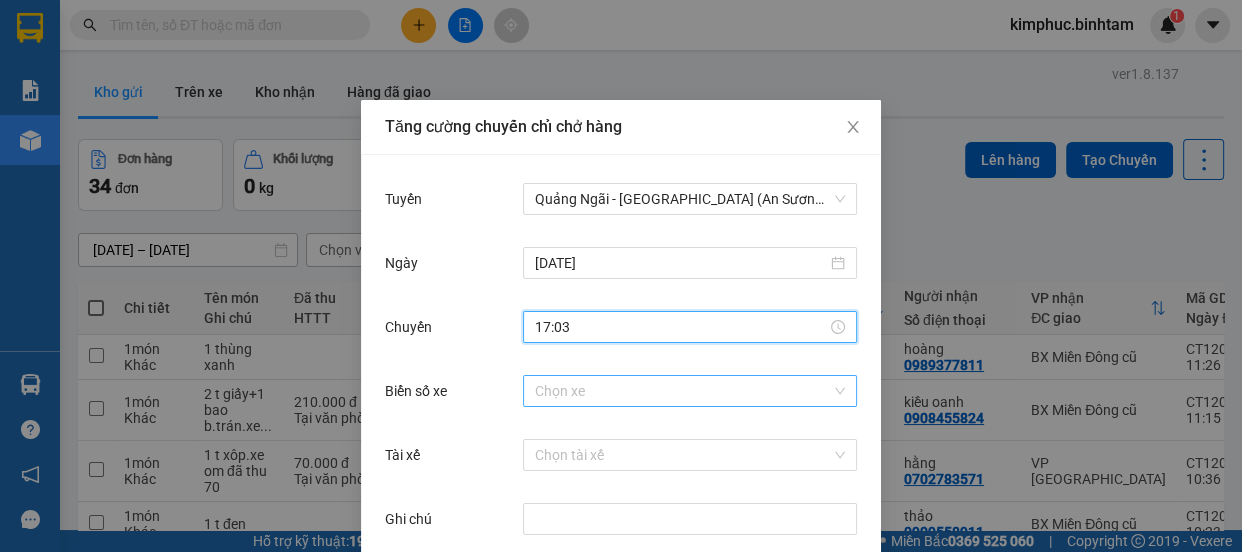click at bounding box center (683, 391) 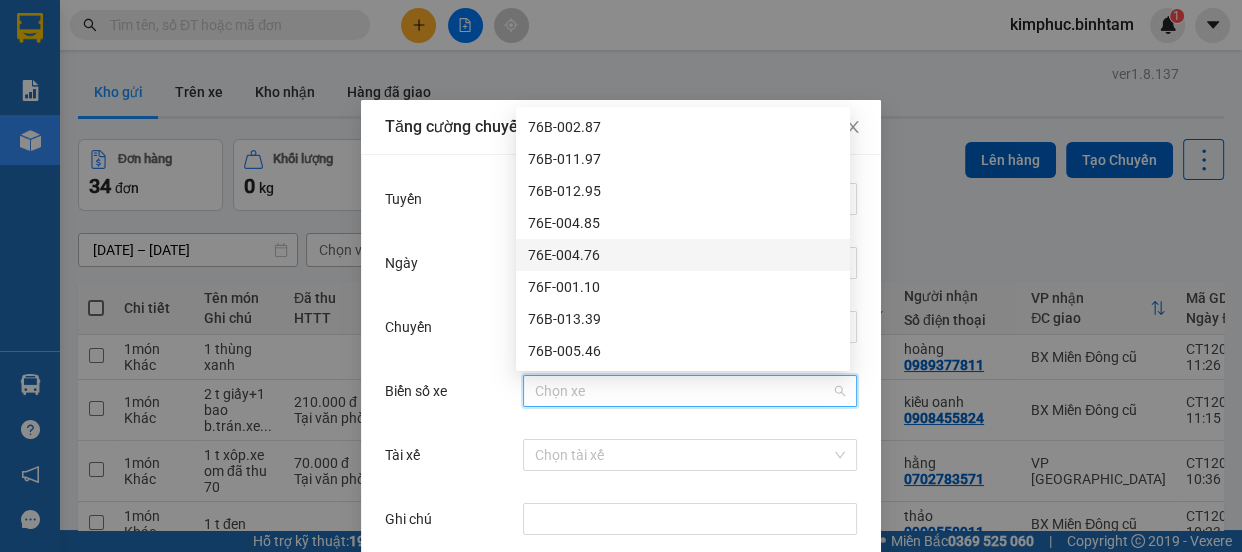 scroll, scrollTop: 191, scrollLeft: 0, axis: vertical 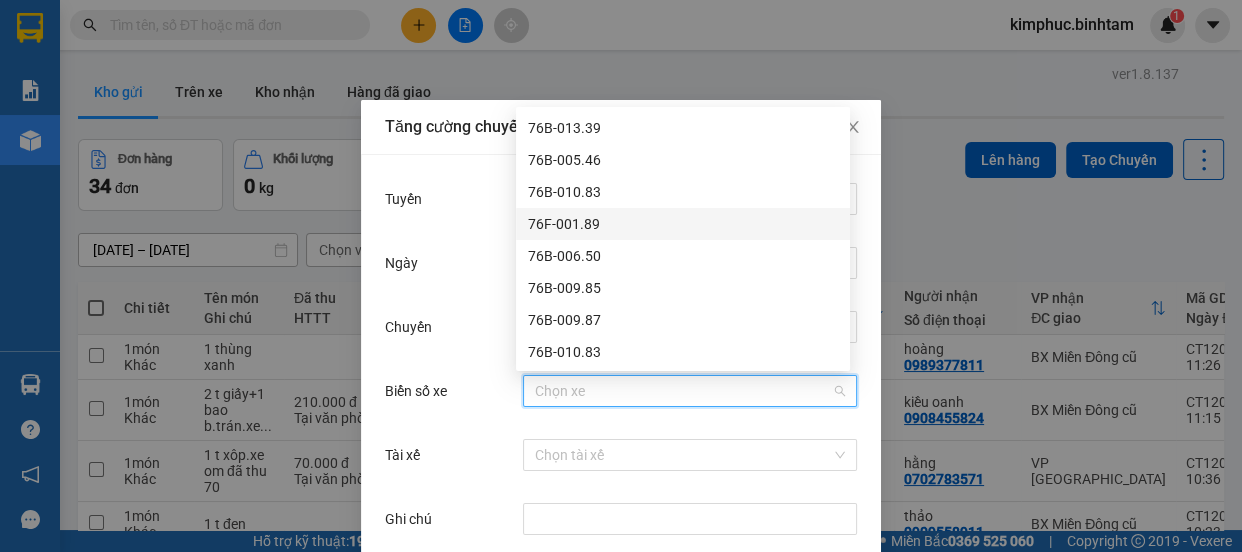 click on "76F-001.89" at bounding box center (683, 224) 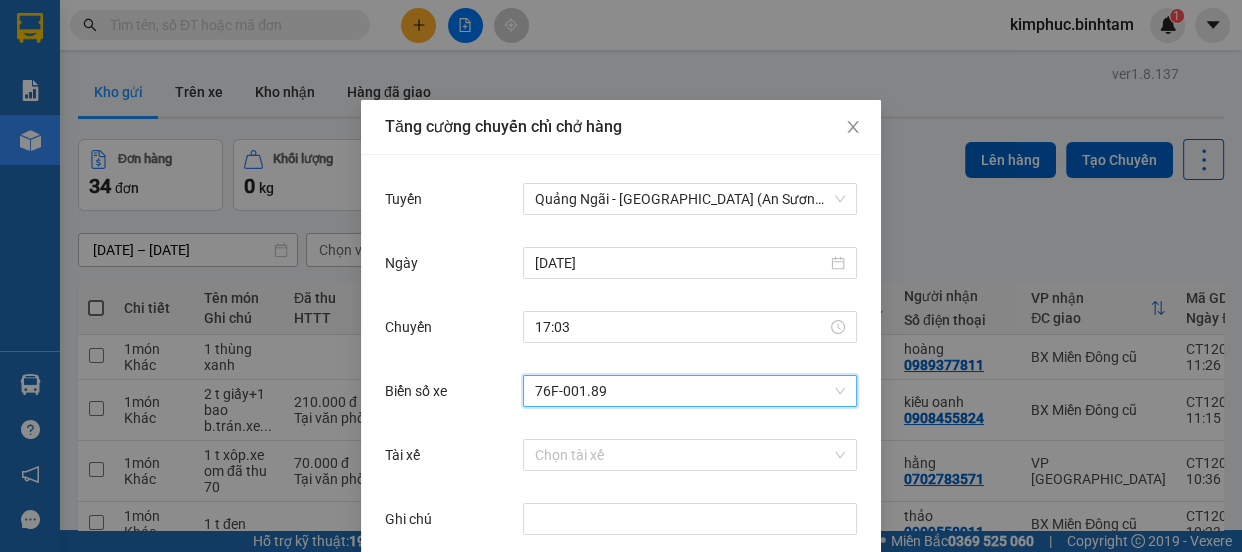 scroll, scrollTop: 90, scrollLeft: 0, axis: vertical 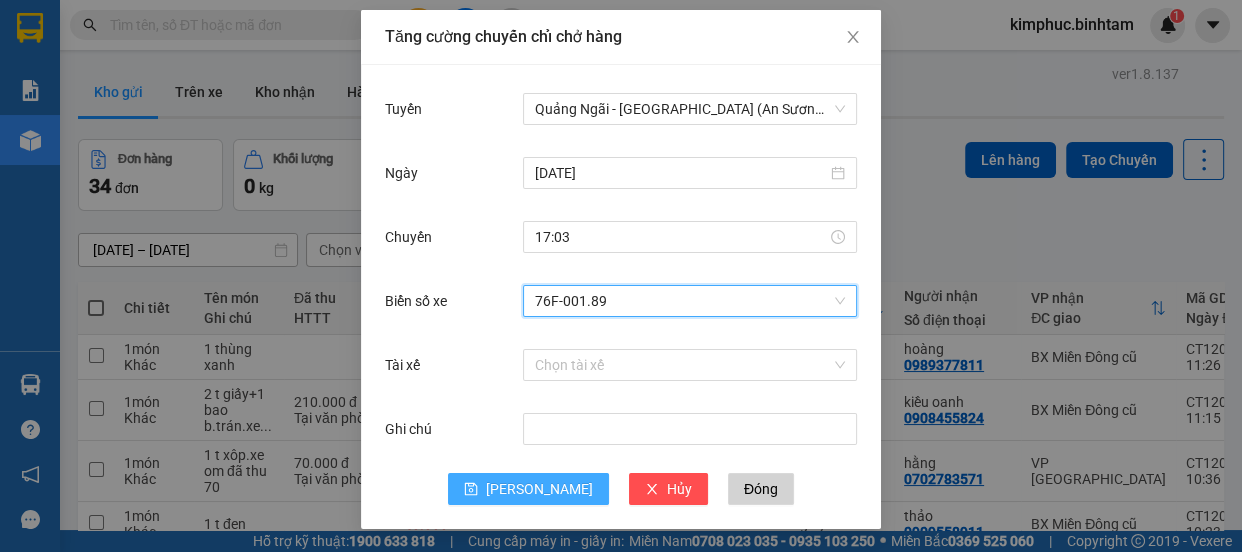 click on "[PERSON_NAME]" at bounding box center [539, 489] 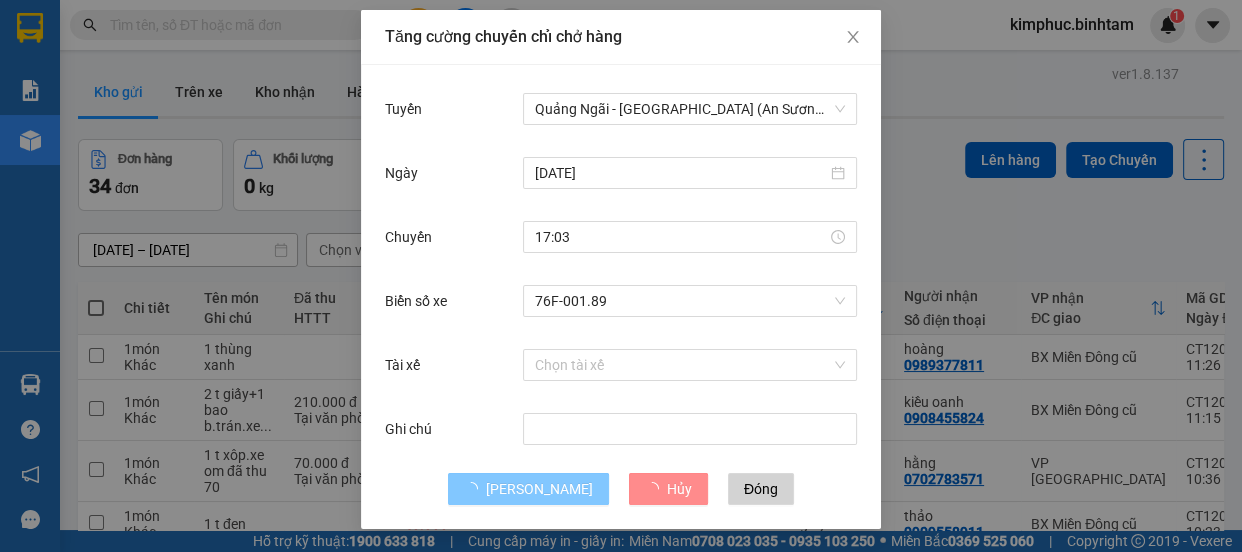 type 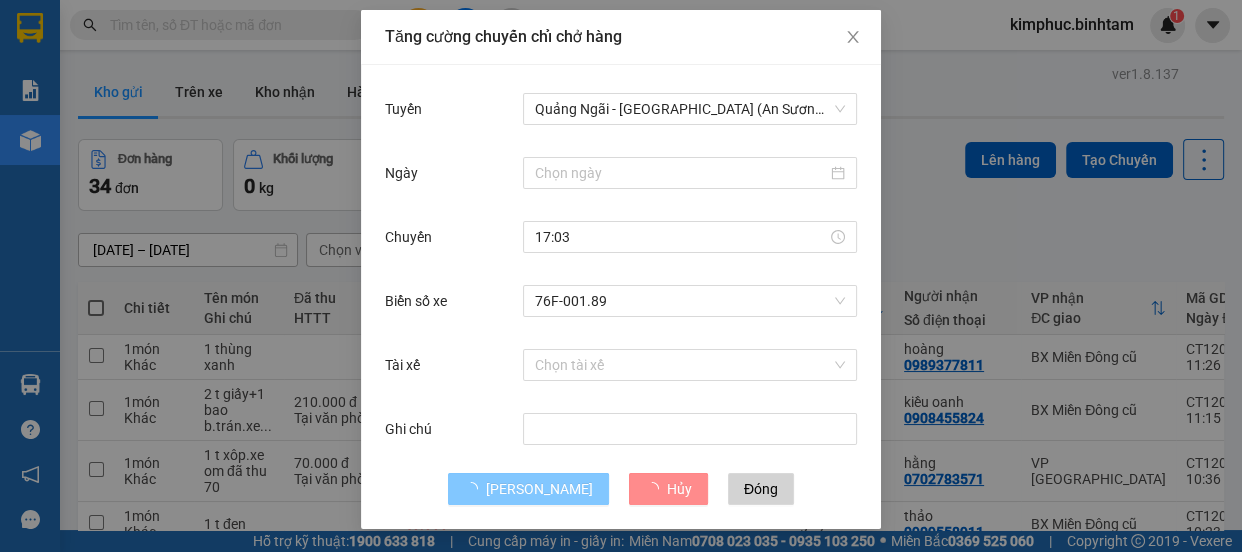 type 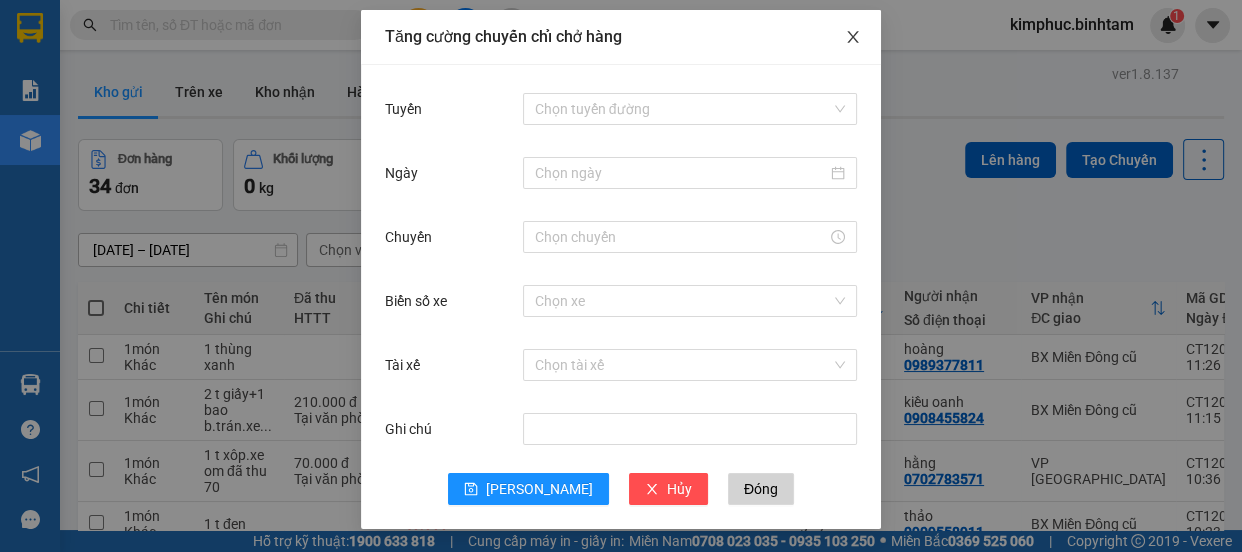 click 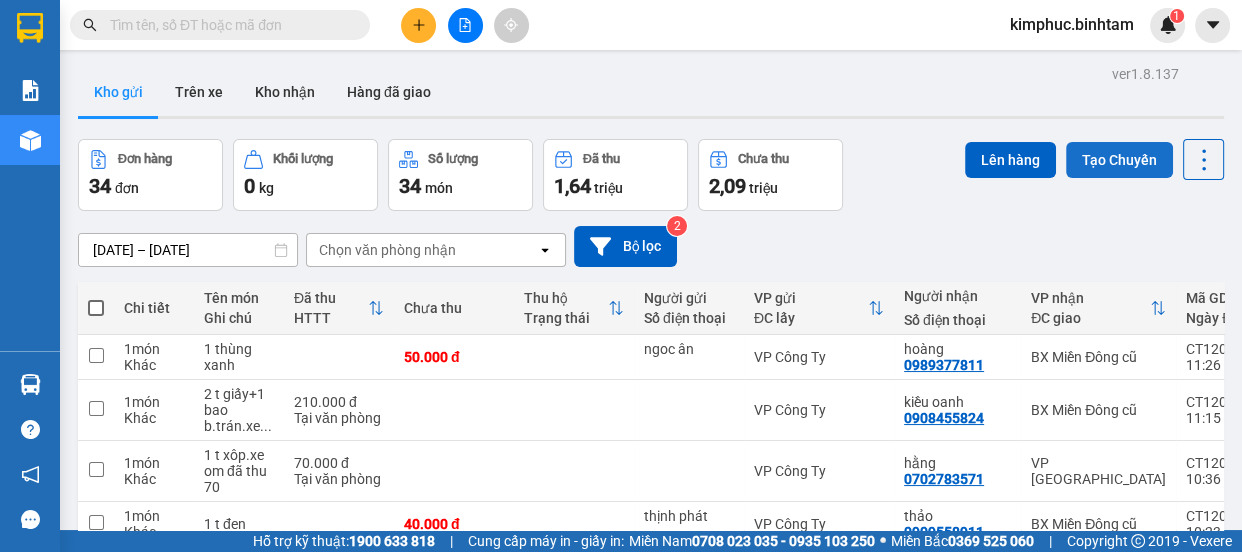 click on "Tạo Chuyến" at bounding box center (1119, 160) 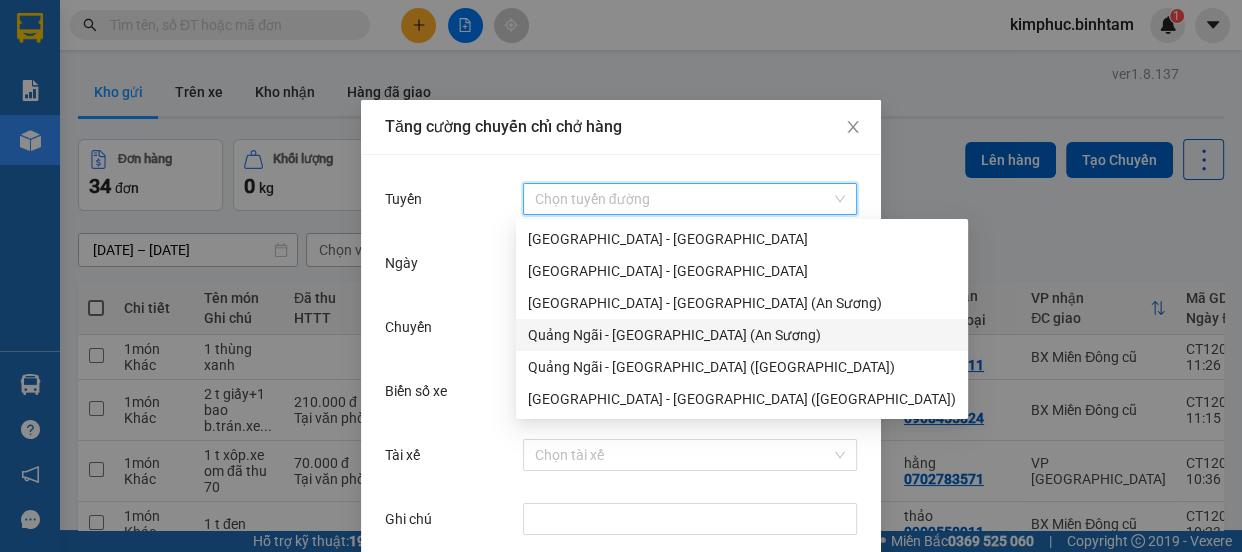 click on "Tuyến" at bounding box center (683, 199) 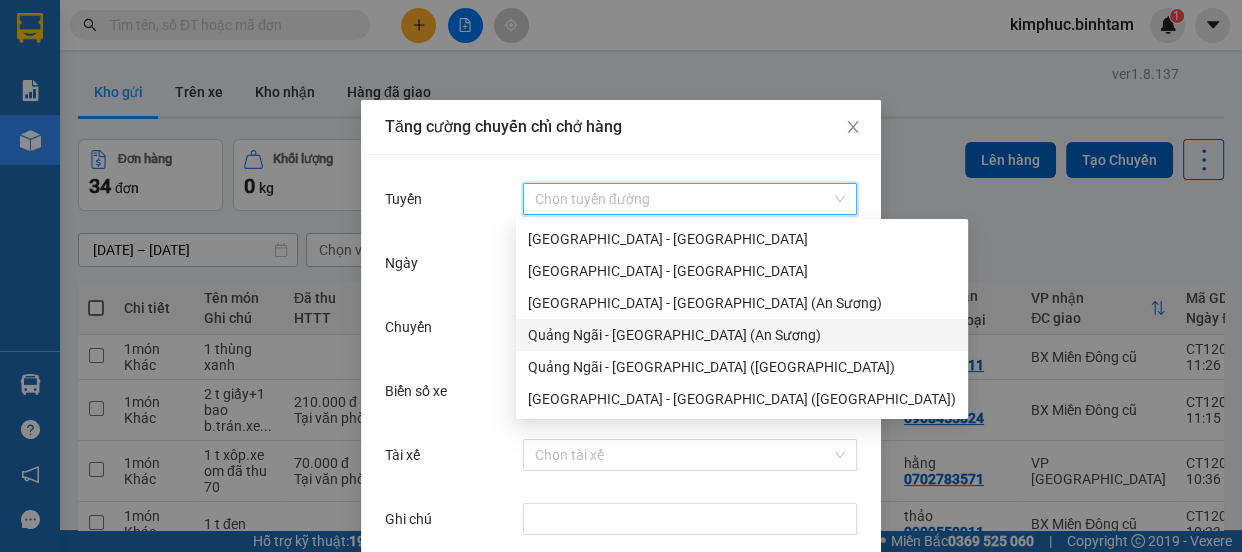 click on "Quảng Ngãi - [GEOGRAPHIC_DATA] (An Sương)" at bounding box center [742, 335] 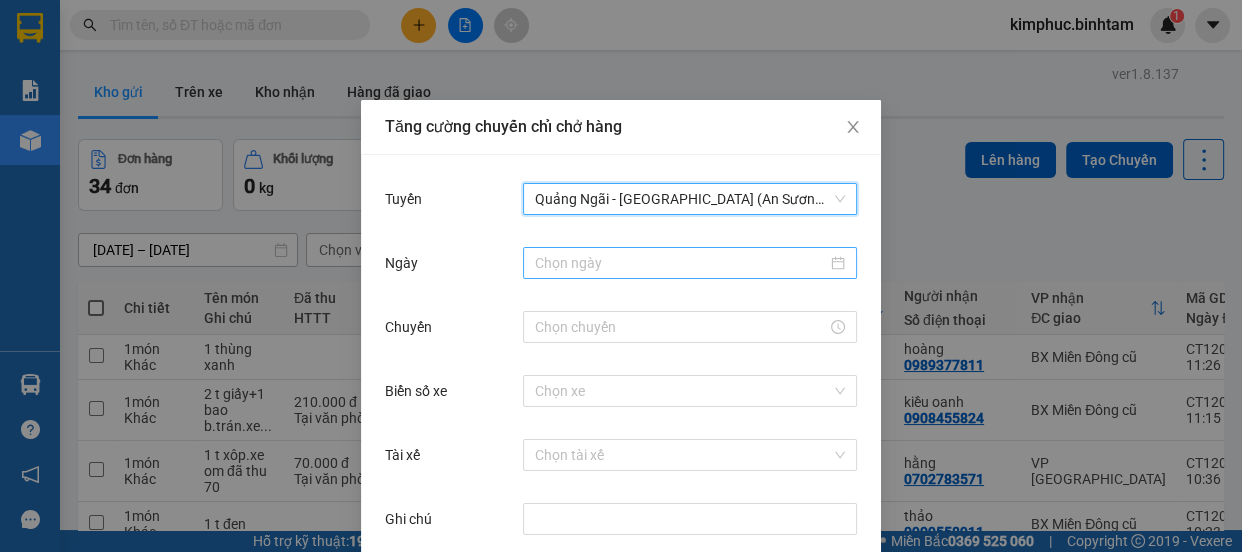 click on "Kết quả tìm kiếm ( 0 )  Bộ lọc  No Data kimphuc.binhtam 1     Báo cáo Báo cáo dòng tiền (nhân viên) Báo cáo thống kê đơn huỷ  Doanh số tạo đơn theo VP gửi (nhân viên)     Kho hàng mới Hàng sắp về Hướng dẫn sử dụng Giới thiệu [PERSON_NAME], nhận hoa hồng Phản hồi Phần mềm hỗ trợ bạn tốt chứ? ver  1.8.137 Kho gửi Trên xe Kho nhận Hàng đã giao Đơn hàng 34 đơn Khối lượng 0 kg Số lượng 34 món Đã thu 1,64   triệu Chưa thu 2,09   triệu Lên hàng Tạo Chuyến [DATE] – [DATE] Press the down arrow key to interact with the calendar and select a date. Press the escape button to close the calendar. Selected date range is from [DATE] to [DATE]. Chọn văn phòng nhận open Bộ lọc 2 Chi tiết Tên món Ghi chú Đã thu HTTT Chưa thu Thu hộ Trạng thái Người gửi Số điện thoại VP gửi ĐC lấy Người nhận Số điện thoại VP nhận ĐC giao Mã GD Ngày ĐH 1  món 1" at bounding box center [621, 276] 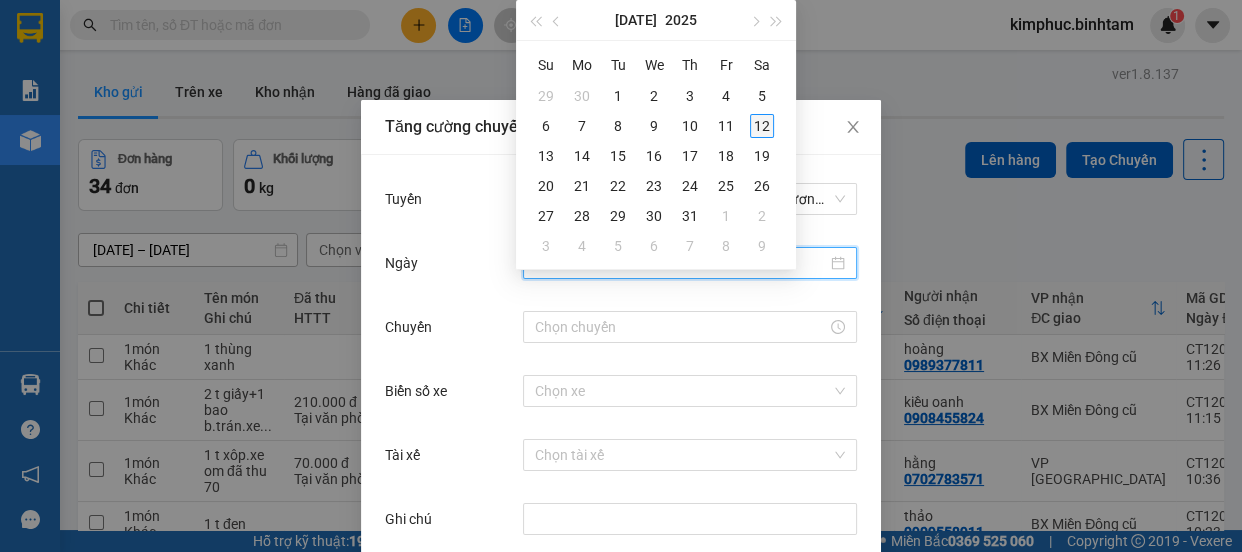 type on "[DATE]" 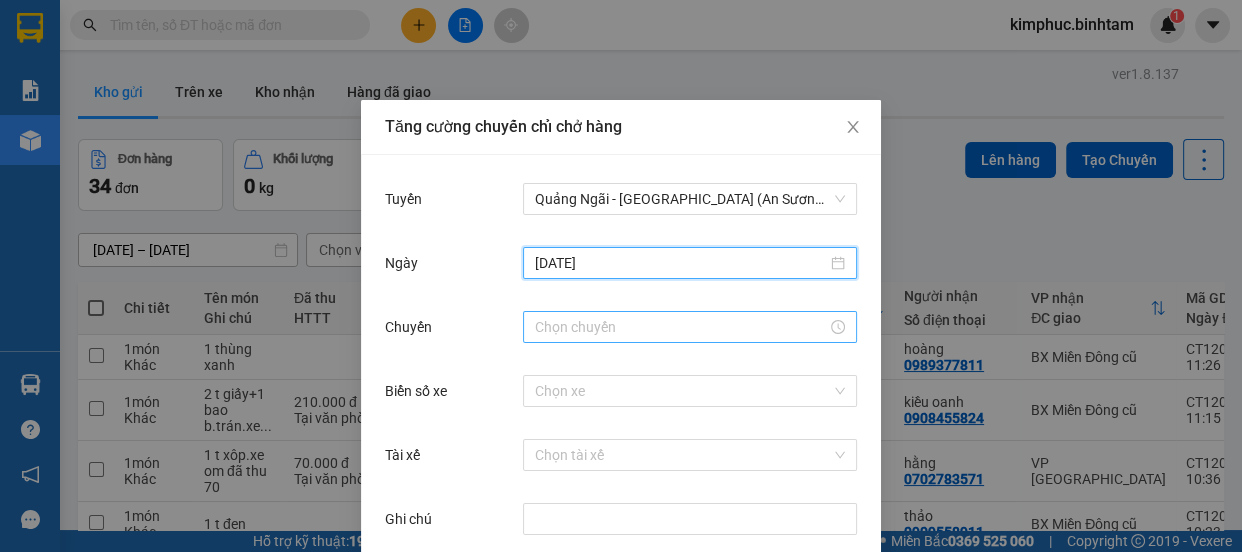 click on "Chuyến" at bounding box center [681, 327] 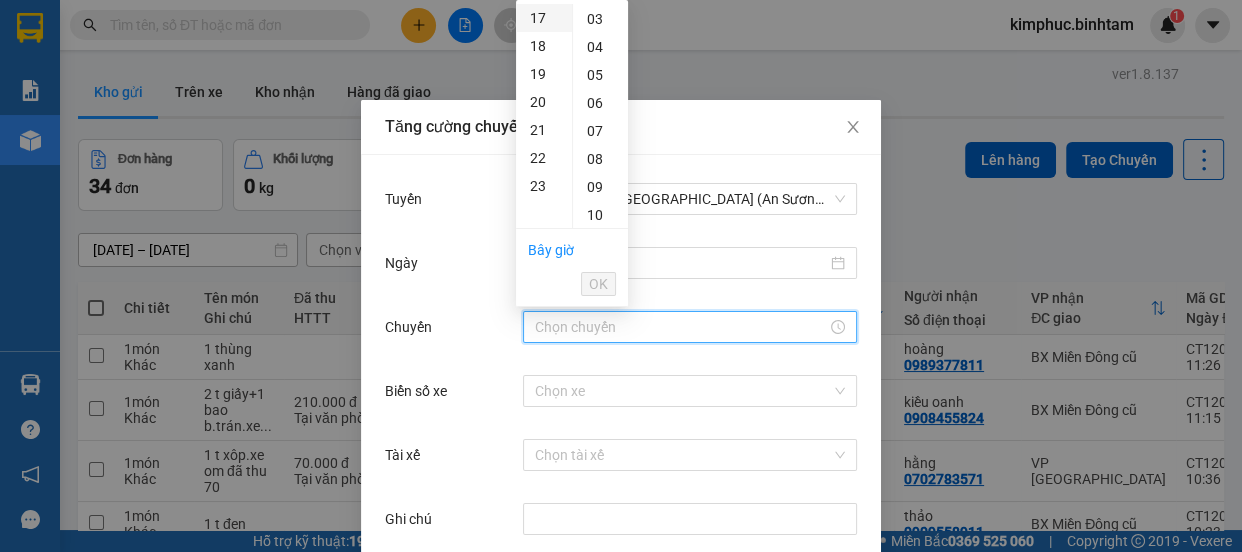 click on "17" at bounding box center (544, 18) 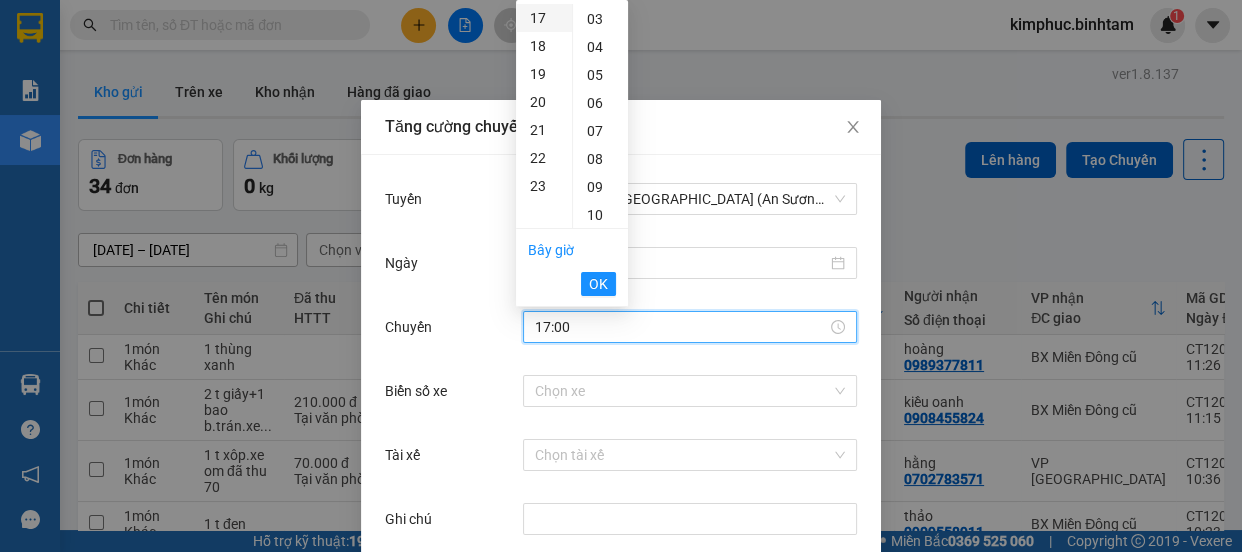 scroll, scrollTop: 0, scrollLeft: 0, axis: both 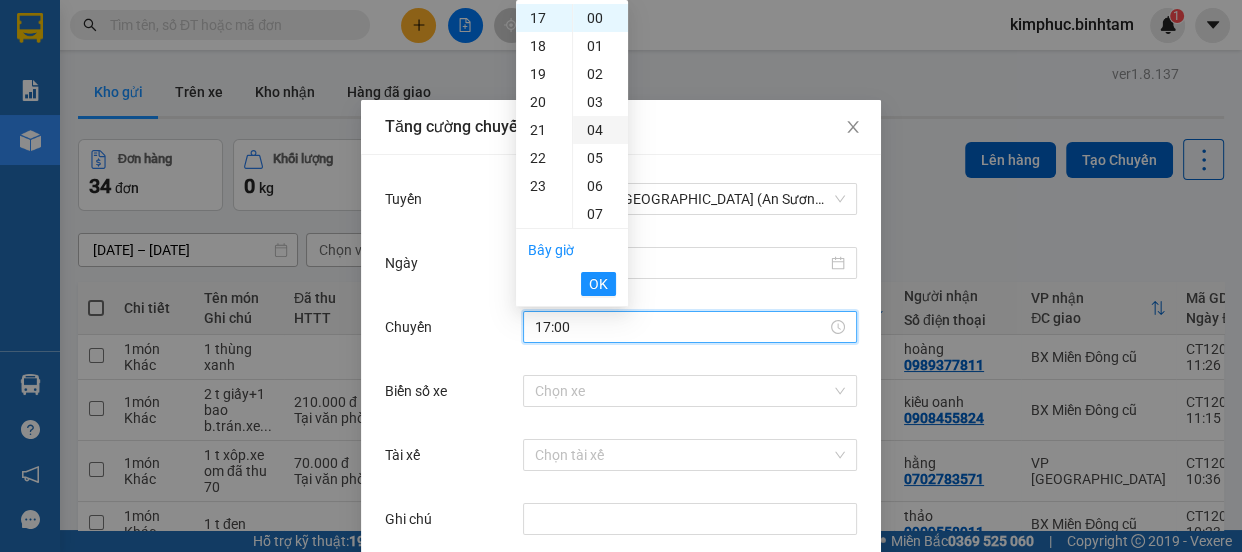 click on "04" at bounding box center (600, 130) 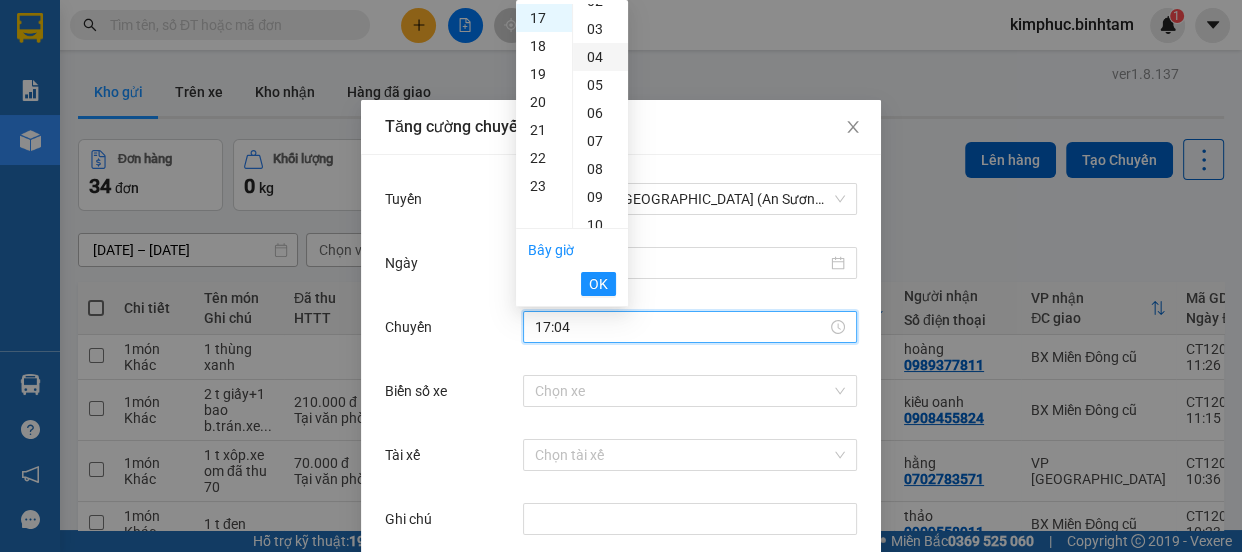 scroll, scrollTop: 111, scrollLeft: 0, axis: vertical 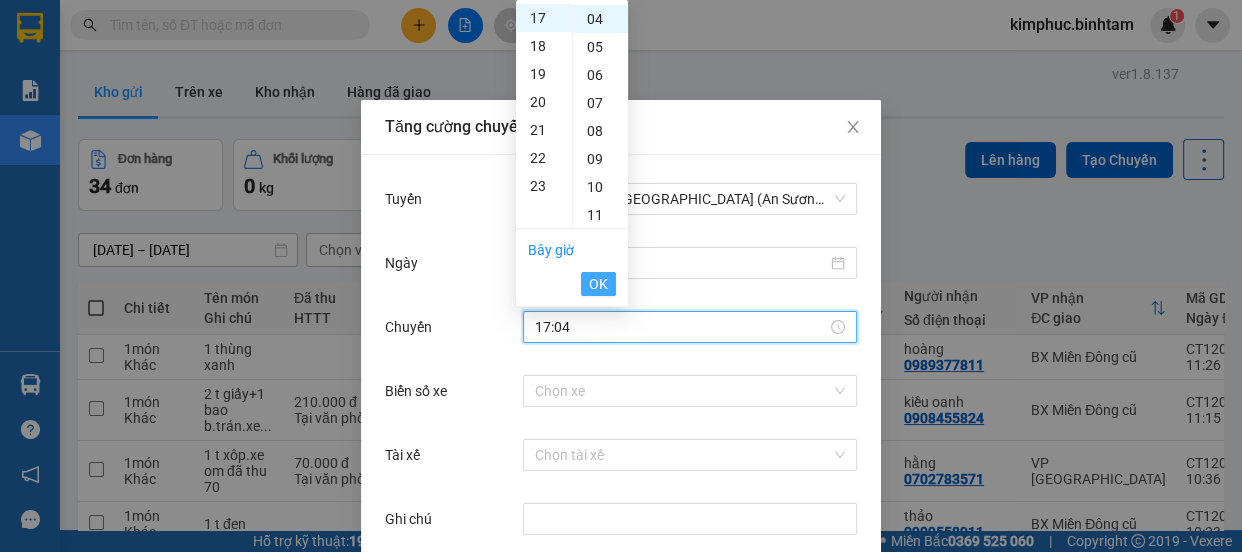 click on "OK" at bounding box center [598, 284] 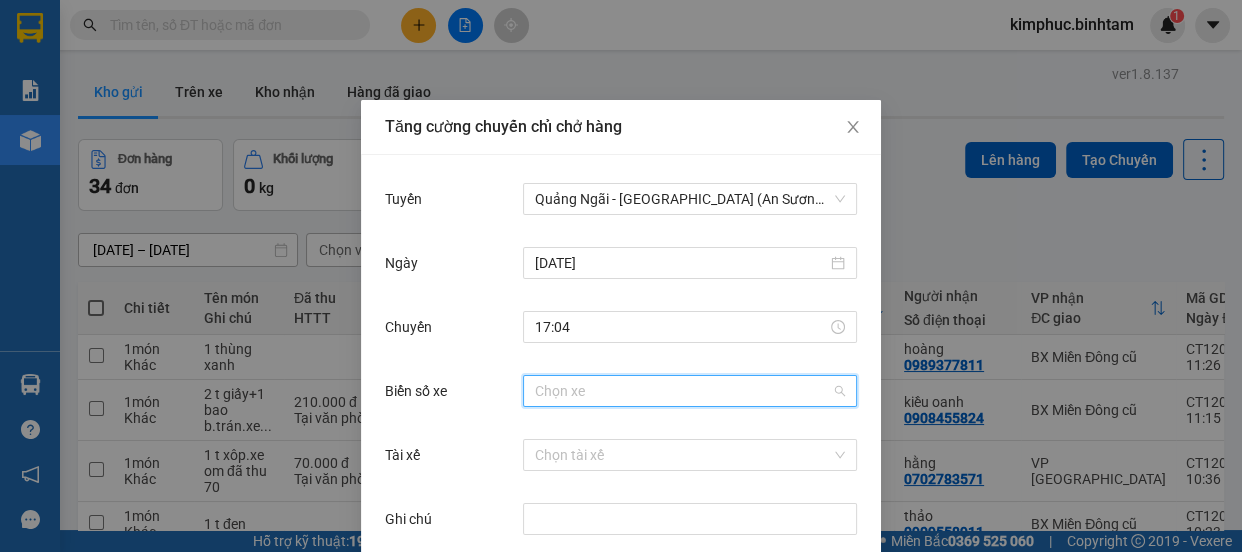 click on "Biển số xe" at bounding box center (683, 391) 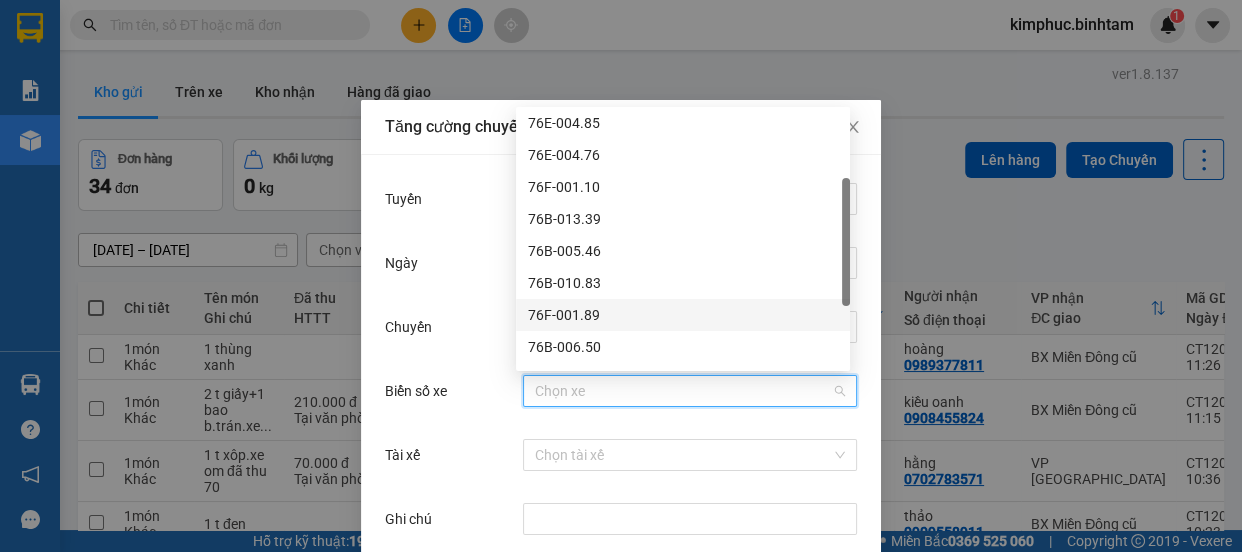 scroll, scrollTop: 10, scrollLeft: 0, axis: vertical 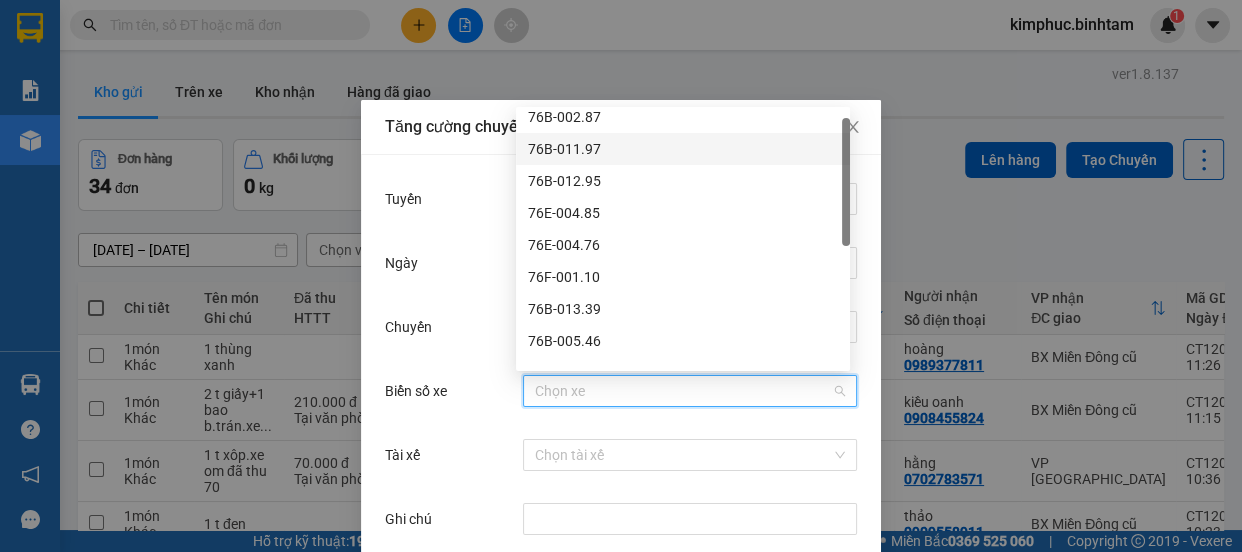 click on "76B-011.97" at bounding box center [683, 149] 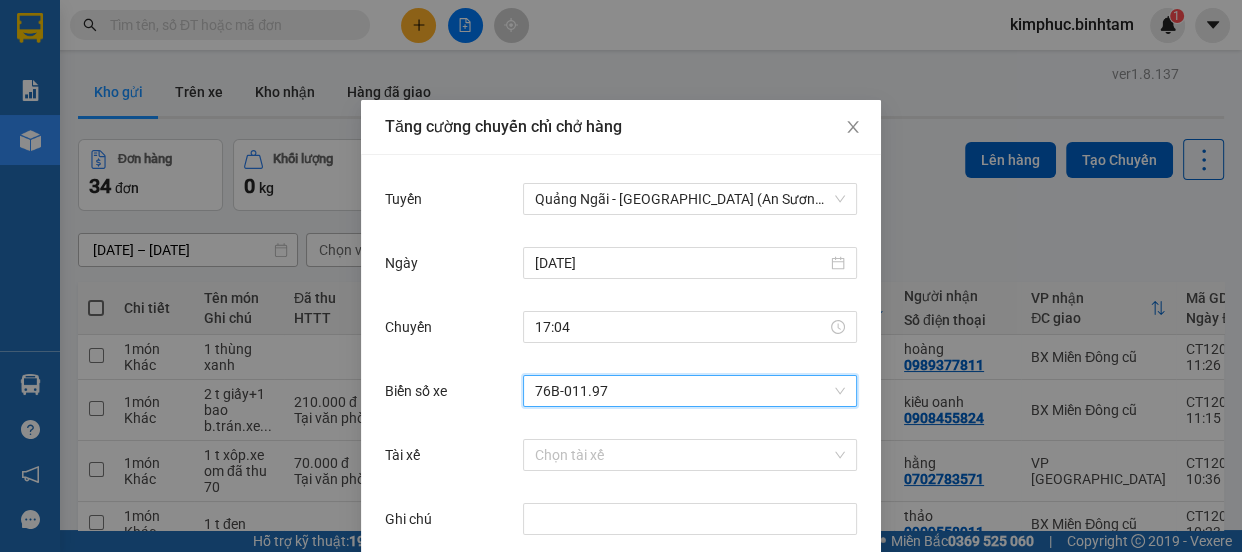 scroll, scrollTop: 90, scrollLeft: 0, axis: vertical 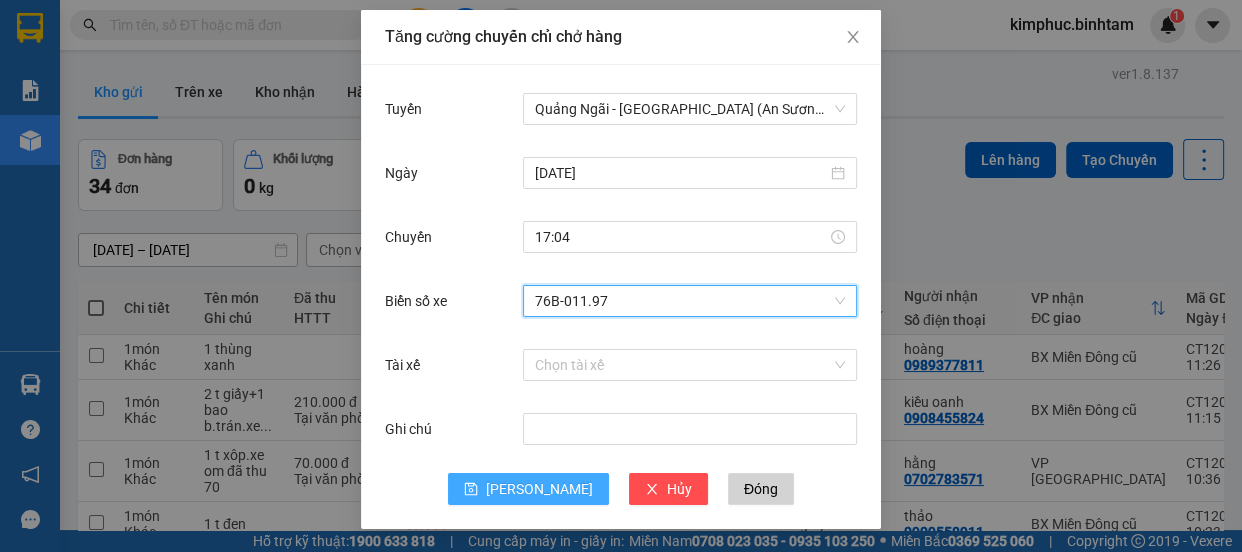 click on "[PERSON_NAME]" at bounding box center [539, 489] 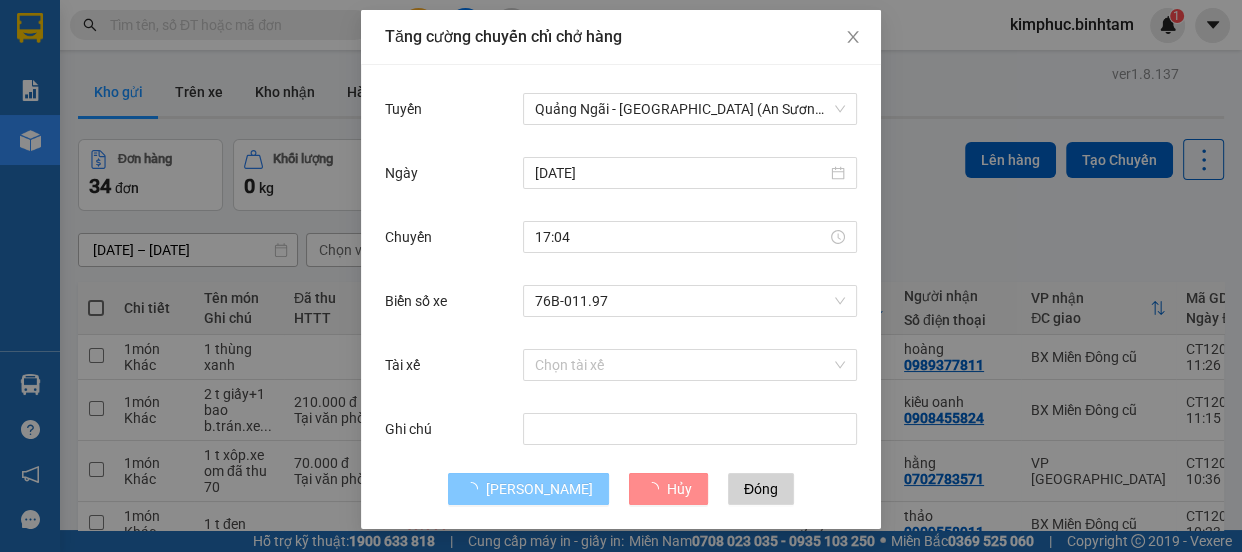 type 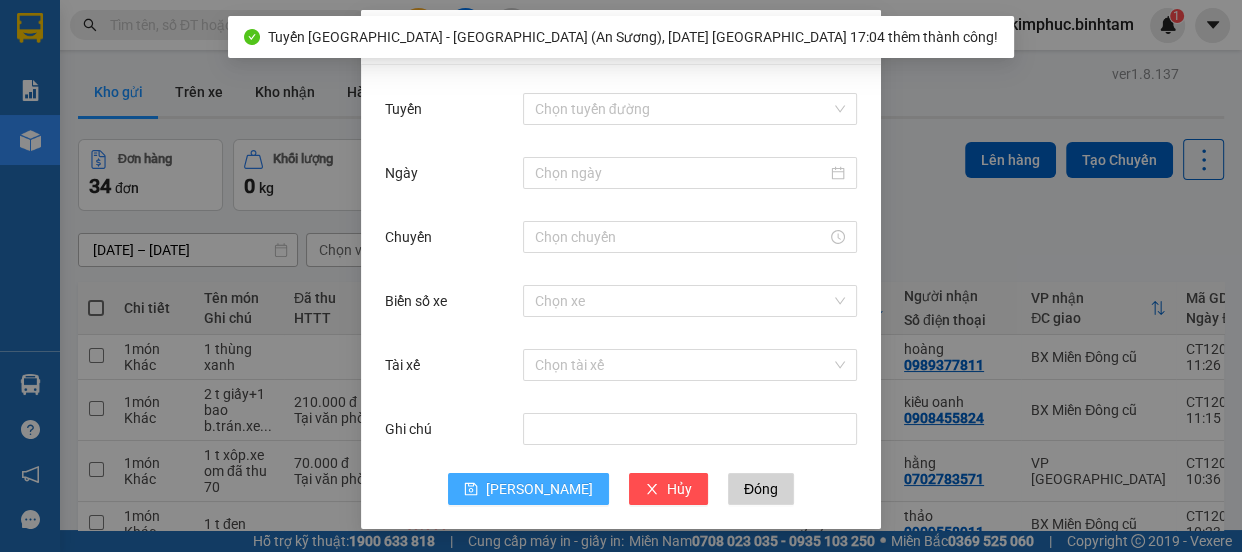 scroll, scrollTop: 0, scrollLeft: 0, axis: both 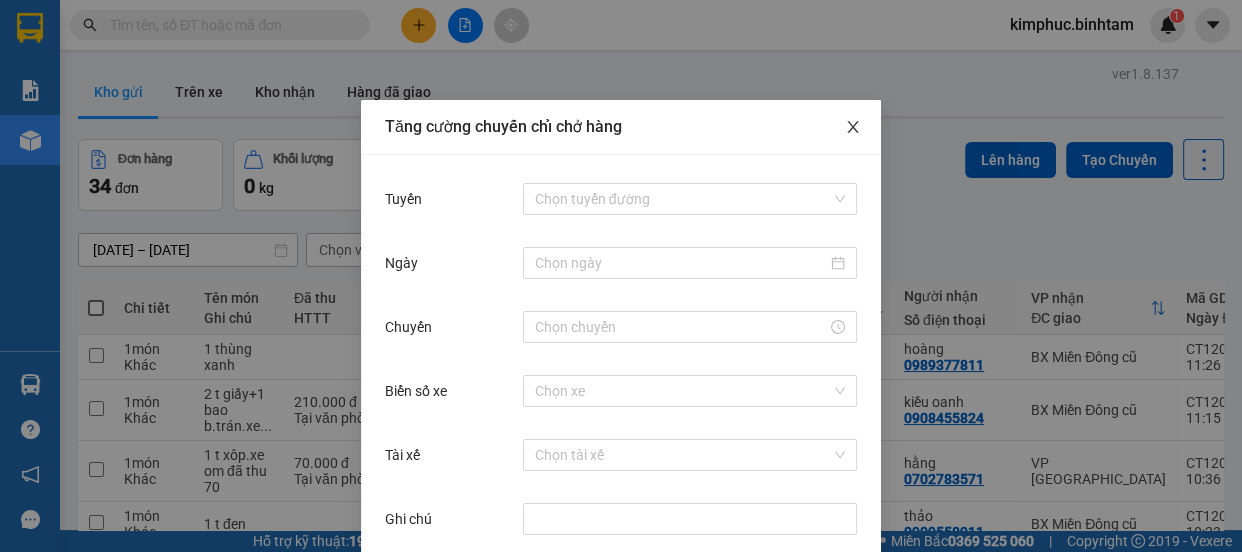 click 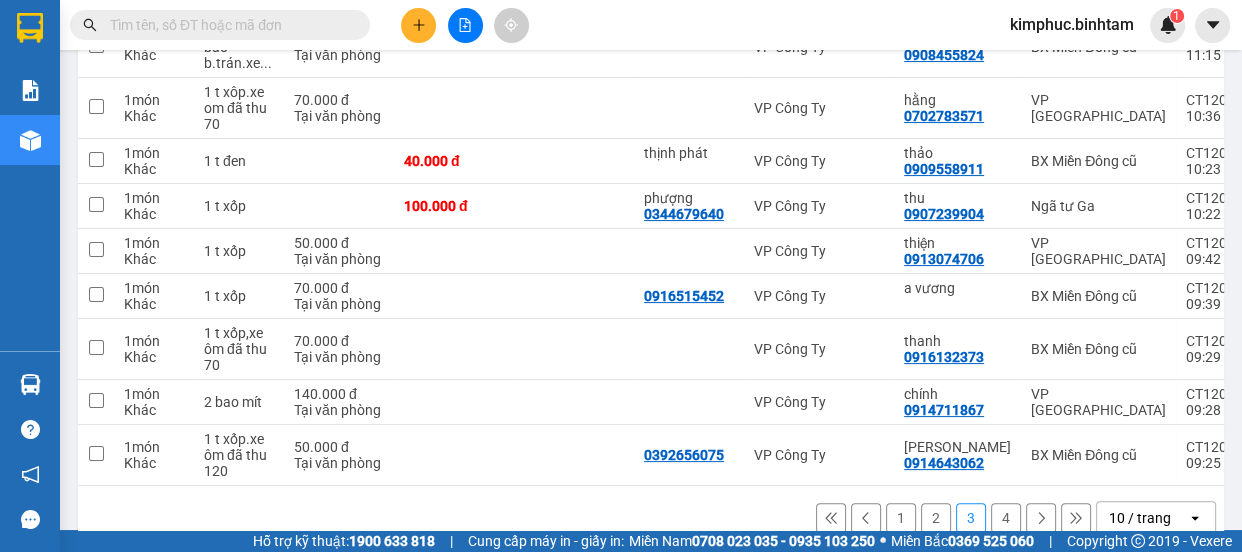 scroll, scrollTop: 407, scrollLeft: 0, axis: vertical 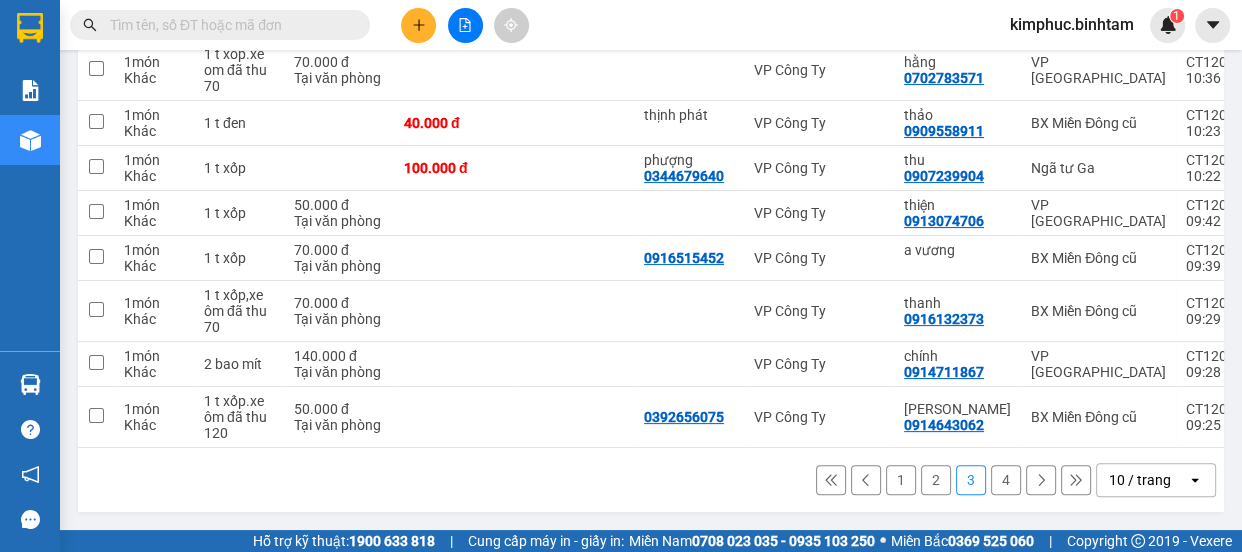click on "1" at bounding box center [901, 480] 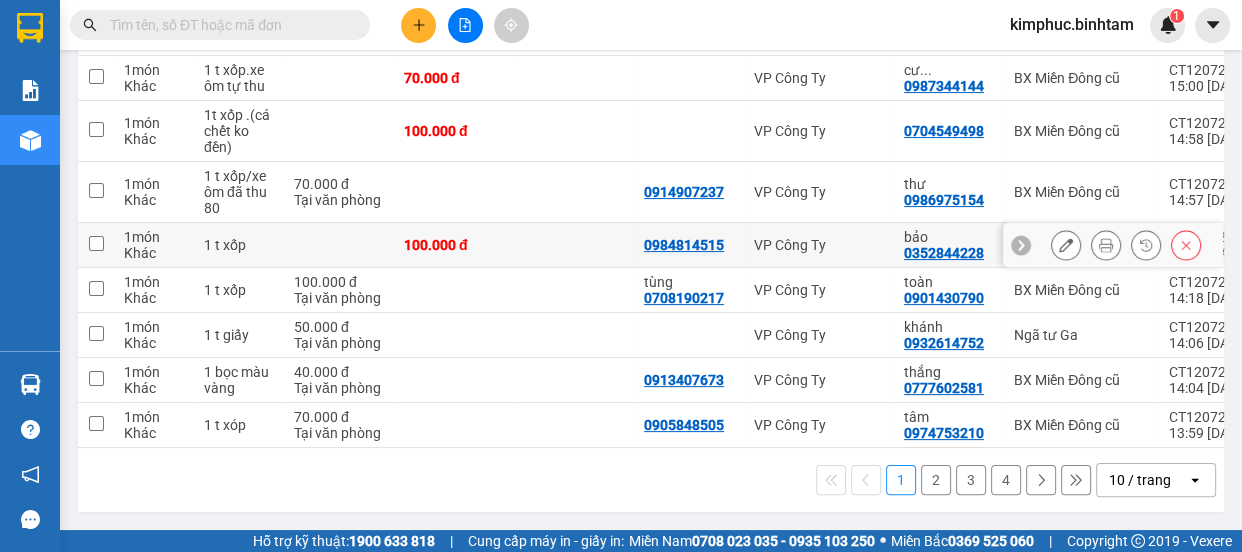 scroll, scrollTop: 118, scrollLeft: 0, axis: vertical 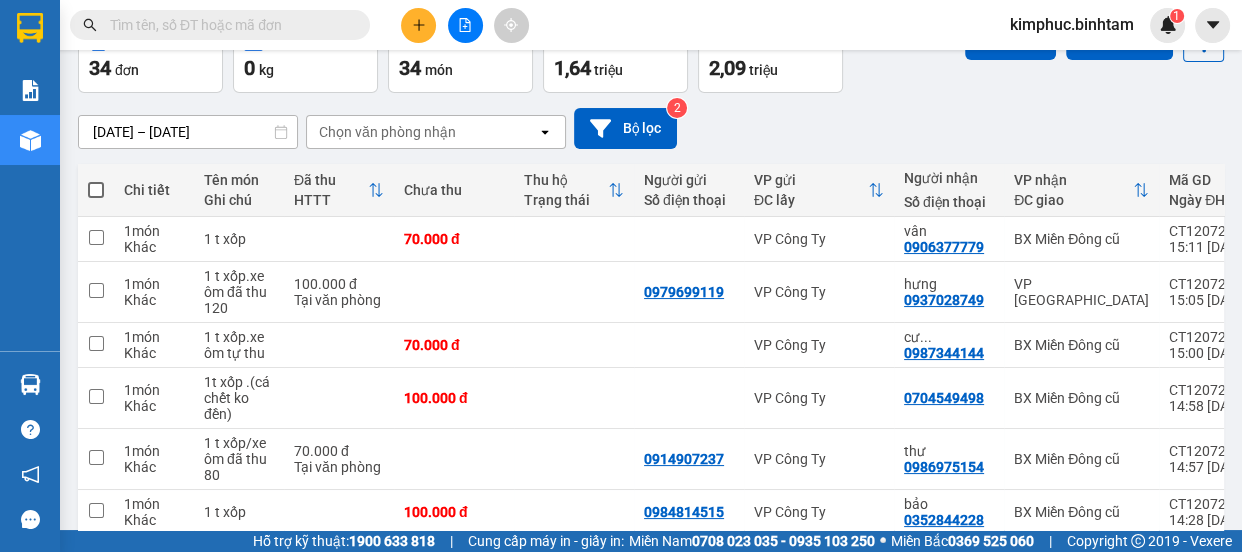 click at bounding box center [96, 190] 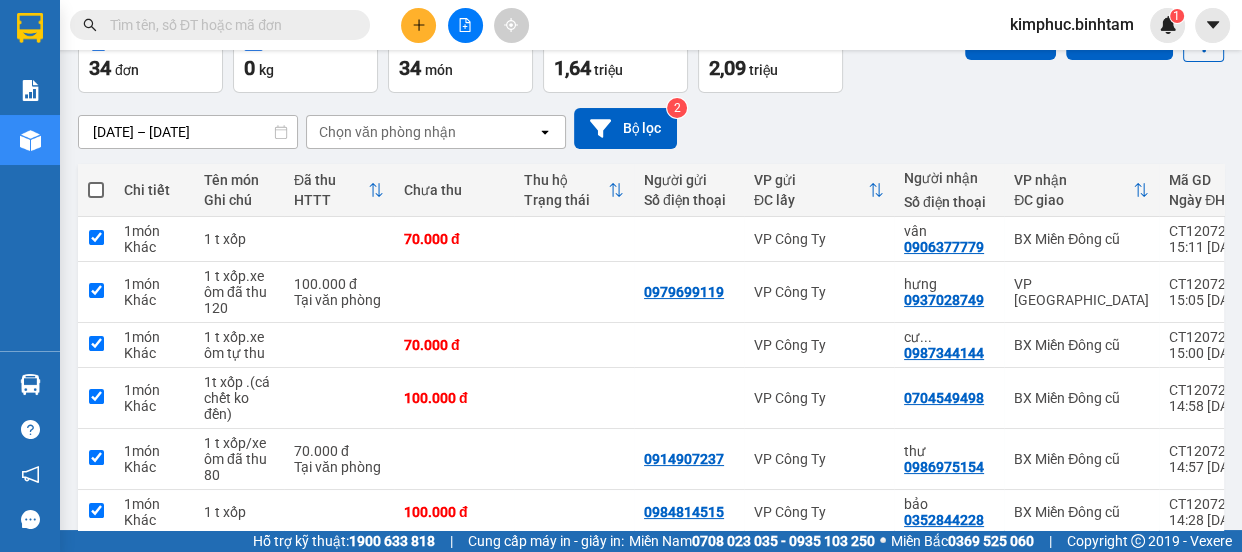 checkbox on "true" 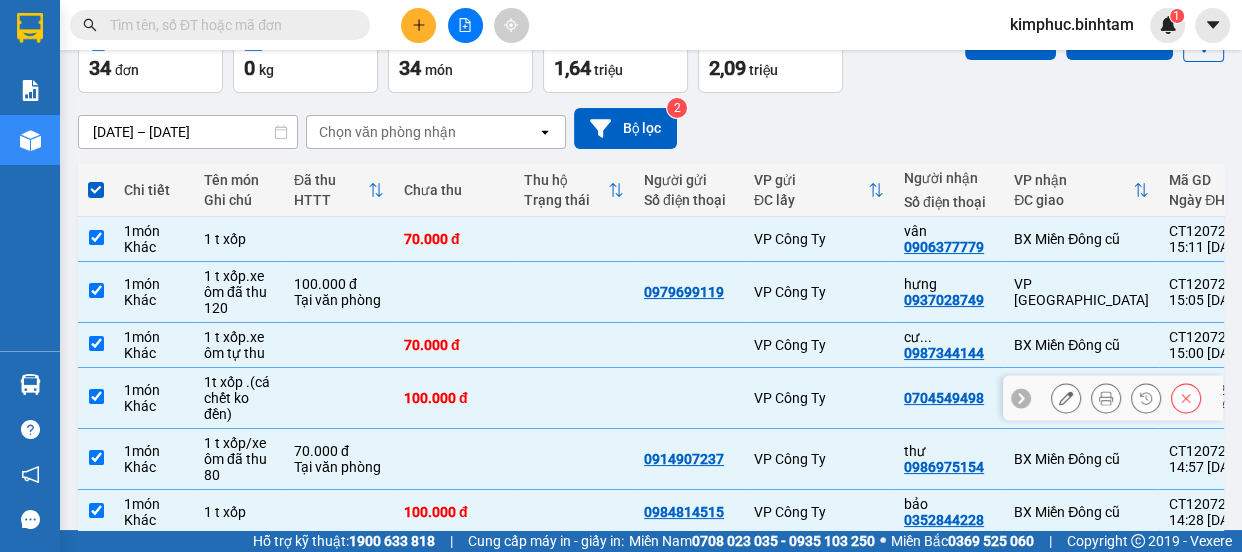 scroll, scrollTop: 300, scrollLeft: 0, axis: vertical 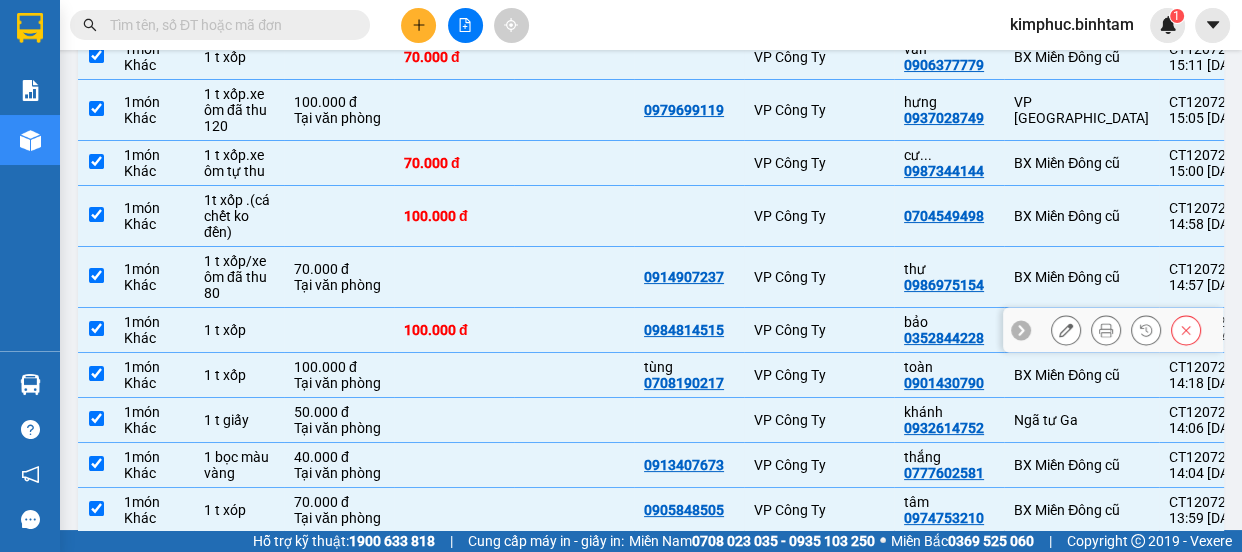 click at bounding box center [96, 328] 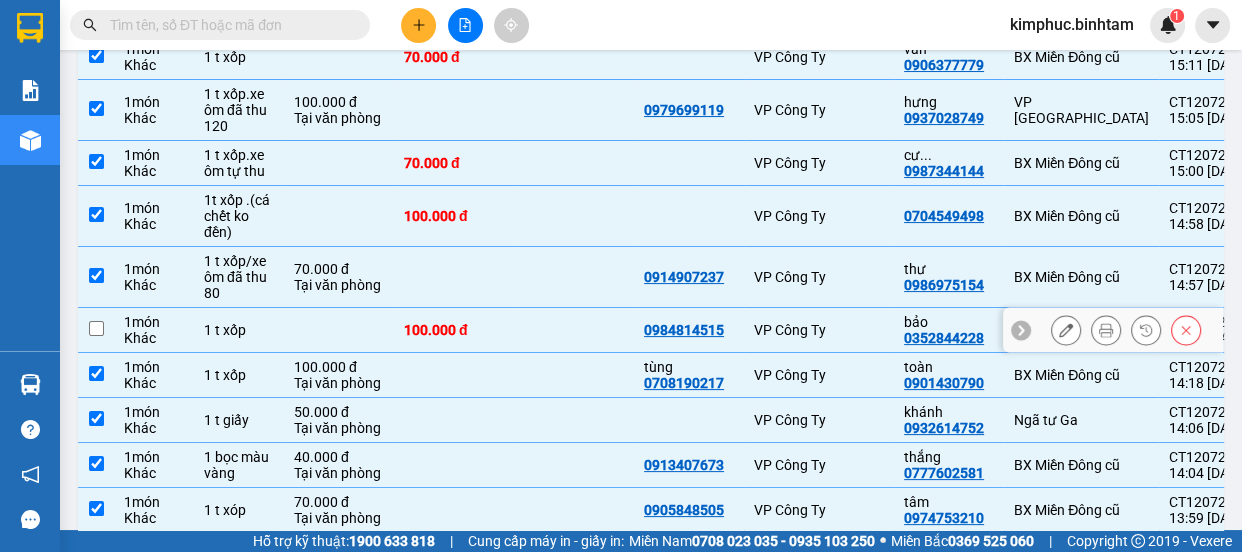 checkbox on "false" 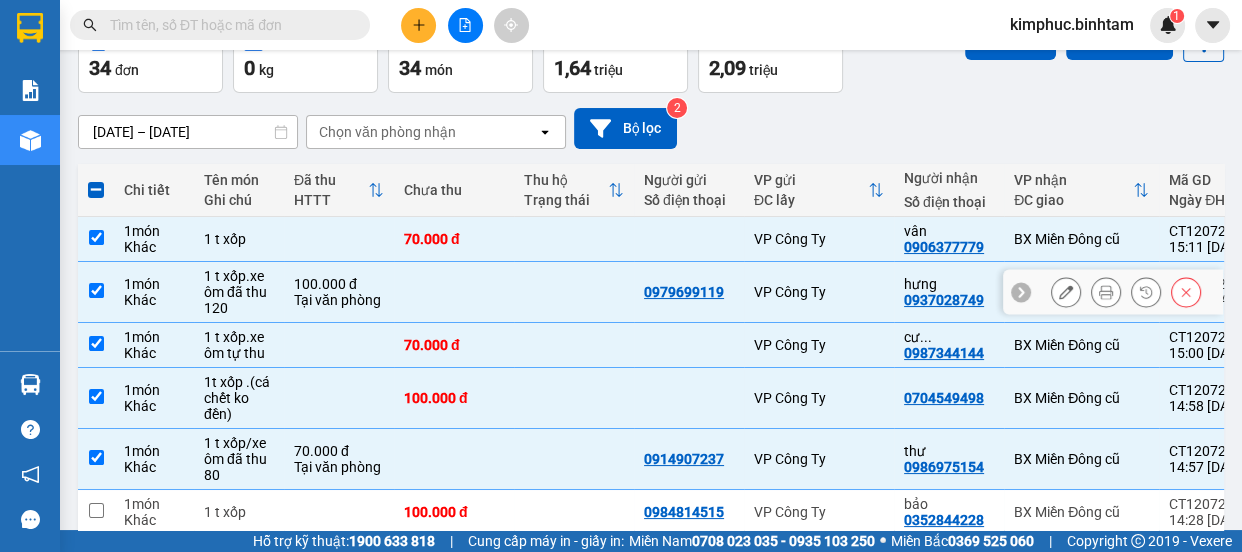 scroll, scrollTop: 0, scrollLeft: 0, axis: both 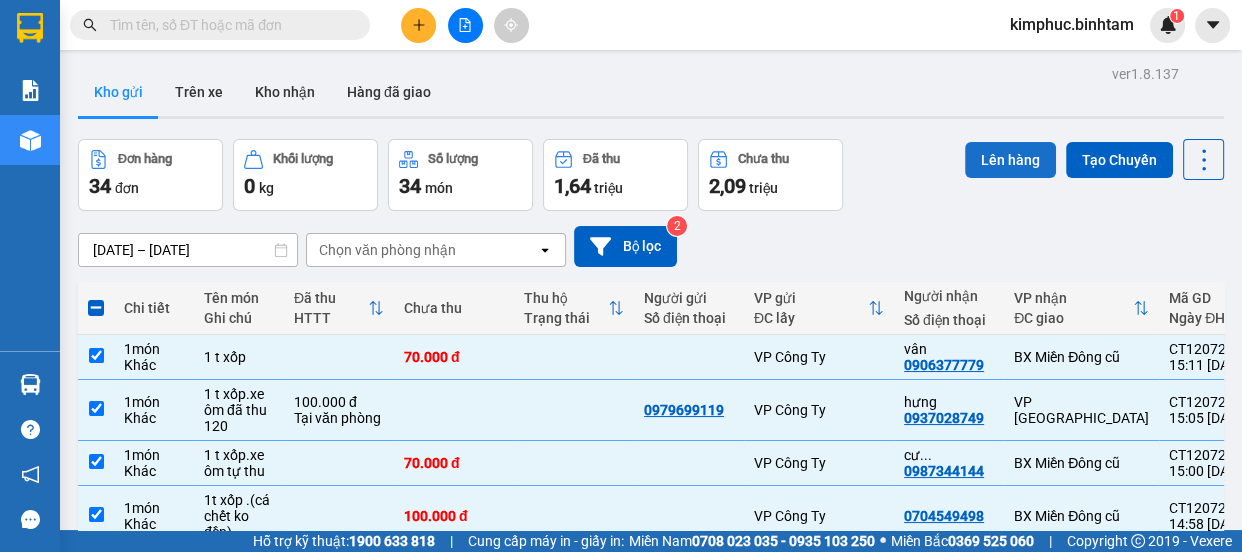 click on "Lên hàng" at bounding box center (1010, 160) 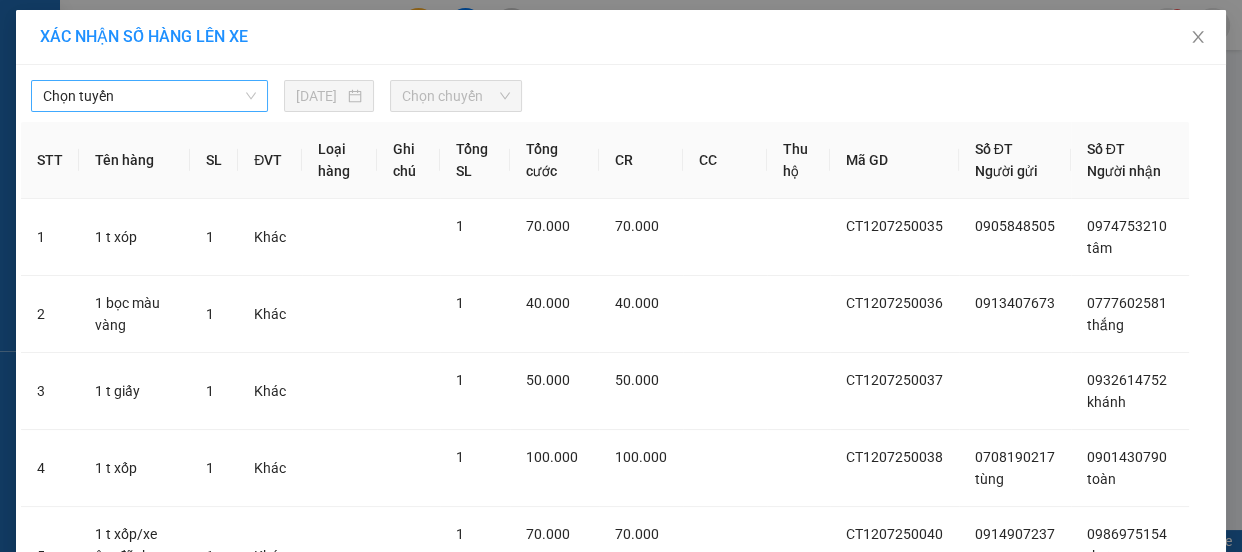 click on "Chọn tuyến" at bounding box center (149, 96) 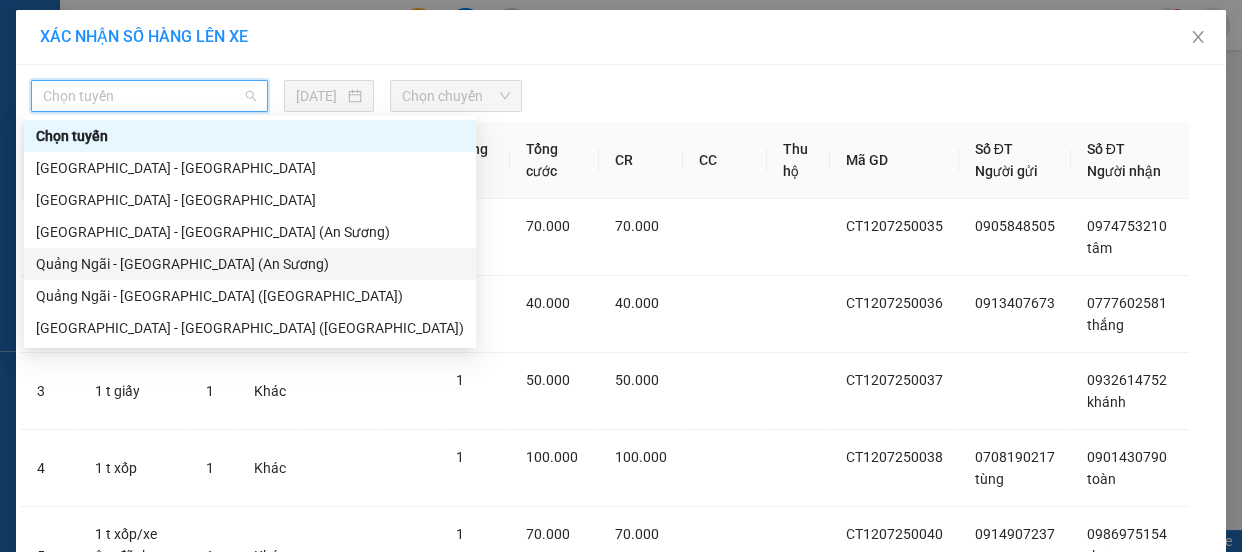 click on "Quảng Ngãi - [GEOGRAPHIC_DATA] (An Sương)" at bounding box center [250, 264] 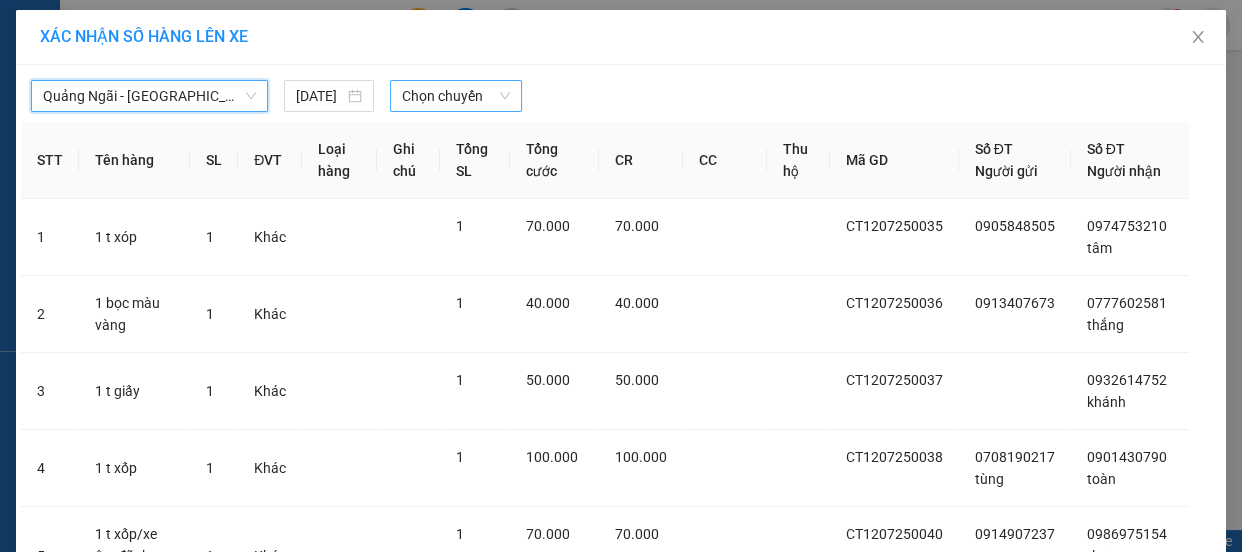 click on "Chọn chuyến" at bounding box center [456, 96] 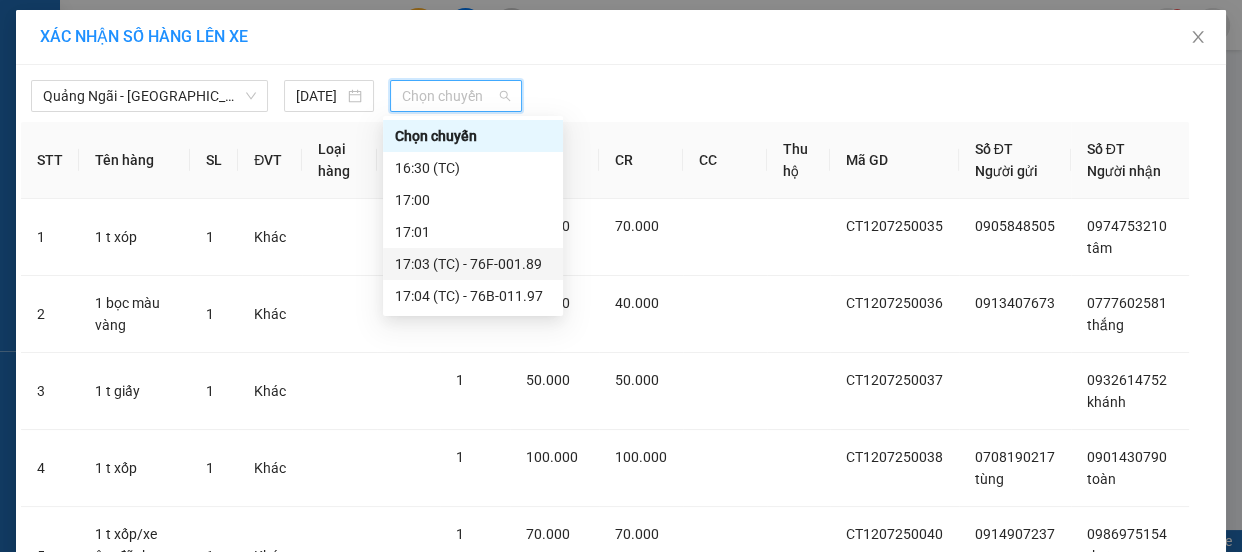 click on "17:03   (TC)   - 76F-001.89" at bounding box center [473, 264] 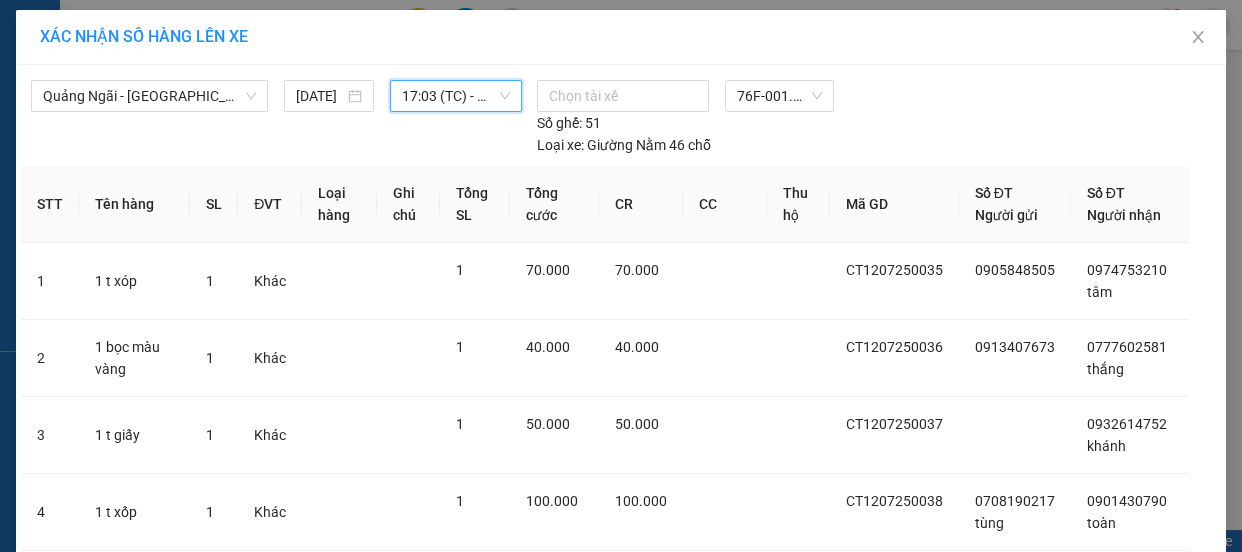 scroll, scrollTop: 545, scrollLeft: 0, axis: vertical 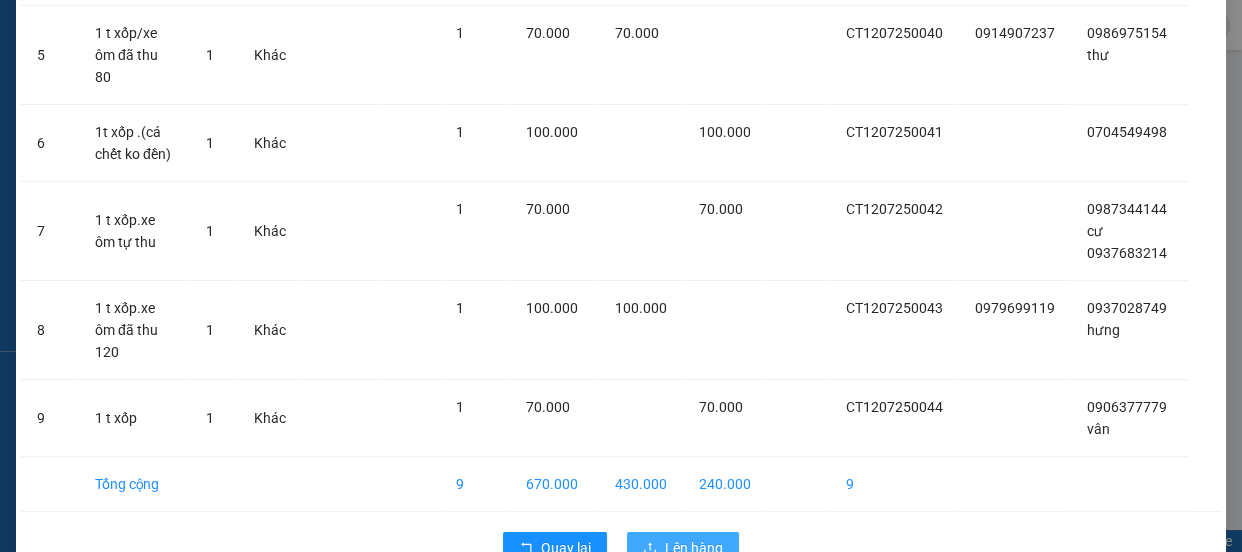 click on "Lên hàng" at bounding box center (694, 548) 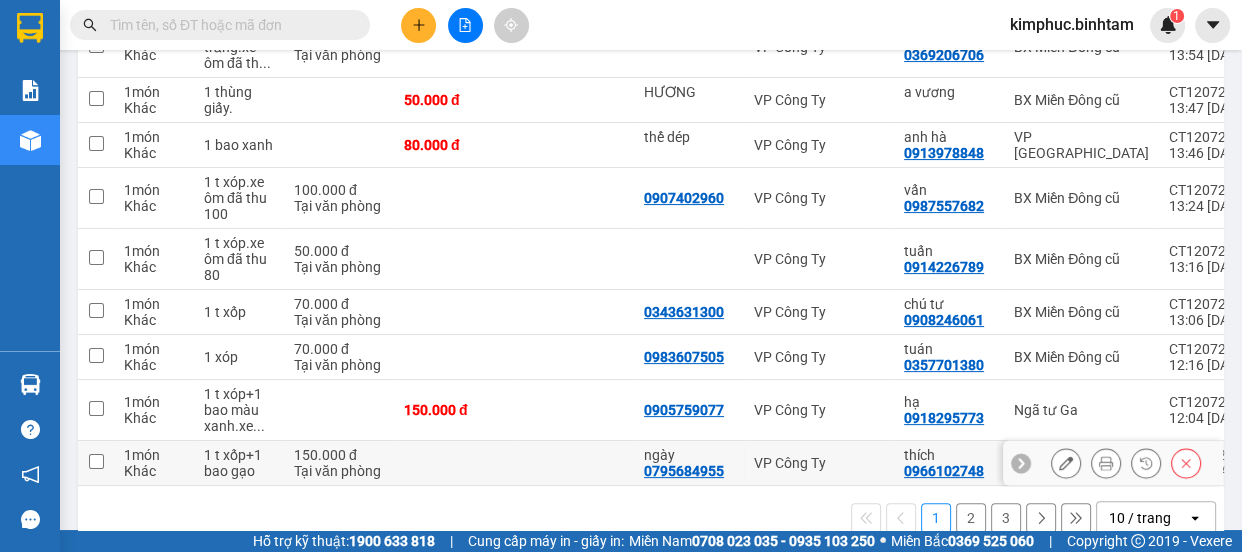 scroll, scrollTop: 90, scrollLeft: 0, axis: vertical 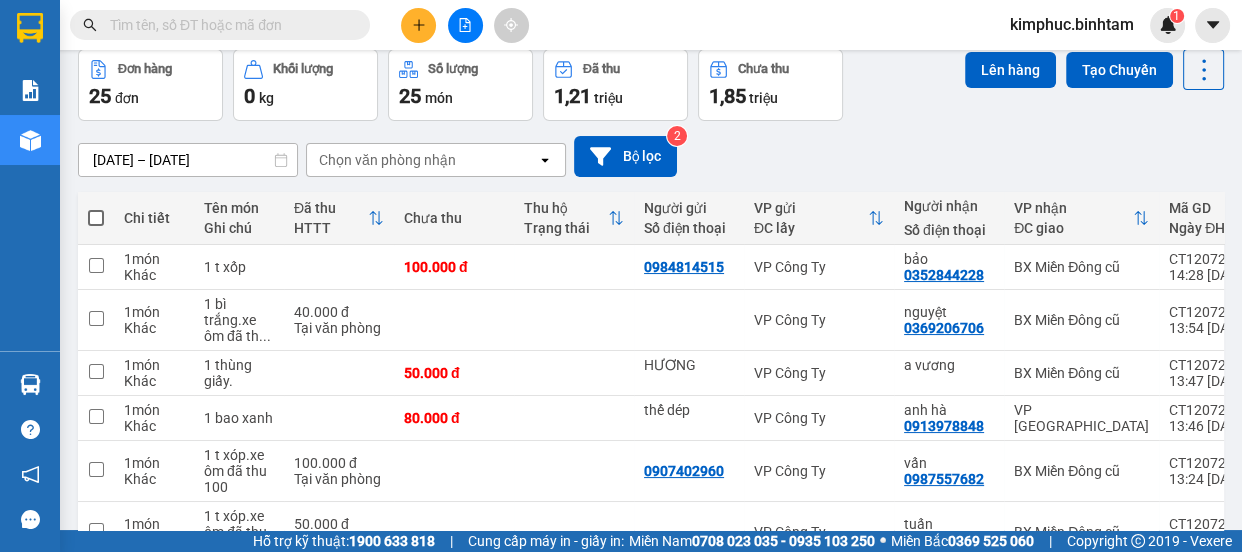 click at bounding box center (96, 218) 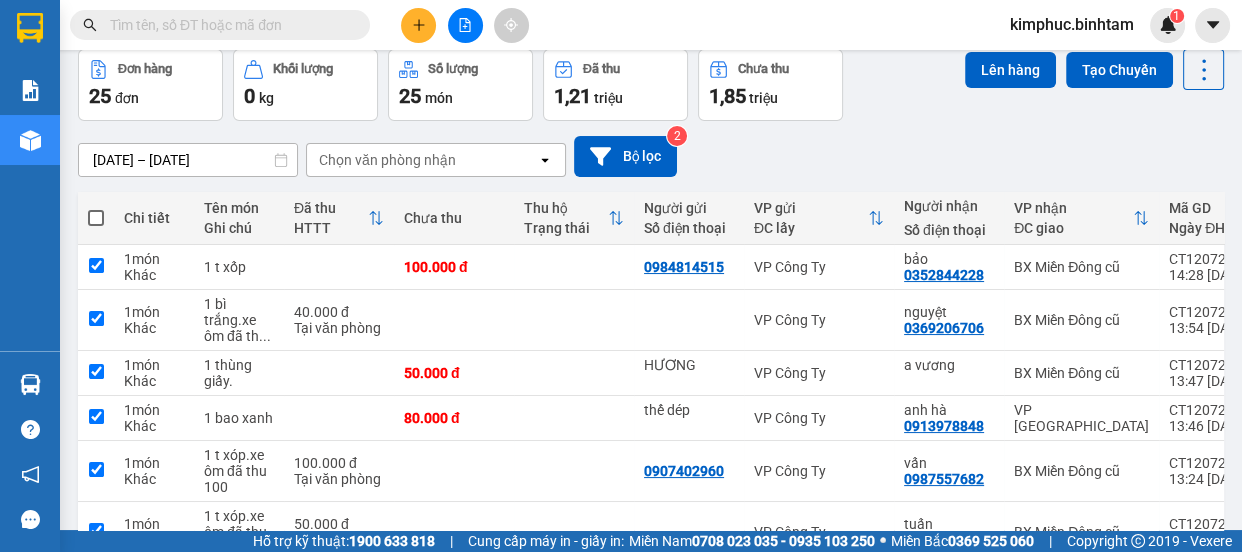 checkbox on "true" 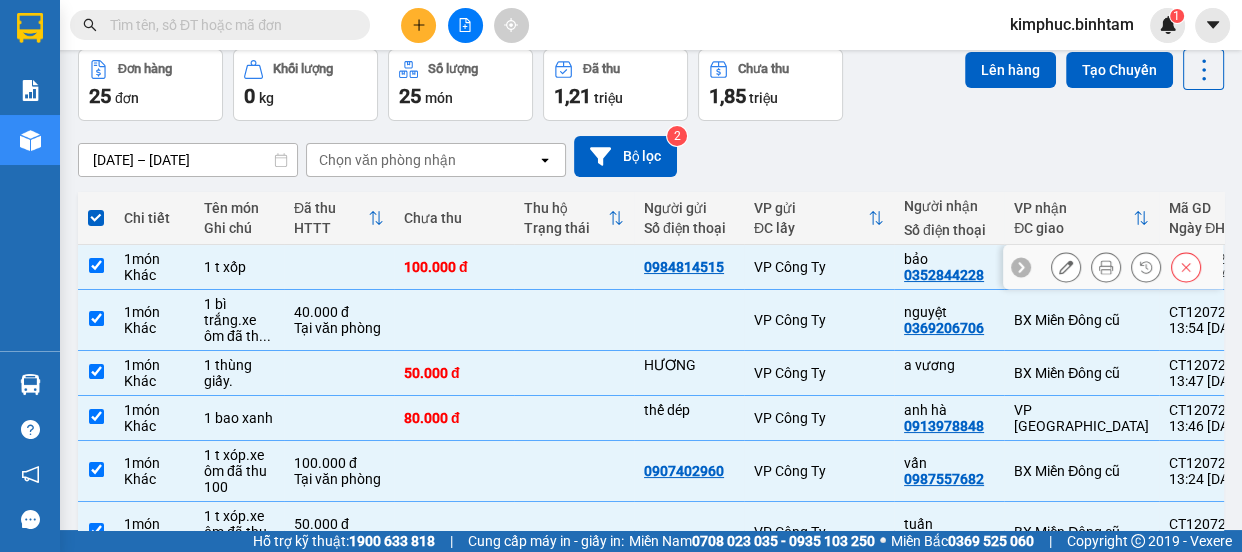 click at bounding box center [96, 265] 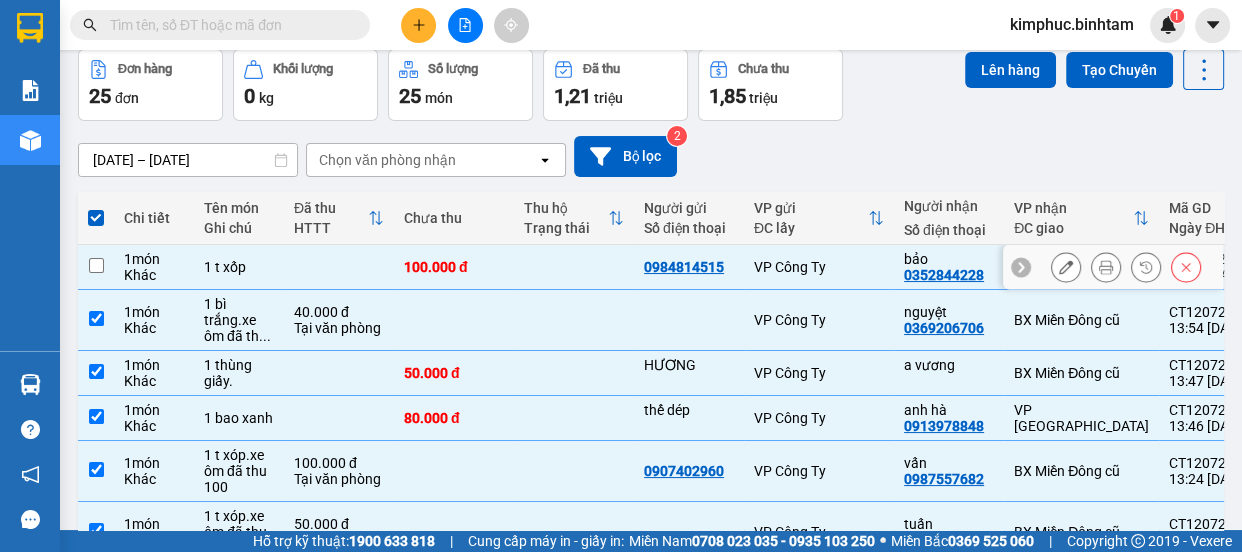 checkbox on "false" 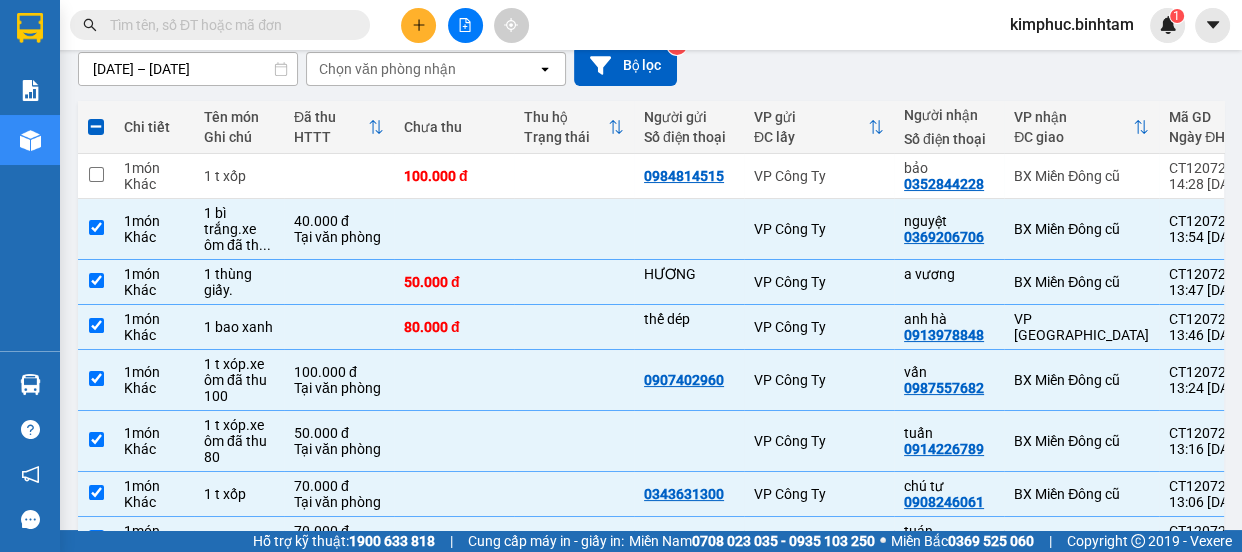 scroll, scrollTop: 0, scrollLeft: 0, axis: both 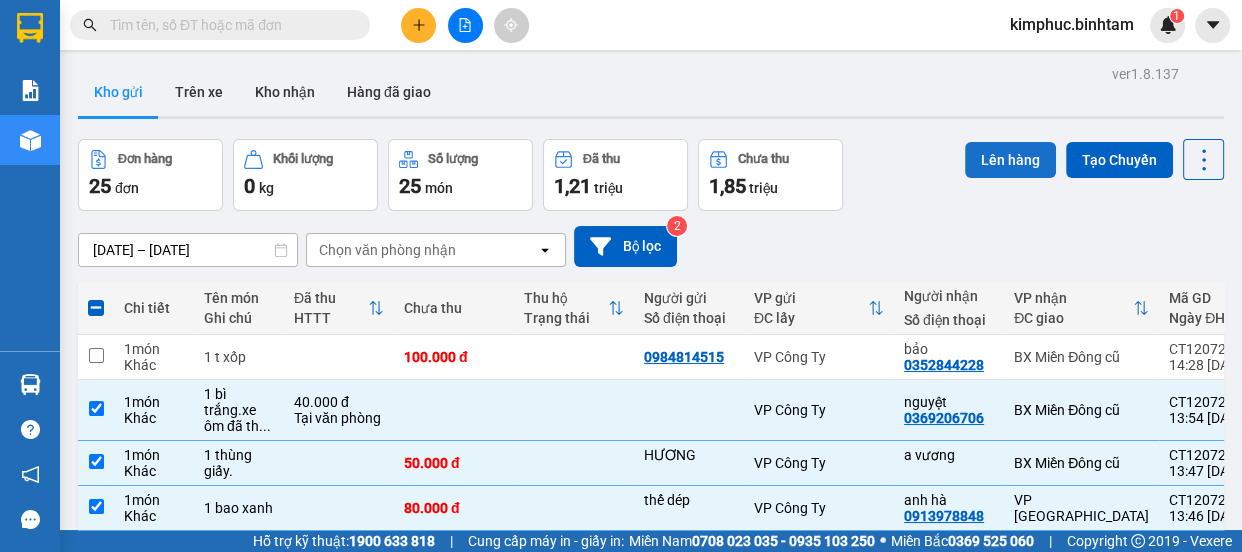 click on "Lên hàng" at bounding box center [1010, 160] 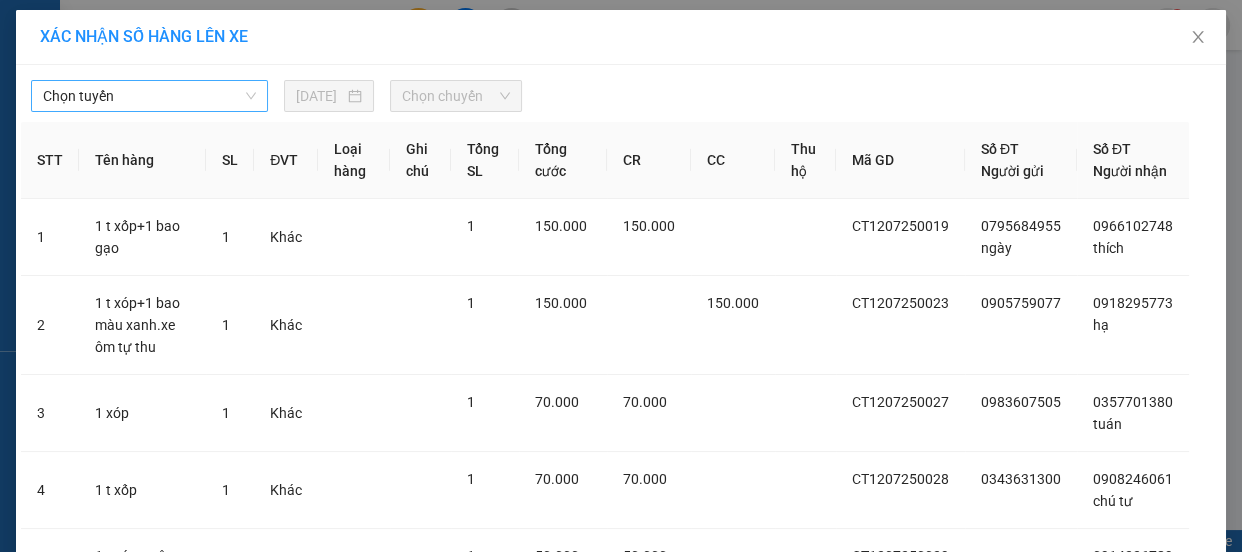 click on "Chọn tuyến" at bounding box center [149, 96] 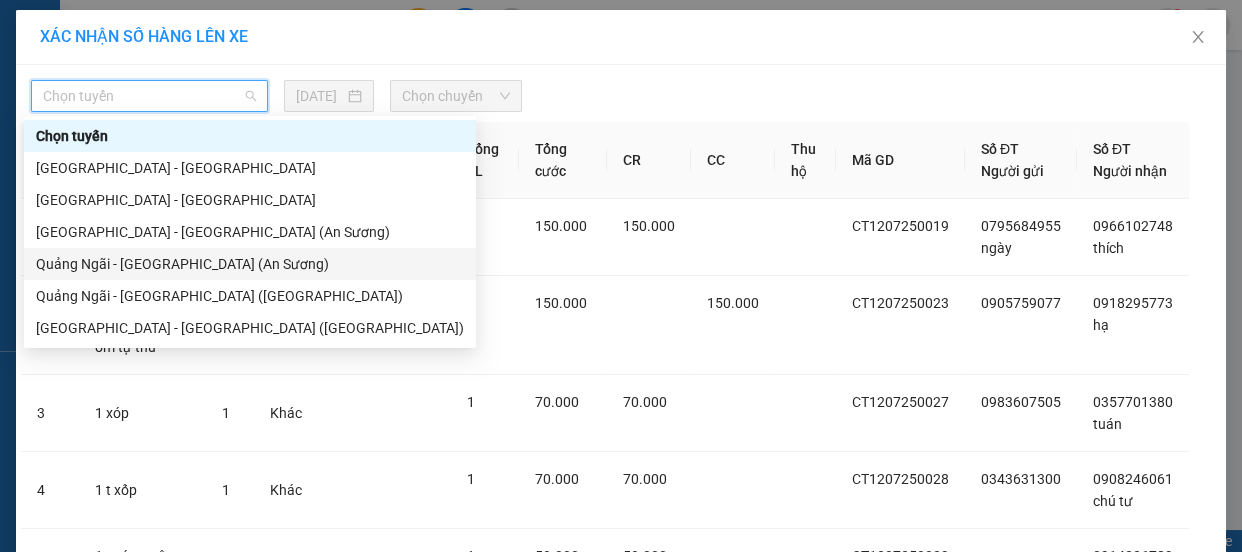click on "Quảng Ngãi - [GEOGRAPHIC_DATA] (An Sương)" at bounding box center [250, 264] 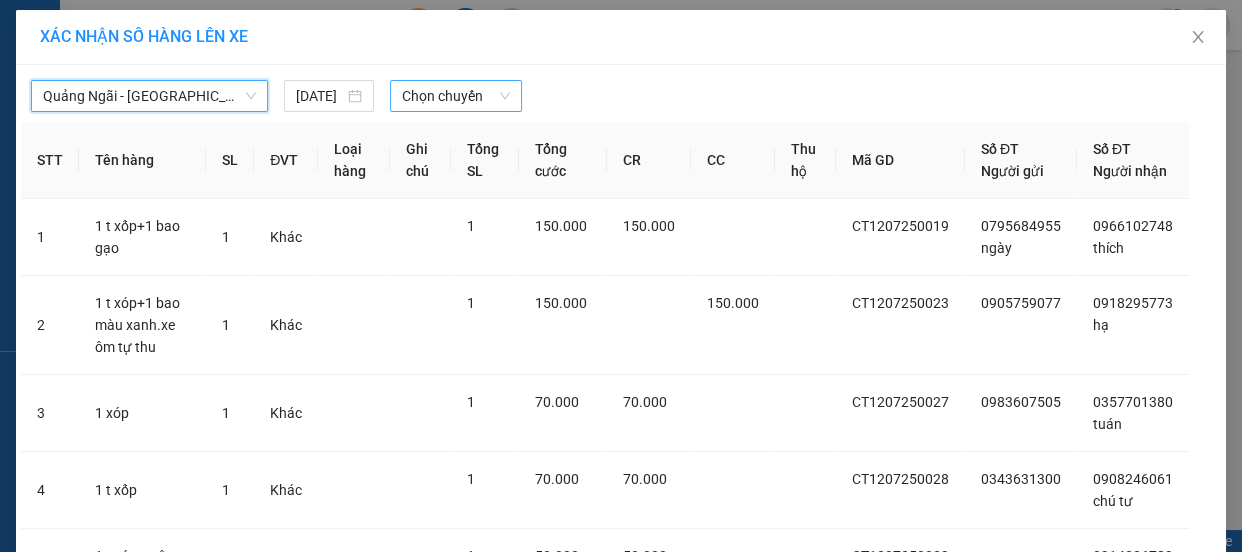 click on "Chọn chuyến" at bounding box center (456, 96) 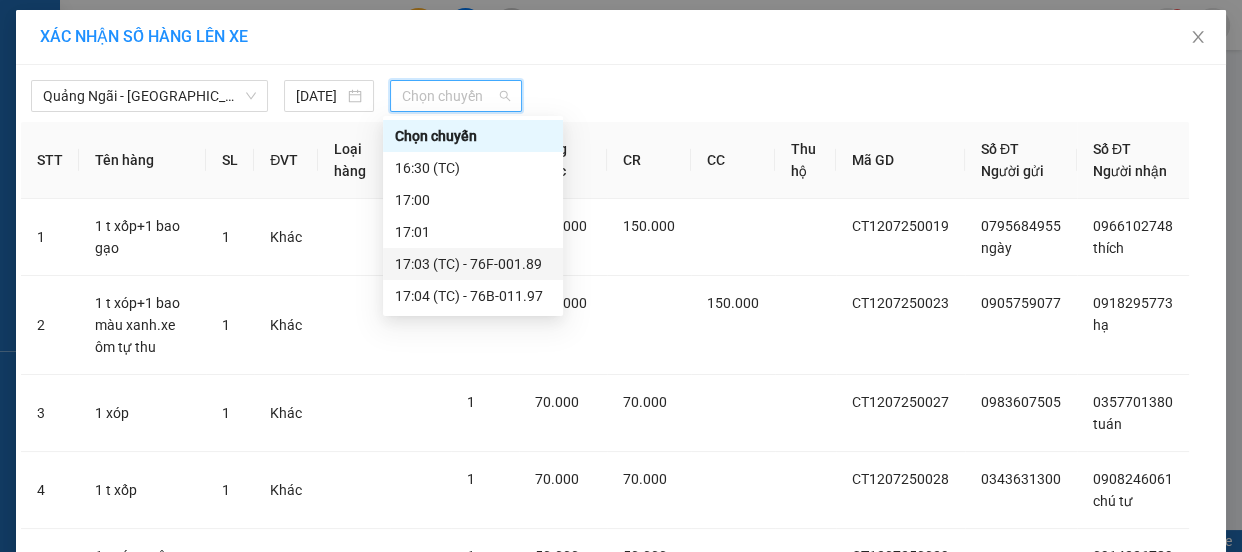 click on "17:03   (TC)   - 76F-001.89" at bounding box center (473, 264) 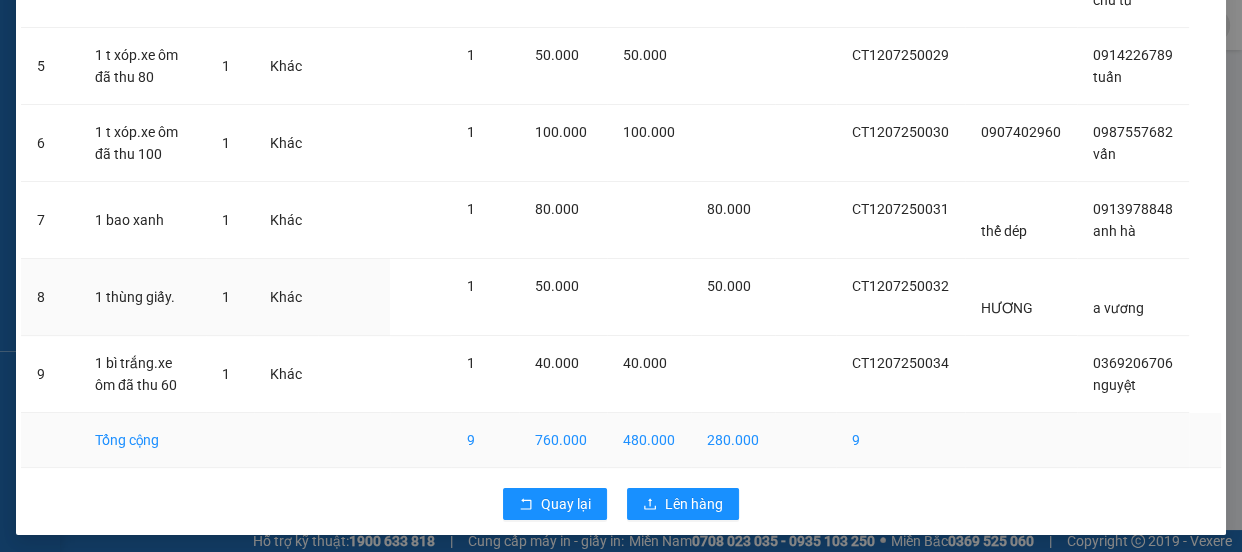 scroll, scrollTop: 572, scrollLeft: 0, axis: vertical 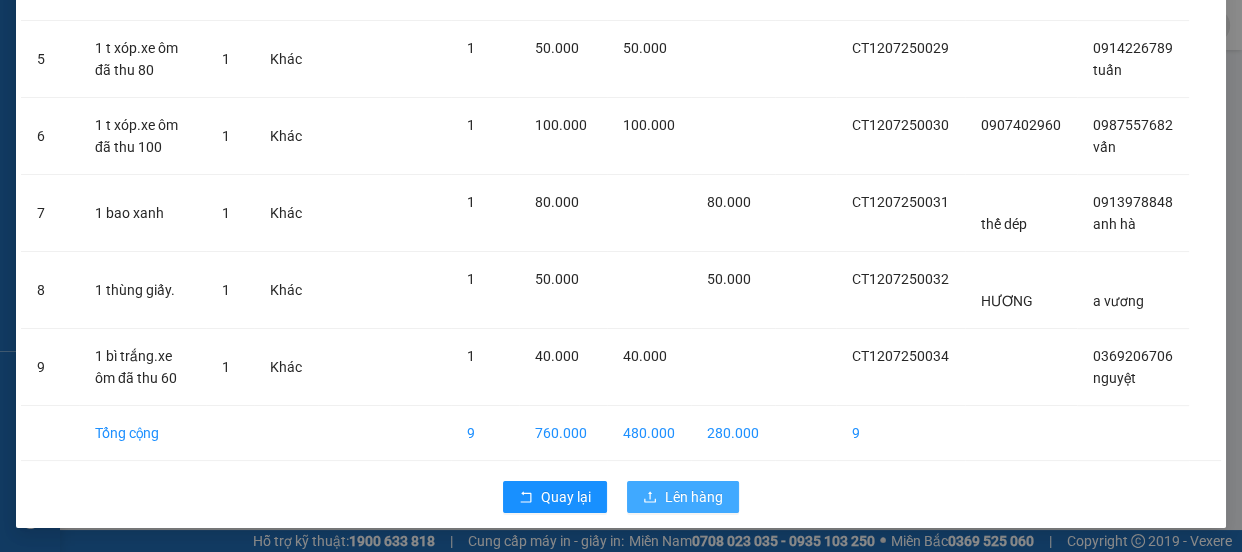 click on "Lên hàng" at bounding box center (694, 497) 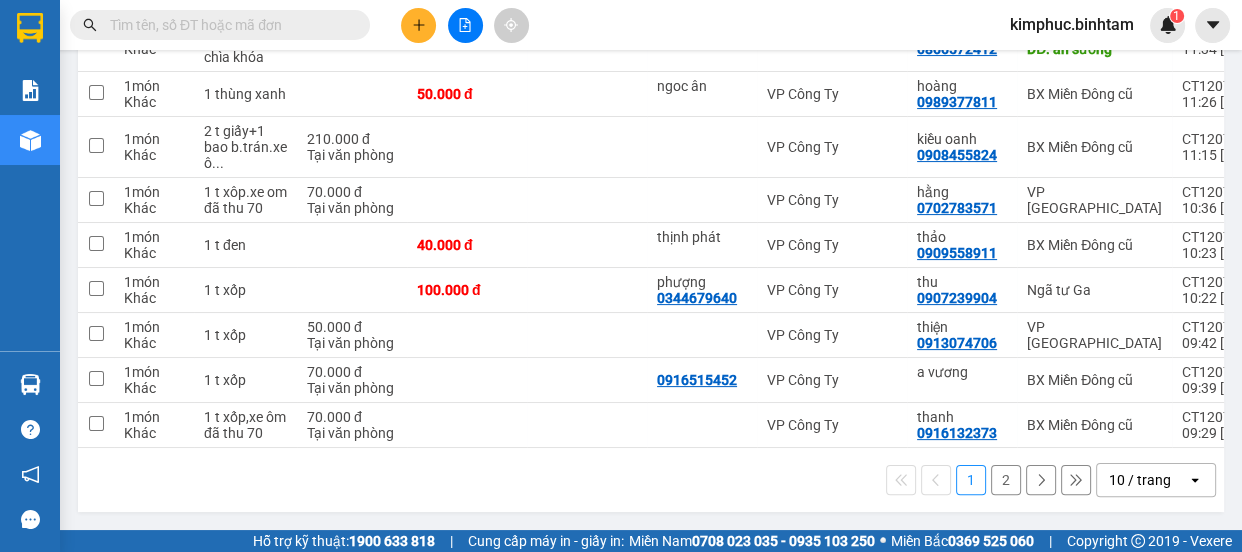 scroll, scrollTop: 134, scrollLeft: 0, axis: vertical 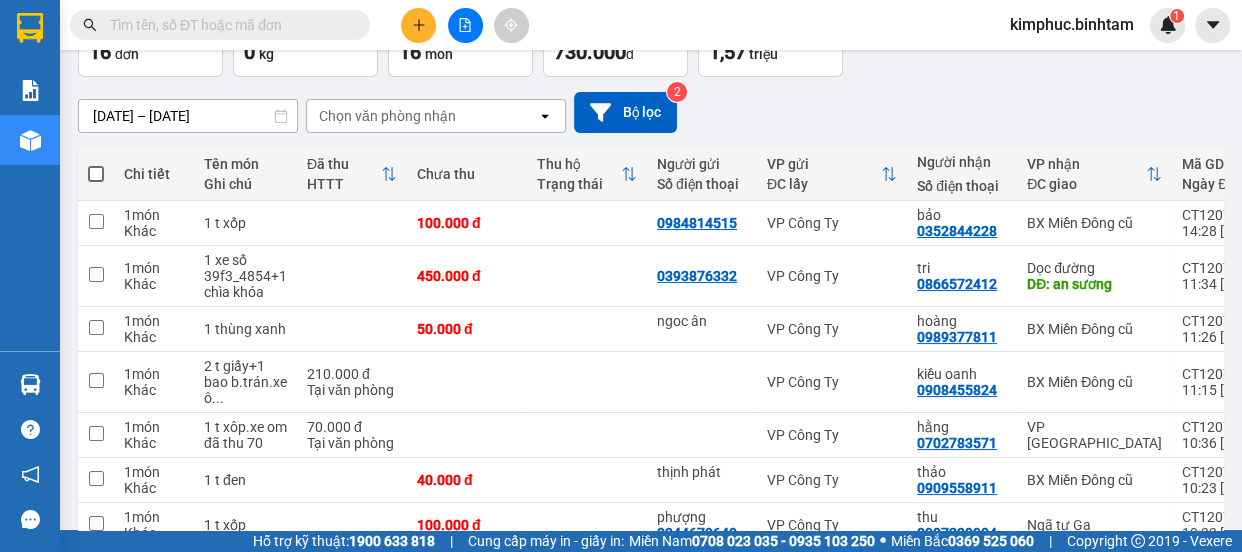 click at bounding box center [96, 174] 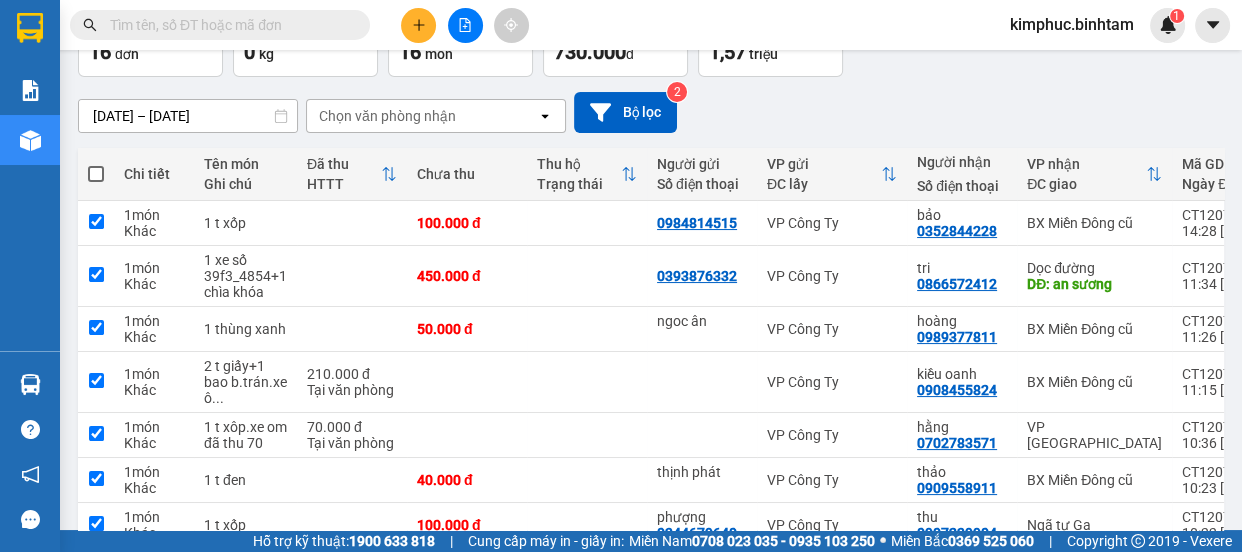 checkbox on "true" 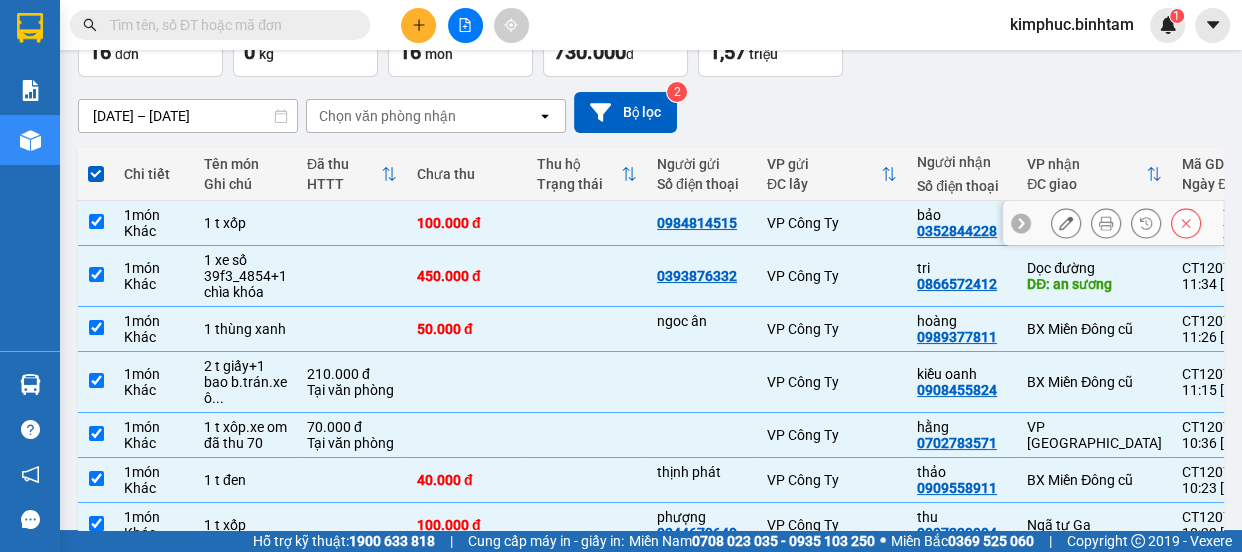 click at bounding box center [96, 221] 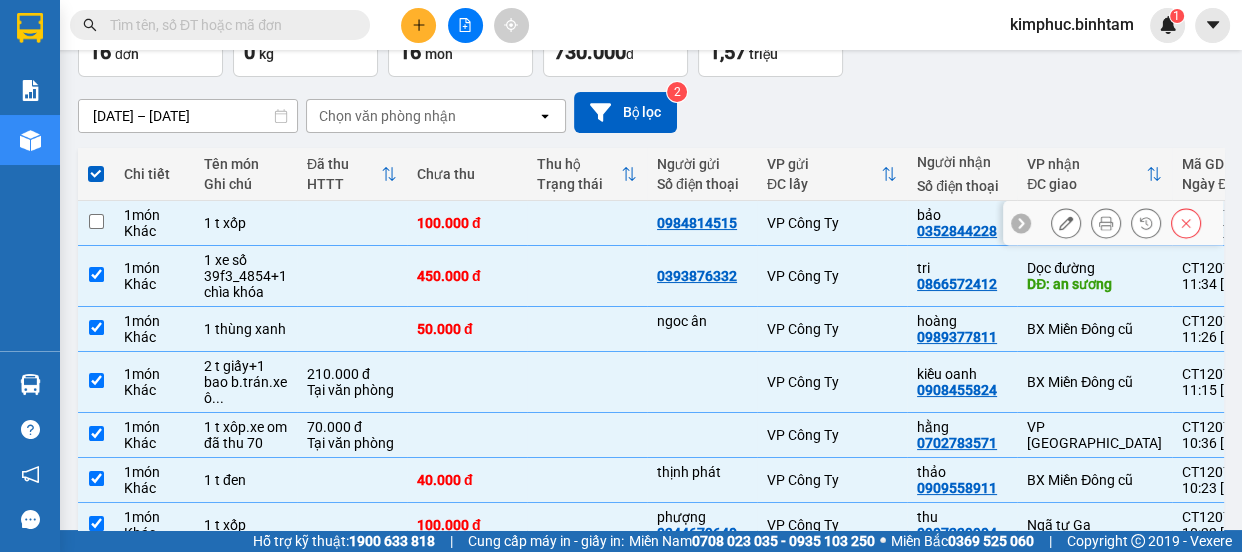 checkbox on "false" 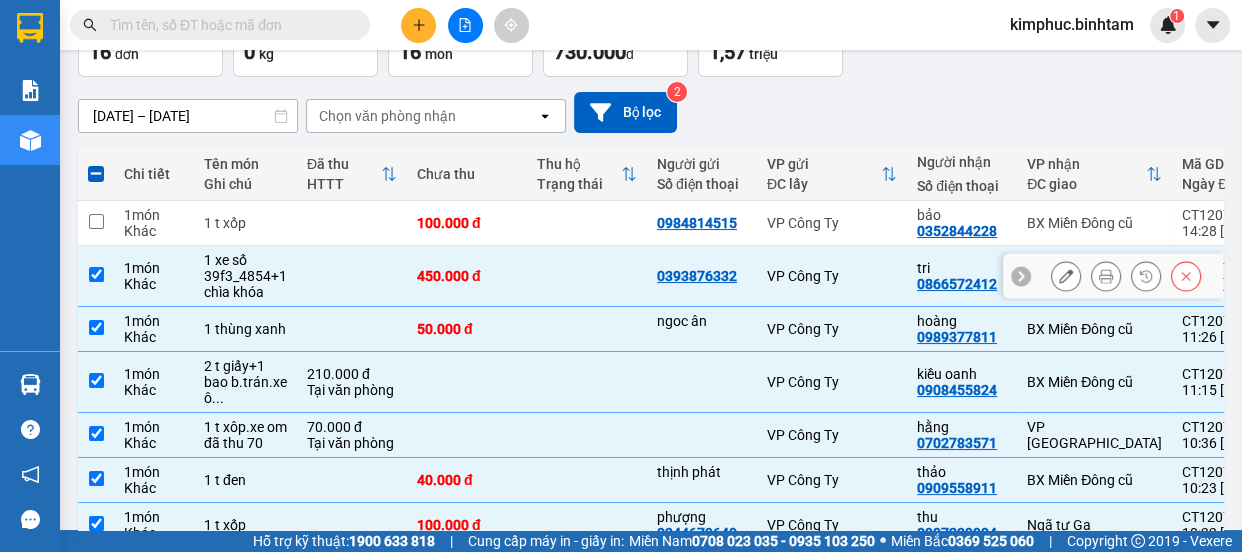 click at bounding box center (96, 274) 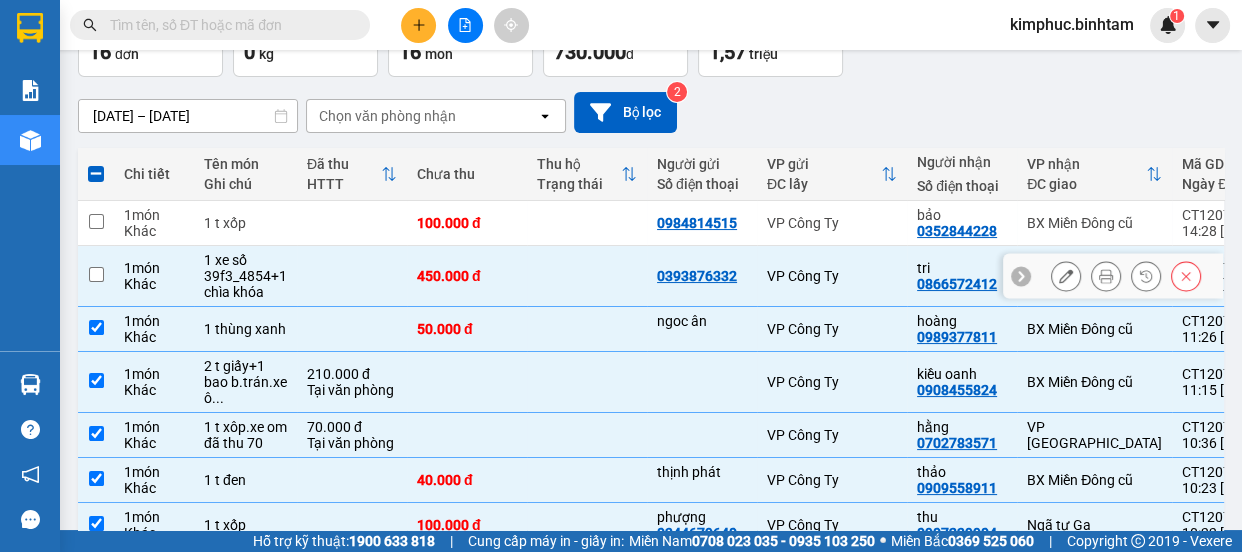 checkbox on "false" 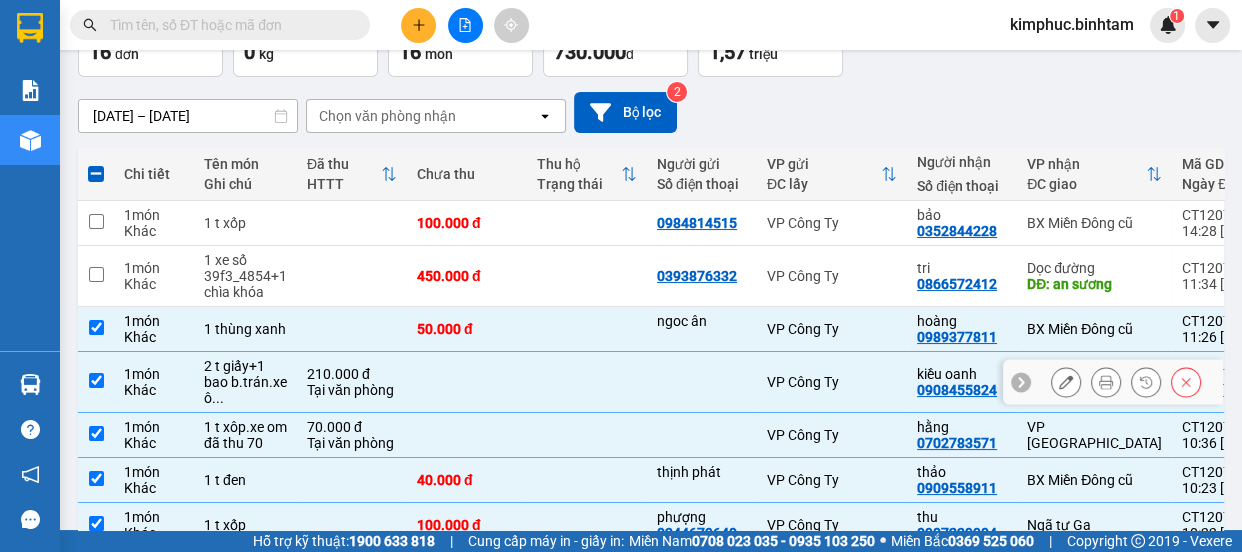 scroll, scrollTop: 0, scrollLeft: 0, axis: both 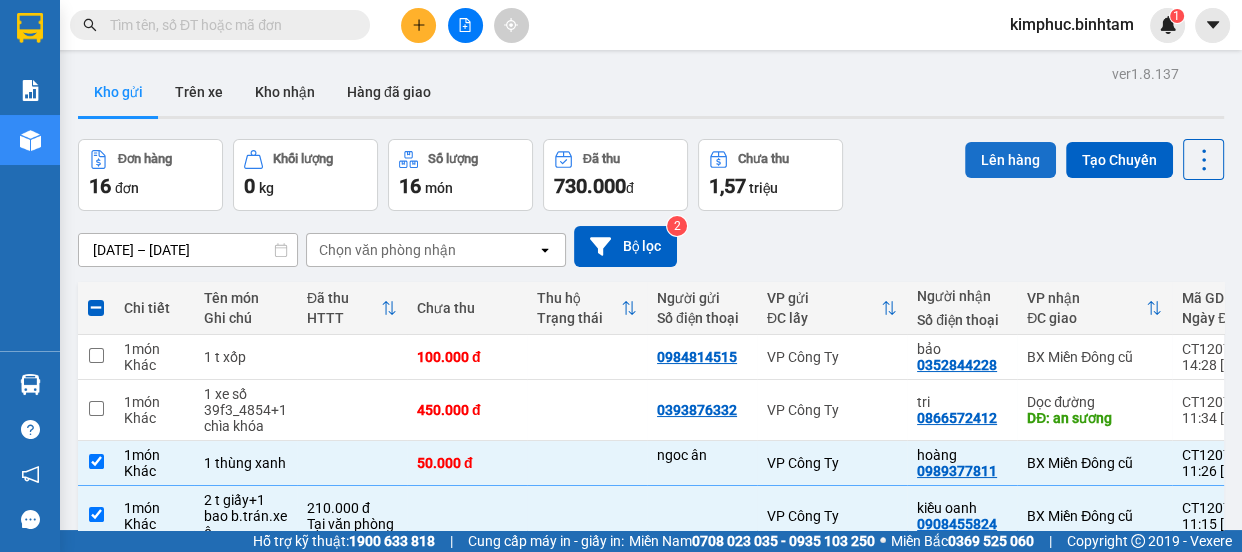 click on "Lên hàng" at bounding box center [1010, 160] 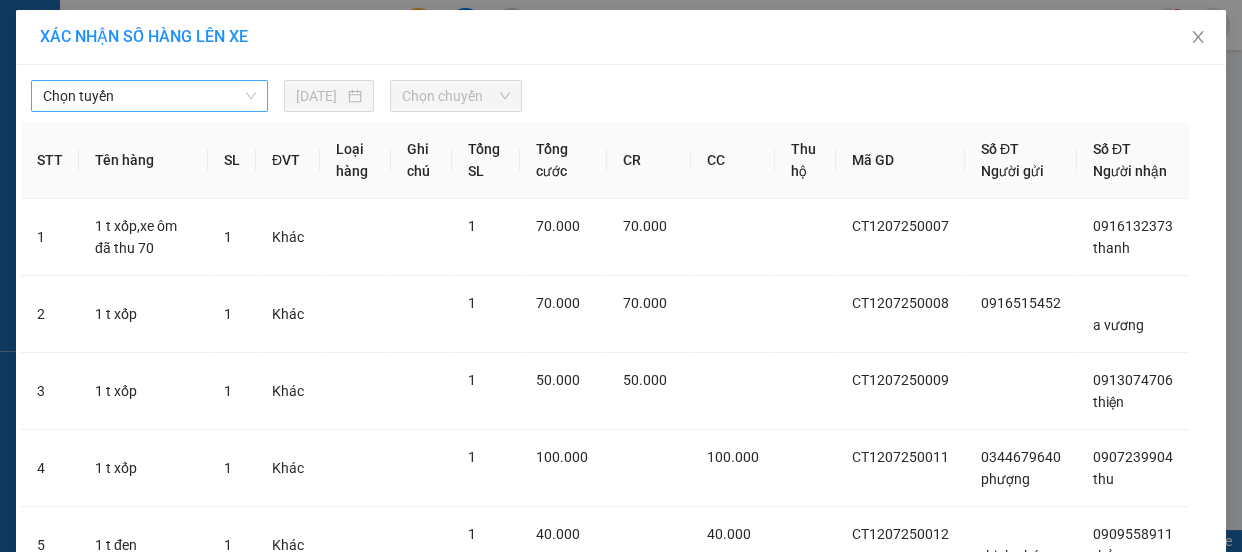 click on "Chọn tuyến" at bounding box center (149, 96) 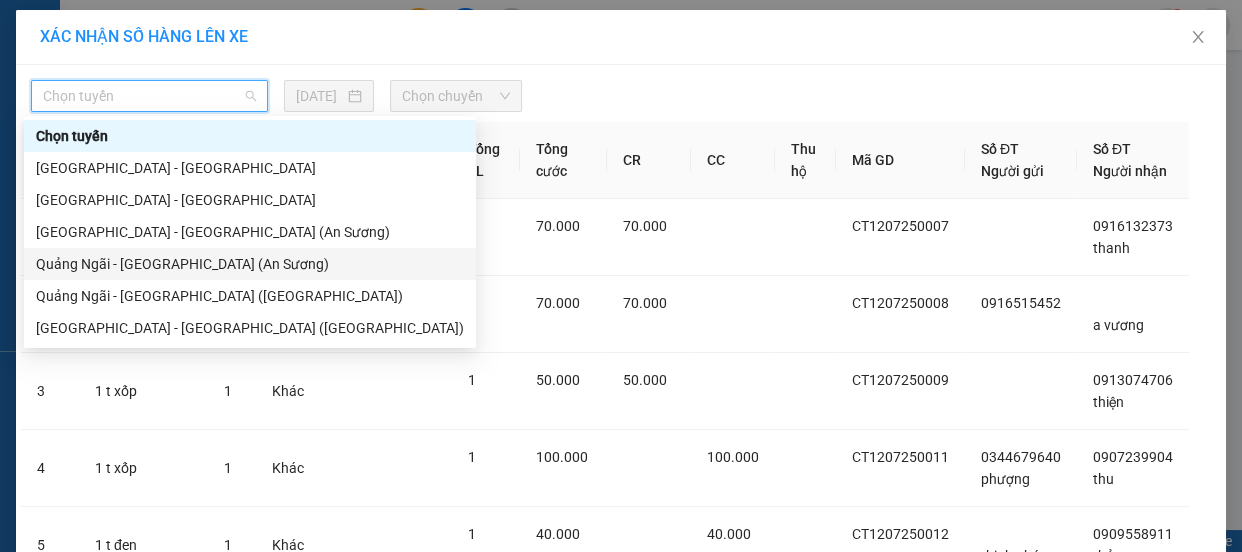 click on "Quảng Ngãi - [GEOGRAPHIC_DATA] (An Sương)" at bounding box center [250, 264] 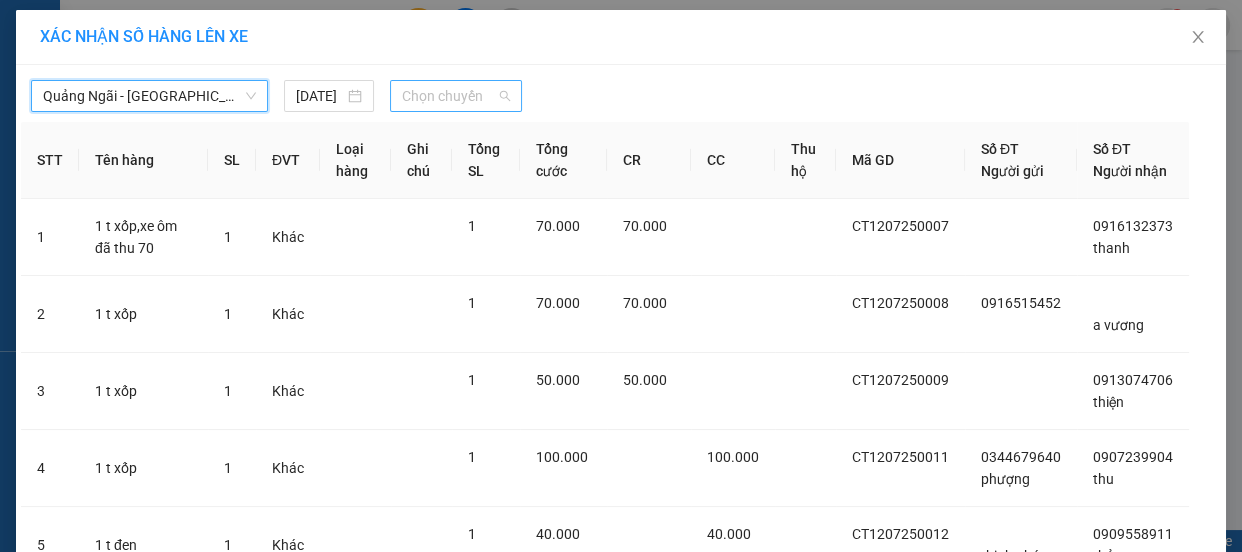 click on "Chọn chuyến" at bounding box center [456, 96] 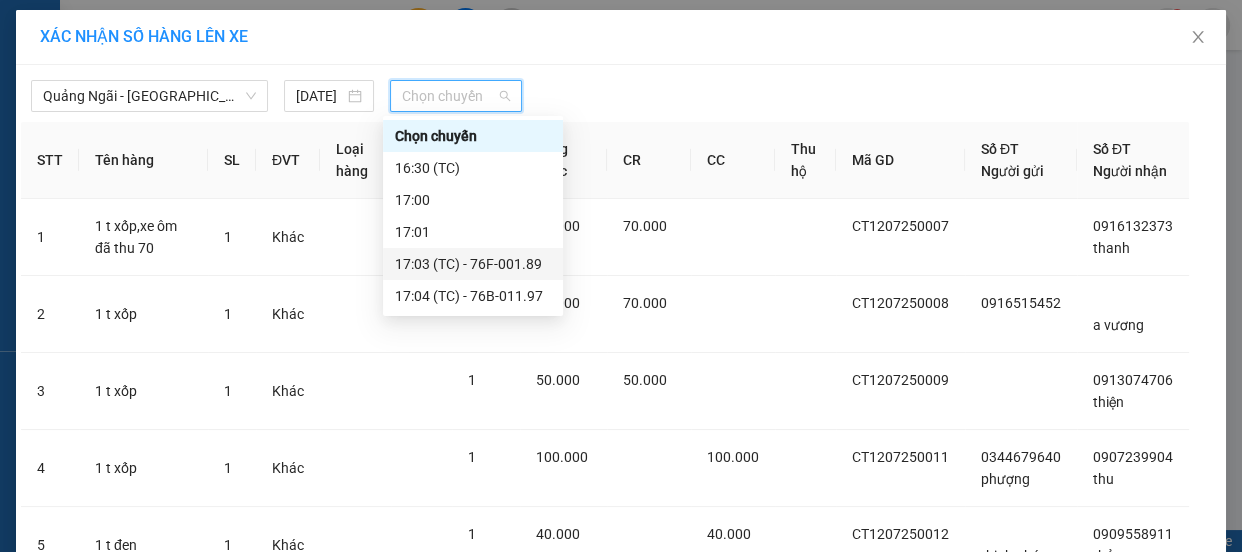 click on "17:03   (TC)   - 76F-001.89" at bounding box center [473, 264] 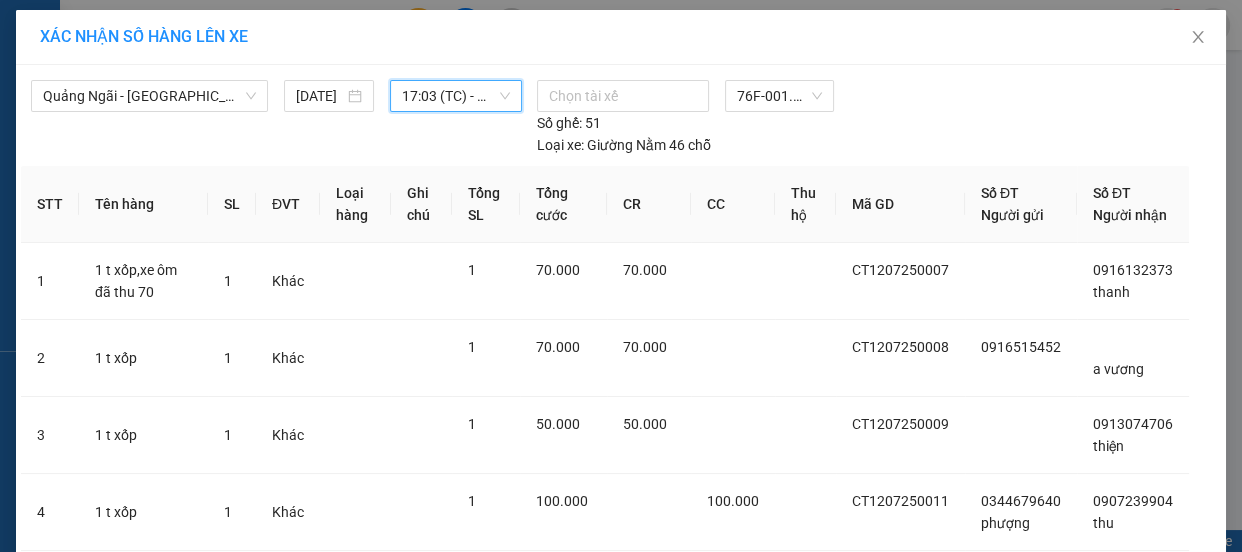 scroll, scrollTop: 496, scrollLeft: 0, axis: vertical 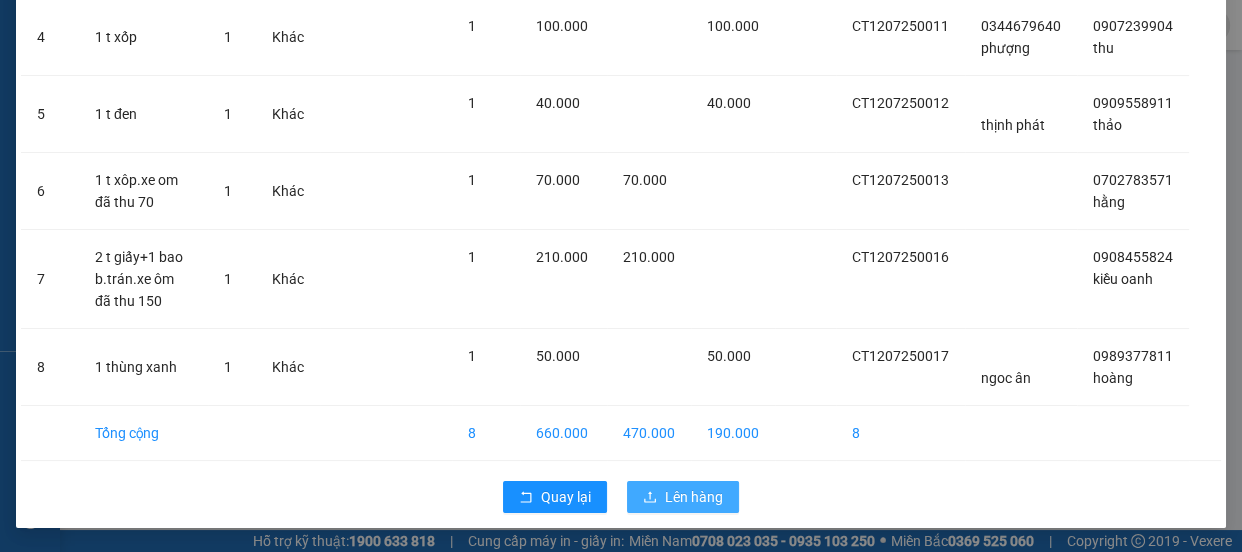 click on "Lên hàng" at bounding box center (694, 497) 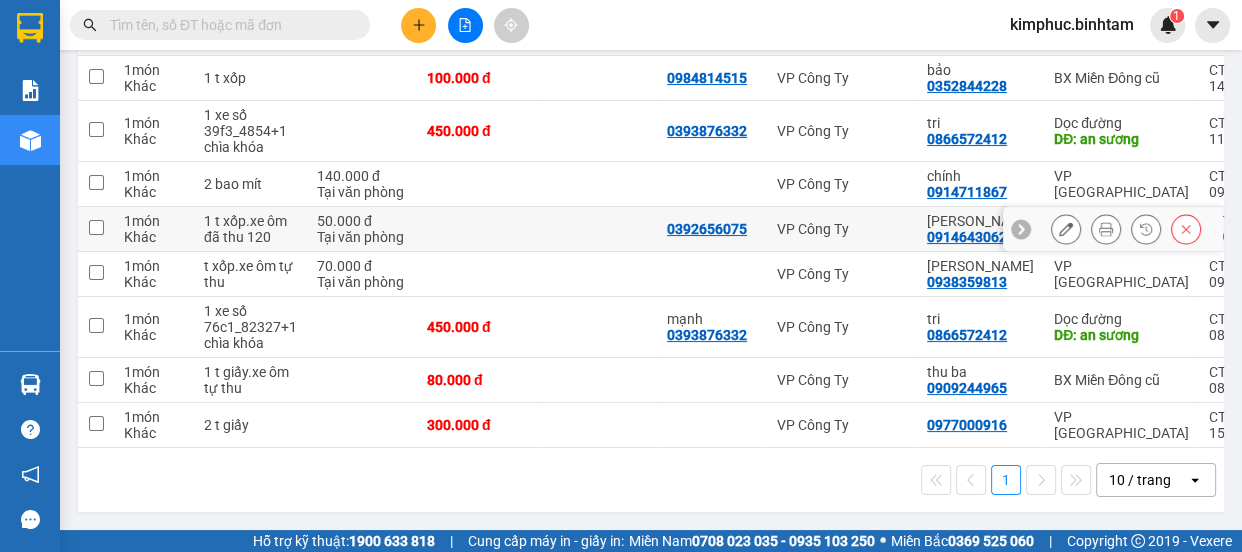 scroll, scrollTop: 103, scrollLeft: 0, axis: vertical 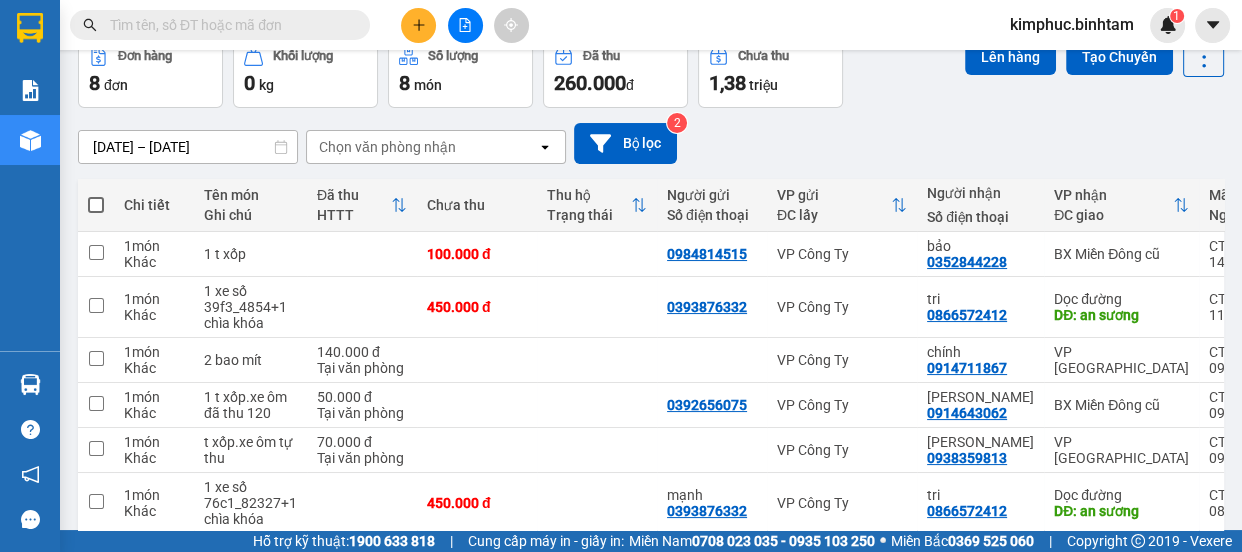 click at bounding box center (96, 205) 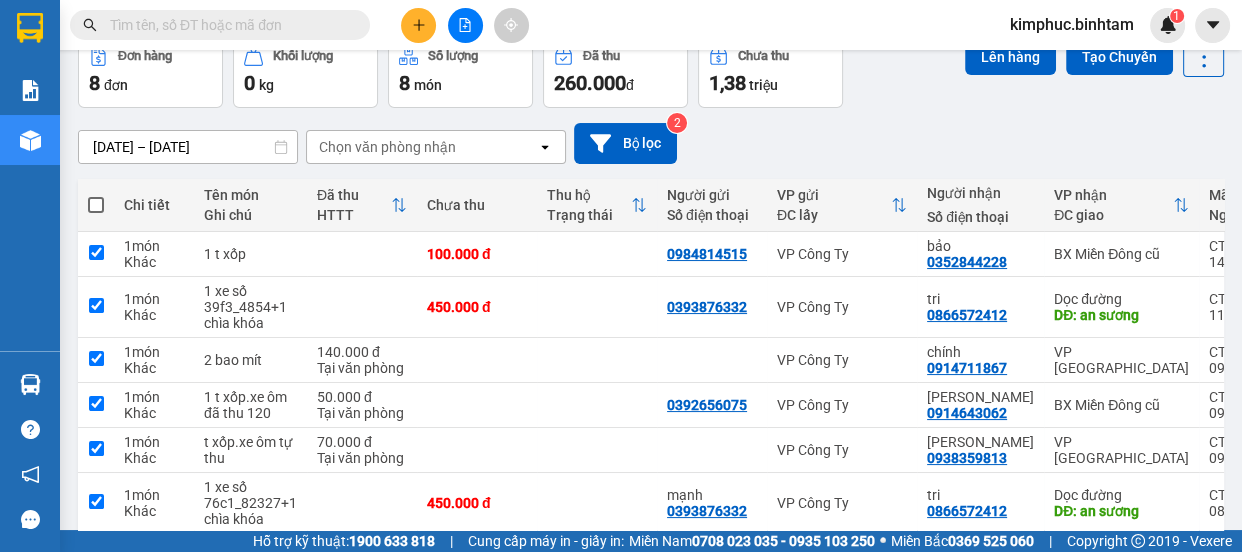 checkbox on "true" 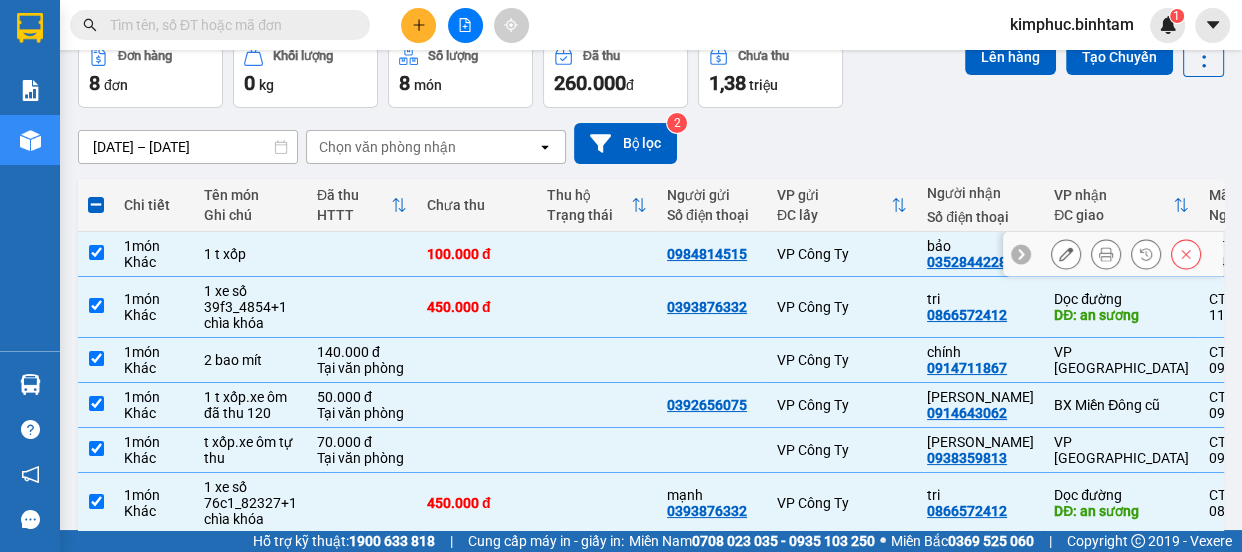click at bounding box center [96, 252] 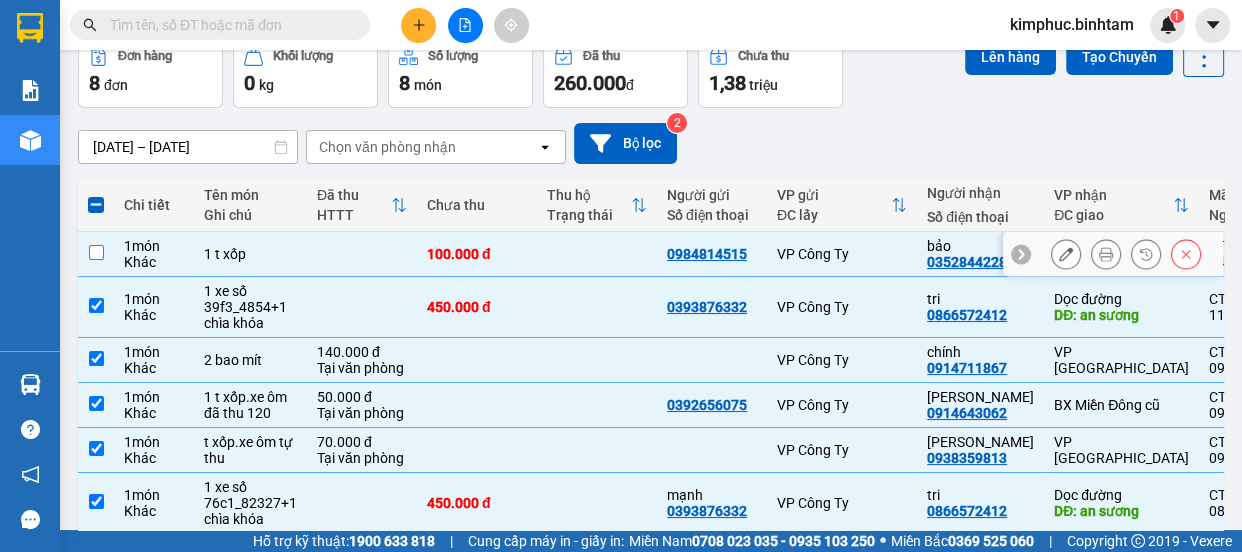 checkbox on "false" 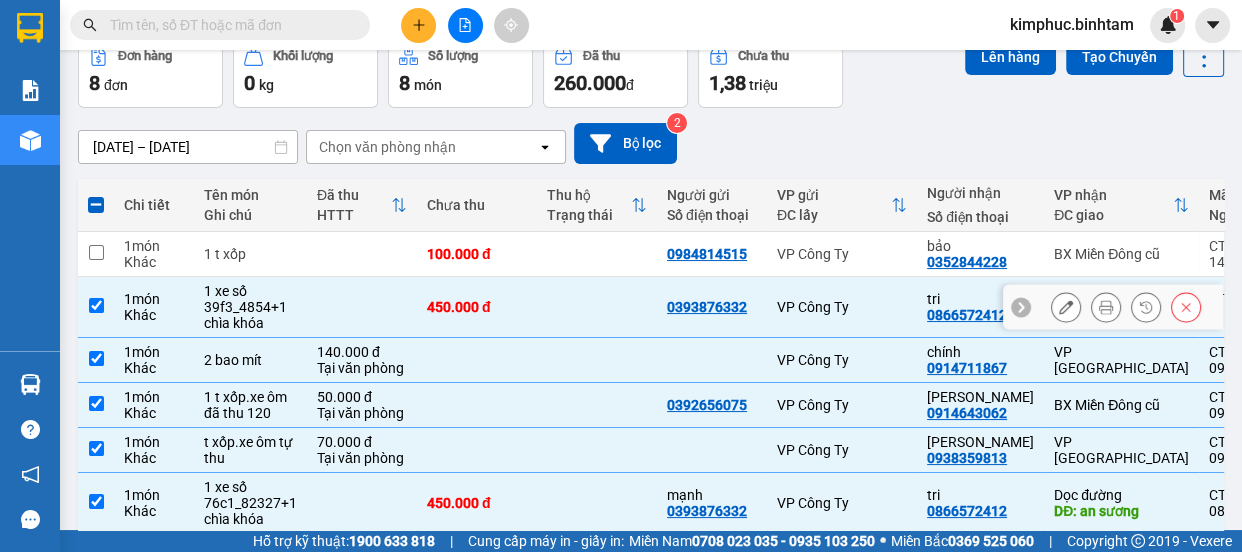 click at bounding box center (96, 305) 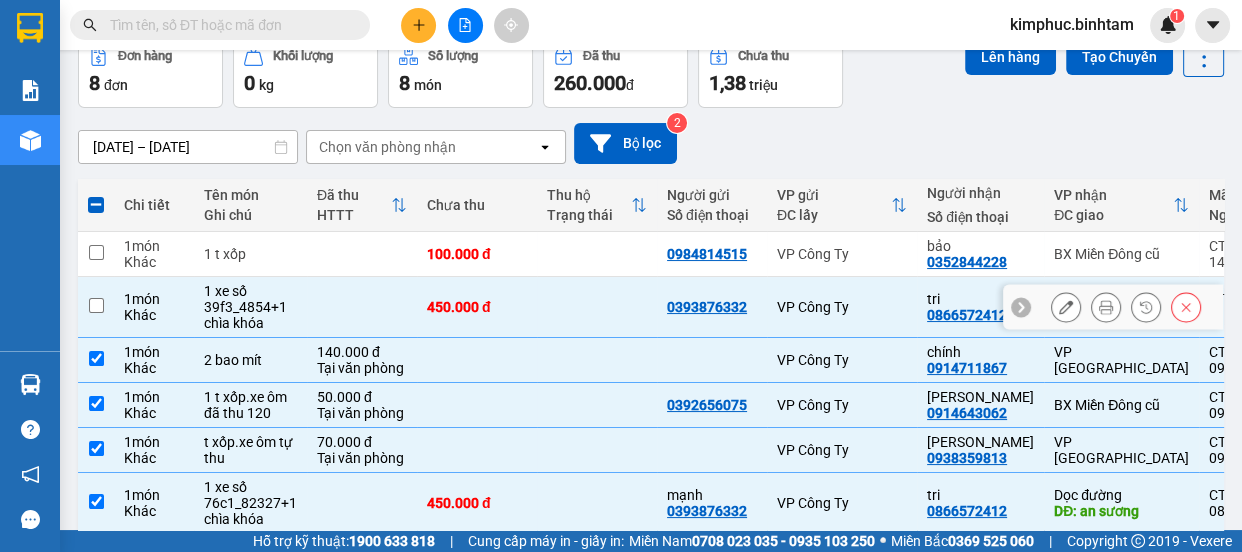 checkbox on "false" 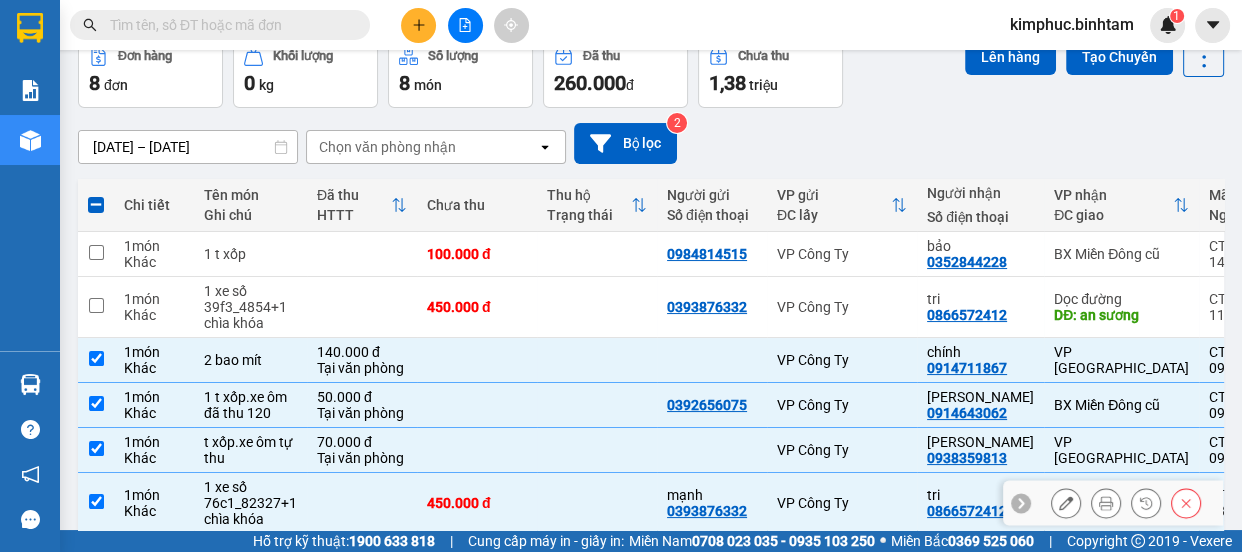 scroll, scrollTop: 285, scrollLeft: 0, axis: vertical 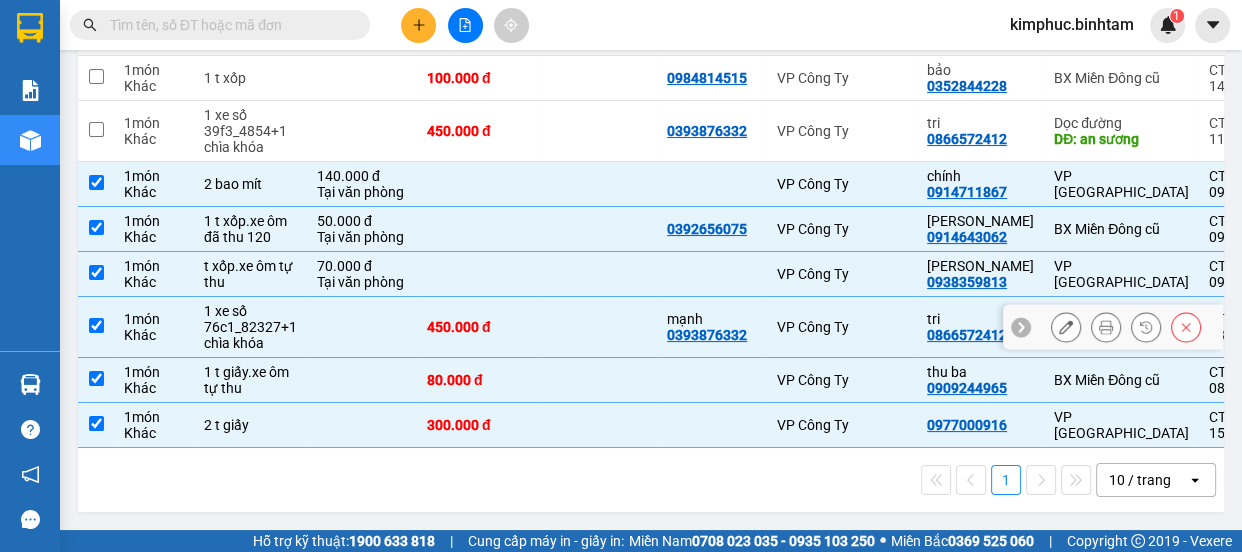 click at bounding box center (96, 327) 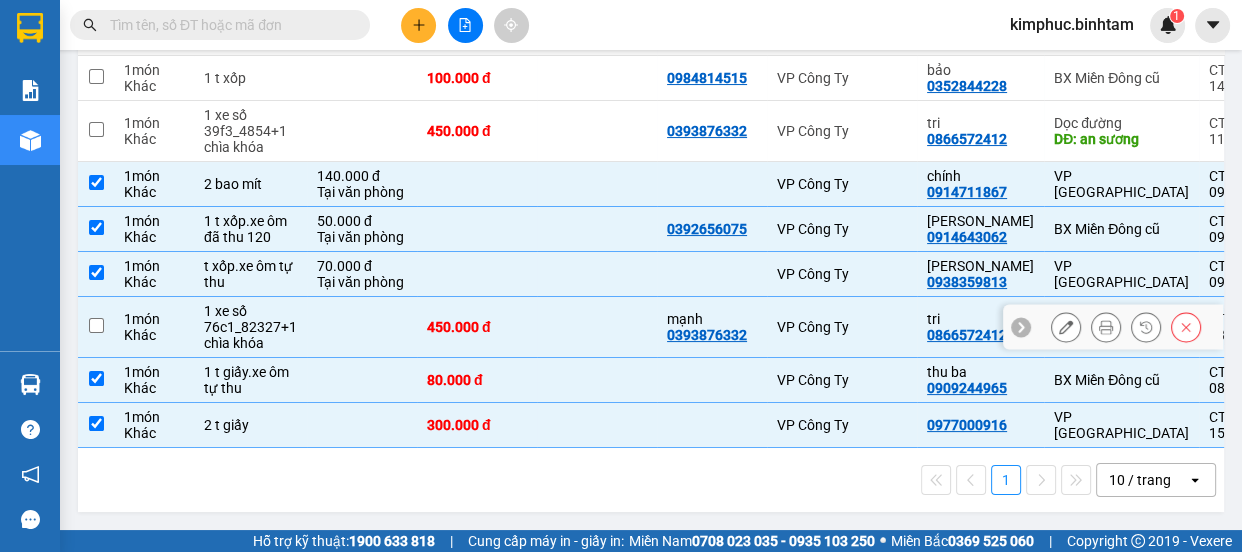 checkbox on "false" 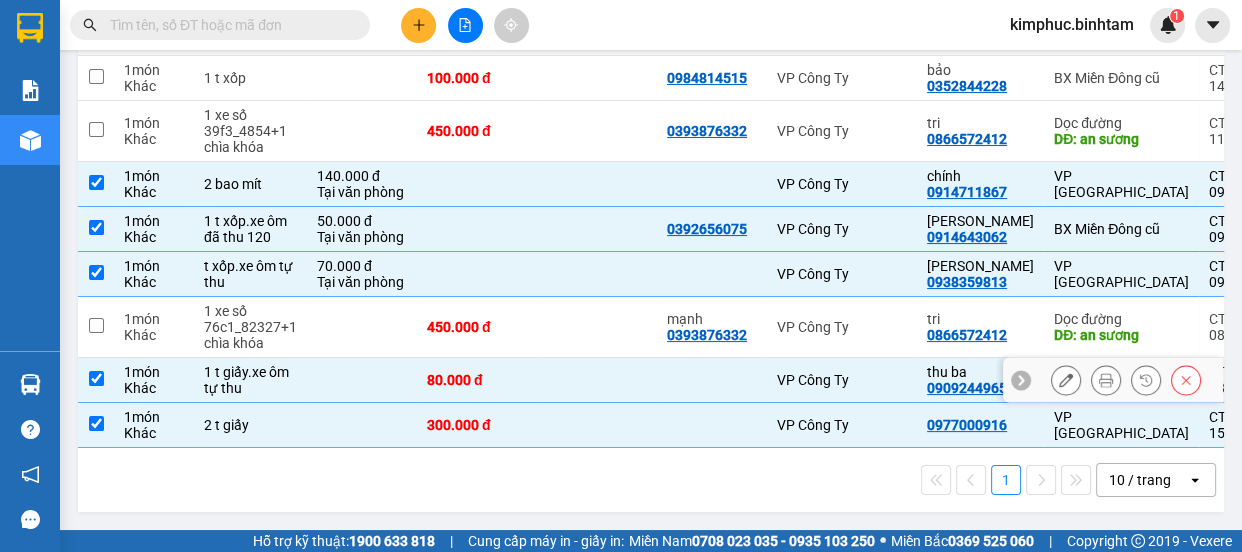 click at bounding box center [96, 378] 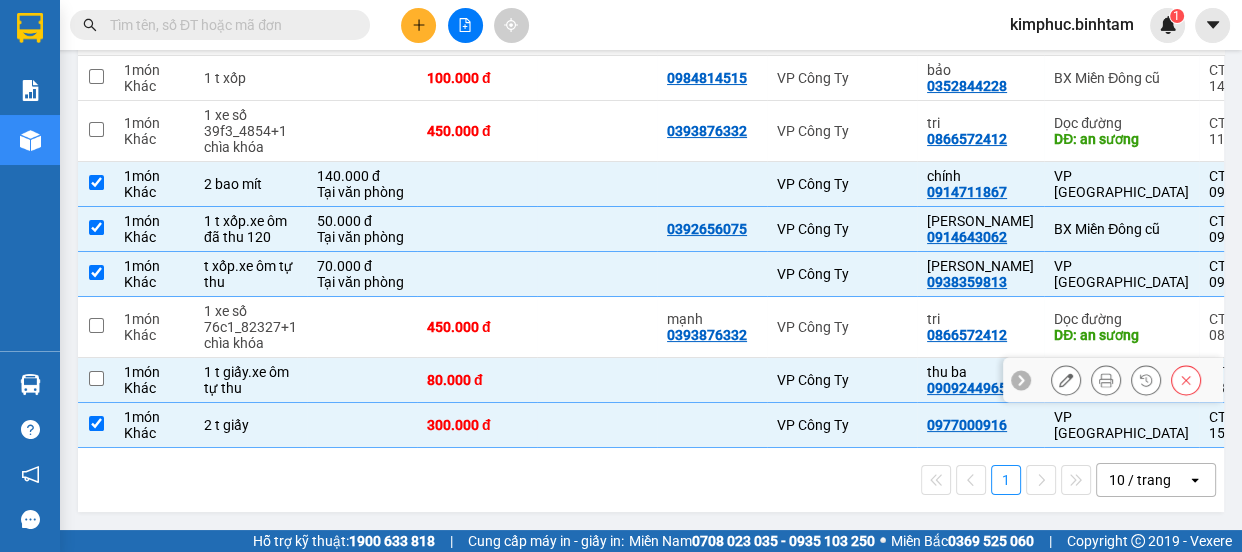 checkbox on "false" 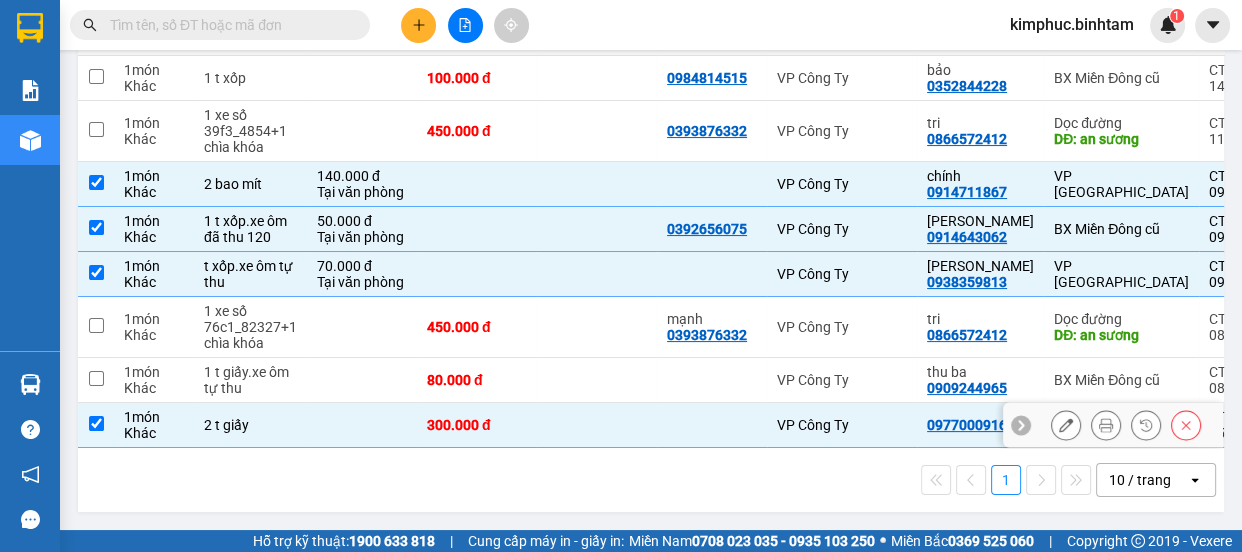 click at bounding box center (96, 423) 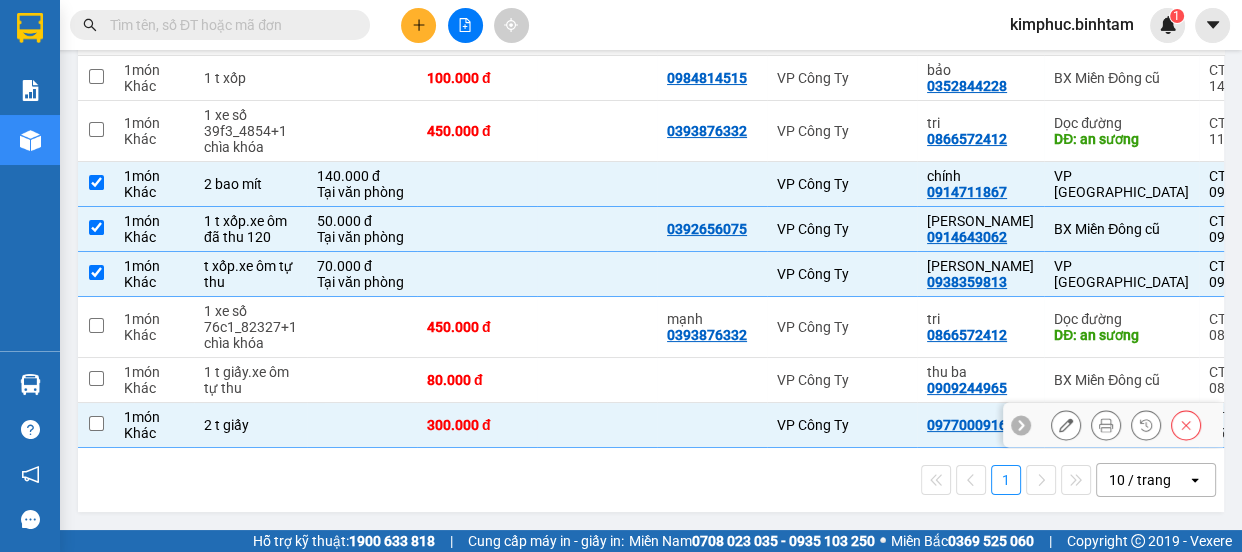 checkbox on "false" 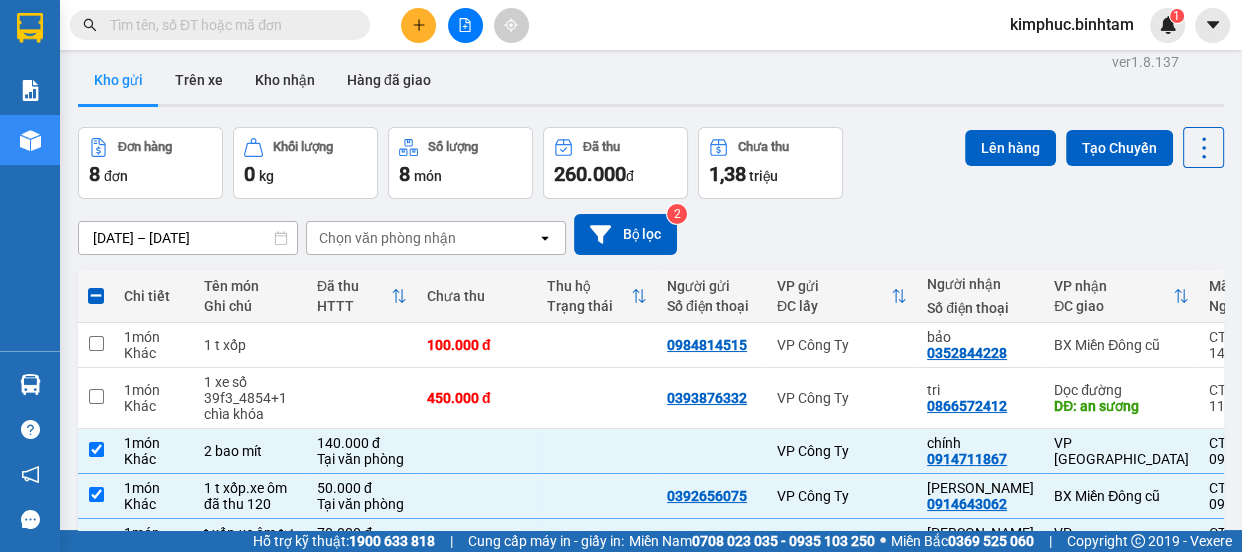 scroll, scrollTop: 0, scrollLeft: 0, axis: both 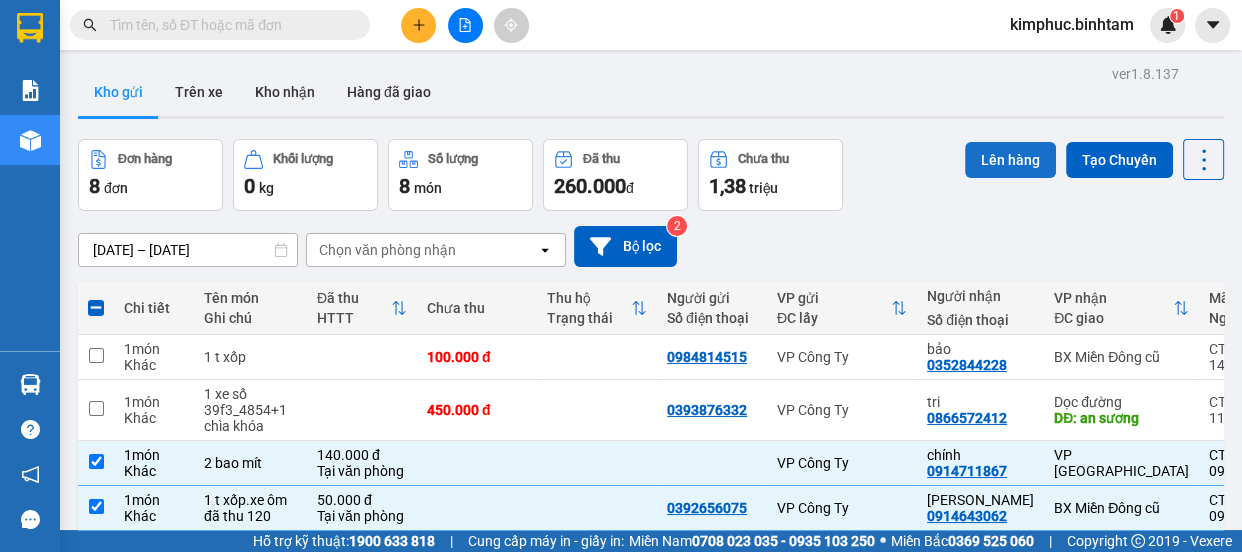 click on "Lên hàng" at bounding box center (1010, 160) 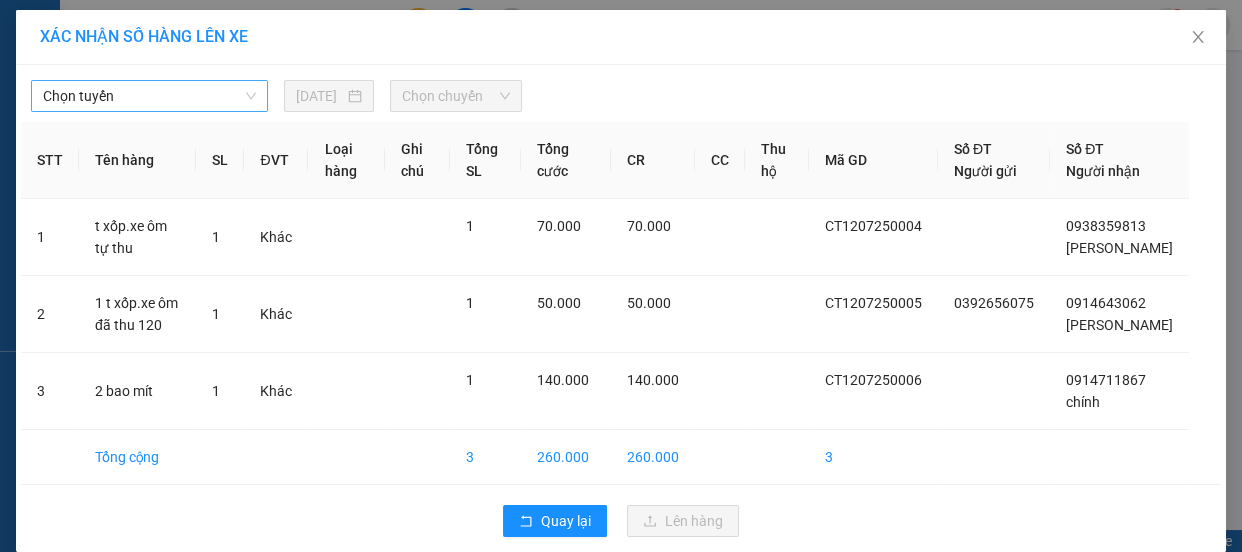 click on "Chọn tuyến" at bounding box center [149, 96] 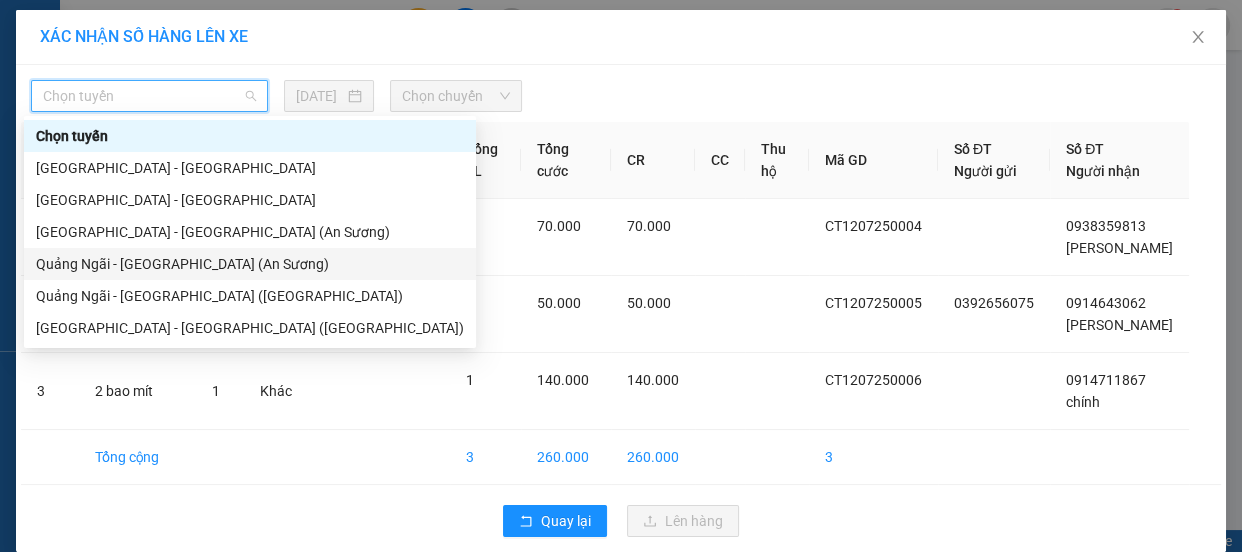 click on "Quảng Ngãi - [GEOGRAPHIC_DATA] (An Sương)" at bounding box center [250, 264] 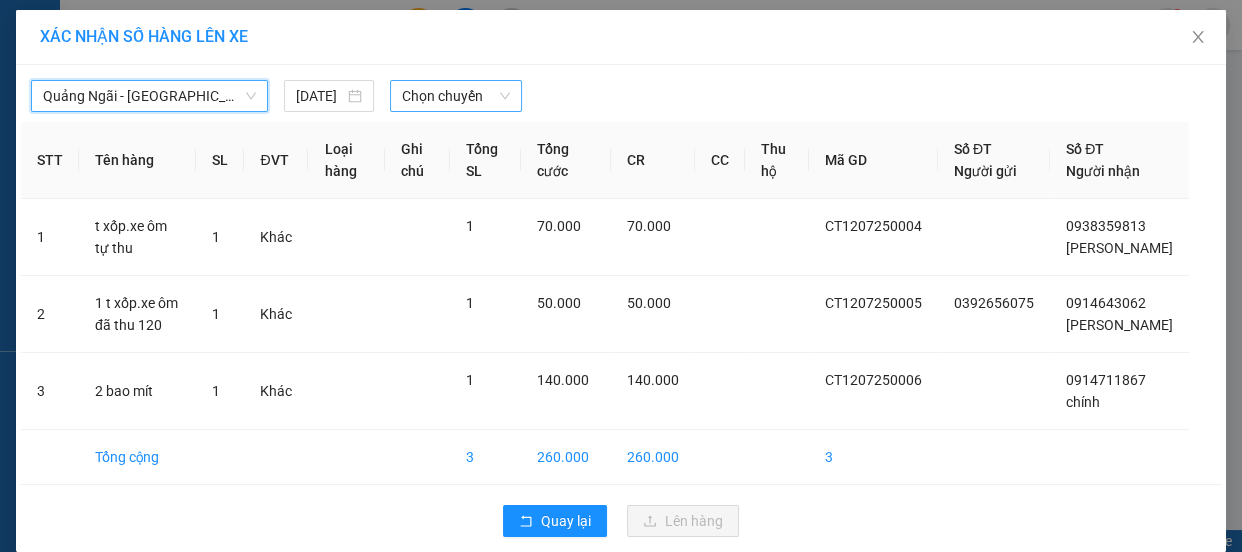 click on "Chọn chuyến" at bounding box center (456, 96) 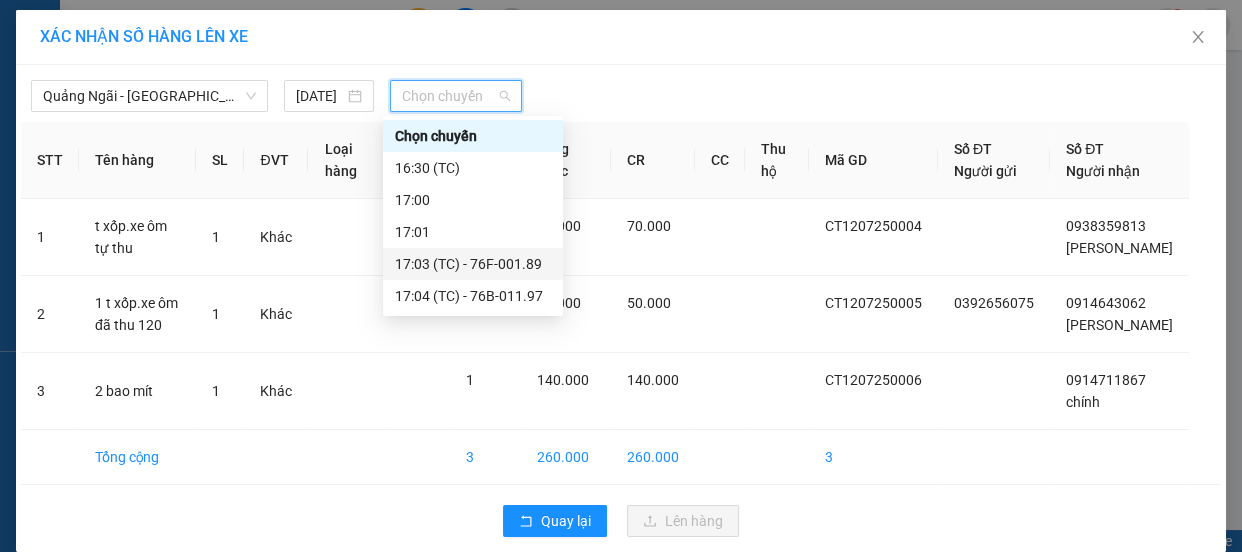 click on "17:03   (TC)   - 76F-001.89" at bounding box center (473, 264) 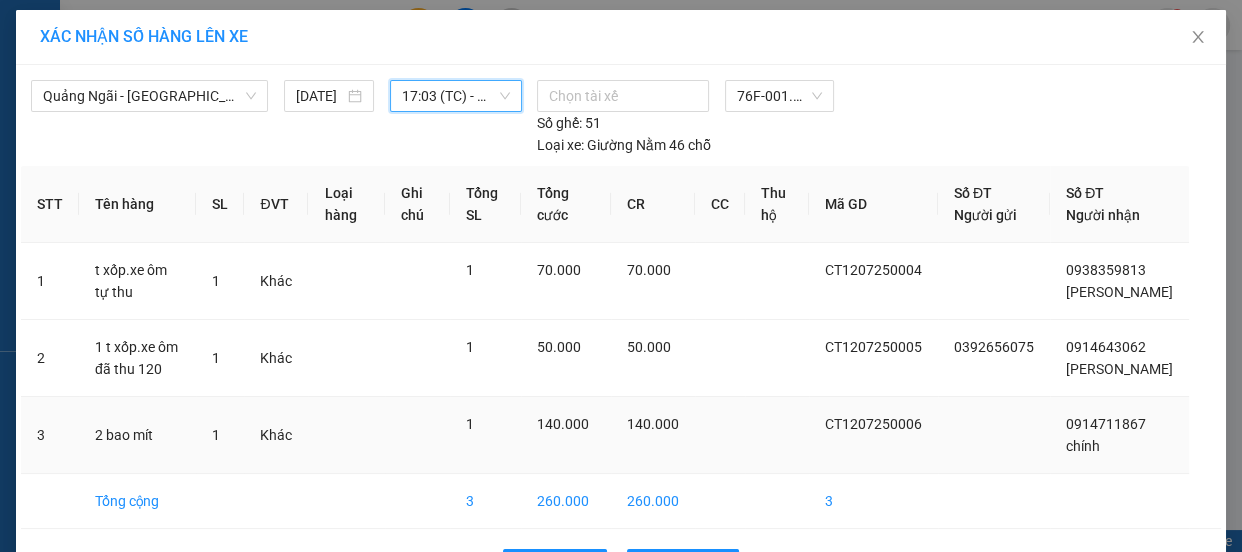 scroll, scrollTop: 90, scrollLeft: 0, axis: vertical 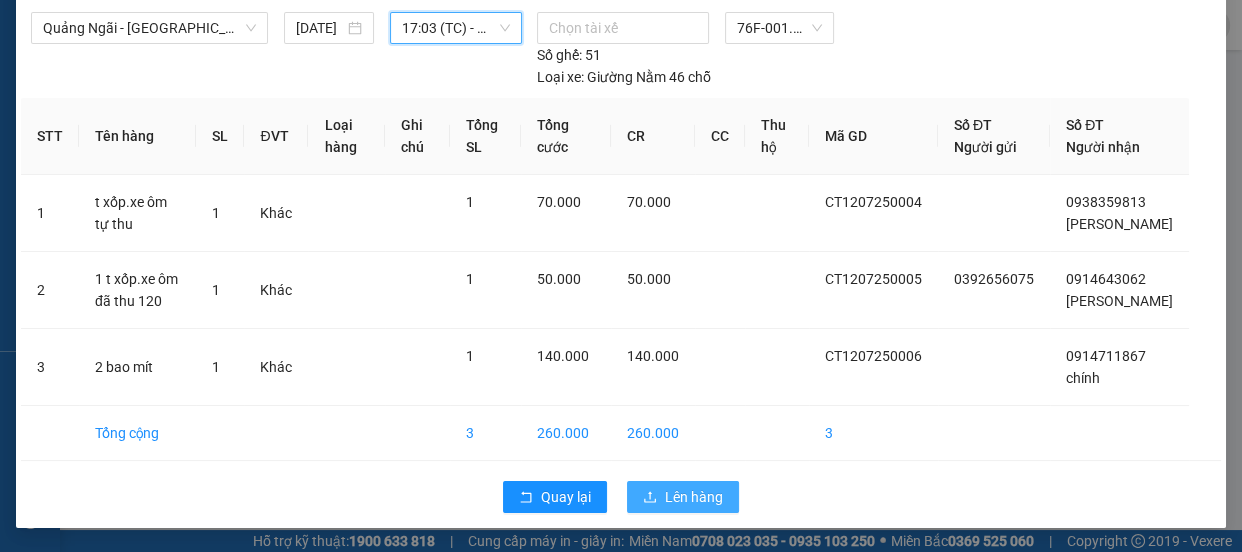 click on "Lên hàng" at bounding box center [683, 497] 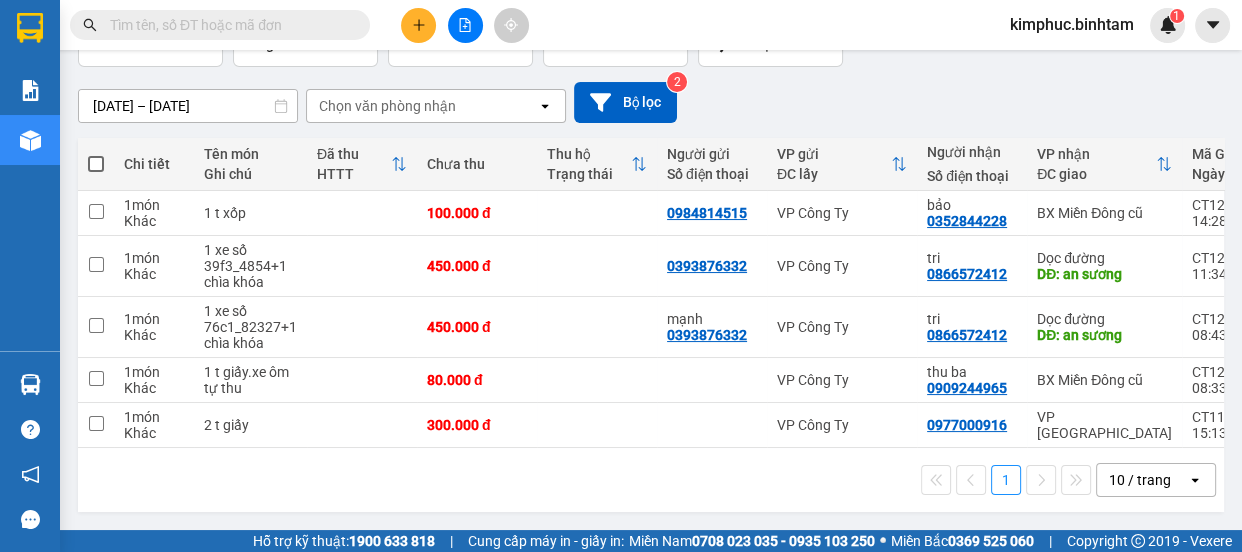 scroll, scrollTop: 0, scrollLeft: 0, axis: both 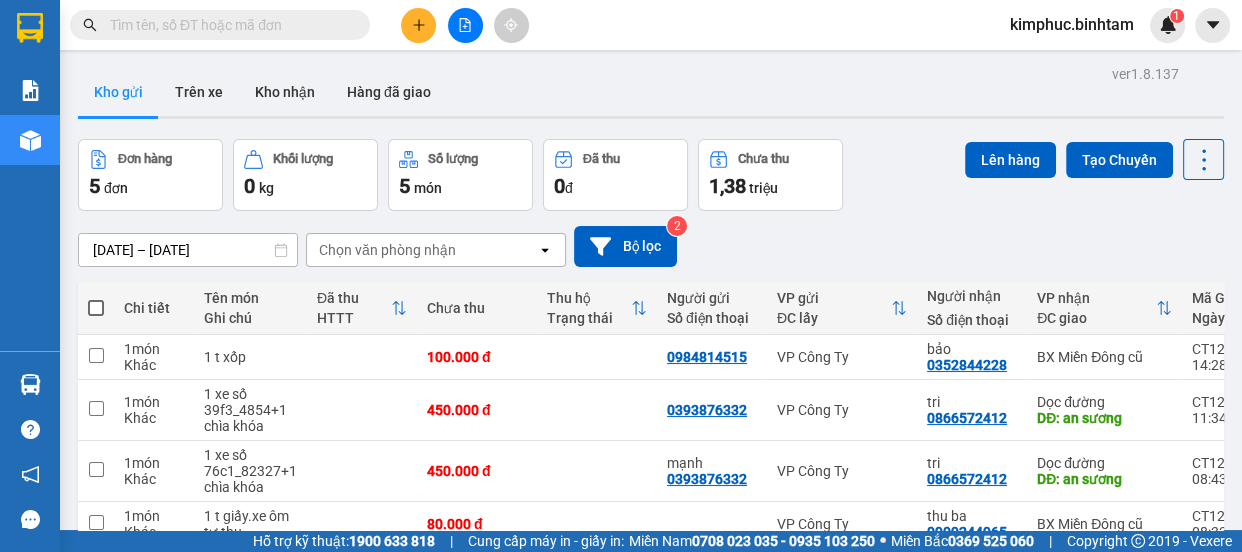 click 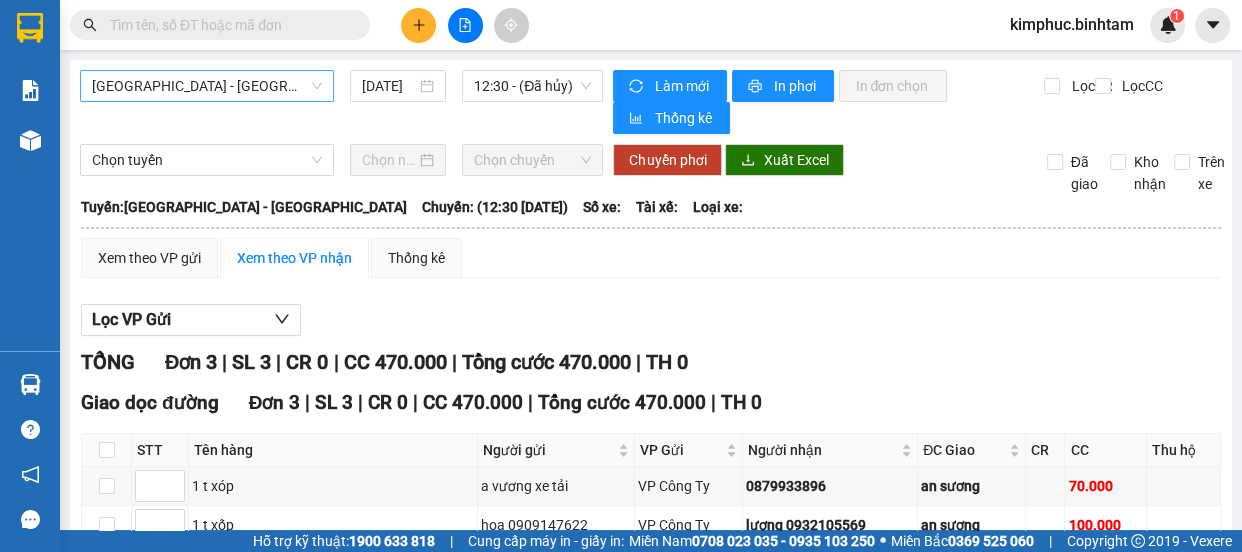 click on "[GEOGRAPHIC_DATA] - [GEOGRAPHIC_DATA]" at bounding box center [207, 86] 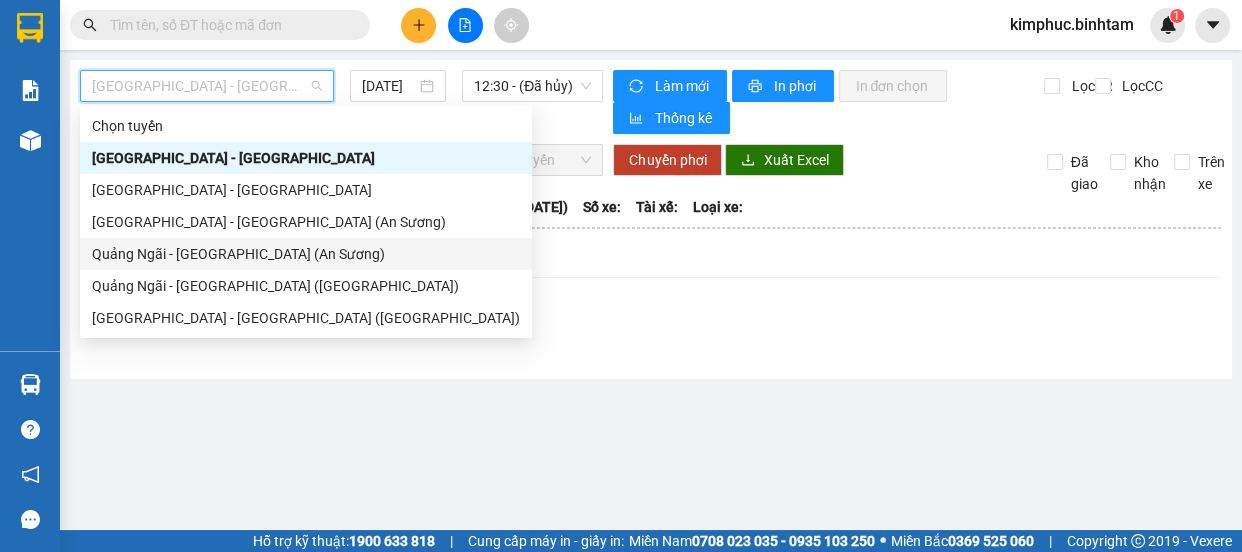click on "Quảng Ngãi - [GEOGRAPHIC_DATA] (An Sương)" at bounding box center [306, 254] 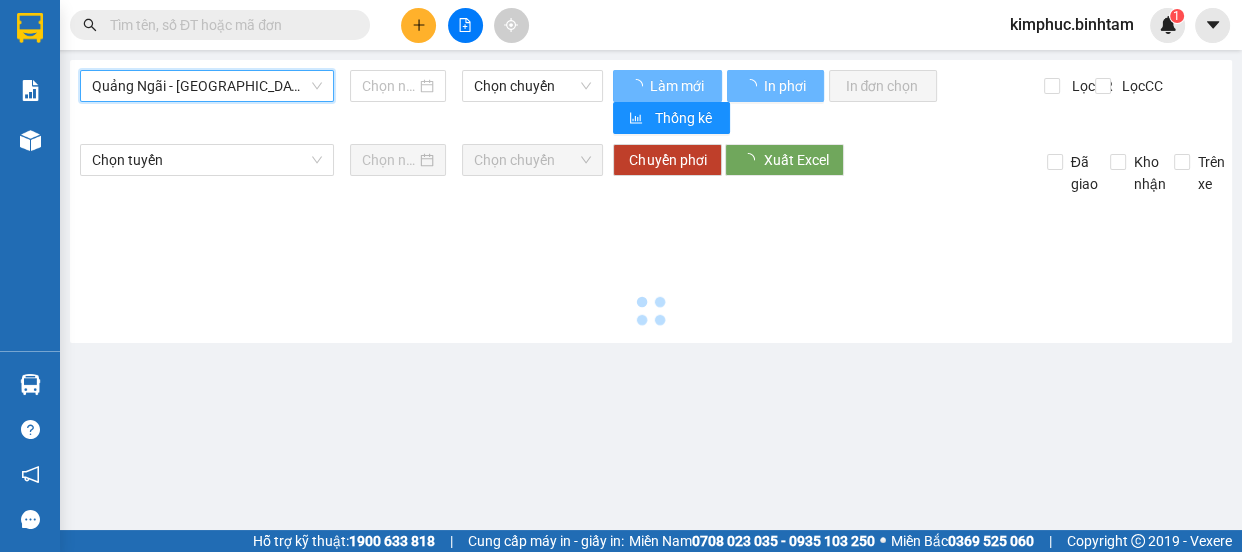 type on "[DATE]" 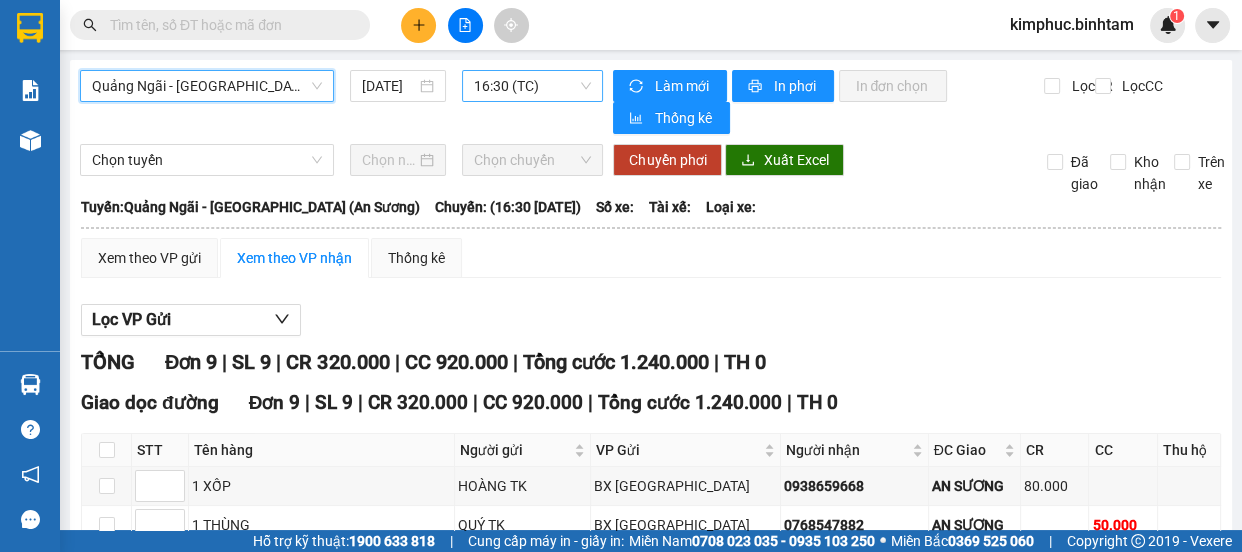 click on "16:30   (TC)" at bounding box center (532, 86) 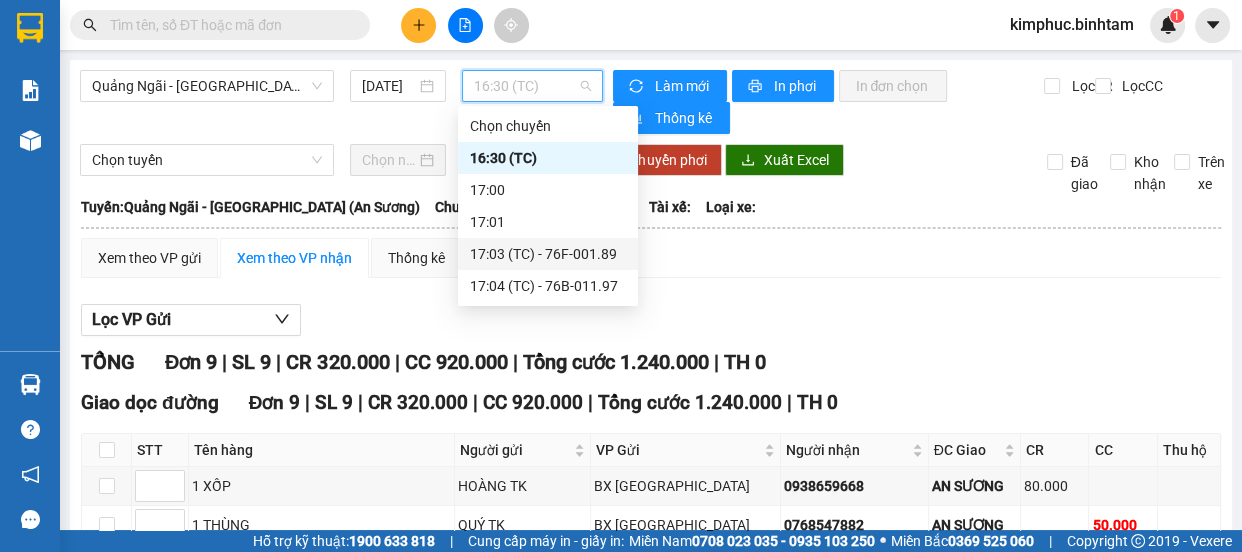 click on "17:03   (TC)   - 76F-001.89" at bounding box center [548, 254] 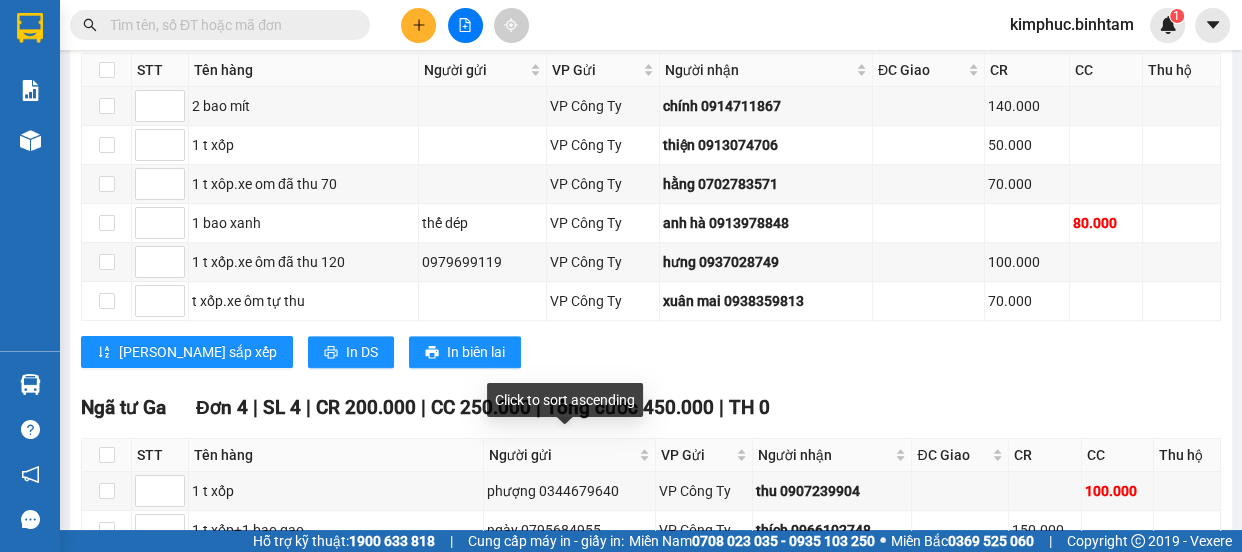 scroll, scrollTop: 1454, scrollLeft: 0, axis: vertical 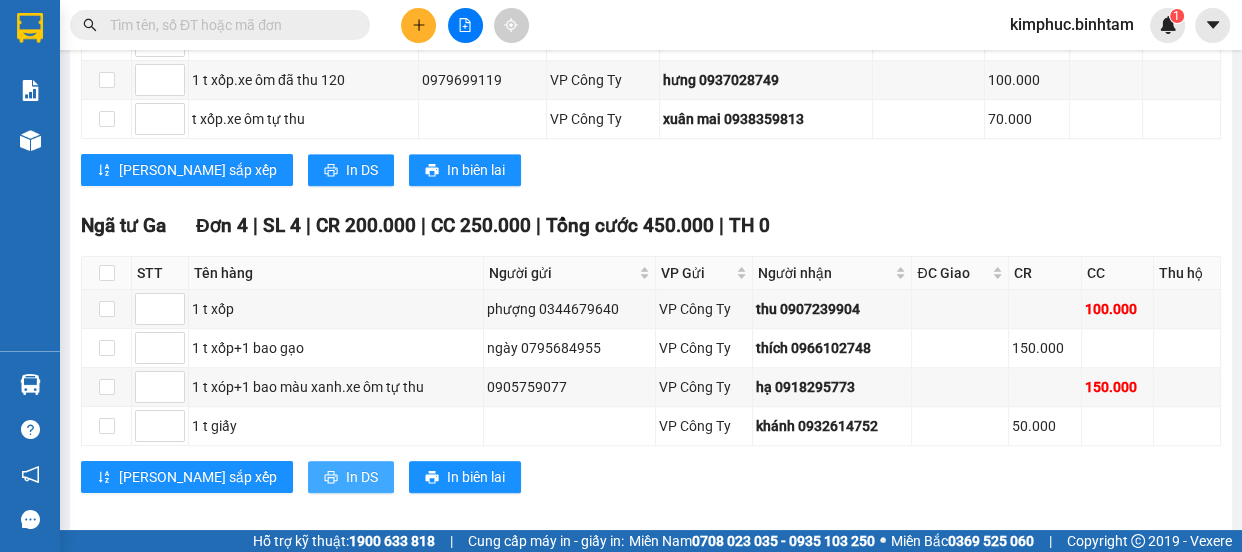 click on "In DS" at bounding box center (362, 477) 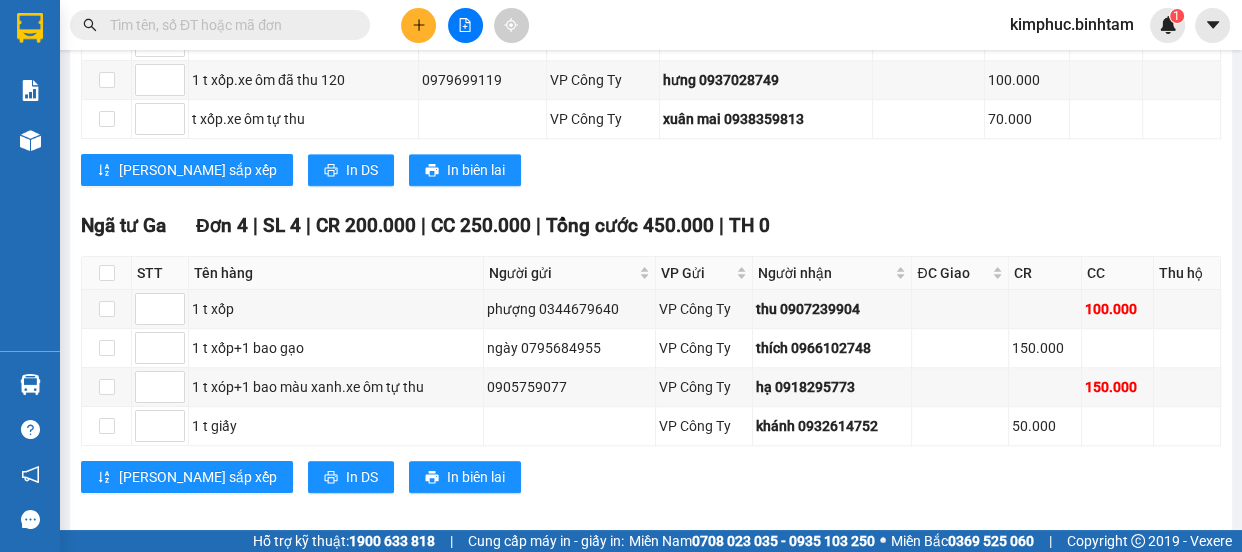 scroll, scrollTop: 0, scrollLeft: 0, axis: both 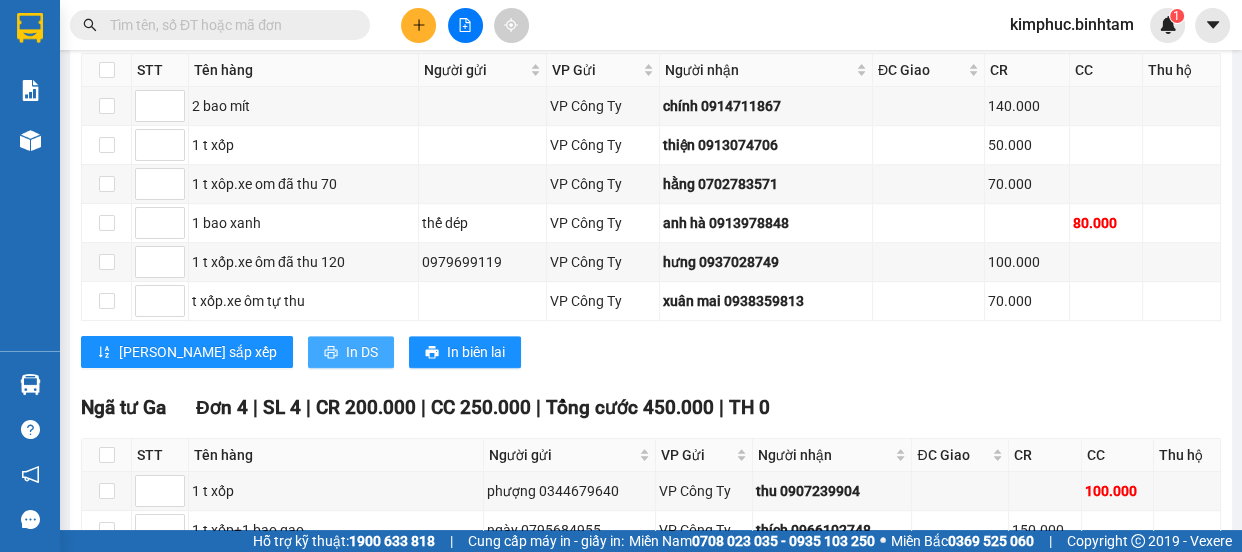 click on "In DS" at bounding box center [362, 352] 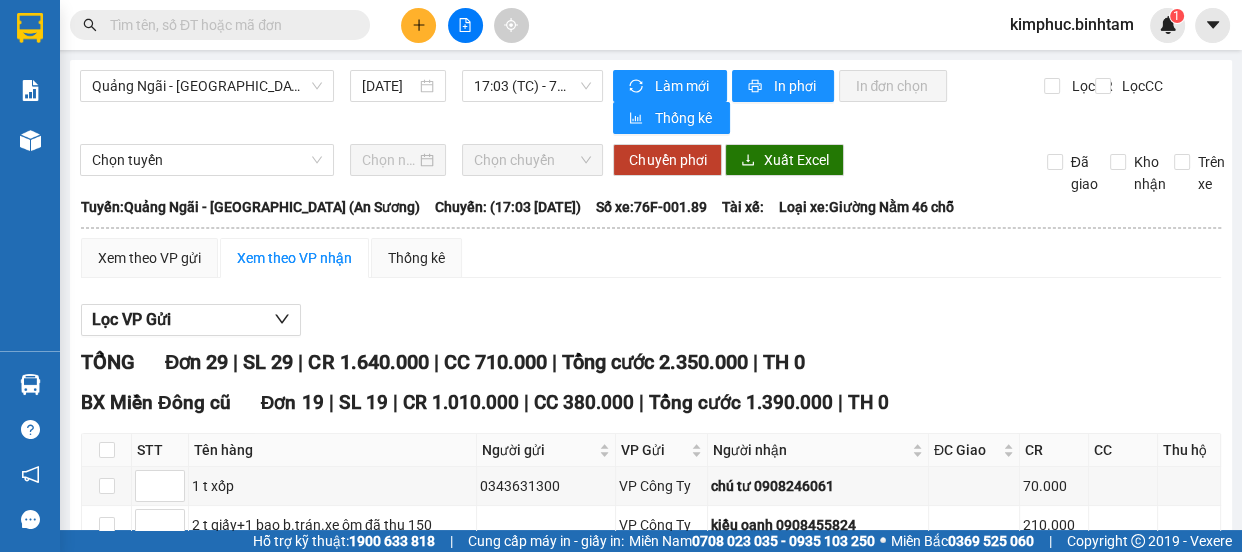 scroll, scrollTop: 363, scrollLeft: 0, axis: vertical 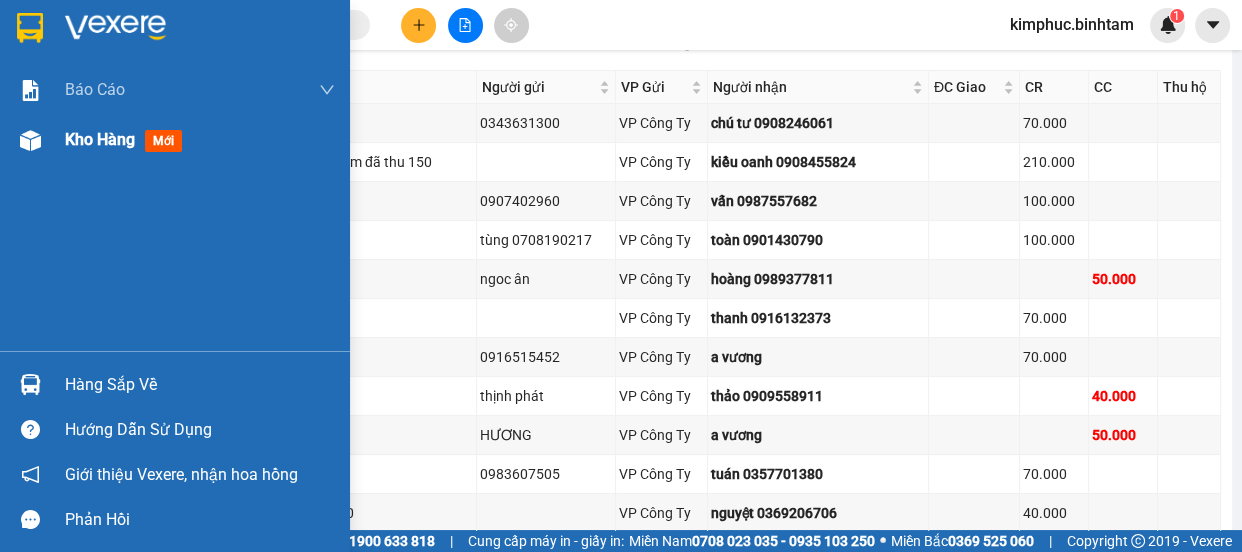 click on "Kho hàng" at bounding box center (100, 139) 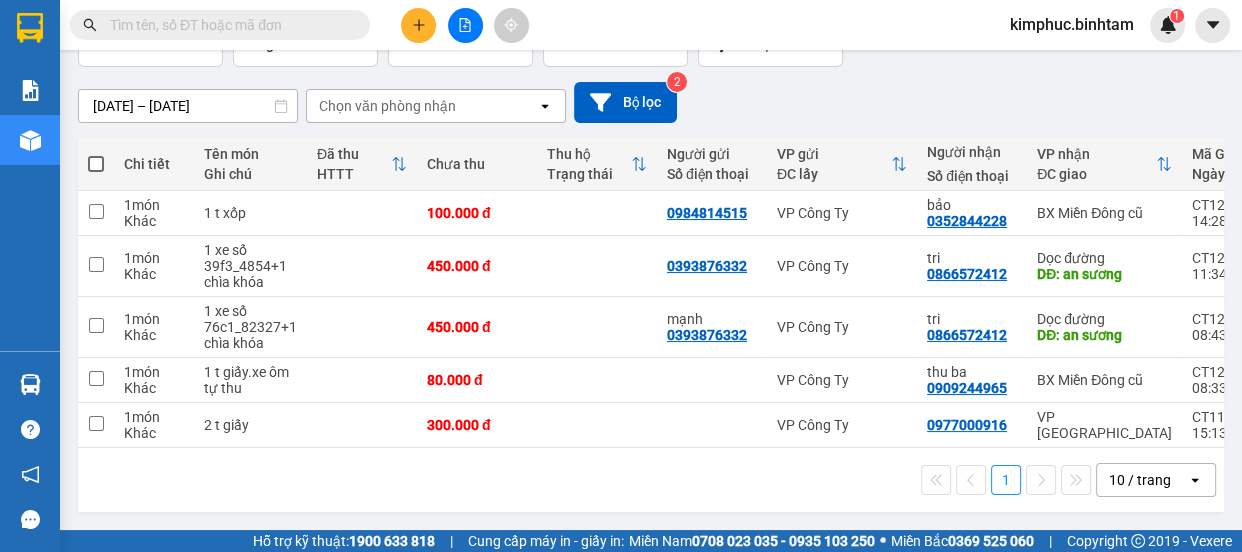 scroll, scrollTop: 0, scrollLeft: 0, axis: both 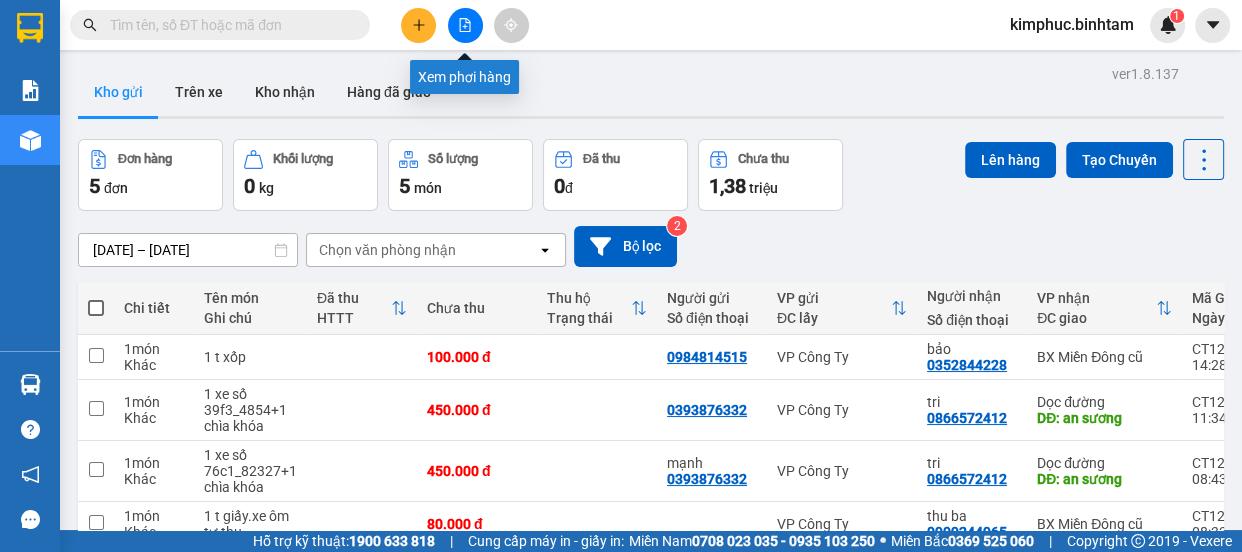 click 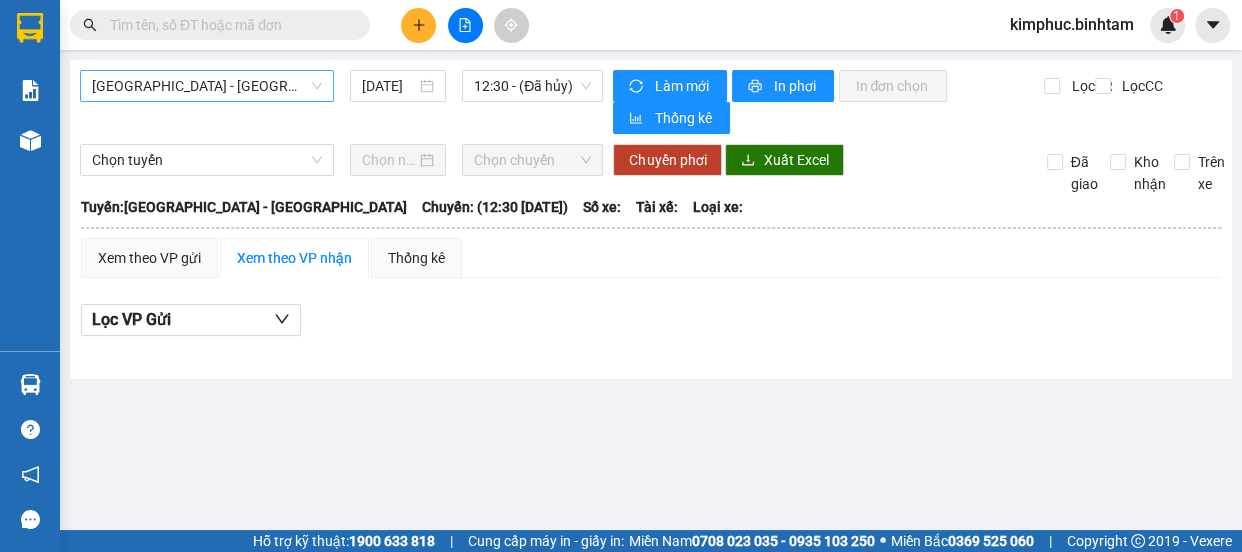 click on "[GEOGRAPHIC_DATA] - [GEOGRAPHIC_DATA]" at bounding box center [207, 86] 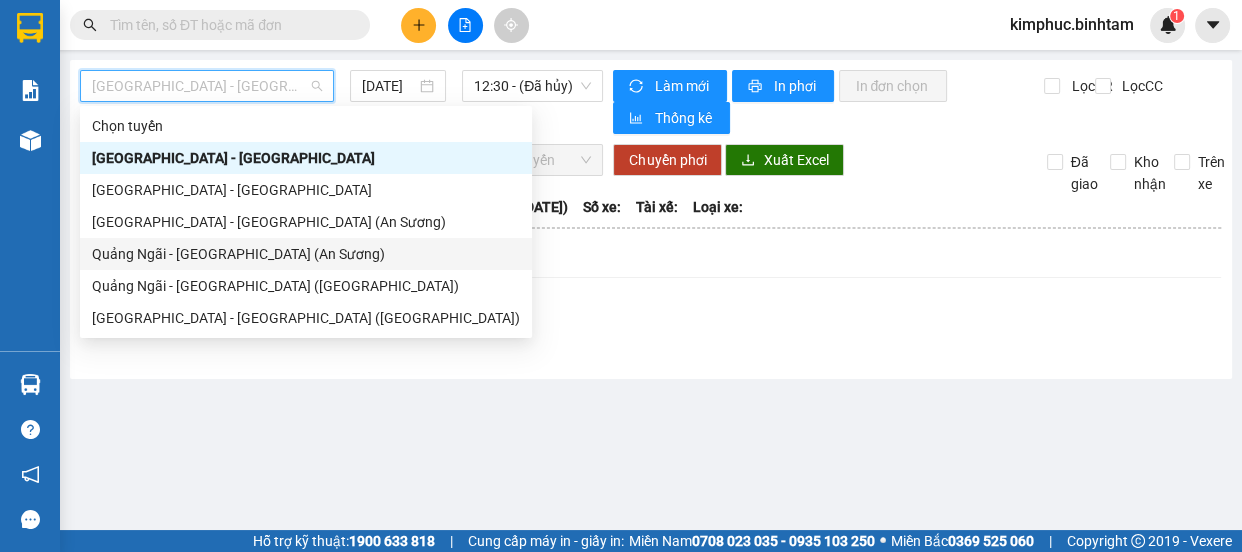 click on "Quảng Ngãi - [GEOGRAPHIC_DATA] (An Sương)" at bounding box center (306, 254) 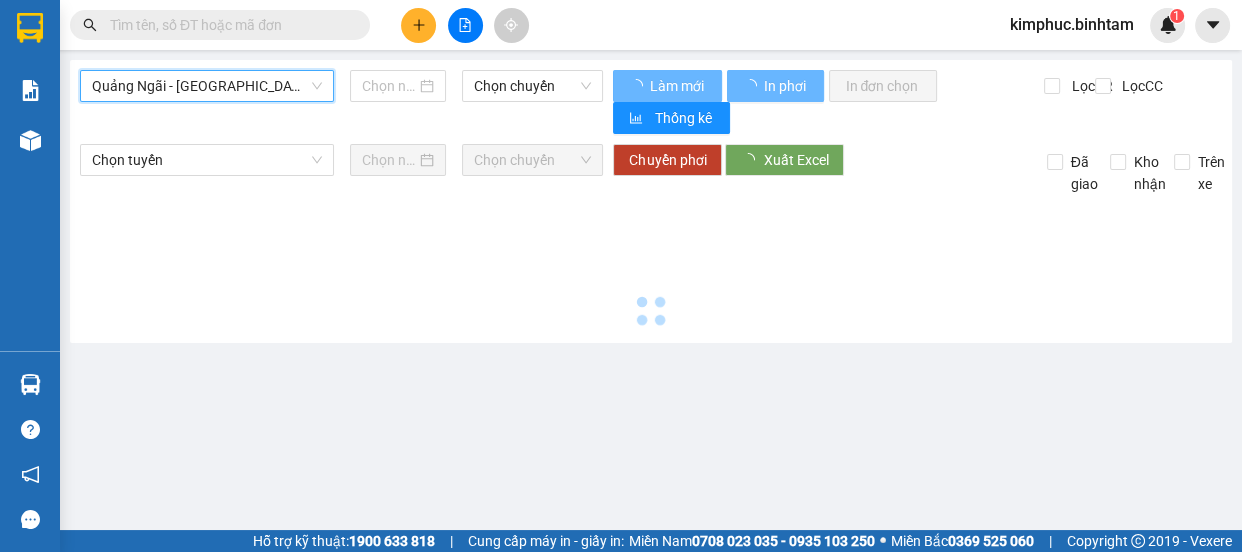type on "[DATE]" 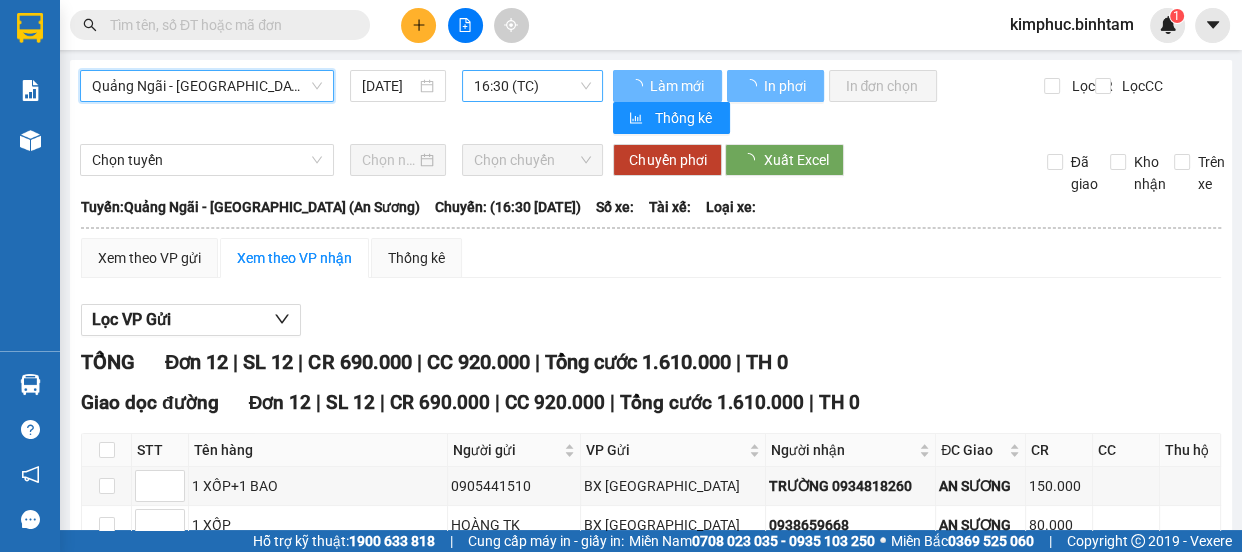 click on "16:30   (TC)" at bounding box center [532, 86] 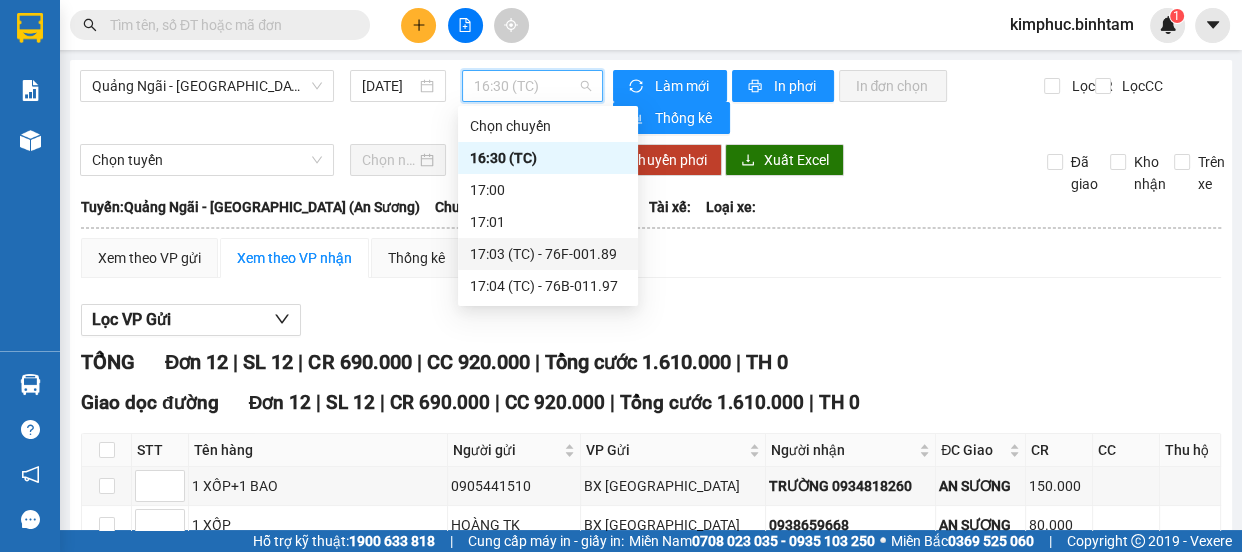 click on "17:03   (TC)   - 76F-001.89" at bounding box center [548, 254] 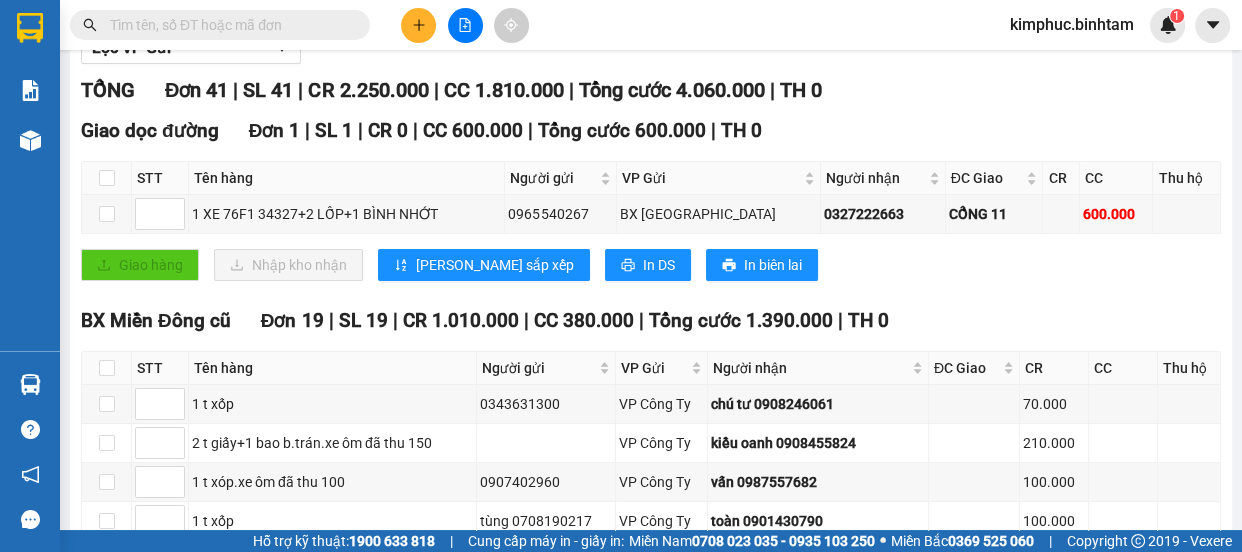 scroll, scrollTop: 90, scrollLeft: 0, axis: vertical 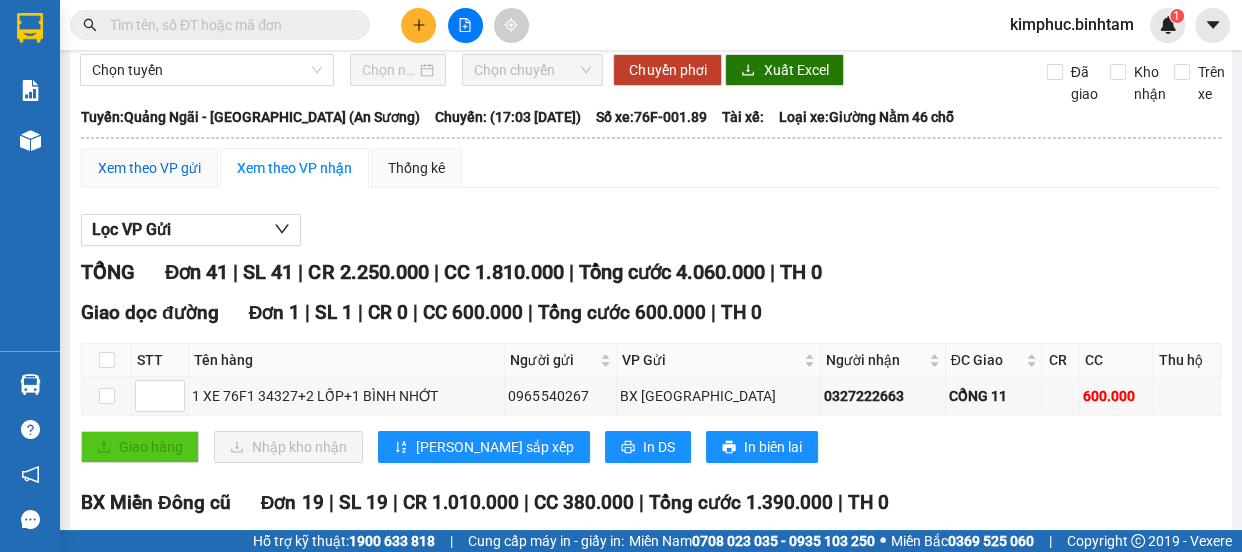 click on "Xem theo VP gửi" at bounding box center [149, 168] 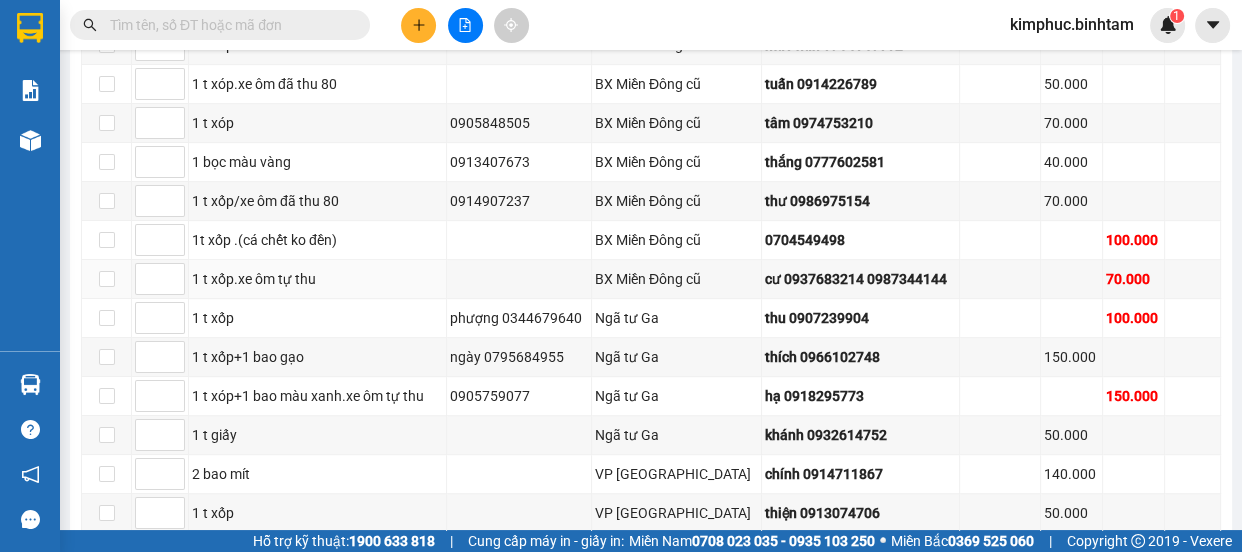 scroll, scrollTop: 818, scrollLeft: 0, axis: vertical 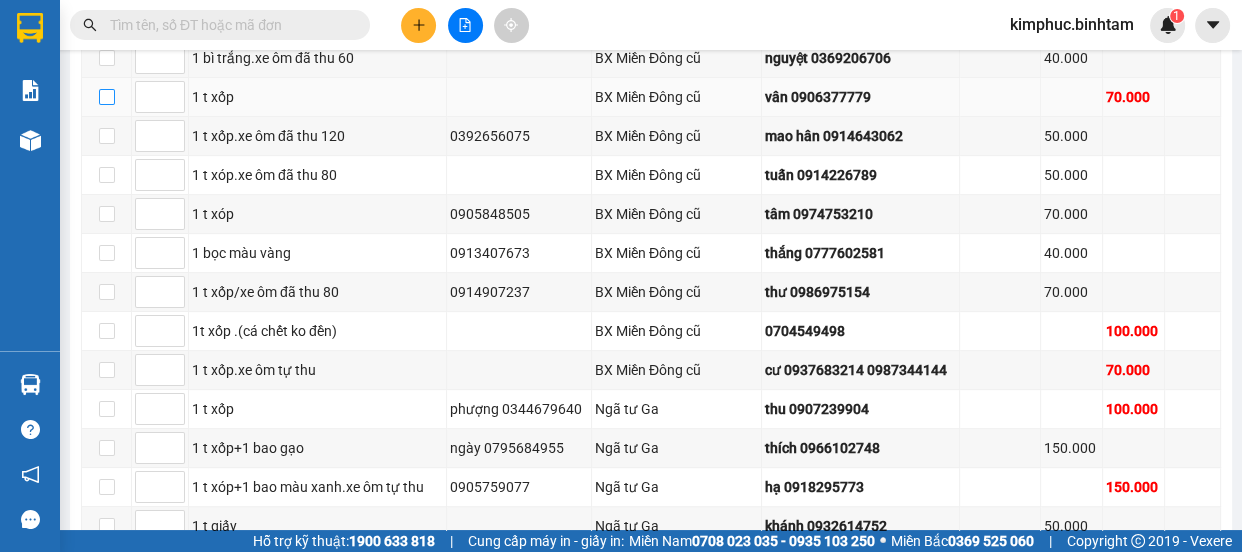 click at bounding box center (107, 97) 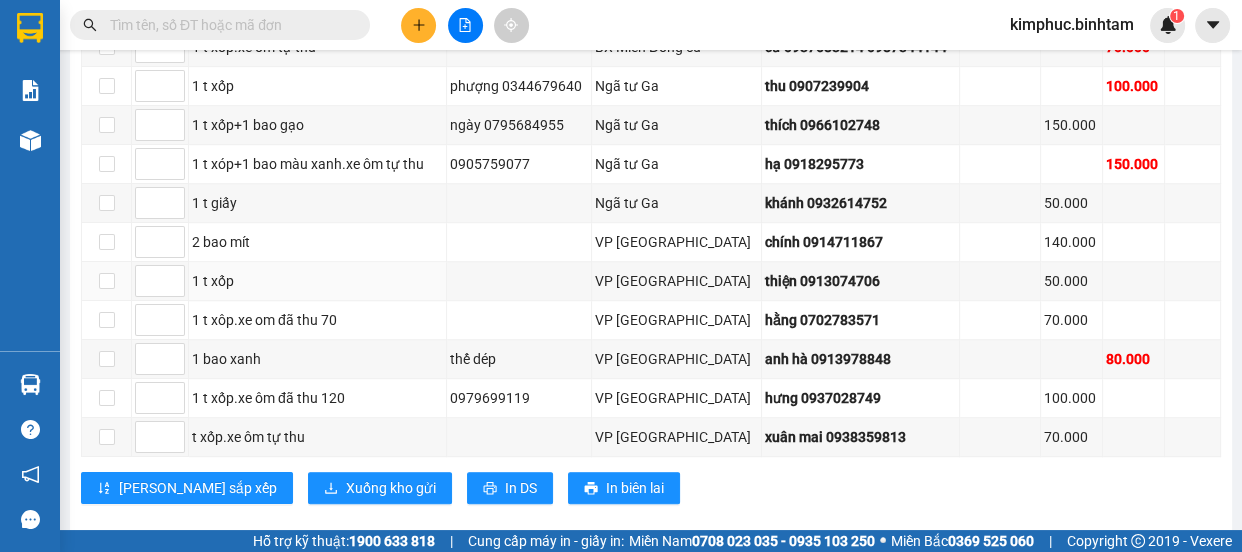 scroll, scrollTop: 1505, scrollLeft: 0, axis: vertical 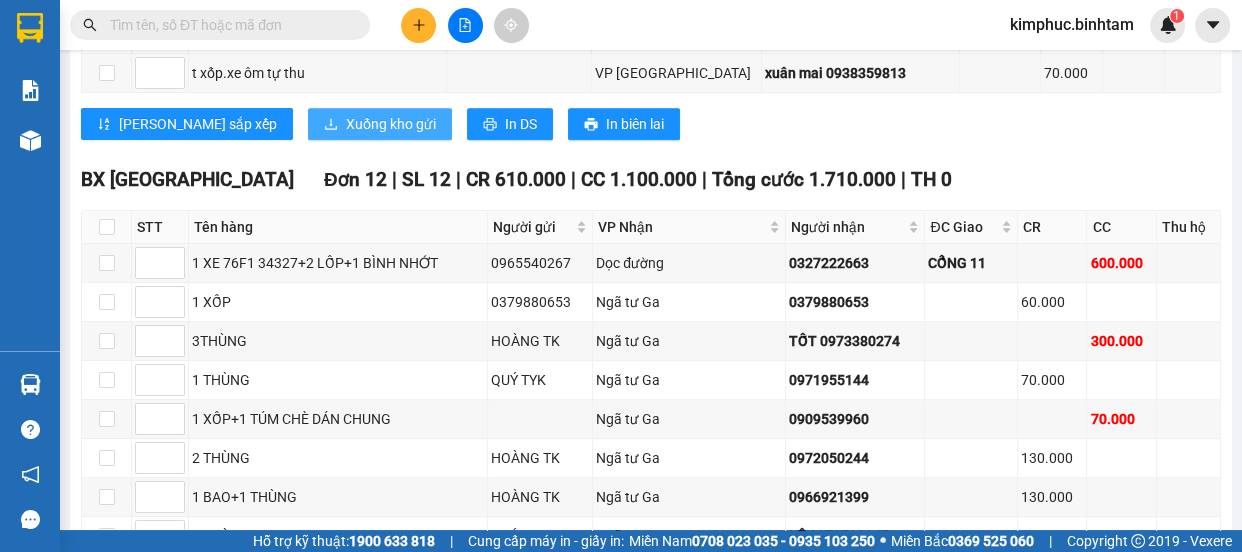 click on "Xuống kho gửi" at bounding box center (391, 124) 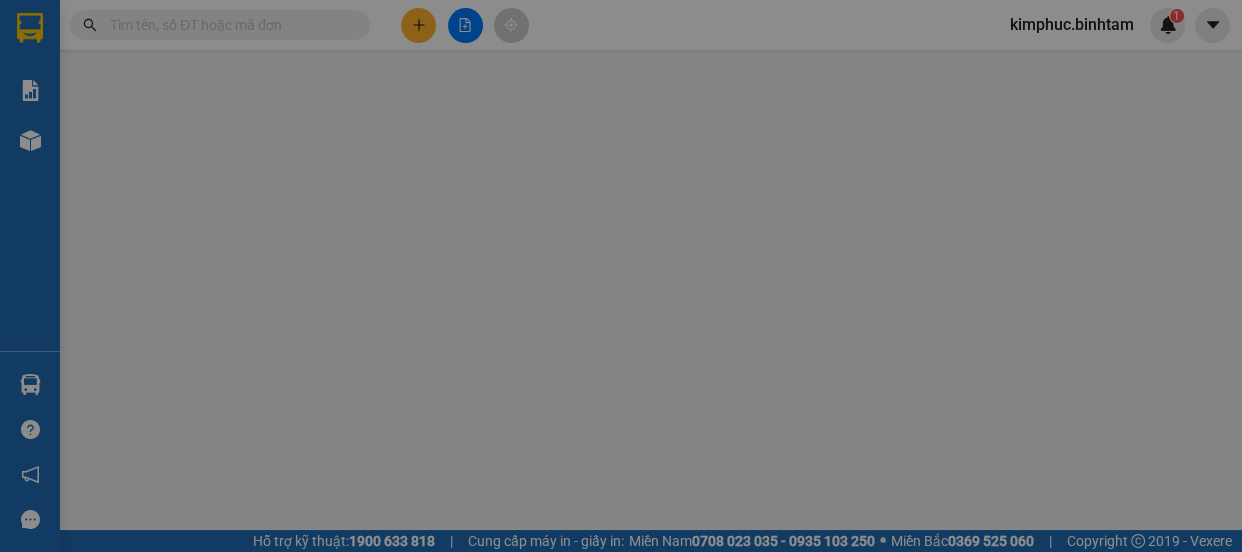 scroll, scrollTop: 0, scrollLeft: 0, axis: both 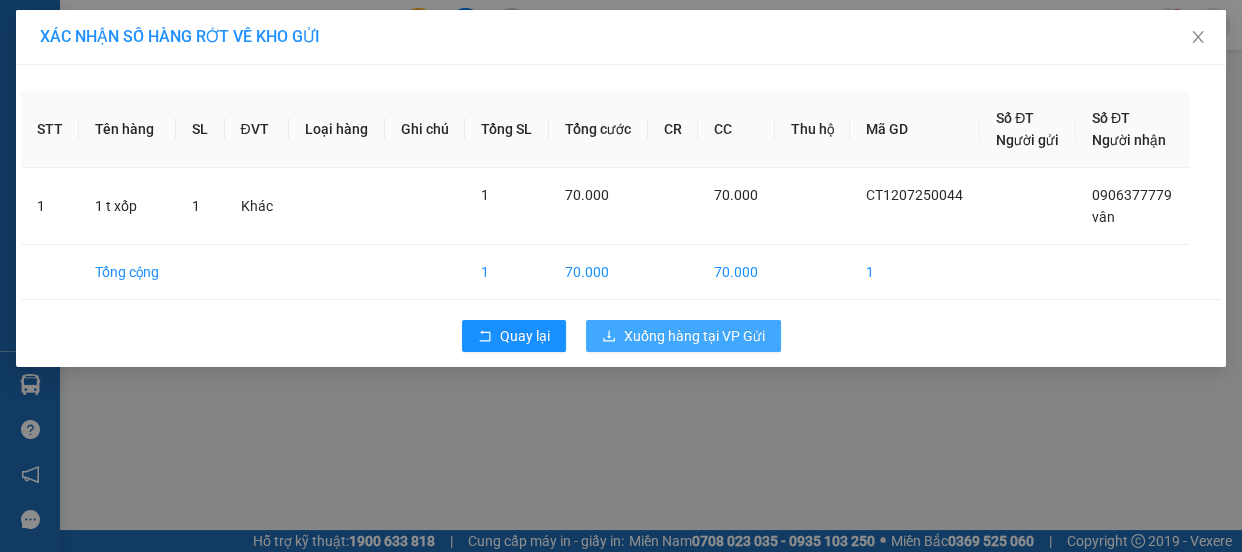 click on "Xuống hàng tại VP Gửi" at bounding box center [694, 336] 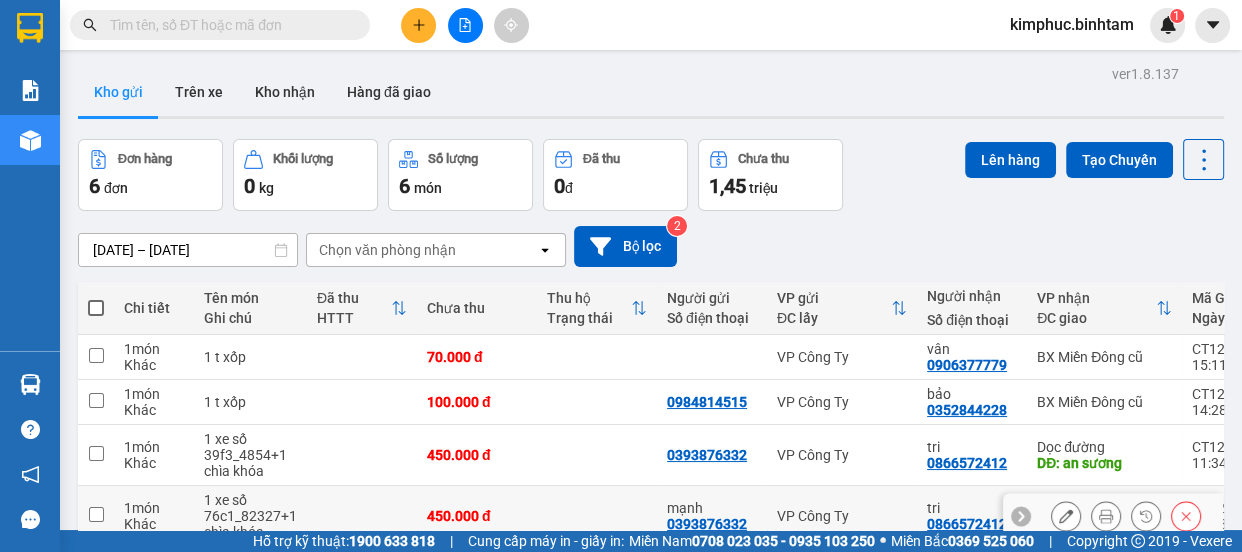 scroll, scrollTop: 181, scrollLeft: 0, axis: vertical 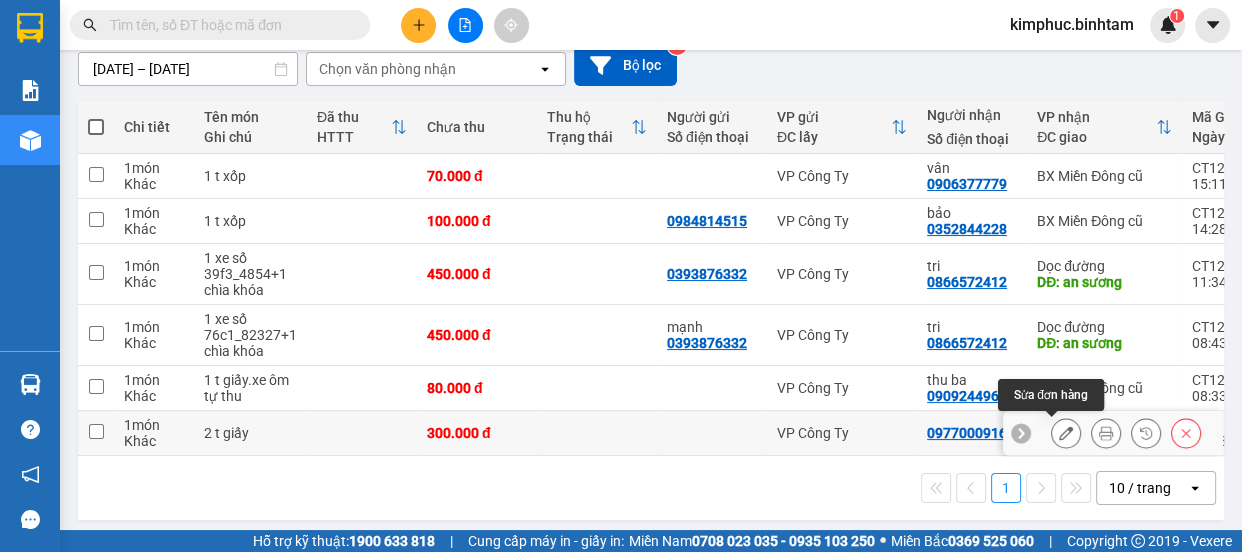 click 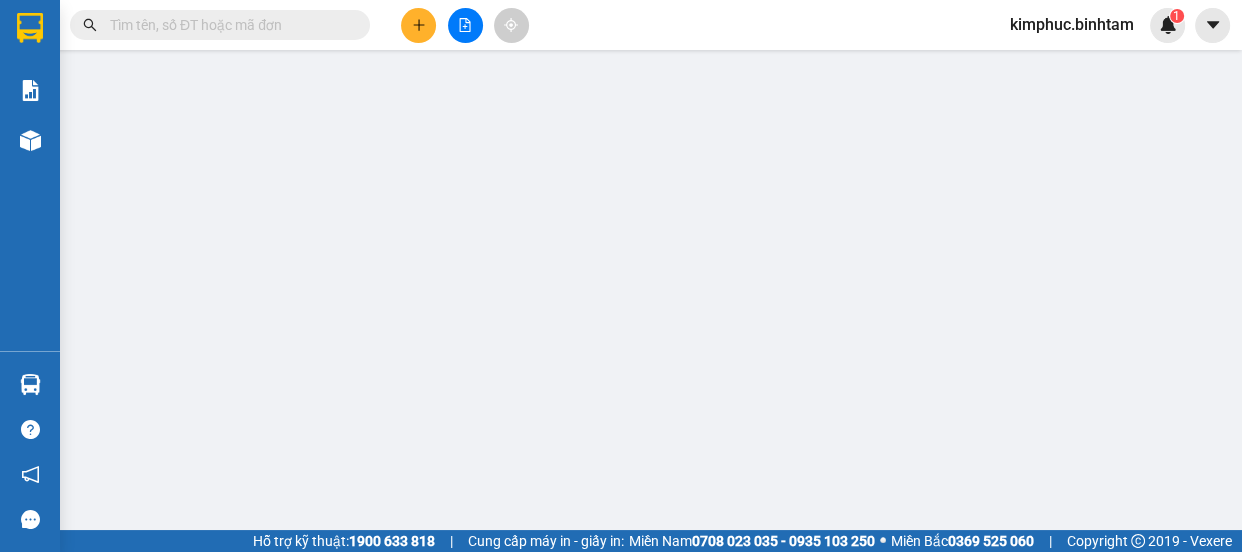 scroll, scrollTop: 0, scrollLeft: 0, axis: both 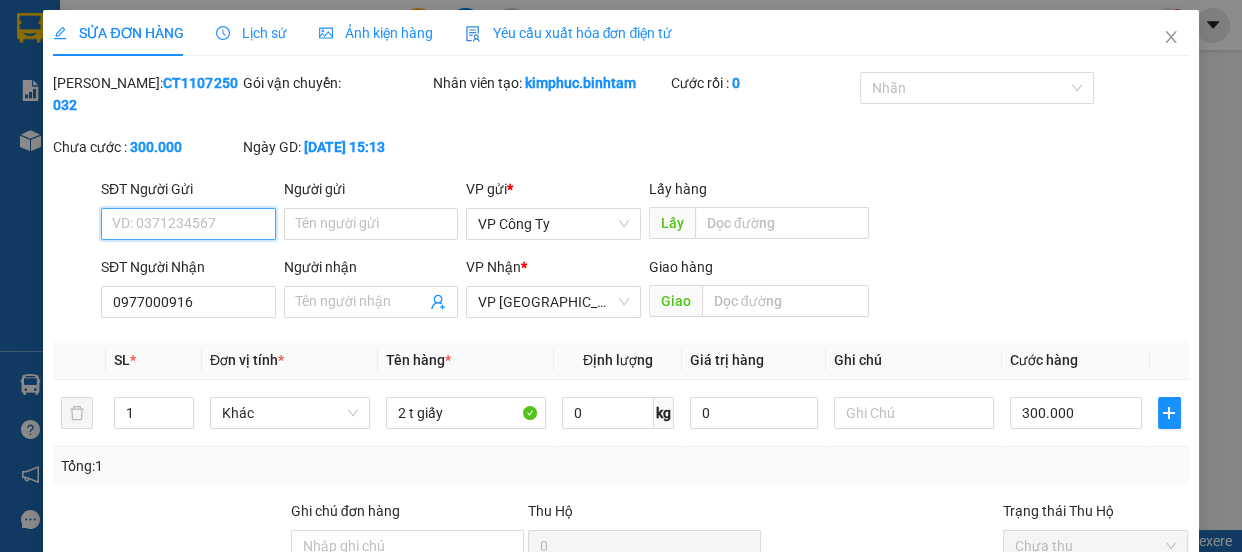 type on "0977000916" 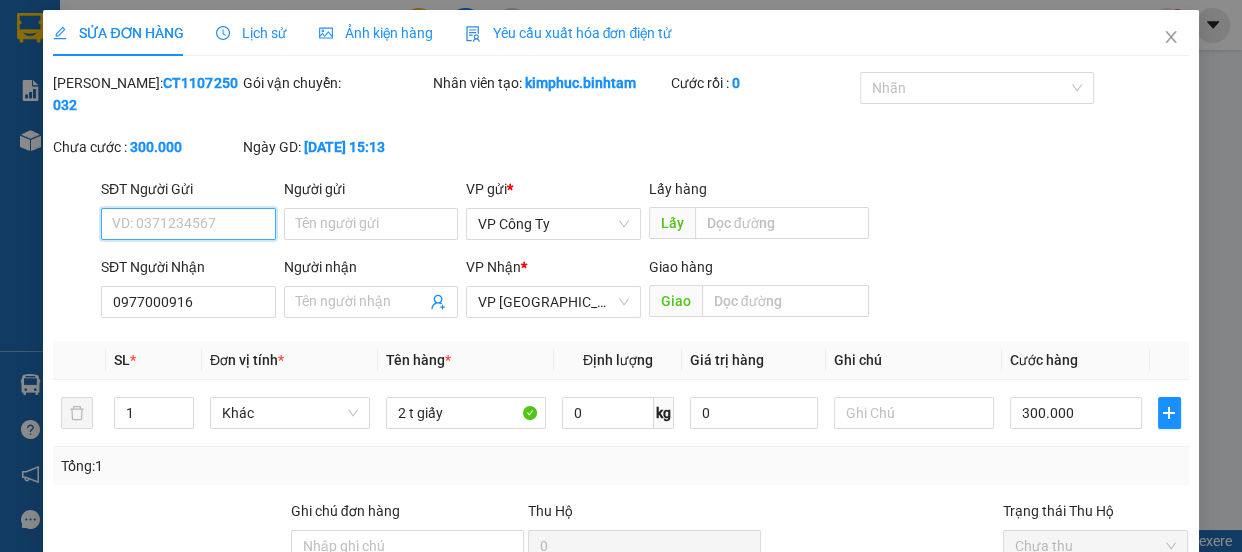 type on "300.000" 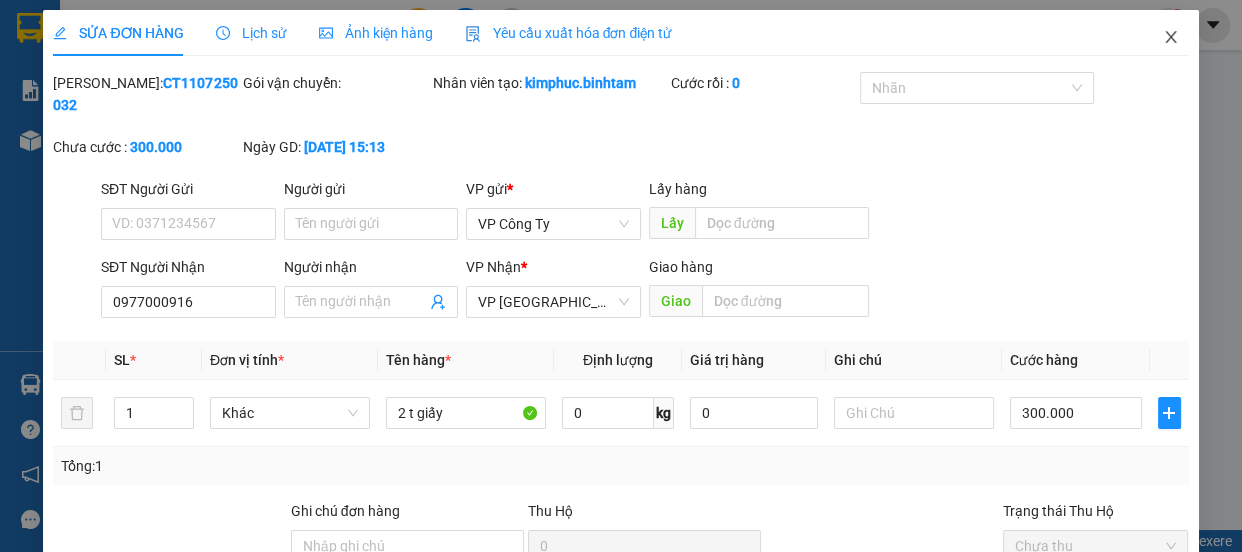 click at bounding box center [1171, 38] 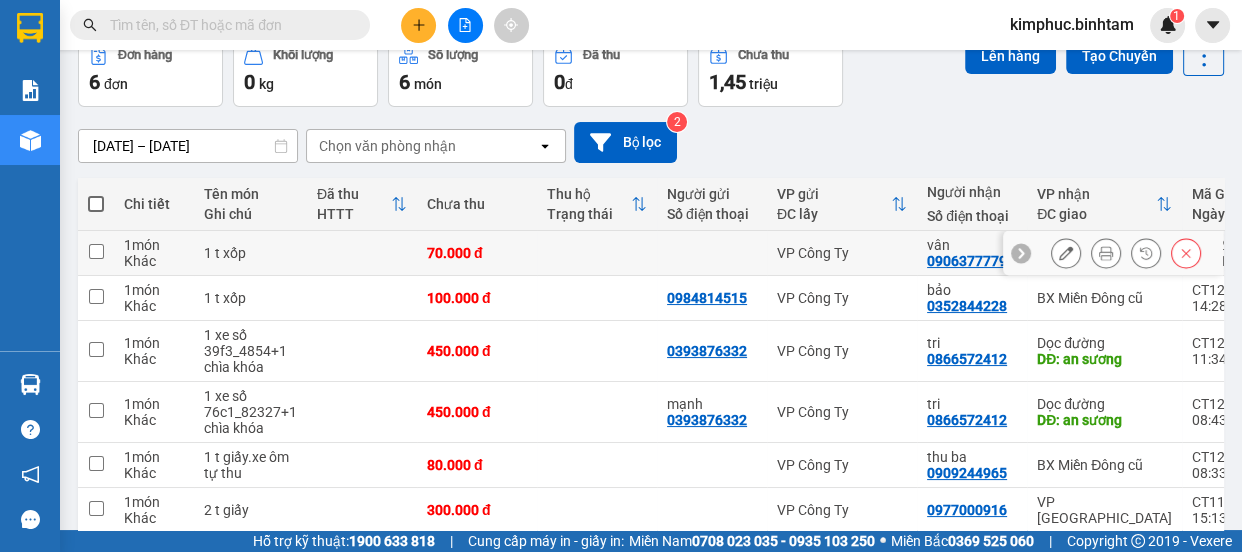 scroll, scrollTop: 0, scrollLeft: 0, axis: both 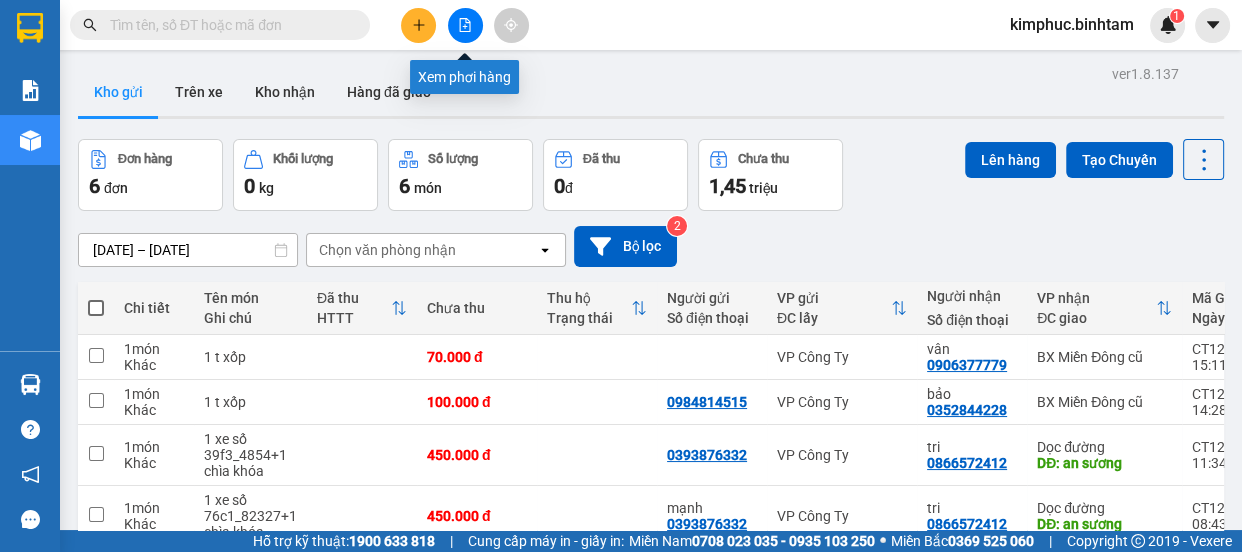click at bounding box center (465, 25) 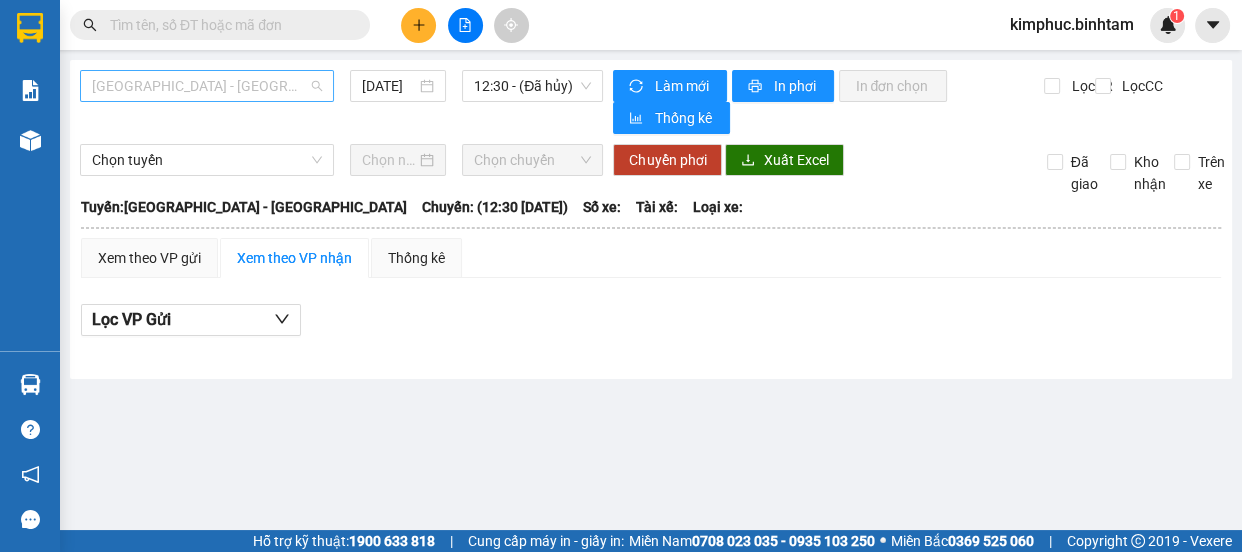 click on "[GEOGRAPHIC_DATA] - [GEOGRAPHIC_DATA]" at bounding box center [207, 86] 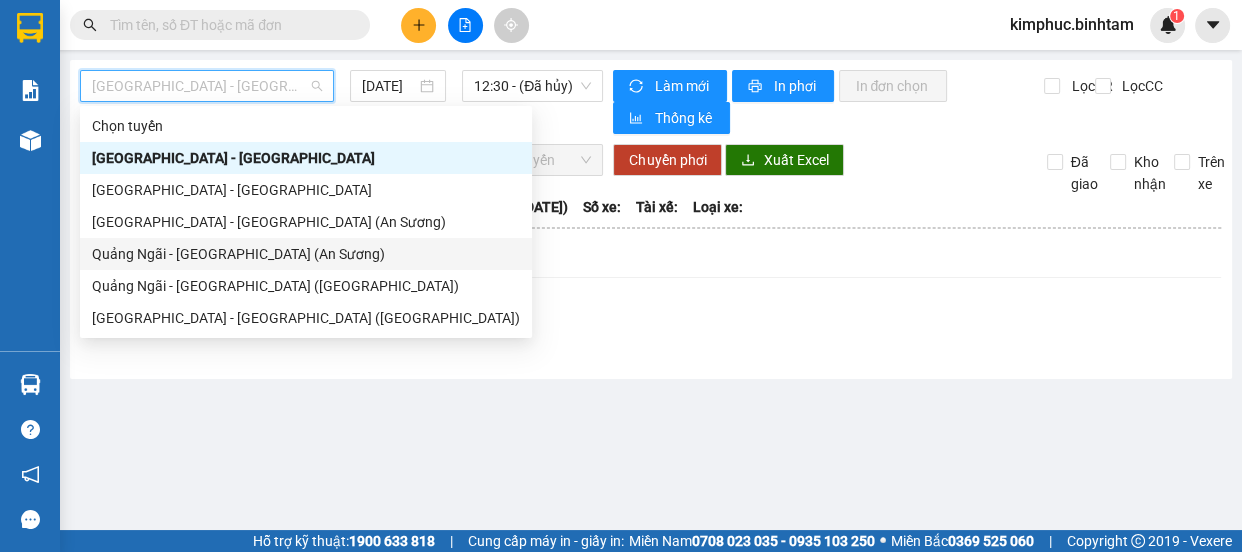 click on "Quảng Ngãi - [GEOGRAPHIC_DATA] (An Sương)" at bounding box center [306, 254] 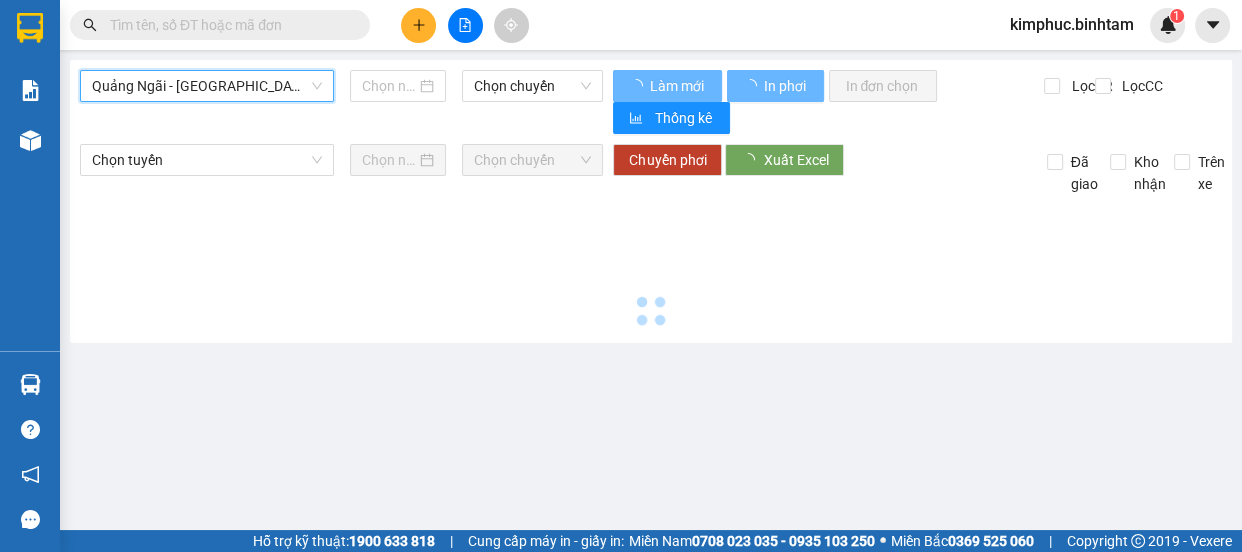type on "[DATE]" 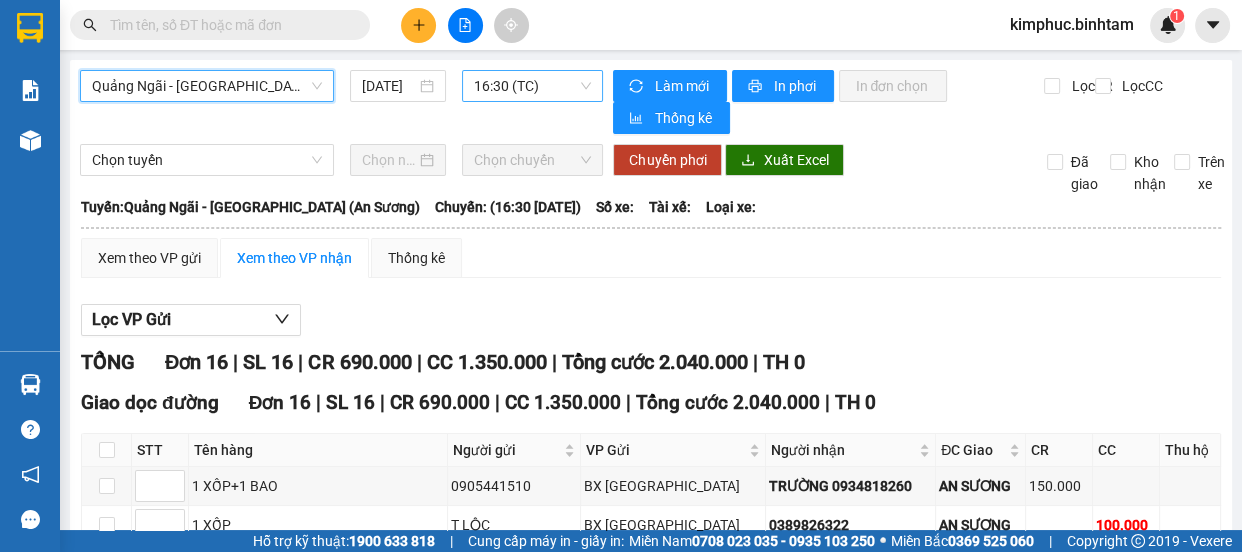 click on "16:30   (TC)" at bounding box center (532, 86) 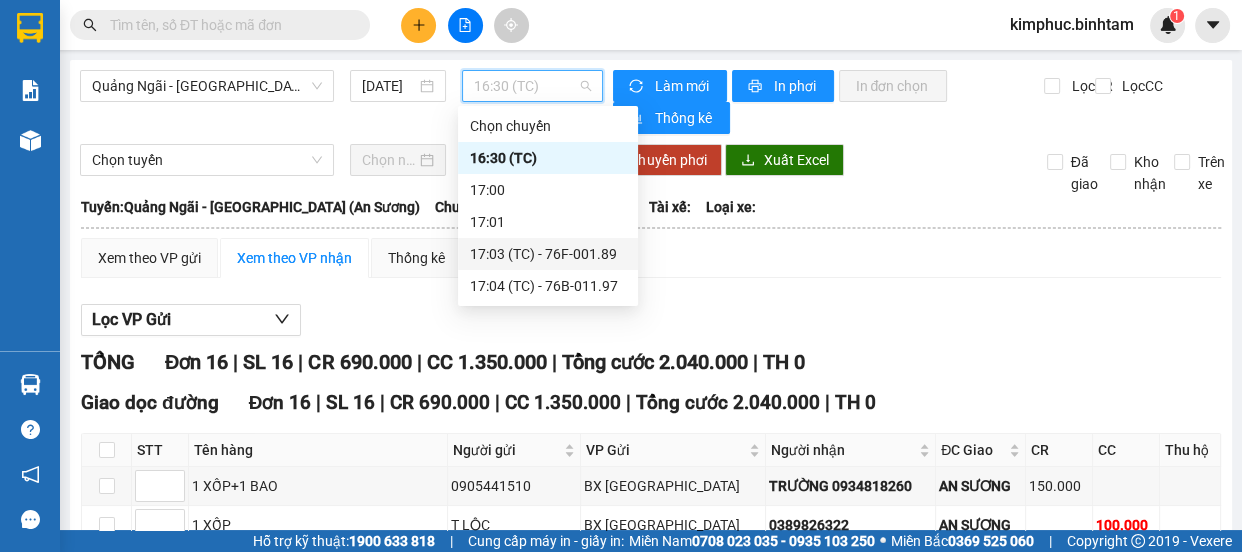 click on "17:03   (TC)   - 76F-001.89" at bounding box center [548, 254] 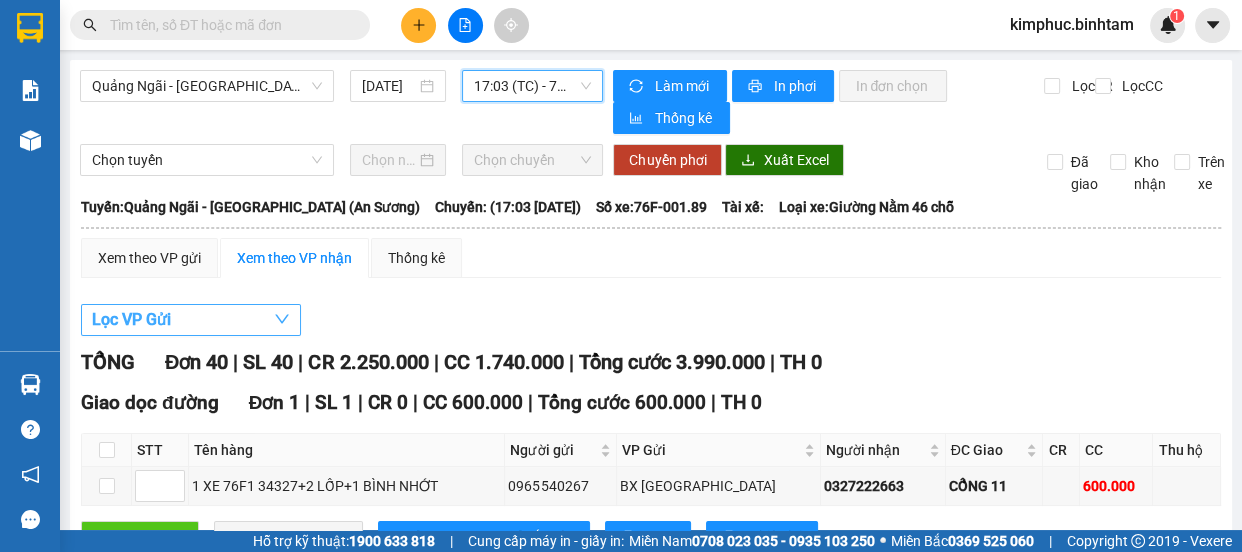 click on "Lọc VP Gửi" at bounding box center [191, 320] 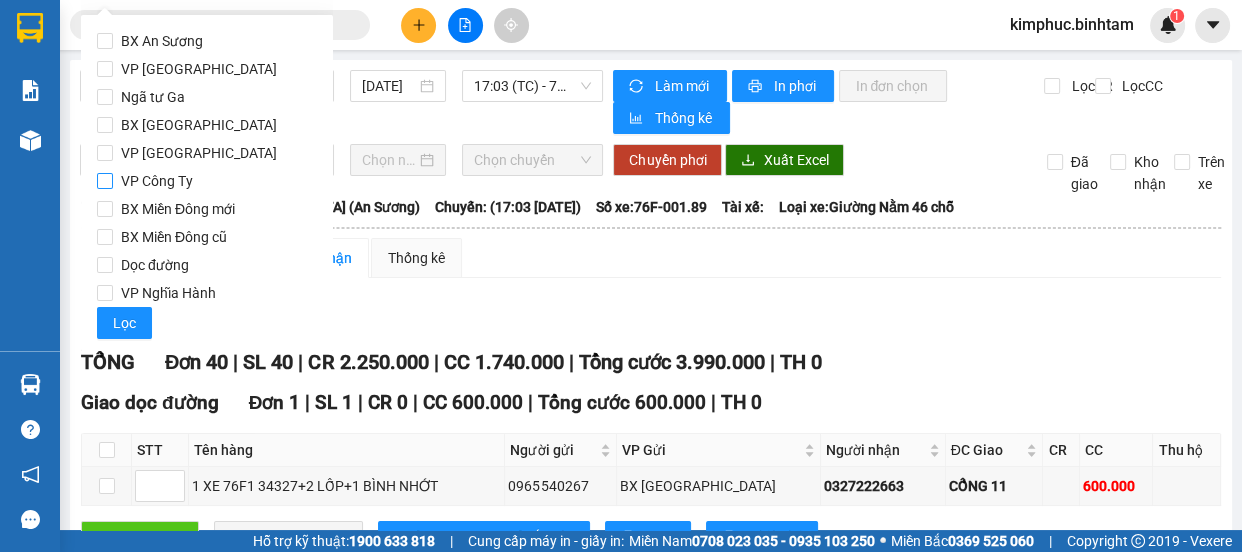 click on "VP Công Ty" at bounding box center [157, 181] 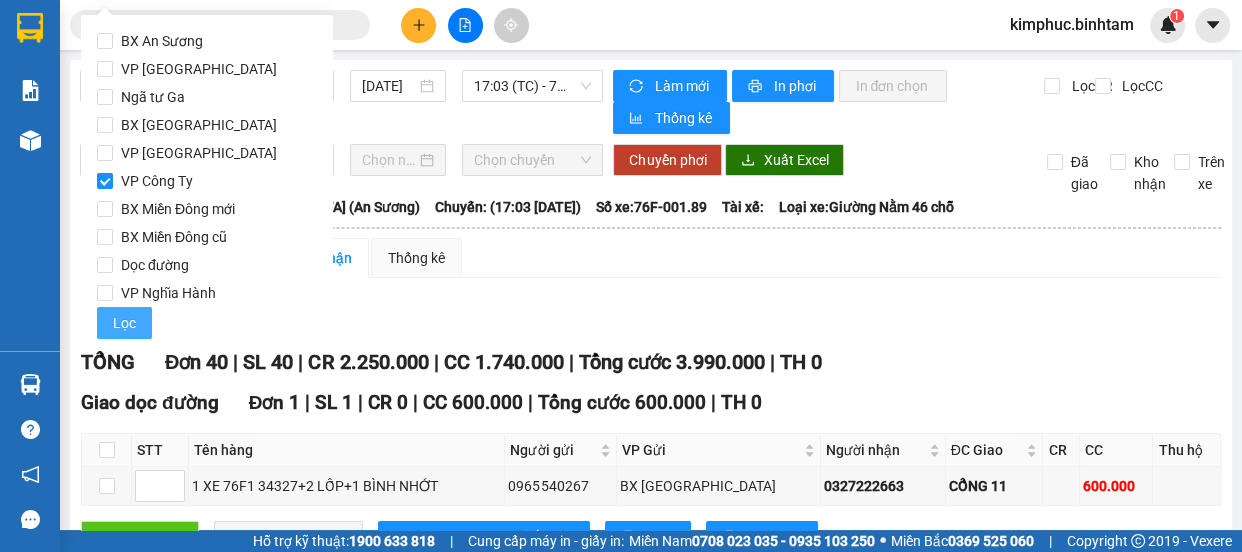 click on "Lọc" at bounding box center [124, 323] 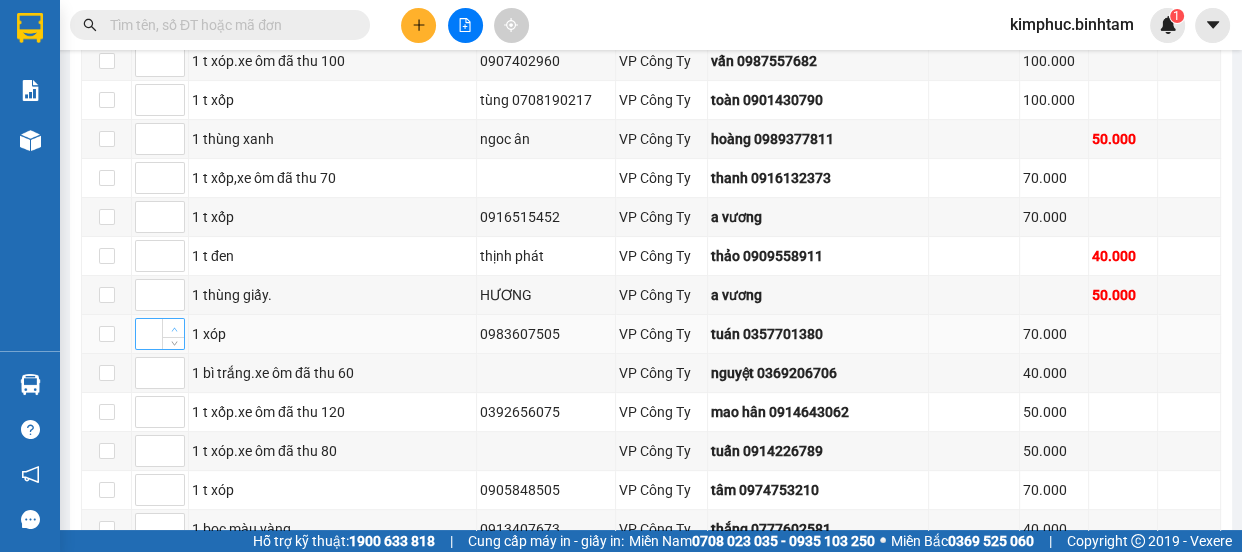 scroll, scrollTop: 1000, scrollLeft: 0, axis: vertical 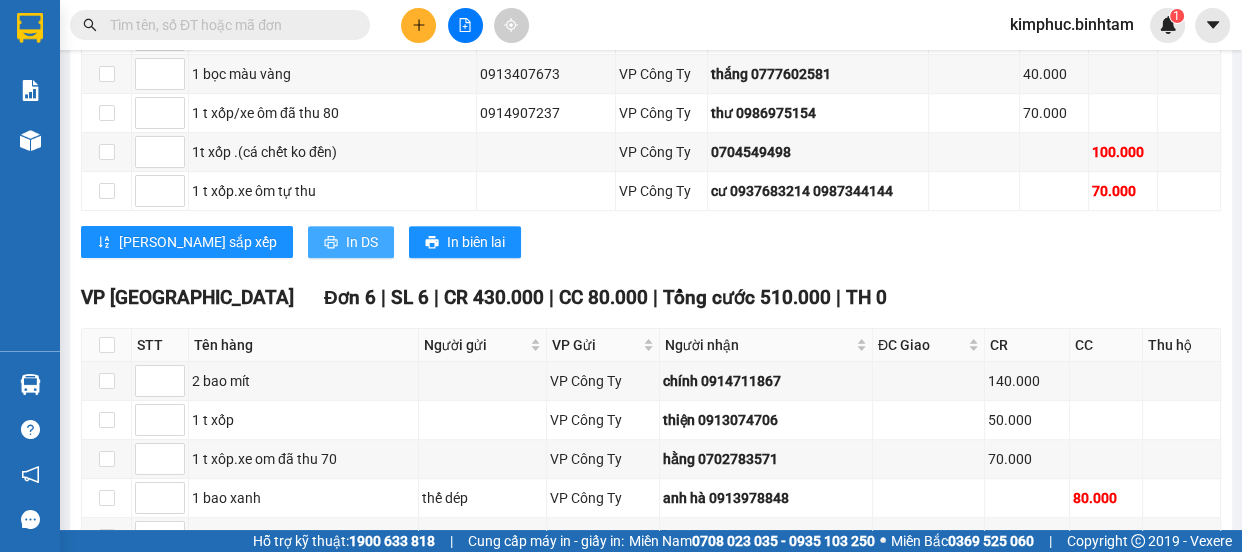 click on "In DS" at bounding box center [362, 242] 